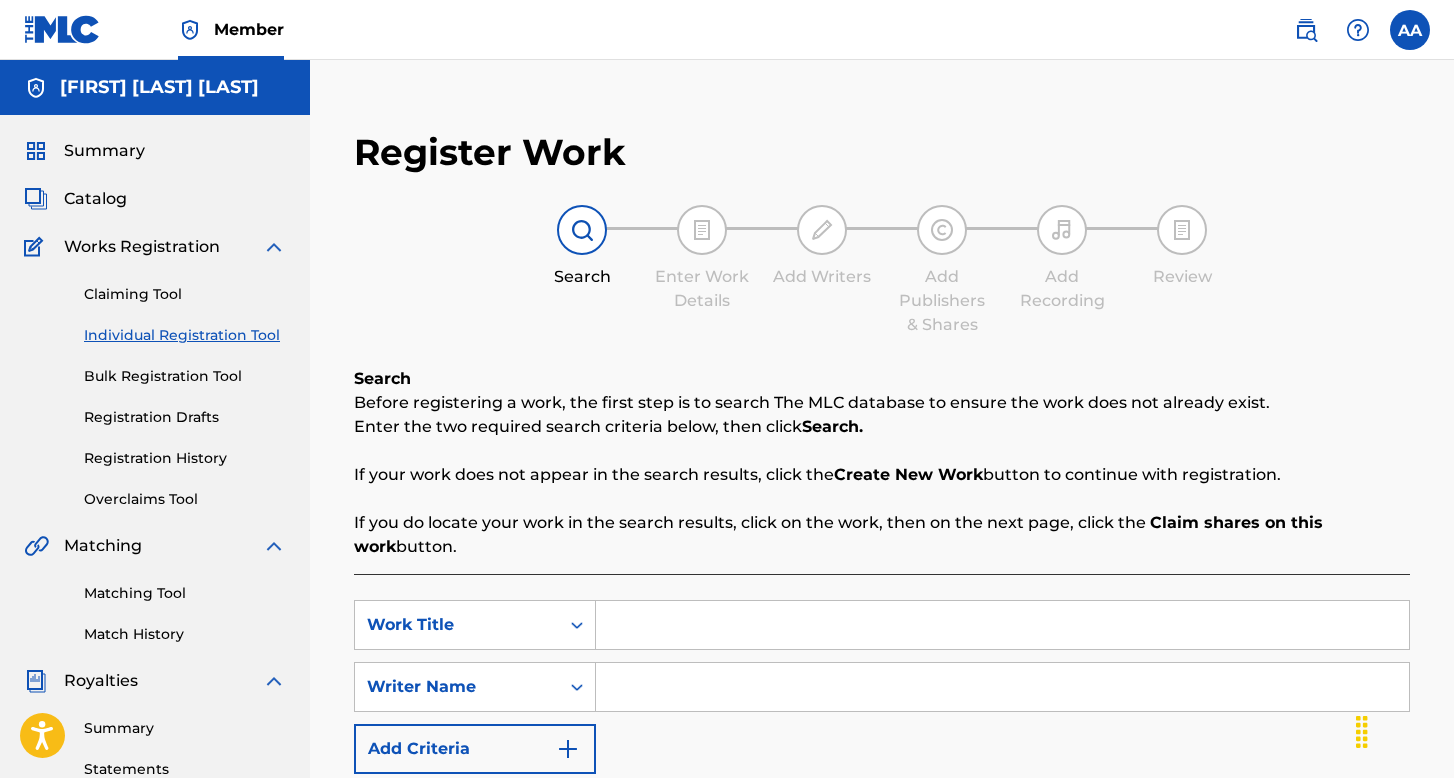 scroll, scrollTop: 0, scrollLeft: 0, axis: both 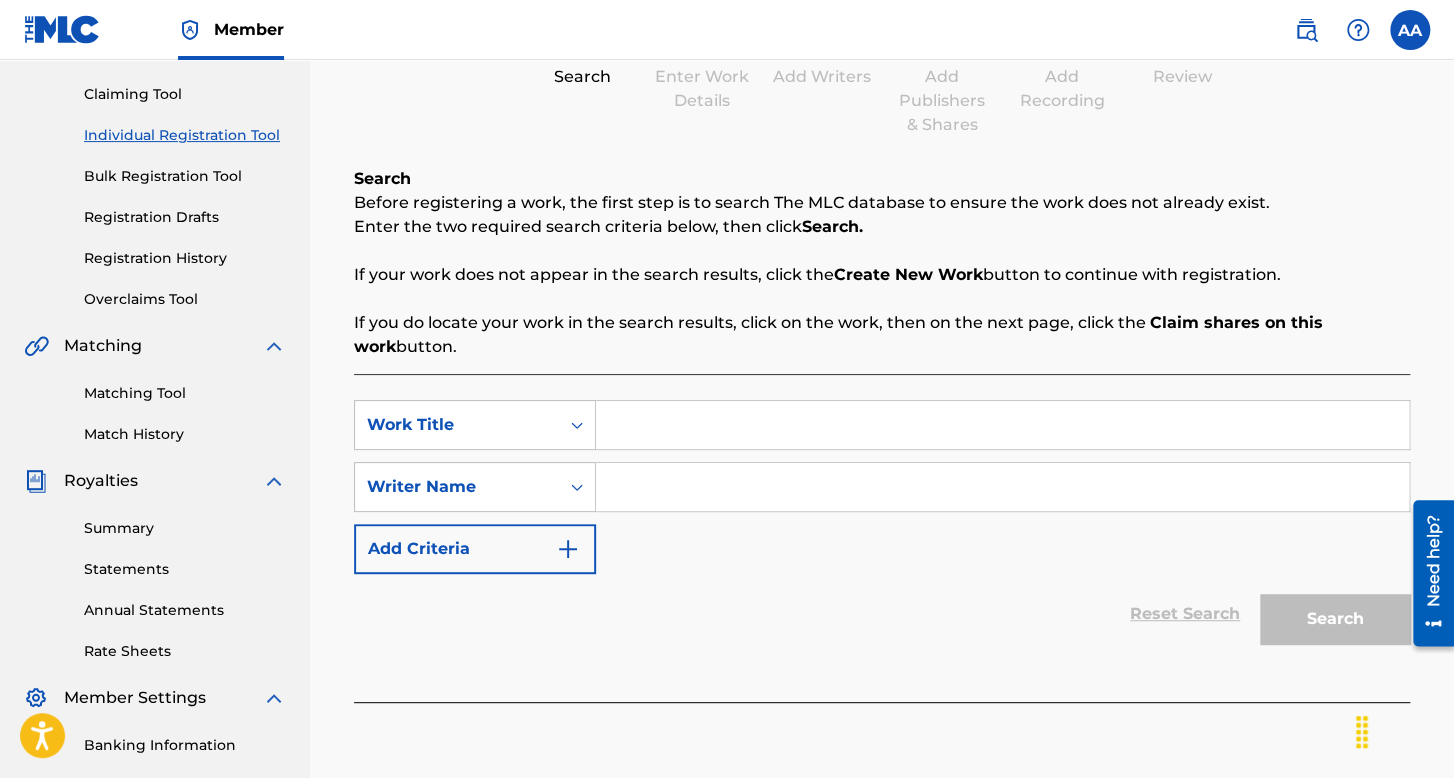 click at bounding box center [1002, 425] 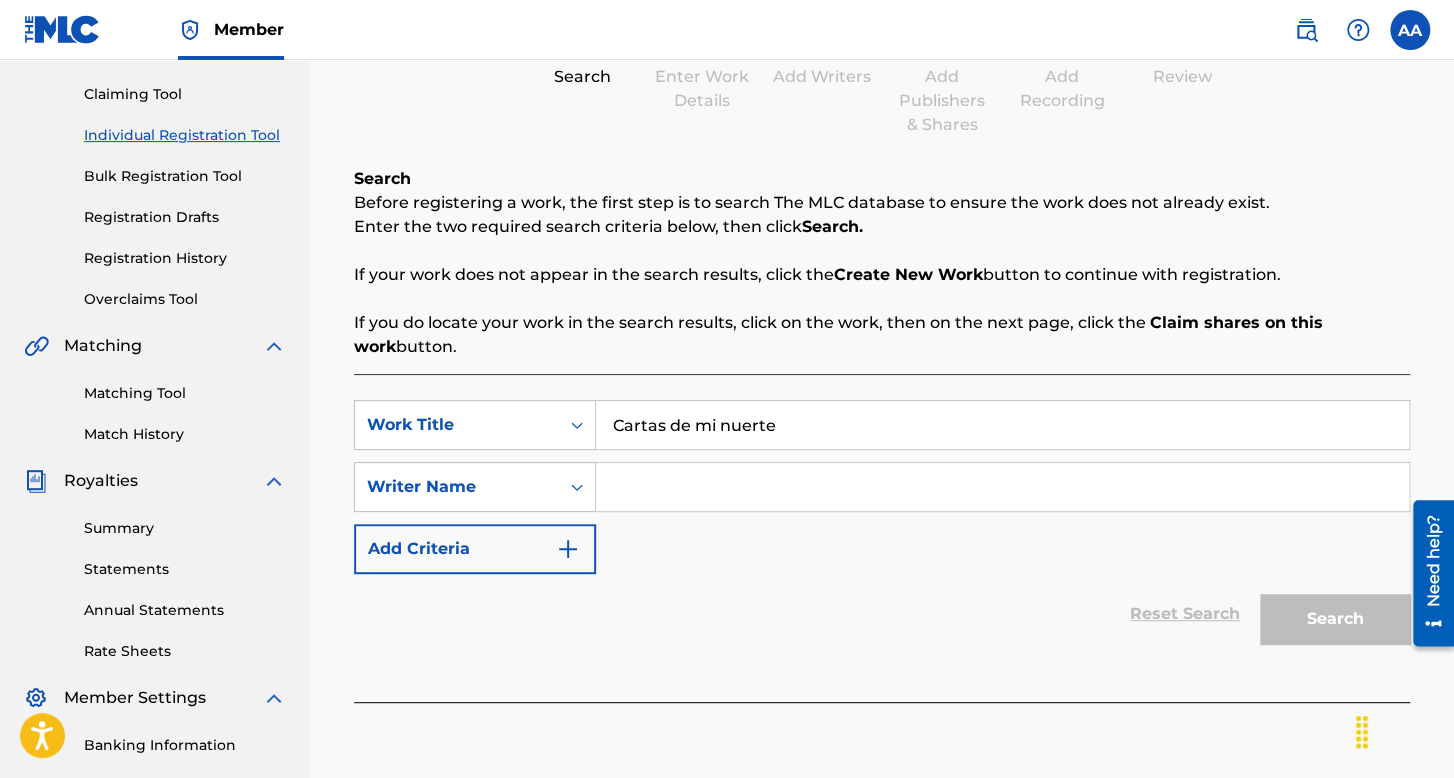 click at bounding box center [1002, 487] 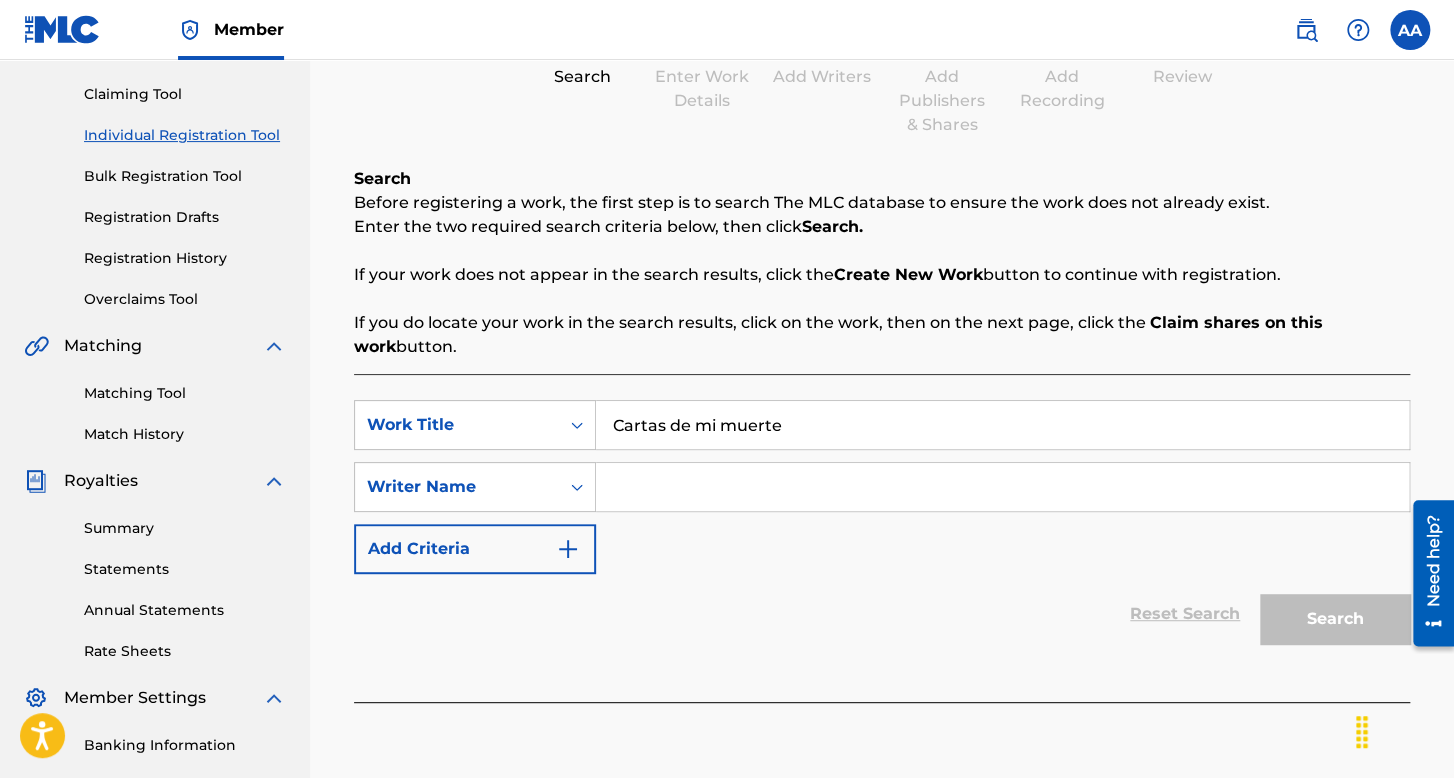 type on "Cartas de mi muerte" 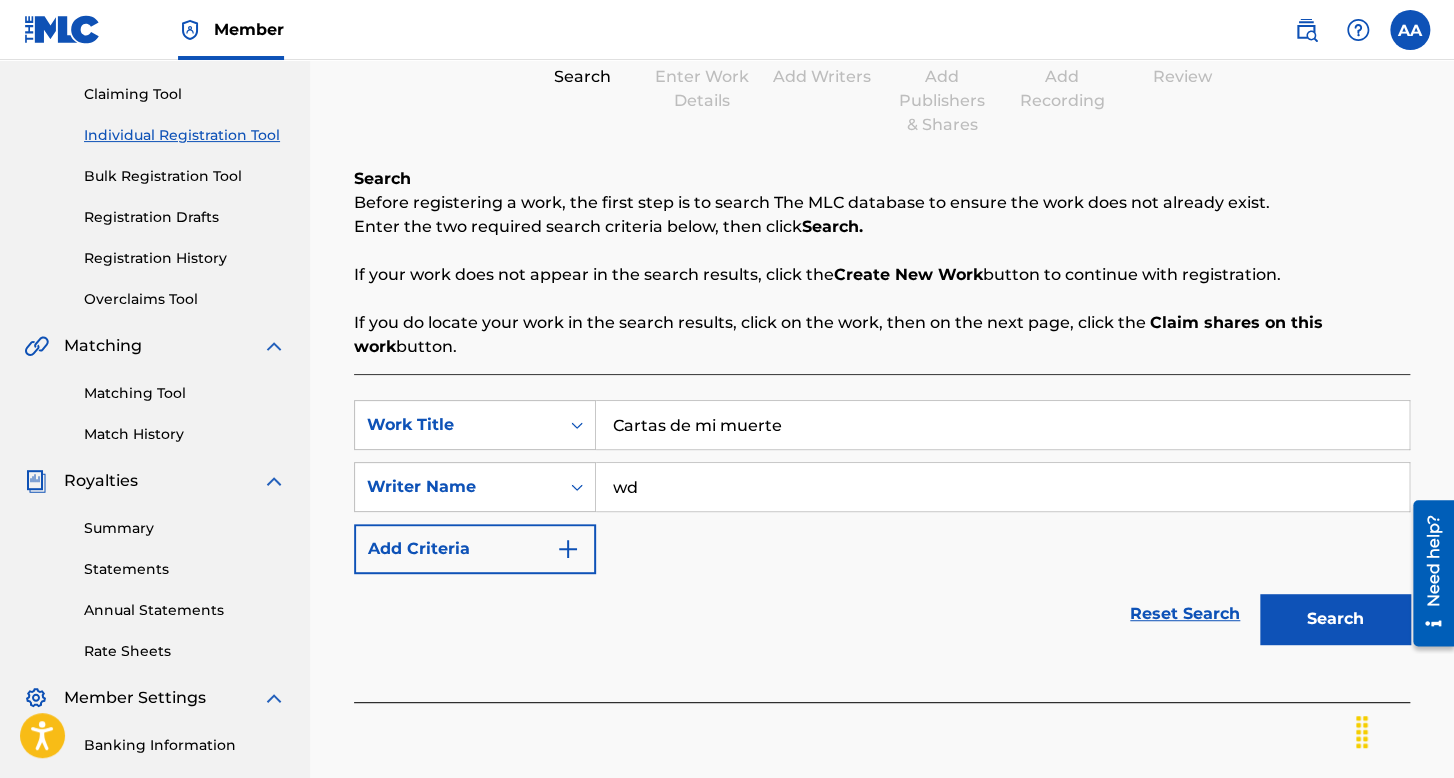 type on "wd" 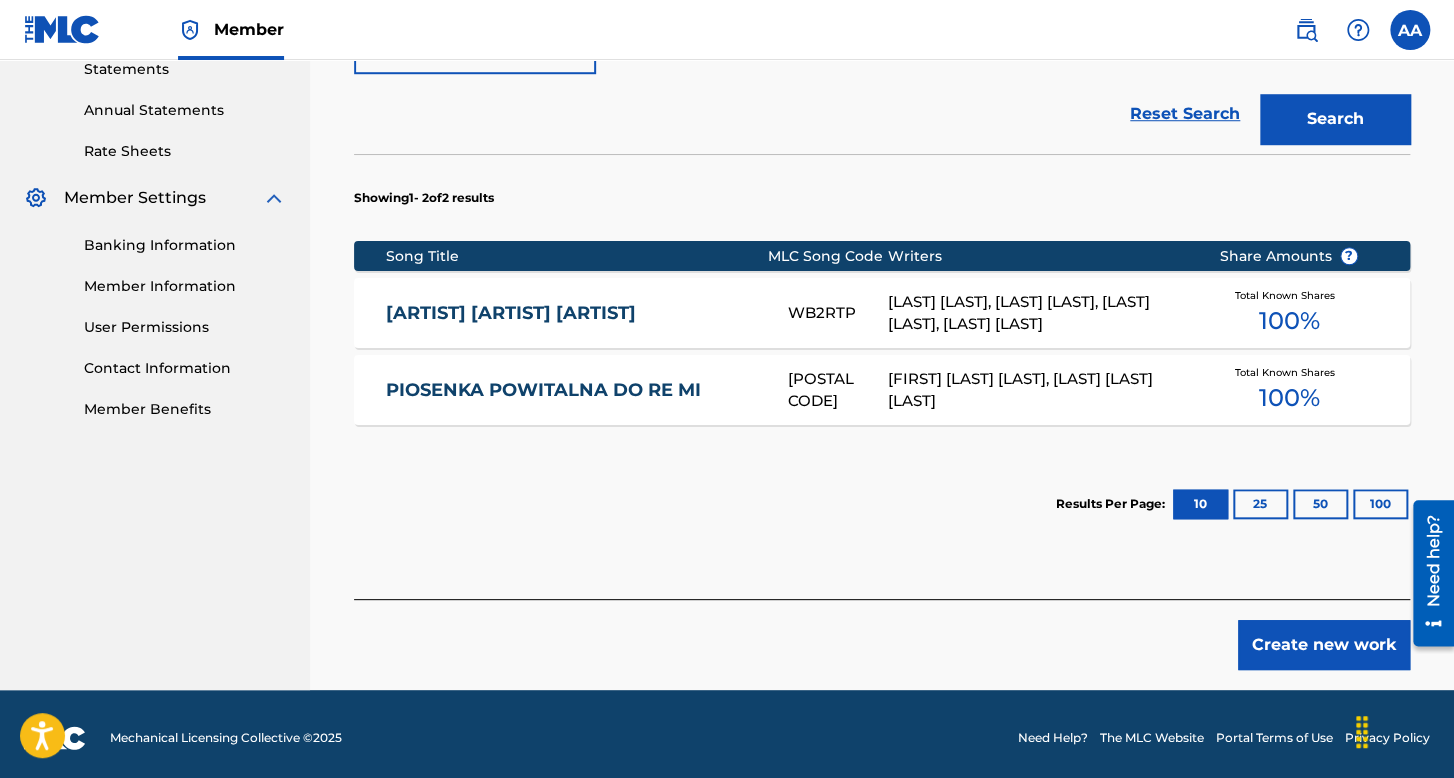 click on "Create new work" at bounding box center (1324, 645) 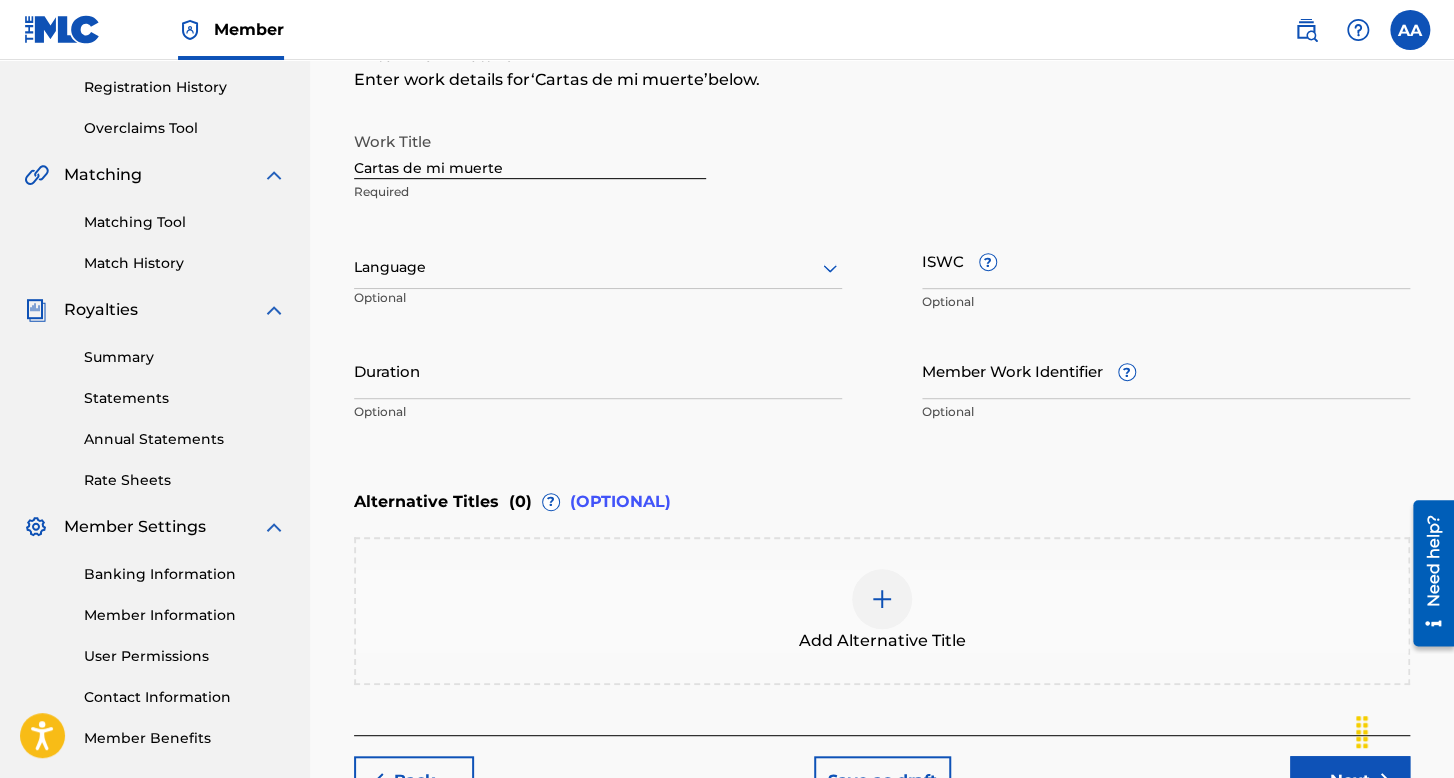 scroll, scrollTop: 313, scrollLeft: 0, axis: vertical 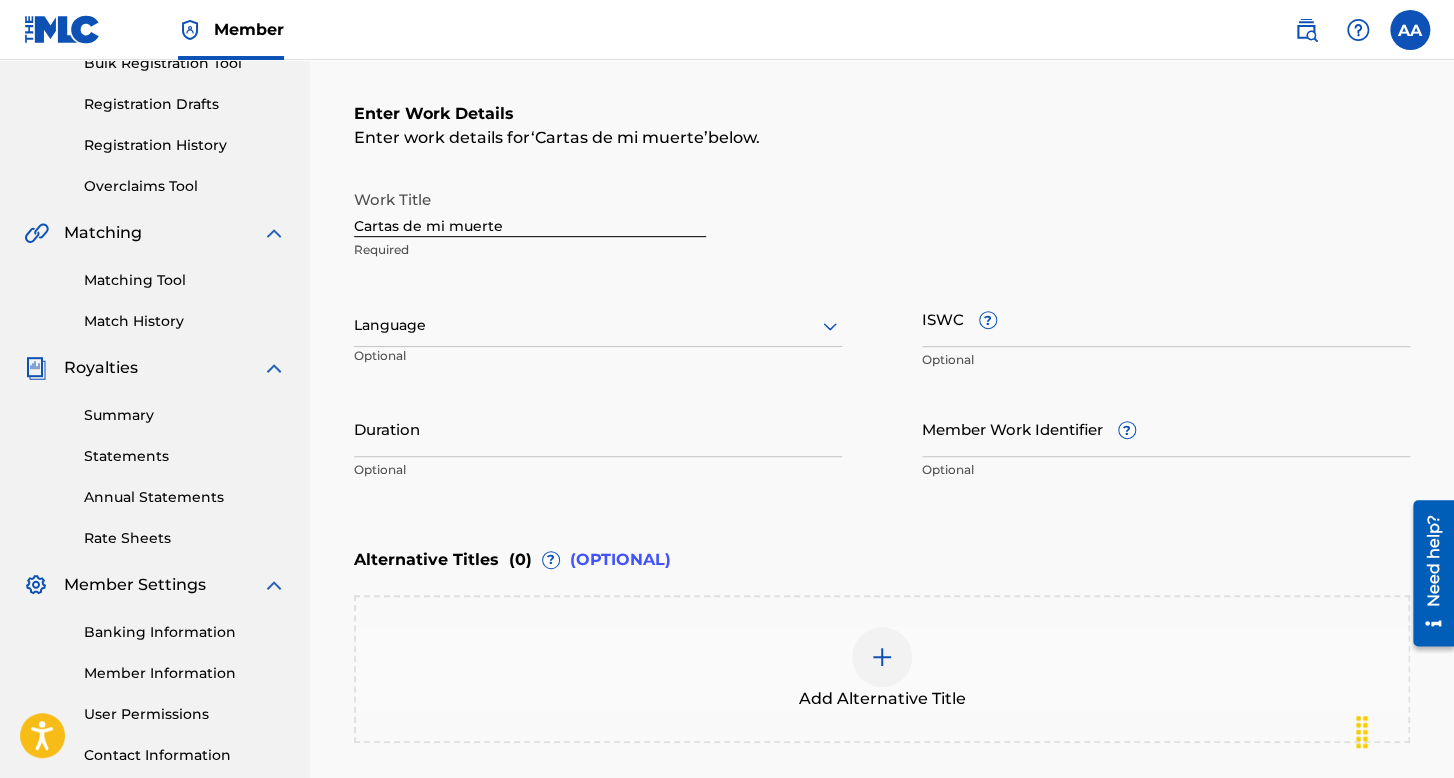 click on "Language" at bounding box center [598, 326] 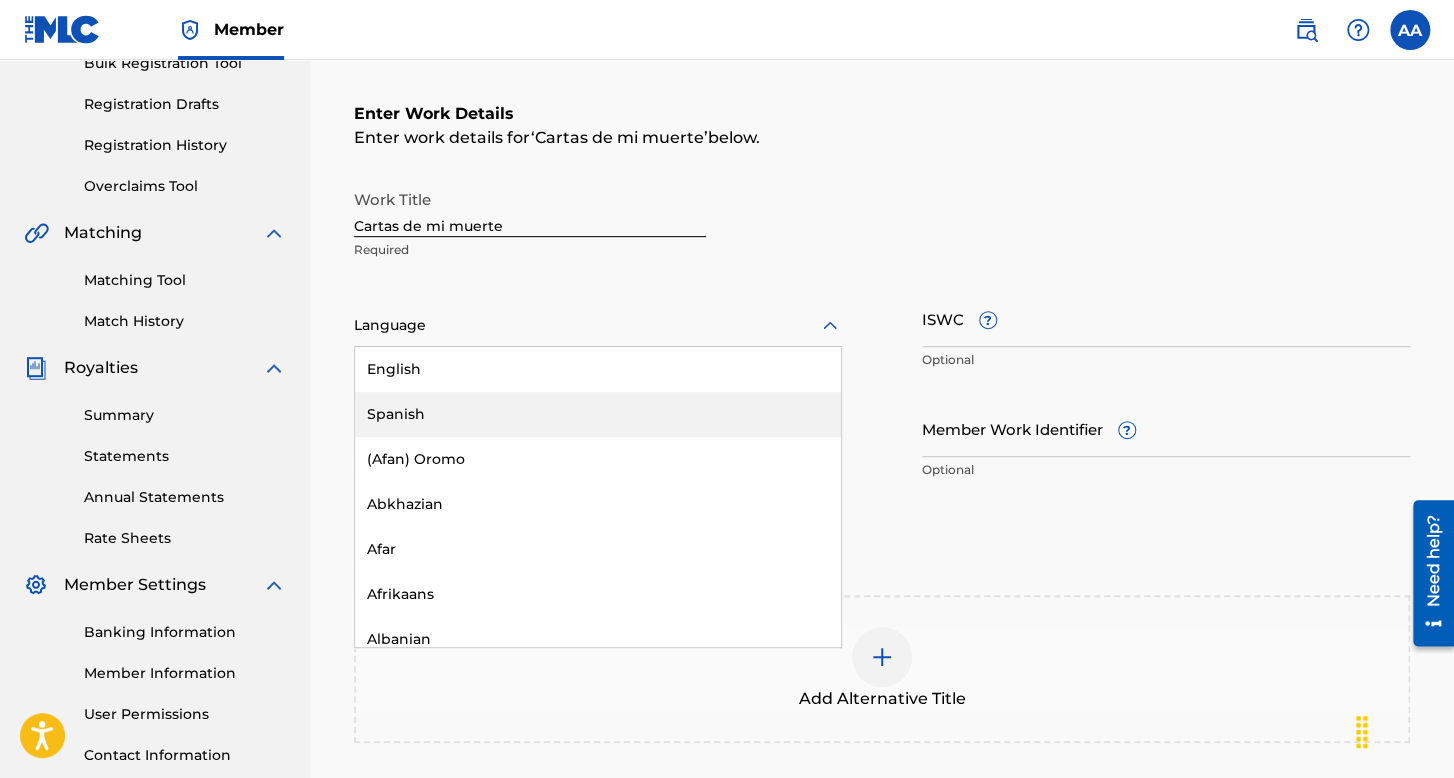 click on "Spanish" at bounding box center (598, 414) 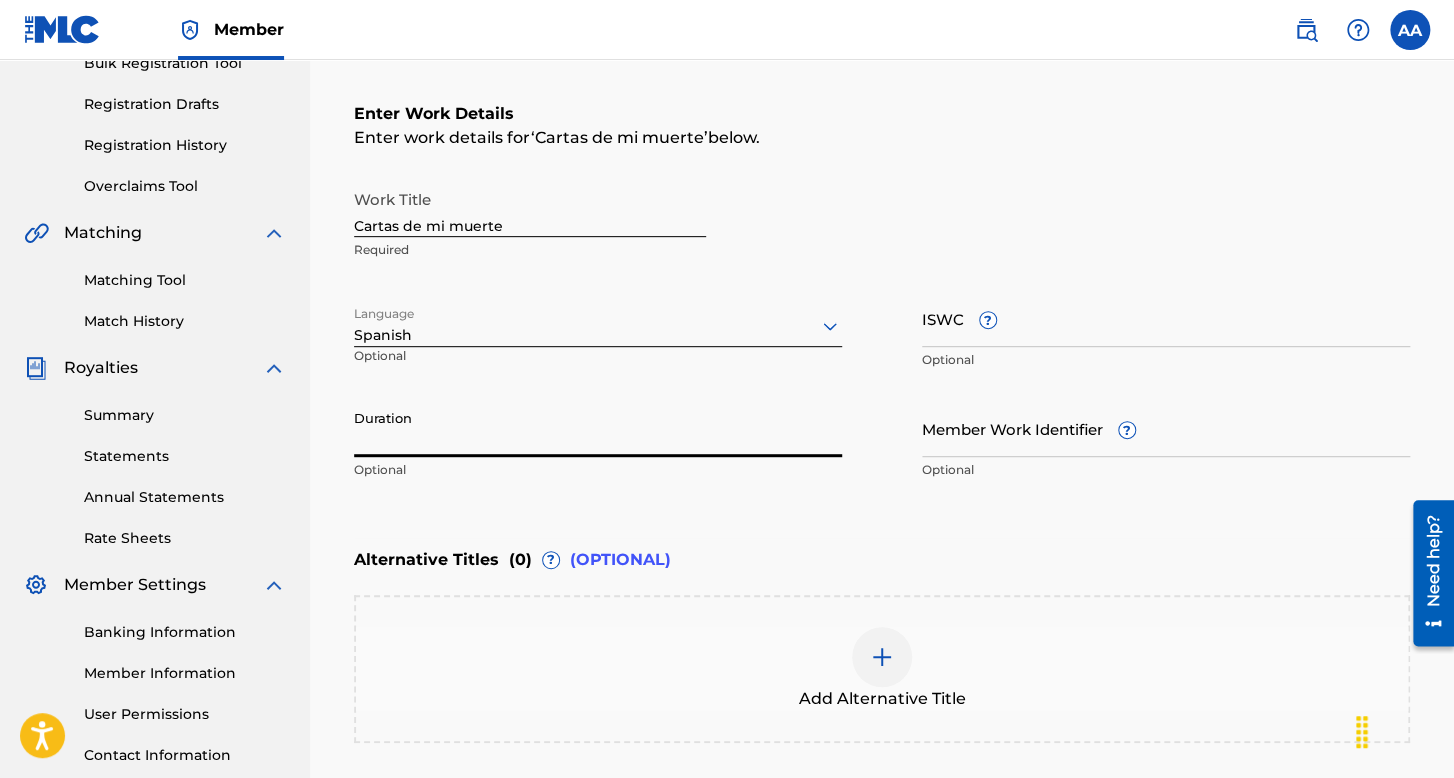 click on "Duration" at bounding box center [598, 428] 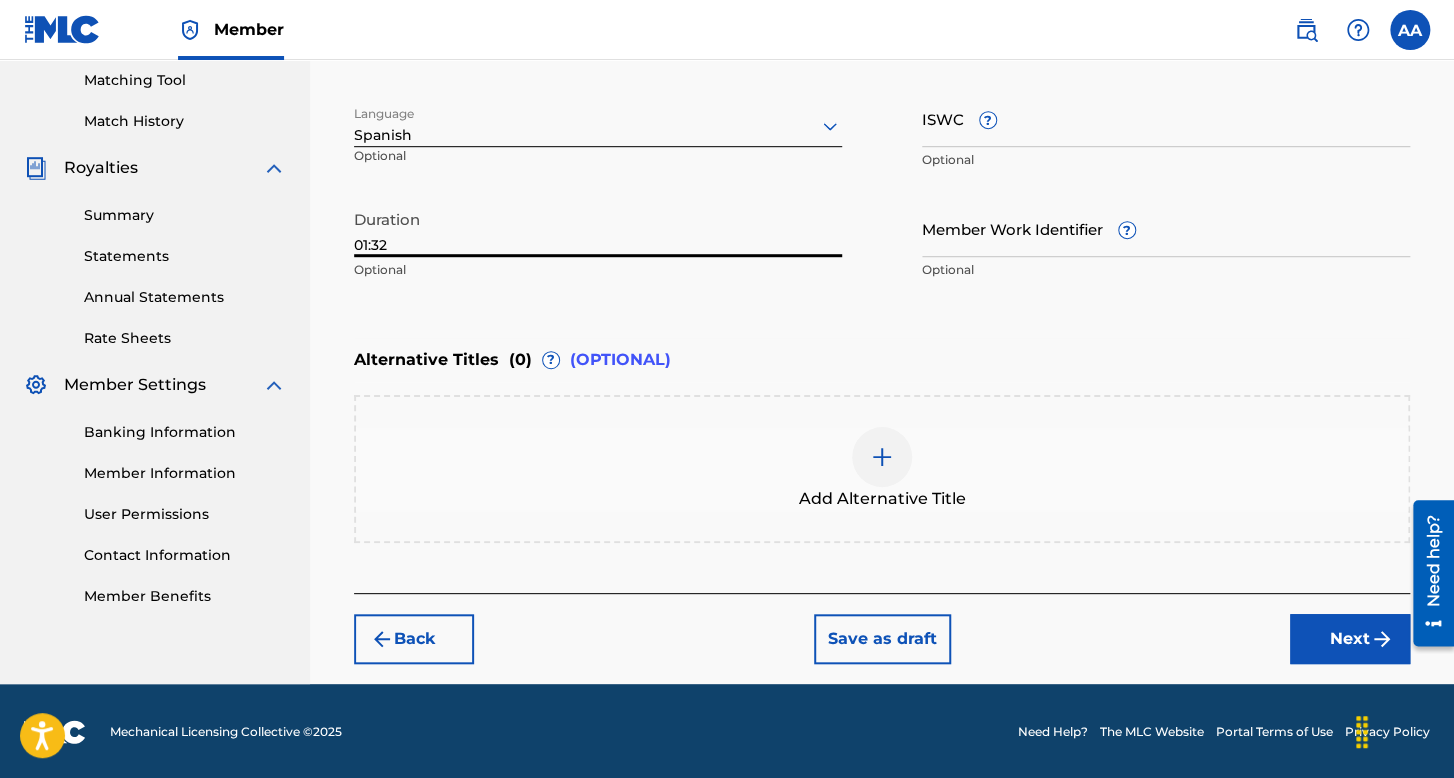 type on "01:32" 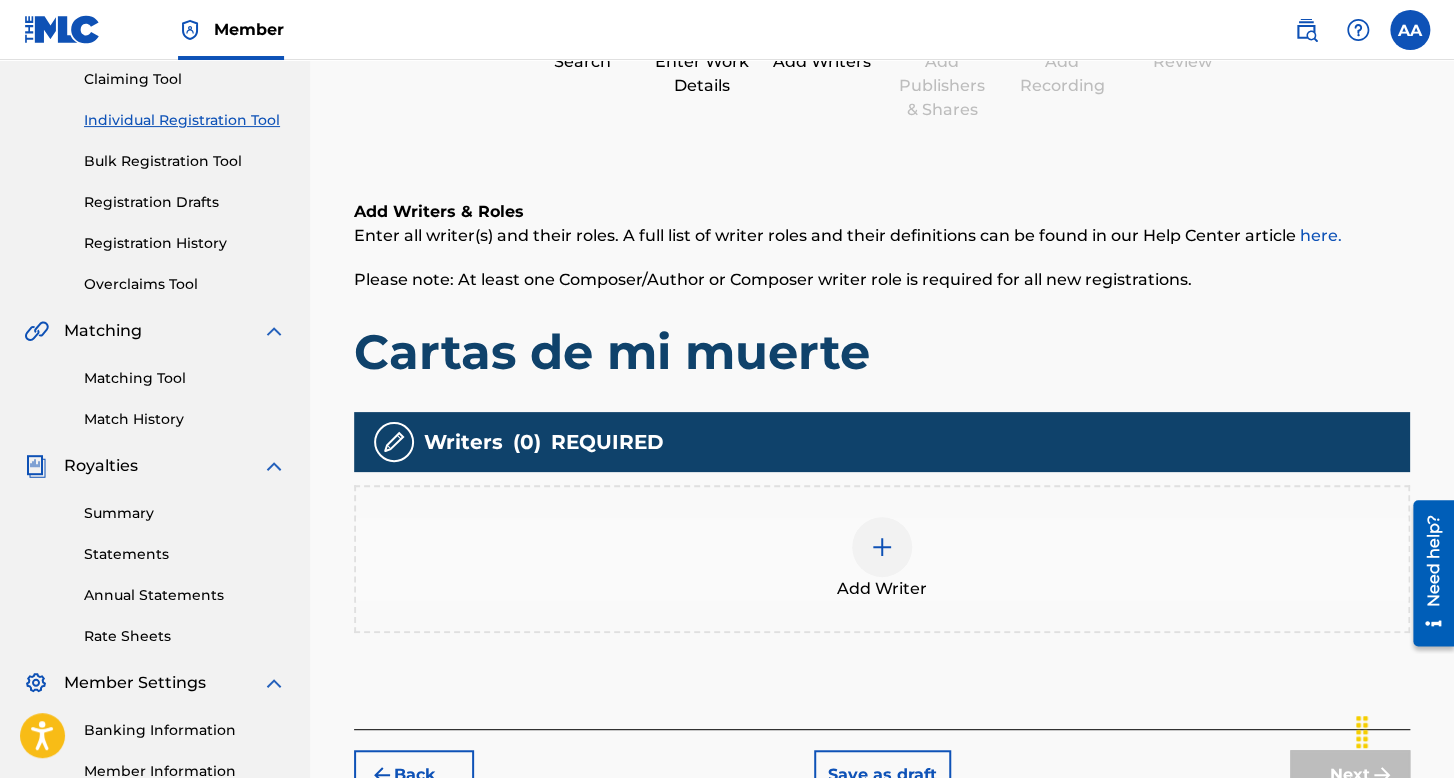 scroll, scrollTop: 390, scrollLeft: 0, axis: vertical 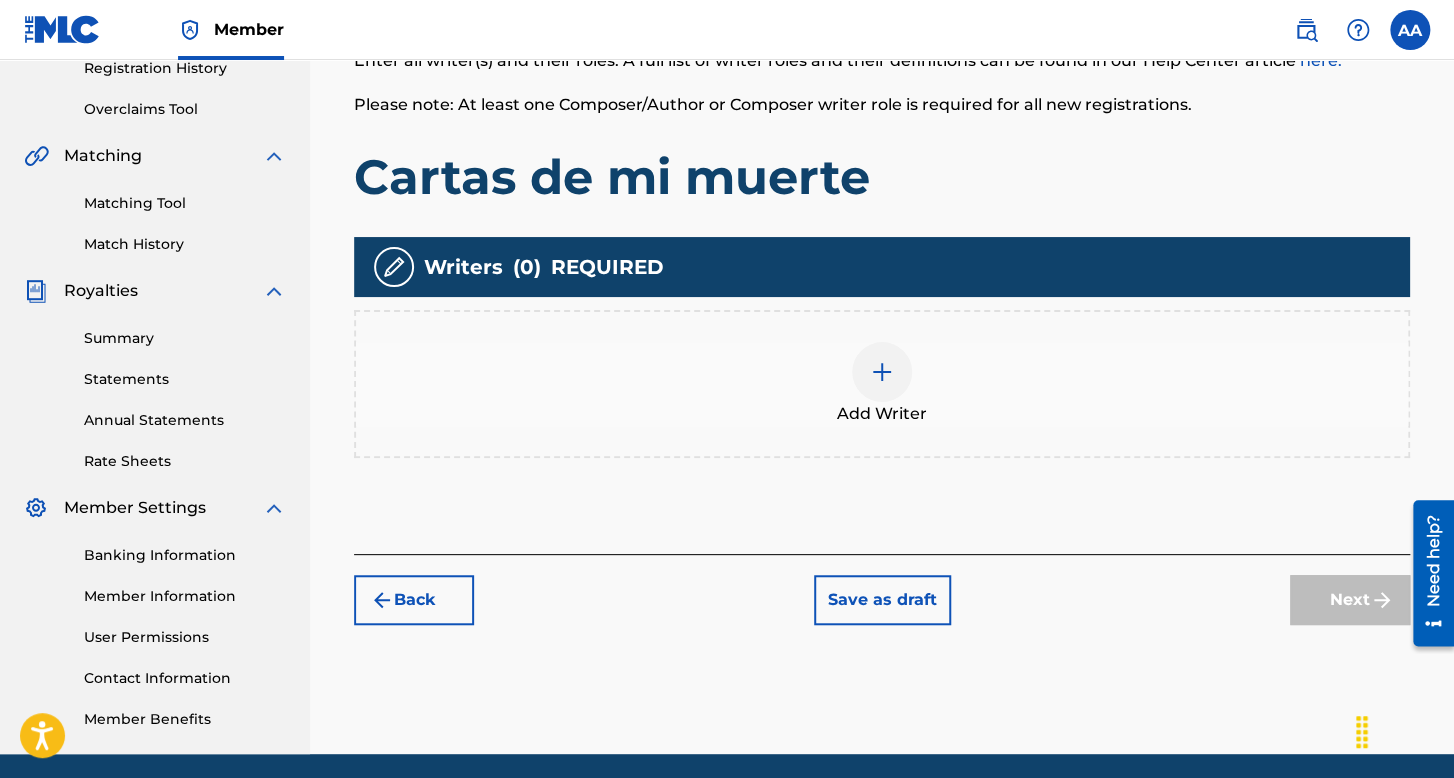 click at bounding box center [882, 372] 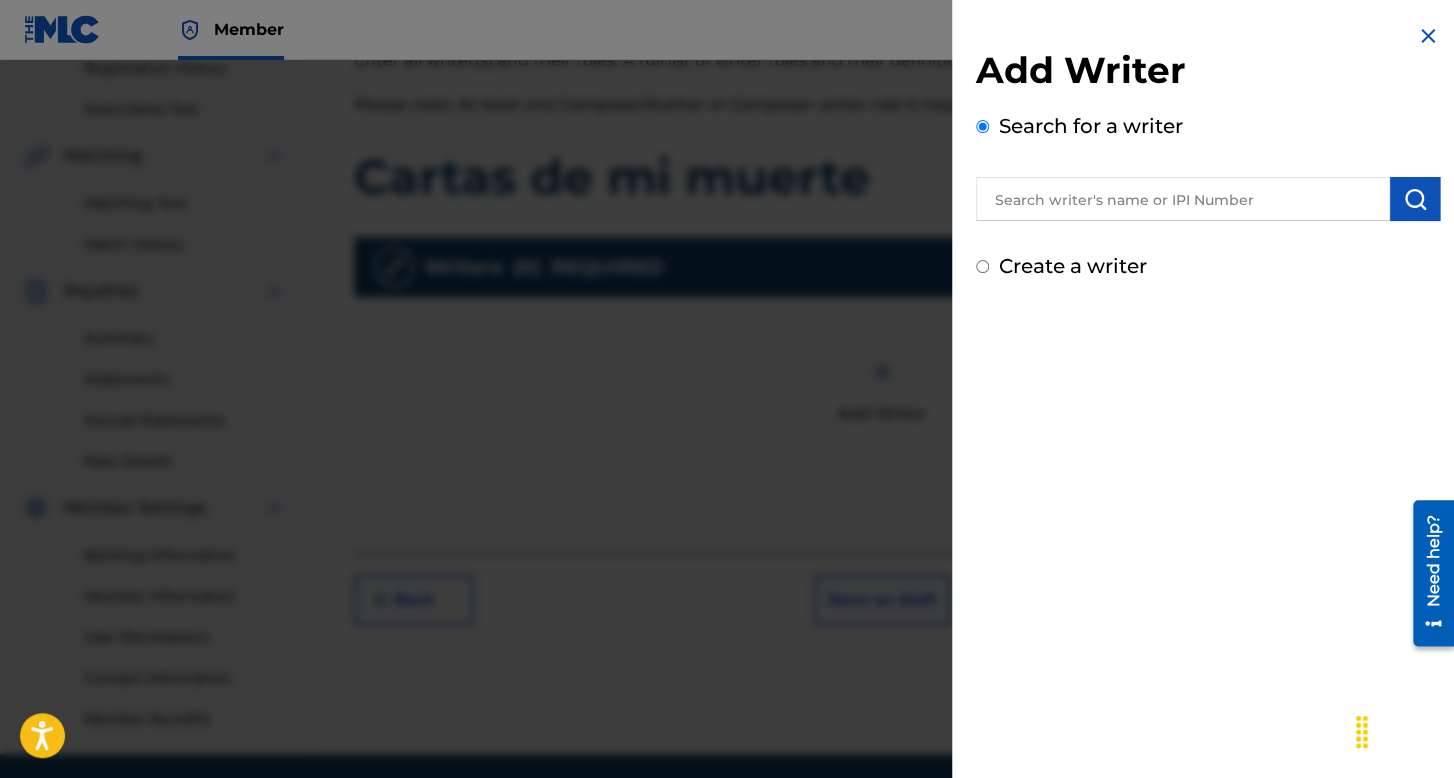 click on "Create a writer" at bounding box center (982, 266) 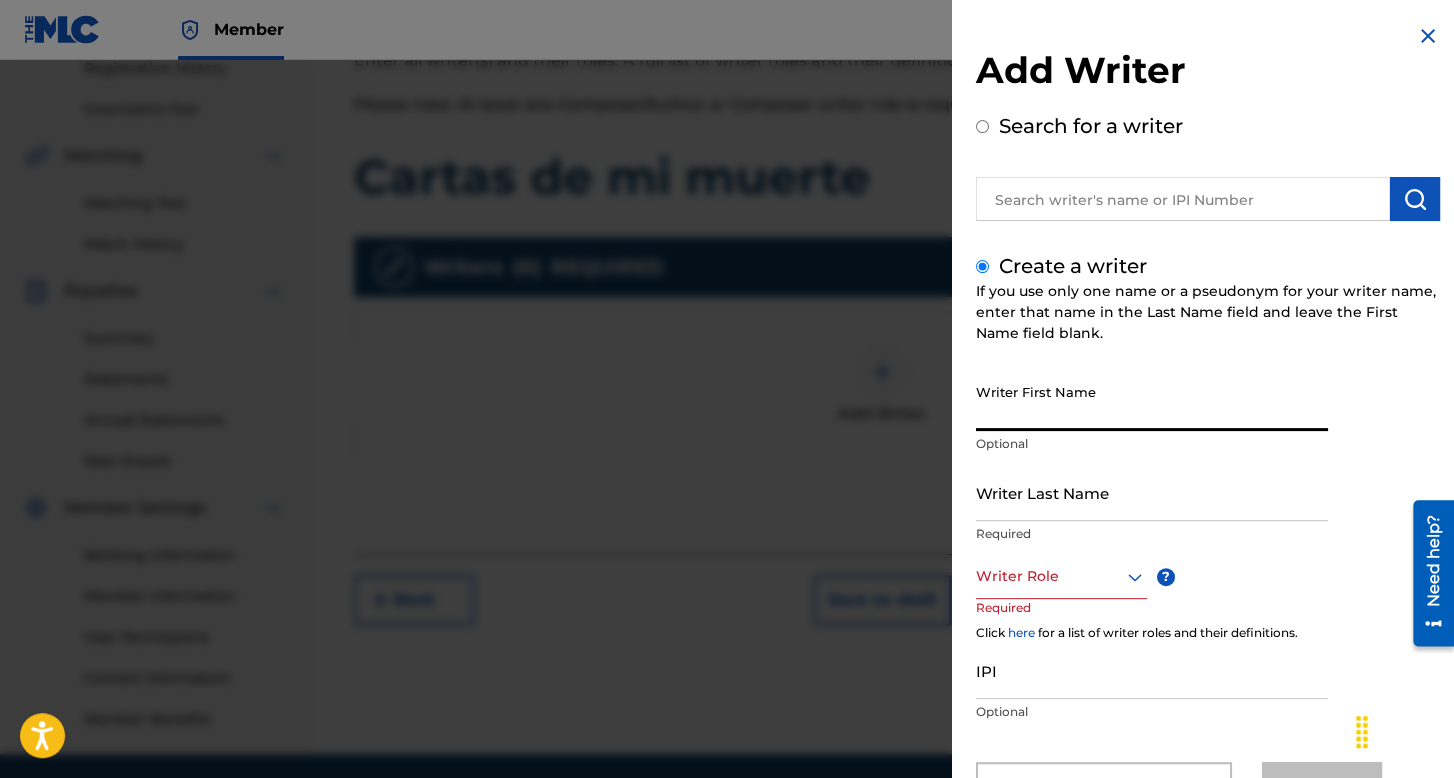 click on "Writer First Name" at bounding box center (1152, 402) 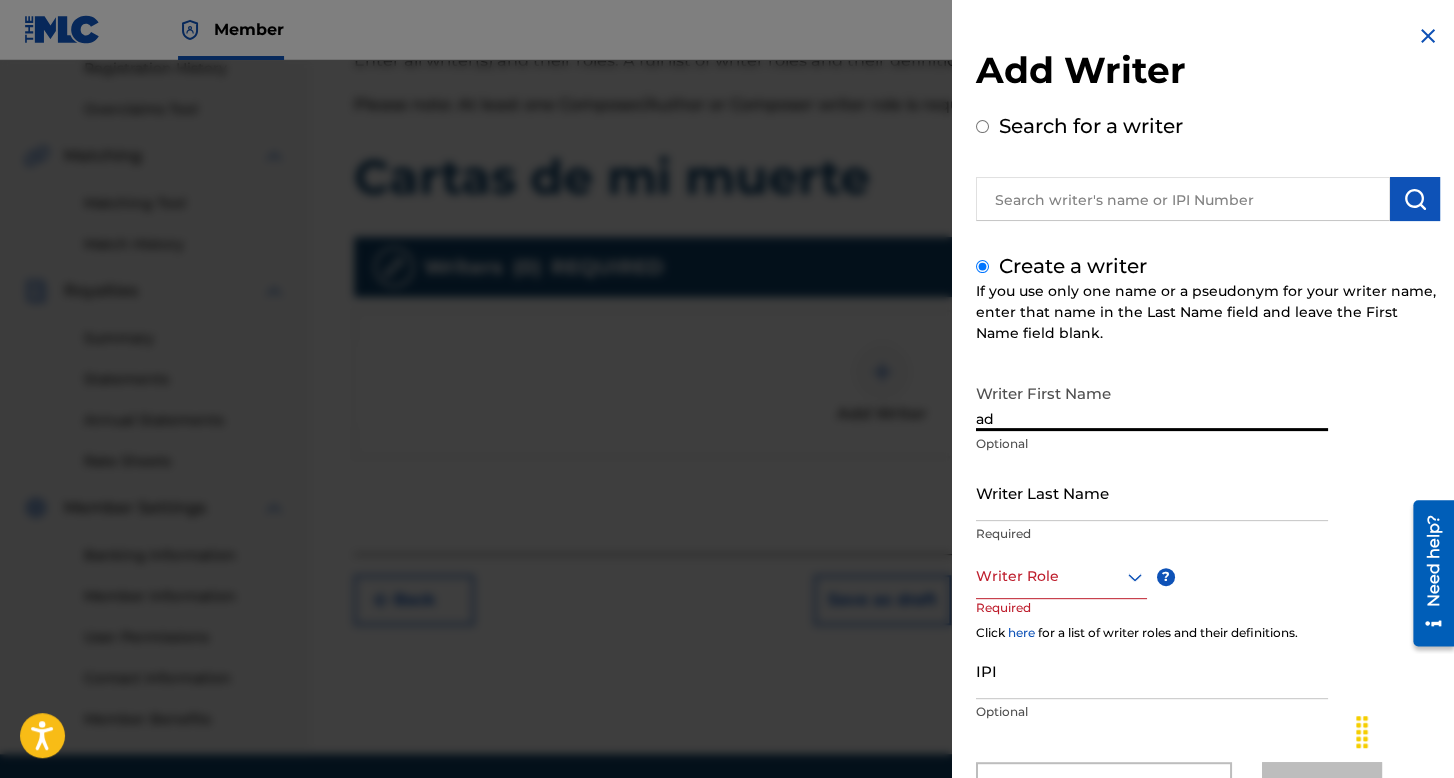 type on "a" 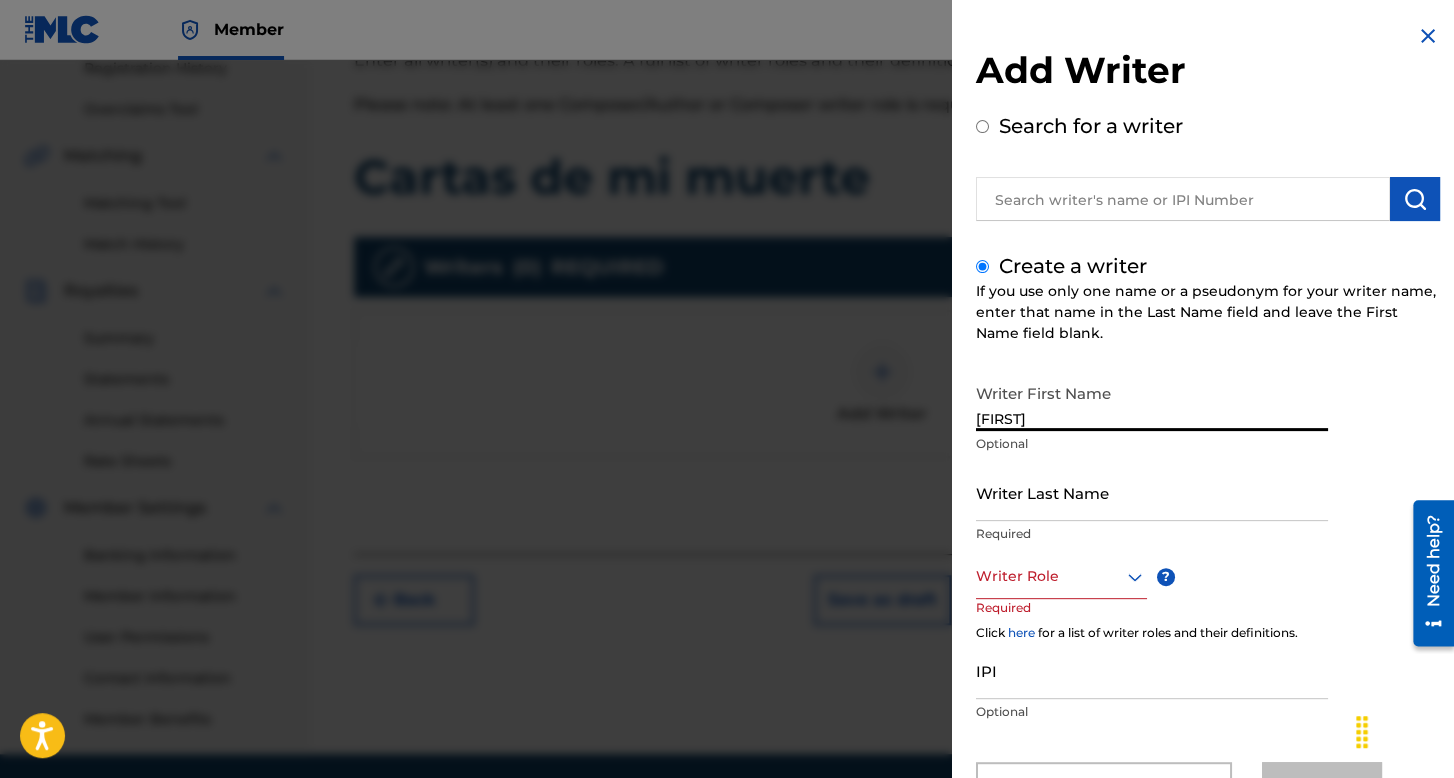 type on "[FIRST]" 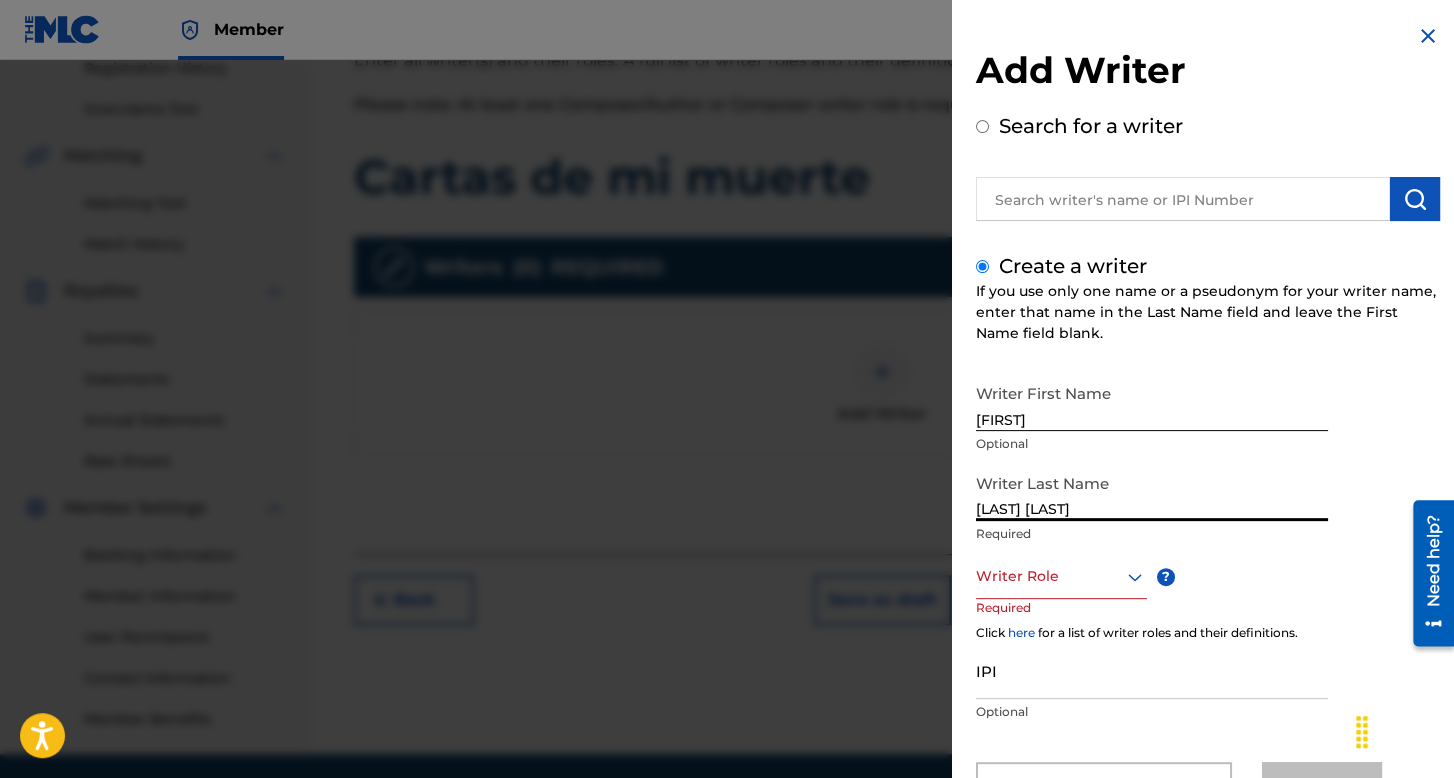 type on "[LAST] [LAST]" 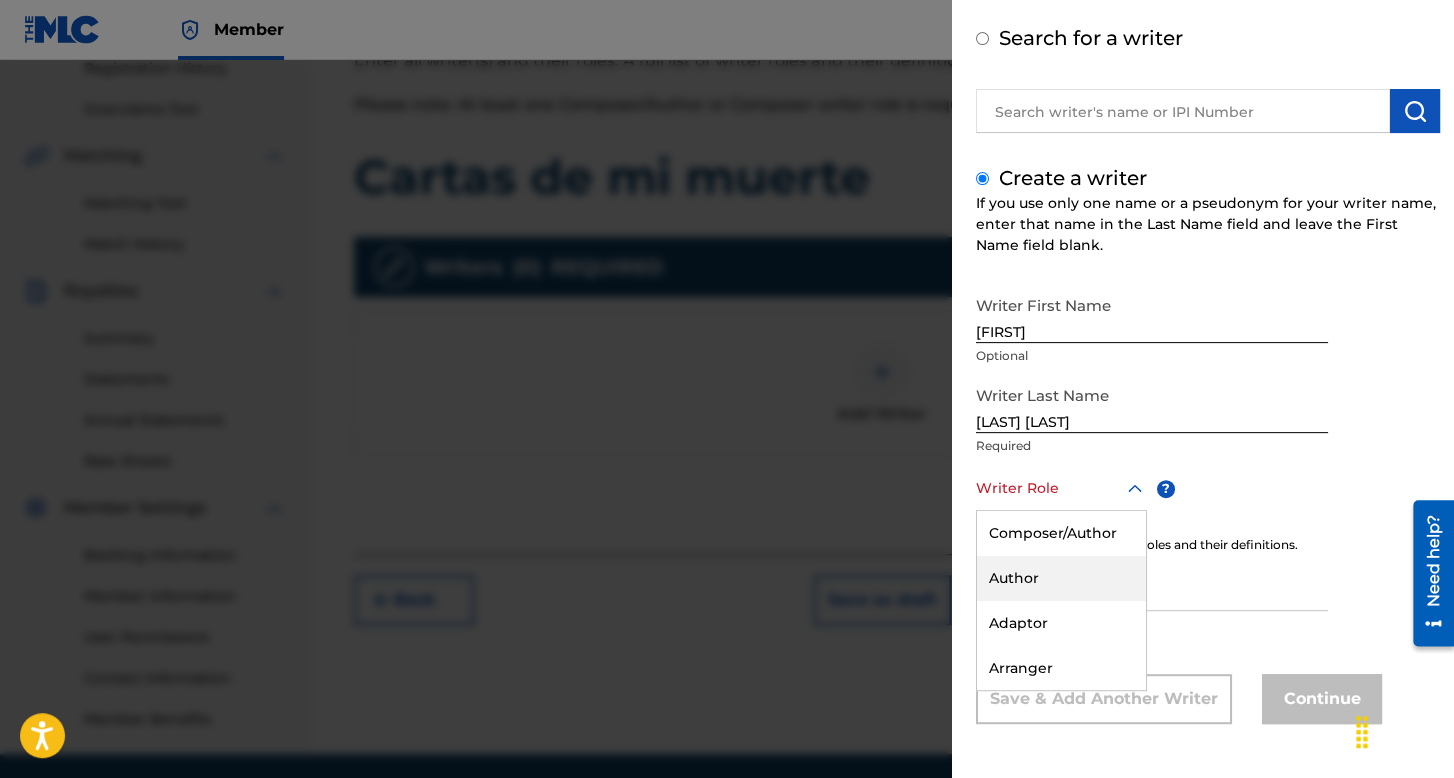 scroll, scrollTop: 88, scrollLeft: 0, axis: vertical 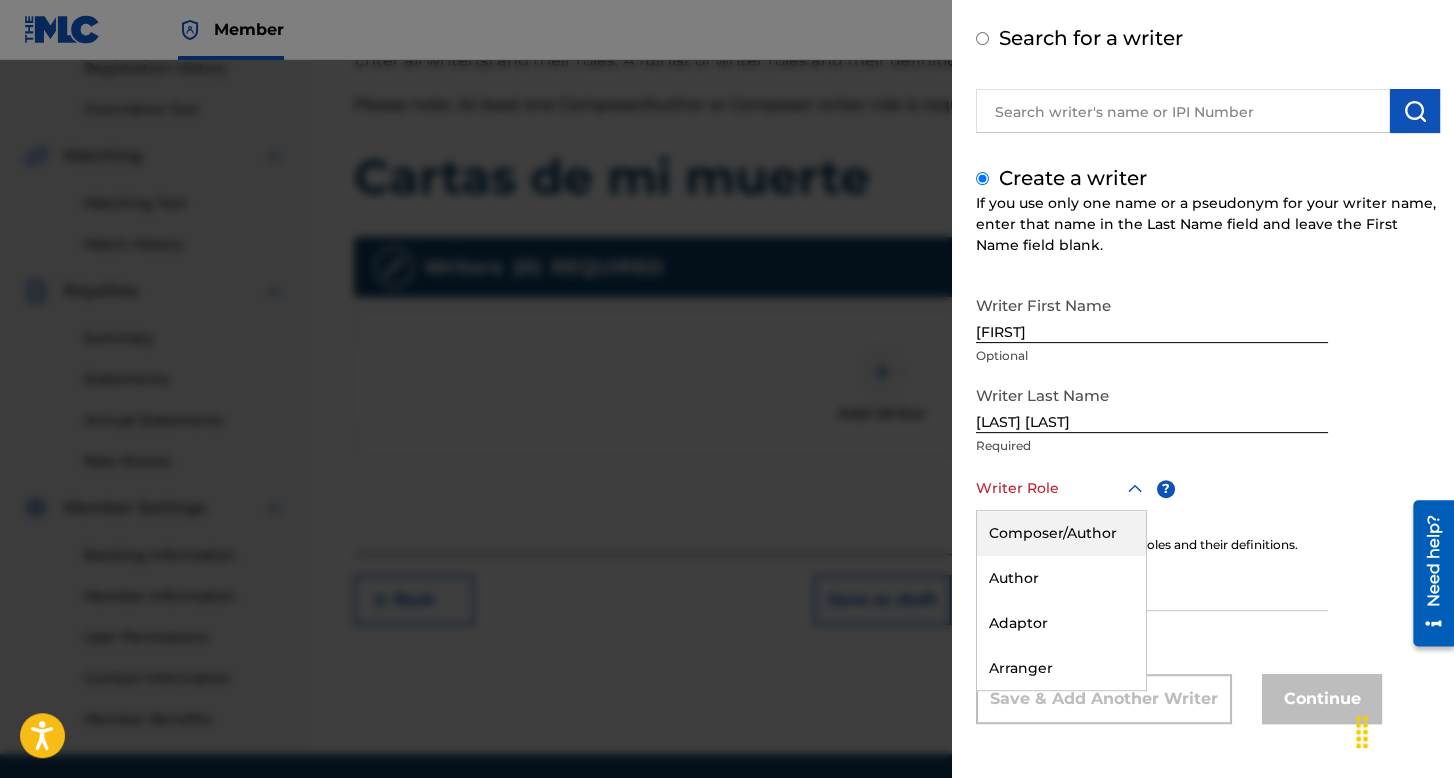 click on "Composer/Author" at bounding box center [1061, 533] 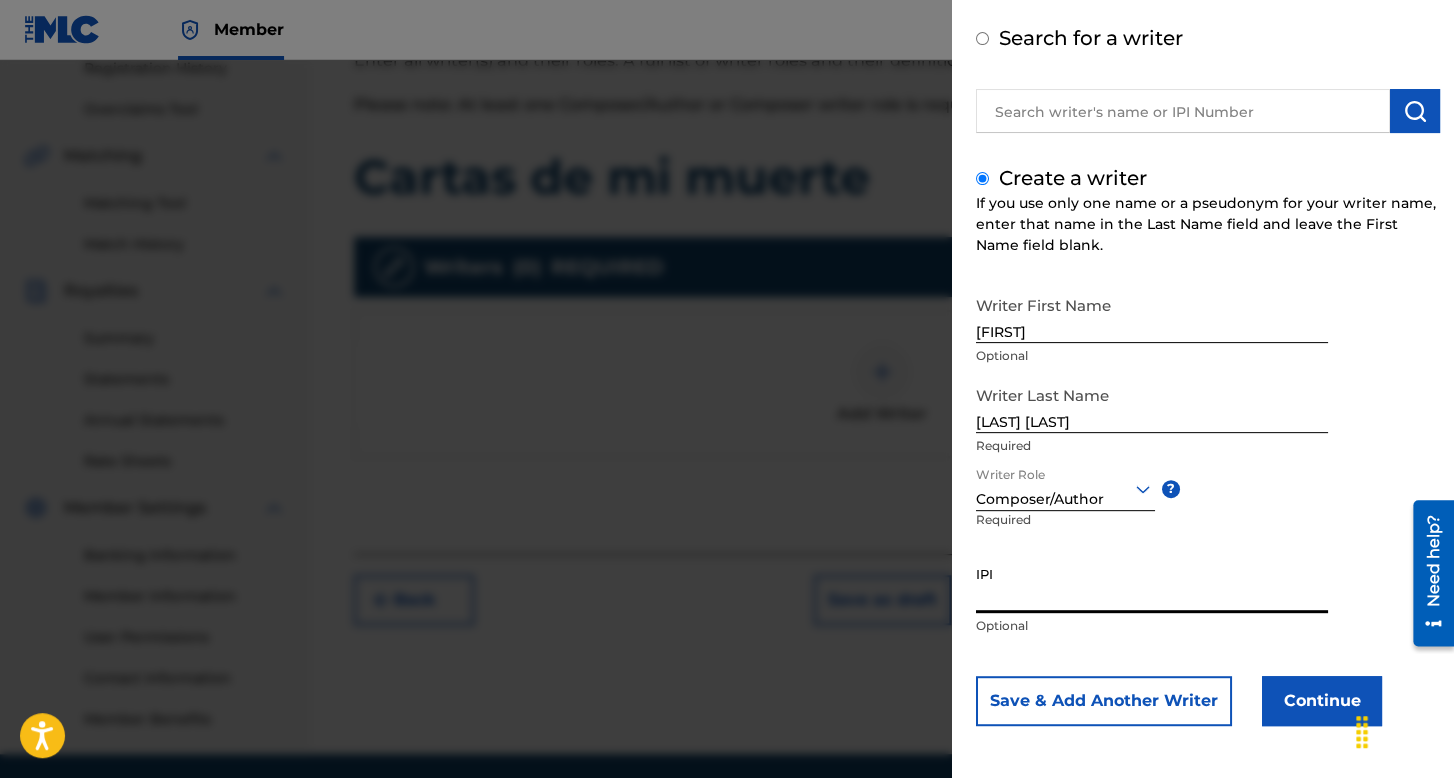 click on "IPI" at bounding box center (1152, 584) 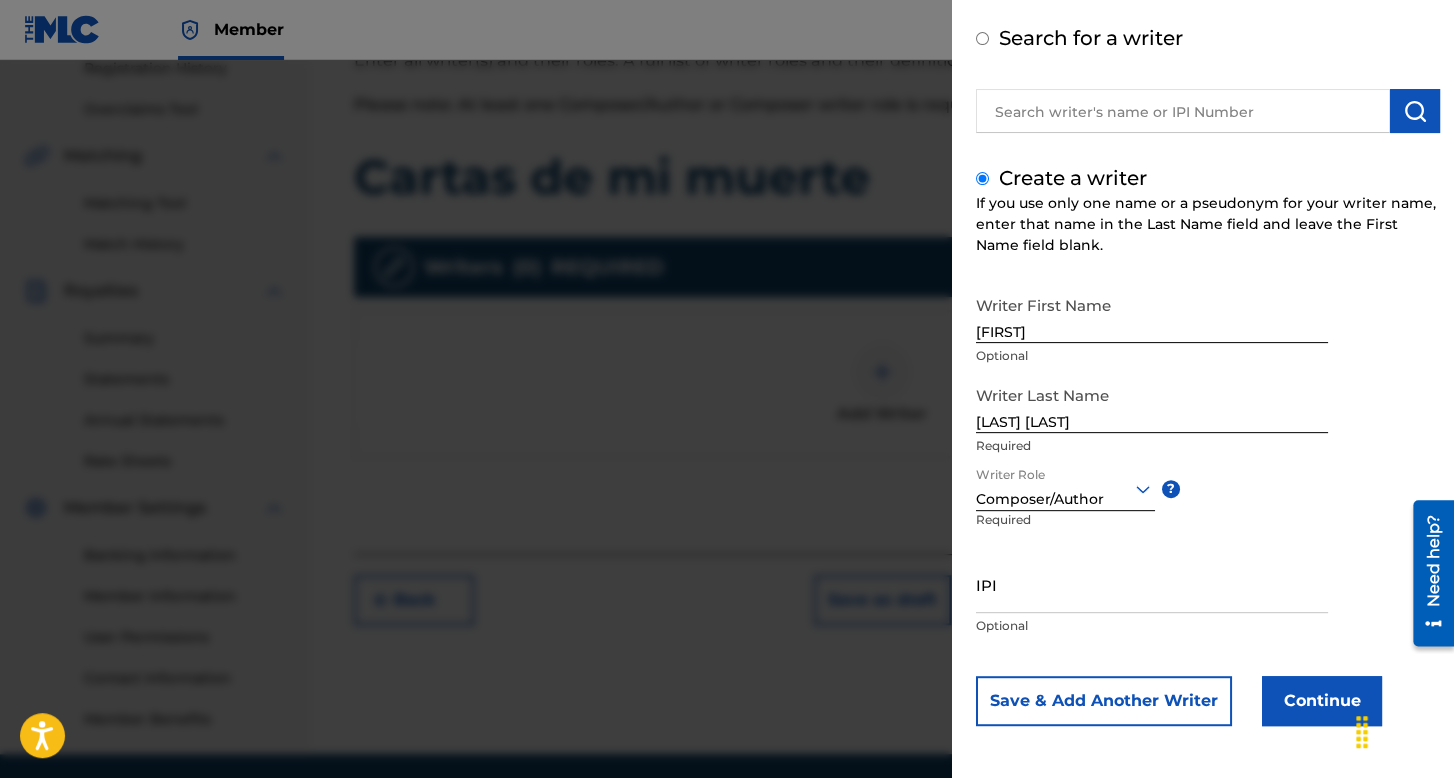 click on "Continue" at bounding box center (1322, 701) 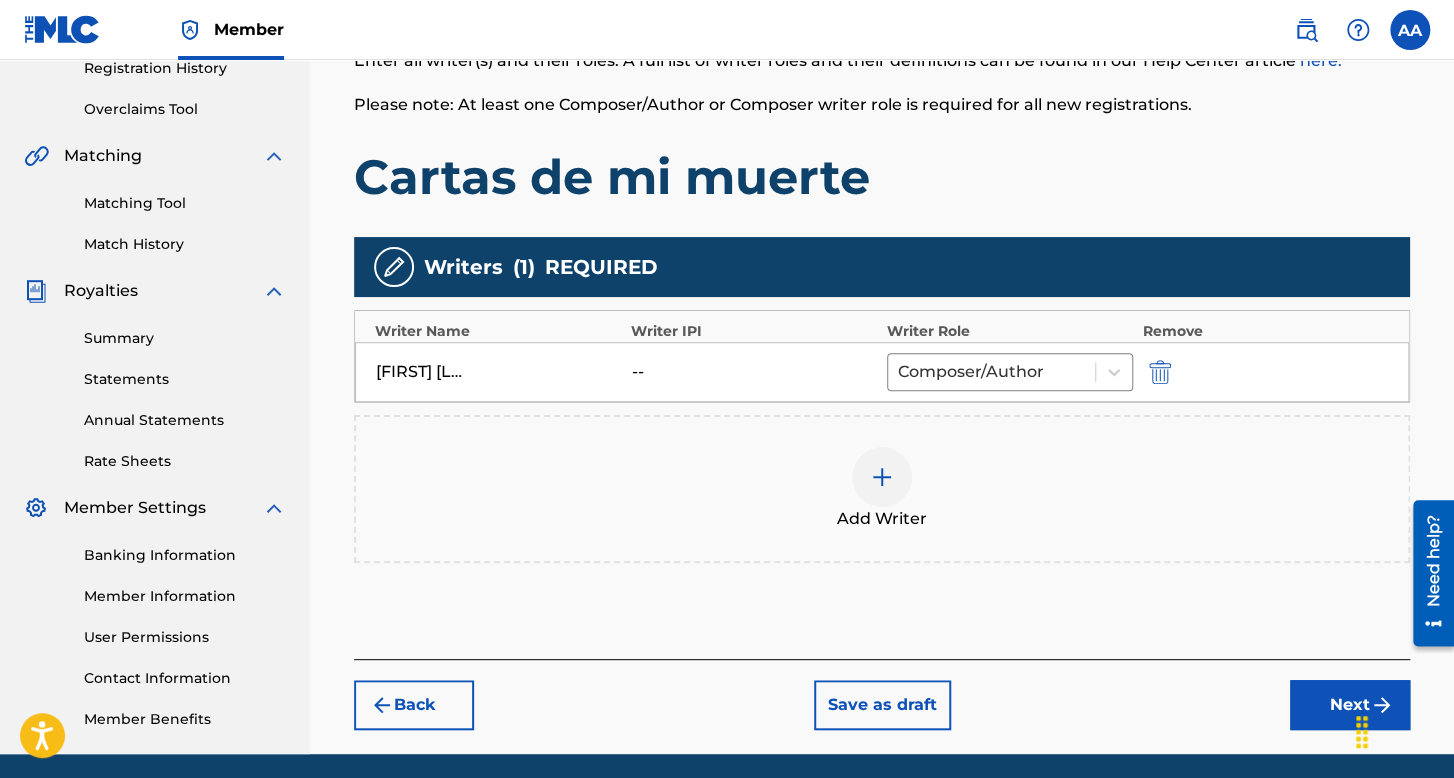 click on "Next" at bounding box center (1350, 705) 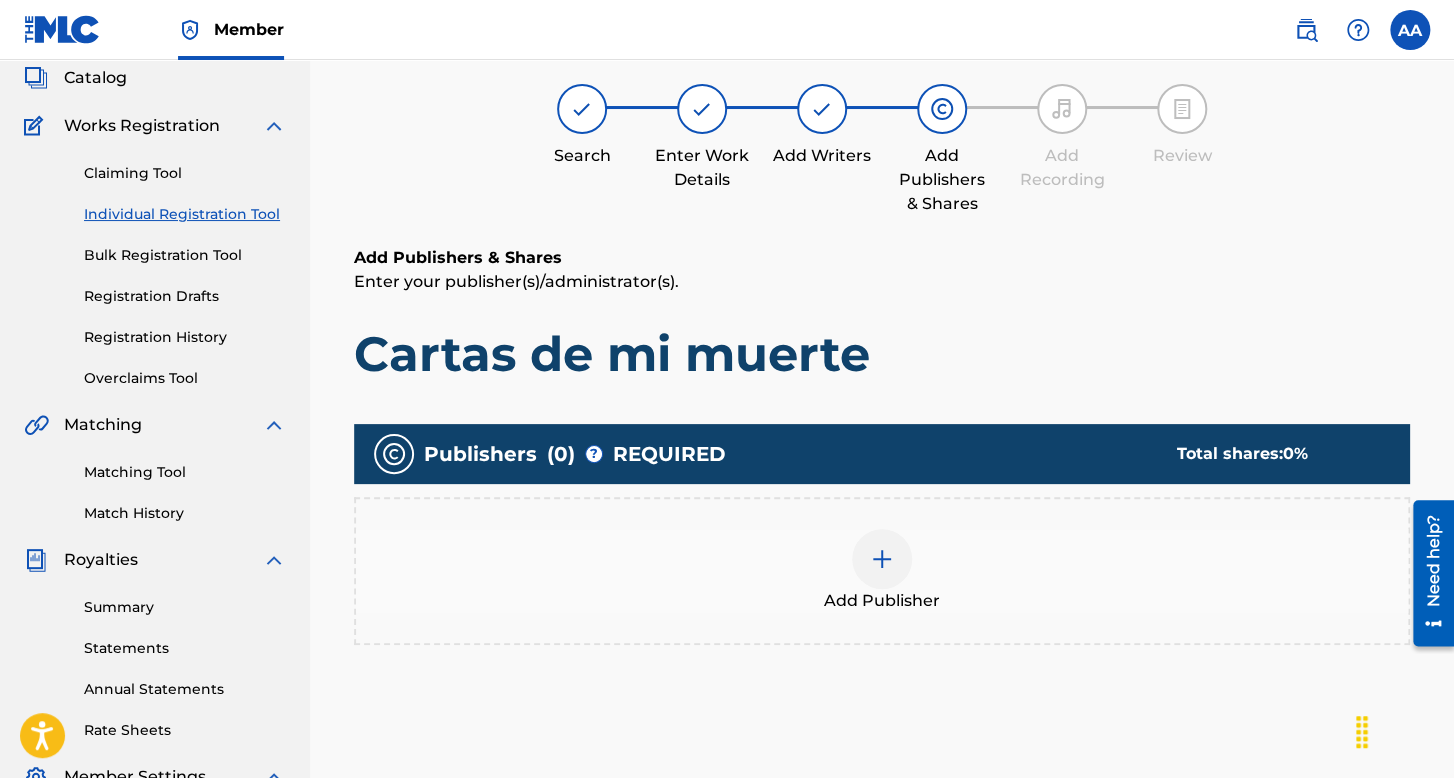 scroll, scrollTop: 90, scrollLeft: 0, axis: vertical 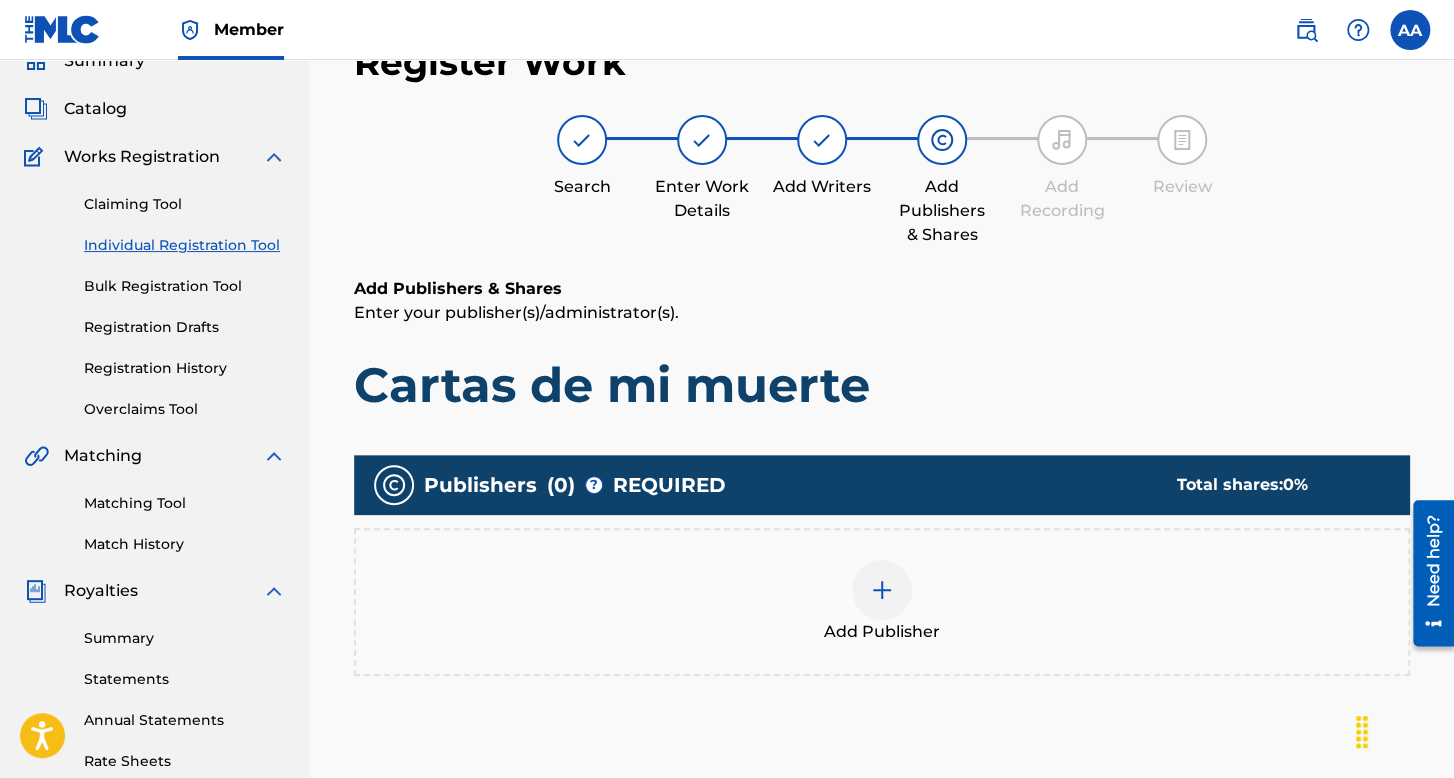 click at bounding box center (882, 590) 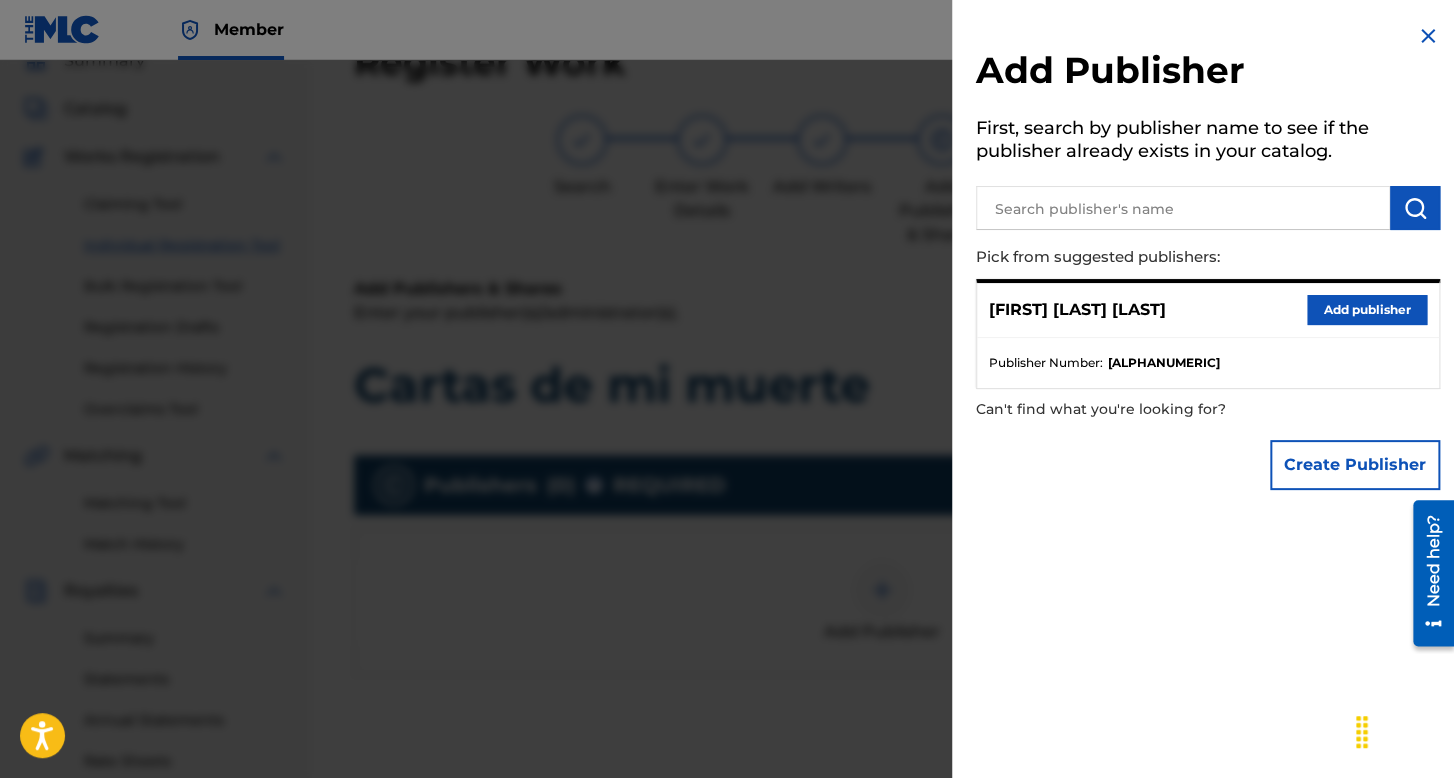 click on "Add publisher" at bounding box center [1367, 310] 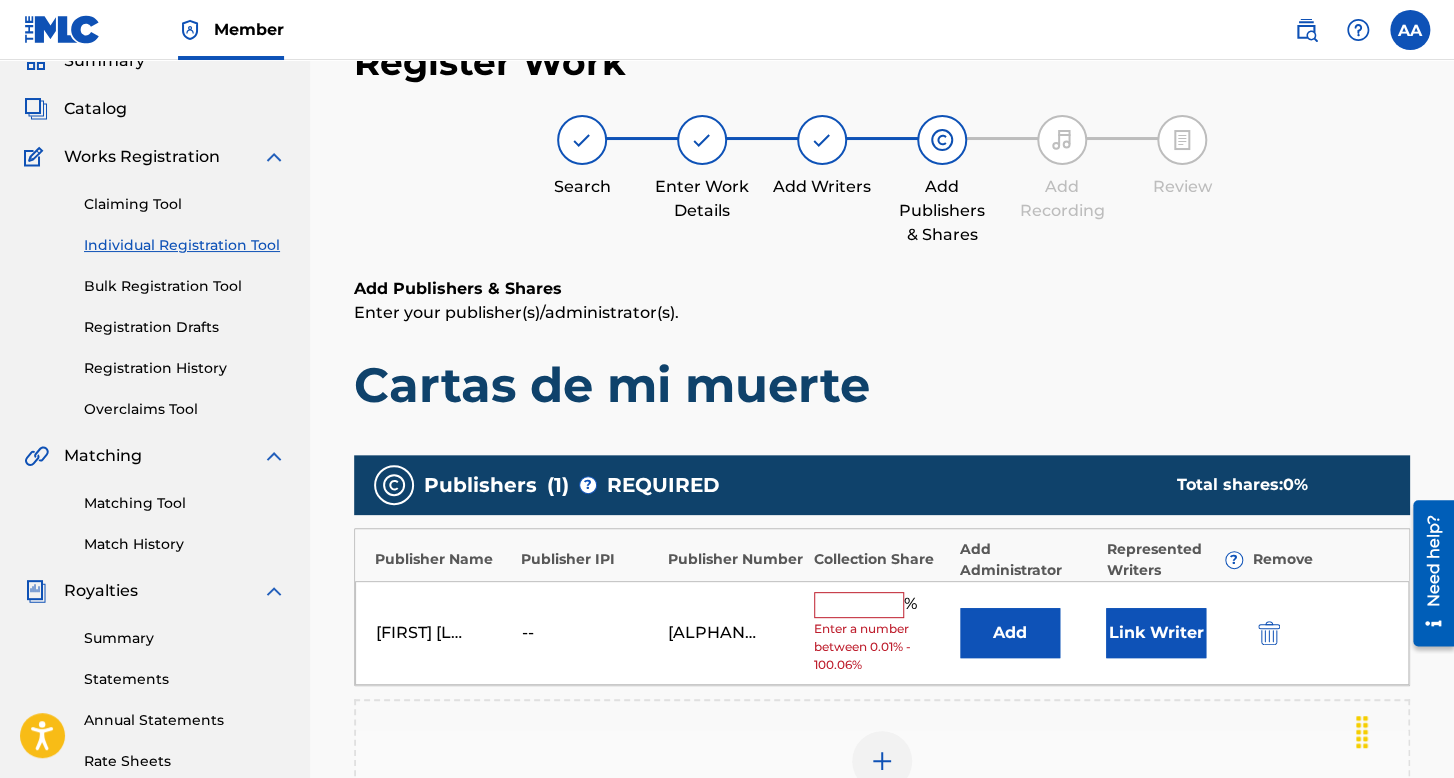 click at bounding box center [859, 605] 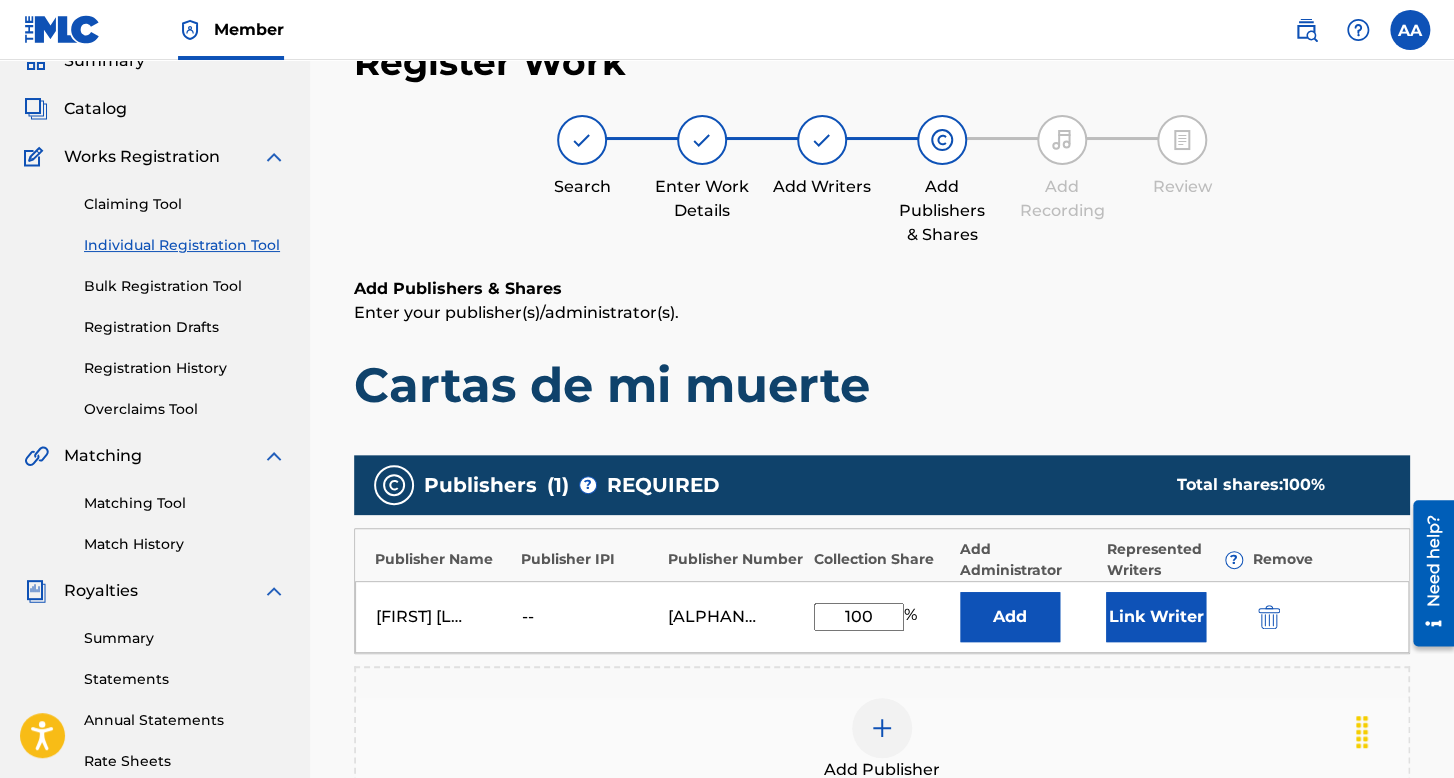 click on "Link Writer" at bounding box center [1156, 617] 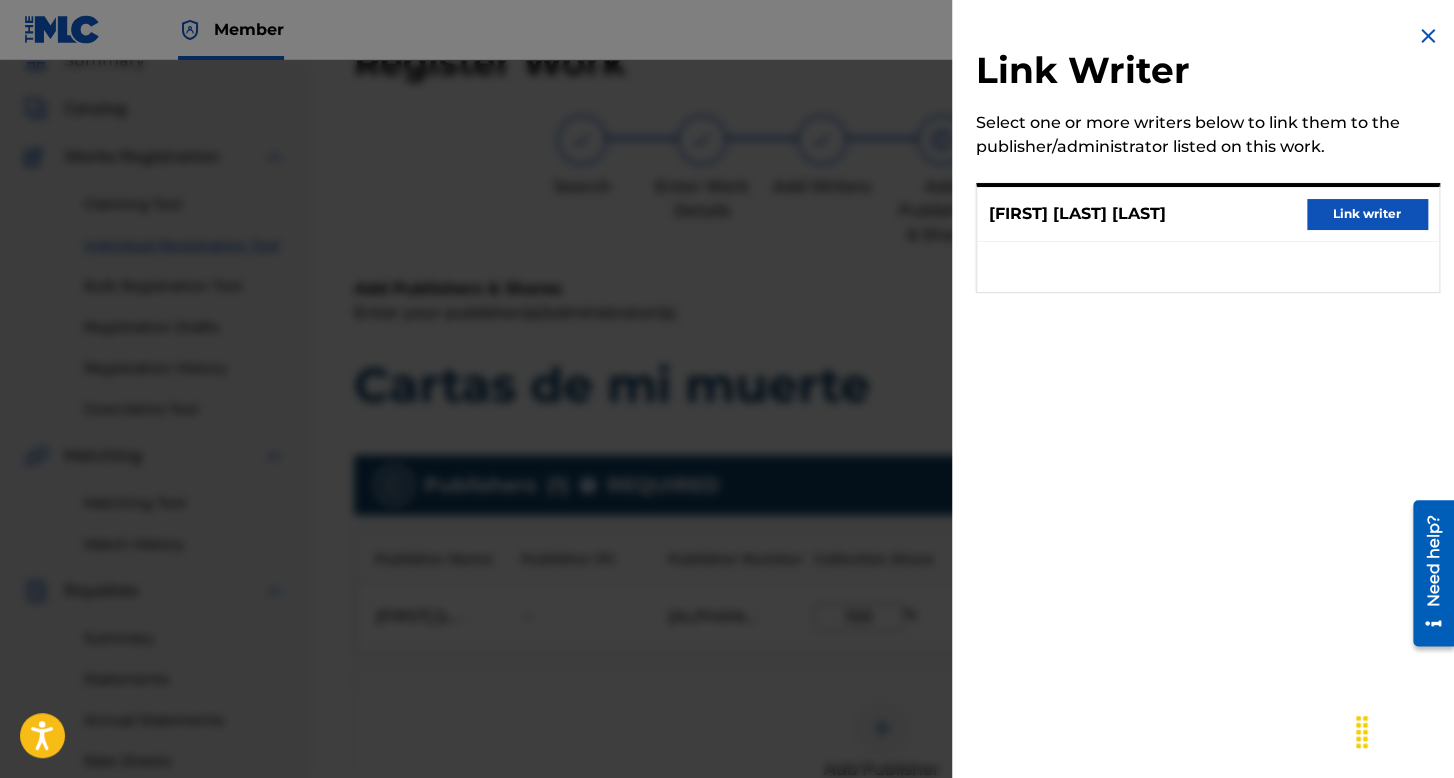 click on "Link writer" at bounding box center [1367, 214] 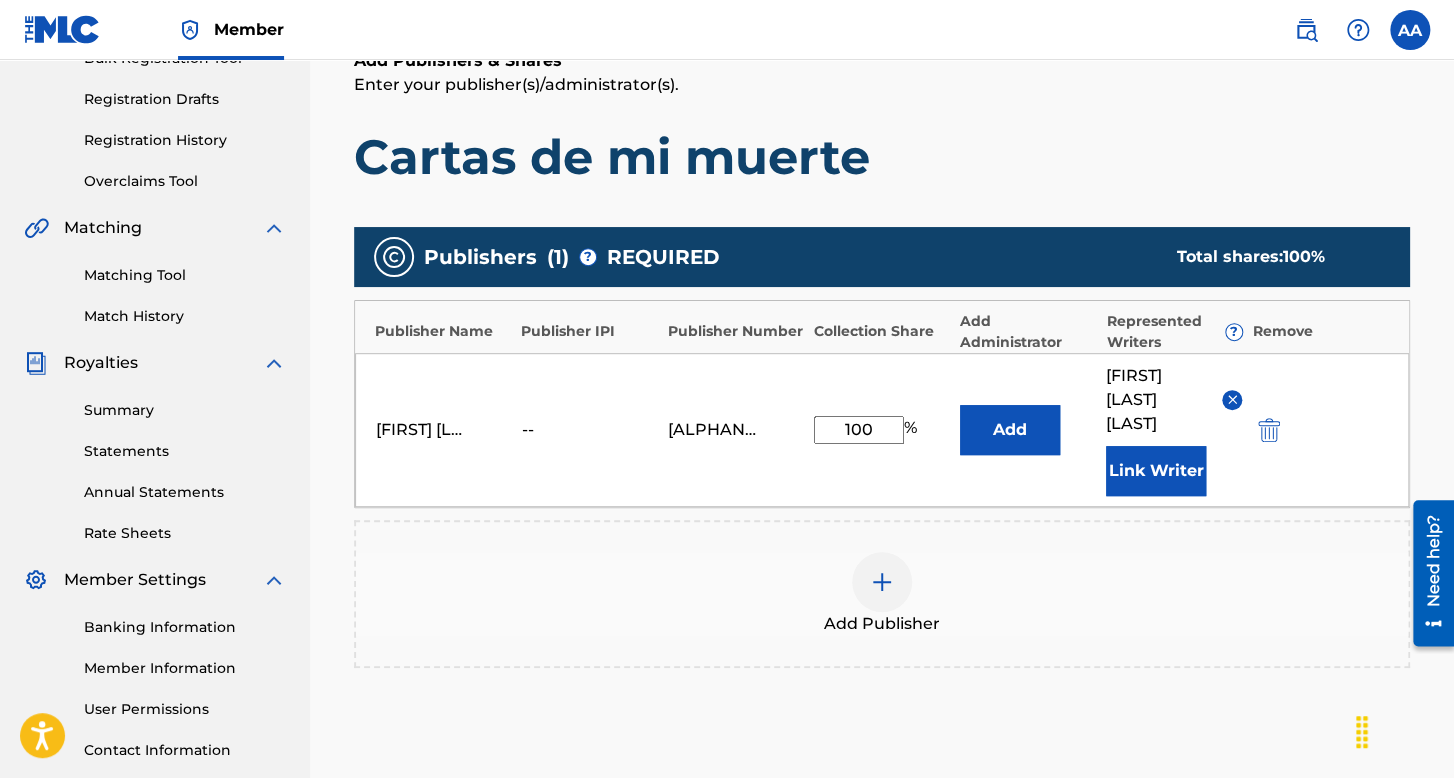 scroll, scrollTop: 490, scrollLeft: 0, axis: vertical 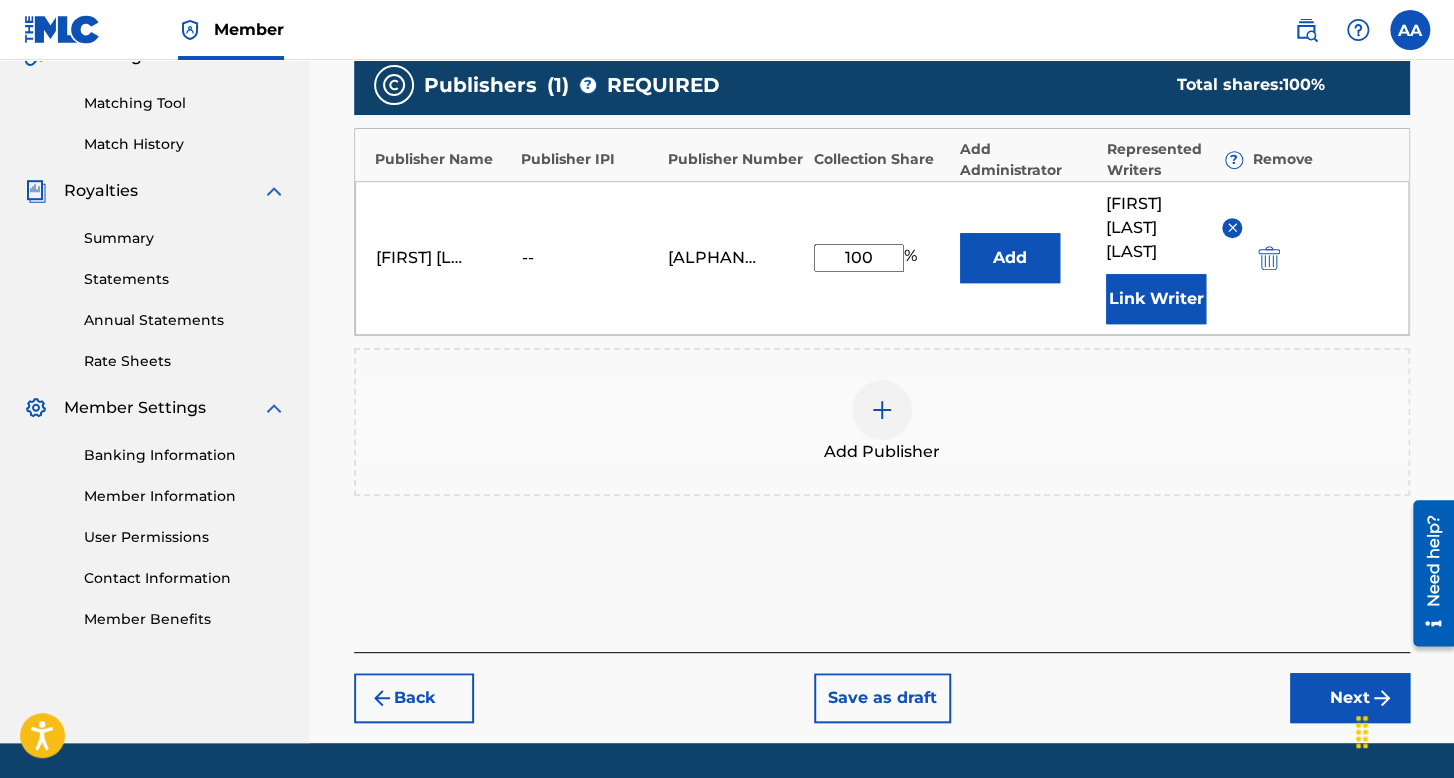 click on "Next" at bounding box center (1350, 698) 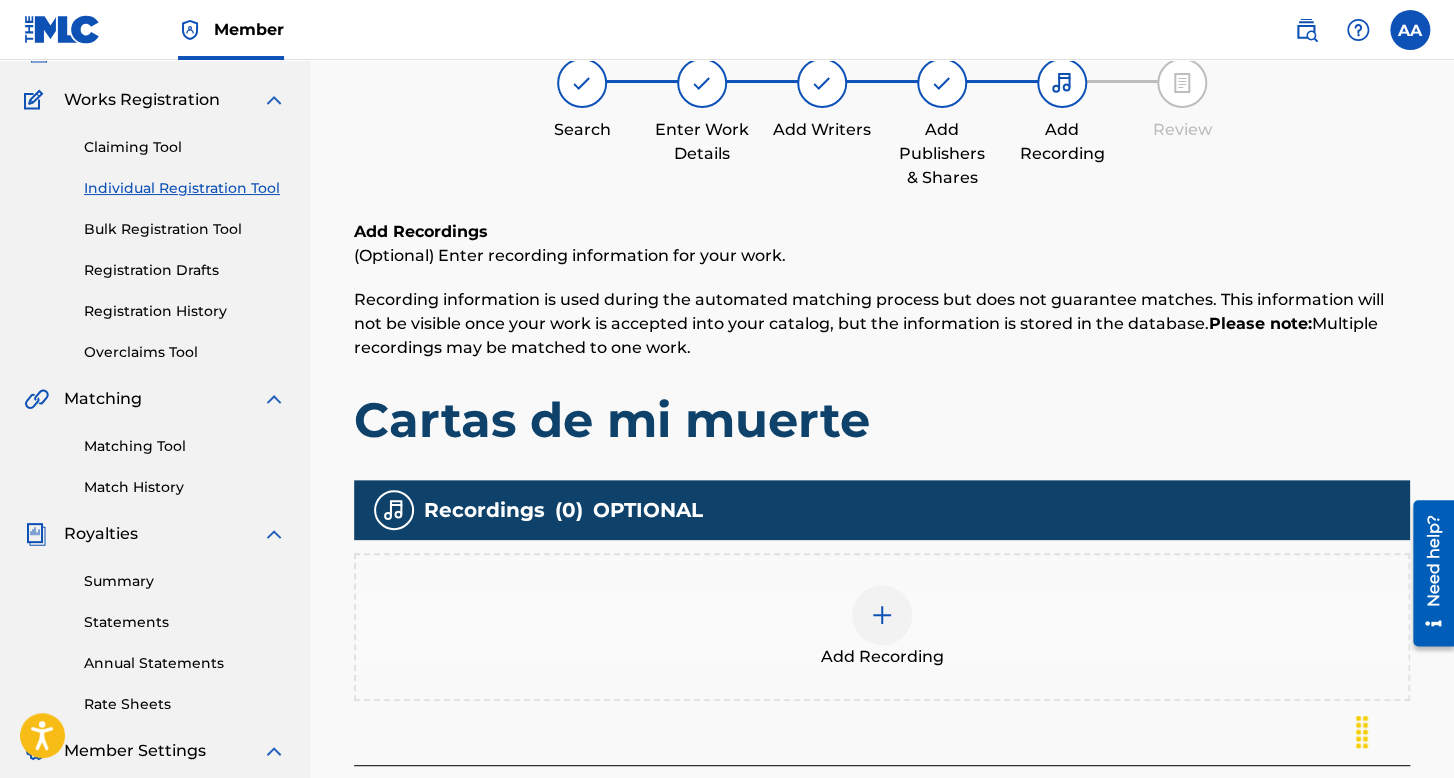 scroll, scrollTop: 190, scrollLeft: 0, axis: vertical 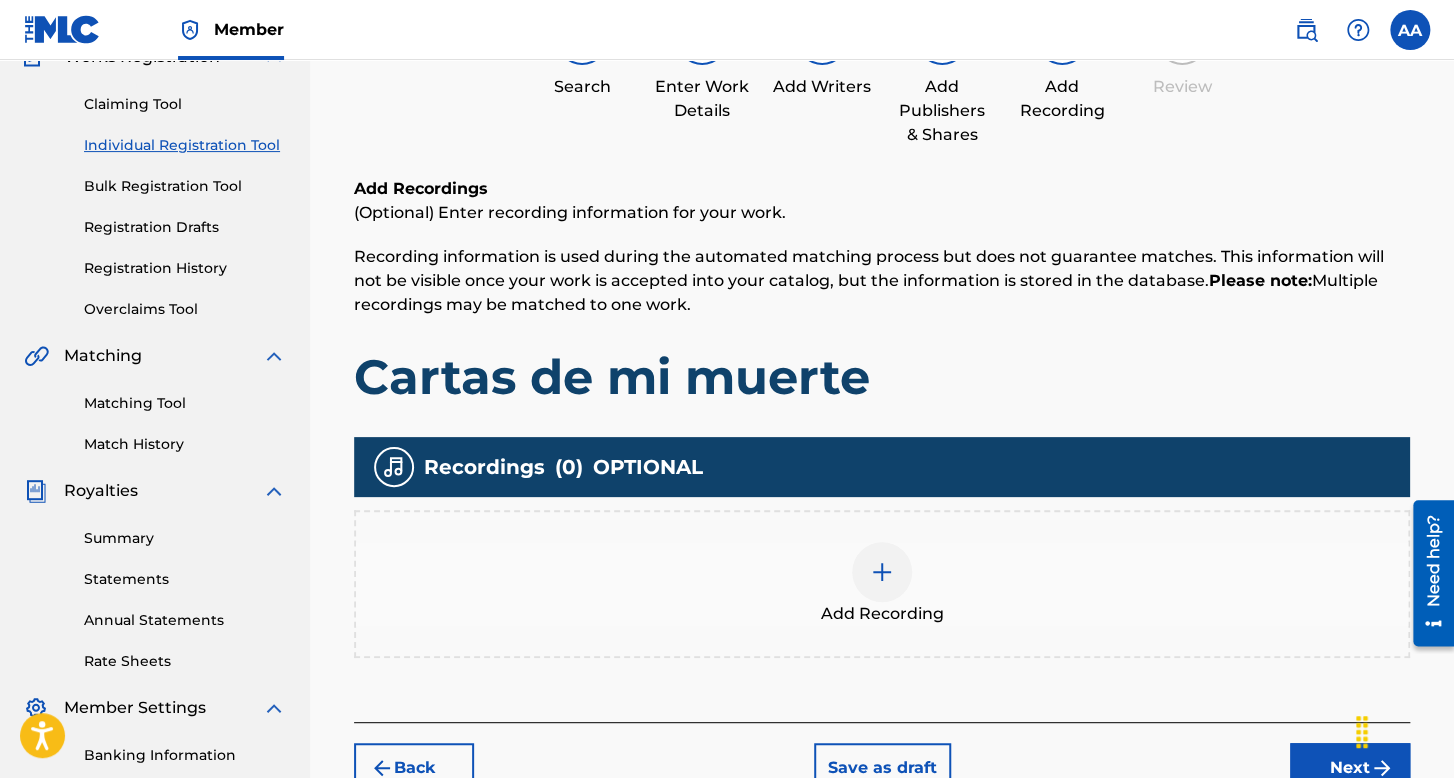 click on "Add Recording" at bounding box center [882, 584] 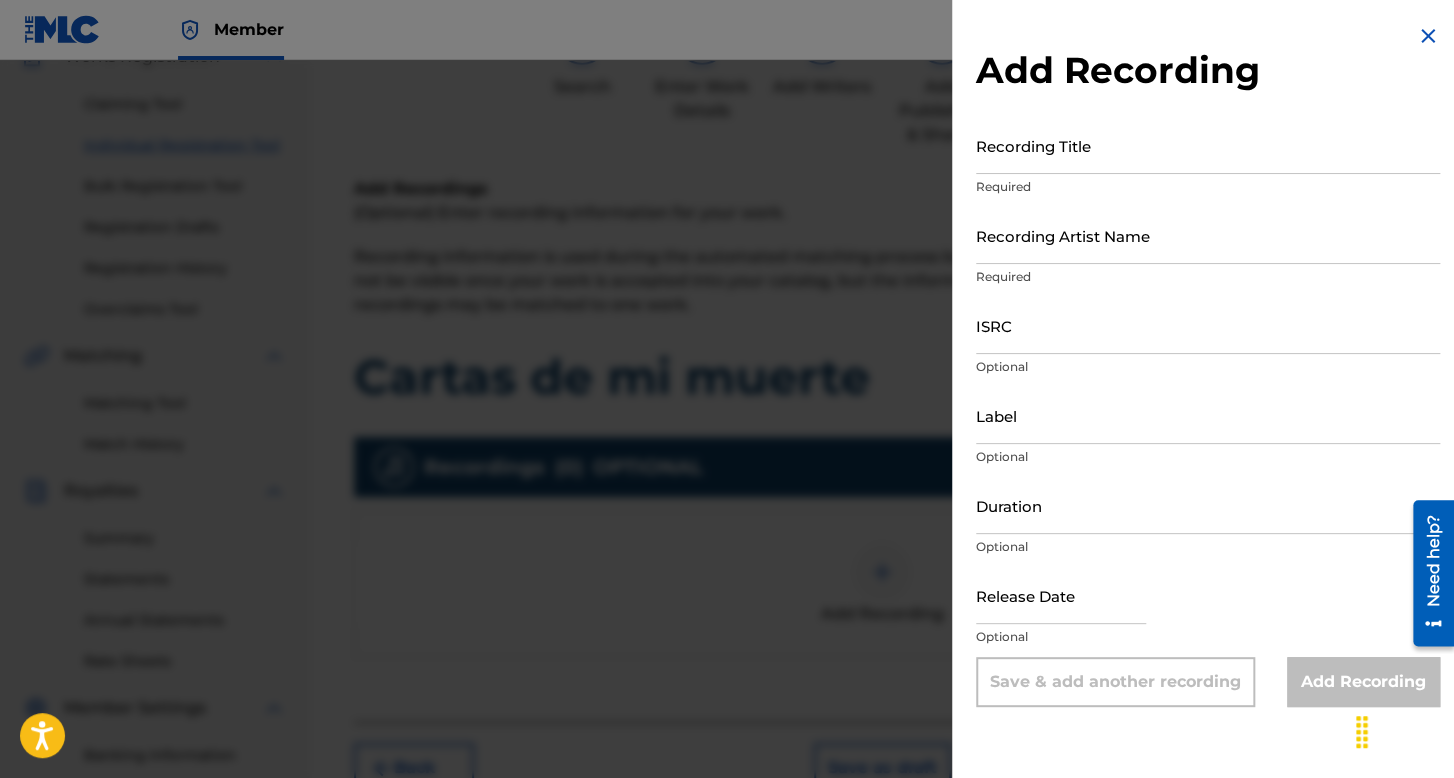 click on "Recording Title" at bounding box center [1208, 145] 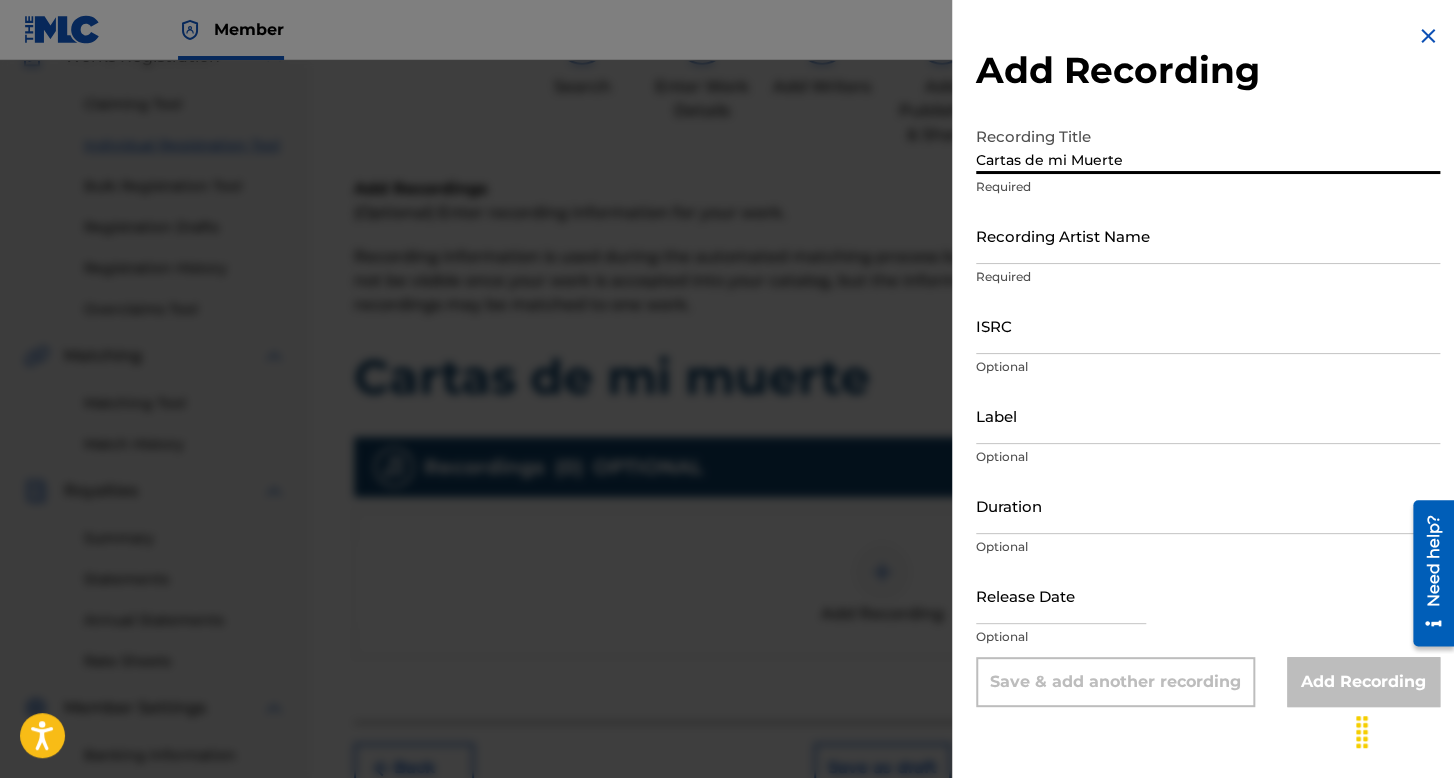 type on "Cartas de mi Muerte" 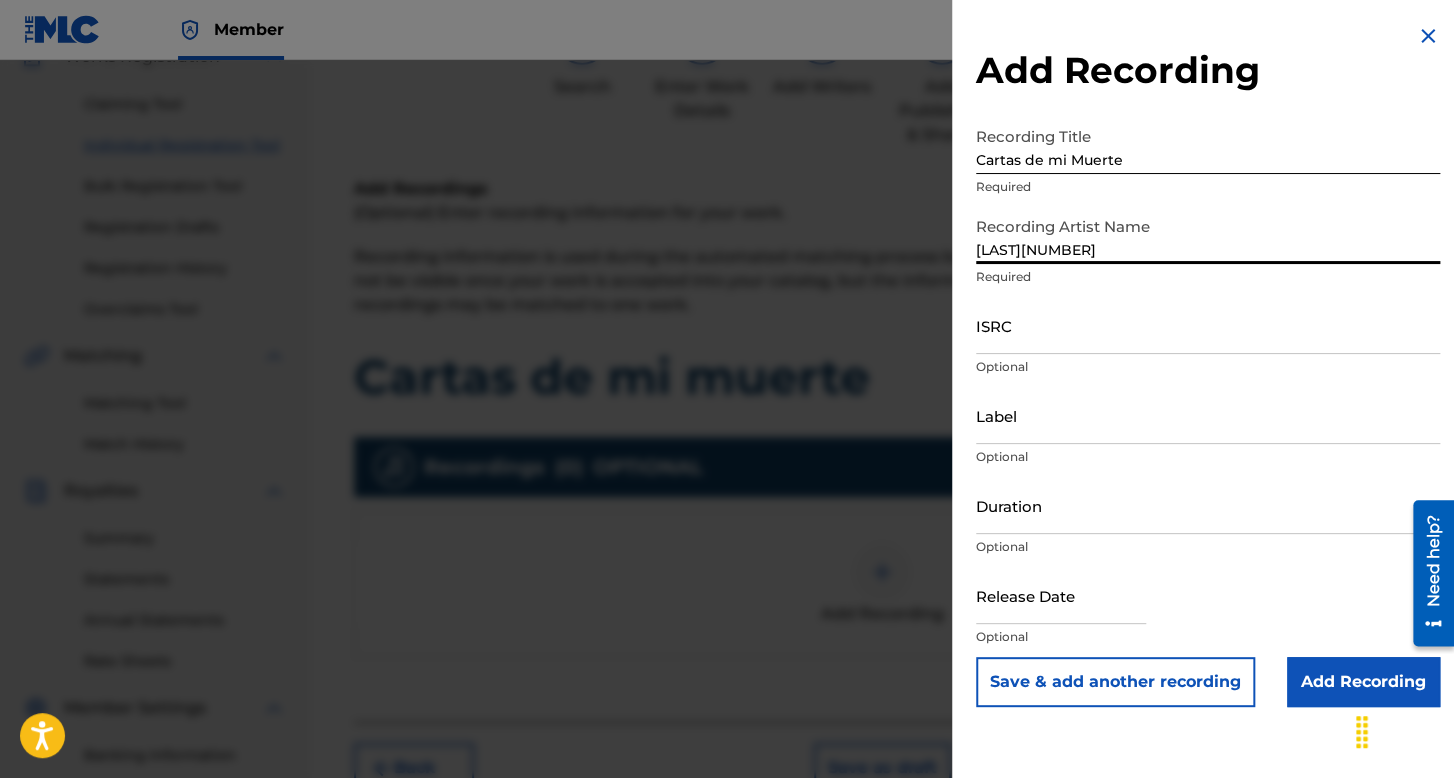 click on "[LAST][NUMBER]" at bounding box center [1208, 235] 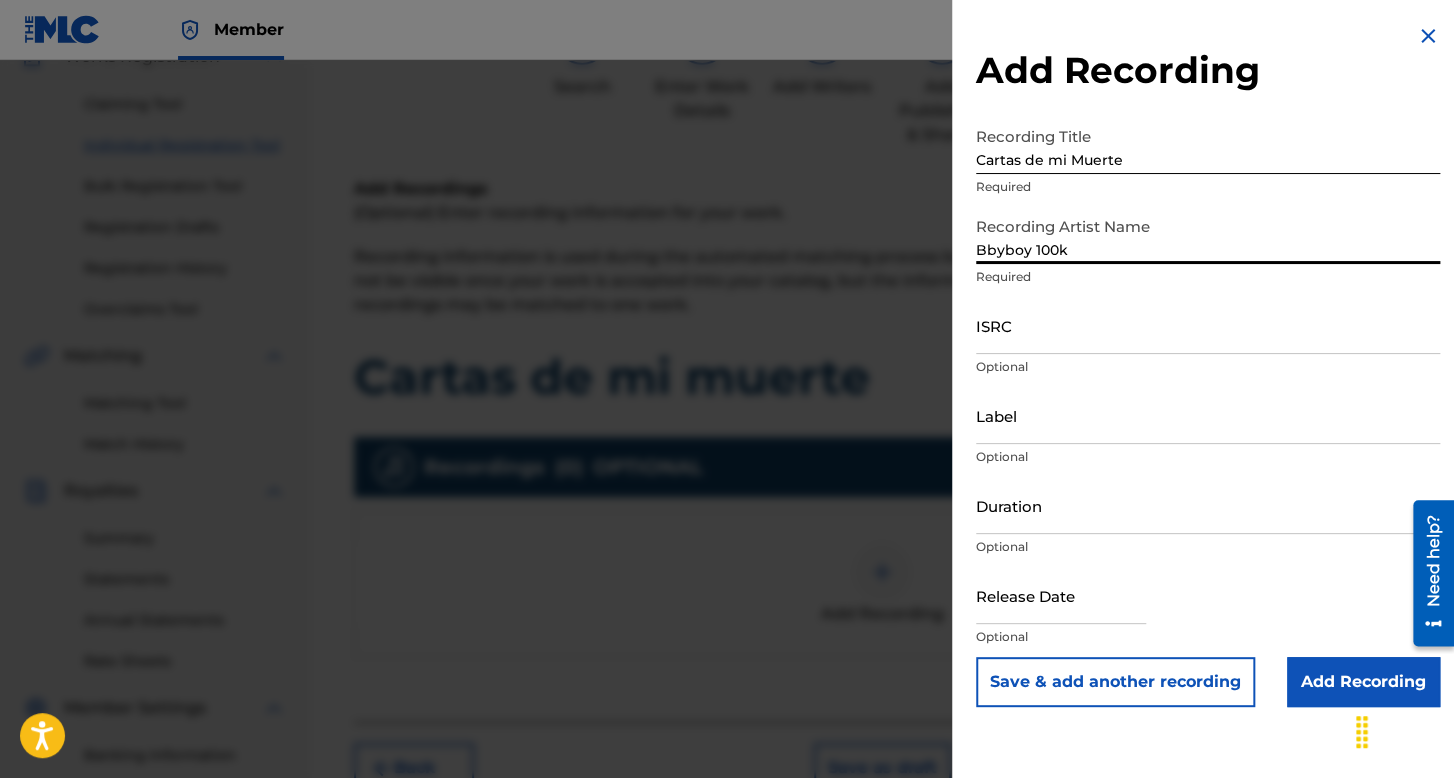 type on "Bbyboy 100k" 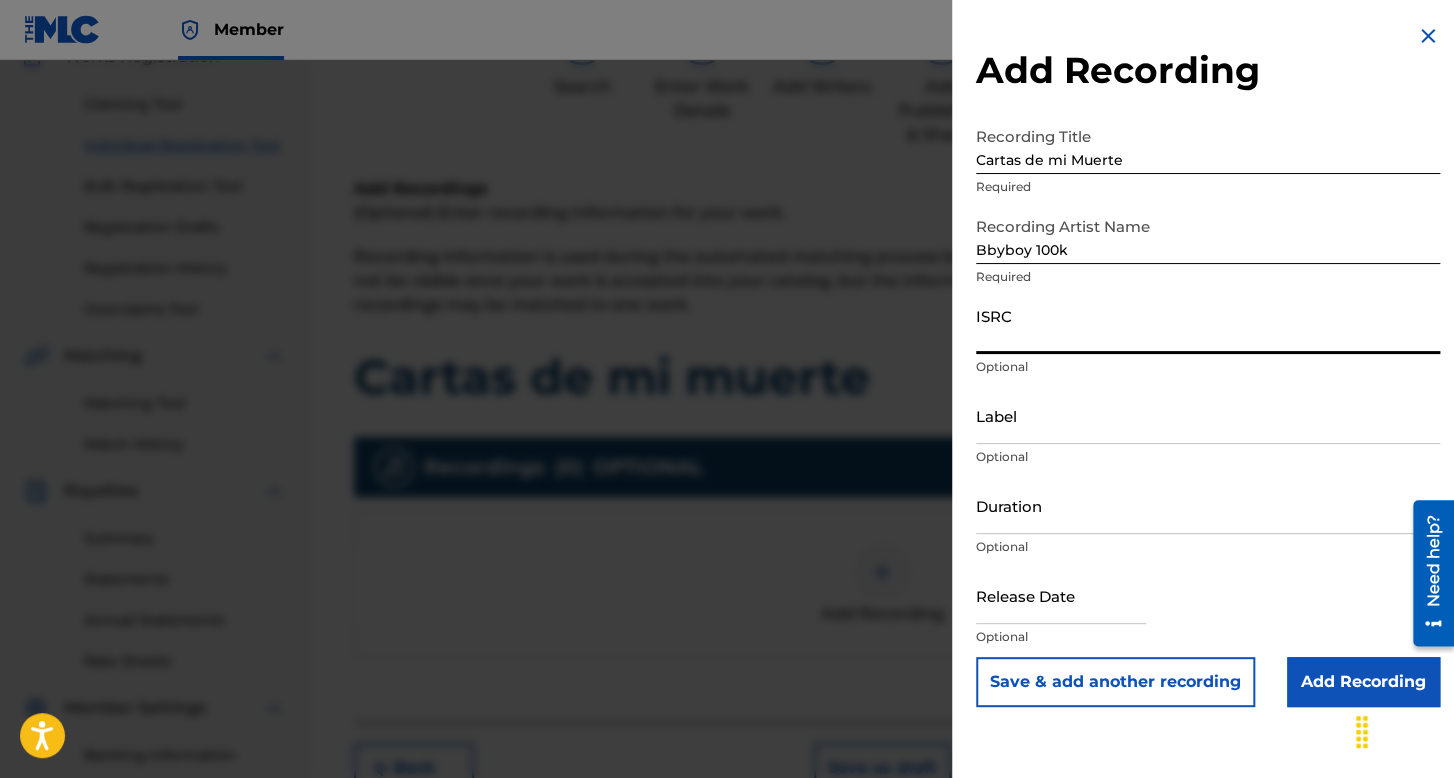 click on "ISRC" at bounding box center [1208, 325] 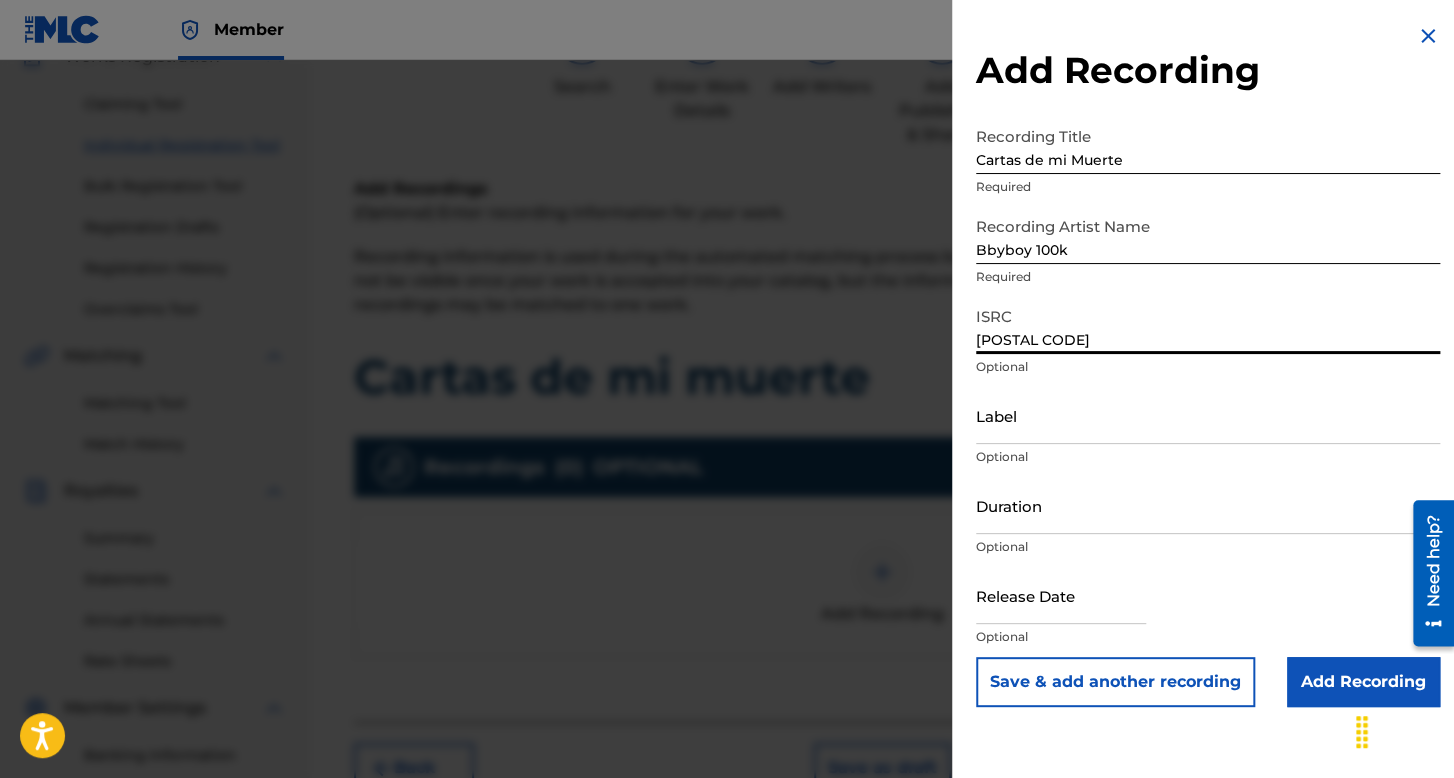 type on "[POSTAL CODE]" 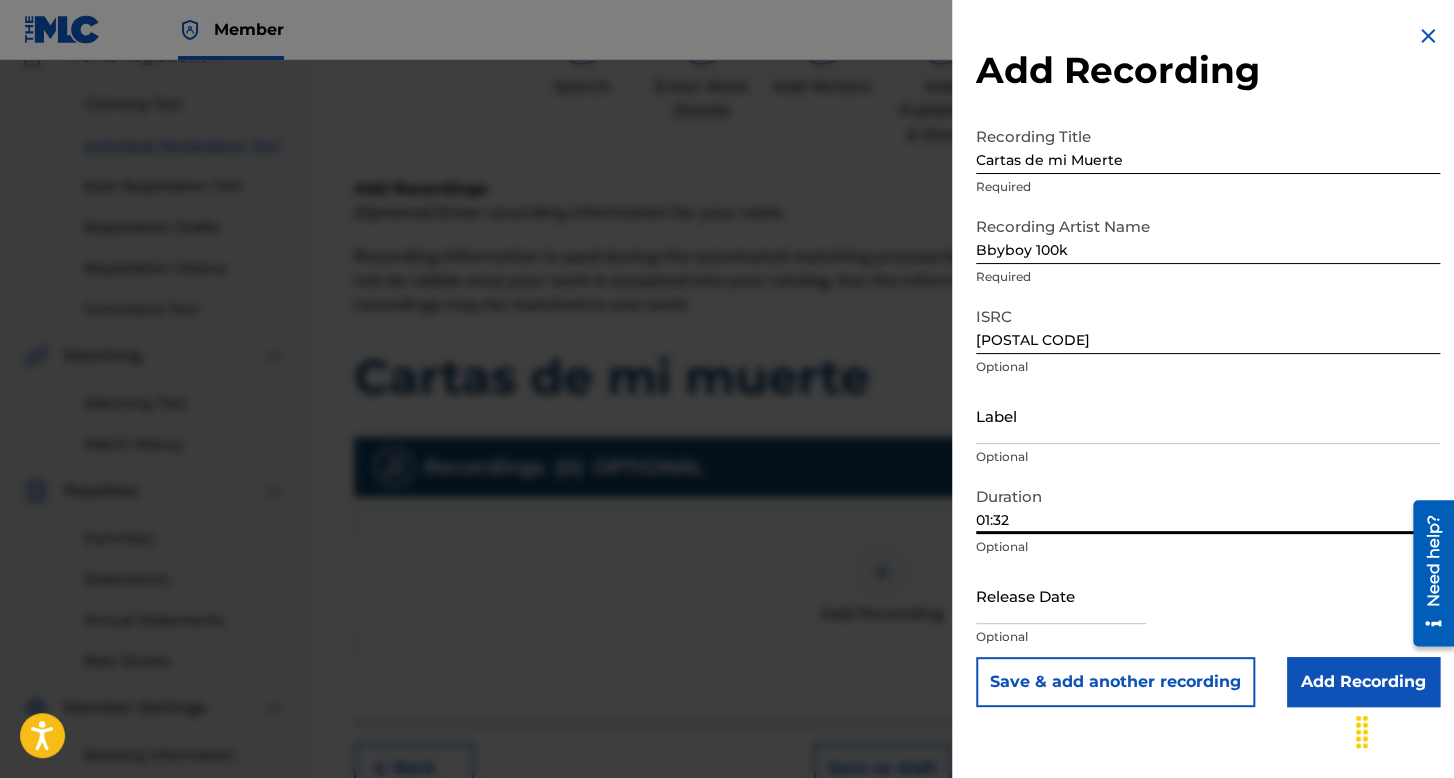 type on "01:32" 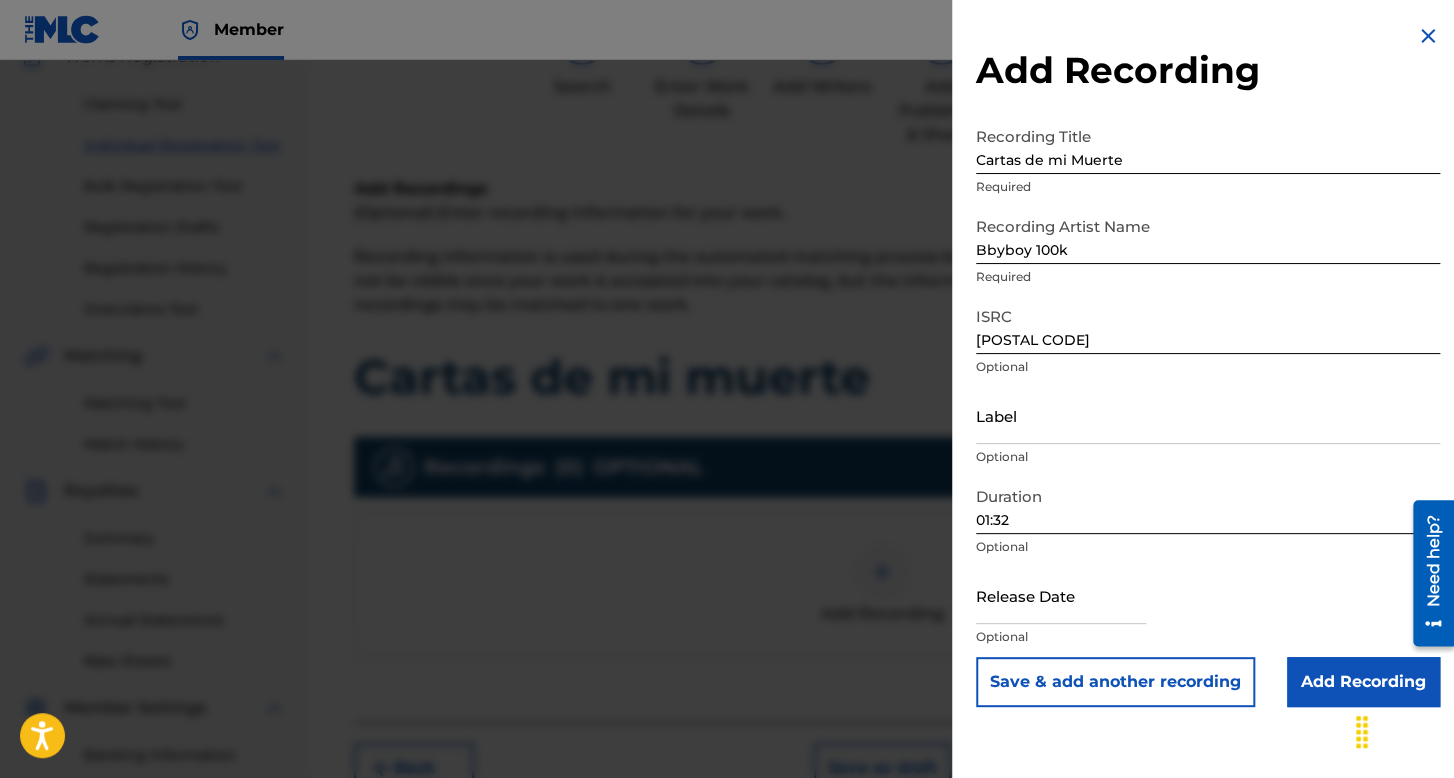 click at bounding box center (1061, 595) 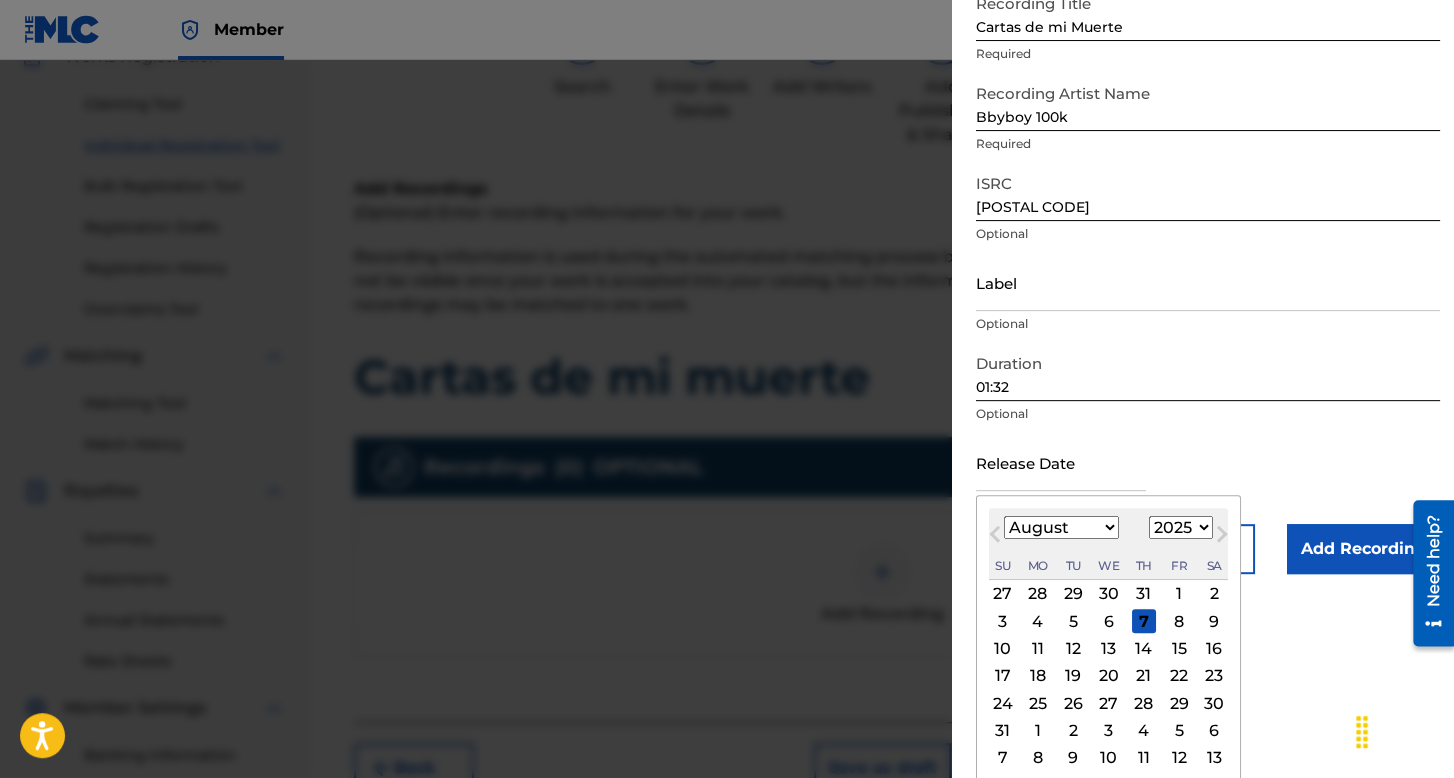 scroll, scrollTop: 139, scrollLeft: 0, axis: vertical 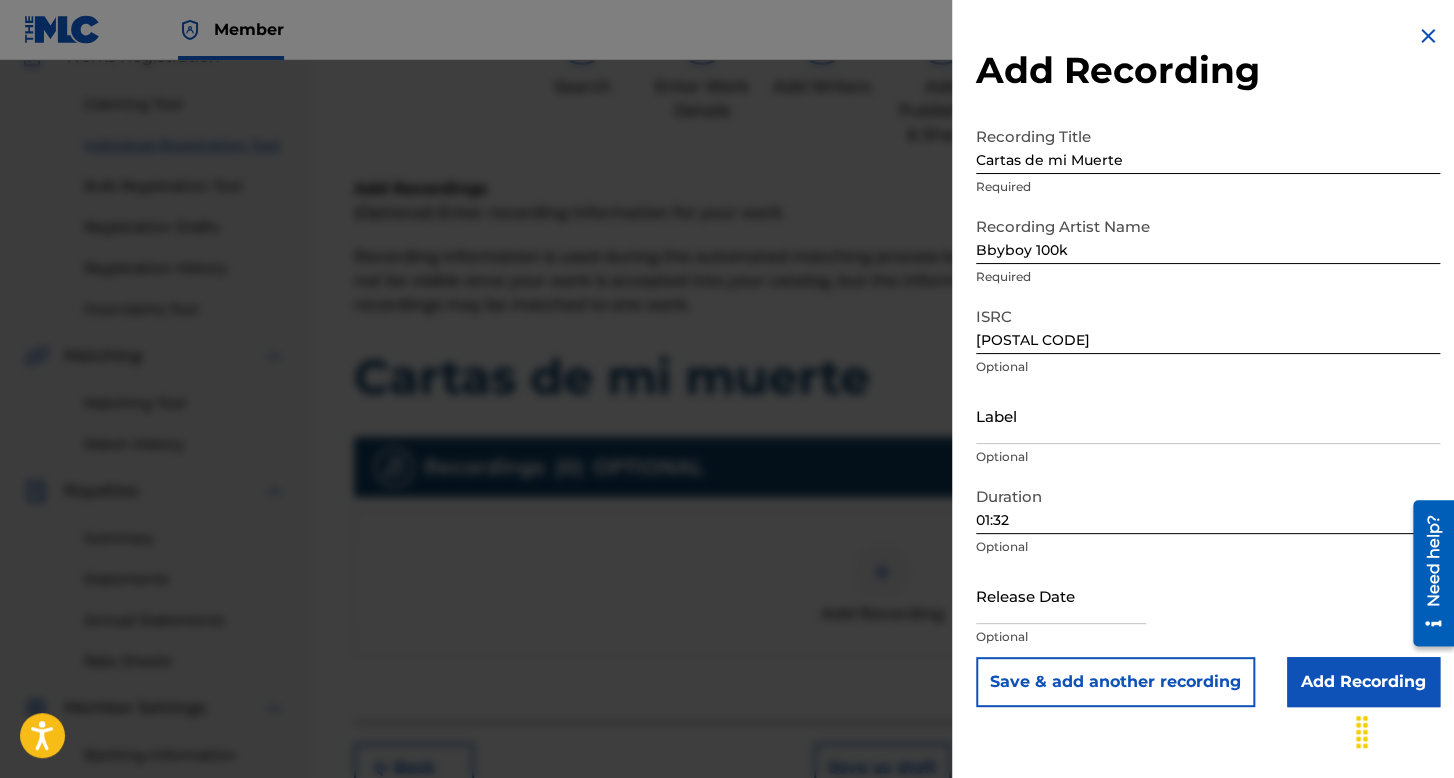 click on "Recording Title Cartas de mi Muerte Required Recording Artist Name Bbyboy 100k Required ISRC SE6XW2308943 Optional Label Optional Duration 01:32 Optional Release Date Optional Save & add another recording Add Recording" at bounding box center [1208, 412] 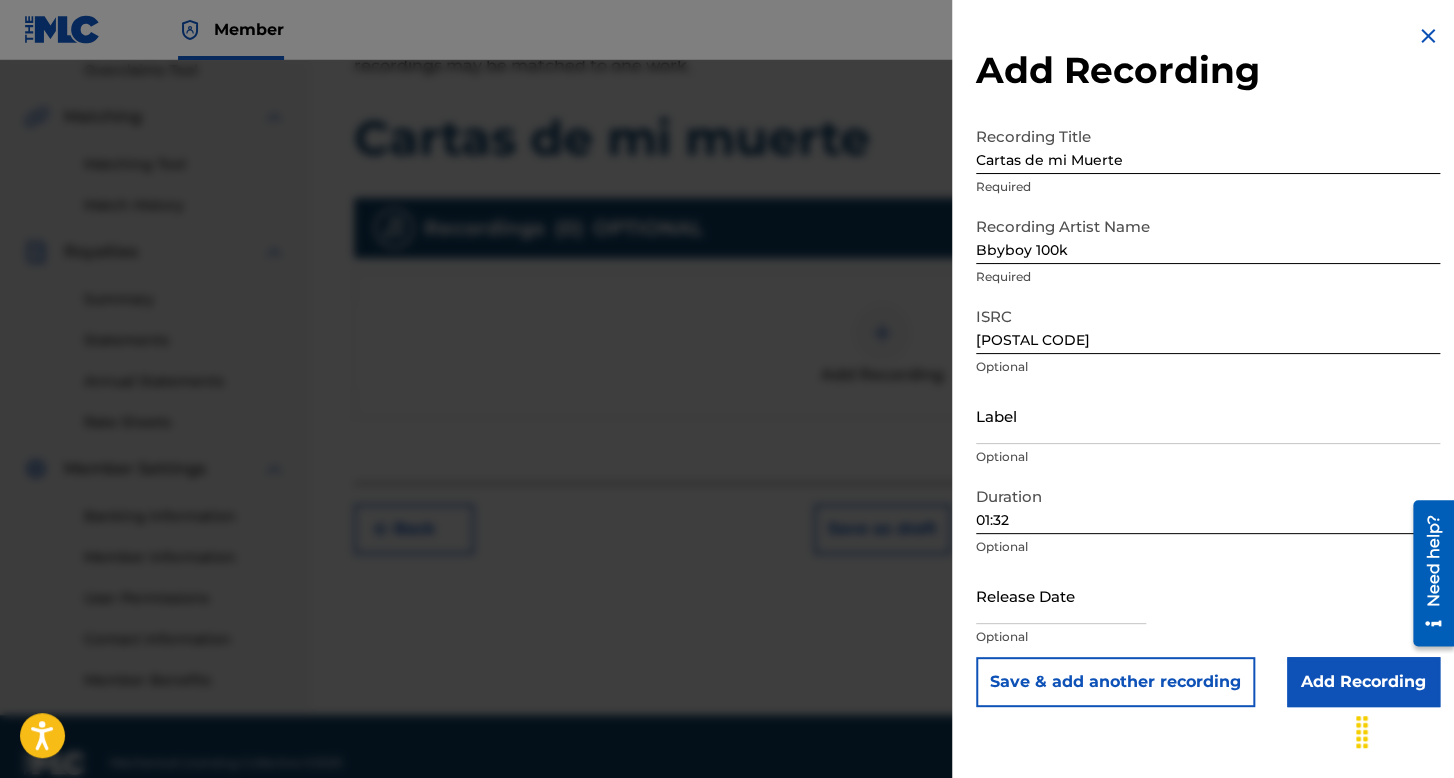 scroll, scrollTop: 462, scrollLeft: 0, axis: vertical 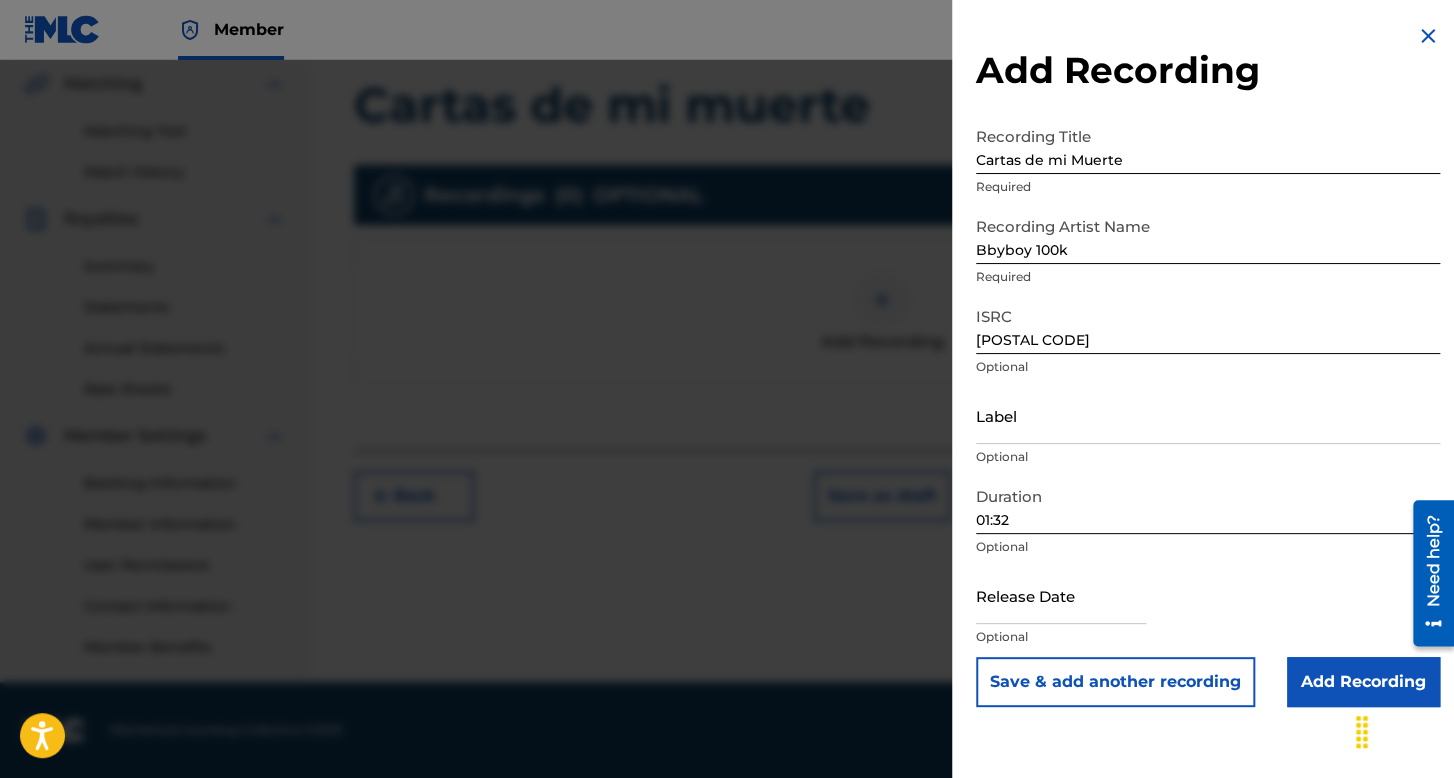 click at bounding box center (1061, 595) 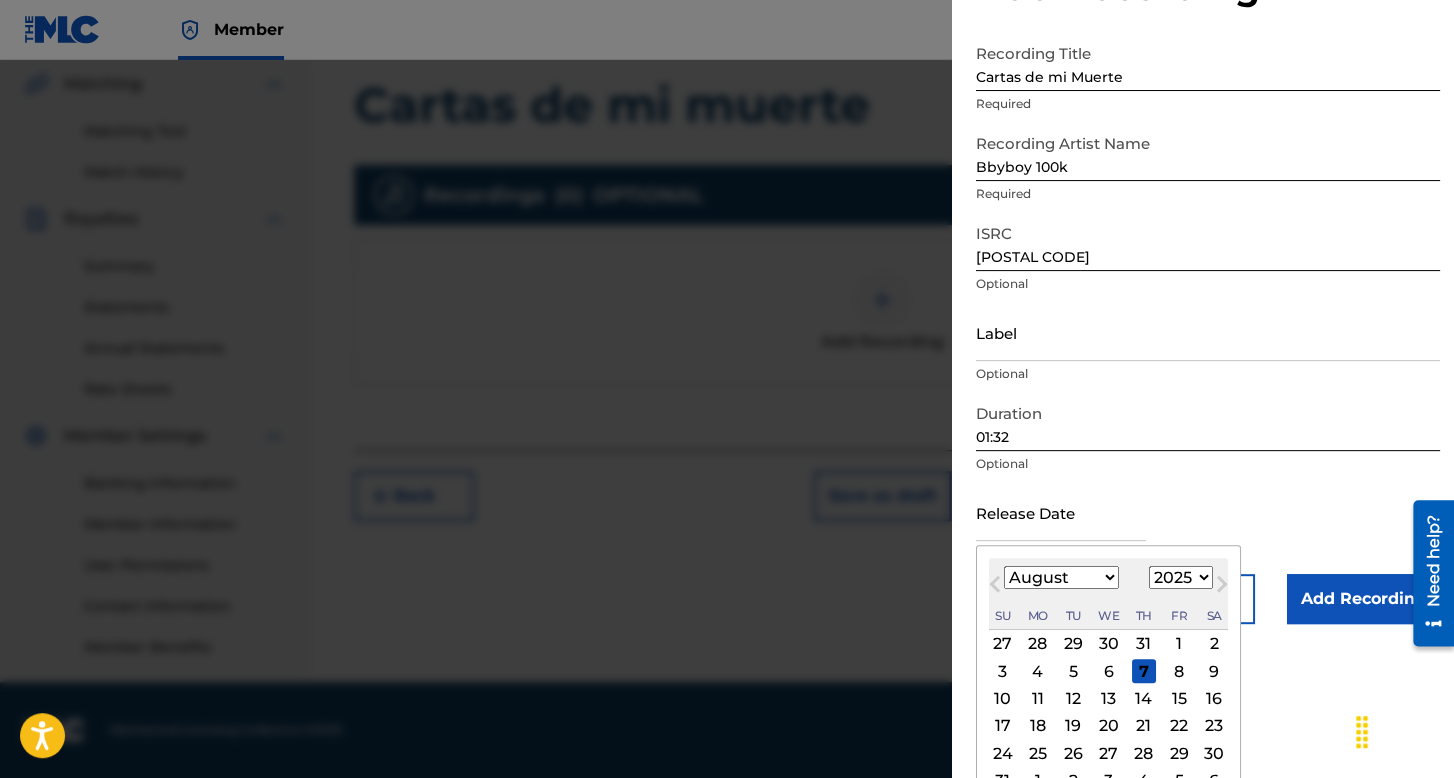 scroll, scrollTop: 100, scrollLeft: 0, axis: vertical 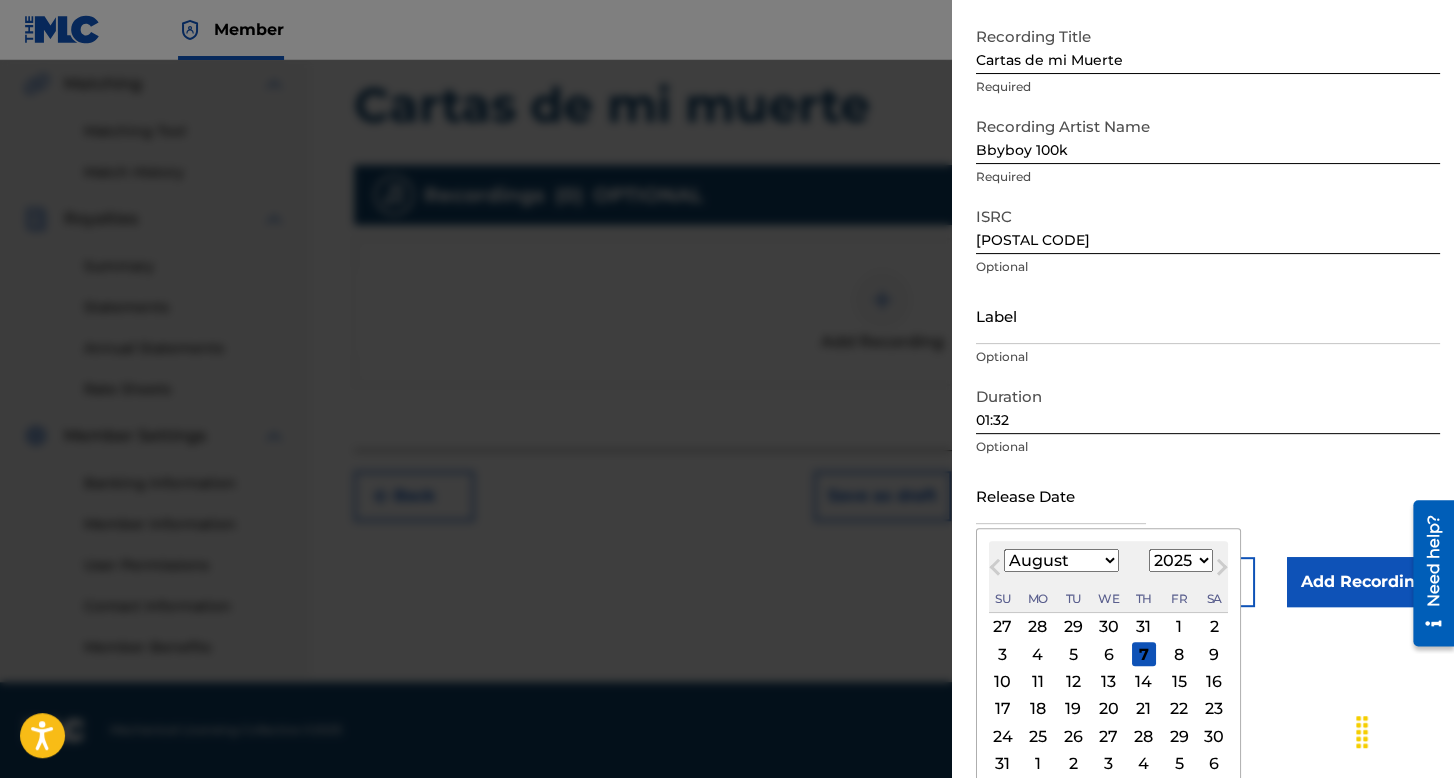 click on "1899 1900 1901 1902 1903 1904 1905 1906 1907 1908 1909 1910 1911 1912 1913 1914 1915 1916 1917 1918 1919 1920 1921 1922 1923 1924 1925 1926 1927 1928 1929 1930 1931 1932 1933 1934 1935 1936 1937 1938 1939 1940 1941 1942 1943 1944 1945 1946 1947 1948 1949 1950 1951 1952 1953 1954 1955 1956 1957 1958 1959 1960 1961 1962 1963 1964 1965 1966 1967 1968 1969 1970 1971 1972 1973 1974 1975 1976 1977 1978 1979 1980 1981 1982 1983 1984 1985 1986 1987 1988 1989 1990 1991 1992 1993 1994 1995 1996 1997 1998 1999 2000 2001 2002 2003 2004 2005 2006 2007 2008 2009 2010 2011 2012 2013 2014 2015 2016 2017 2018 2019 2020 2021 2022 2023 2024 2025 2026 2027 2028 2029 2030 2031 2032 2033 2034 2035 2036 2037 2038 2039 2040 2041 2042 2043 2044 2045 2046 2047 2048 2049 2050 2051 2052 2053 2054 2055 2056 2057 2058 2059 2060 2061 2062 2063 2064 2065 2066 2067 2068 2069 2070 2071 2072 2073 2074 2075 2076 2077 2078 2079 2080 2081 2082 2083 2084 2085 2086 2087 2088 2089 2090 2091 2092 2093 2094 2095 2096 2097 2098 2099 2100" at bounding box center (1181, 560) 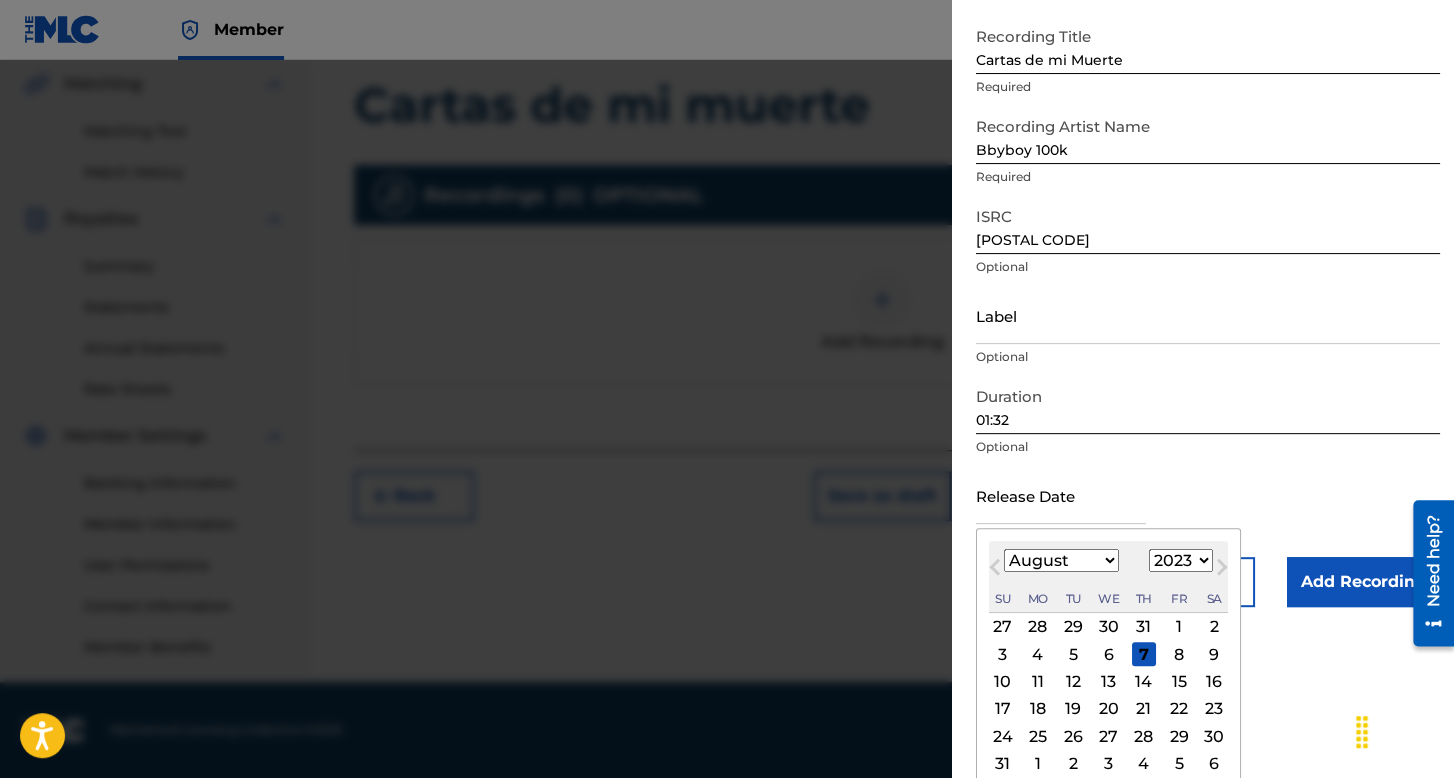 click on "1899 1900 1901 1902 1903 1904 1905 1906 1907 1908 1909 1910 1911 1912 1913 1914 1915 1916 1917 1918 1919 1920 1921 1922 1923 1924 1925 1926 1927 1928 1929 1930 1931 1932 1933 1934 1935 1936 1937 1938 1939 1940 1941 1942 1943 1944 1945 1946 1947 1948 1949 1950 1951 1952 1953 1954 1955 1956 1957 1958 1959 1960 1961 1962 1963 1964 1965 1966 1967 1968 1969 1970 1971 1972 1973 1974 1975 1976 1977 1978 1979 1980 1981 1982 1983 1984 1985 1986 1987 1988 1989 1990 1991 1992 1993 1994 1995 1996 1997 1998 1999 2000 2001 2002 2003 2004 2005 2006 2007 2008 2009 2010 2011 2012 2013 2014 2015 2016 2017 2018 2019 2020 2021 2022 2023 2024 2025 2026 2027 2028 2029 2030 2031 2032 2033 2034 2035 2036 2037 2038 2039 2040 2041 2042 2043 2044 2045 2046 2047 2048 2049 2050 2051 2052 2053 2054 2055 2056 2057 2058 2059 2060 2061 2062 2063 2064 2065 2066 2067 2068 2069 2070 2071 2072 2073 2074 2075 2076 2077 2078 2079 2080 2081 2082 2083 2084 2085 2086 2087 2088 2089 2090 2091 2092 2093 2094 2095 2096 2097 2098 2099 2100" at bounding box center (1181, 560) 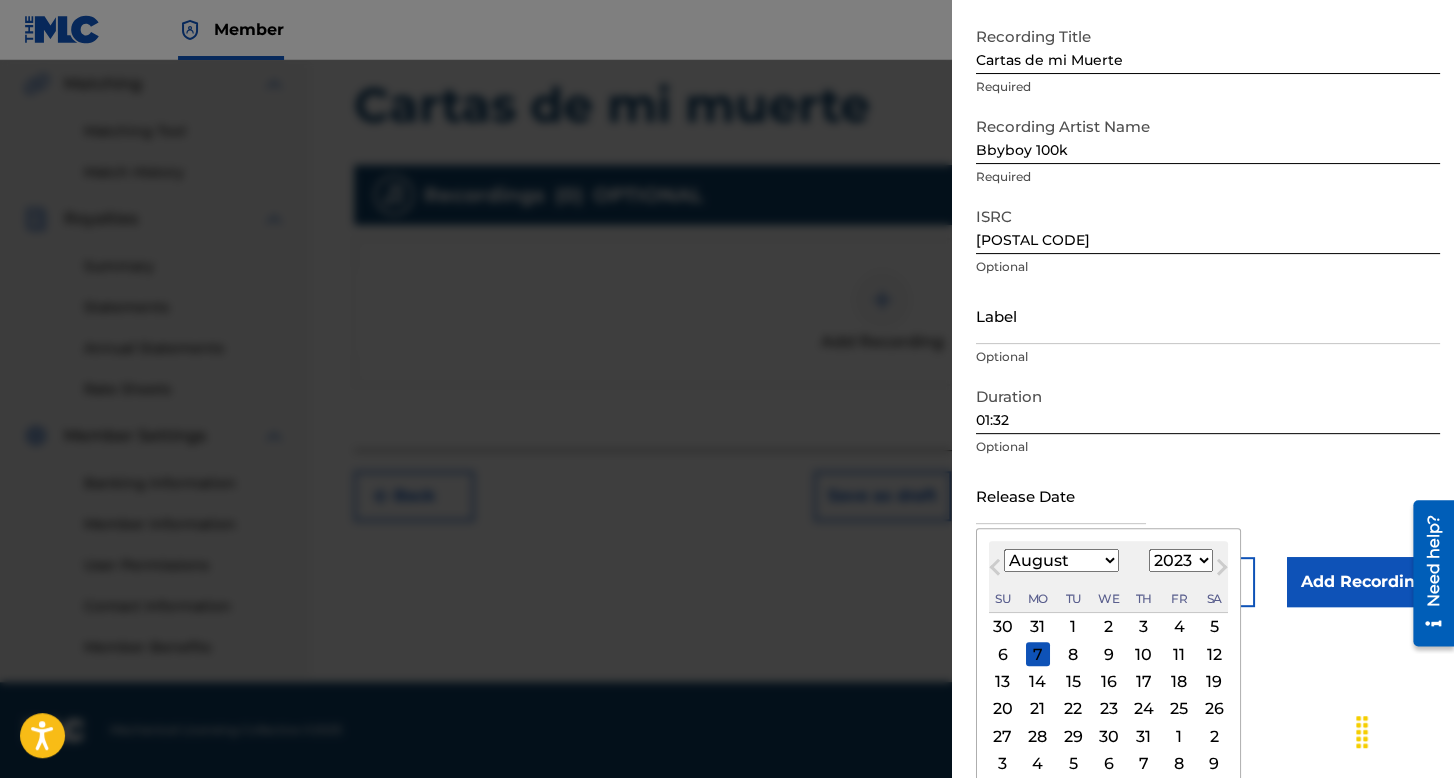 click on "[MONTH] [YEAR]" at bounding box center [1108, 659] 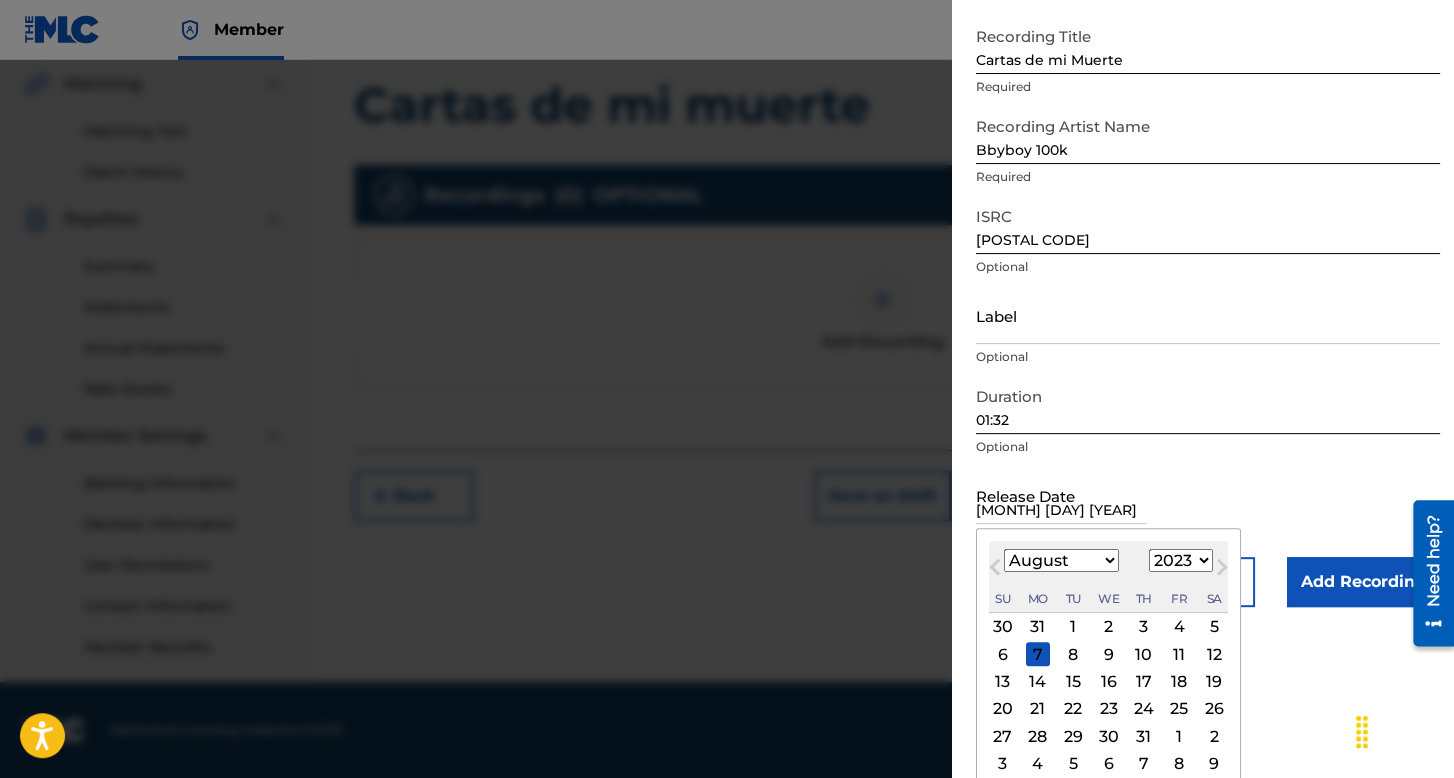 scroll, scrollTop: 0, scrollLeft: 0, axis: both 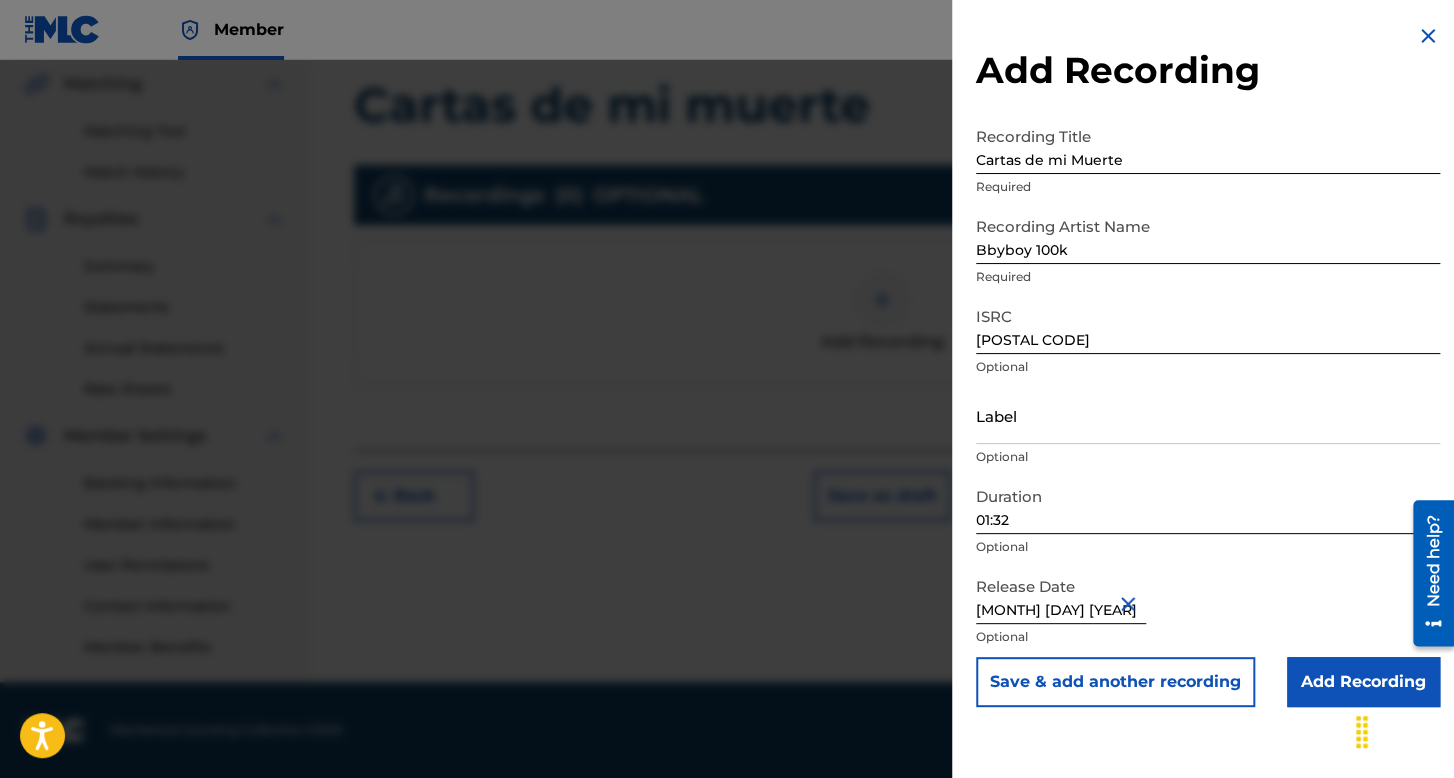 click on "Add Recording" at bounding box center (1363, 682) 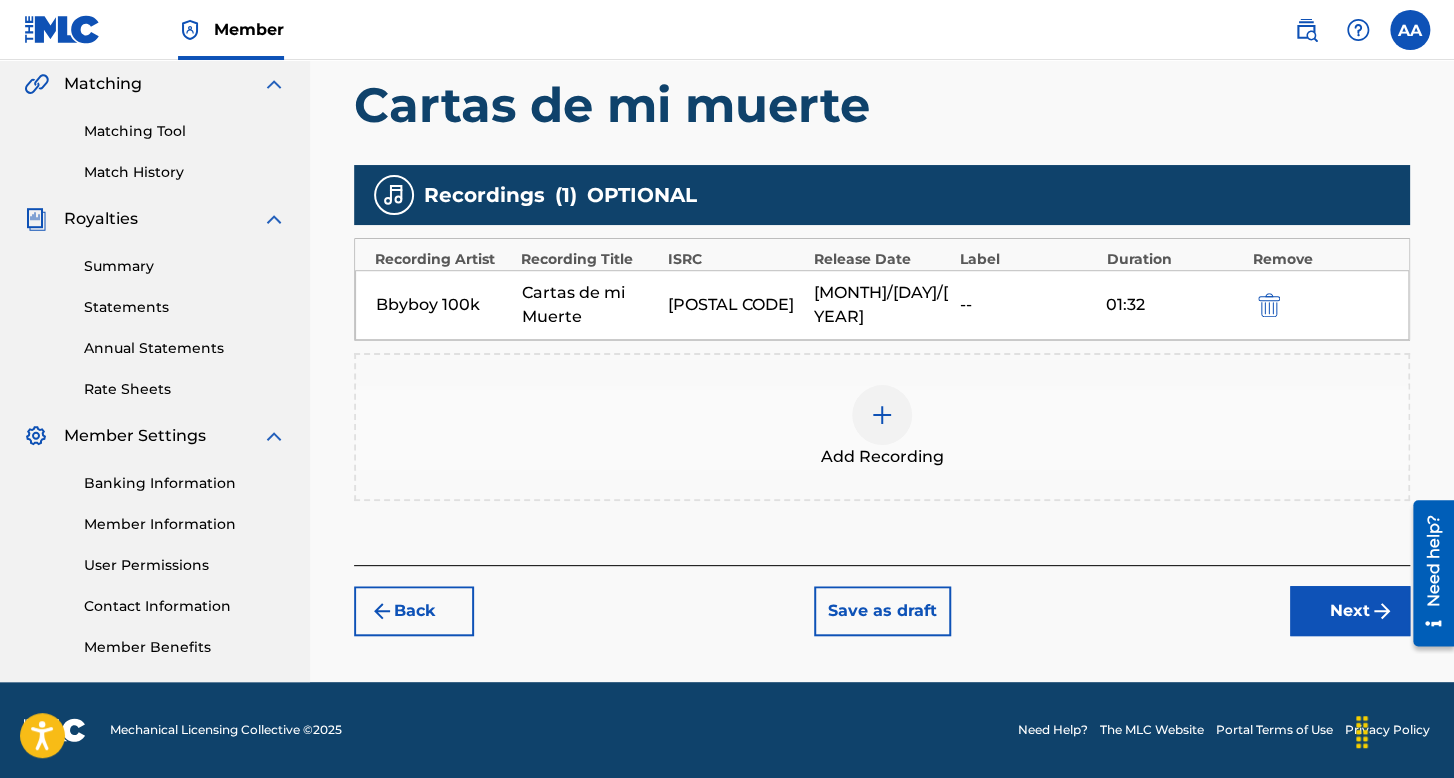 click on "Next" at bounding box center (1350, 611) 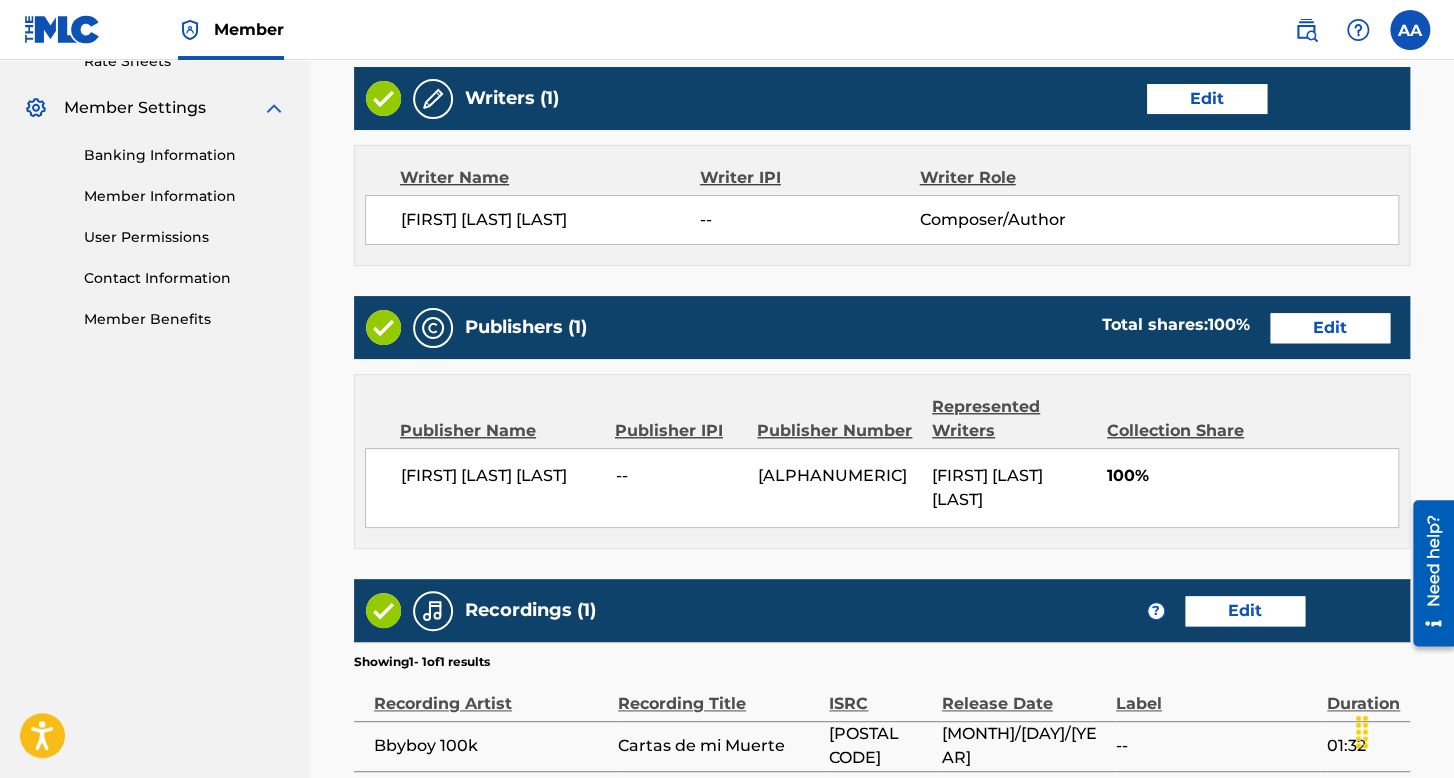 scroll, scrollTop: 999, scrollLeft: 0, axis: vertical 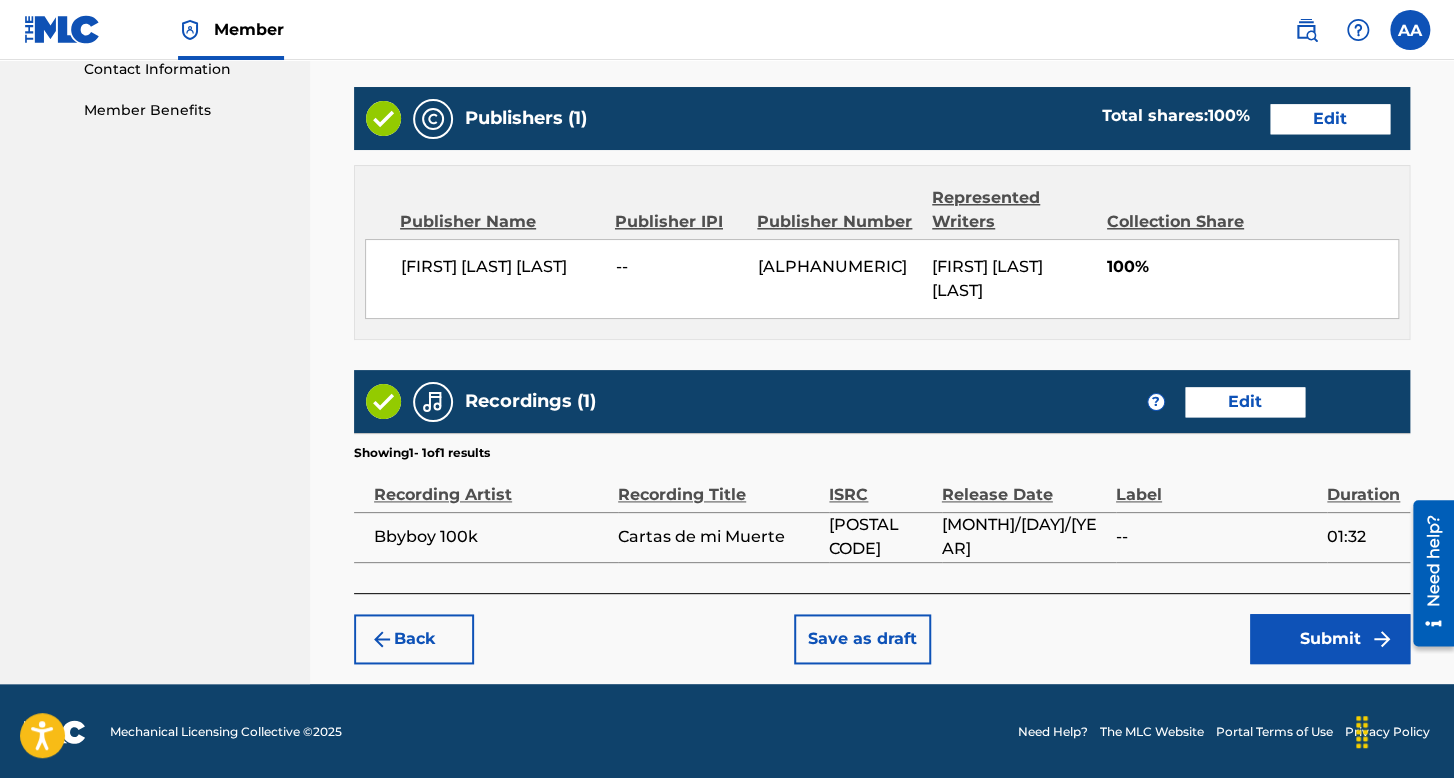 click on "Submit" at bounding box center (1330, 639) 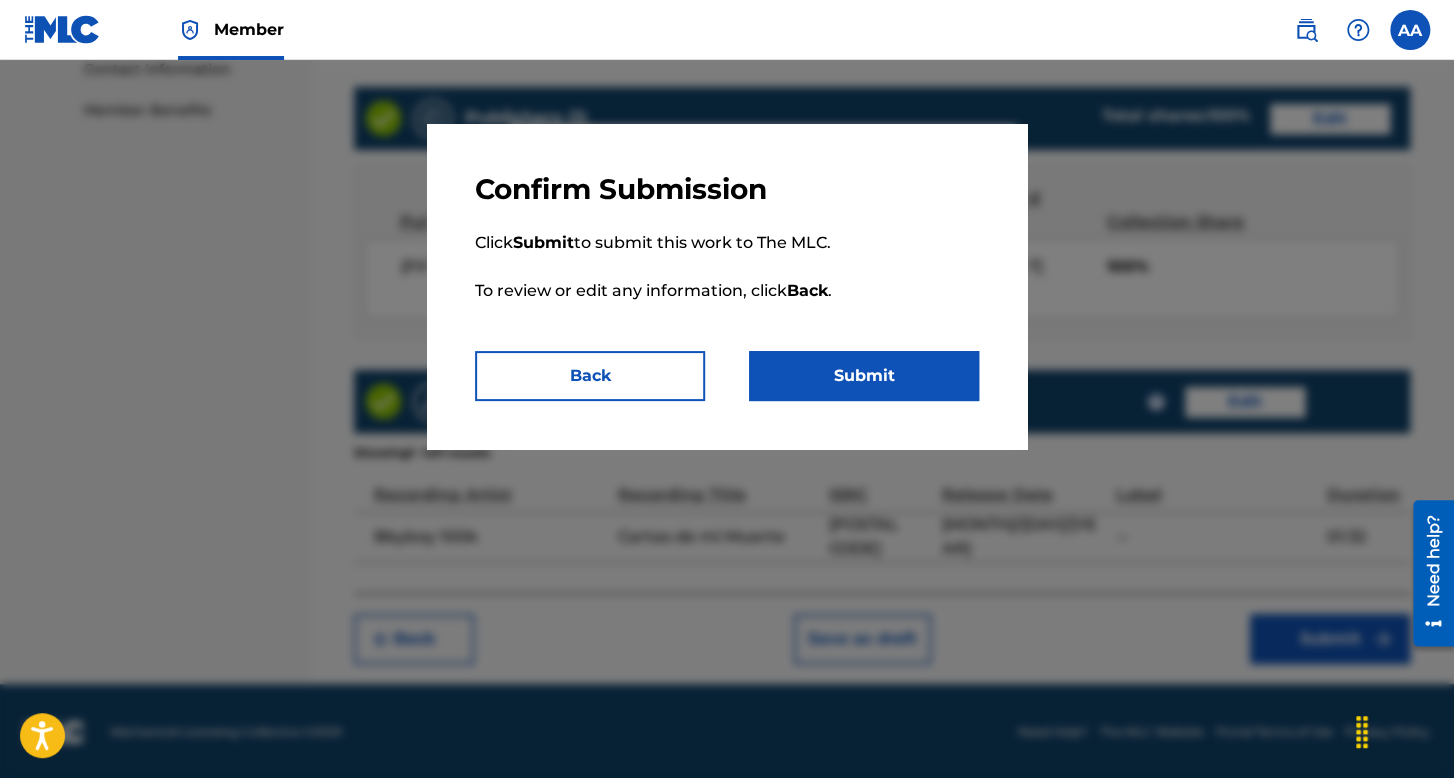 click on "Submit" at bounding box center (864, 376) 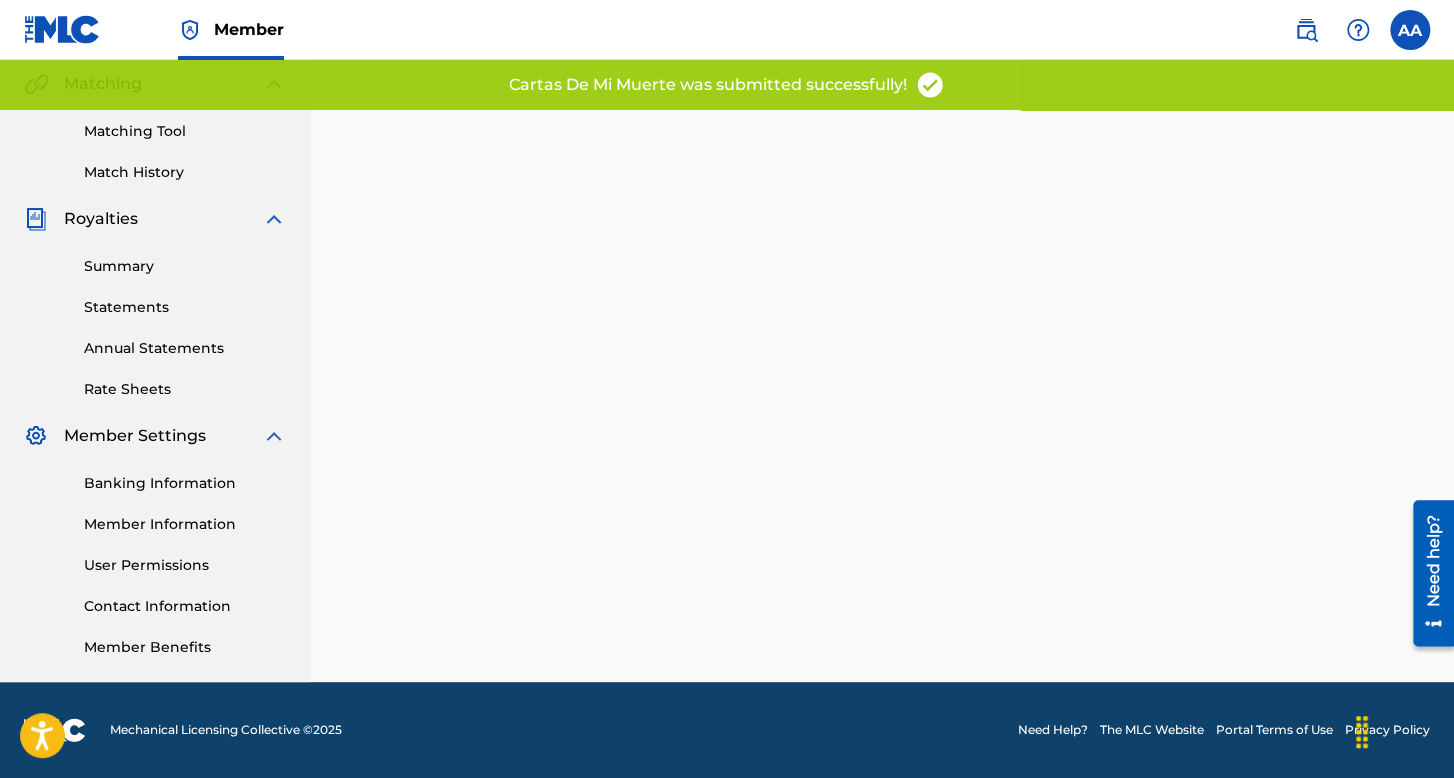 scroll, scrollTop: 0, scrollLeft: 0, axis: both 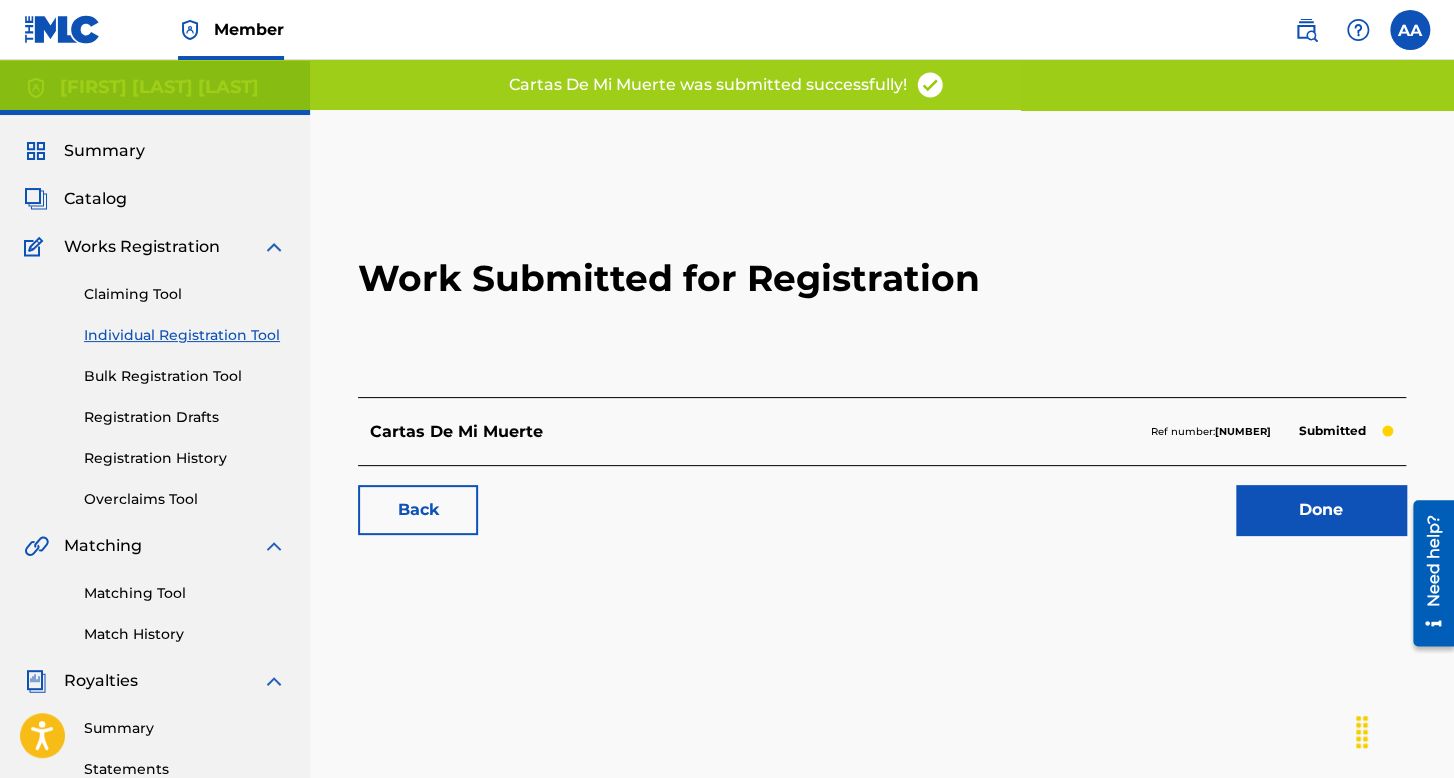 click on "Individual Registration Tool" at bounding box center (185, 335) 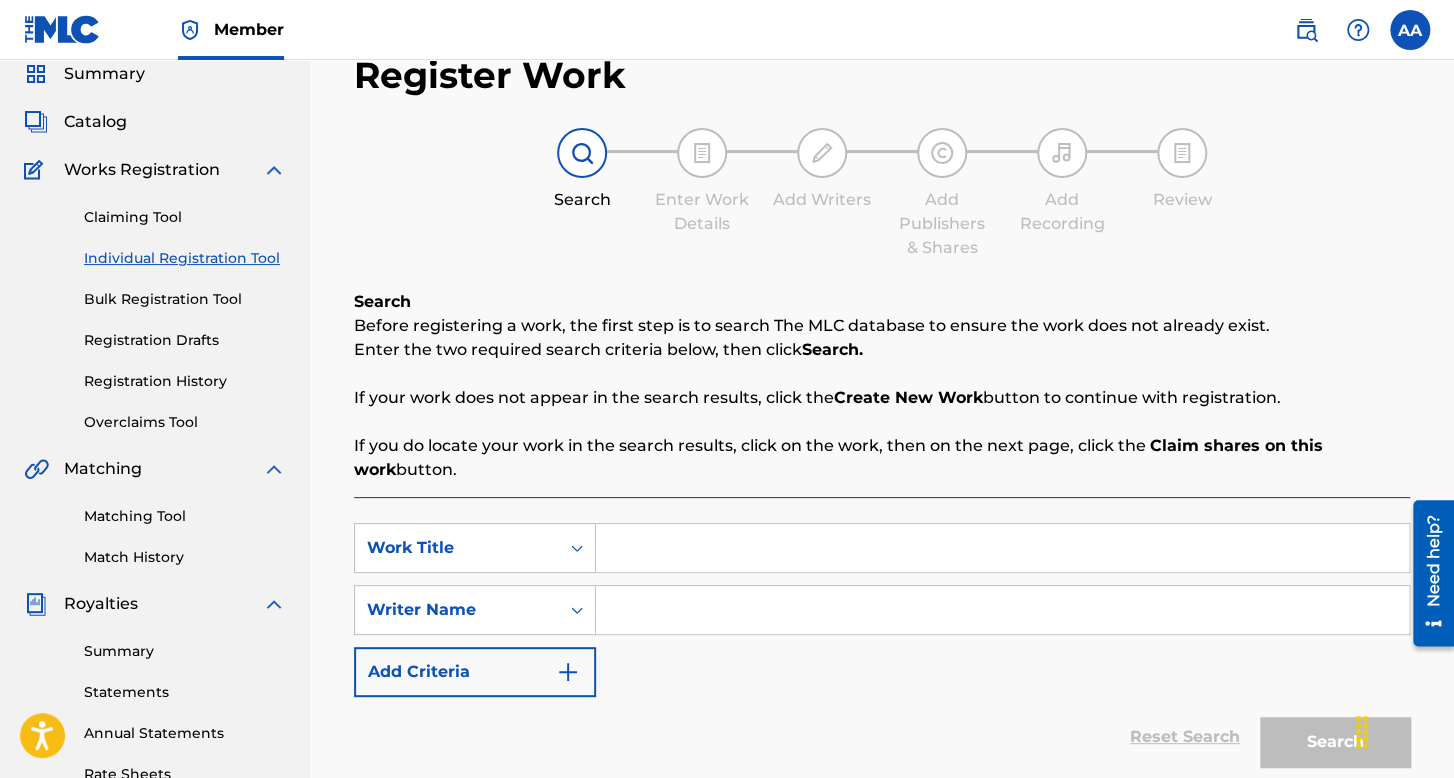scroll, scrollTop: 200, scrollLeft: 0, axis: vertical 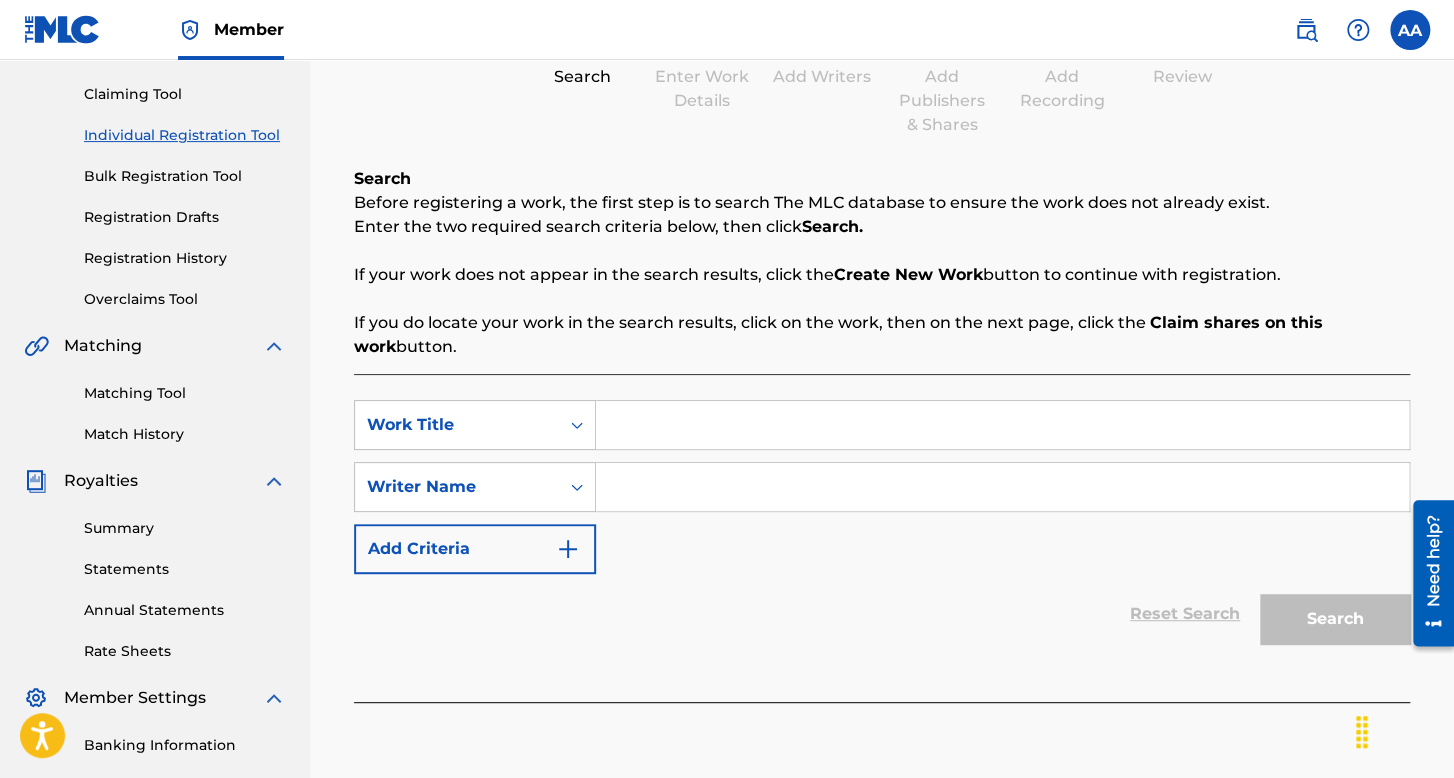 click at bounding box center [1002, 425] 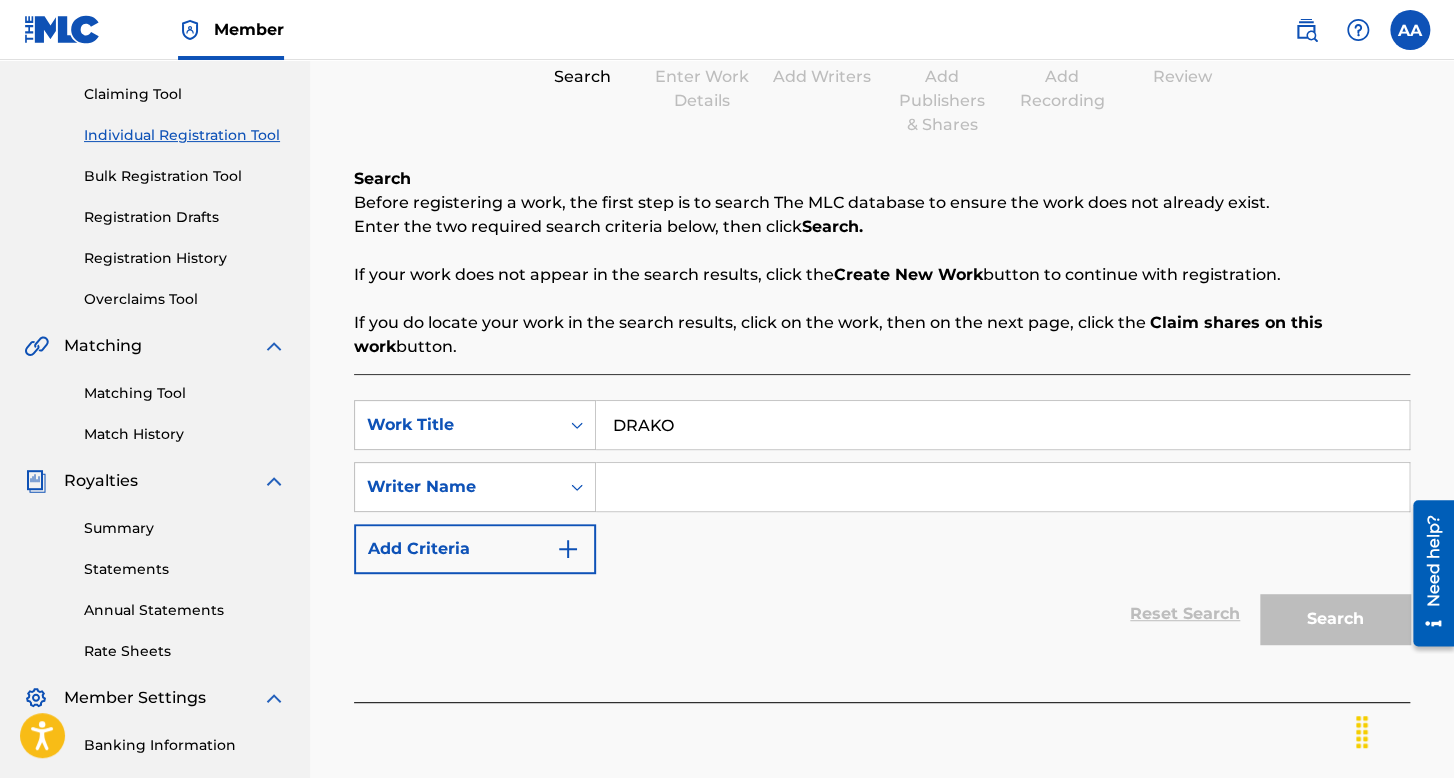 type on "DRAKO" 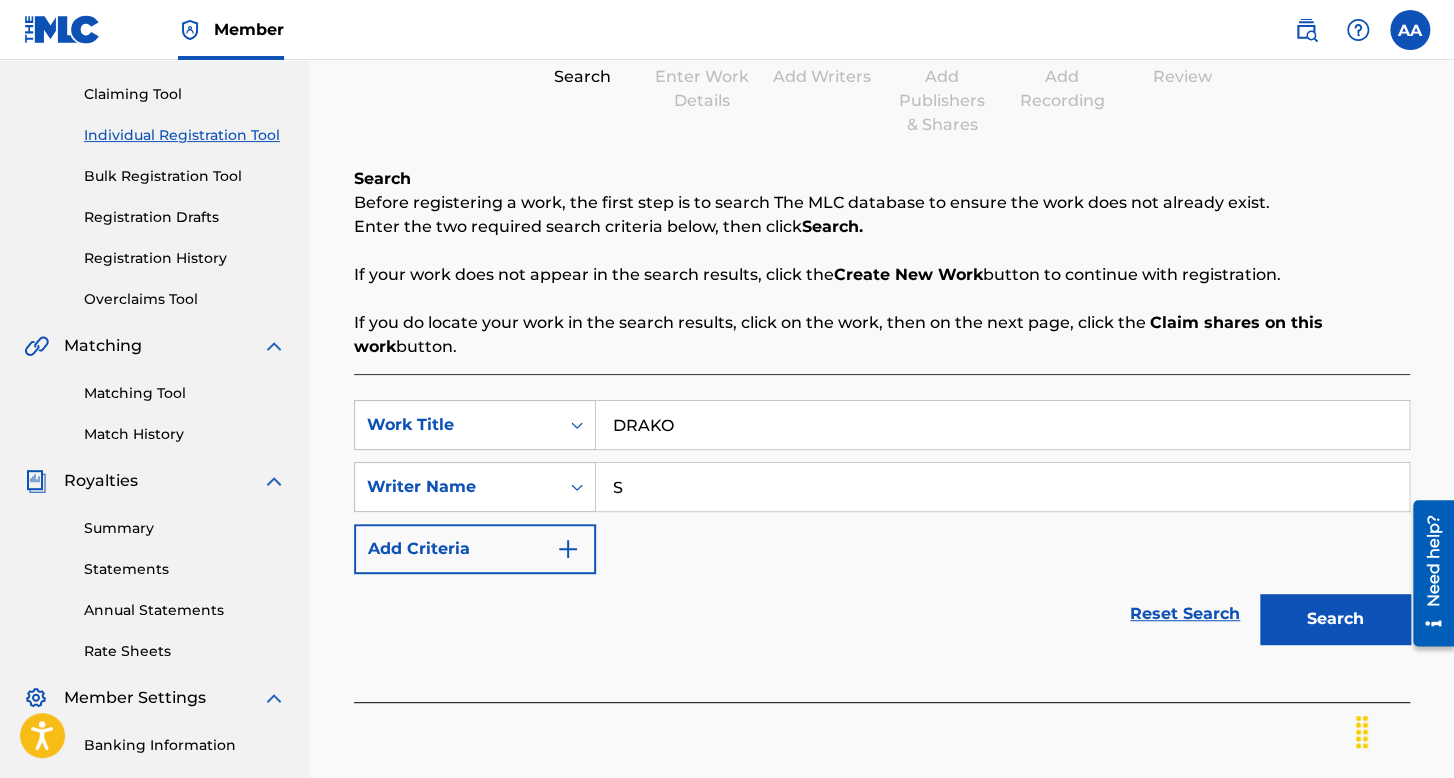 type on "S" 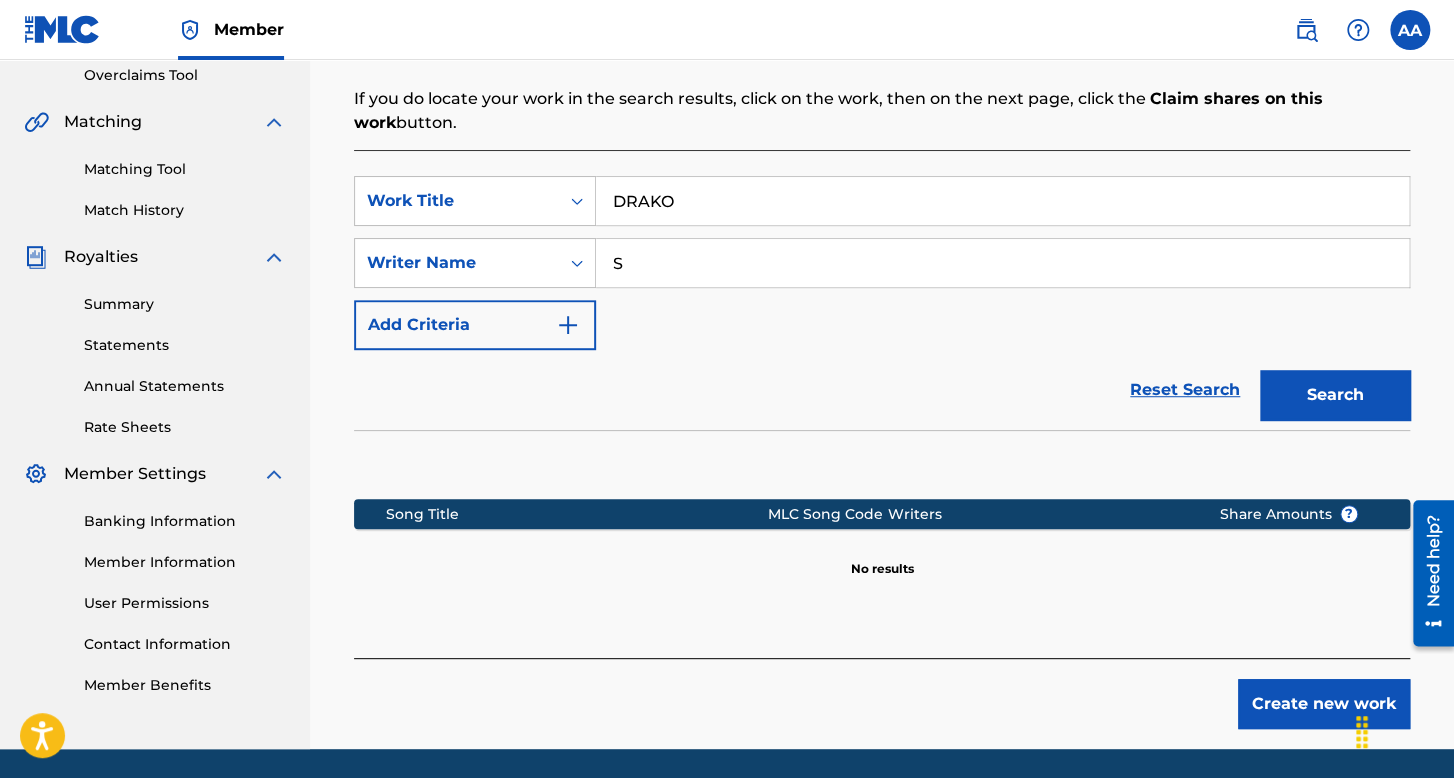 scroll, scrollTop: 491, scrollLeft: 0, axis: vertical 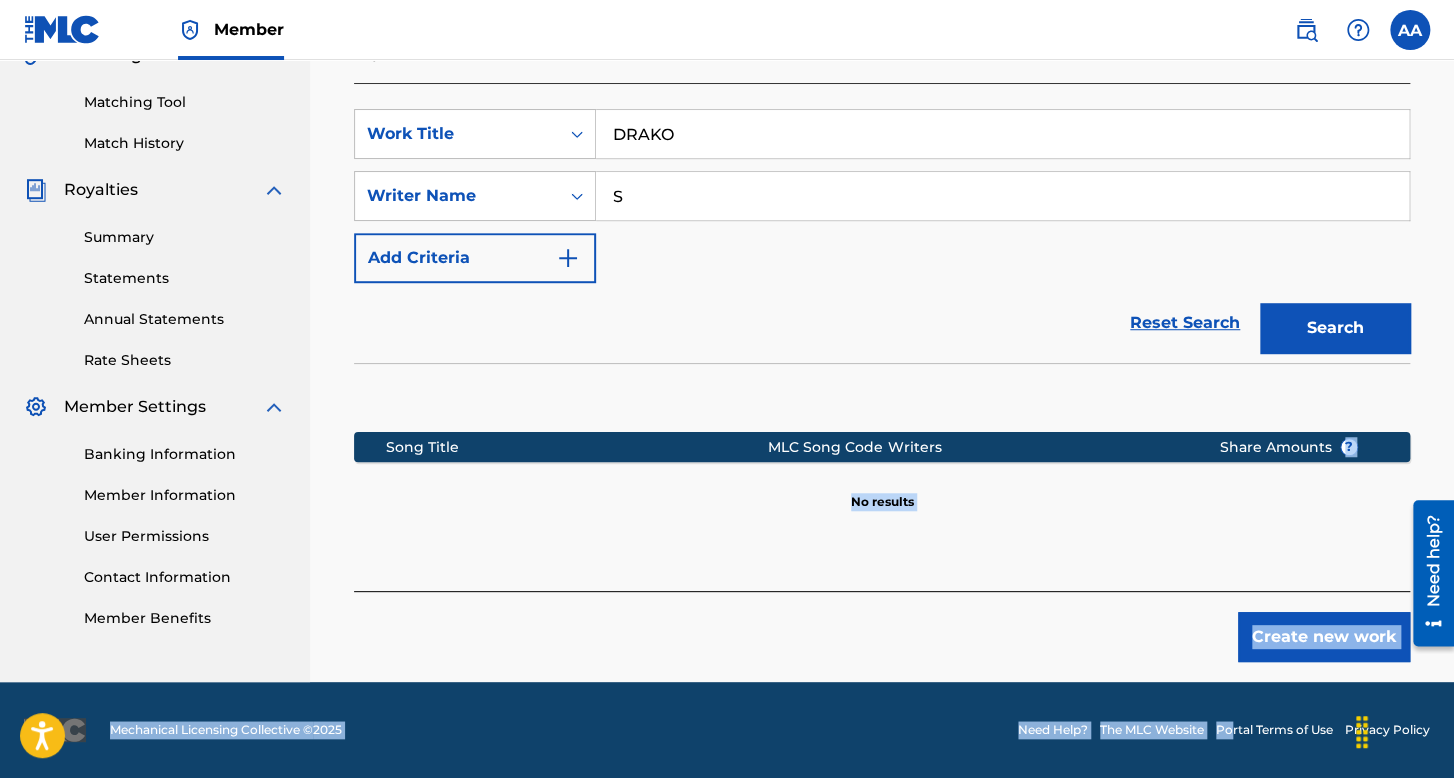 drag, startPoint x: 1360, startPoint y: 526, endPoint x: 1232, endPoint y: 729, distance: 239.98541 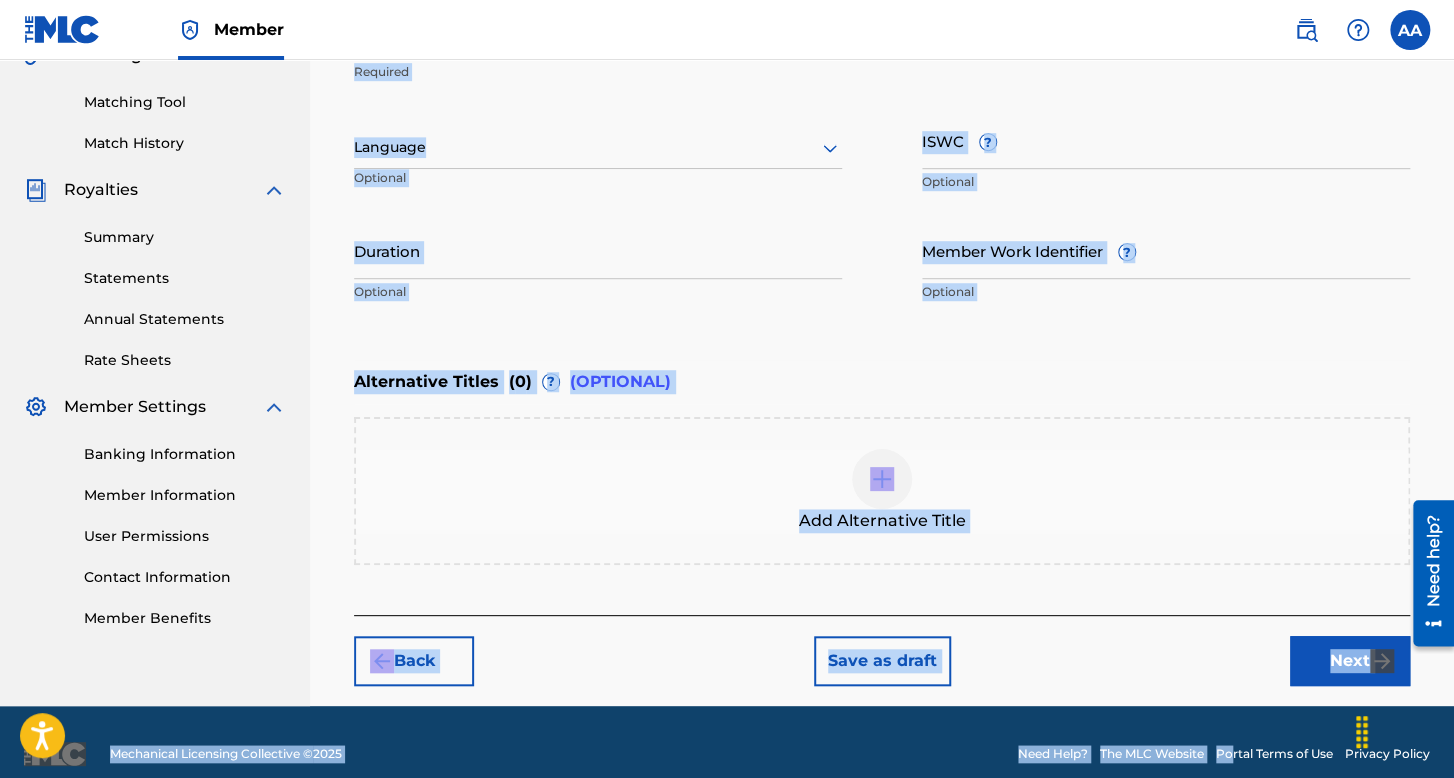 click on "Language Optional" at bounding box center (598, 157) 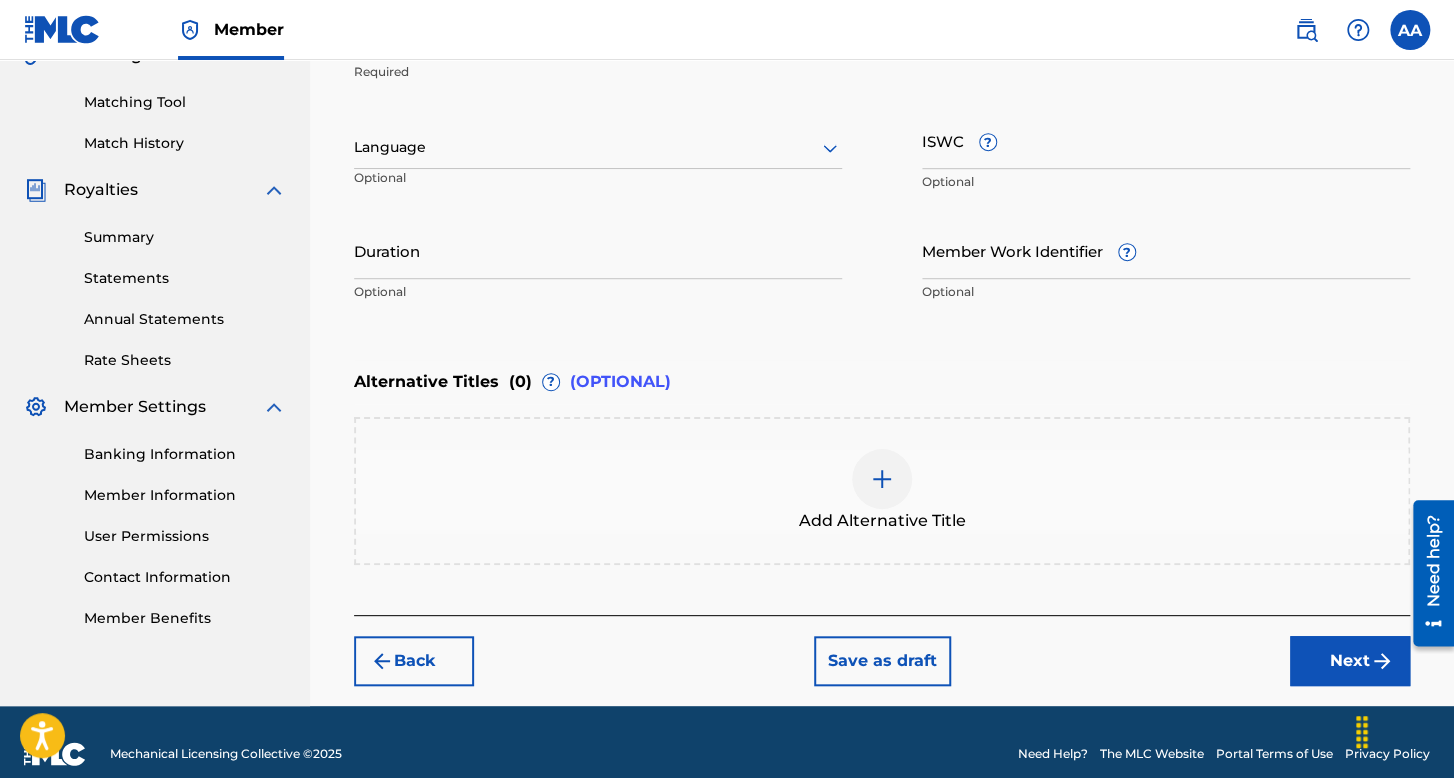 click at bounding box center [598, 147] 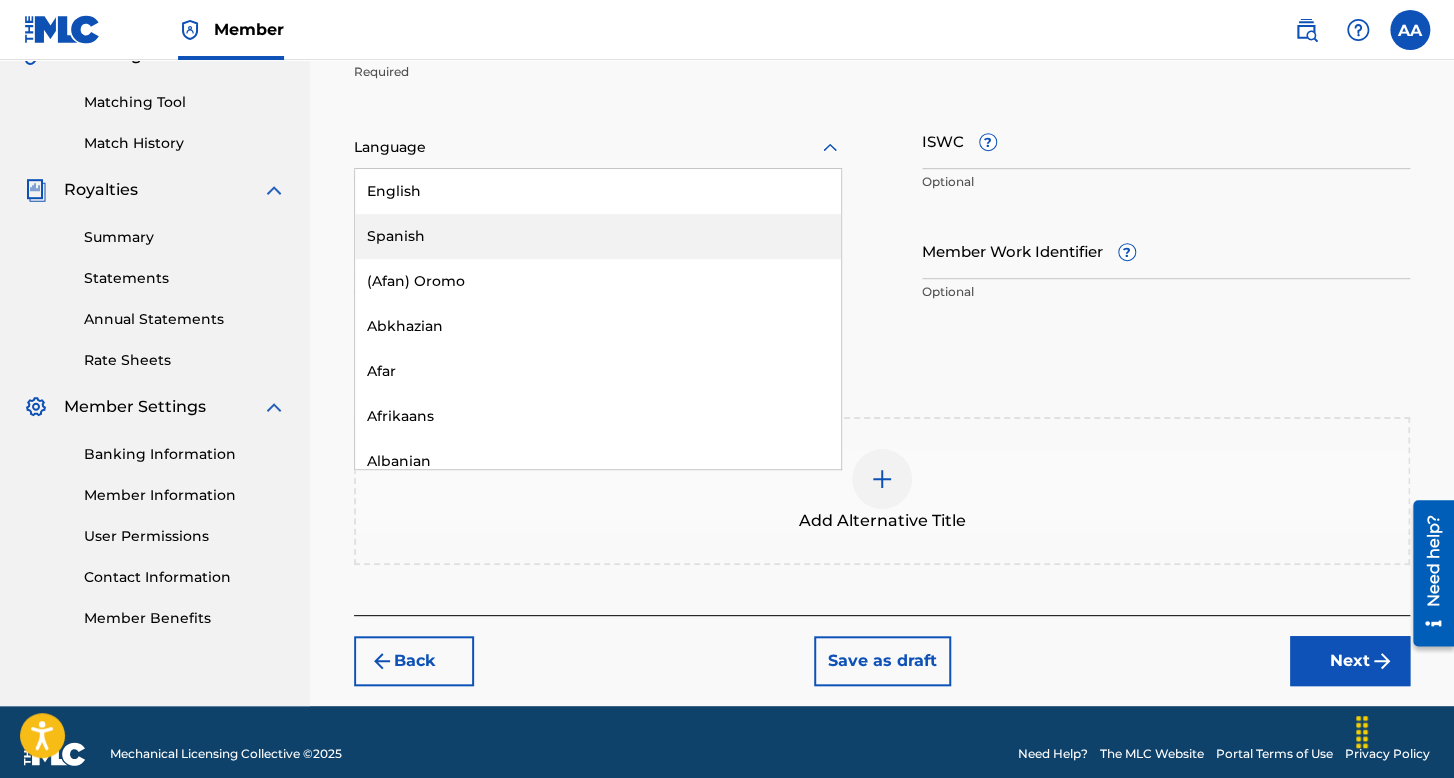 click on "Spanish" at bounding box center (598, 236) 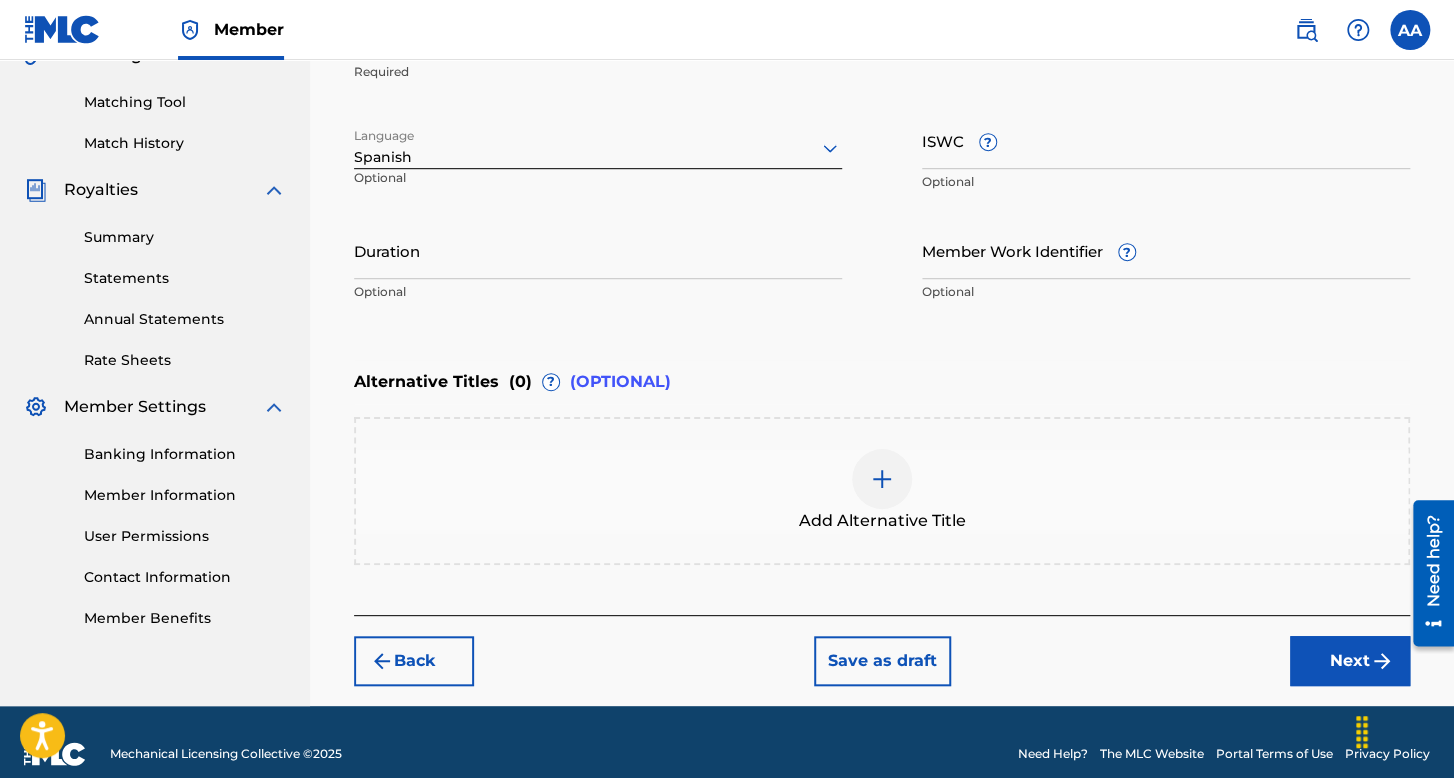 click on "Duration" at bounding box center (598, 250) 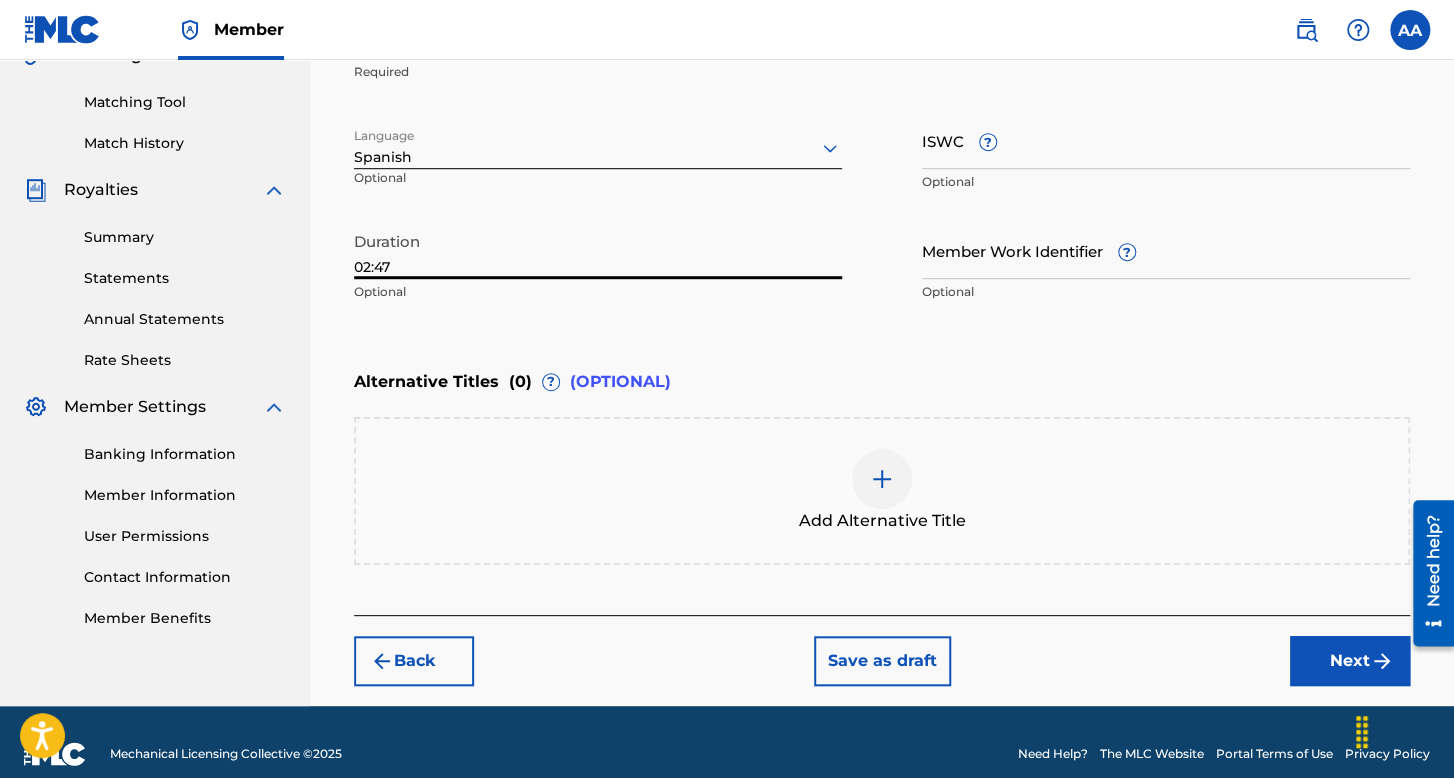 type on "02:47" 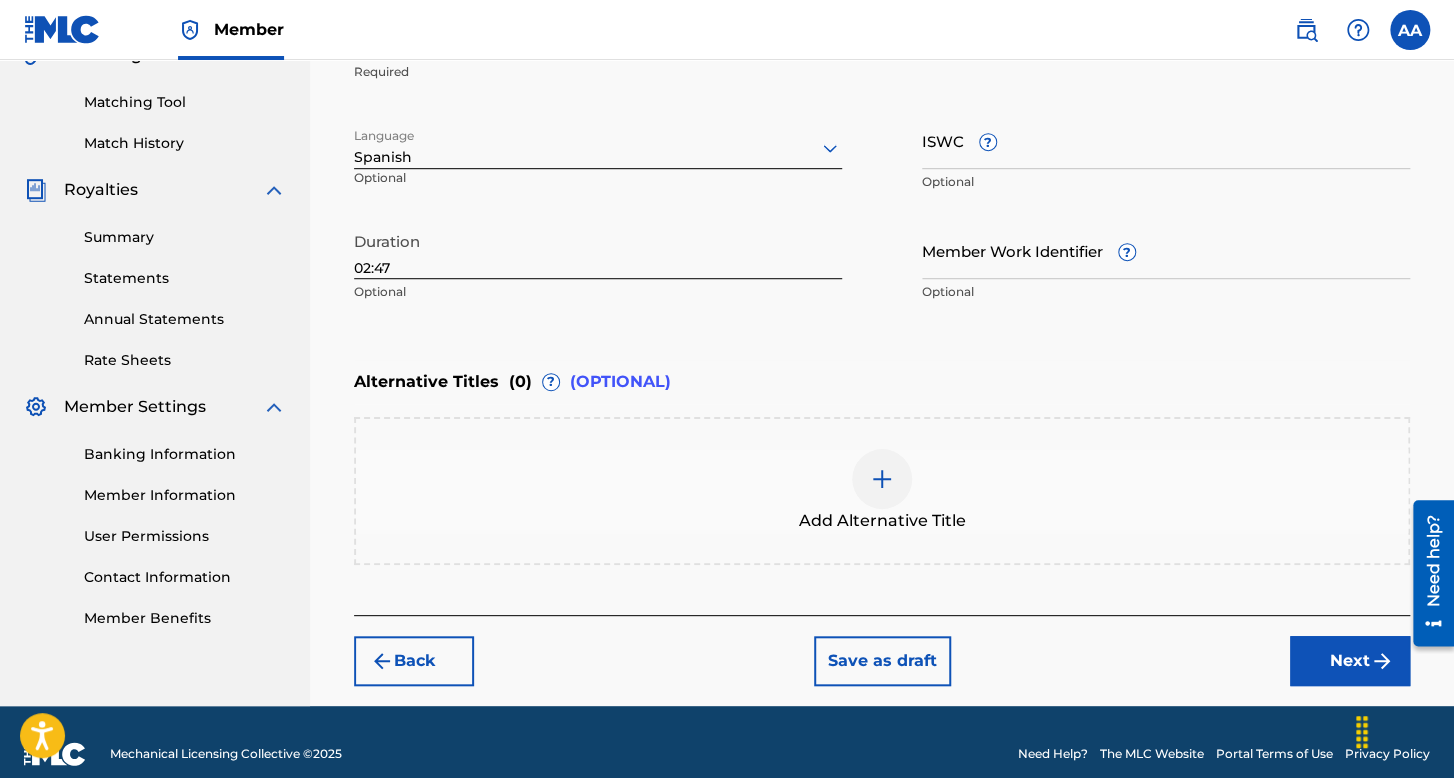 click on "Next" at bounding box center (1350, 661) 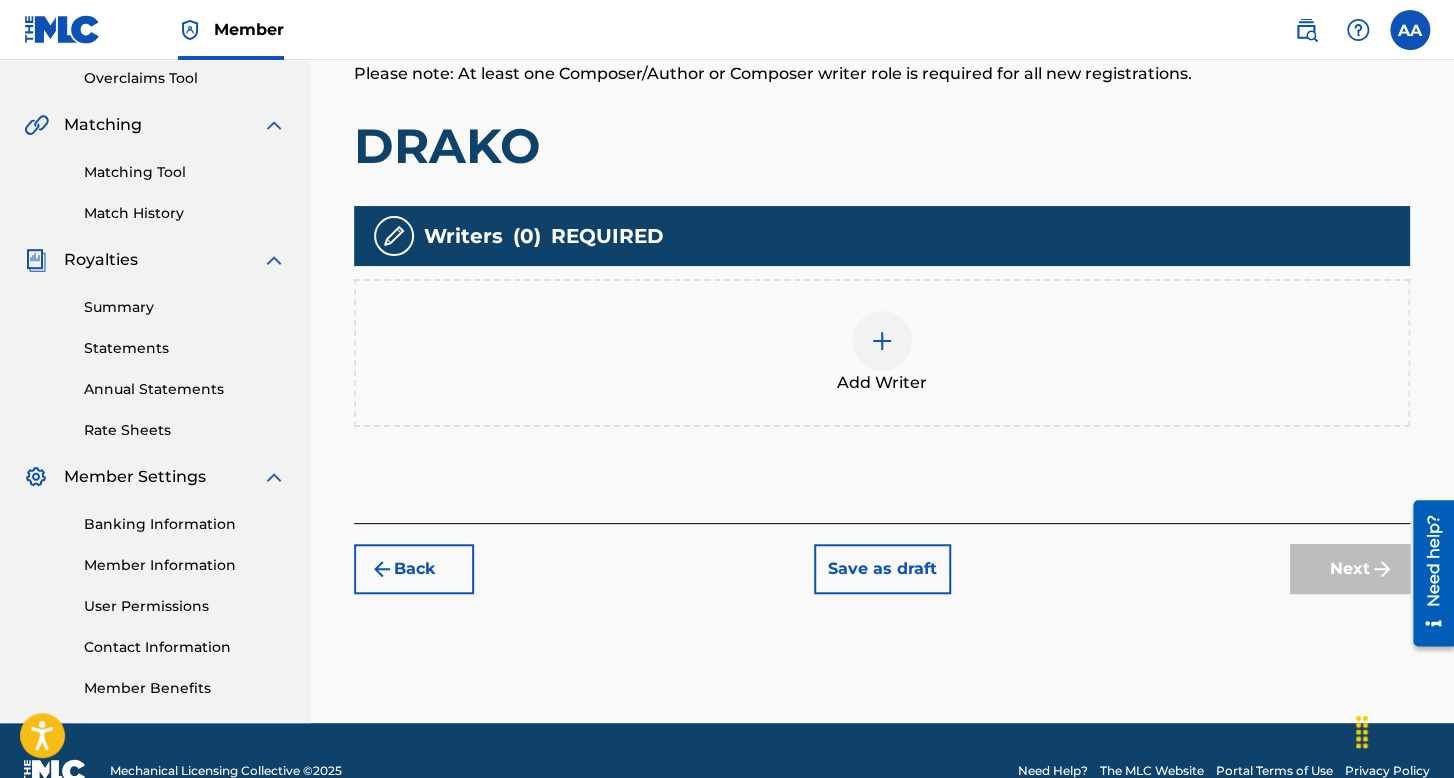 scroll, scrollTop: 90, scrollLeft: 0, axis: vertical 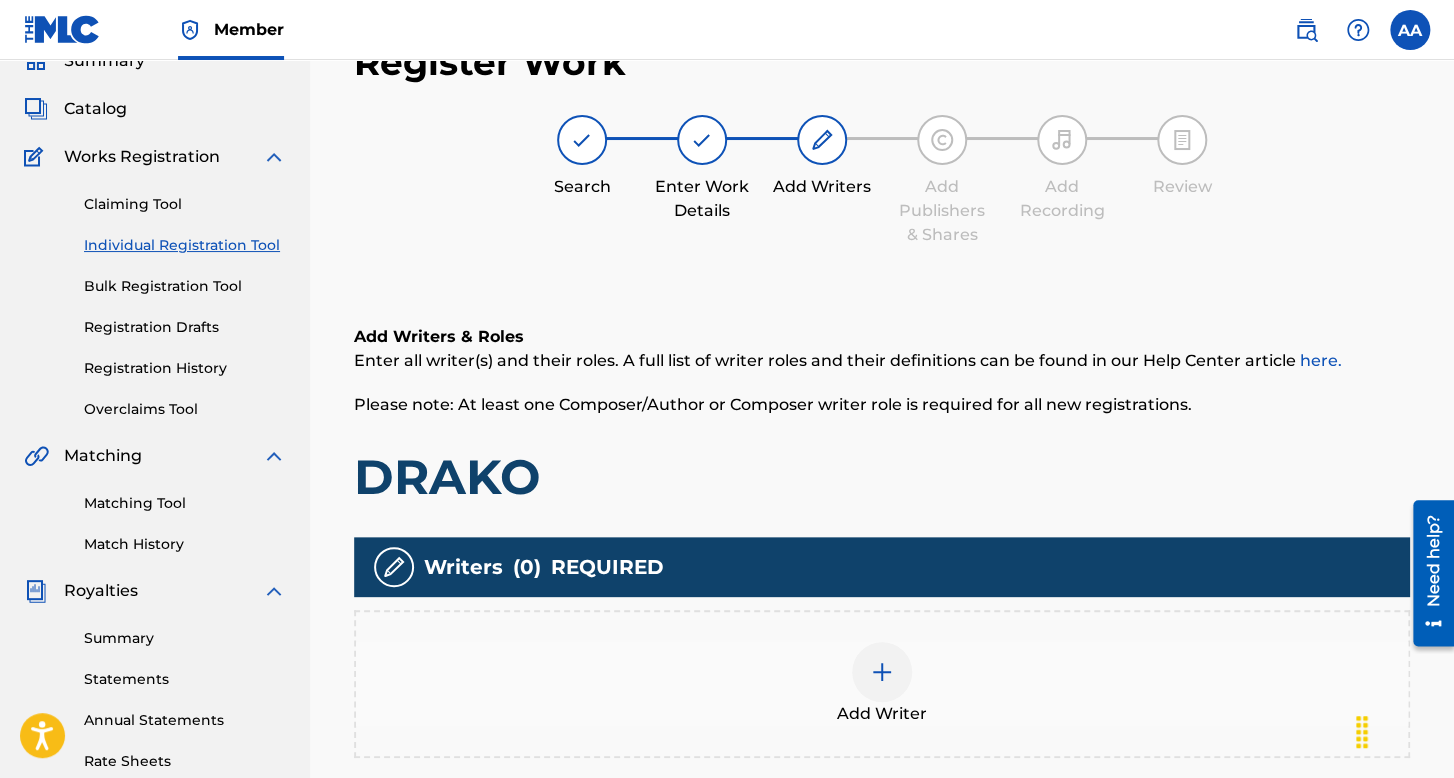 click at bounding box center (882, 672) 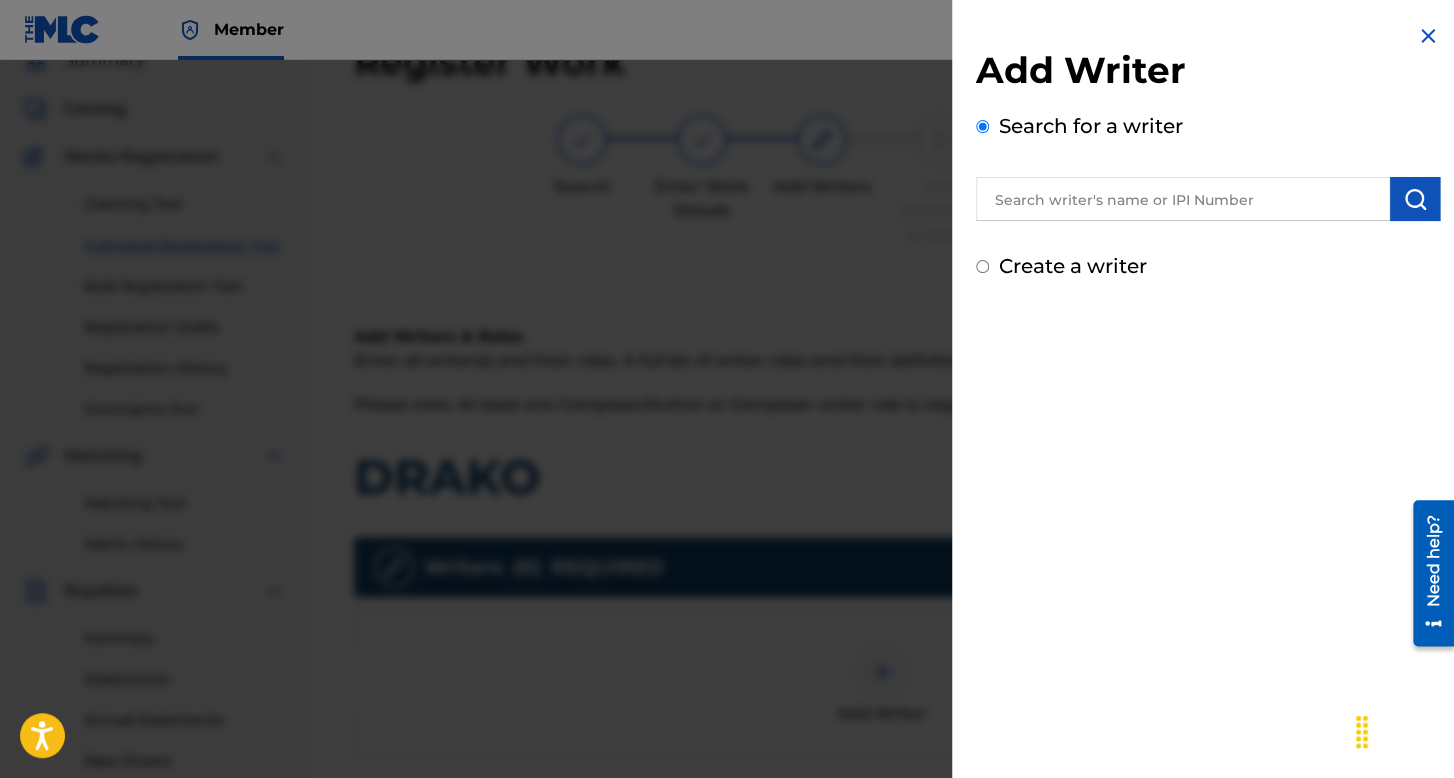 click on "Create a writer" at bounding box center [982, 266] 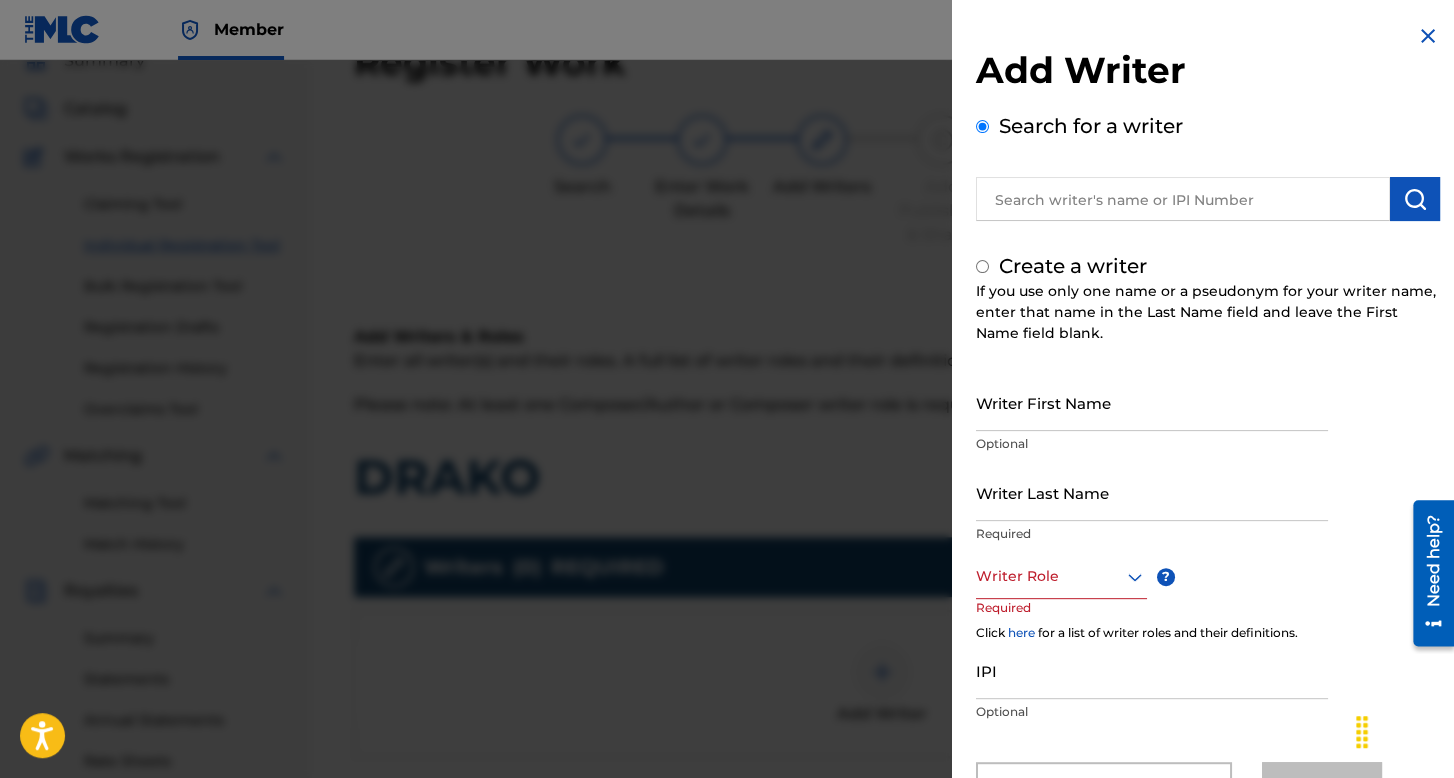 radio on "false" 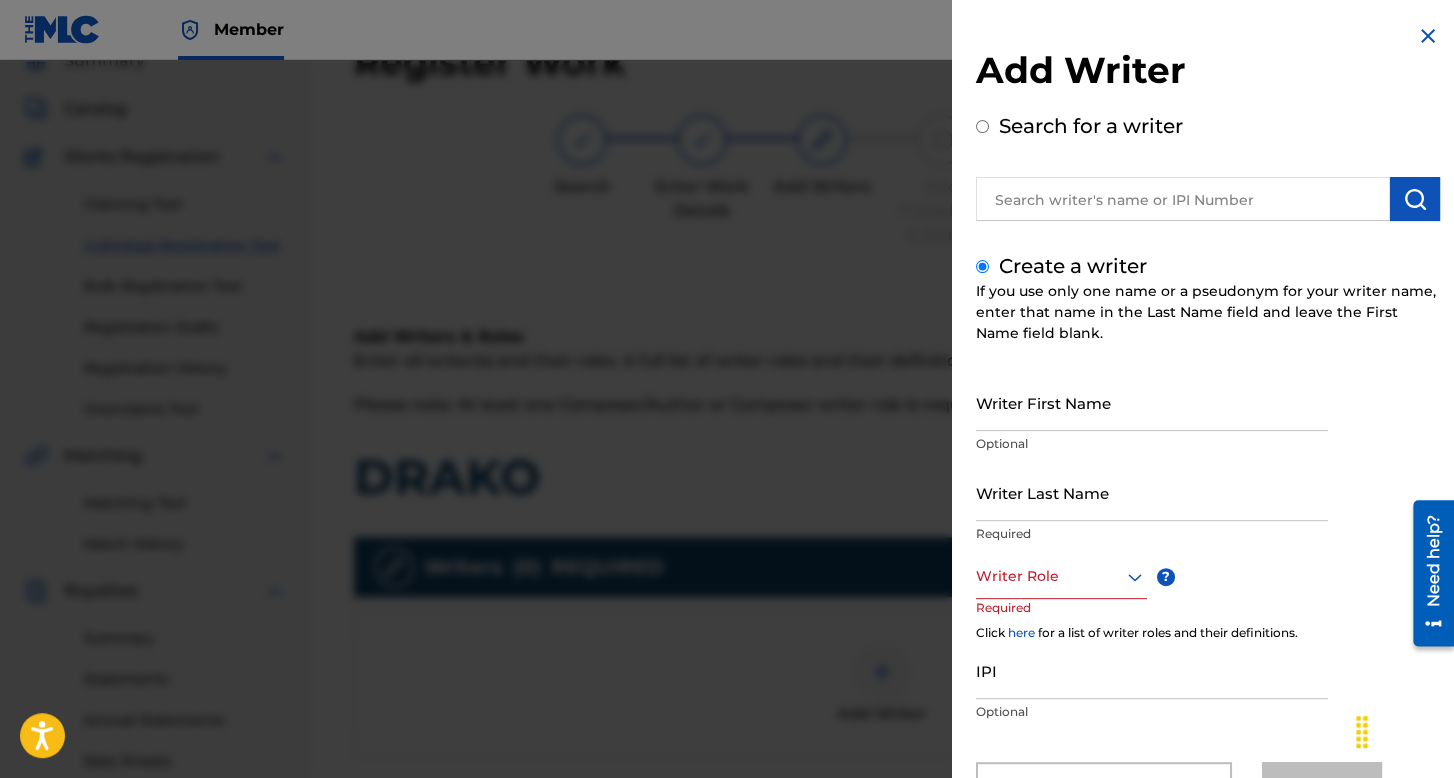 click on "Writer First Name" at bounding box center [1152, 402] 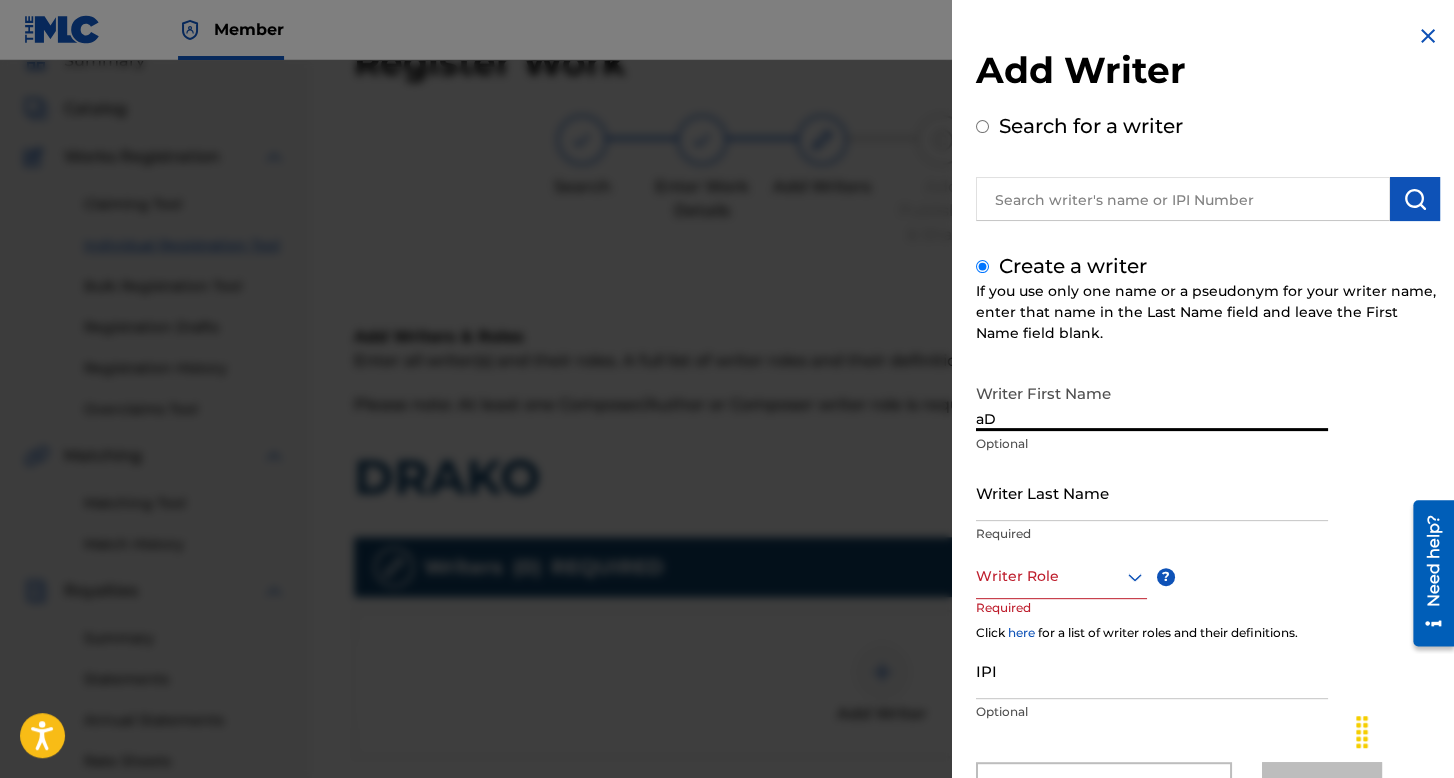 type on "a" 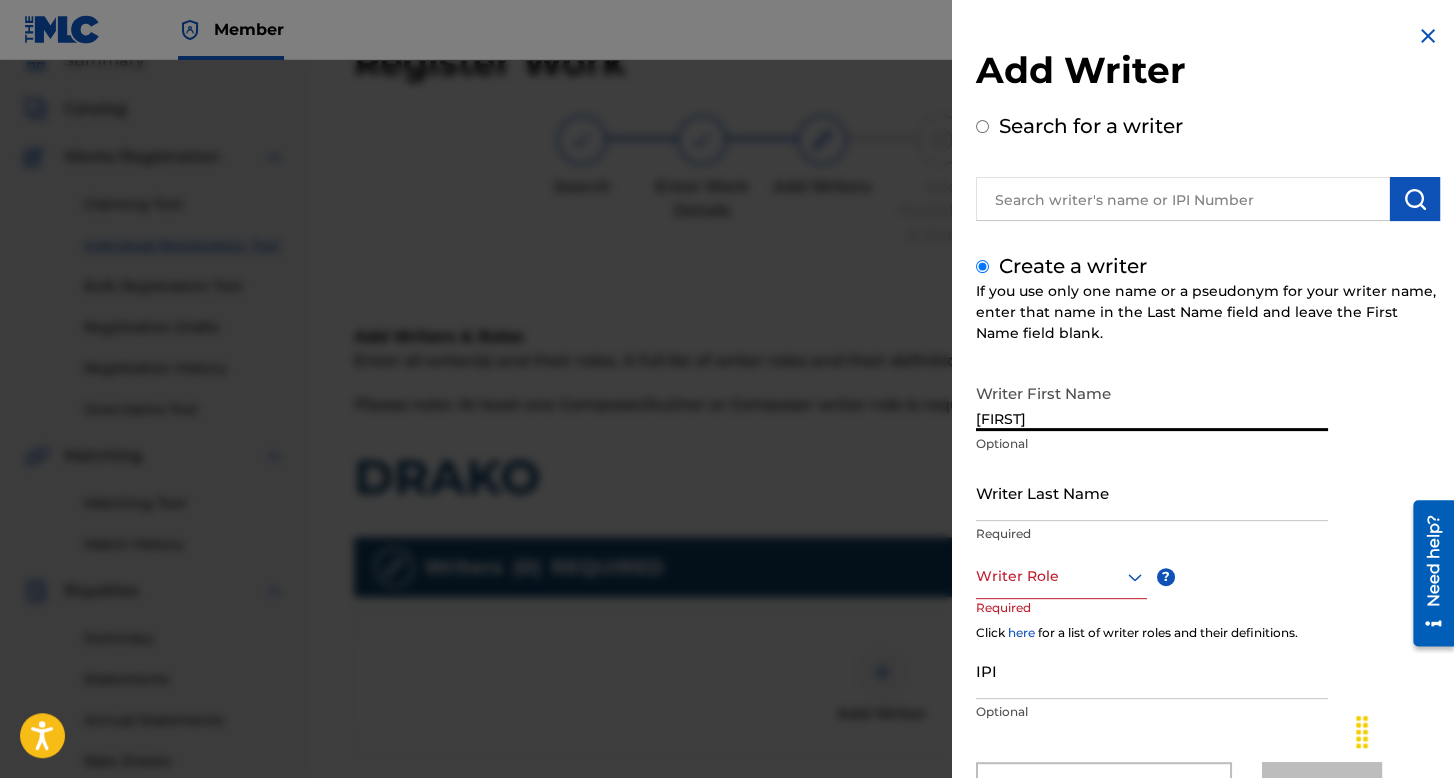 type on "[FIRST]" 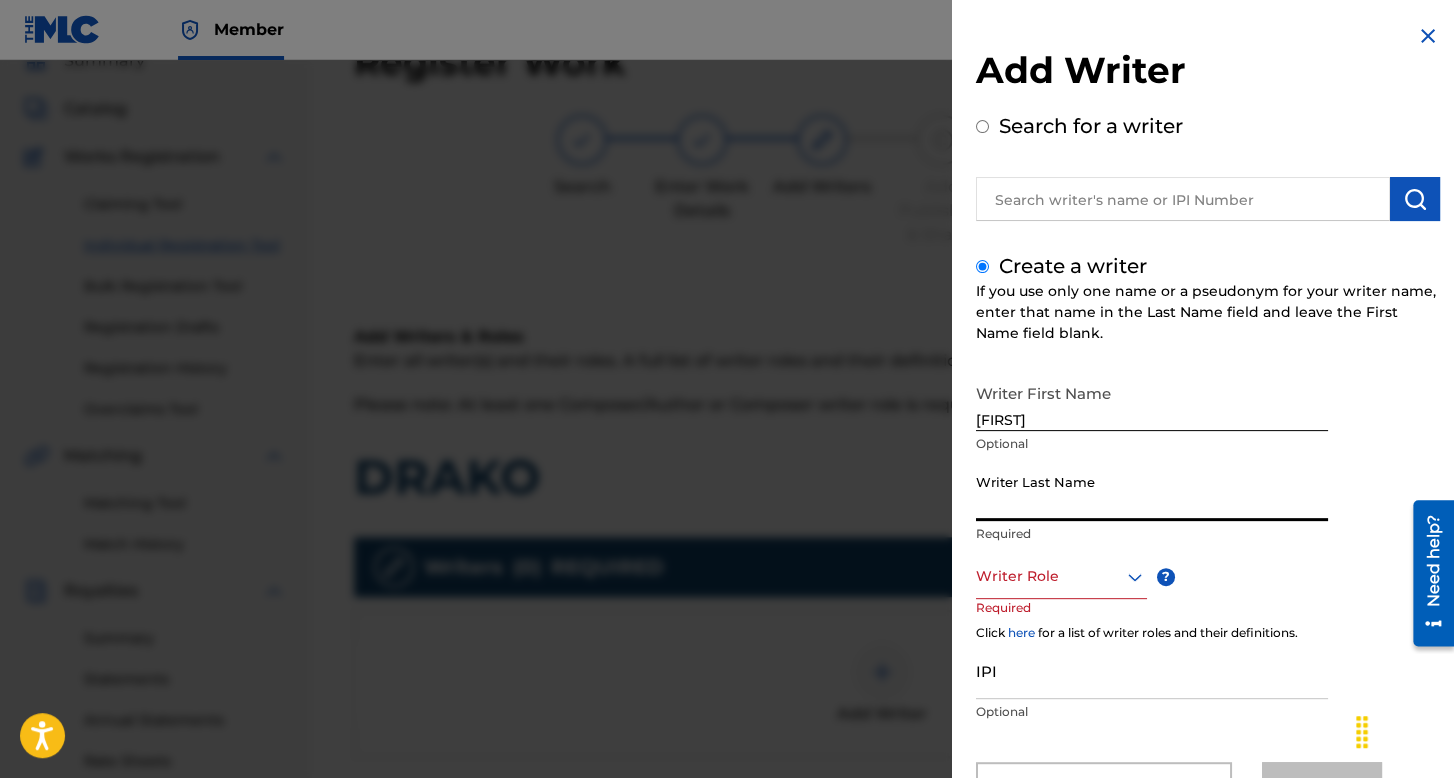 type on "[LAST] [LAST]" 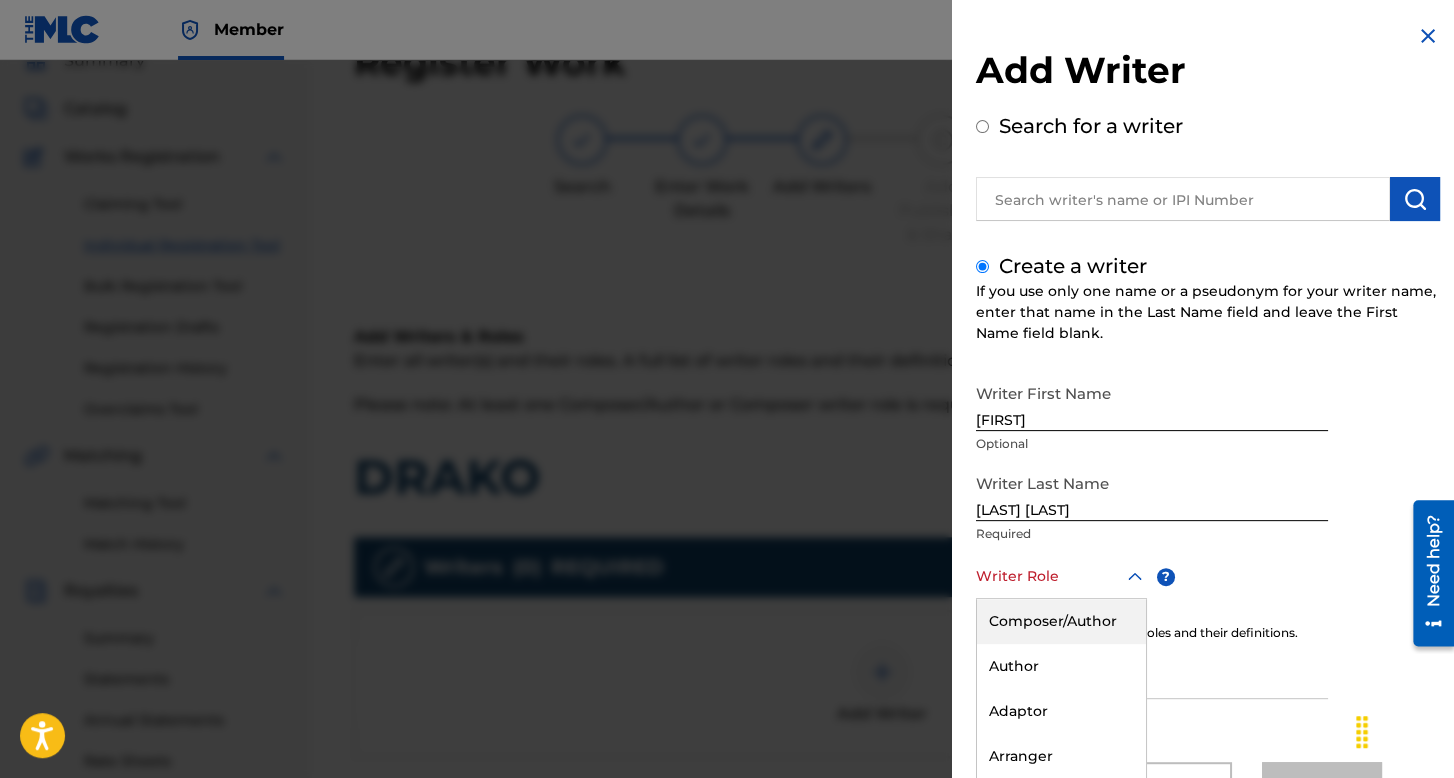 click on "8 results available. Use Up and Down to choose options, press Enter to select the currently focused option, press Escape to exit the menu, press Tab to select the option and exit the menu. Writer Role Composer/Author Author Adaptor Arranger Composer Translator Sub Arranger Sub Author" at bounding box center [1061, 576] 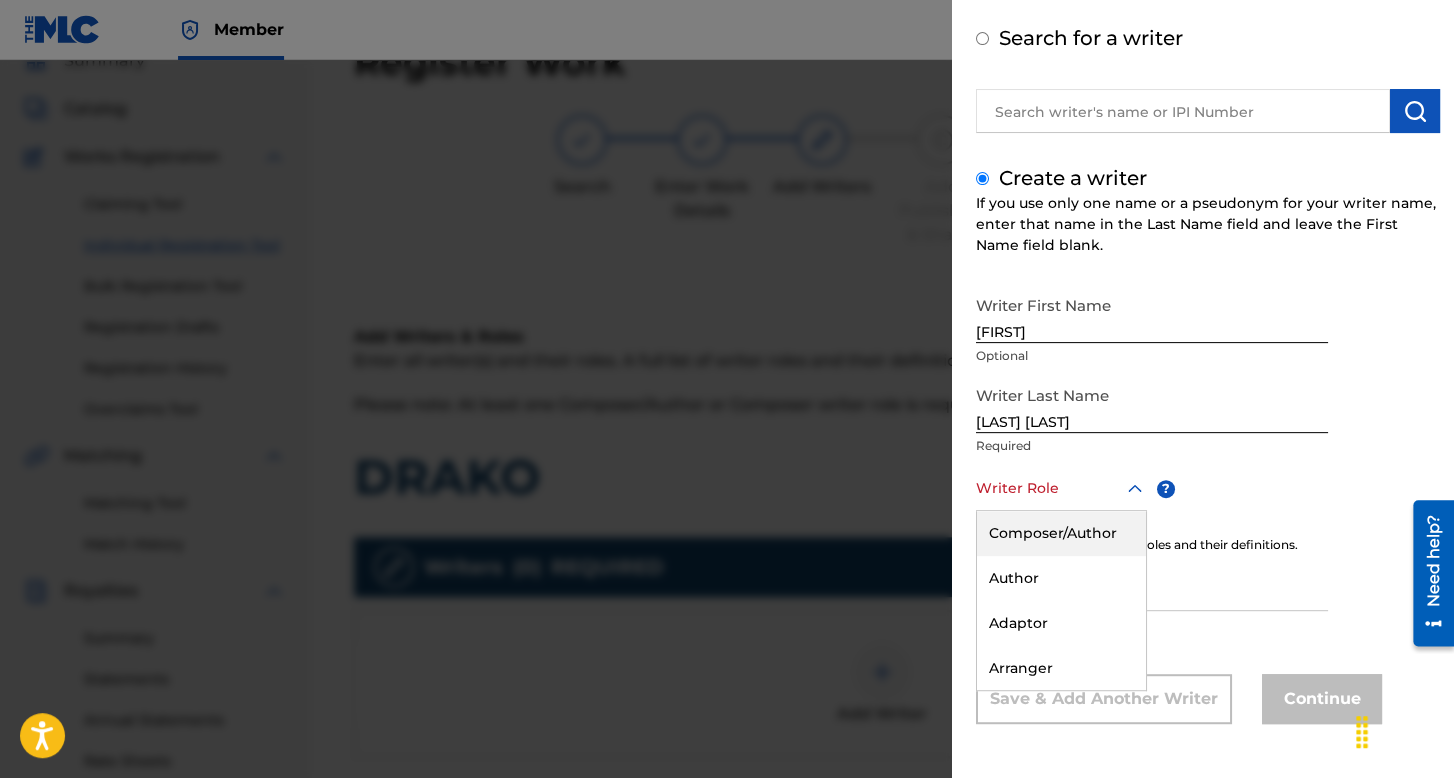 click on "Composer/Author" at bounding box center (1061, 533) 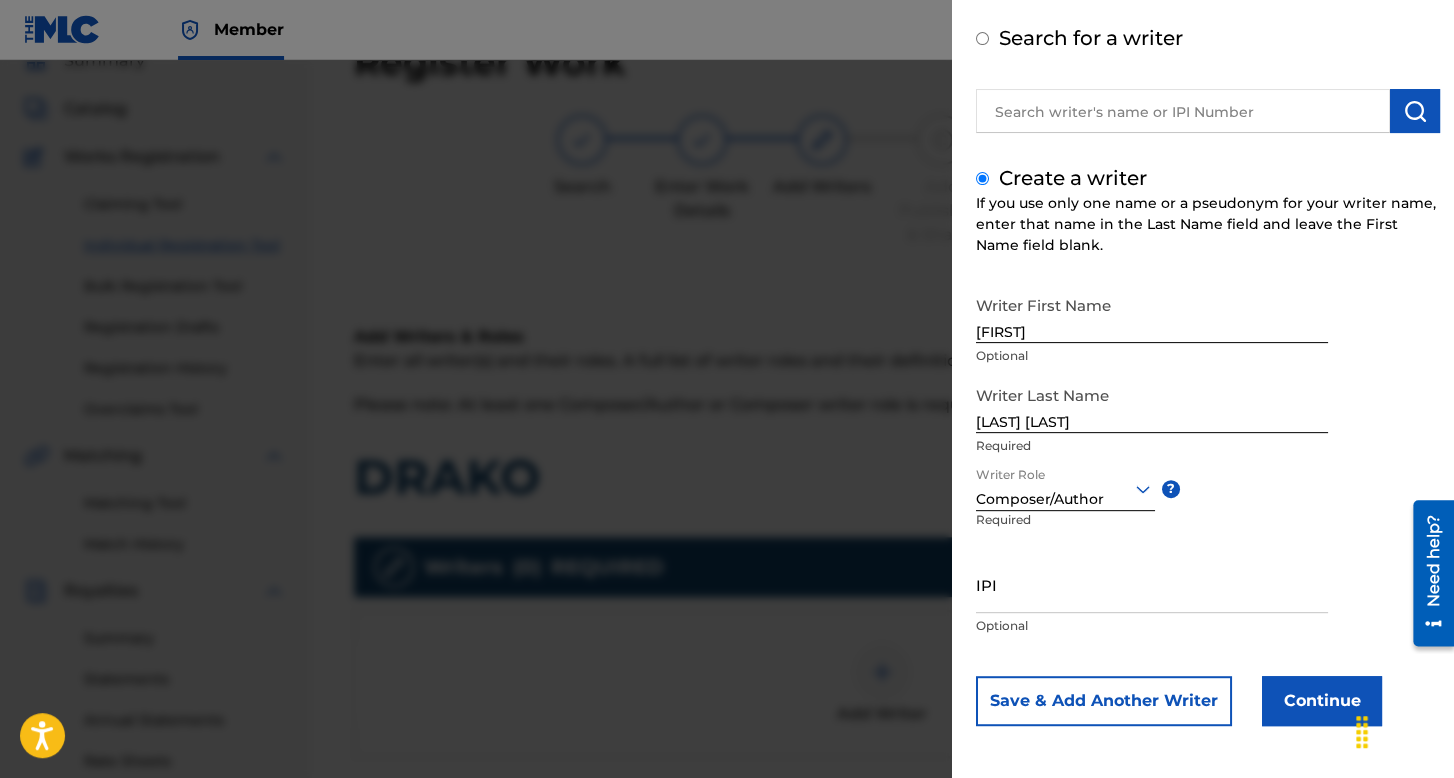 click on "Continue" at bounding box center [1322, 701] 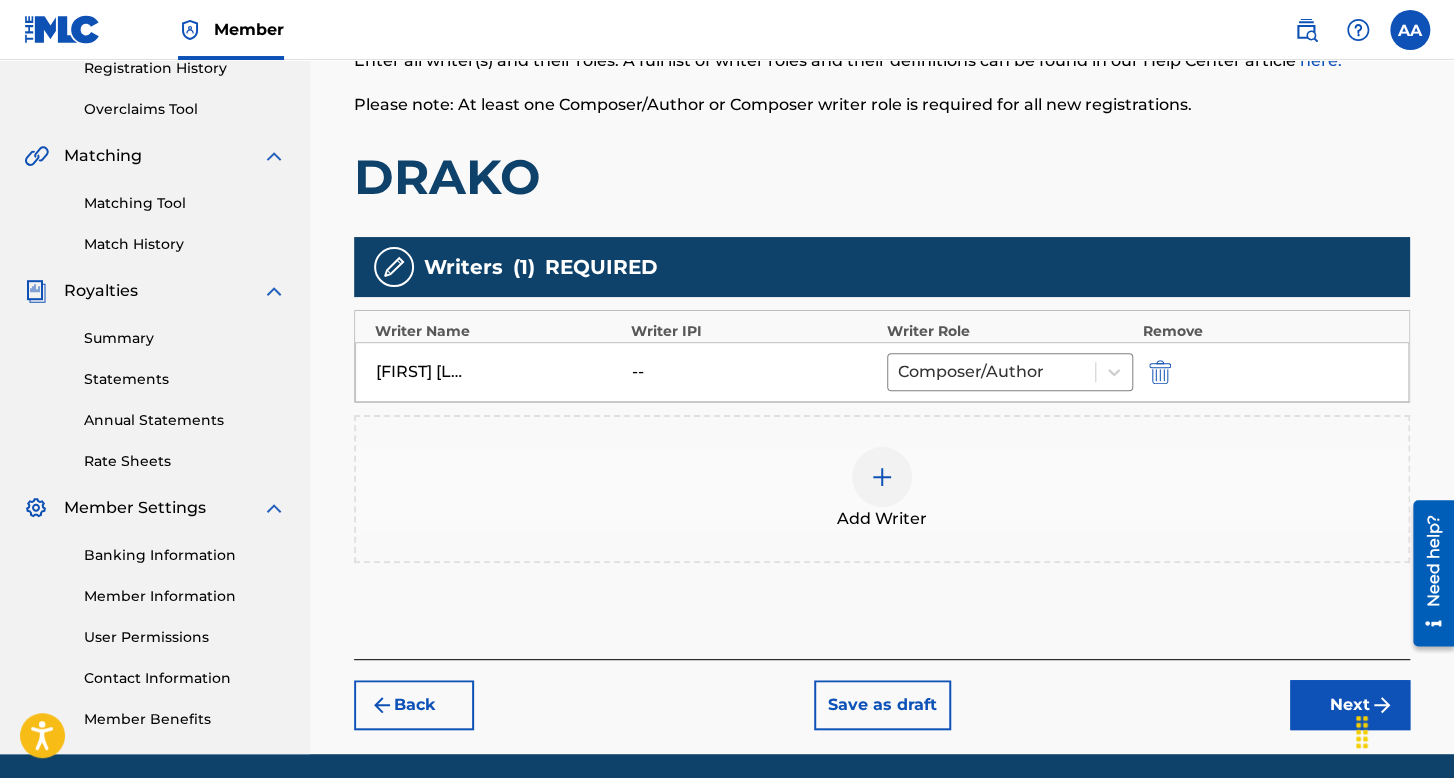 scroll, scrollTop: 462, scrollLeft: 0, axis: vertical 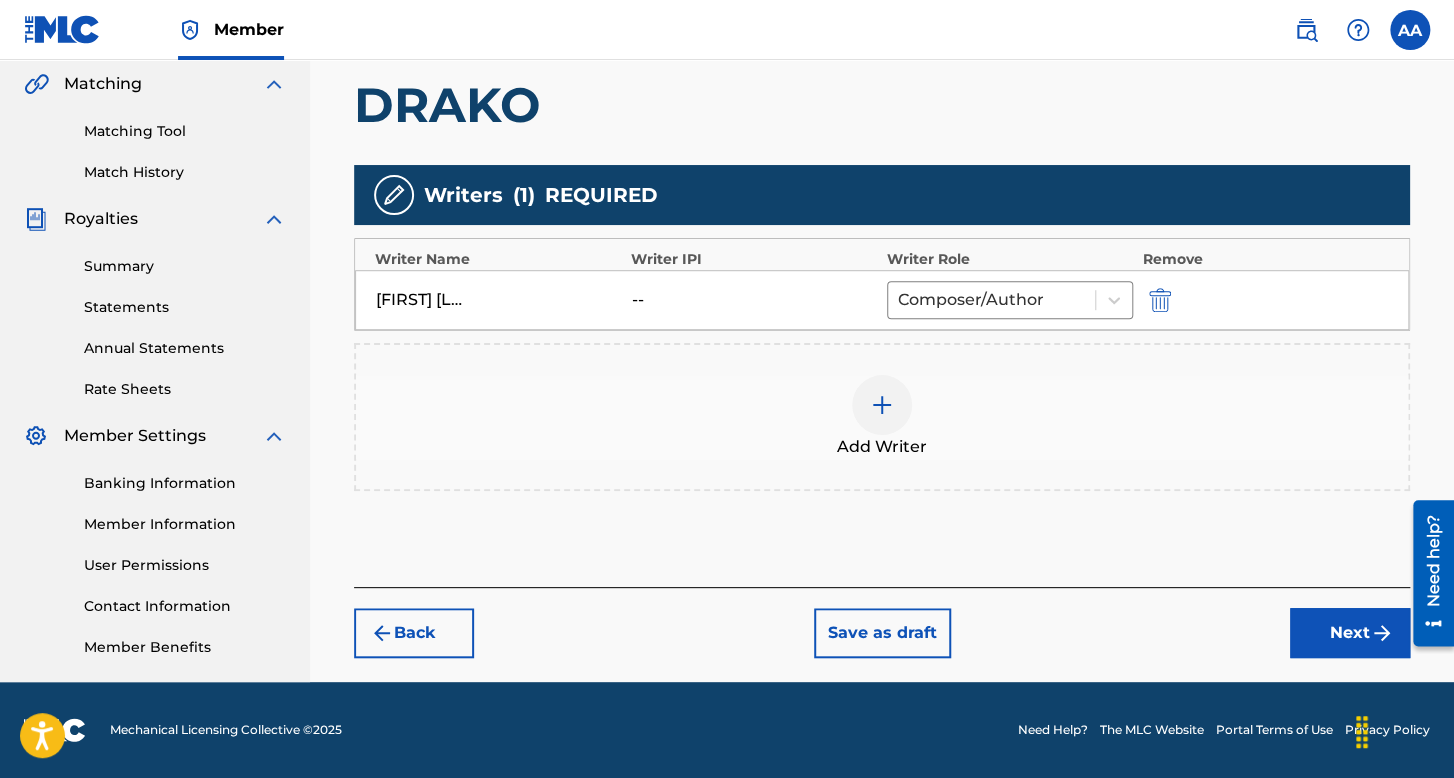 drag, startPoint x: 1323, startPoint y: 616, endPoint x: 1326, endPoint y: 605, distance: 11.401754 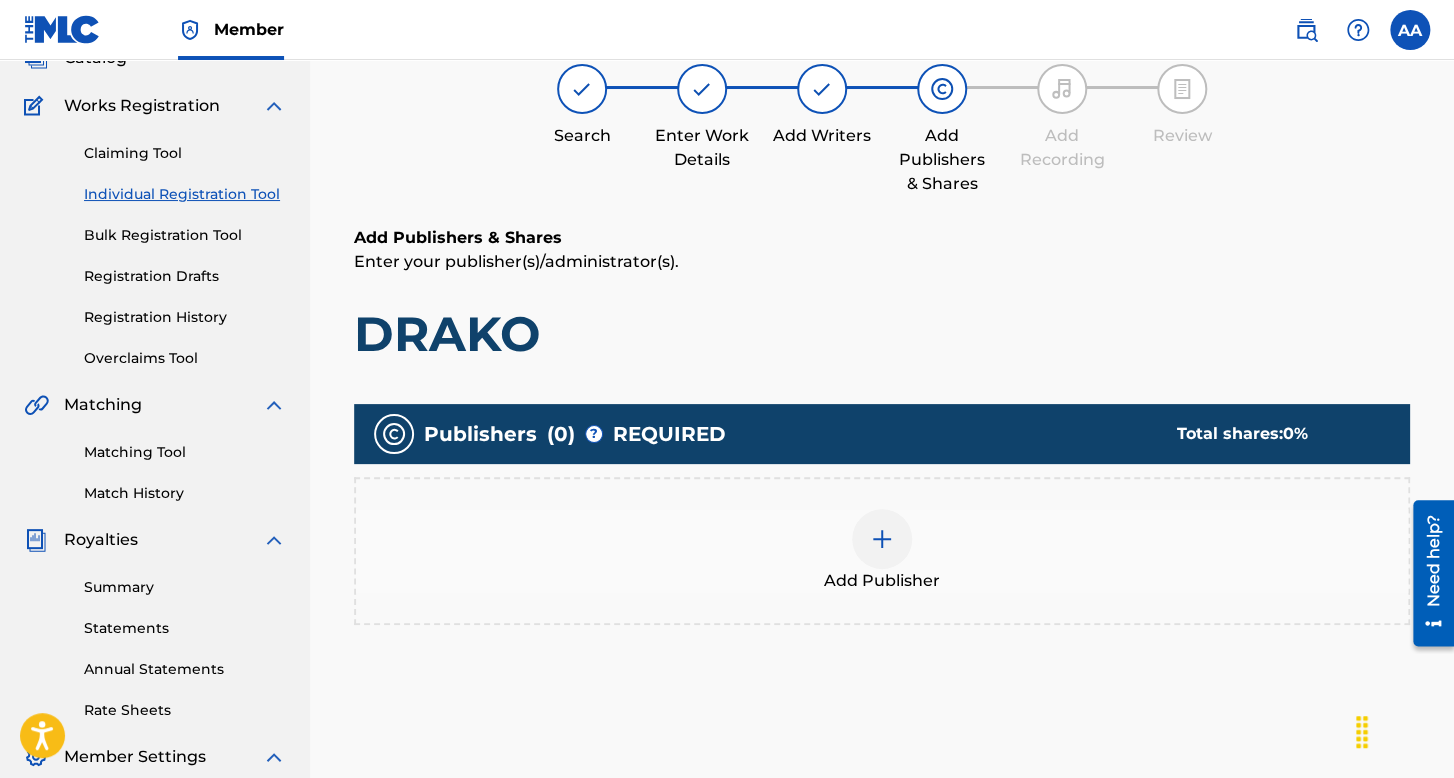 scroll, scrollTop: 90, scrollLeft: 0, axis: vertical 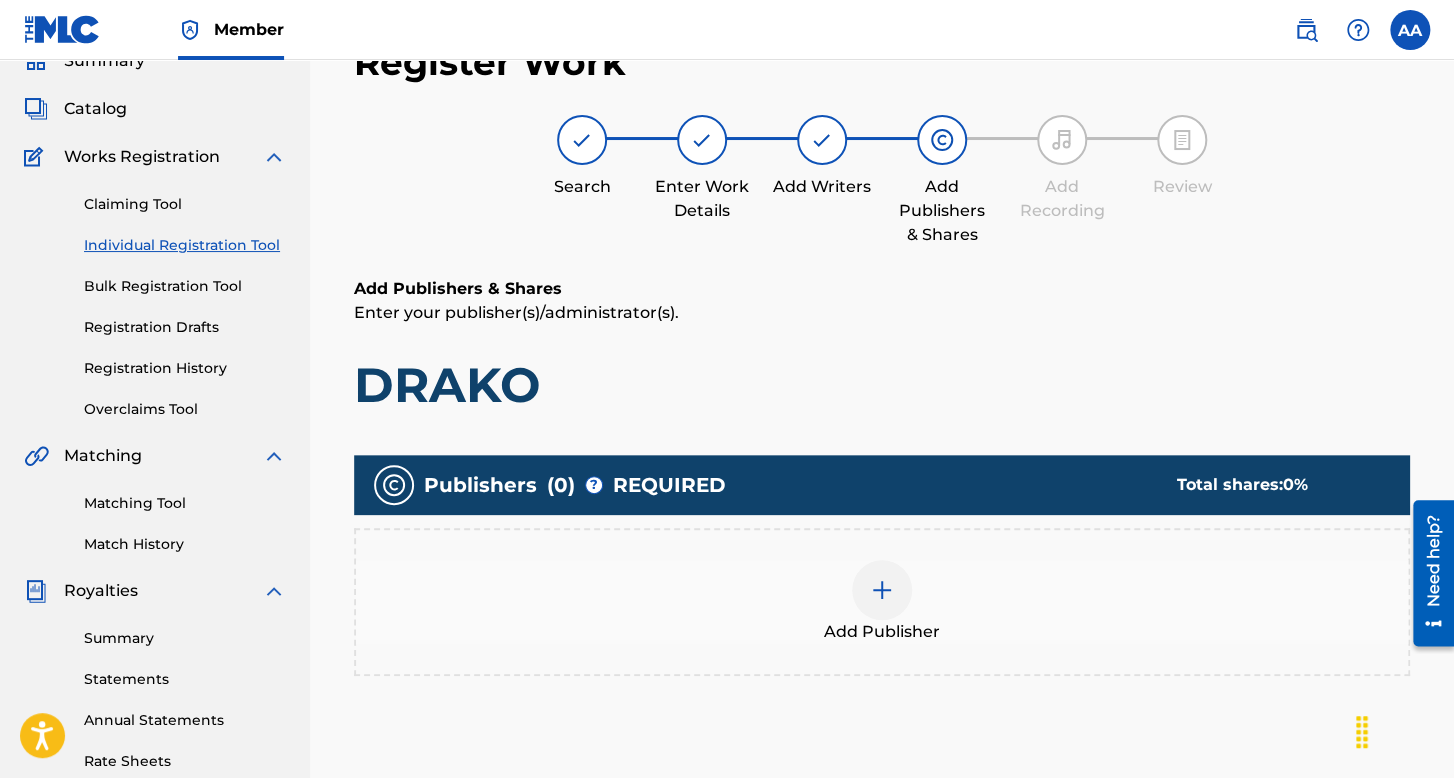 click at bounding box center (882, 590) 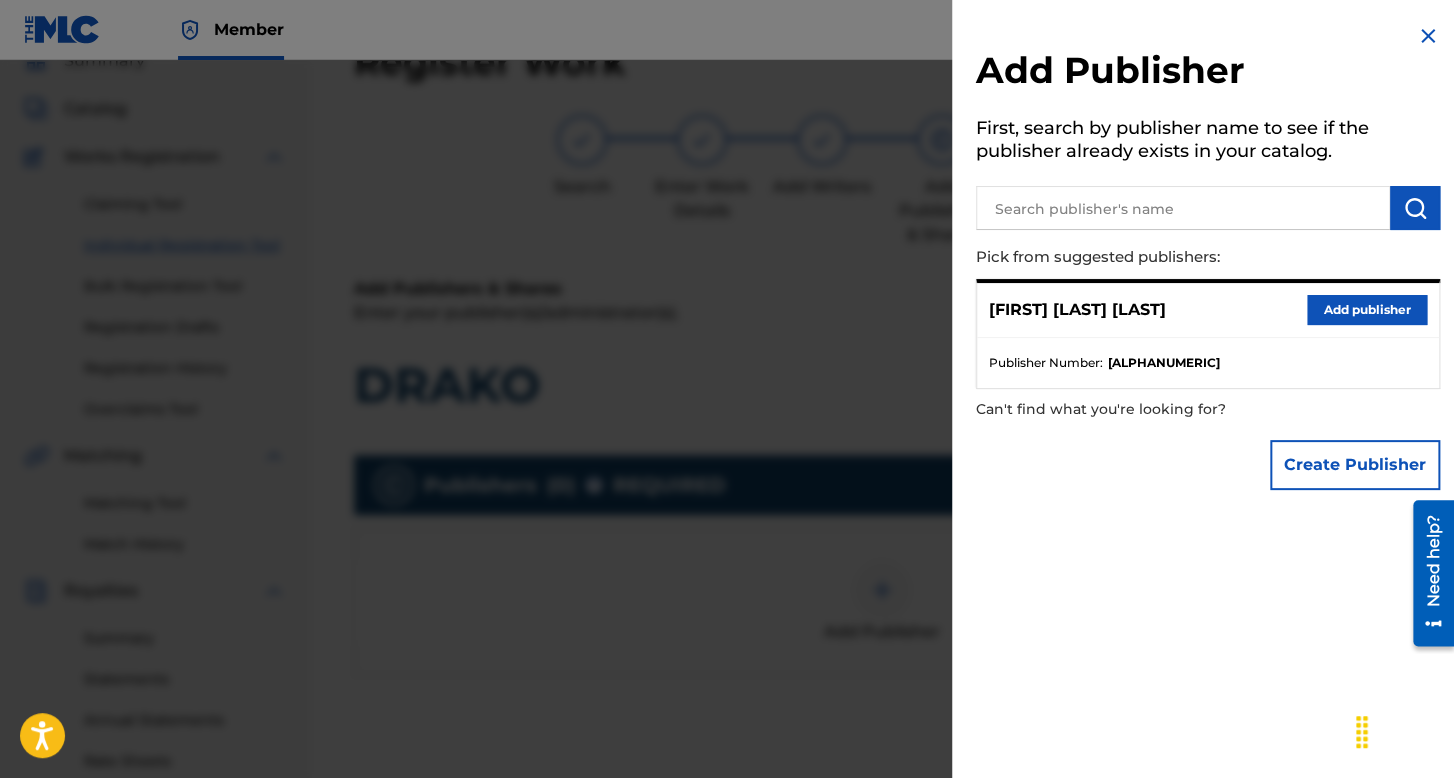 click on "Add publisher" at bounding box center [1367, 310] 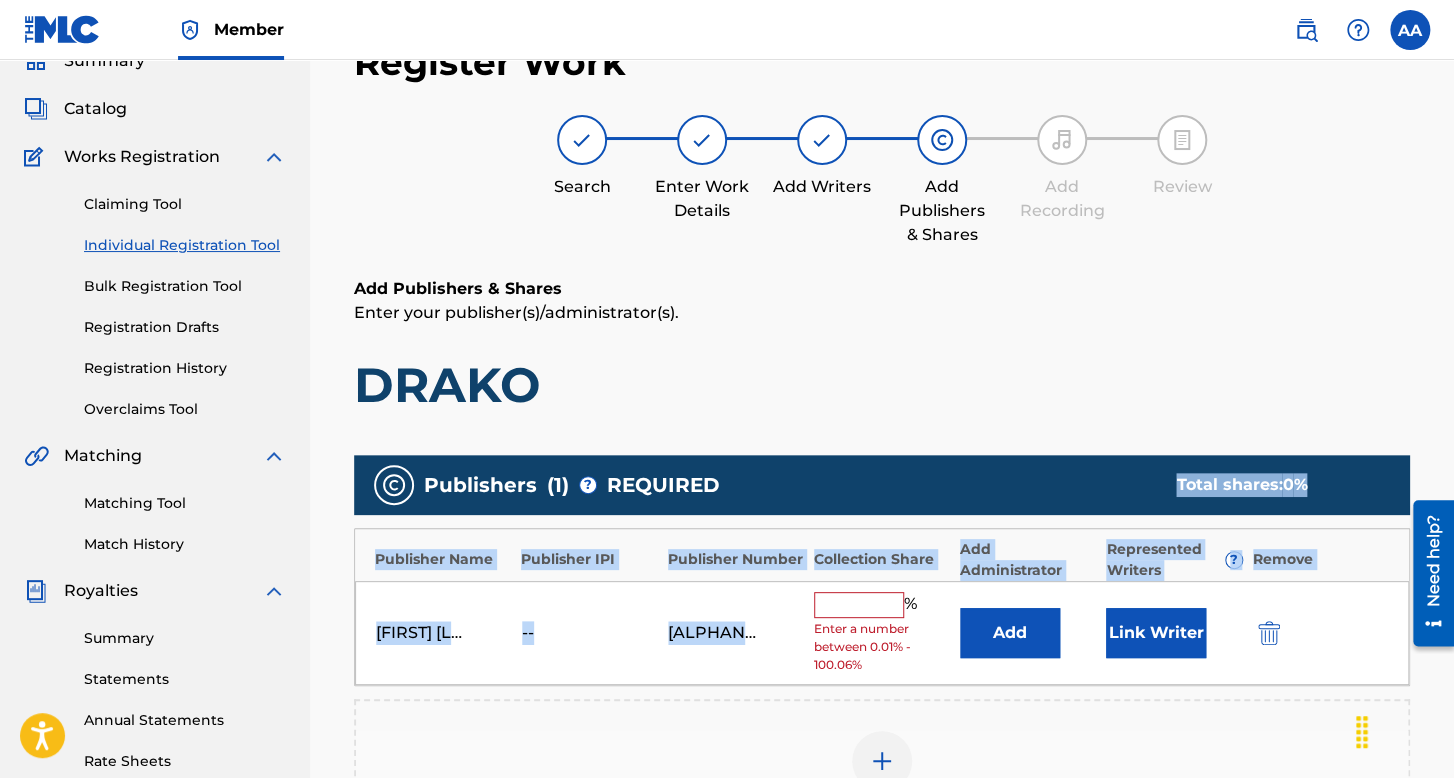 click on "[FIRST] [LAST] [LAST]" at bounding box center (882, 651) 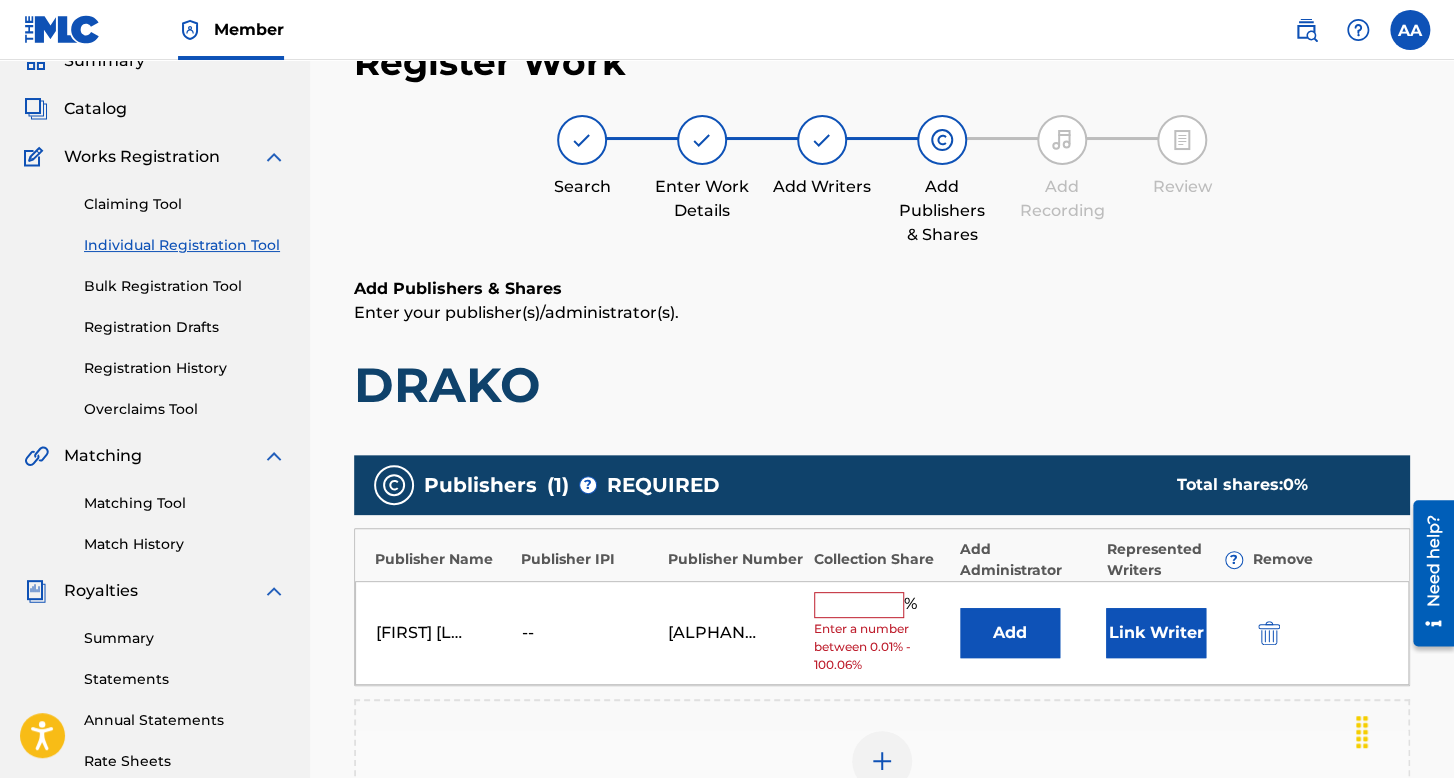 click at bounding box center [859, 605] 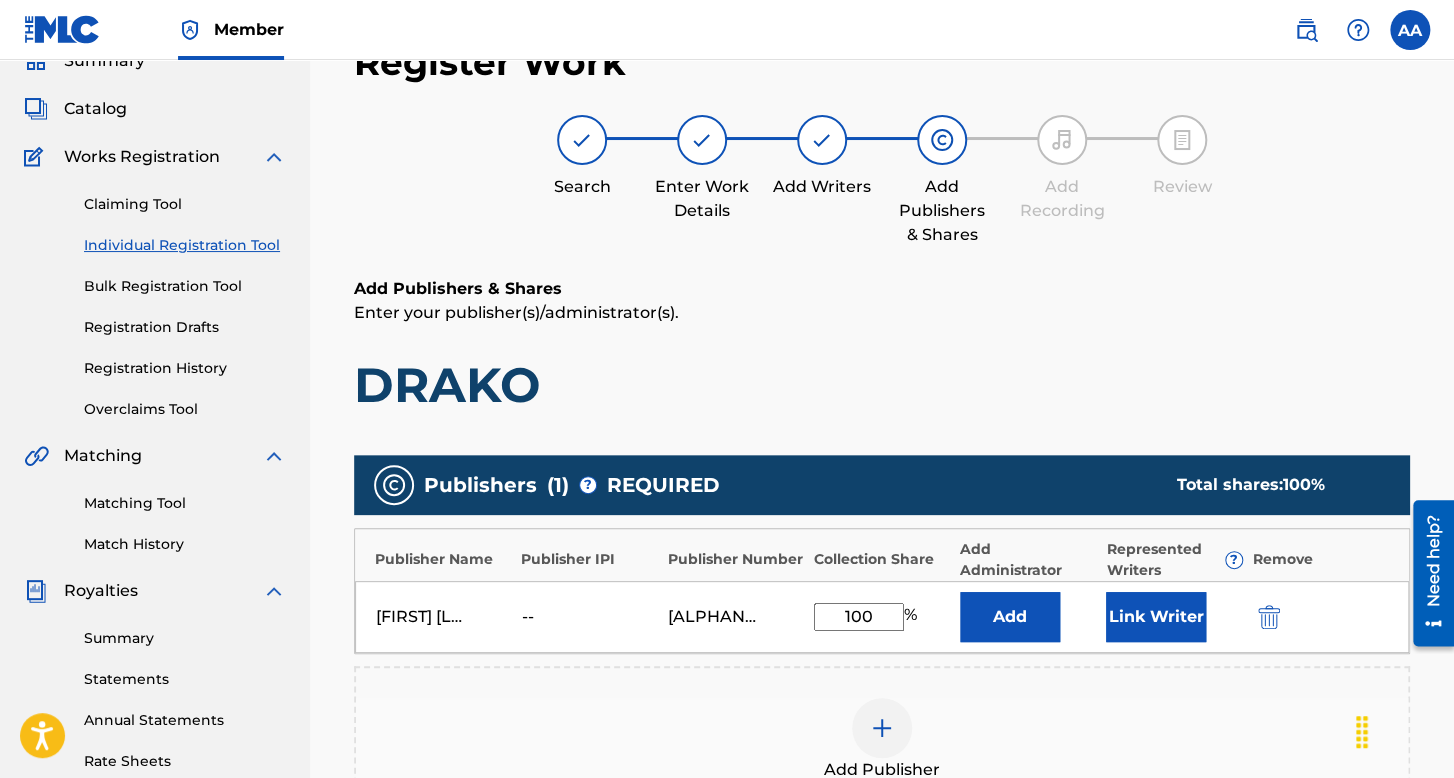 click on "Link Writer" at bounding box center (1156, 617) 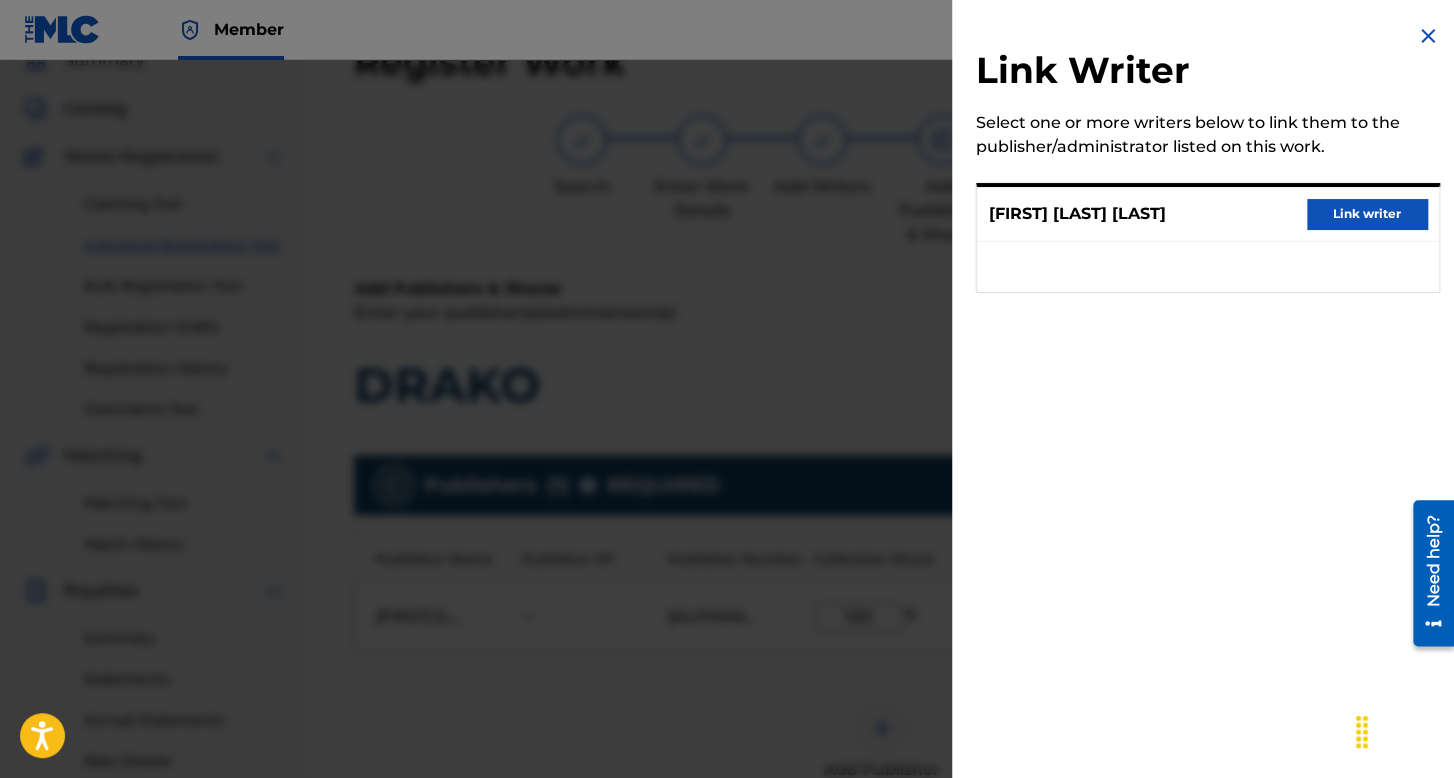 click on "Link writer" at bounding box center [1367, 214] 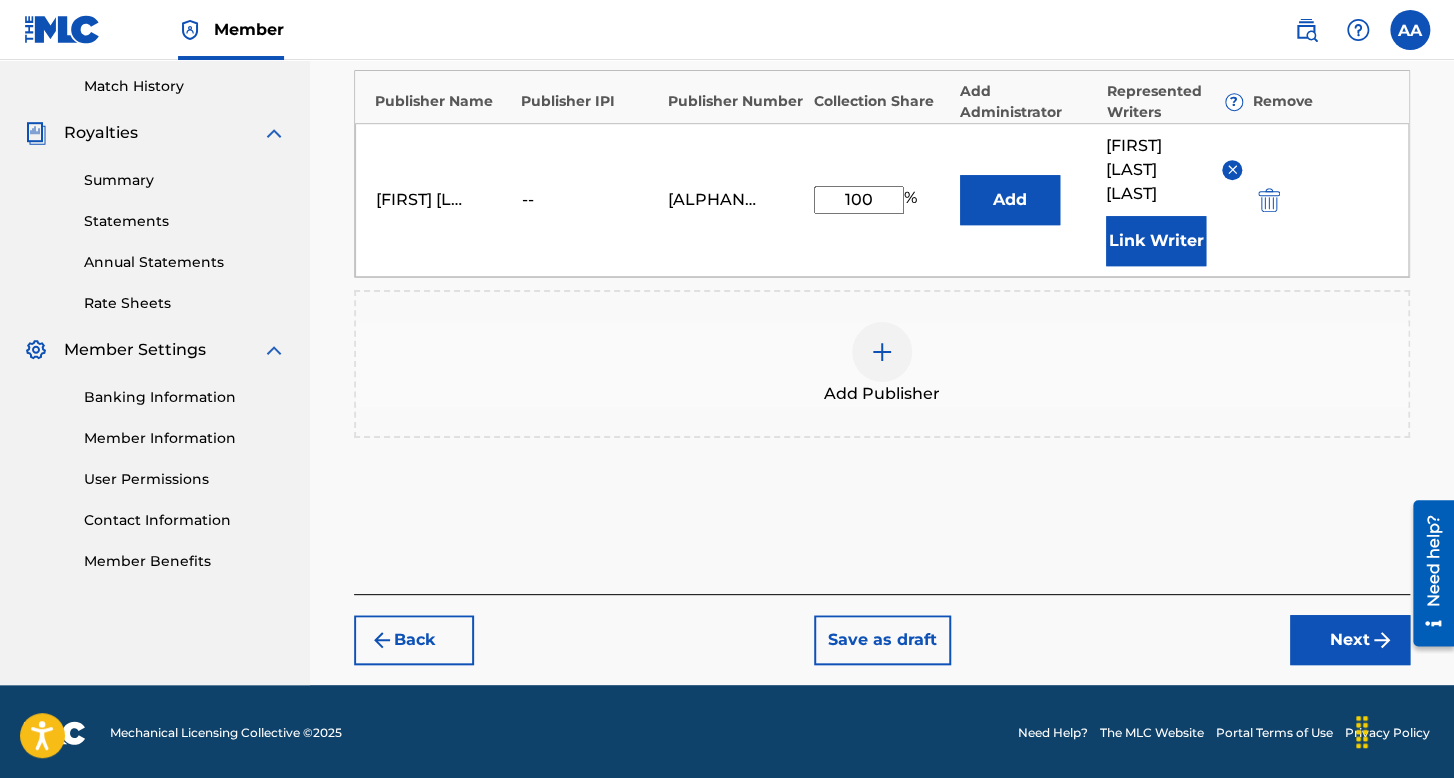 scroll, scrollTop: 549, scrollLeft: 0, axis: vertical 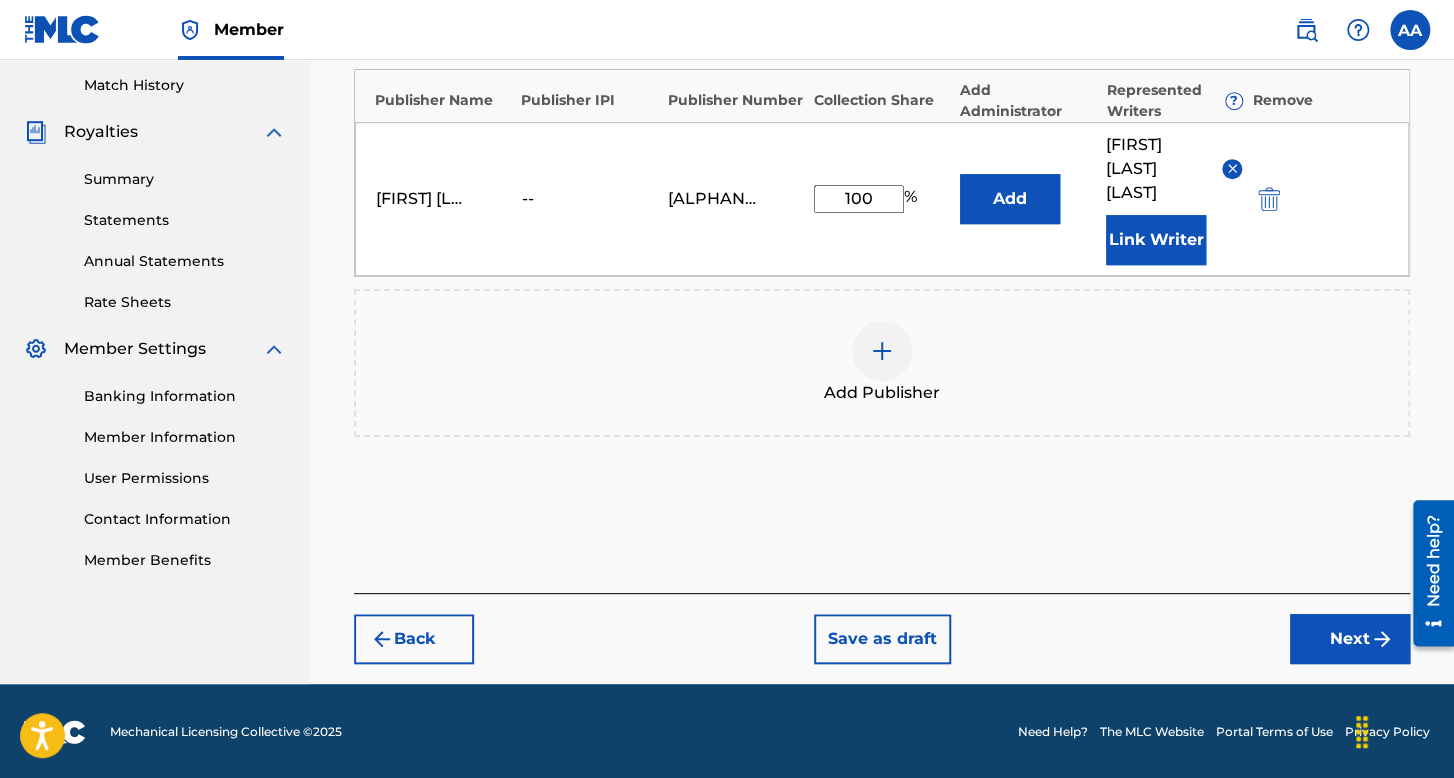click on "Next" at bounding box center (1350, 639) 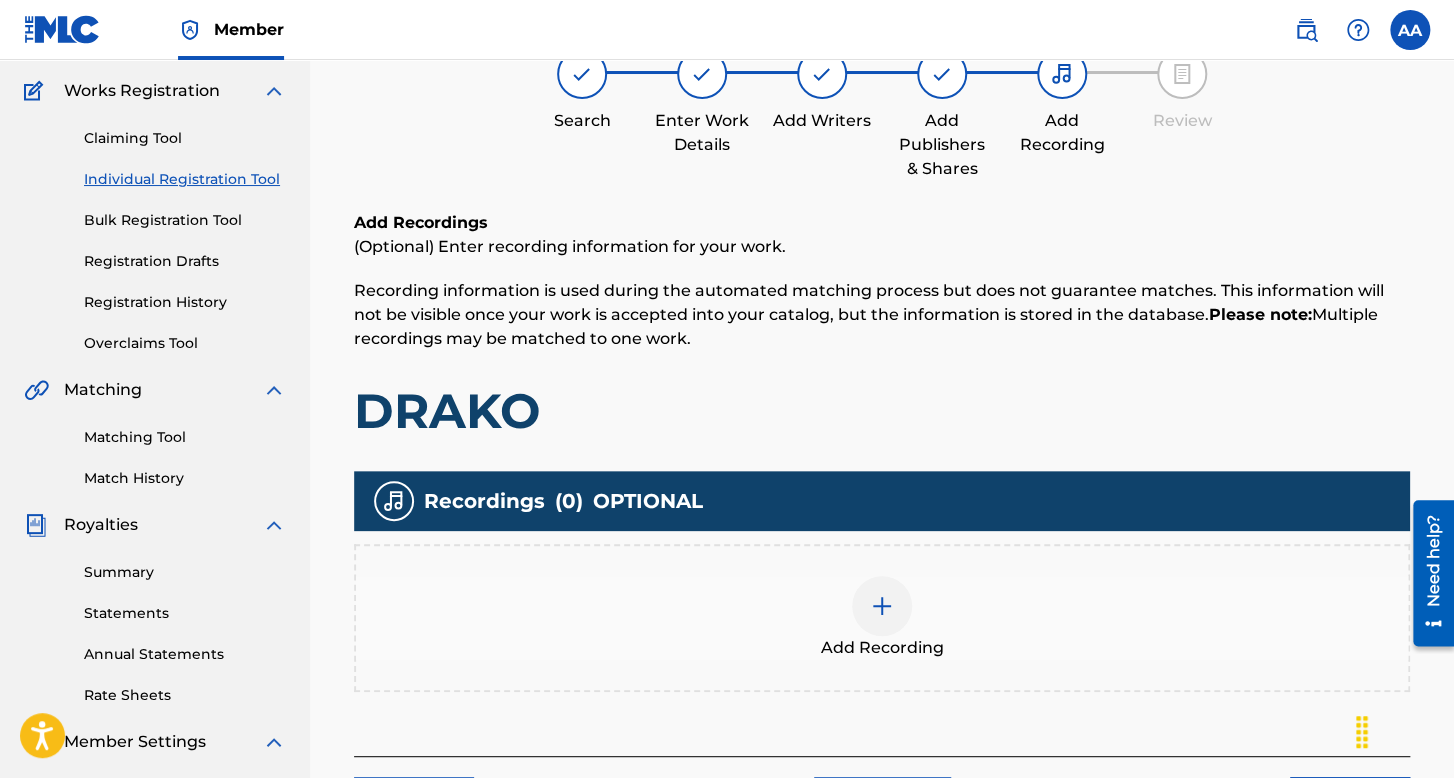 scroll, scrollTop: 290, scrollLeft: 0, axis: vertical 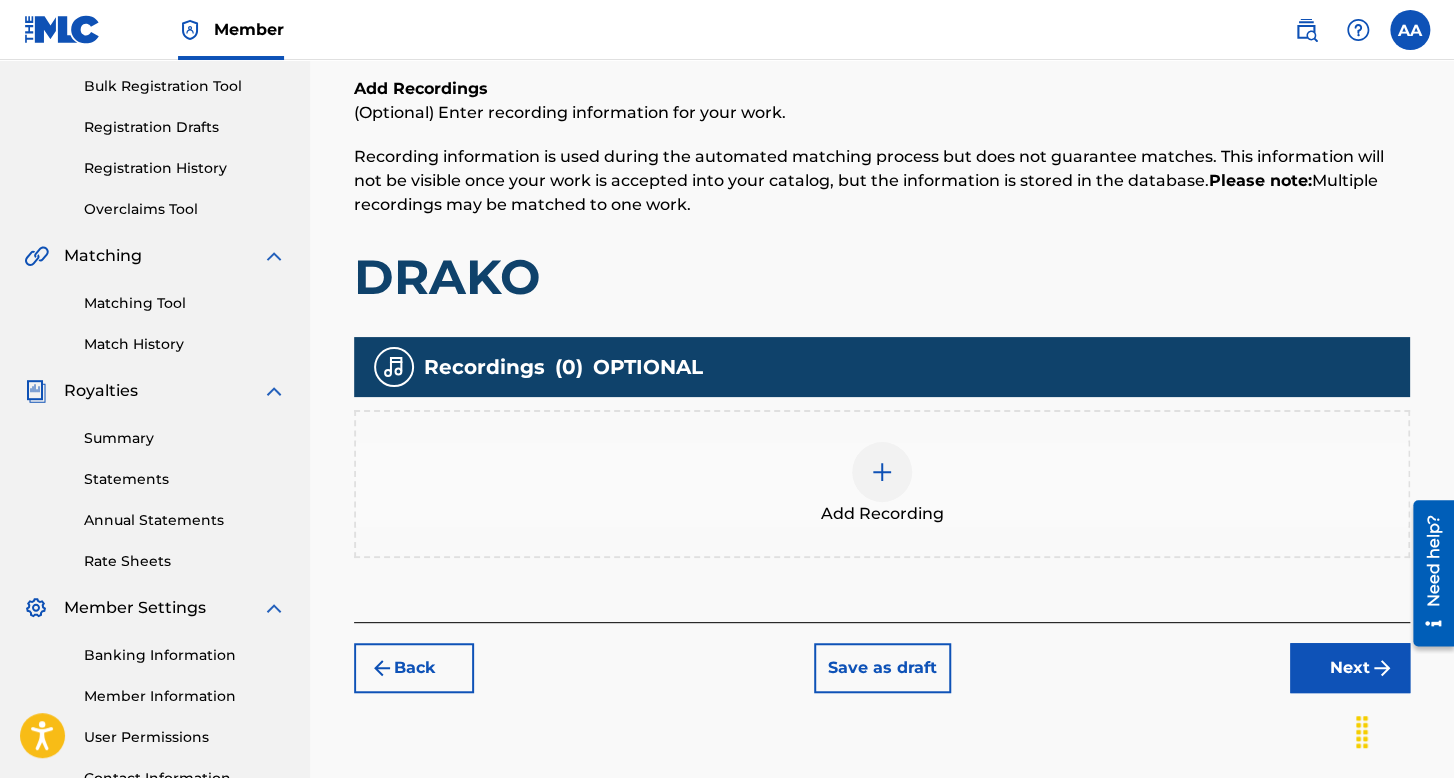 click on "Add Recording" at bounding box center [882, 514] 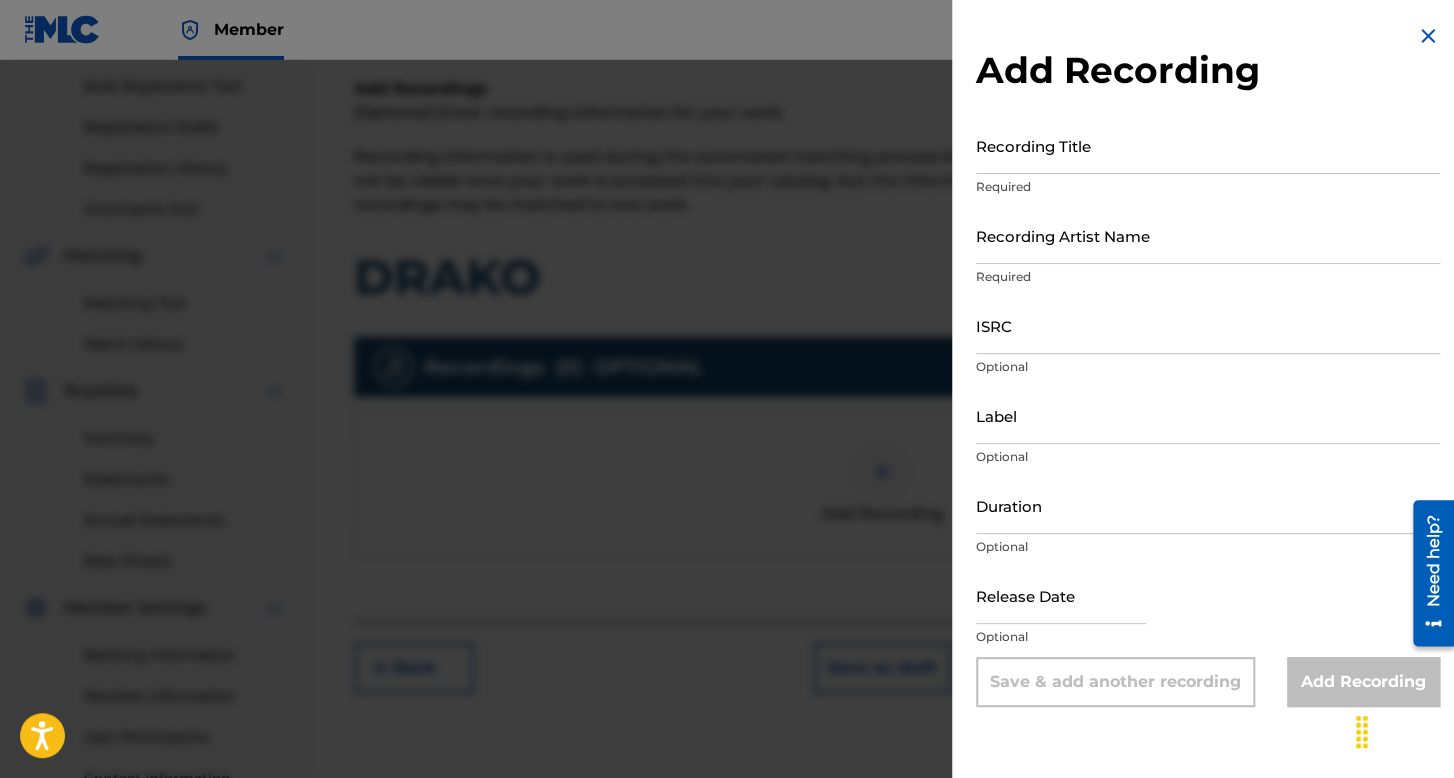 click on "Recording Title Required" at bounding box center (1208, 162) 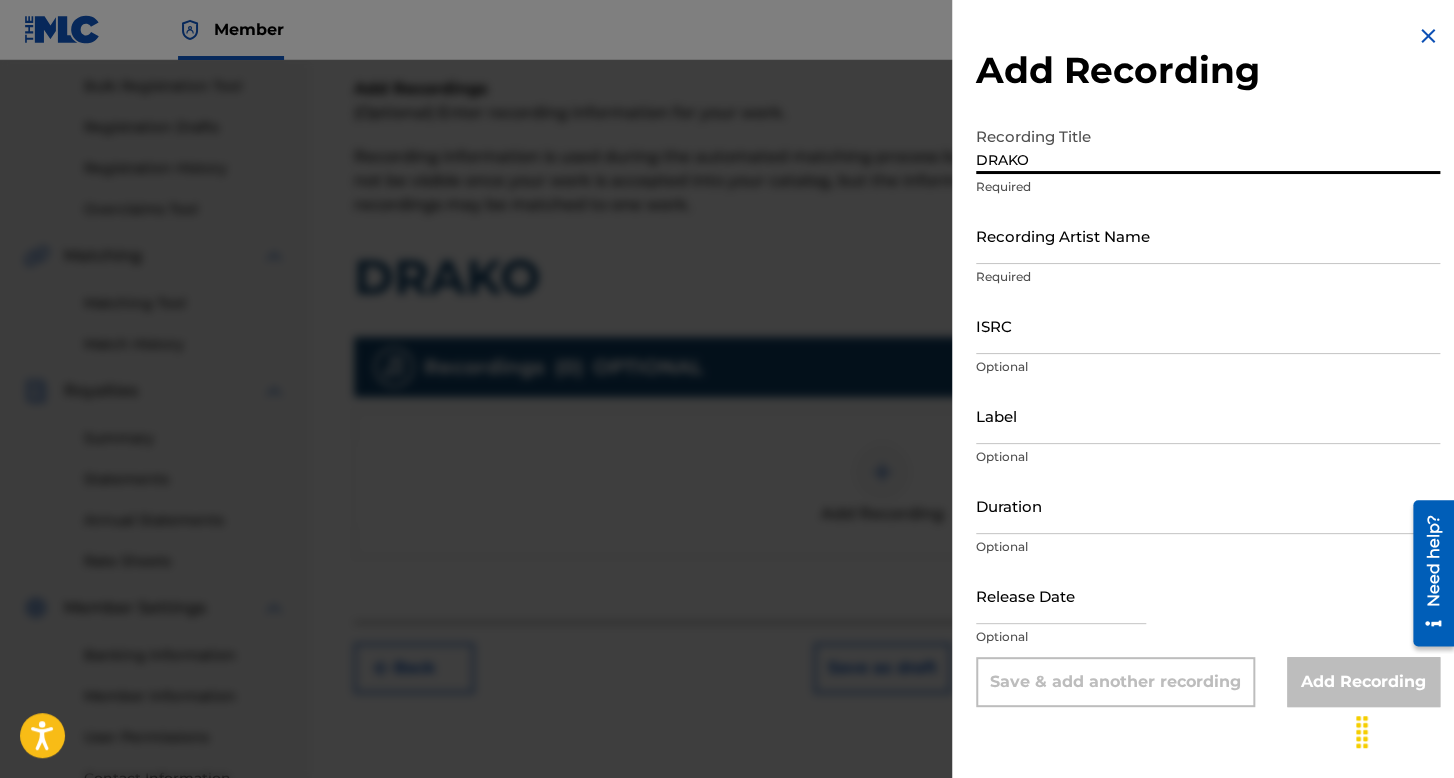 type on "DRAKO" 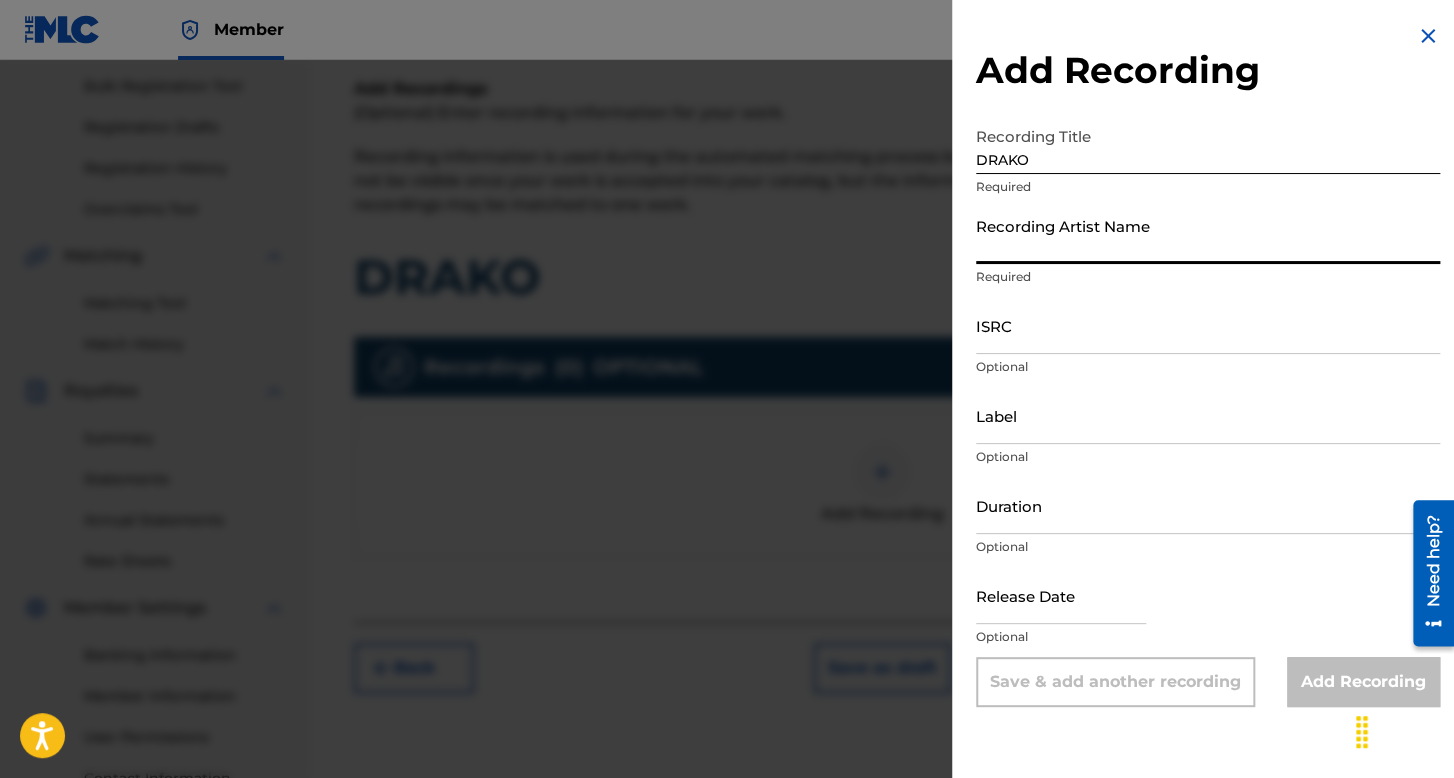 type on "Bbyboy 100k" 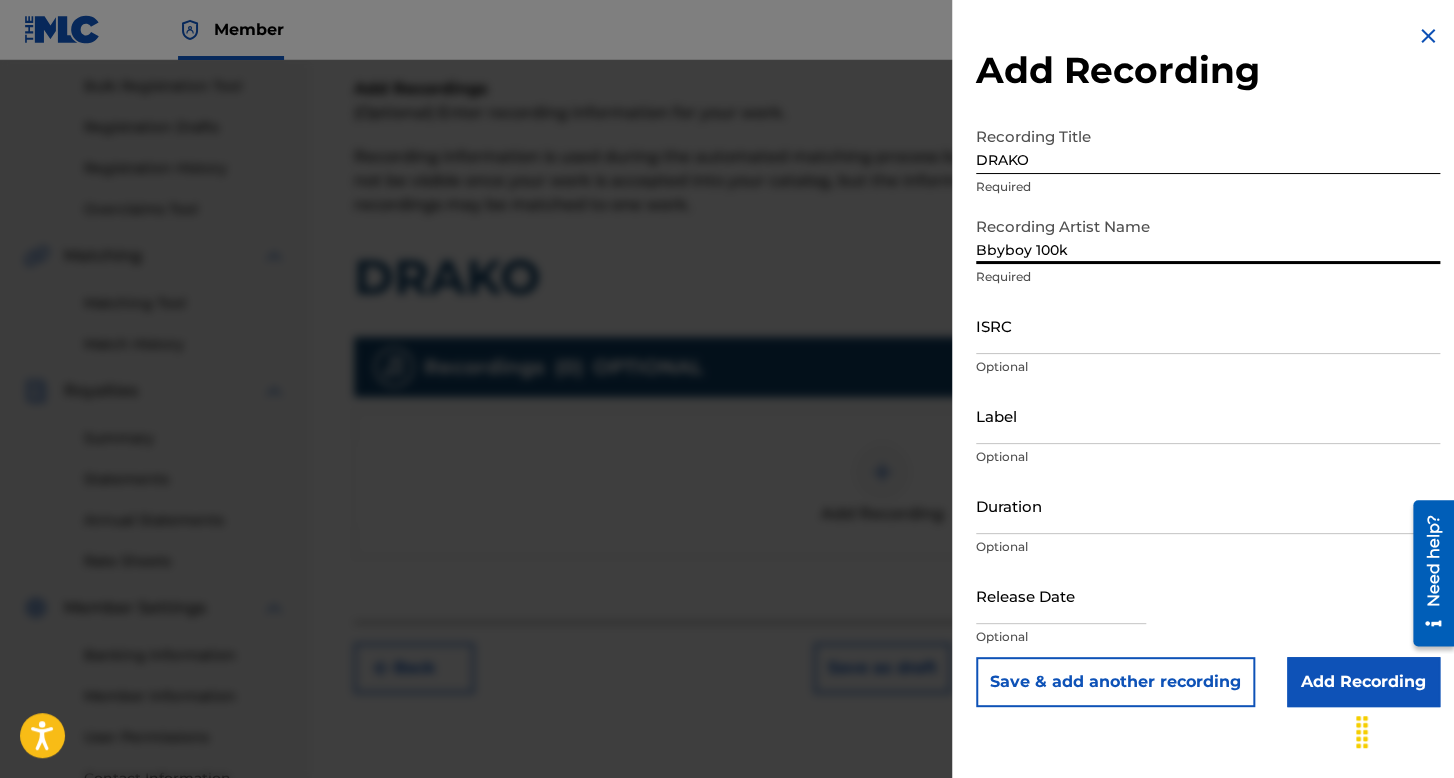 click on "ISRC" at bounding box center (1208, 325) 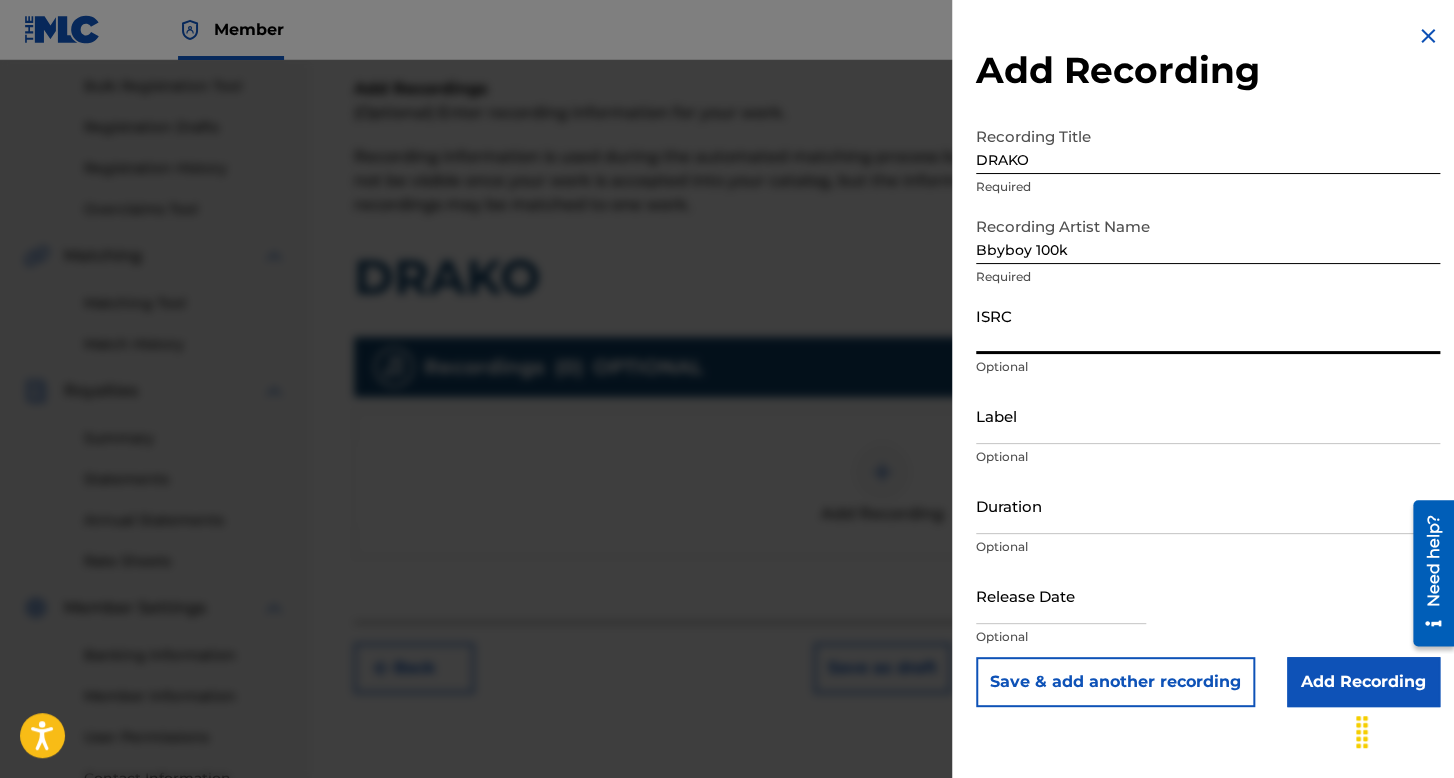 paste on "SE66N2396056" 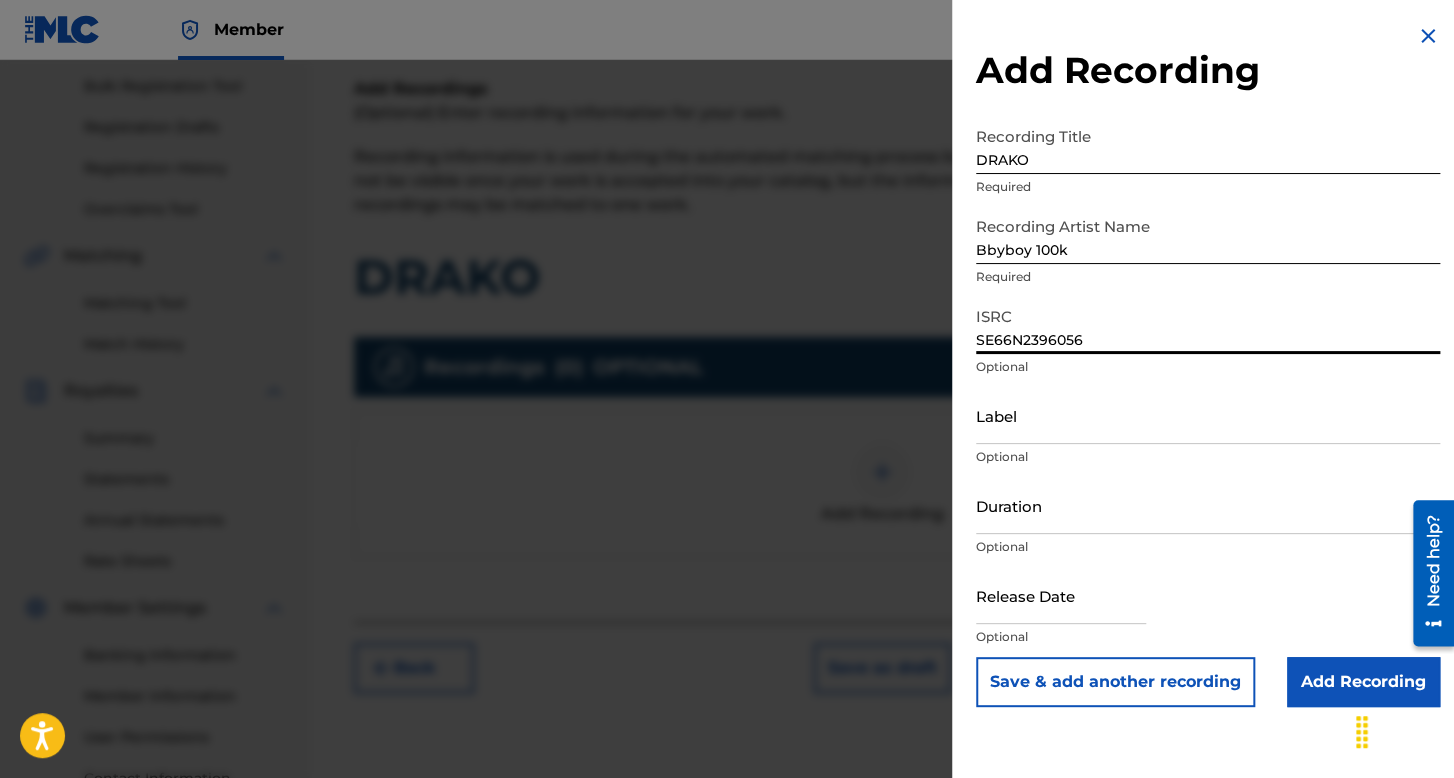 type on "SE66N2396056" 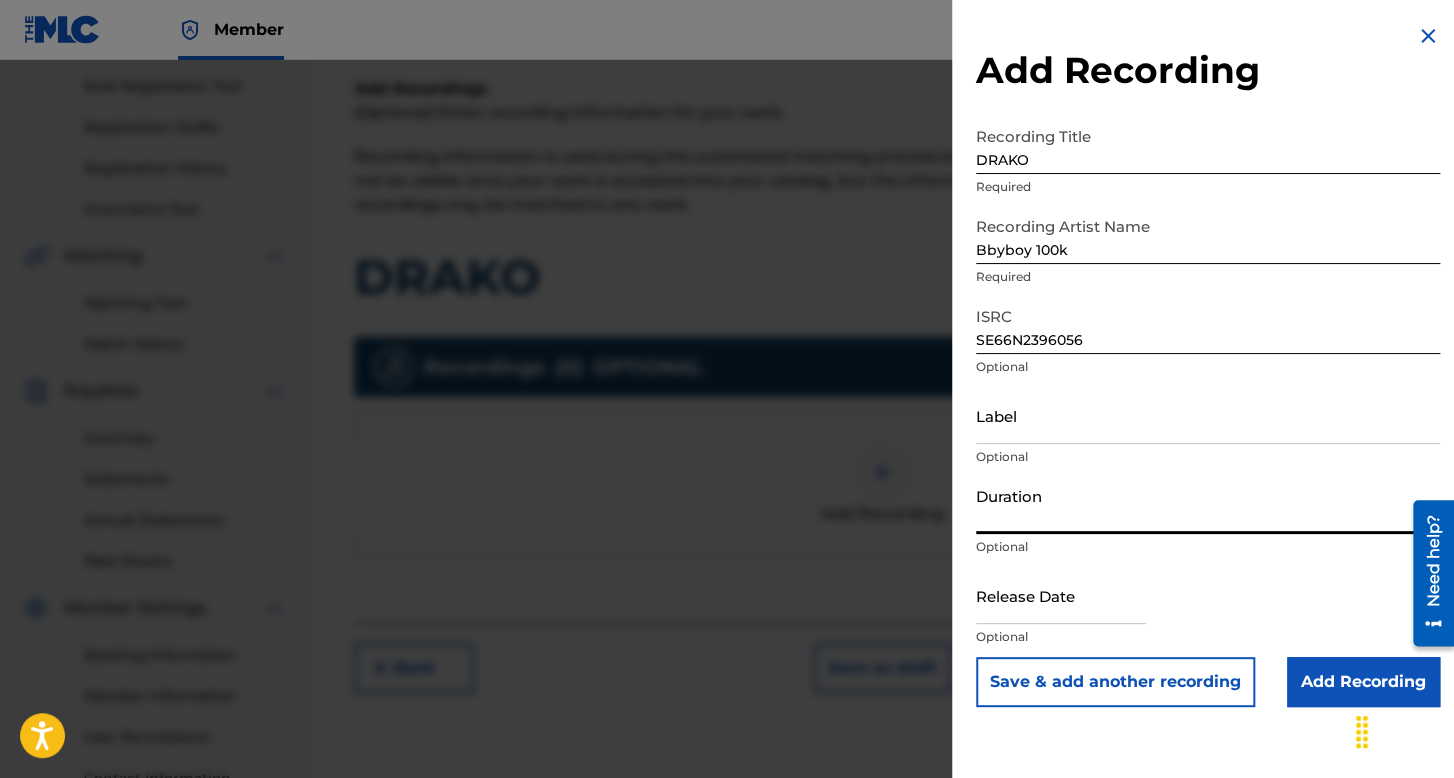 click on "Duration" at bounding box center (1208, 505) 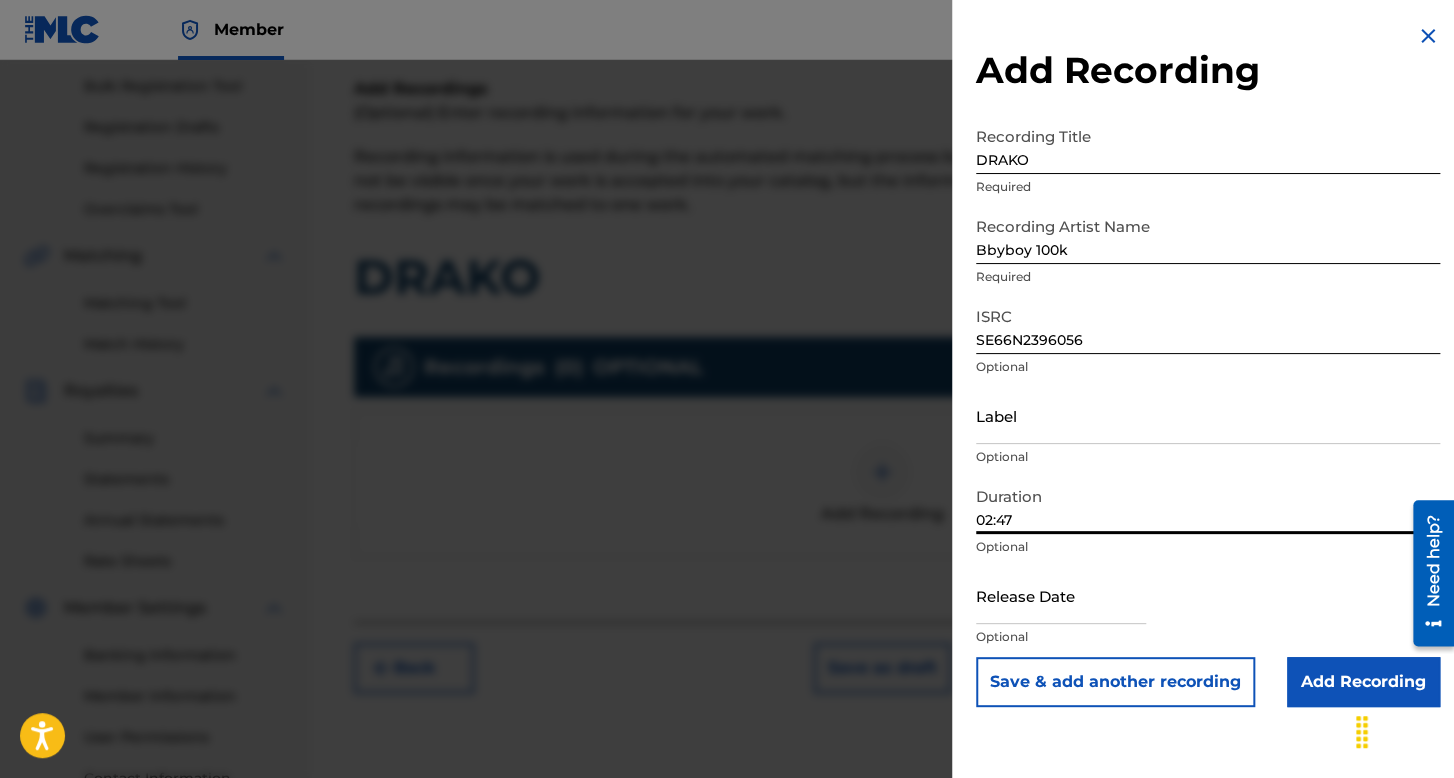 type on "02:47" 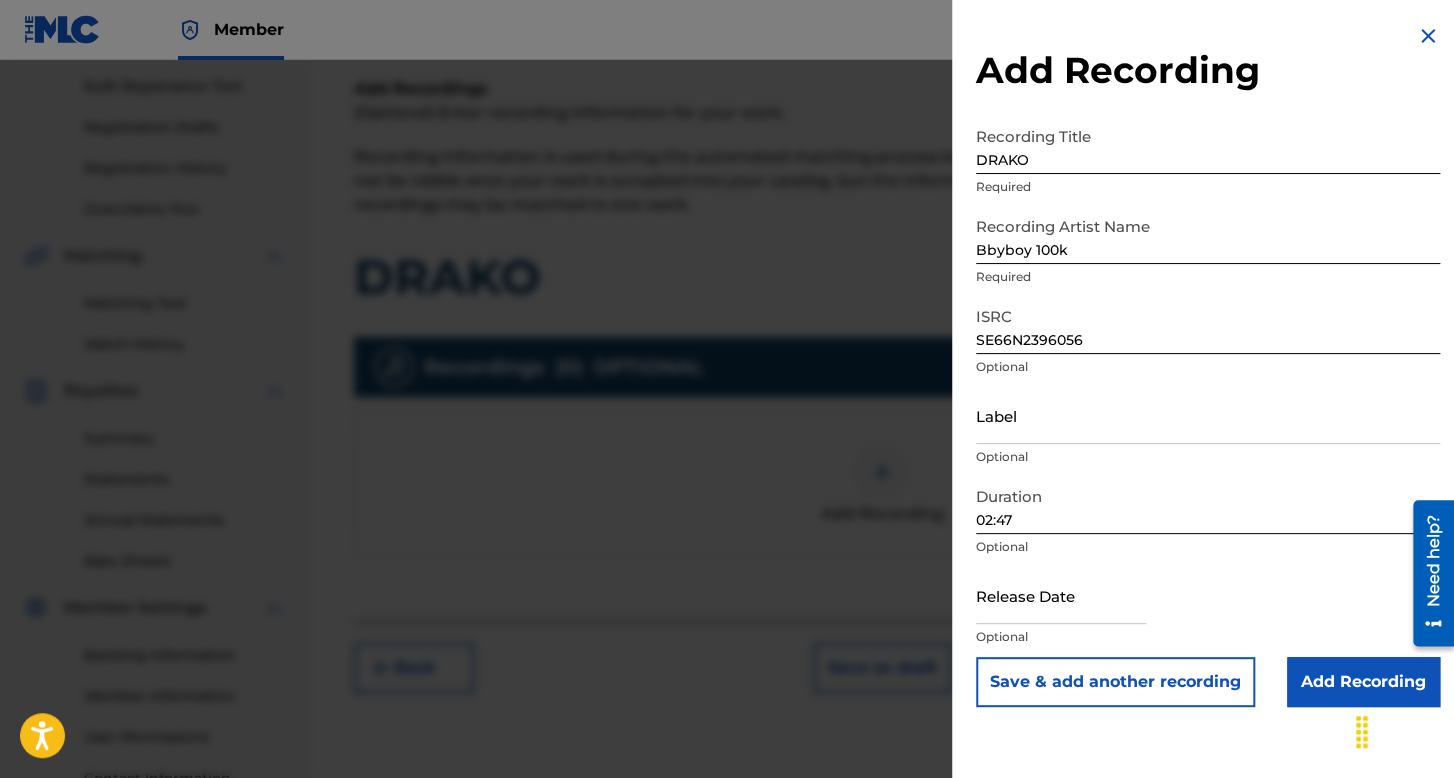 click at bounding box center [1061, 595] 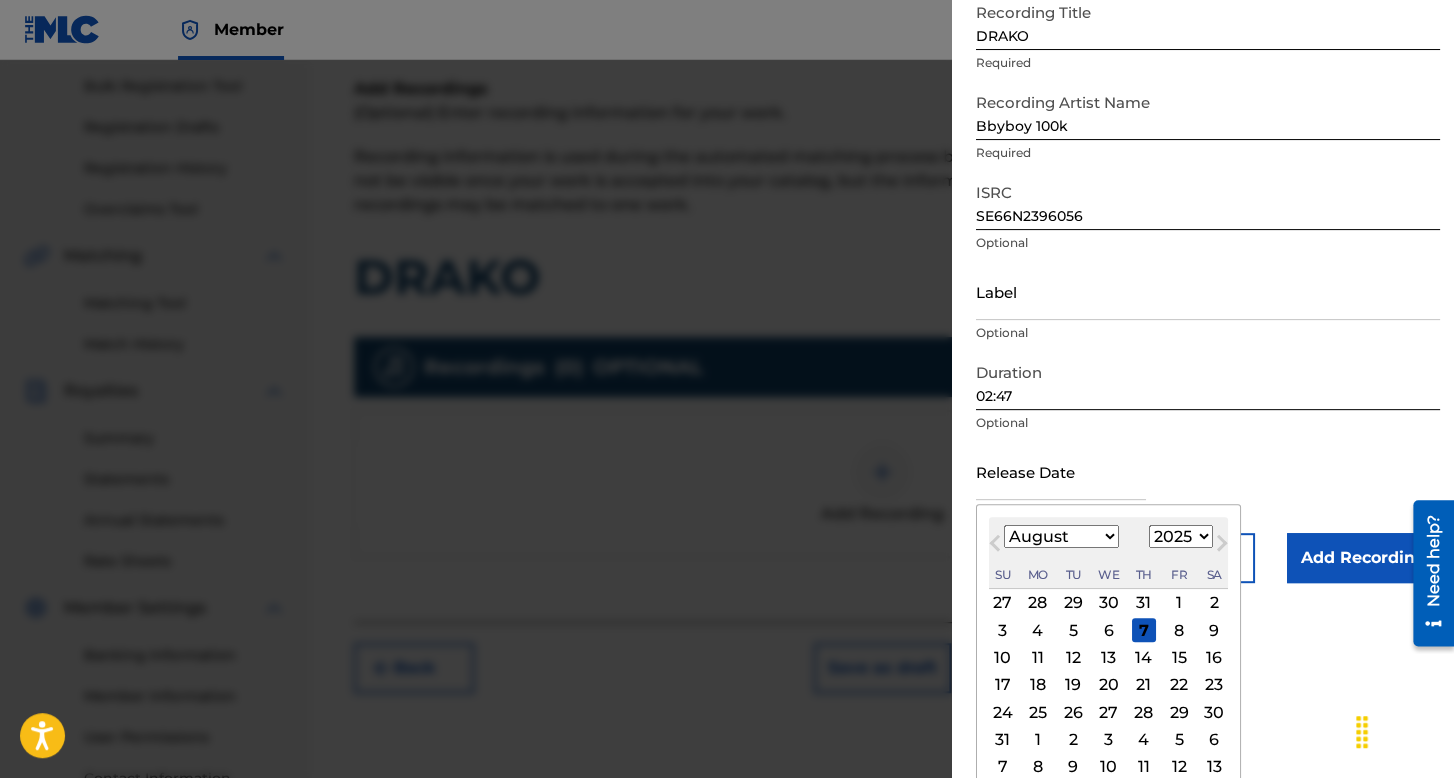 scroll, scrollTop: 139, scrollLeft: 0, axis: vertical 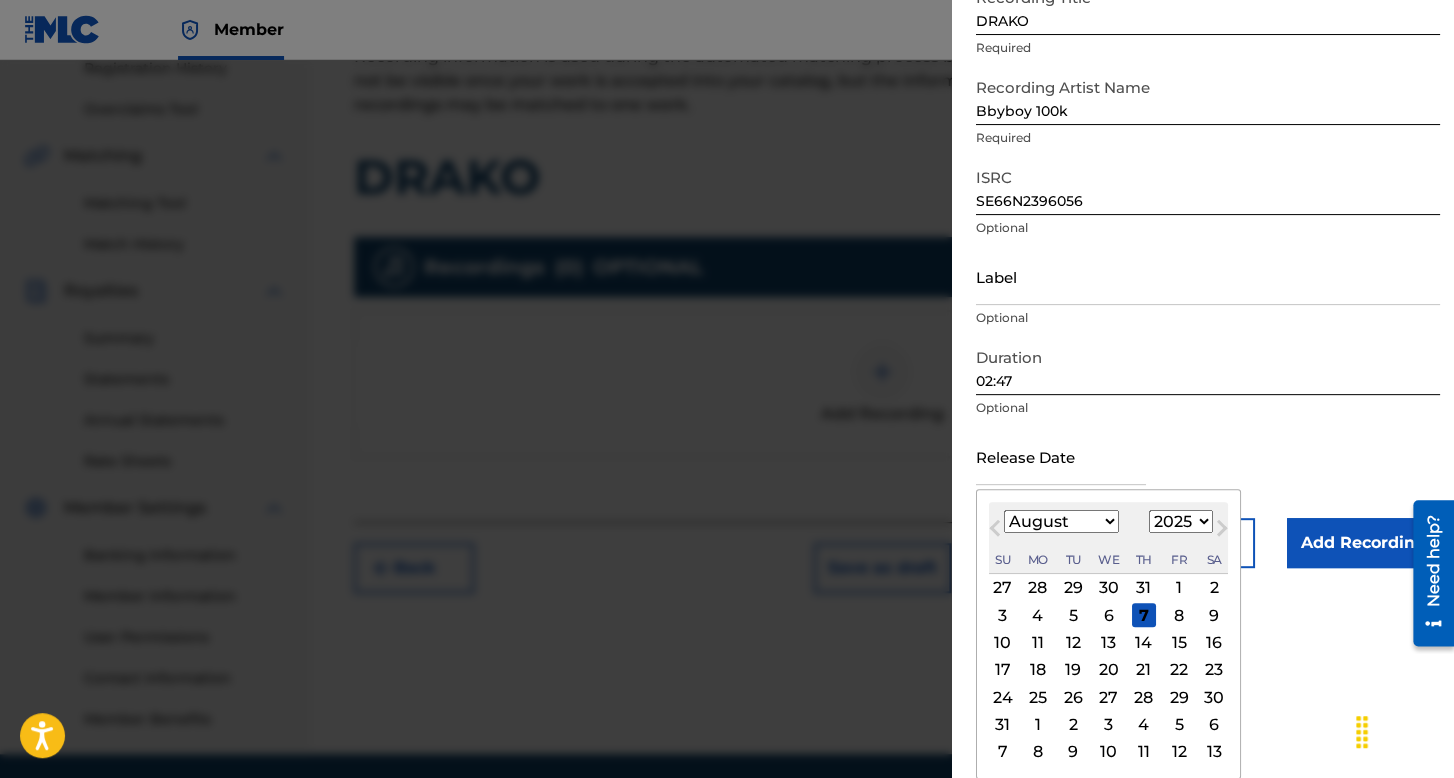 click on "January February March April May June July August September October November December" at bounding box center [1061, 521] 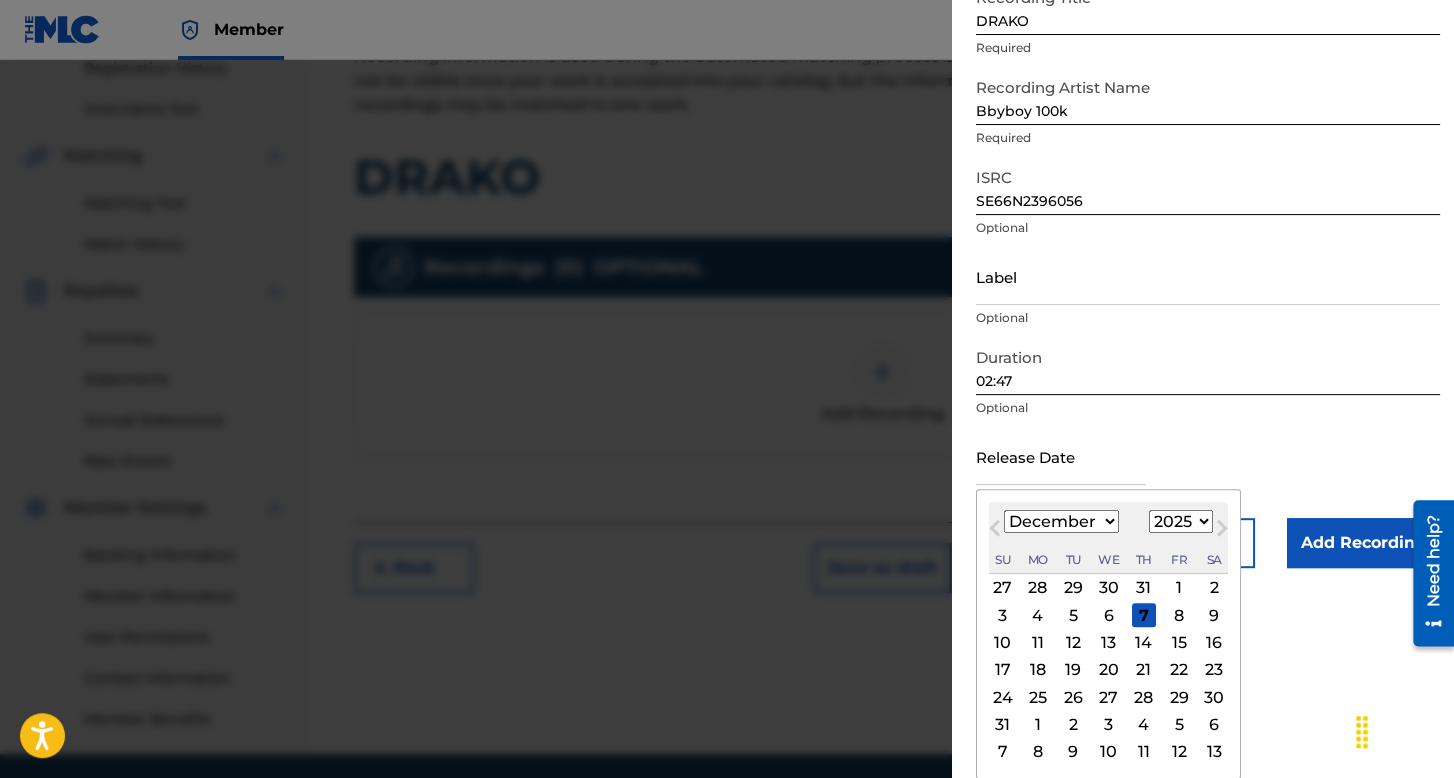 click on "January February March April May June July August September October November December" at bounding box center [1061, 521] 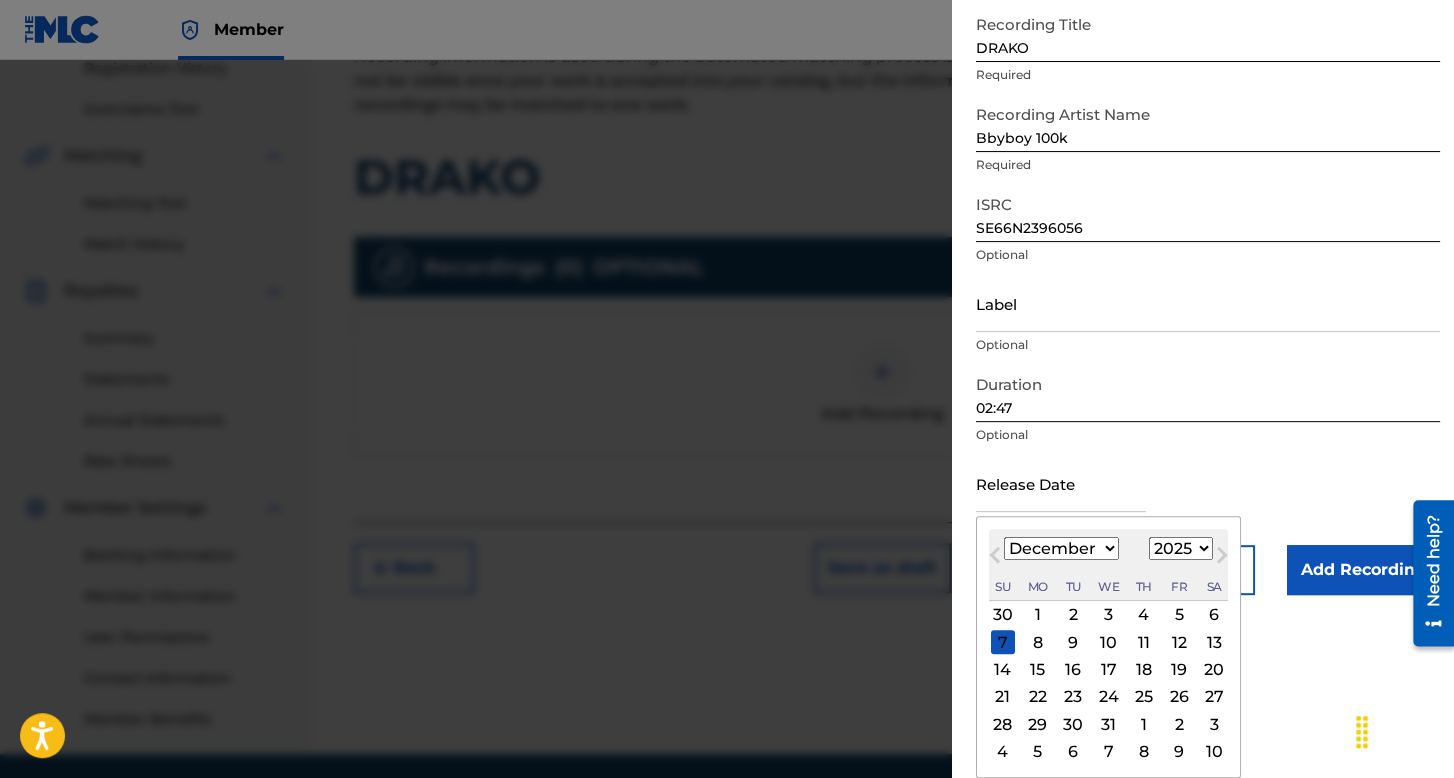 scroll, scrollTop: 112, scrollLeft: 0, axis: vertical 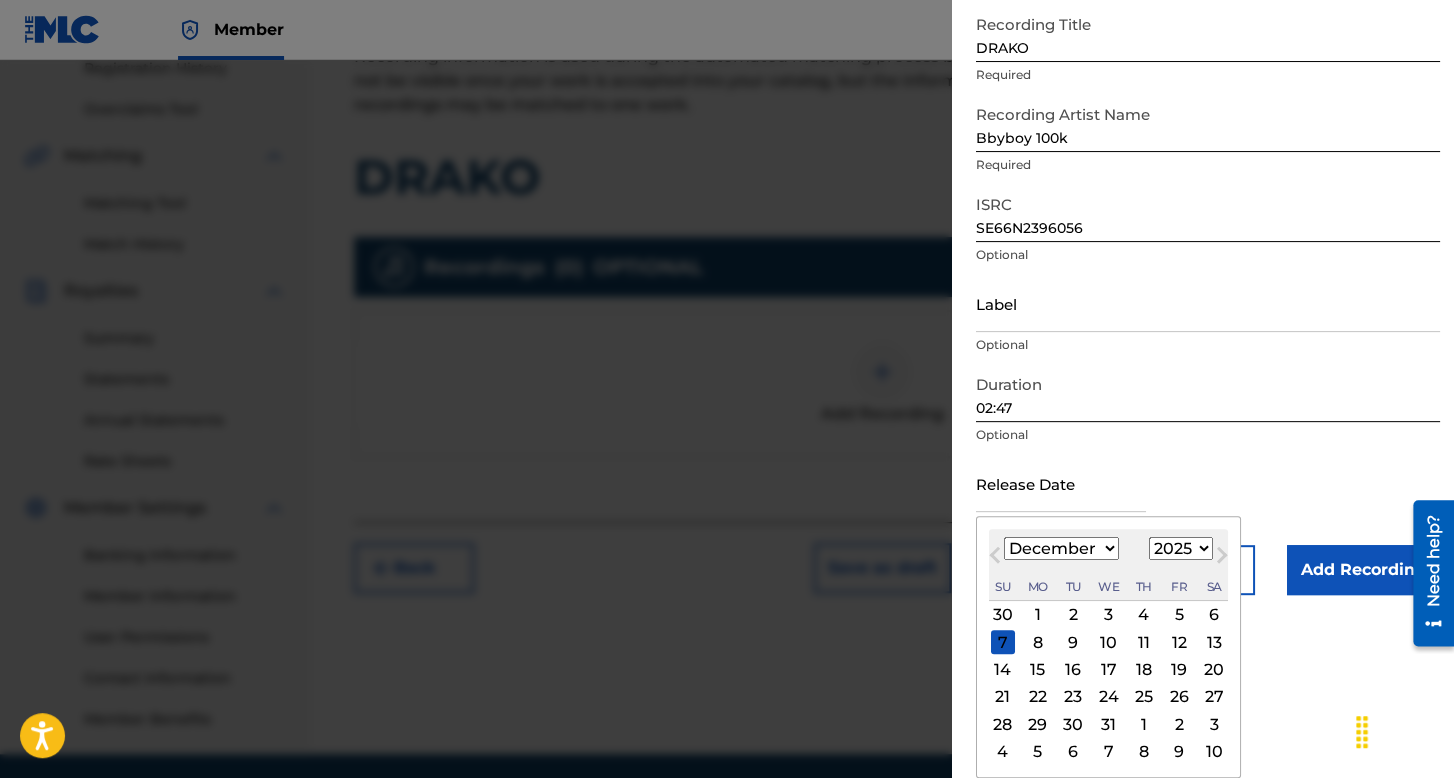 click on "1899 1900 1901 1902 1903 1904 1905 1906 1907 1908 1909 1910 1911 1912 1913 1914 1915 1916 1917 1918 1919 1920 1921 1922 1923 1924 1925 1926 1927 1928 1929 1930 1931 1932 1933 1934 1935 1936 1937 1938 1939 1940 1941 1942 1943 1944 1945 1946 1947 1948 1949 1950 1951 1952 1953 1954 1955 1956 1957 1958 1959 1960 1961 1962 1963 1964 1965 1966 1967 1968 1969 1970 1971 1972 1973 1974 1975 1976 1977 1978 1979 1980 1981 1982 1983 1984 1985 1986 1987 1988 1989 1990 1991 1992 1993 1994 1995 1996 1997 1998 1999 2000 2001 2002 2003 2004 2005 2006 2007 2008 2009 2010 2011 2012 2013 2014 2015 2016 2017 2018 2019 2020 2021 2022 2023 2024 2025 2026 2027 2028 2029 2030 2031 2032 2033 2034 2035 2036 2037 2038 2039 2040 2041 2042 2043 2044 2045 2046 2047 2048 2049 2050 2051 2052 2053 2054 2055 2056 2057 2058 2059 2060 2061 2062 2063 2064 2065 2066 2067 2068 2069 2070 2071 2072 2073 2074 2075 2076 2077 2078 2079 2080 2081 2082 2083 2084 2085 2086 2087 2088 2089 2090 2091 2092 2093 2094 2095 2096 2097 2098 2099 2100" at bounding box center (1181, 548) 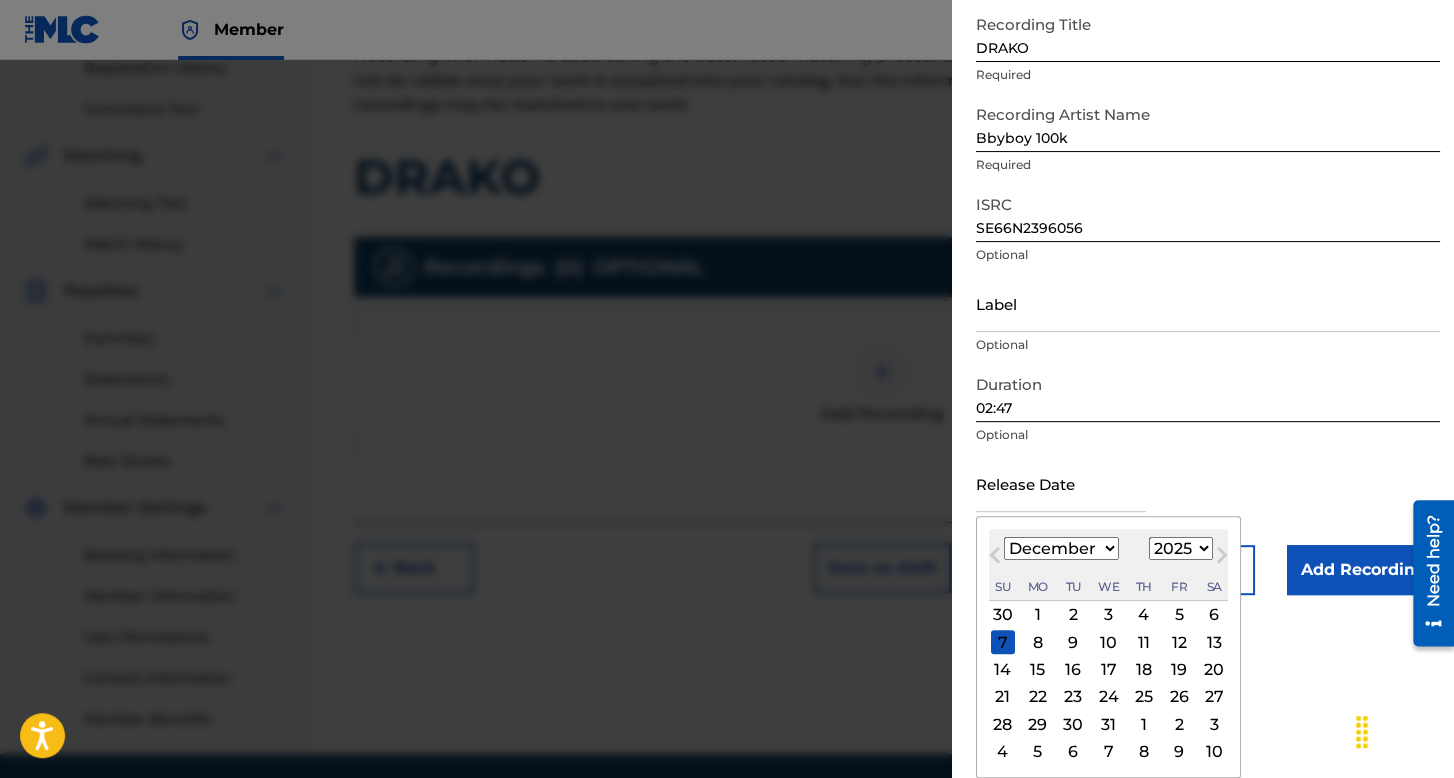 select on "2023" 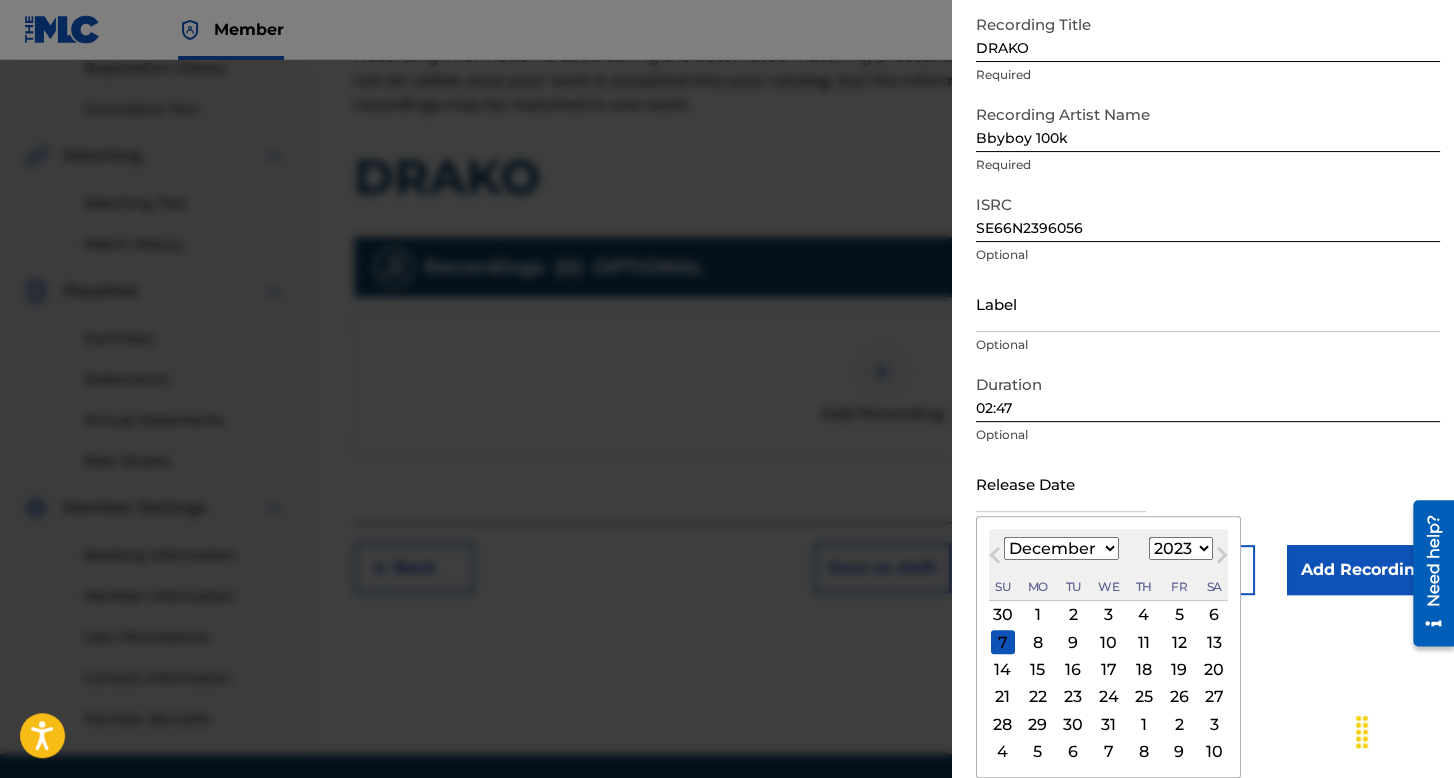 click on "1899 1900 1901 1902 1903 1904 1905 1906 1907 1908 1909 1910 1911 1912 1913 1914 1915 1916 1917 1918 1919 1920 1921 1922 1923 1924 1925 1926 1927 1928 1929 1930 1931 1932 1933 1934 1935 1936 1937 1938 1939 1940 1941 1942 1943 1944 1945 1946 1947 1948 1949 1950 1951 1952 1953 1954 1955 1956 1957 1958 1959 1960 1961 1962 1963 1964 1965 1966 1967 1968 1969 1970 1971 1972 1973 1974 1975 1976 1977 1978 1979 1980 1981 1982 1983 1984 1985 1986 1987 1988 1989 1990 1991 1992 1993 1994 1995 1996 1997 1998 1999 2000 2001 2002 2003 2004 2005 2006 2007 2008 2009 2010 2011 2012 2013 2014 2015 2016 2017 2018 2019 2020 2021 2022 2023 2024 2025 2026 2027 2028 2029 2030 2031 2032 2033 2034 2035 2036 2037 2038 2039 2040 2041 2042 2043 2044 2045 2046 2047 2048 2049 2050 2051 2052 2053 2054 2055 2056 2057 2058 2059 2060 2061 2062 2063 2064 2065 2066 2067 2068 2069 2070 2071 2072 2073 2074 2075 2076 2077 2078 2079 2080 2081 2082 2083 2084 2085 2086 2087 2088 2089 2090 2091 2092 2093 2094 2095 2096 2097 2098 2099 2100" at bounding box center (1181, 548) 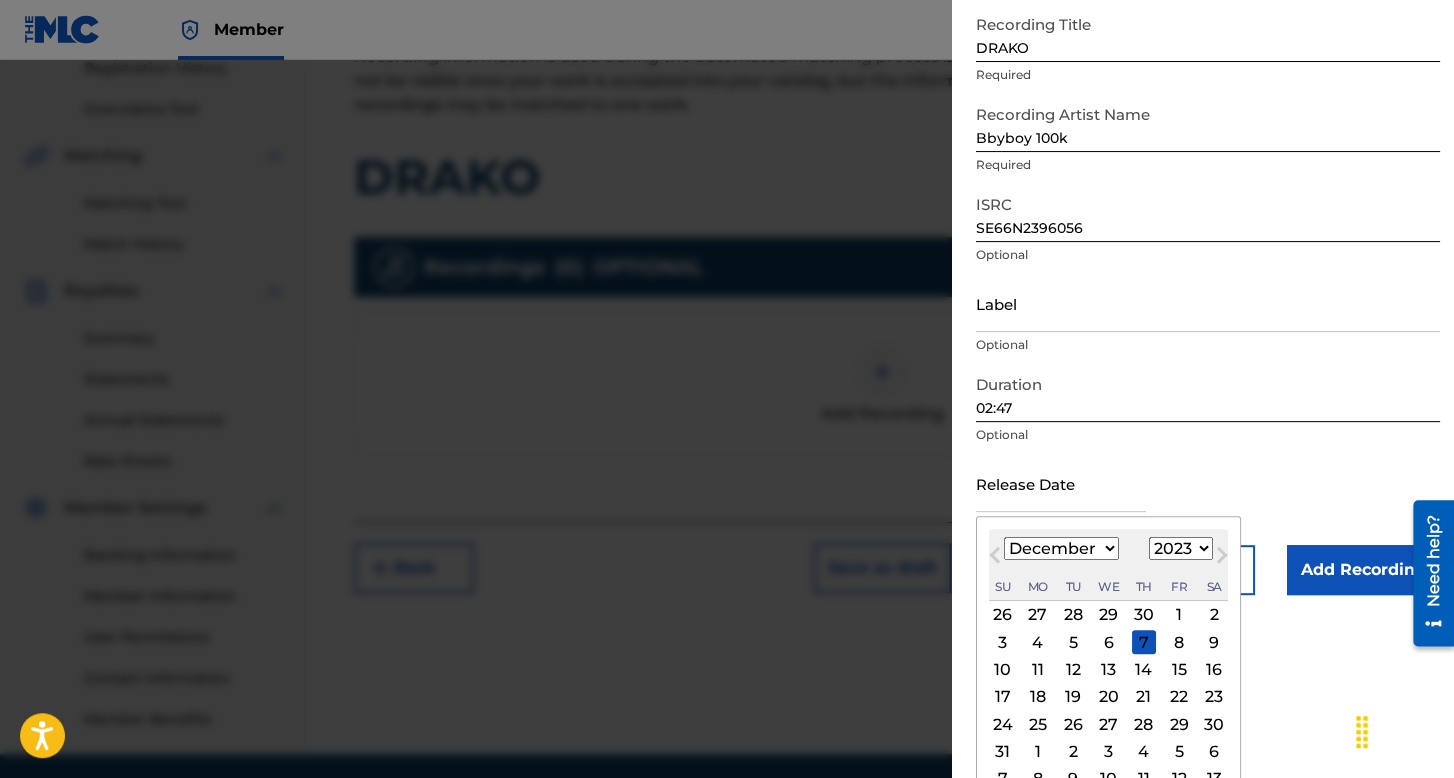 click on "18" at bounding box center (1038, 697) 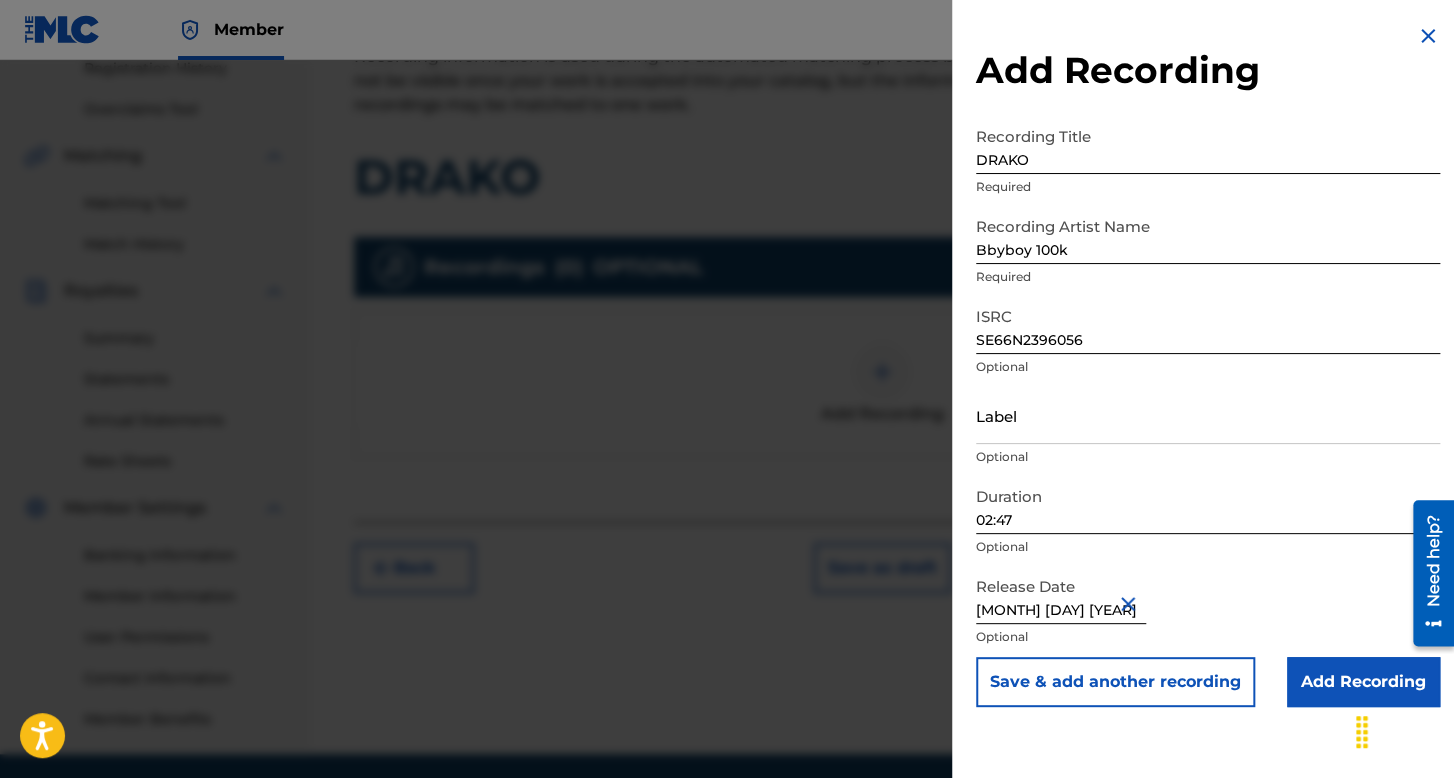 scroll, scrollTop: 0, scrollLeft: 0, axis: both 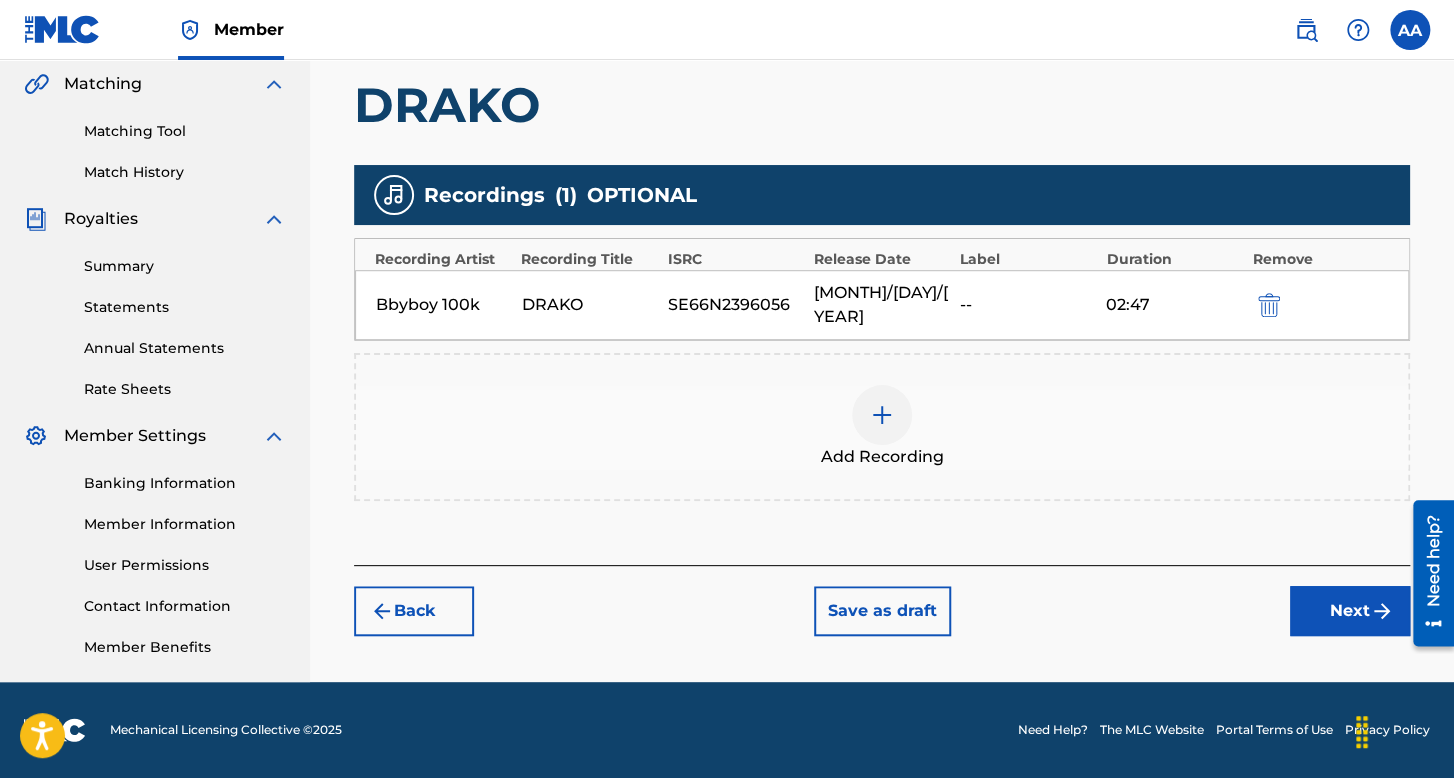 click on "Recording Artist Recording Title ISRC Release Date Label Duration Remove [LAST] [NUMBER] [LAST] [ALPHANUMERIC] 12/18/2023 -- 02:47 Add Recording Back Save as draft Next" at bounding box center (882, 152) 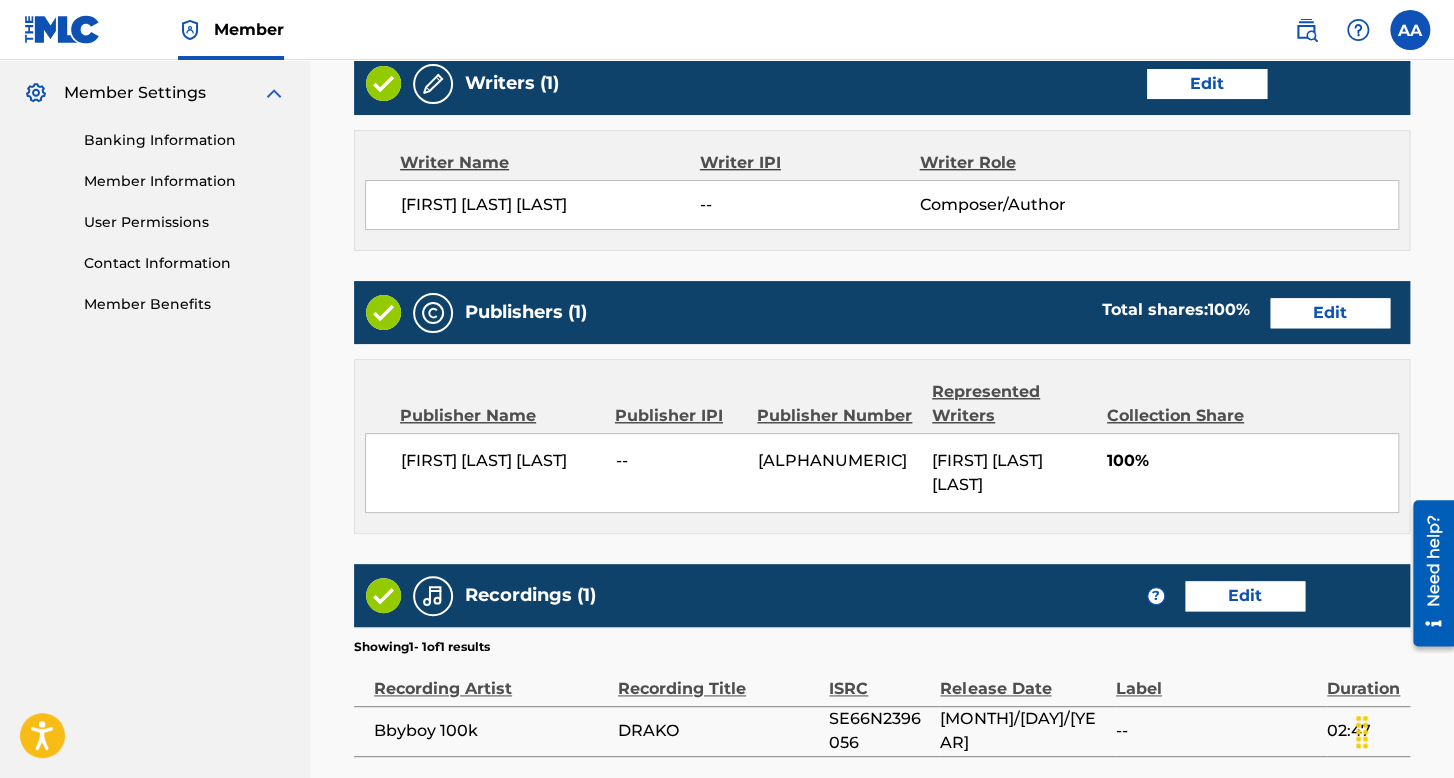 scroll, scrollTop: 894, scrollLeft: 0, axis: vertical 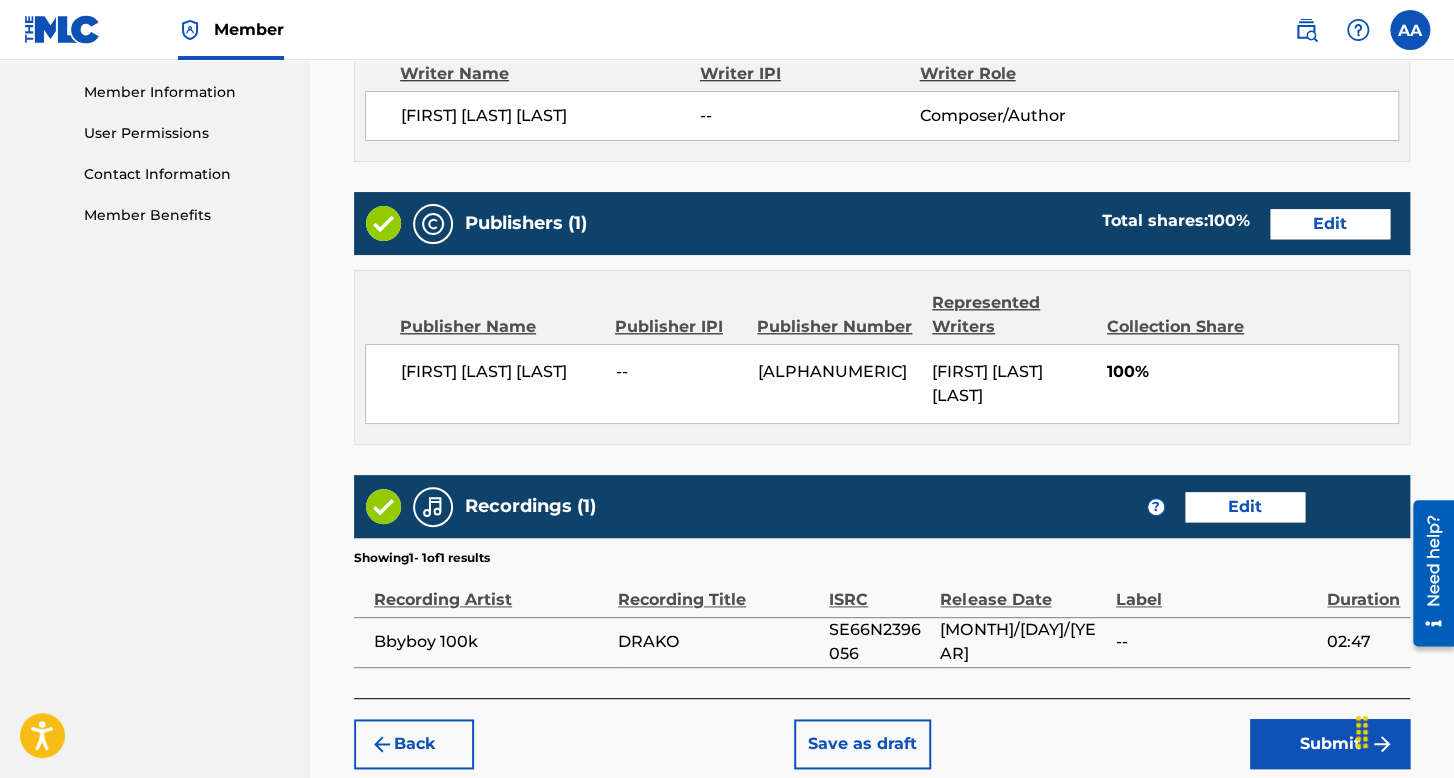 drag, startPoint x: 1288, startPoint y: 723, endPoint x: 1268, endPoint y: 731, distance: 21.540659 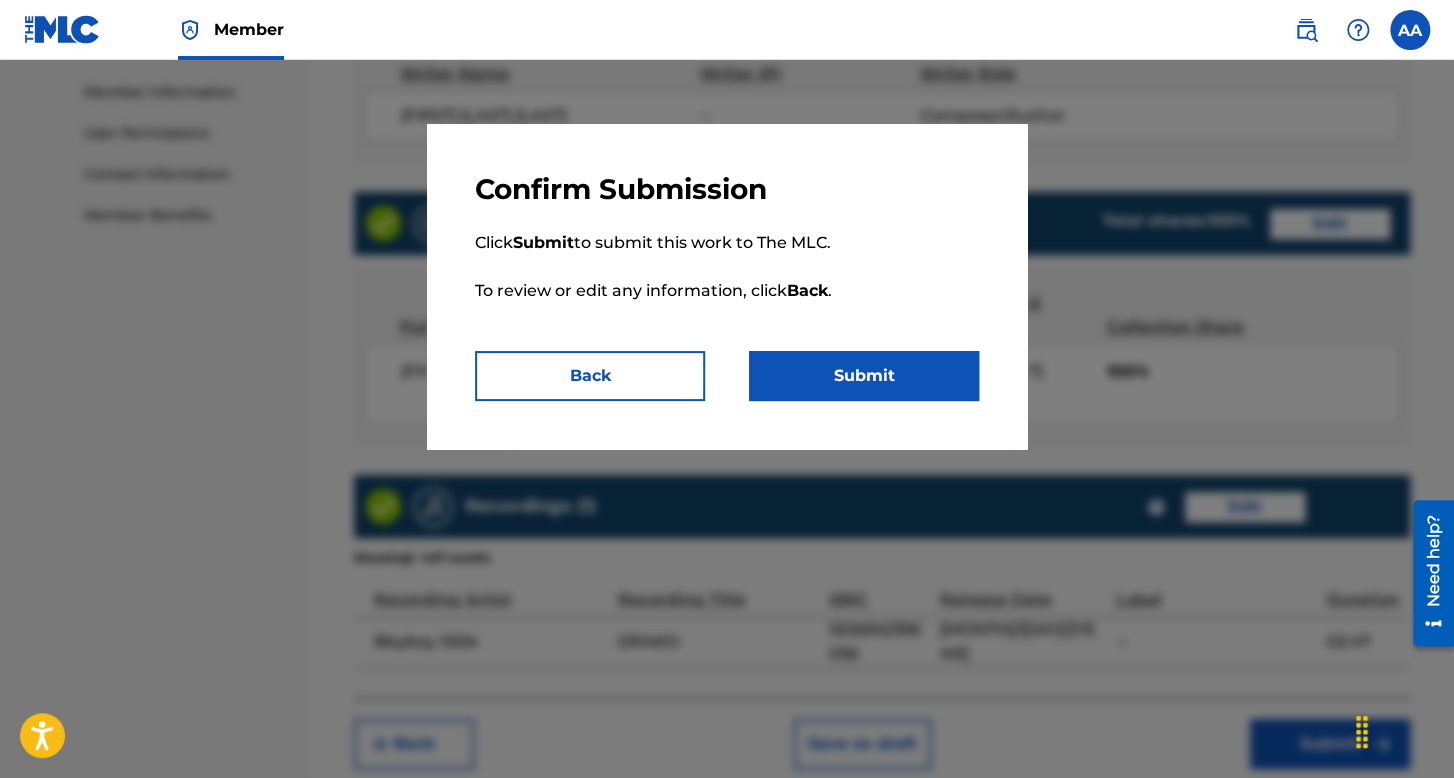 click on "Submit" at bounding box center [864, 376] 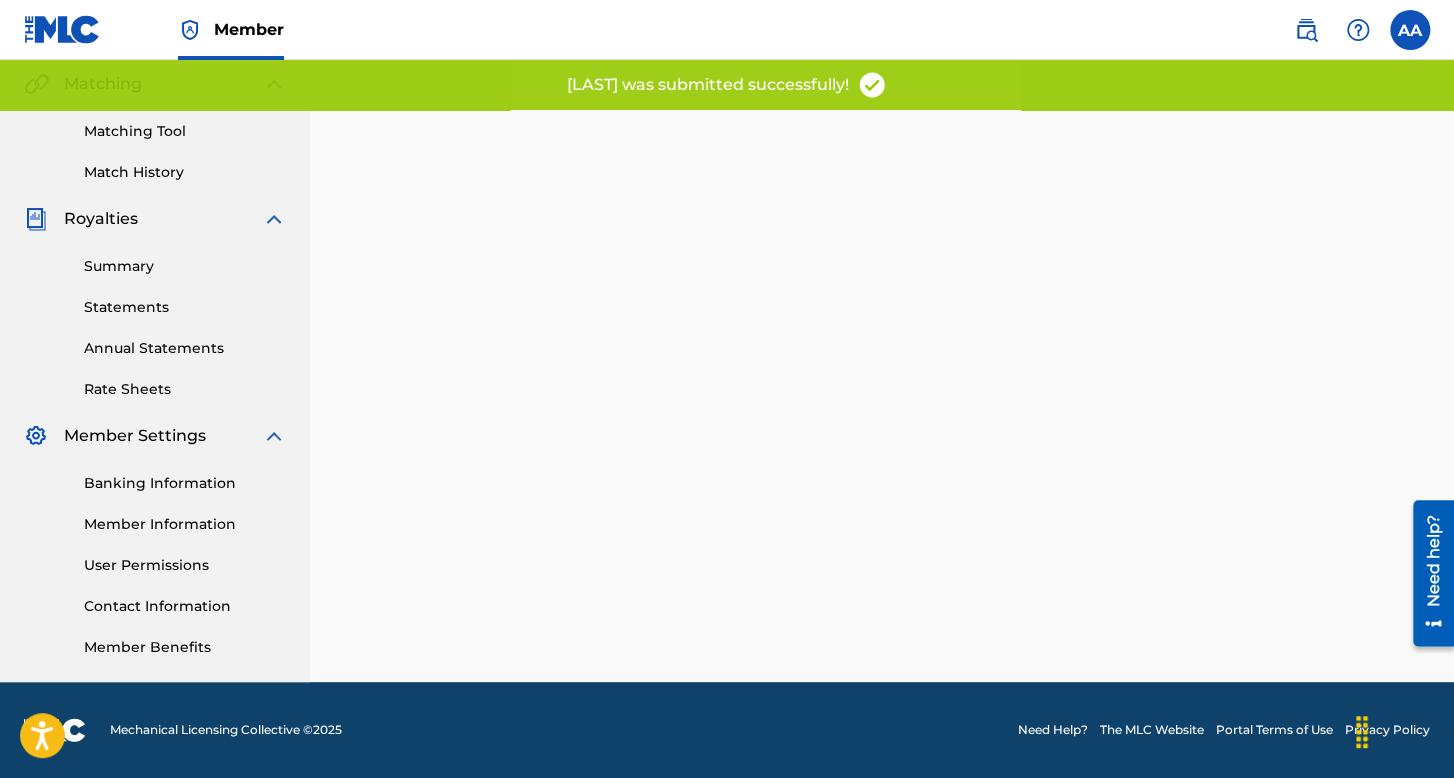 scroll, scrollTop: 0, scrollLeft: 0, axis: both 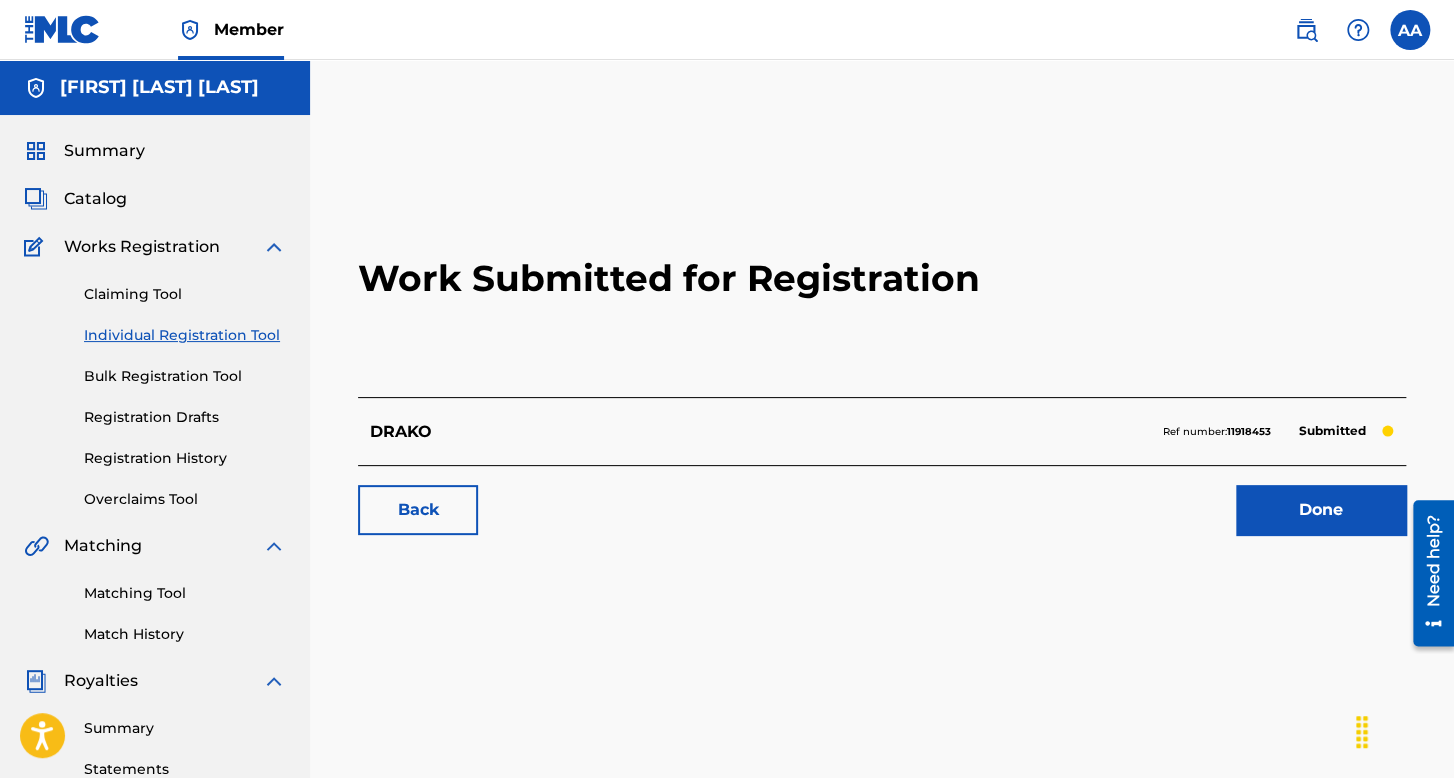 click on "Individual Registration Tool" at bounding box center (185, 335) 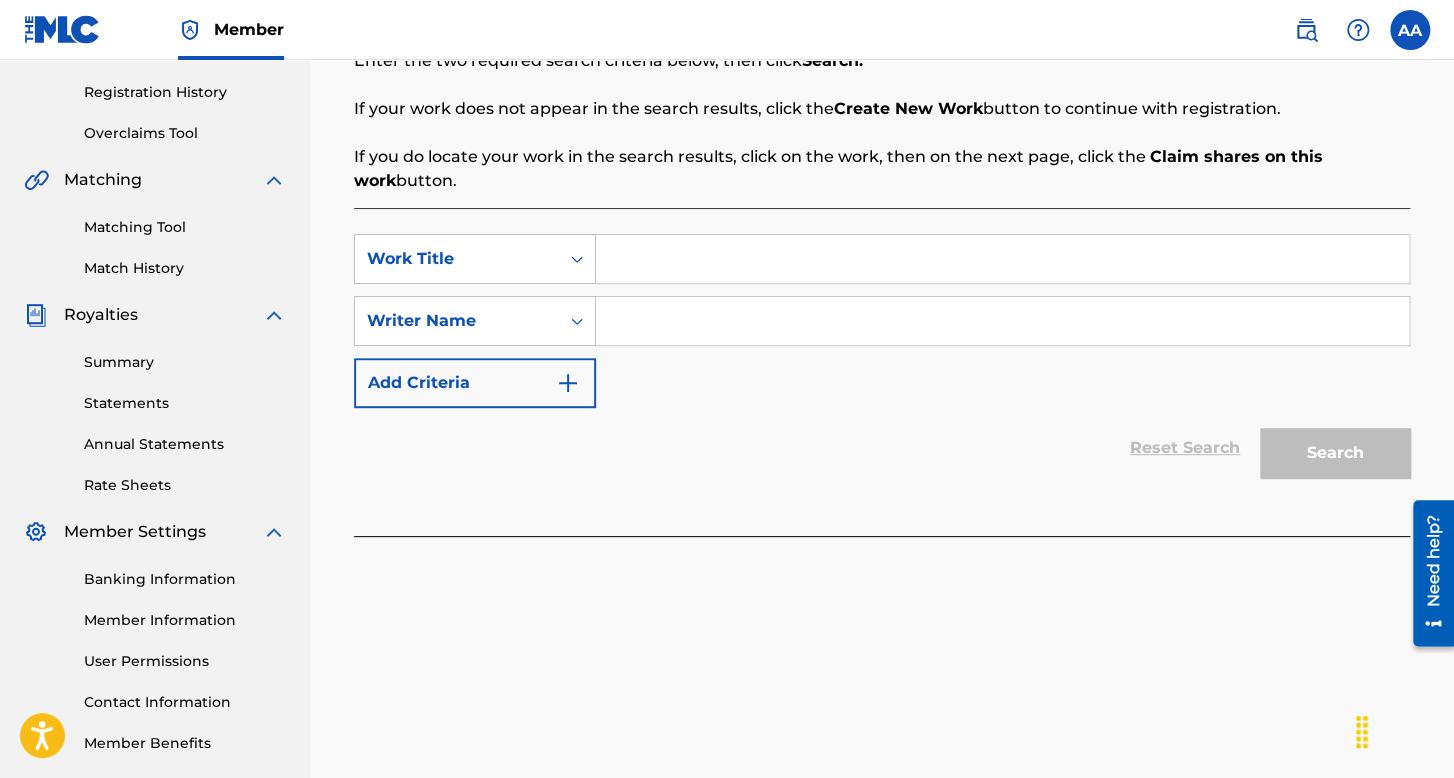 scroll, scrollTop: 400, scrollLeft: 0, axis: vertical 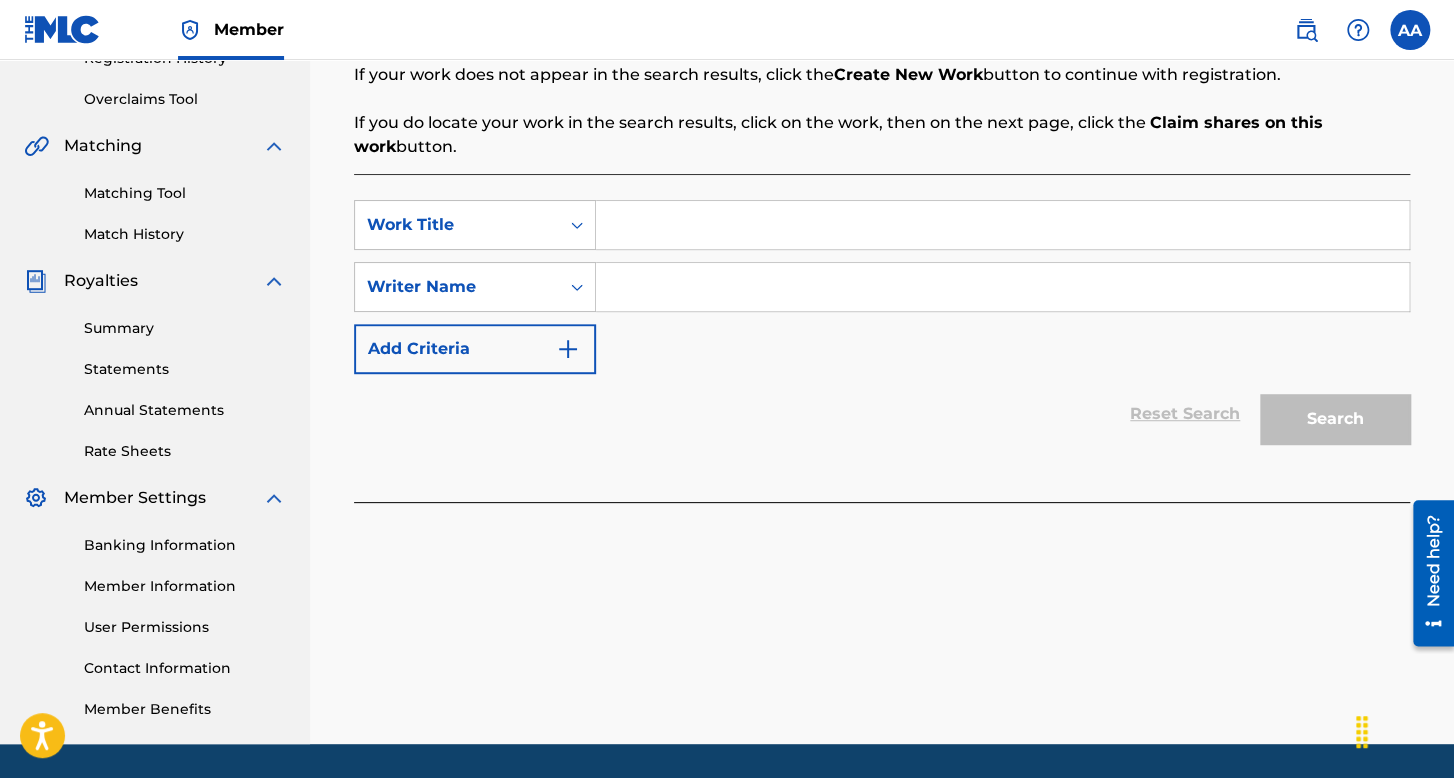 click at bounding box center [1002, 225] 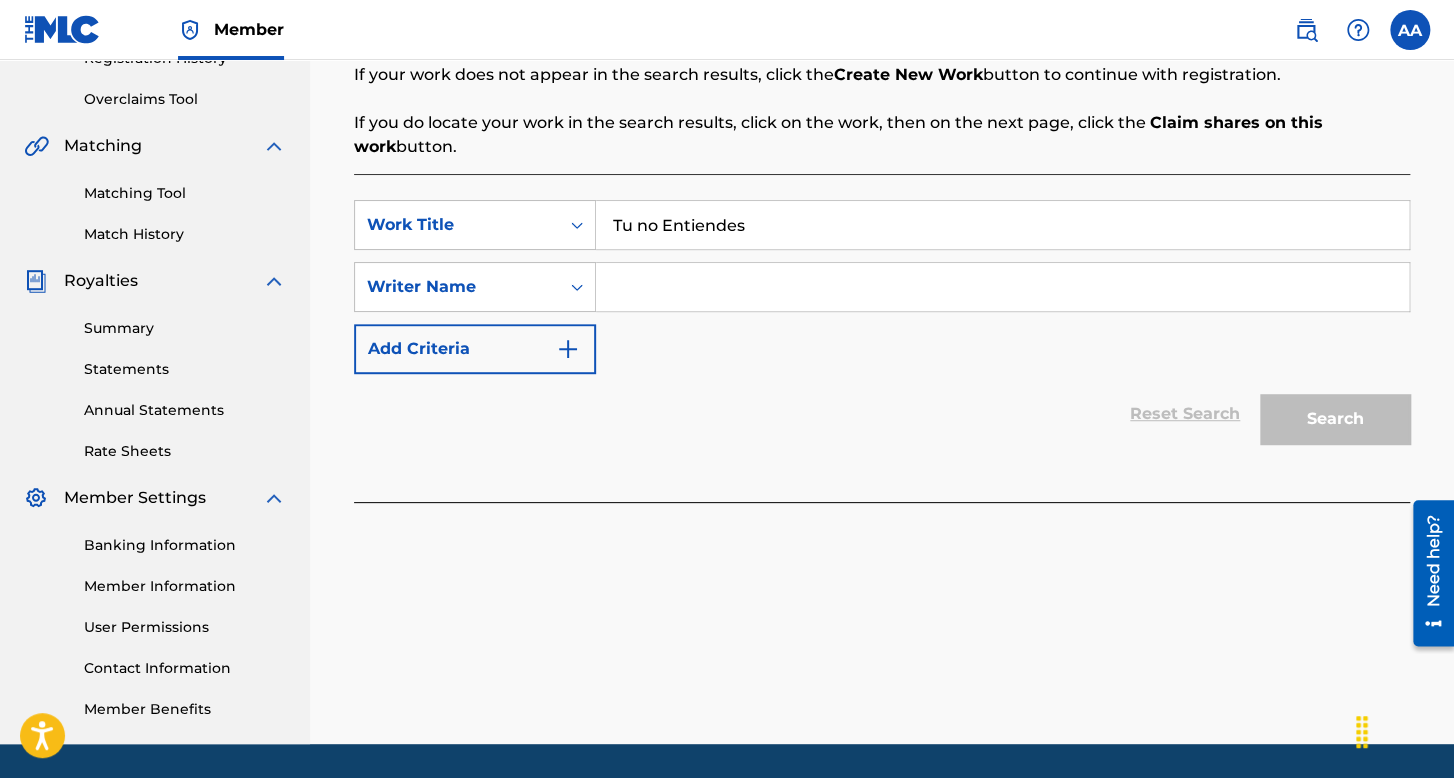 type on "Tu no Entiendes" 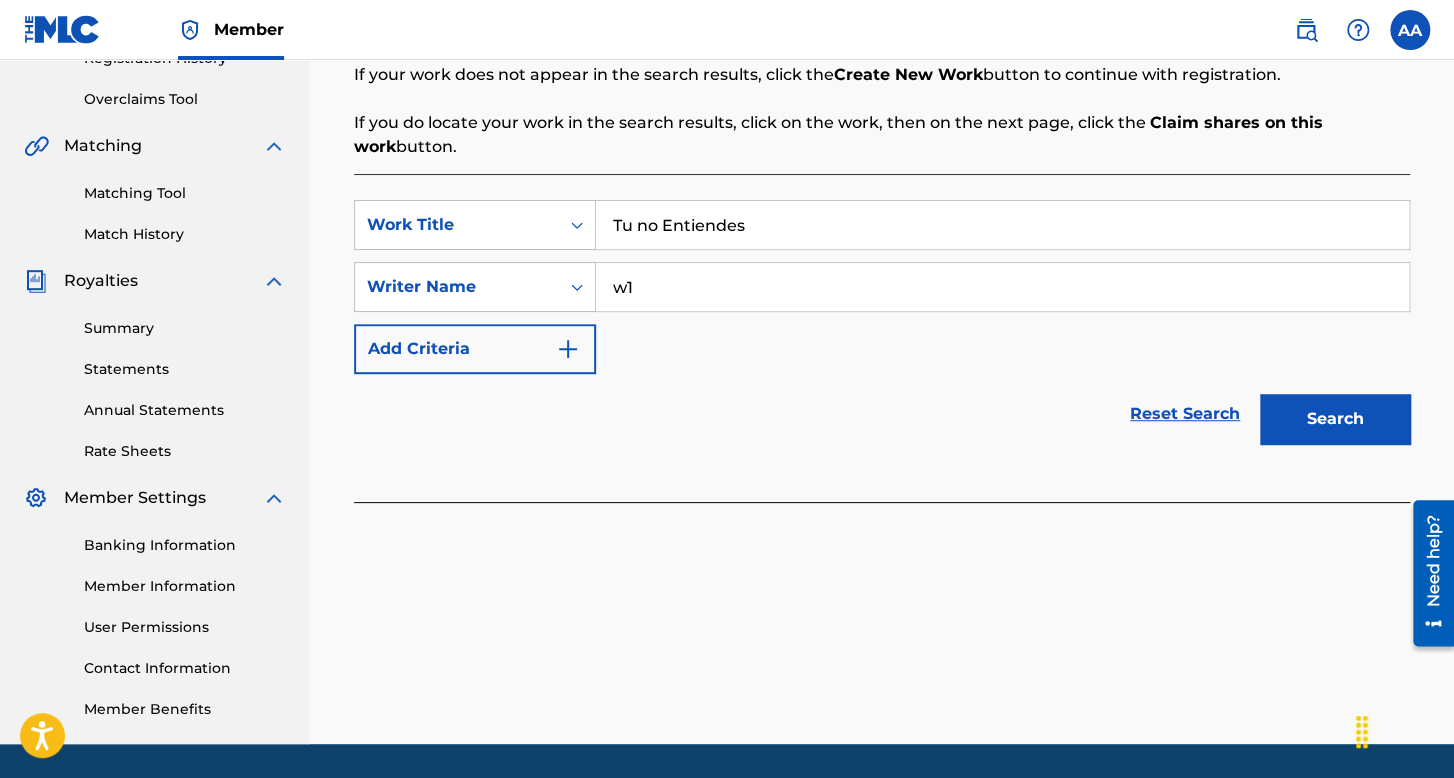 type on "w1" 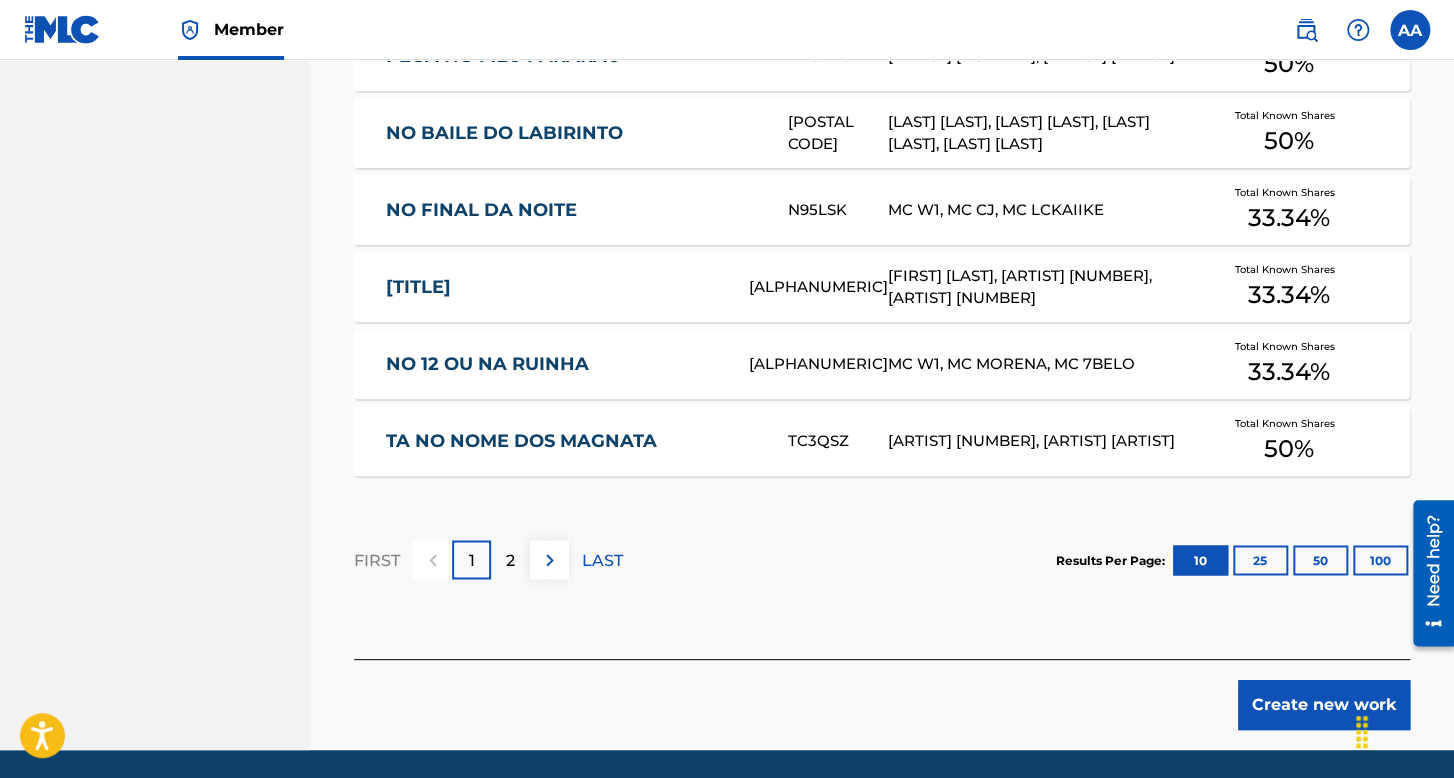 scroll, scrollTop: 1300, scrollLeft: 0, axis: vertical 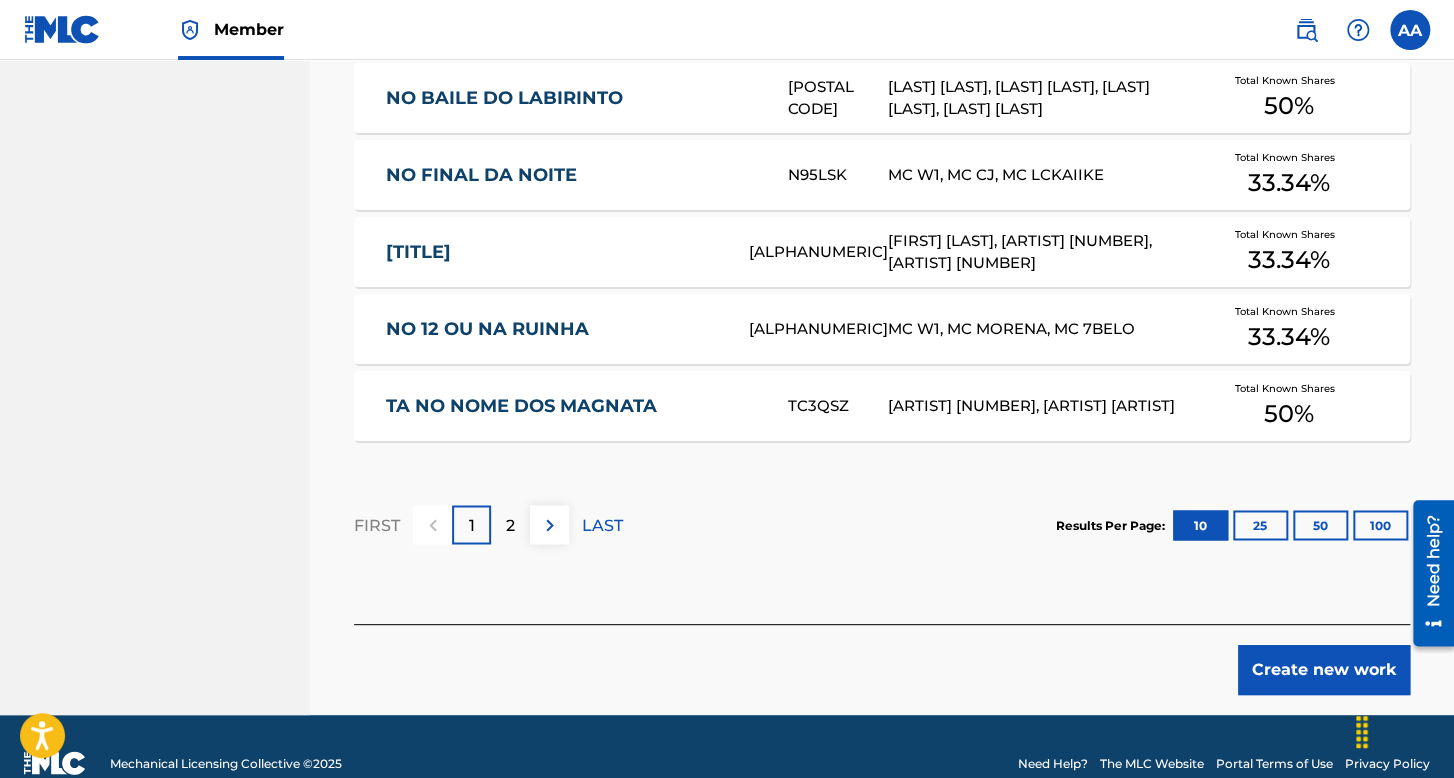 click on "Create new work" at bounding box center [1324, 670] 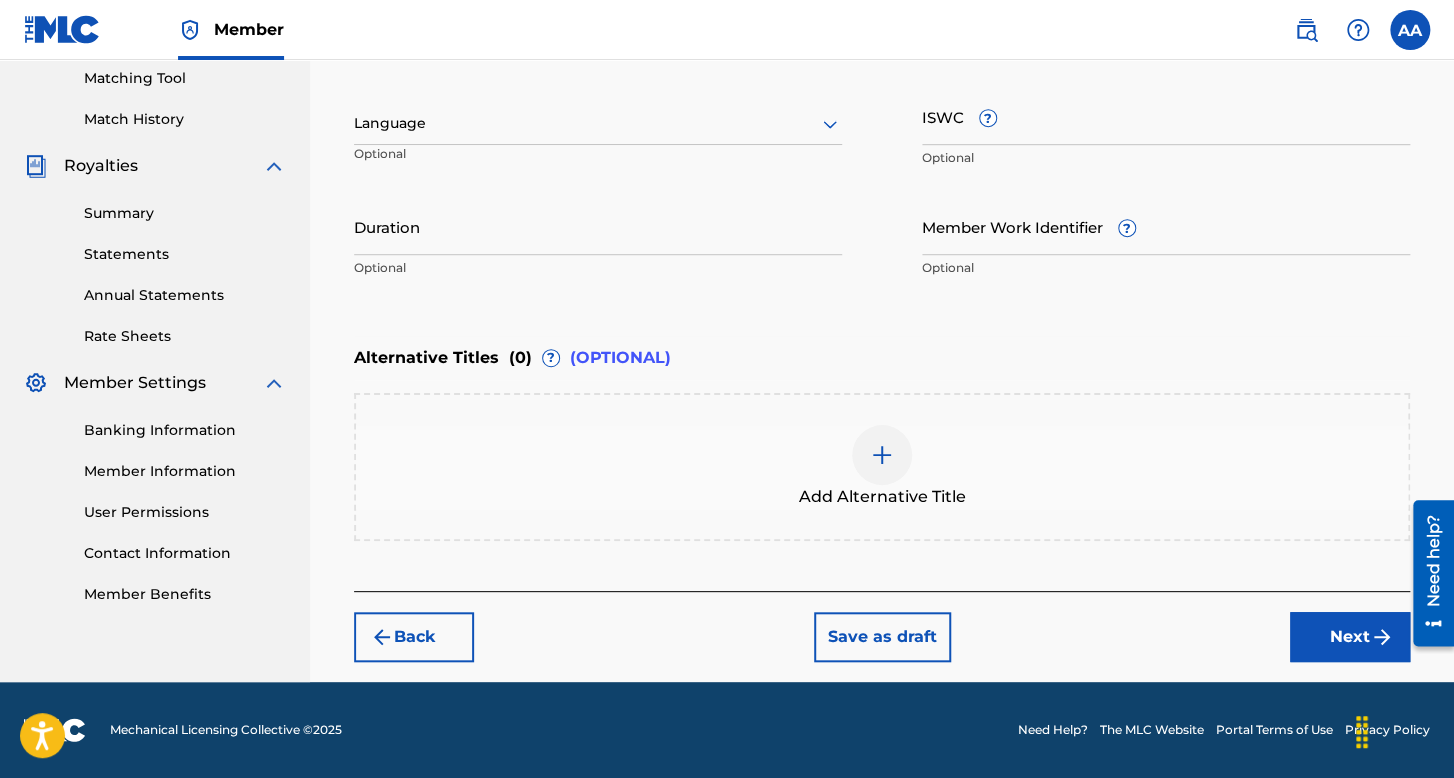 scroll, scrollTop: 513, scrollLeft: 0, axis: vertical 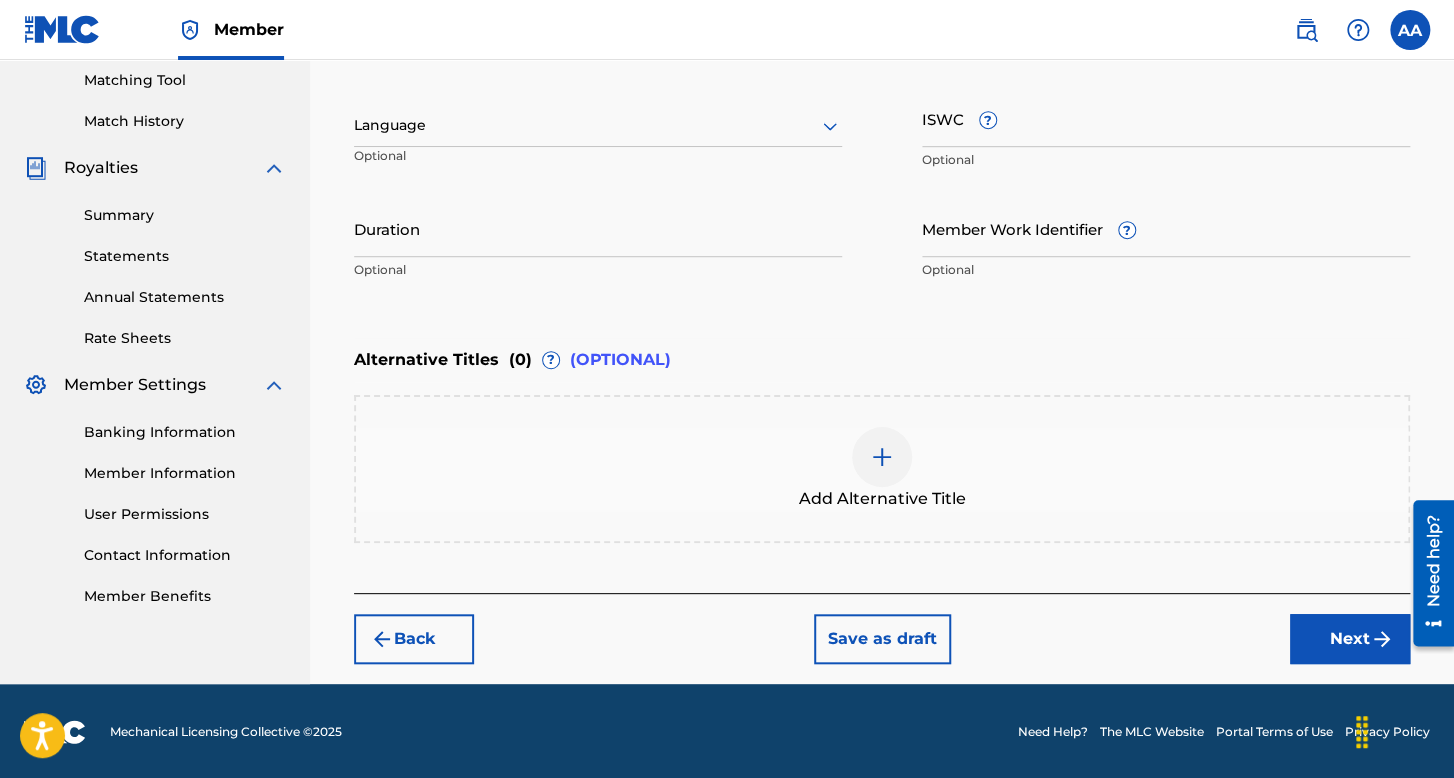 click on "Language" at bounding box center [598, 126] 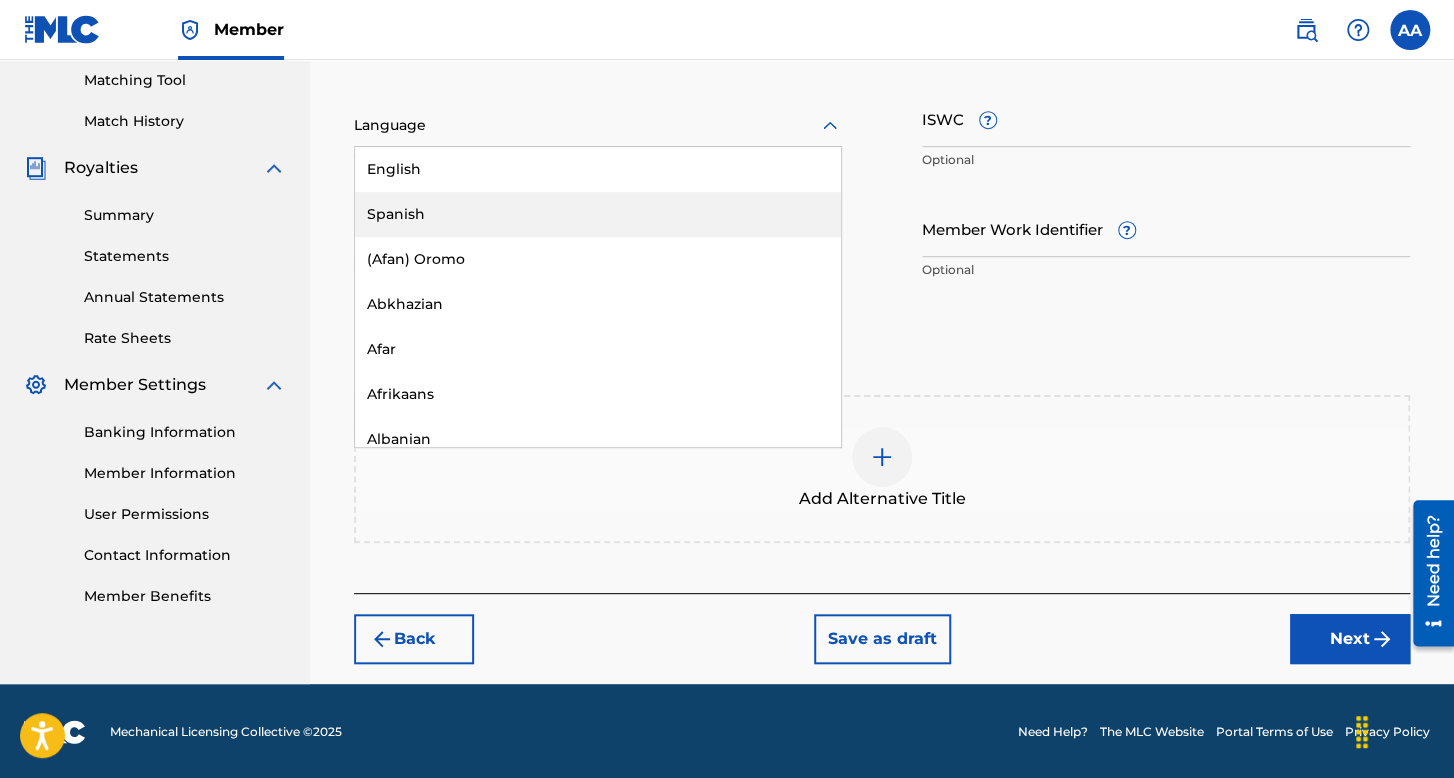 click on "Spanish" at bounding box center [598, 214] 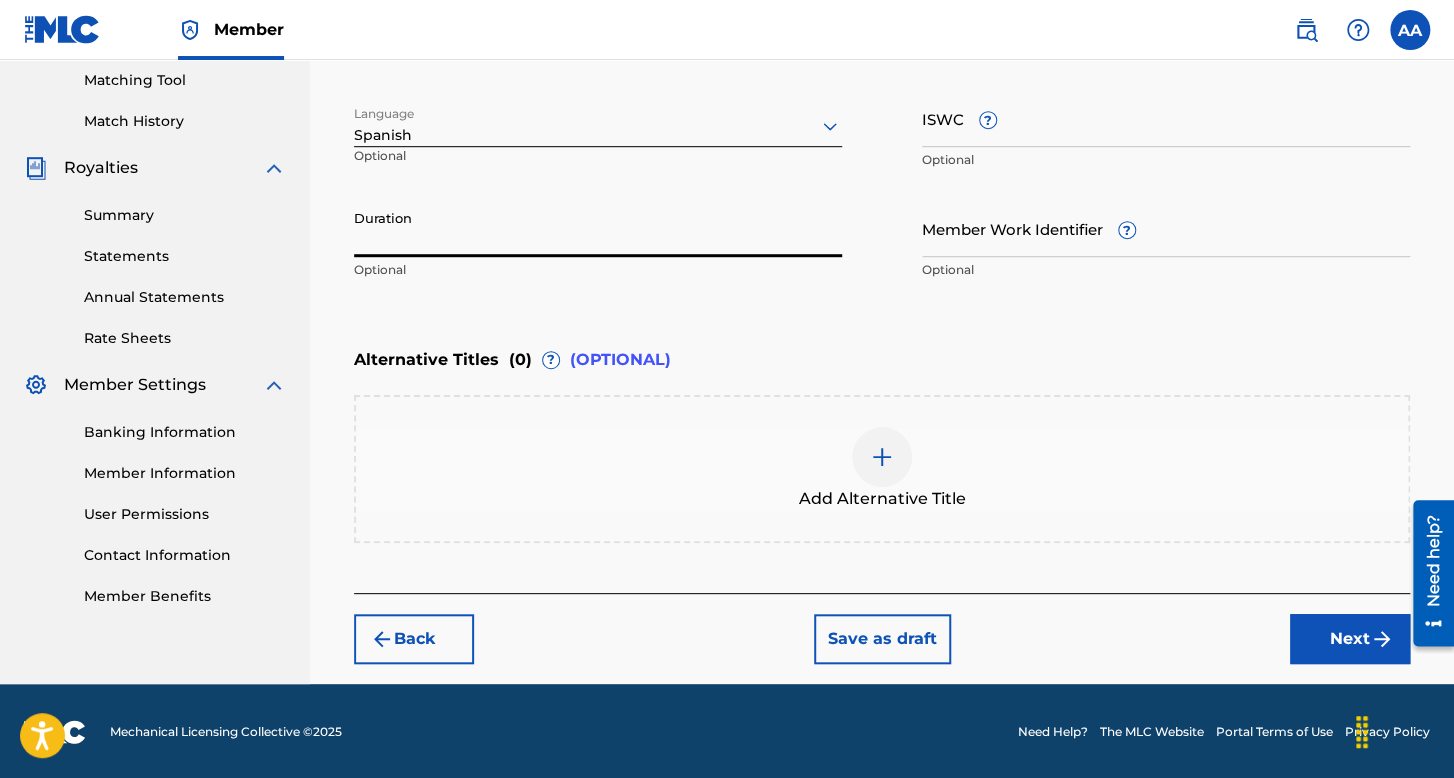click on "Duration" at bounding box center (598, 228) 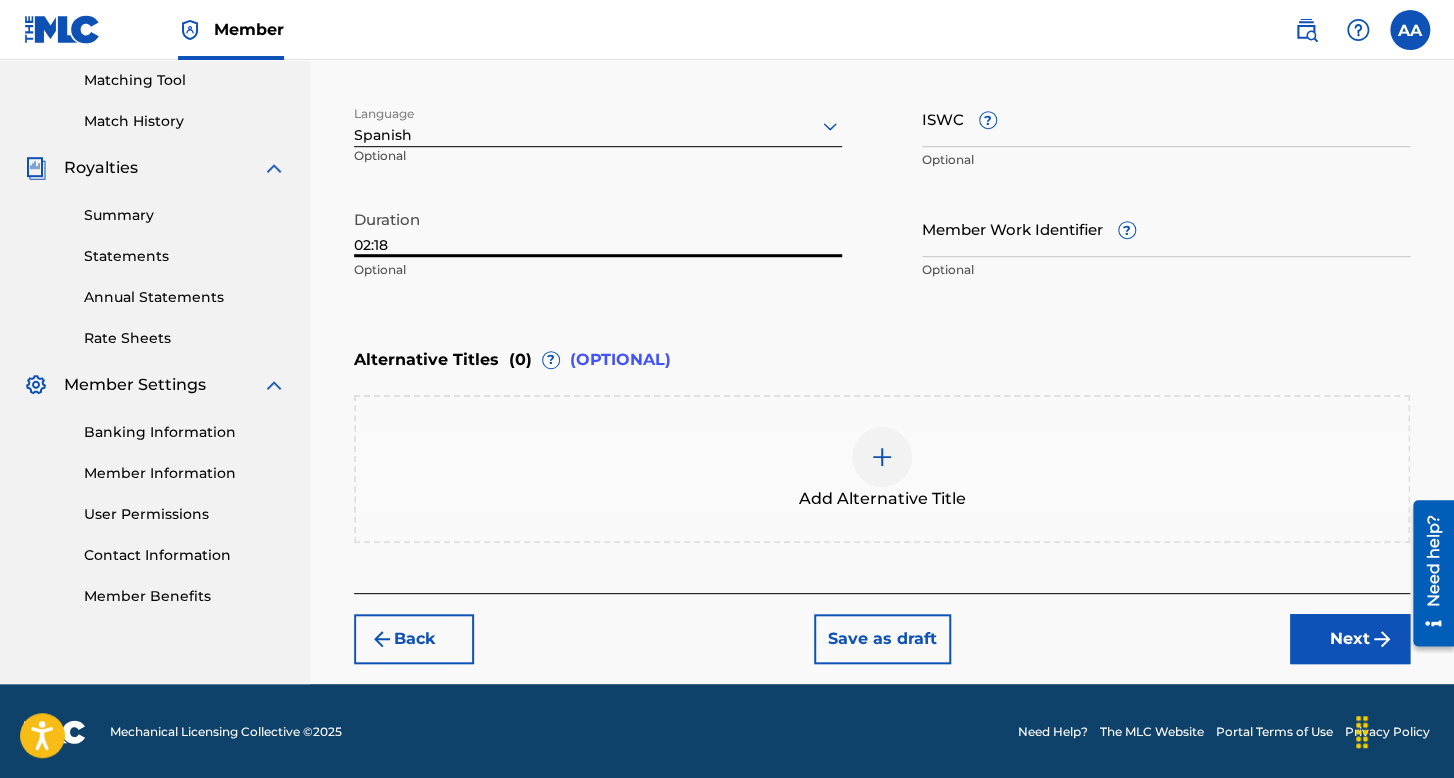 type on "02:18" 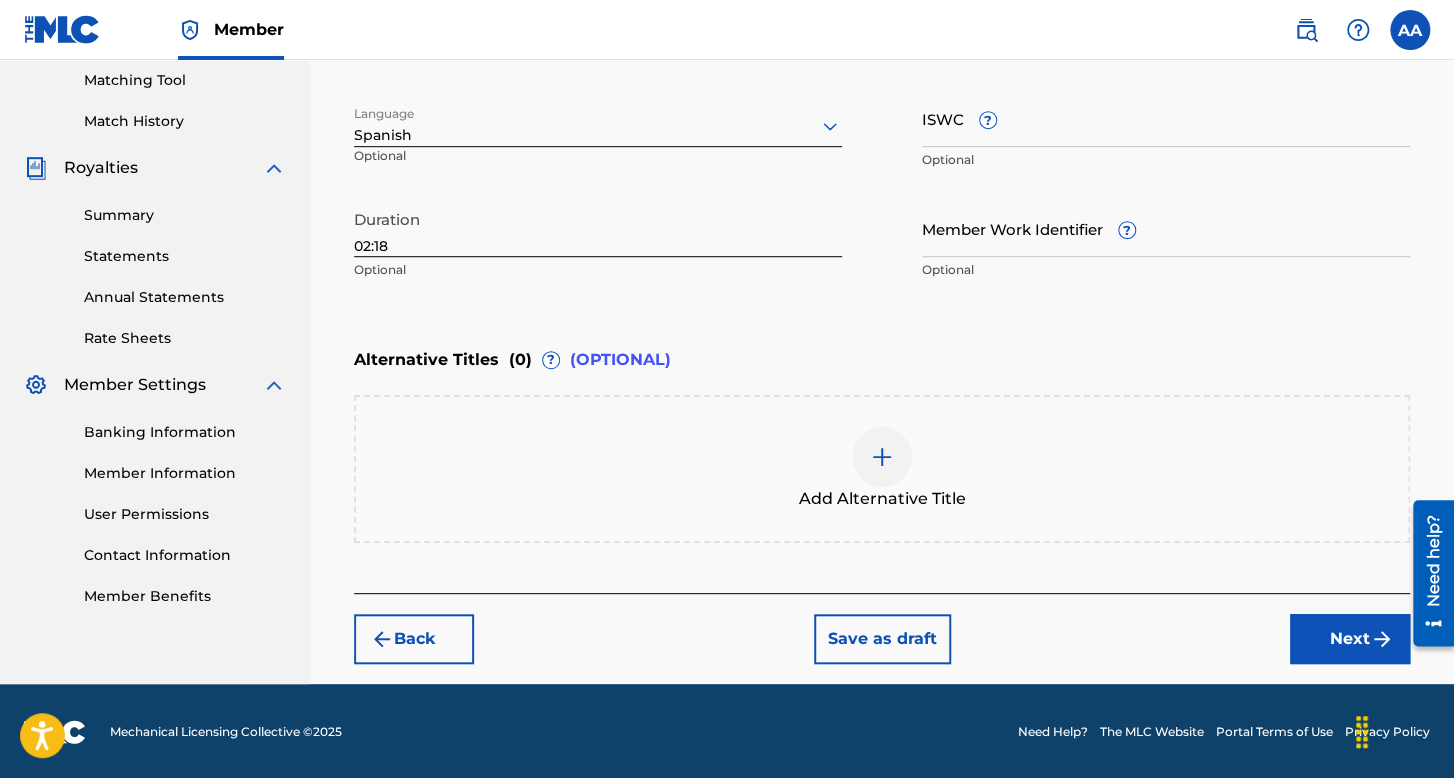 click on "Next" at bounding box center (1350, 639) 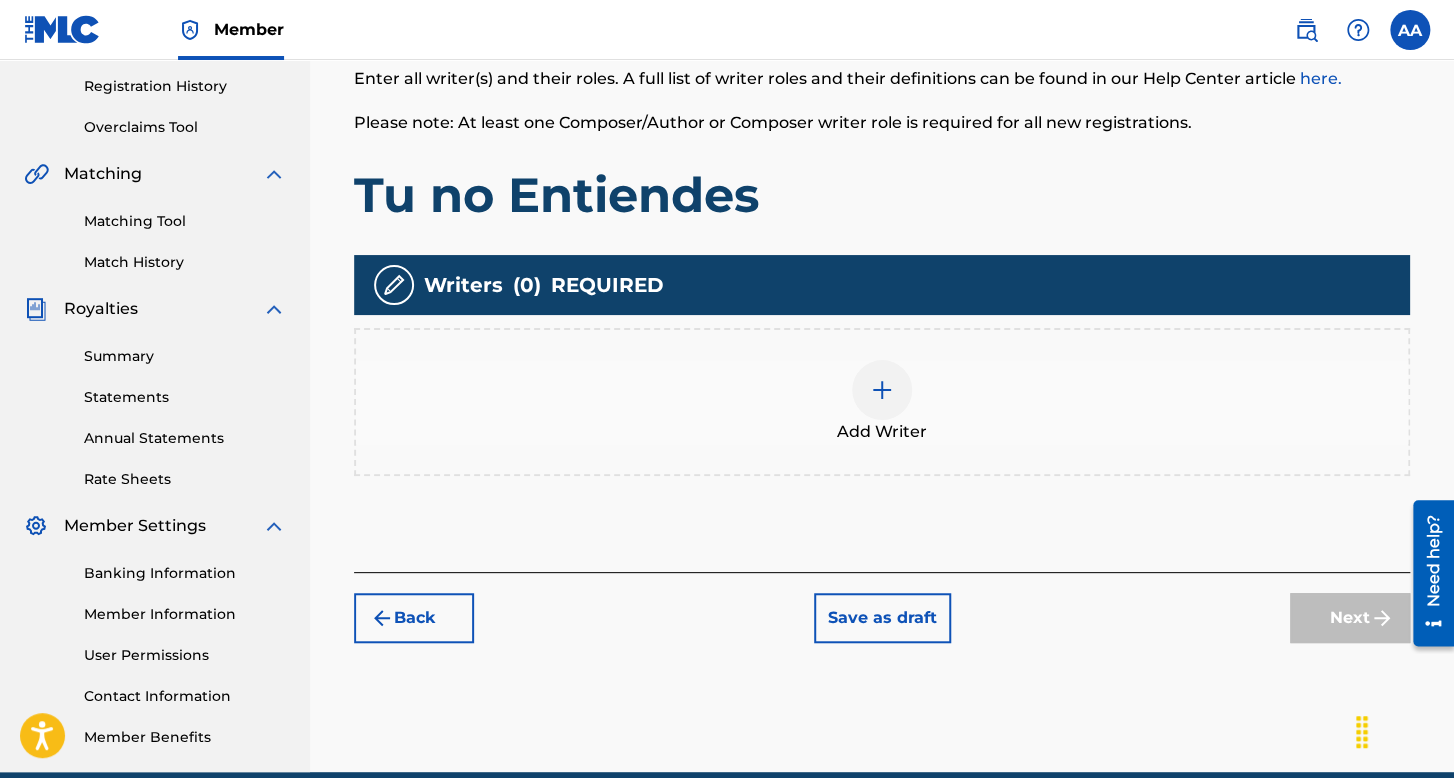 scroll, scrollTop: 462, scrollLeft: 0, axis: vertical 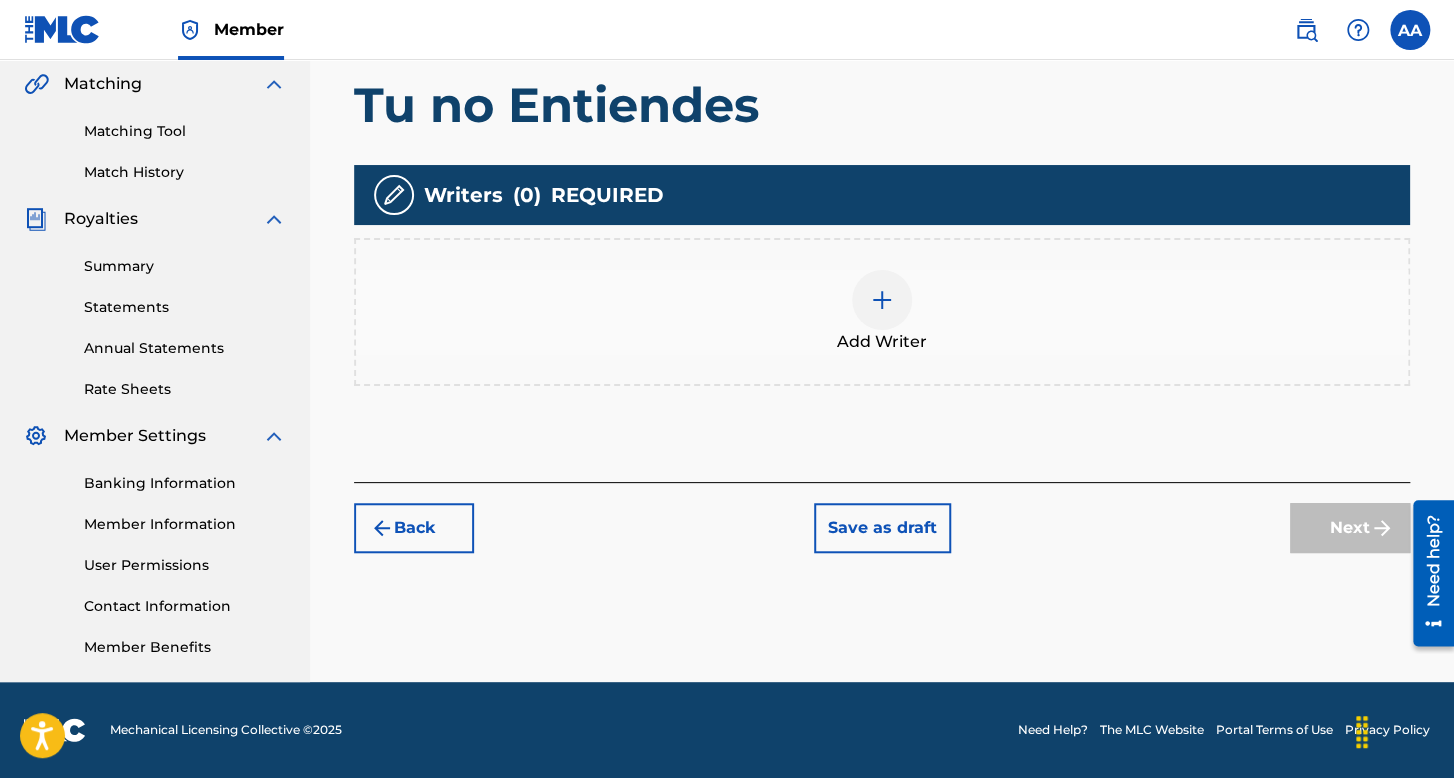click on "Add Writer" at bounding box center [882, 342] 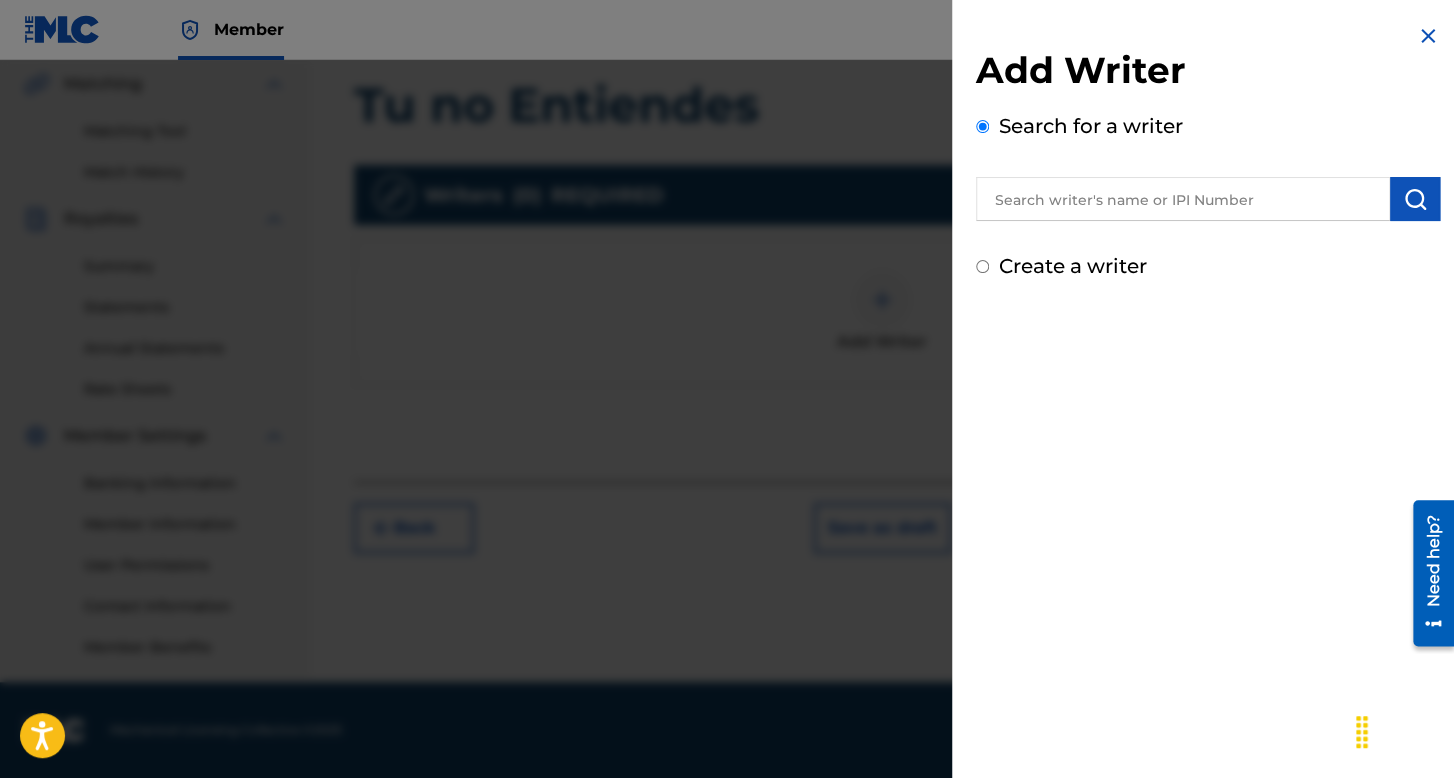 click on "Create a writer" at bounding box center (982, 266) 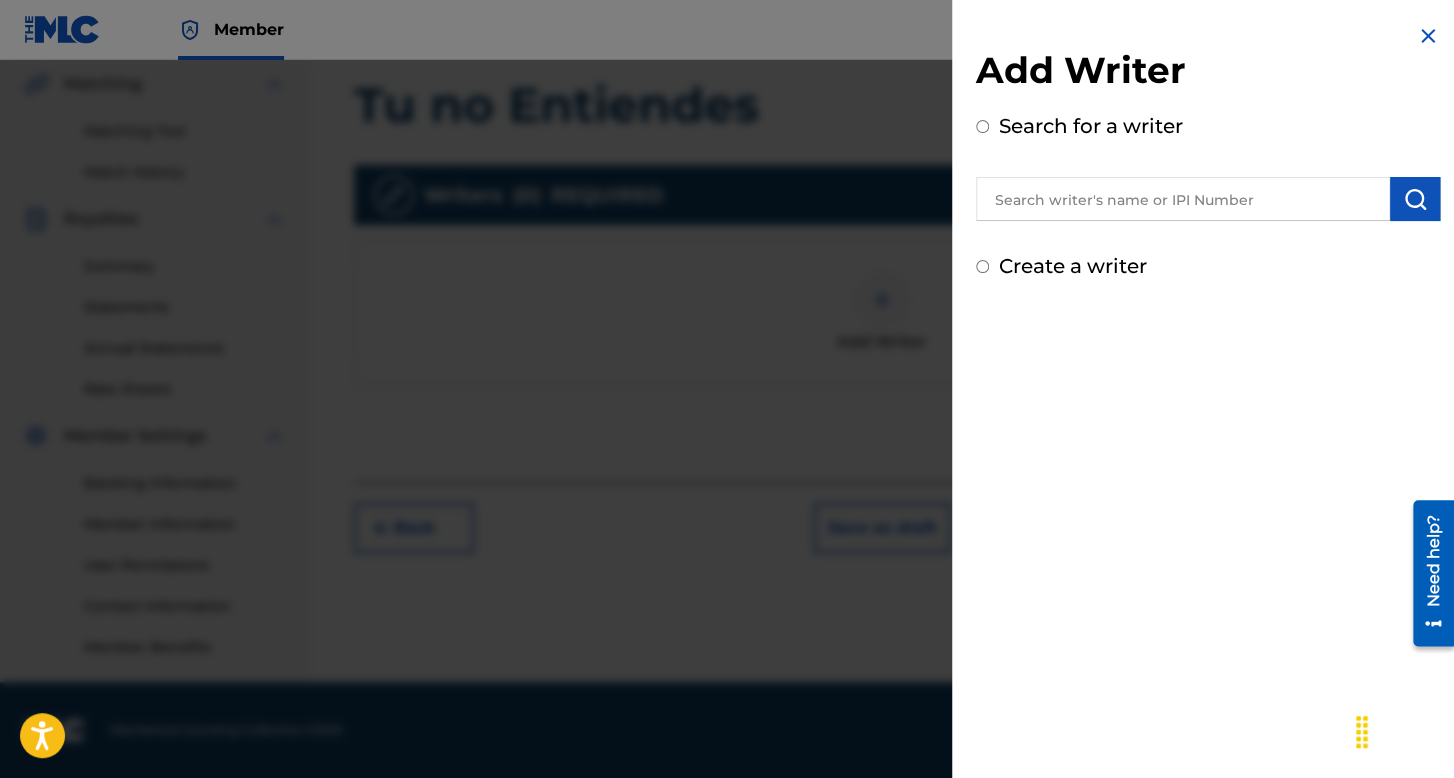 radio on "true" 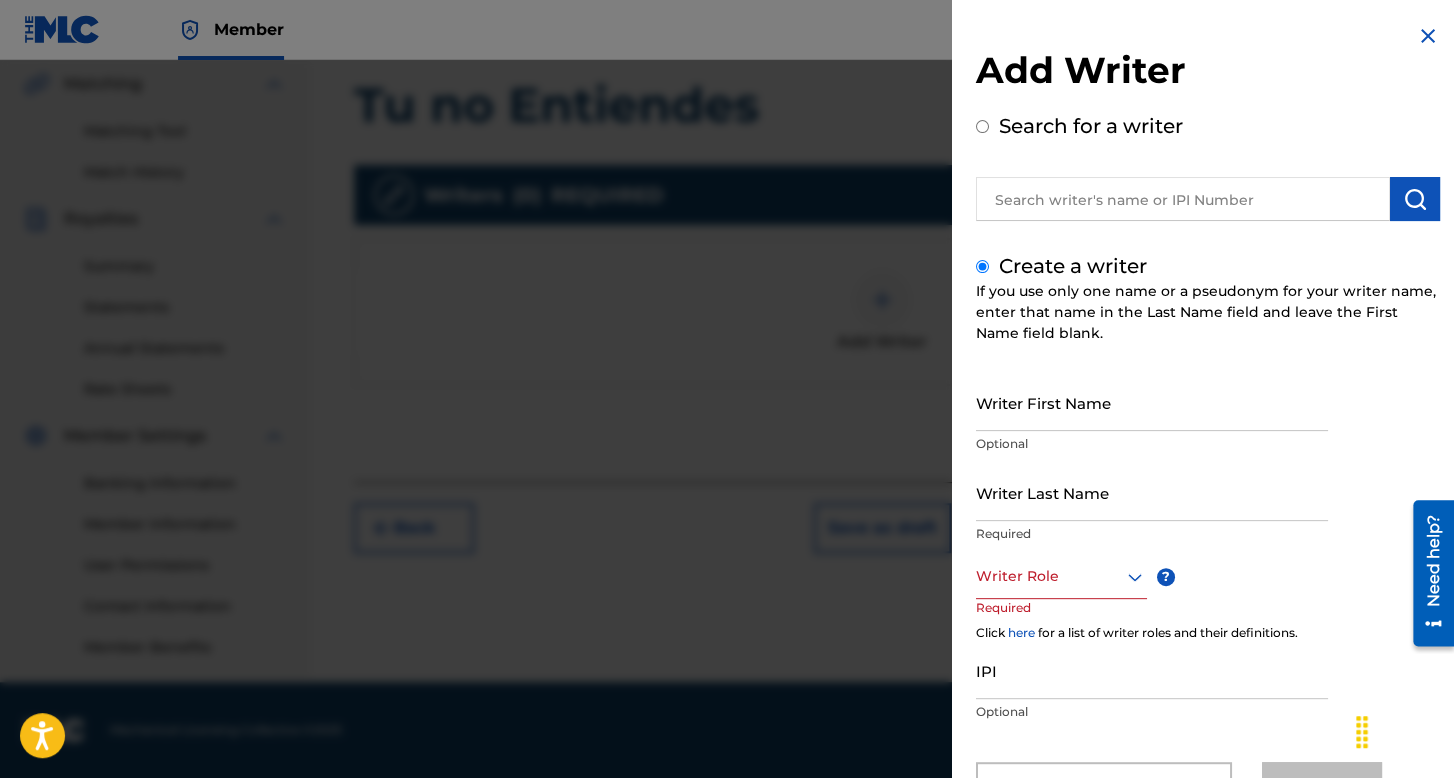 click on "Writer First Name" at bounding box center (1152, 402) 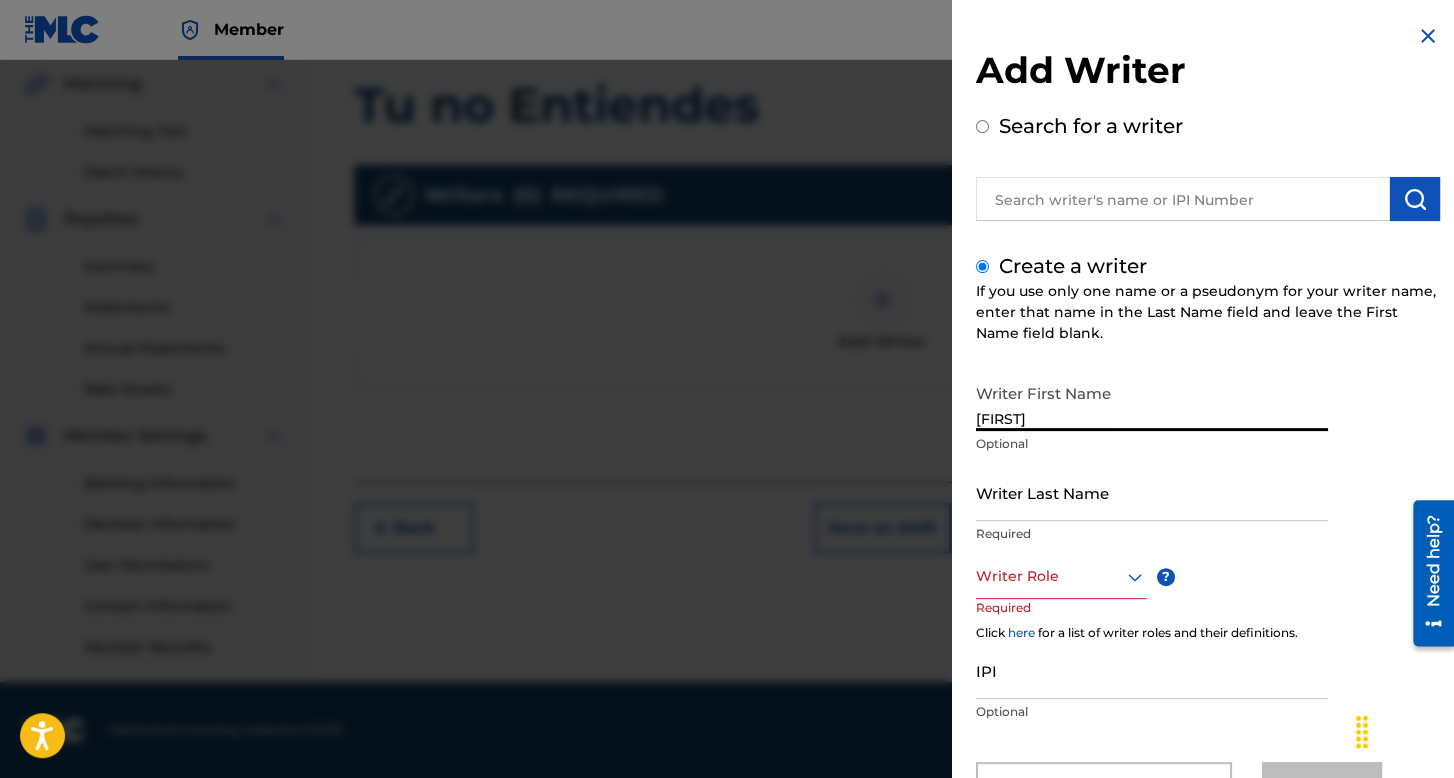 type on "[FIRST]" 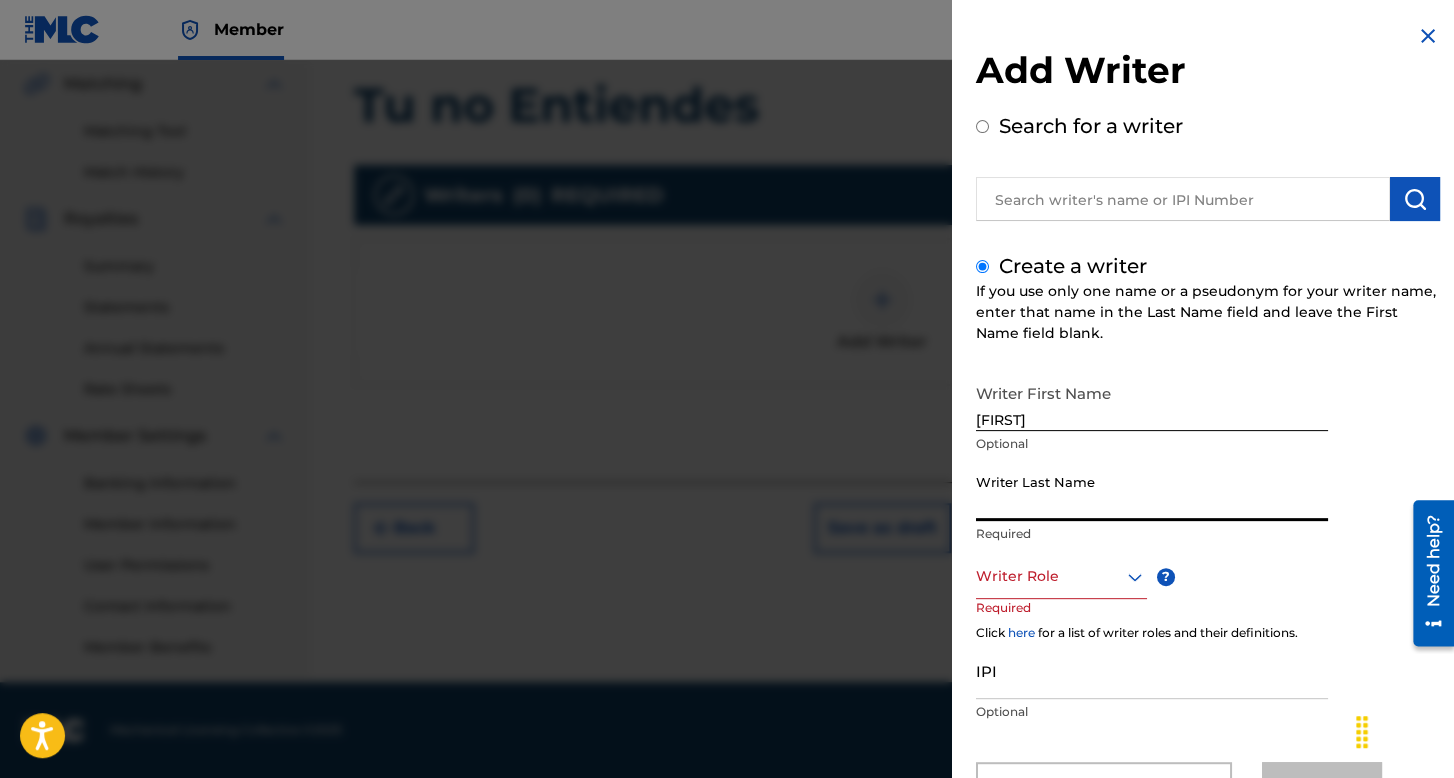 type on "[LAST] [LAST]" 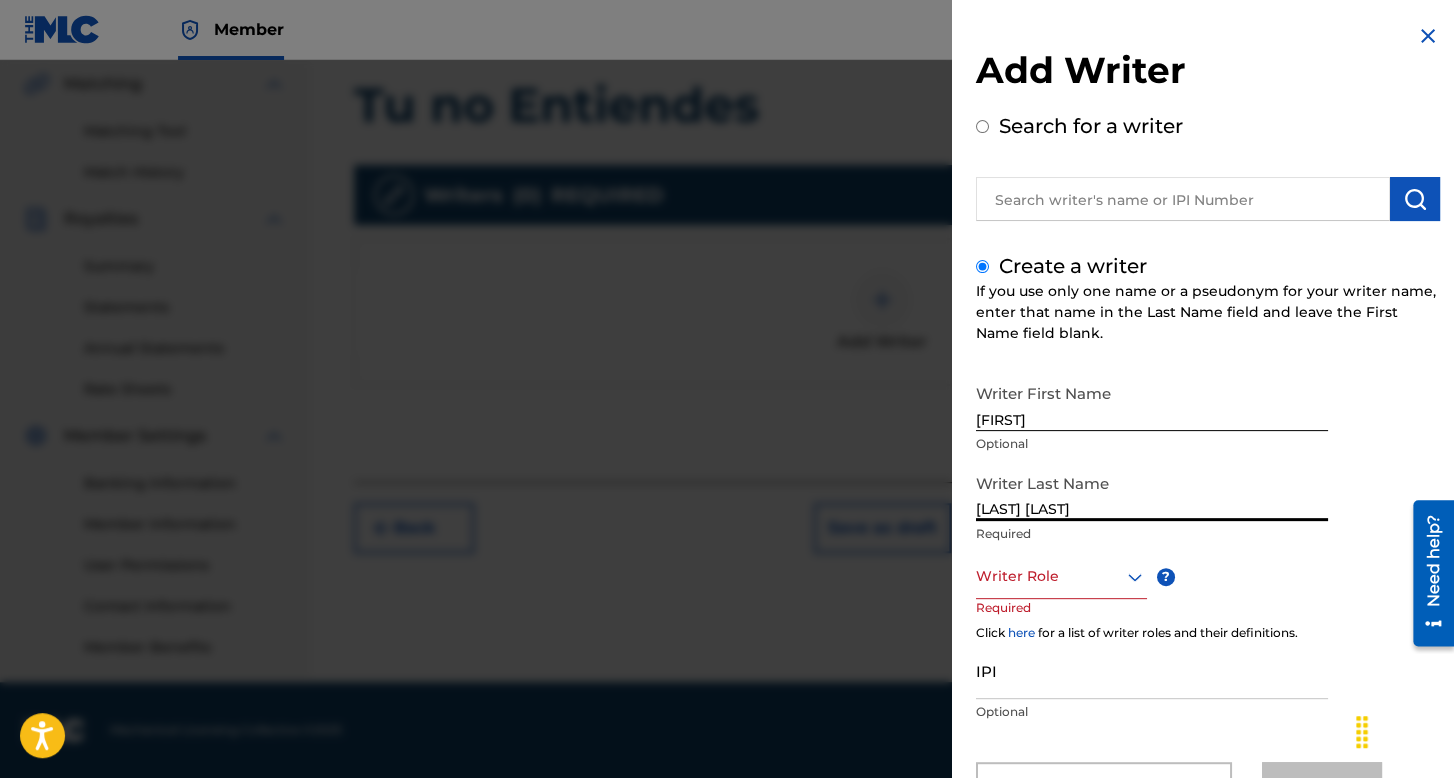 click on "Writer Role" at bounding box center (1061, 576) 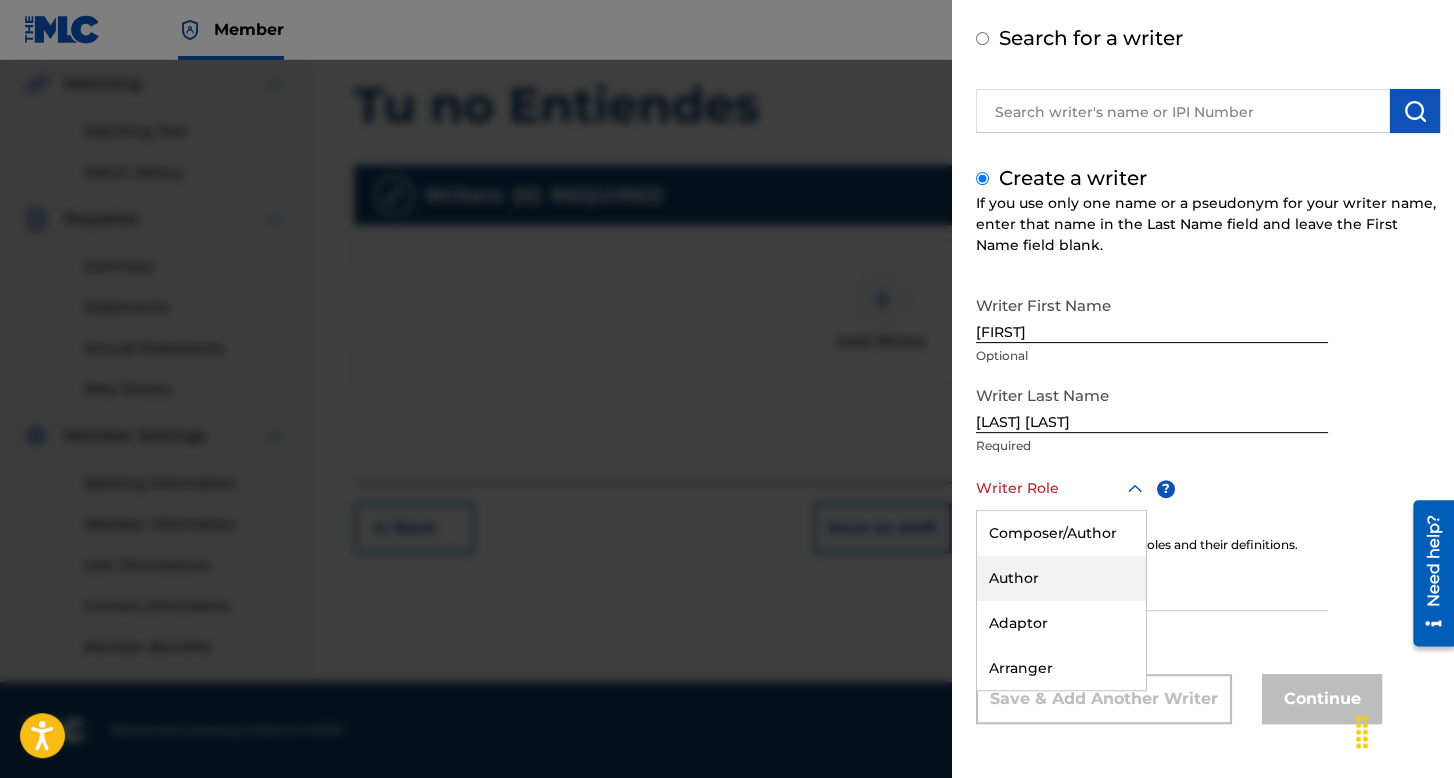 scroll, scrollTop: 88, scrollLeft: 0, axis: vertical 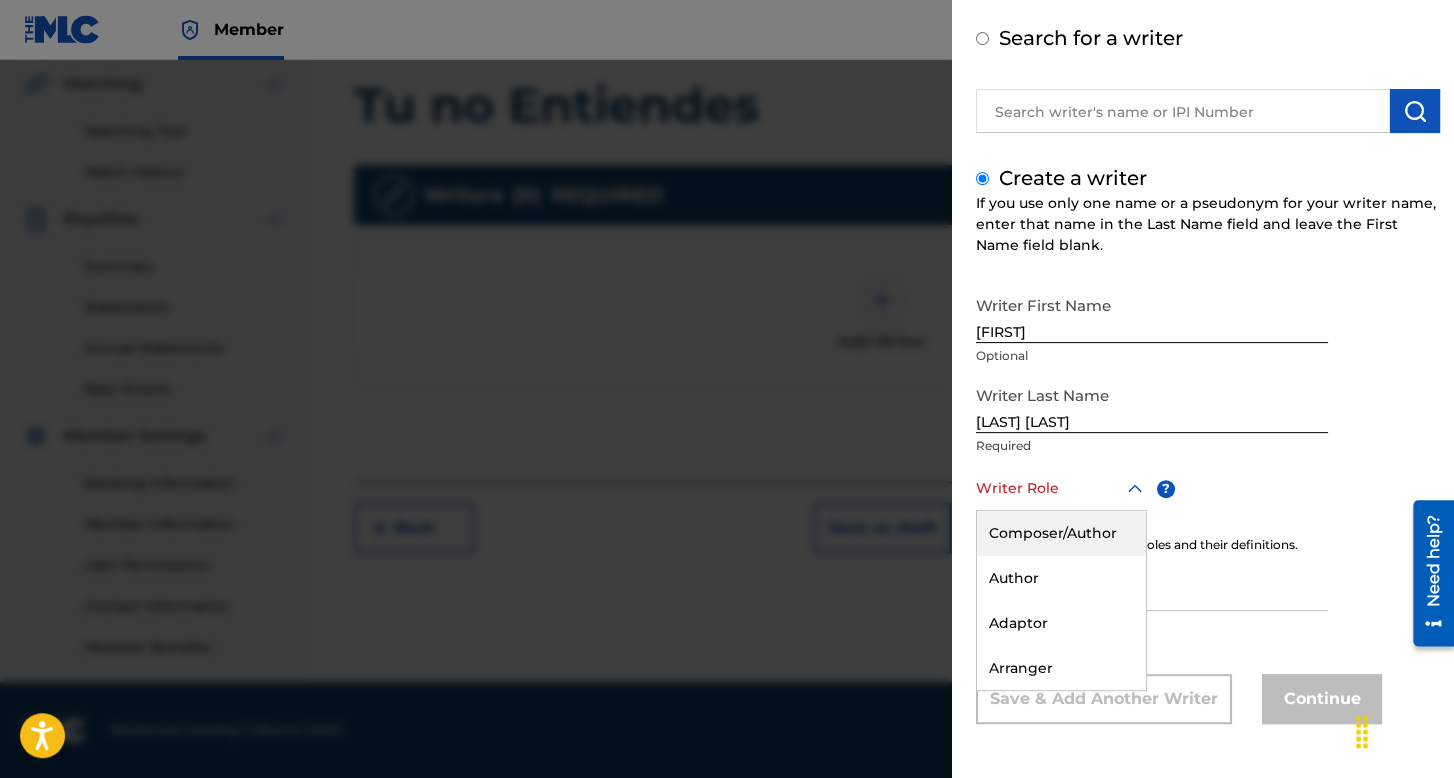 click on "Composer/Author" at bounding box center [1061, 533] 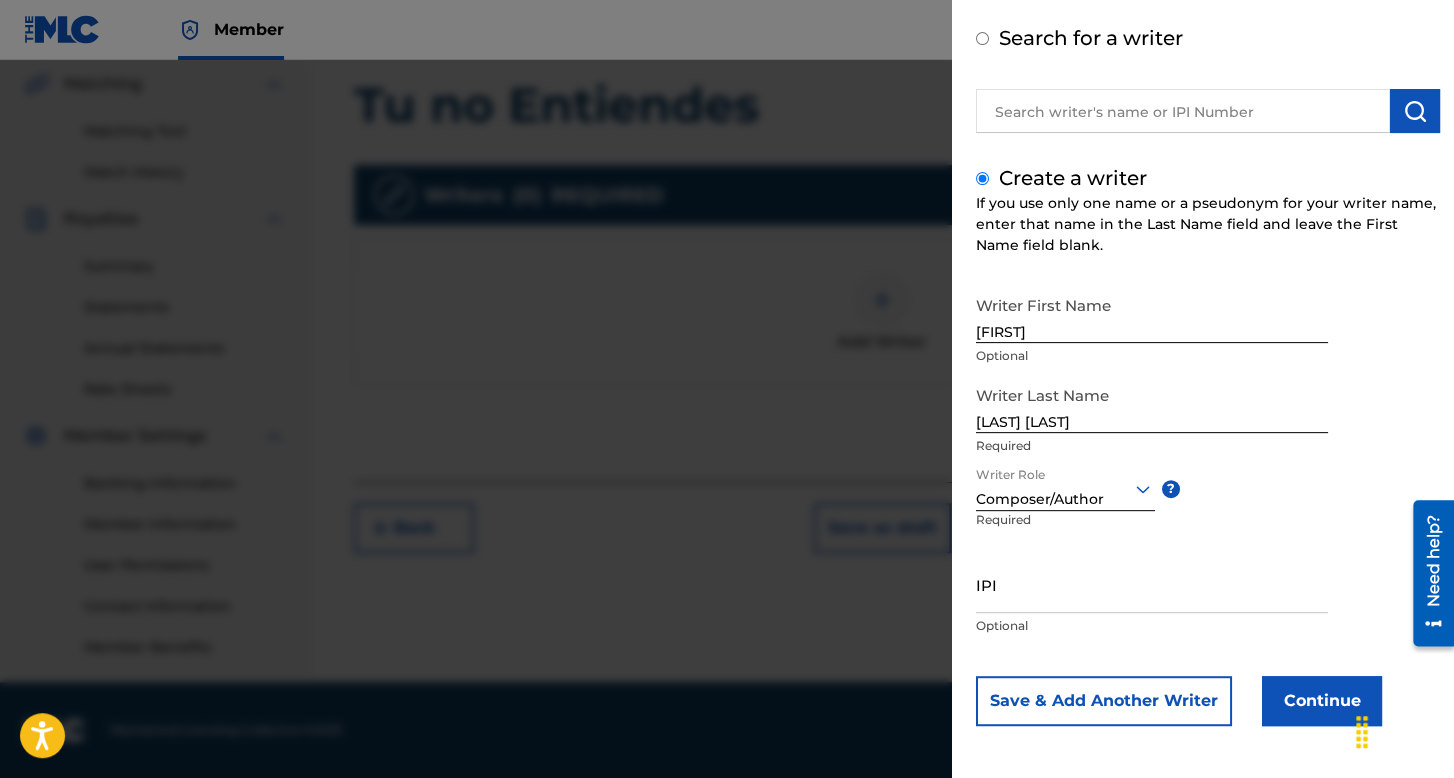 click on "Continue" at bounding box center [1322, 701] 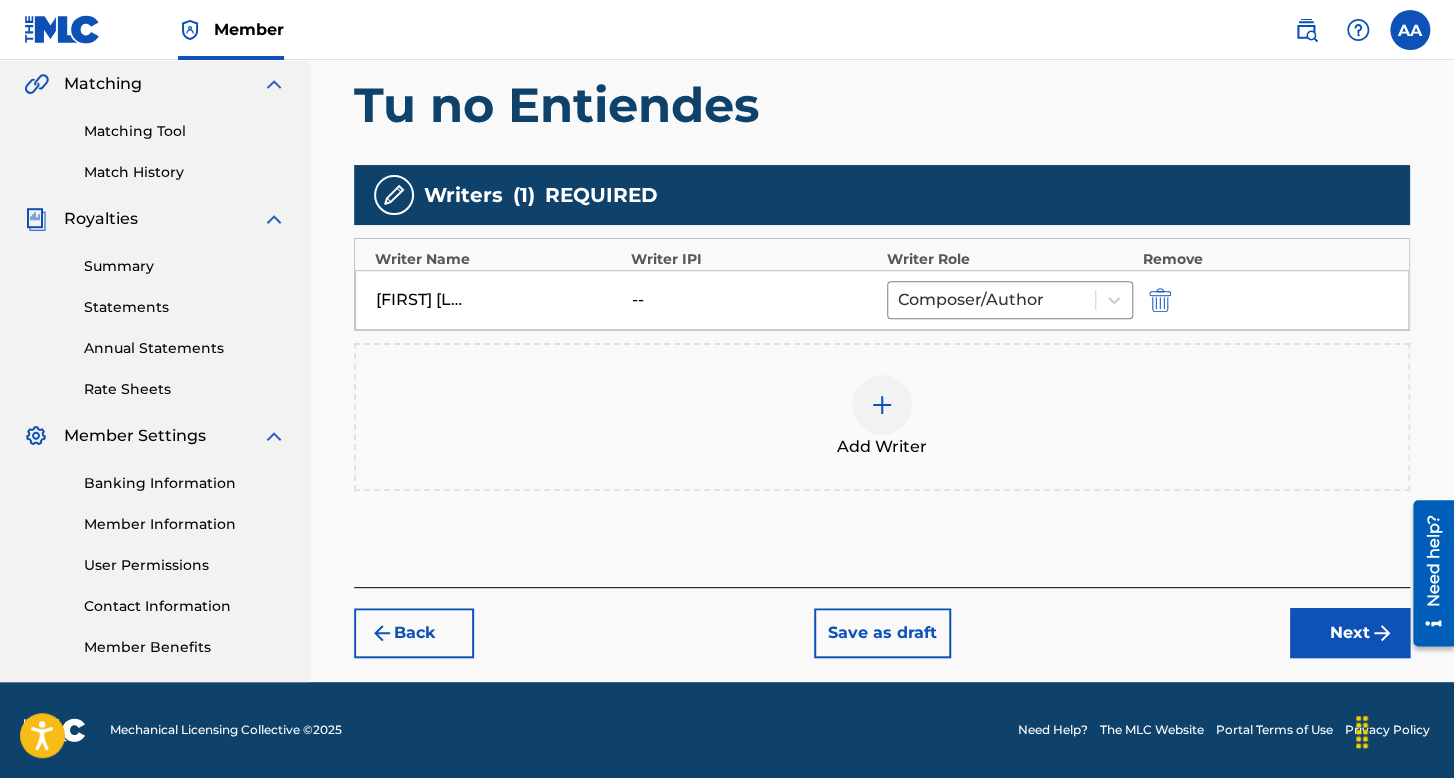 click on "Next" at bounding box center (1350, 633) 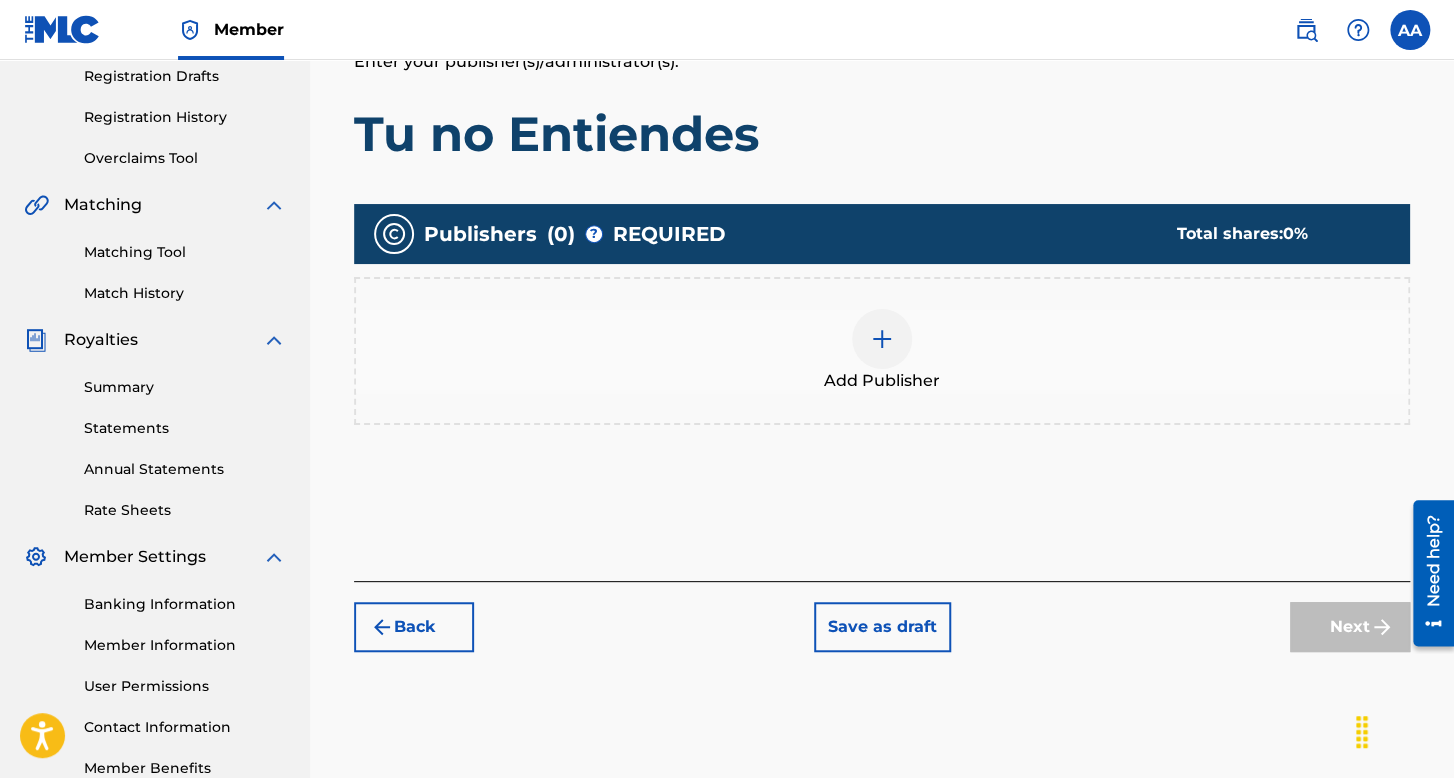 scroll, scrollTop: 391, scrollLeft: 0, axis: vertical 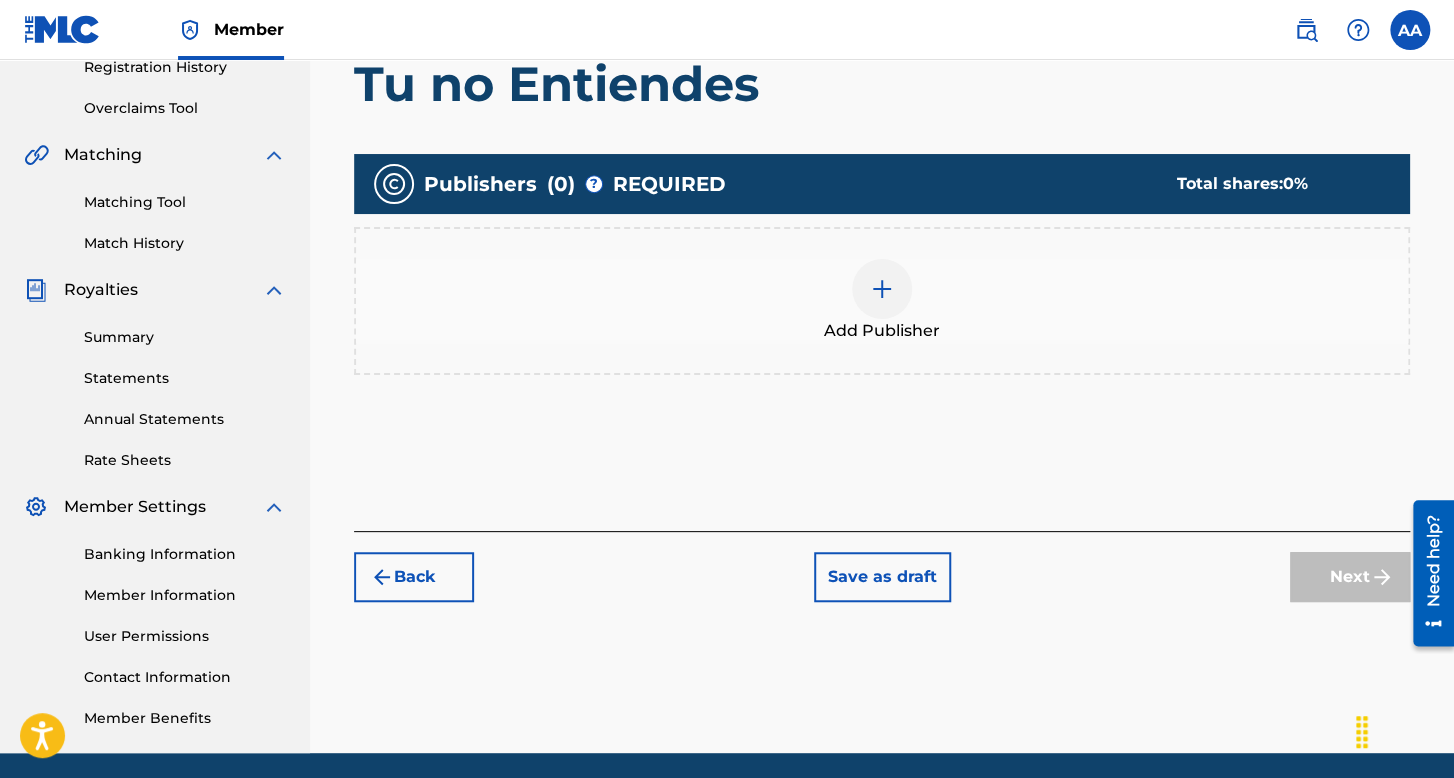 click at bounding box center [882, 289] 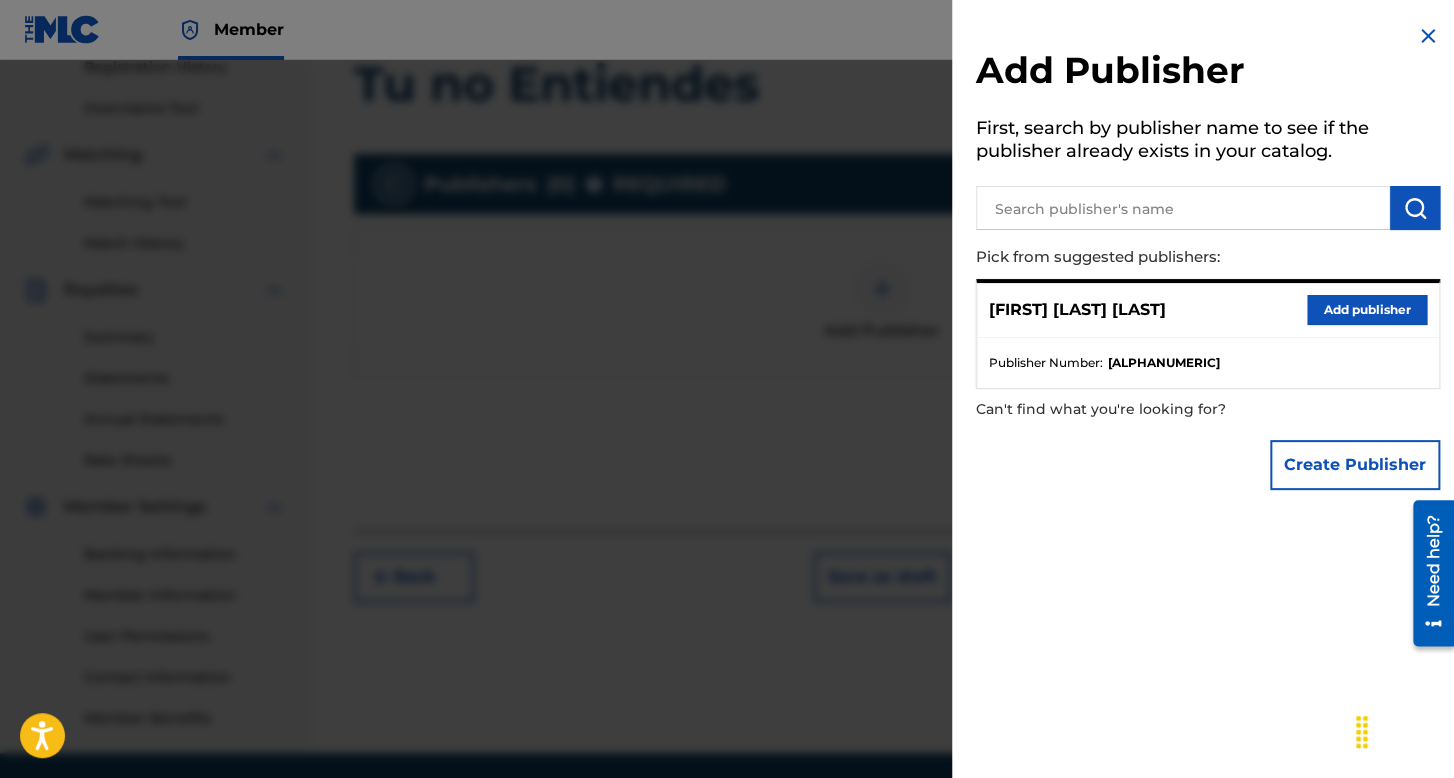 click on "Add publisher" at bounding box center [1367, 310] 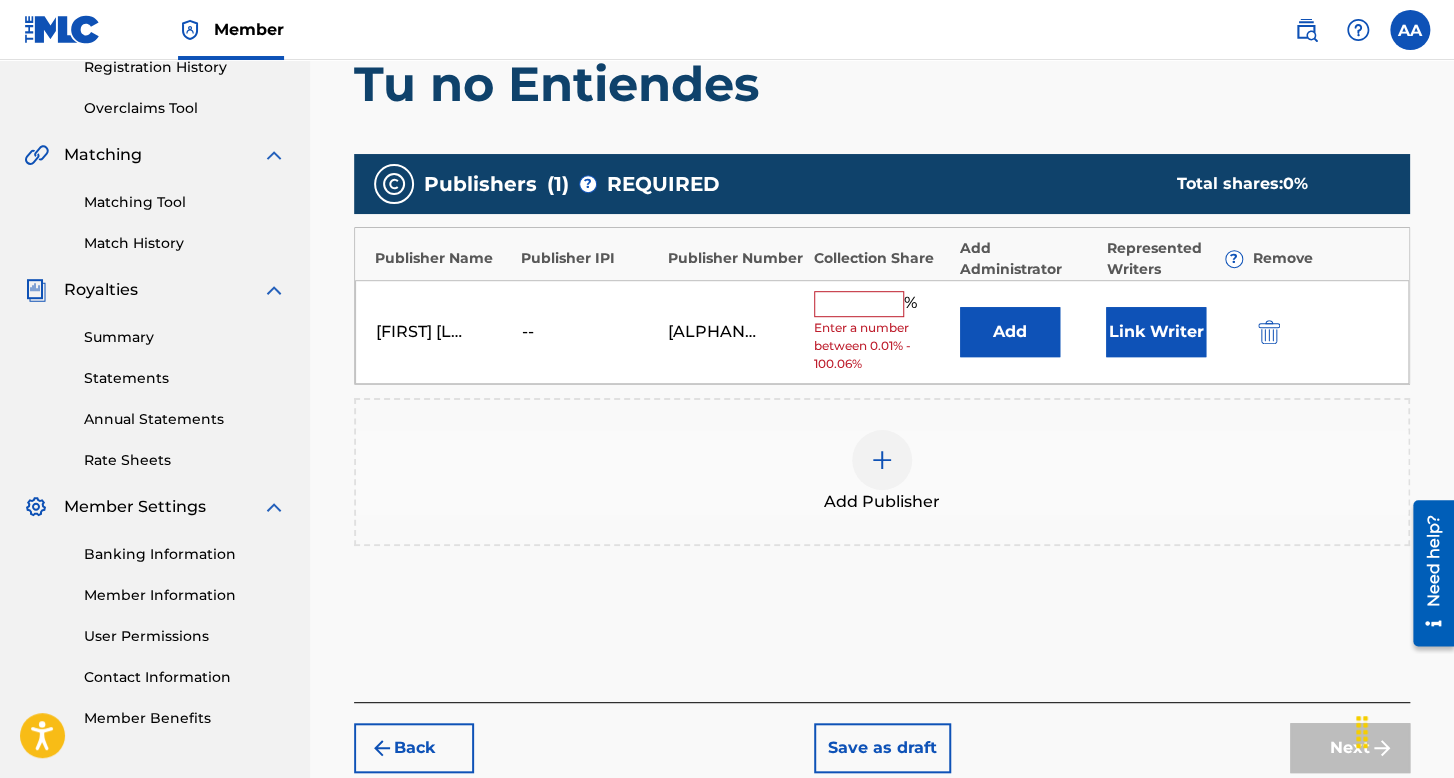 click at bounding box center (859, 304) 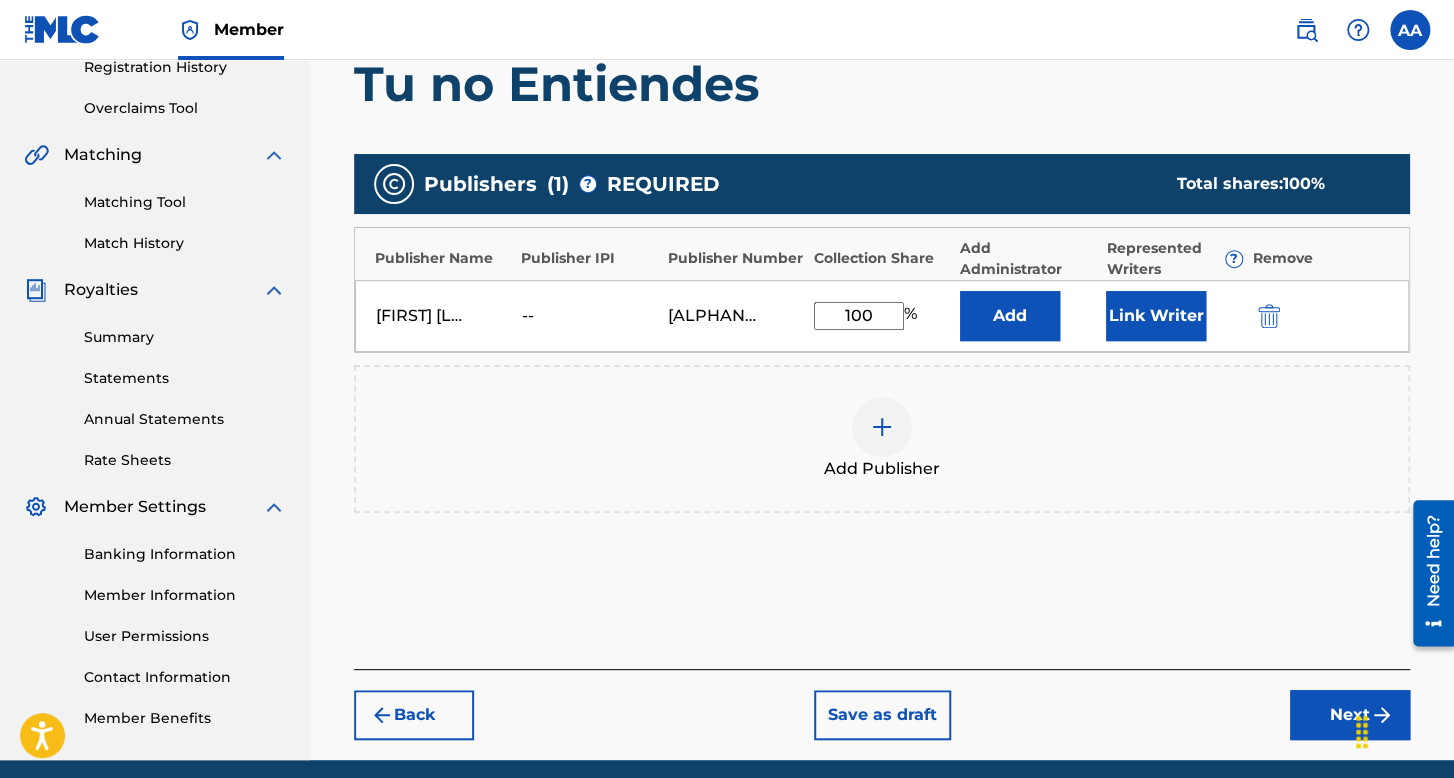 click on "Link Writer" at bounding box center [1156, 316] 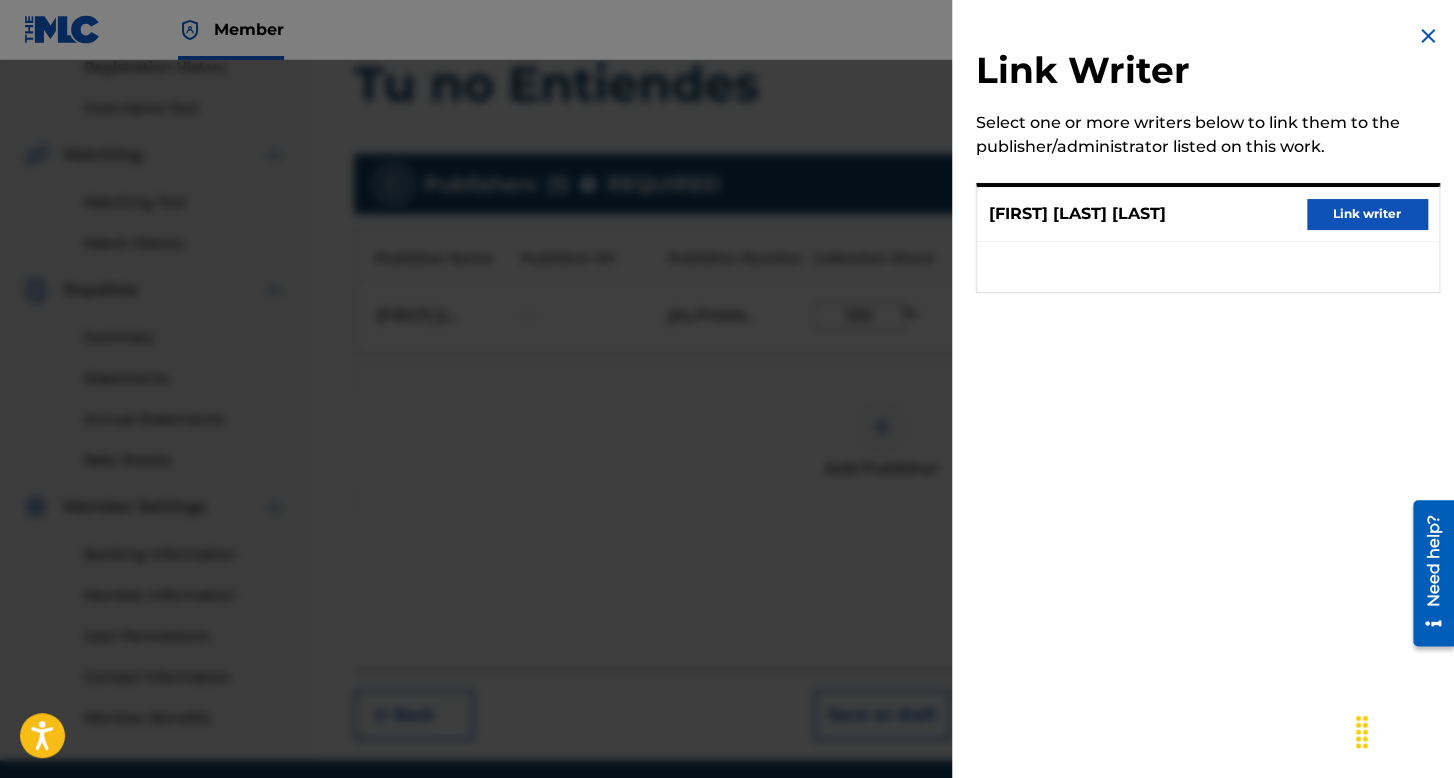 click on "Link writer" at bounding box center [1367, 214] 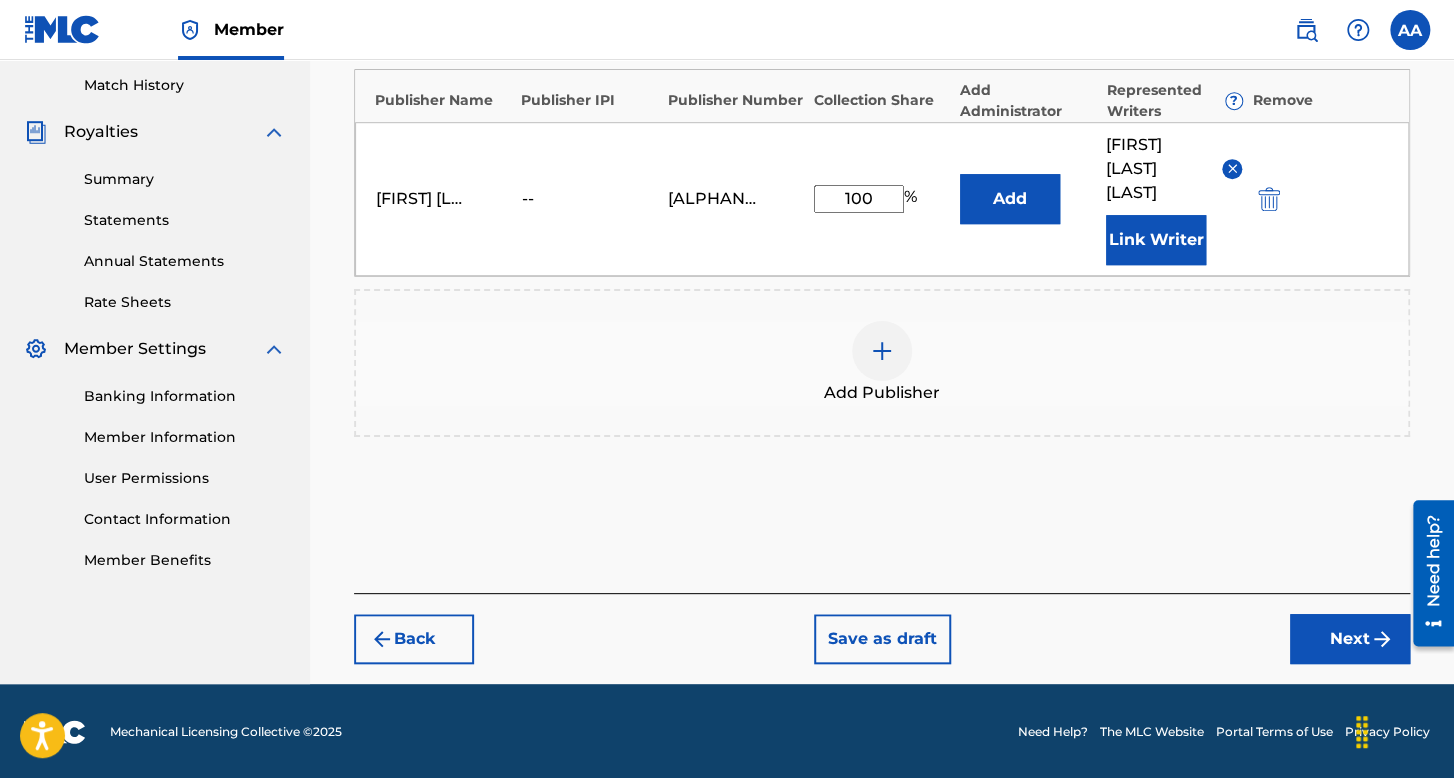 click on "Next" at bounding box center [1350, 639] 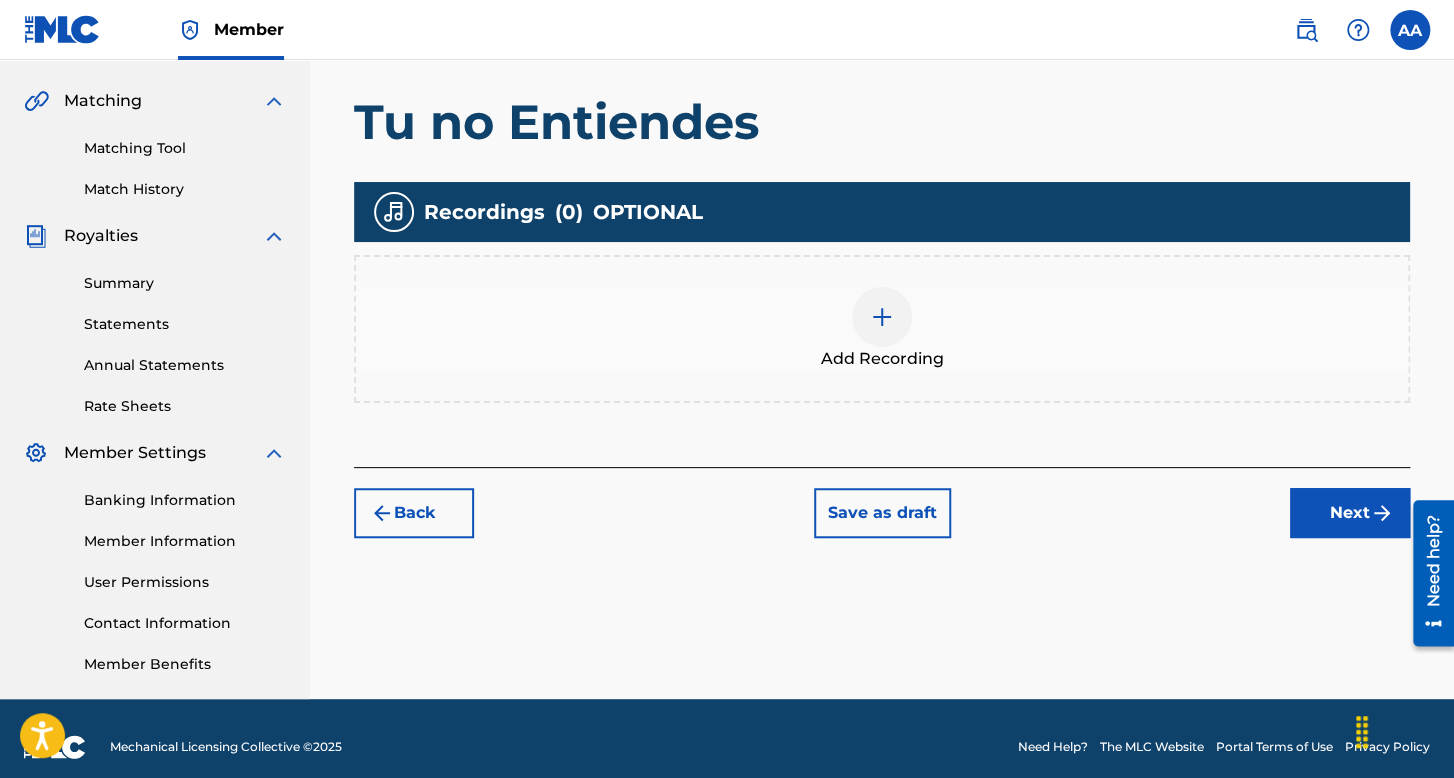 scroll, scrollTop: 462, scrollLeft: 0, axis: vertical 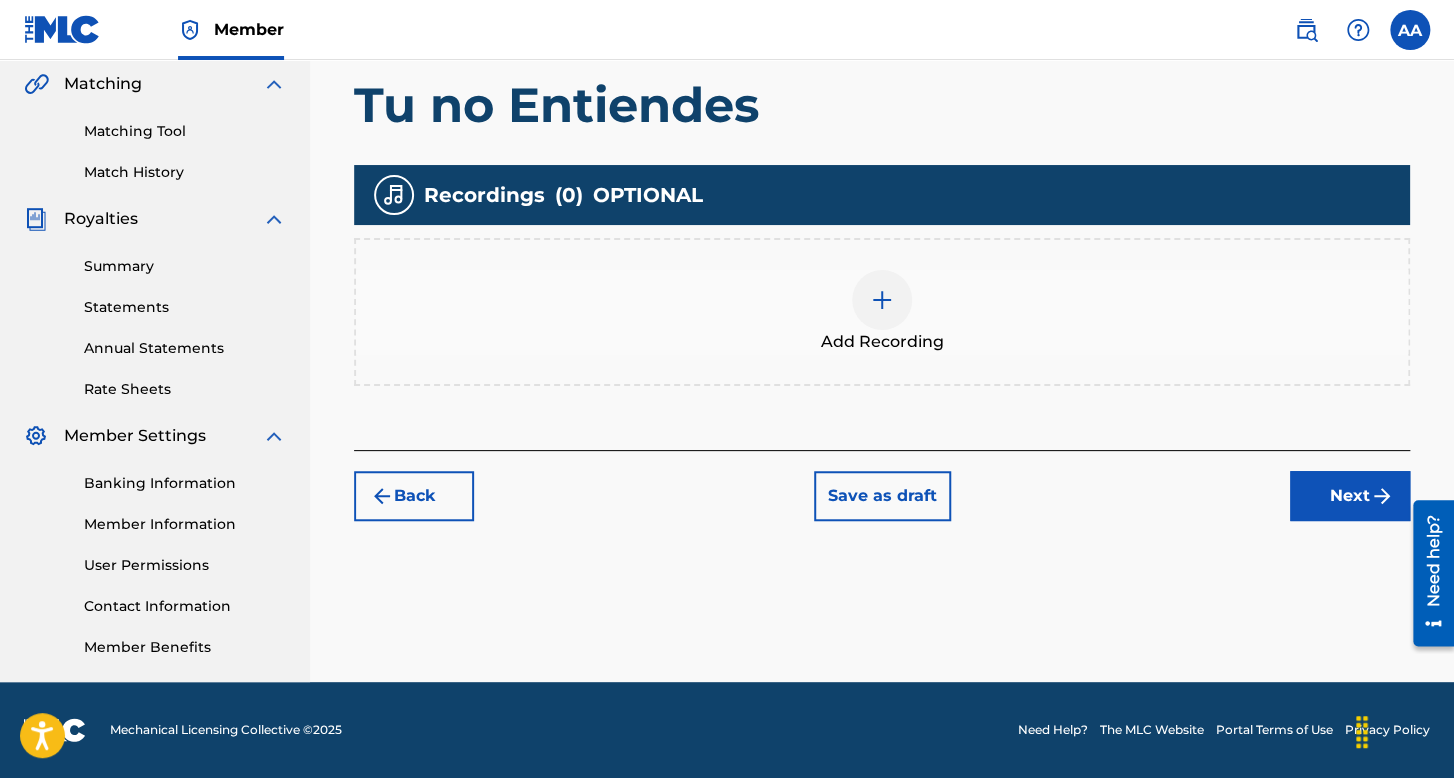 click on "Add Recording" at bounding box center [882, 312] 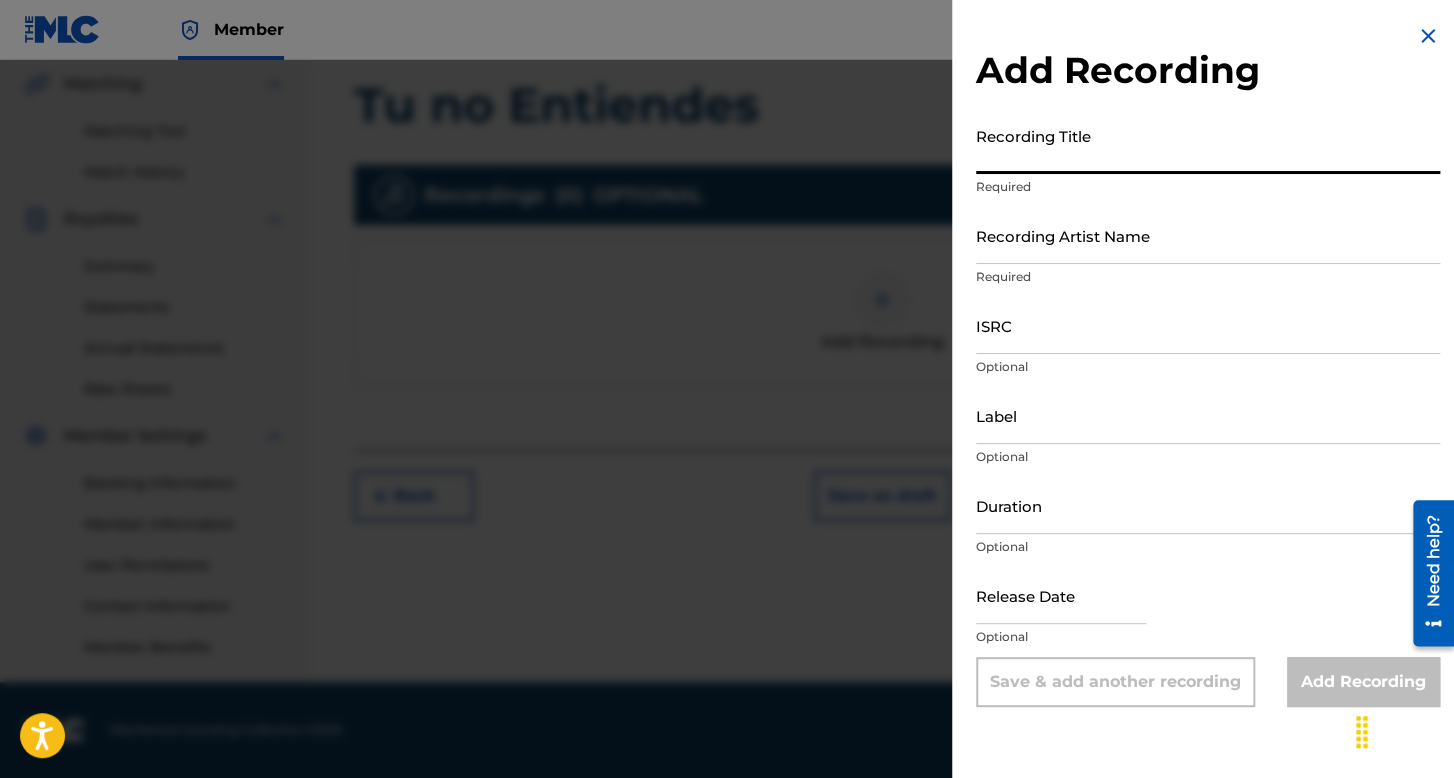 click on "Recording Title" at bounding box center (1208, 145) 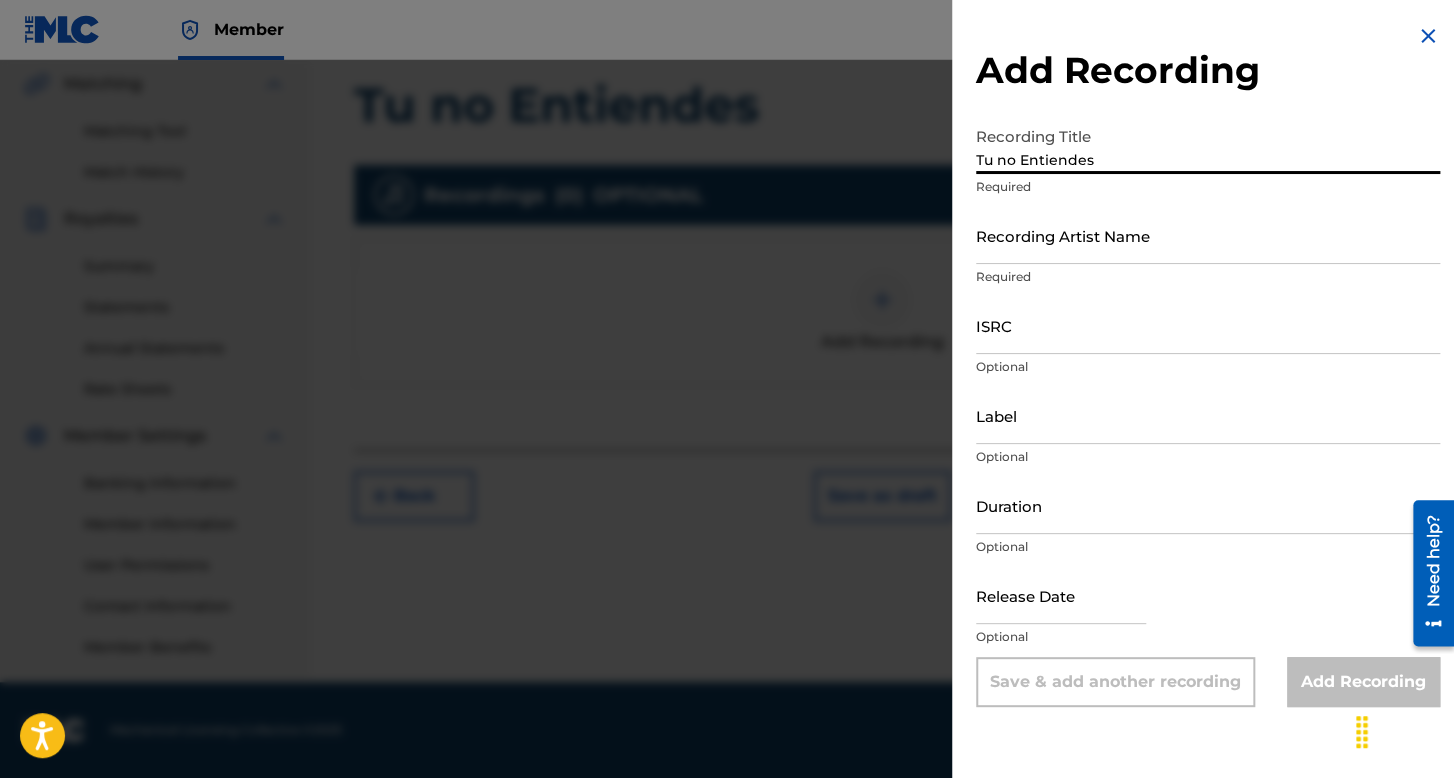 type on "Tu no Entiendes" 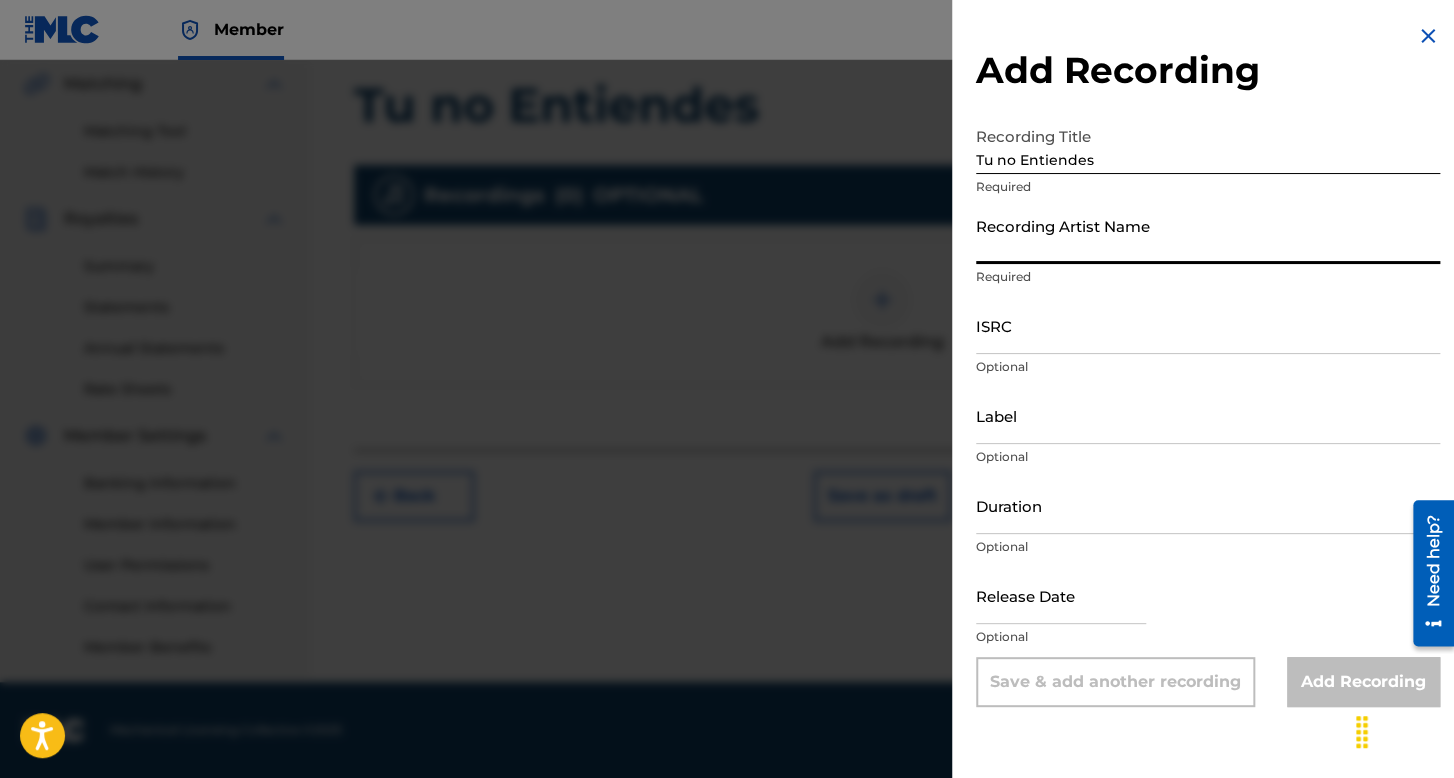 click on "Recording Artist Name" at bounding box center [1208, 235] 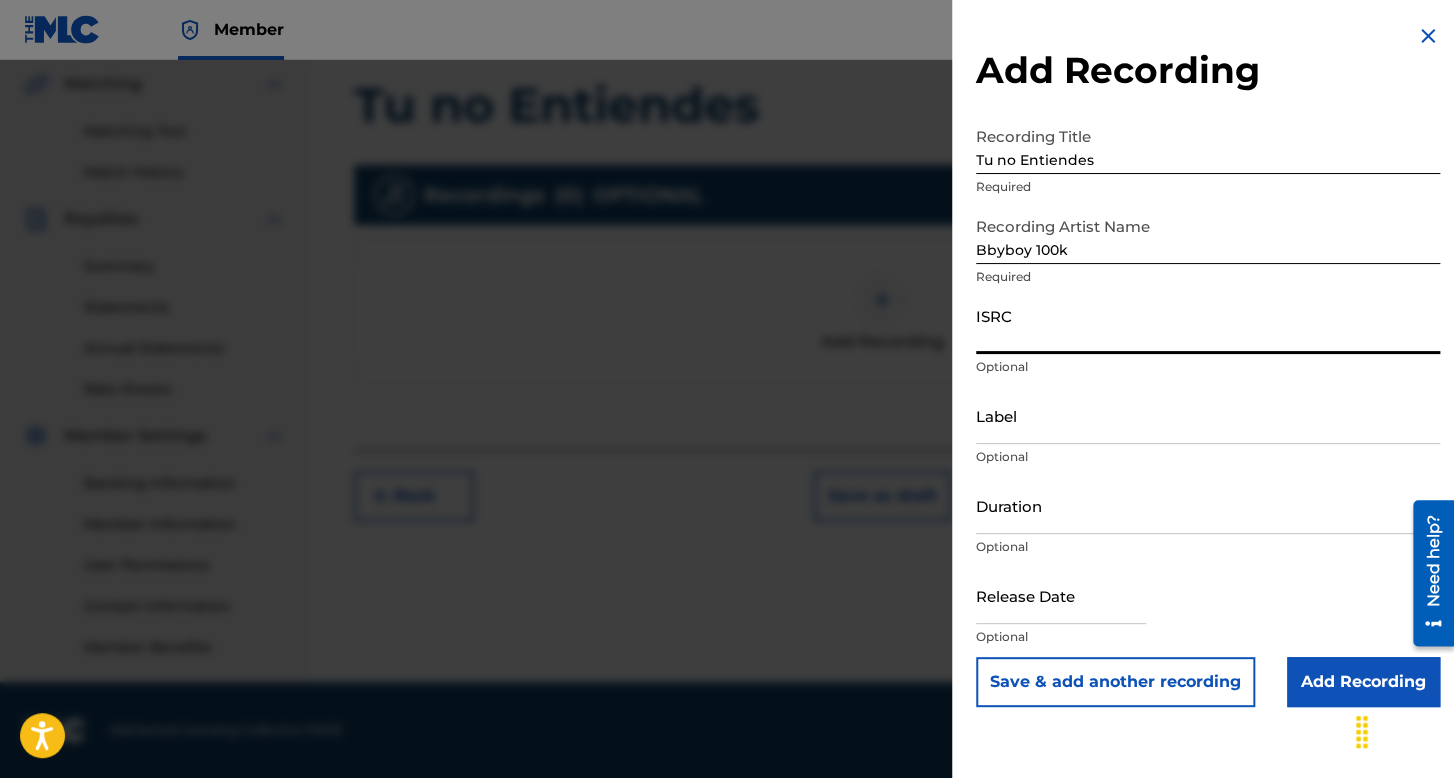click on "ISRC" at bounding box center (1208, 325) 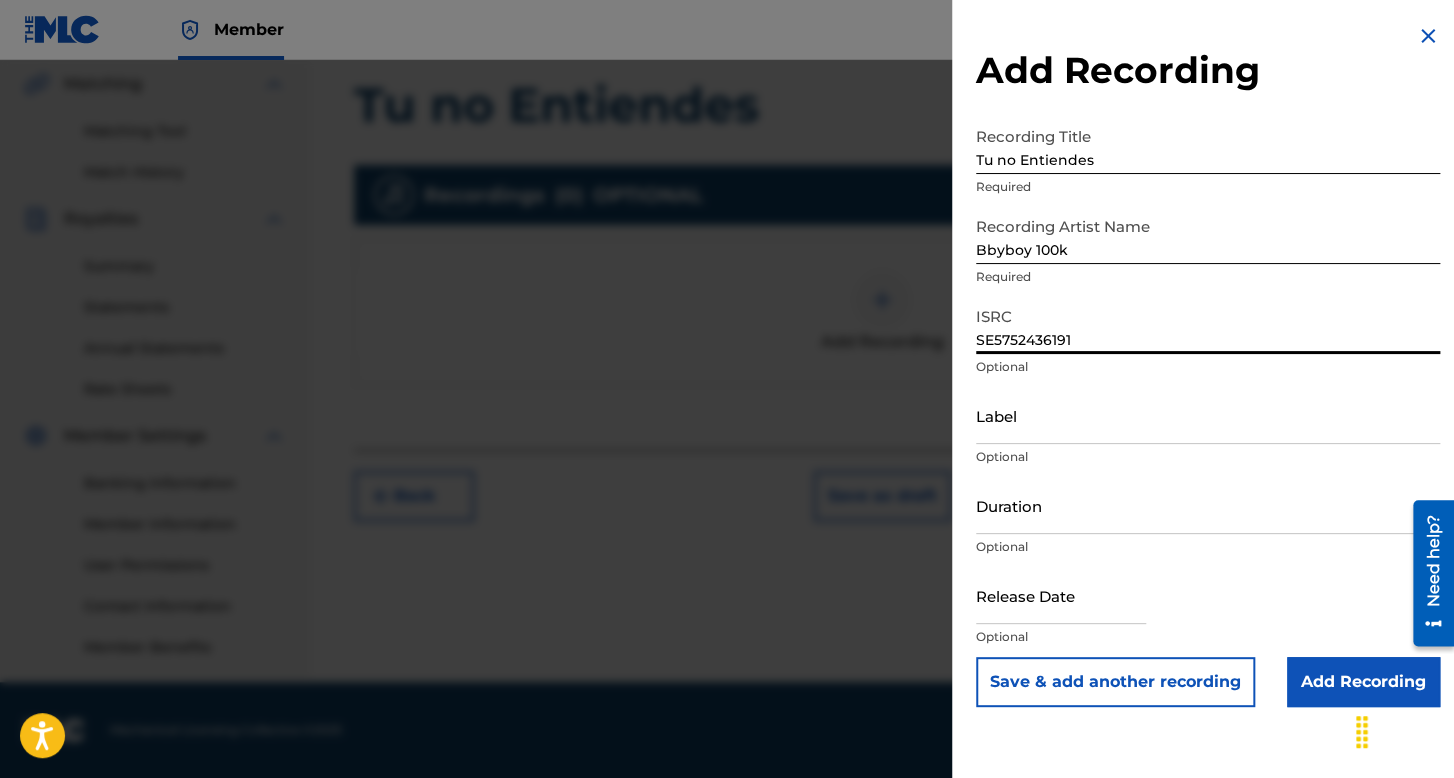 type on "SE5752436191" 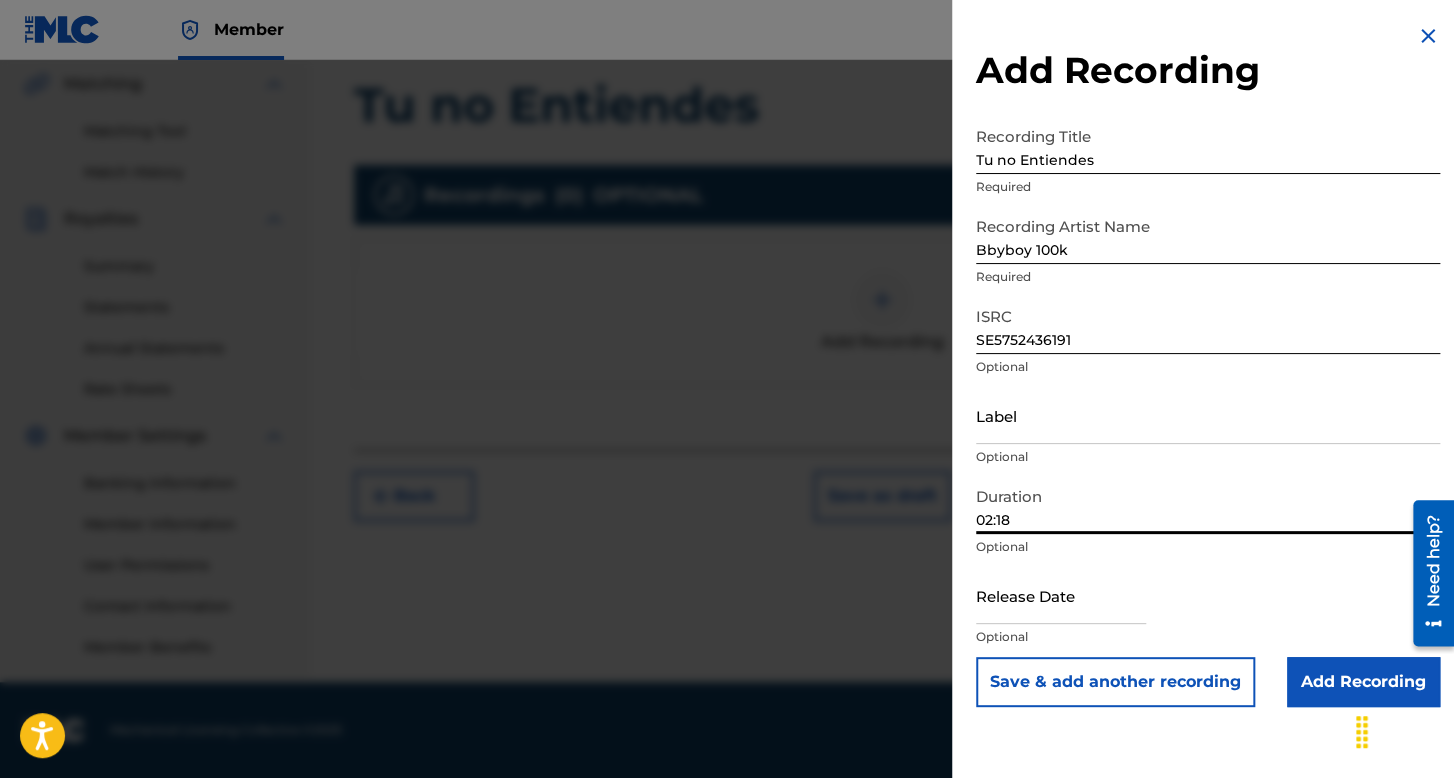 type on "02:18" 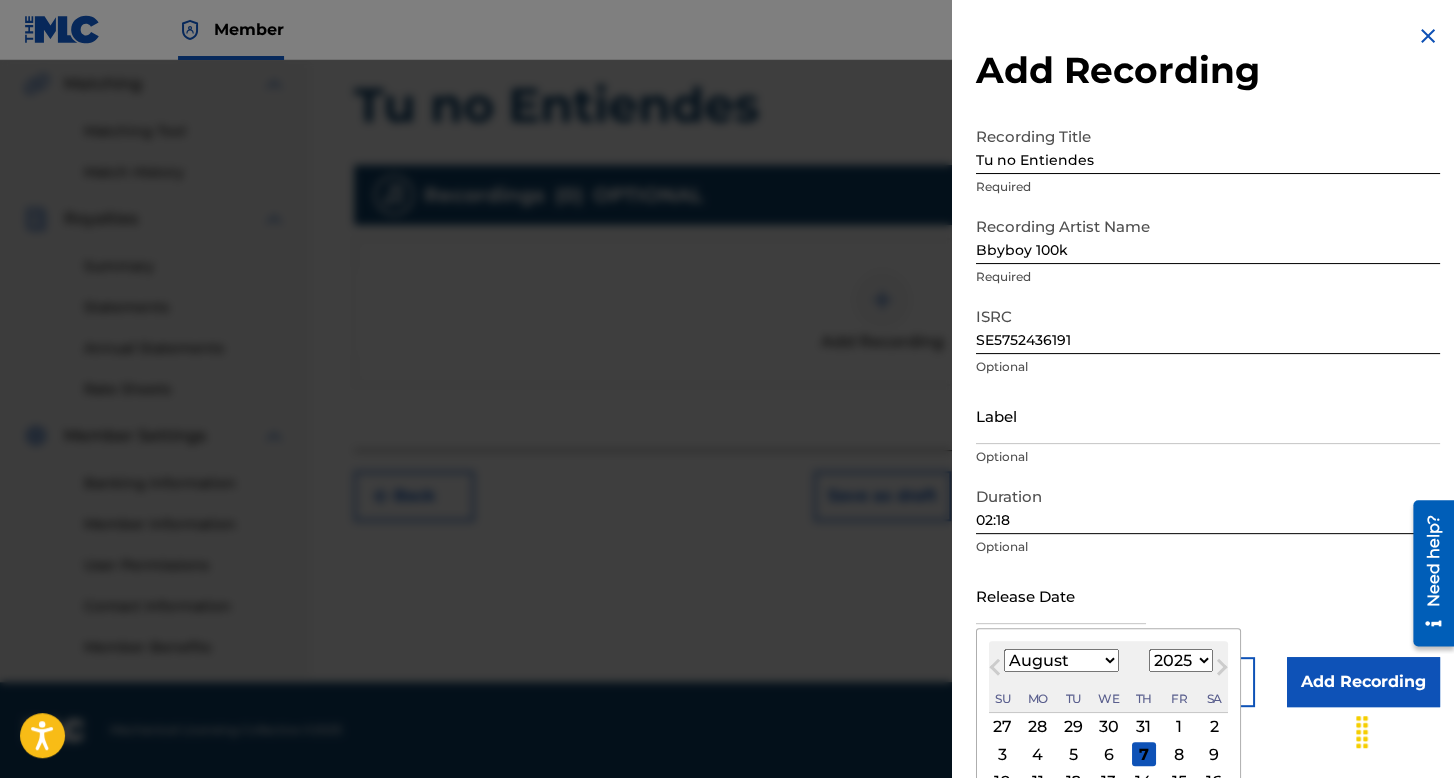 scroll, scrollTop: 139, scrollLeft: 0, axis: vertical 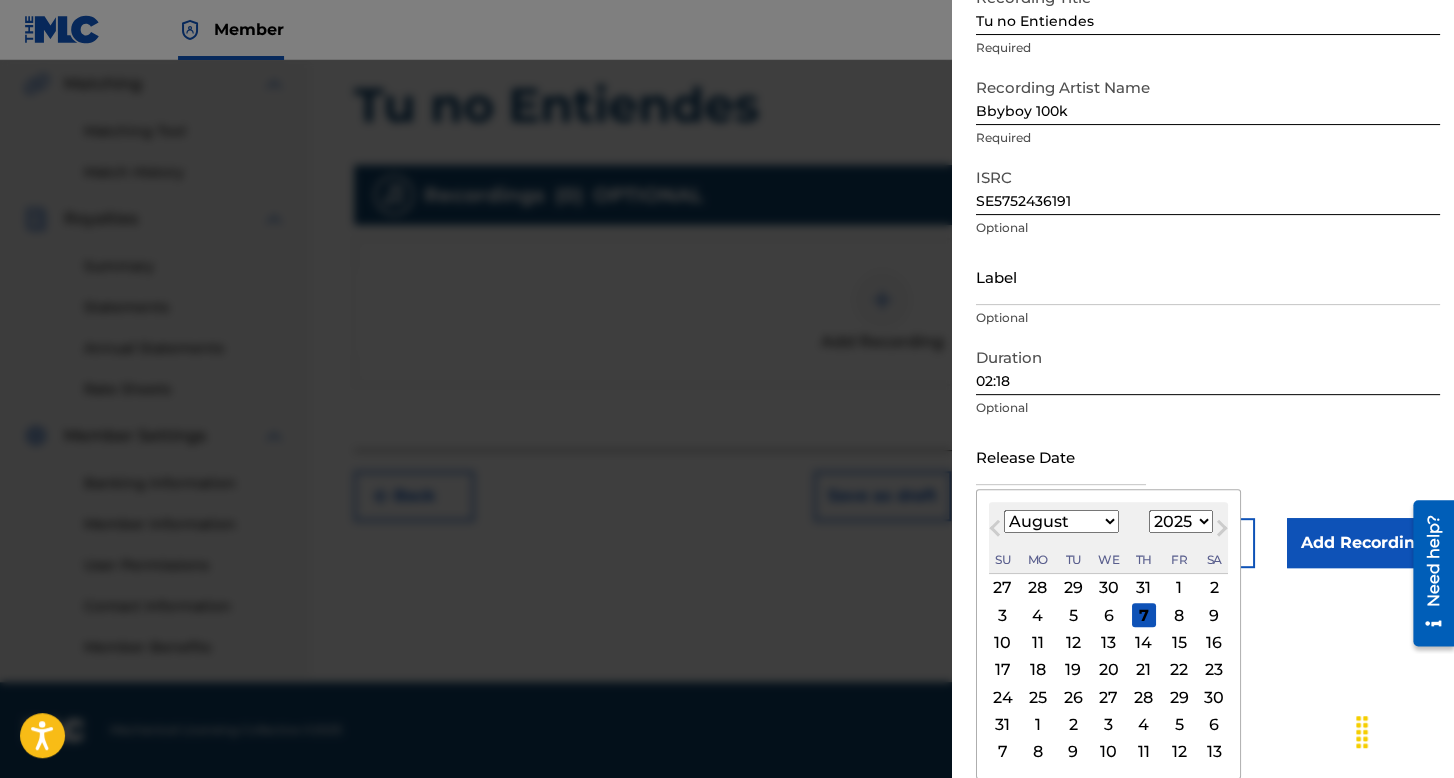 click on "January February March April May June July August September October November December" at bounding box center (1061, 521) 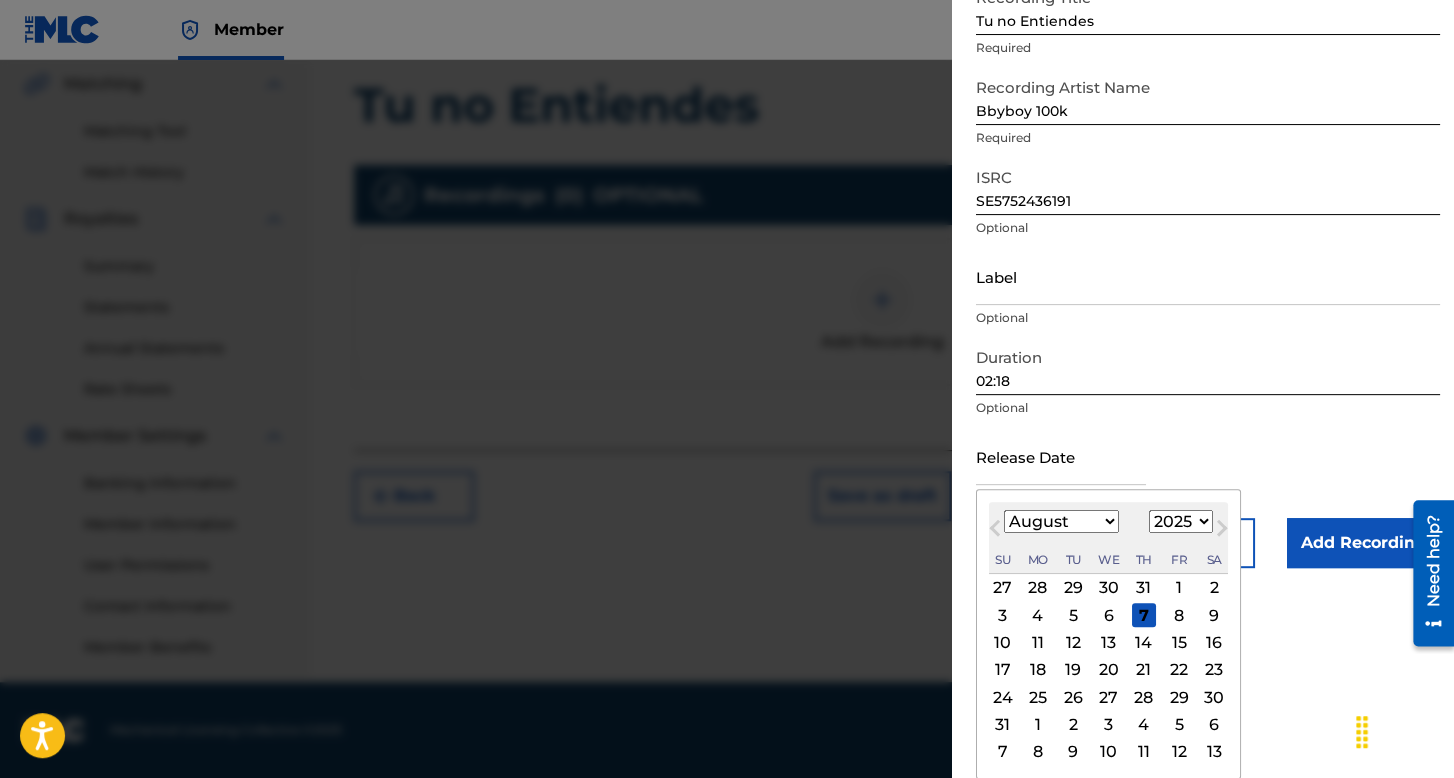 select on "3" 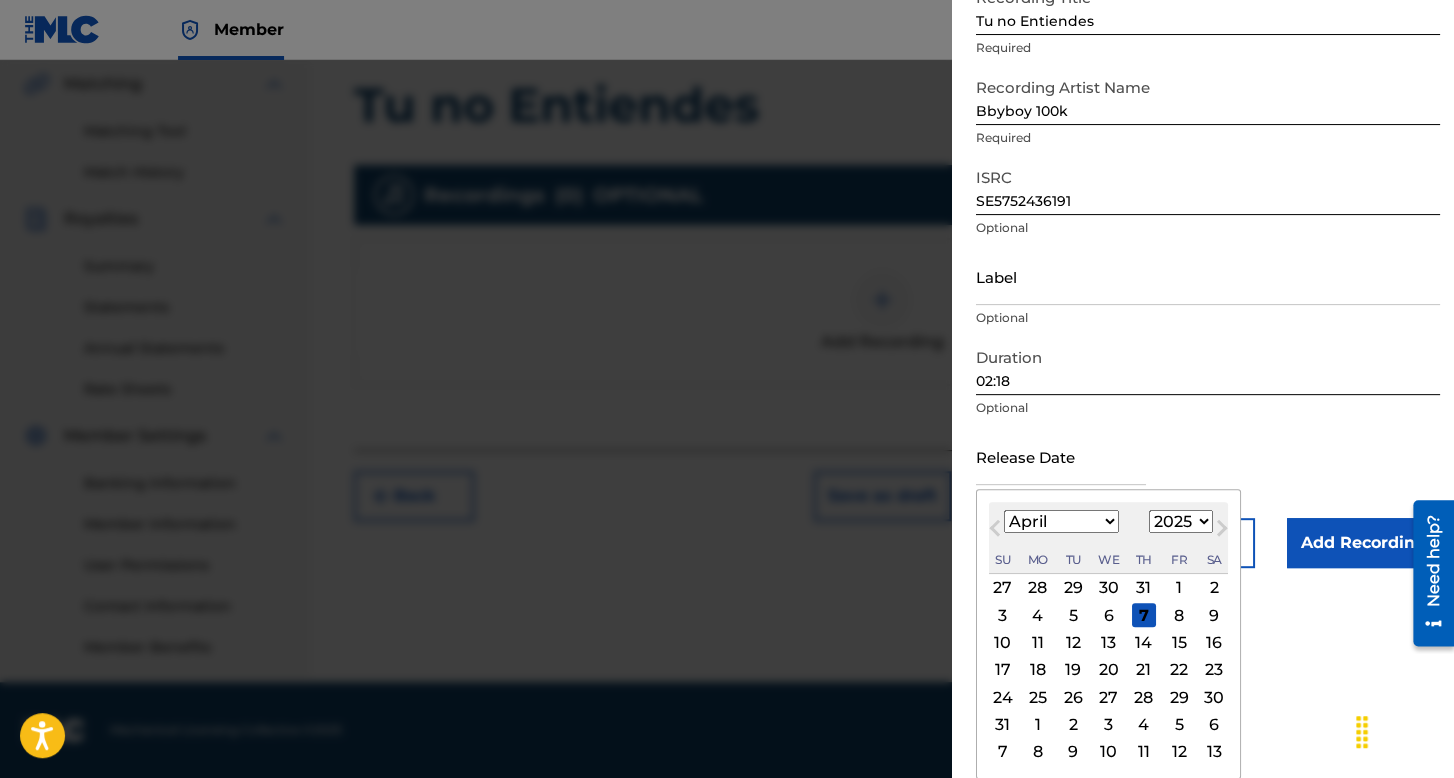 click on "January February March April May June July August September October November December" at bounding box center [1061, 521] 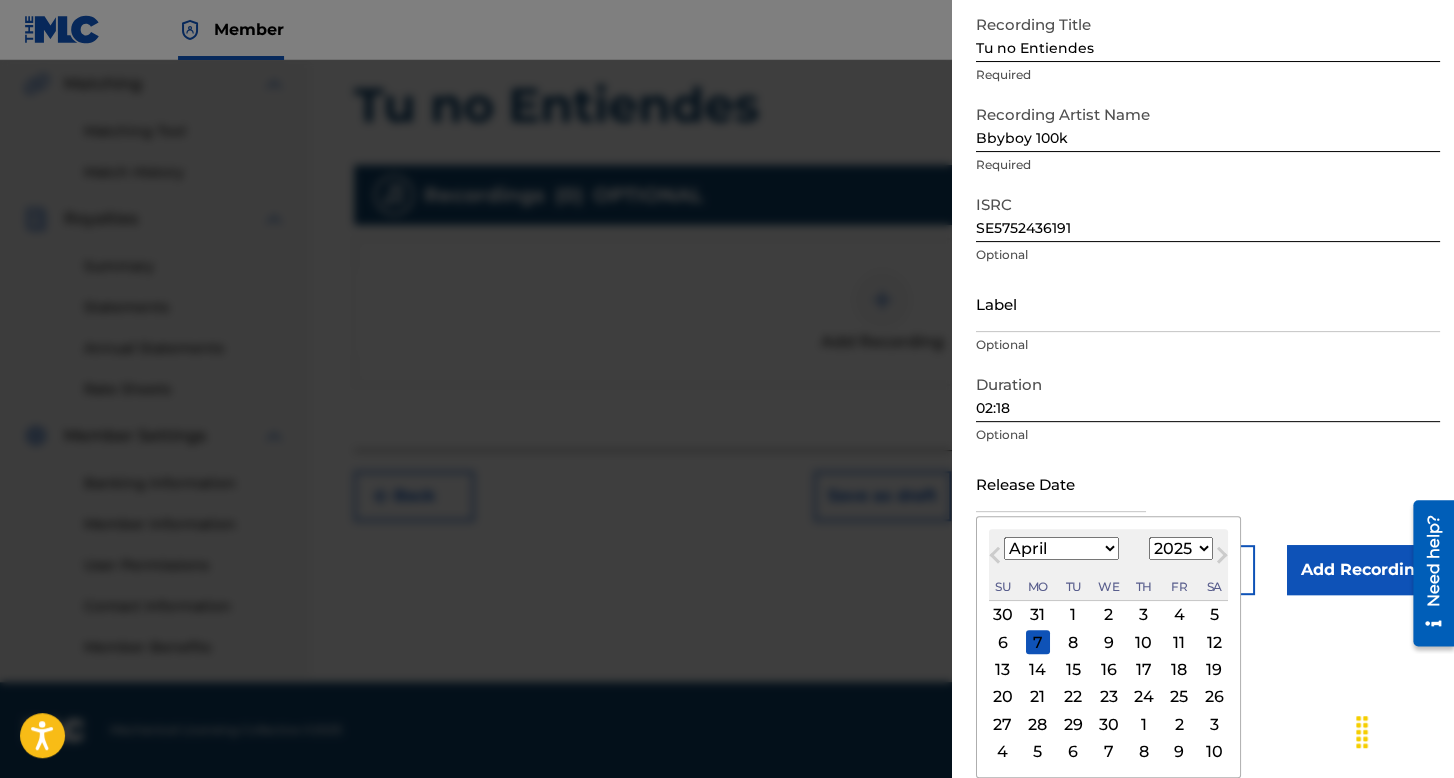 scroll, scrollTop: 112, scrollLeft: 0, axis: vertical 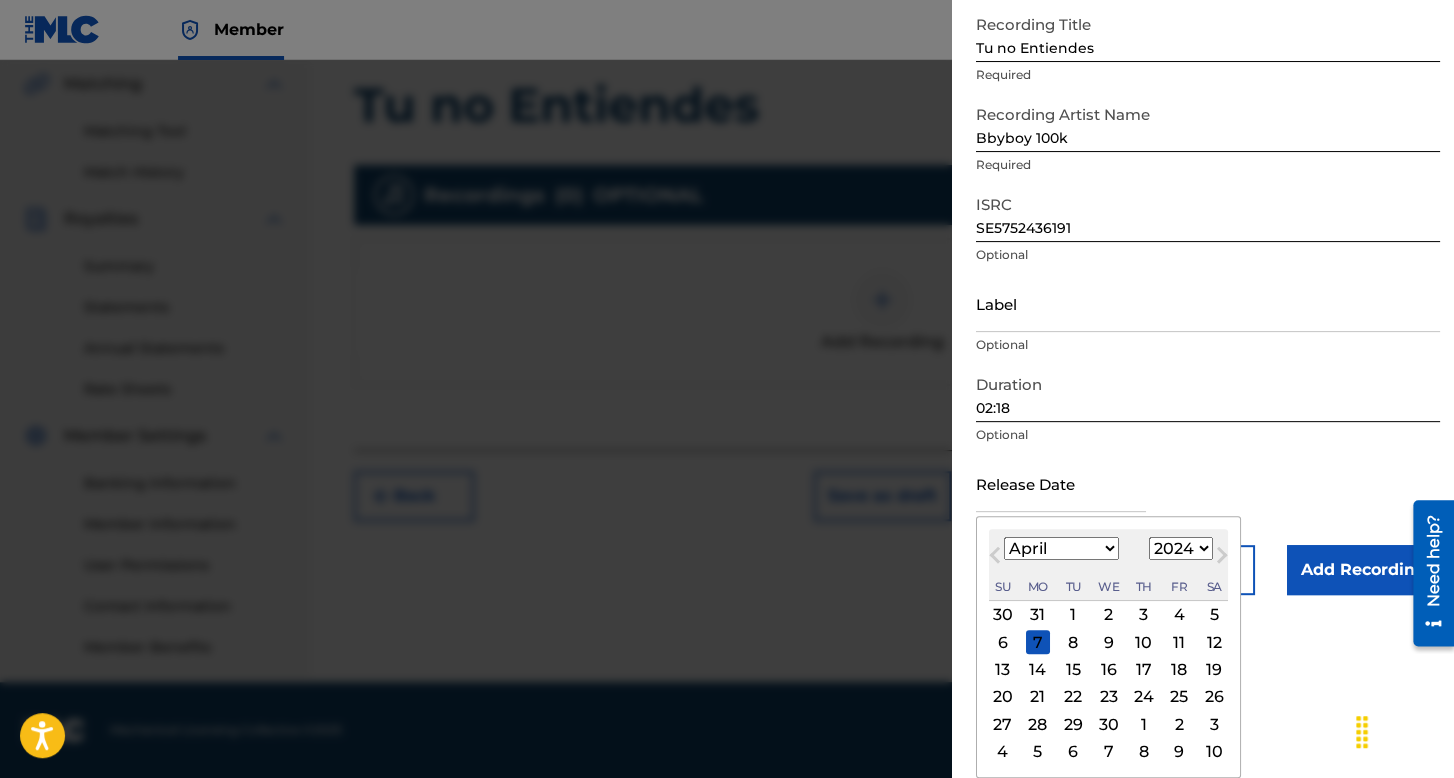 click on "1899 1900 1901 1902 1903 1904 1905 1906 1907 1908 1909 1910 1911 1912 1913 1914 1915 1916 1917 1918 1919 1920 1921 1922 1923 1924 1925 1926 1927 1928 1929 1930 1931 1932 1933 1934 1935 1936 1937 1938 1939 1940 1941 1942 1943 1944 1945 1946 1947 1948 1949 1950 1951 1952 1953 1954 1955 1956 1957 1958 1959 1960 1961 1962 1963 1964 1965 1966 1967 1968 1969 1970 1971 1972 1973 1974 1975 1976 1977 1978 1979 1980 1981 1982 1983 1984 1985 1986 1987 1988 1989 1990 1991 1992 1993 1994 1995 1996 1997 1998 1999 2000 2001 2002 2003 2004 2005 2006 2007 2008 2009 2010 2011 2012 2013 2014 2015 2016 2017 2018 2019 2020 2021 2022 2023 2024 2025 2026 2027 2028 2029 2030 2031 2032 2033 2034 2035 2036 2037 2038 2039 2040 2041 2042 2043 2044 2045 2046 2047 2048 2049 2050 2051 2052 2053 2054 2055 2056 2057 2058 2059 2060 2061 2062 2063 2064 2065 2066 2067 2068 2069 2070 2071 2072 2073 2074 2075 2076 2077 2078 2079 2080 2081 2082 2083 2084 2085 2086 2087 2088 2089 2090 2091 2092 2093 2094 2095 2096 2097 2098 2099 2100" at bounding box center [1181, 548] 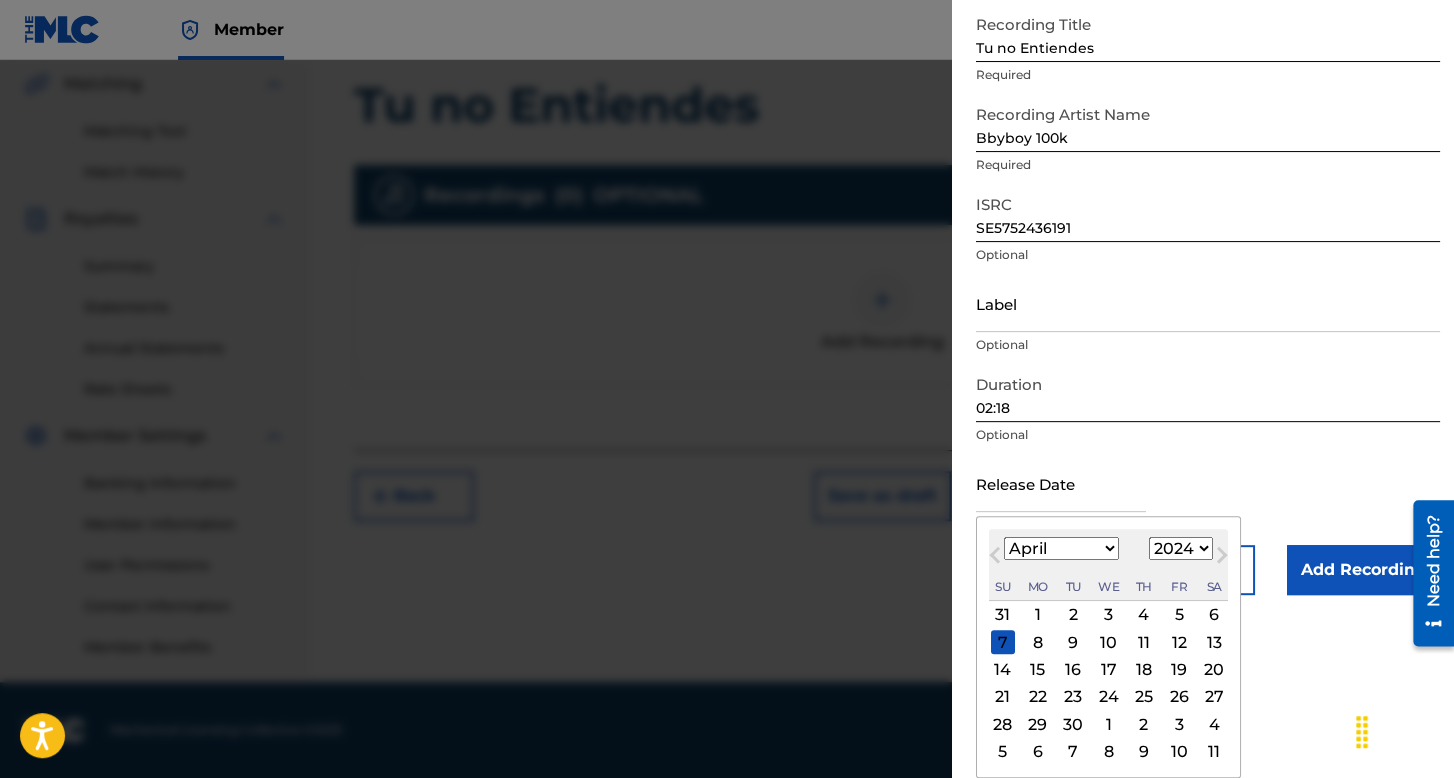 click on "4" at bounding box center (1144, 615) 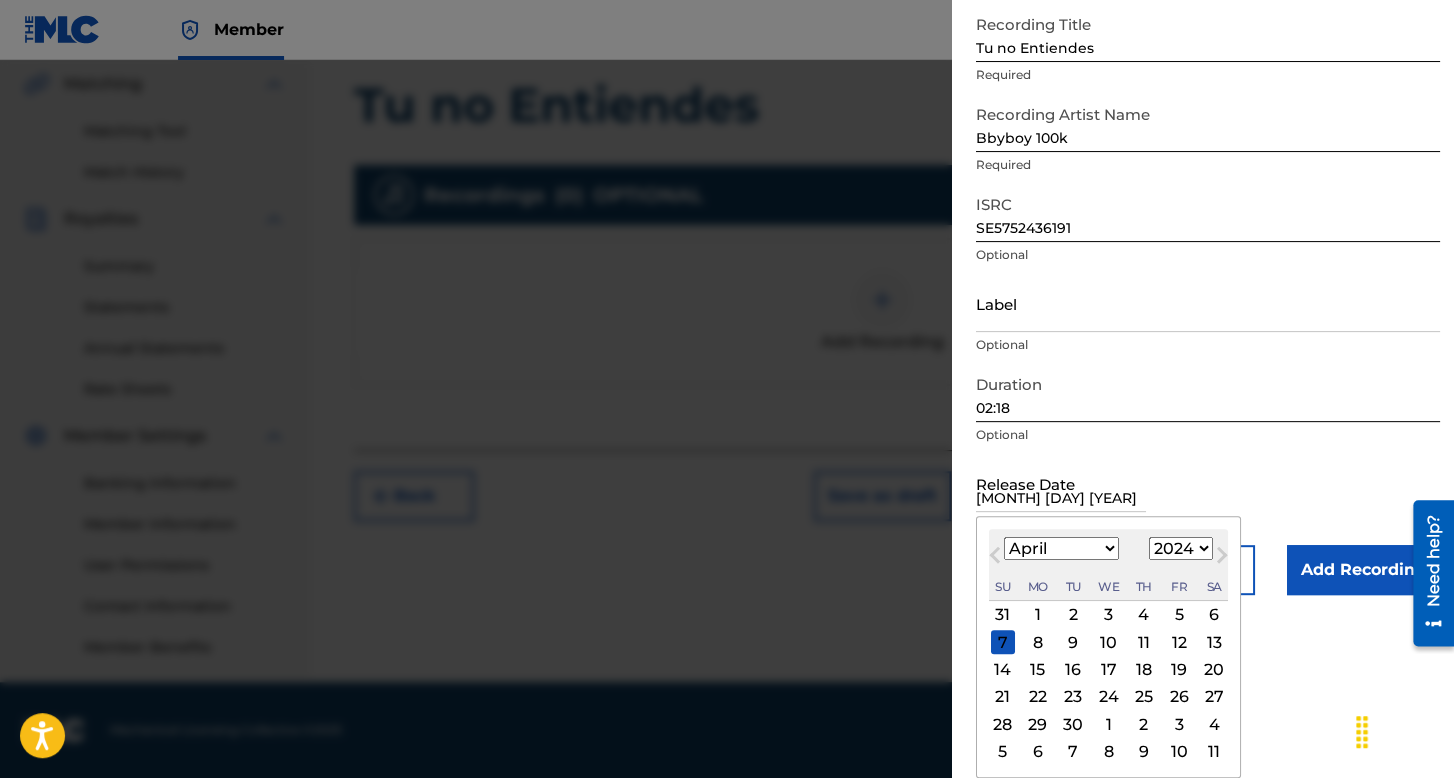 scroll, scrollTop: 0, scrollLeft: 0, axis: both 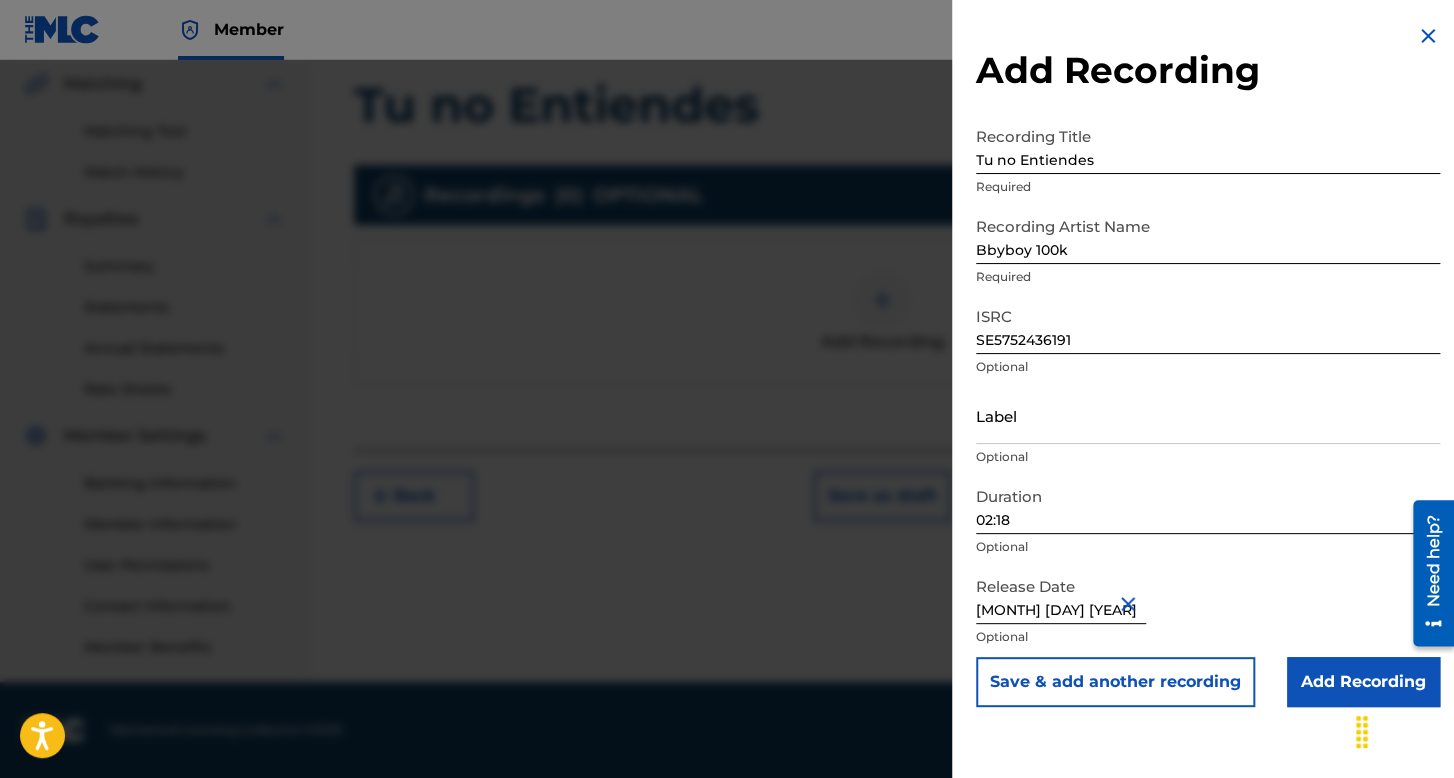 click on "Add Recording" at bounding box center [1363, 682] 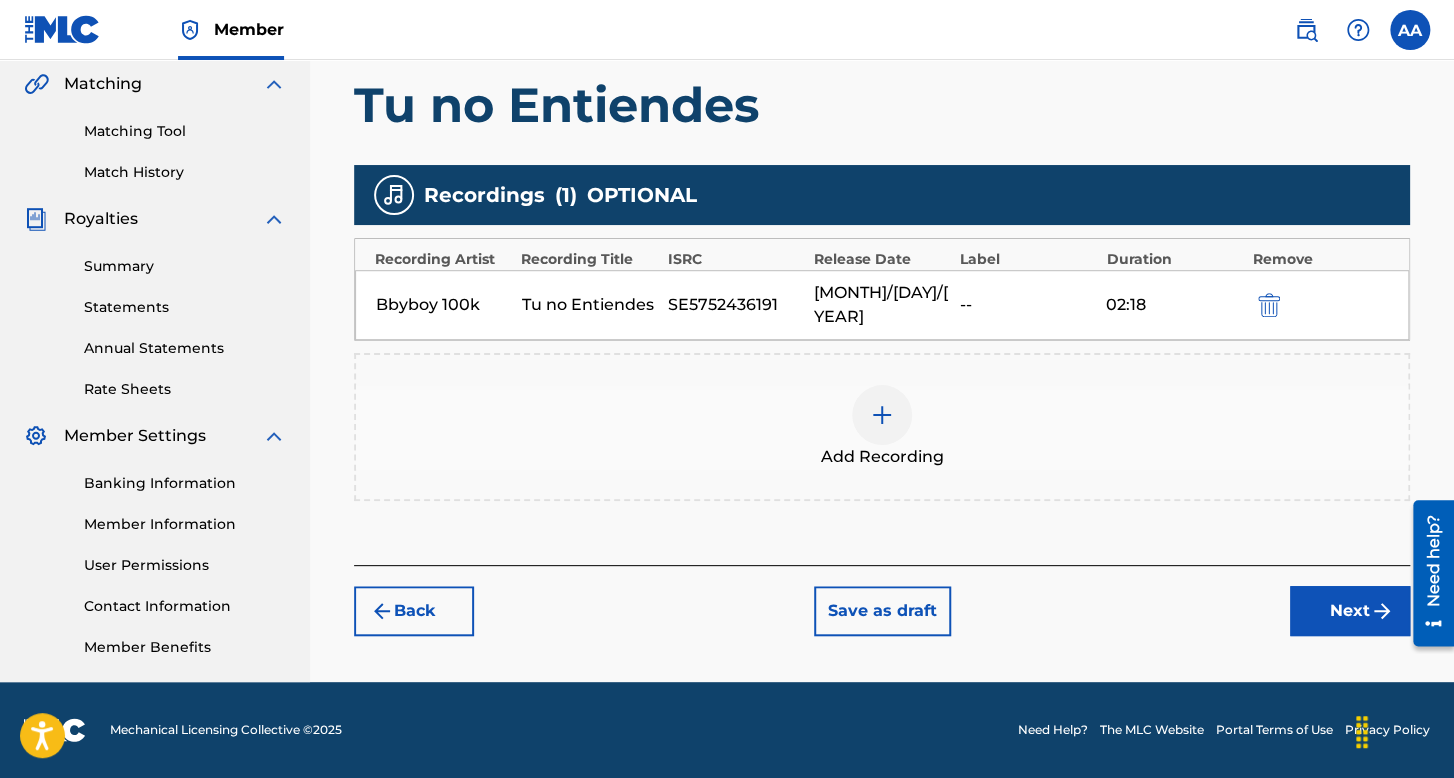 drag, startPoint x: 1296, startPoint y: 612, endPoint x: 1300, endPoint y: 601, distance: 11.7046995 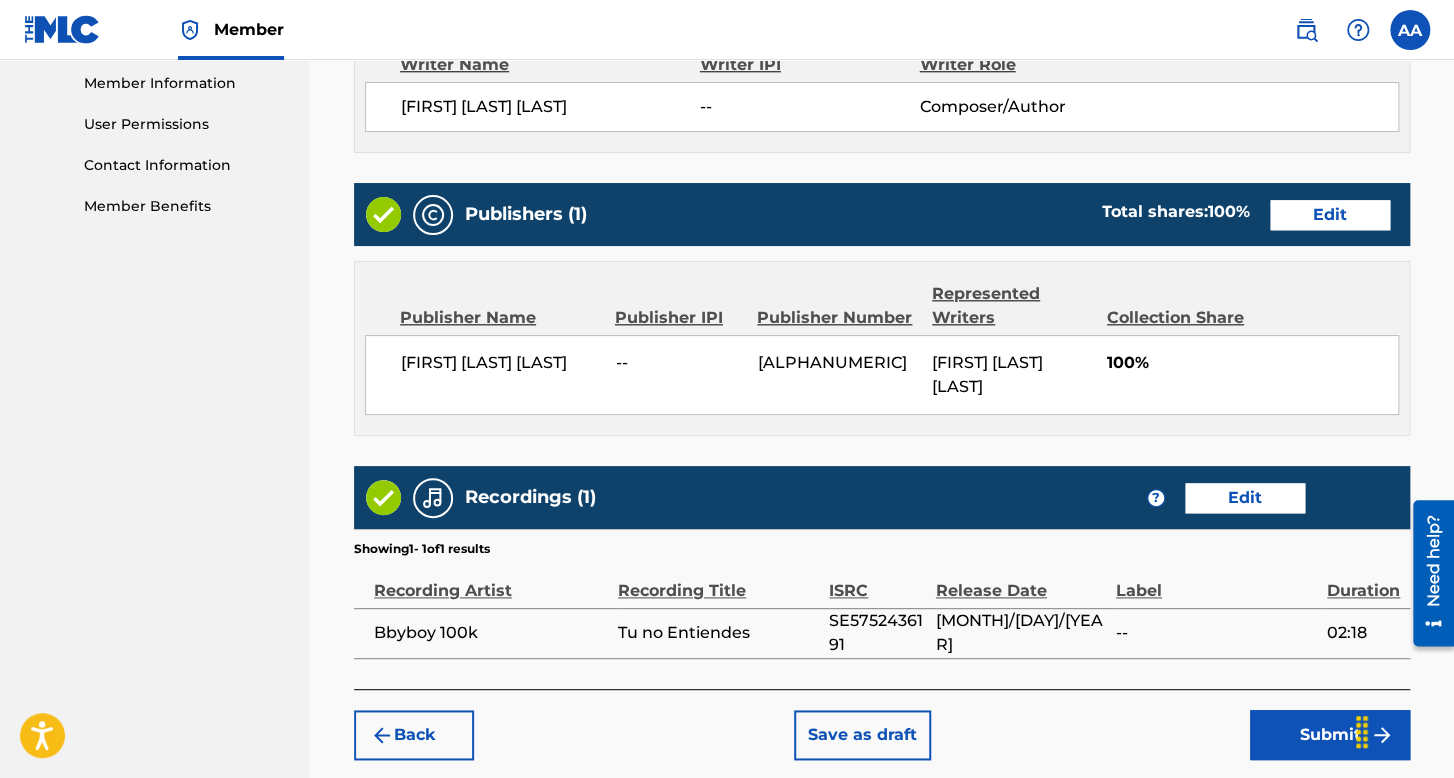 scroll, scrollTop: 999, scrollLeft: 0, axis: vertical 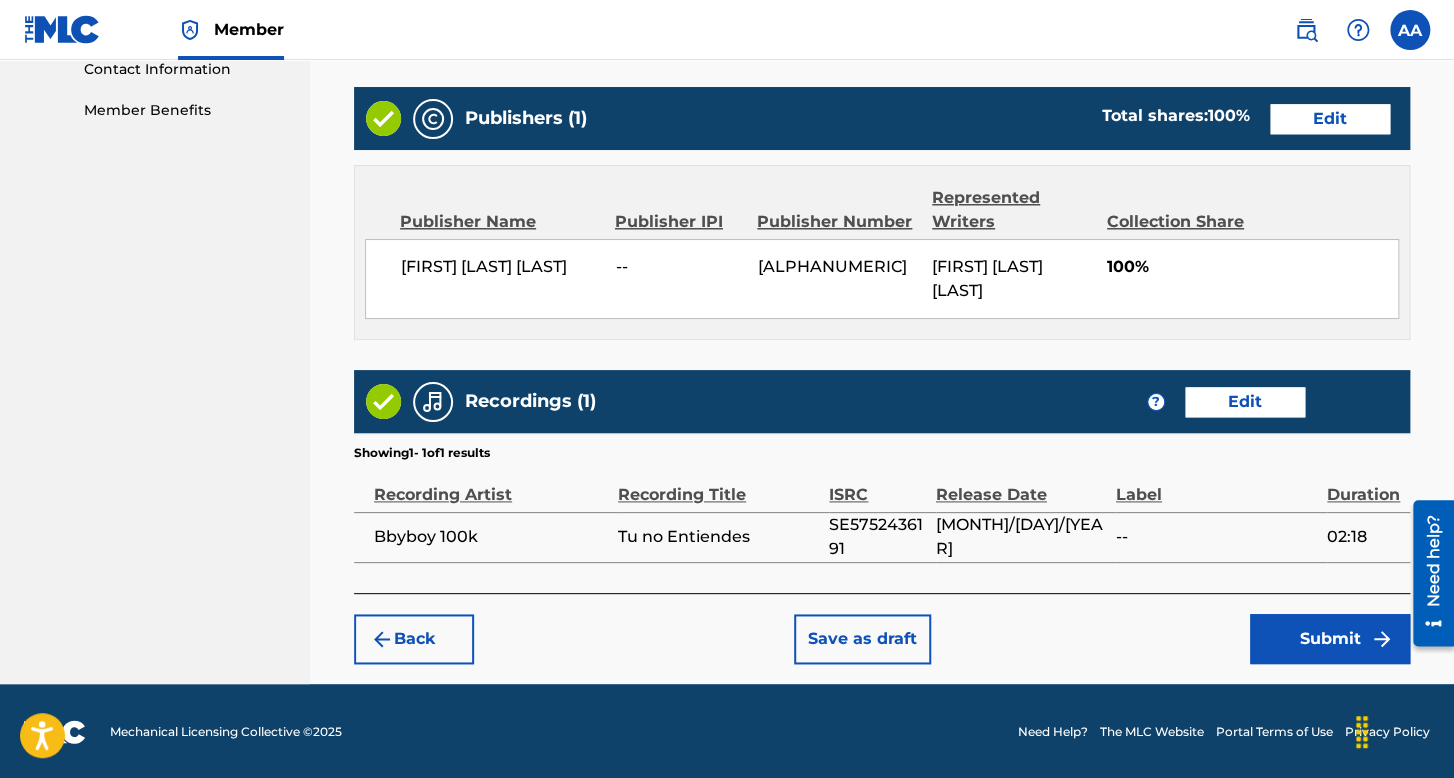 click on "Submit" at bounding box center [1330, 639] 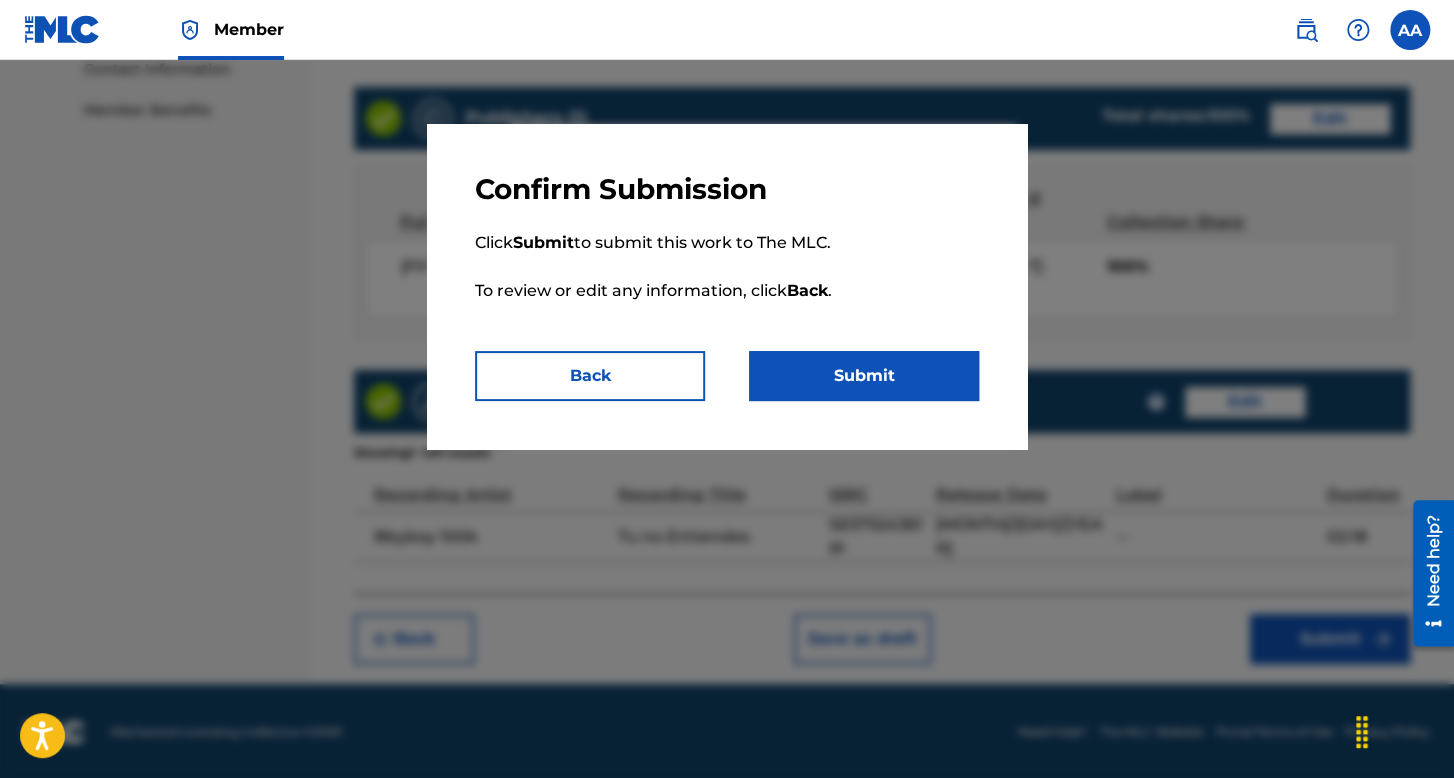 click on "Submit" at bounding box center (864, 376) 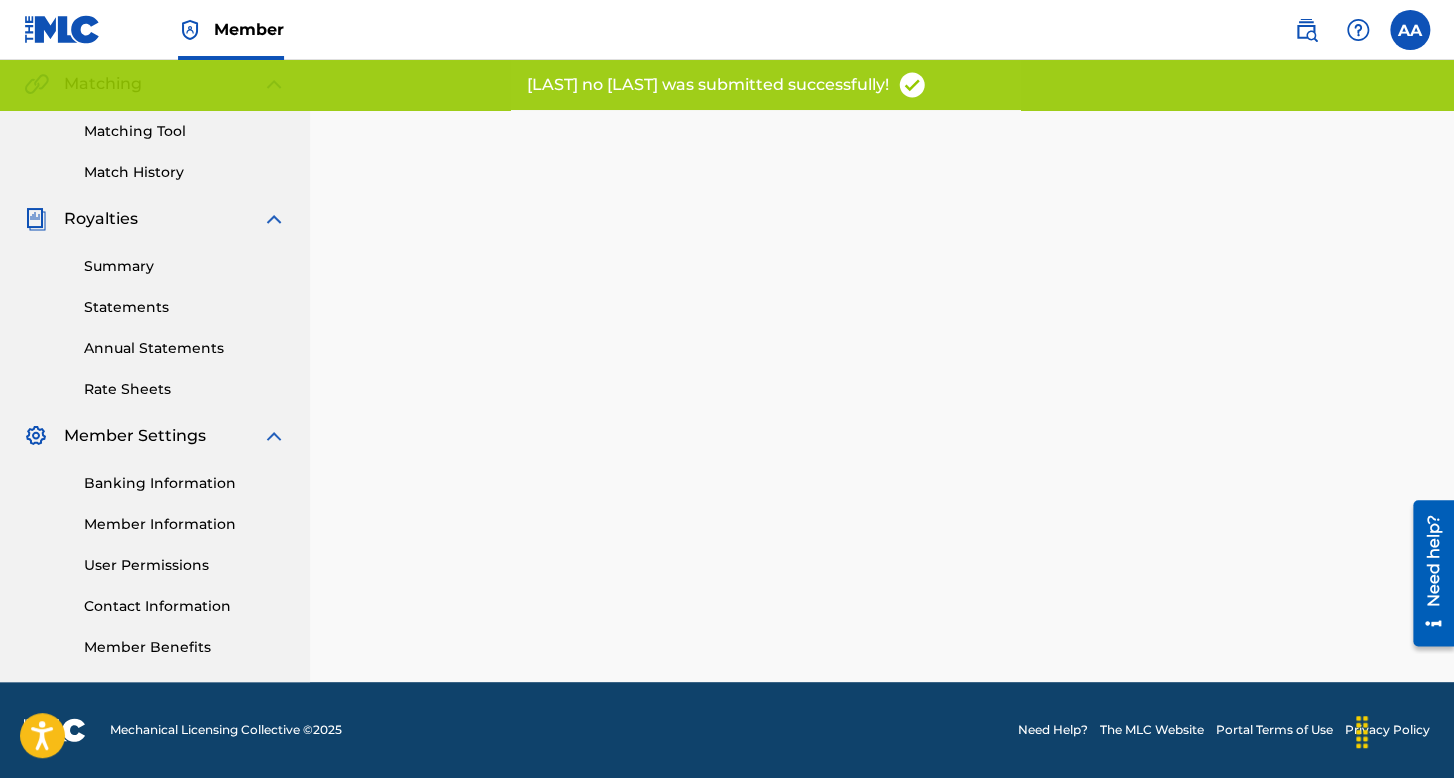 scroll, scrollTop: 0, scrollLeft: 0, axis: both 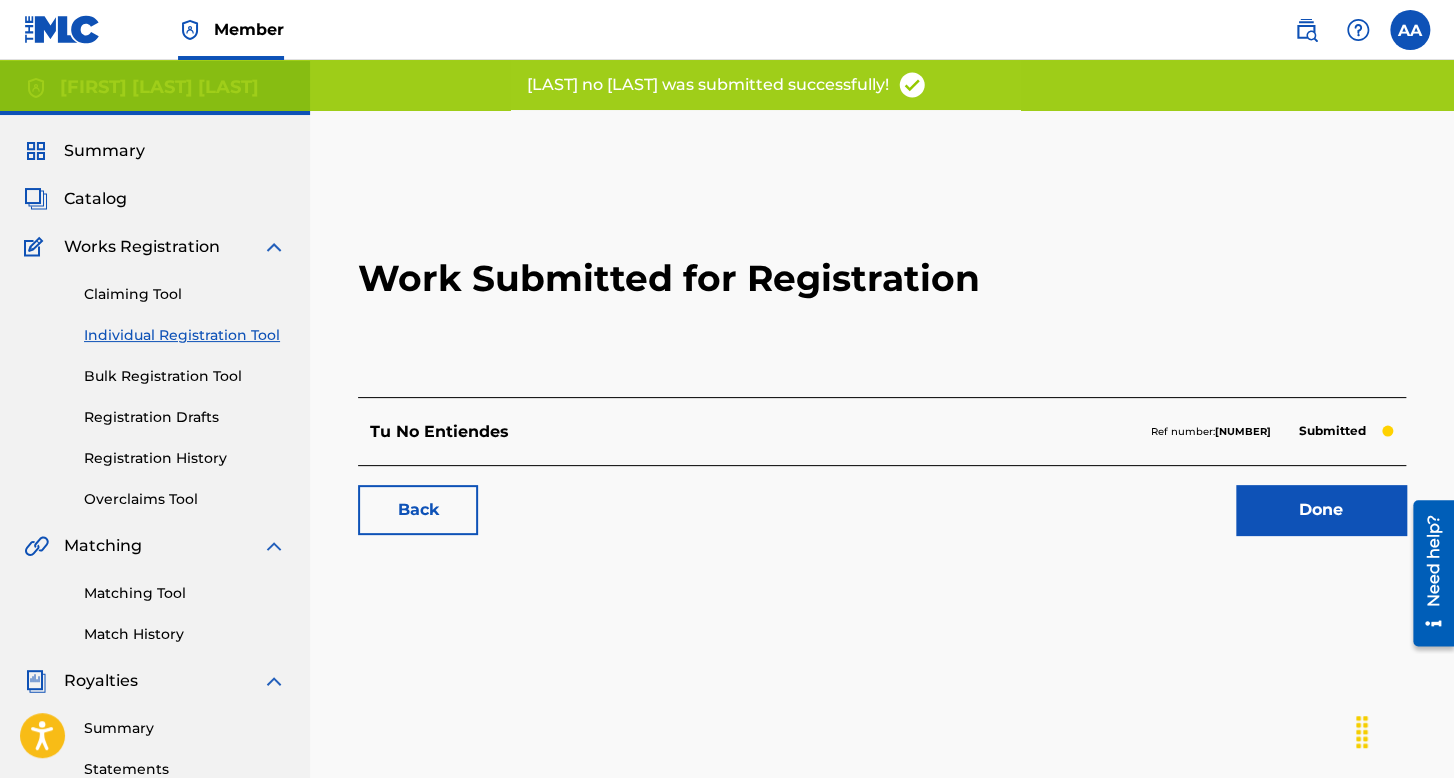 click on "Individual Registration Tool" at bounding box center [185, 335] 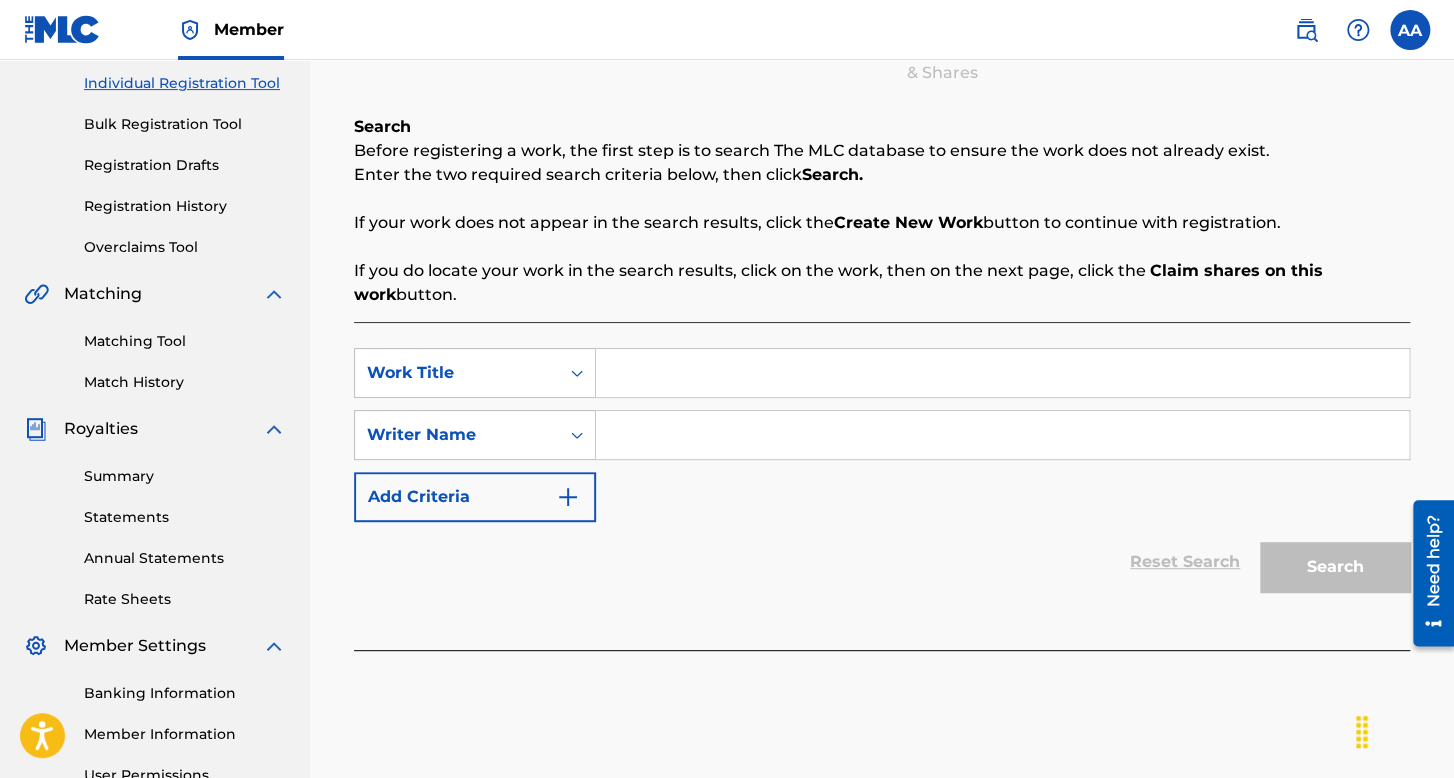 scroll, scrollTop: 300, scrollLeft: 0, axis: vertical 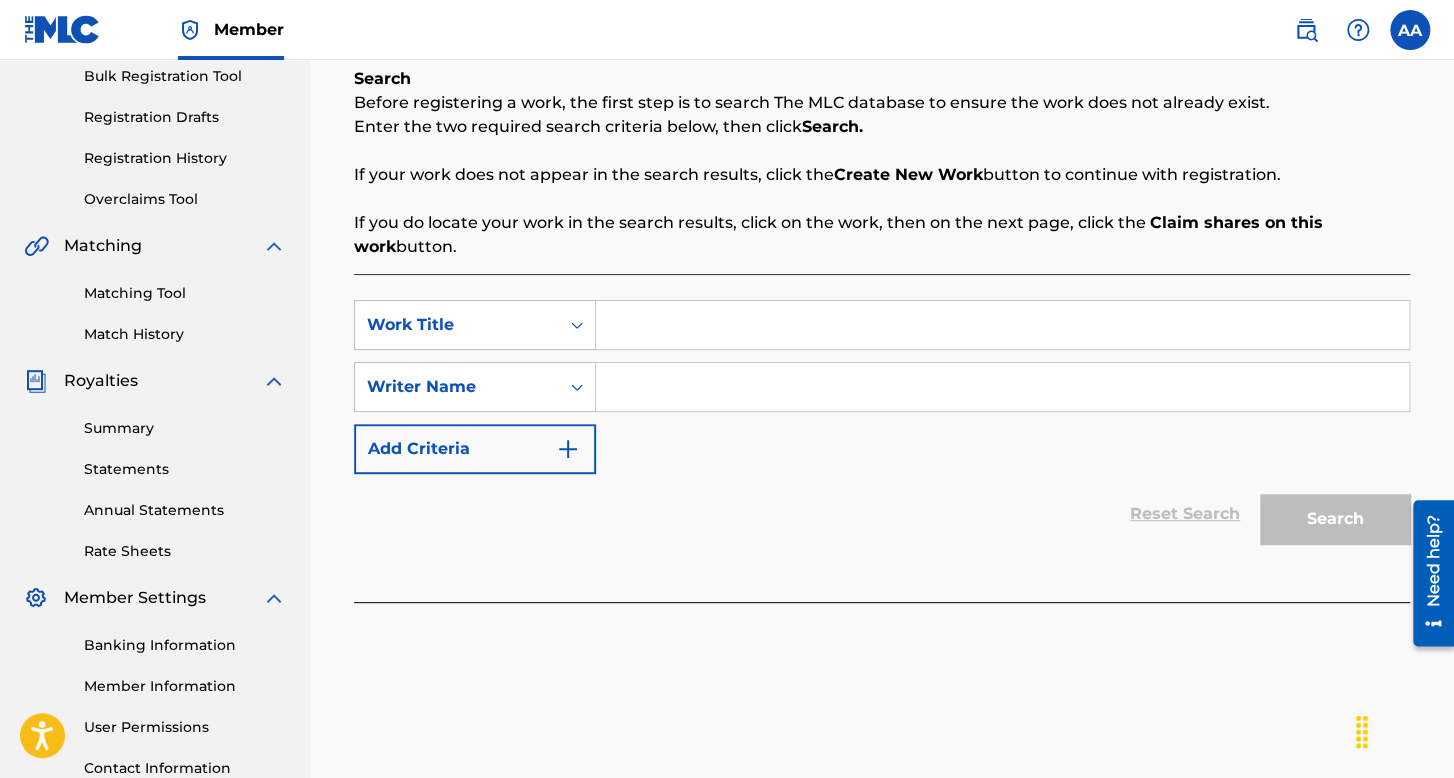 click at bounding box center (1002, 325) 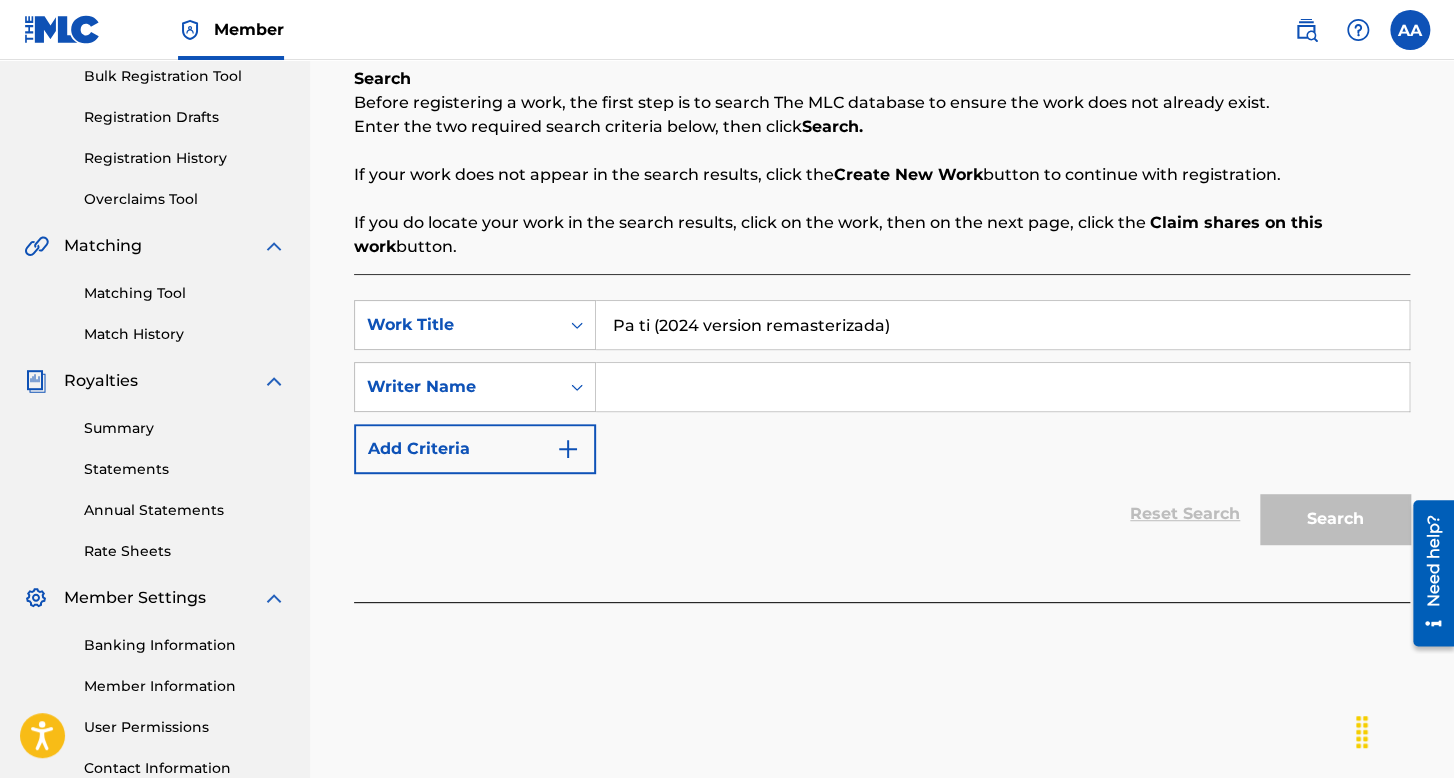 type on "Pa ti (2024 version remasterizada)" 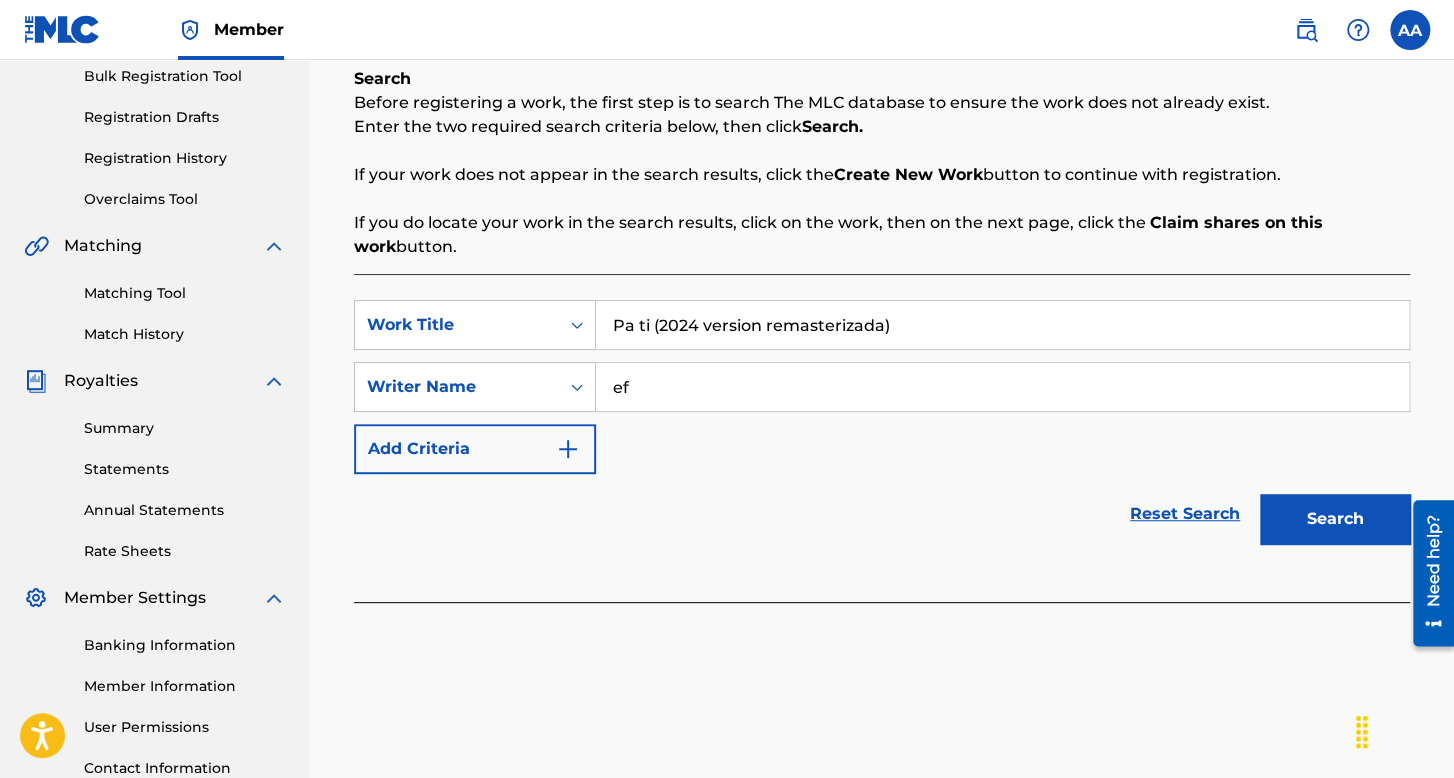 type on "ef" 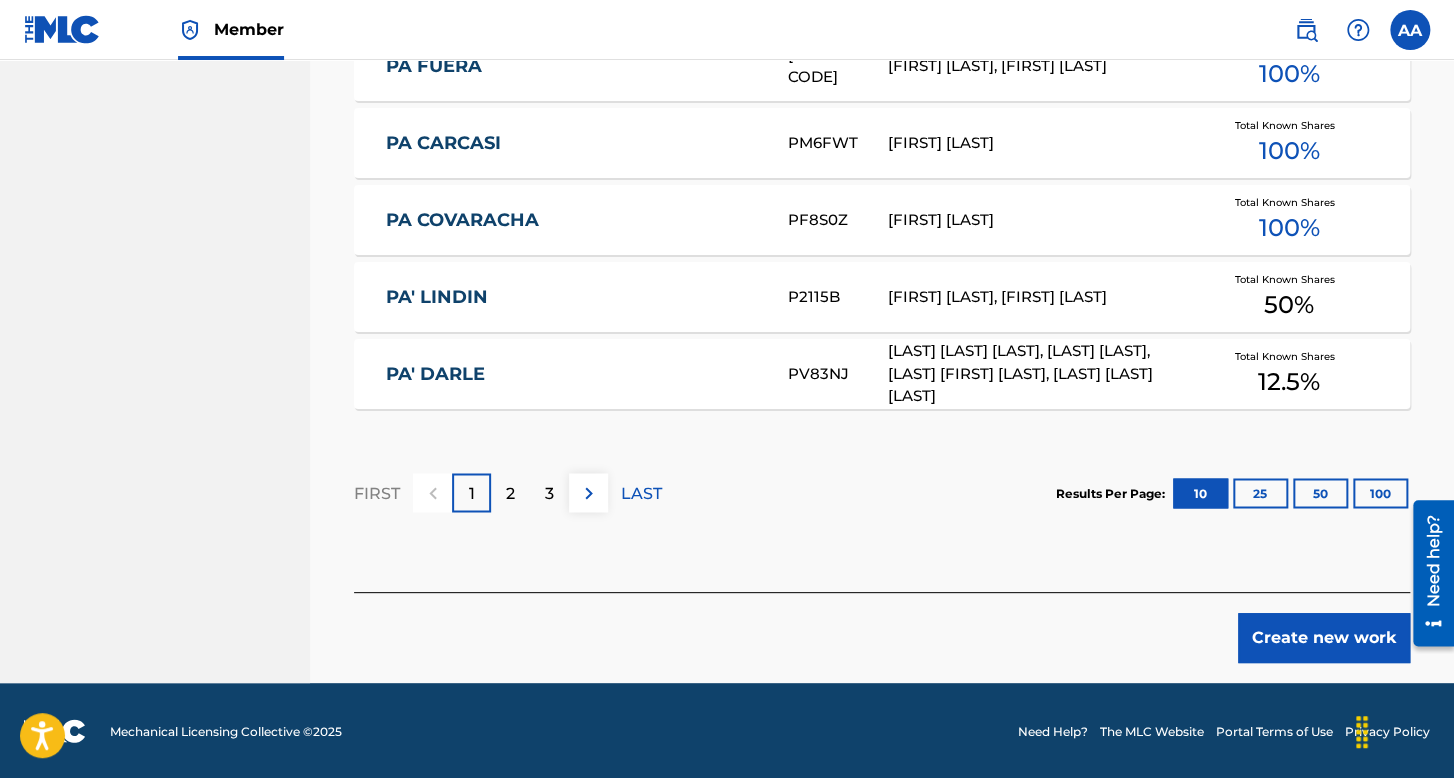 click on "Create new work" at bounding box center (1324, 638) 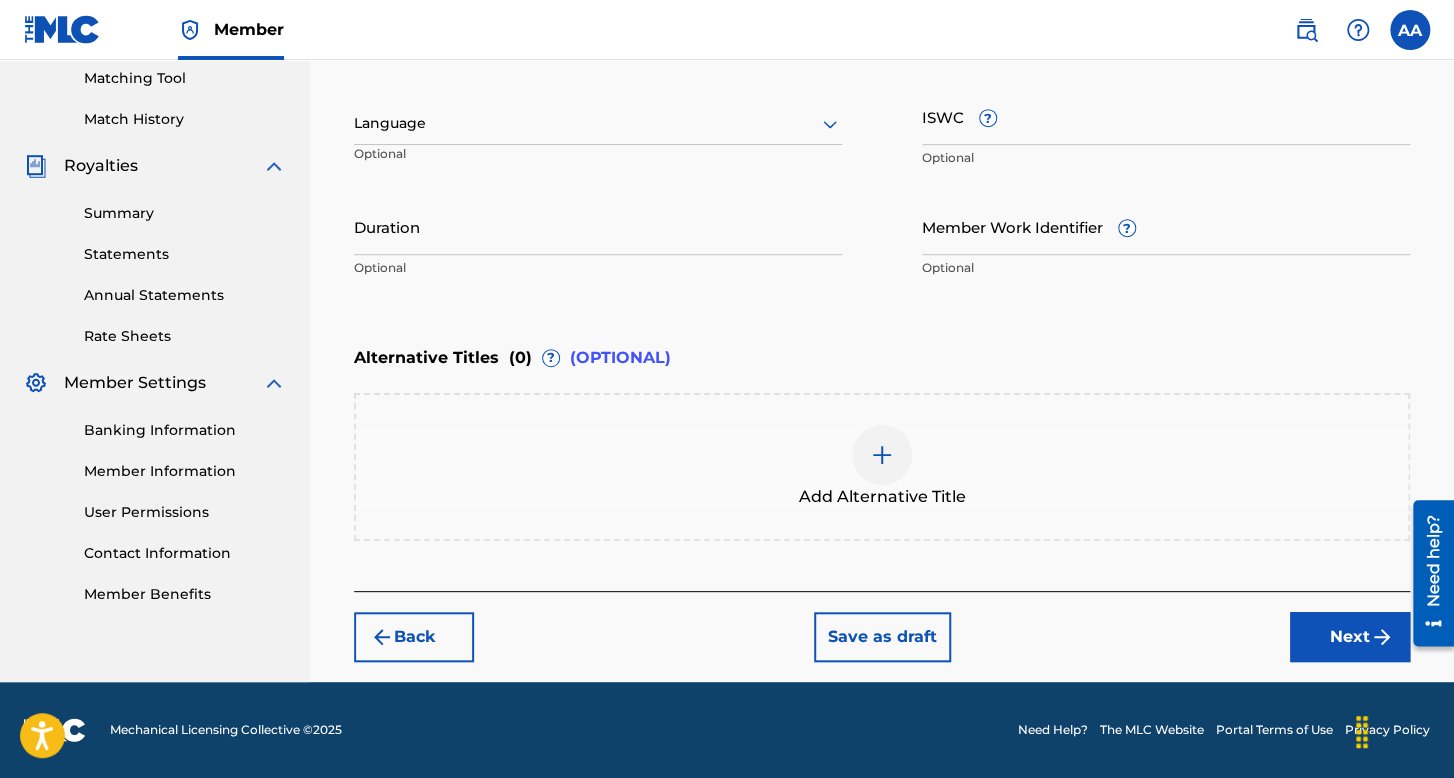 scroll, scrollTop: 513, scrollLeft: 0, axis: vertical 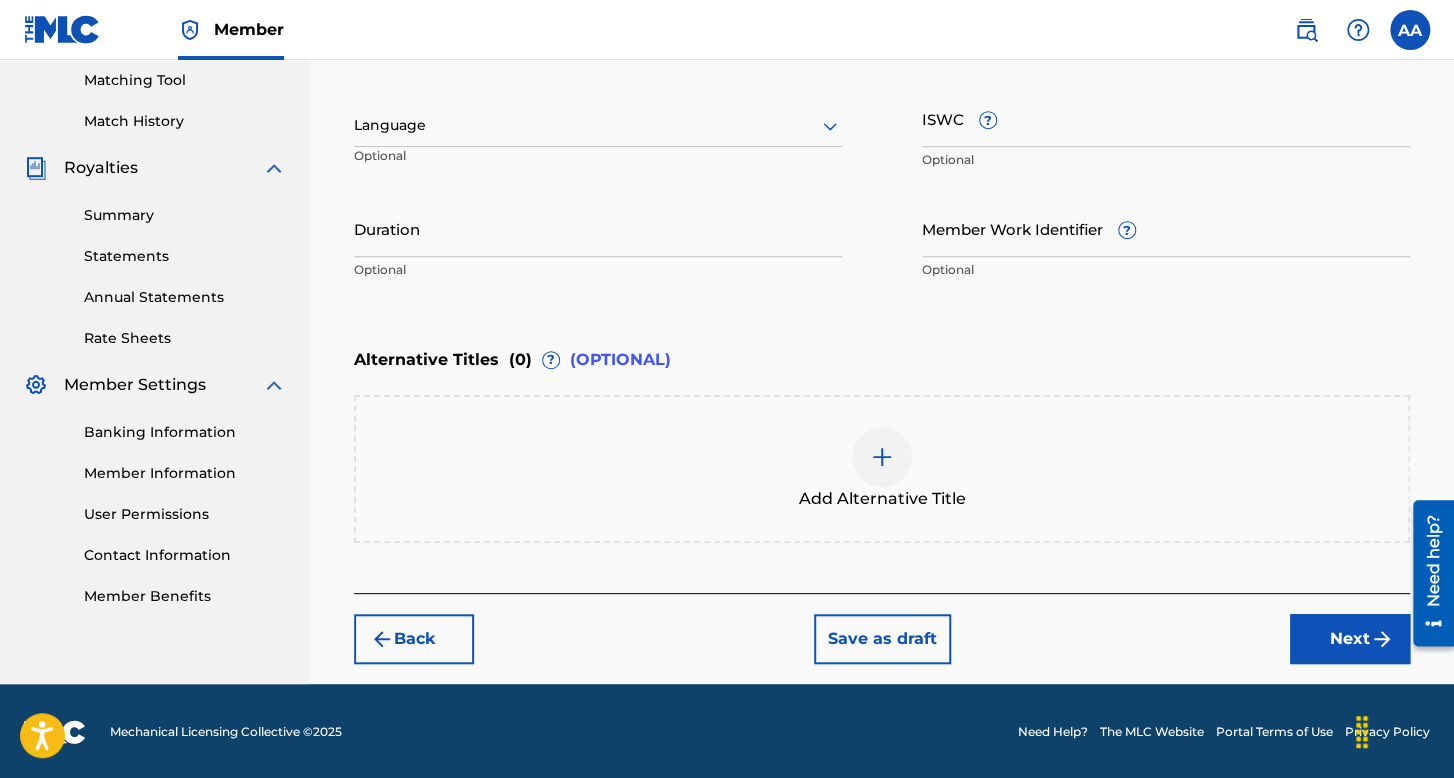 click at bounding box center [598, 125] 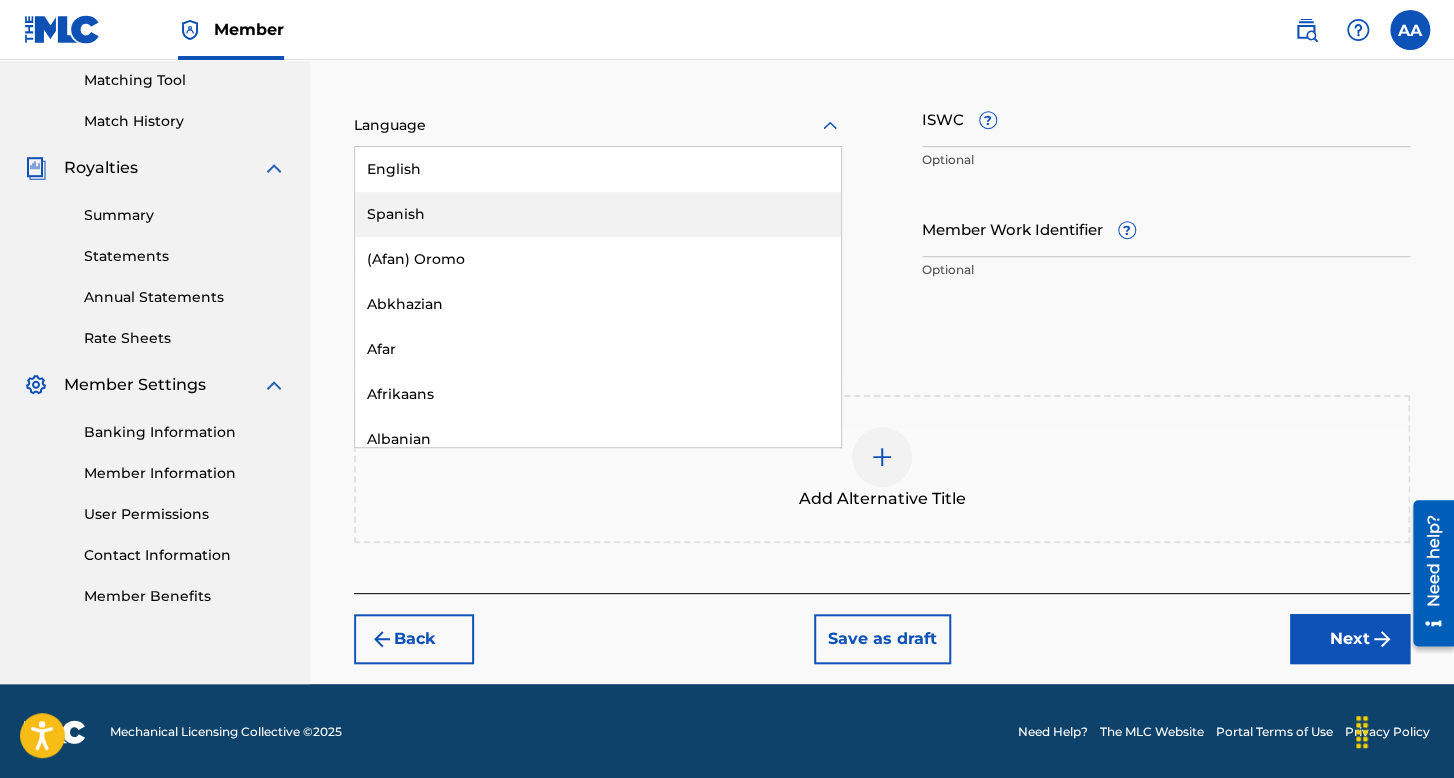click on "Spanish" at bounding box center [598, 214] 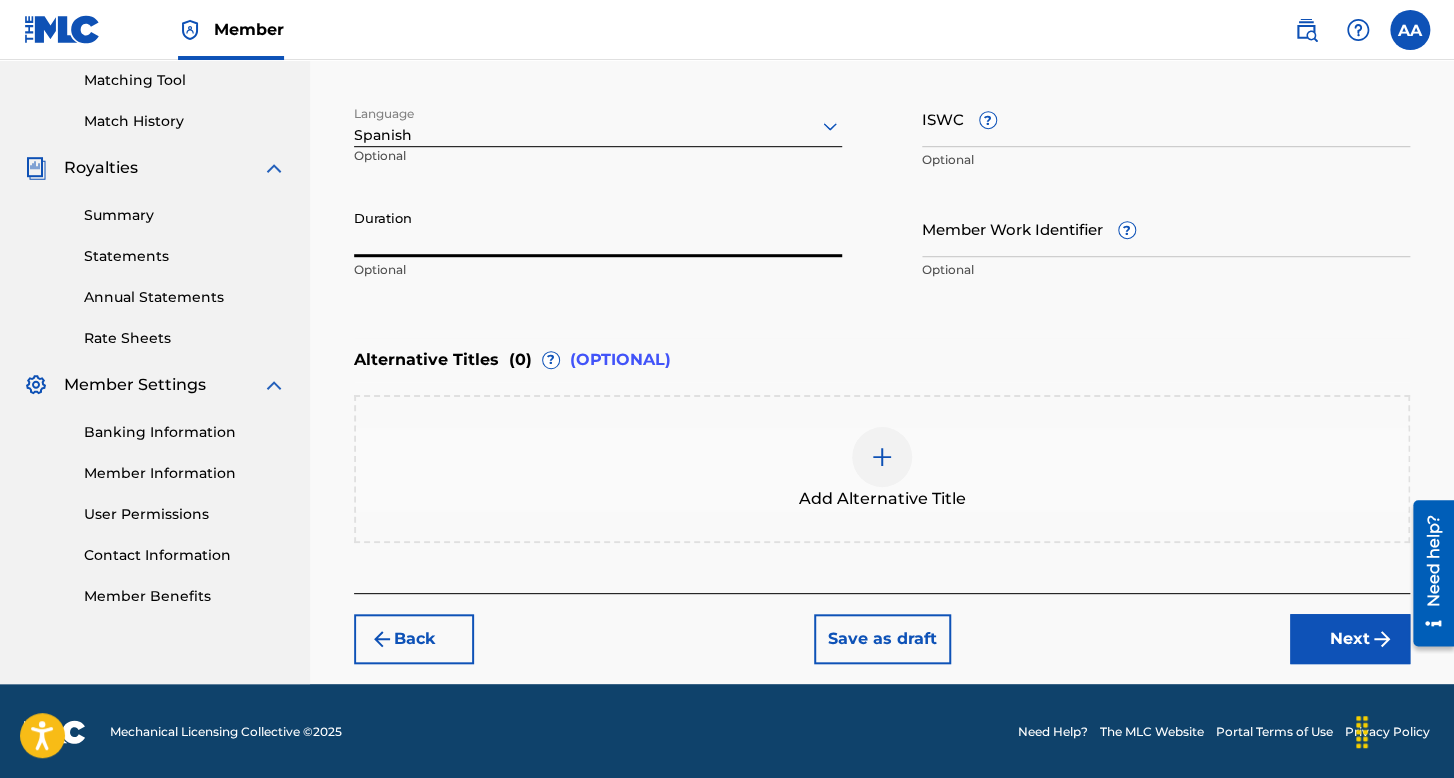 click on "Duration" at bounding box center (598, 228) 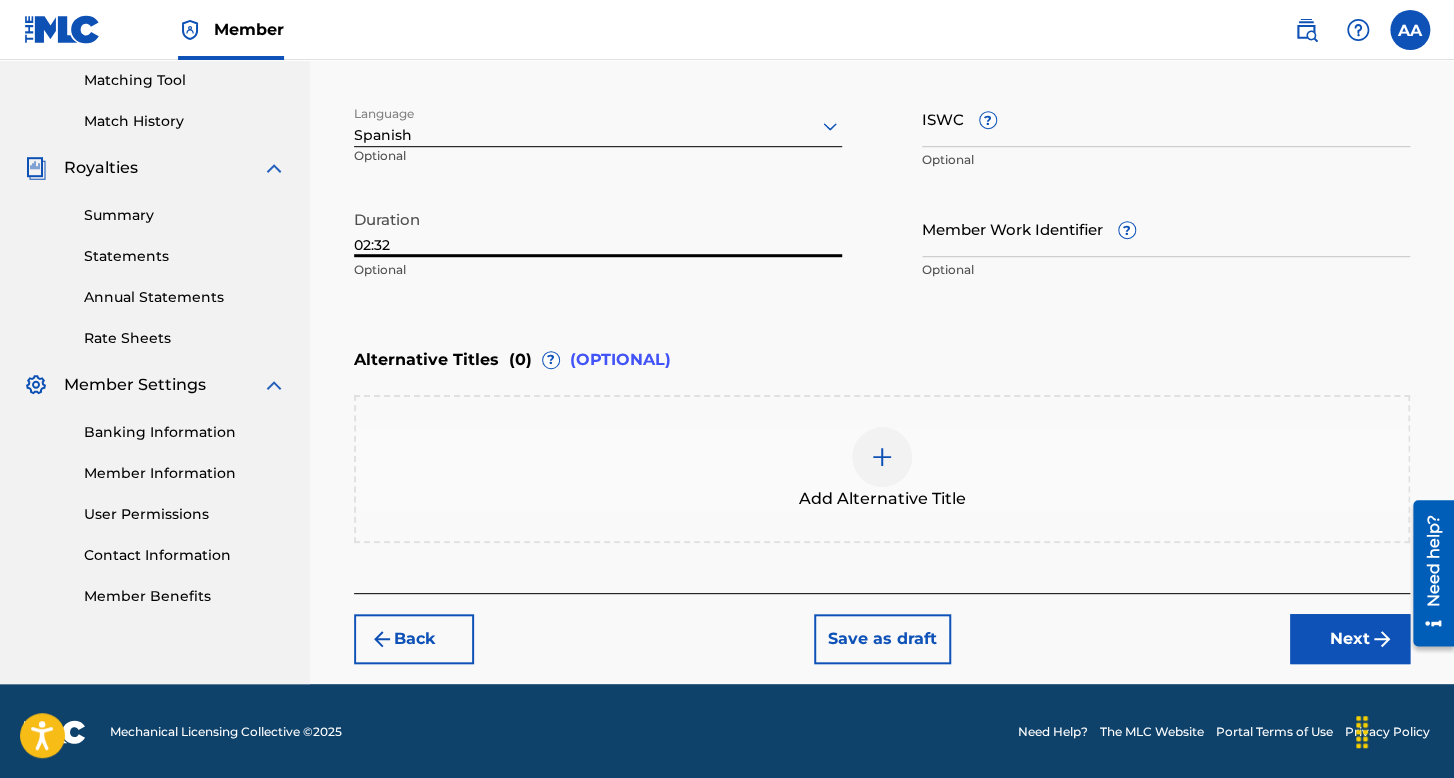 type on "02:32" 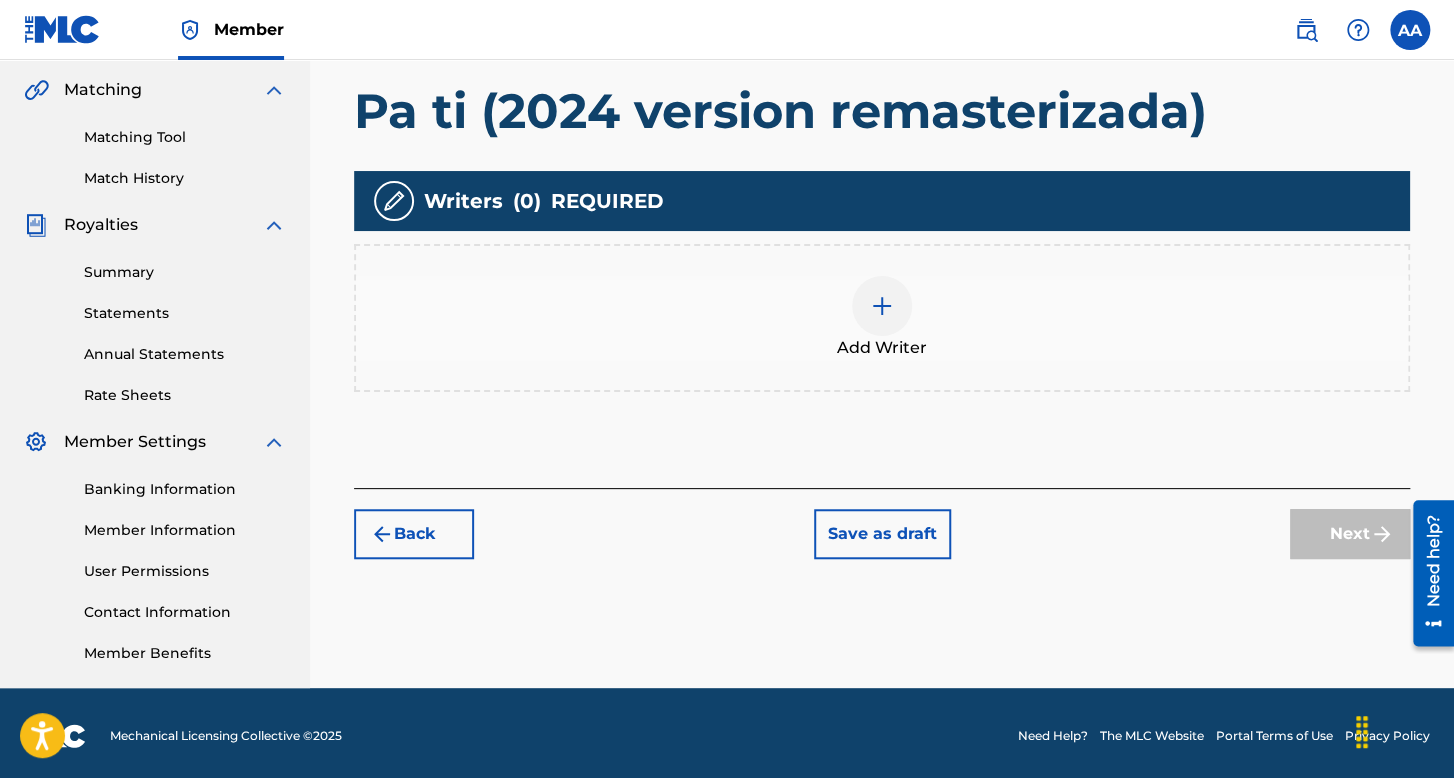 scroll, scrollTop: 462, scrollLeft: 0, axis: vertical 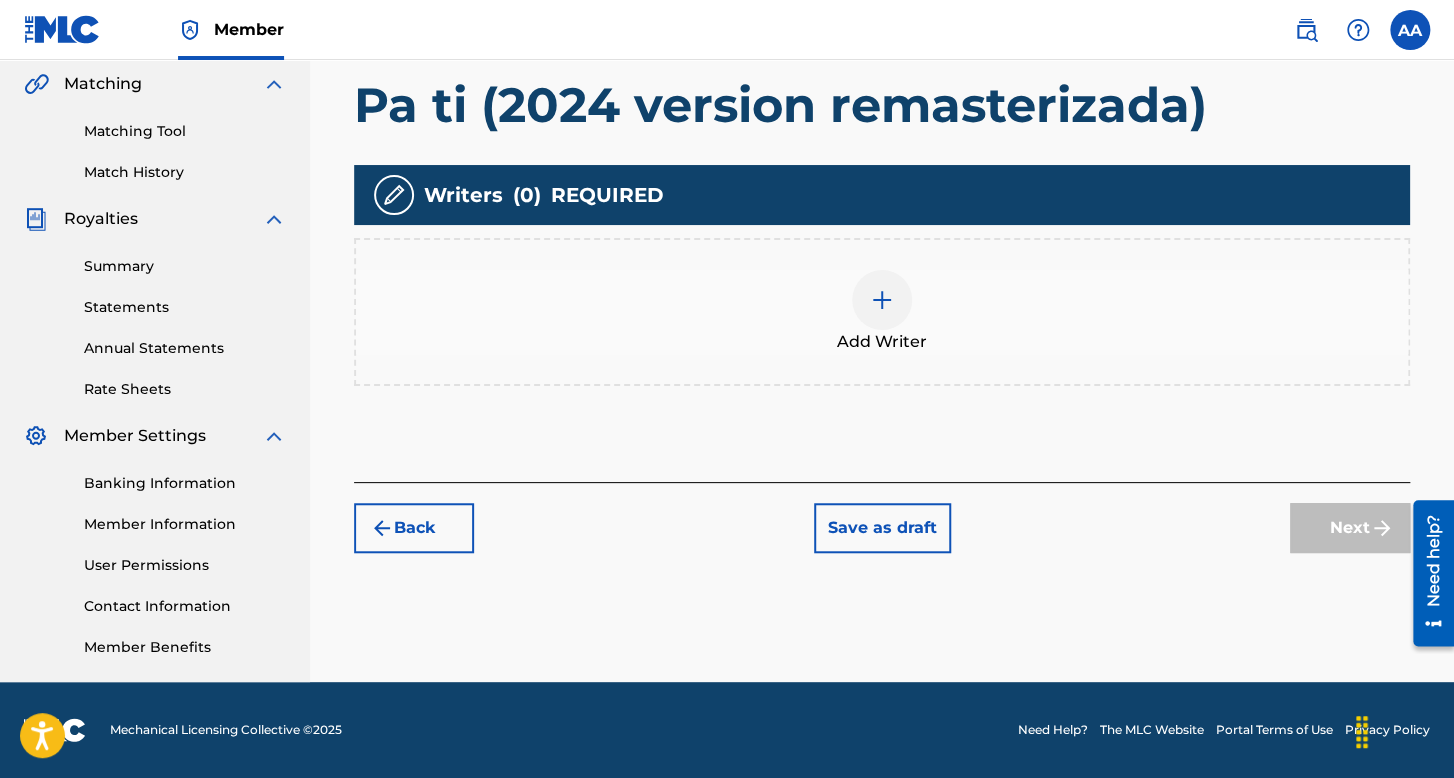 click on "Add Writer" at bounding box center [882, 312] 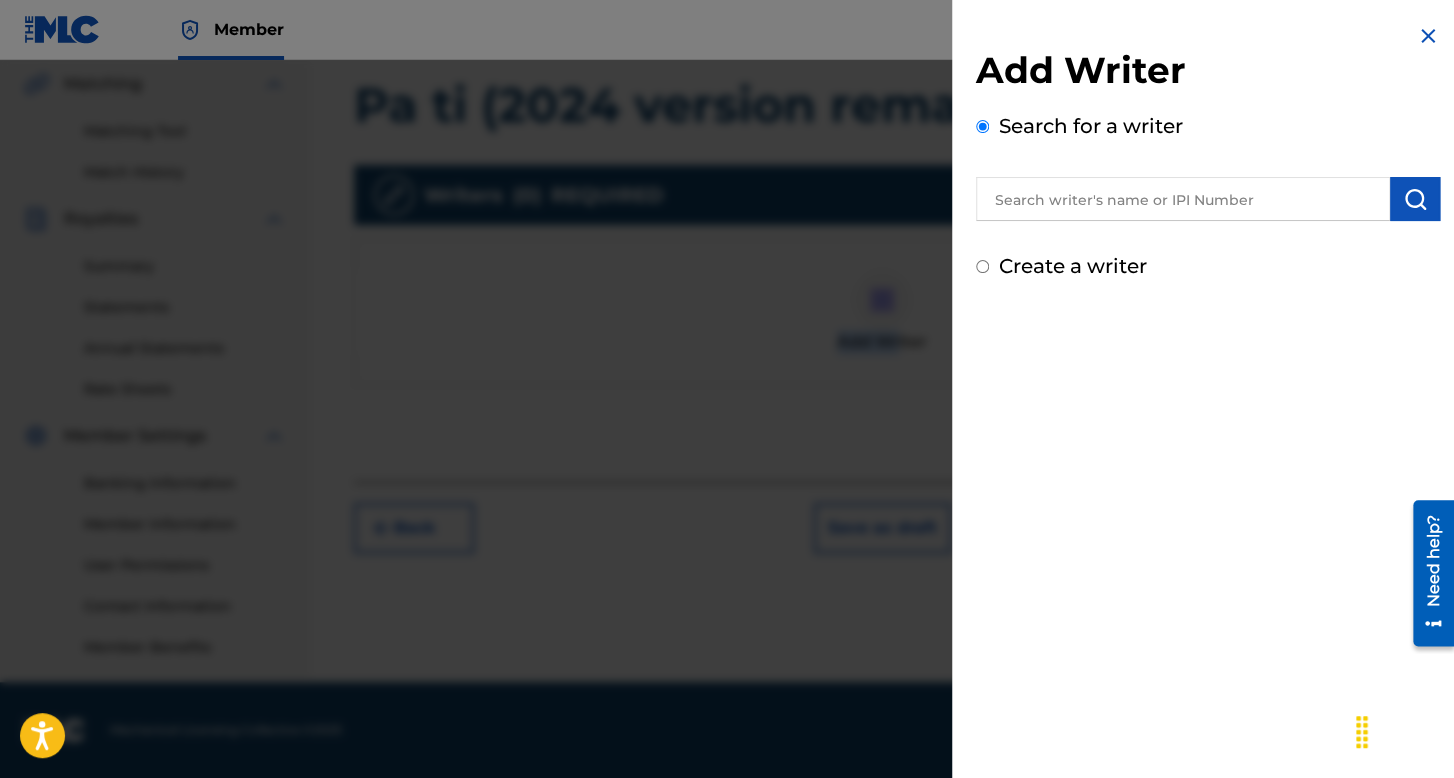 click on "Create a writer" at bounding box center (982, 266) 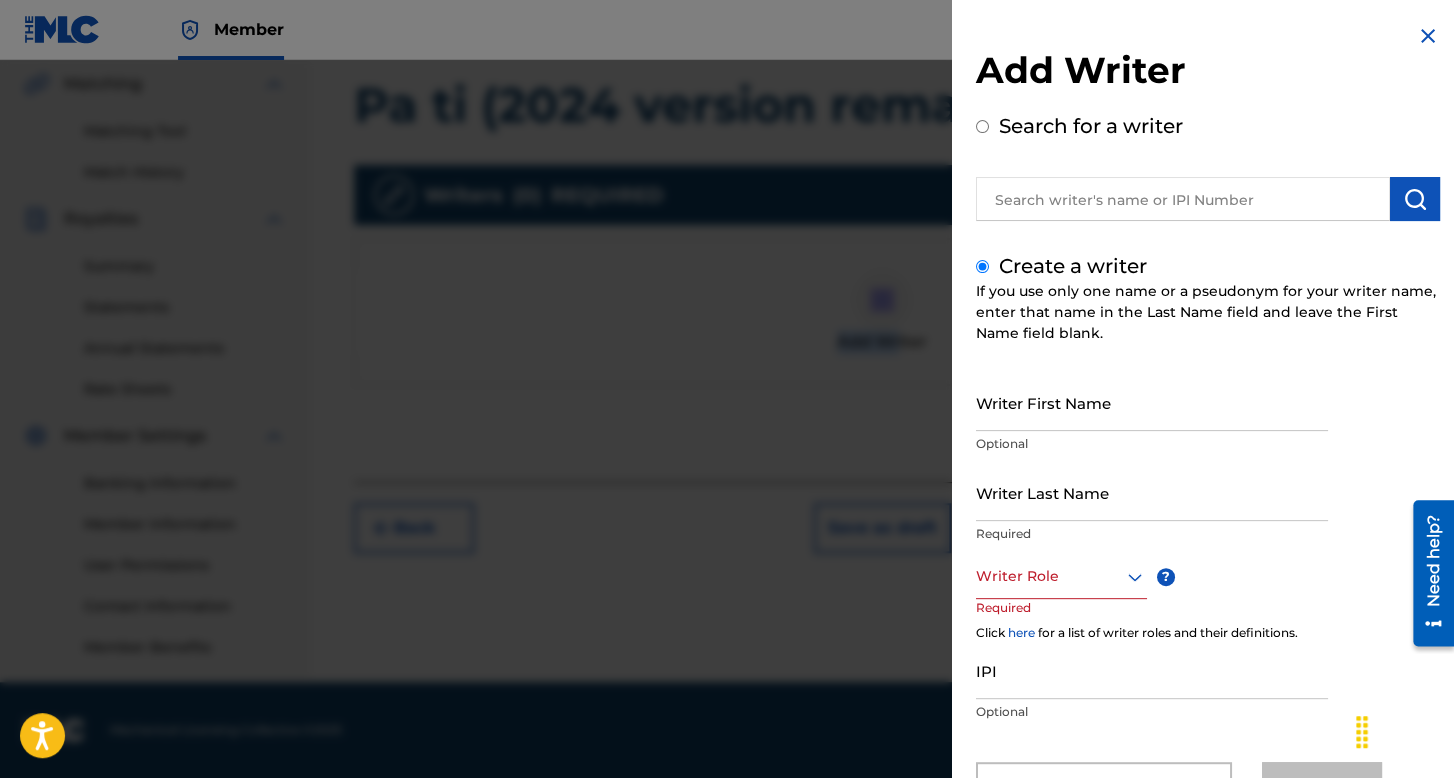 click on "Writer First Name" at bounding box center (1152, 402) 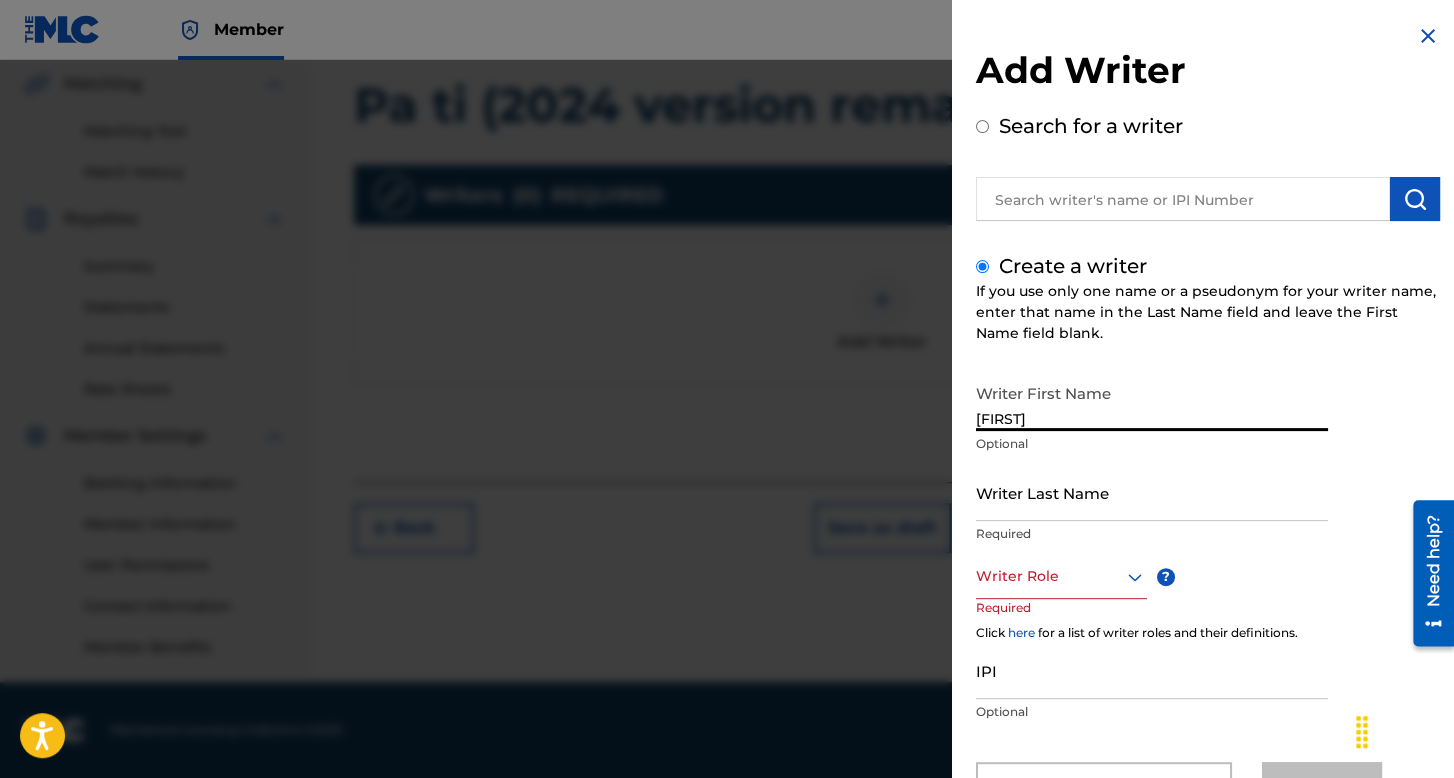 type on "[FIRST]" 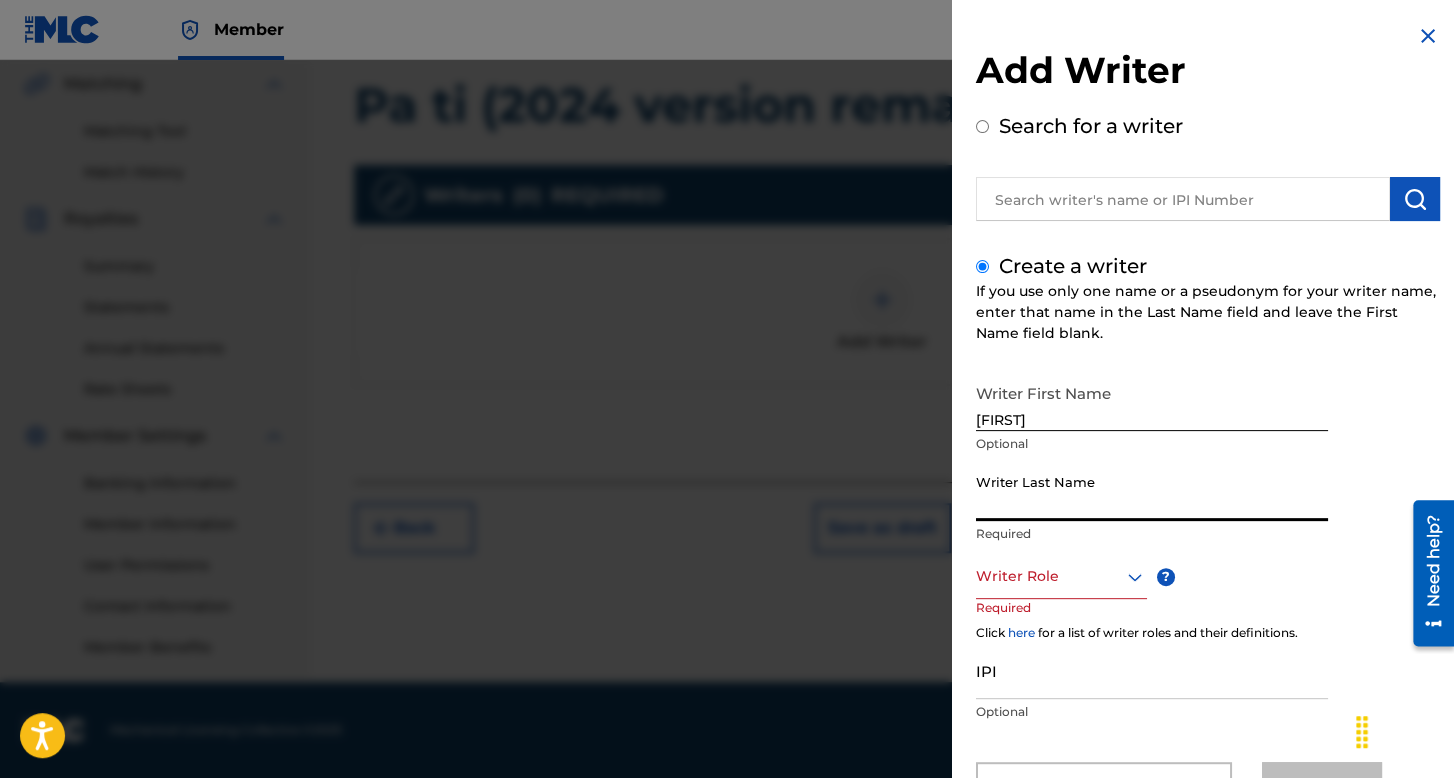 type on "[LAST] [LAST]" 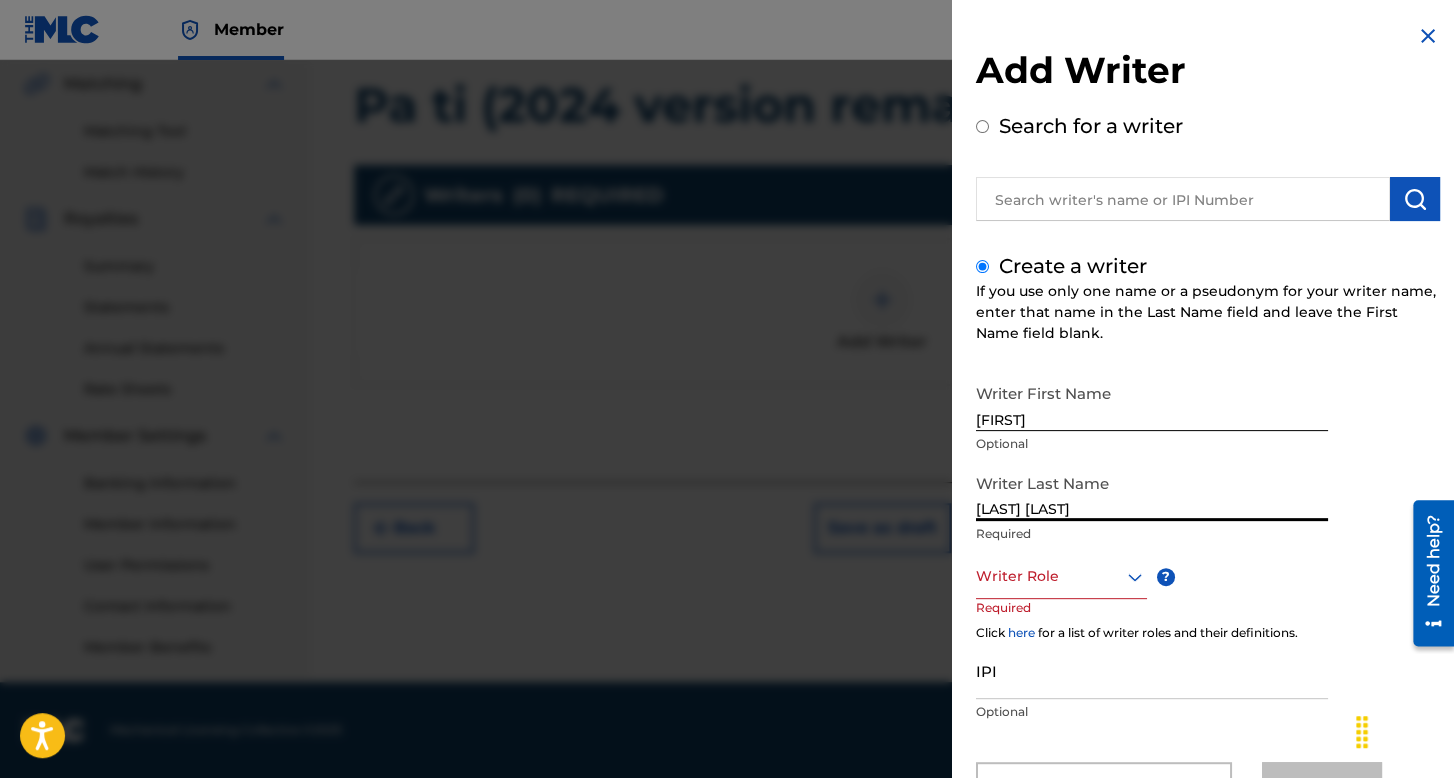 click on "Writer Role" at bounding box center (1061, 576) 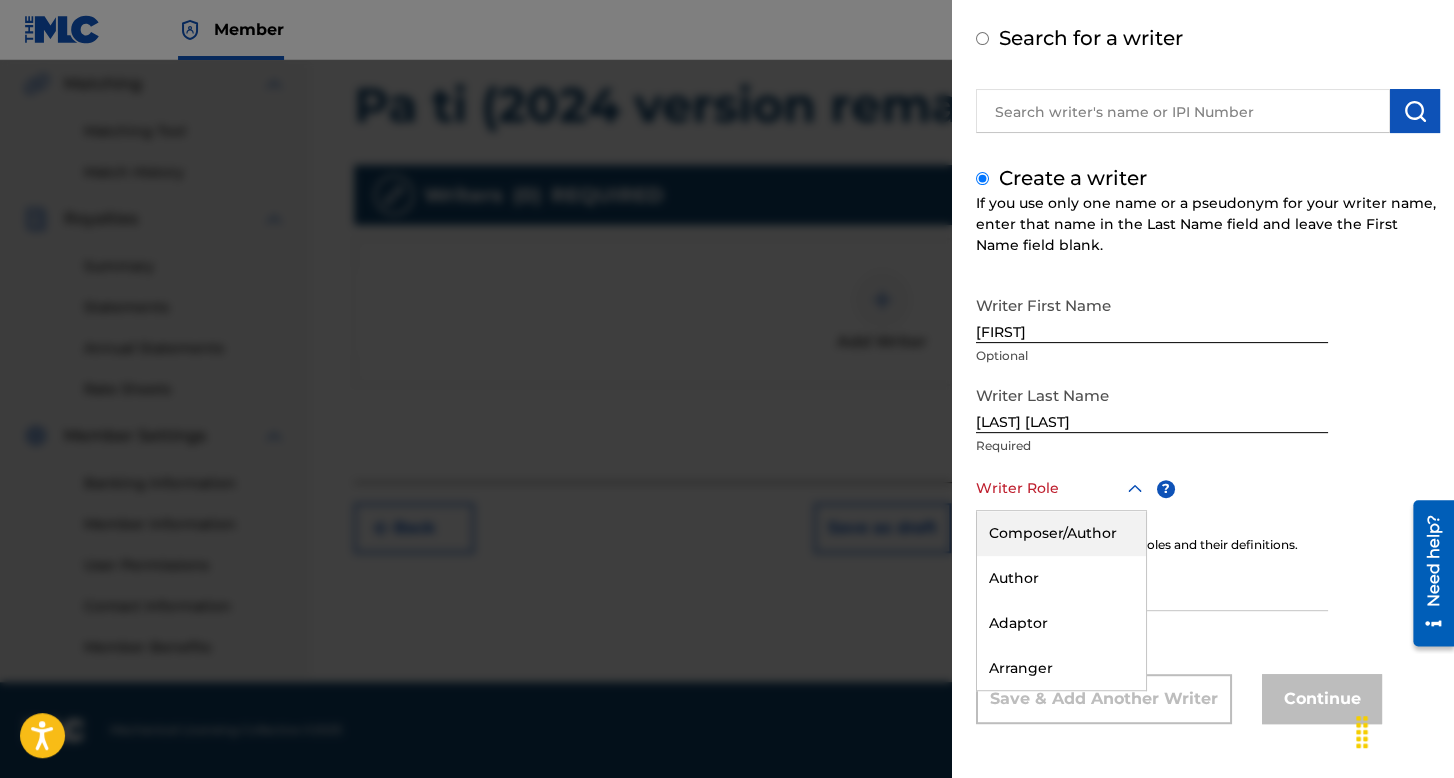 click on "Composer/Author" at bounding box center (1061, 533) 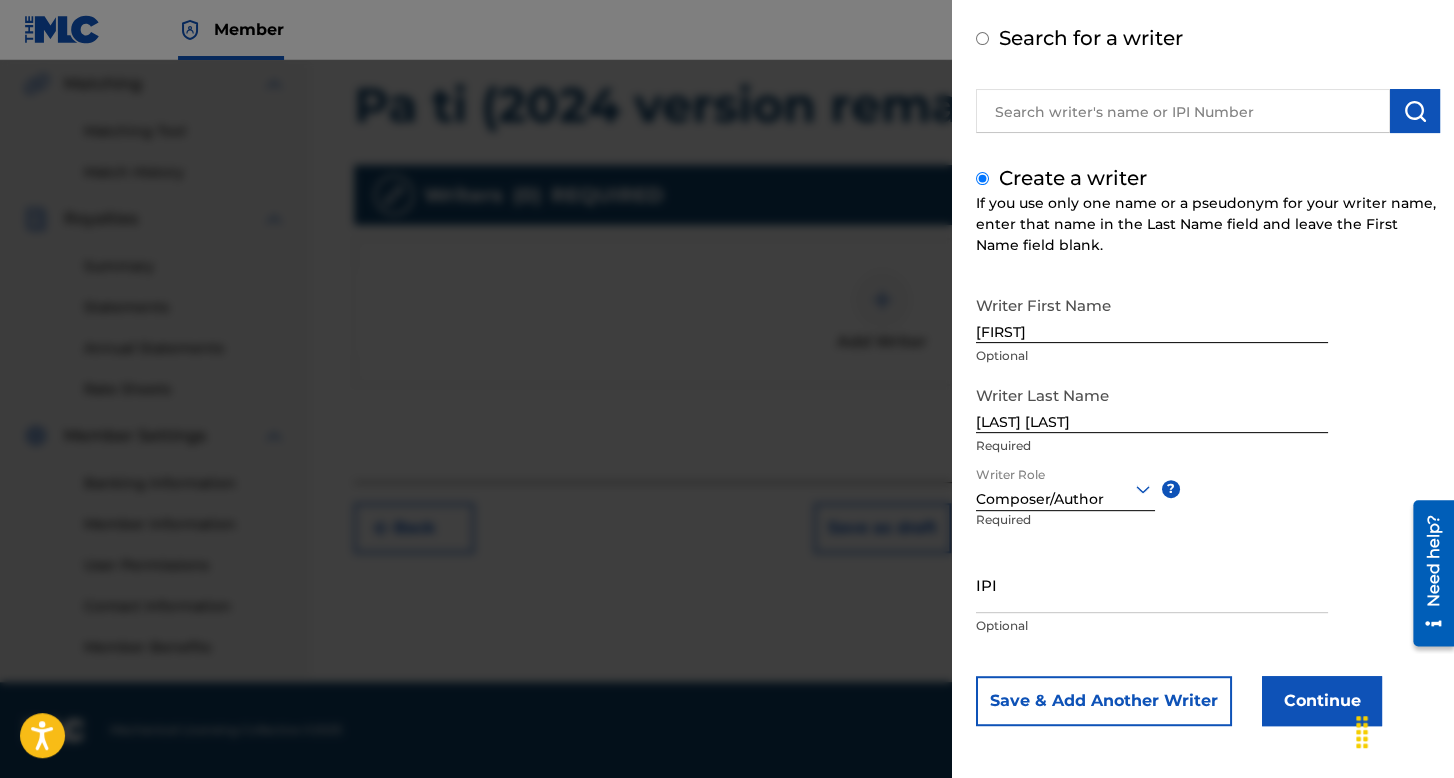 click on "Continue" at bounding box center [1322, 701] 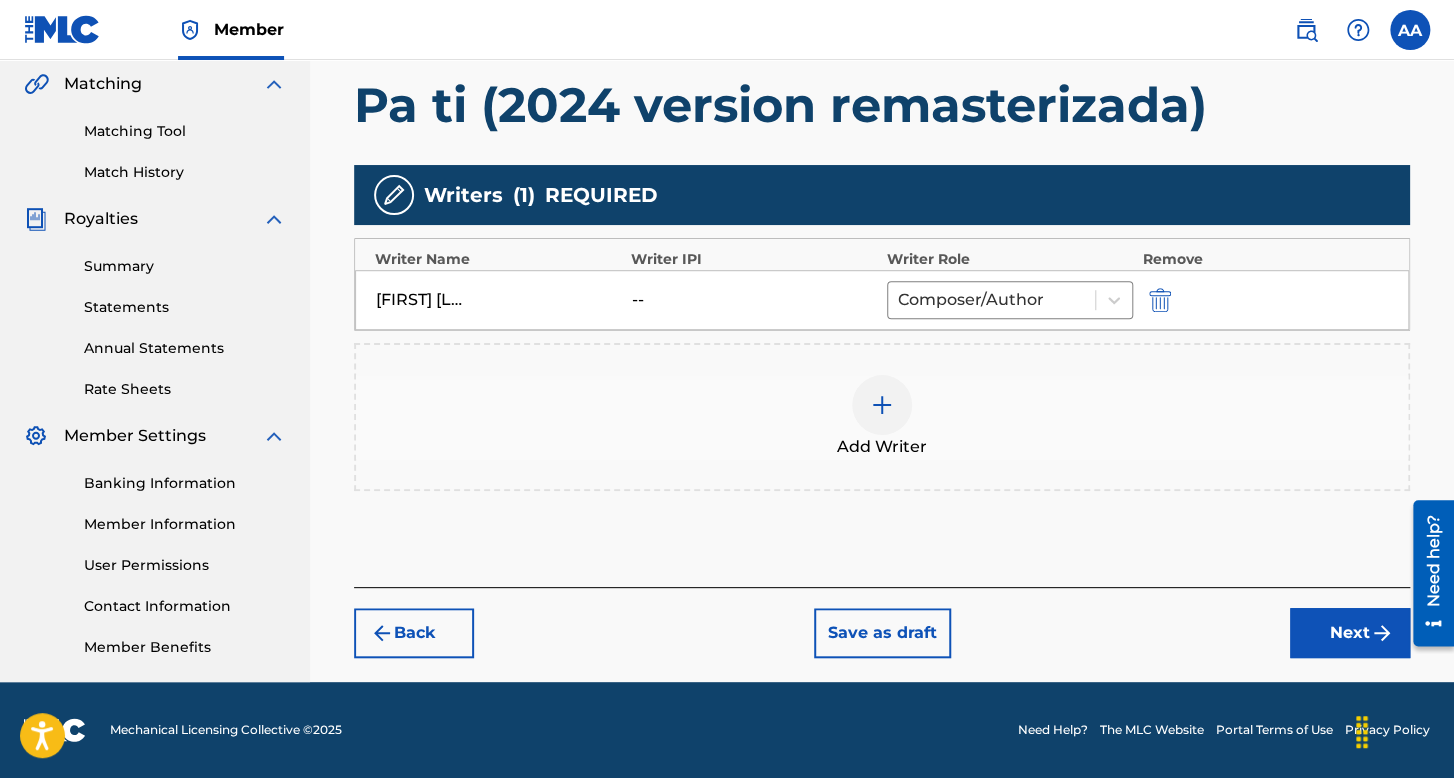 click on "Back Save as draft Next" at bounding box center [882, 622] 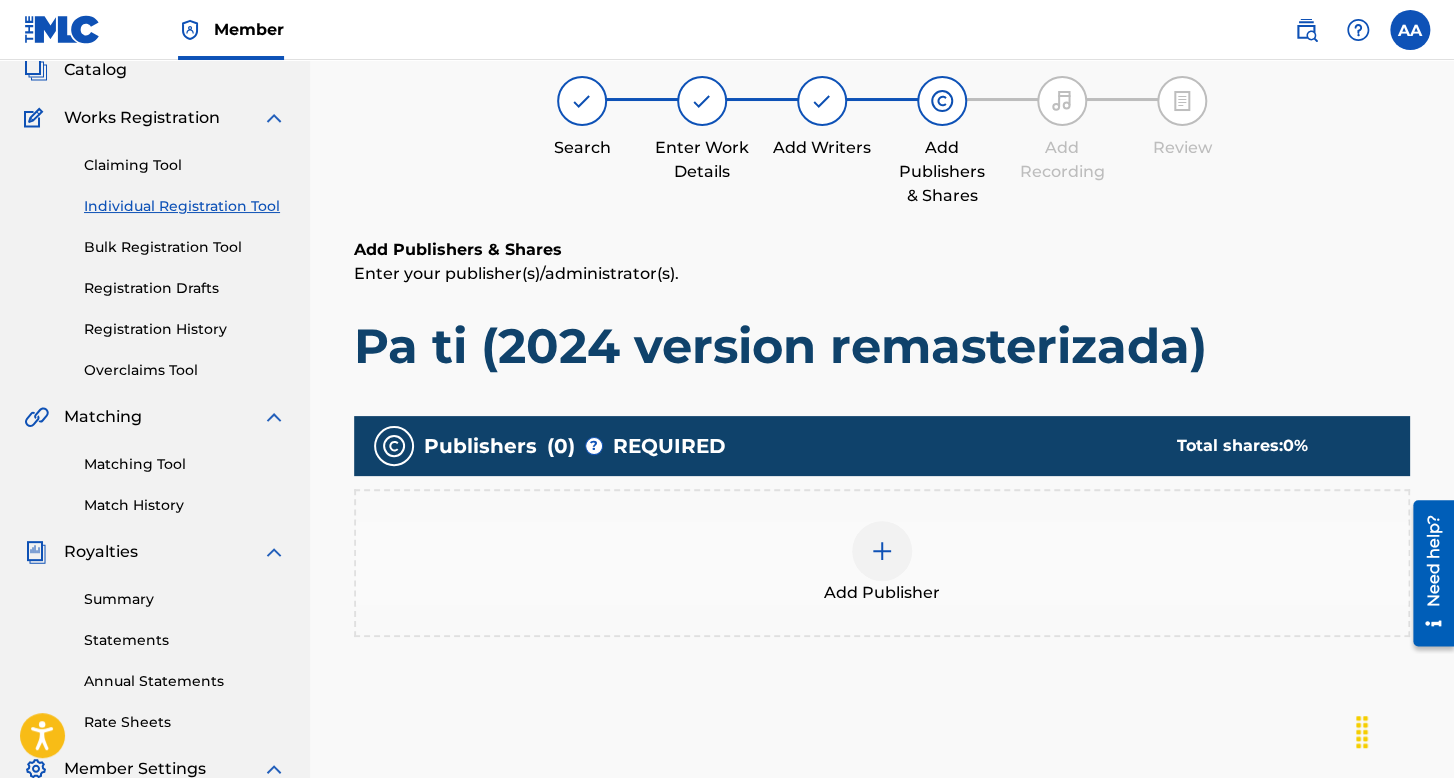 scroll, scrollTop: 462, scrollLeft: 0, axis: vertical 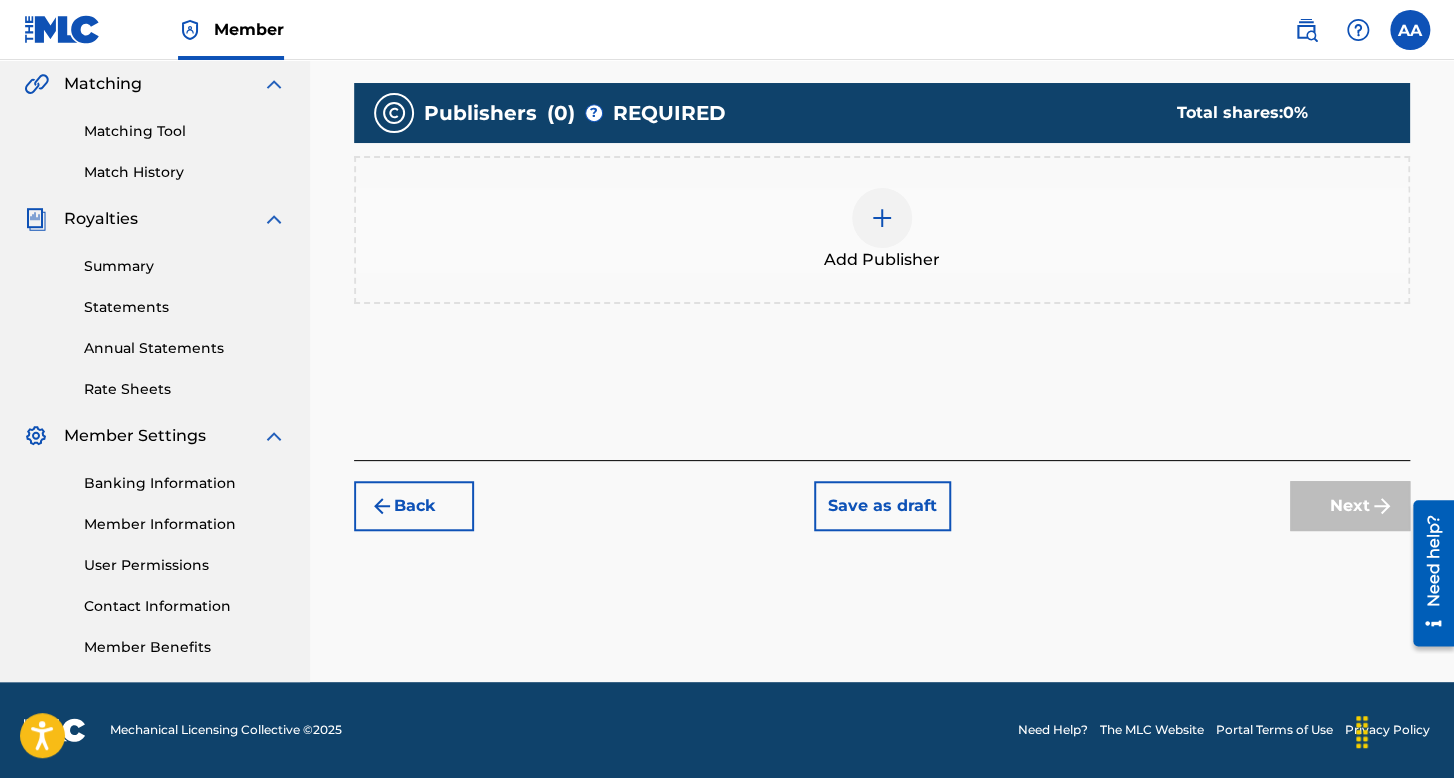 click at bounding box center (882, 218) 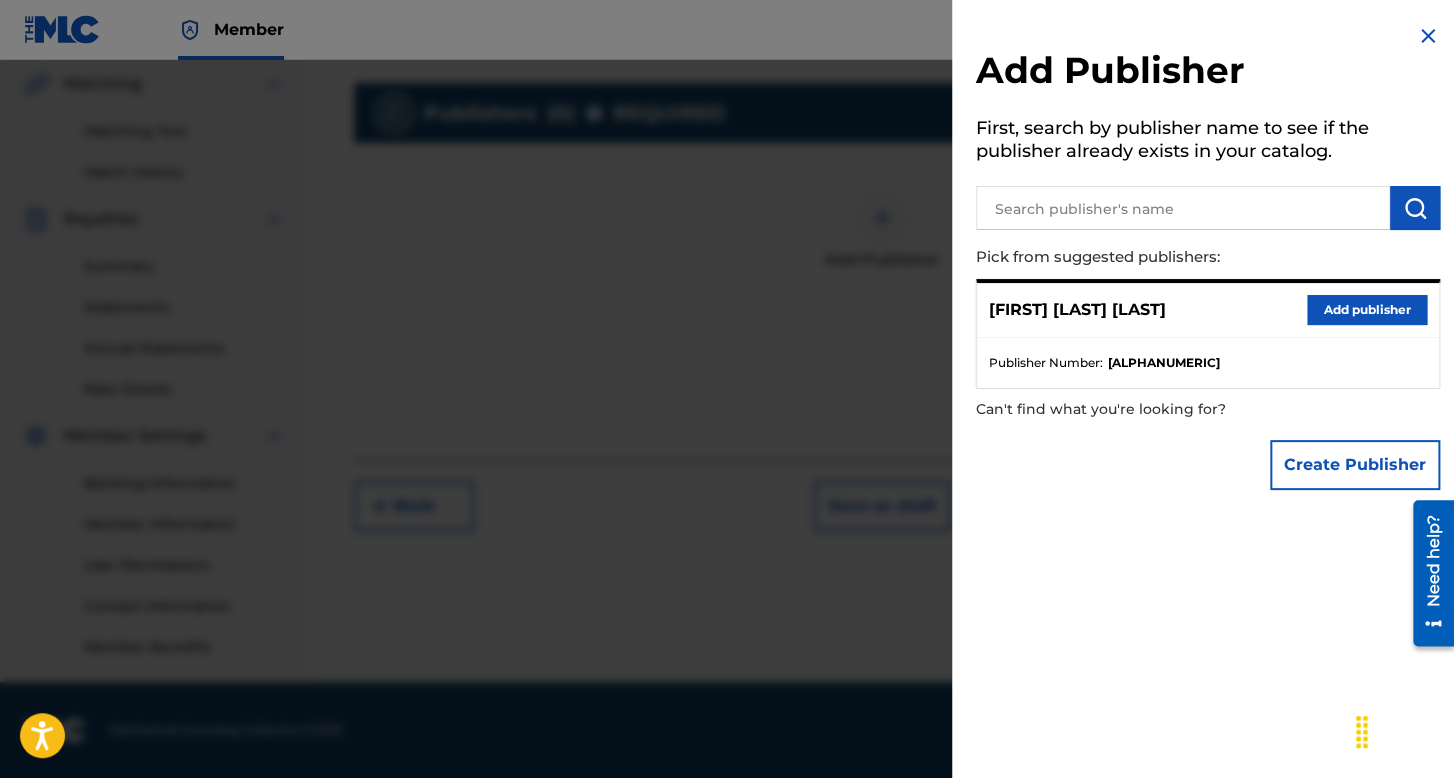 click on "Add publisher" at bounding box center [1367, 310] 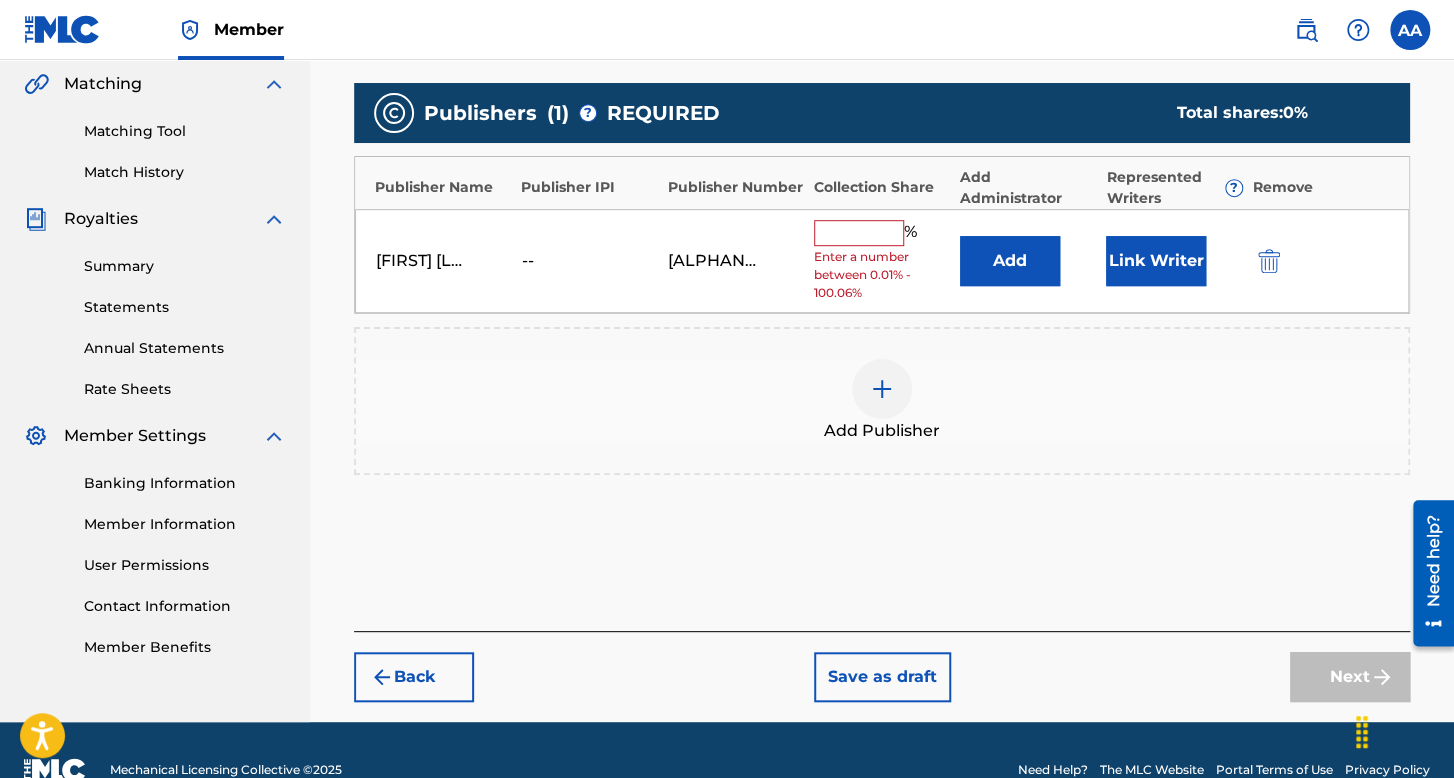 drag, startPoint x: 861, startPoint y: 248, endPoint x: 861, endPoint y: 231, distance: 17 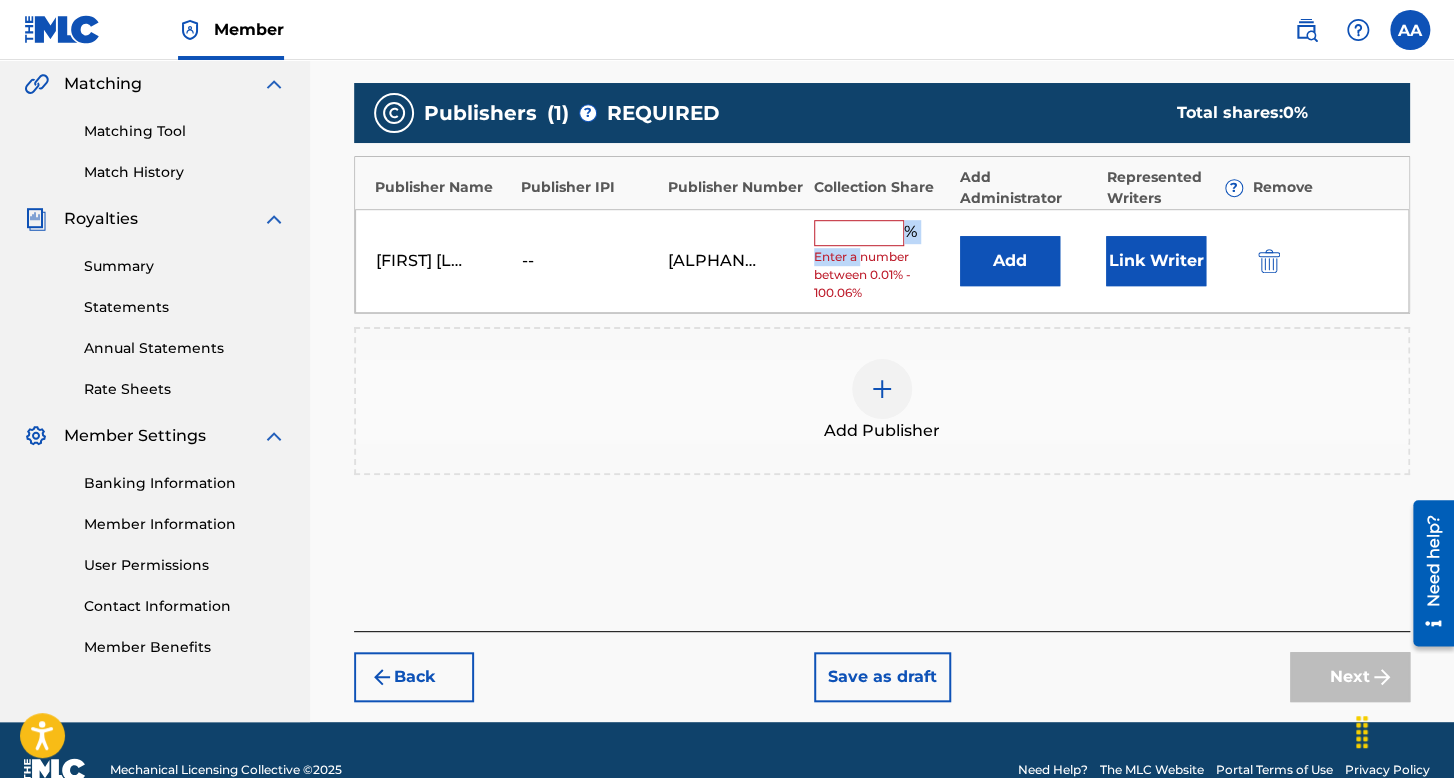 click at bounding box center (859, 233) 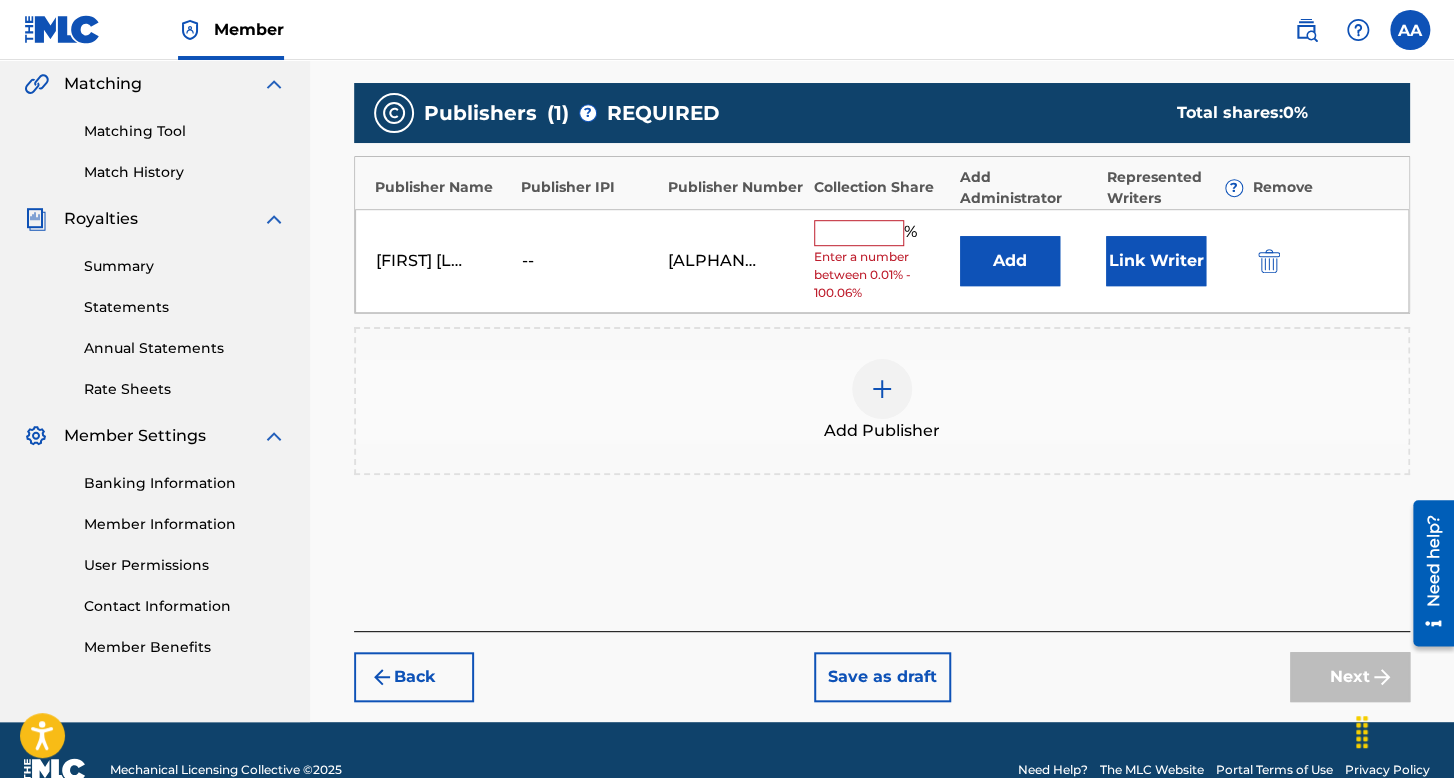 type on "100" 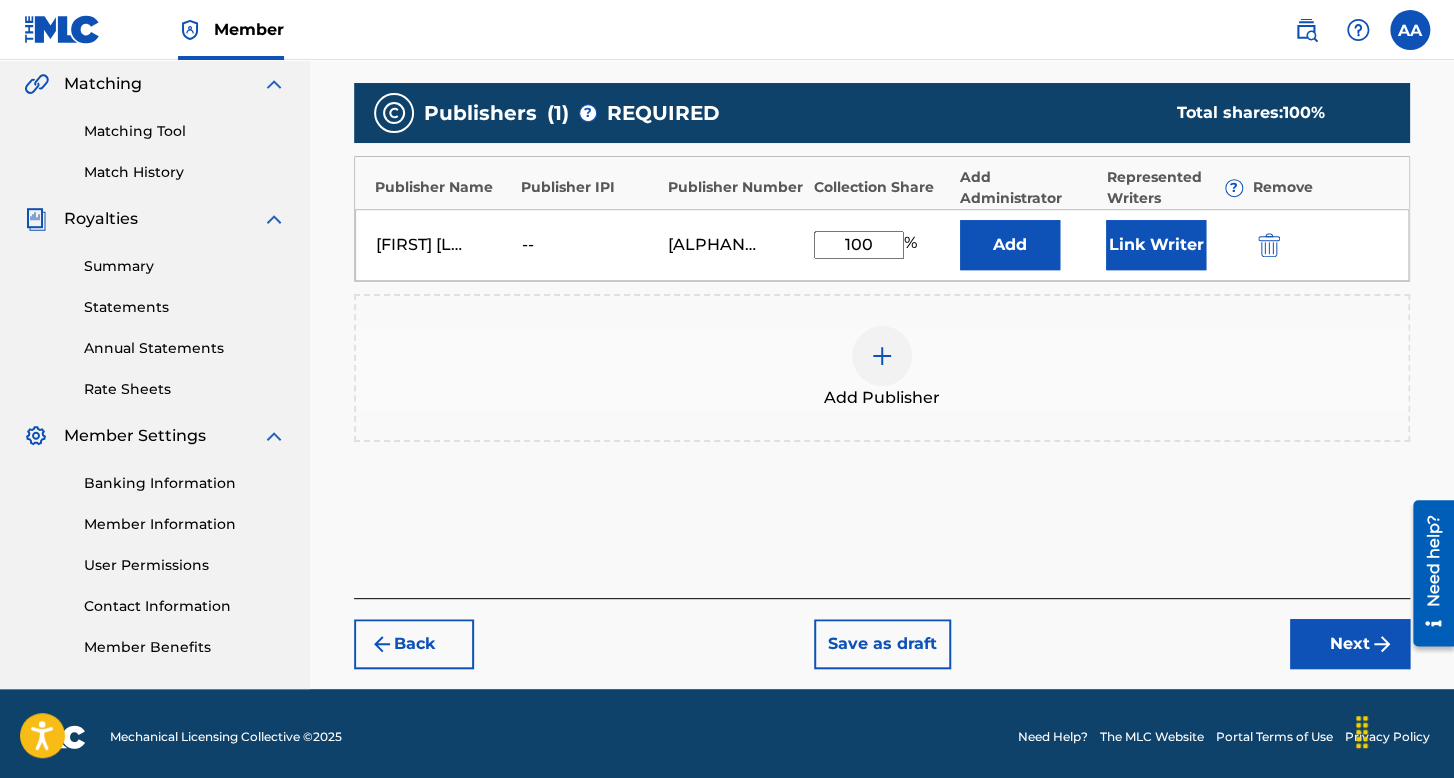 click on "Link Writer" at bounding box center [1156, 245] 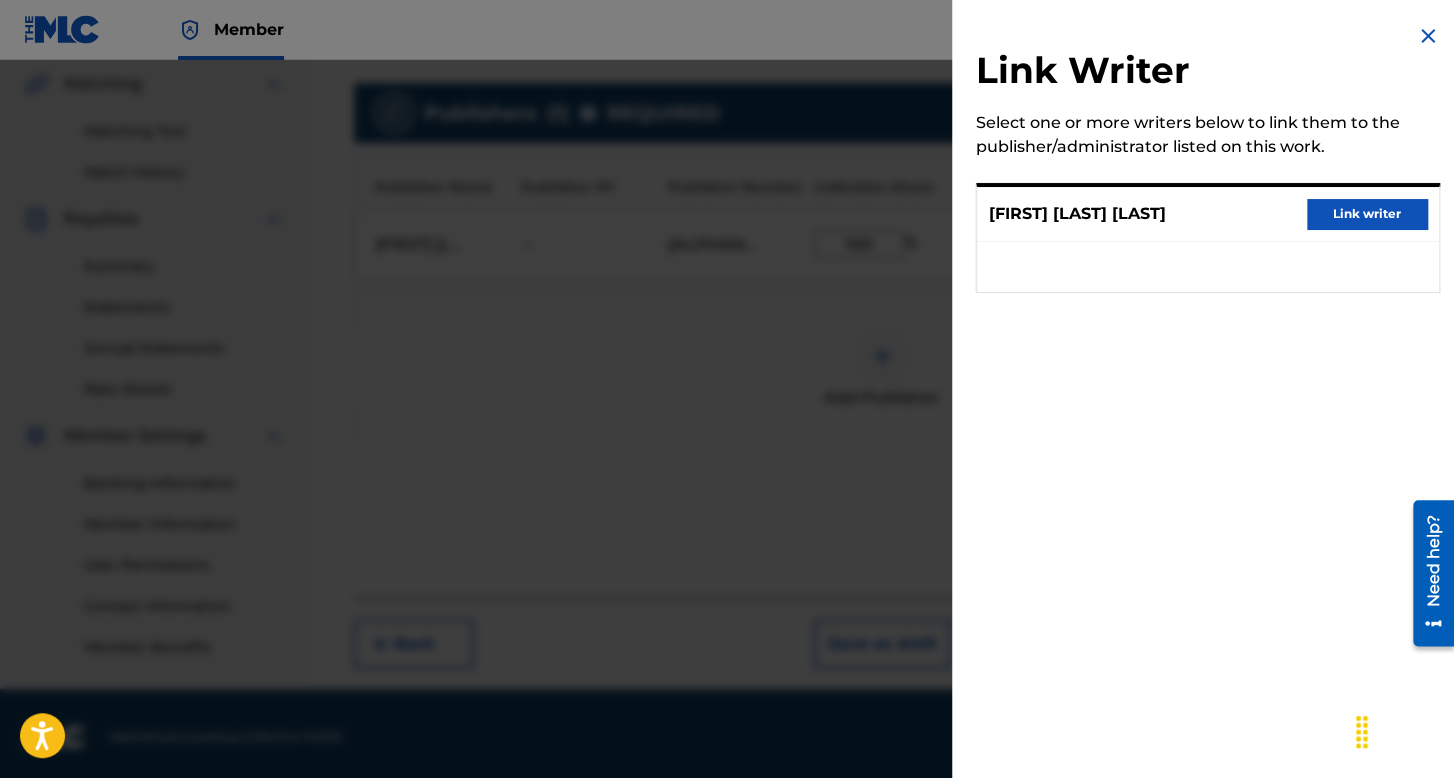 click on "Link writer" at bounding box center (1367, 214) 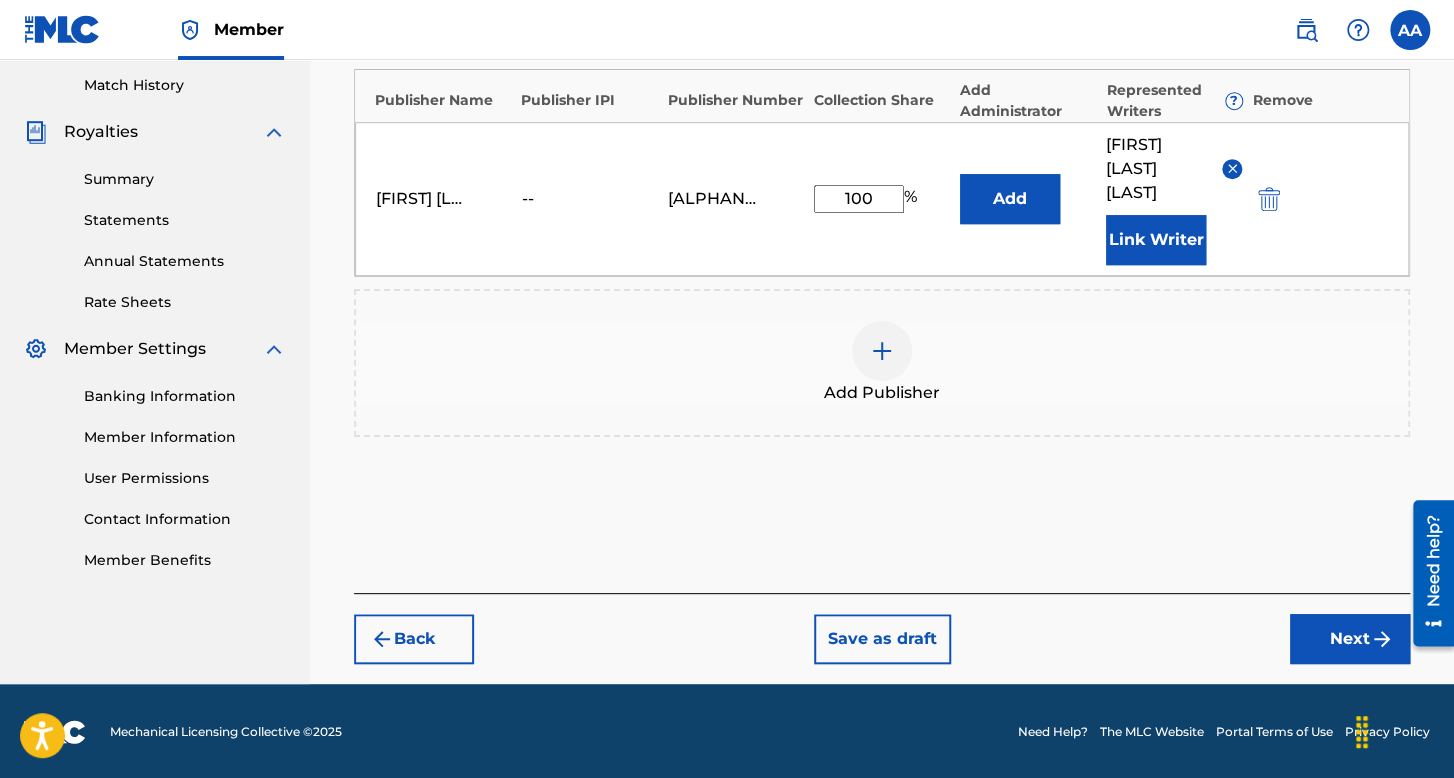 click on "Next" at bounding box center (1350, 639) 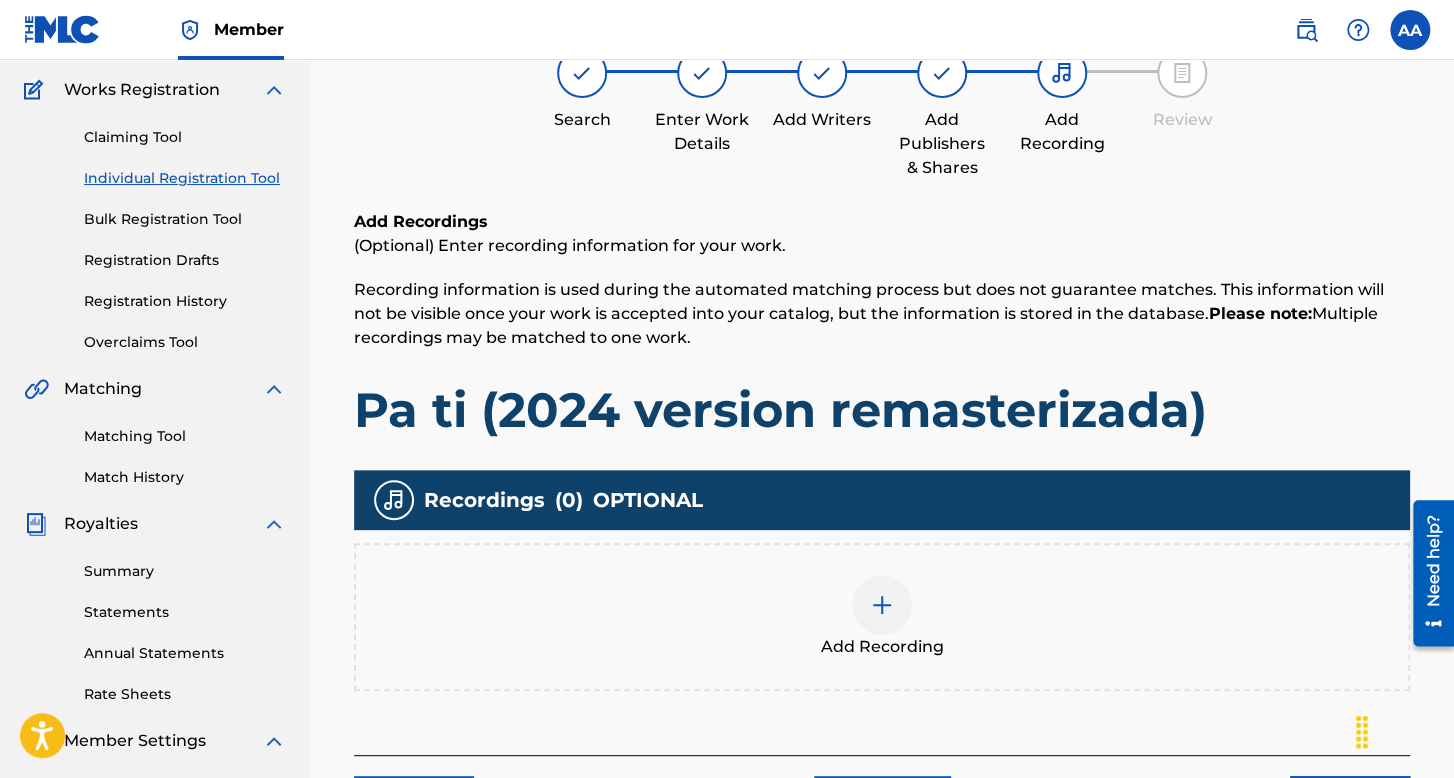 scroll, scrollTop: 462, scrollLeft: 0, axis: vertical 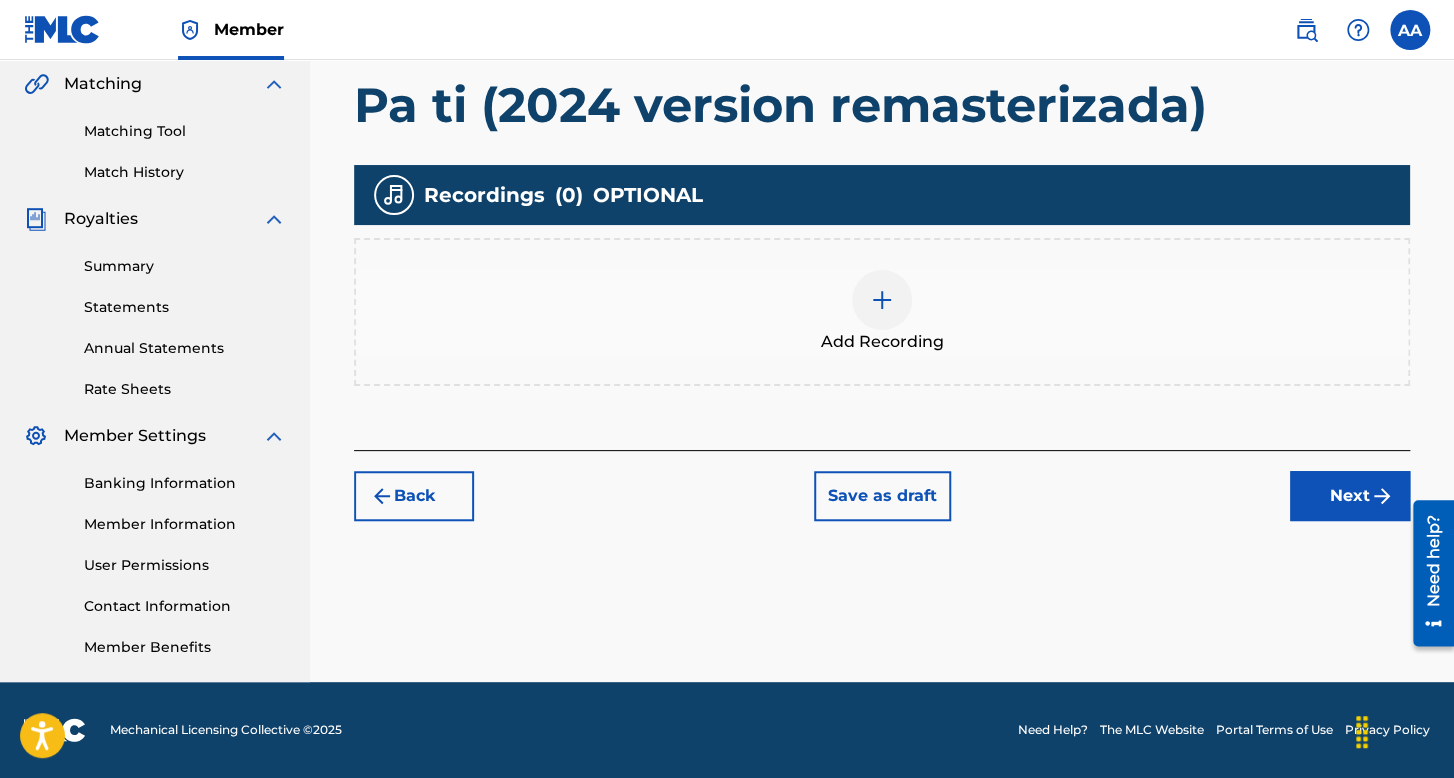 click at bounding box center [882, 300] 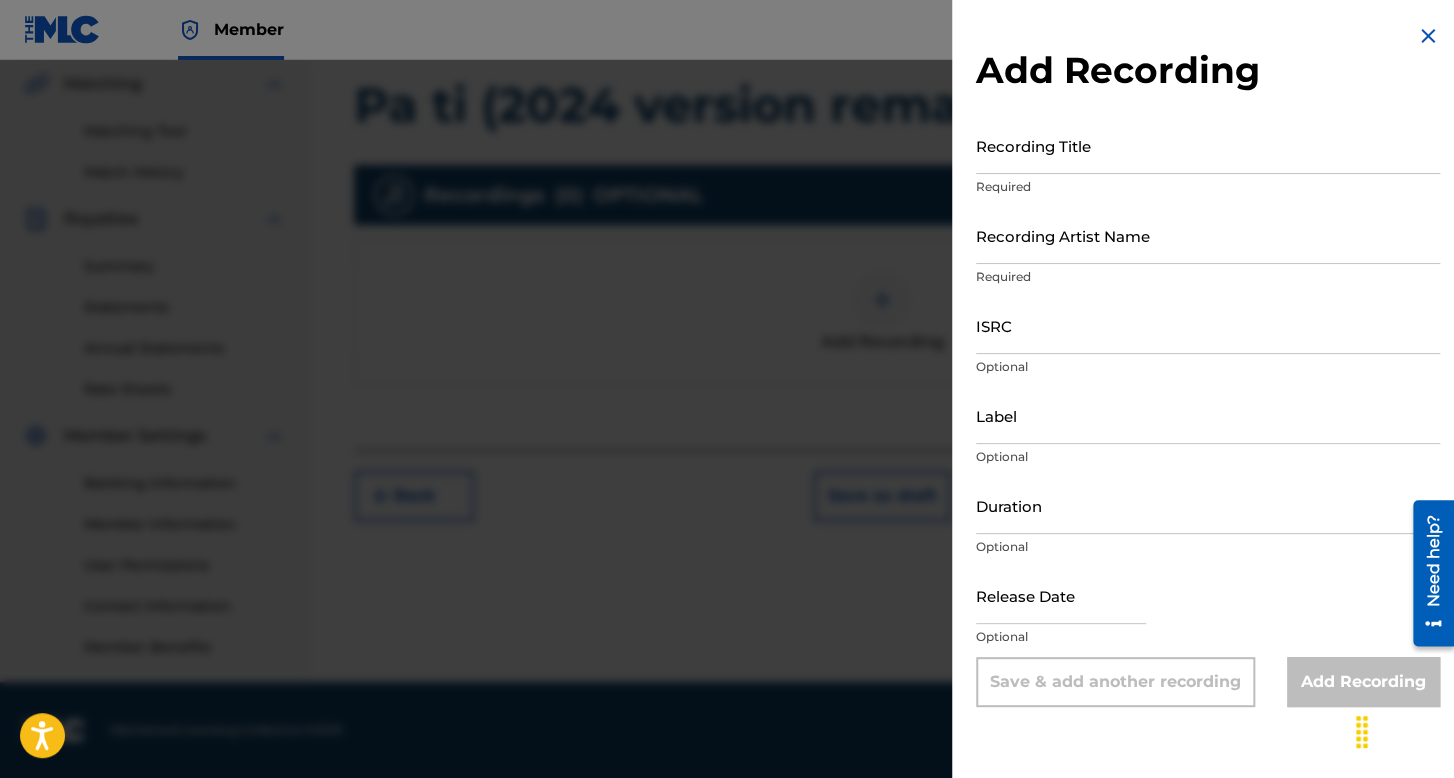 click on "Recording Title" at bounding box center [1208, 145] 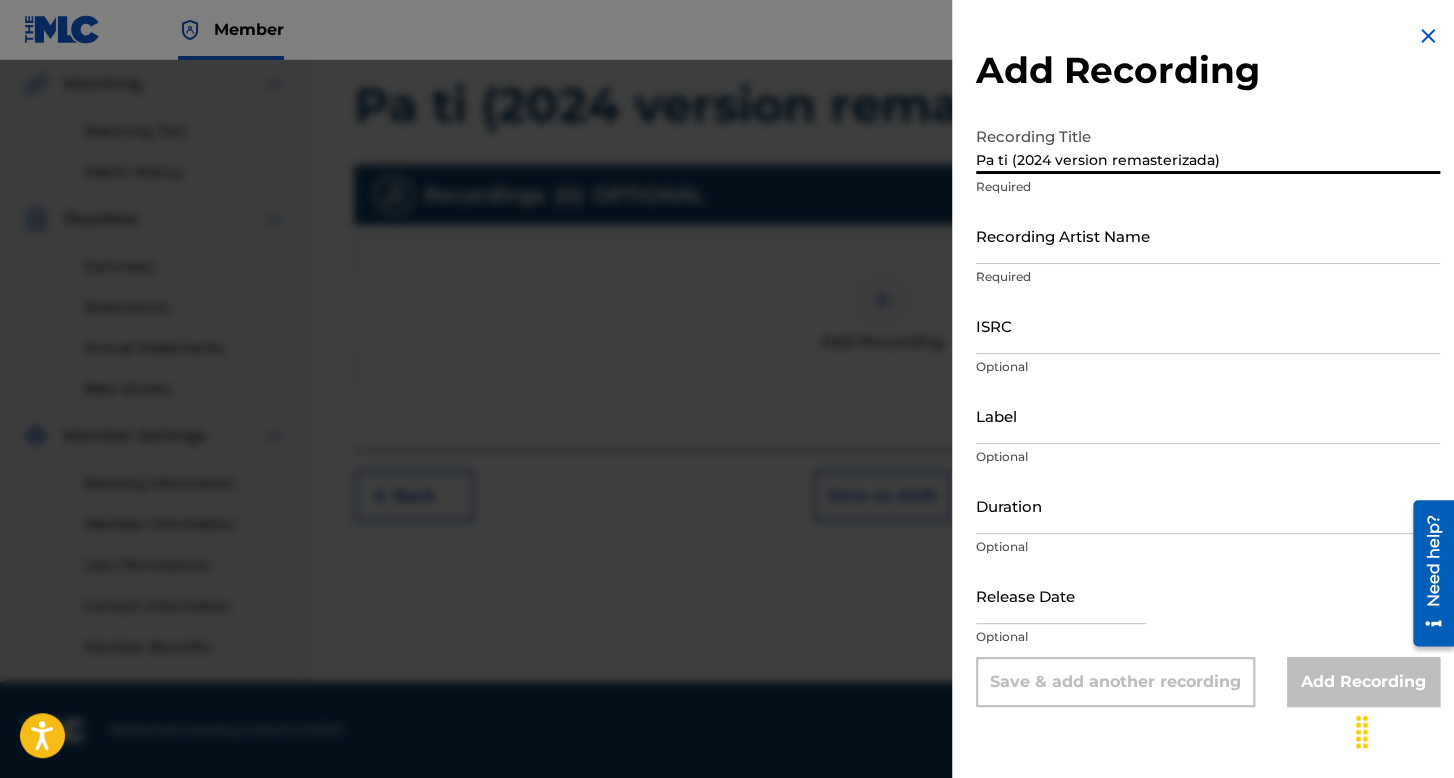 type on "Pa ti (2024 version remasterizada)" 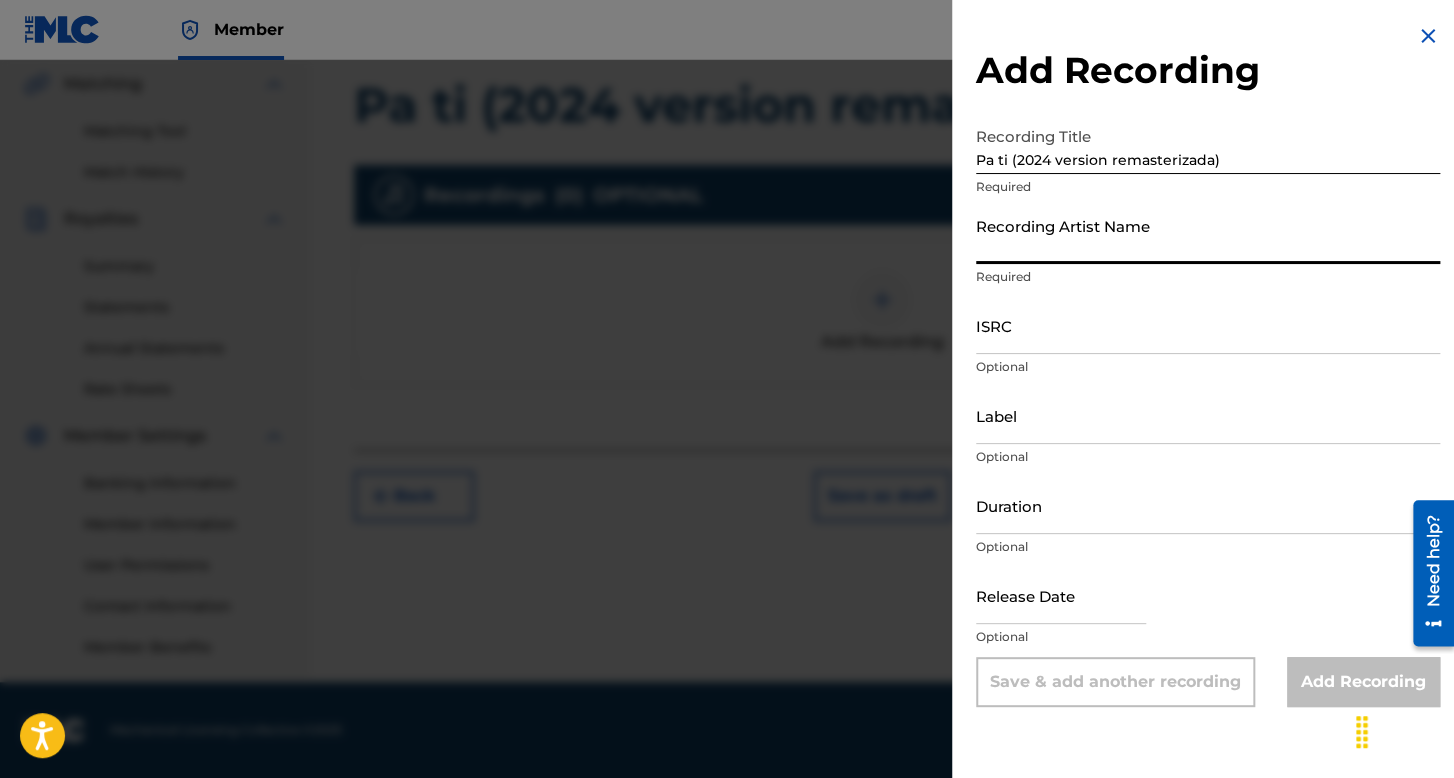 click on "Recording Artist Name" at bounding box center [1208, 235] 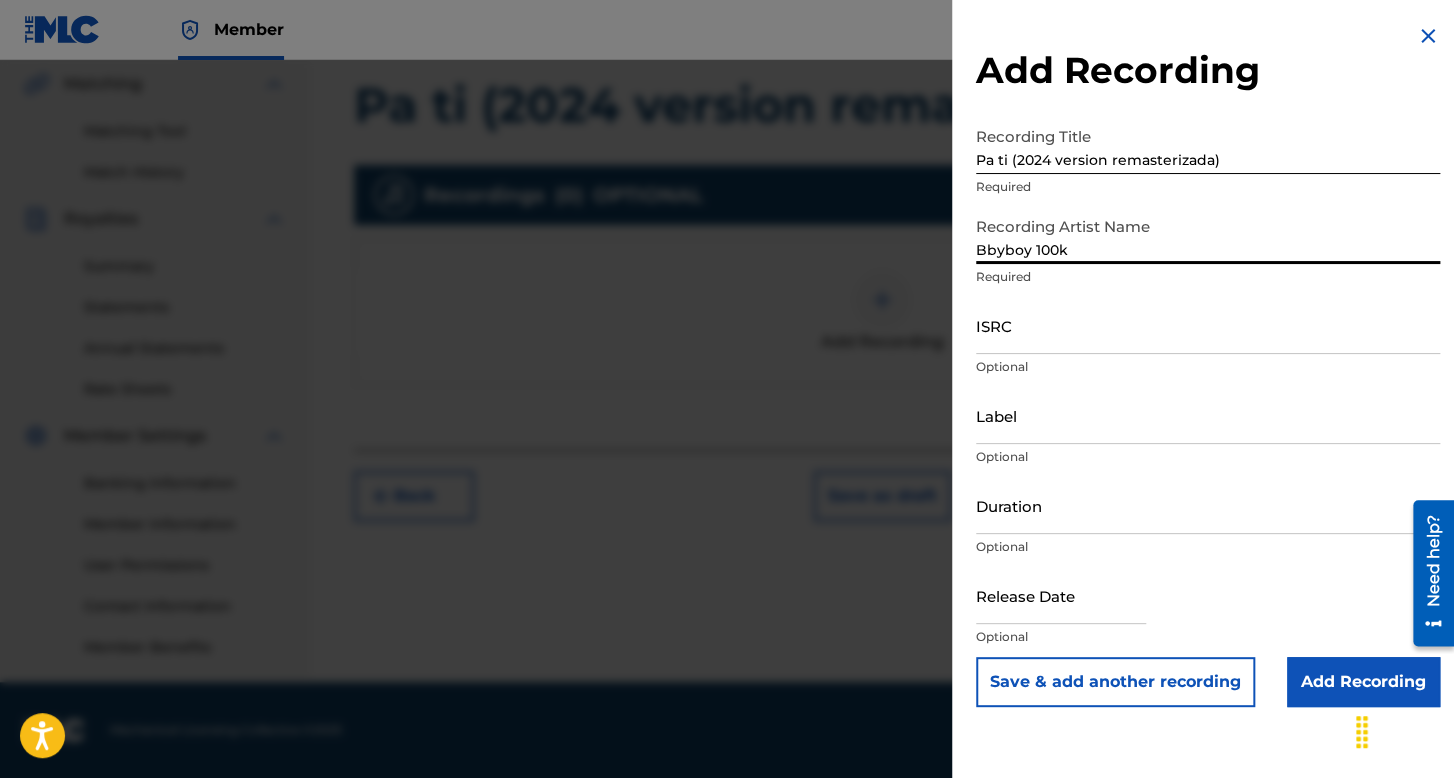 click on "ISRC" at bounding box center (1208, 325) 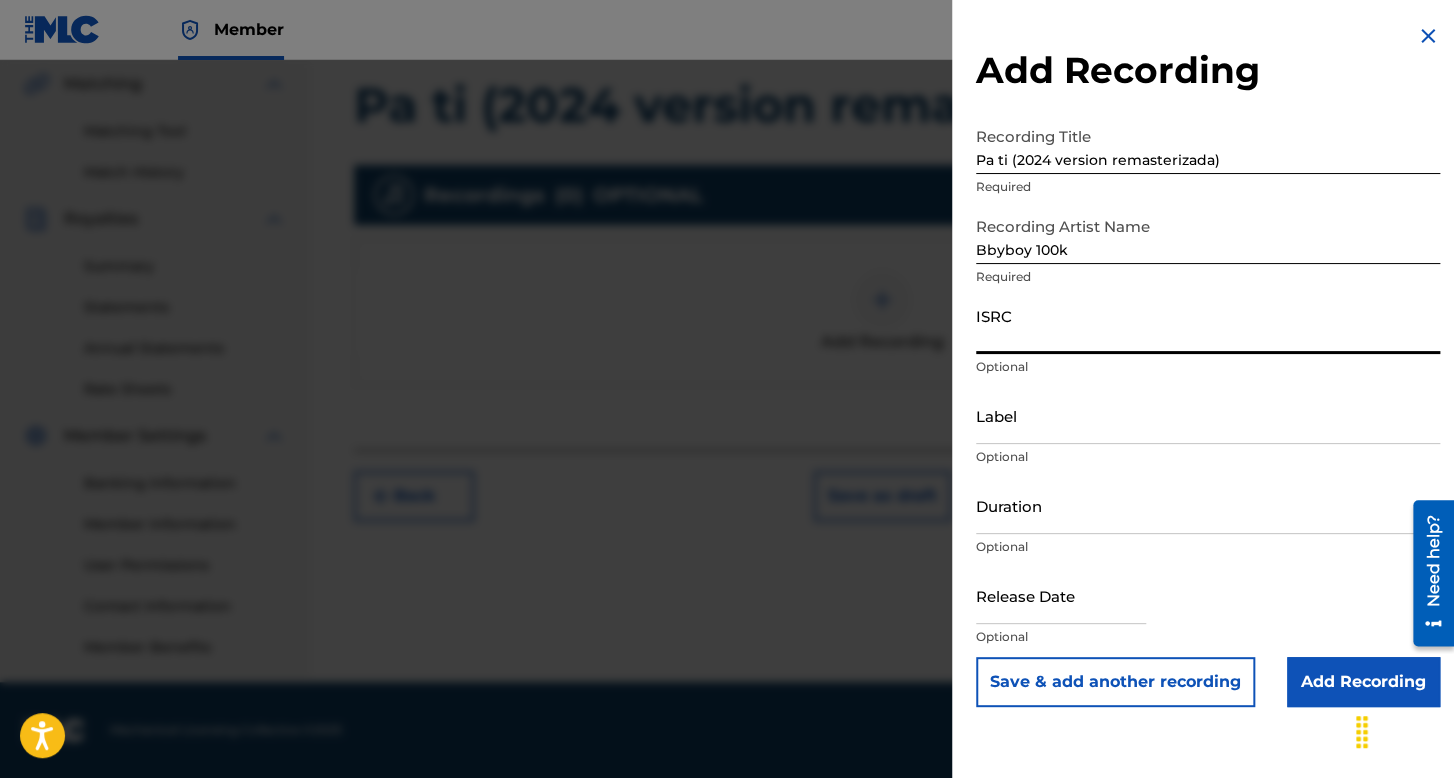 paste on "SE5752462733" 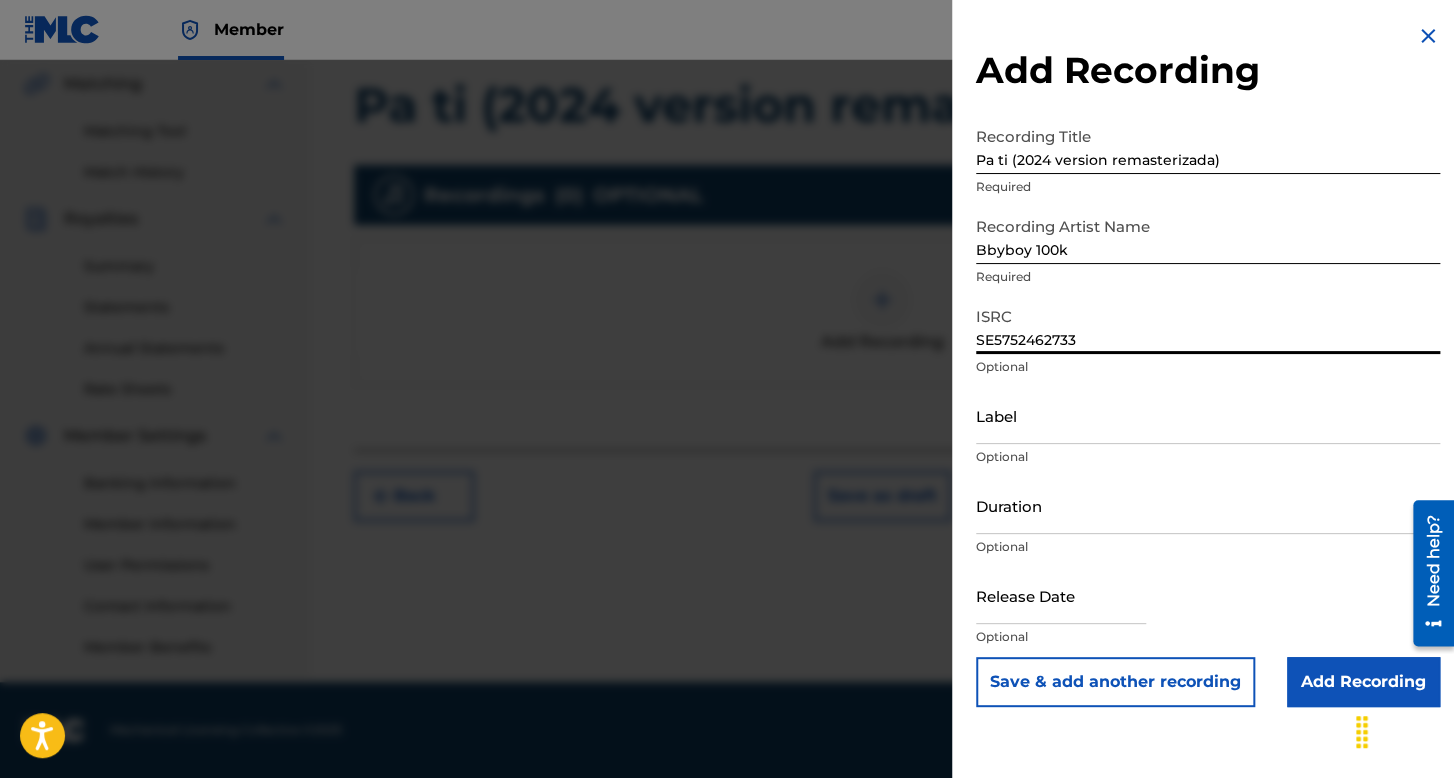 type on "SE5752462733" 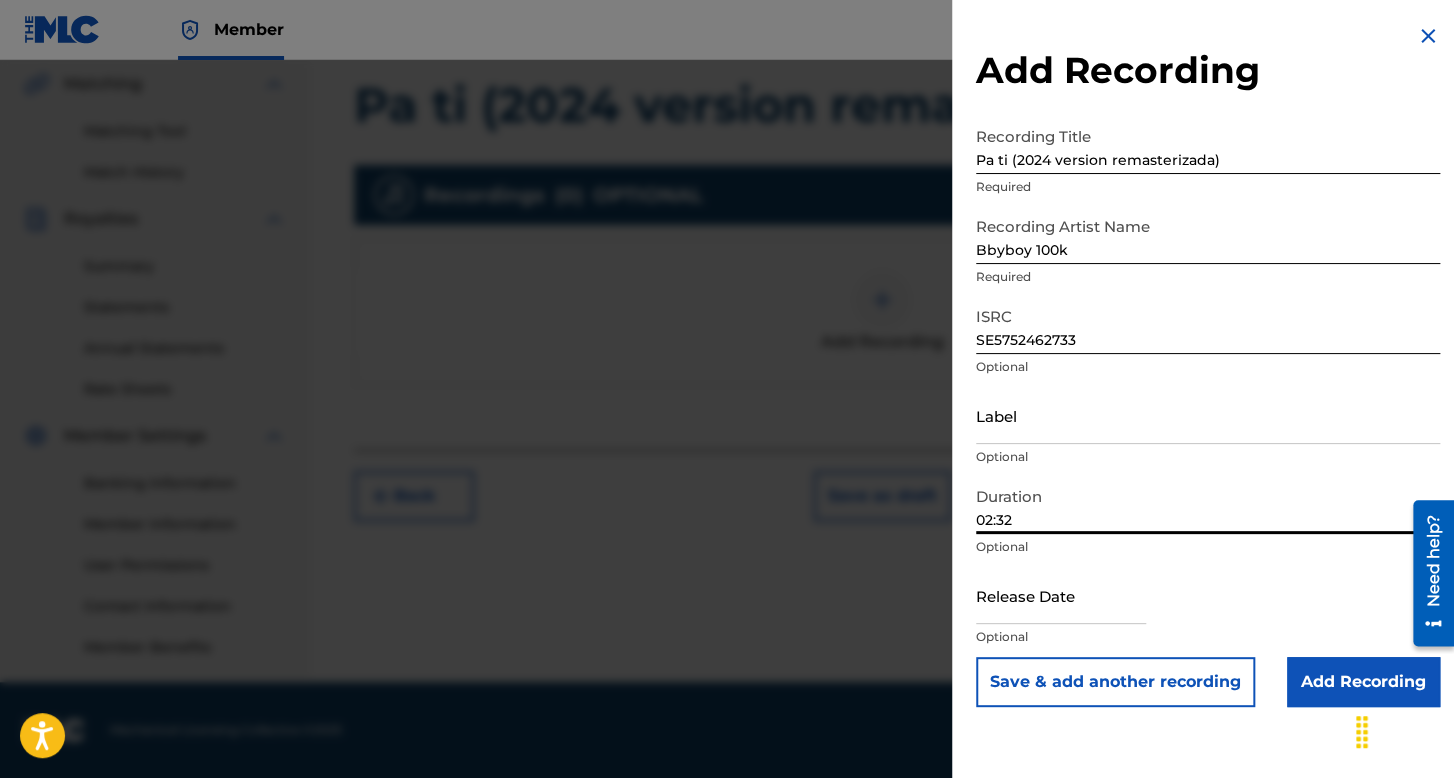 type on "02:32" 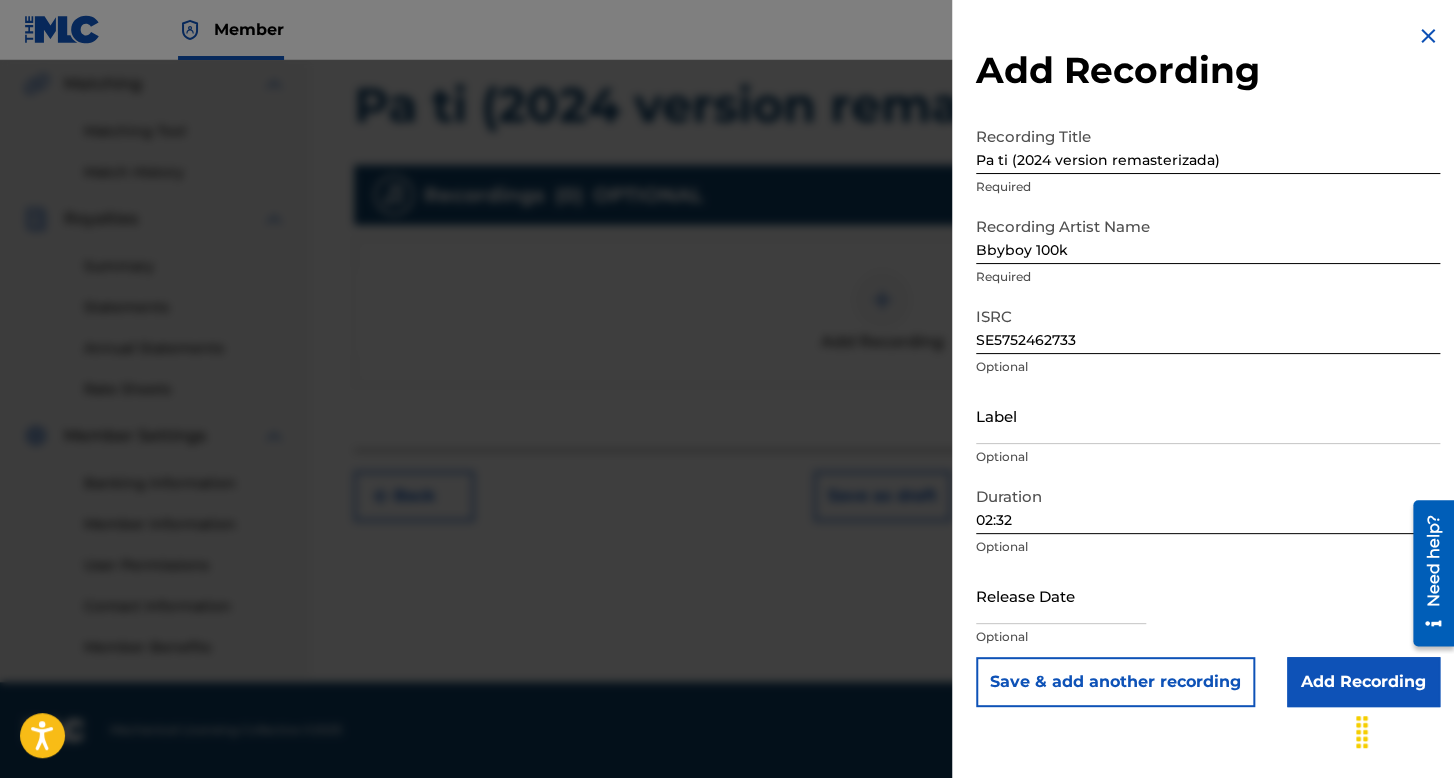 drag, startPoint x: 1124, startPoint y: 594, endPoint x: 1132, endPoint y: 566, distance: 29.12044 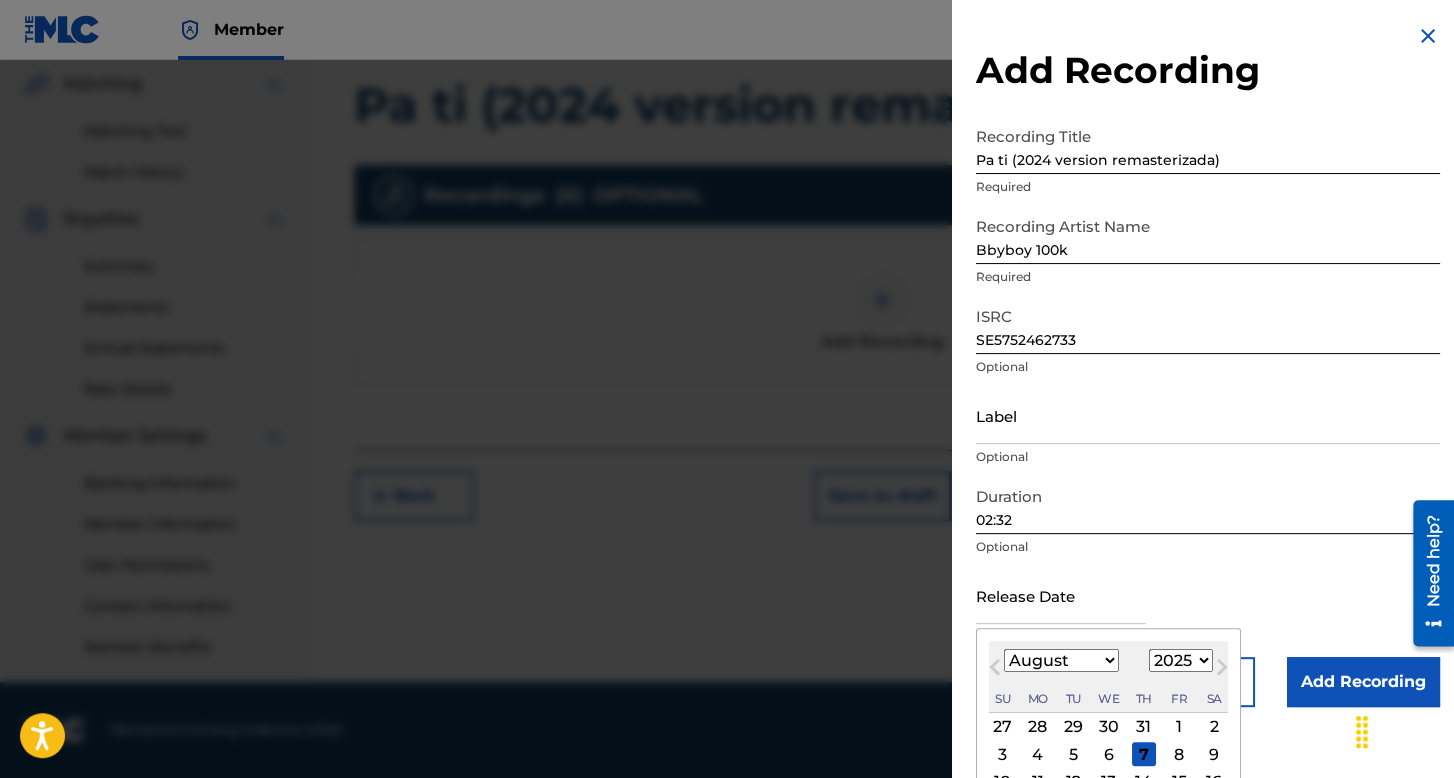click at bounding box center [1061, 595] 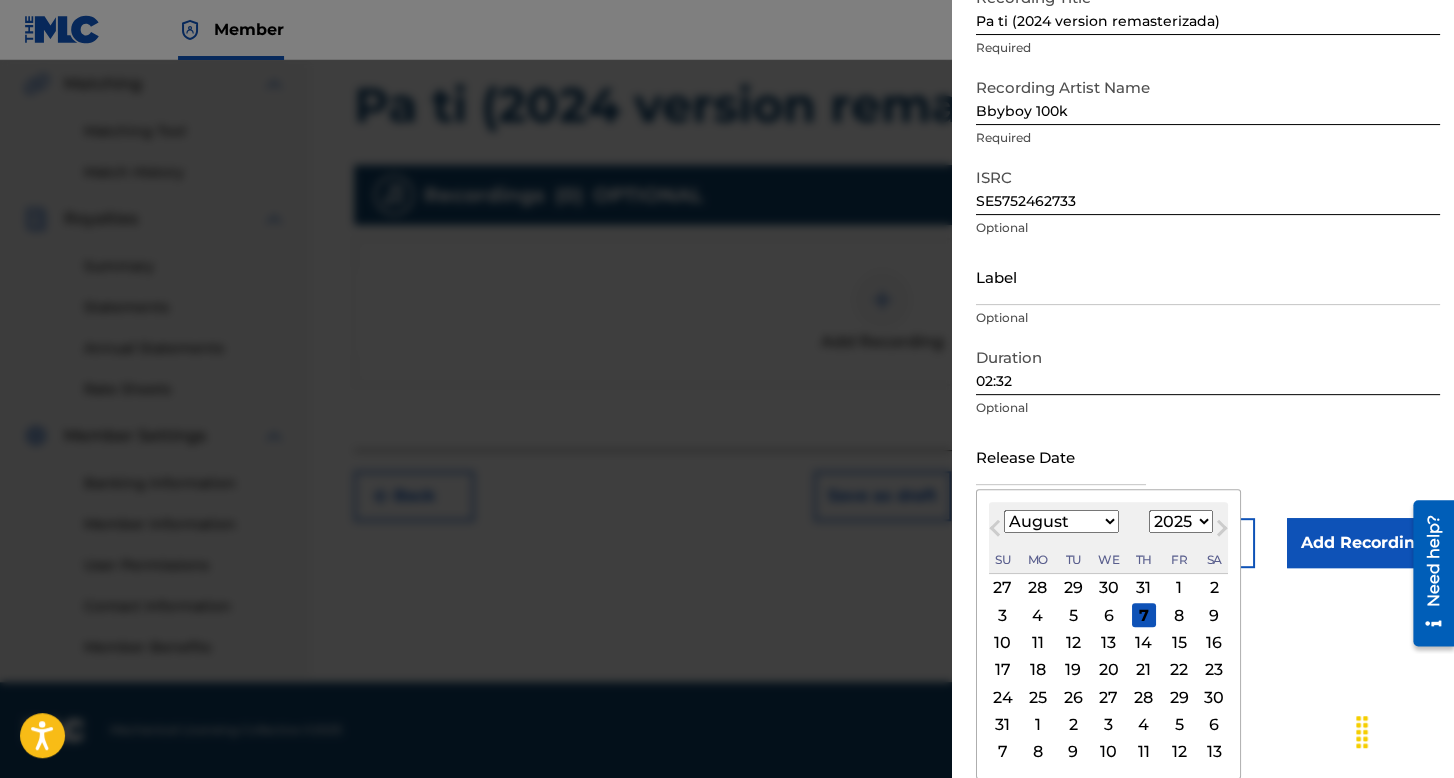 scroll, scrollTop: 0, scrollLeft: 0, axis: both 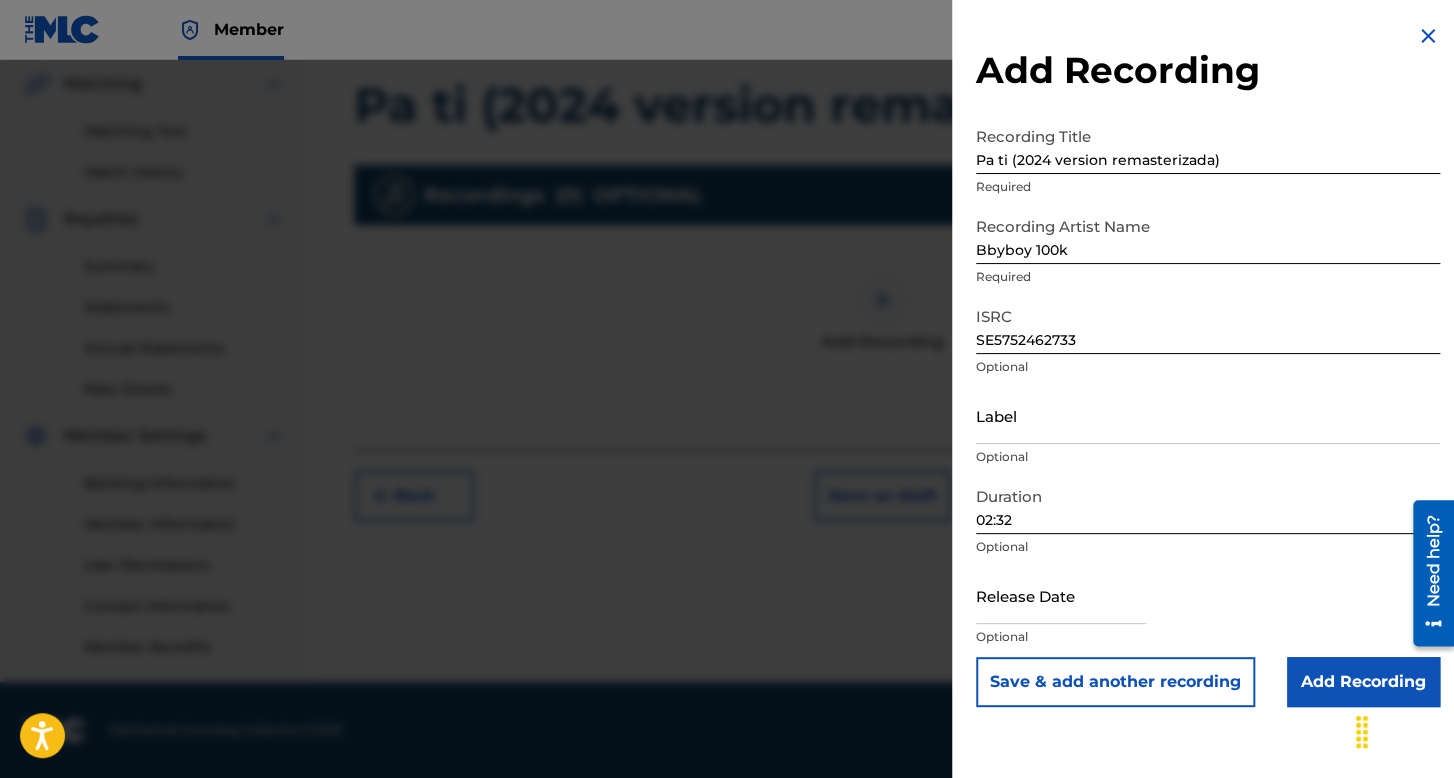 click at bounding box center [1061, 595] 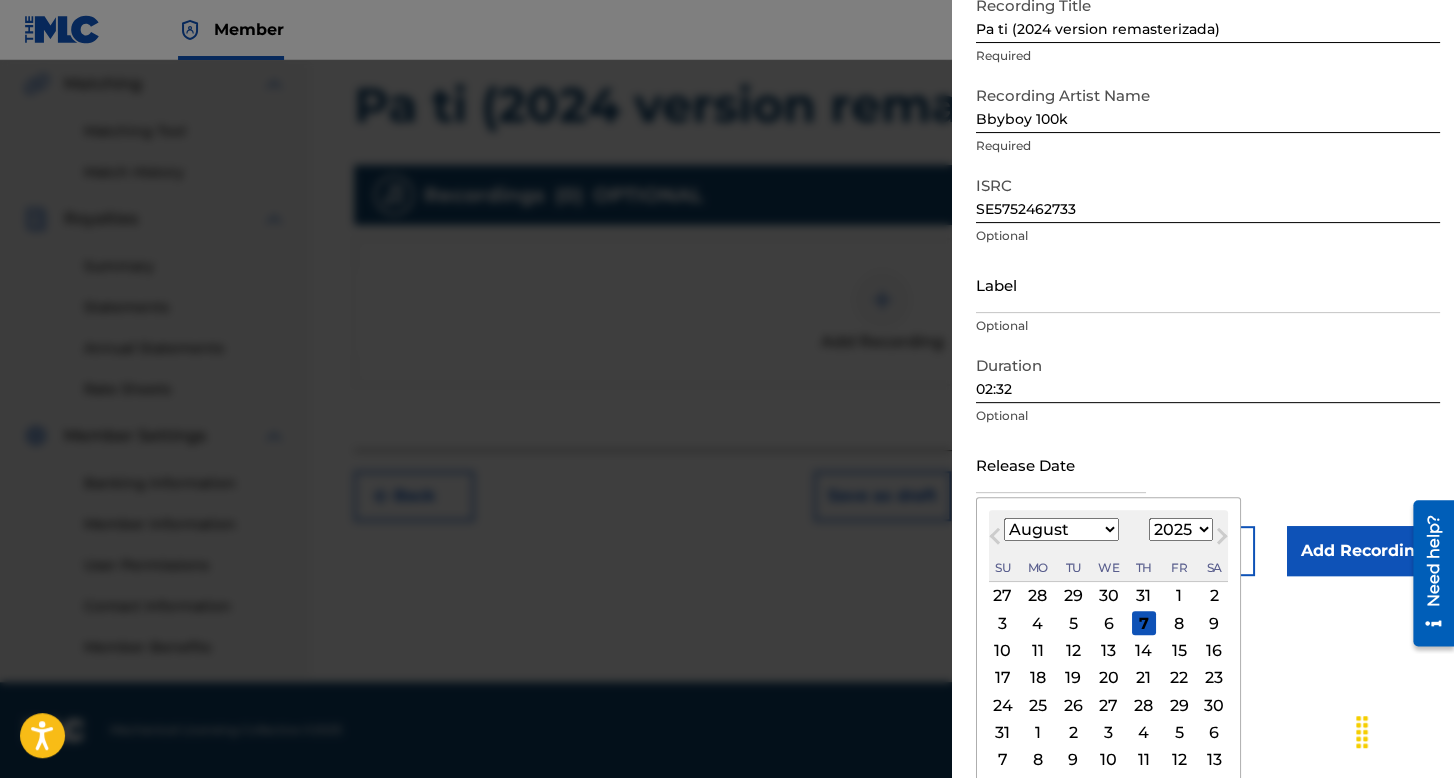 scroll, scrollTop: 139, scrollLeft: 0, axis: vertical 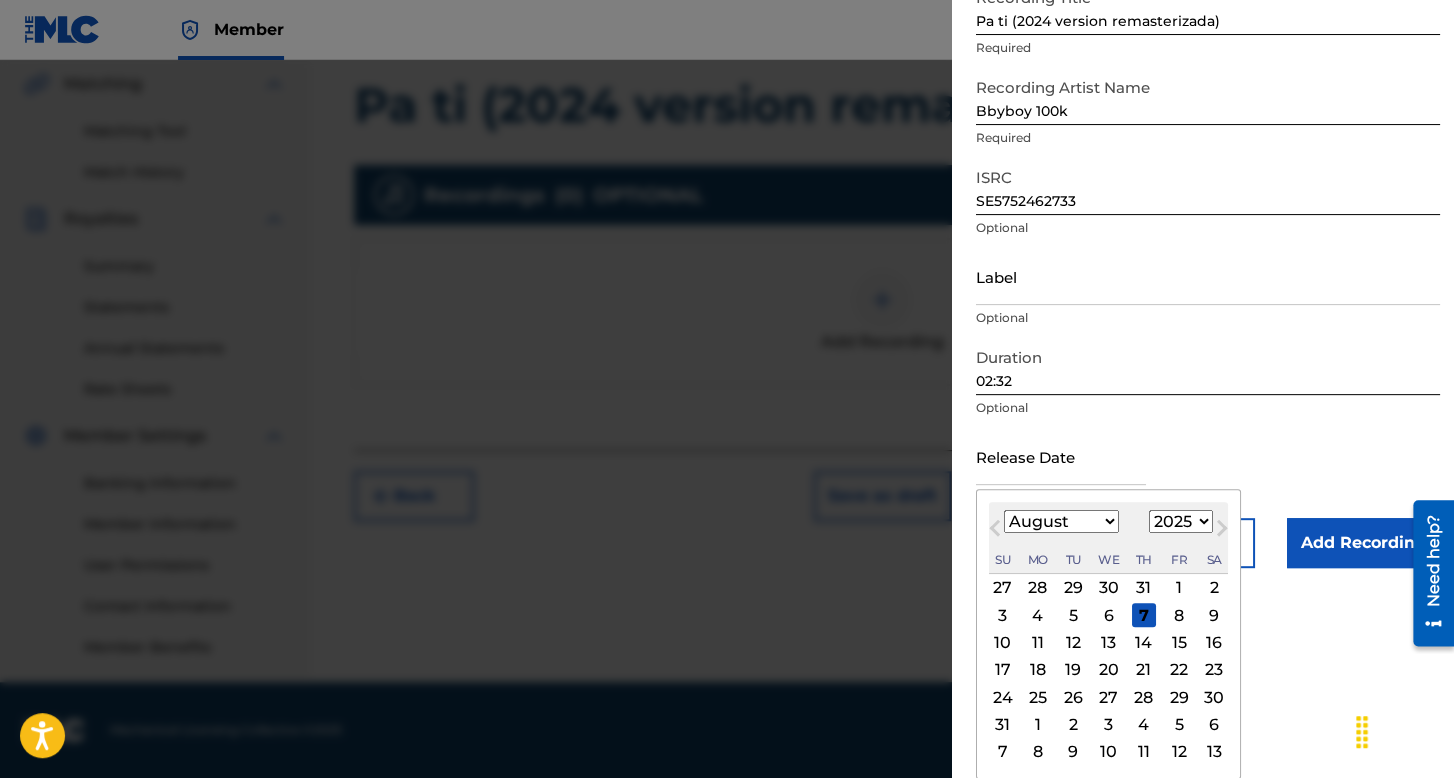 click on "January February March April May June July August September October November December" at bounding box center (1061, 521) 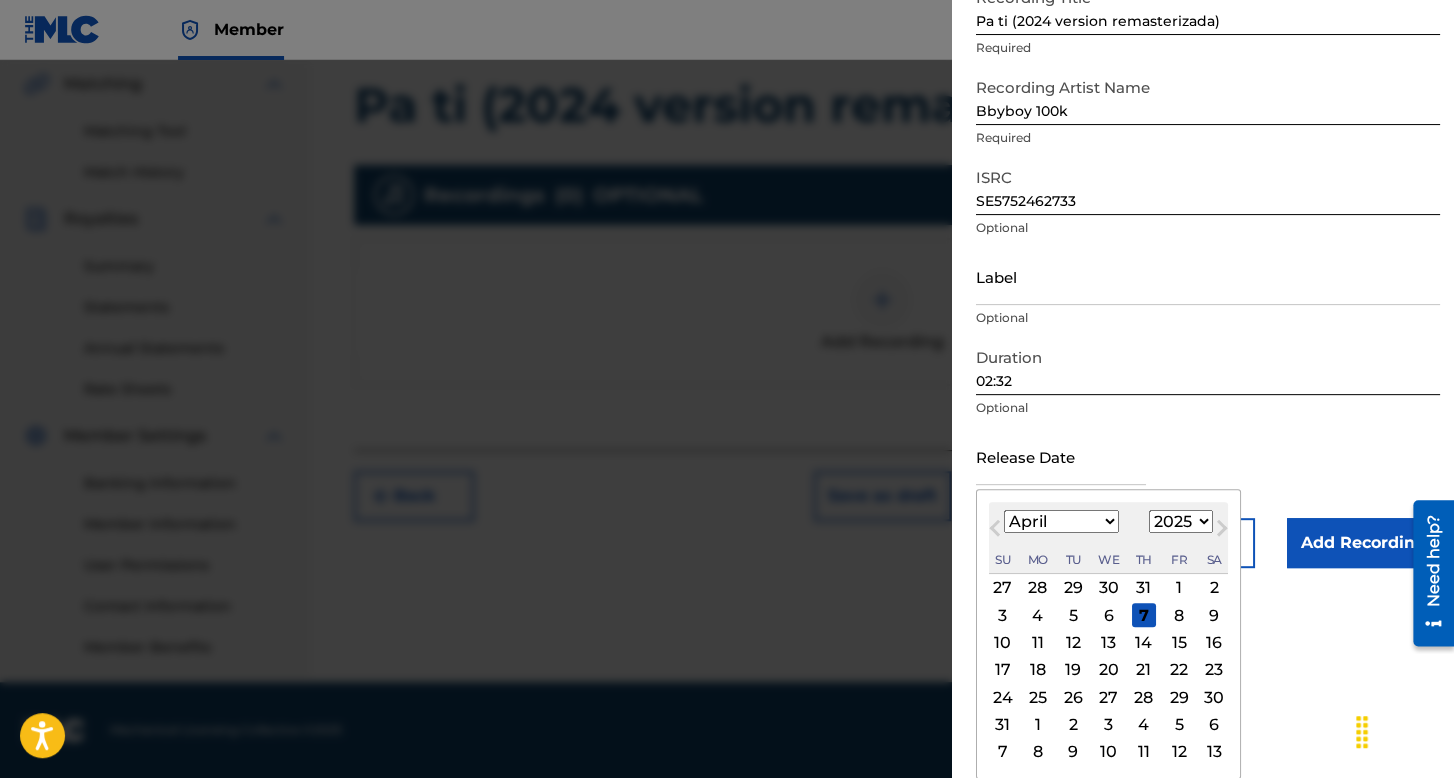 click on "January February March April May June July August September October November December" at bounding box center [1061, 521] 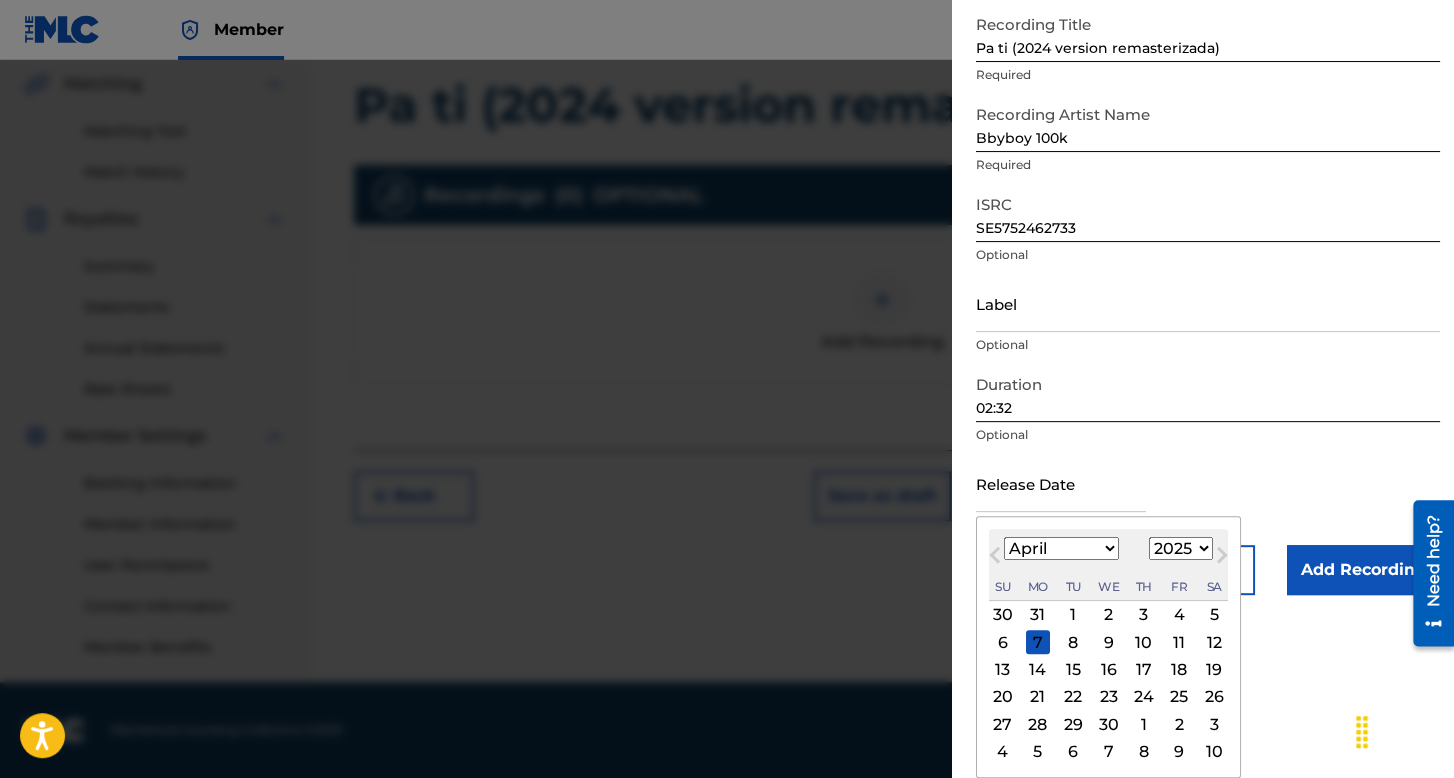 scroll, scrollTop: 112, scrollLeft: 0, axis: vertical 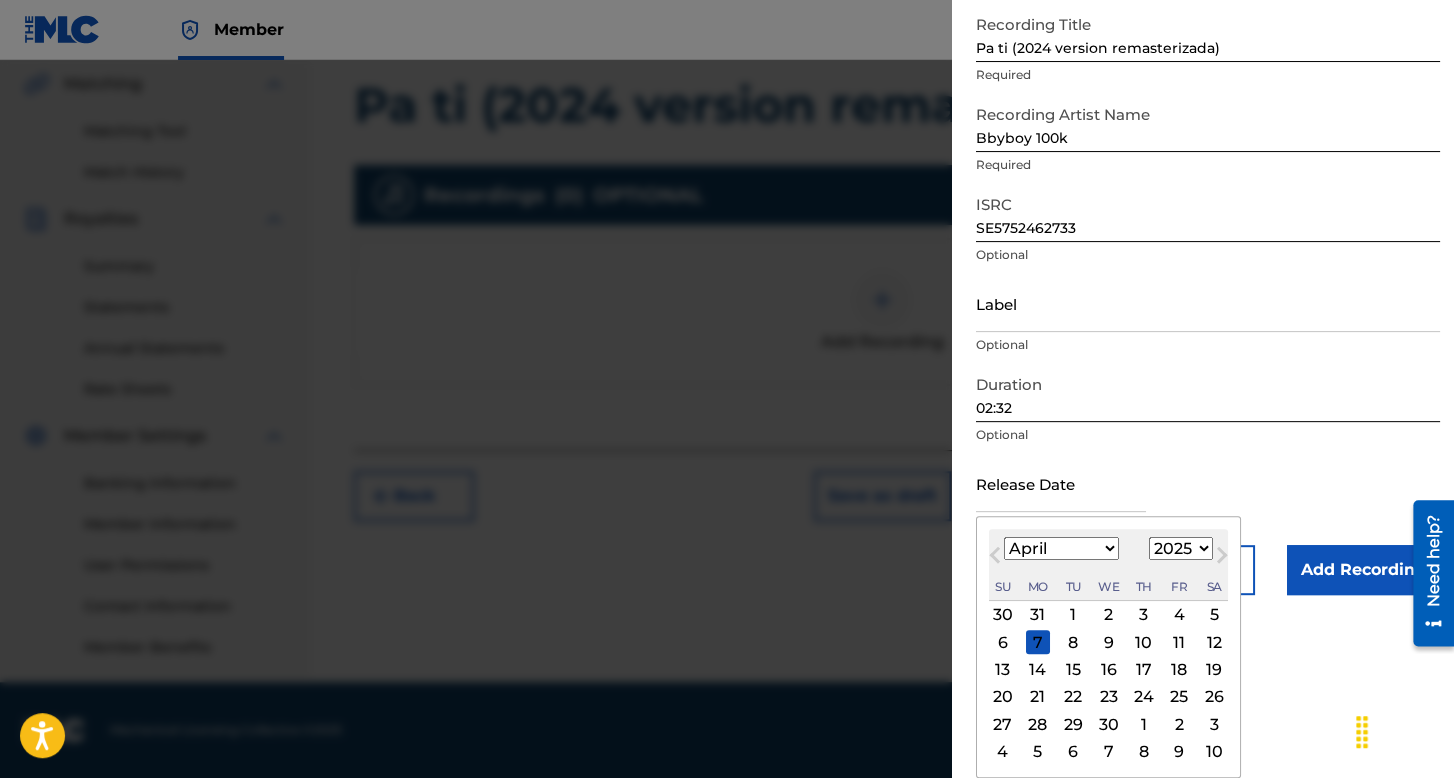 click on "1899 1900 1901 1902 1903 1904 1905 1906 1907 1908 1909 1910 1911 1912 1913 1914 1915 1916 1917 1918 1919 1920 1921 1922 1923 1924 1925 1926 1927 1928 1929 1930 1931 1932 1933 1934 1935 1936 1937 1938 1939 1940 1941 1942 1943 1944 1945 1946 1947 1948 1949 1950 1951 1952 1953 1954 1955 1956 1957 1958 1959 1960 1961 1962 1963 1964 1965 1966 1967 1968 1969 1970 1971 1972 1973 1974 1975 1976 1977 1978 1979 1980 1981 1982 1983 1984 1985 1986 1987 1988 1989 1990 1991 1992 1993 1994 1995 1996 1997 1998 1999 2000 2001 2002 2003 2004 2005 2006 2007 2008 2009 2010 2011 2012 2013 2014 2015 2016 2017 2018 2019 2020 2021 2022 2023 2024 2025 2026 2027 2028 2029 2030 2031 2032 2033 2034 2035 2036 2037 2038 2039 2040 2041 2042 2043 2044 2045 2046 2047 2048 2049 2050 2051 2052 2053 2054 2055 2056 2057 2058 2059 2060 2061 2062 2063 2064 2065 2066 2067 2068 2069 2070 2071 2072 2073 2074 2075 2076 2077 2078 2079 2080 2081 2082 2083 2084 2085 2086 2087 2088 2089 2090 2091 2092 2093 2094 2095 2096 2097 2098 2099 2100" at bounding box center [1181, 548] 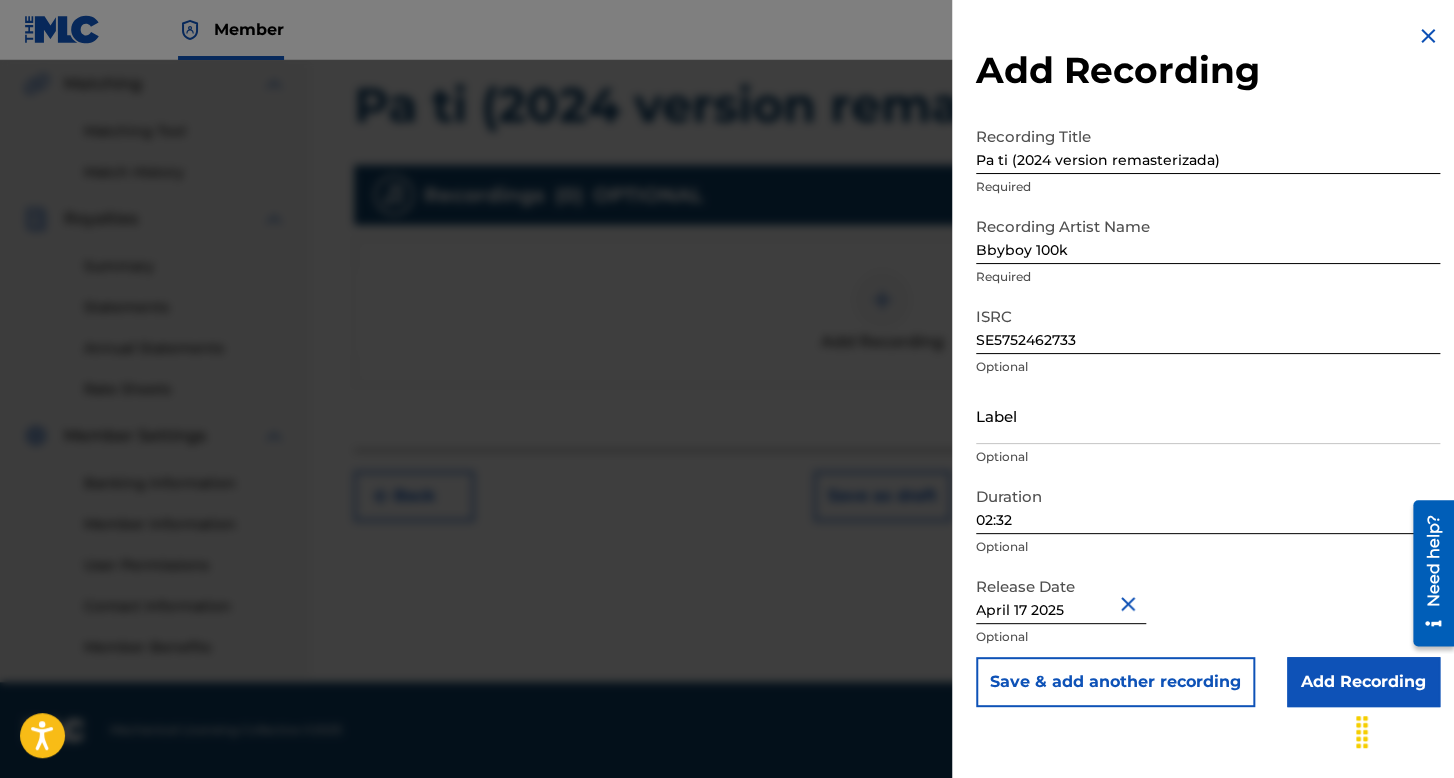 scroll, scrollTop: 0, scrollLeft: 0, axis: both 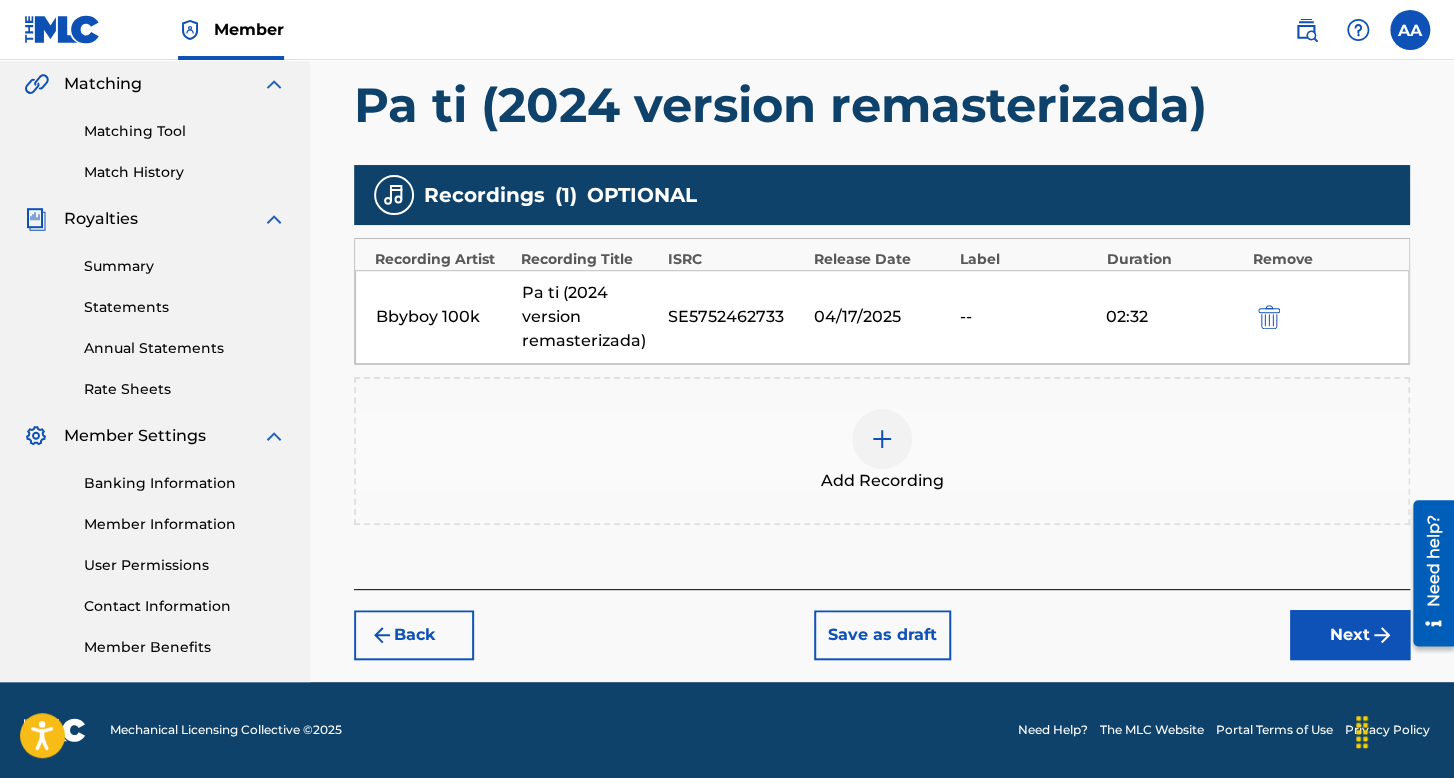 click on "Back" at bounding box center [414, 635] 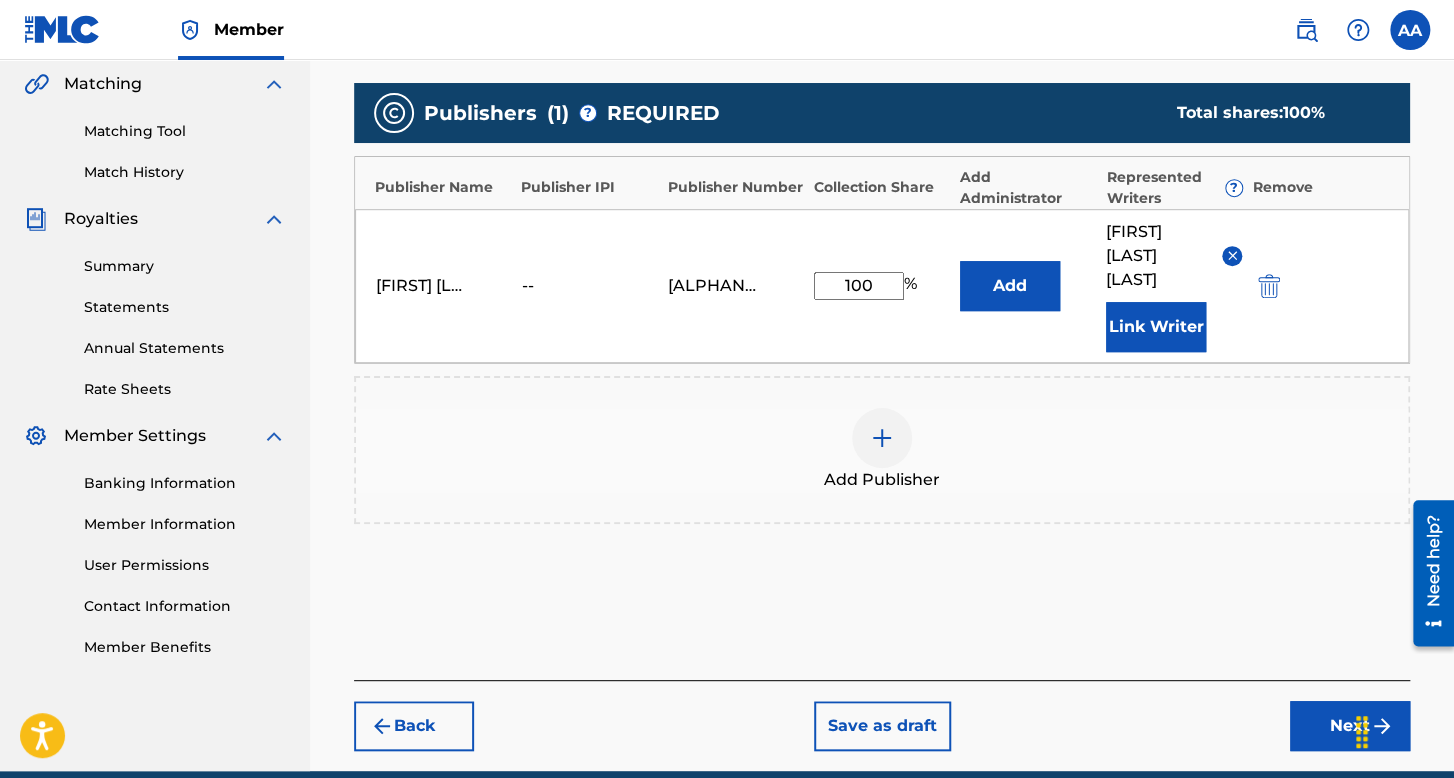 click on "Next" at bounding box center (1350, 726) 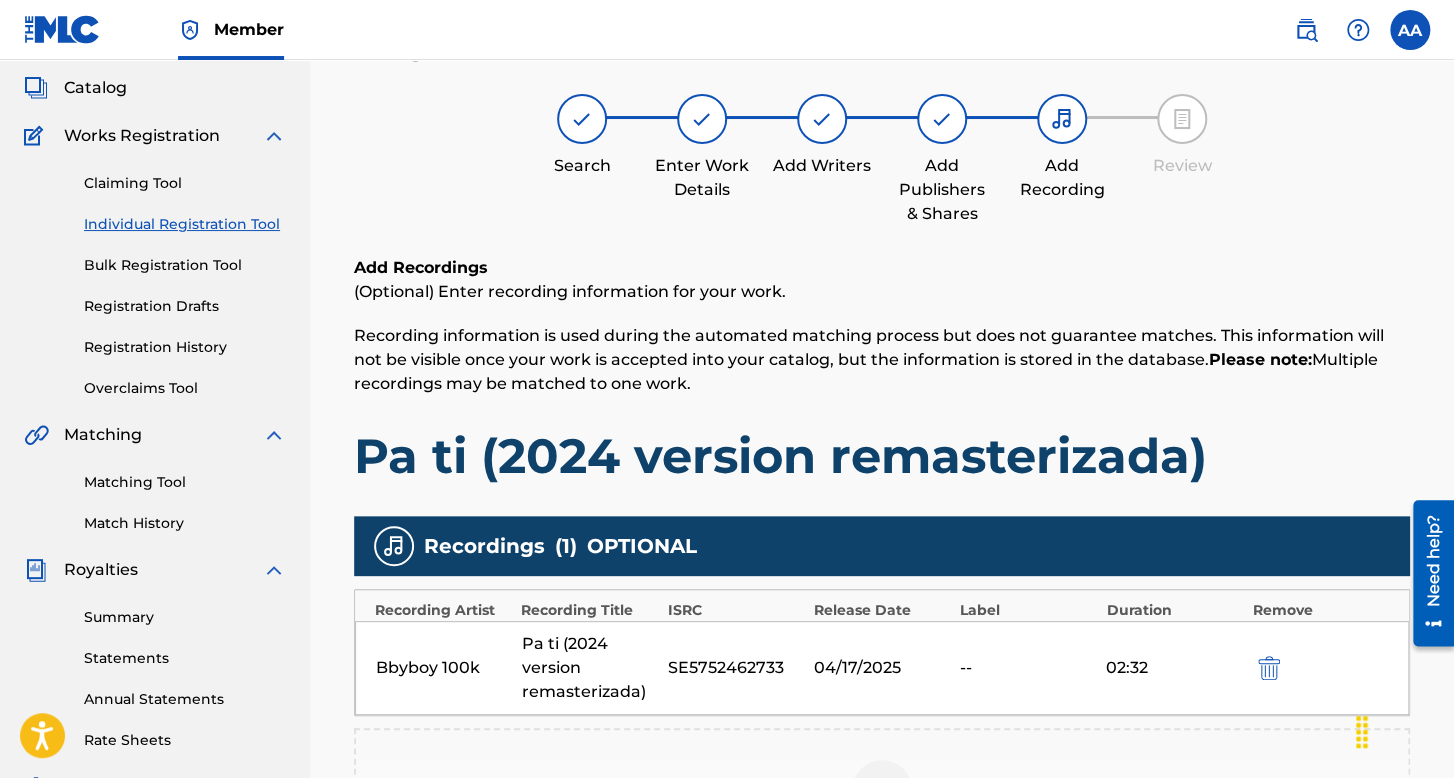 scroll, scrollTop: 90, scrollLeft: 0, axis: vertical 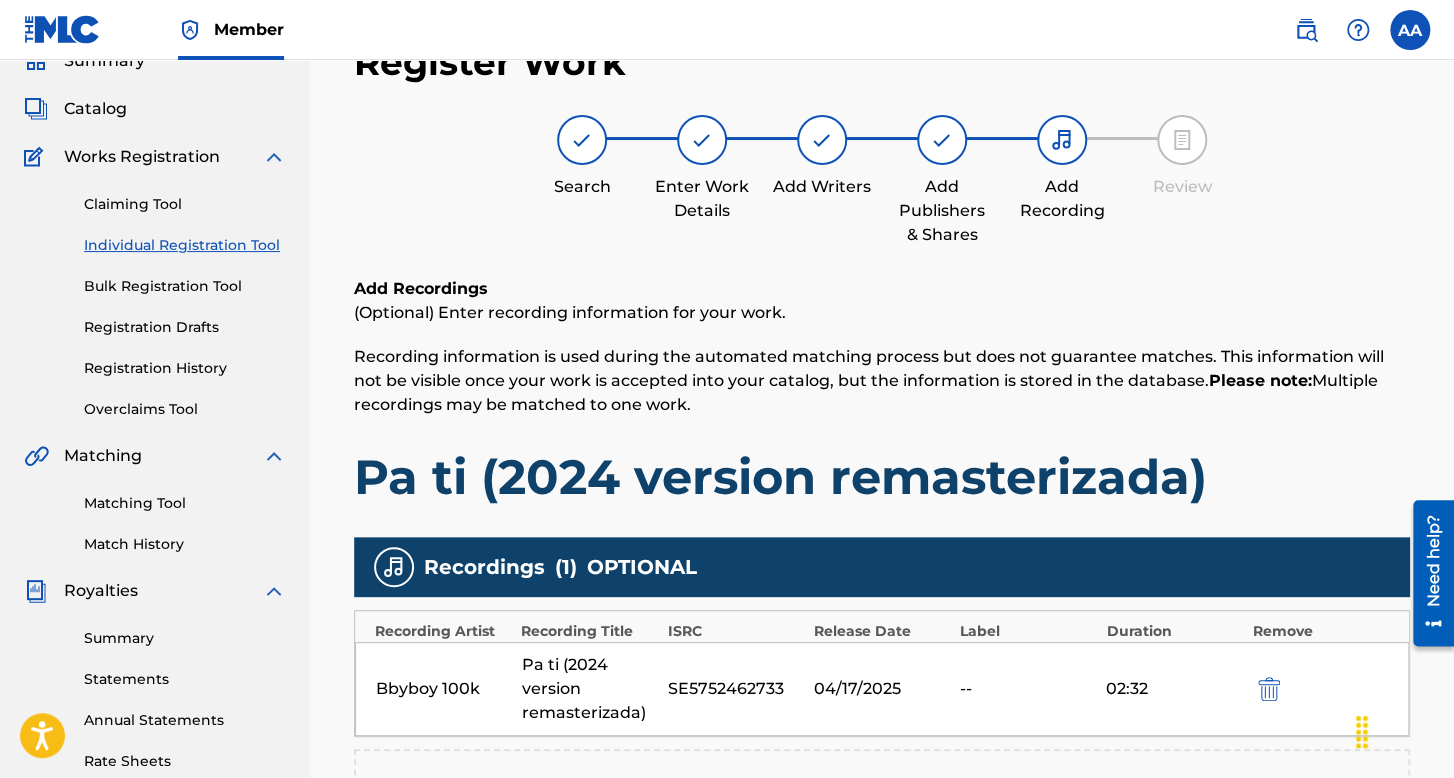 click at bounding box center [1269, 689] 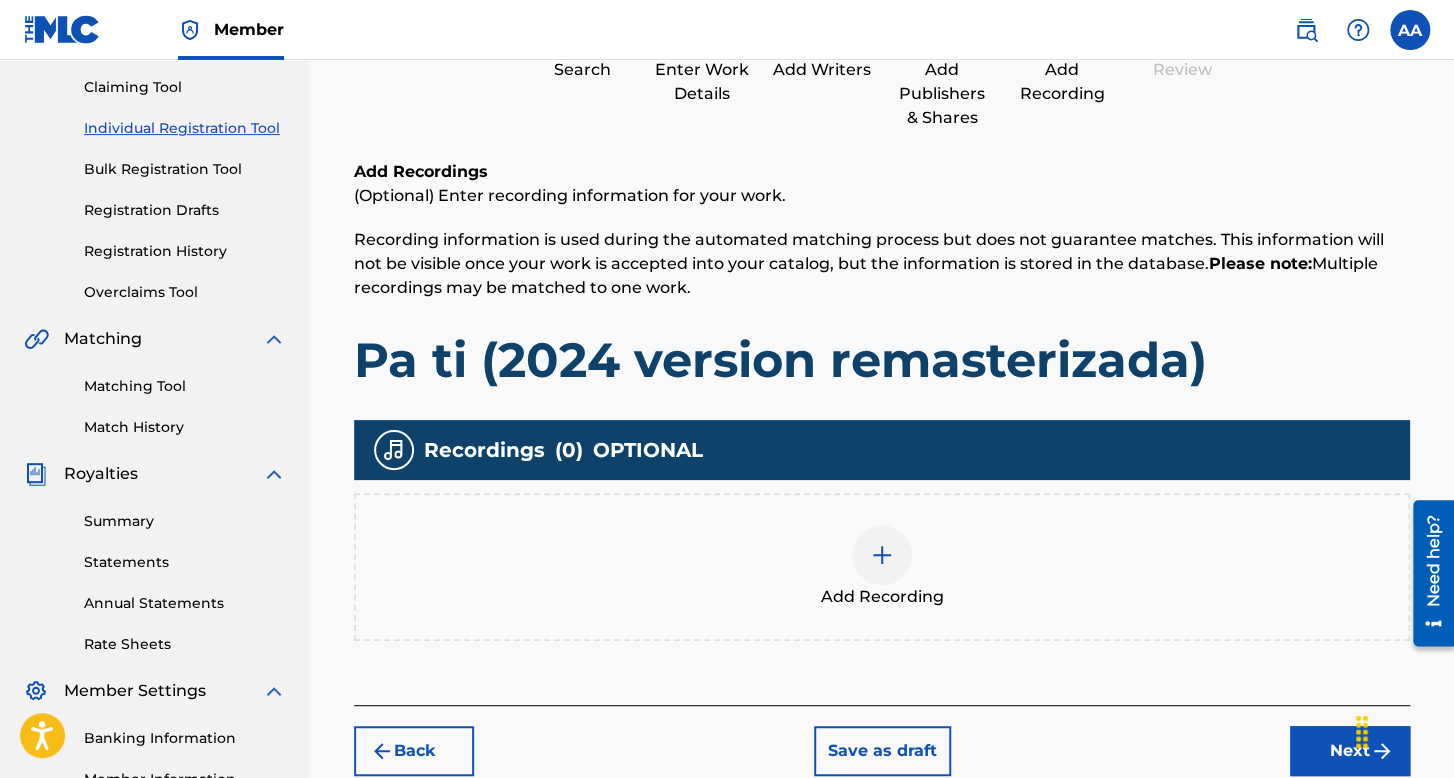 scroll, scrollTop: 290, scrollLeft: 0, axis: vertical 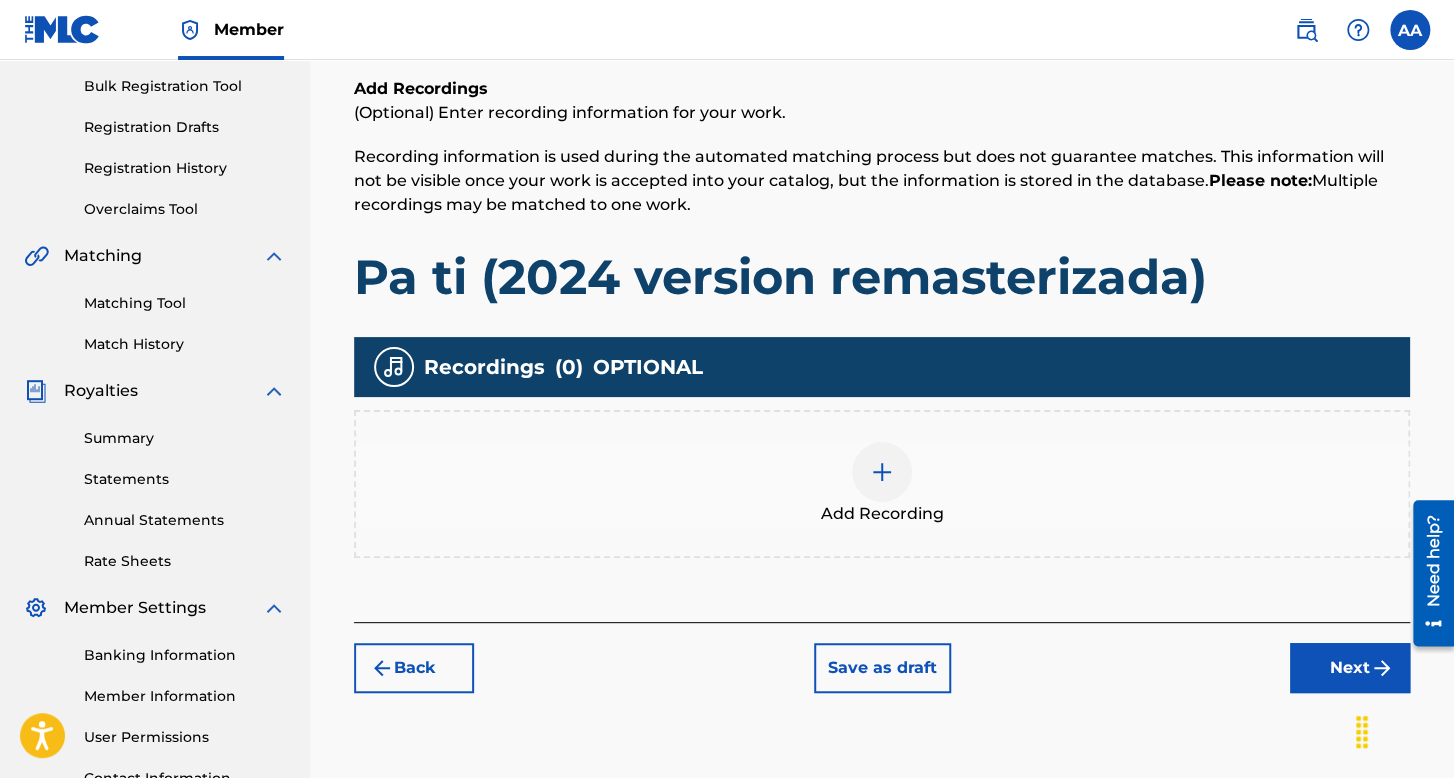 click on "Add Recording" at bounding box center (882, 484) 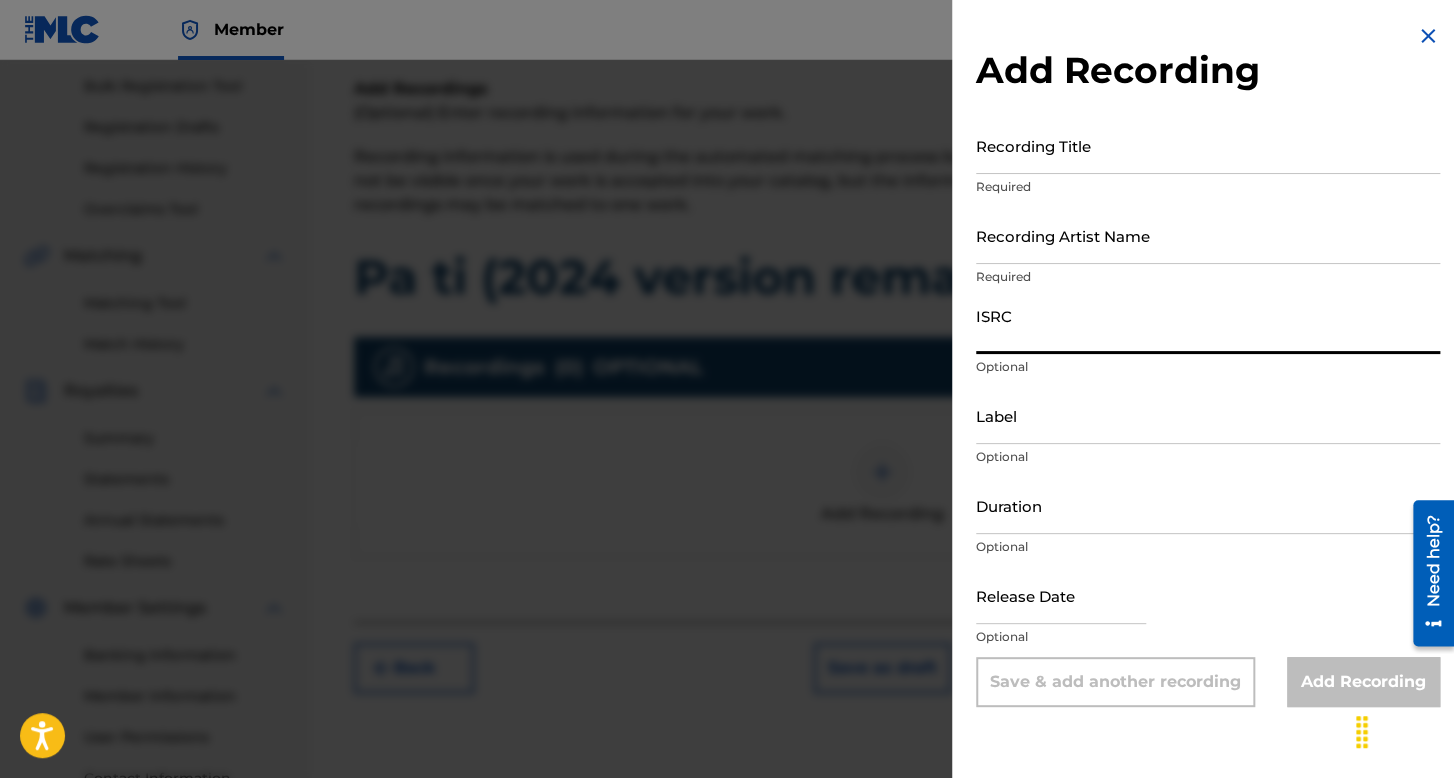 paste on "SE5752462733" 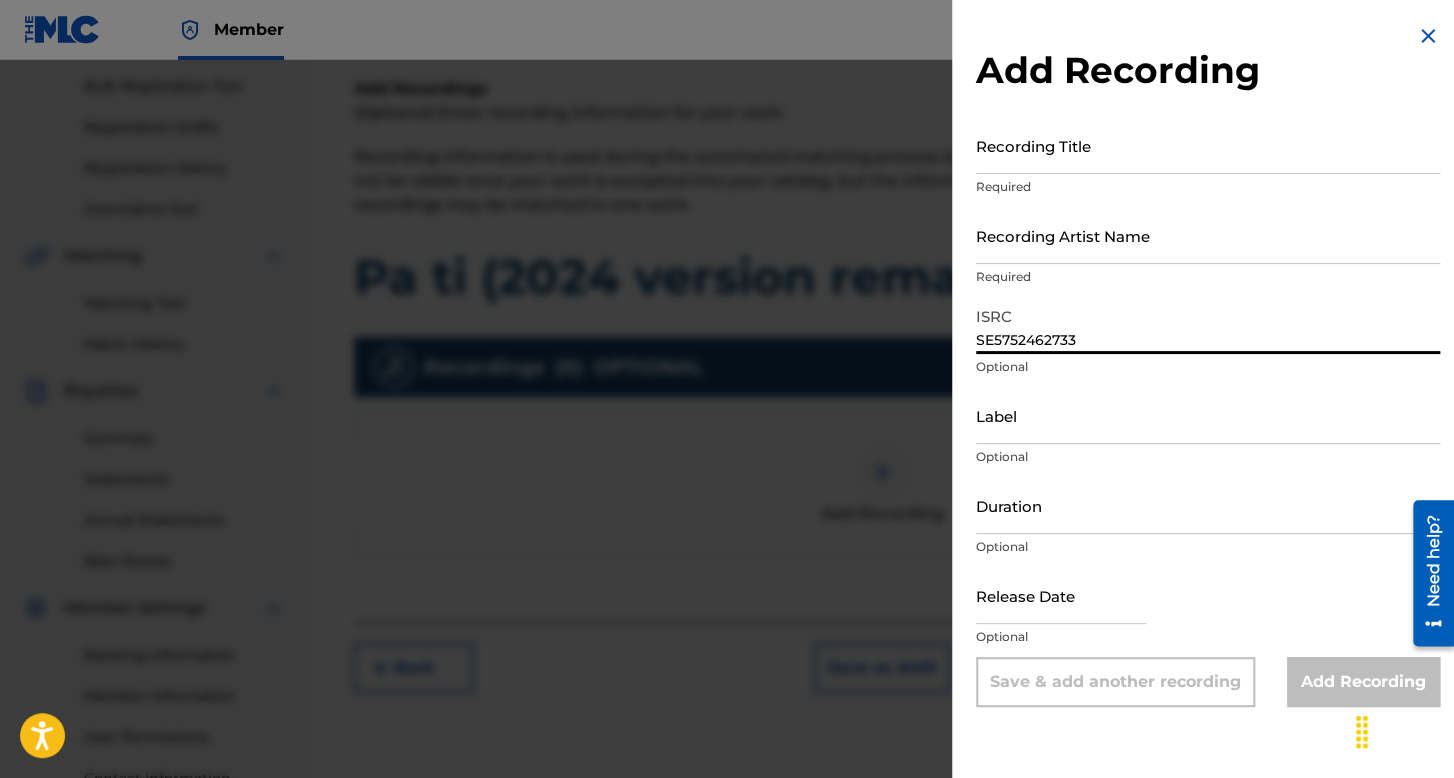 type on "SE5752462733" 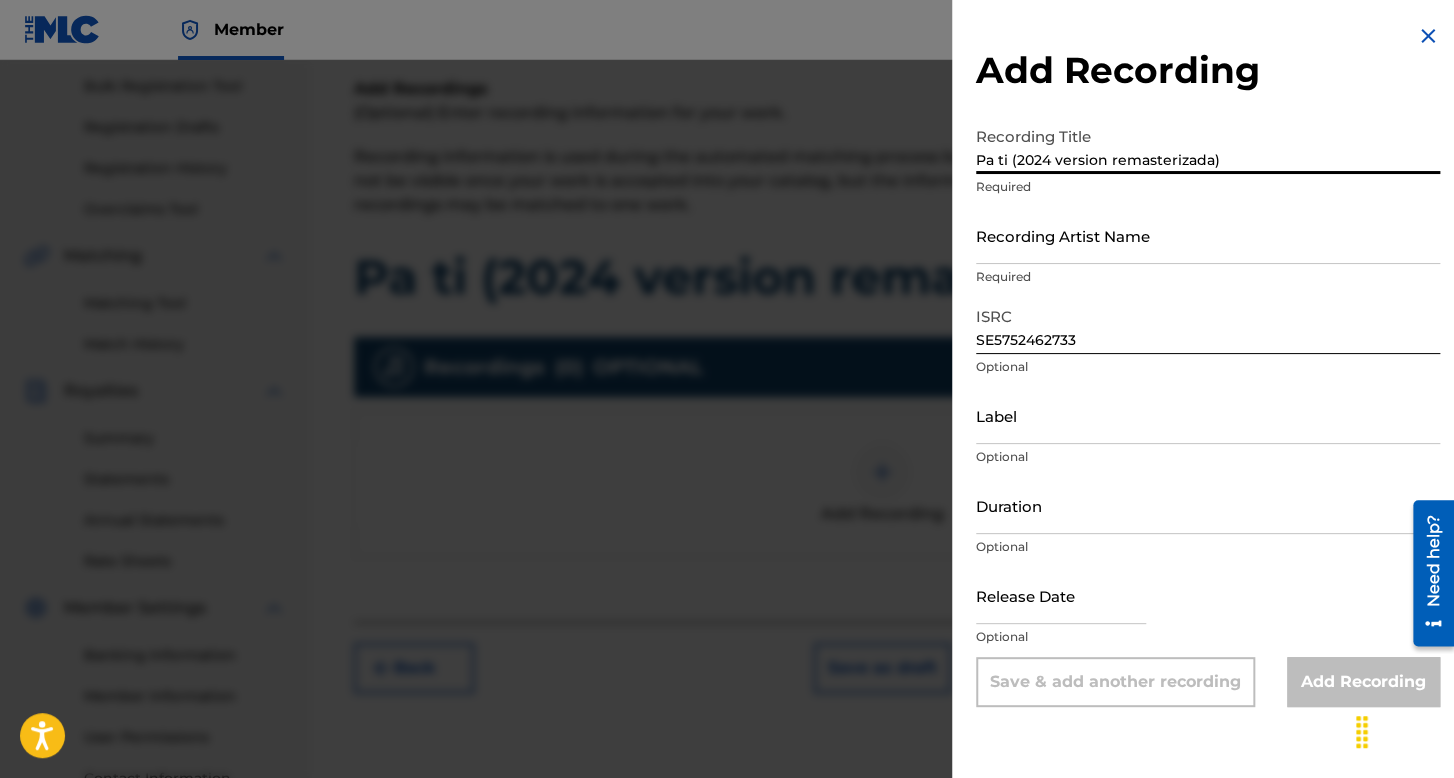 type on "Pa ti (2024 version remasterizada)" 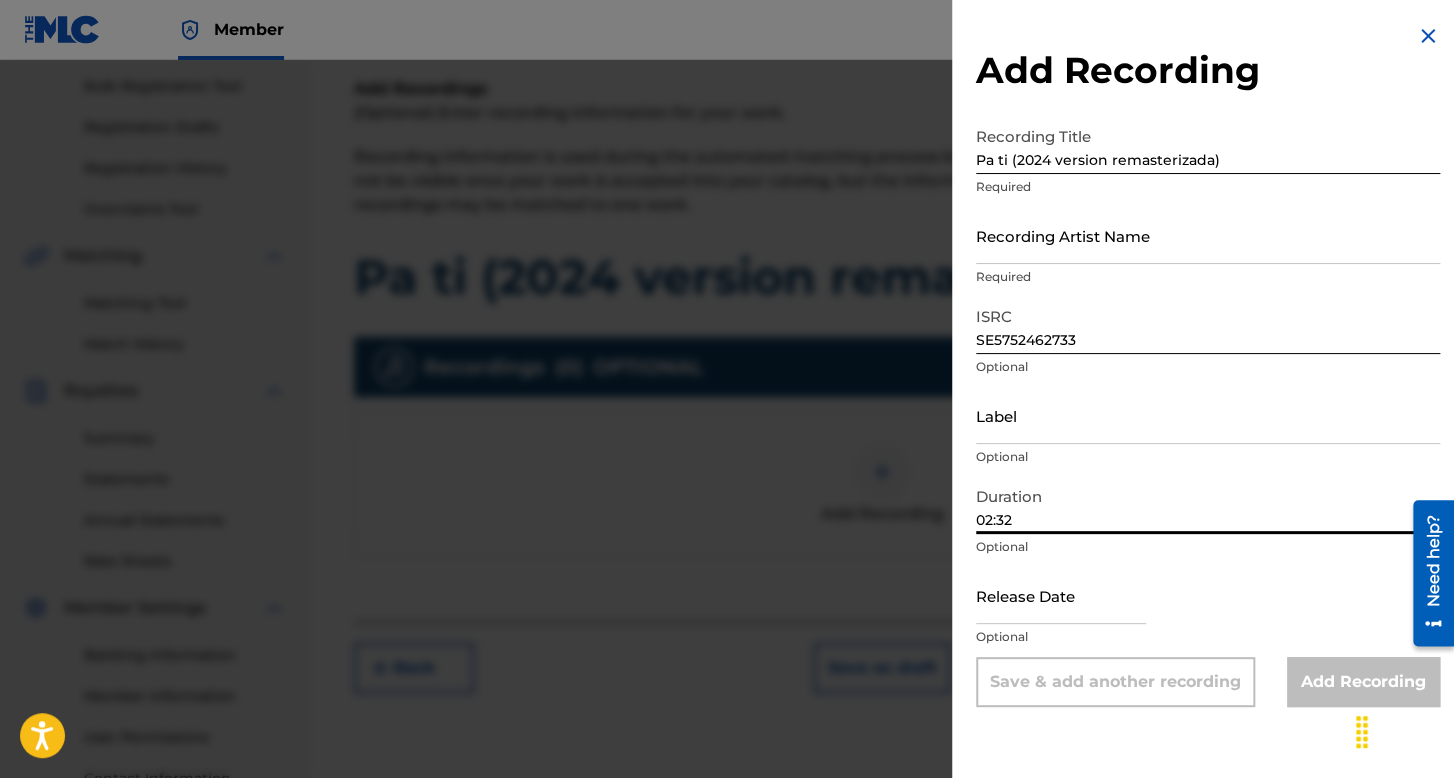 type on "02:32" 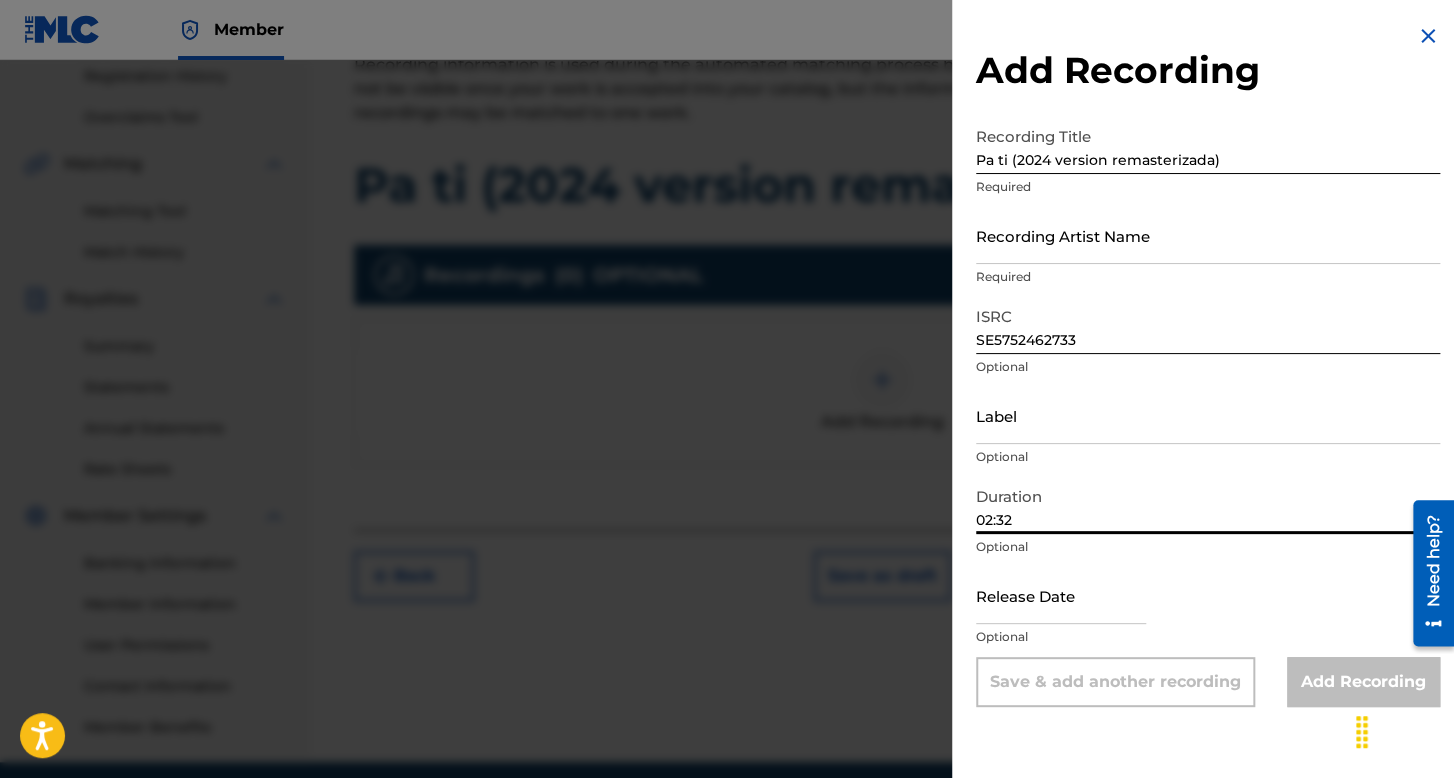 scroll, scrollTop: 462, scrollLeft: 0, axis: vertical 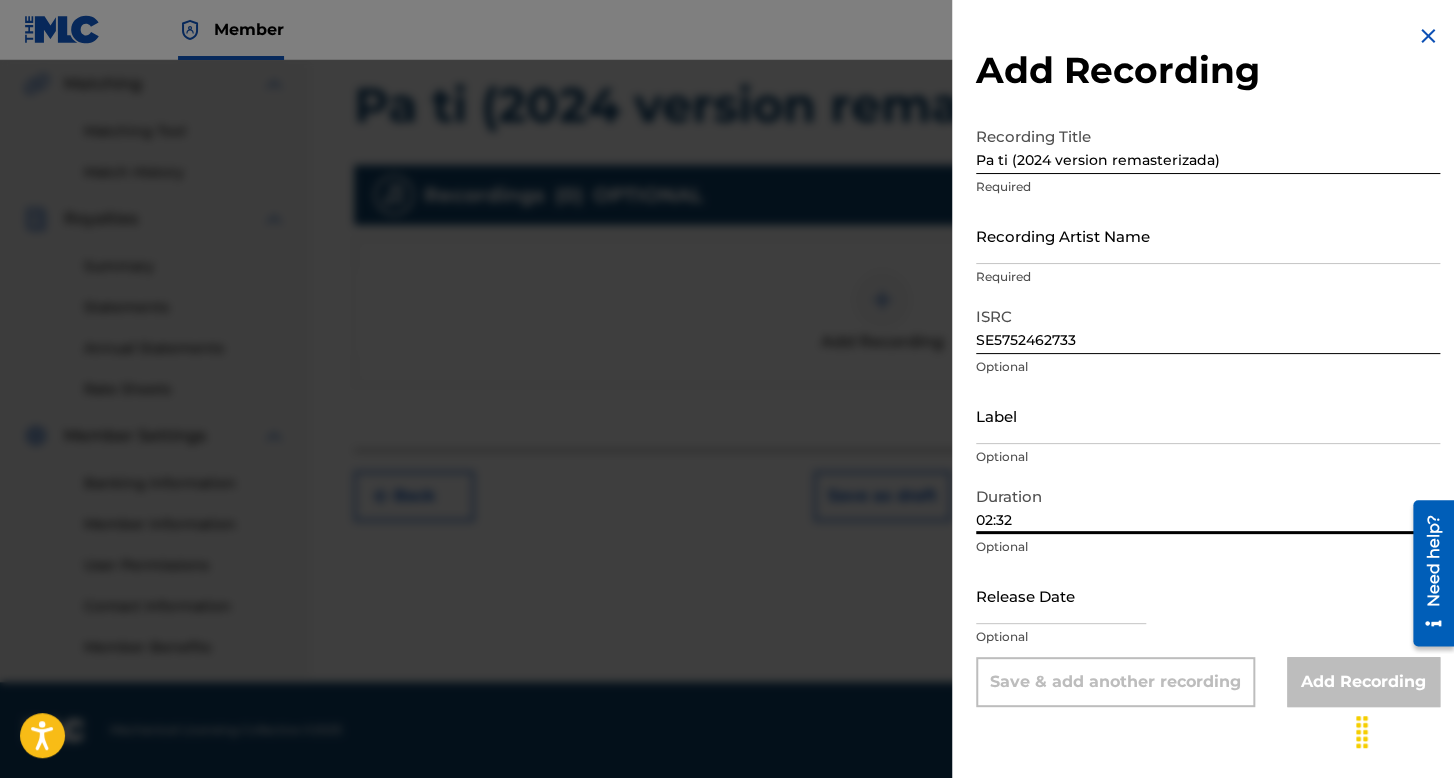 click at bounding box center [1061, 595] 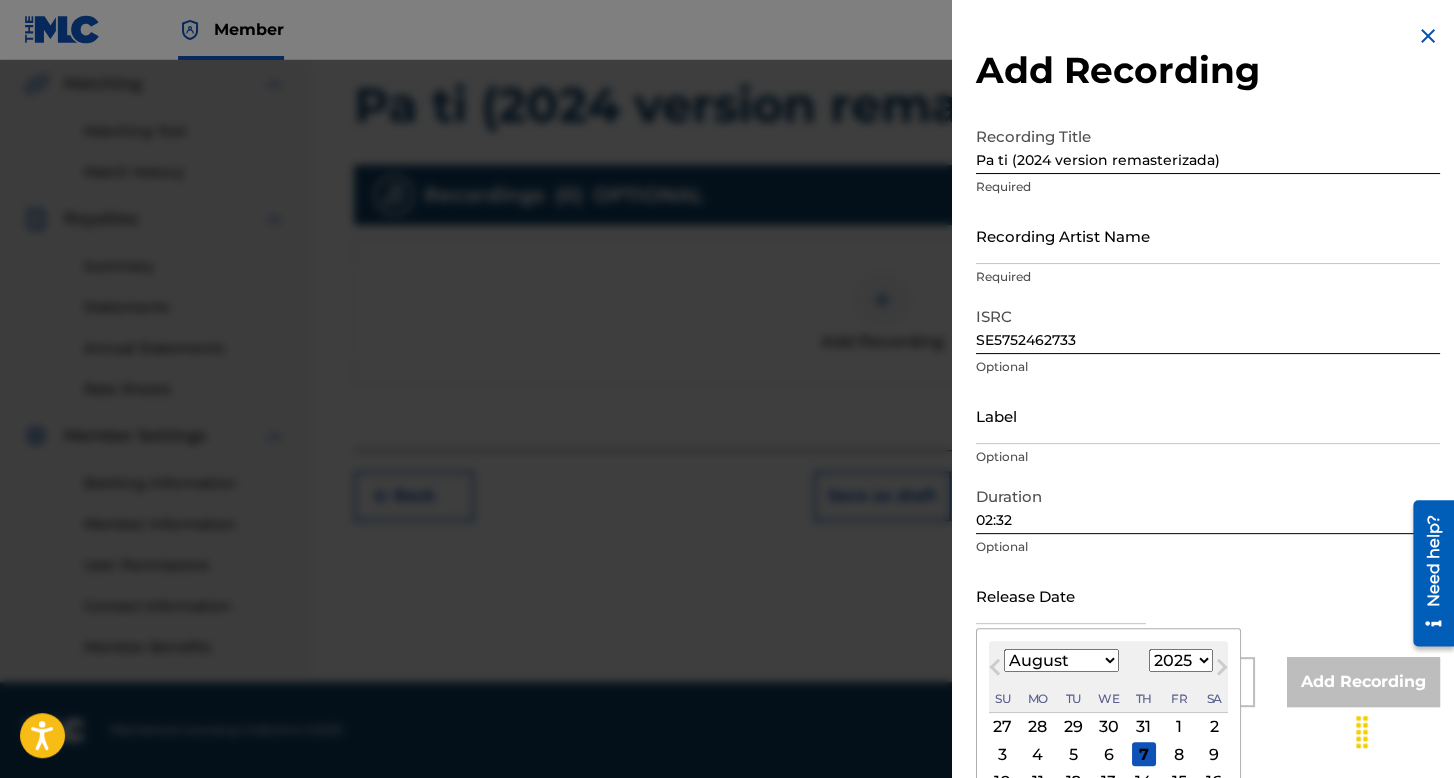 scroll, scrollTop: 139, scrollLeft: 0, axis: vertical 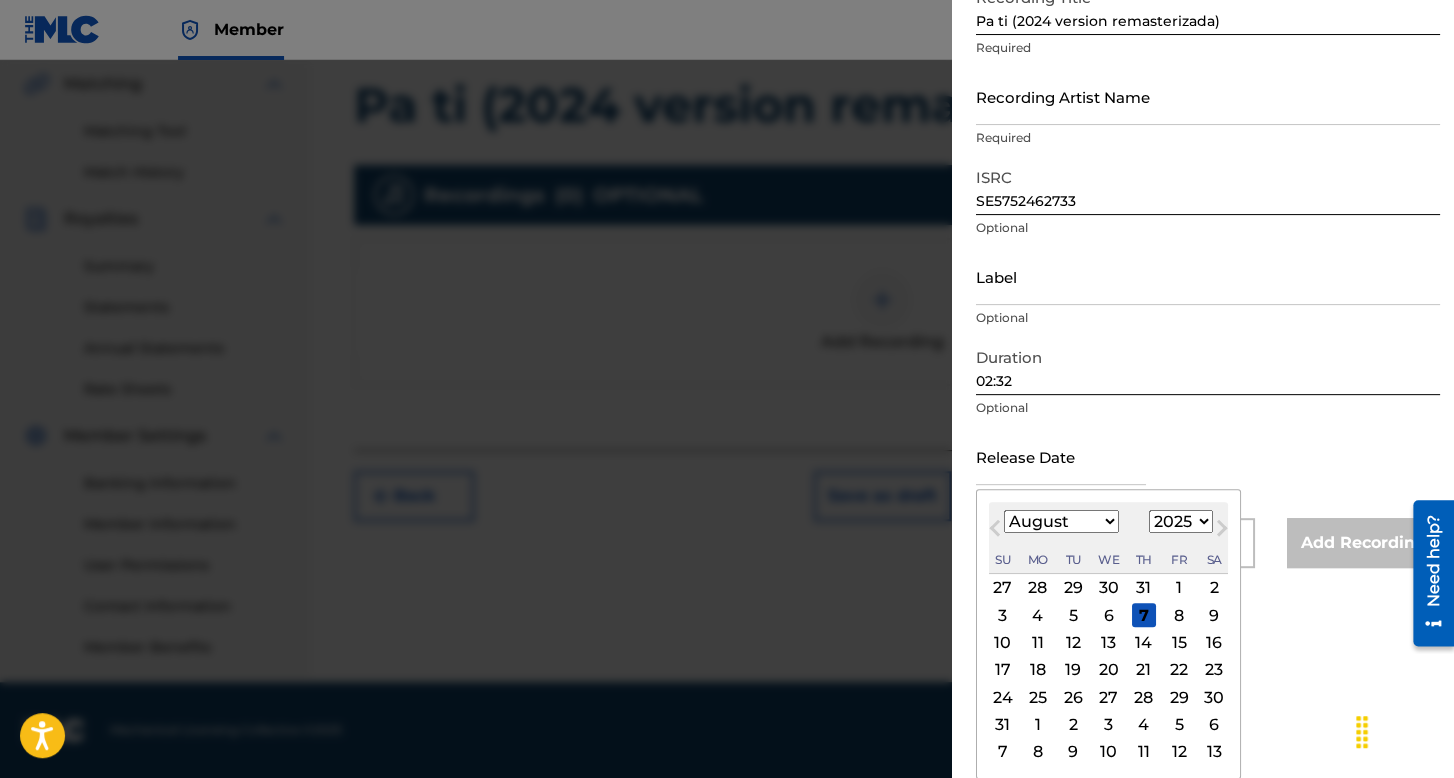 click on "January February March April May June July August September October November December" at bounding box center (1061, 521) 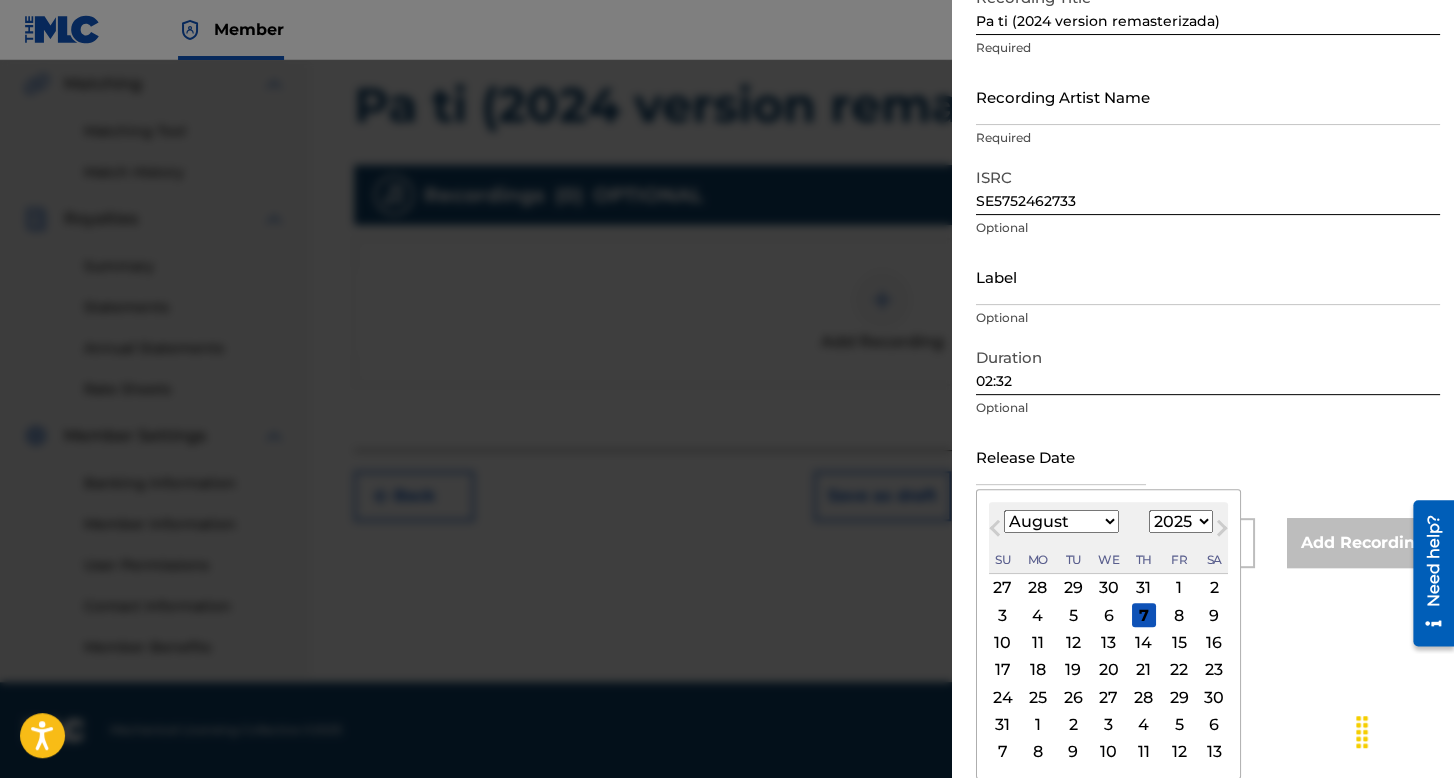 select on "3" 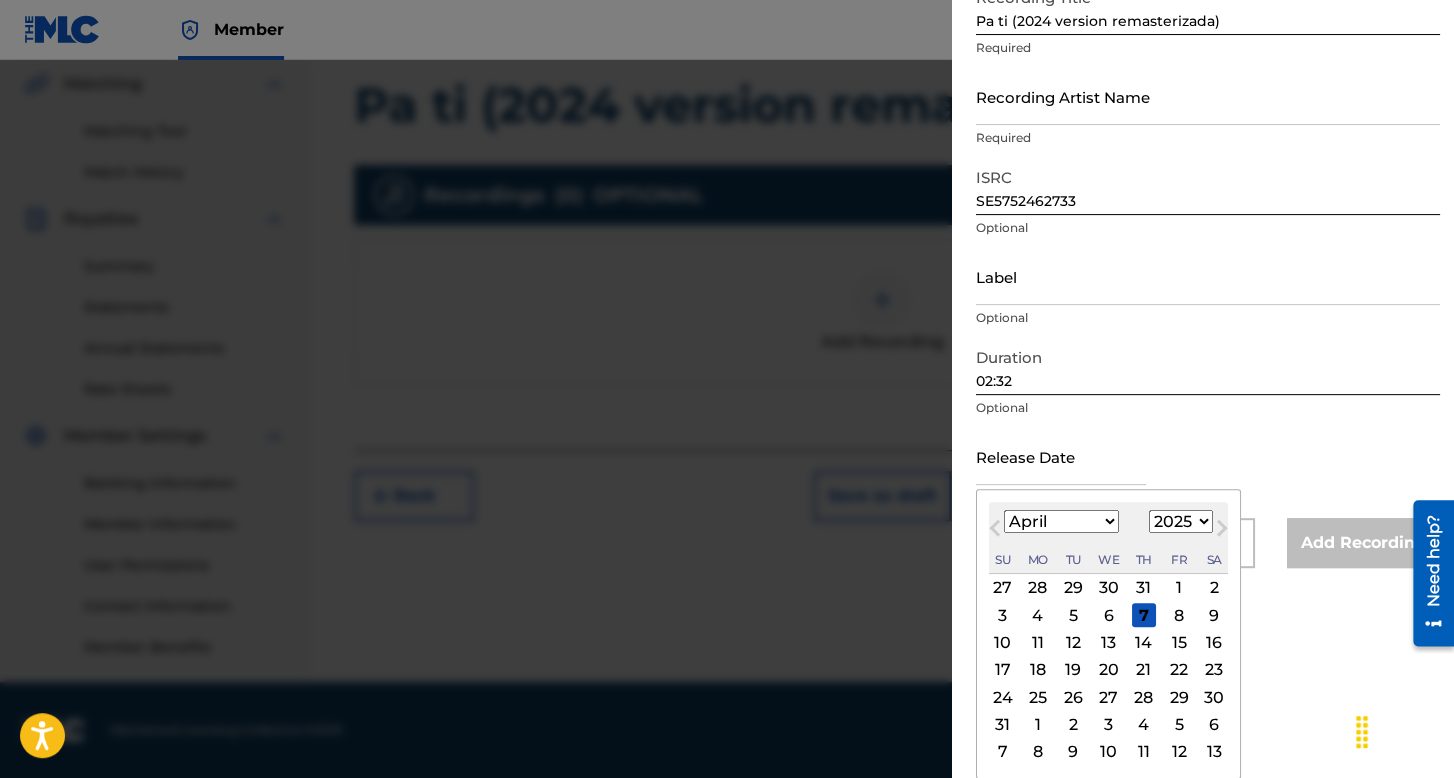 click on "January February March April May June July August September October November December" at bounding box center [1061, 521] 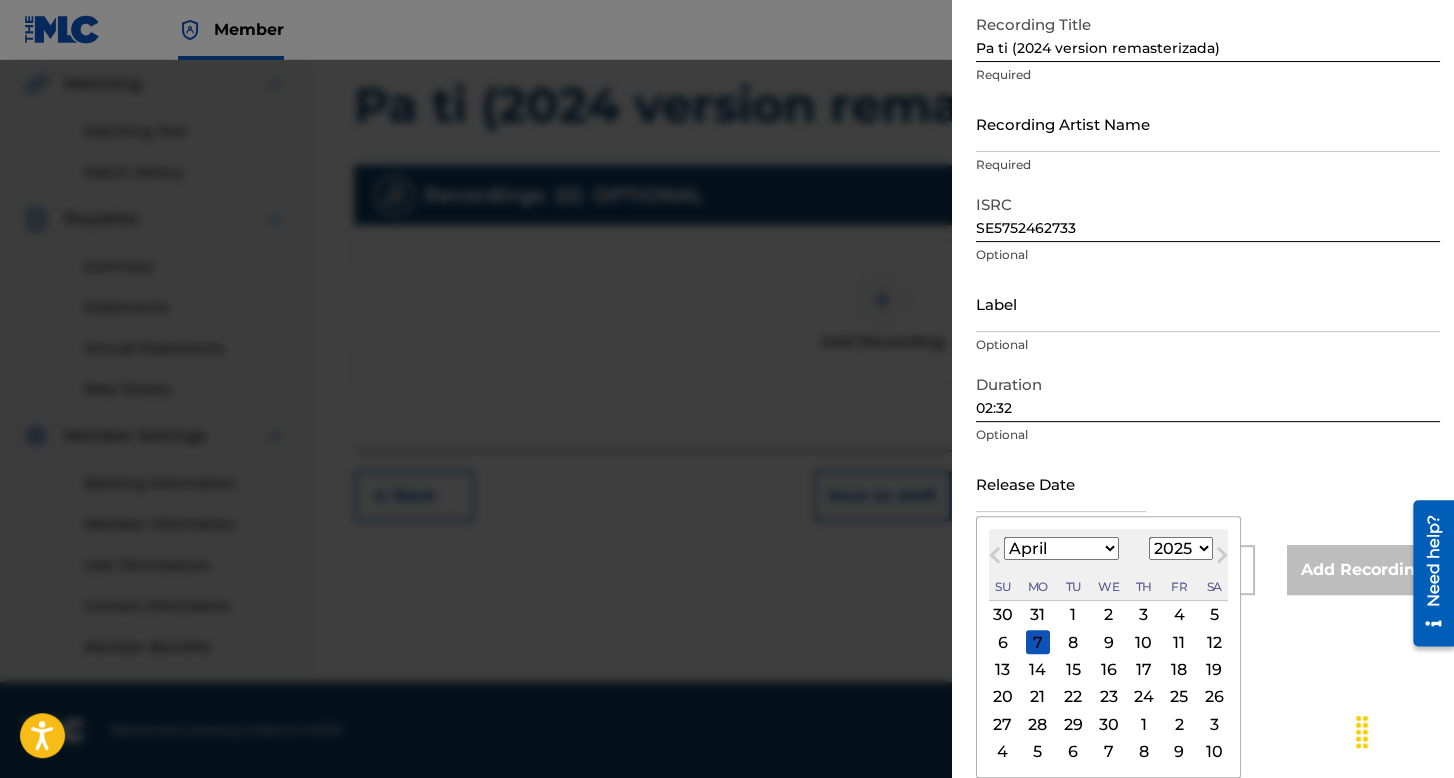scroll, scrollTop: 112, scrollLeft: 0, axis: vertical 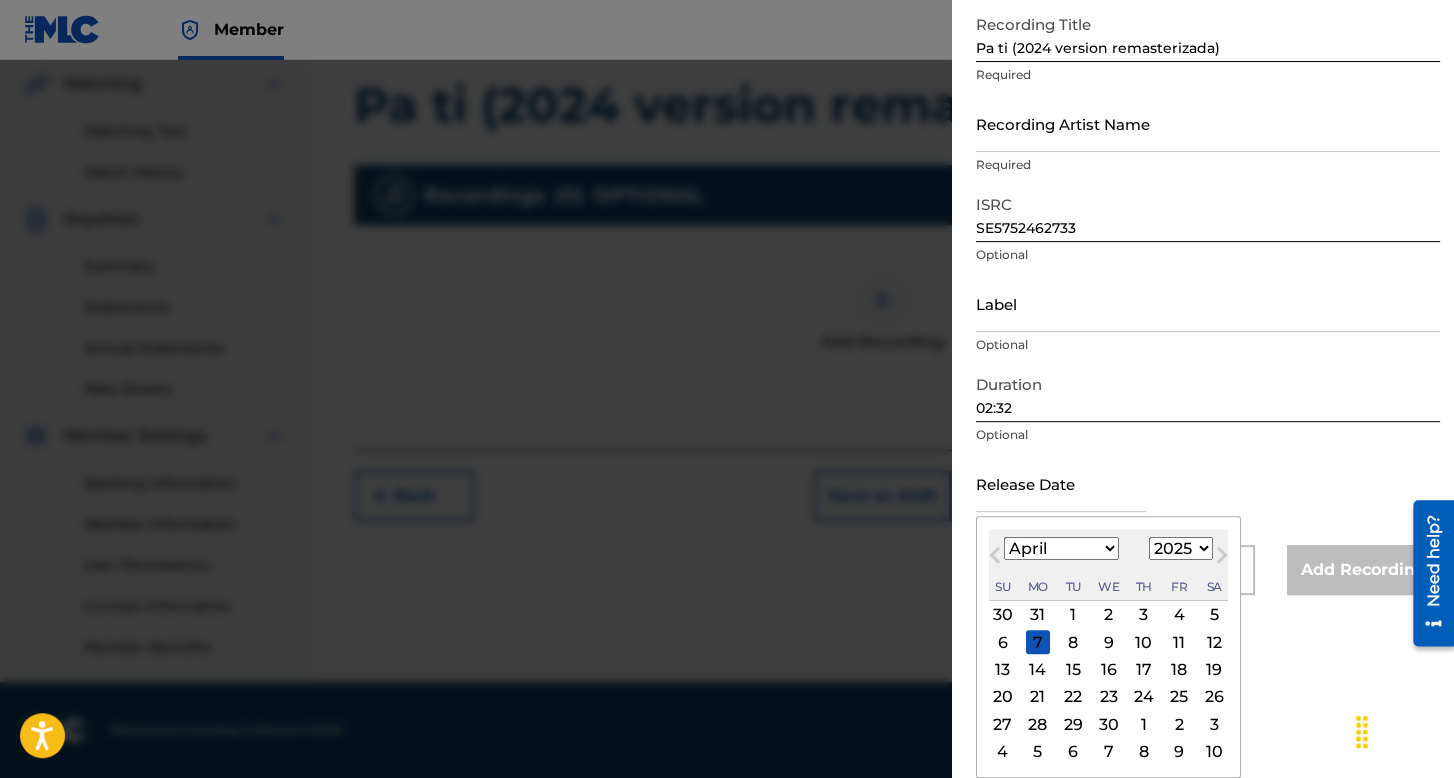 click on "1899 1900 1901 1902 1903 1904 1905 1906 1907 1908 1909 1910 1911 1912 1913 1914 1915 1916 1917 1918 1919 1920 1921 1922 1923 1924 1925 1926 1927 1928 1929 1930 1931 1932 1933 1934 1935 1936 1937 1938 1939 1940 1941 1942 1943 1944 1945 1946 1947 1948 1949 1950 1951 1952 1953 1954 1955 1956 1957 1958 1959 1960 1961 1962 1963 1964 1965 1966 1967 1968 1969 1970 1971 1972 1973 1974 1975 1976 1977 1978 1979 1980 1981 1982 1983 1984 1985 1986 1987 1988 1989 1990 1991 1992 1993 1994 1995 1996 1997 1998 1999 2000 2001 2002 2003 2004 2005 2006 2007 2008 2009 2010 2011 2012 2013 2014 2015 2016 2017 2018 2019 2020 2021 2022 2023 2024 2025 2026 2027 2028 2029 2030 2031 2032 2033 2034 2035 2036 2037 2038 2039 2040 2041 2042 2043 2044 2045 2046 2047 2048 2049 2050 2051 2052 2053 2054 2055 2056 2057 2058 2059 2060 2061 2062 2063 2064 2065 2066 2067 2068 2069 2070 2071 2072 2073 2074 2075 2076 2077 2078 2079 2080 2081 2082 2083 2084 2085 2086 2087 2088 2089 2090 2091 2092 2093 2094 2095 2096 2097 2098 2099 2100" at bounding box center [1181, 548] 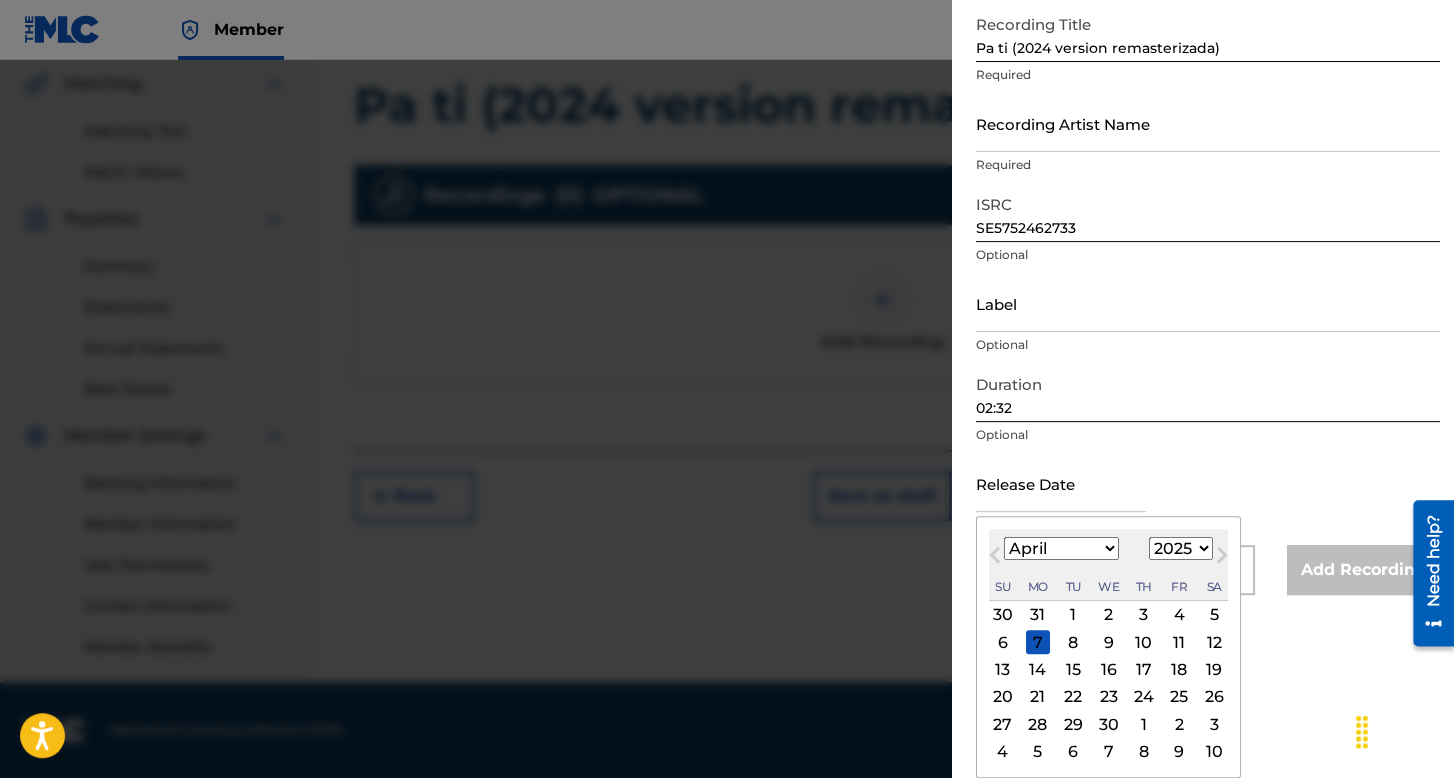 select on "2024" 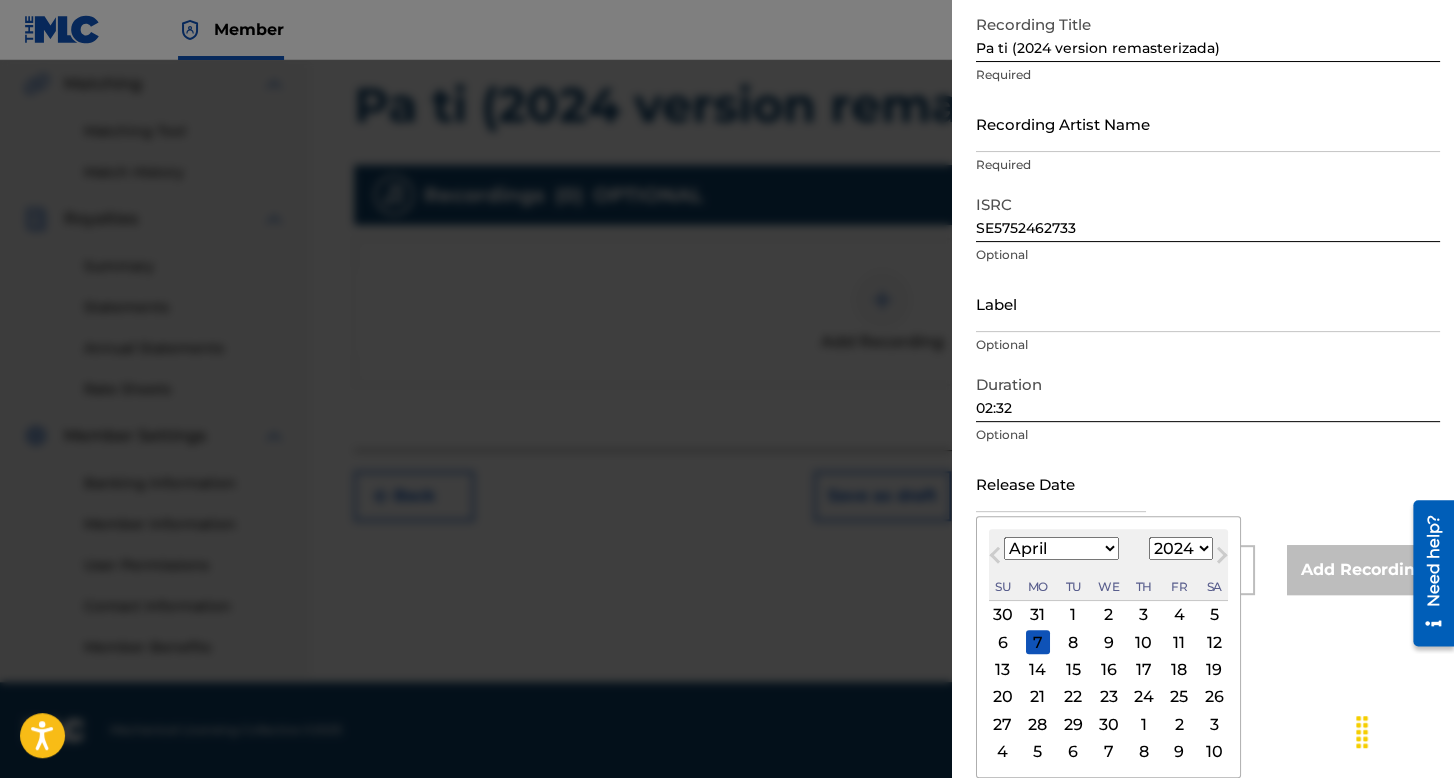 click on "1899 1900 1901 1902 1903 1904 1905 1906 1907 1908 1909 1910 1911 1912 1913 1914 1915 1916 1917 1918 1919 1920 1921 1922 1923 1924 1925 1926 1927 1928 1929 1930 1931 1932 1933 1934 1935 1936 1937 1938 1939 1940 1941 1942 1943 1944 1945 1946 1947 1948 1949 1950 1951 1952 1953 1954 1955 1956 1957 1958 1959 1960 1961 1962 1963 1964 1965 1966 1967 1968 1969 1970 1971 1972 1973 1974 1975 1976 1977 1978 1979 1980 1981 1982 1983 1984 1985 1986 1987 1988 1989 1990 1991 1992 1993 1994 1995 1996 1997 1998 1999 2000 2001 2002 2003 2004 2005 2006 2007 2008 2009 2010 2011 2012 2013 2014 2015 2016 2017 2018 2019 2020 2021 2022 2023 2024 2025 2026 2027 2028 2029 2030 2031 2032 2033 2034 2035 2036 2037 2038 2039 2040 2041 2042 2043 2044 2045 2046 2047 2048 2049 2050 2051 2052 2053 2054 2055 2056 2057 2058 2059 2060 2061 2062 2063 2064 2065 2066 2067 2068 2069 2070 2071 2072 2073 2074 2075 2076 2077 2078 2079 2080 2081 2082 2083 2084 2085 2086 2087 2088 2089 2090 2091 2092 2093 2094 2095 2096 2097 2098 2099 2100" at bounding box center (1181, 548) 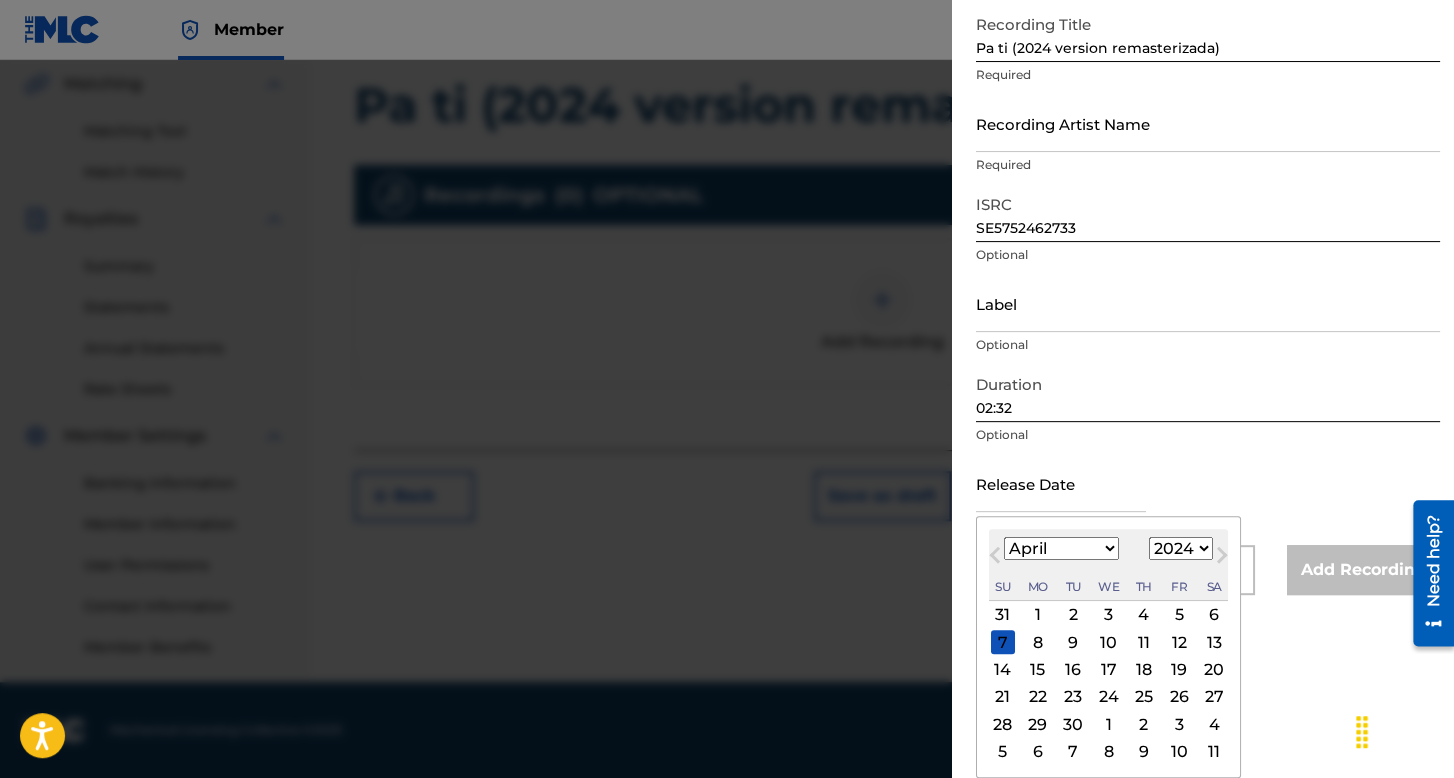 click on "17" at bounding box center [1109, 670] 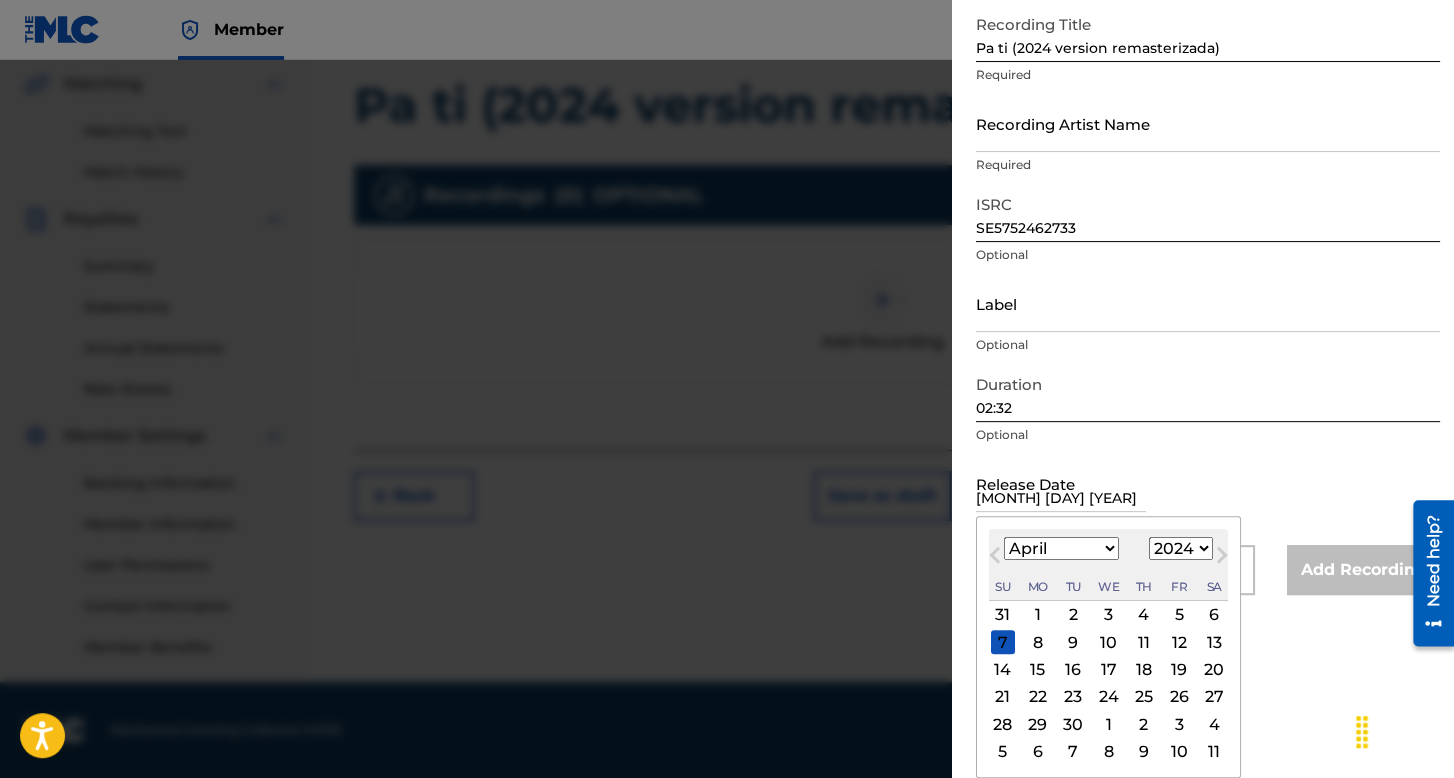 scroll, scrollTop: 0, scrollLeft: 0, axis: both 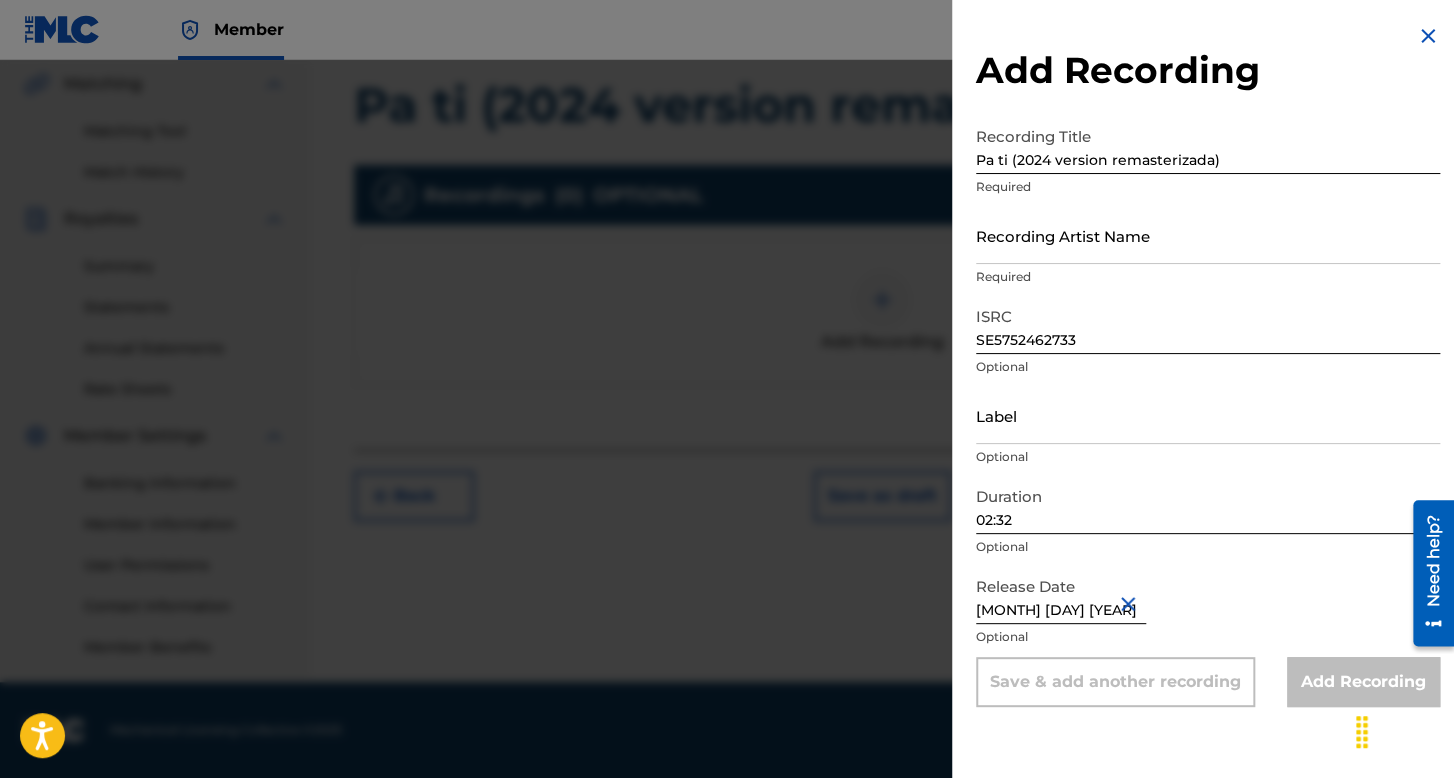click on "Recording Artist Name" at bounding box center (1208, 235) 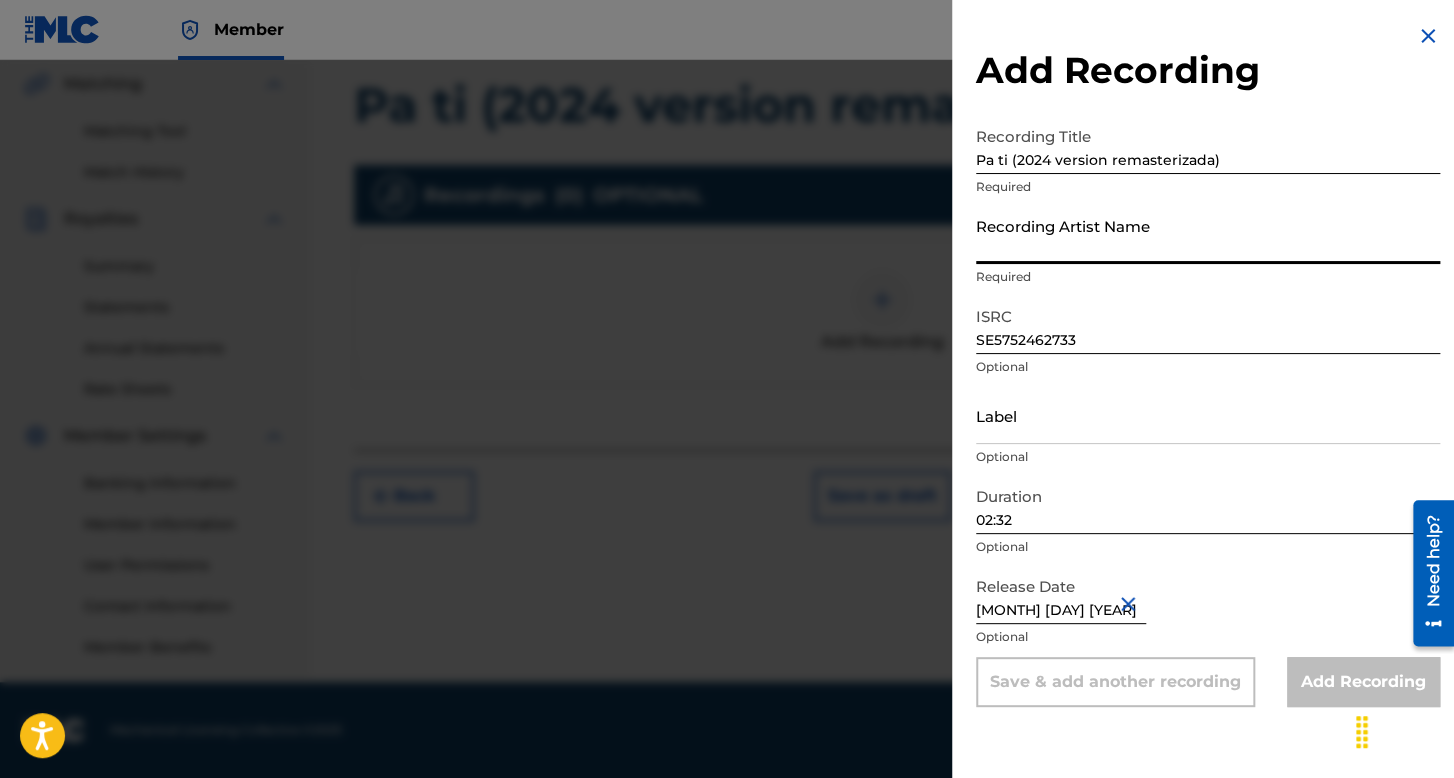 type on "Bbyboy 100k" 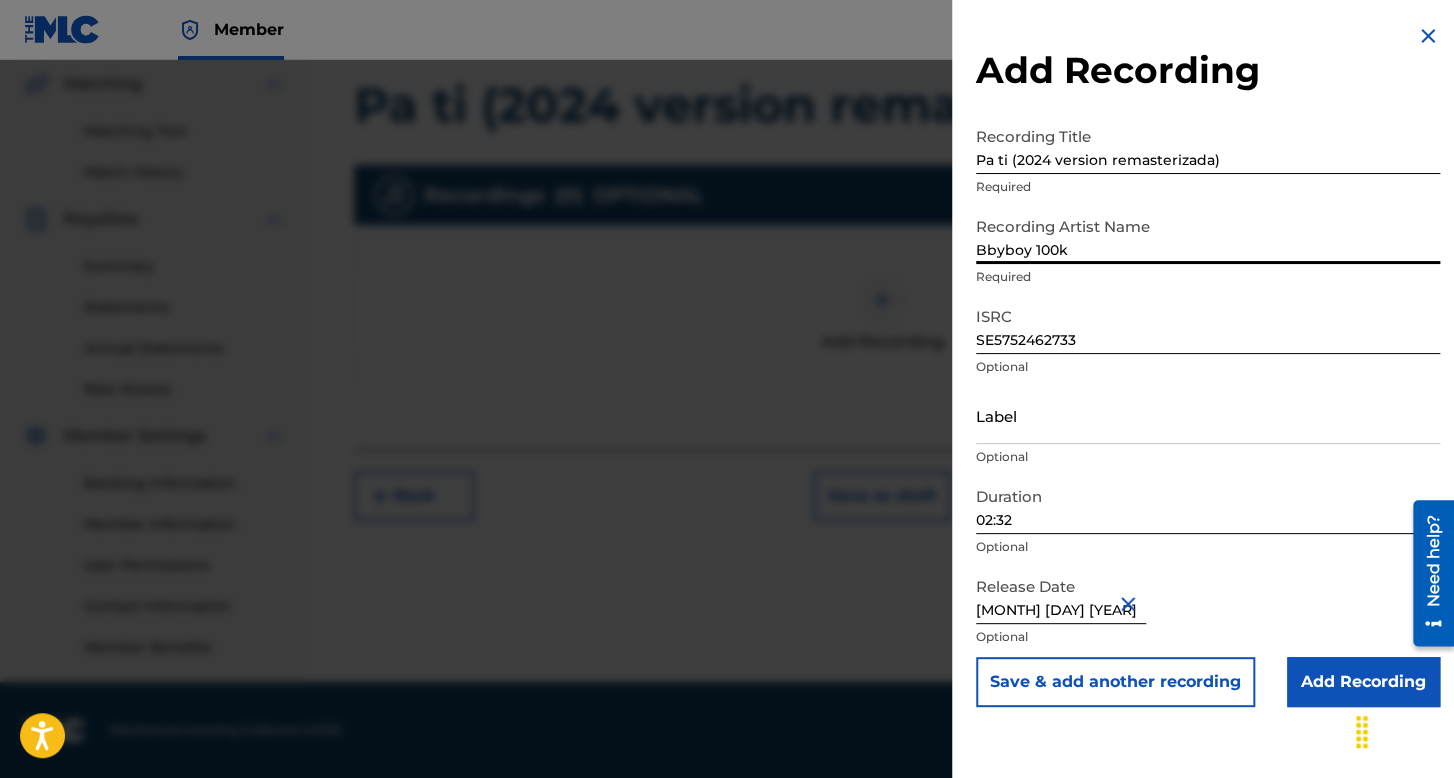 click on "Add Recording" at bounding box center (1363, 682) 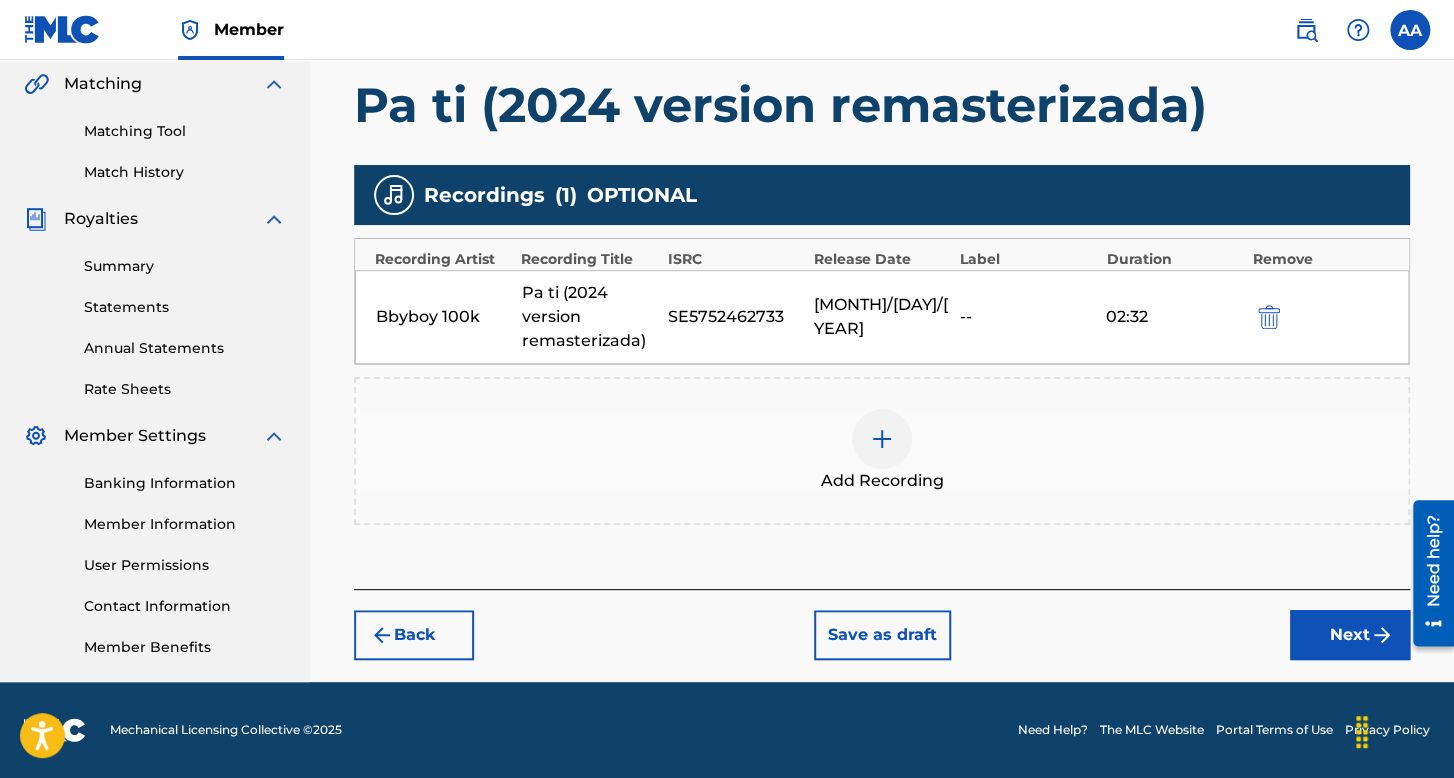 click on "Next" at bounding box center (1350, 635) 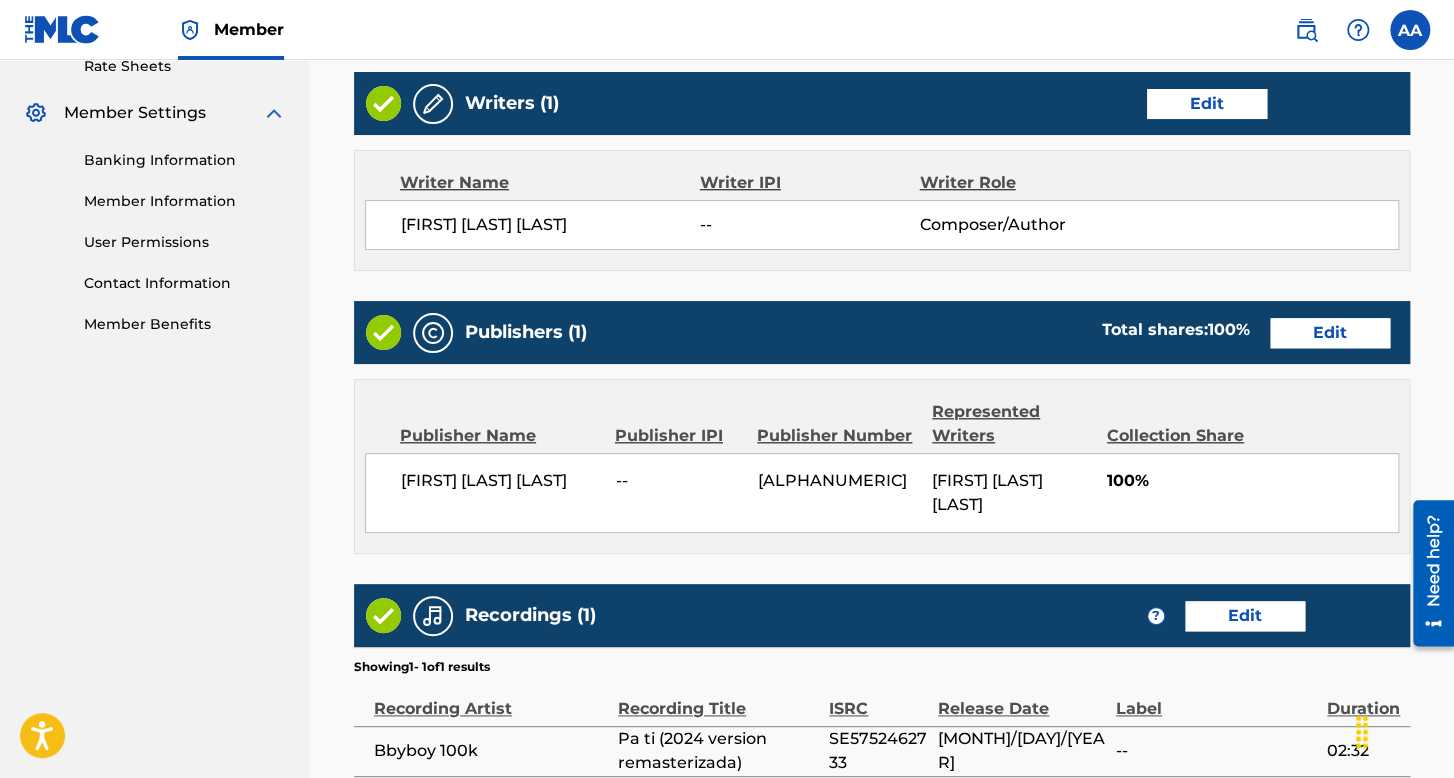 scroll, scrollTop: 999, scrollLeft: 0, axis: vertical 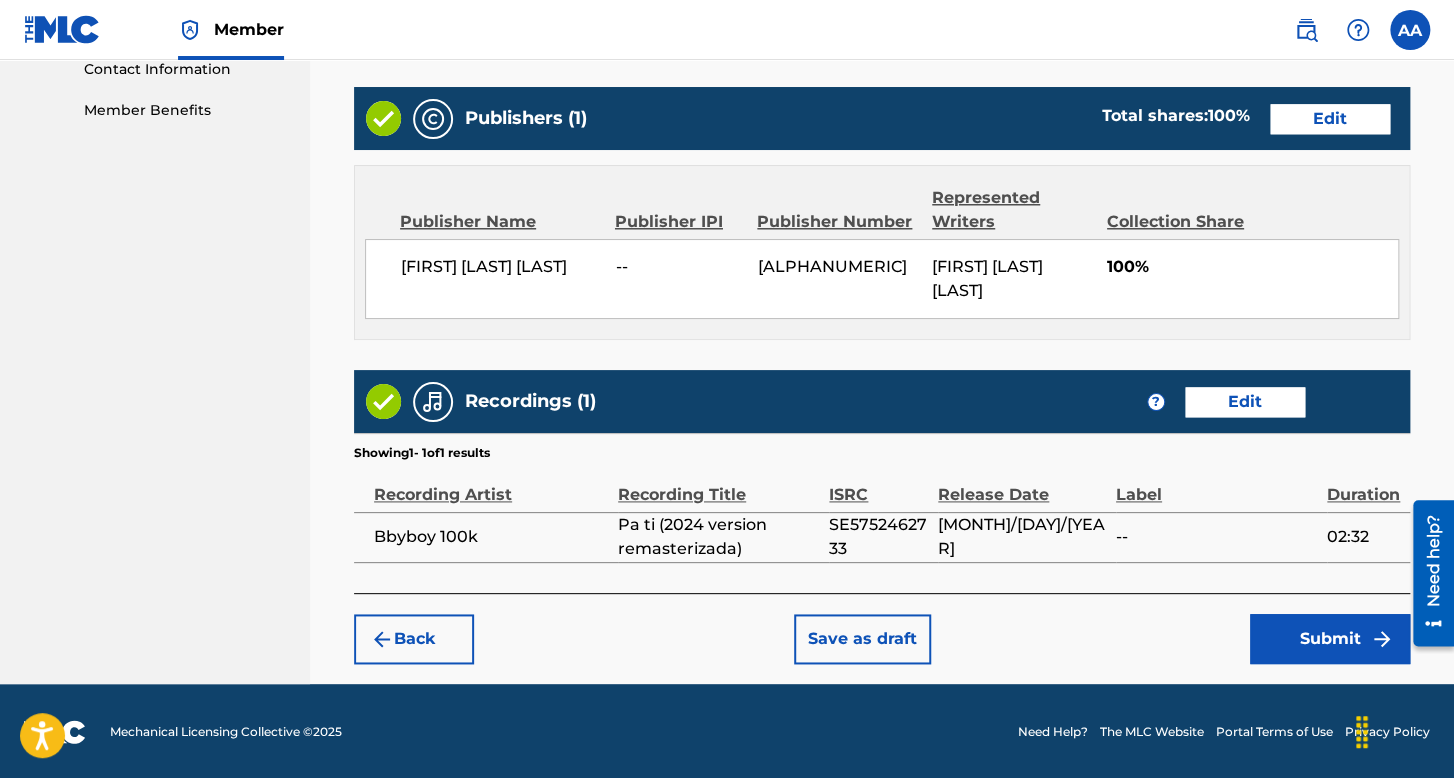 click on "Submit" at bounding box center [1330, 639] 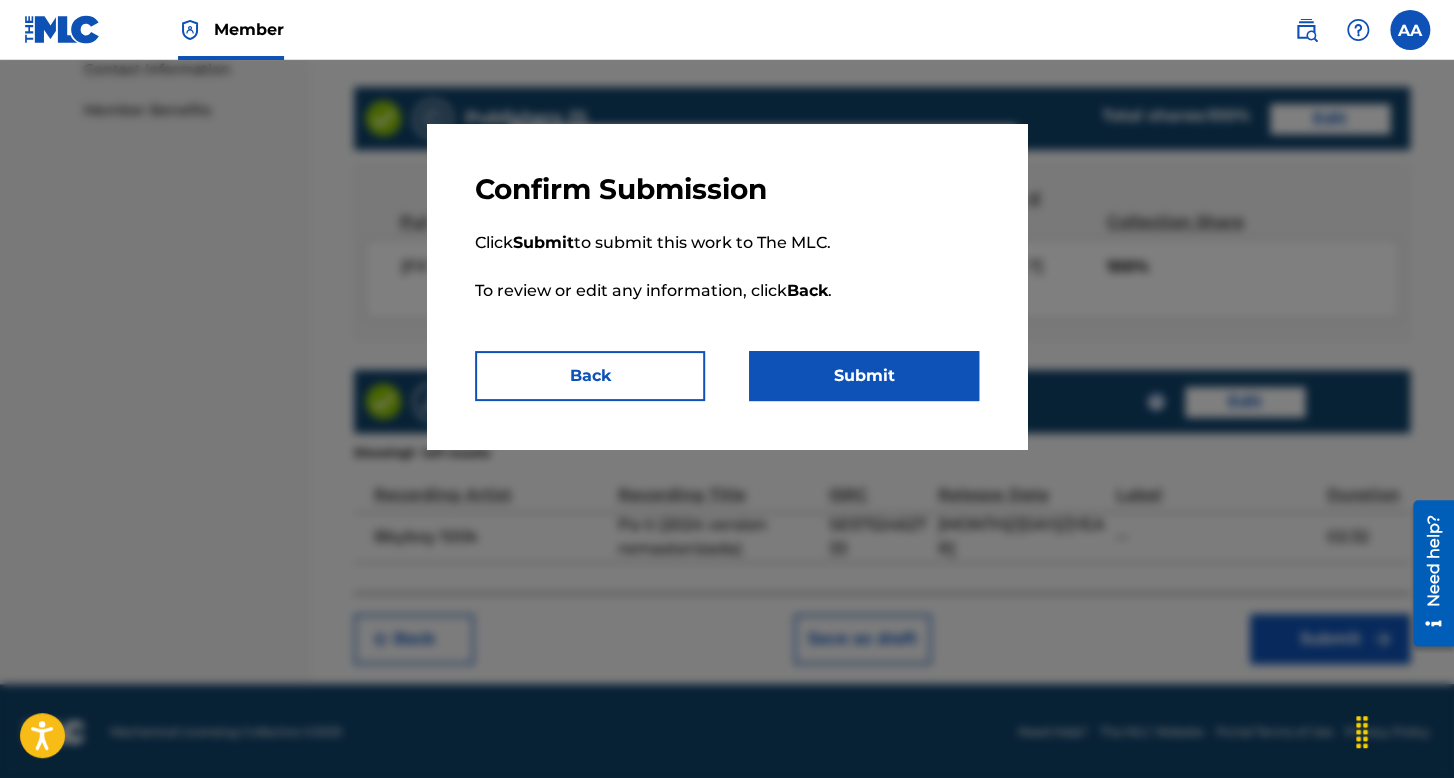 click on "Submit" at bounding box center (864, 376) 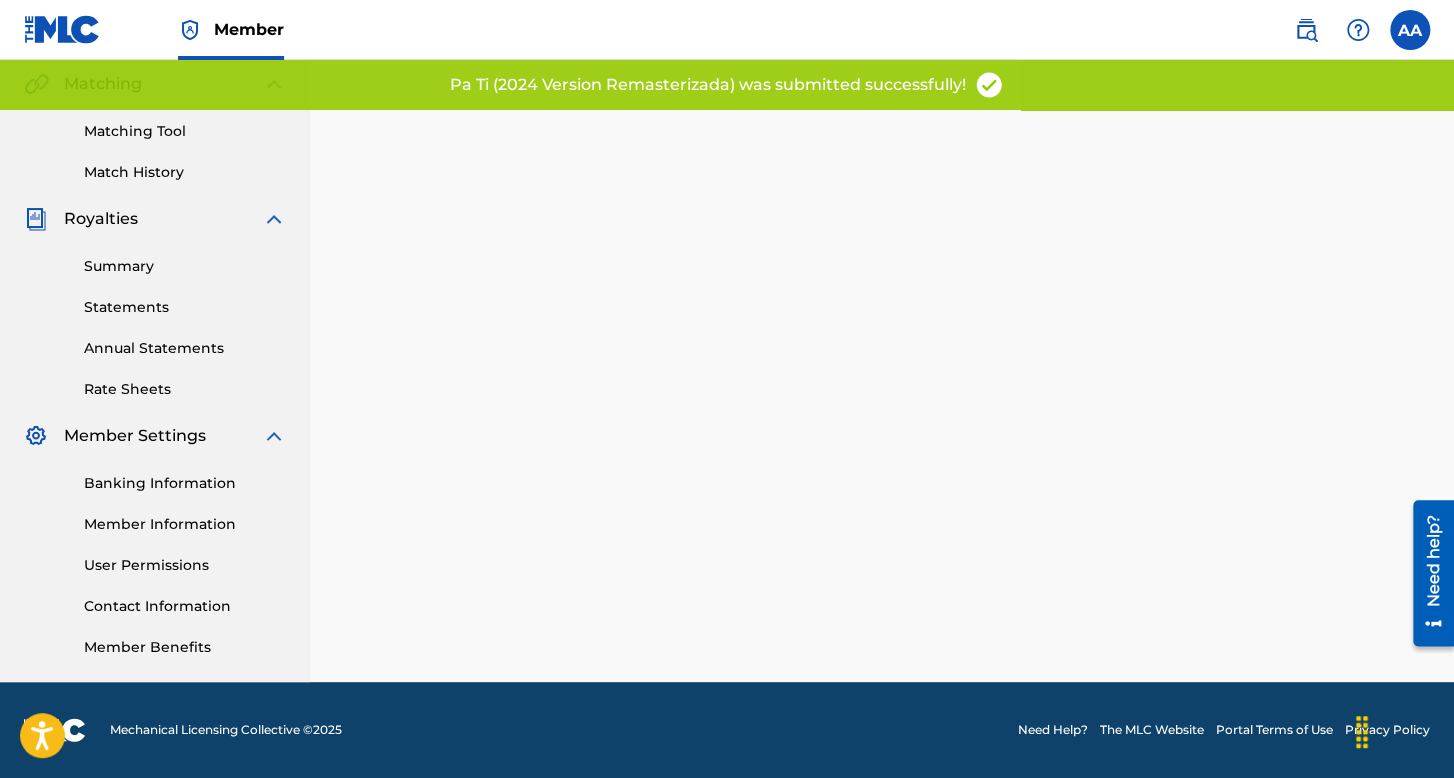 scroll, scrollTop: 0, scrollLeft: 0, axis: both 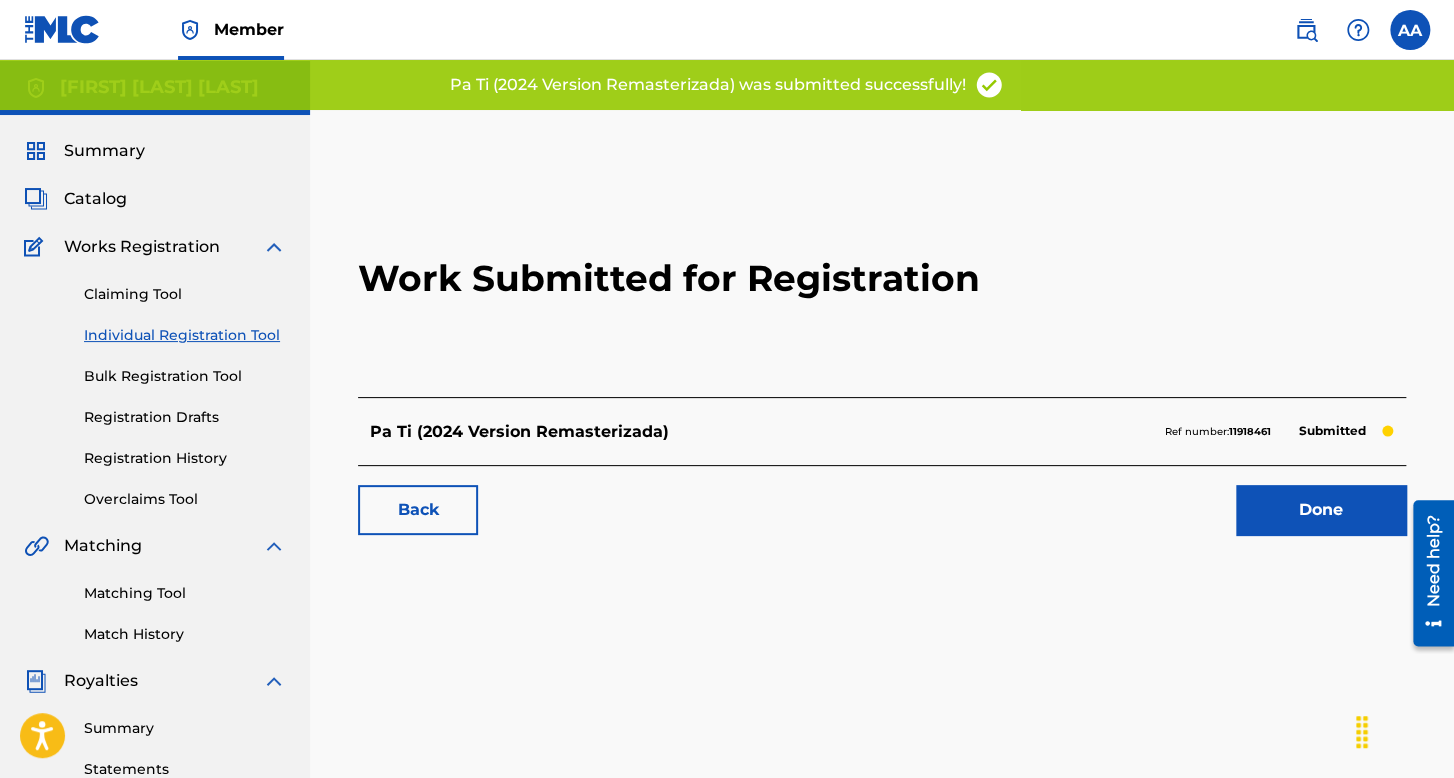 click on "Individual Registration Tool" at bounding box center [185, 335] 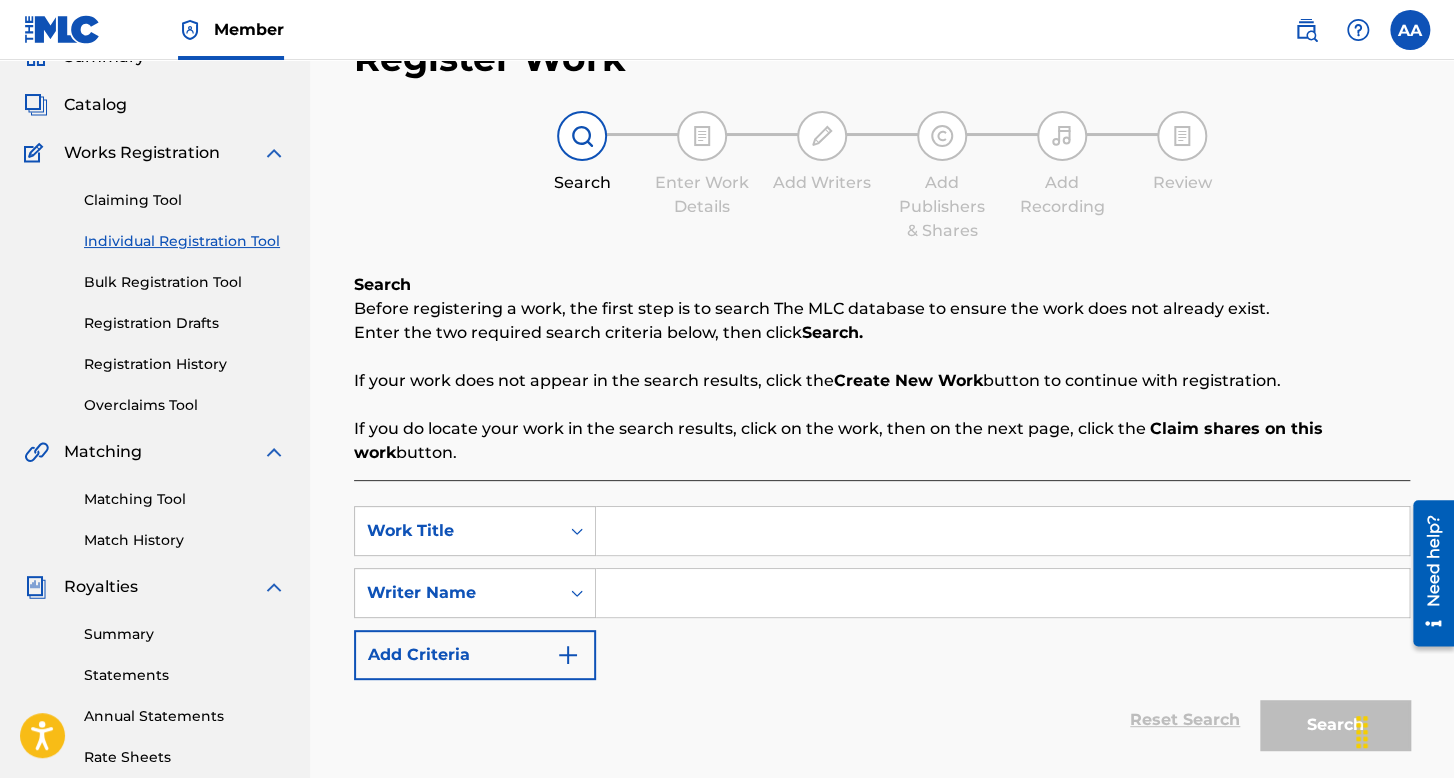 scroll, scrollTop: 200, scrollLeft: 0, axis: vertical 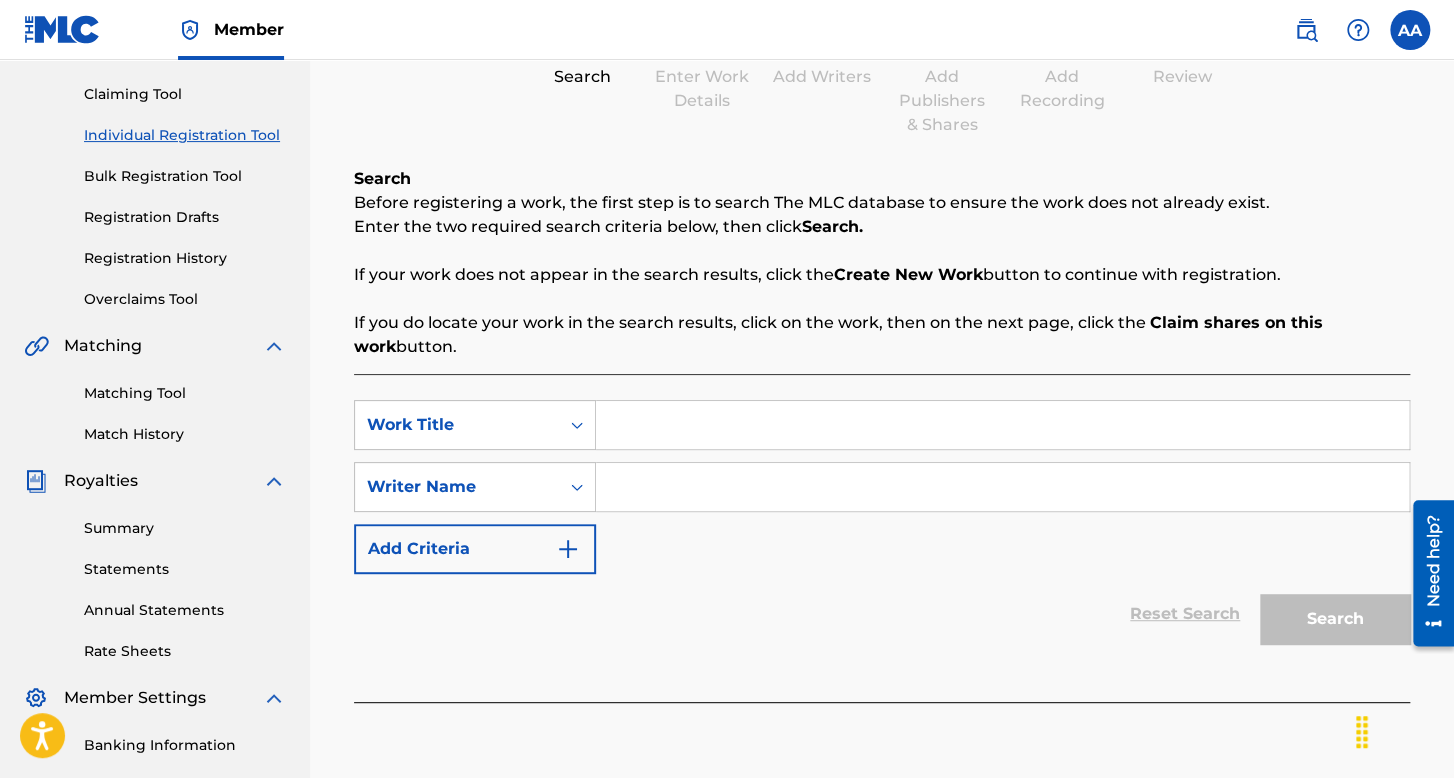 click at bounding box center (1002, 425) 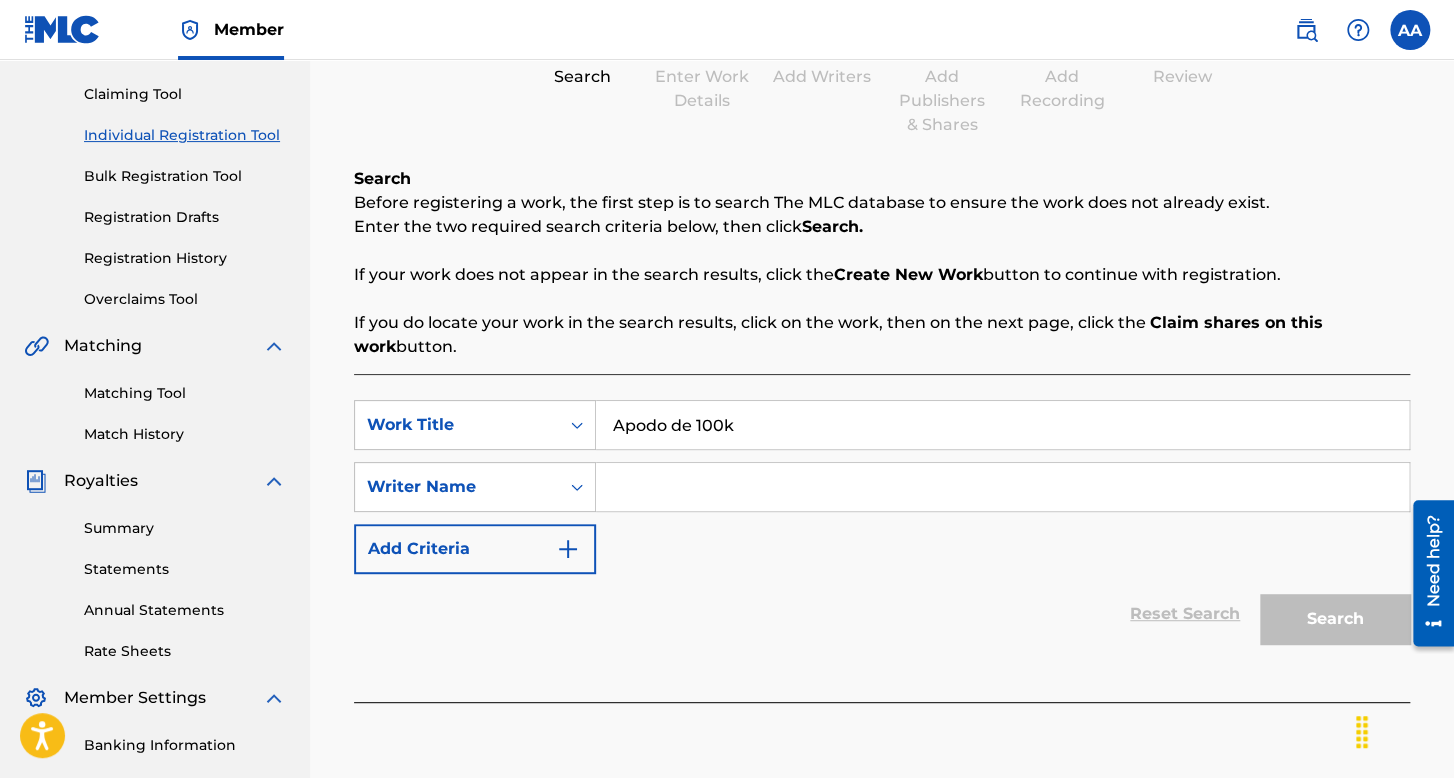 type on "Apodo de 100k" 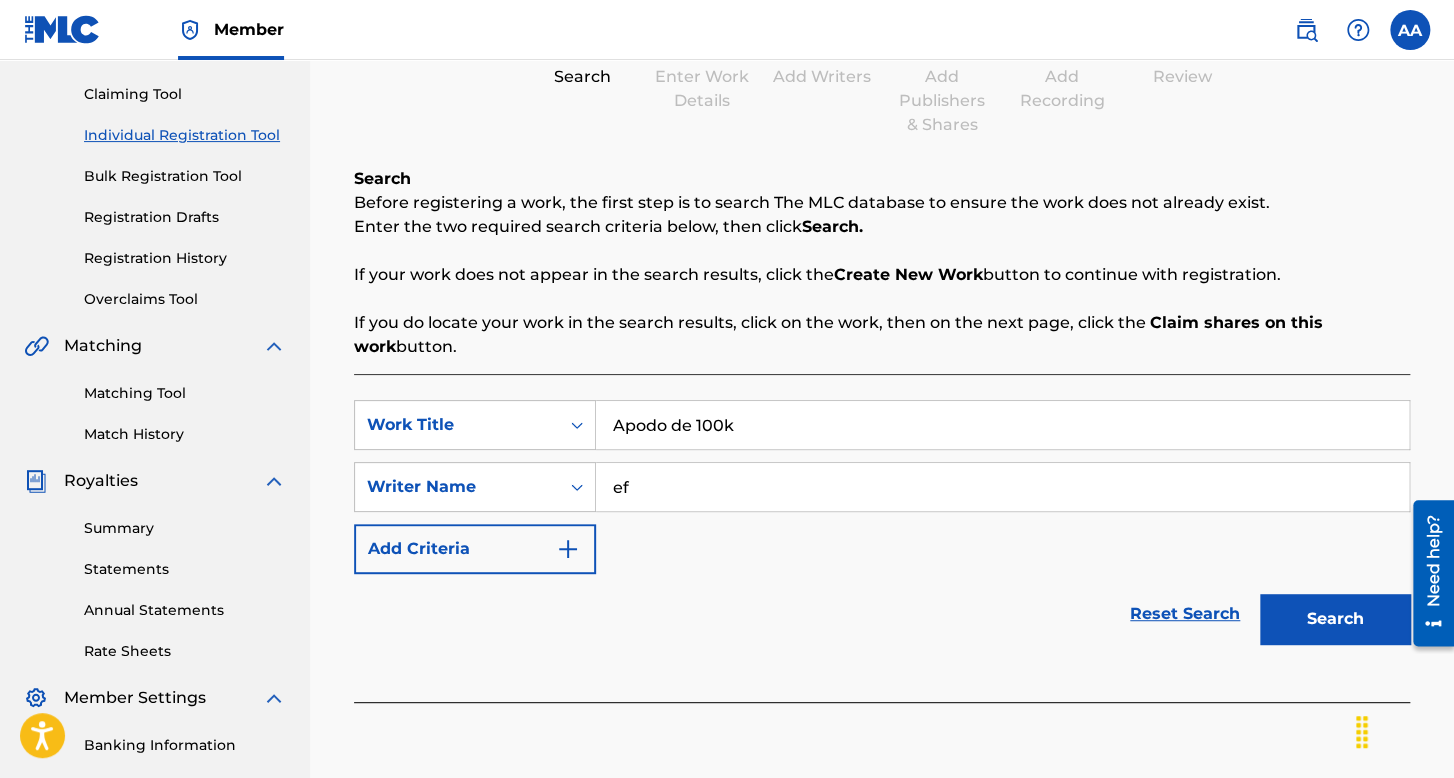 type on "ef" 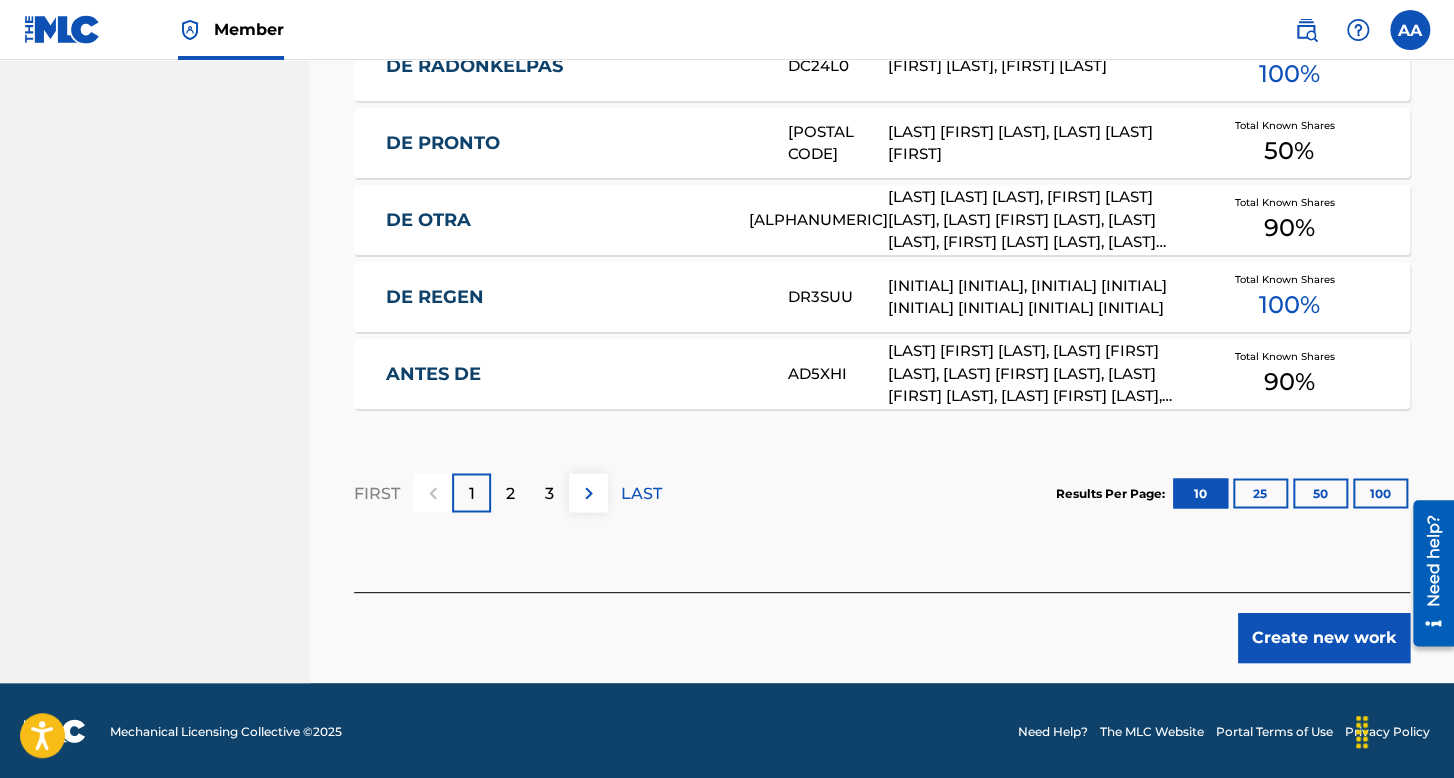 click on "Create new work" at bounding box center [1324, 638] 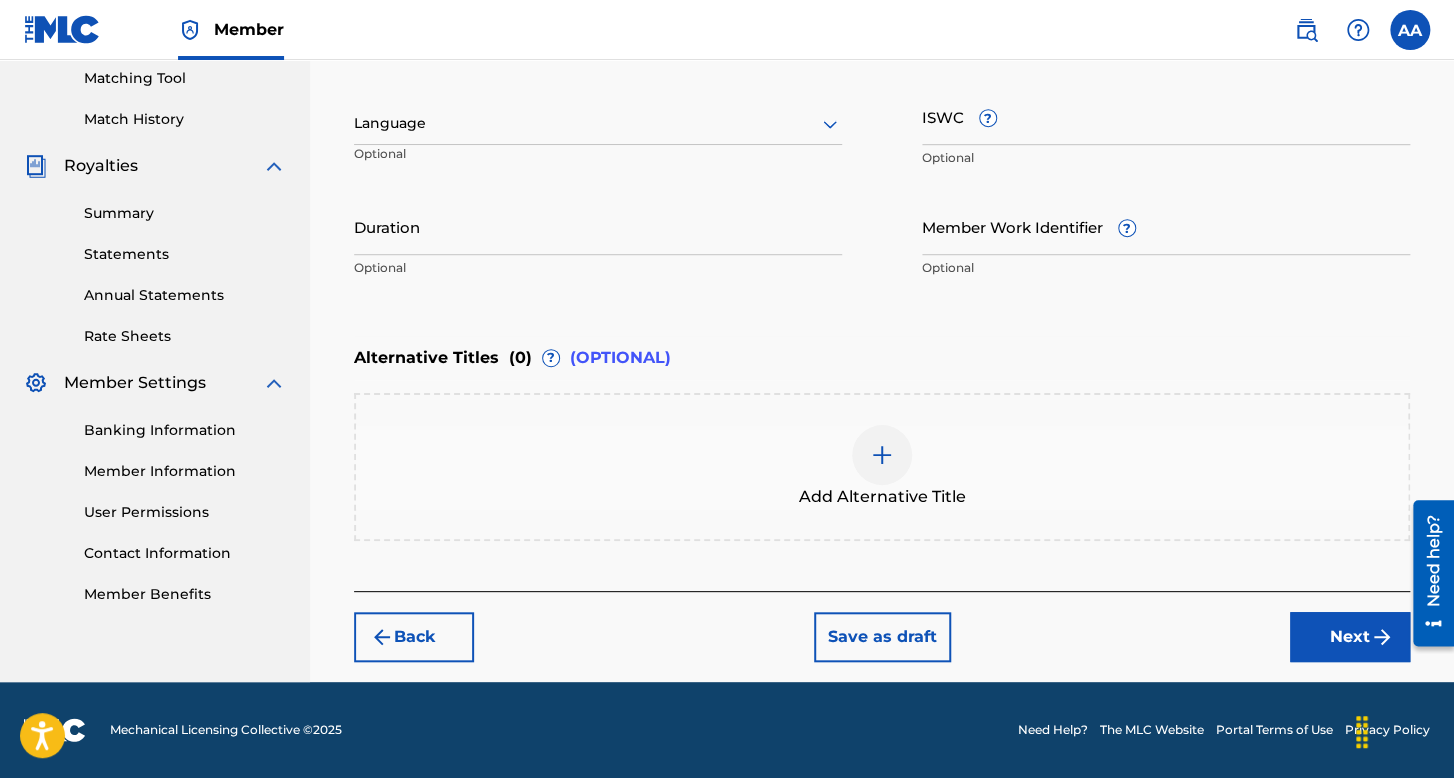 scroll, scrollTop: 513, scrollLeft: 0, axis: vertical 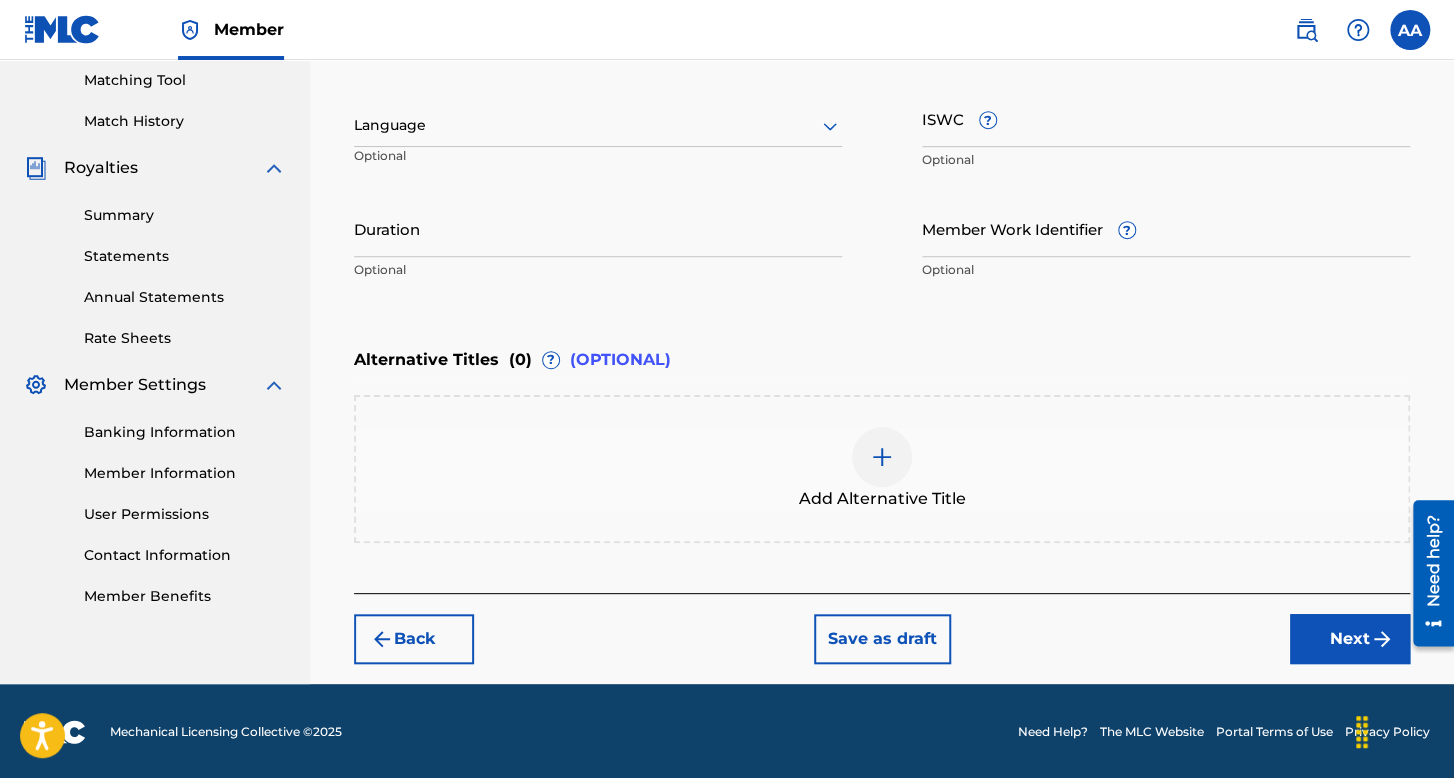 click at bounding box center (598, 125) 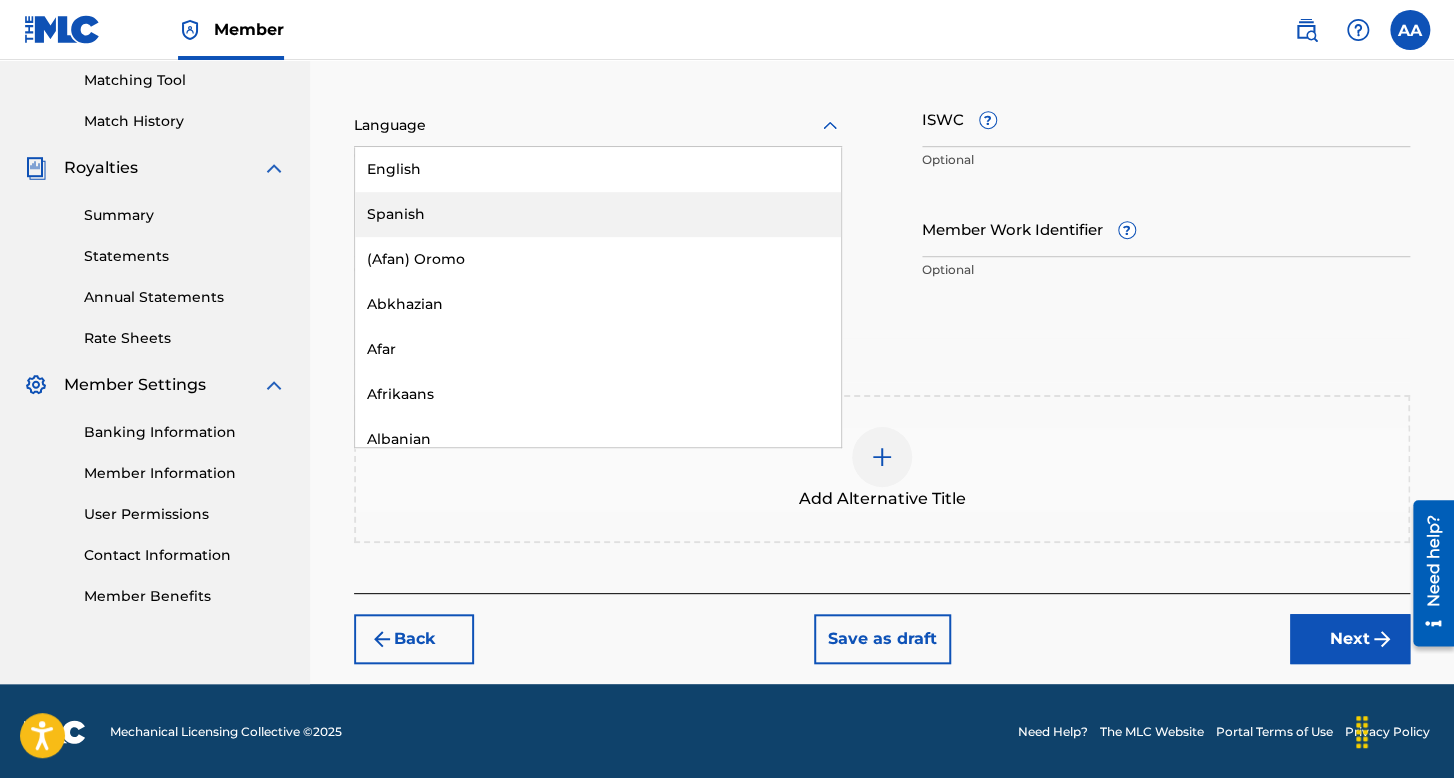 click on "Spanish" at bounding box center [598, 214] 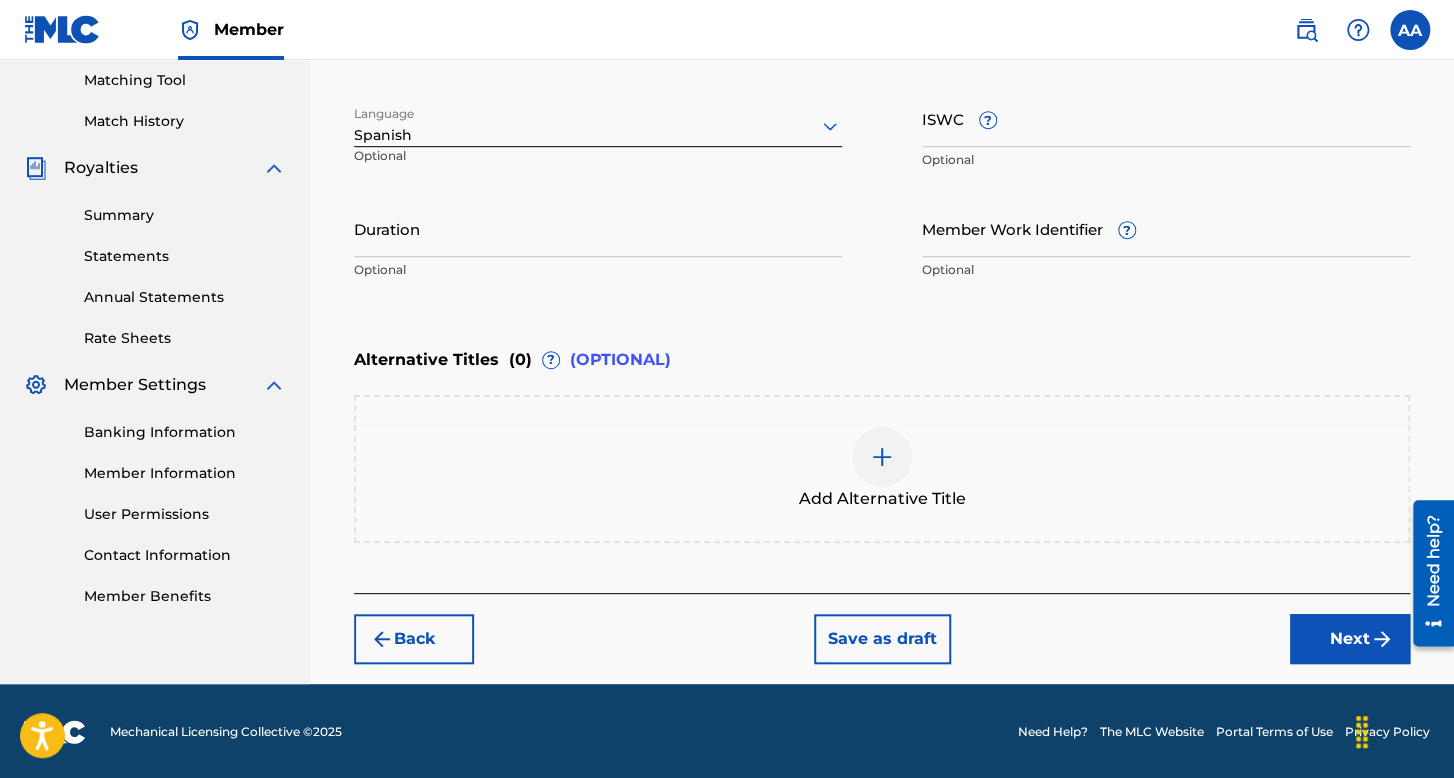 click on "Duration" at bounding box center [598, 228] 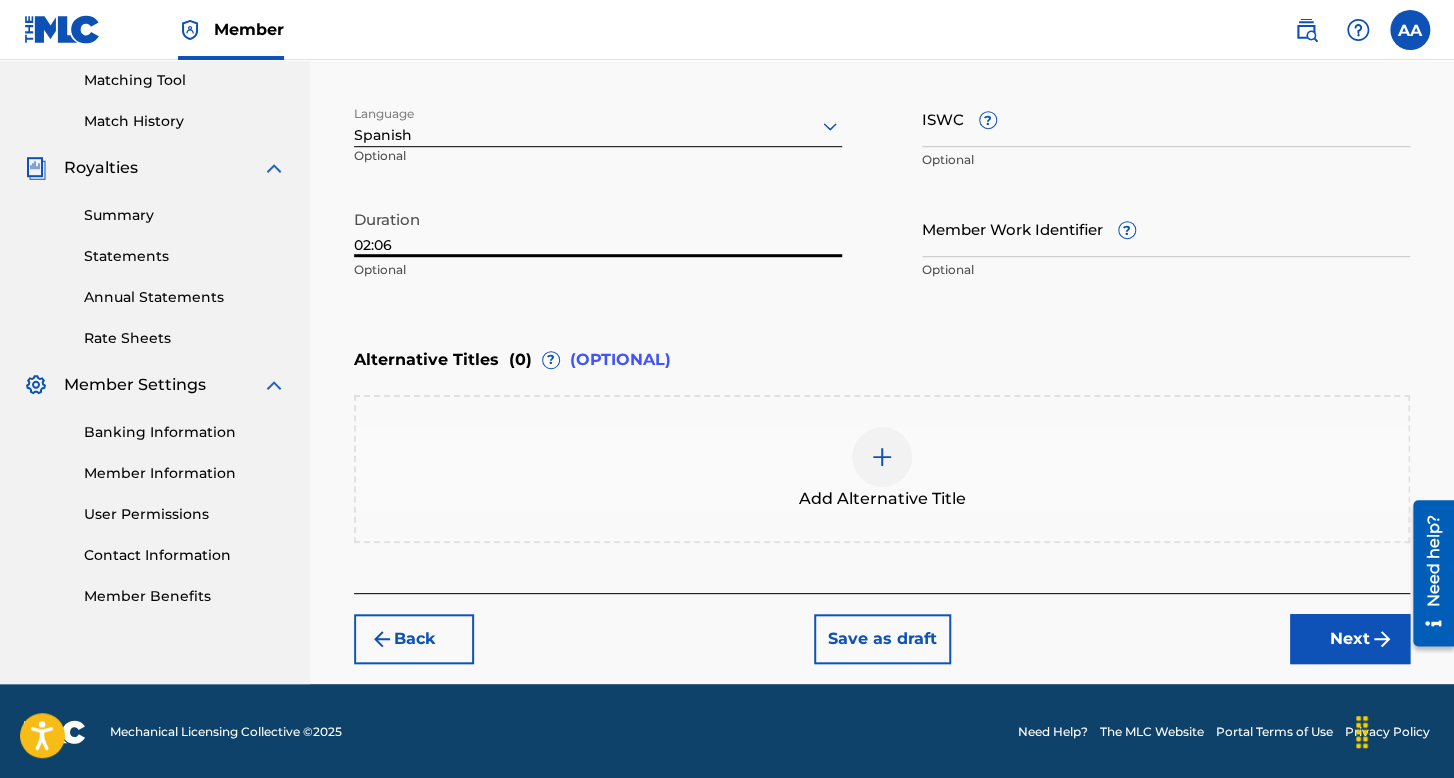type on "02:06" 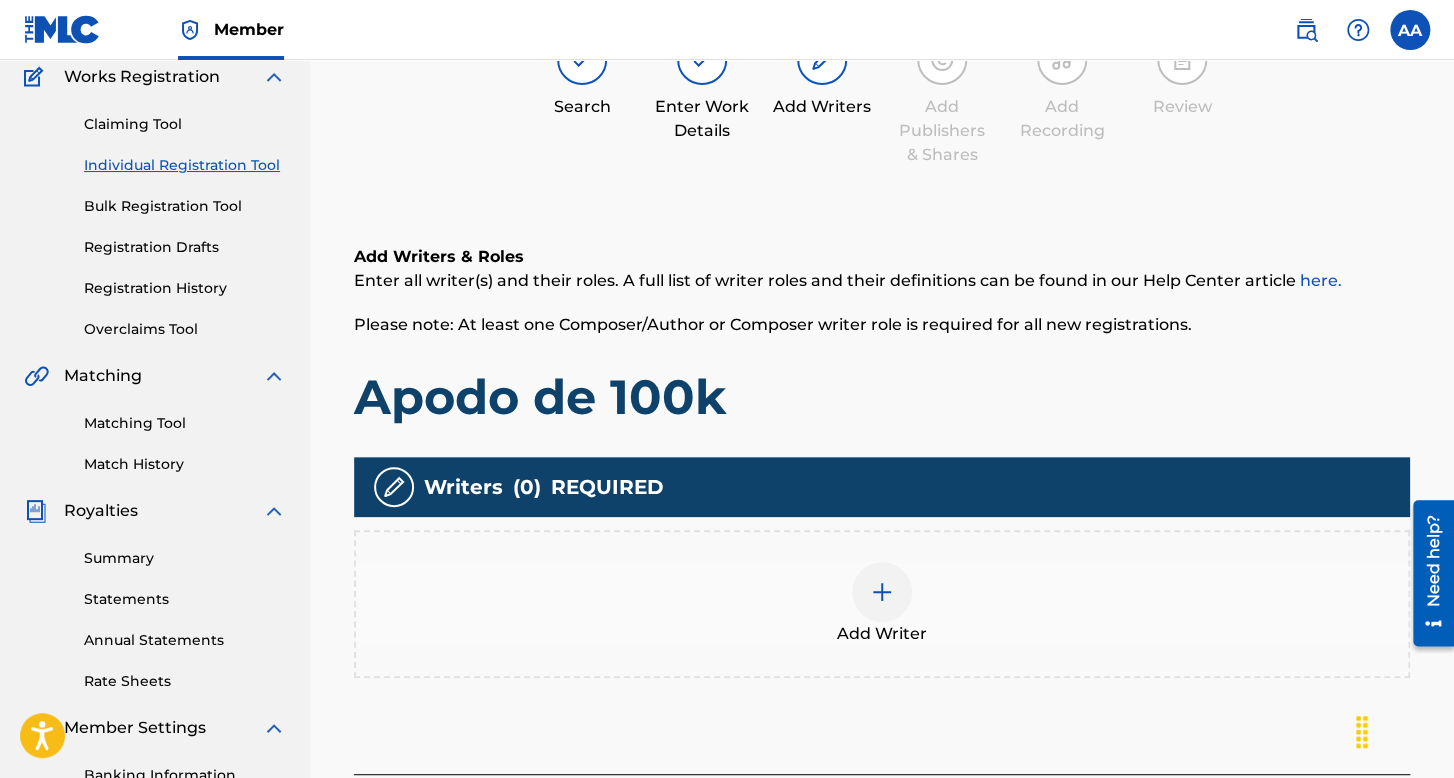 scroll, scrollTop: 290, scrollLeft: 0, axis: vertical 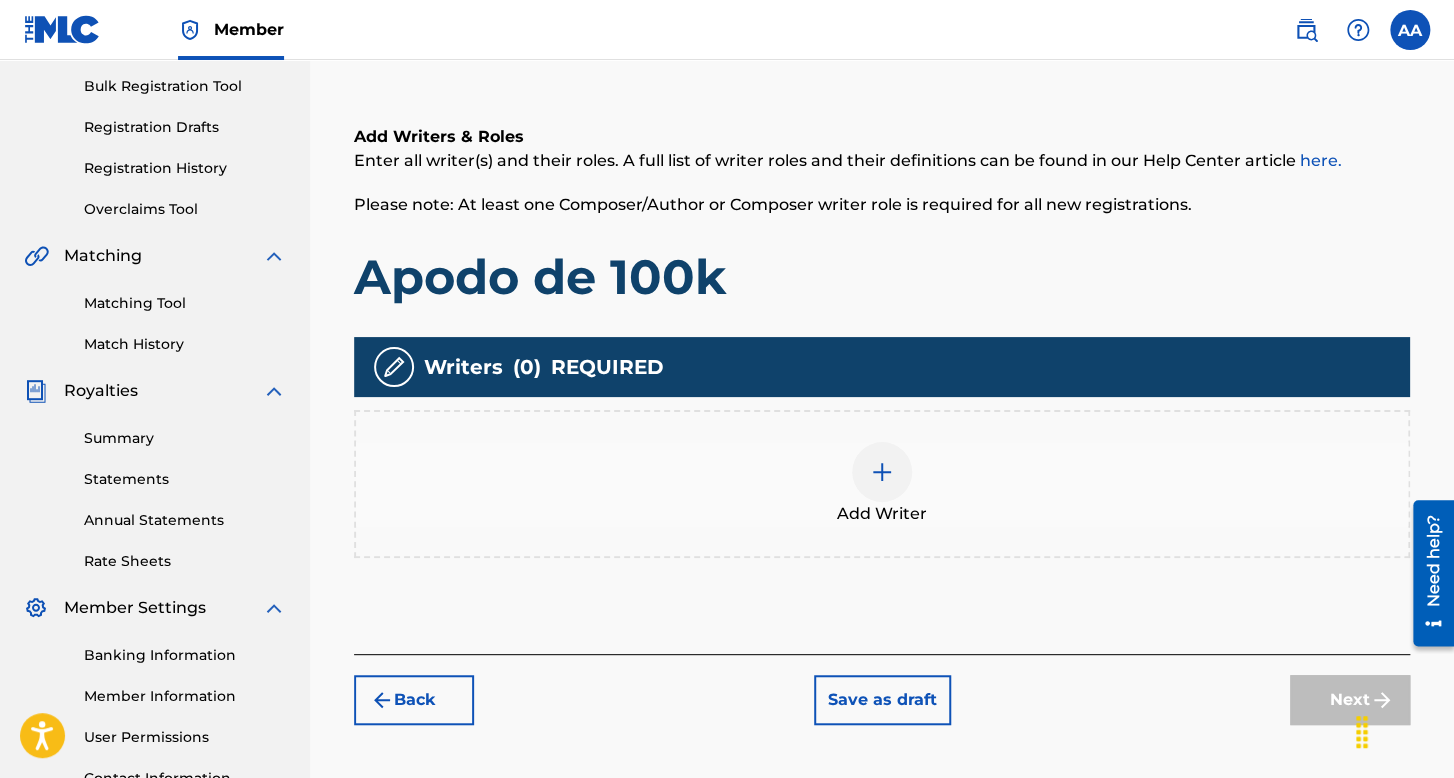 click on "Add Writer" at bounding box center (882, 514) 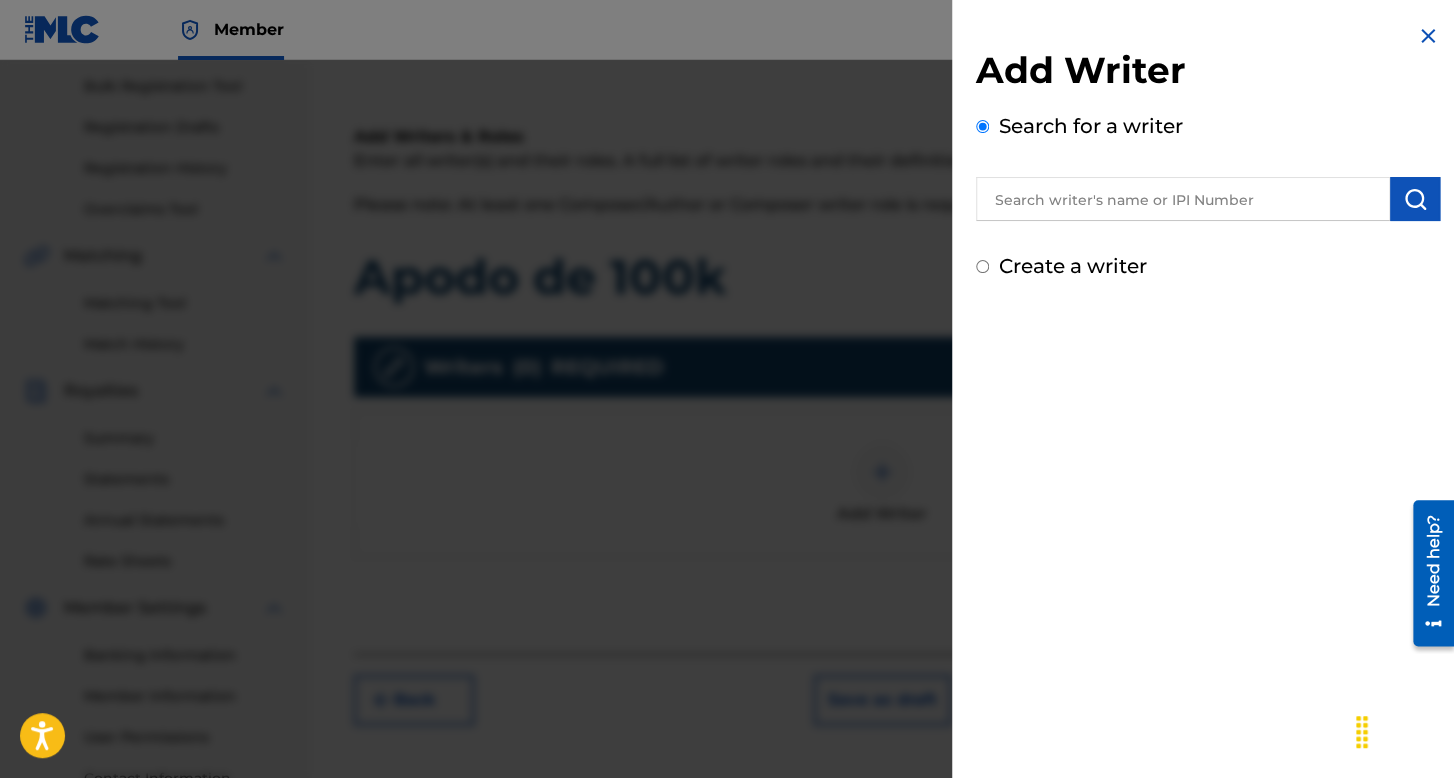 click on "Create a writer" at bounding box center [982, 266] 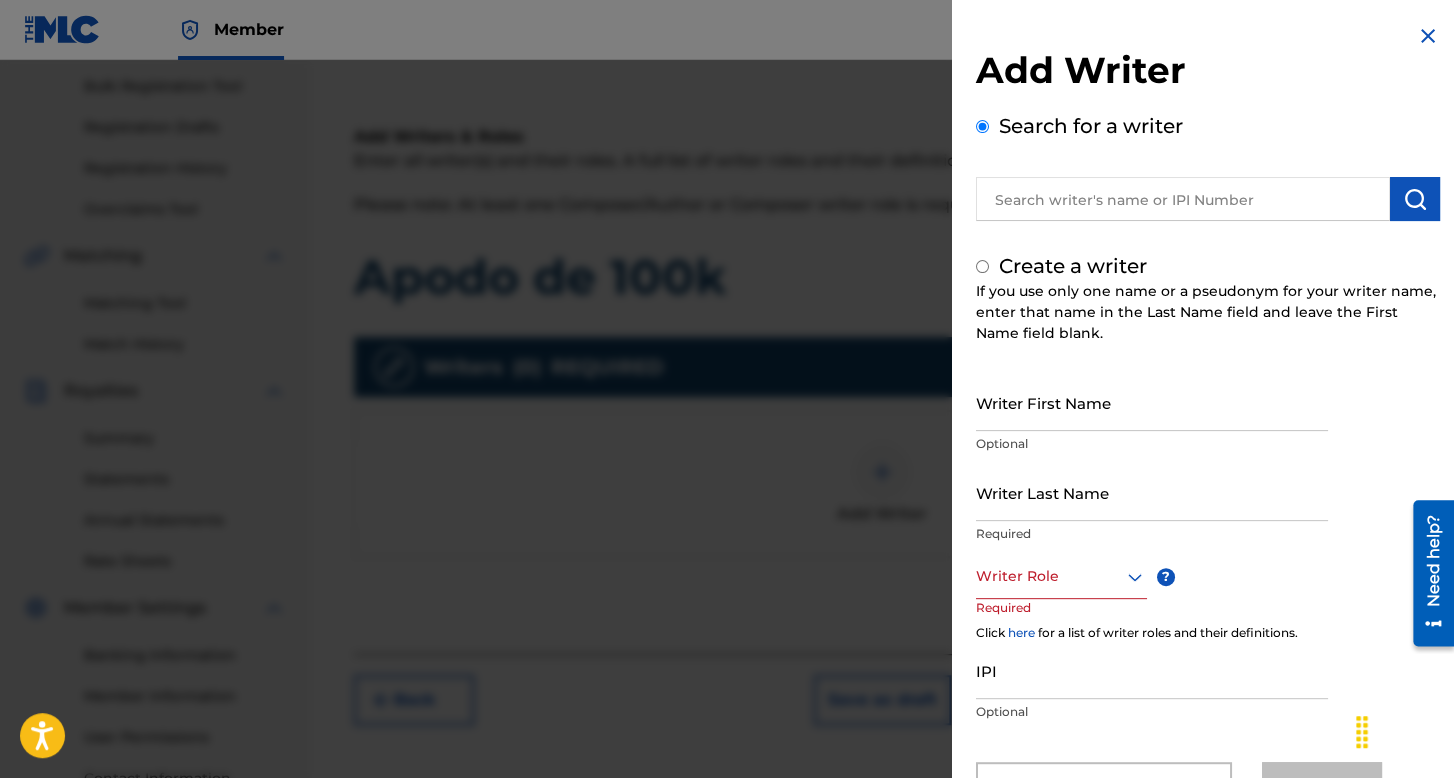 radio on "false" 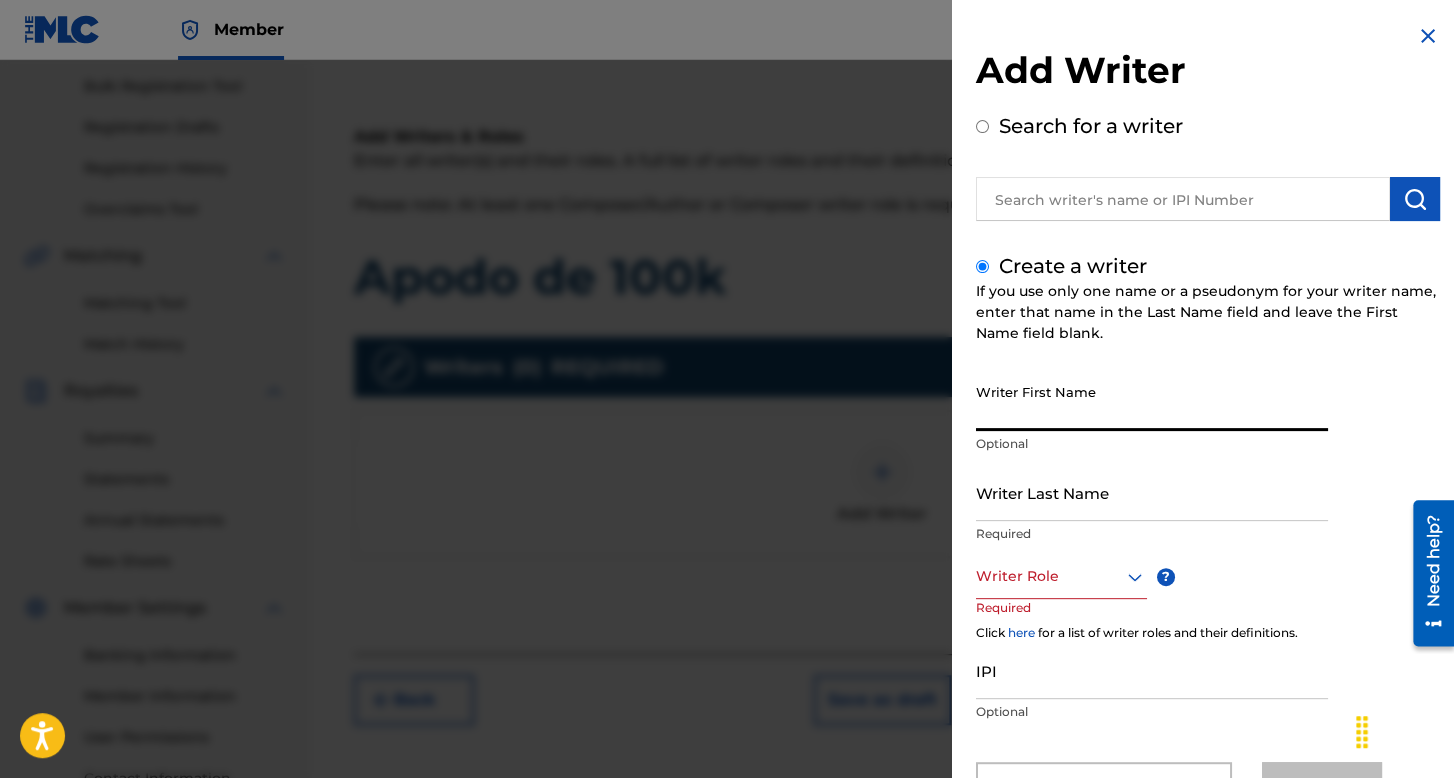 click on "Writer First Name" at bounding box center [1152, 402] 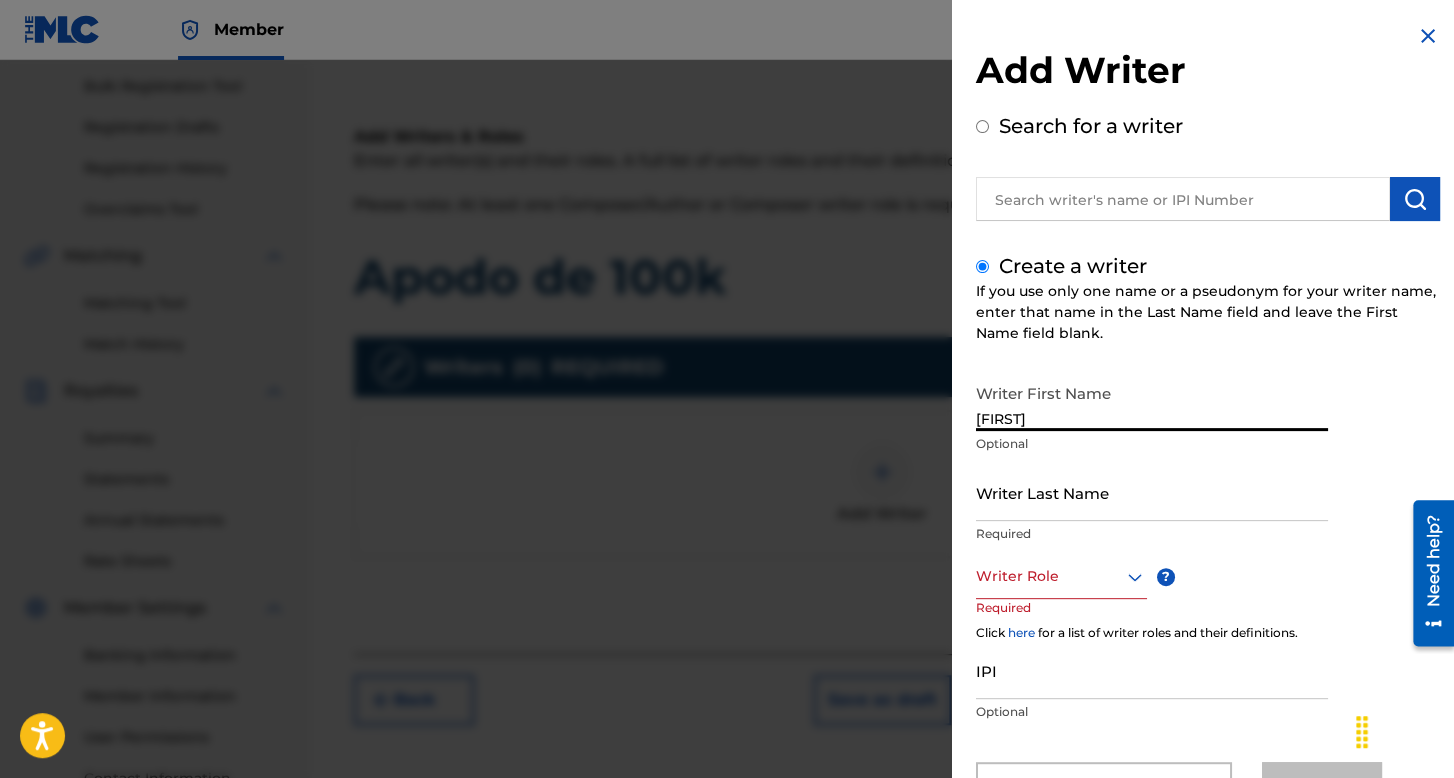 type on "[FIRST]" 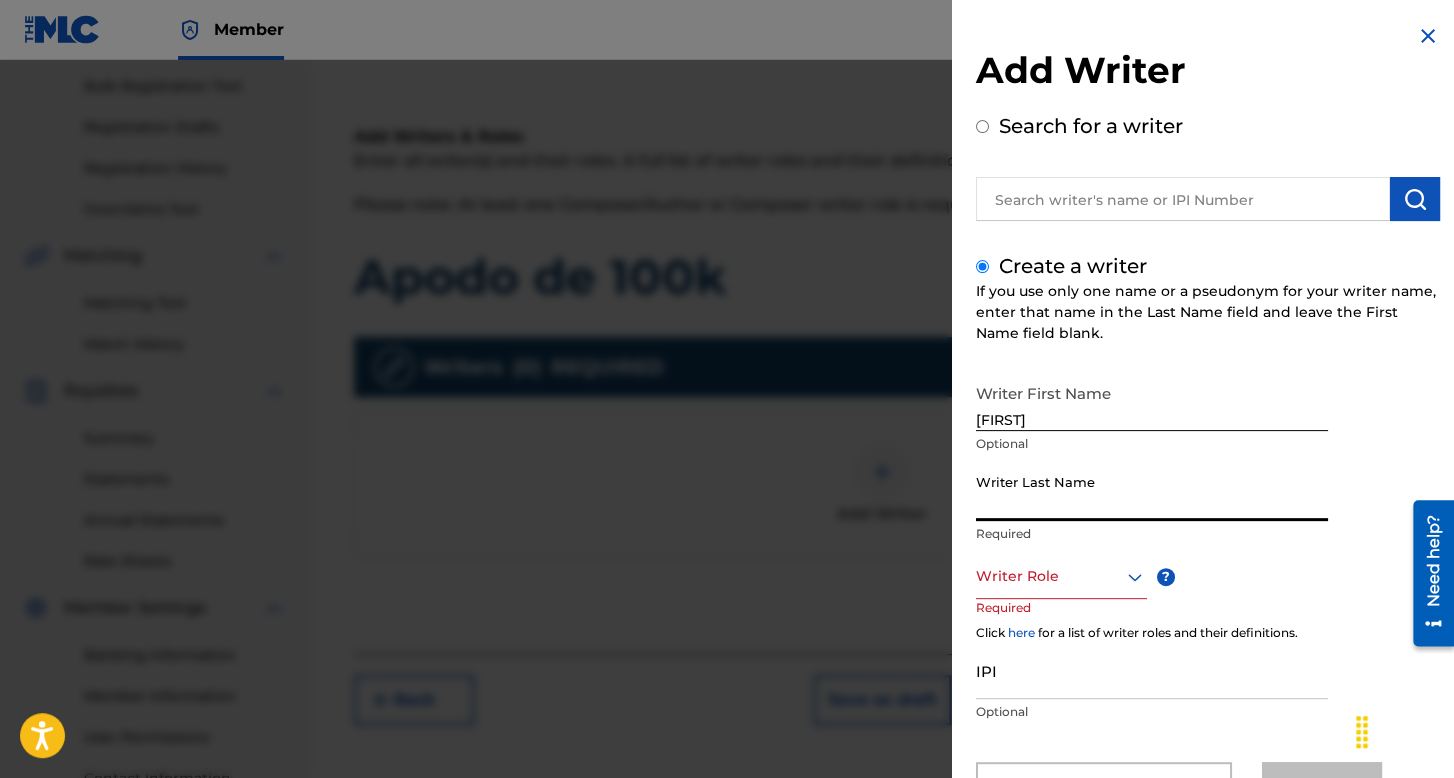 type on "[LAST] [LAST]" 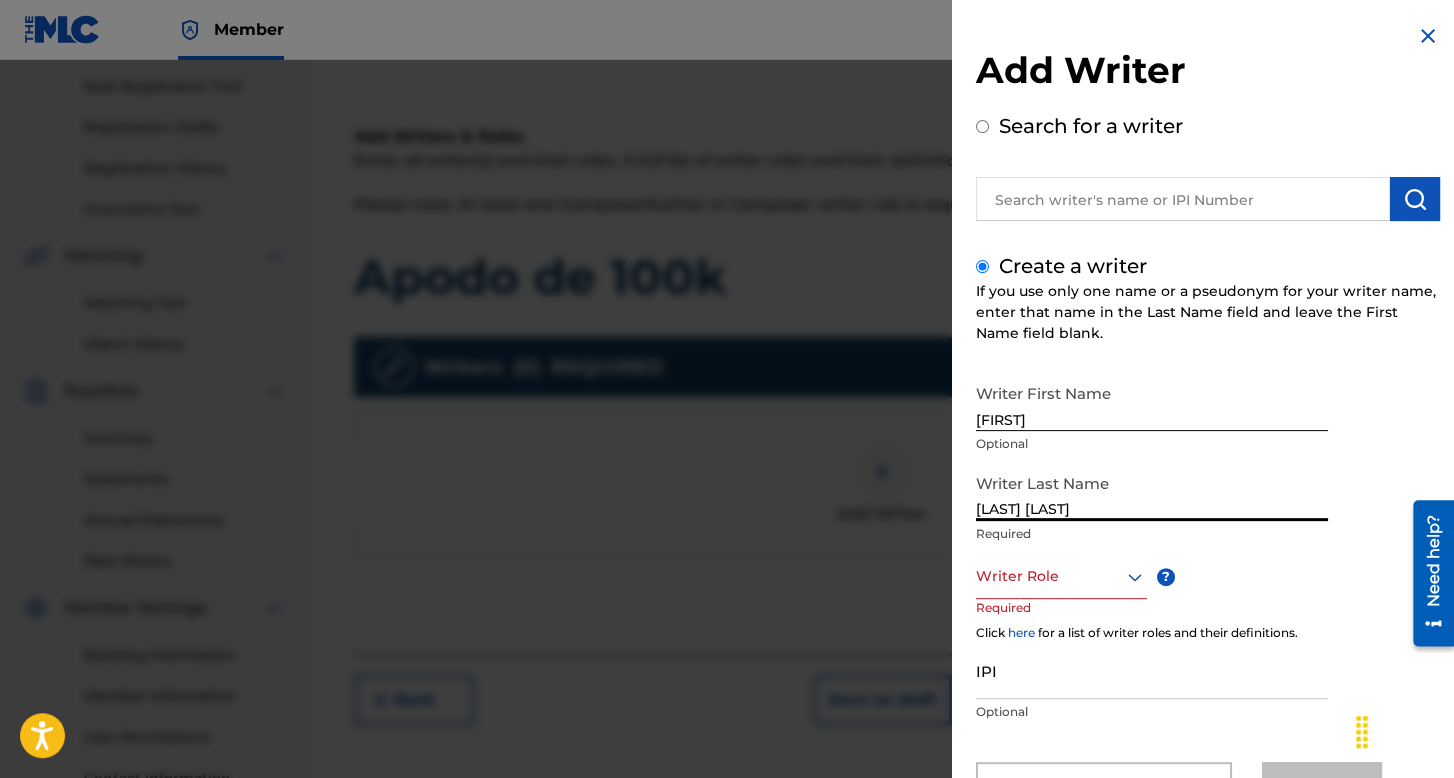 click on "Writer Role" at bounding box center [1061, 576] 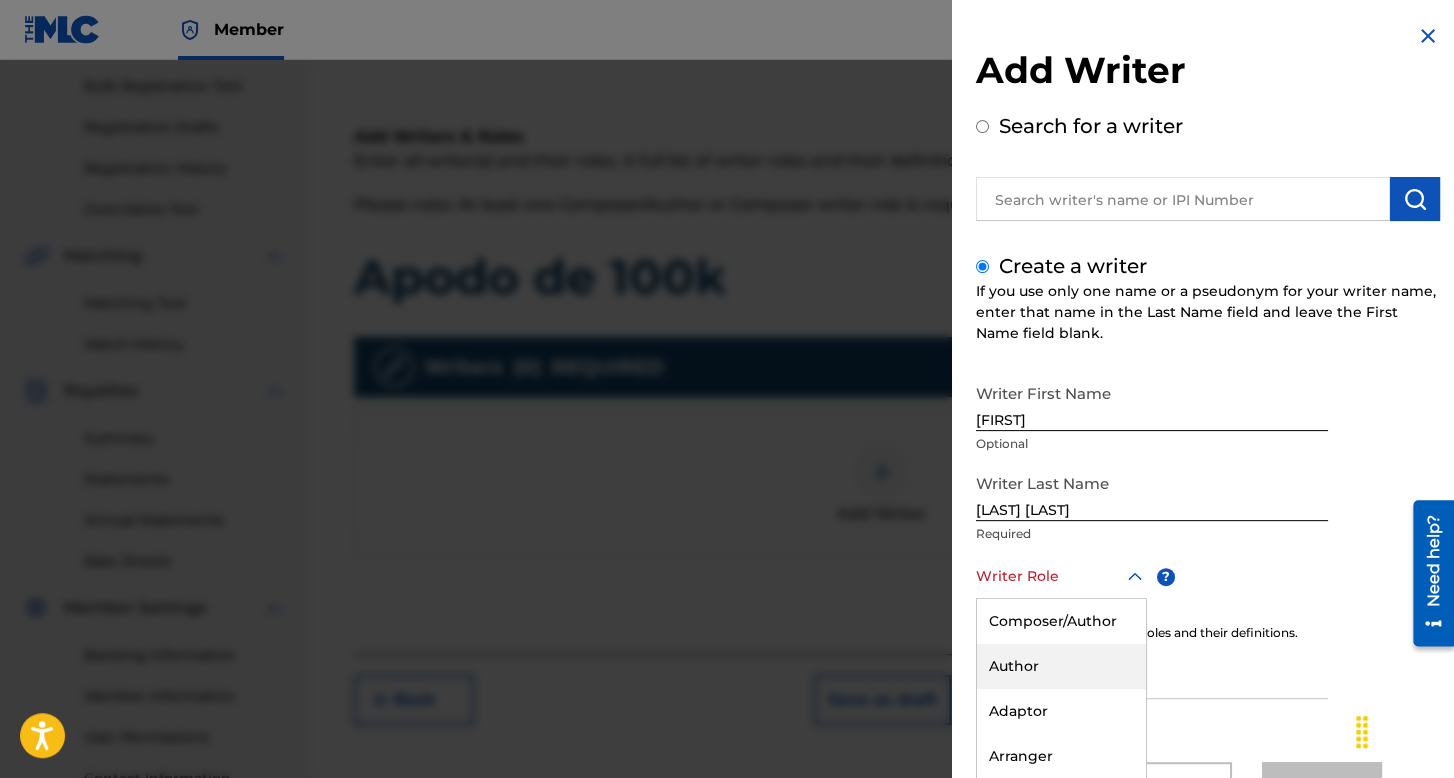 scroll, scrollTop: 88, scrollLeft: 0, axis: vertical 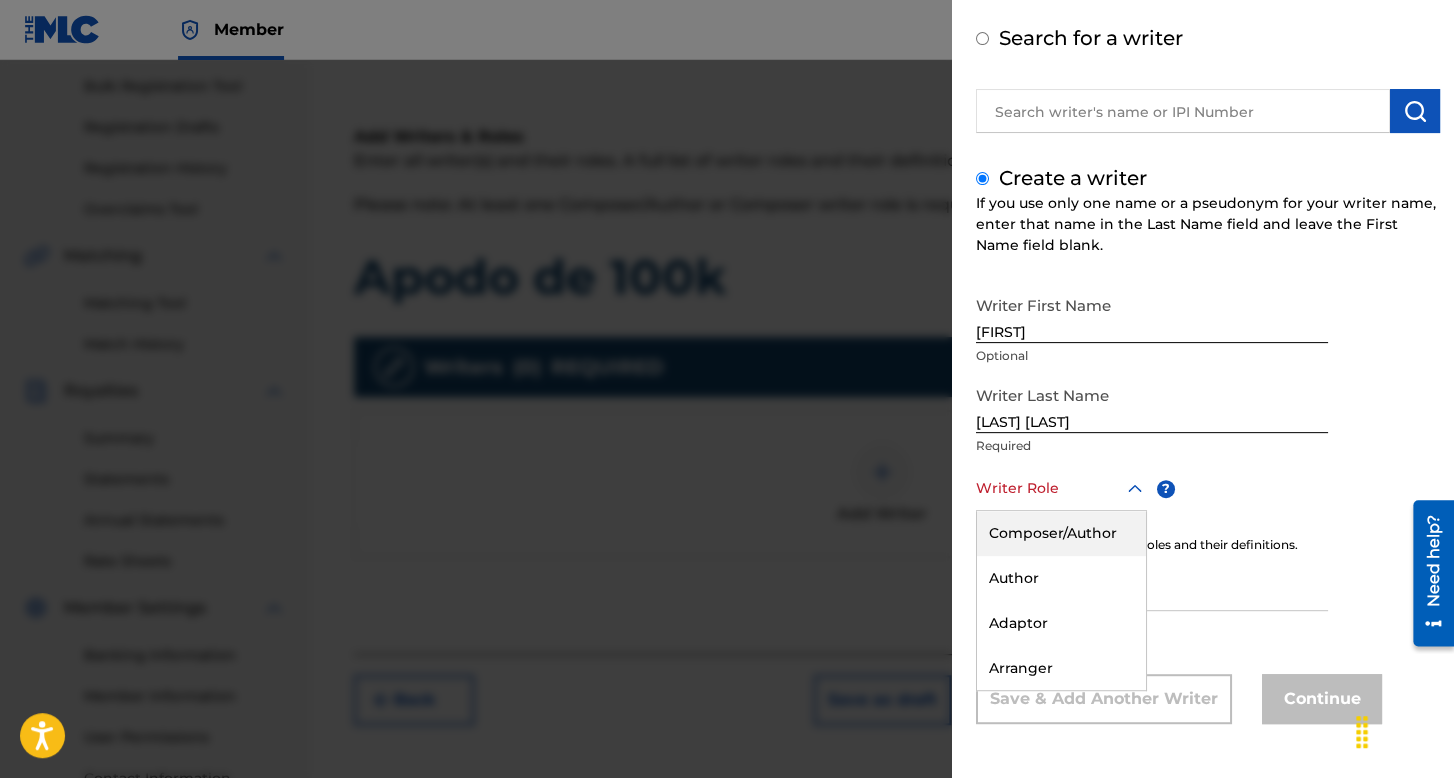 click on "Composer/Author" at bounding box center (1061, 533) 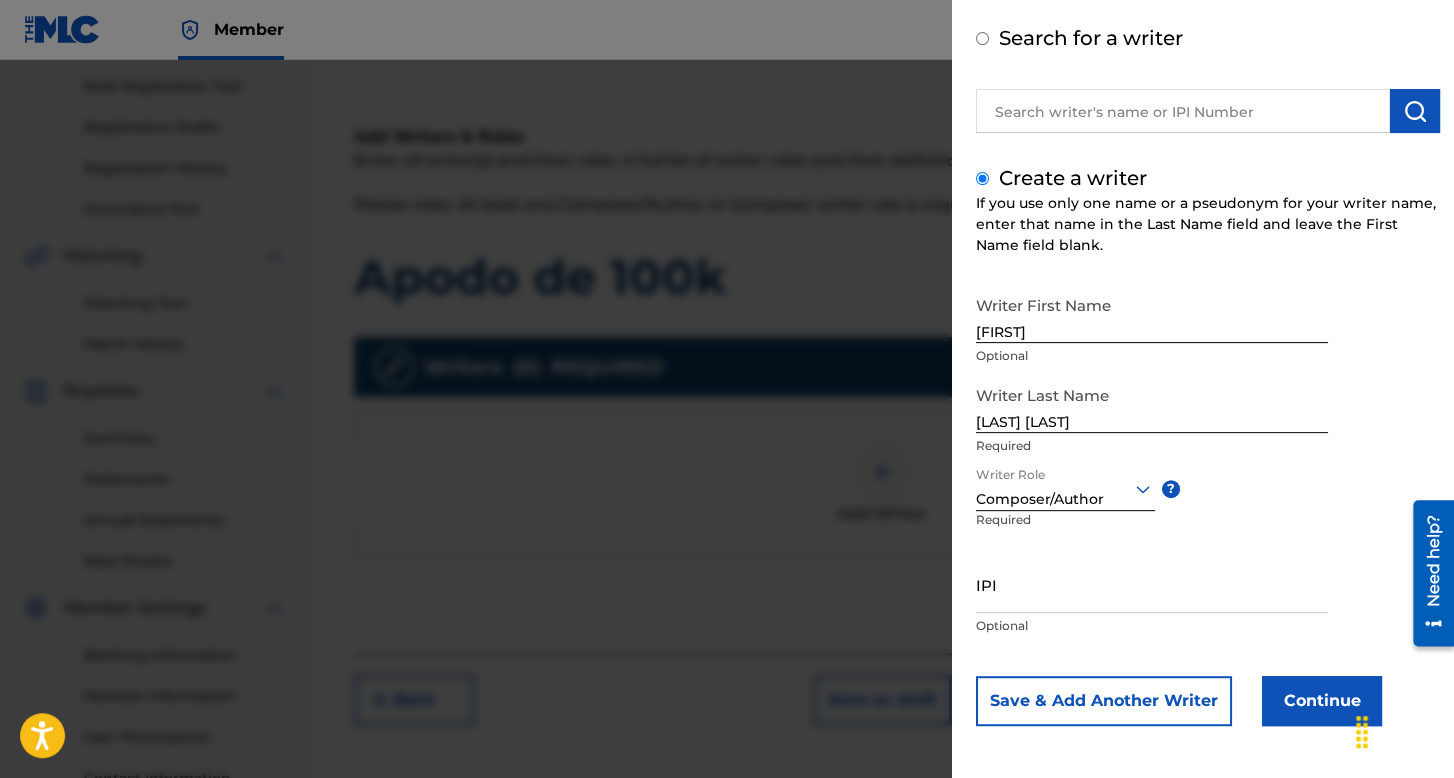 click on "Continue" at bounding box center (1322, 701) 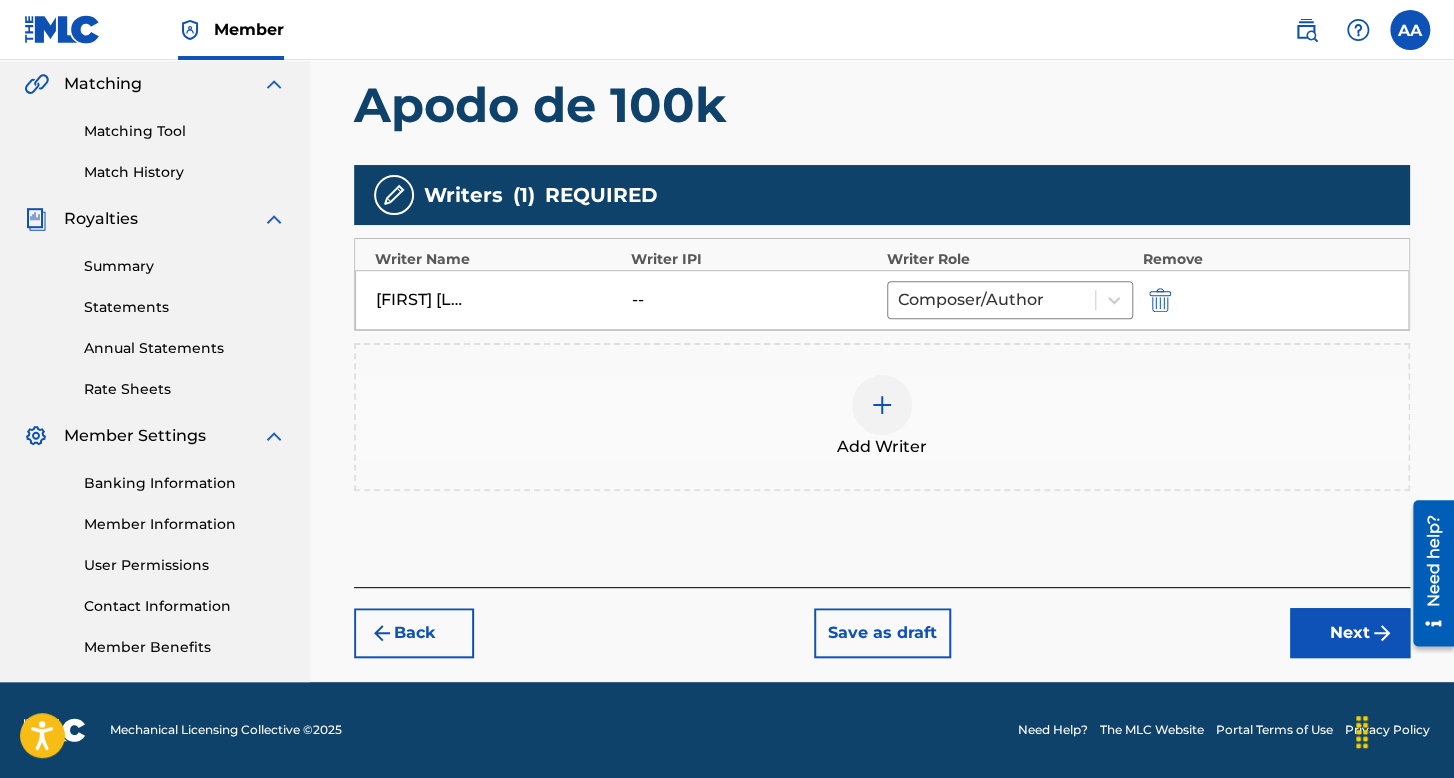 click on "Next" at bounding box center [1350, 633] 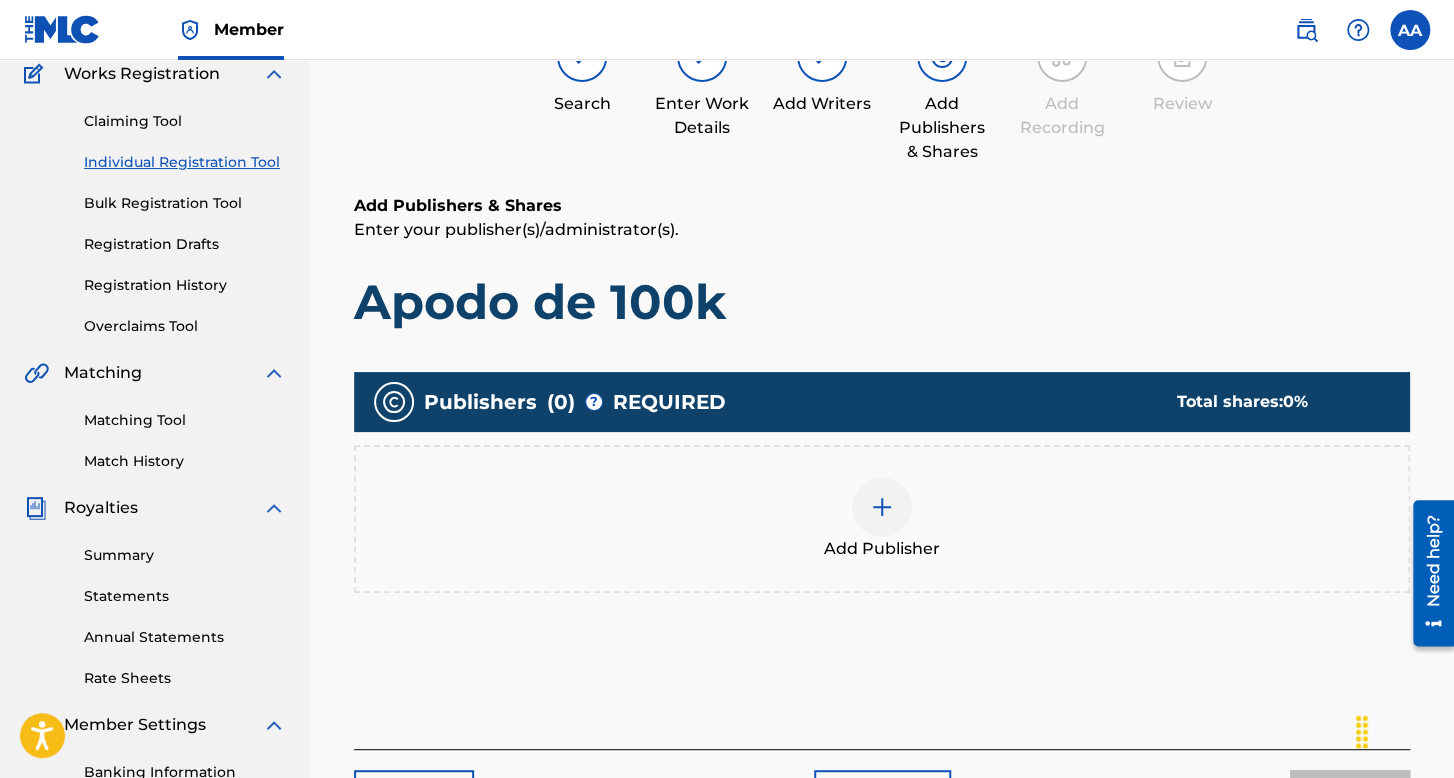 scroll, scrollTop: 462, scrollLeft: 0, axis: vertical 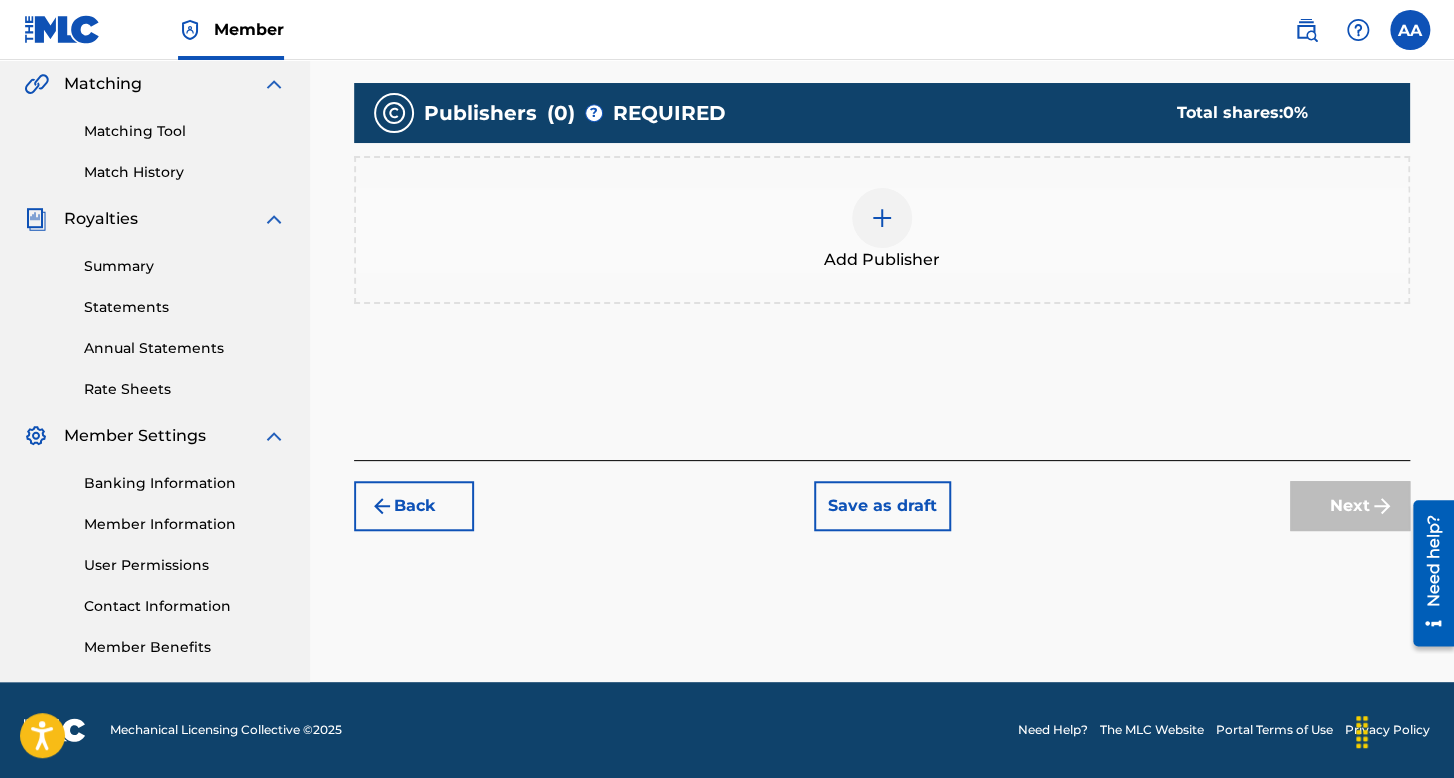 click on "Add Publisher" at bounding box center [882, 260] 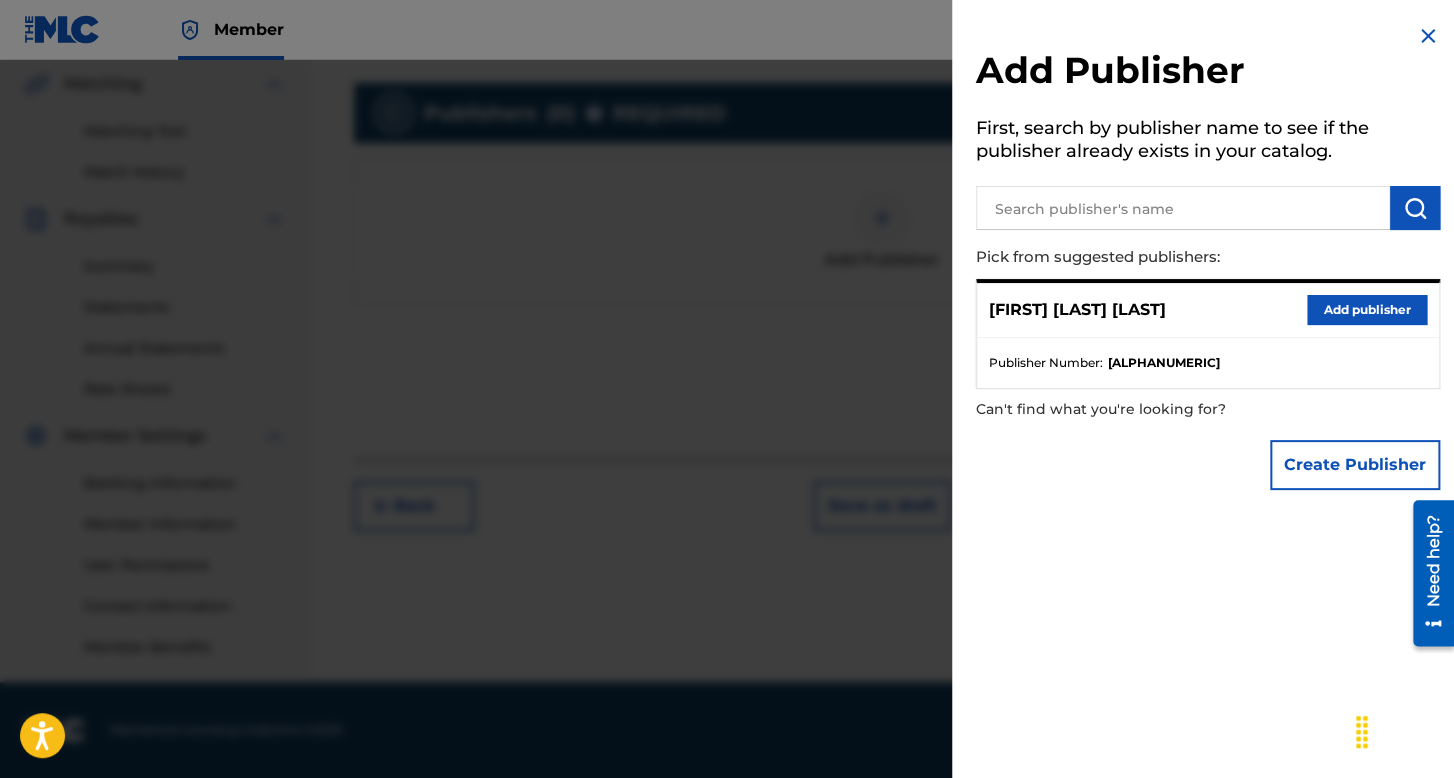 click on "Add publisher" at bounding box center [1367, 310] 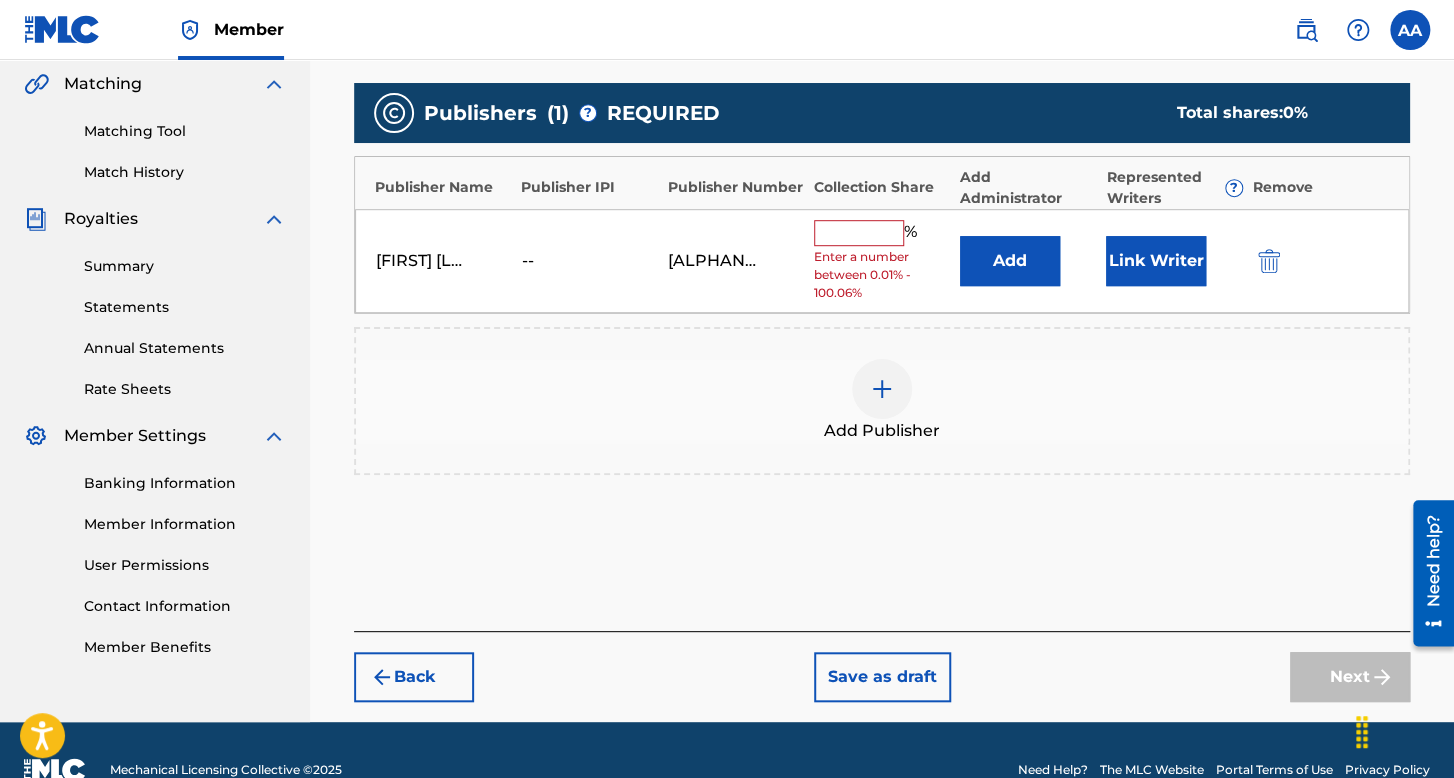 click at bounding box center (859, 233) 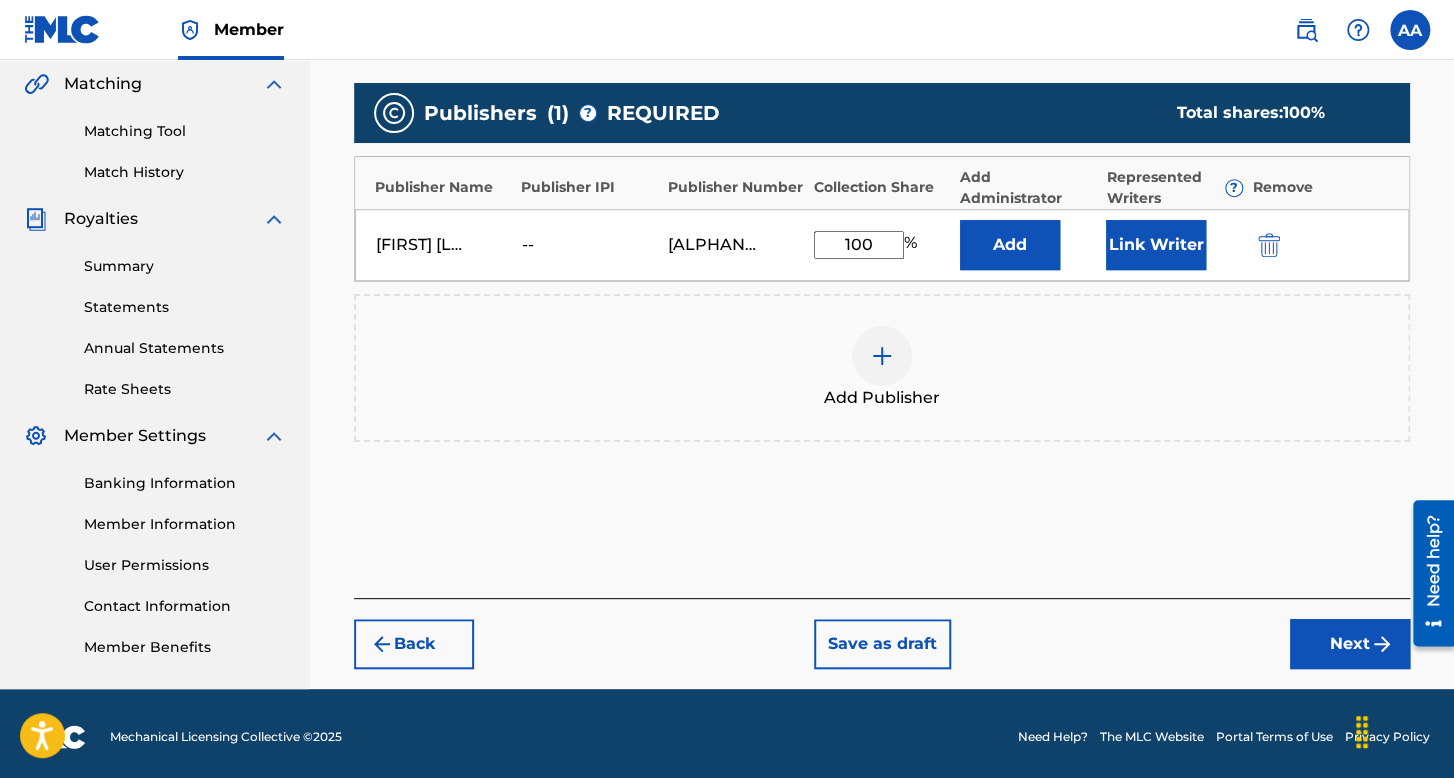 click on "Link Writer" at bounding box center (1156, 245) 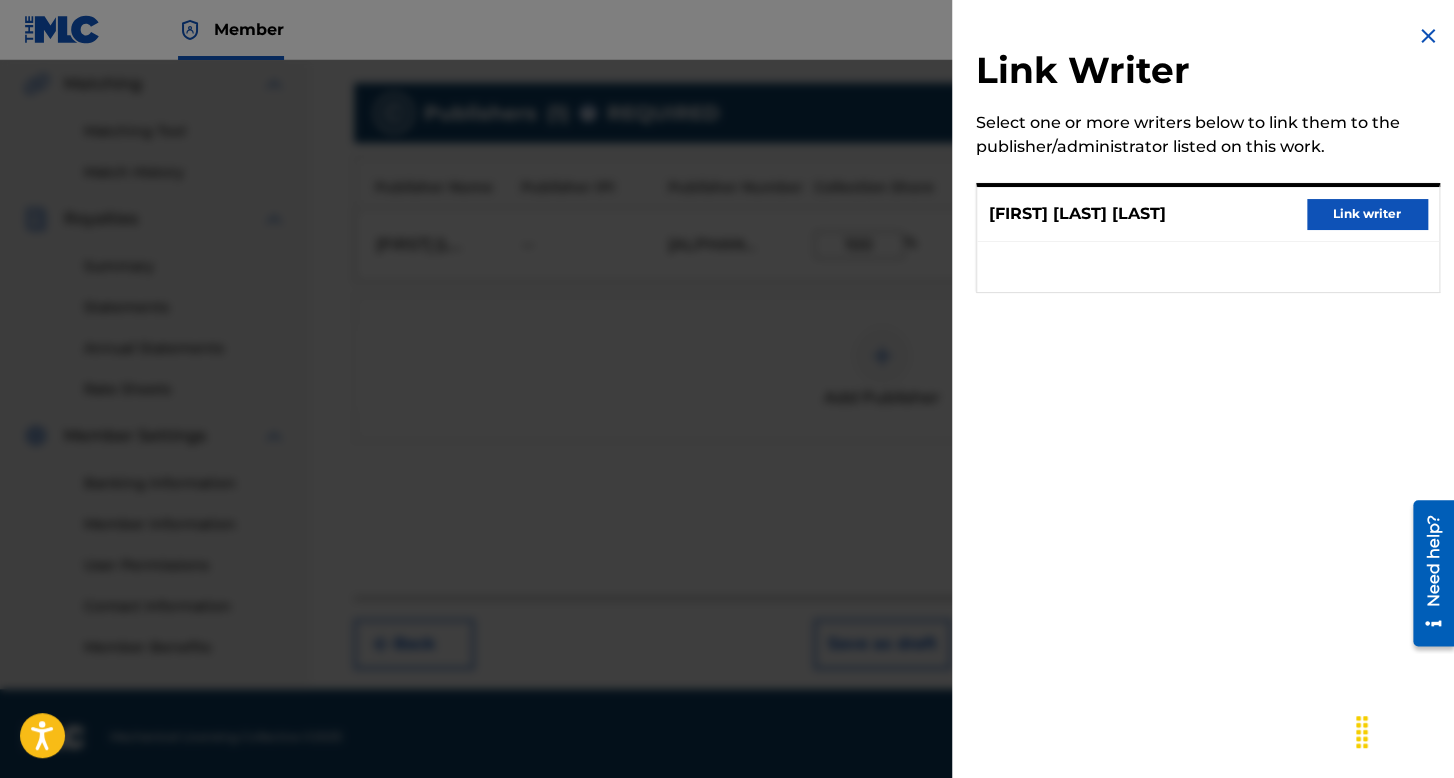click on "Link writer" at bounding box center [1367, 214] 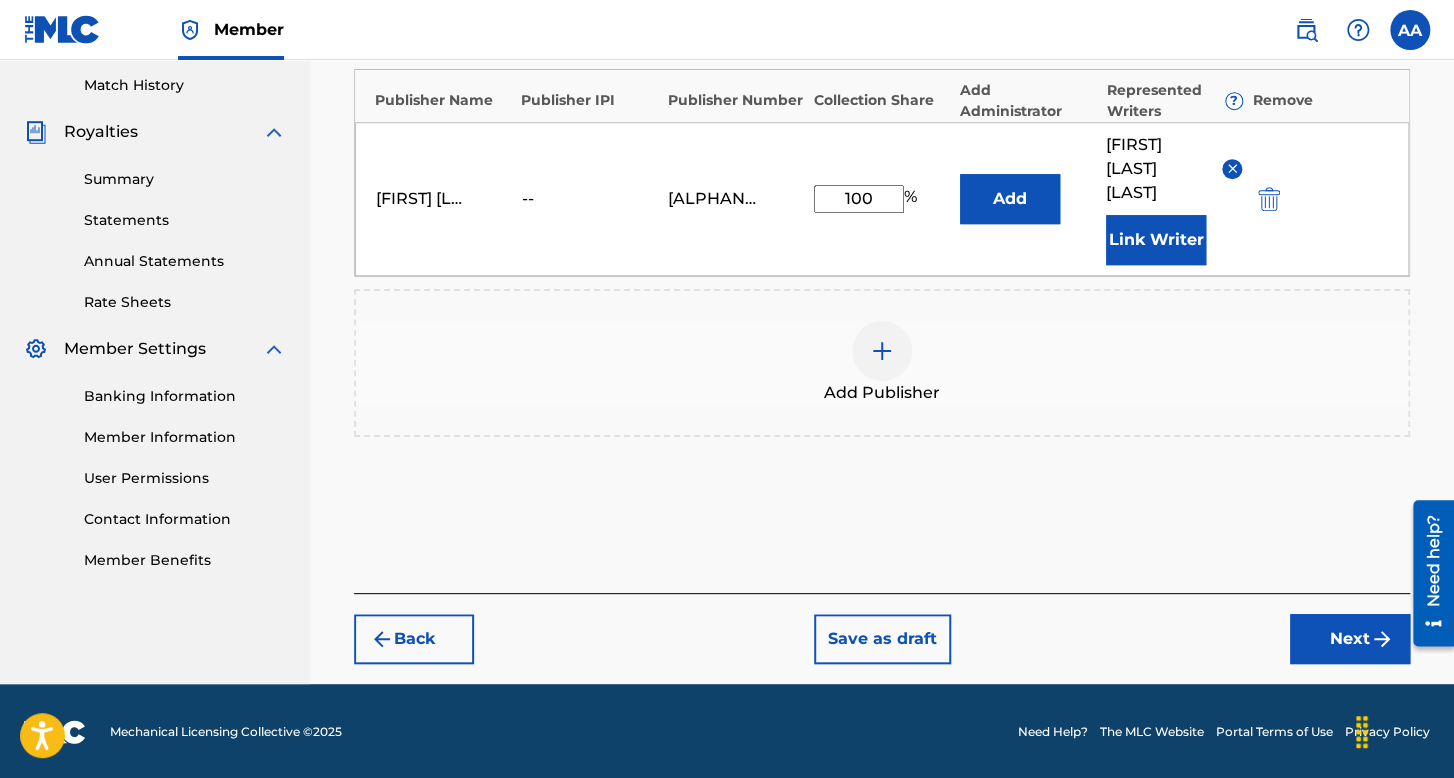 click on "Next" at bounding box center [1350, 639] 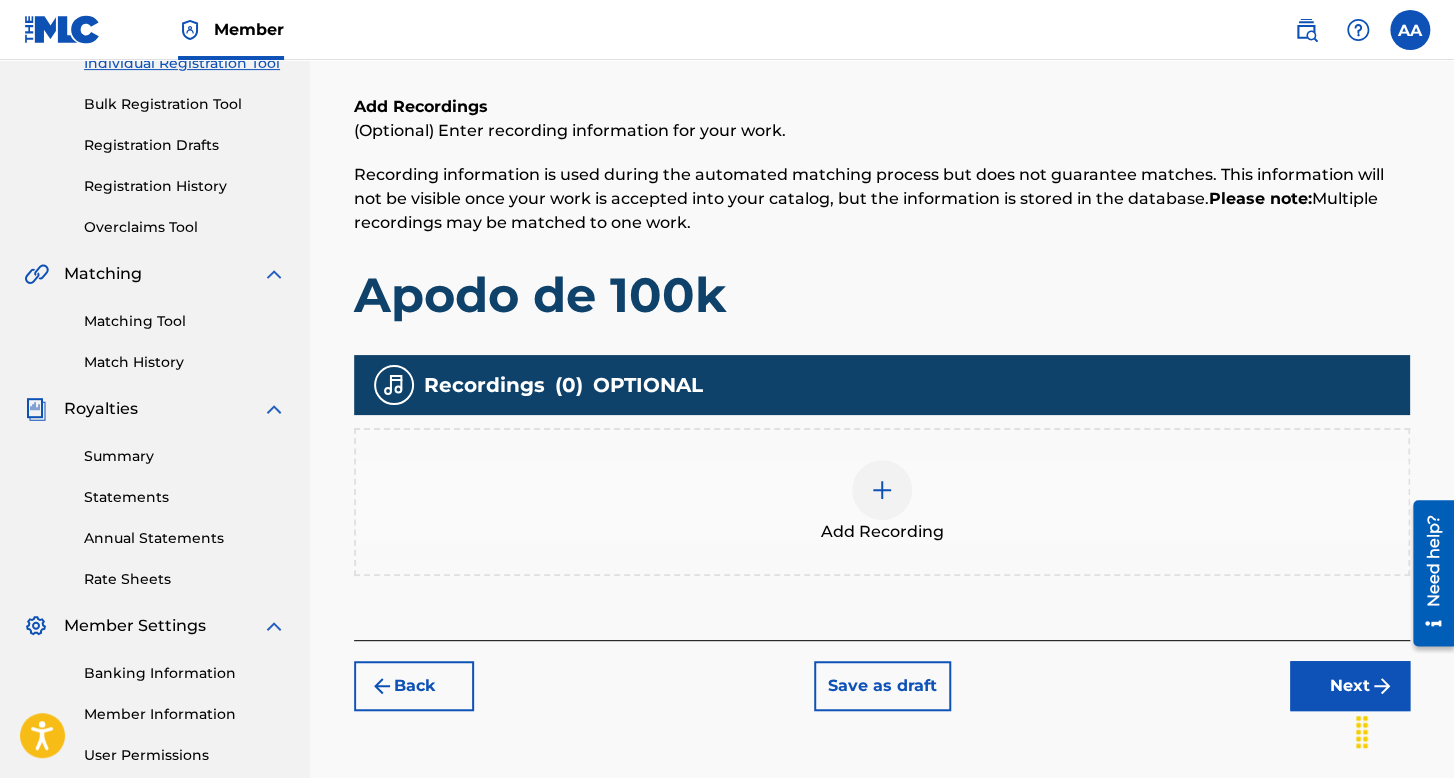 scroll, scrollTop: 390, scrollLeft: 0, axis: vertical 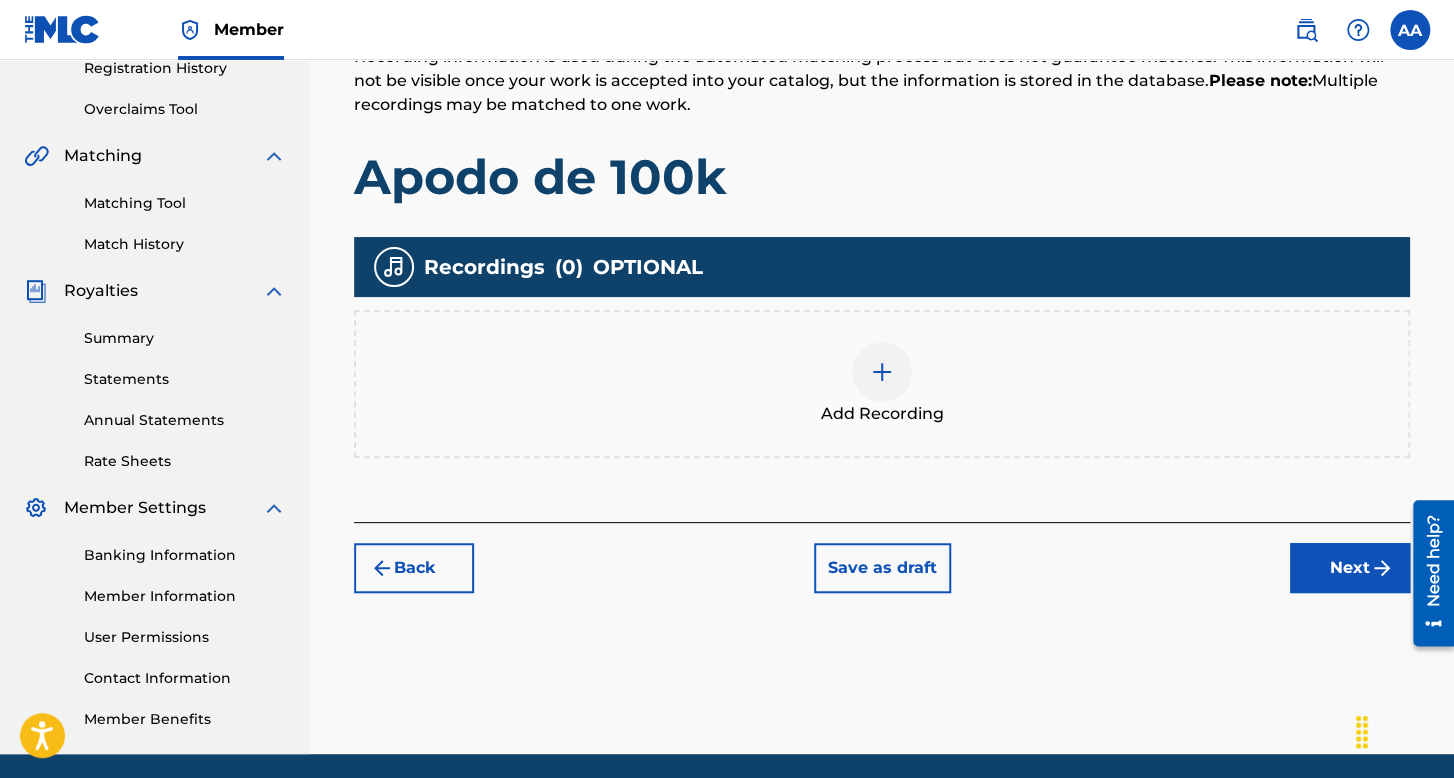 click at bounding box center [882, 372] 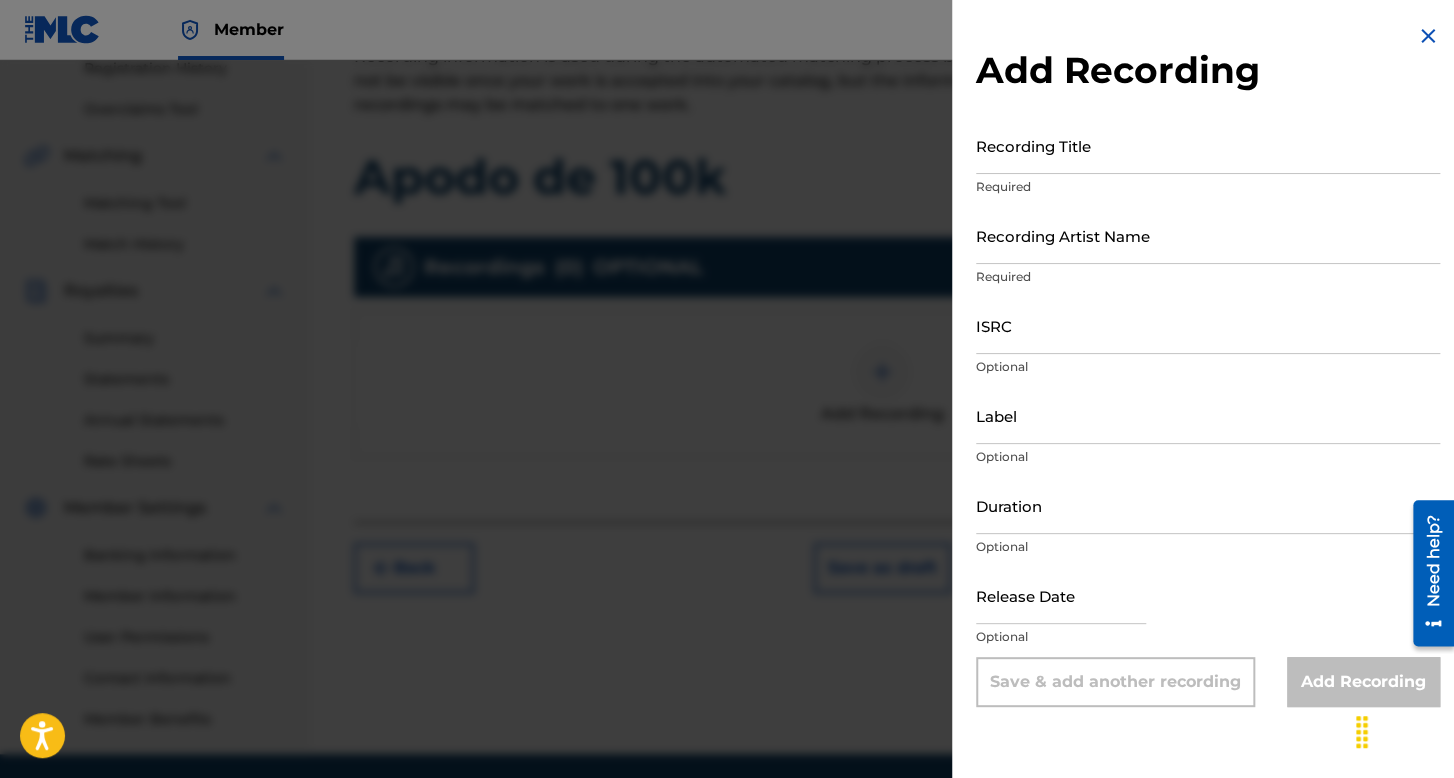 click on "Recording Title" at bounding box center [1208, 145] 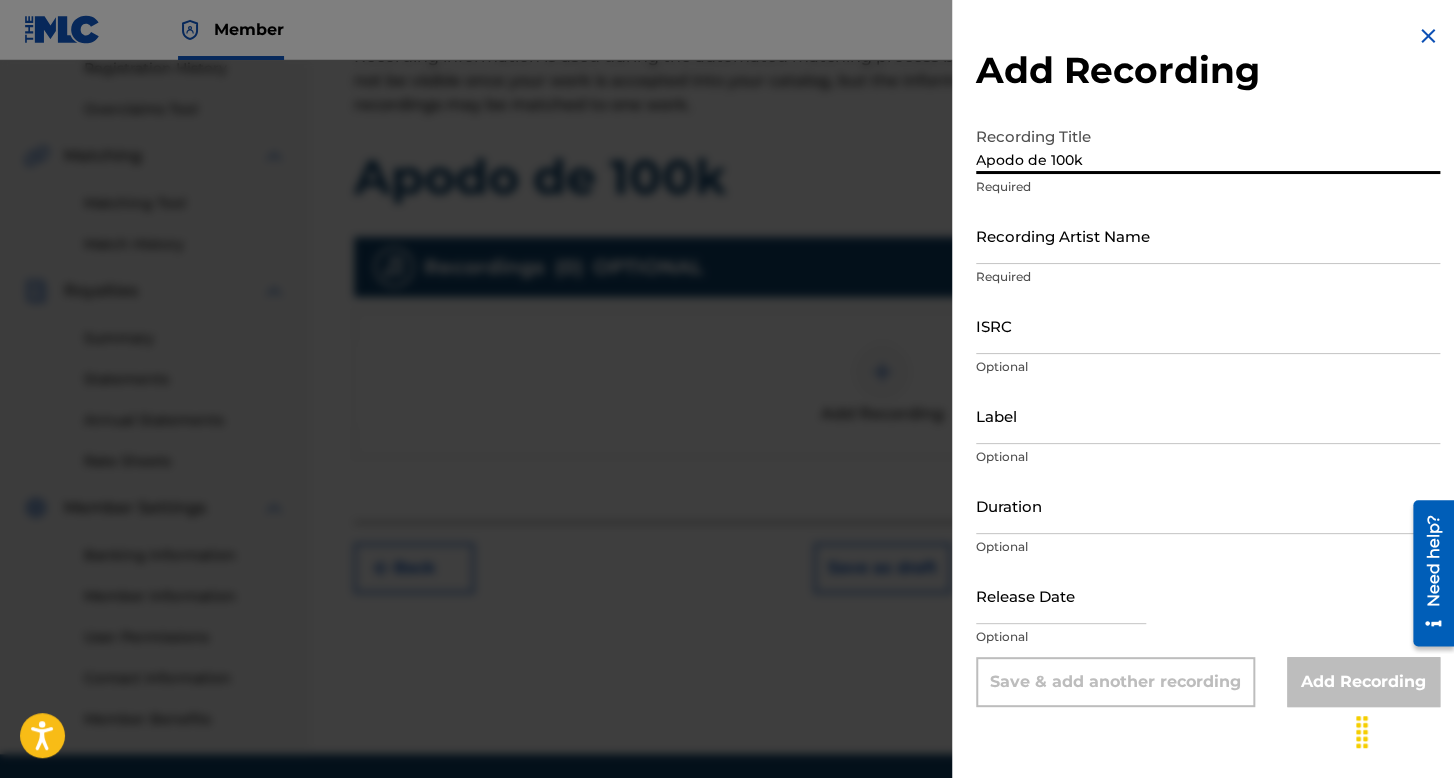 type on "Apodo de 100k" 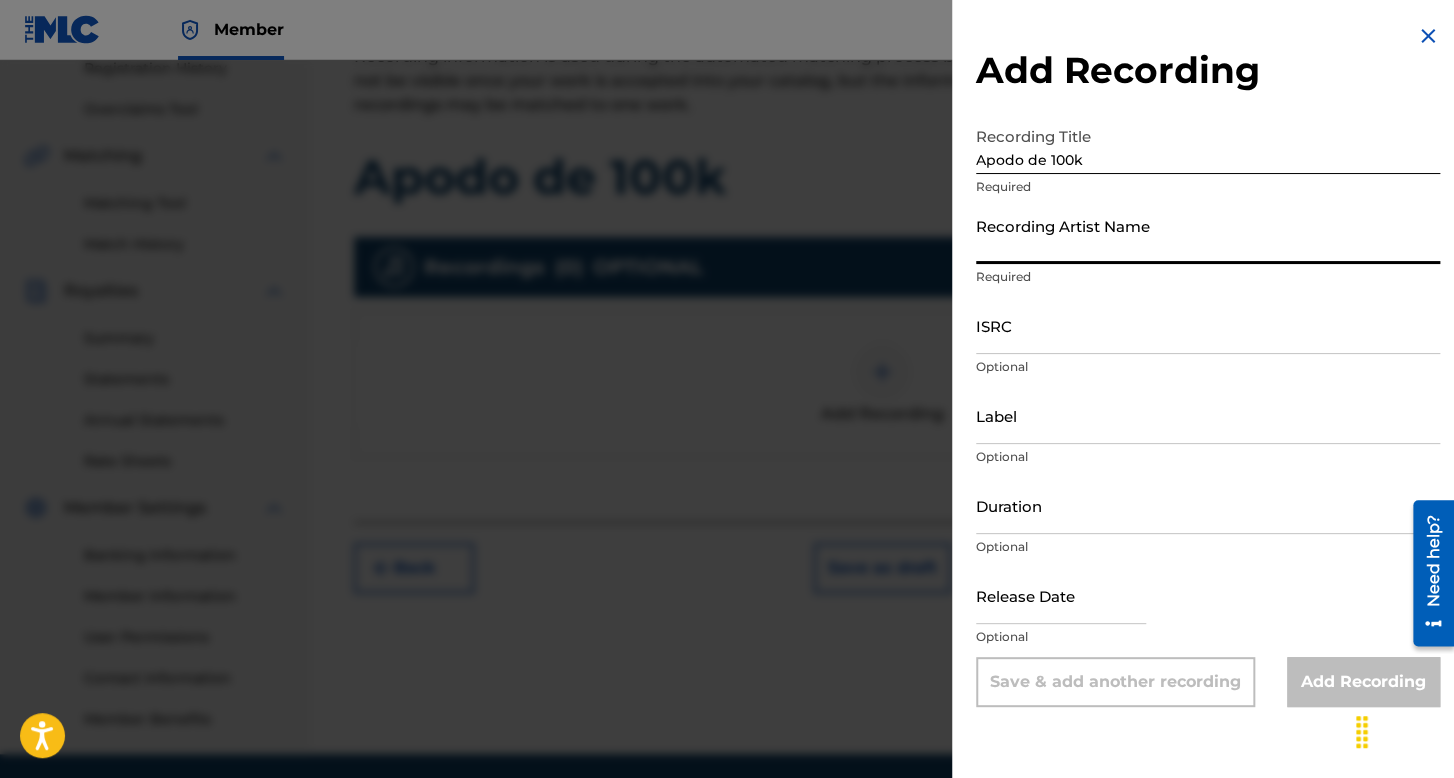 type on "Bbyboy 100k" 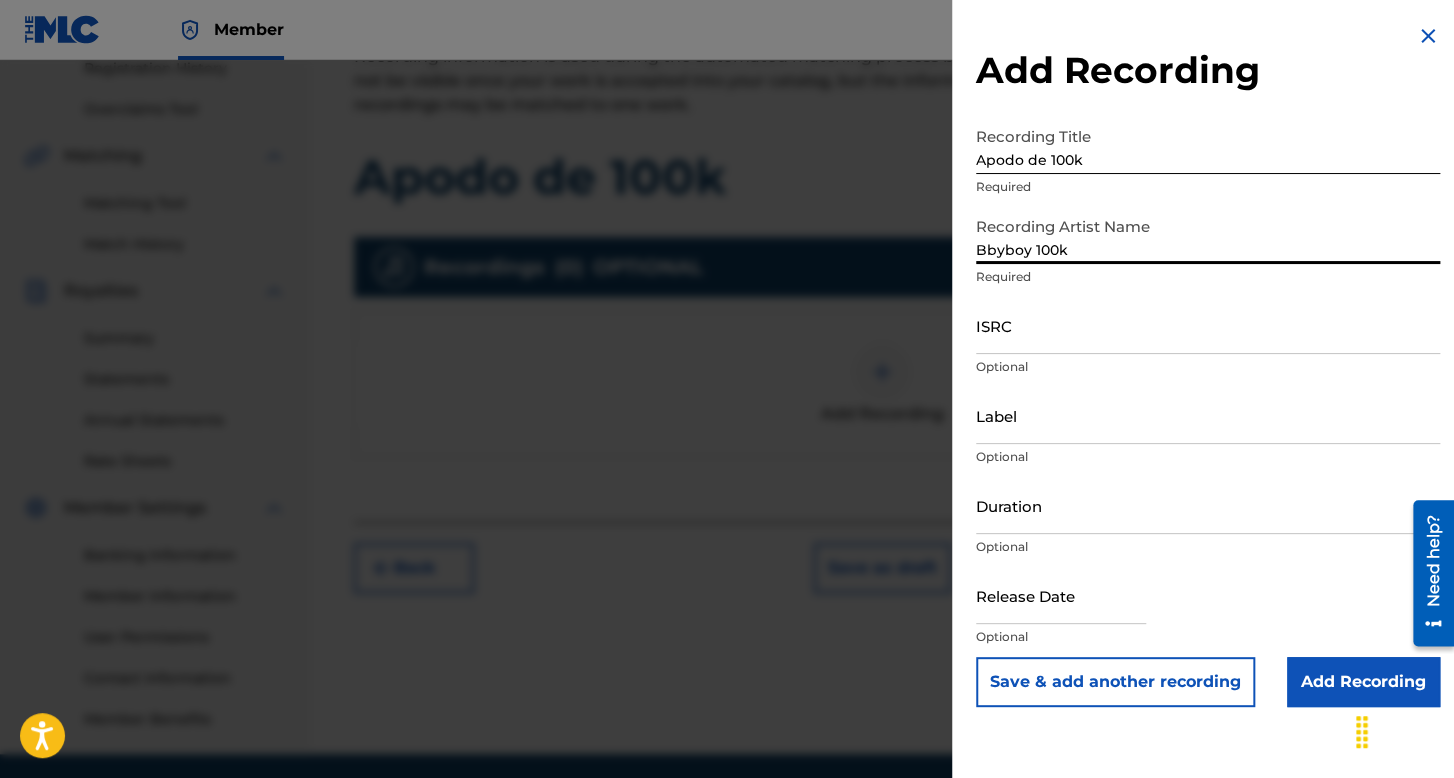 click on "ISRC" at bounding box center [1208, 325] 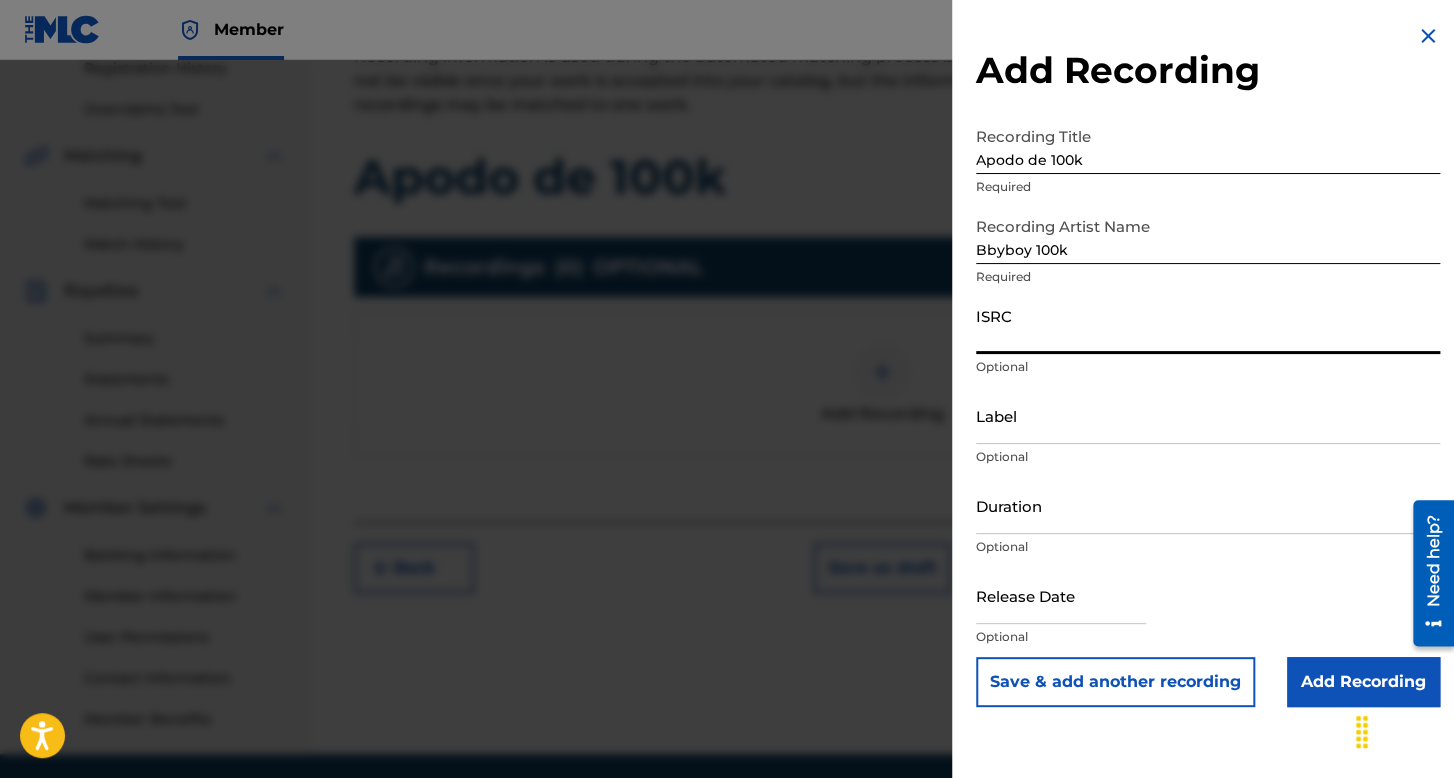 paste on "[ALPHANUMERIC]" 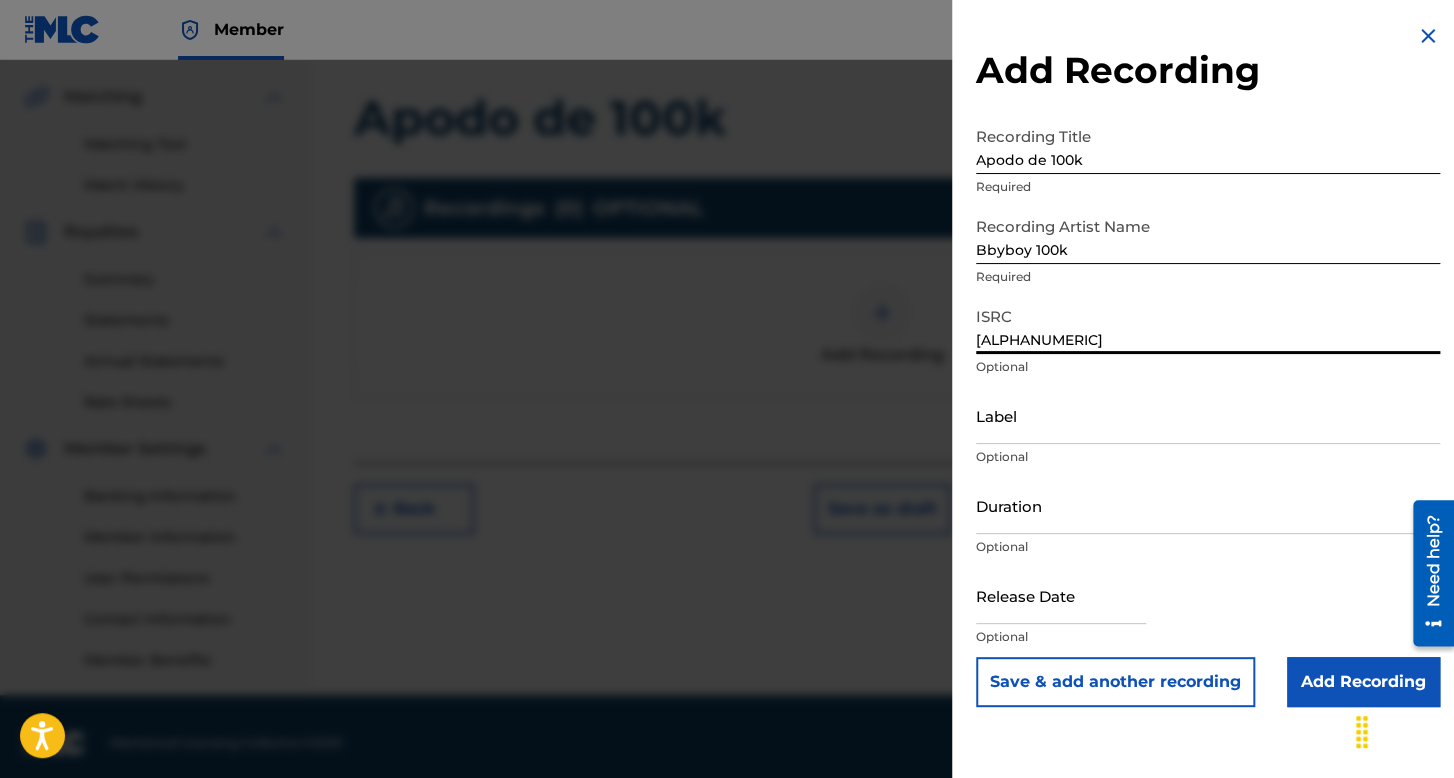 scroll, scrollTop: 462, scrollLeft: 0, axis: vertical 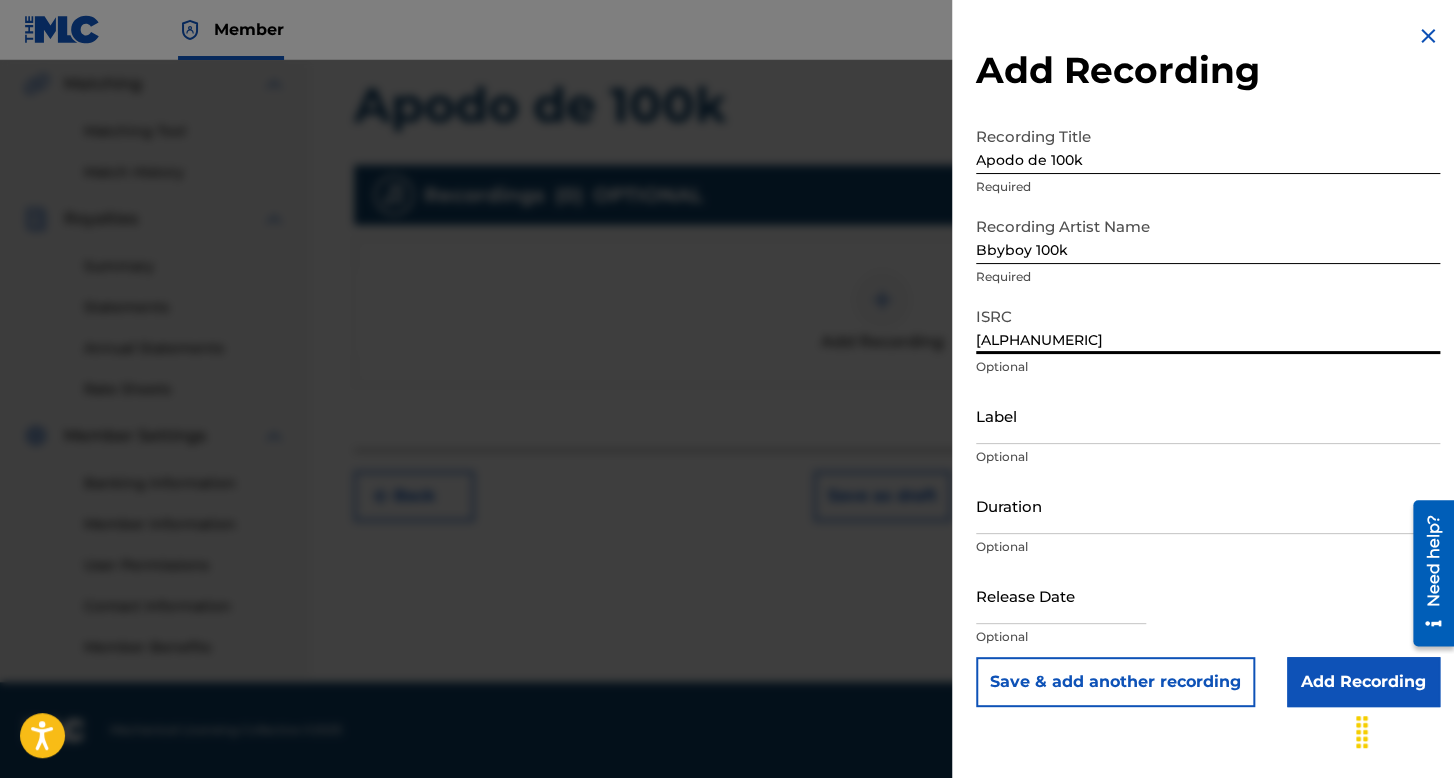 type on "[ALPHANUMERIC]" 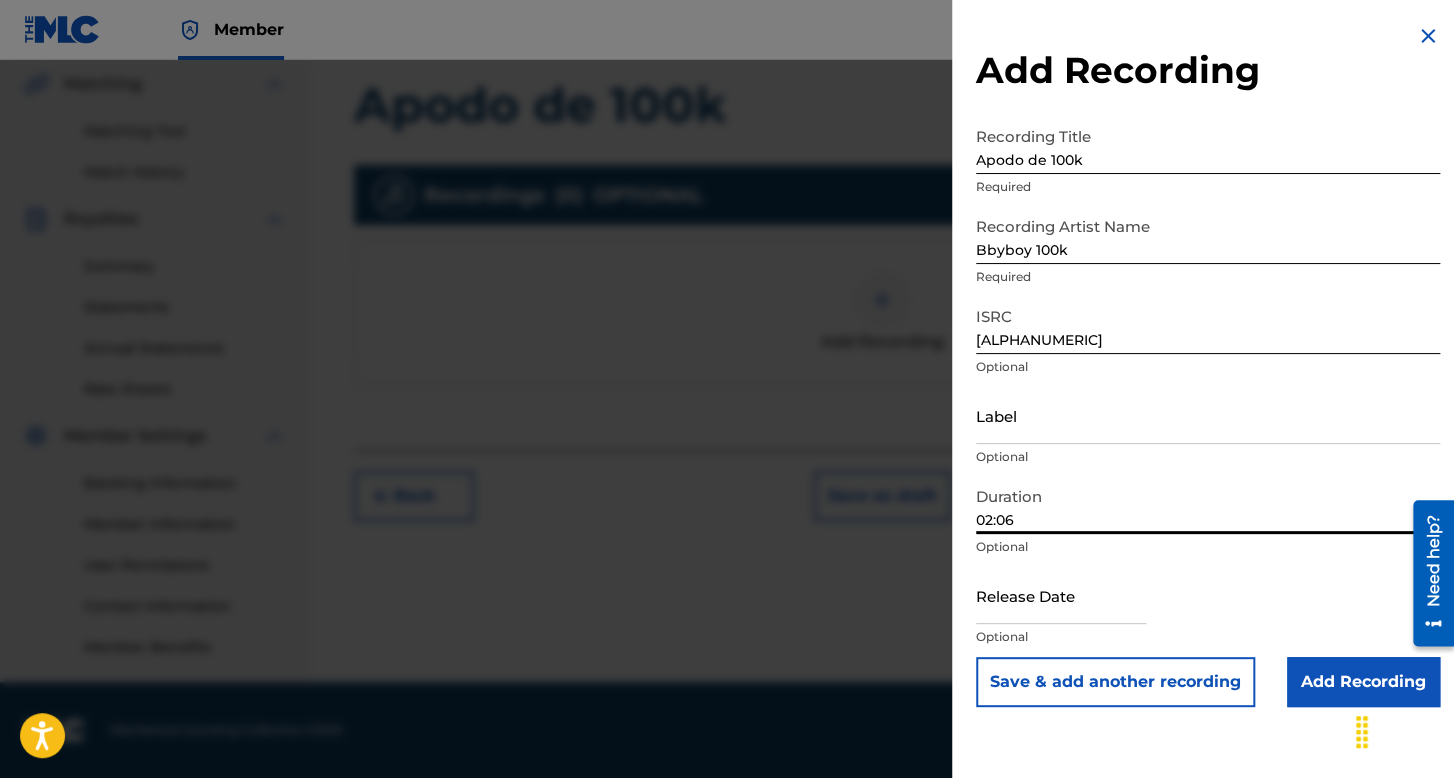 type on "02:06" 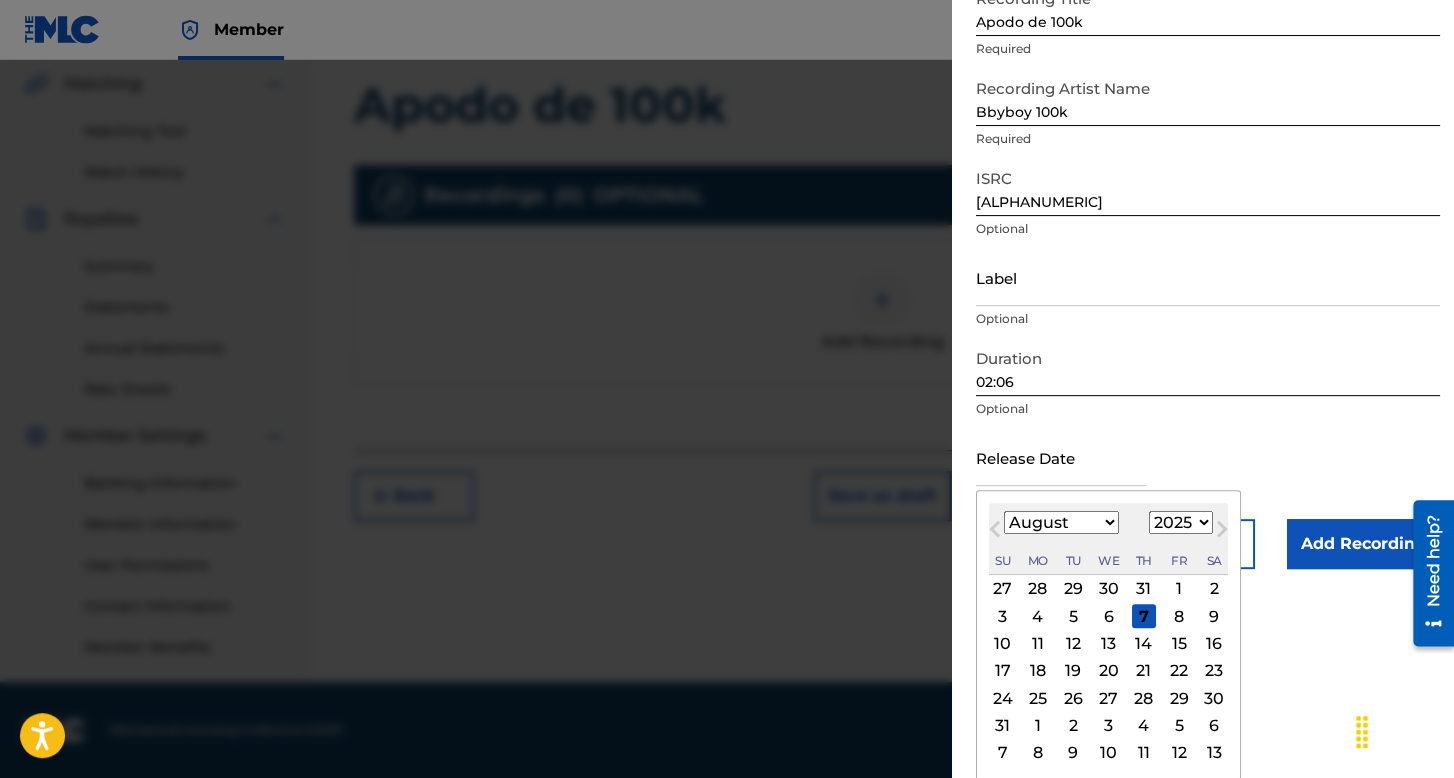 scroll, scrollTop: 139, scrollLeft: 0, axis: vertical 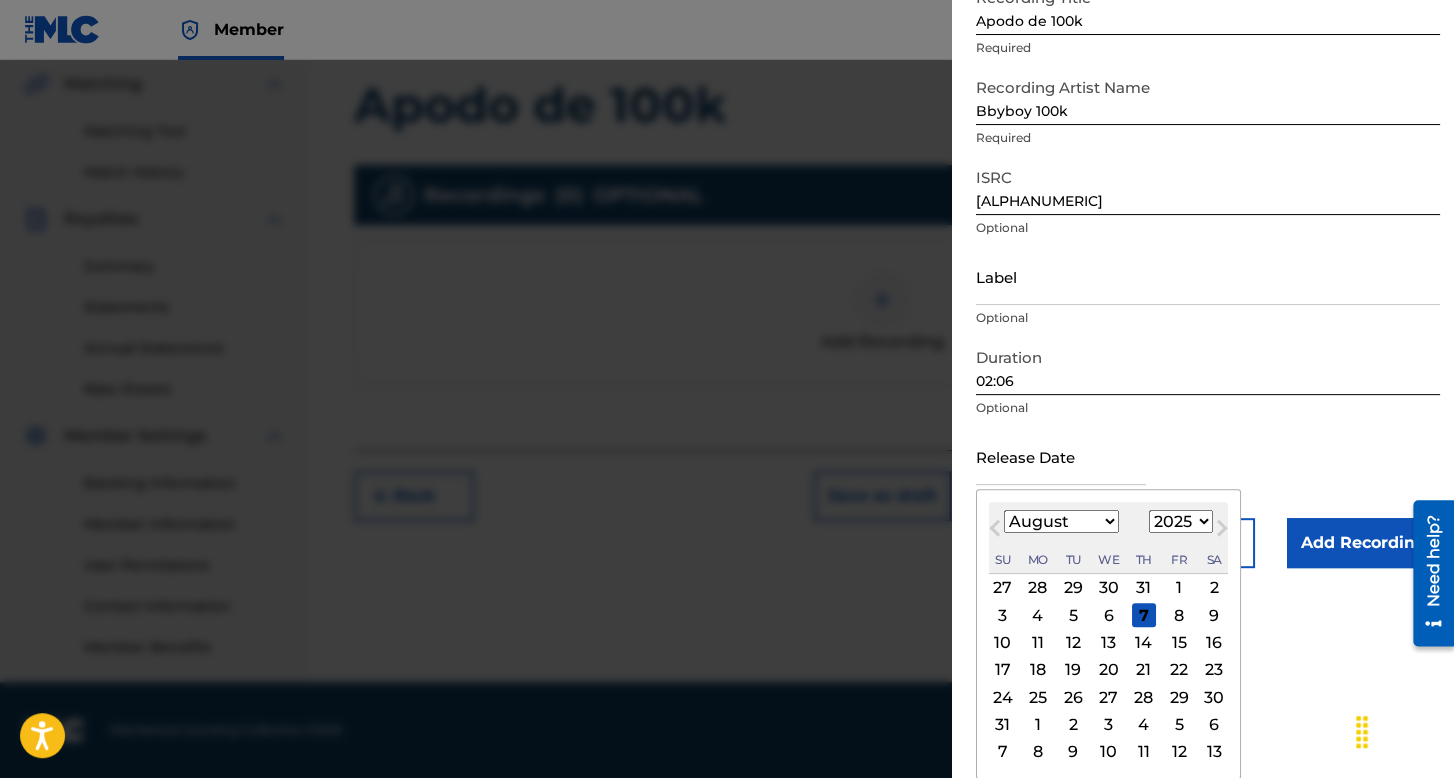 click on "January February March April May June July August September October November December" at bounding box center (1061, 521) 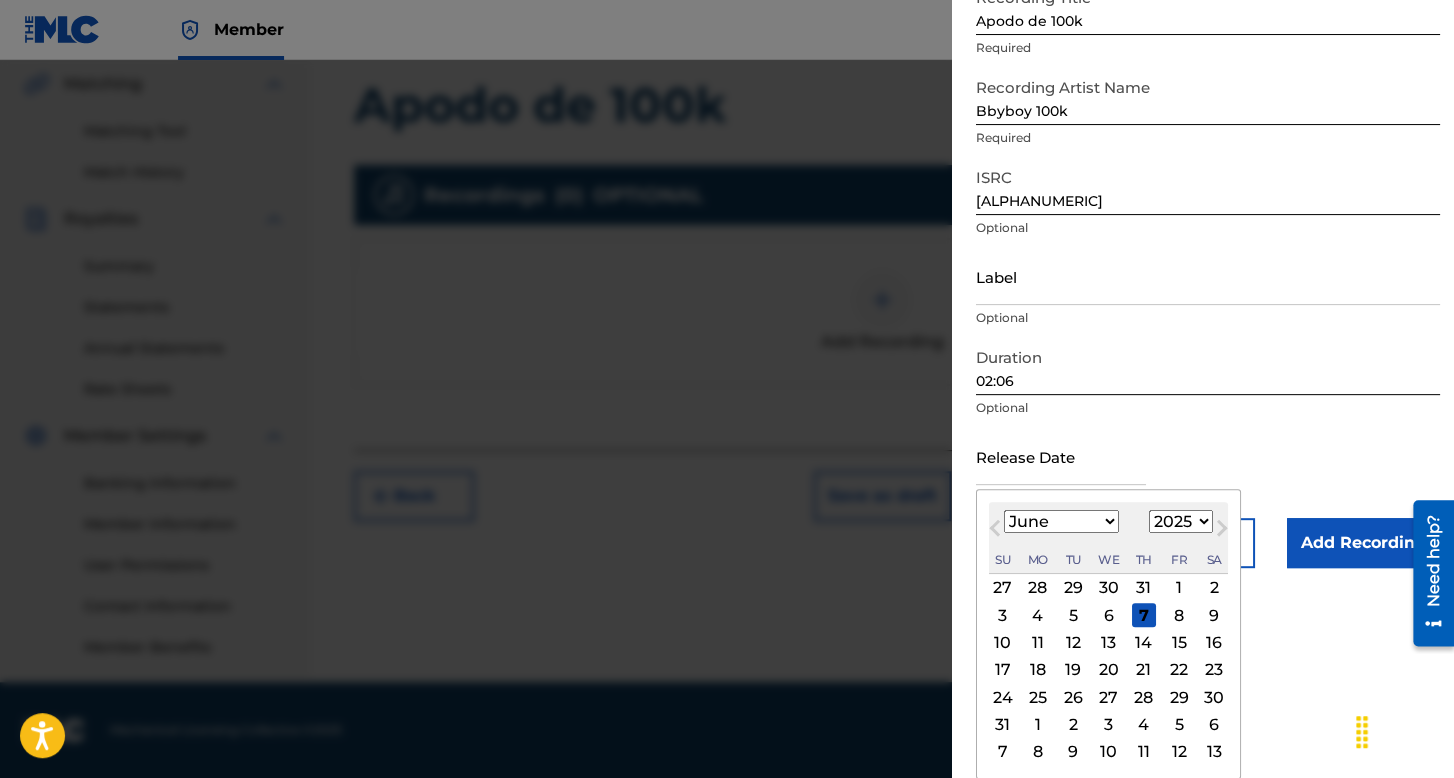 click on "January February March April May June July August September October November December" at bounding box center [1061, 521] 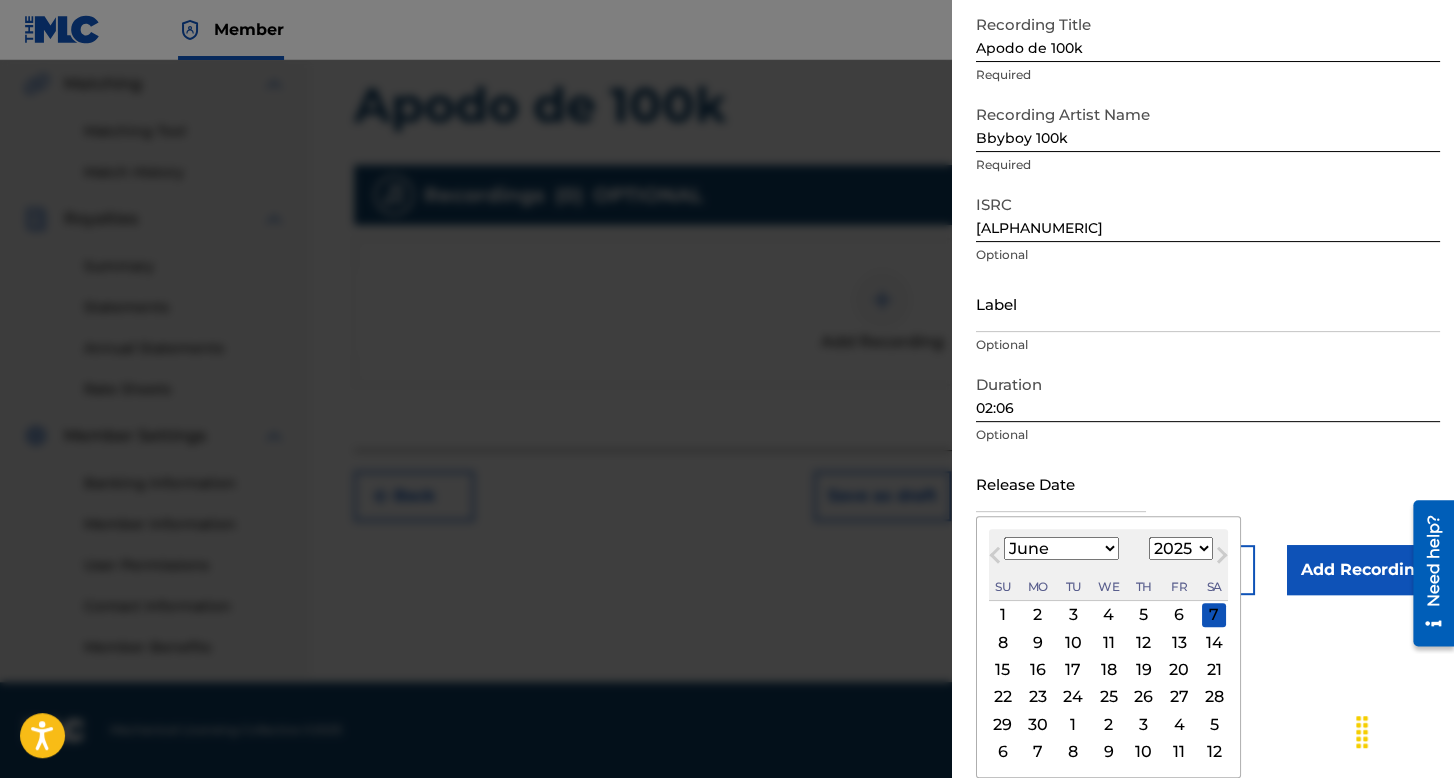 scroll, scrollTop: 112, scrollLeft: 0, axis: vertical 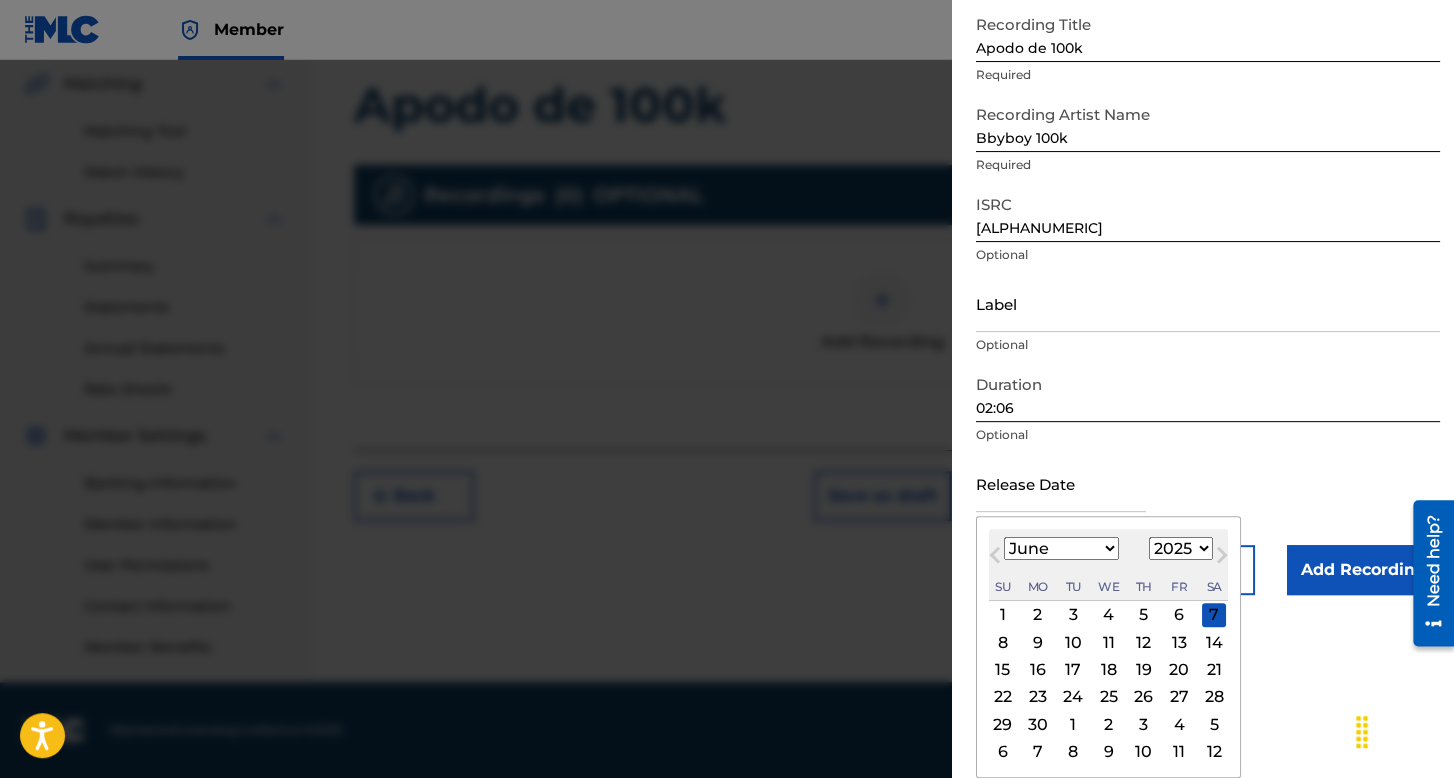 click on "1899 1900 1901 1902 1903 1904 1905 1906 1907 1908 1909 1910 1911 1912 1913 1914 1915 1916 1917 1918 1919 1920 1921 1922 1923 1924 1925 1926 1927 1928 1929 1930 1931 1932 1933 1934 1935 1936 1937 1938 1939 1940 1941 1942 1943 1944 1945 1946 1947 1948 1949 1950 1951 1952 1953 1954 1955 1956 1957 1958 1959 1960 1961 1962 1963 1964 1965 1966 1967 1968 1969 1970 1971 1972 1973 1974 1975 1976 1977 1978 1979 1980 1981 1982 1983 1984 1985 1986 1987 1988 1989 1990 1991 1992 1993 1994 1995 1996 1997 1998 1999 2000 2001 2002 2003 2004 2005 2006 2007 2008 2009 2010 2011 2012 2013 2014 2015 2016 2017 2018 2019 2020 2021 2022 2023 2024 2025 2026 2027 2028 2029 2030 2031 2032 2033 2034 2035 2036 2037 2038 2039 2040 2041 2042 2043 2044 2045 2046 2047 2048 2049 2050 2051 2052 2053 2054 2055 2056 2057 2058 2059 2060 2061 2062 2063 2064 2065 2066 2067 2068 2069 2070 2071 2072 2073 2074 2075 2076 2077 2078 2079 2080 2081 2082 2083 2084 2085 2086 2087 2088 2089 2090 2091 2092 2093 2094 2095 2096 2097 2098 2099 2100" at bounding box center [1181, 548] 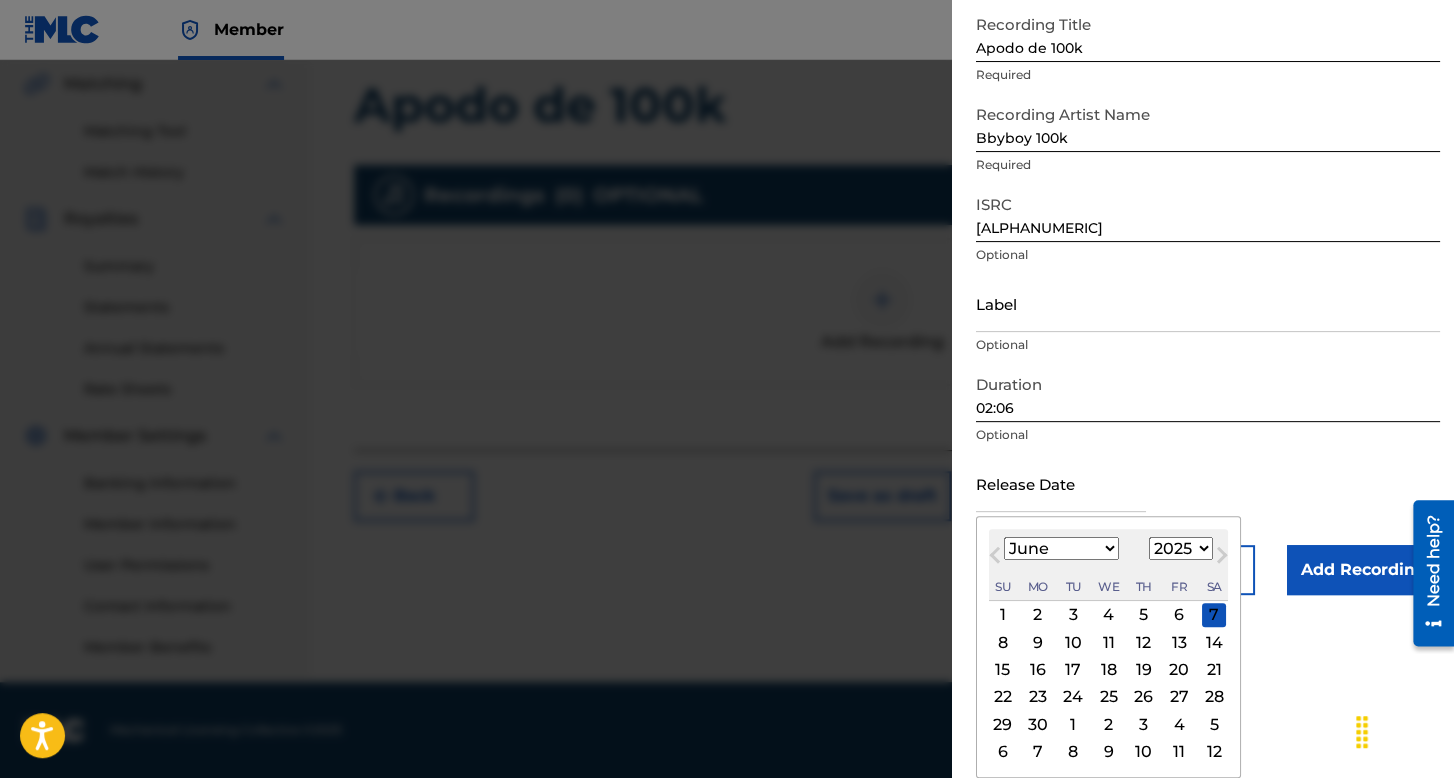 select on "2024" 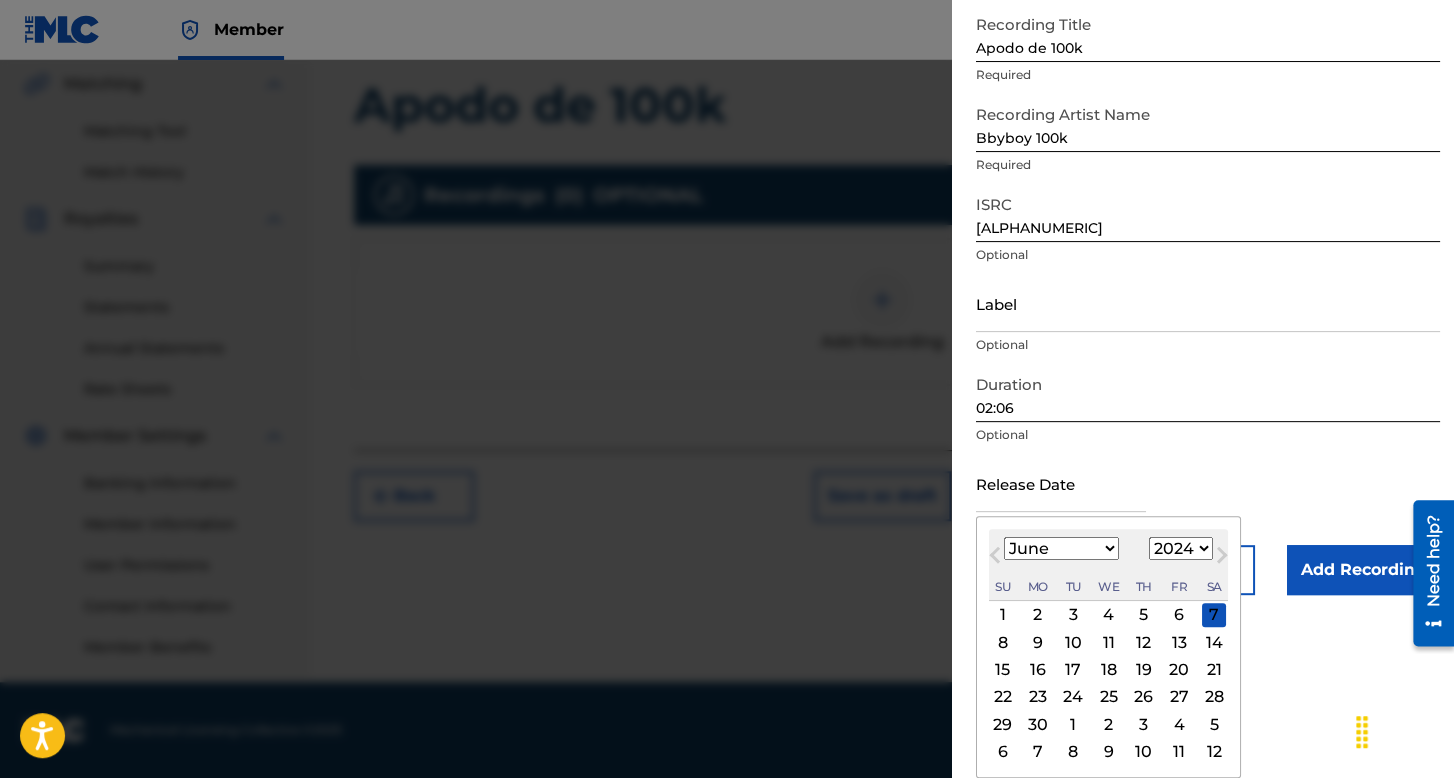 click on "1899 1900 1901 1902 1903 1904 1905 1906 1907 1908 1909 1910 1911 1912 1913 1914 1915 1916 1917 1918 1919 1920 1921 1922 1923 1924 1925 1926 1927 1928 1929 1930 1931 1932 1933 1934 1935 1936 1937 1938 1939 1940 1941 1942 1943 1944 1945 1946 1947 1948 1949 1950 1951 1952 1953 1954 1955 1956 1957 1958 1959 1960 1961 1962 1963 1964 1965 1966 1967 1968 1969 1970 1971 1972 1973 1974 1975 1976 1977 1978 1979 1980 1981 1982 1983 1984 1985 1986 1987 1988 1989 1990 1991 1992 1993 1994 1995 1996 1997 1998 1999 2000 2001 2002 2003 2004 2005 2006 2007 2008 2009 2010 2011 2012 2013 2014 2015 2016 2017 2018 2019 2020 2021 2022 2023 2024 2025 2026 2027 2028 2029 2030 2031 2032 2033 2034 2035 2036 2037 2038 2039 2040 2041 2042 2043 2044 2045 2046 2047 2048 2049 2050 2051 2052 2053 2054 2055 2056 2057 2058 2059 2060 2061 2062 2063 2064 2065 2066 2067 2068 2069 2070 2071 2072 2073 2074 2075 2076 2077 2078 2079 2080 2081 2082 2083 2084 2085 2086 2087 2088 2089 2090 2091 2092 2093 2094 2095 2096 2097 2098 2099 2100" at bounding box center [1181, 548] 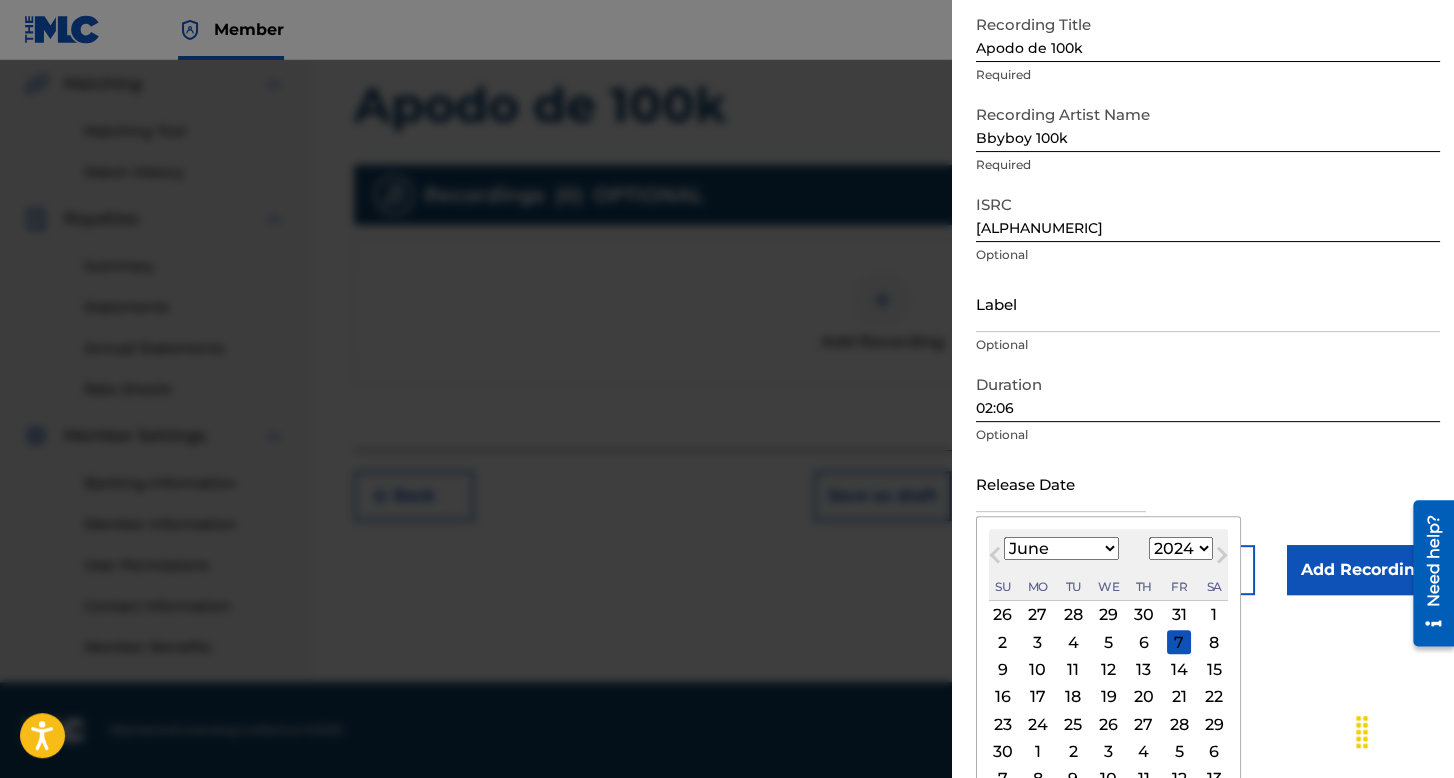 click on "13" at bounding box center (1144, 670) 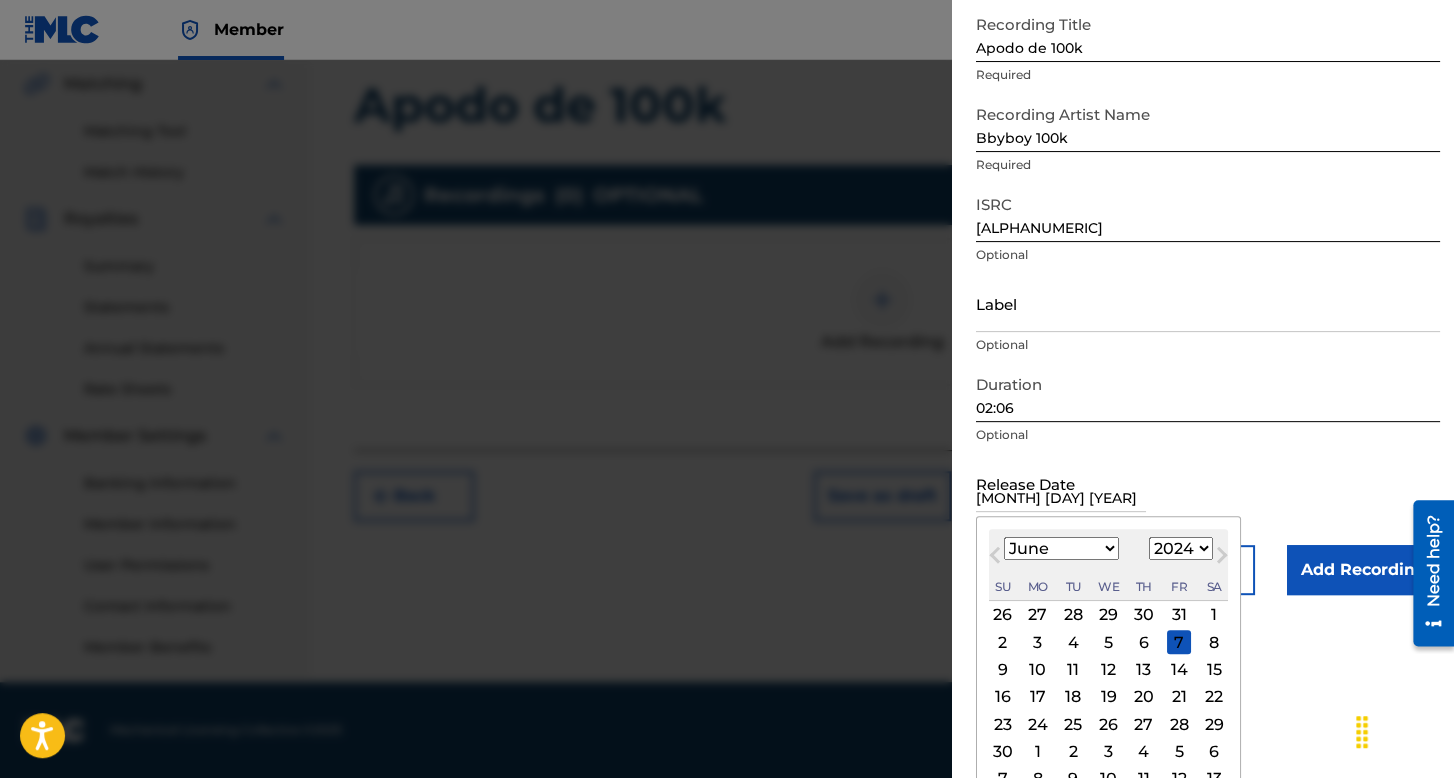 scroll, scrollTop: 0, scrollLeft: 0, axis: both 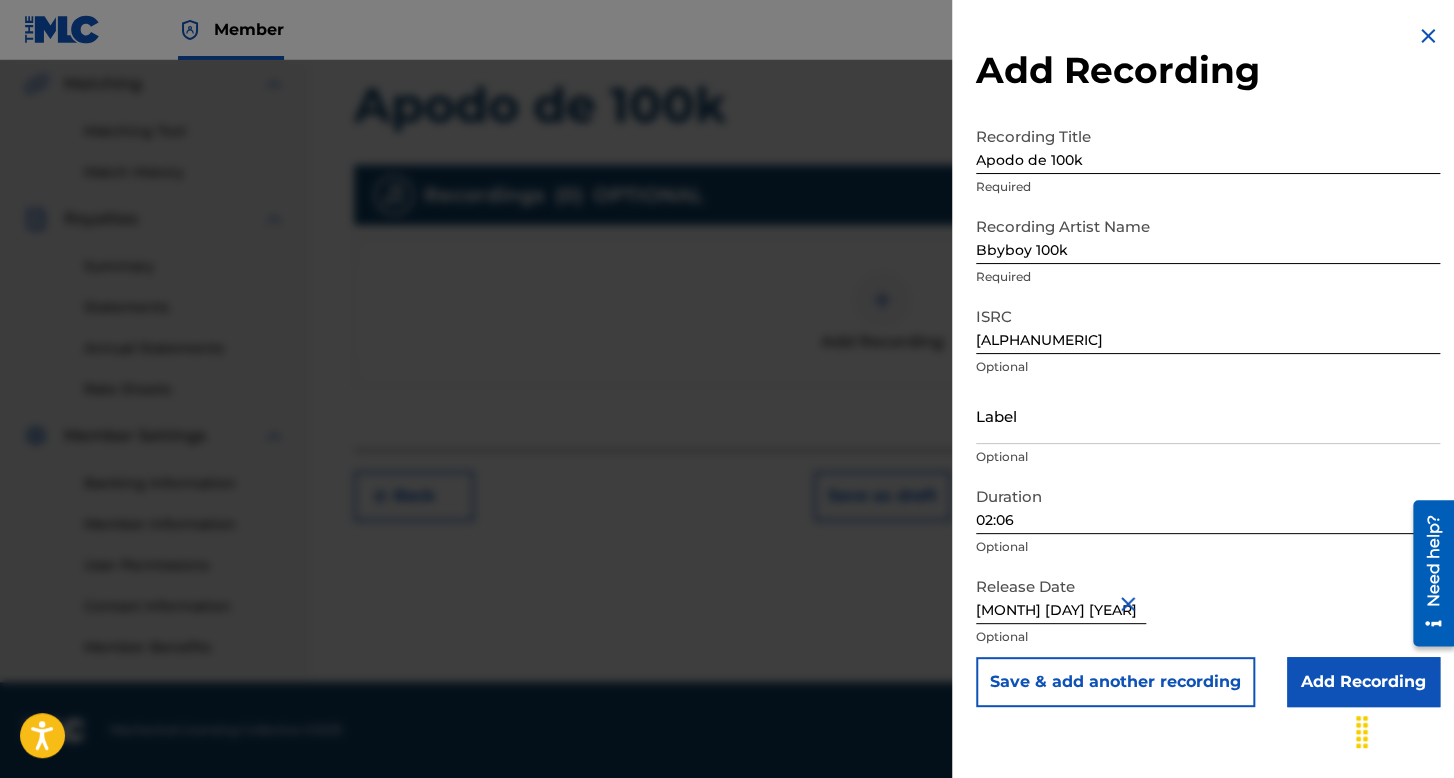 click on "Add Recording" at bounding box center (1363, 682) 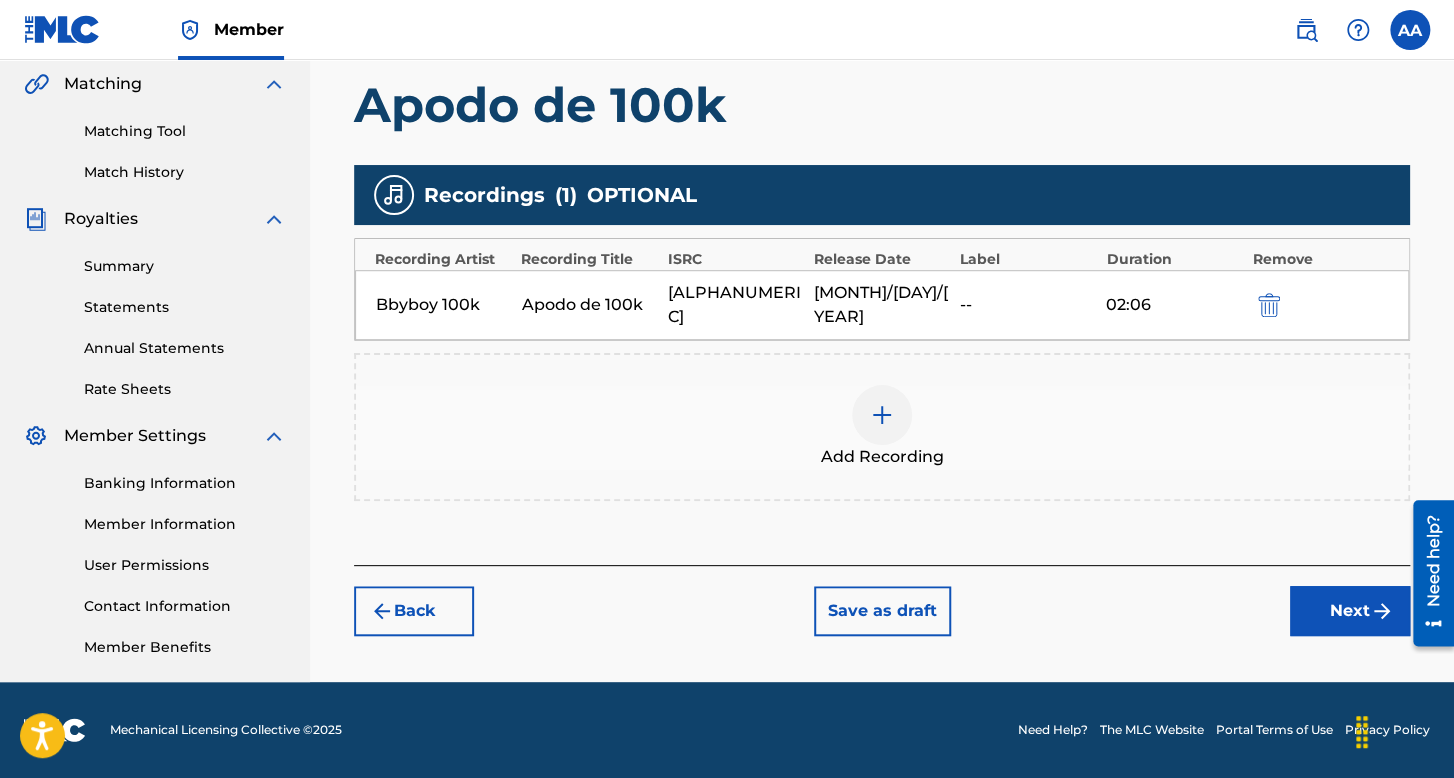 click on "Next" at bounding box center (1350, 611) 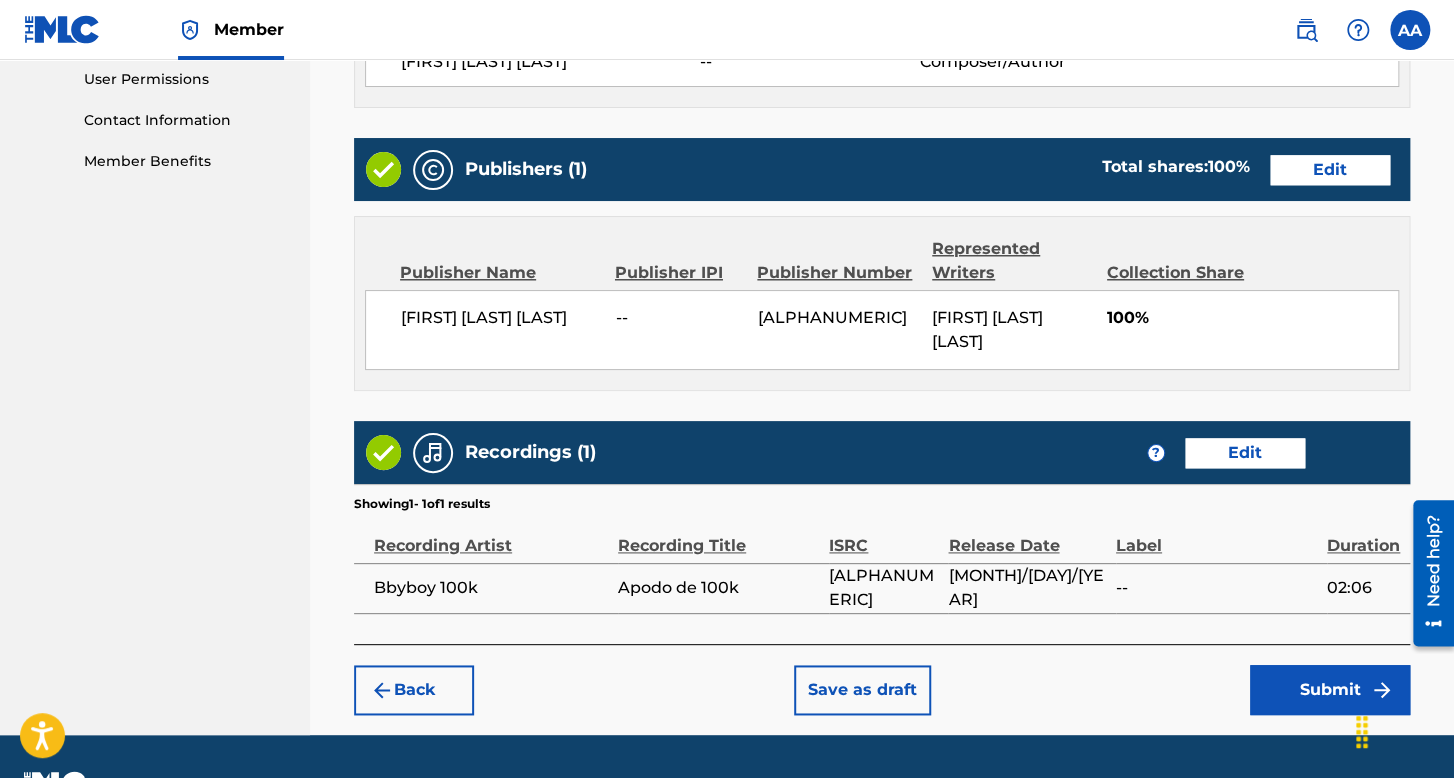 scroll, scrollTop: 999, scrollLeft: 0, axis: vertical 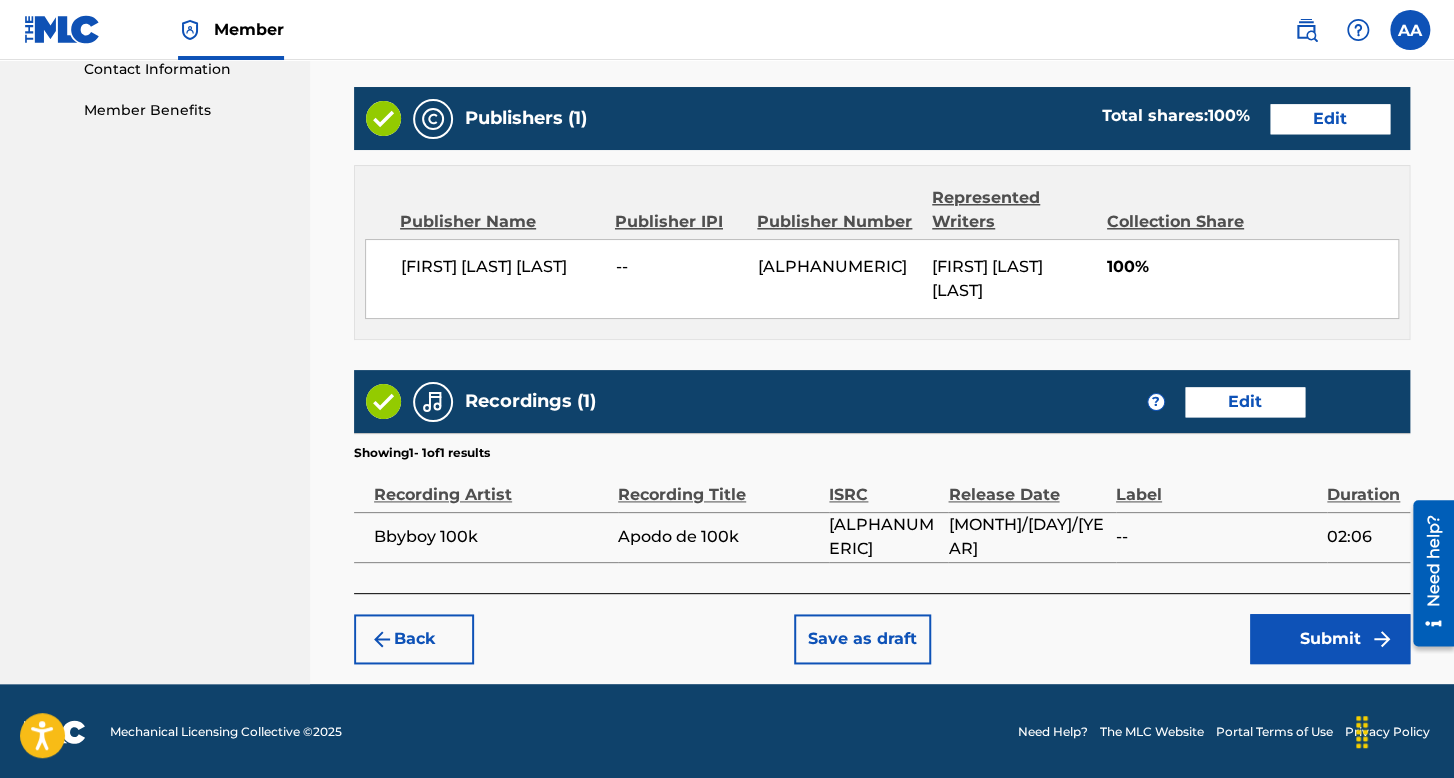 click on "Submit" at bounding box center [1330, 639] 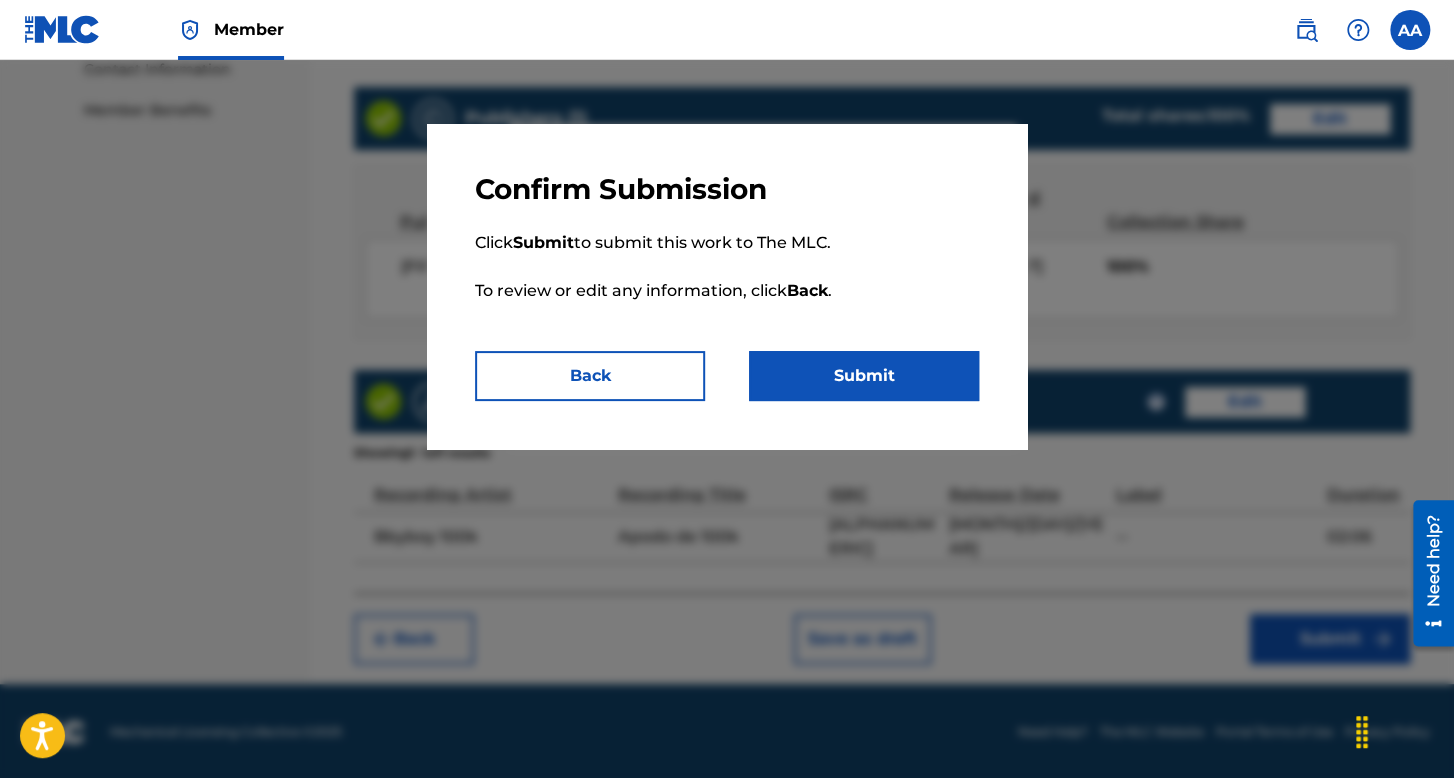 click on "Submit" at bounding box center [864, 376] 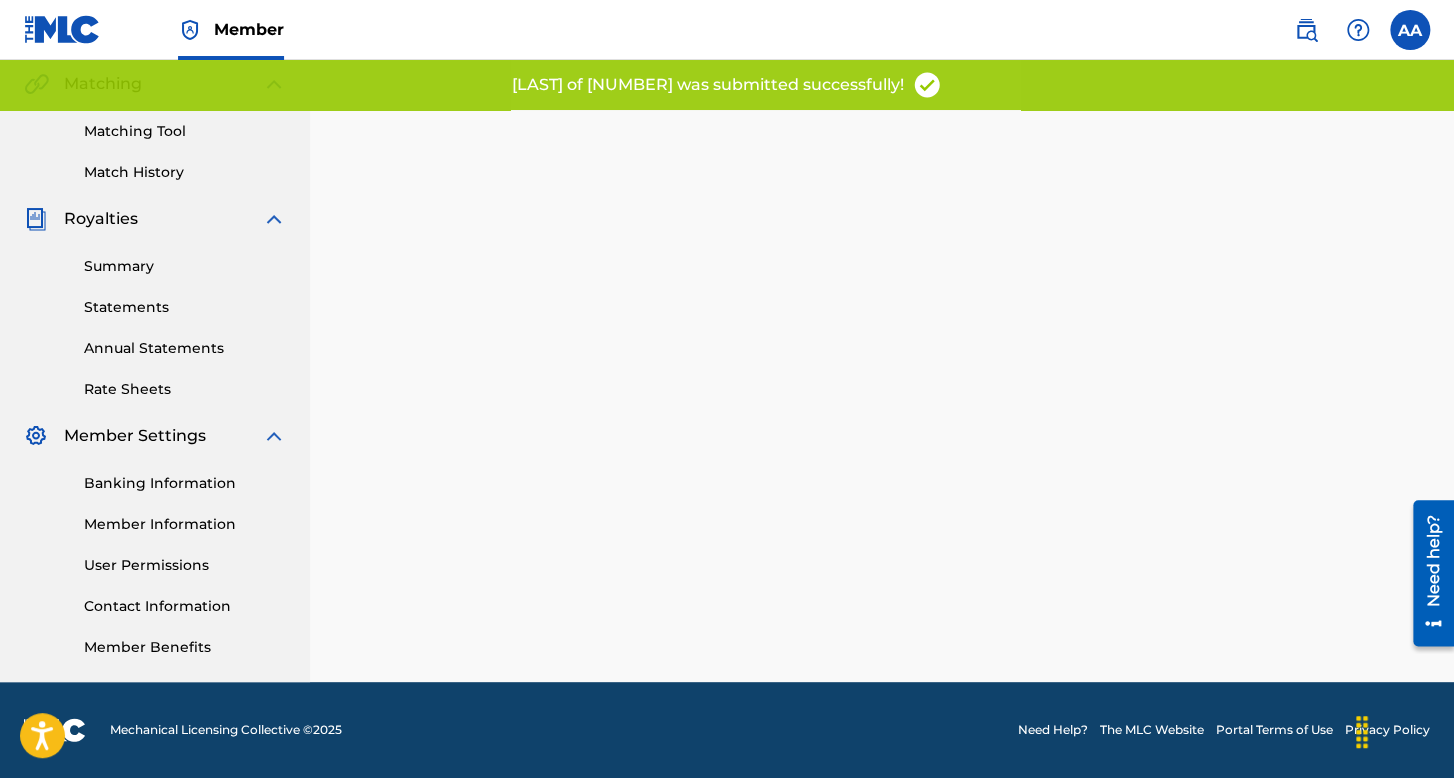 scroll, scrollTop: 0, scrollLeft: 0, axis: both 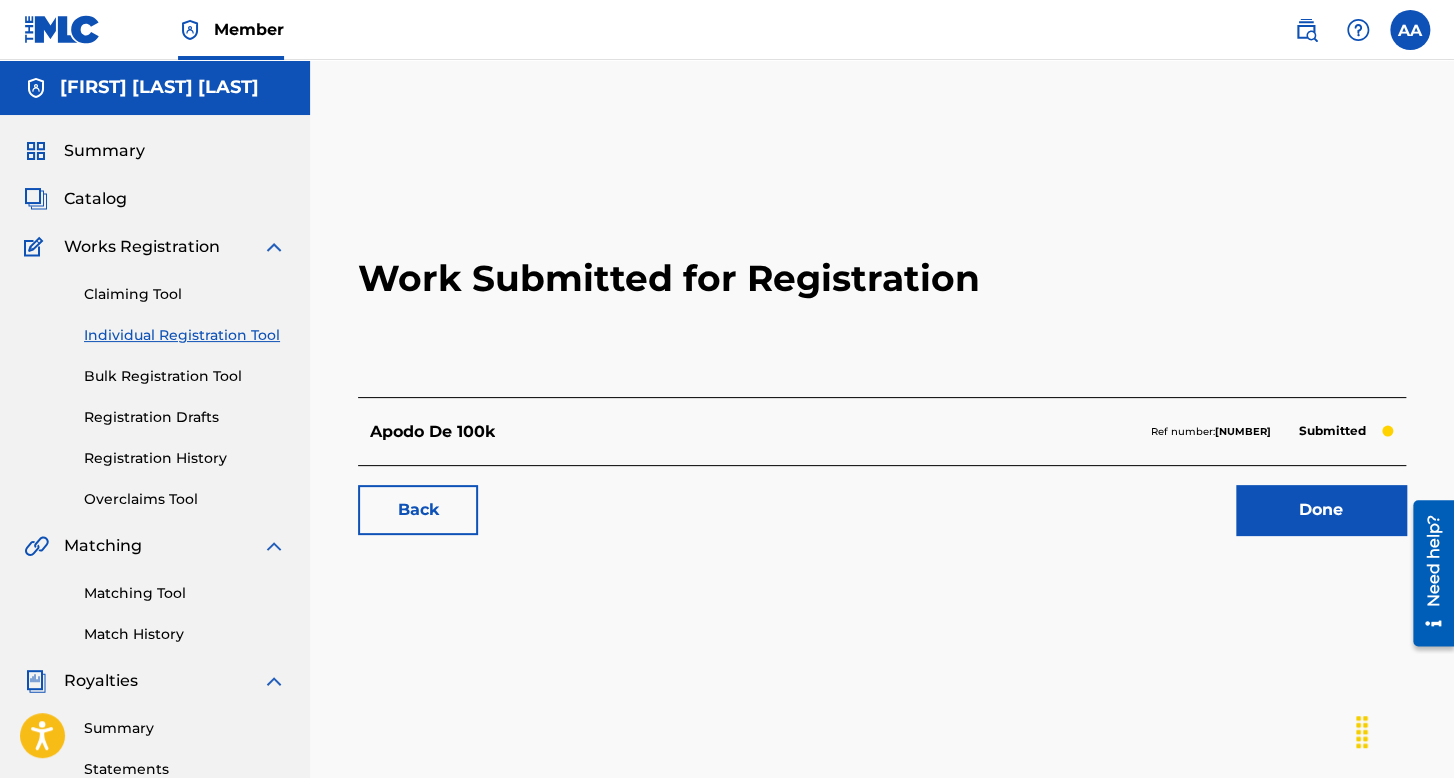 click on "Individual Registration Tool" at bounding box center [185, 335] 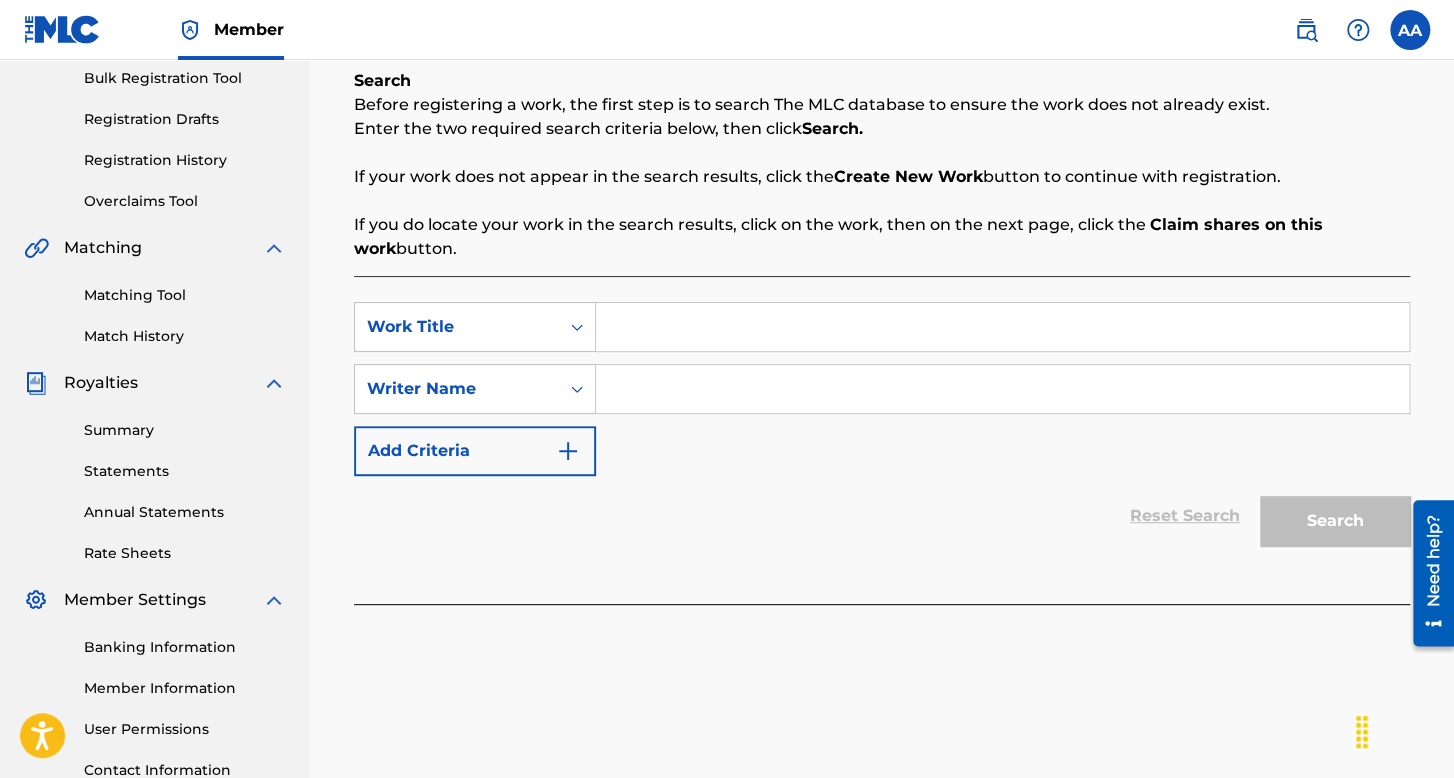 scroll, scrollTop: 300, scrollLeft: 0, axis: vertical 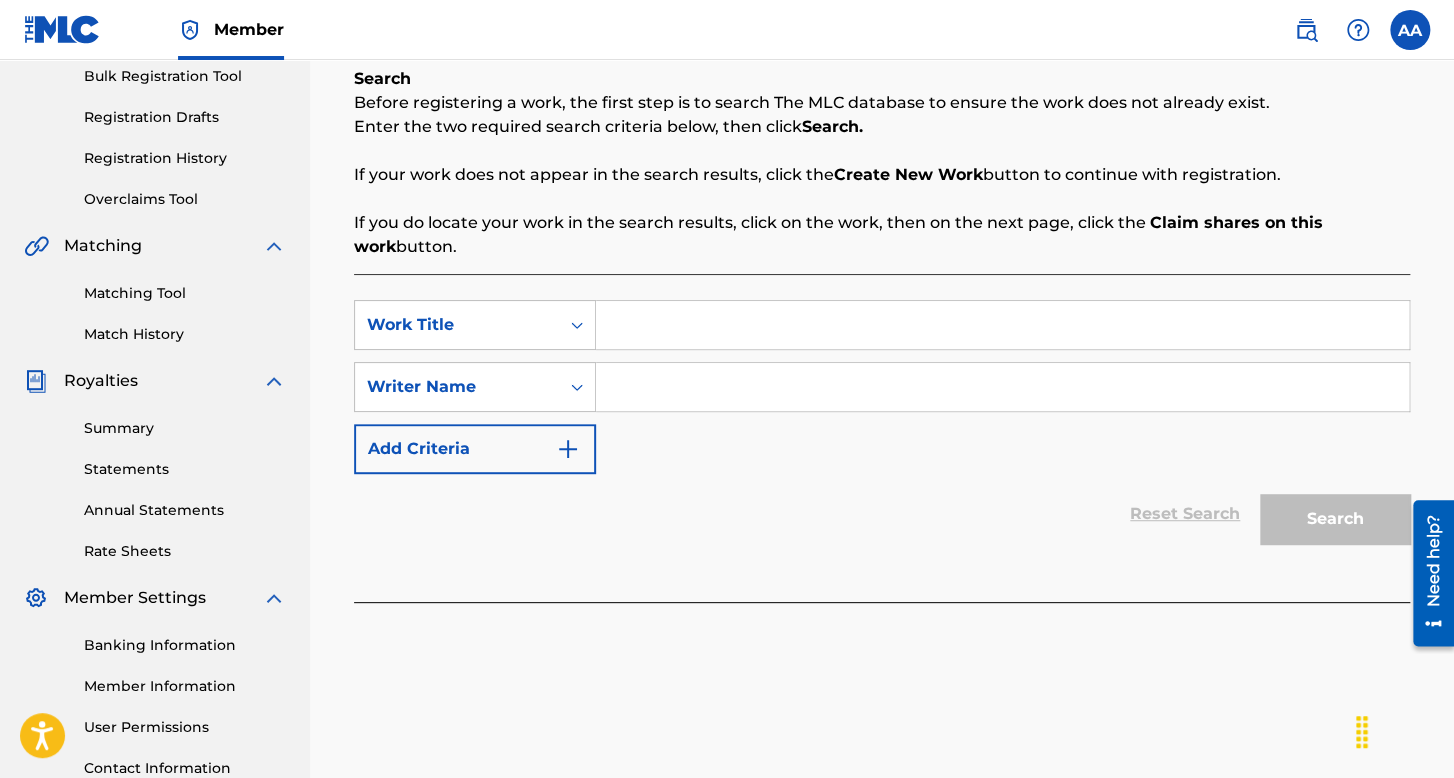 click at bounding box center [1002, 325] 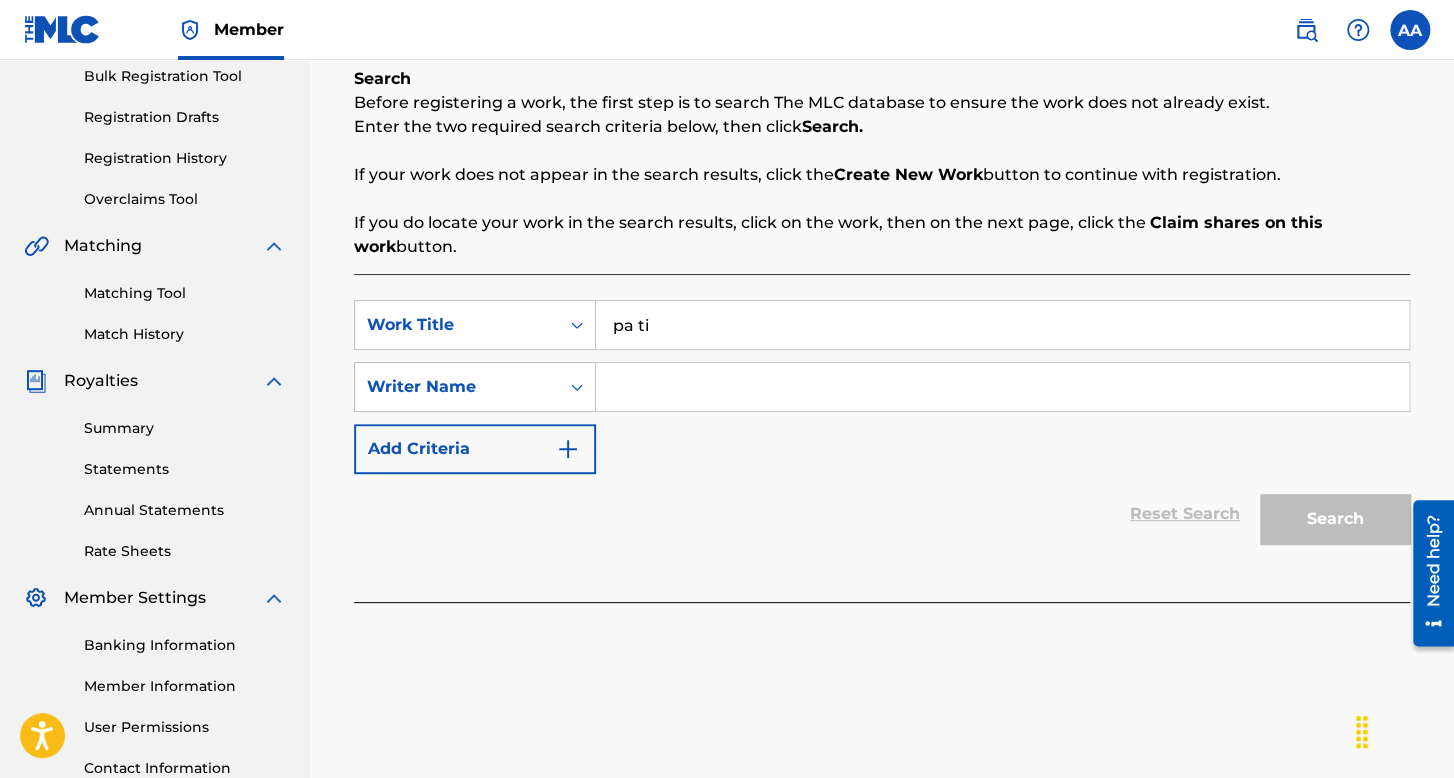 type on "pa ti" 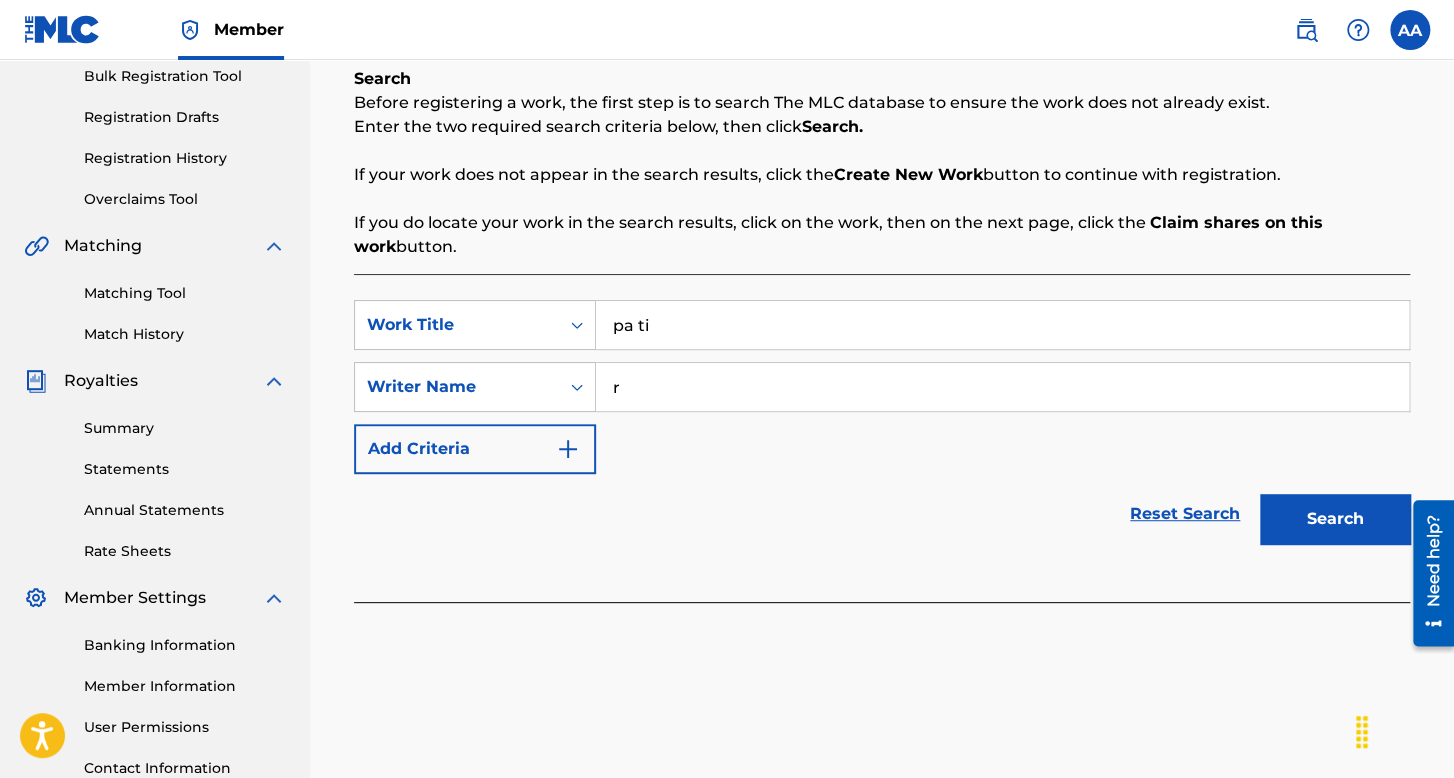type on "r" 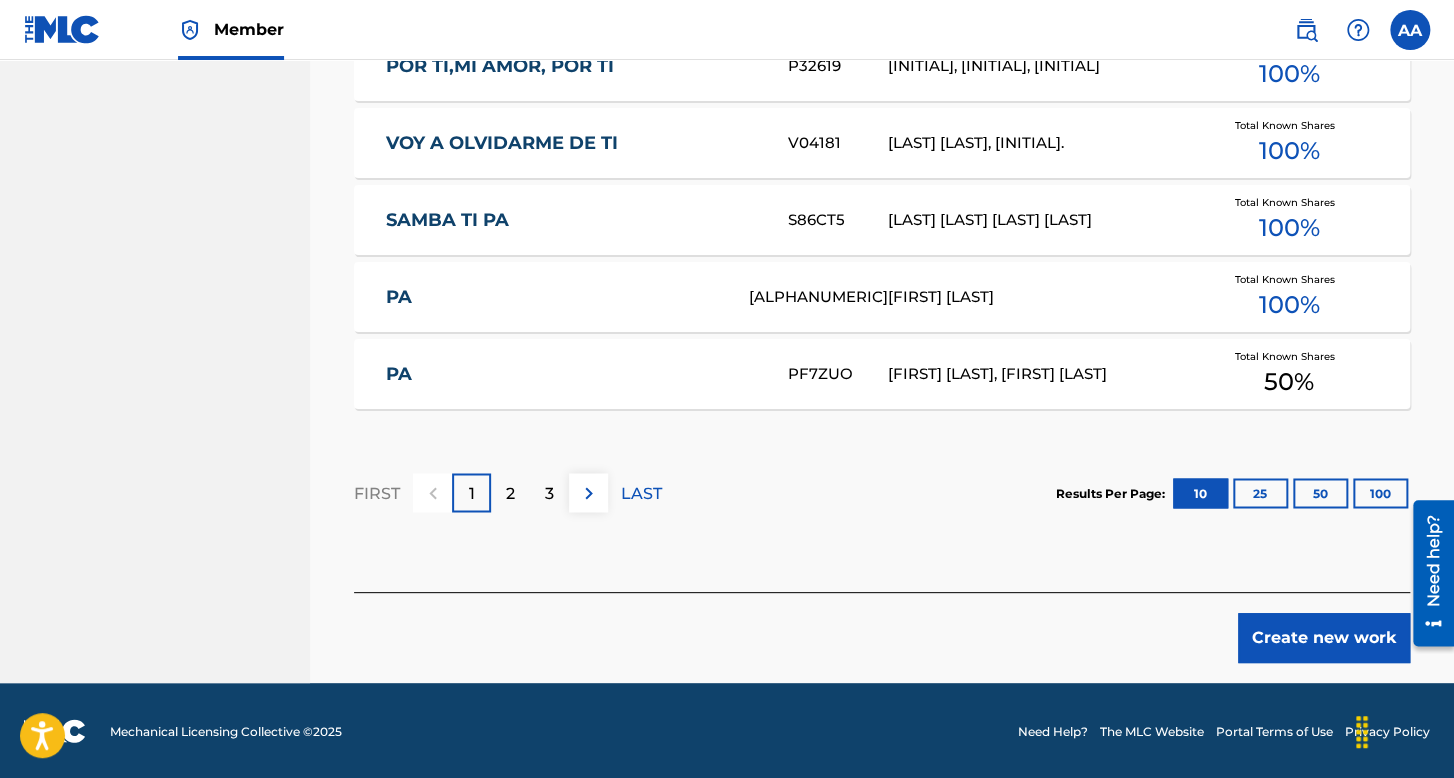 click on "Create new work" at bounding box center [1324, 638] 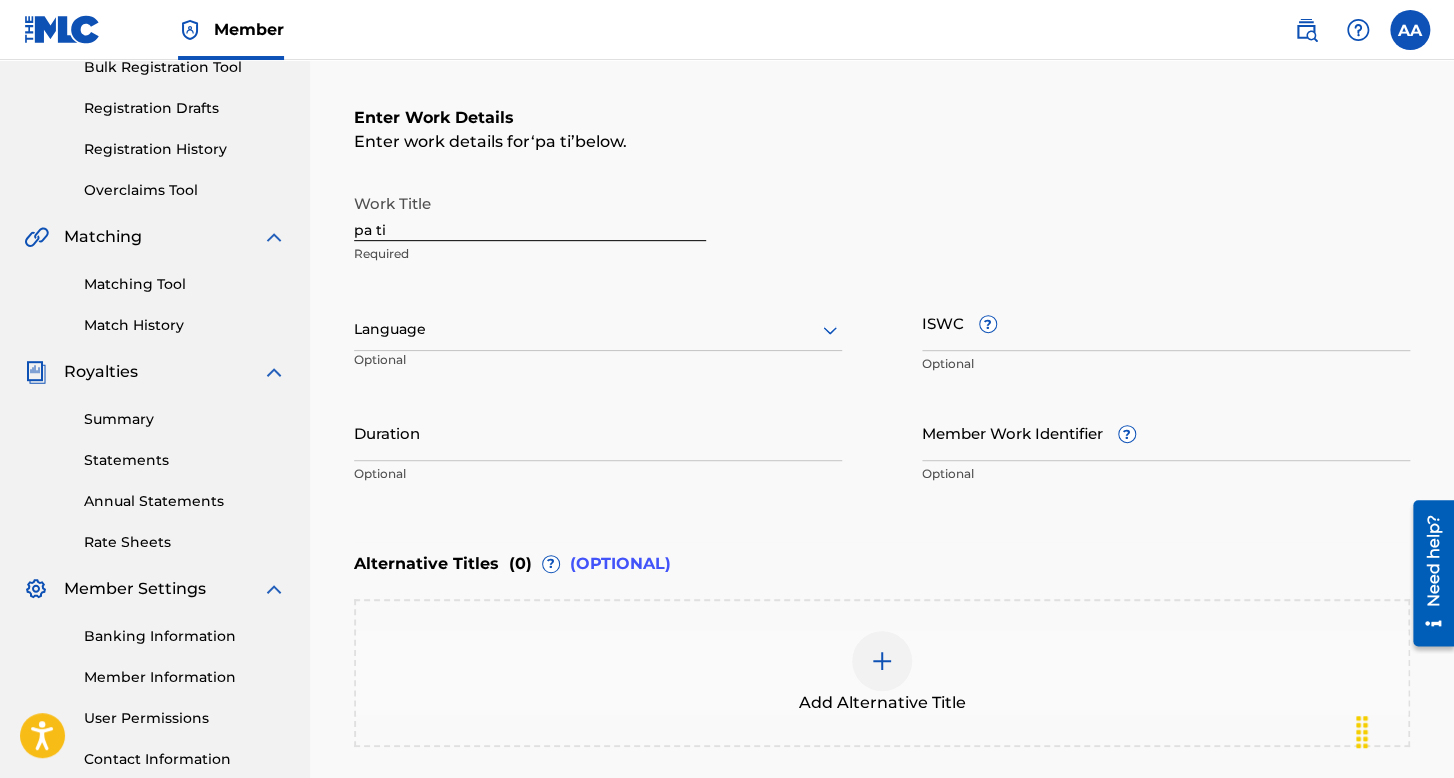 scroll, scrollTop: 0, scrollLeft: 0, axis: both 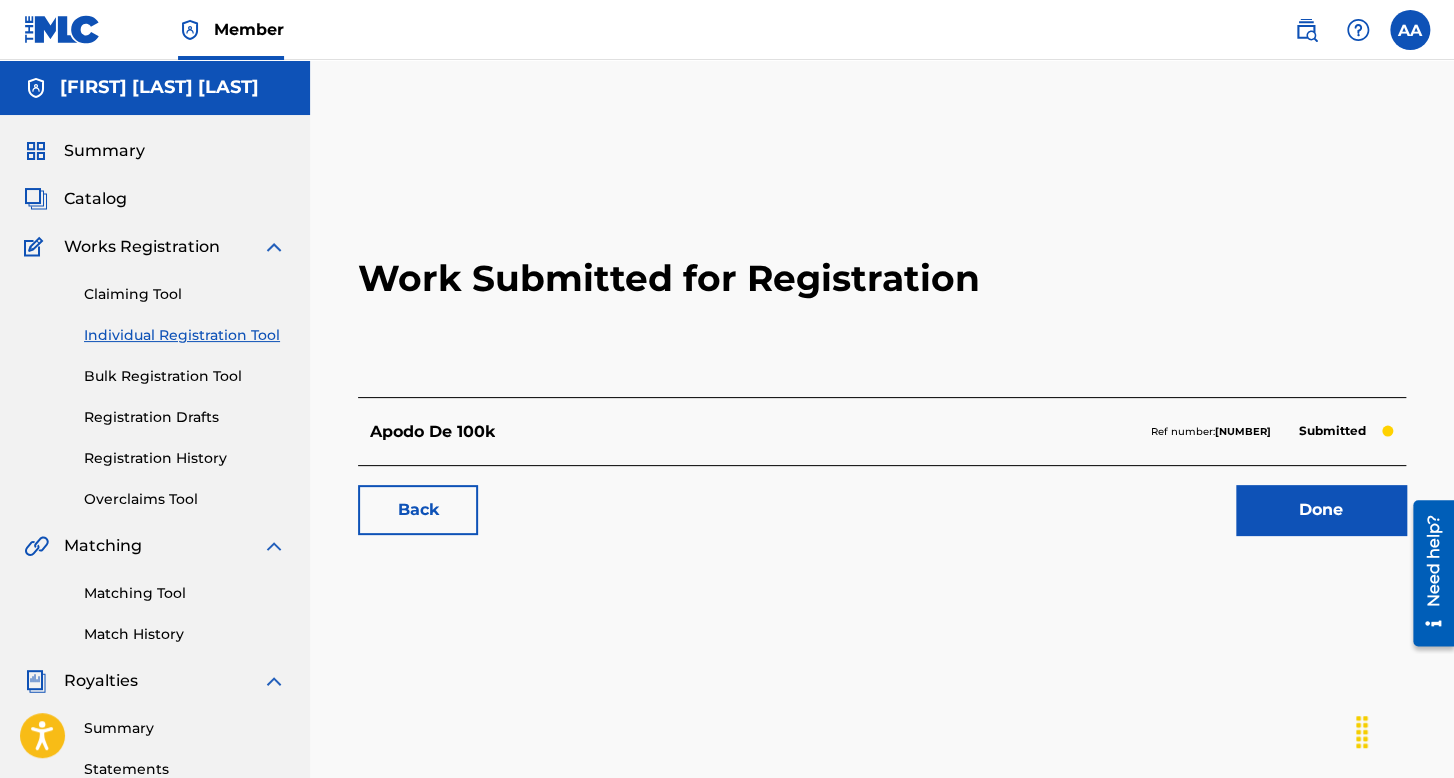 click on "Individual Registration Tool" at bounding box center [185, 335] 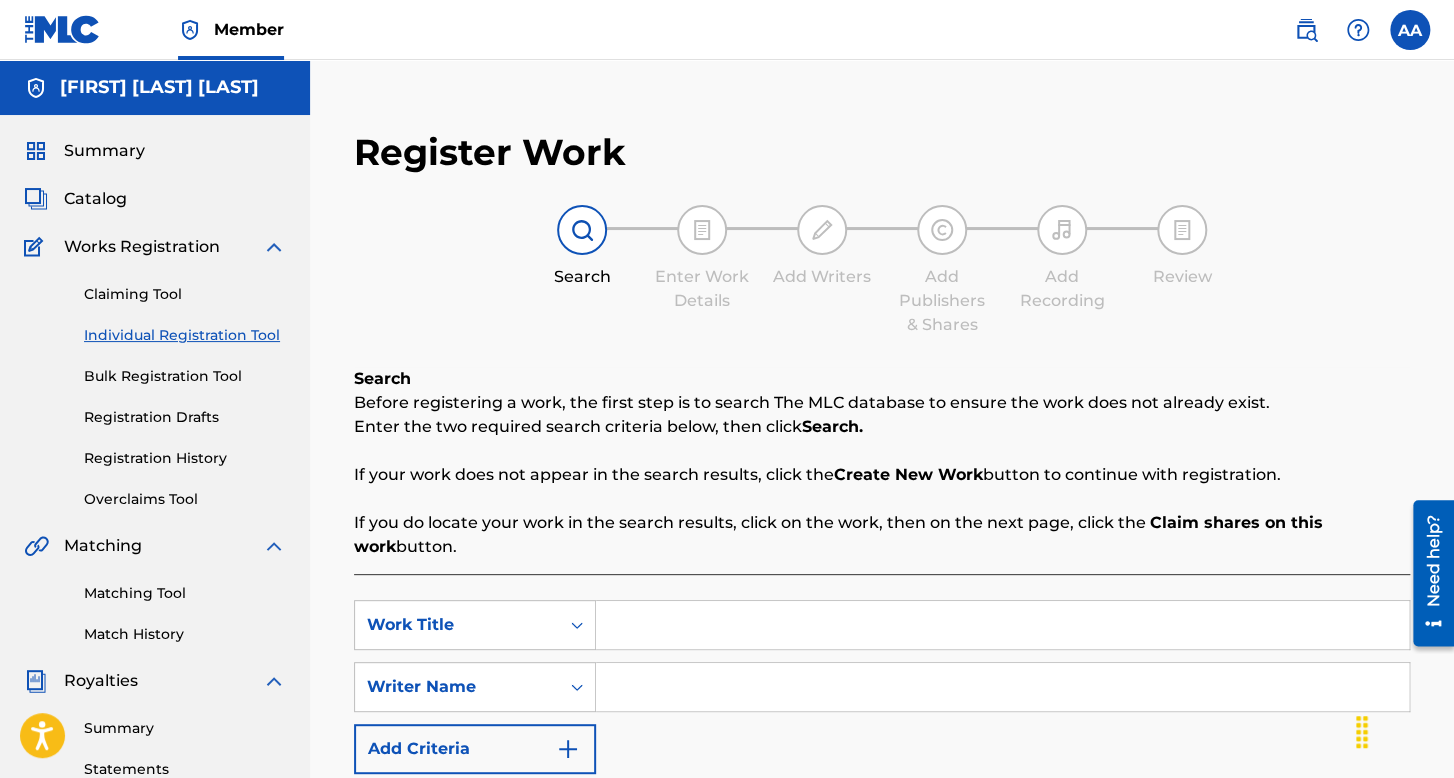 scroll, scrollTop: 200, scrollLeft: 0, axis: vertical 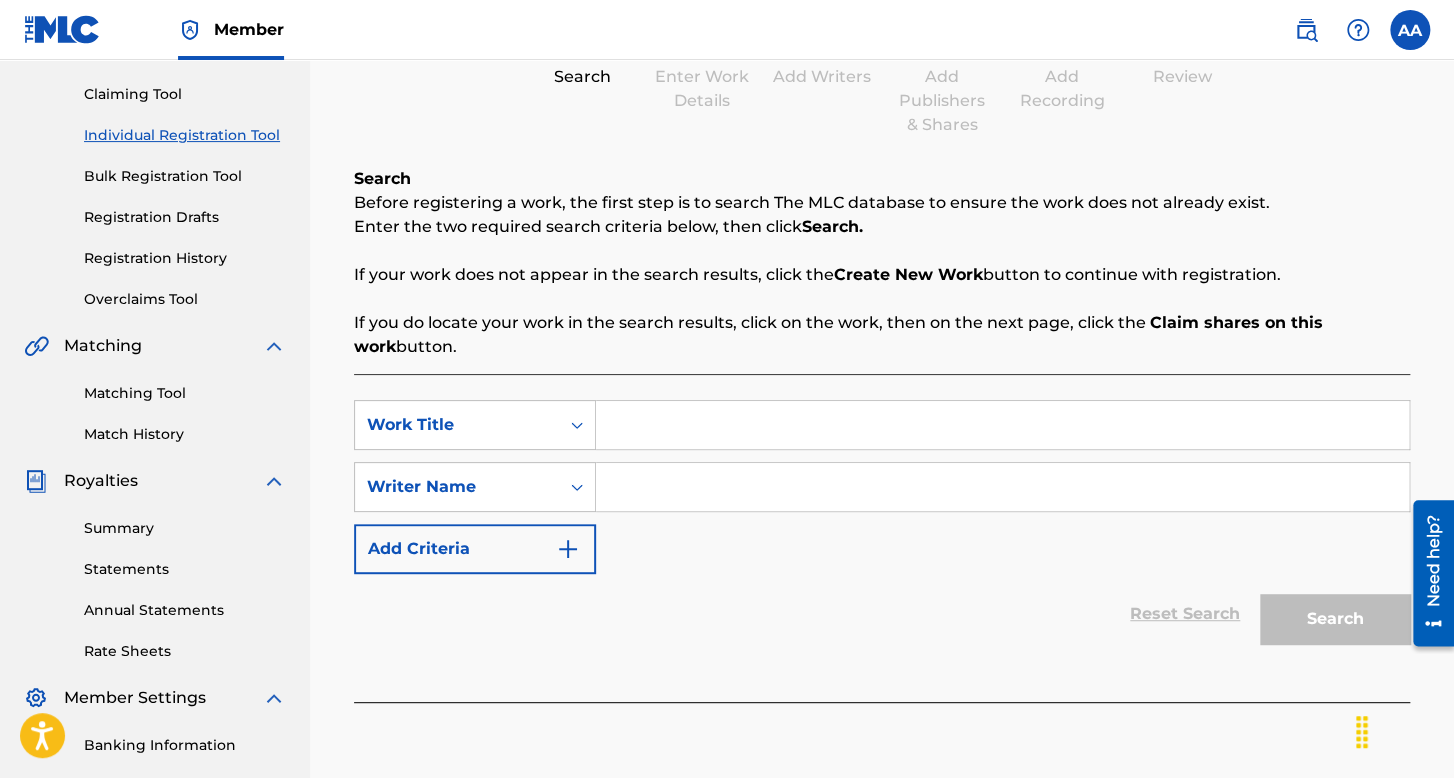 click at bounding box center (1002, 425) 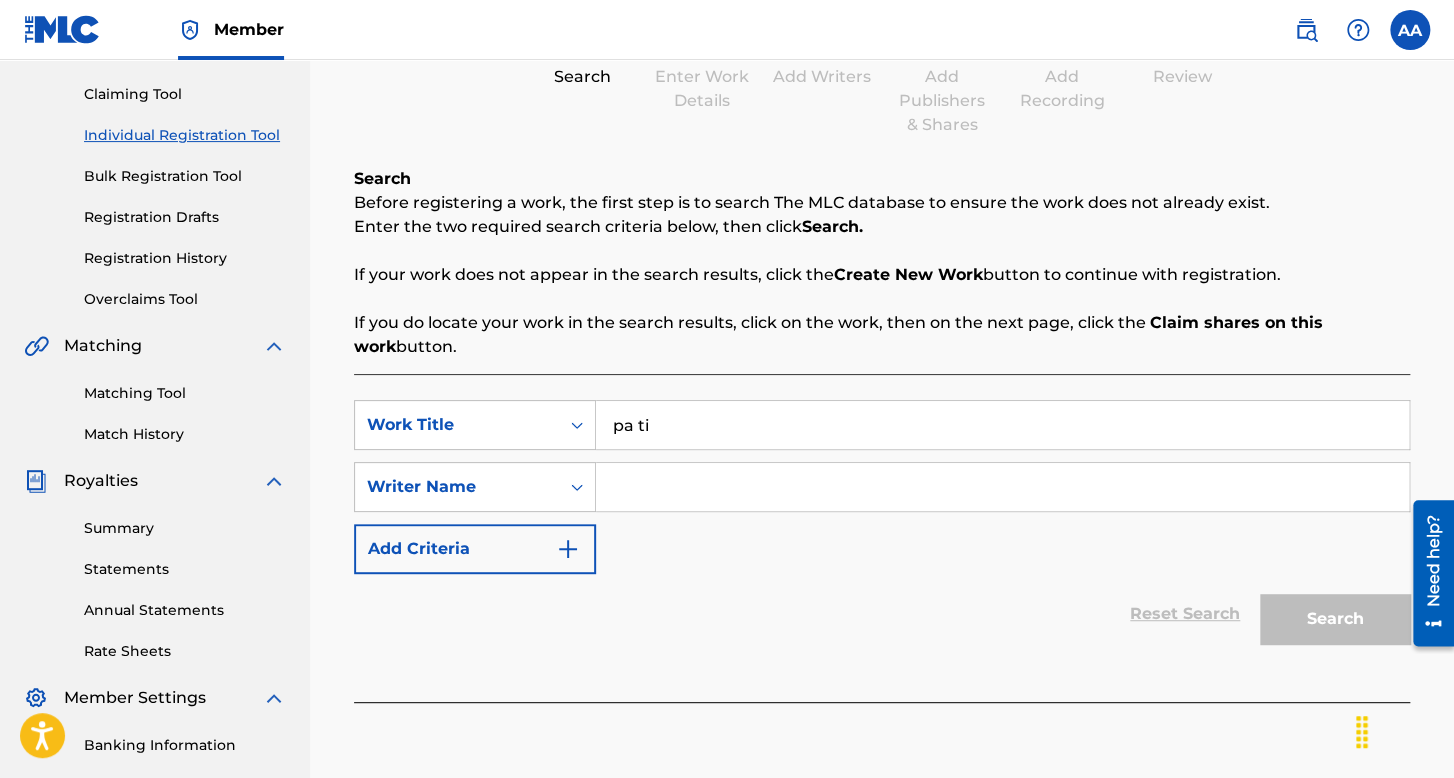 type on "pa ti" 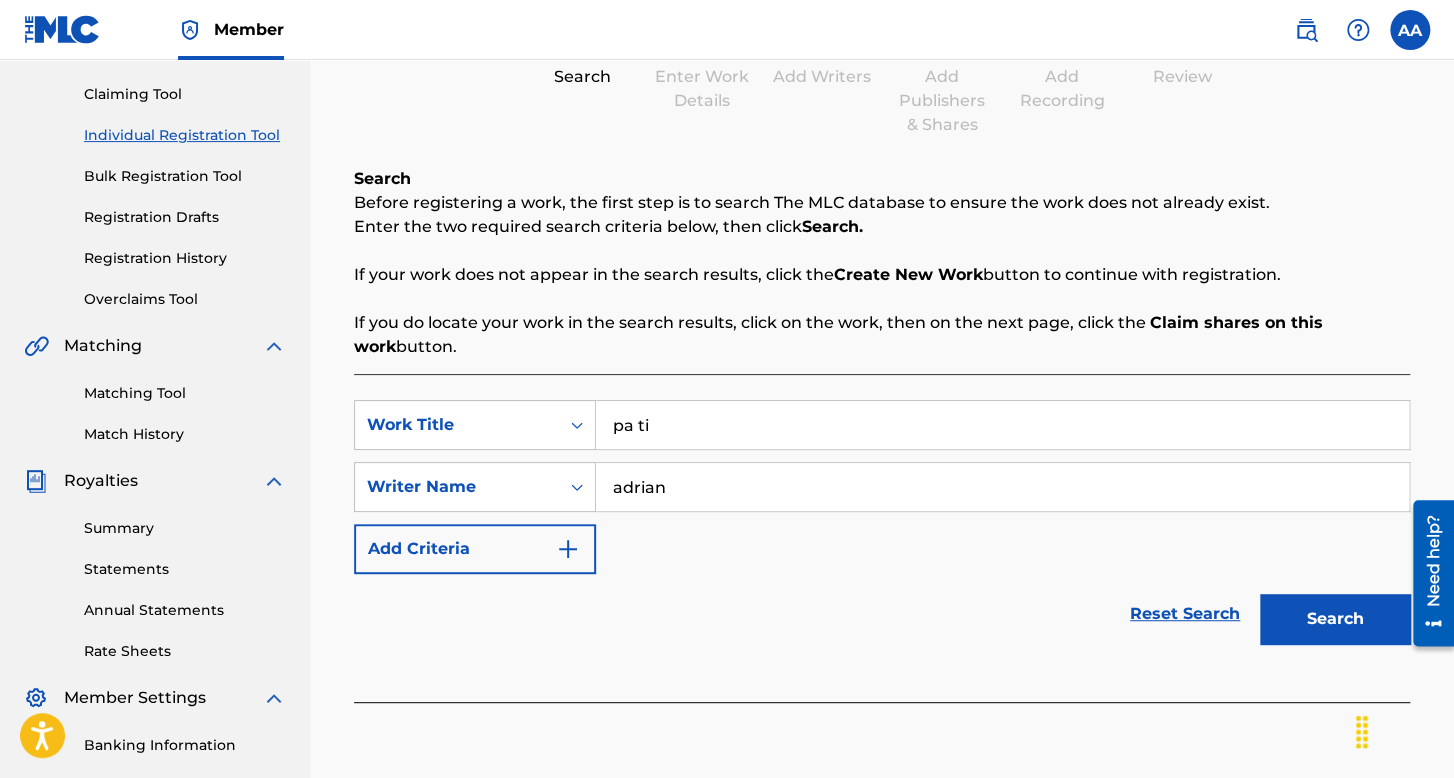 type on "adrian" 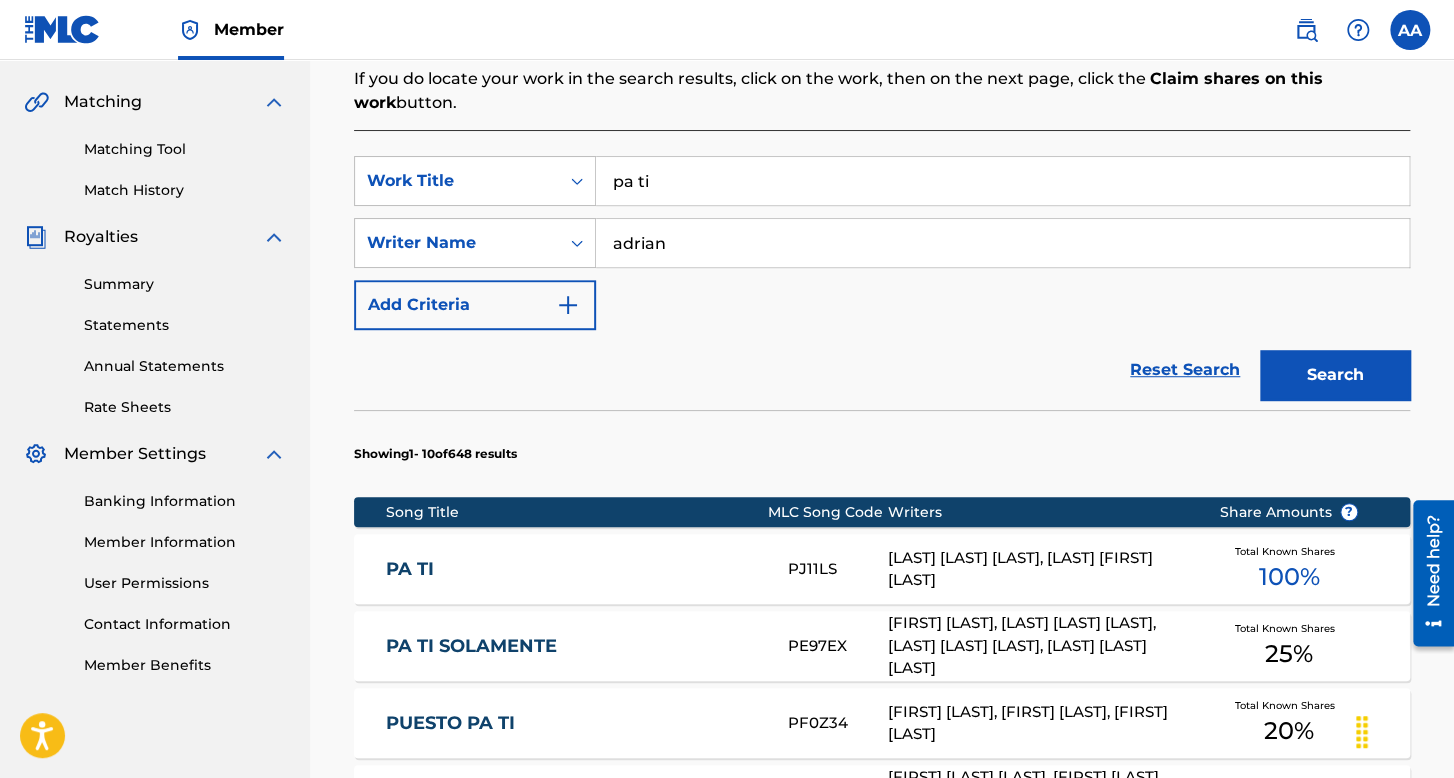 scroll, scrollTop: 600, scrollLeft: 0, axis: vertical 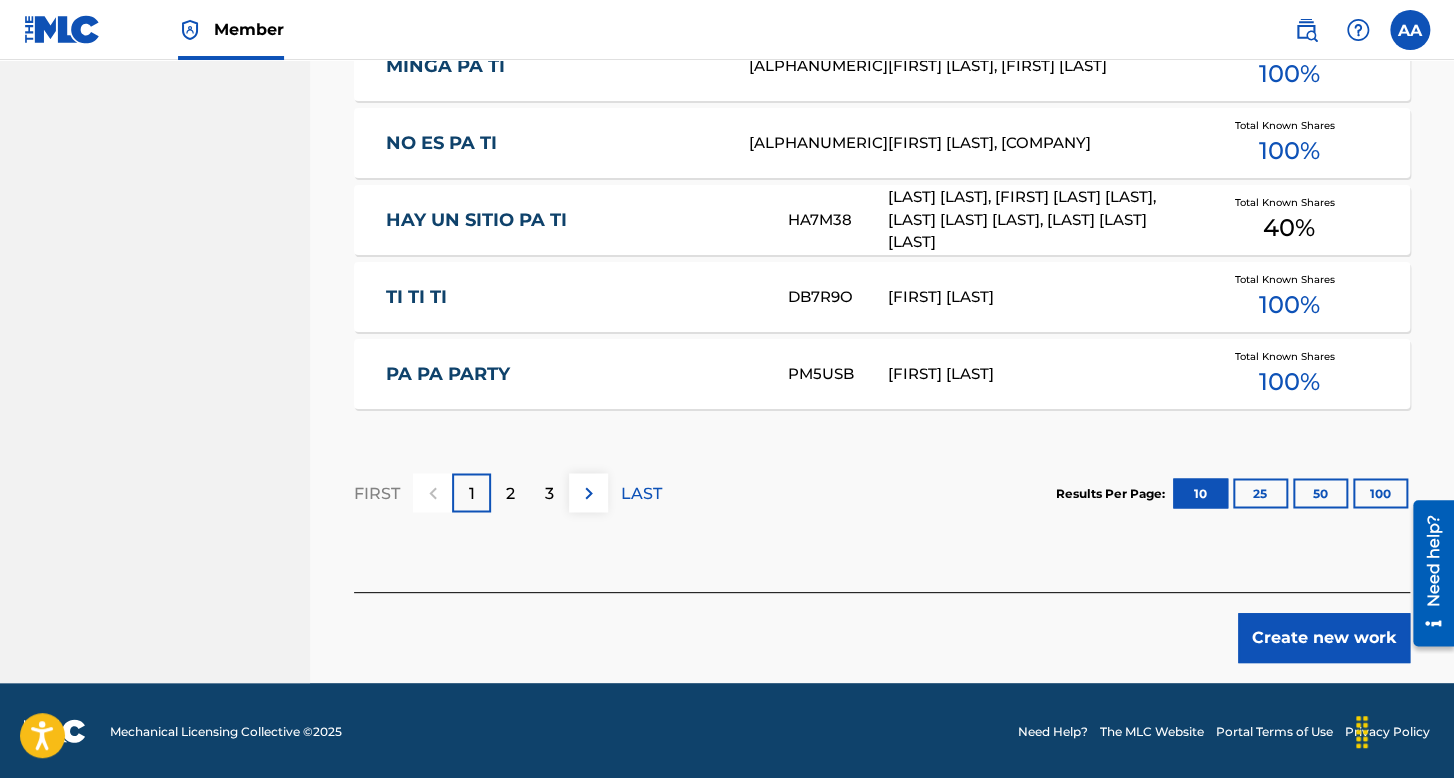 click on "Create new work" at bounding box center (1324, 638) 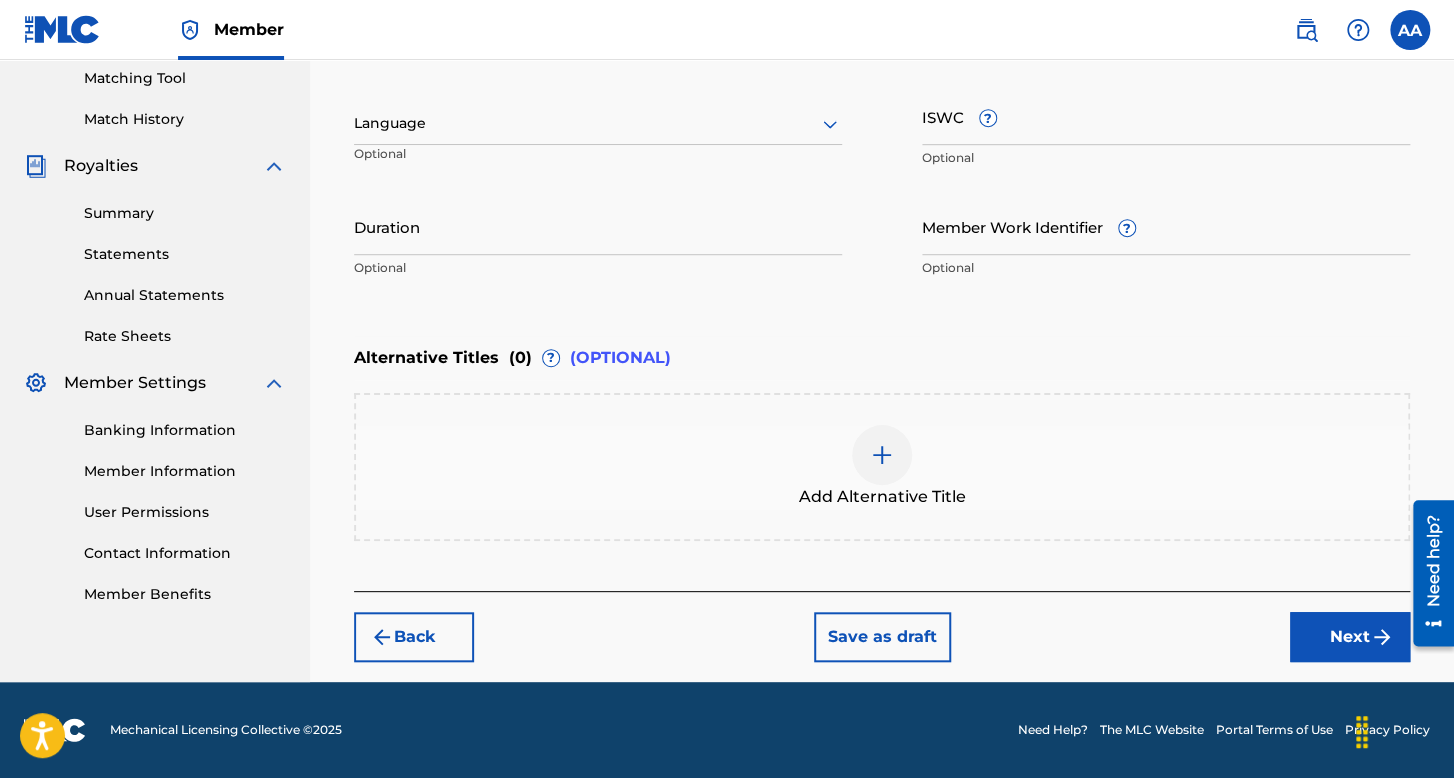 scroll, scrollTop: 513, scrollLeft: 0, axis: vertical 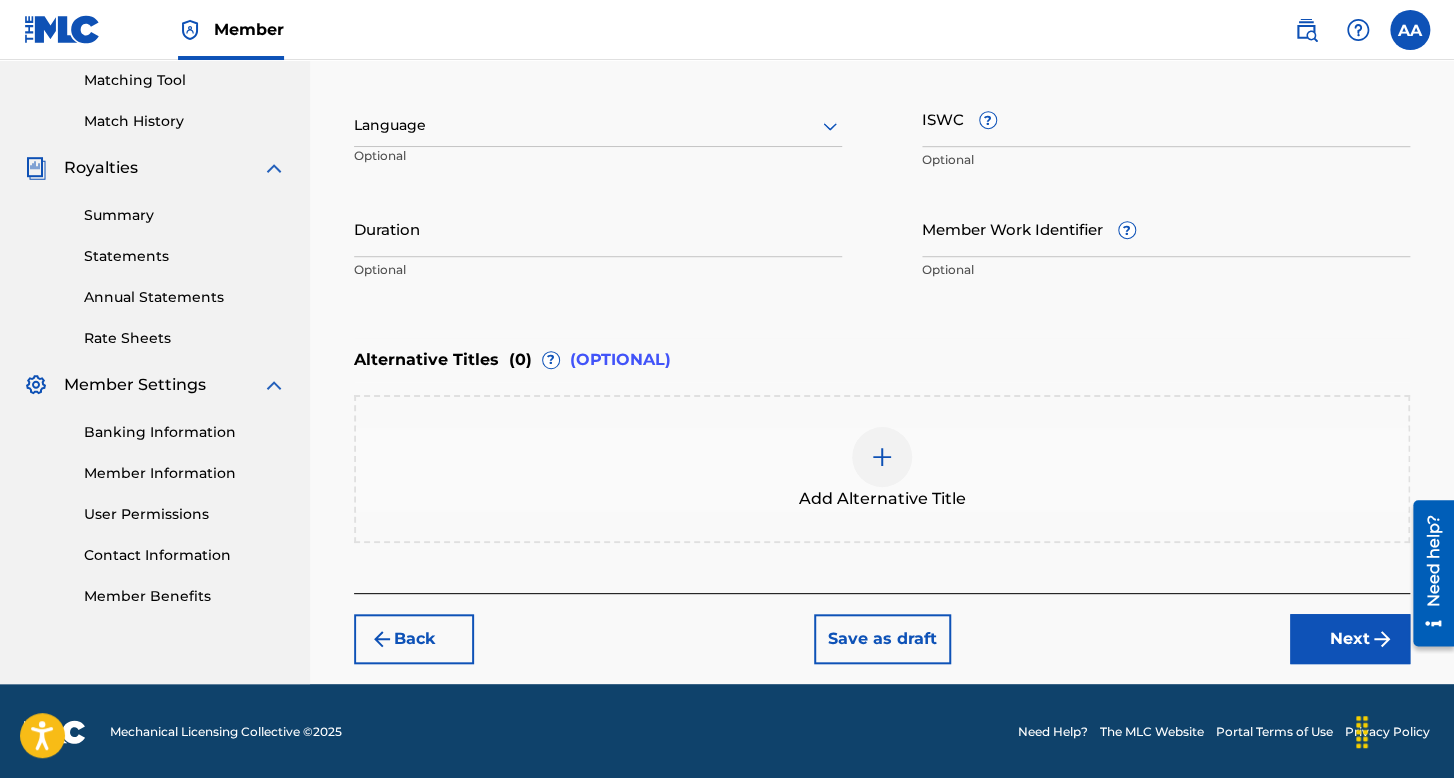 drag, startPoint x: 712, startPoint y: 89, endPoint x: 708, endPoint y: 117, distance: 28.284271 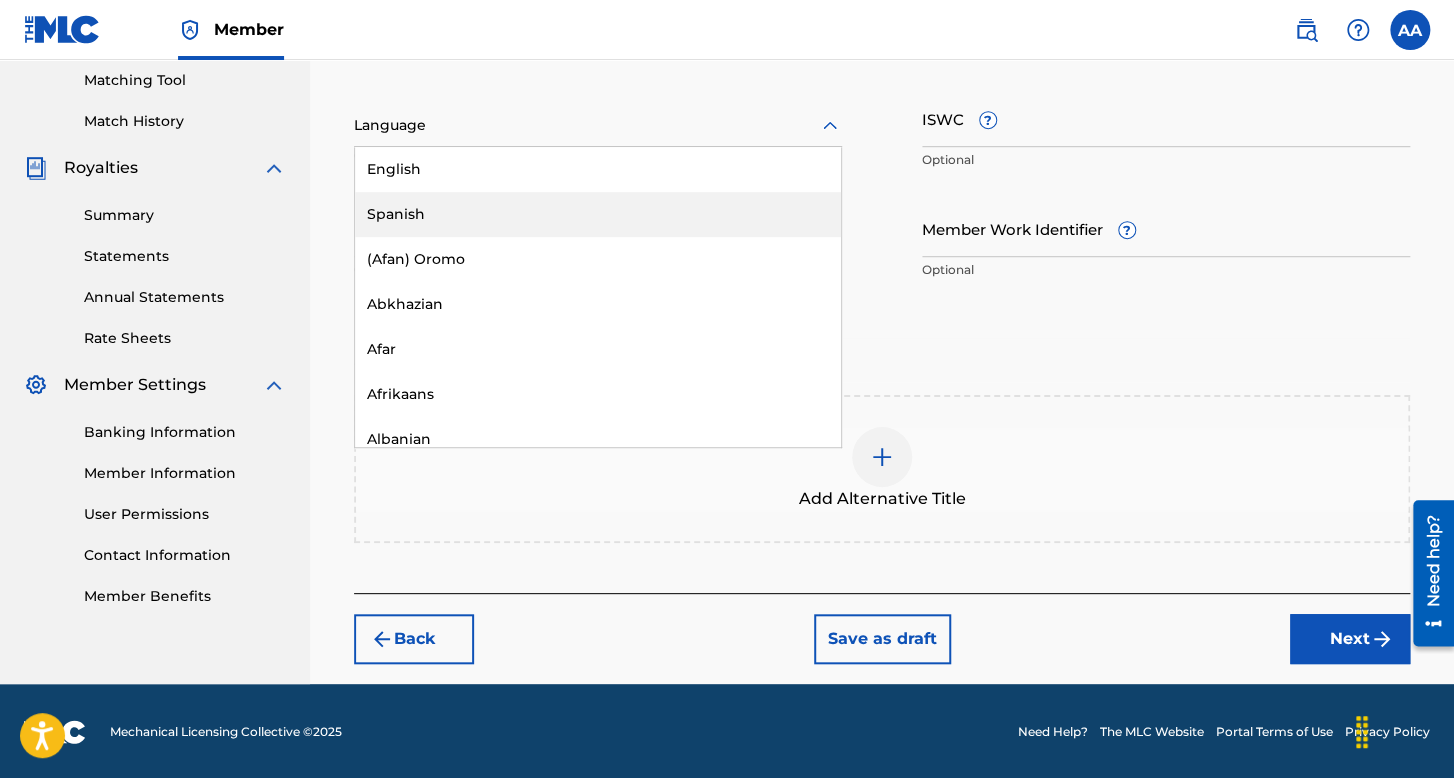 click on "Spanish" at bounding box center [598, 214] 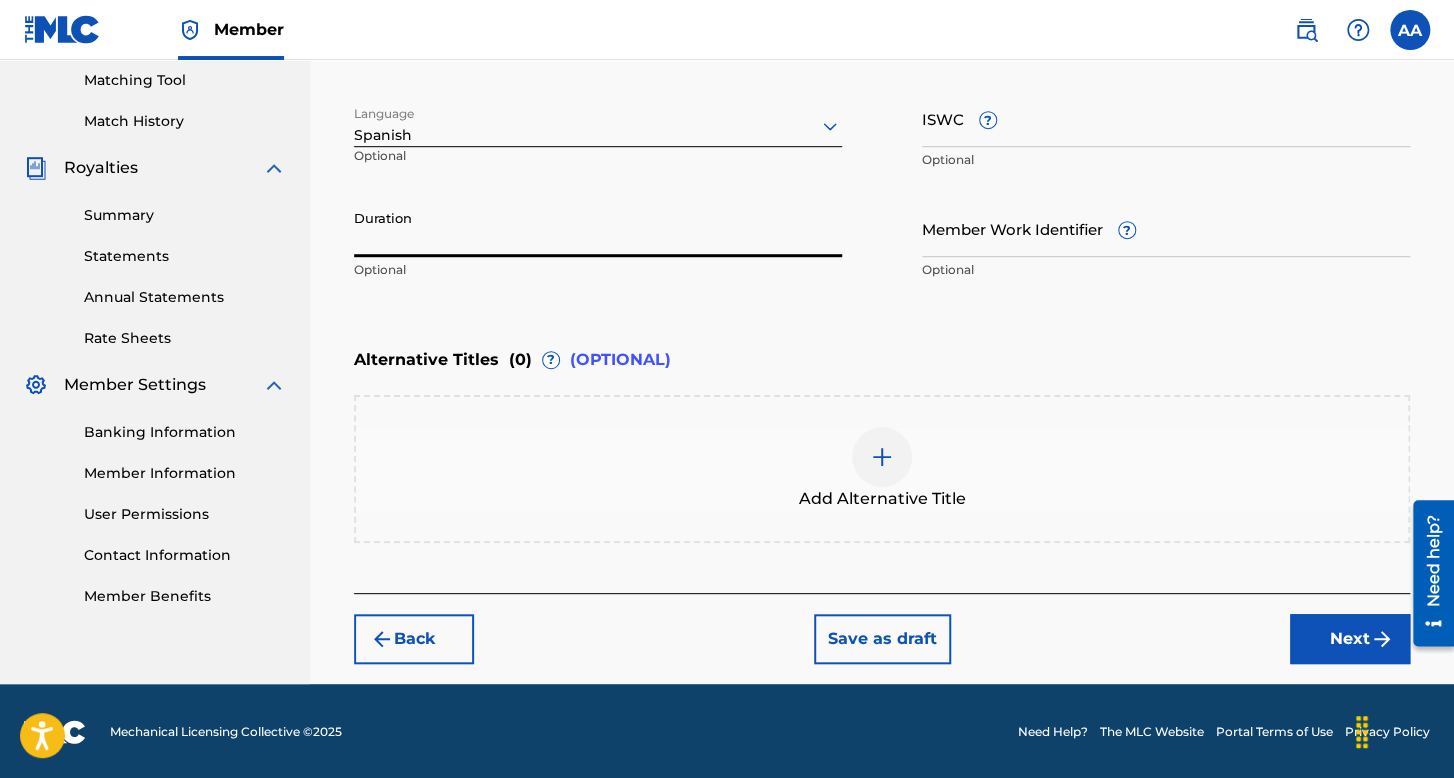 click on "Duration" at bounding box center (598, 228) 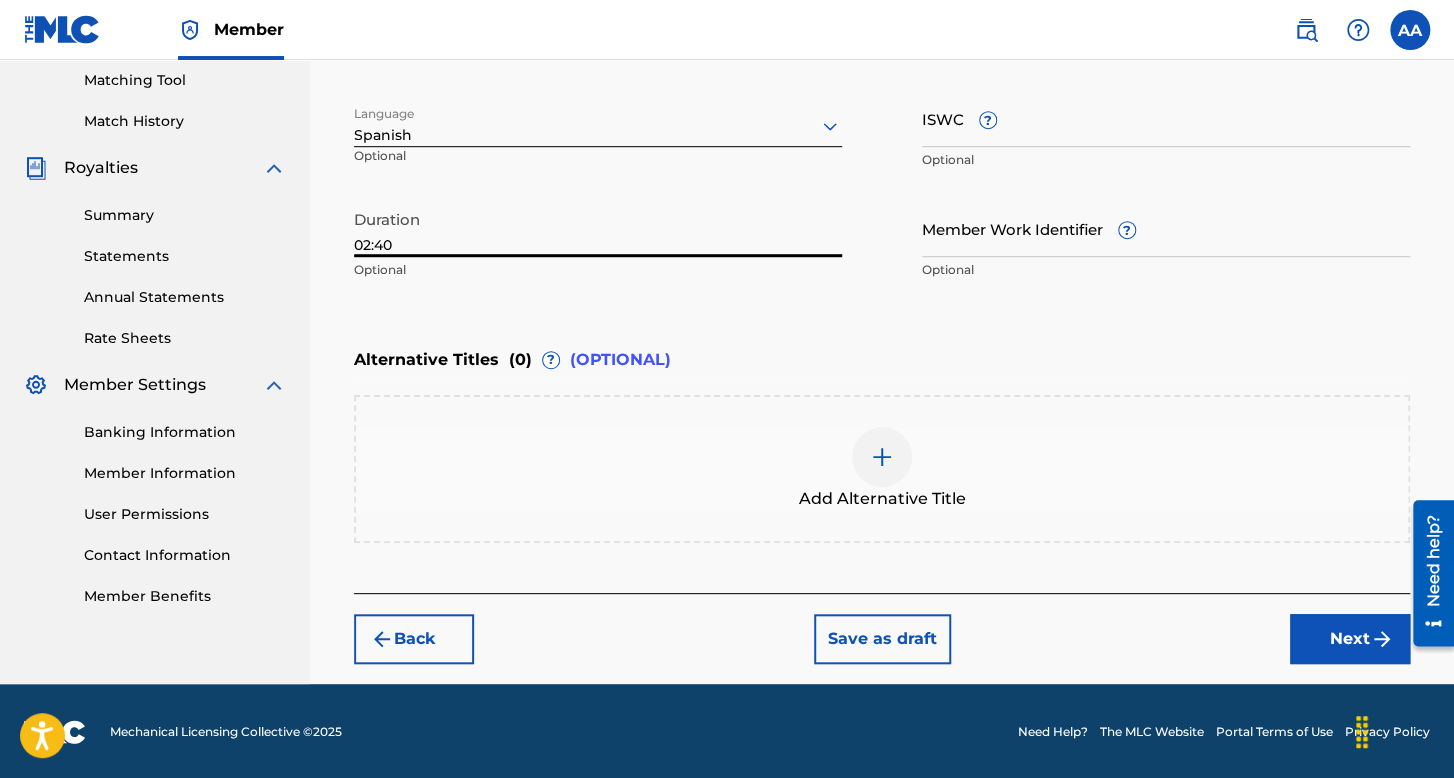 type on "02:40" 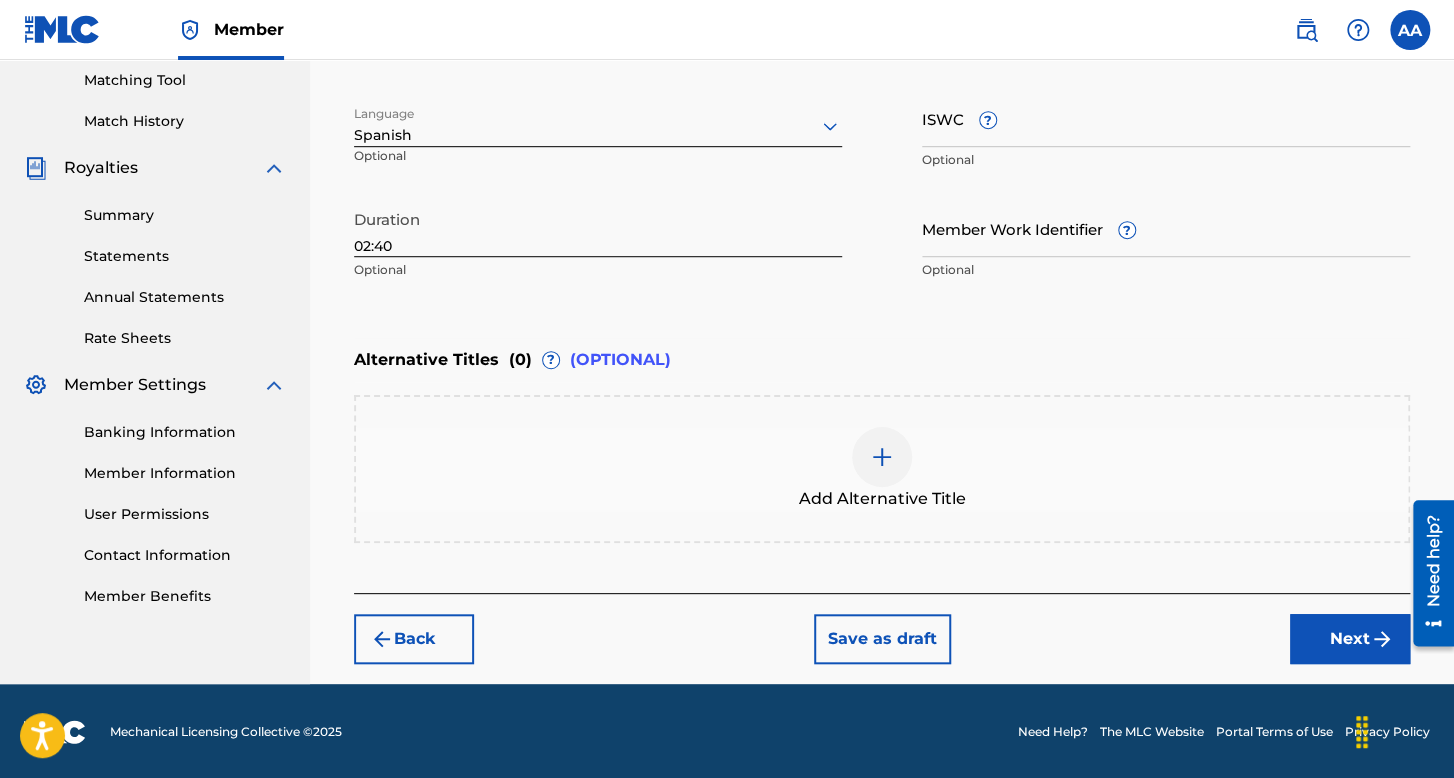click on "Next" at bounding box center [1350, 639] 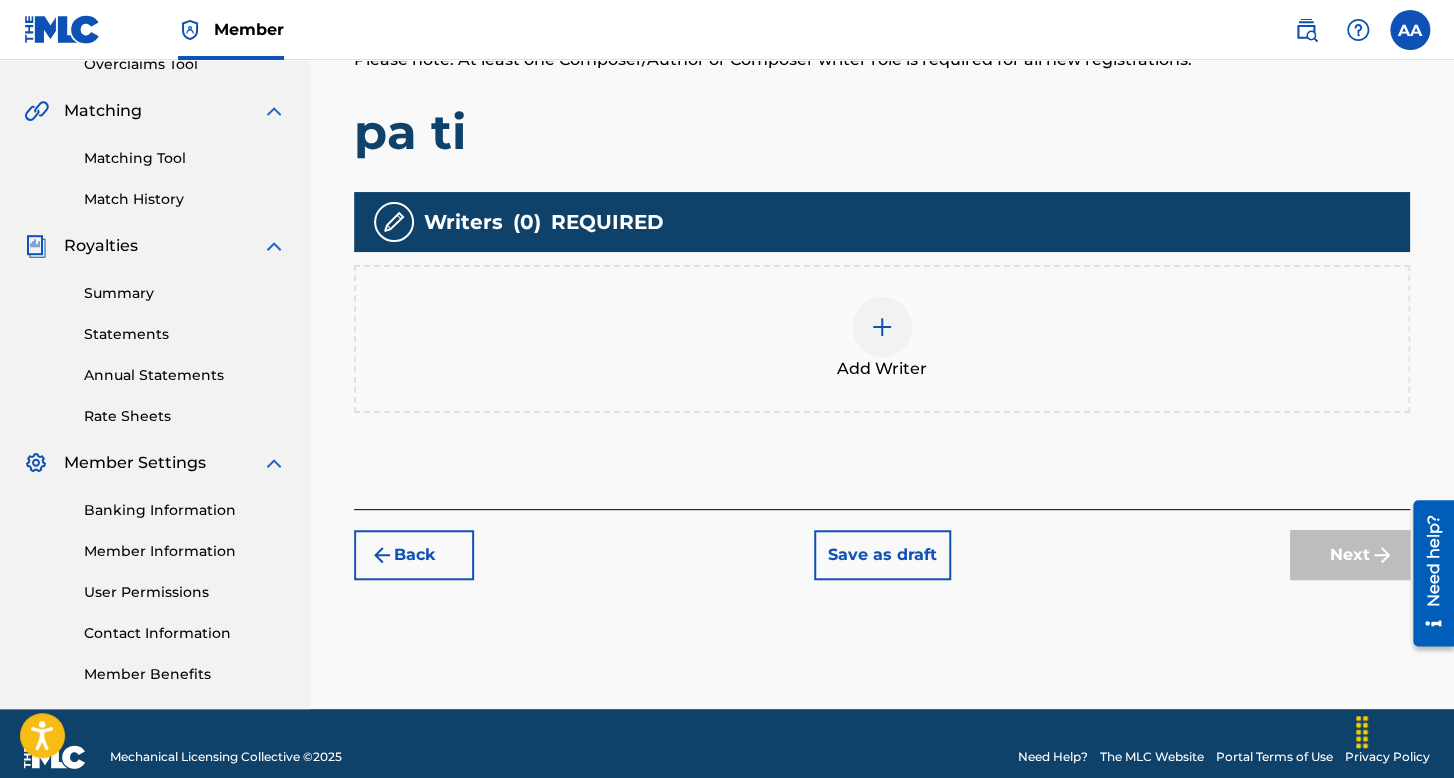 scroll, scrollTop: 462, scrollLeft: 0, axis: vertical 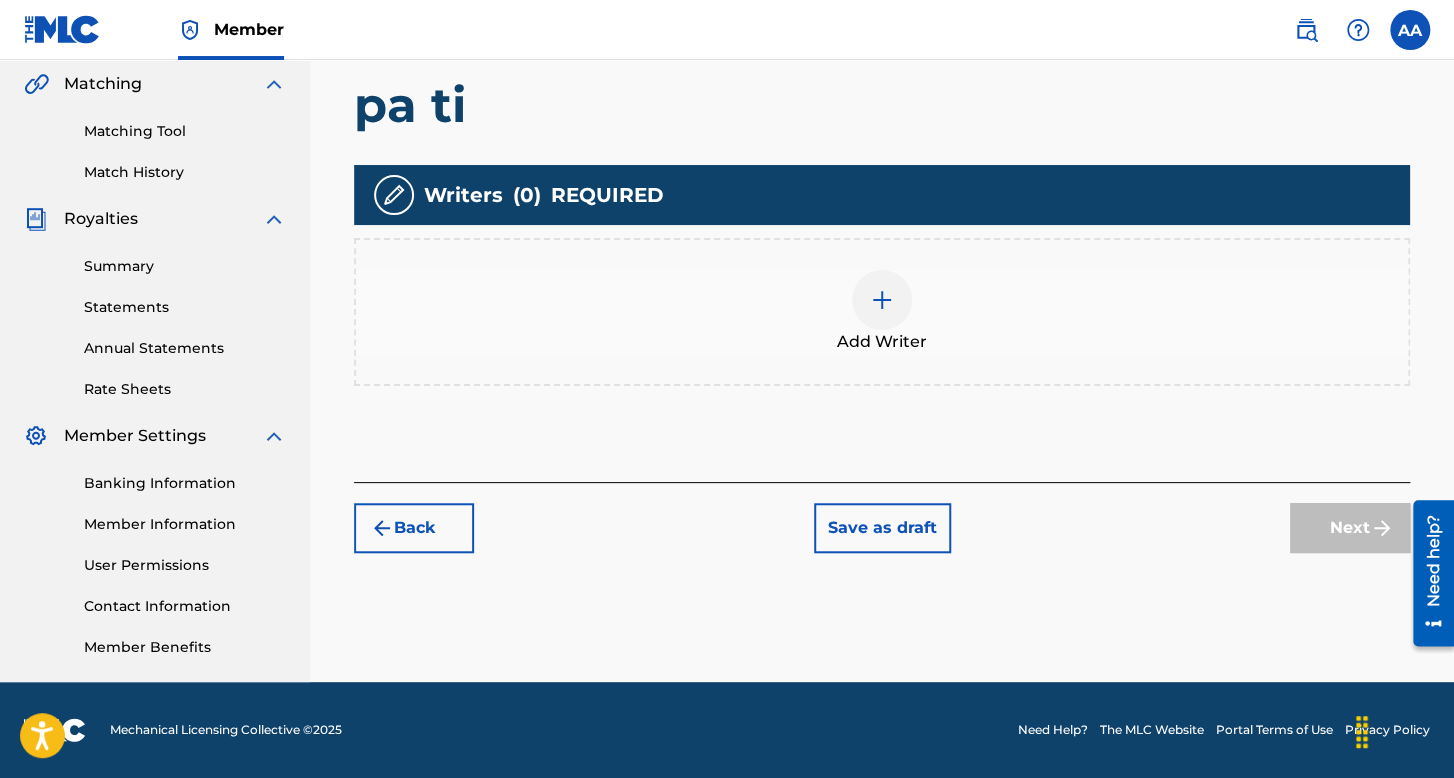 click on "Add Writer" at bounding box center [882, 312] 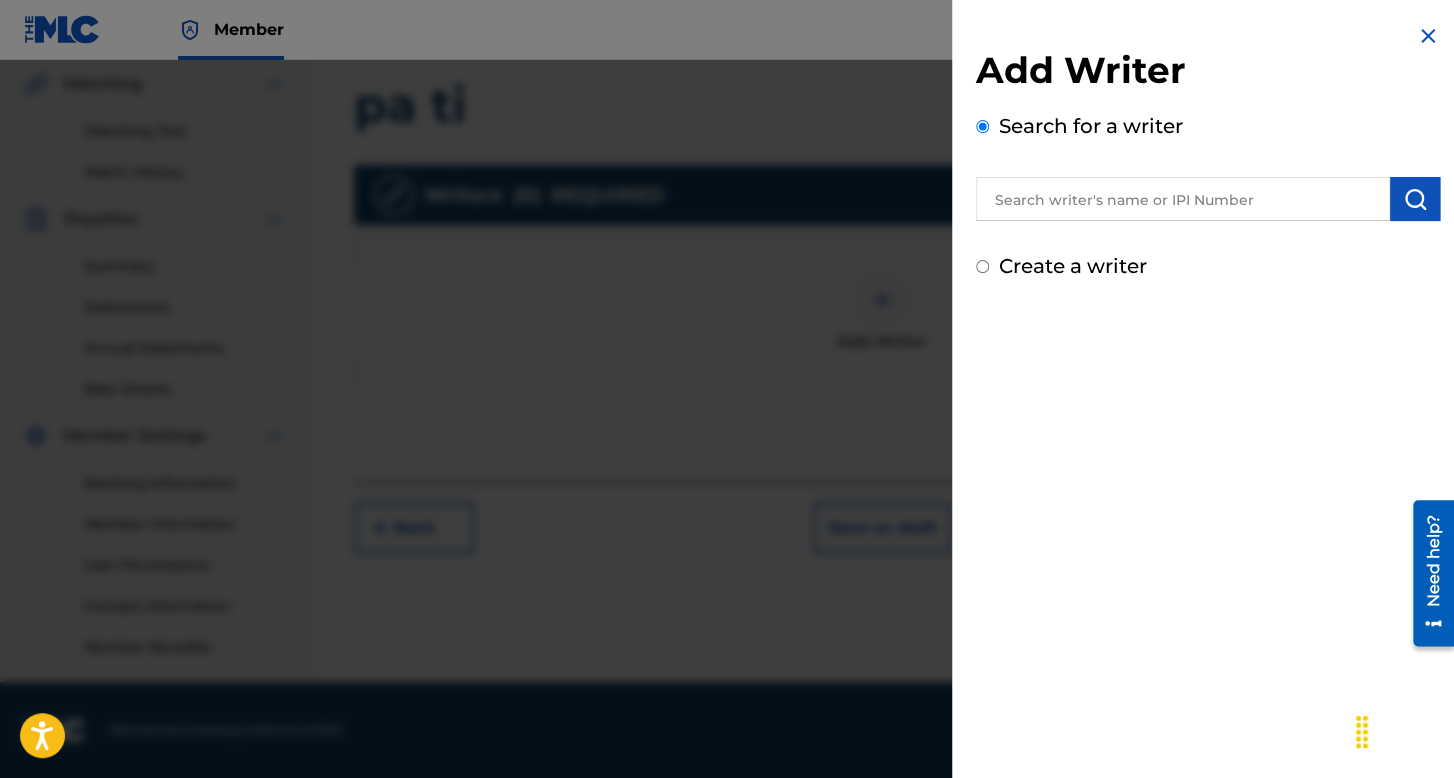 click on "Create a writer" at bounding box center [1208, 266] 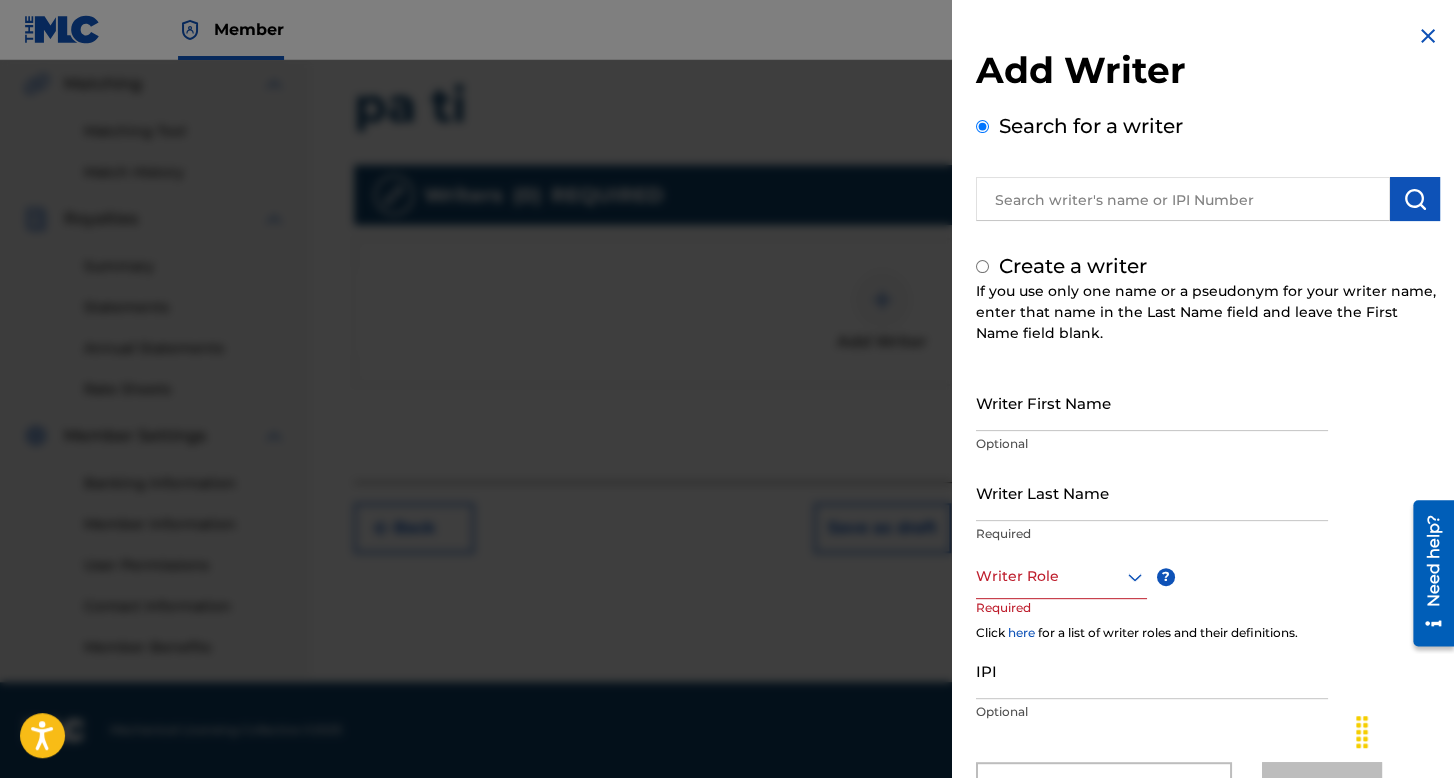 radio on "false" 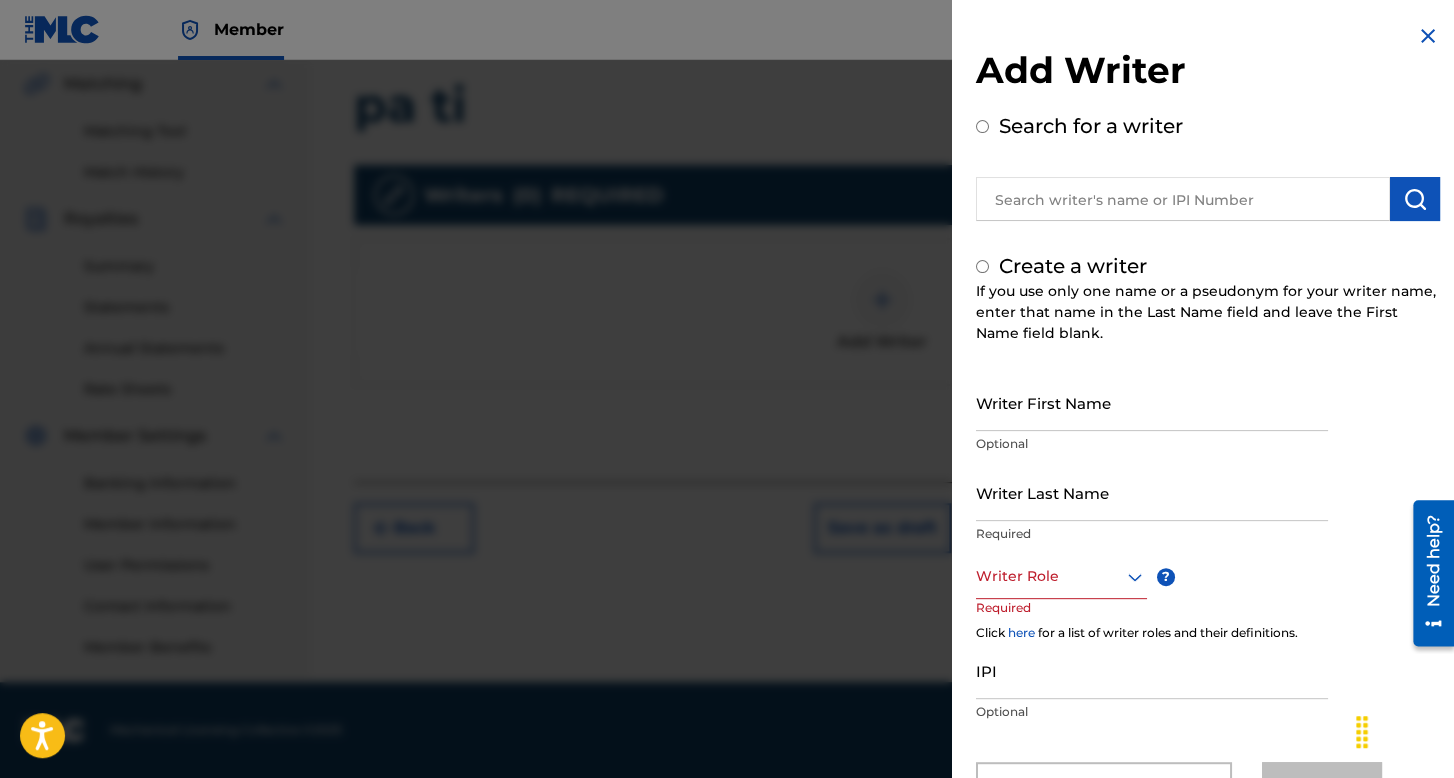 radio on "true" 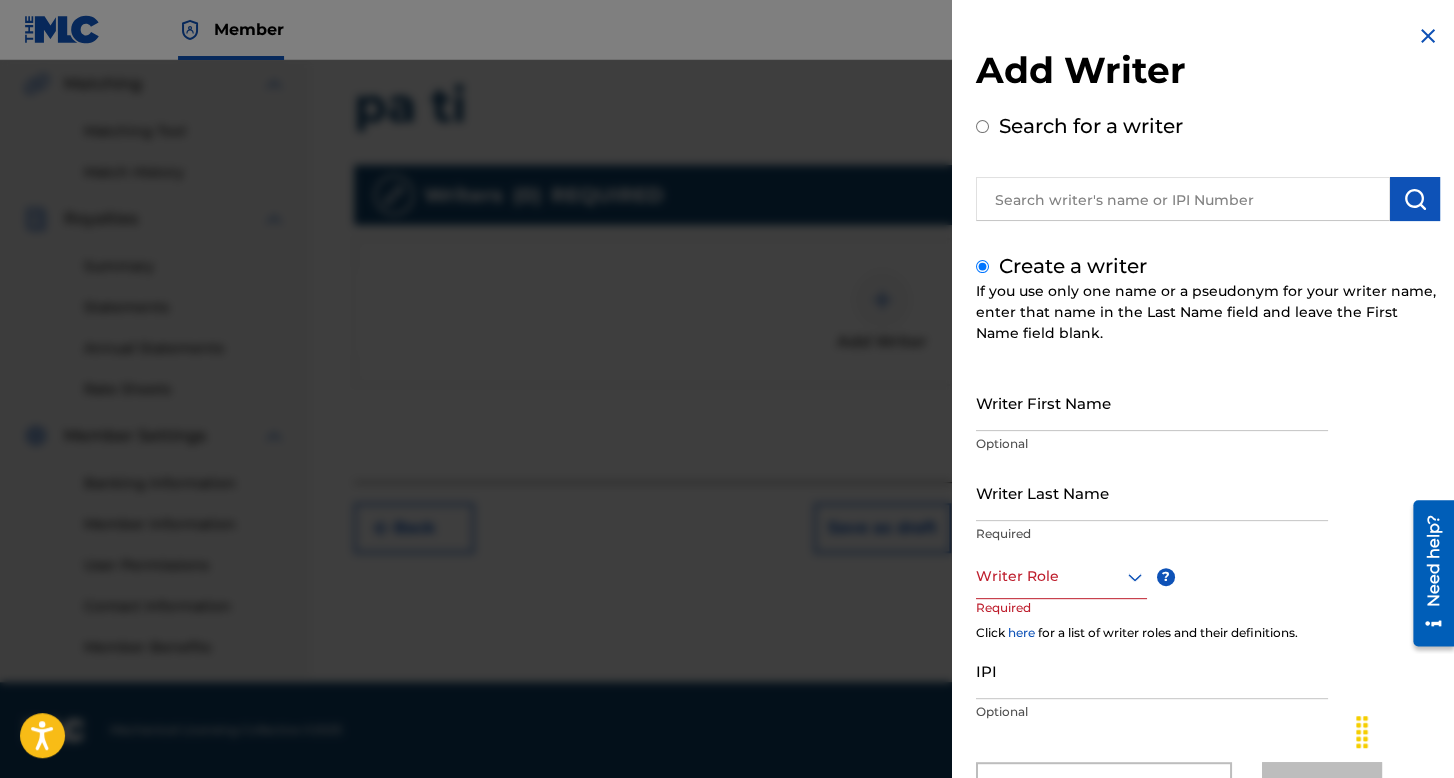 click on "Writer First Name" at bounding box center (1152, 402) 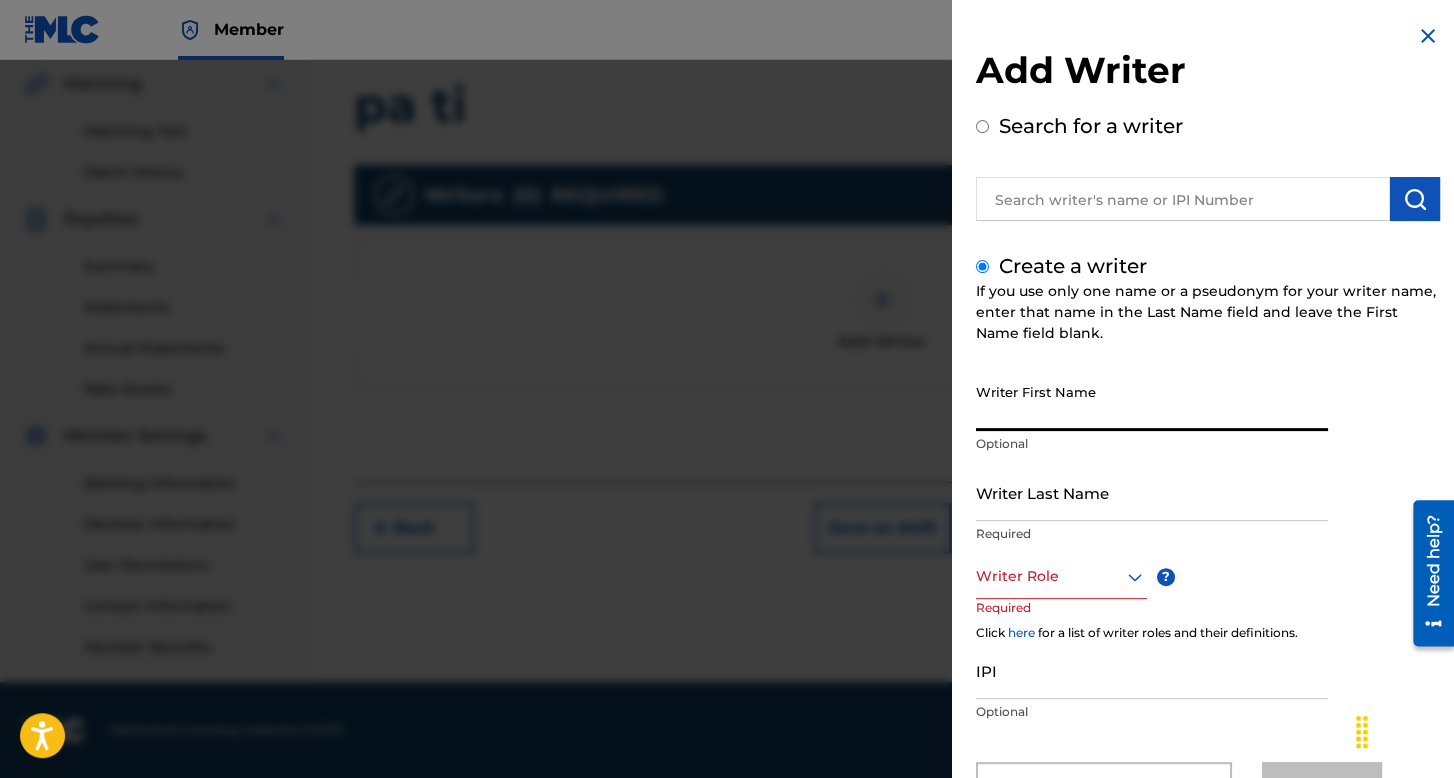 type on "[FIRST]" 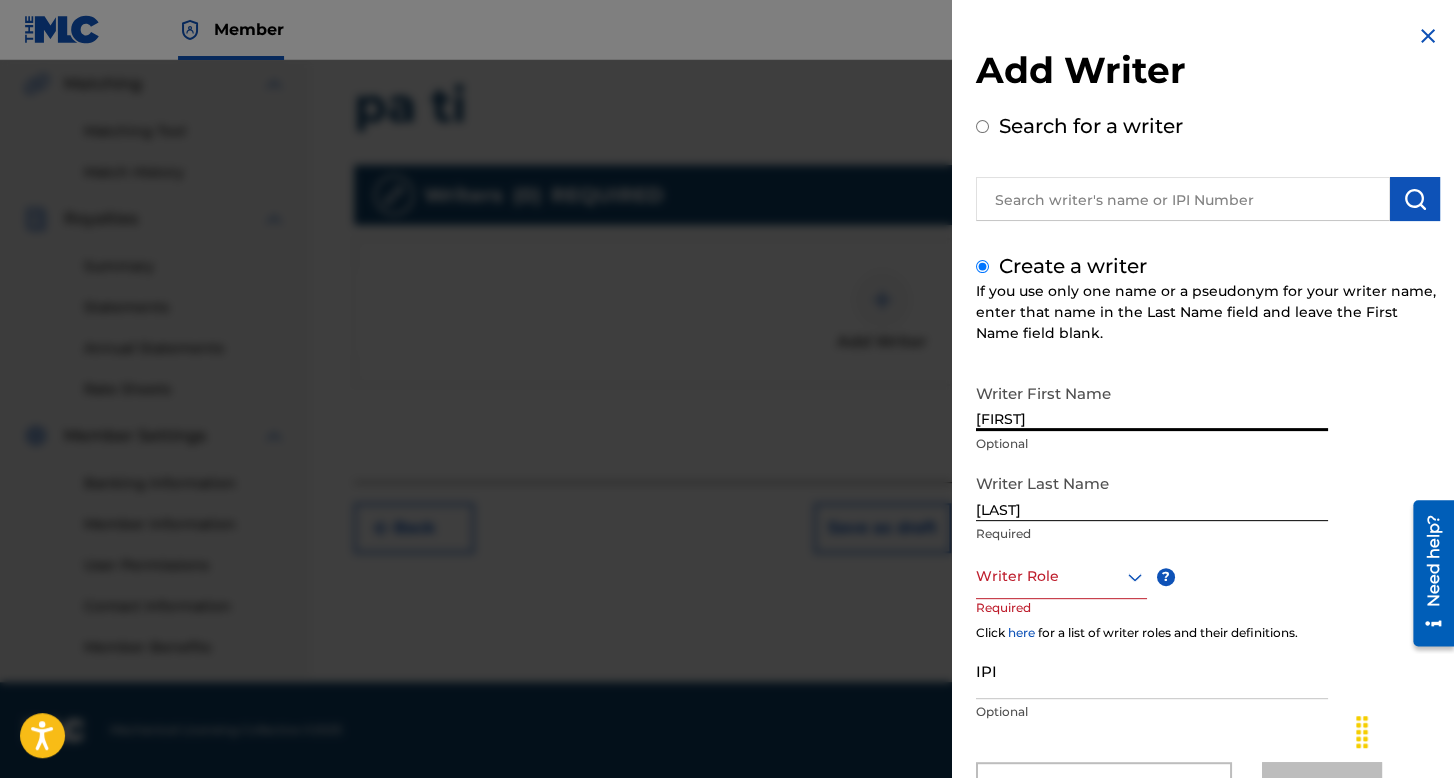 click on "[LAST]" at bounding box center (1152, 492) 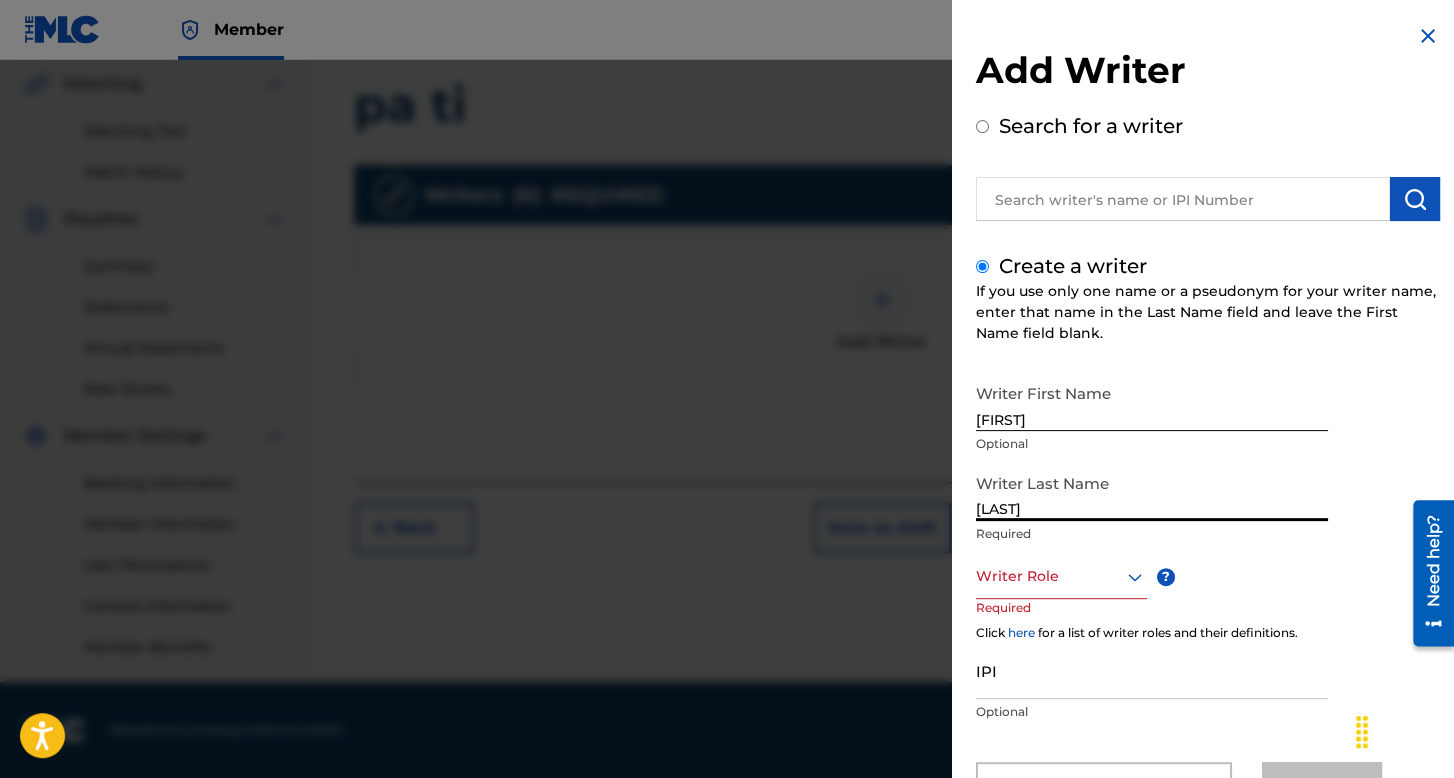 click on "[FIRST] [LAST] [LAST]" at bounding box center [1208, 433] 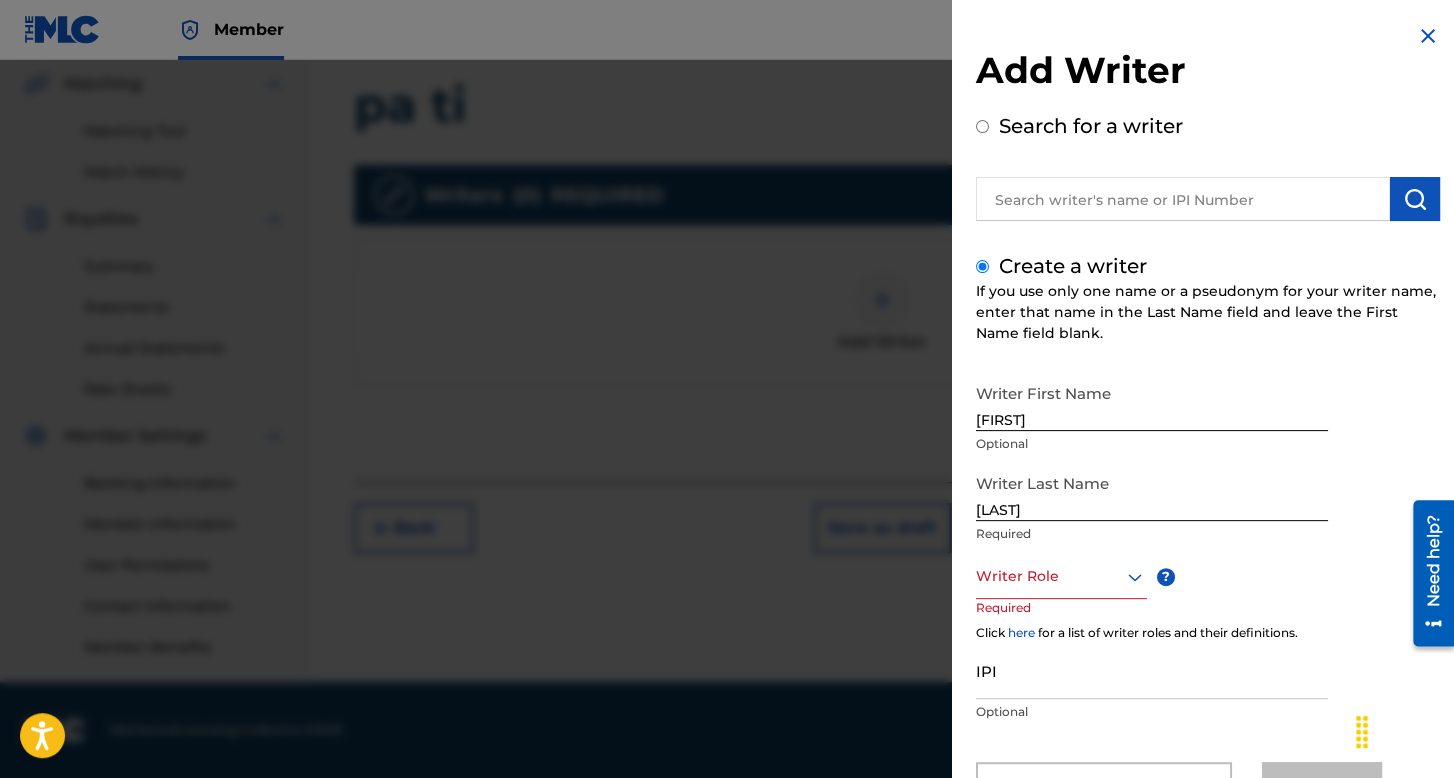 click on "[LAST]" at bounding box center (1152, 492) 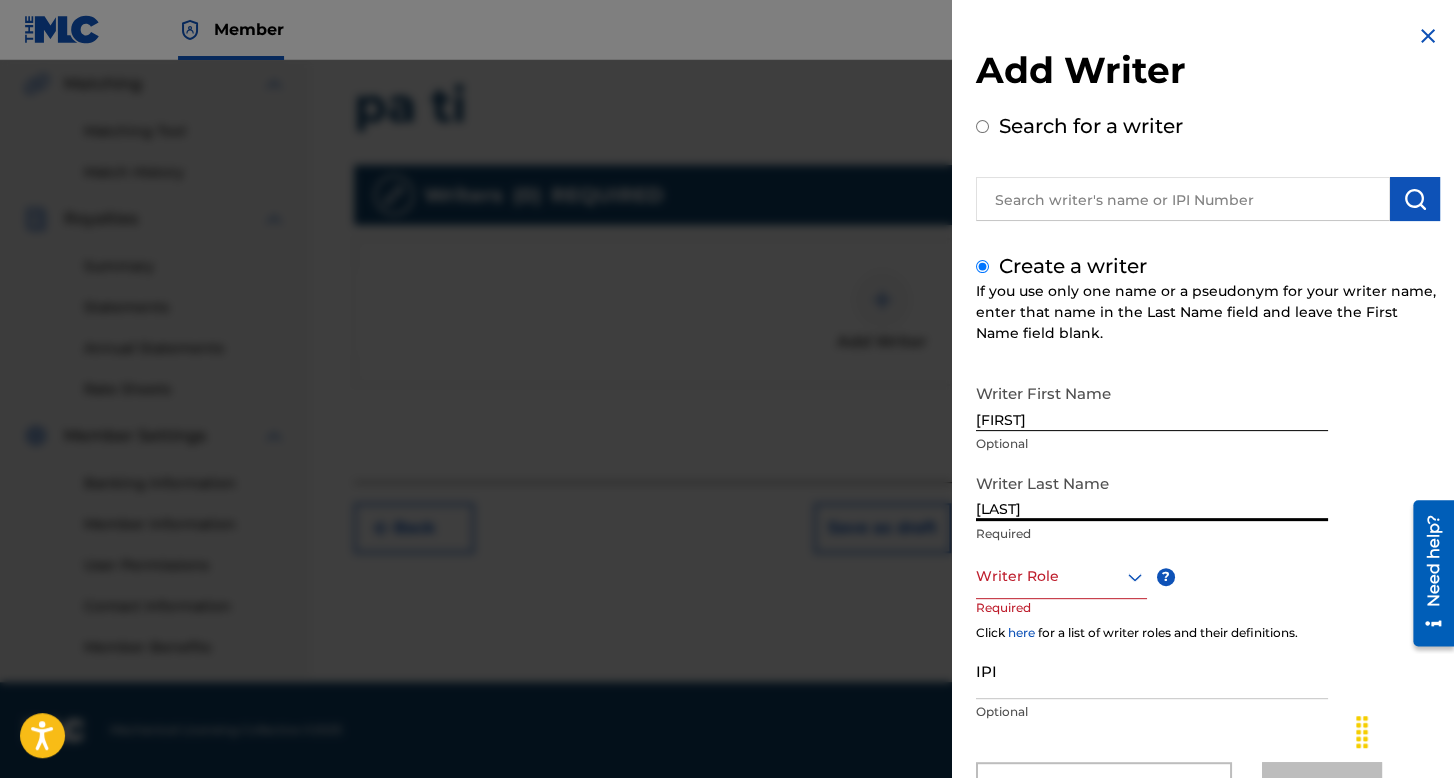 click on "[LAST]" at bounding box center [1152, 492] 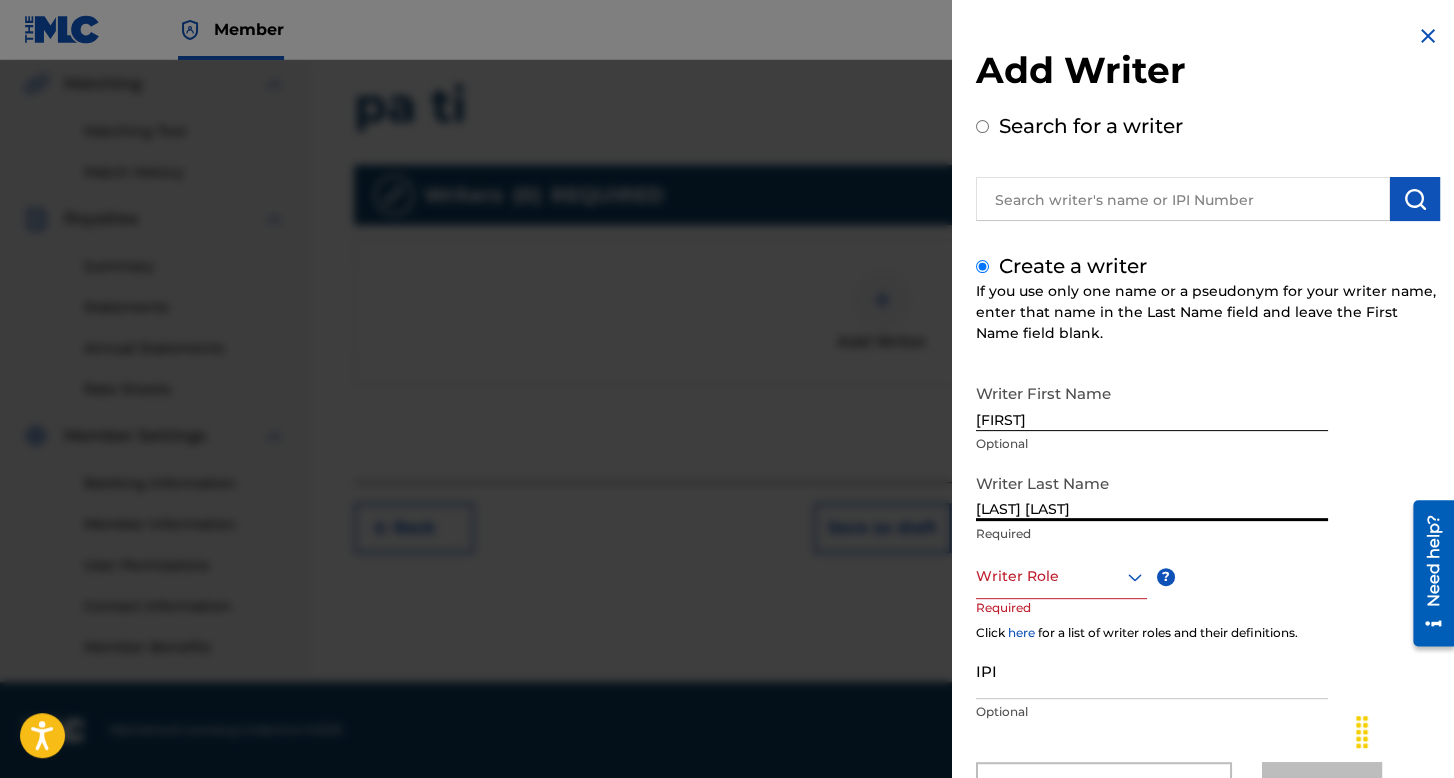 type on "[LAST] [LAST]" 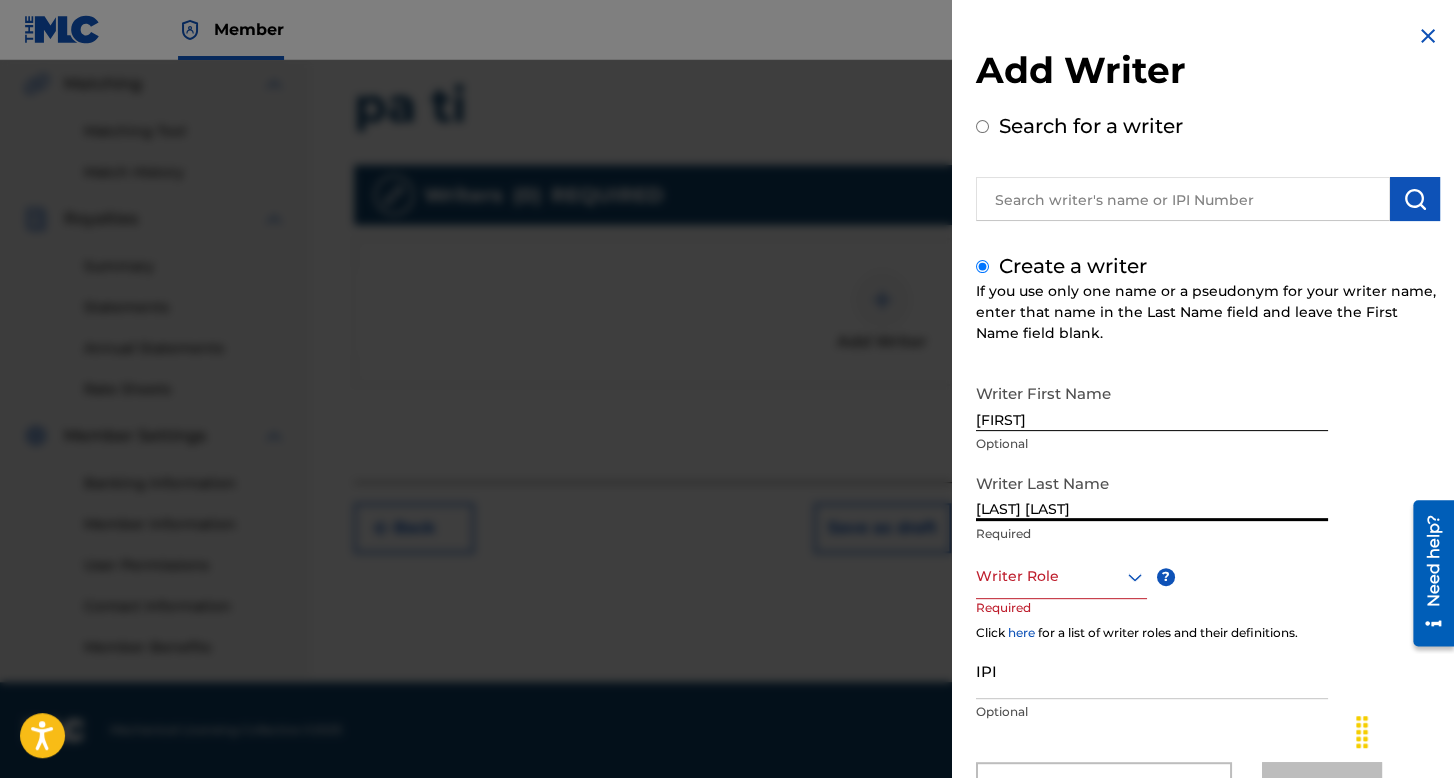 click on "Writer Role" at bounding box center [1061, 576] 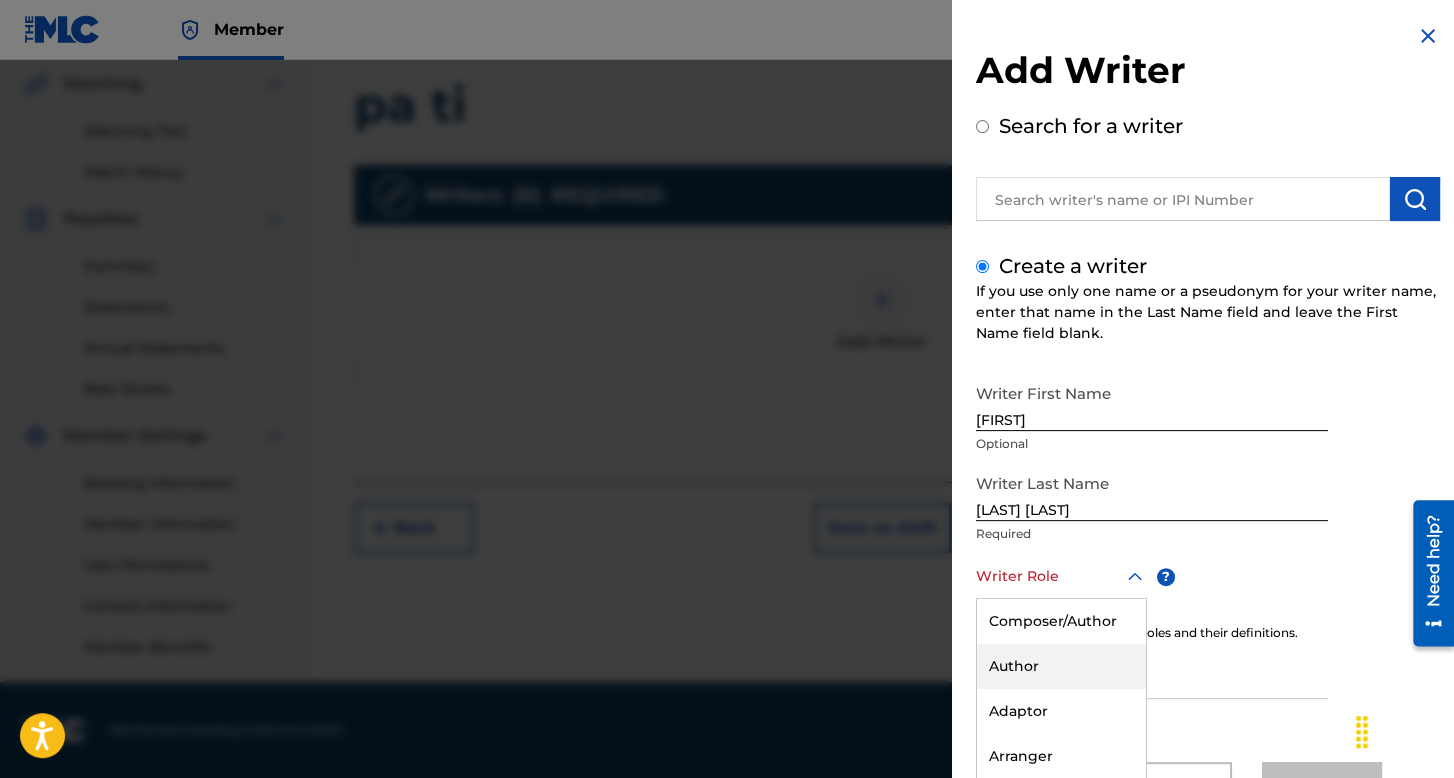 scroll, scrollTop: 88, scrollLeft: 0, axis: vertical 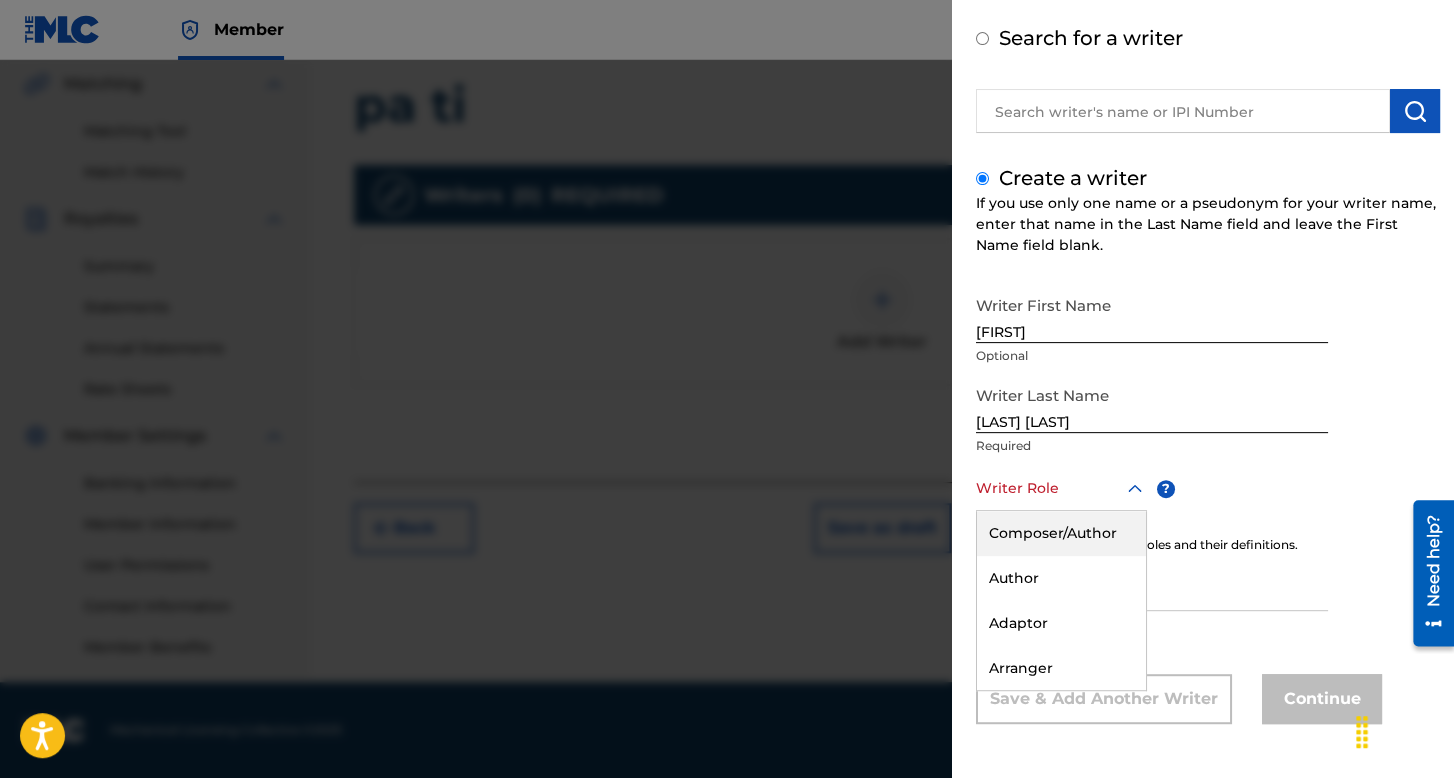 click on "Composer/Author" at bounding box center (1061, 533) 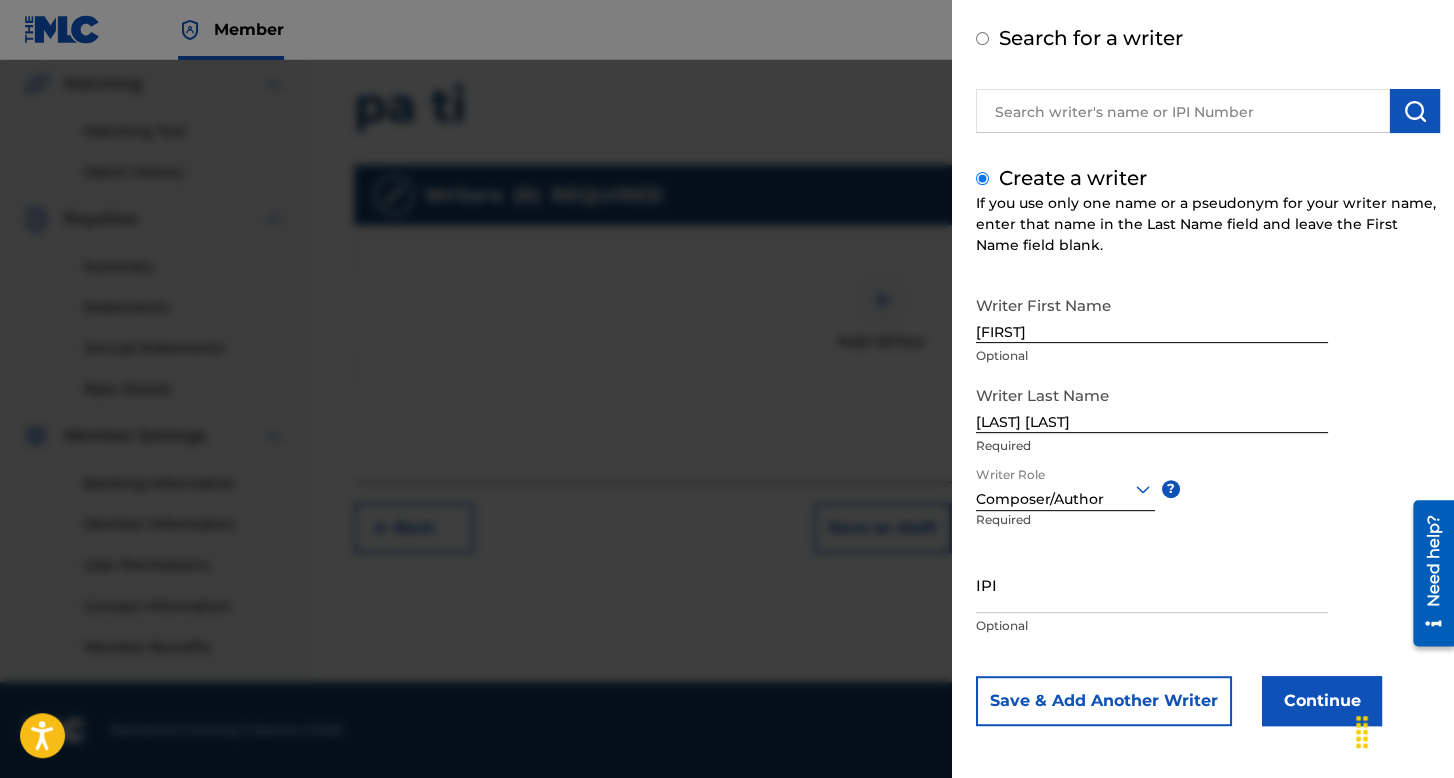 click on "Continue" at bounding box center (1322, 701) 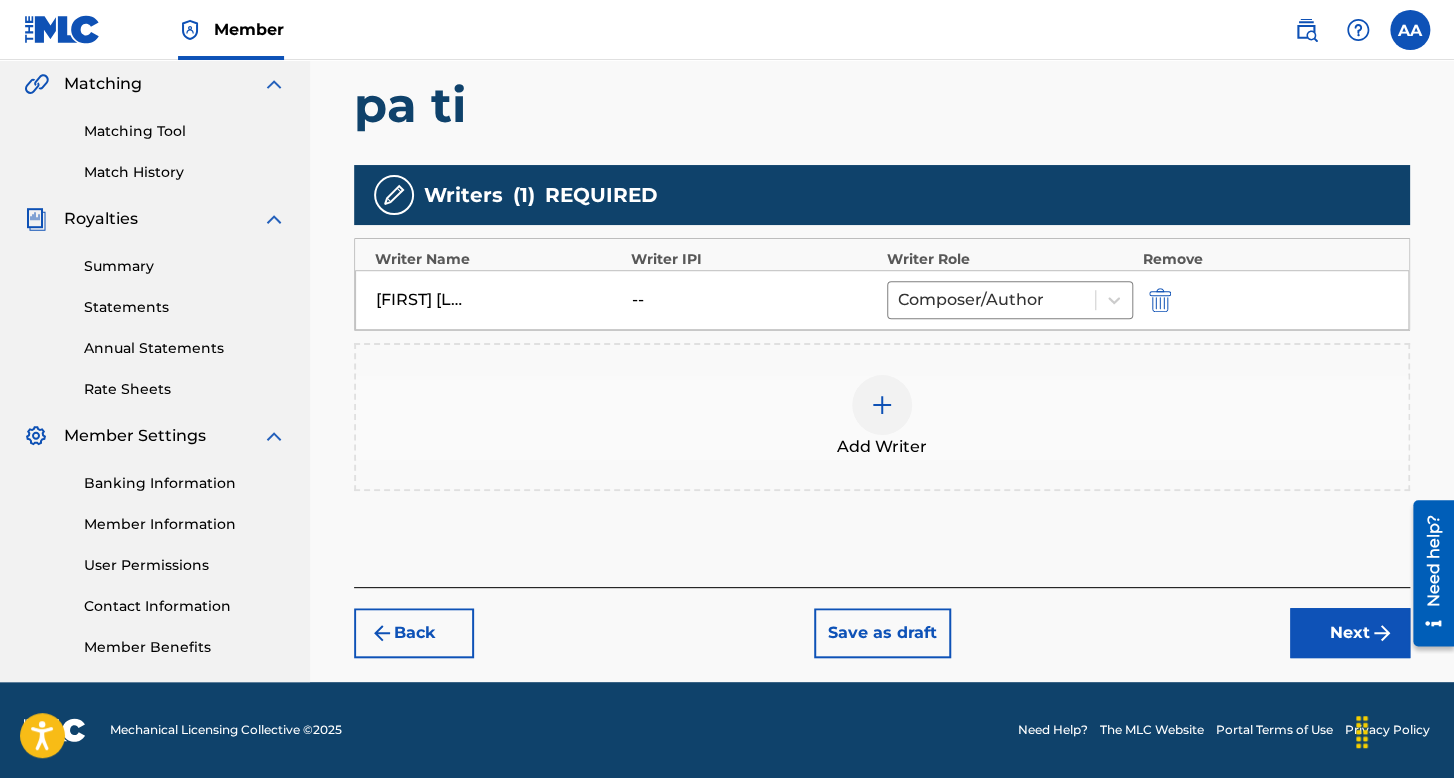 click on "Next" at bounding box center (1350, 633) 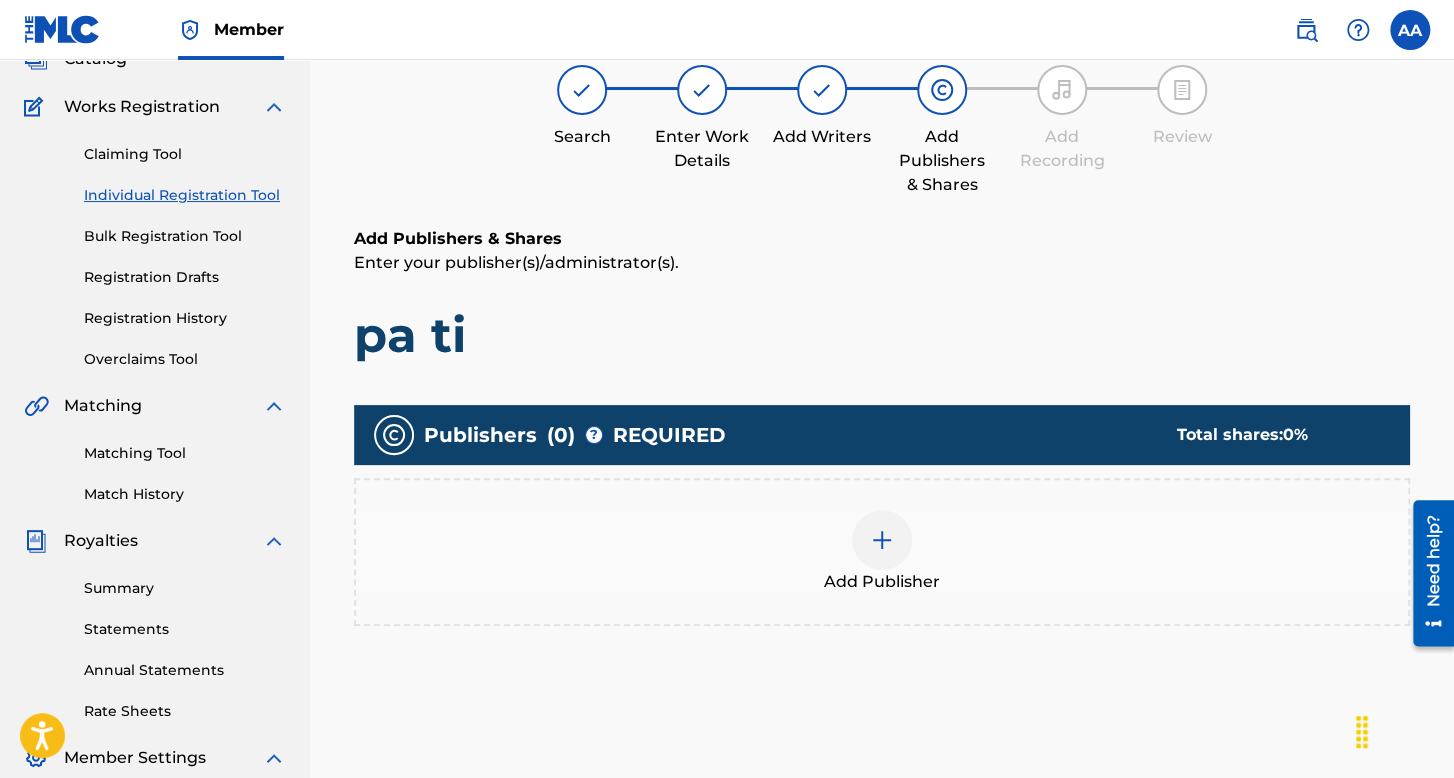 scroll, scrollTop: 462, scrollLeft: 0, axis: vertical 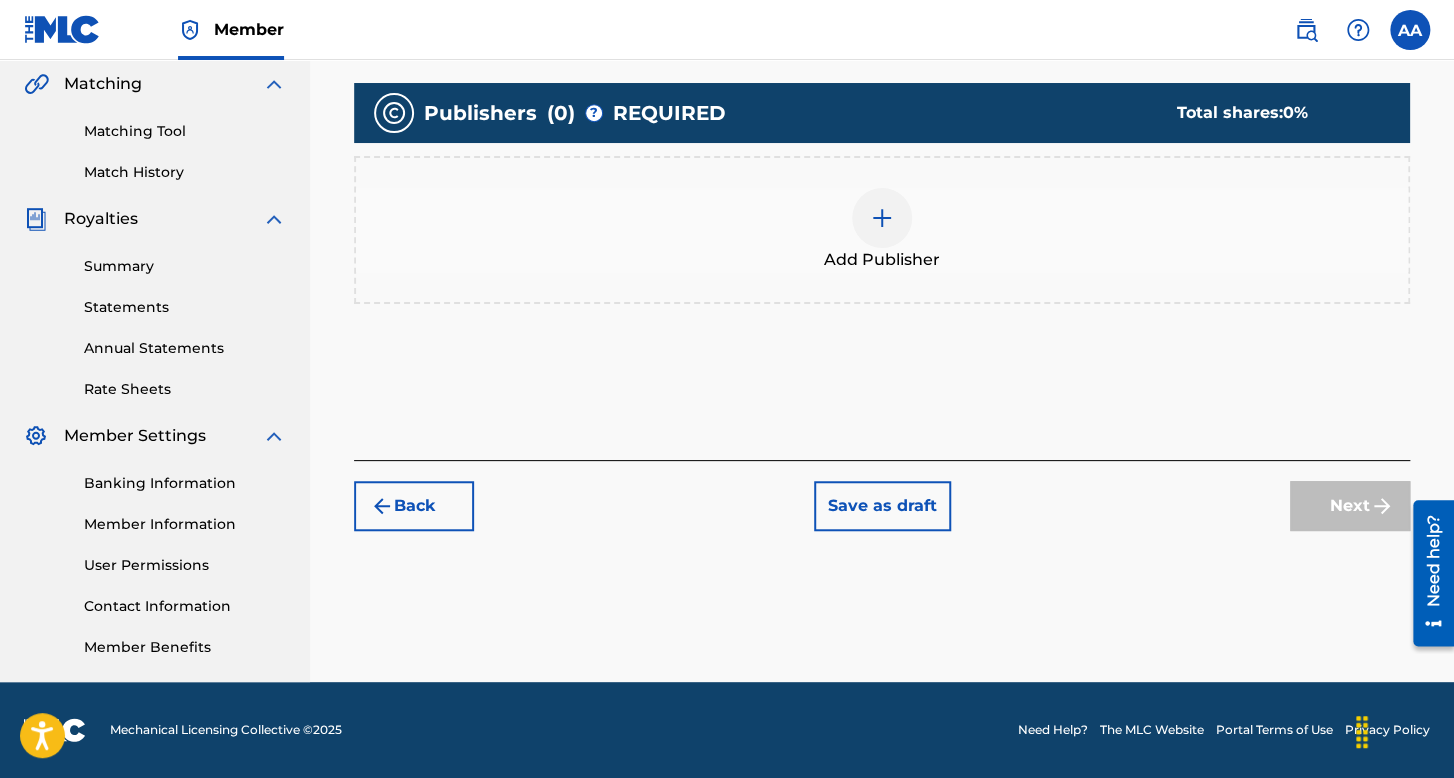 click on "Add Publisher" at bounding box center (882, 260) 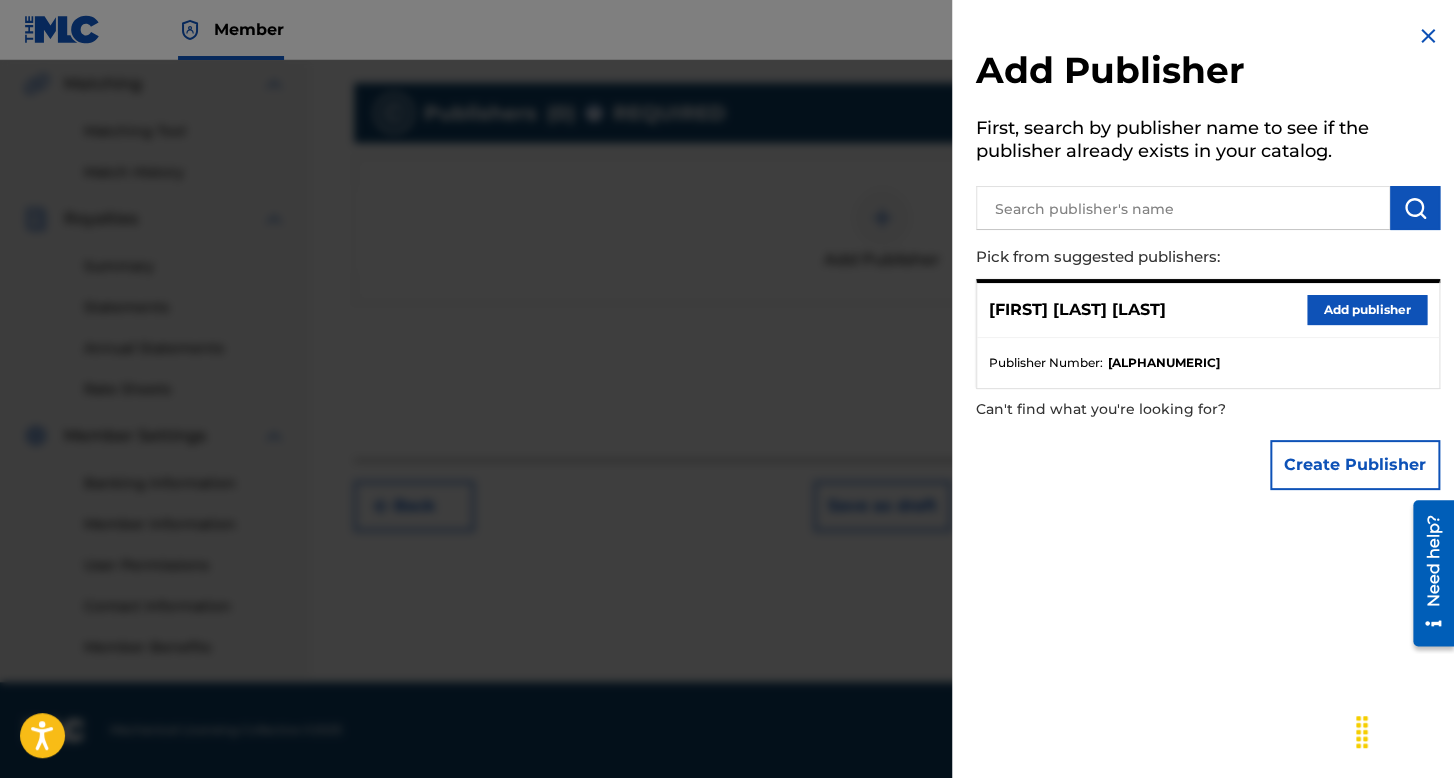 click on "Add publisher" at bounding box center [1367, 310] 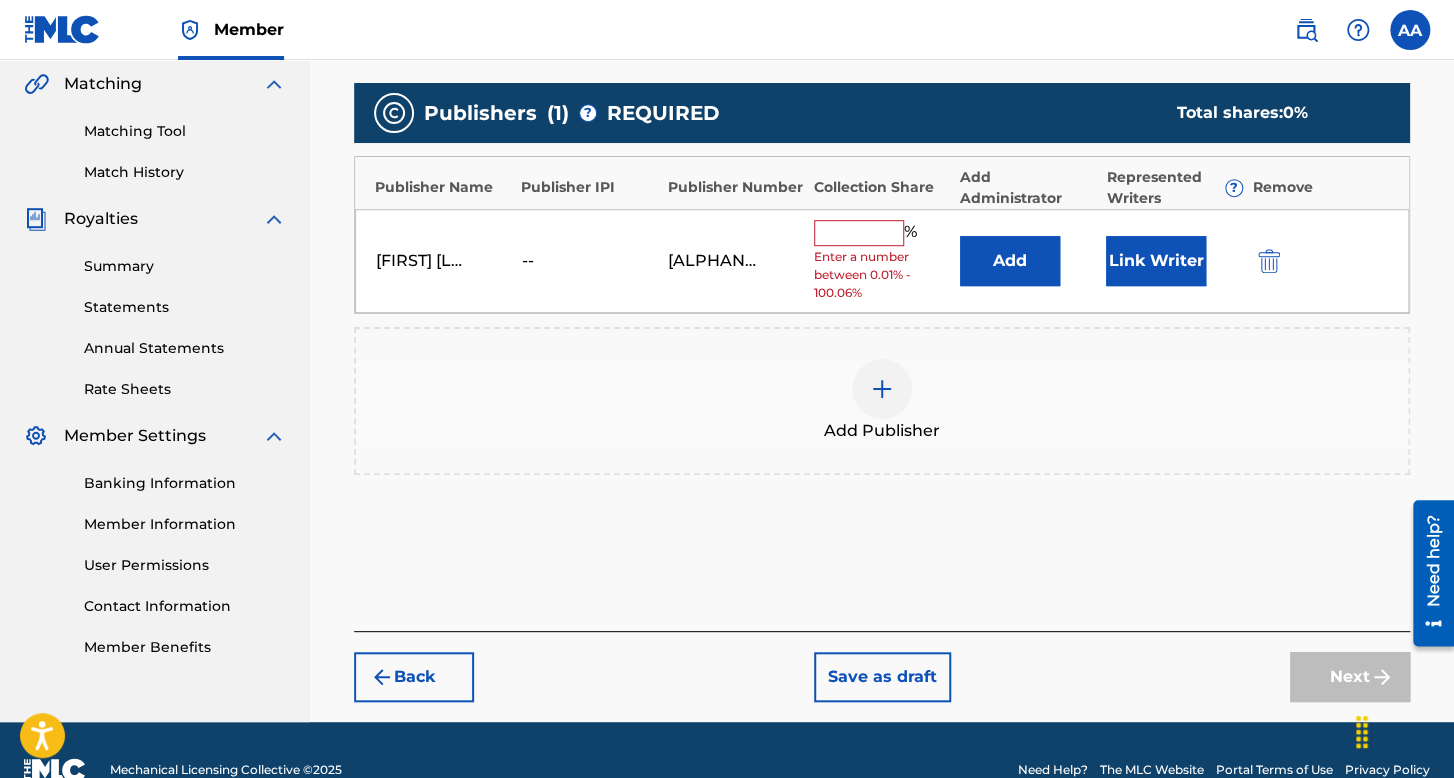 click at bounding box center [859, 233] 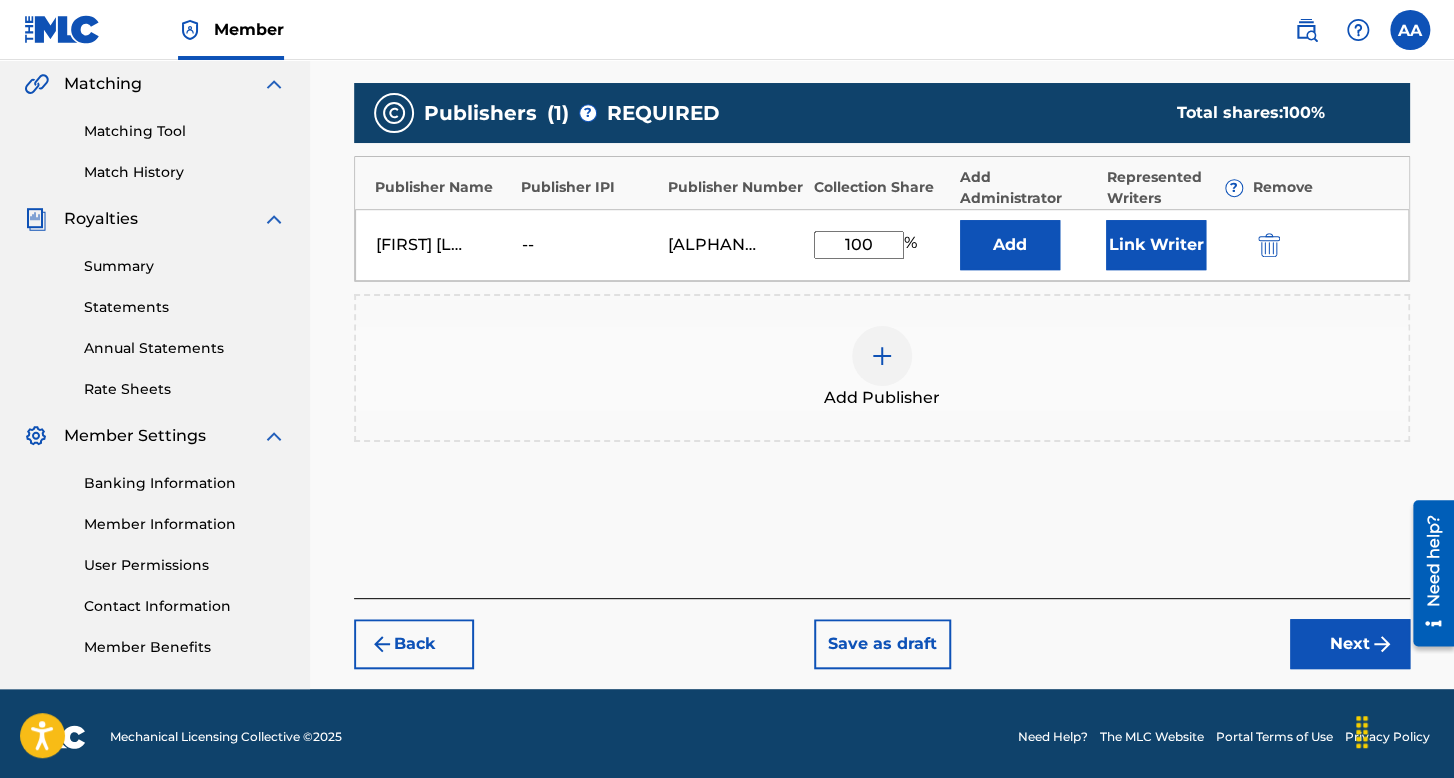 click on "Link Writer" at bounding box center (1156, 245) 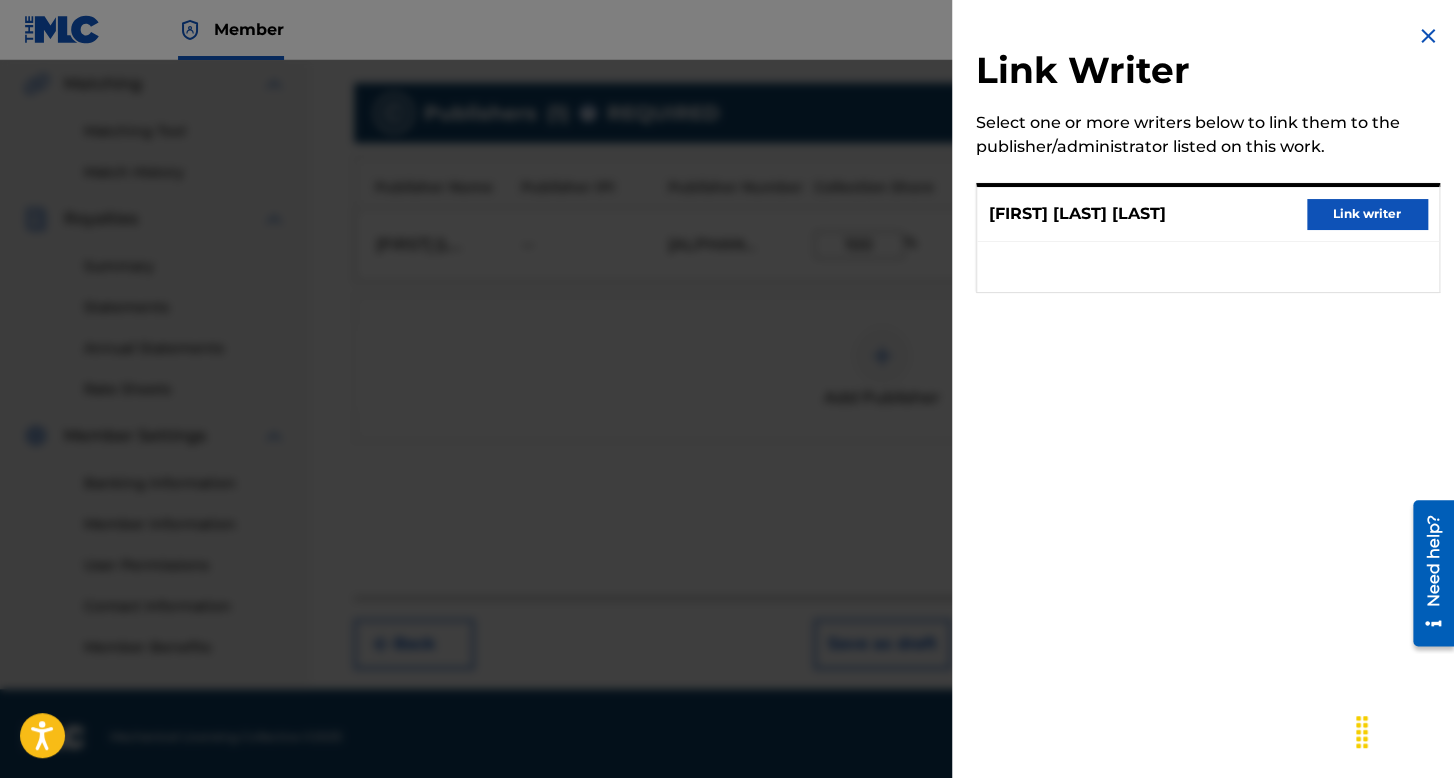 click on "Link writer" at bounding box center (1367, 214) 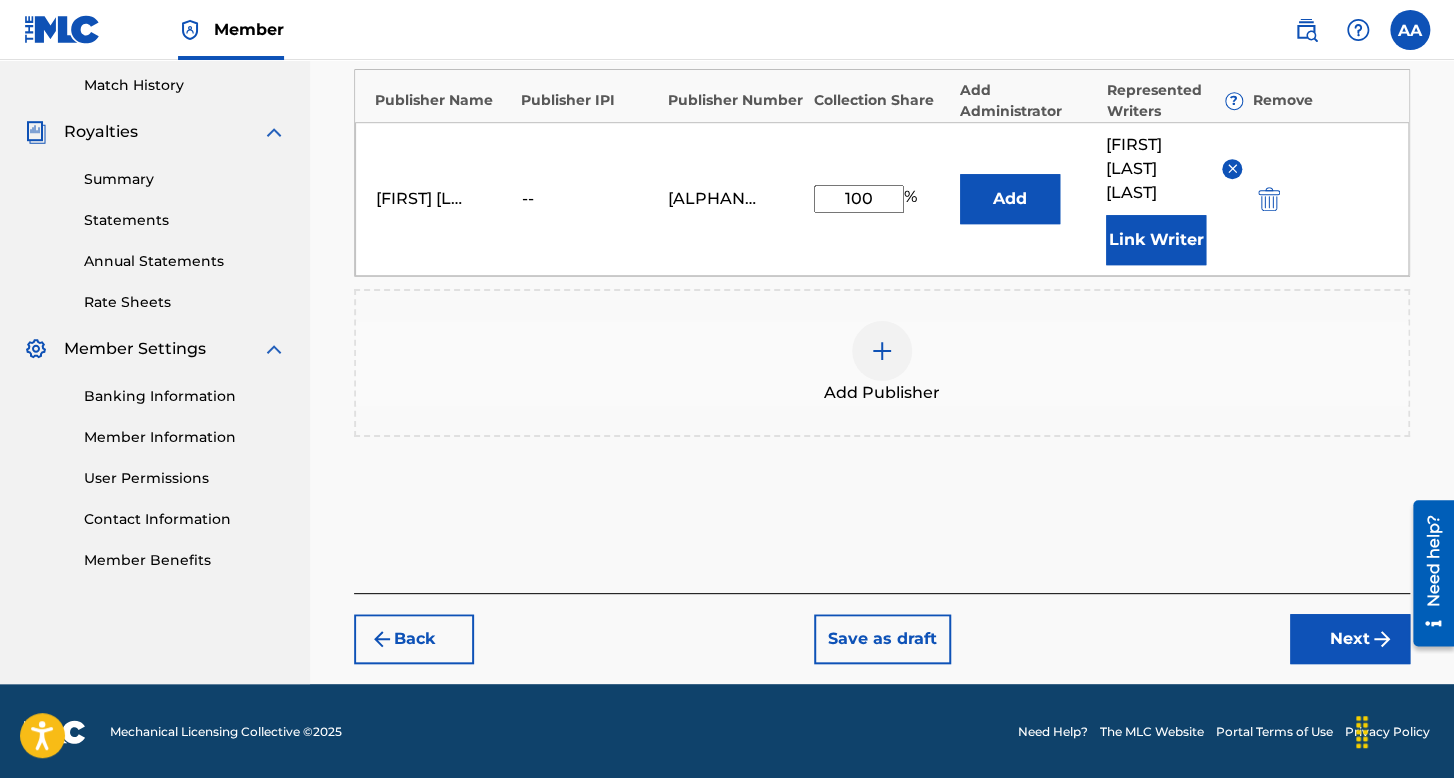 click on "Next" at bounding box center [1350, 639] 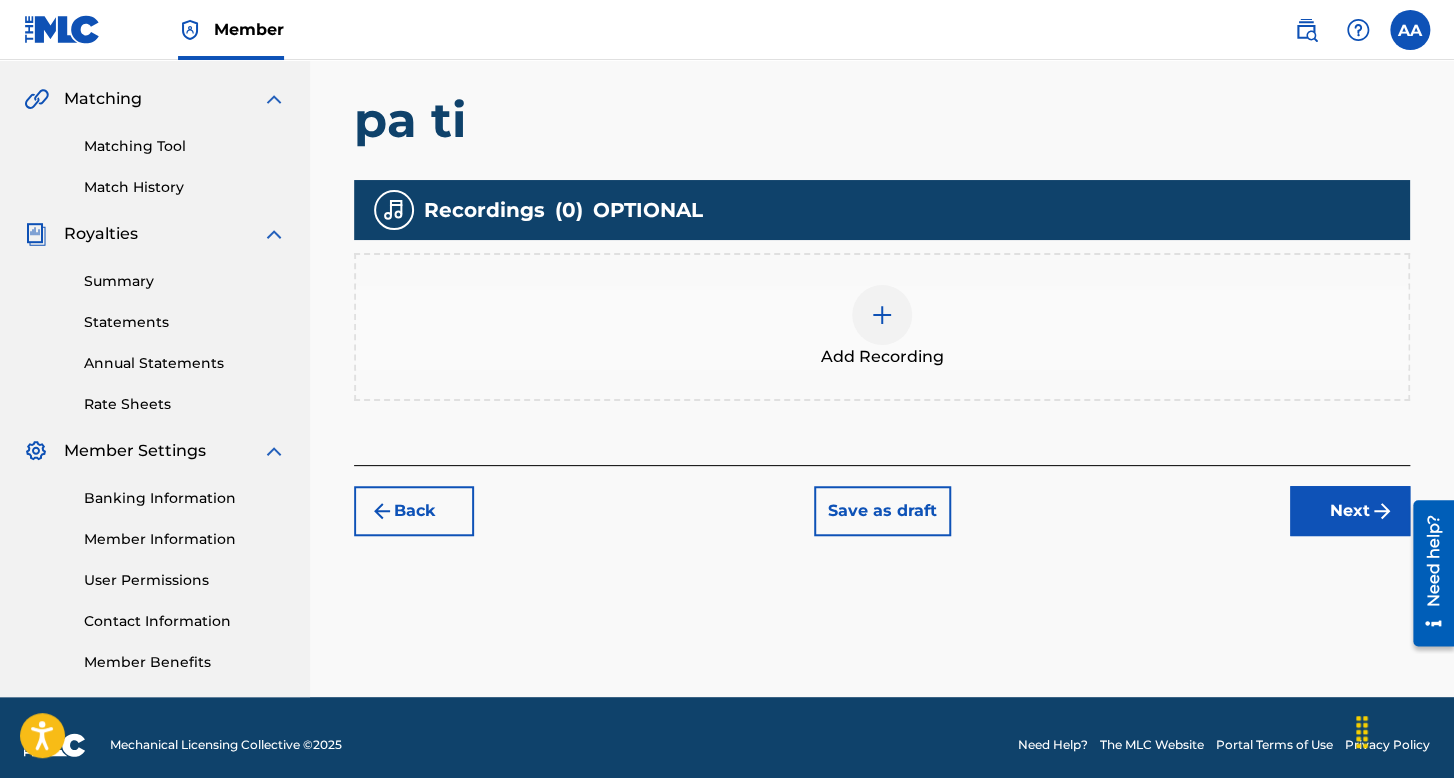 scroll, scrollTop: 462, scrollLeft: 0, axis: vertical 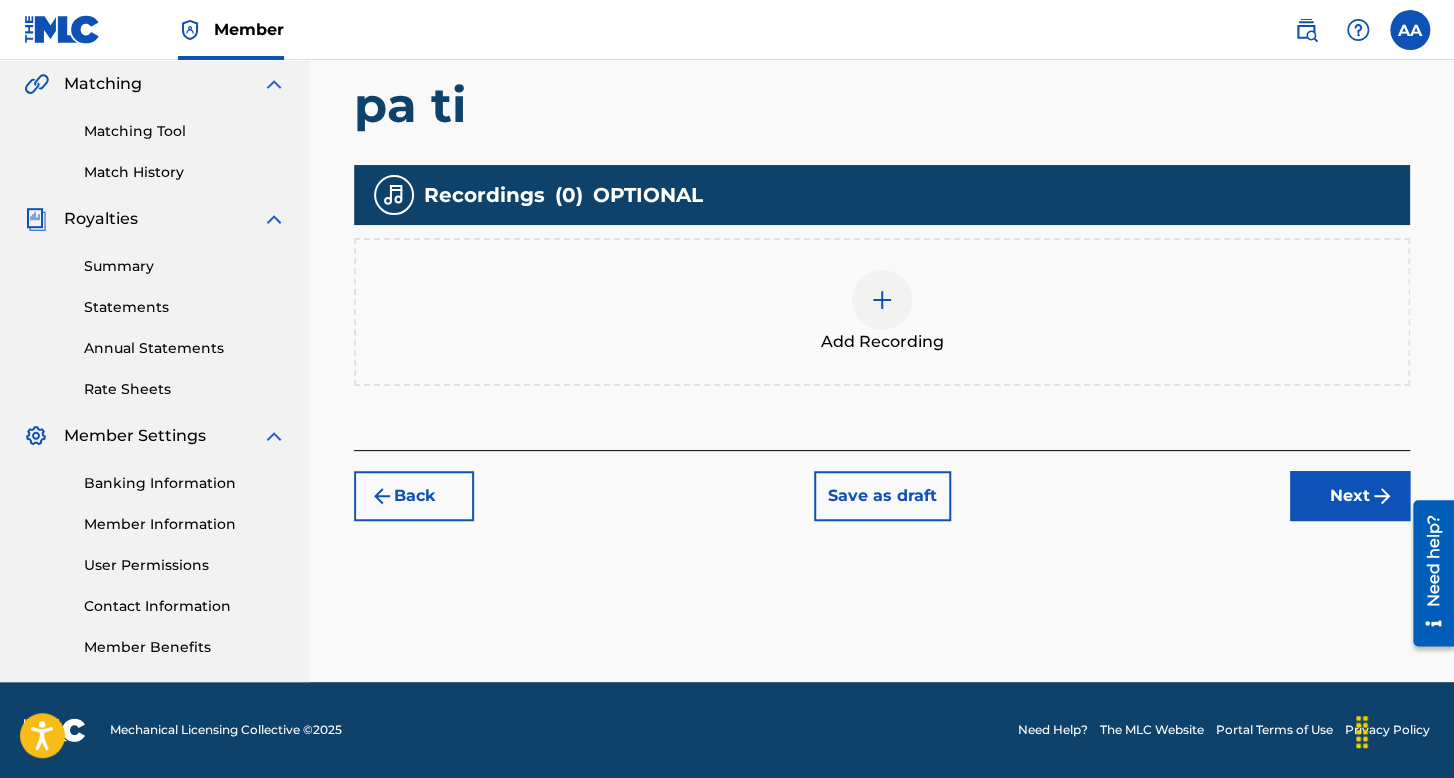 click at bounding box center [882, 300] 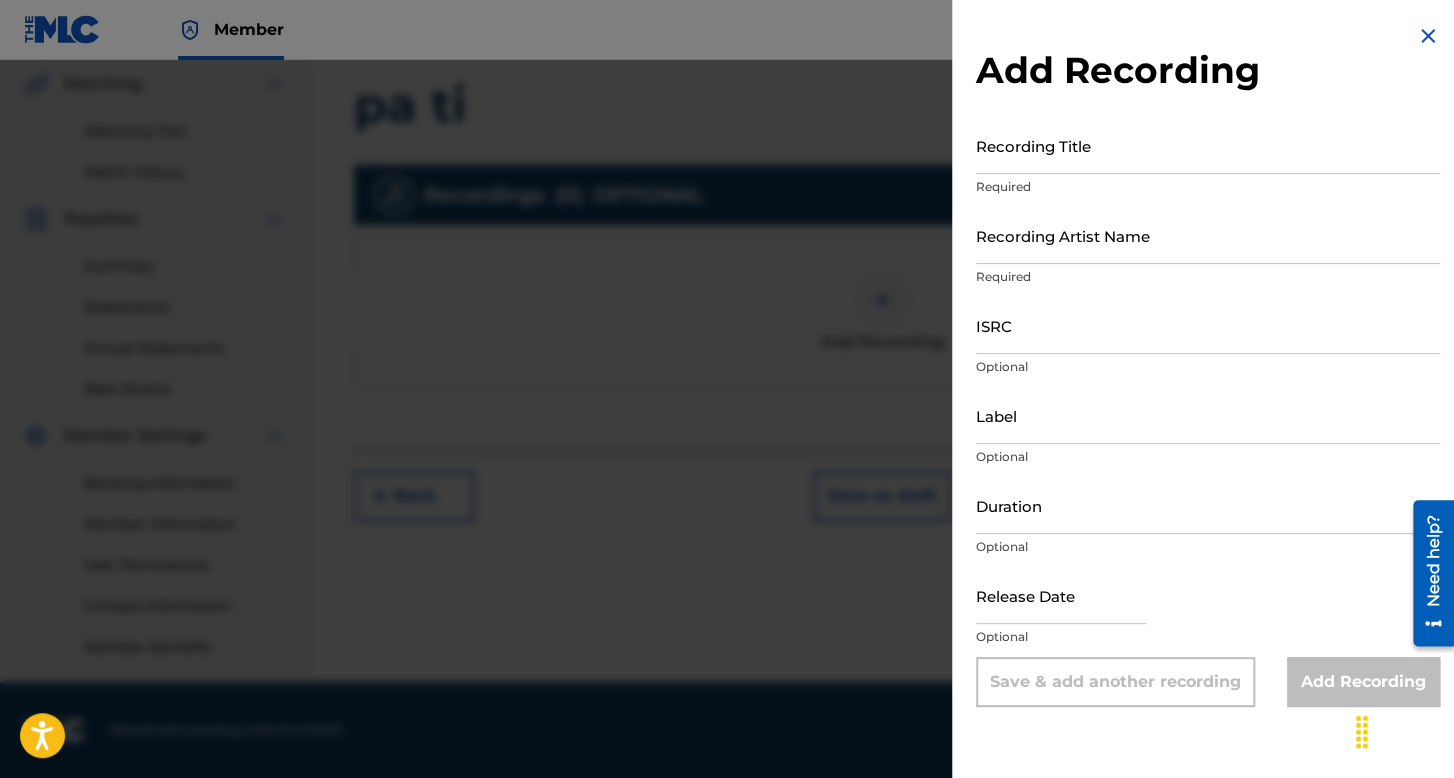 click on "Recording Title" at bounding box center [1208, 145] 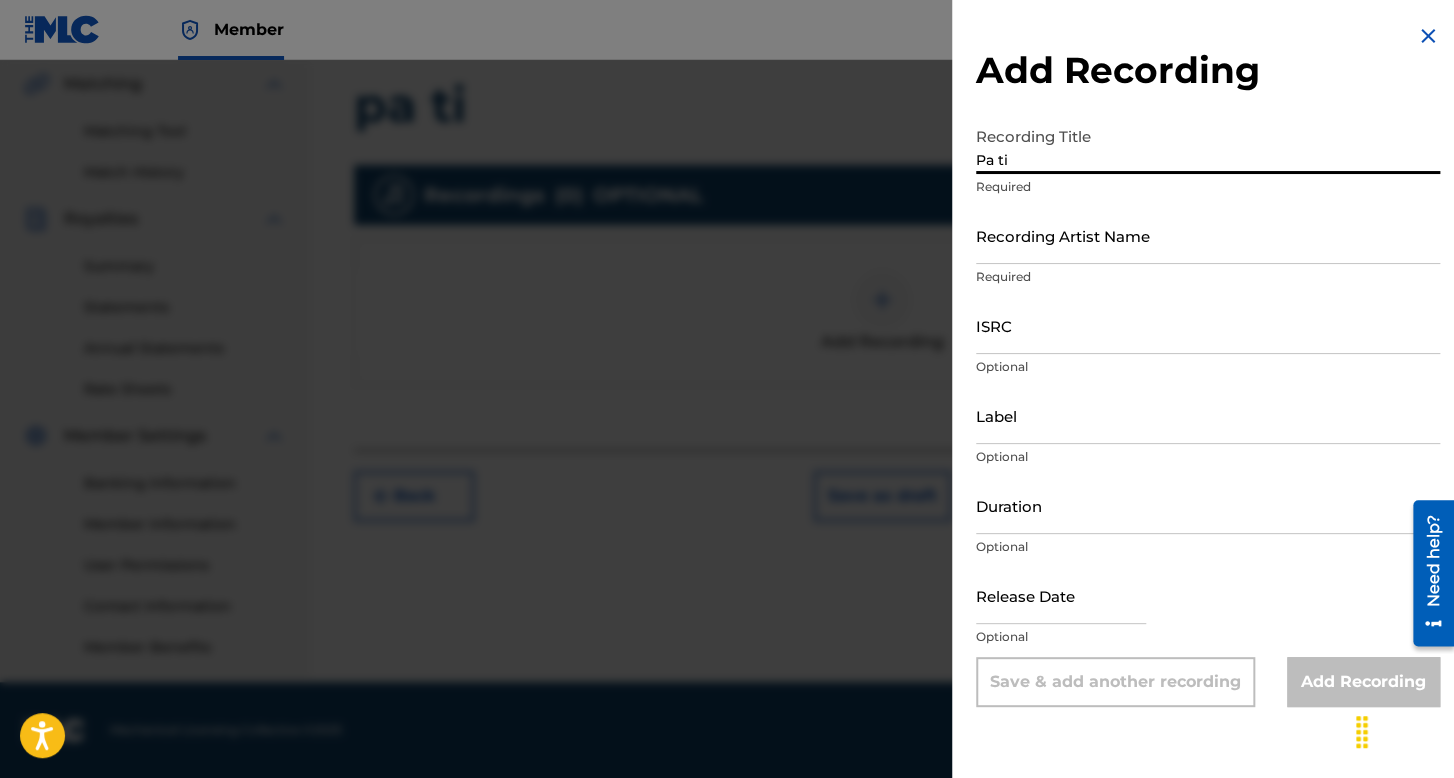 type on "Pa ti" 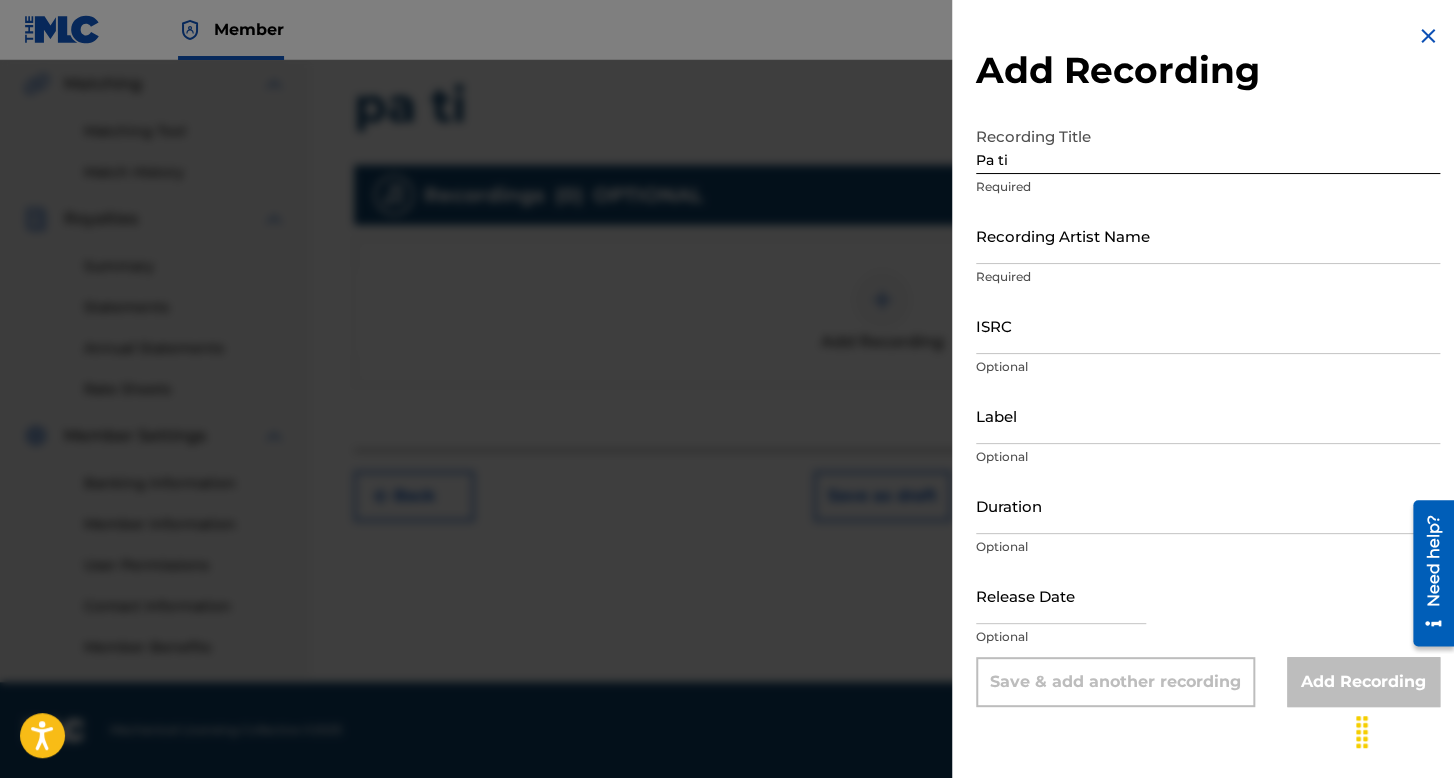click on "Recording Artist Name" at bounding box center [1208, 235] 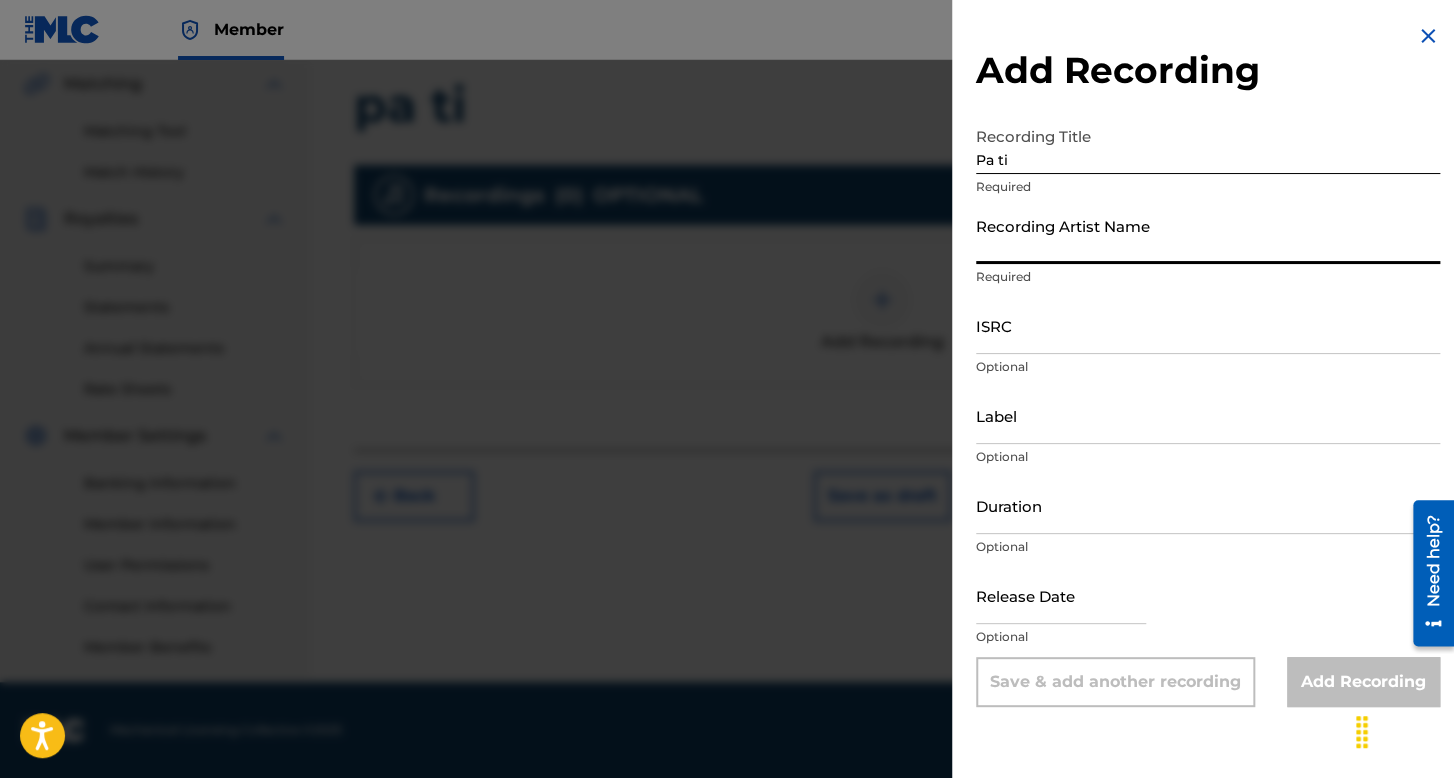 type on "Bbyboy 100k" 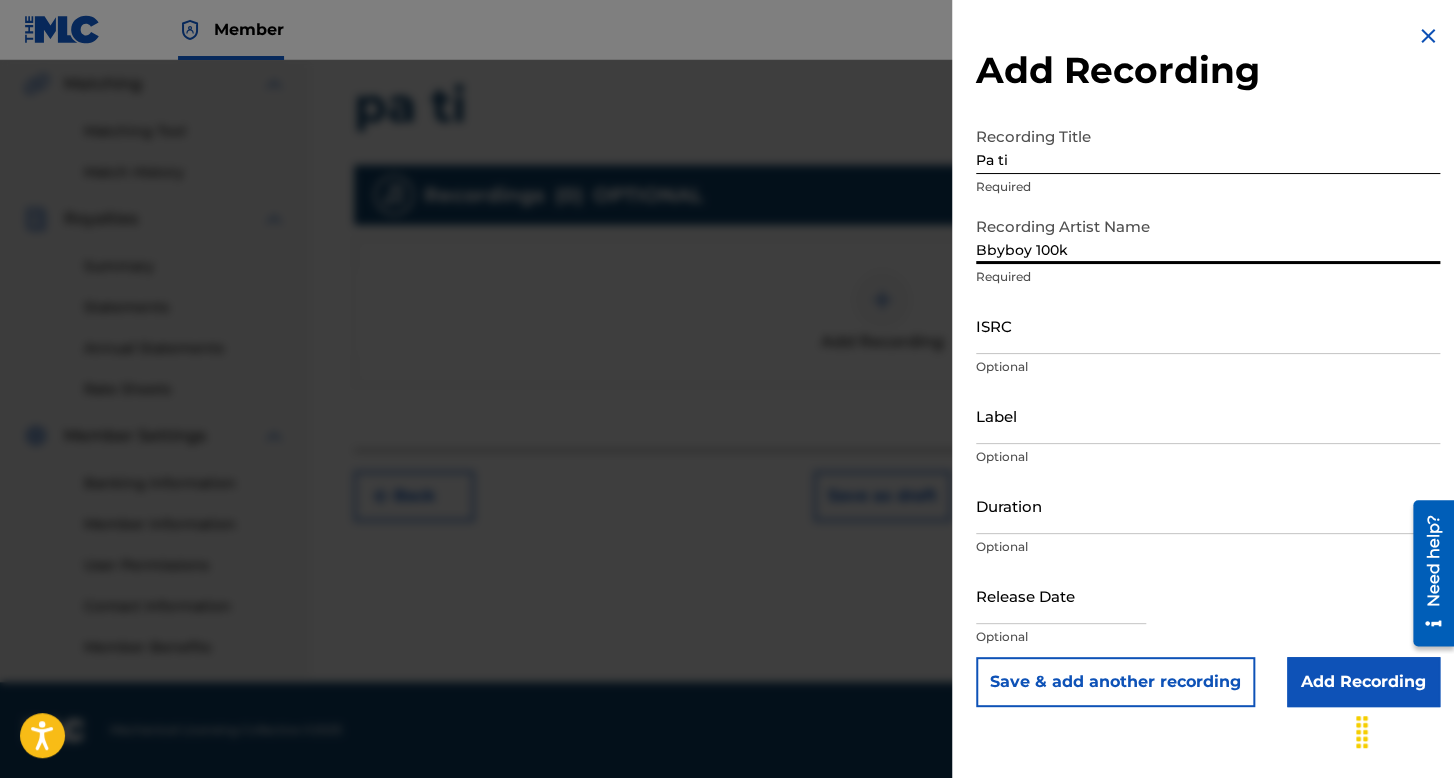 click on "ISRC" at bounding box center (1208, 325) 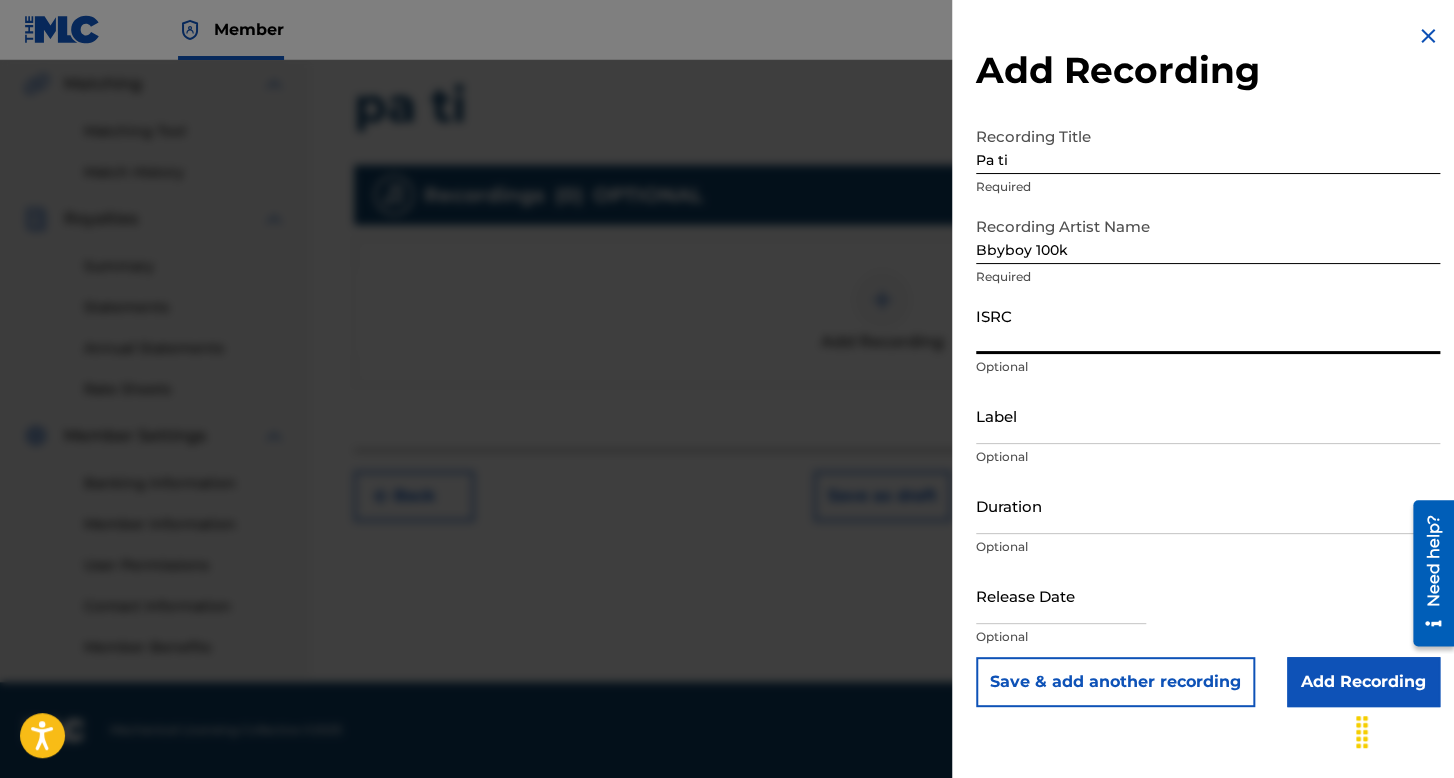 paste on "[POSTAL CODE]" 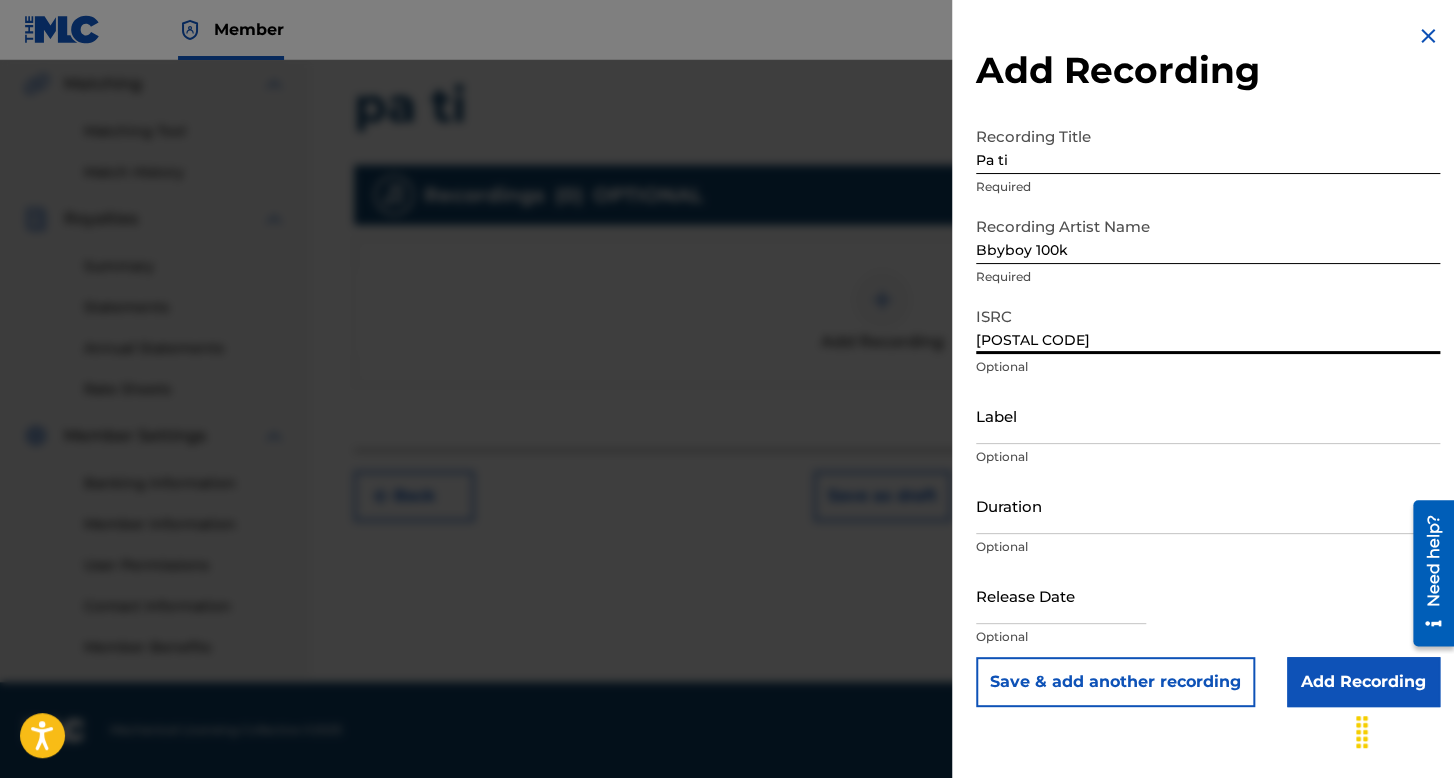 type on "[POSTAL CODE]" 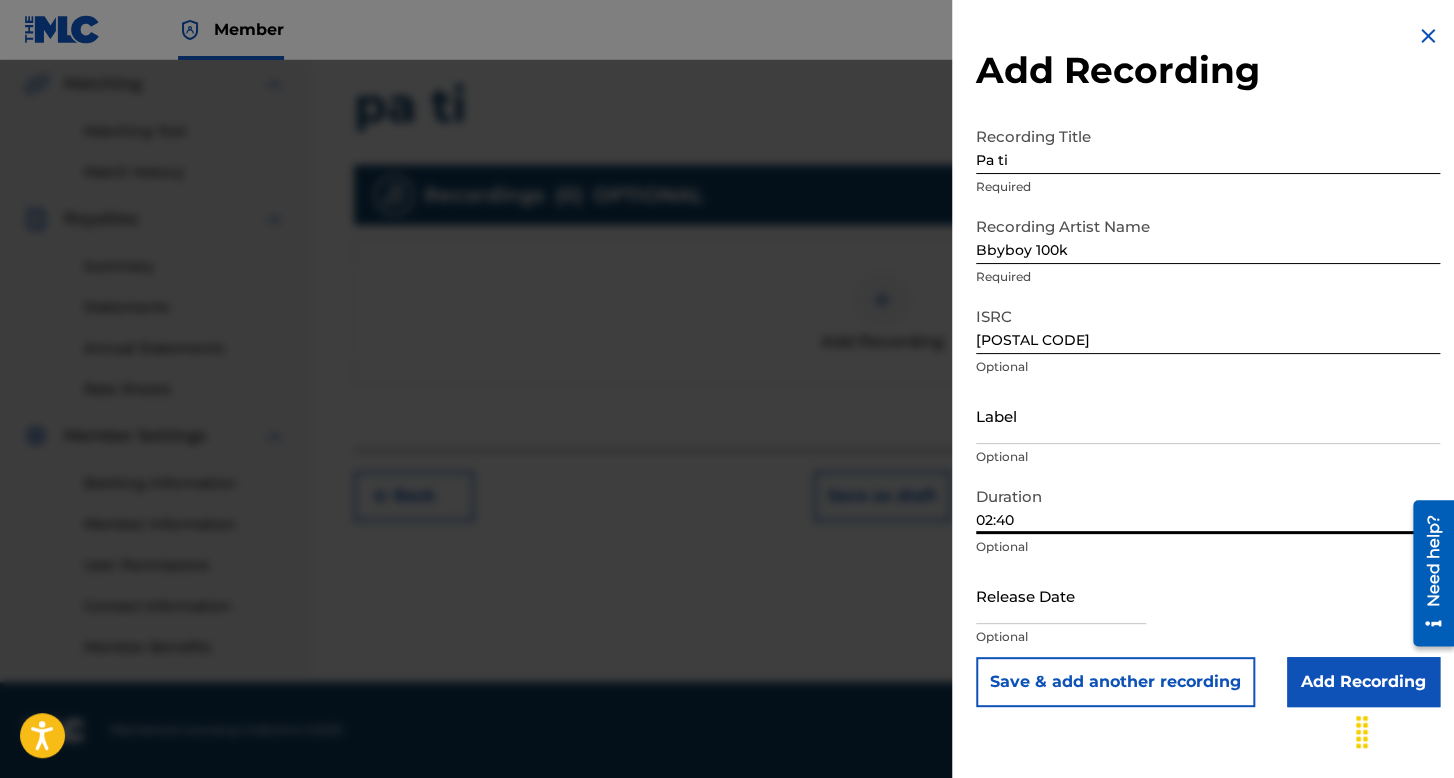 type on "02:40" 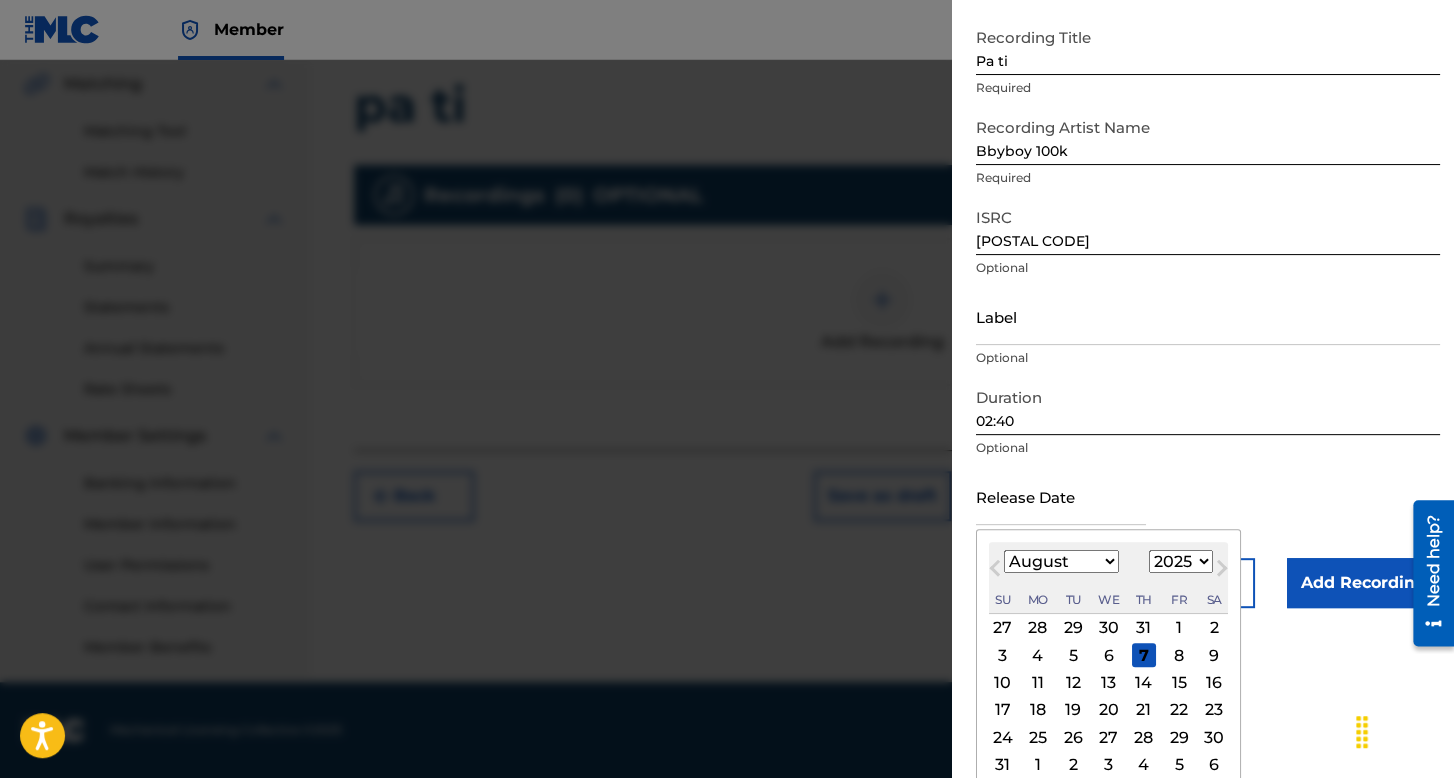 scroll, scrollTop: 100, scrollLeft: 0, axis: vertical 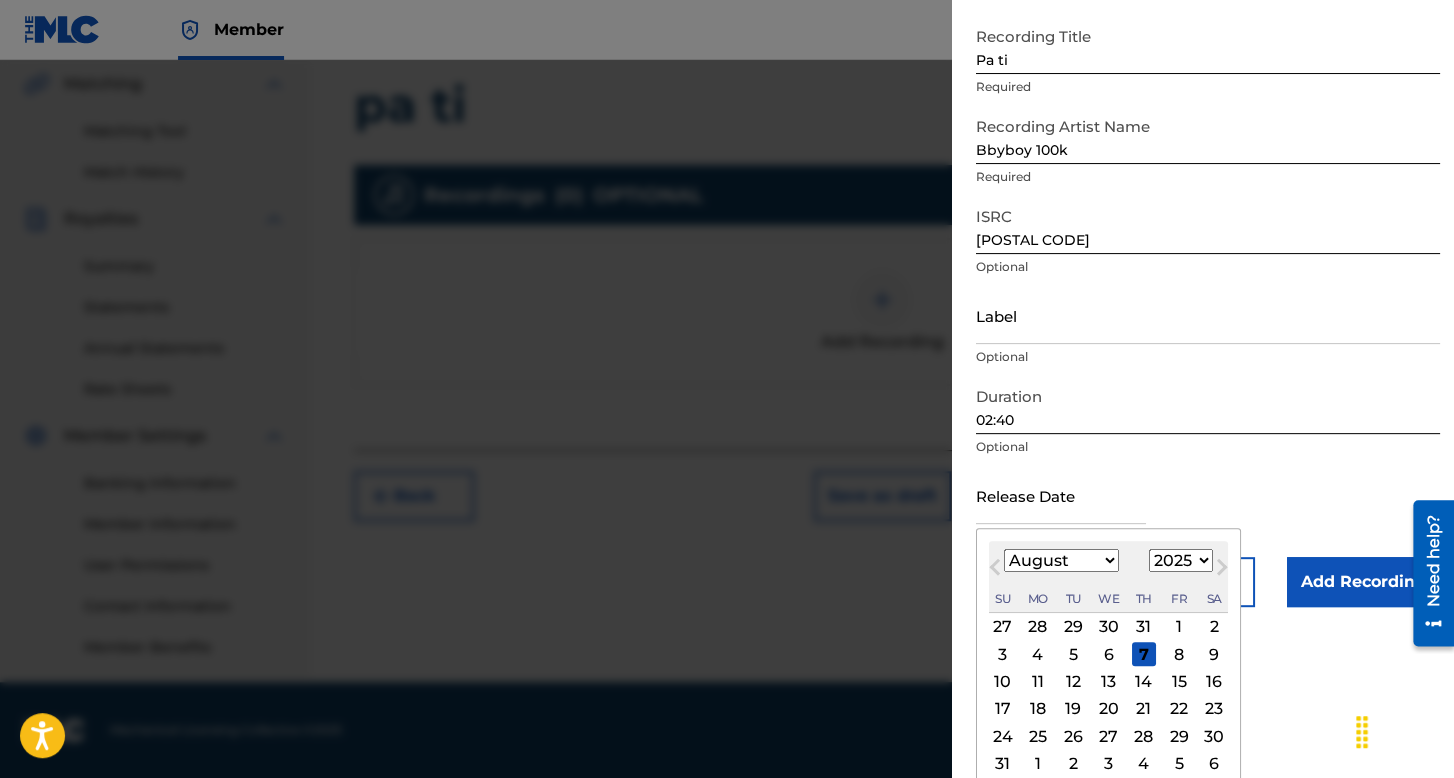 click on "1899 1900 1901 1902 1903 1904 1905 1906 1907 1908 1909 1910 1911 1912 1913 1914 1915 1916 1917 1918 1919 1920 1921 1922 1923 1924 1925 1926 1927 1928 1929 1930 1931 1932 1933 1934 1935 1936 1937 1938 1939 1940 1941 1942 1943 1944 1945 1946 1947 1948 1949 1950 1951 1952 1953 1954 1955 1956 1957 1958 1959 1960 1961 1962 1963 1964 1965 1966 1967 1968 1969 1970 1971 1972 1973 1974 1975 1976 1977 1978 1979 1980 1981 1982 1983 1984 1985 1986 1987 1988 1989 1990 1991 1992 1993 1994 1995 1996 1997 1998 1999 2000 2001 2002 2003 2004 2005 2006 2007 2008 2009 2010 2011 2012 2013 2014 2015 2016 2017 2018 2019 2020 2021 2022 2023 2024 2025 2026 2027 2028 2029 2030 2031 2032 2033 2034 2035 2036 2037 2038 2039 2040 2041 2042 2043 2044 2045 2046 2047 2048 2049 2050 2051 2052 2053 2054 2055 2056 2057 2058 2059 2060 2061 2062 2063 2064 2065 2066 2067 2068 2069 2070 2071 2072 2073 2074 2075 2076 2077 2078 2079 2080 2081 2082 2083 2084 2085 2086 2087 2088 2089 2090 2091 2092 2093 2094 2095 2096 2097 2098 2099 2100" at bounding box center [1181, 560] 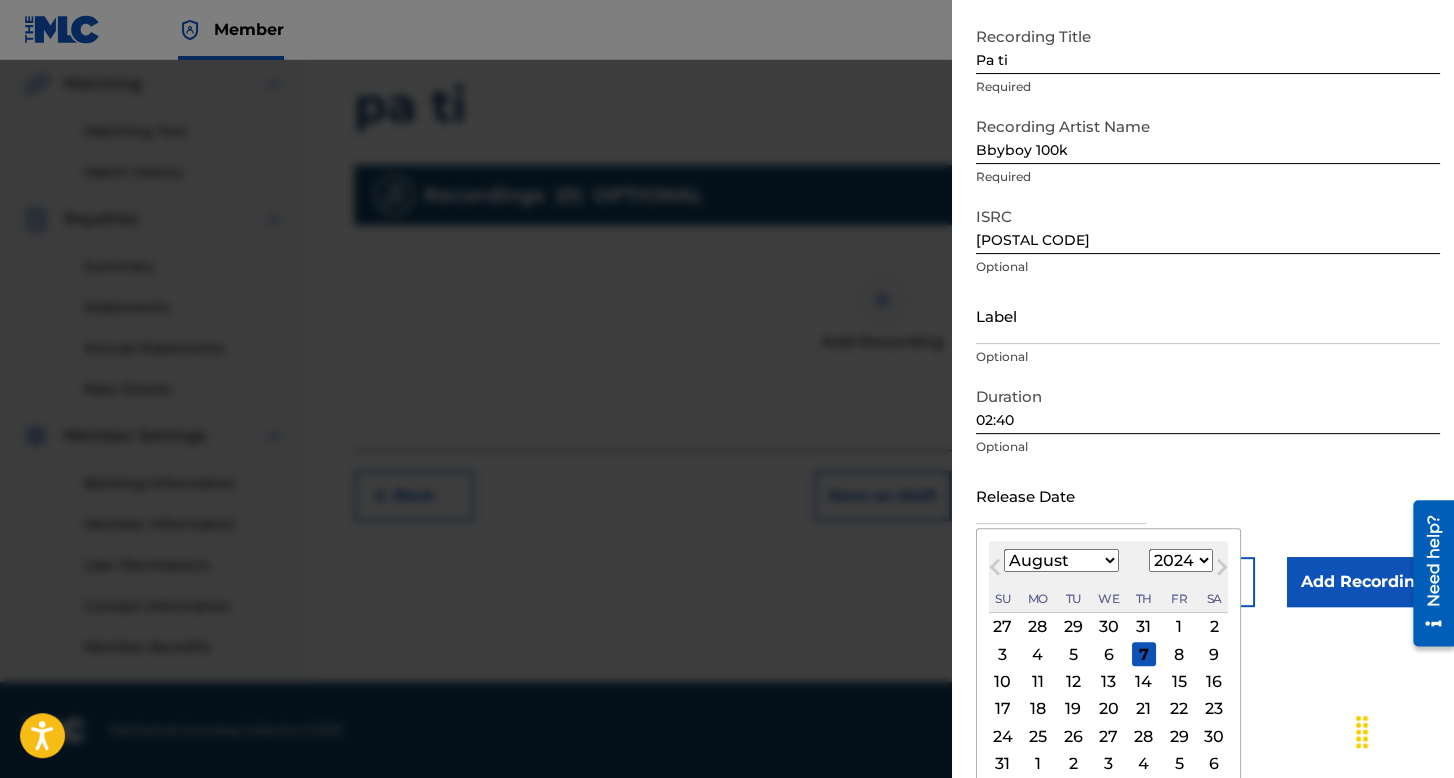 click on "1899 1900 1901 1902 1903 1904 1905 1906 1907 1908 1909 1910 1911 1912 1913 1914 1915 1916 1917 1918 1919 1920 1921 1922 1923 1924 1925 1926 1927 1928 1929 1930 1931 1932 1933 1934 1935 1936 1937 1938 1939 1940 1941 1942 1943 1944 1945 1946 1947 1948 1949 1950 1951 1952 1953 1954 1955 1956 1957 1958 1959 1960 1961 1962 1963 1964 1965 1966 1967 1968 1969 1970 1971 1972 1973 1974 1975 1976 1977 1978 1979 1980 1981 1982 1983 1984 1985 1986 1987 1988 1989 1990 1991 1992 1993 1994 1995 1996 1997 1998 1999 2000 2001 2002 2003 2004 2005 2006 2007 2008 2009 2010 2011 2012 2013 2014 2015 2016 2017 2018 2019 2020 2021 2022 2023 2024 2025 2026 2027 2028 2029 2030 2031 2032 2033 2034 2035 2036 2037 2038 2039 2040 2041 2042 2043 2044 2045 2046 2047 2048 2049 2050 2051 2052 2053 2054 2055 2056 2057 2058 2059 2060 2061 2062 2063 2064 2065 2066 2067 2068 2069 2070 2071 2072 2073 2074 2075 2076 2077 2078 2079 2080 2081 2082 2083 2084 2085 2086 2087 2088 2089 2090 2091 2092 2093 2094 2095 2096 2097 2098 2099 2100" at bounding box center (1181, 560) 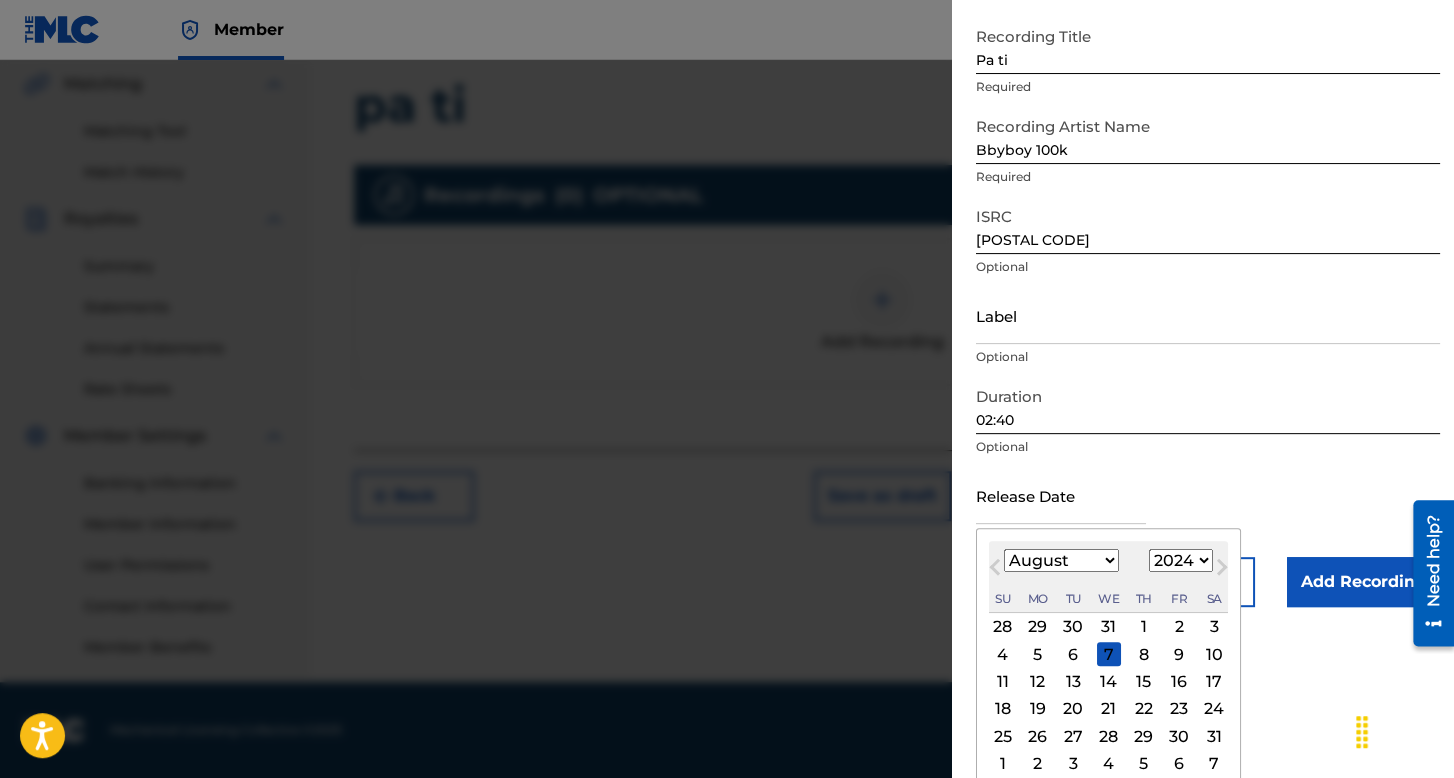 click on "1" at bounding box center (1144, 627) 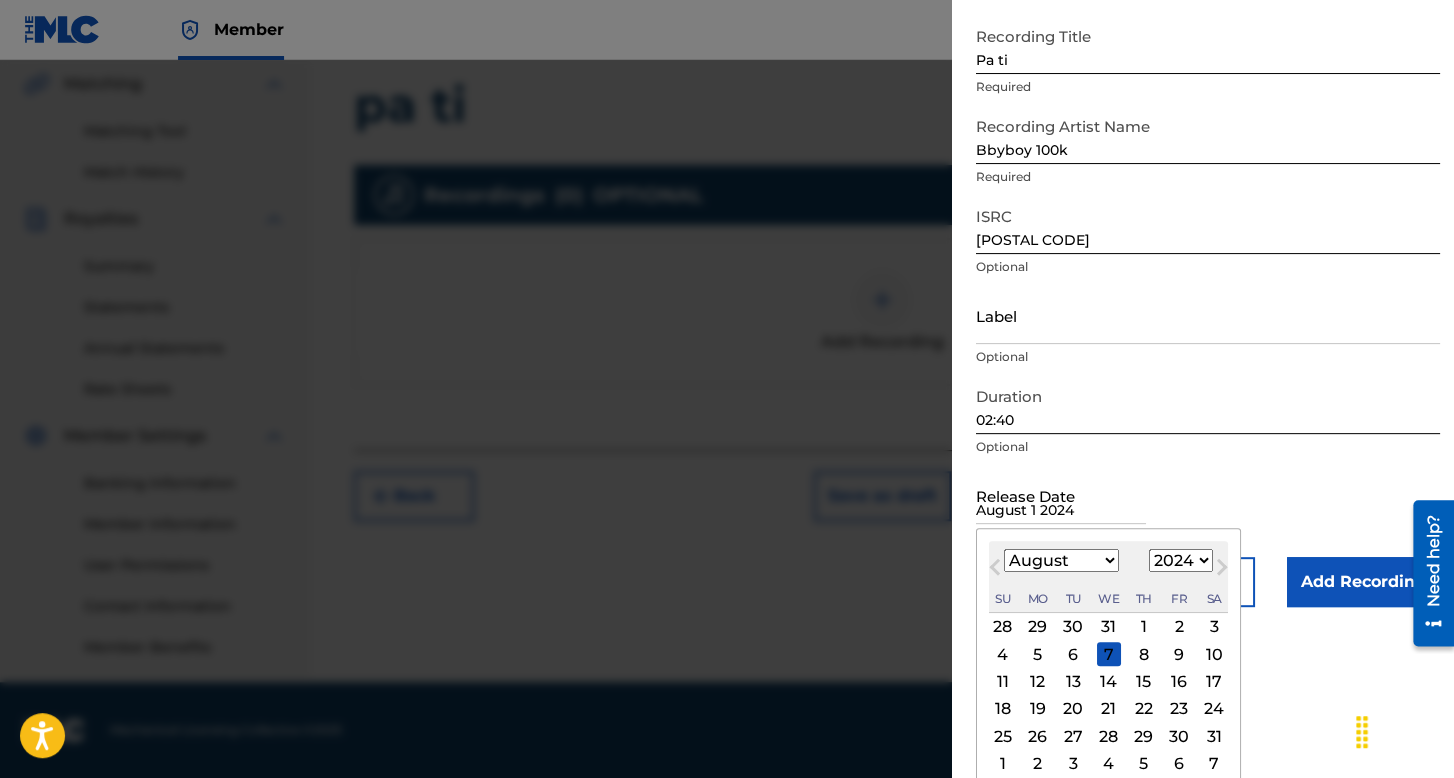 scroll, scrollTop: 0, scrollLeft: 0, axis: both 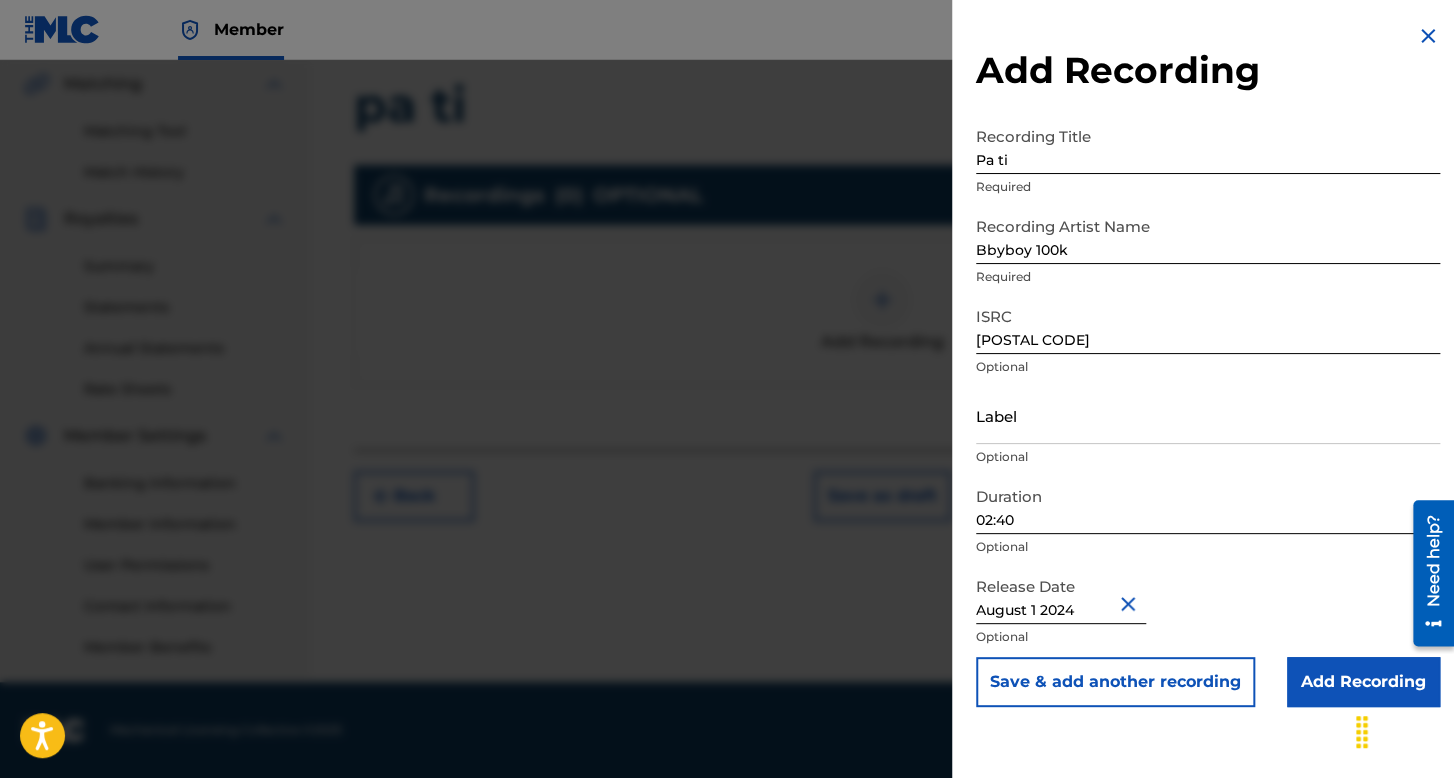 click on "Add Recording" at bounding box center [1363, 682] 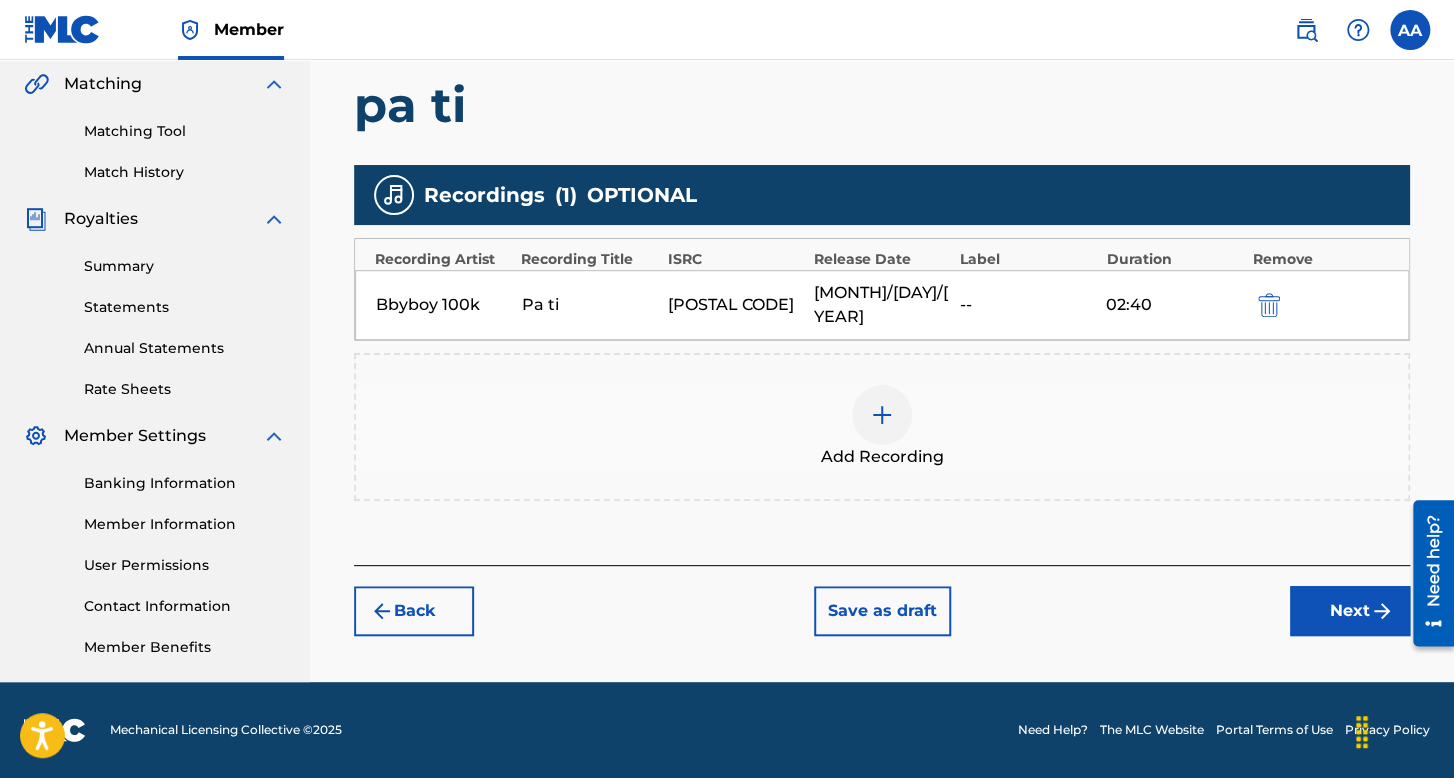click at bounding box center (1382, 611) 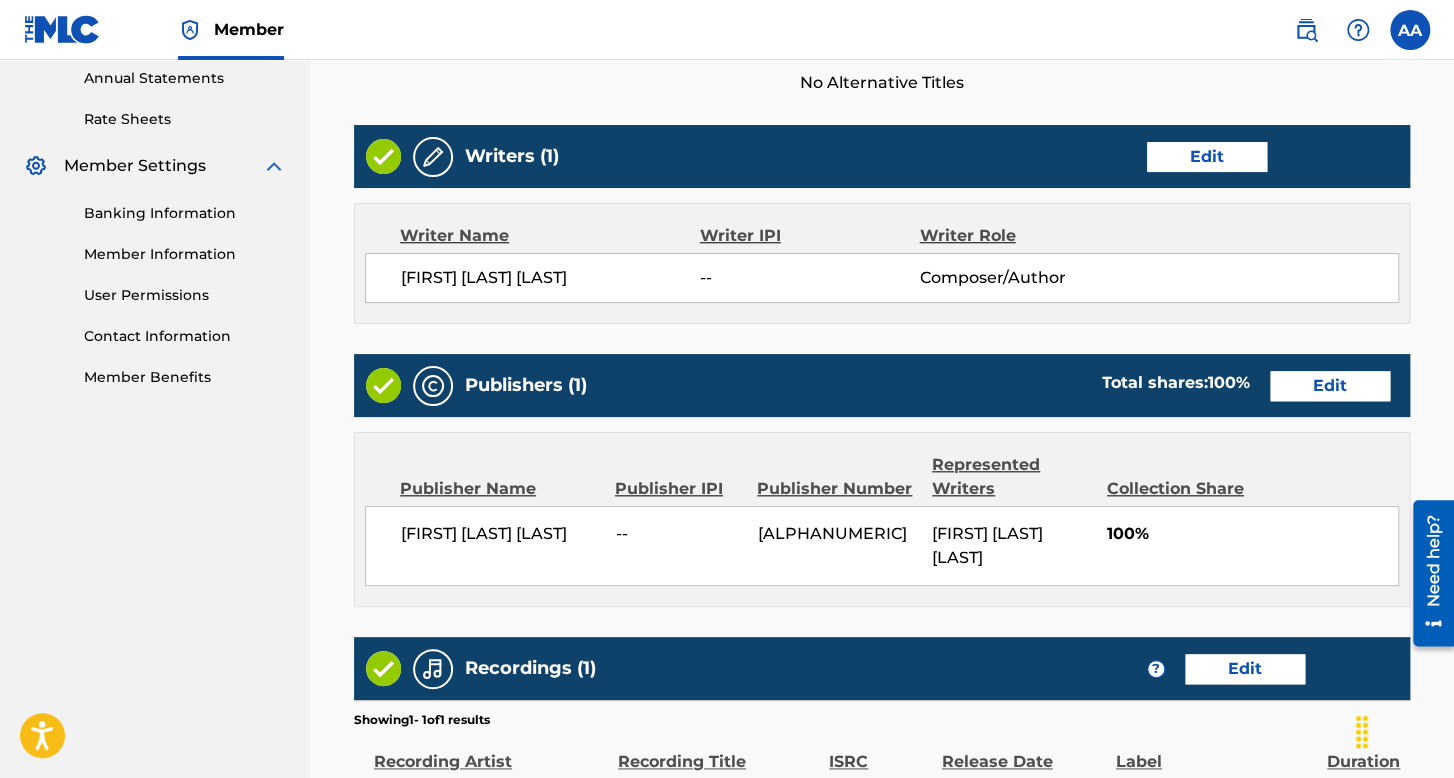 scroll, scrollTop: 999, scrollLeft: 0, axis: vertical 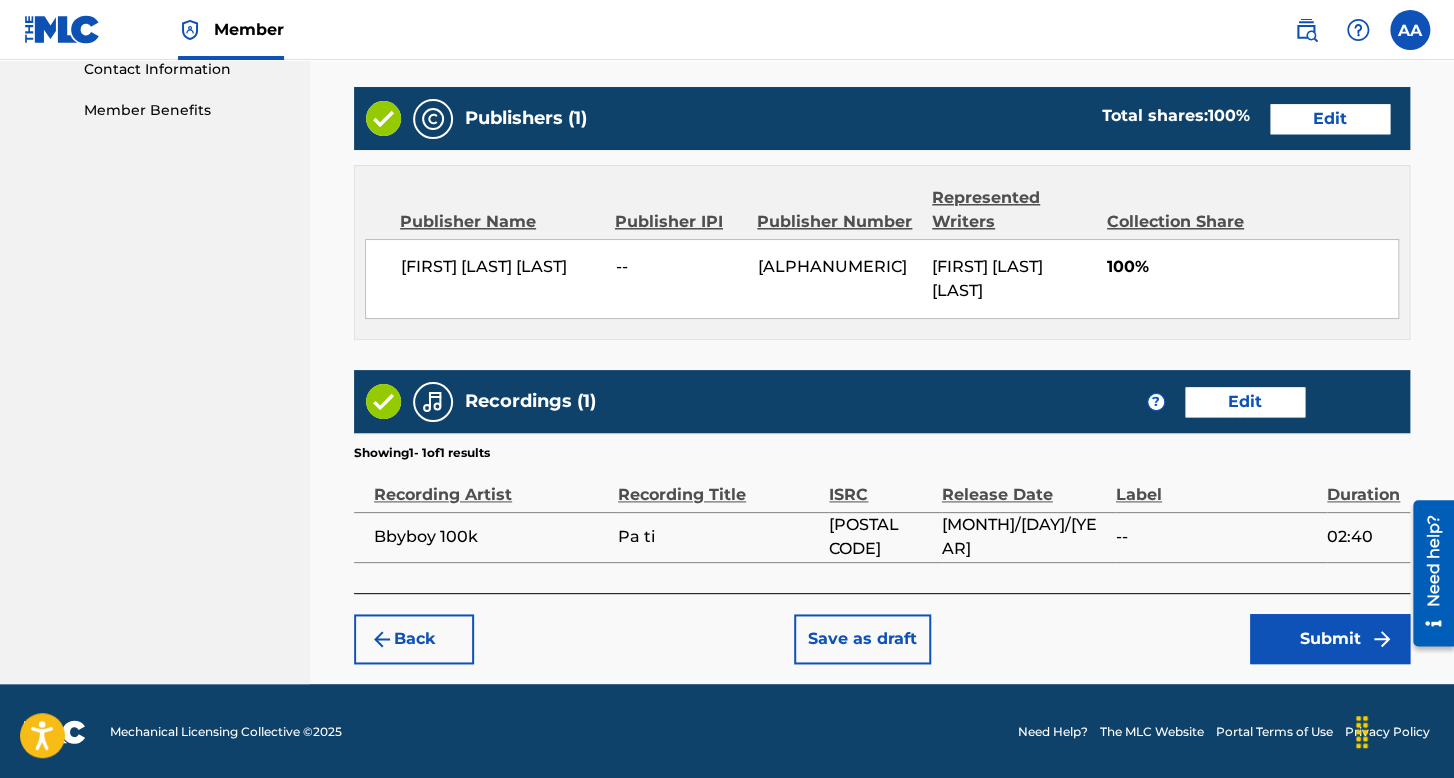 click on "Work Detail Edit Member Work Identifier -- ISWC -- Duration 02:40 Language Spanish Alternative Titles No Alternative Titles Writers (1) Edit Writer Name Writer IPI Writer Role [FIRST] [LAST] -- Composer/Author Publishers (1) Total shares: 100 % Edit Publisher Name Publisher IPI Publisher Number Represented Writers Collection Share [FIRST] [LAST] -- [ALPHANUMERIC] [FIRST] [LAST] 100% Total shares: 100 % Recordings (1) ? Edit Showing 1 - 1 of 1 results Recording Artist Recording Title ISRC Release Date Label Duration [LAST] [NUMBER] [LAST] [ALPHANUMERIC] 08/01/2024 -- 02:40 Back Save as draft Submit" at bounding box center [882, -103] 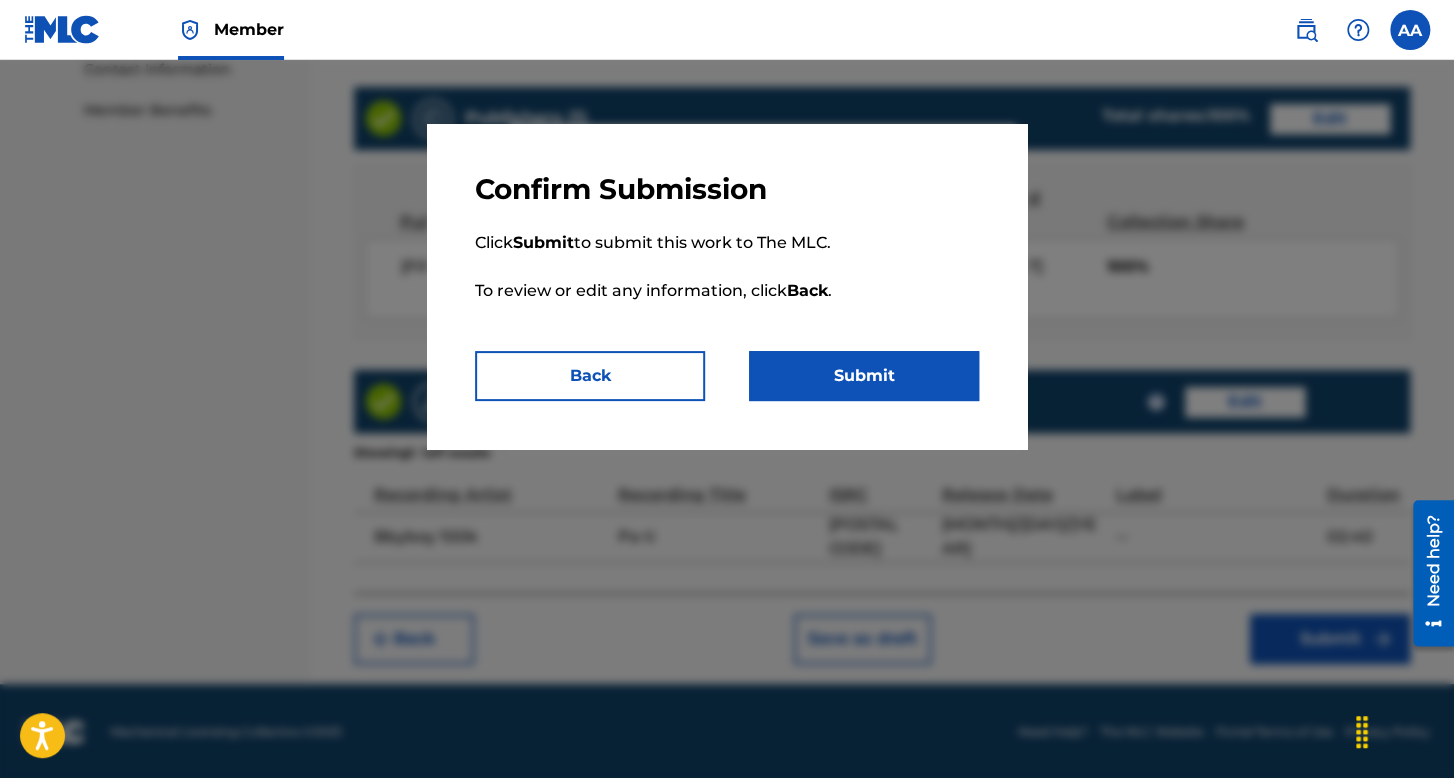 click on "Submit" at bounding box center [864, 376] 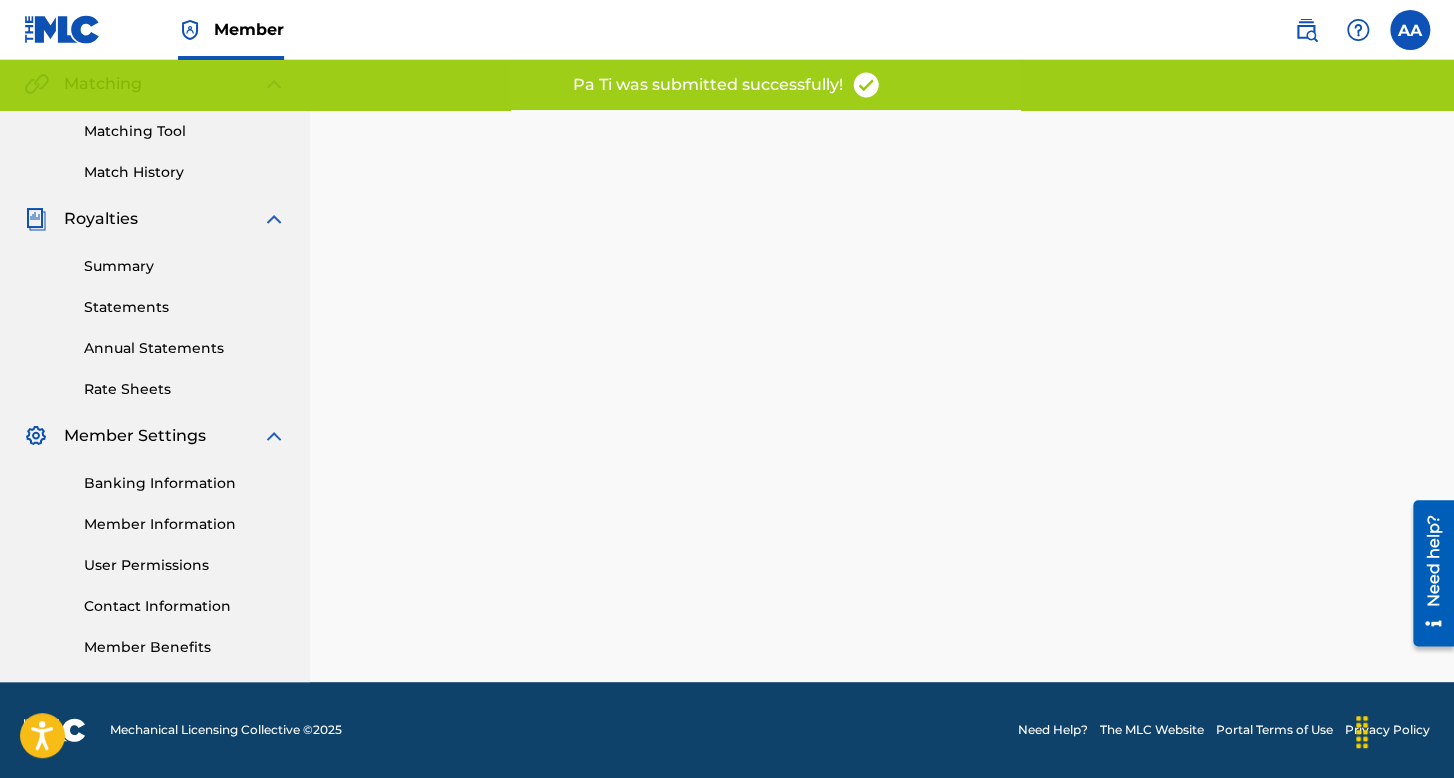 scroll, scrollTop: 0, scrollLeft: 0, axis: both 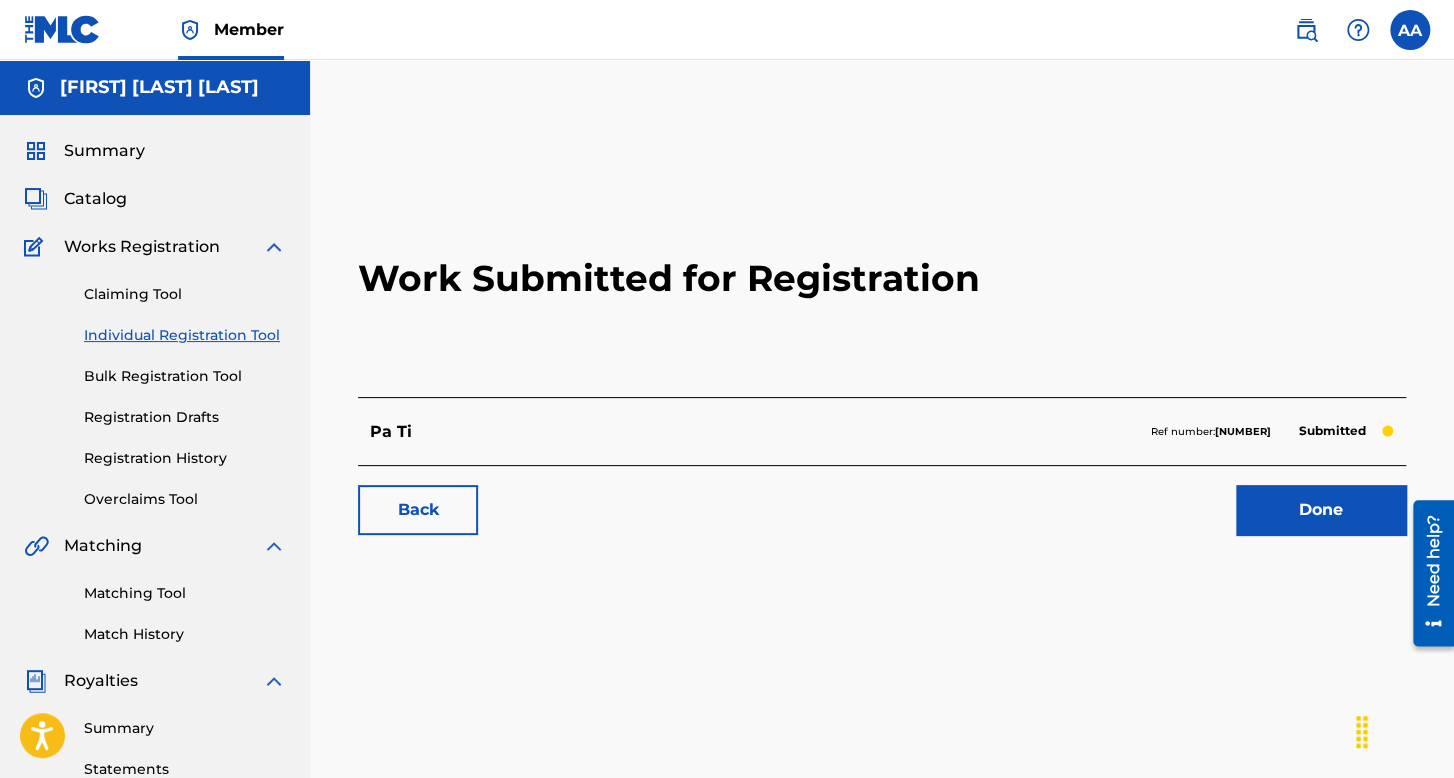 drag, startPoint x: 252, startPoint y: 333, endPoint x: 271, endPoint y: 341, distance: 20.615528 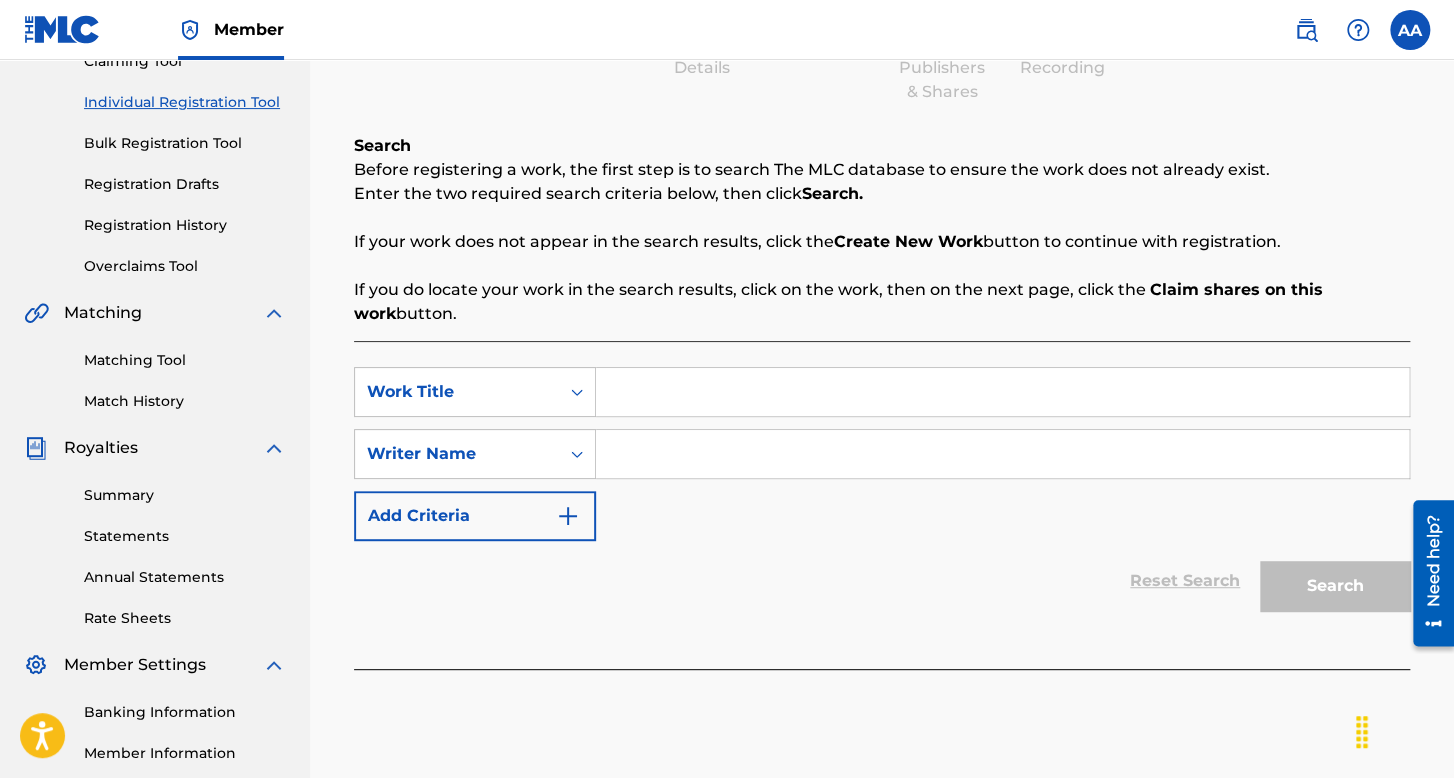 scroll, scrollTop: 462, scrollLeft: 0, axis: vertical 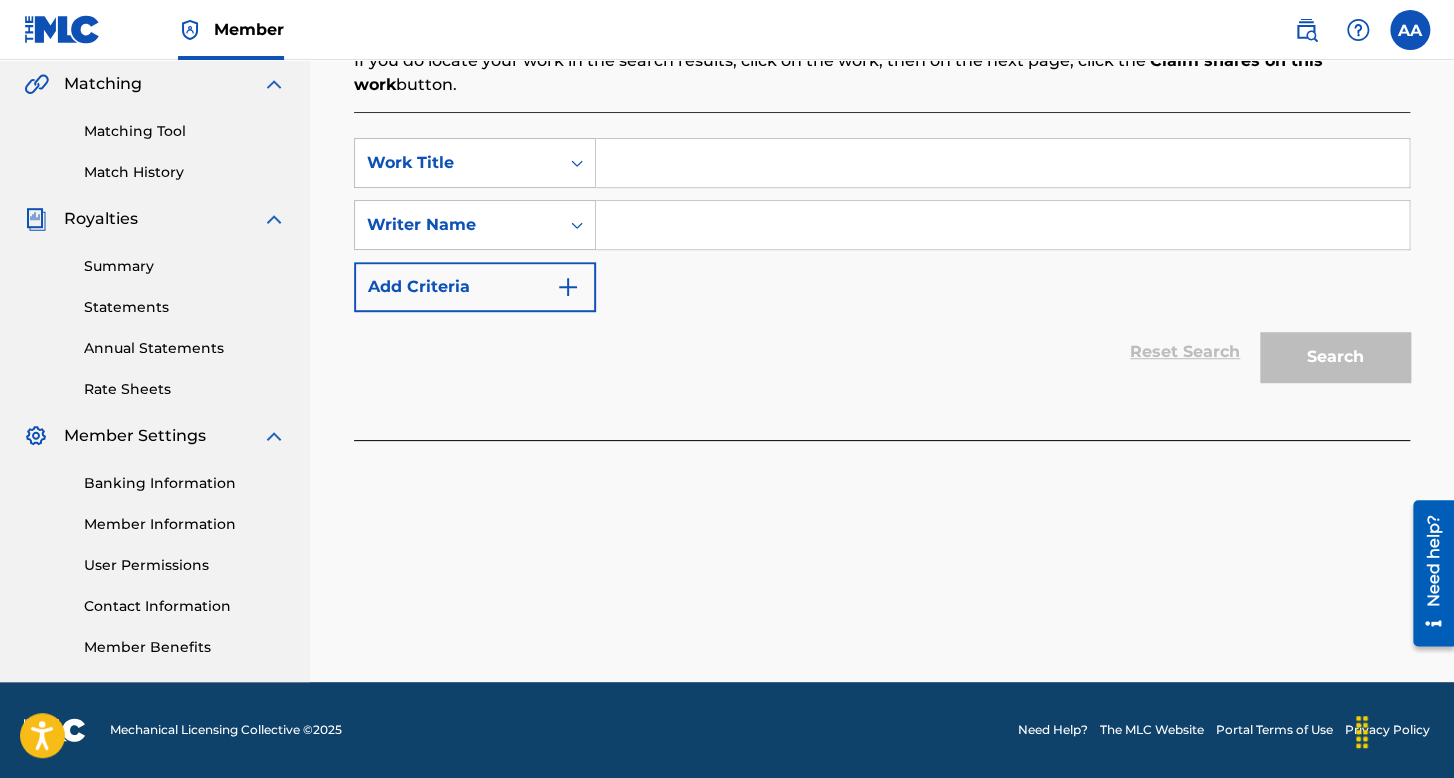 click at bounding box center (1002, 163) 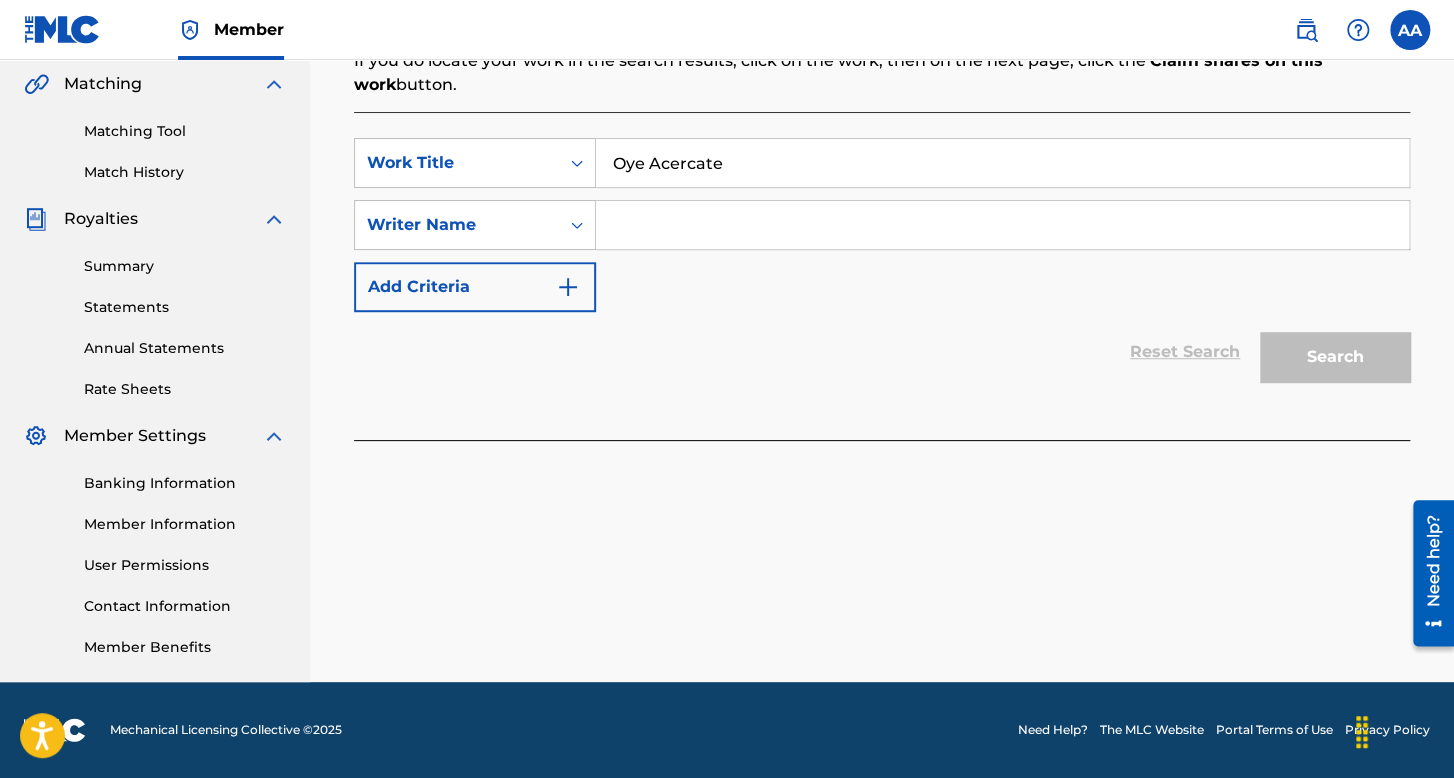 type on "Oye Acercate" 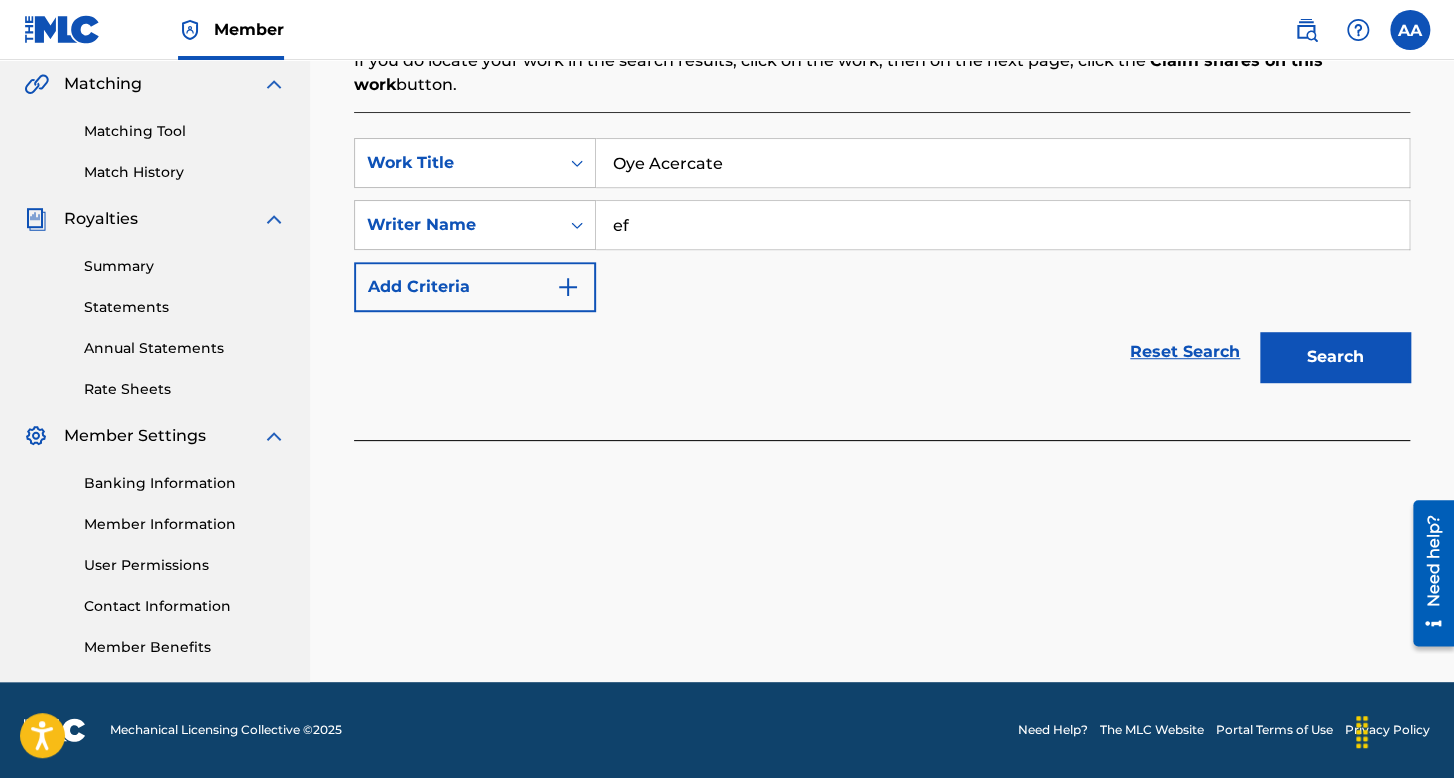 type on "ef" 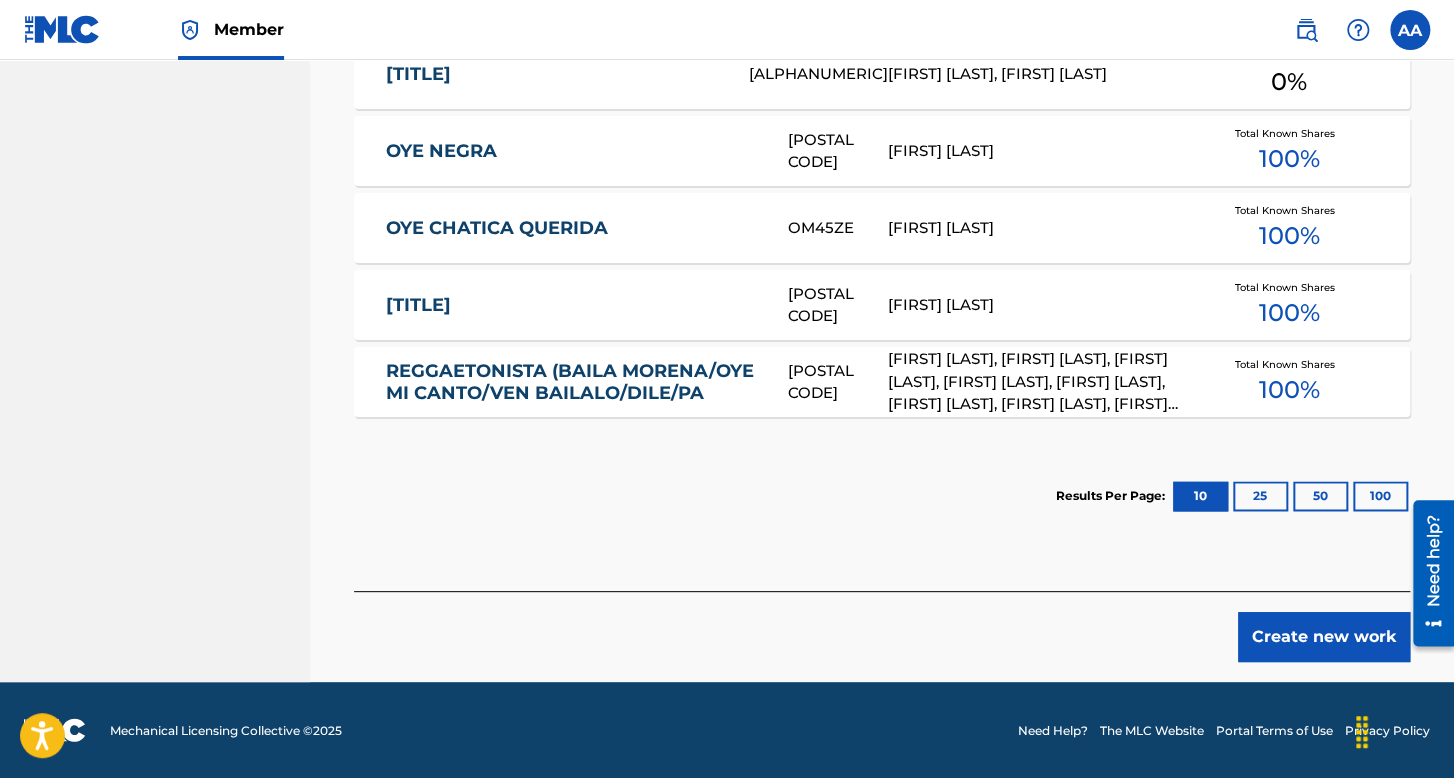 click on "Create new work" at bounding box center (1324, 637) 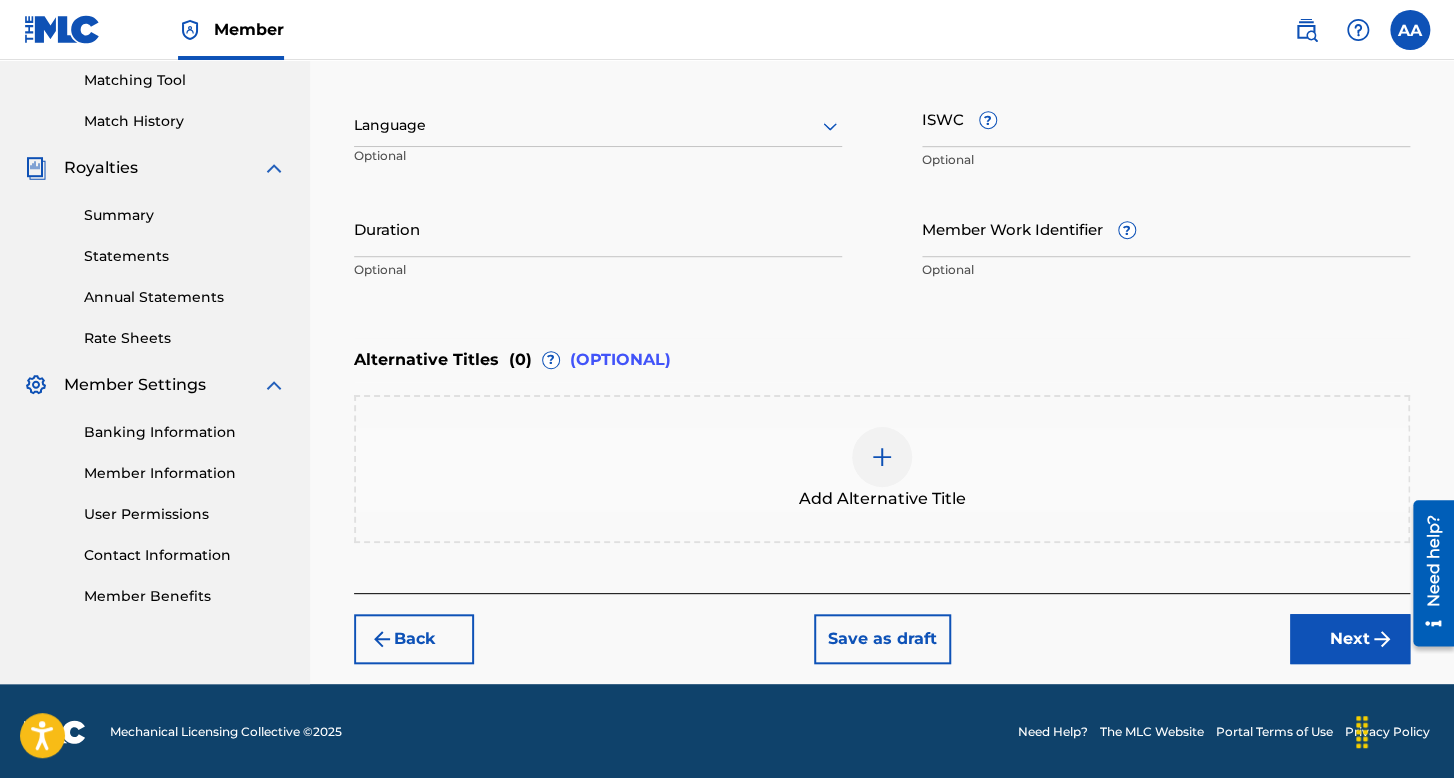 click at bounding box center [598, 125] 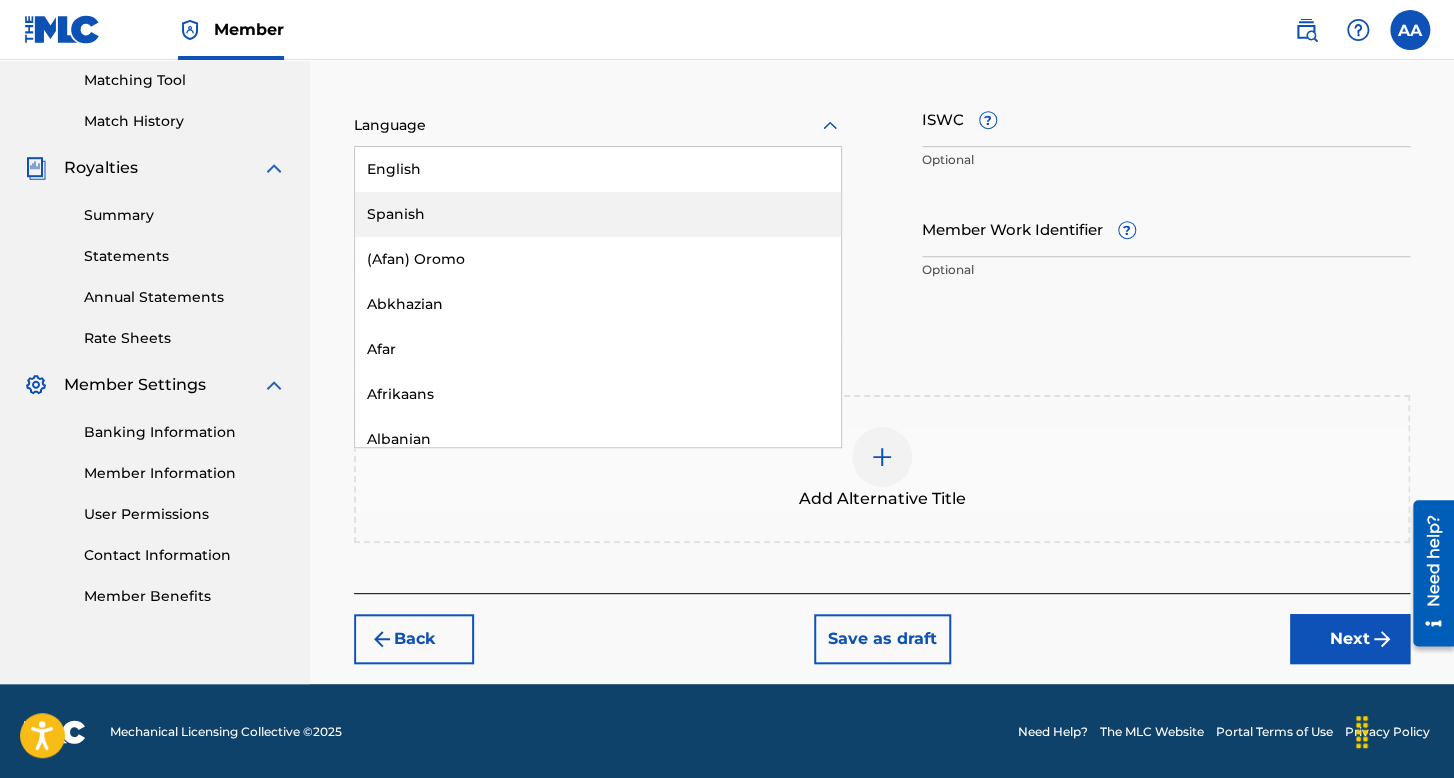 click on "Spanish" at bounding box center (598, 214) 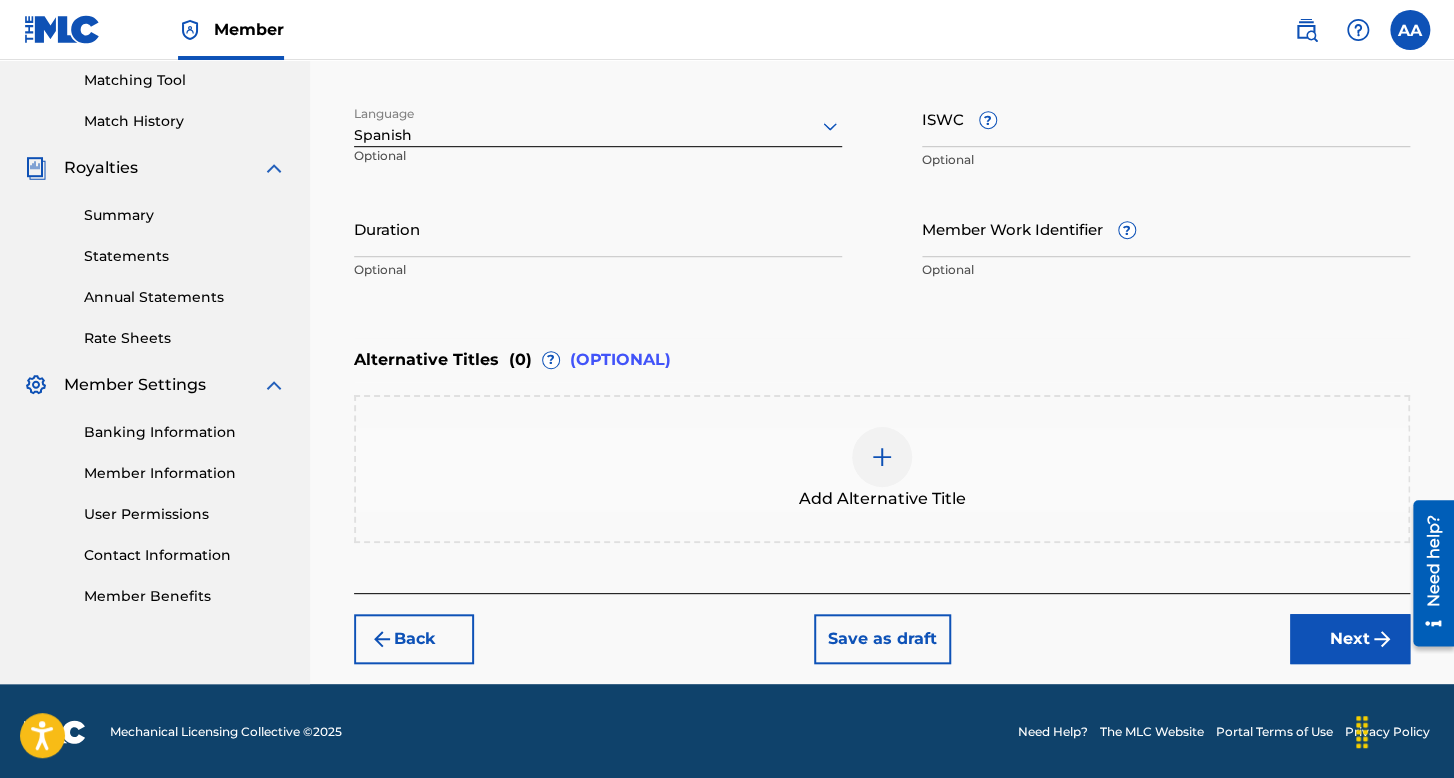 click on "Duration" at bounding box center [598, 228] 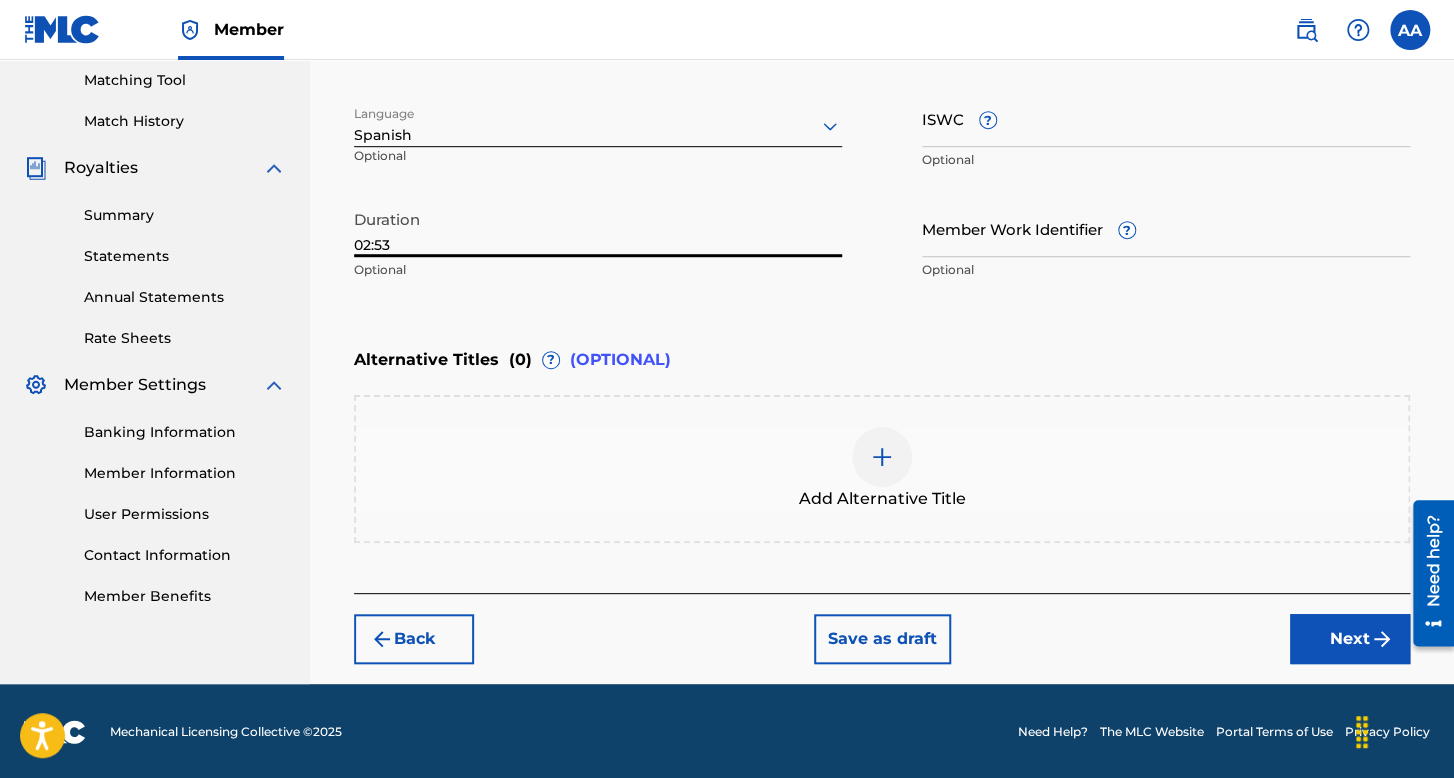 type on "02:53" 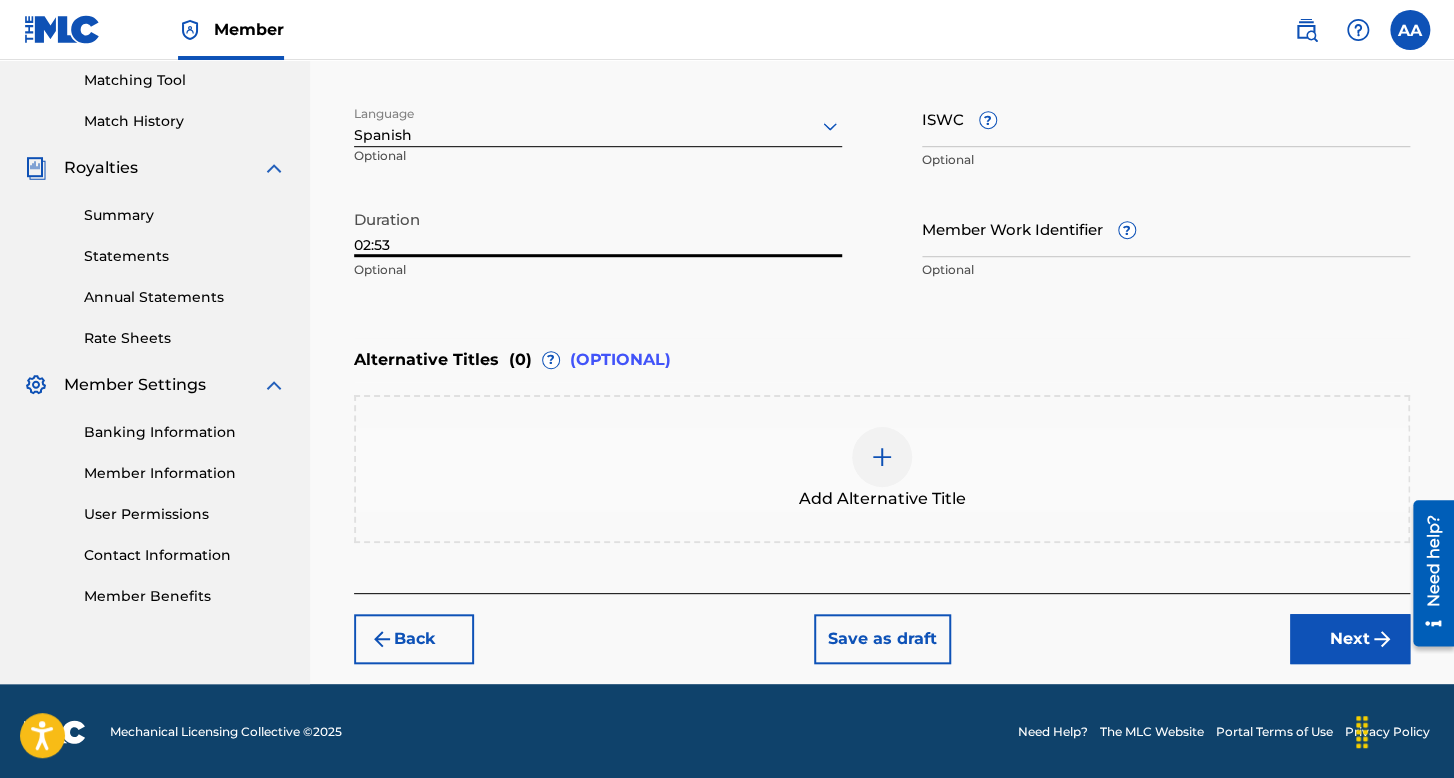 click on "Next" at bounding box center (1350, 639) 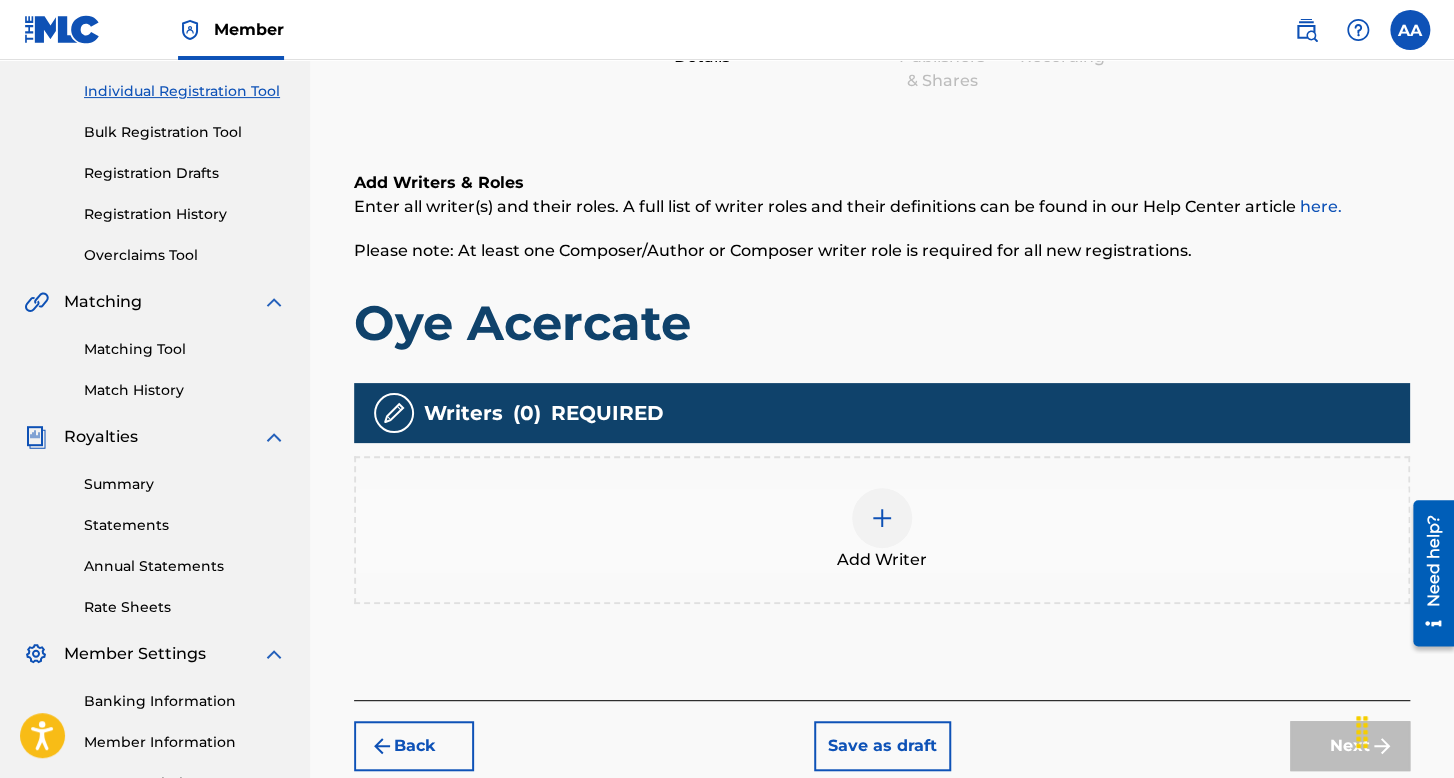 scroll, scrollTop: 462, scrollLeft: 0, axis: vertical 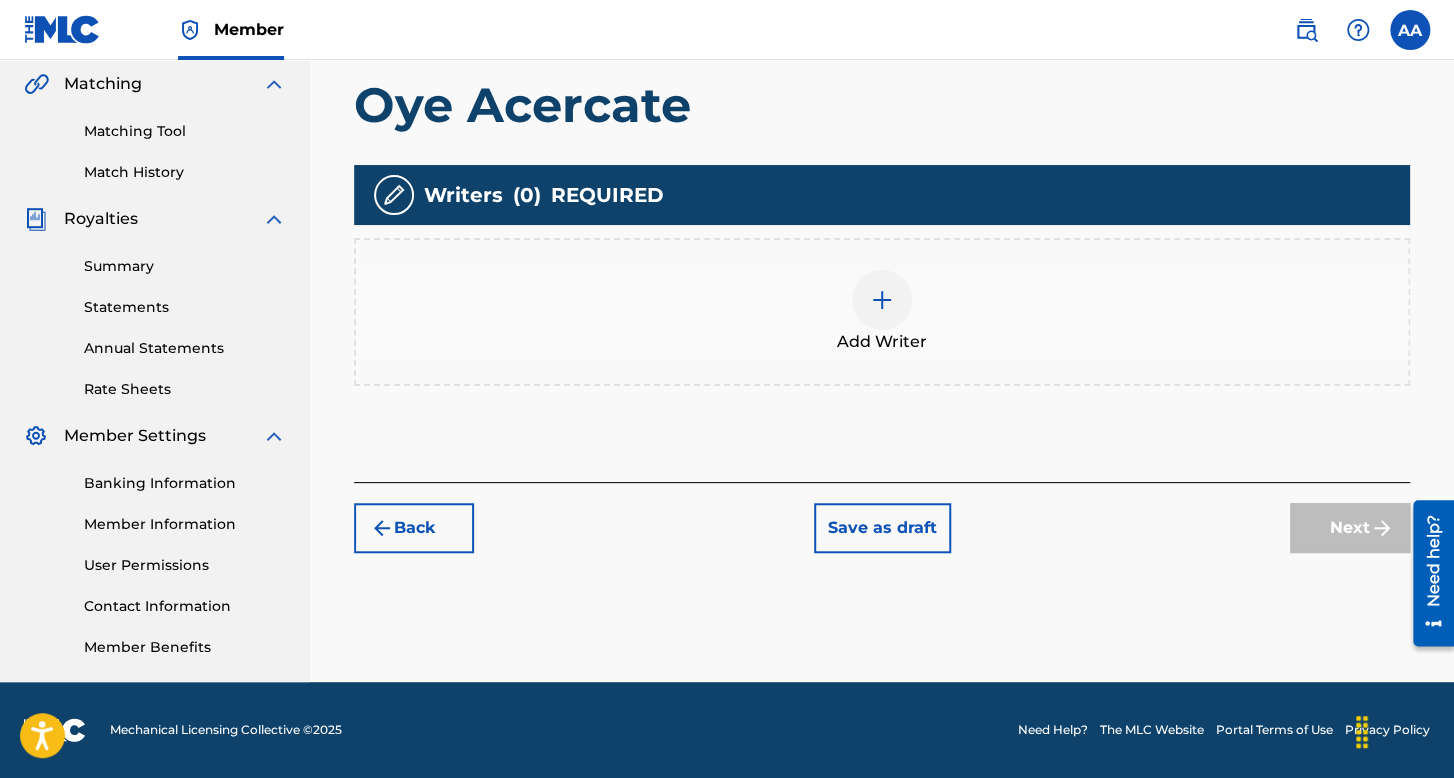 click at bounding box center (882, 300) 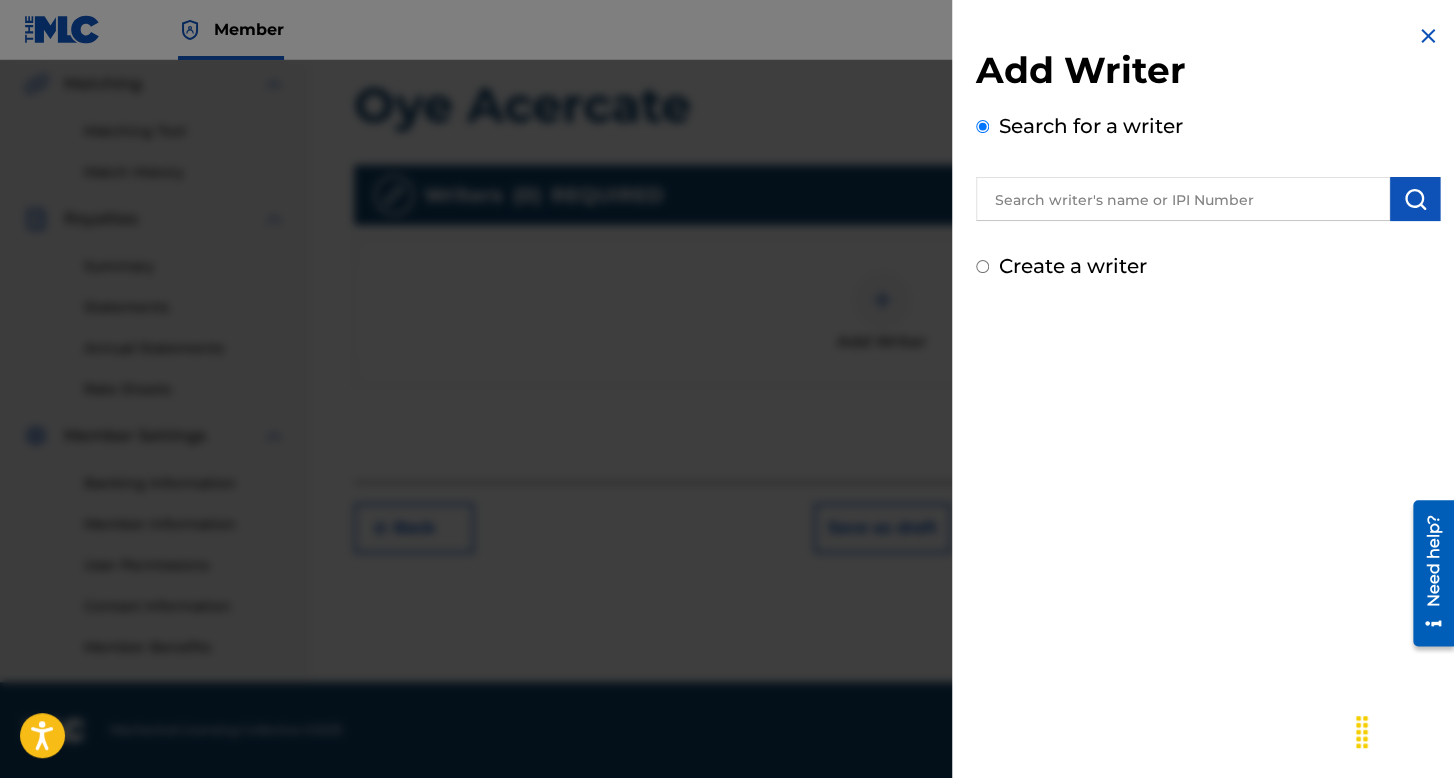 click on "Create a writer" at bounding box center (982, 266) 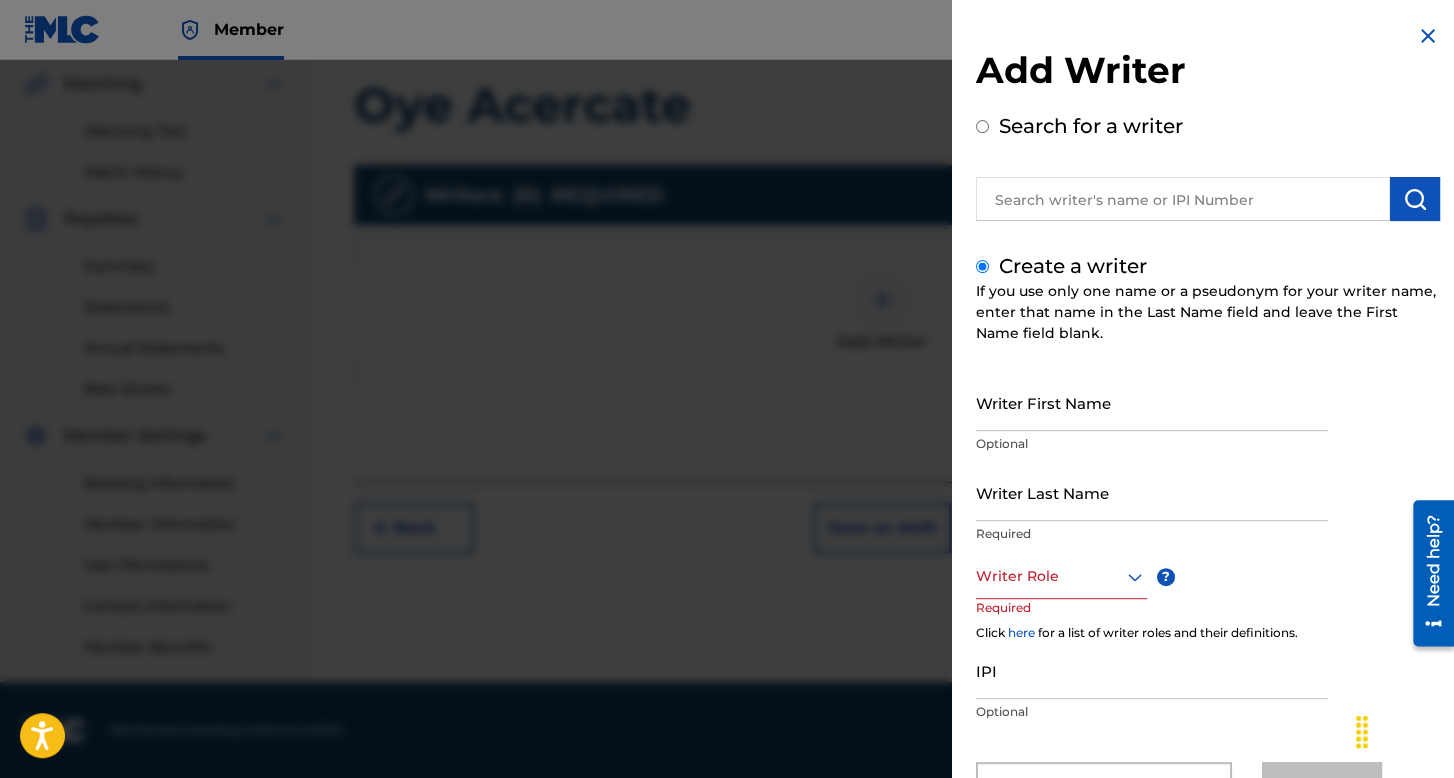 click on "Create a writer If you use only one name or a pseudonym for your writer name, enter that name in the Last Name field and leave the First Name field blank. Writer First Name   Optional Writer Last Name   Required Writer Role ? Required Click   here   for a list of writer roles and their definitions. IPI   Optional Save & Add Another Writer Continue" at bounding box center [1208, 531] 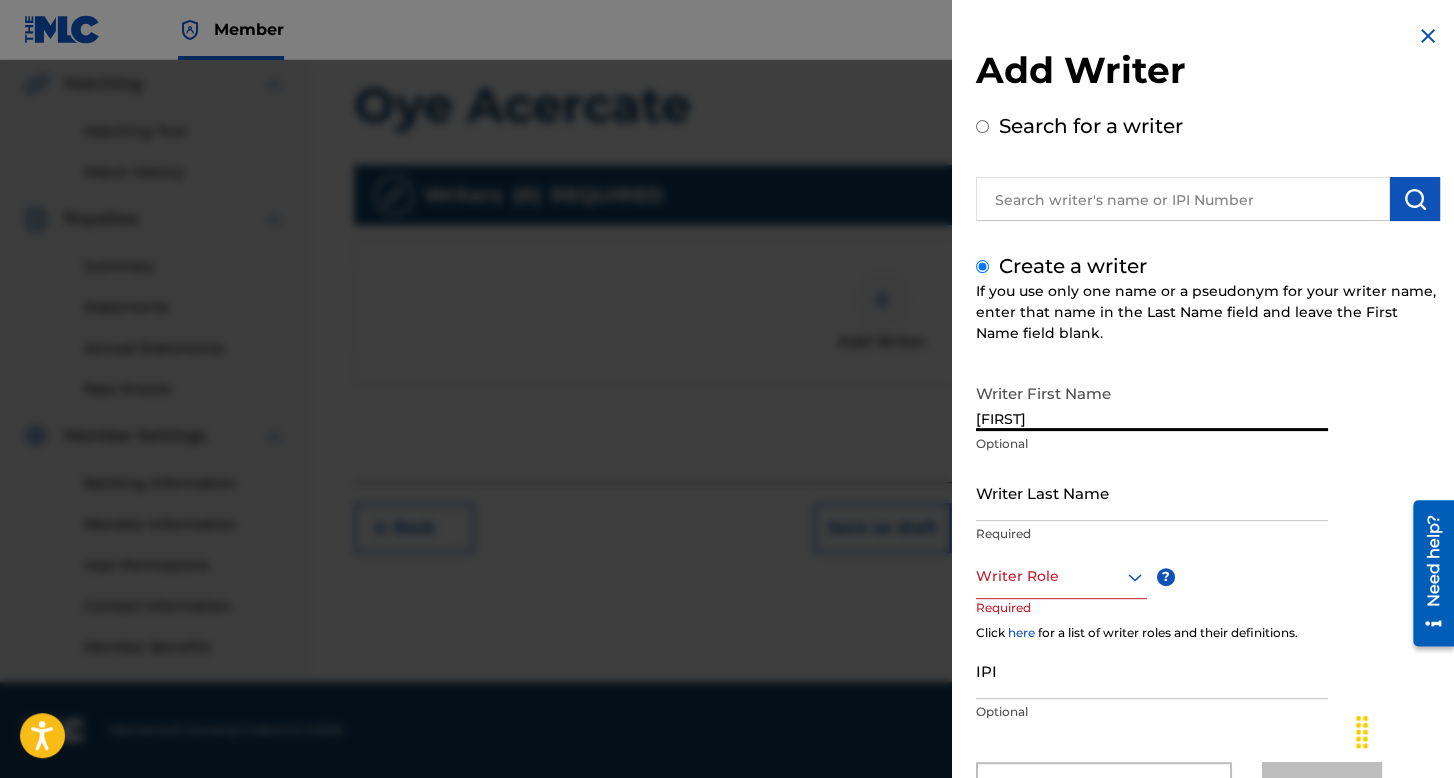 type on "[FIRST]" 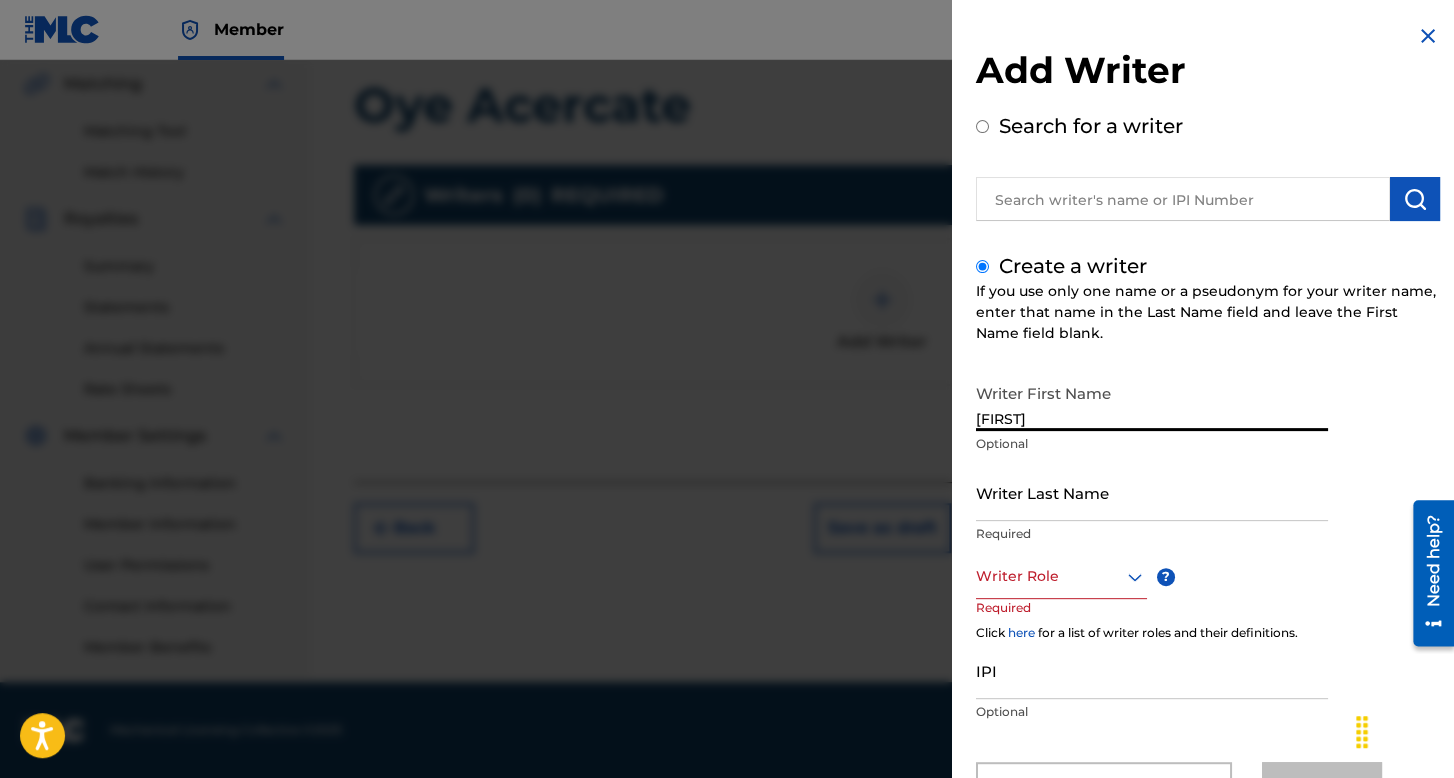click on "Writer Last Name" at bounding box center [1152, 492] 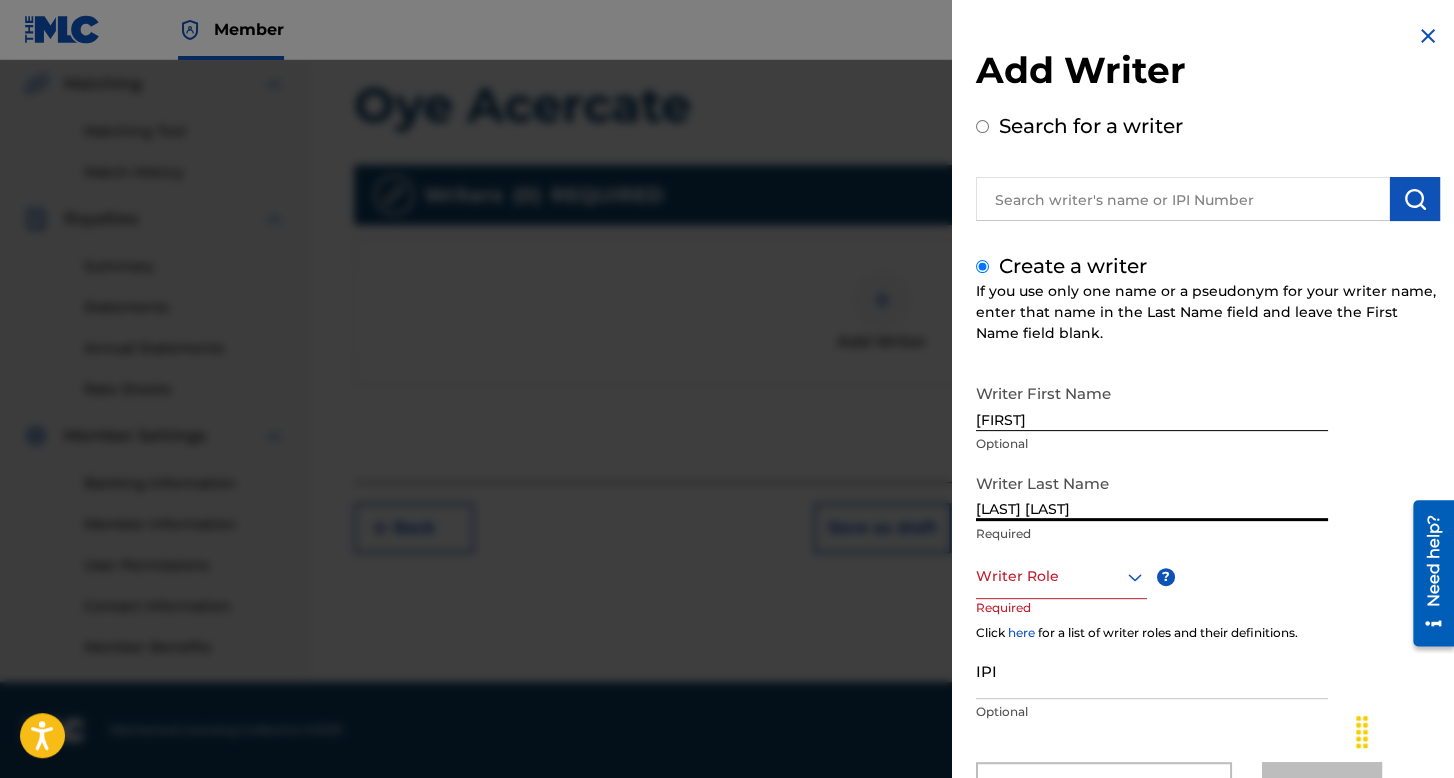 type on "[LAST] [LAST]" 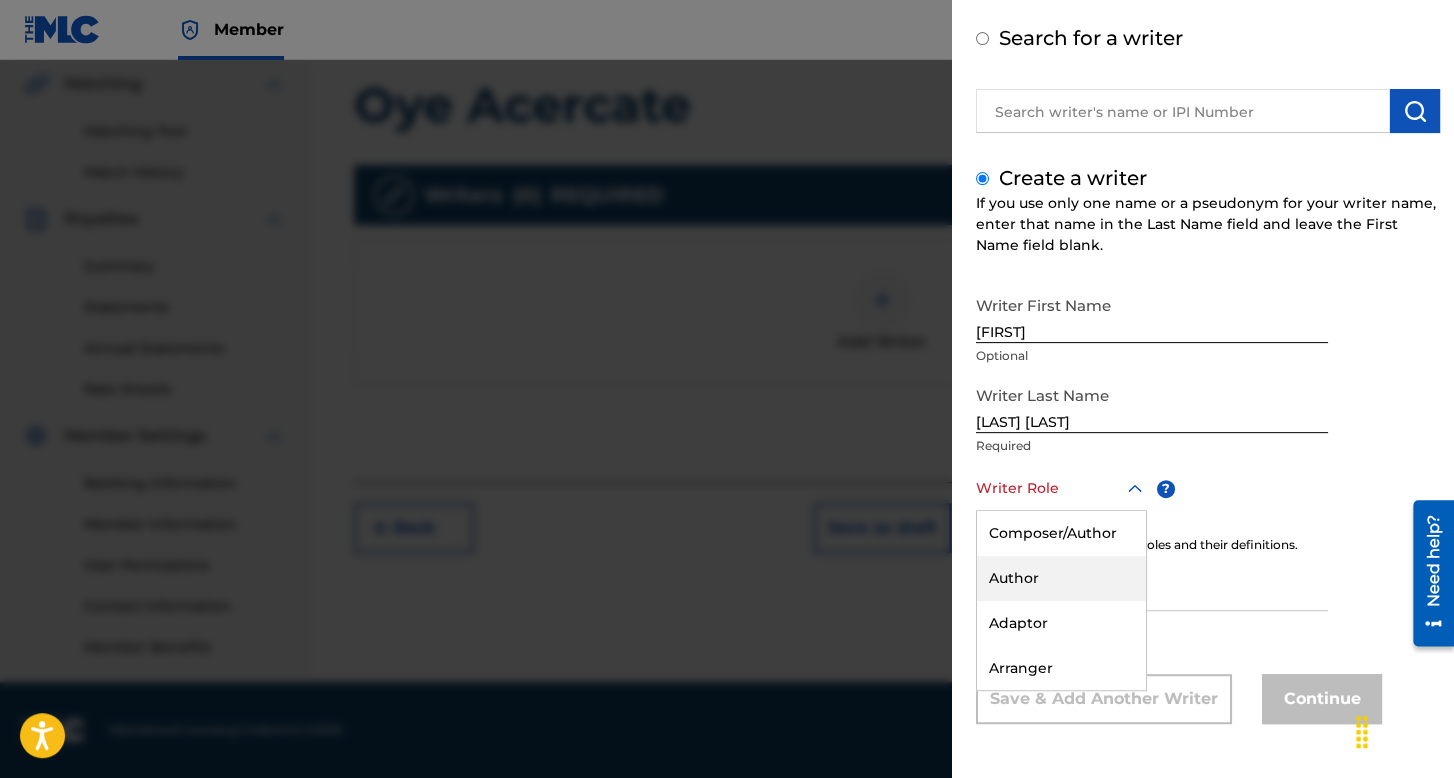scroll, scrollTop: 88, scrollLeft: 0, axis: vertical 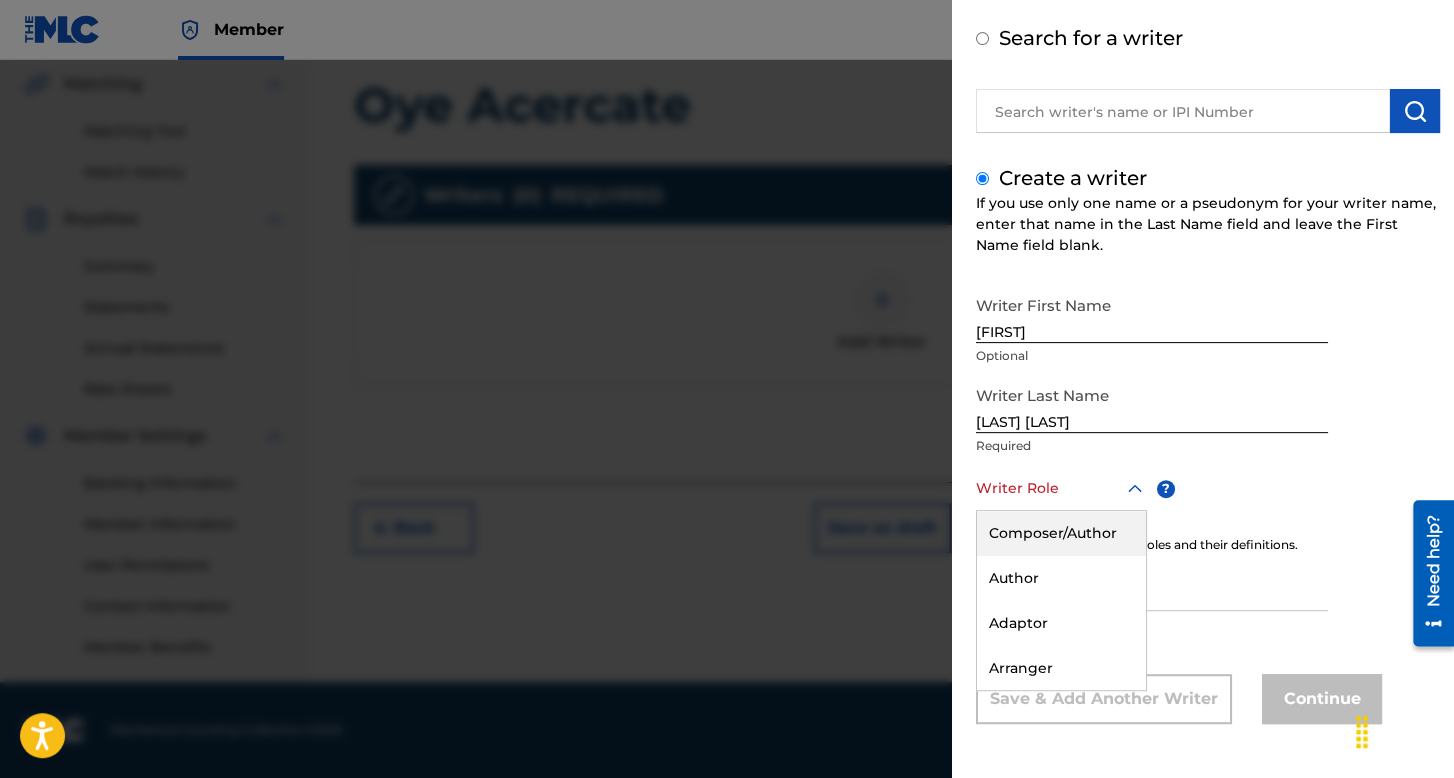 click on "Composer/Author" at bounding box center [1061, 533] 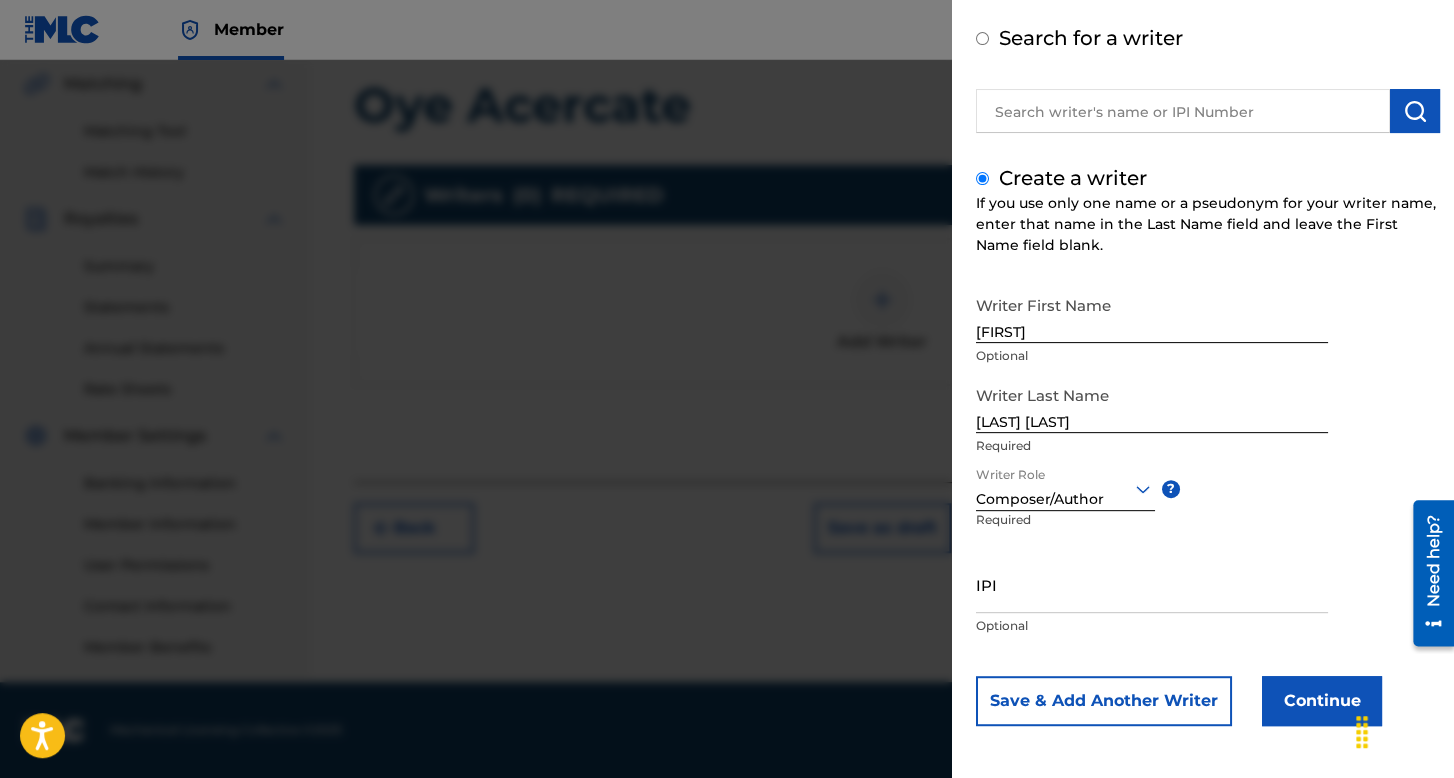 click on "Continue" at bounding box center [1322, 701] 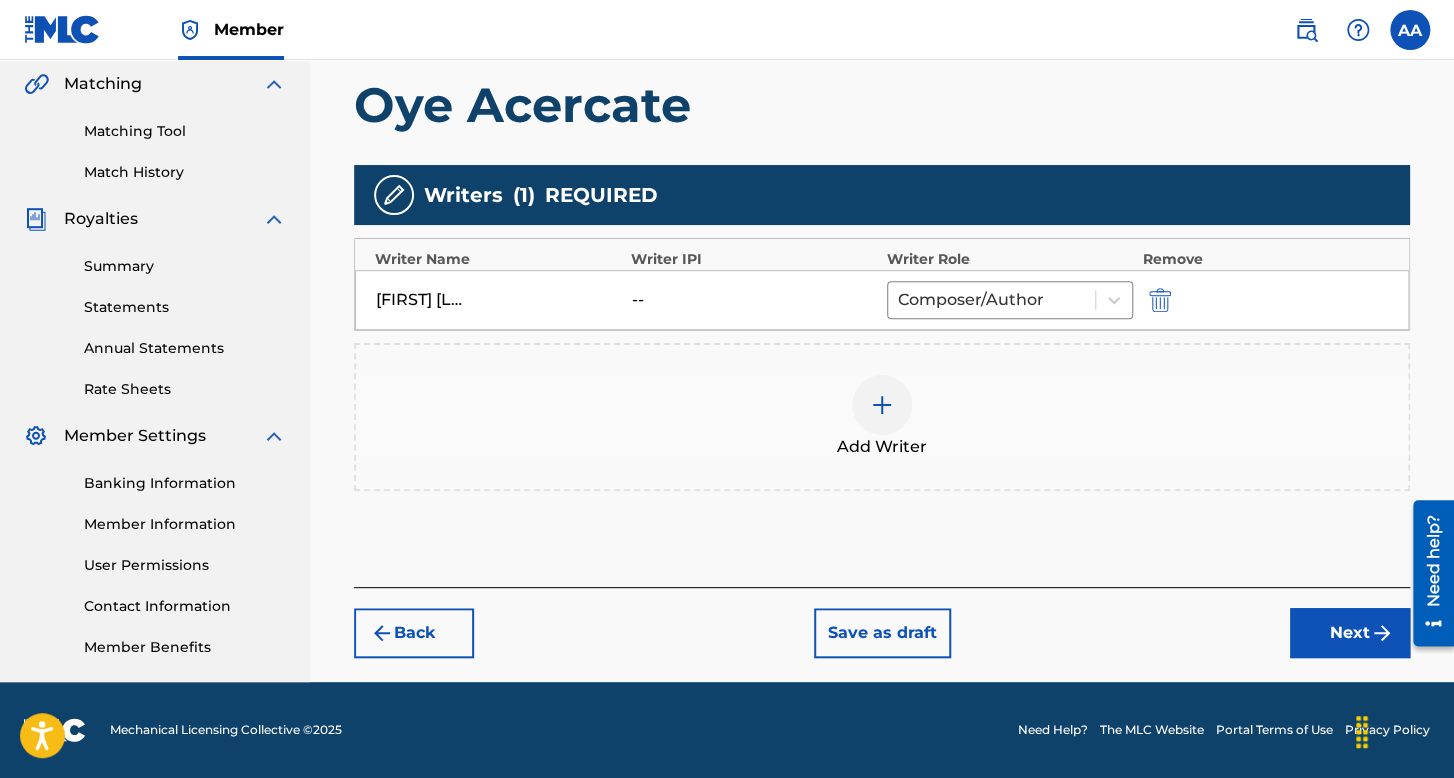 click on "Next" at bounding box center (1350, 633) 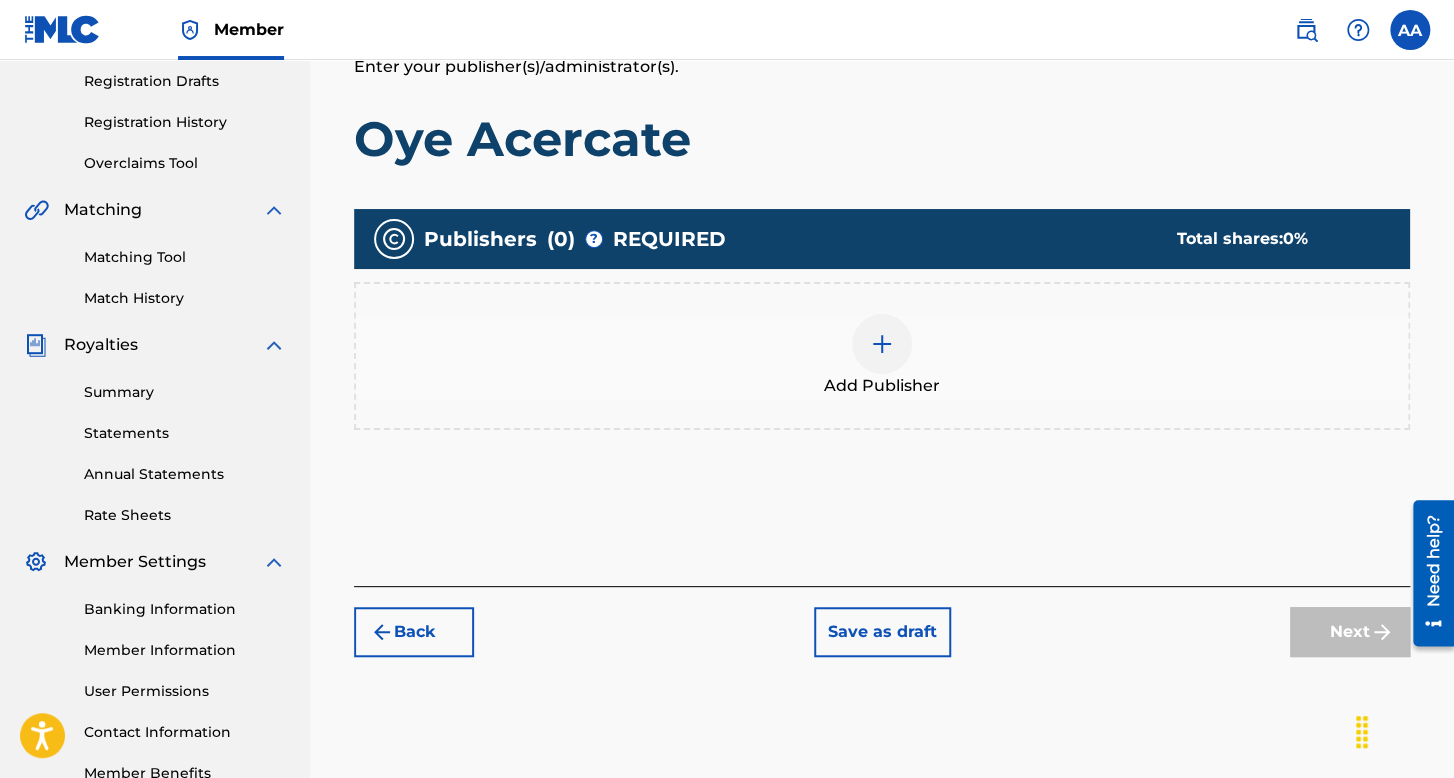 scroll, scrollTop: 462, scrollLeft: 0, axis: vertical 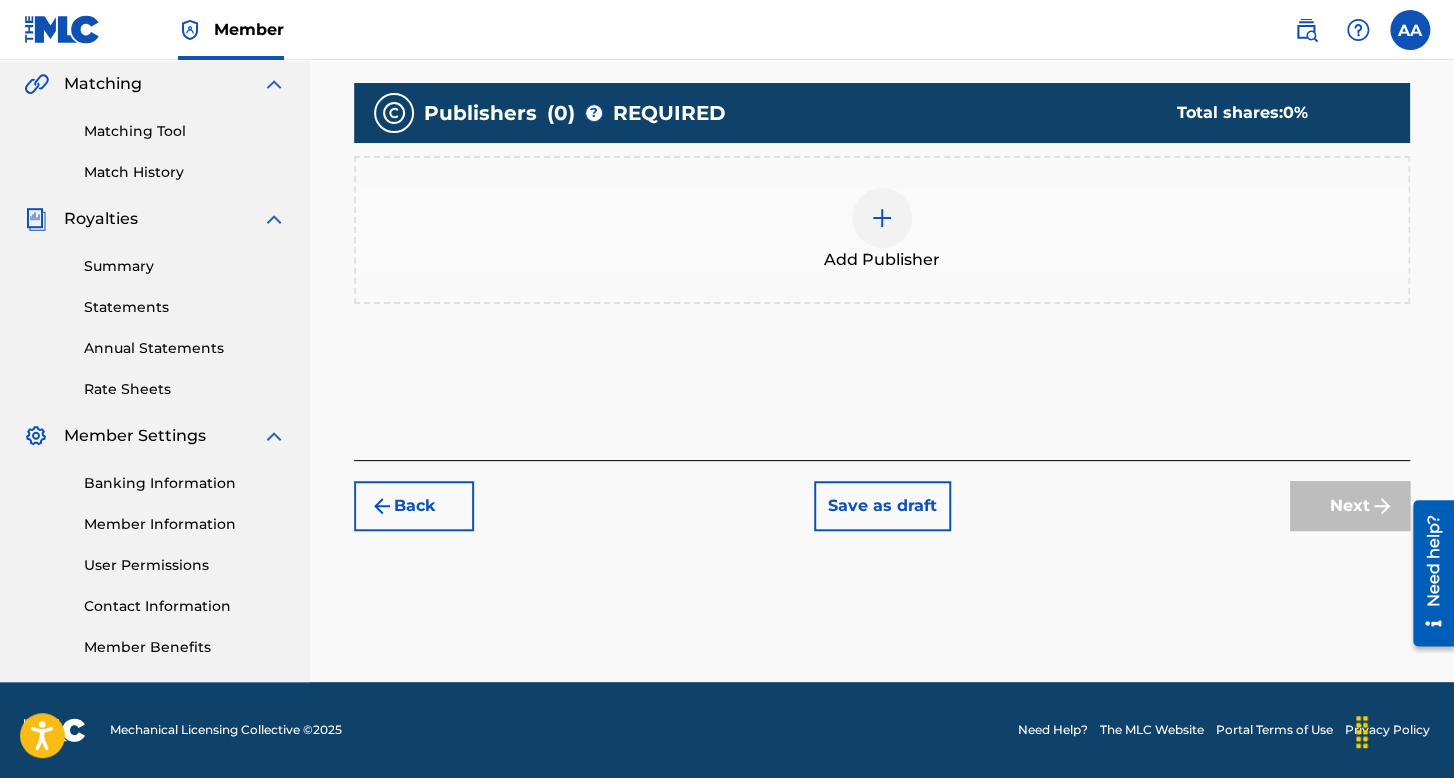 click at bounding box center (882, 218) 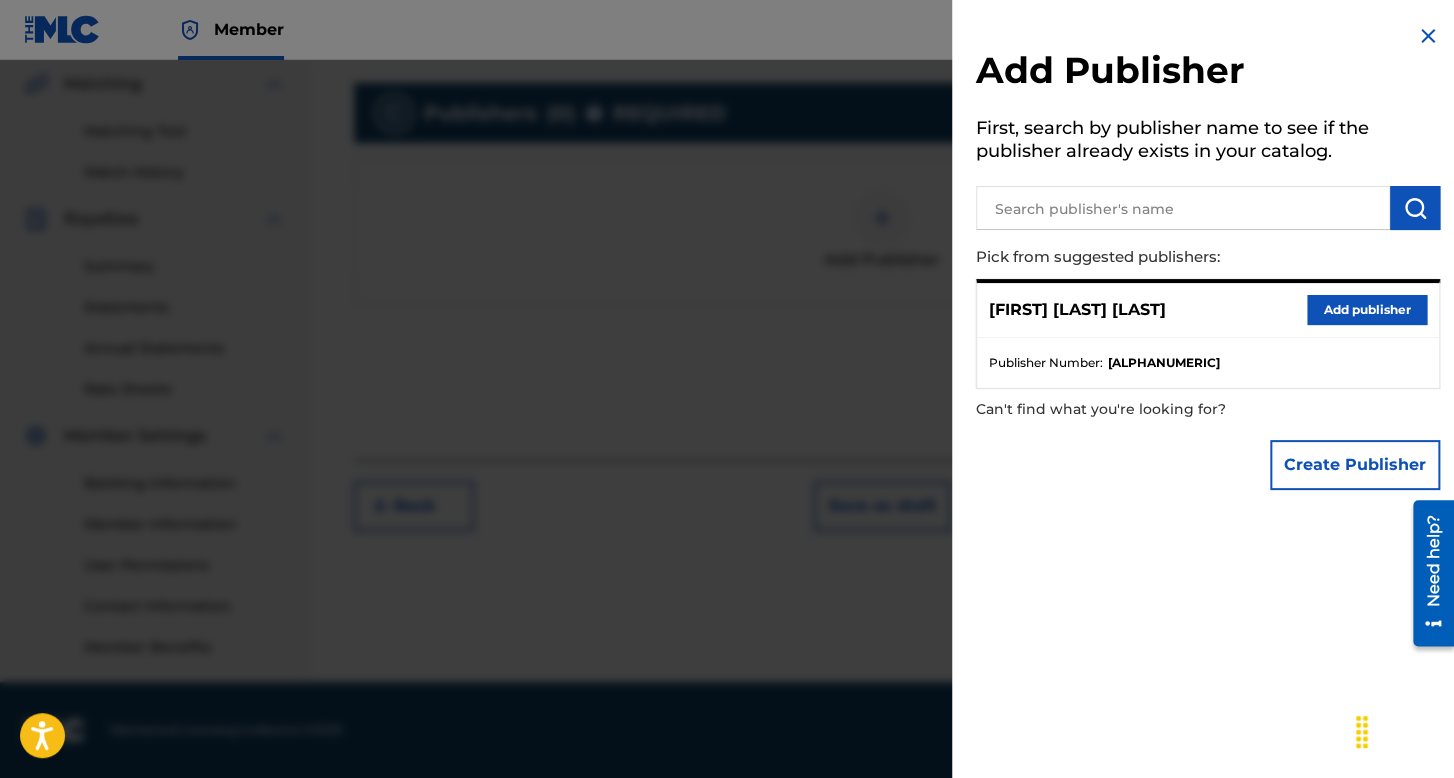 click on "Add publisher" at bounding box center (1367, 310) 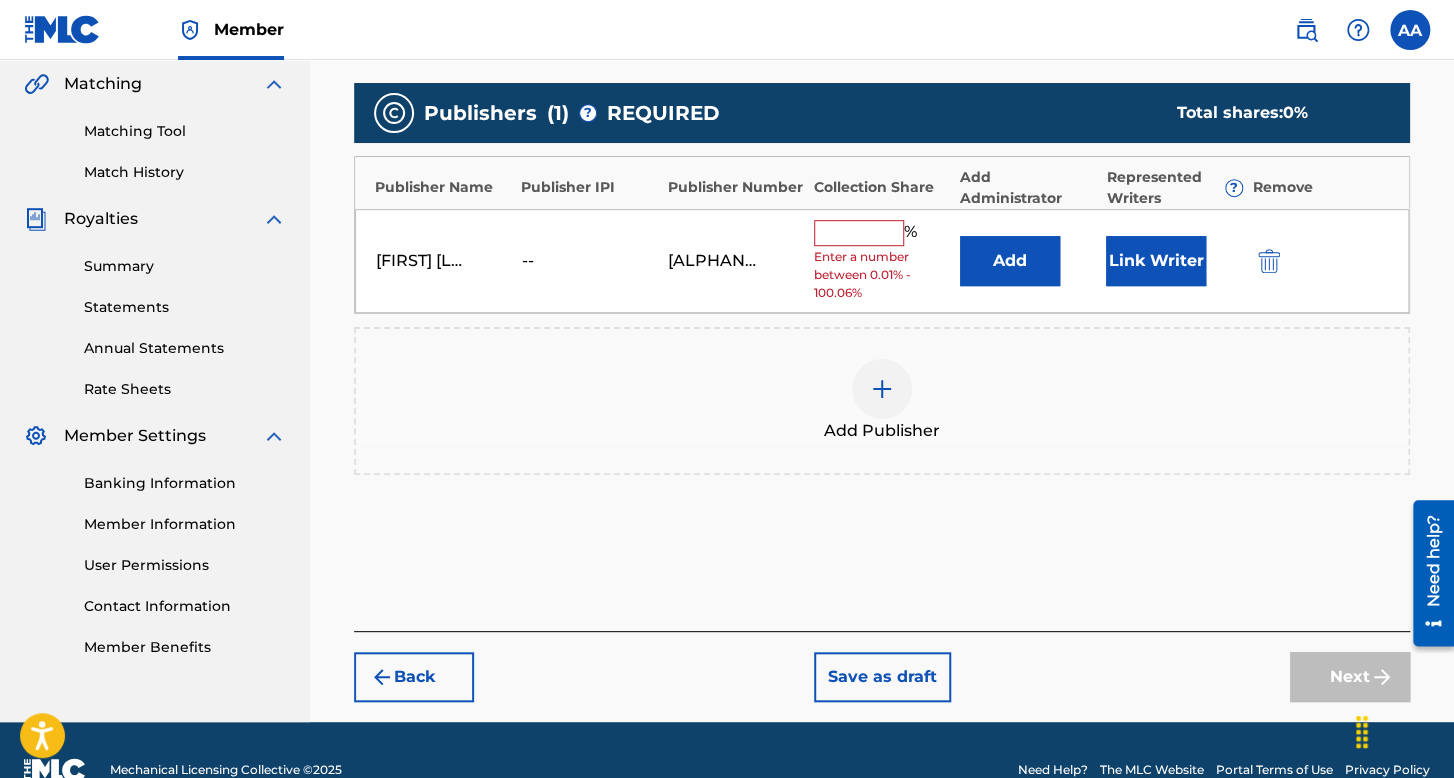 click at bounding box center (859, 233) 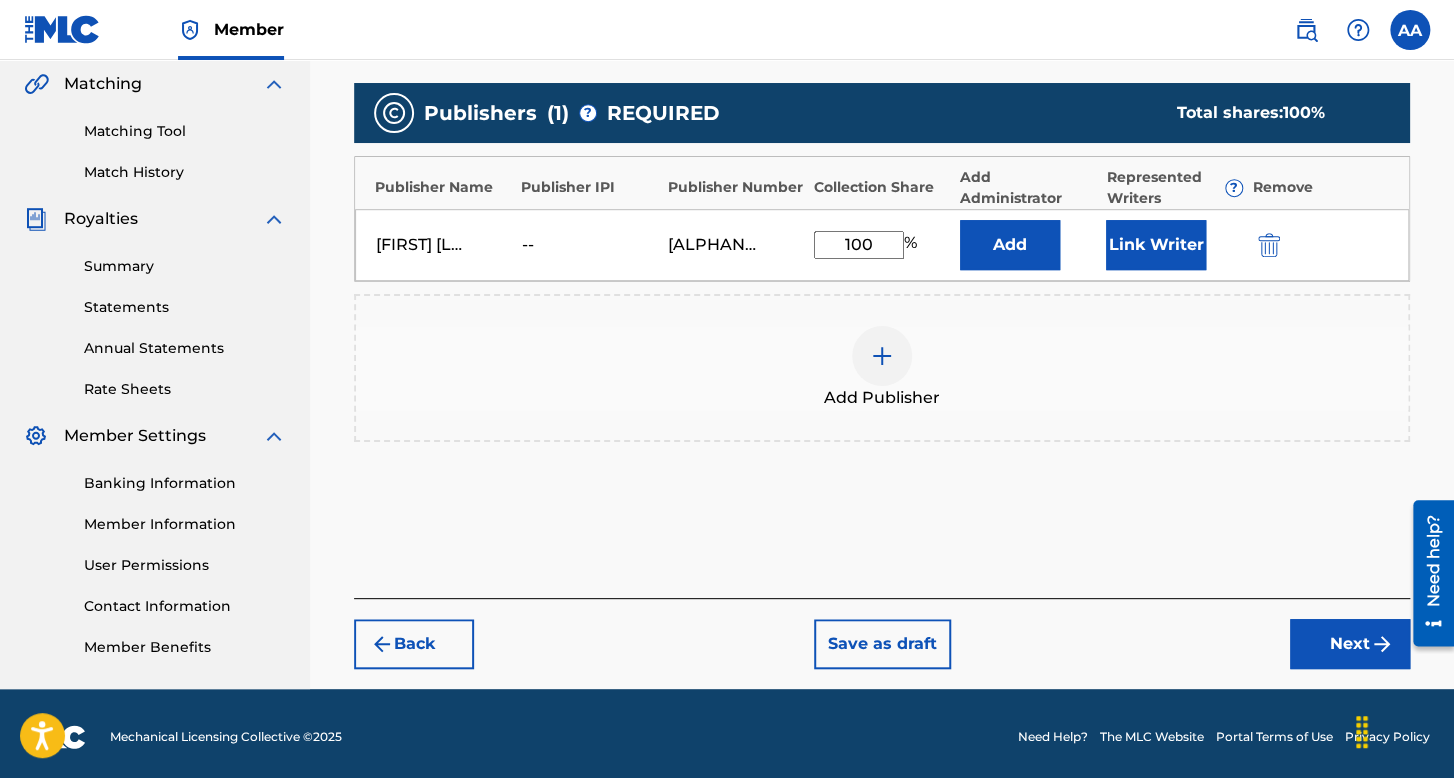 click on "Link Writer" at bounding box center [1156, 245] 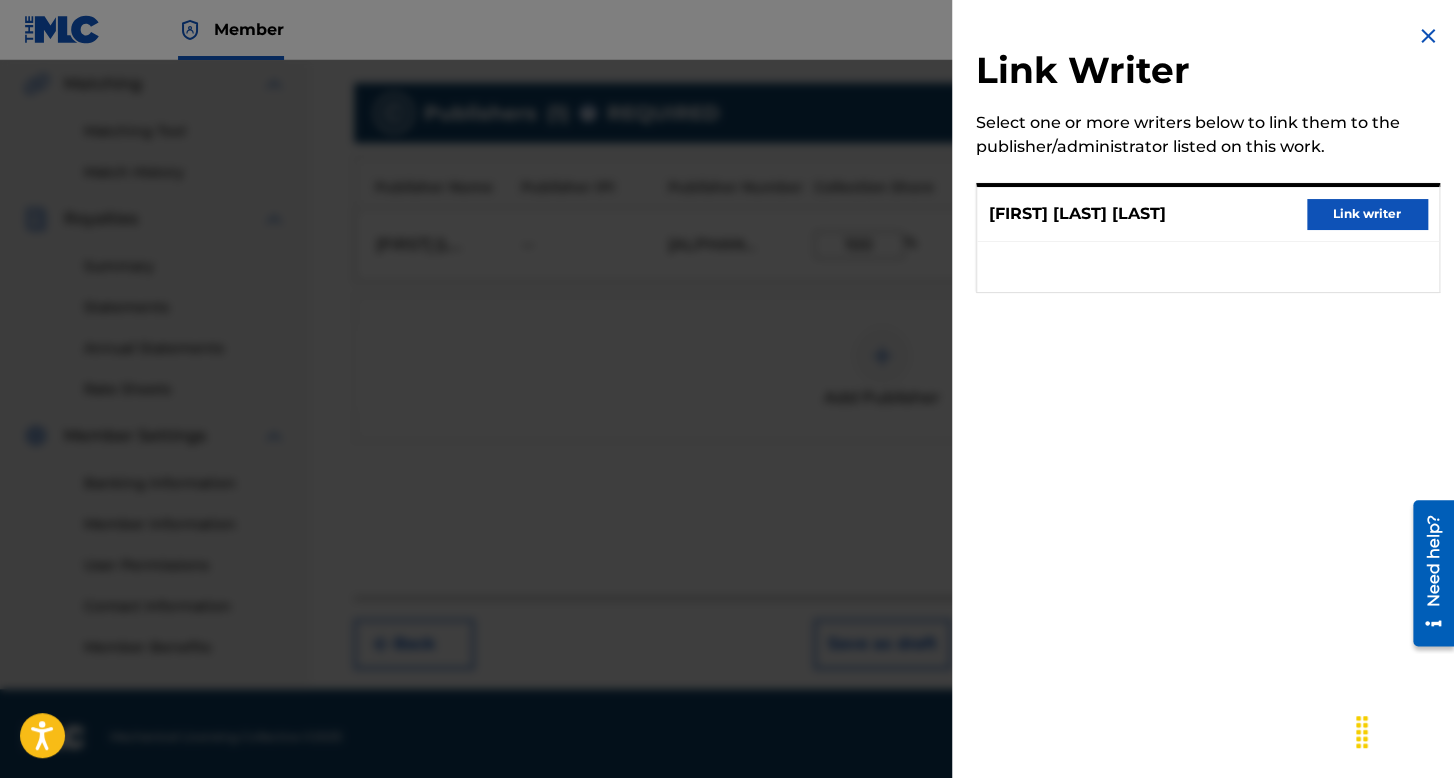 click on "Link writer" at bounding box center (1367, 214) 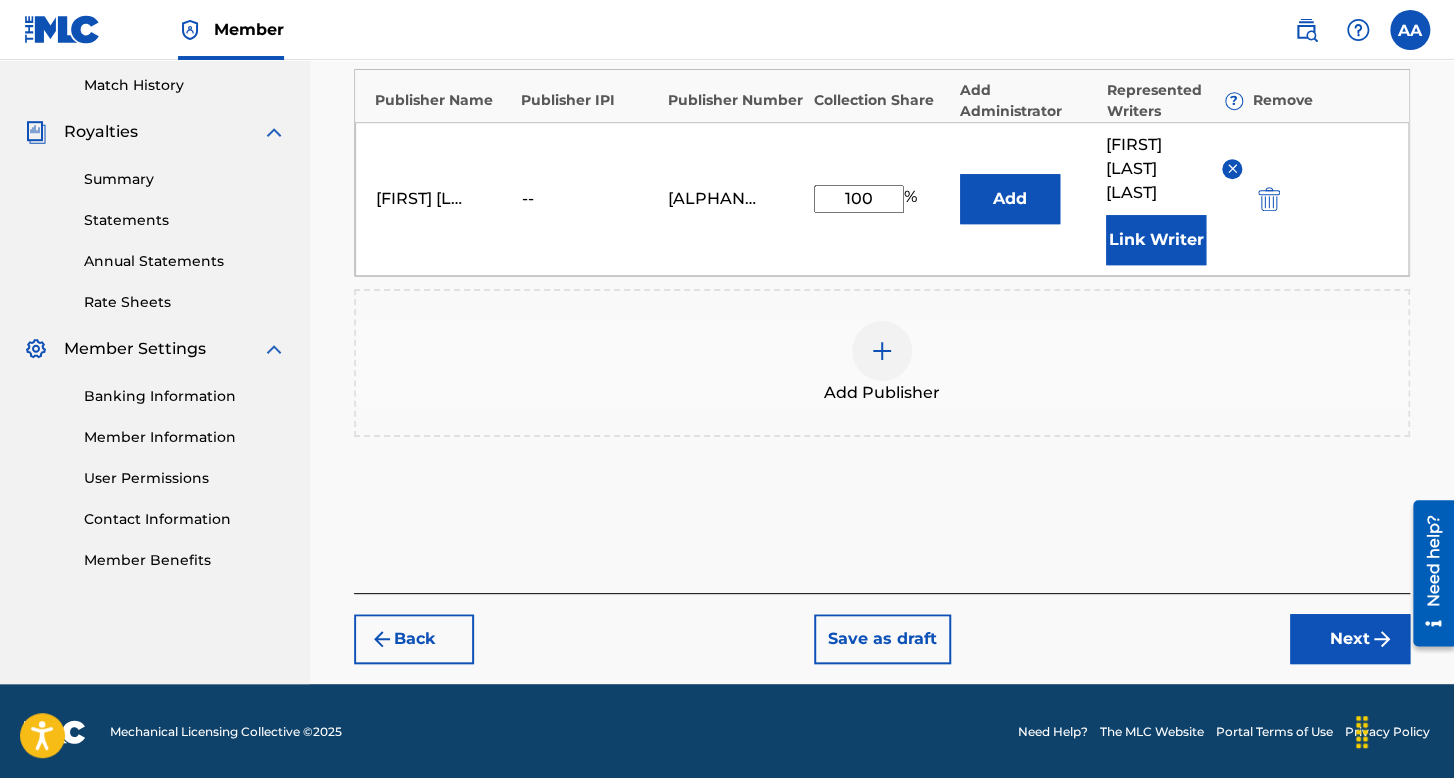 click on "Next" at bounding box center (1350, 639) 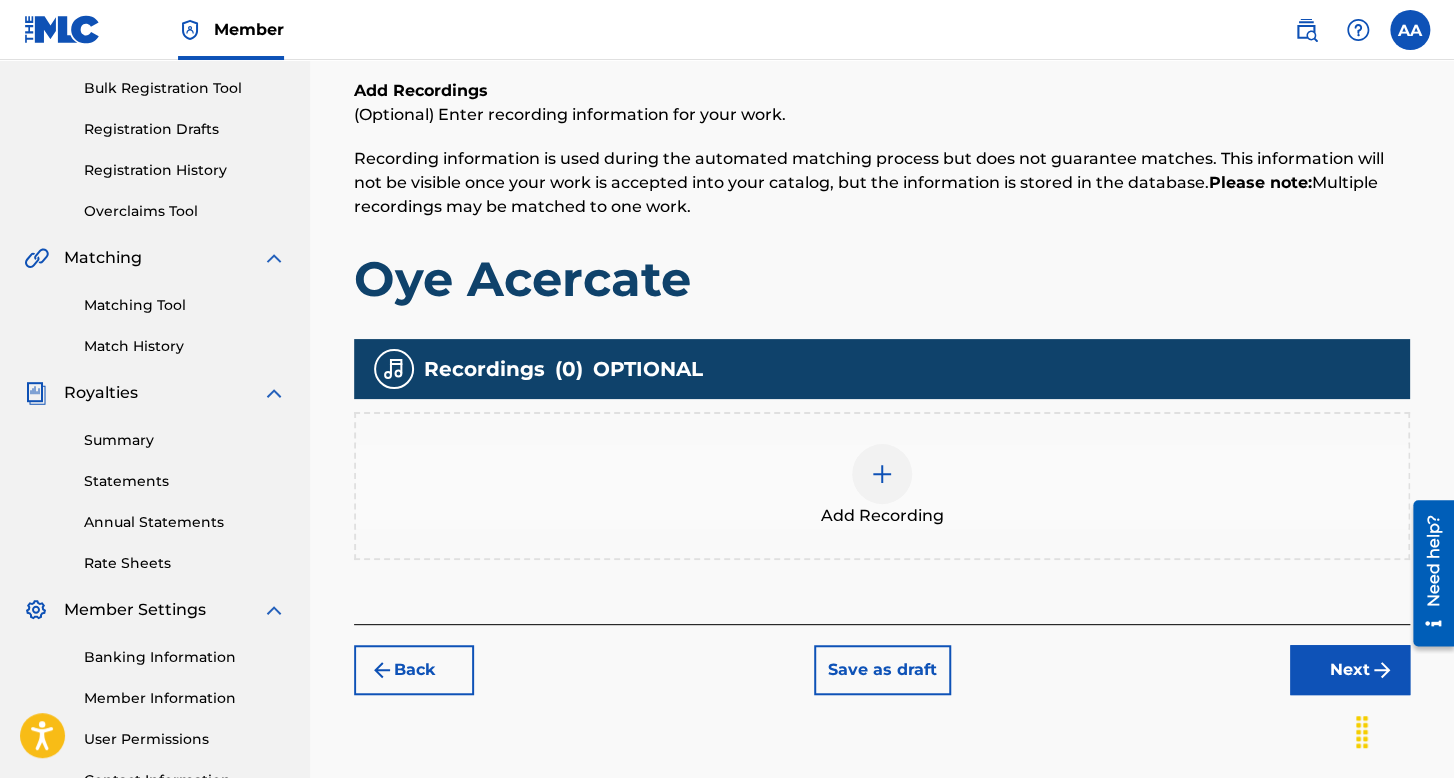 scroll, scrollTop: 462, scrollLeft: 0, axis: vertical 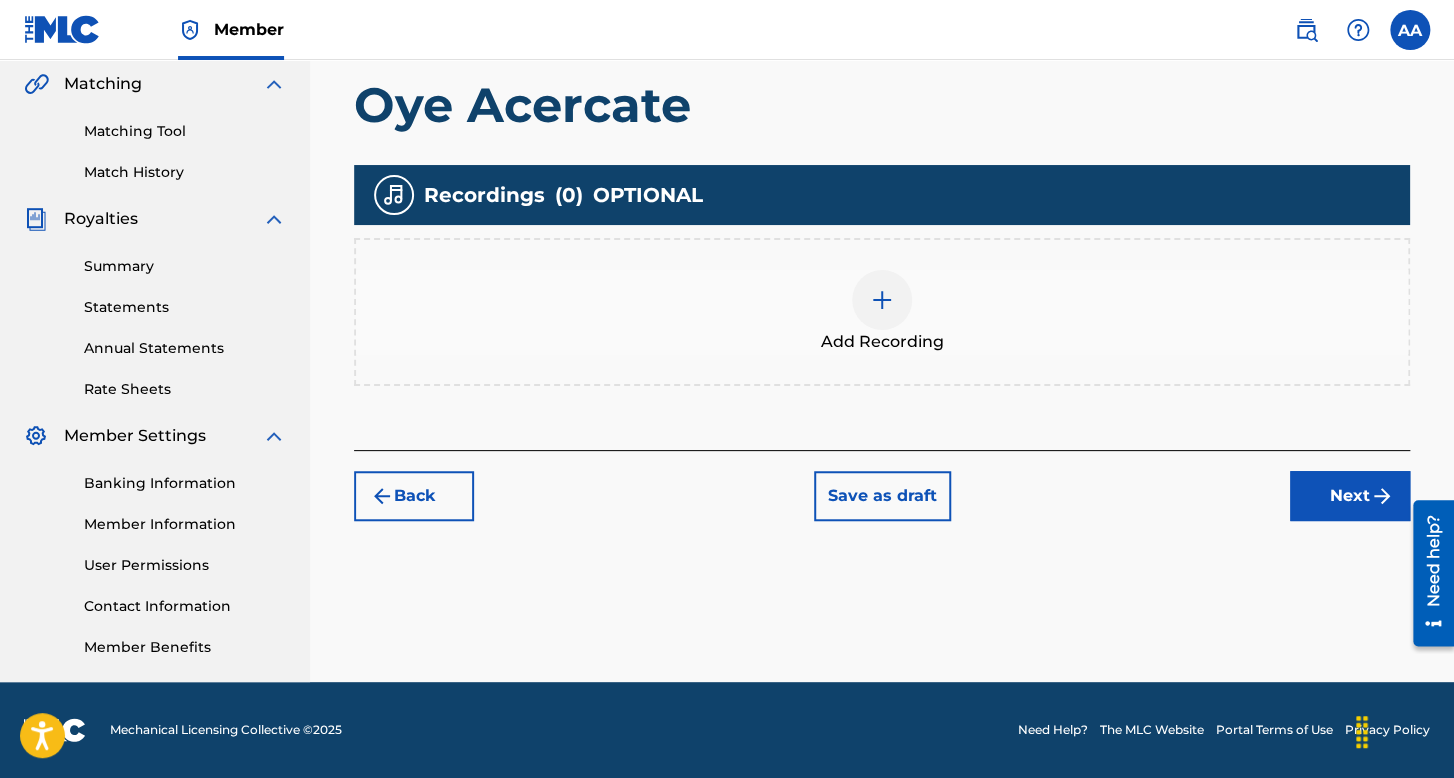click on "Add Recording" at bounding box center [882, 312] 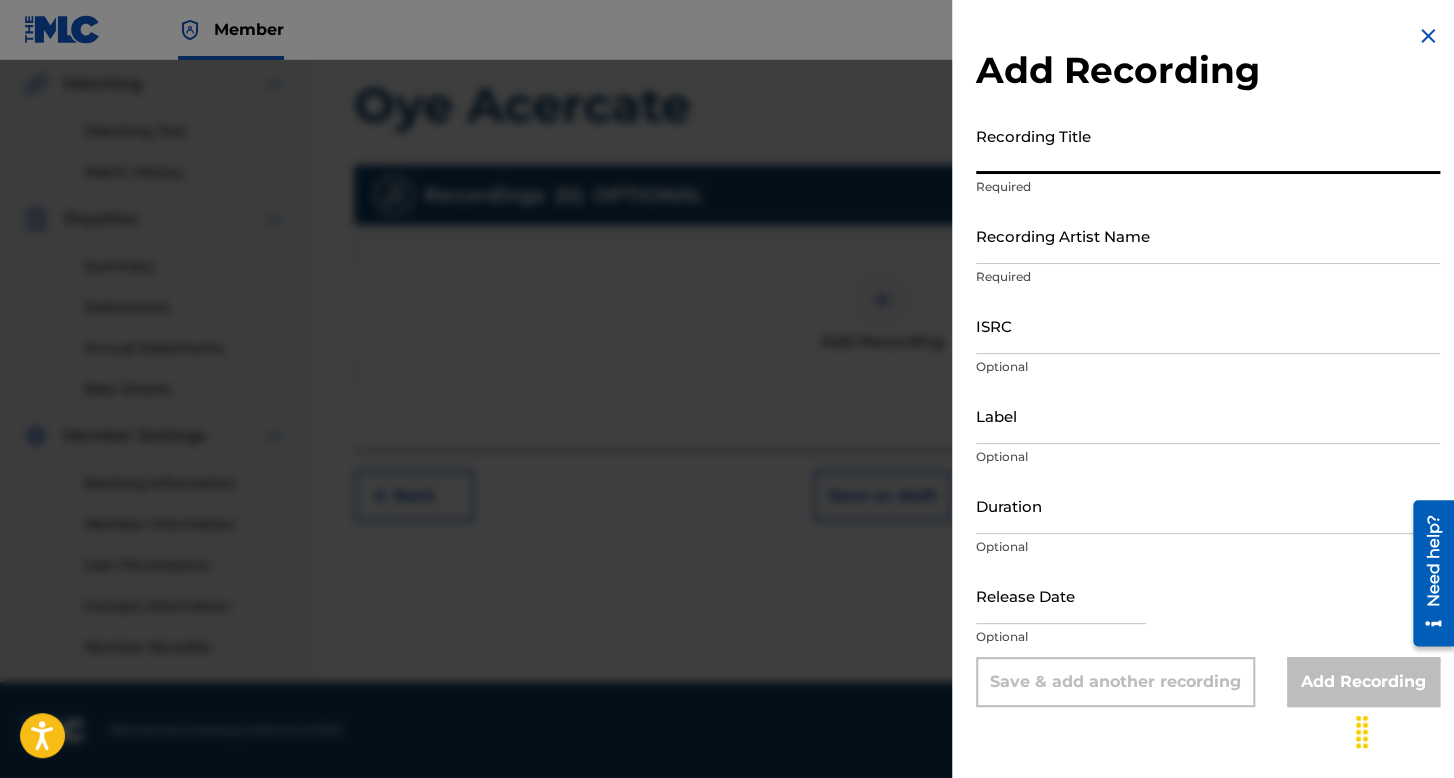 click on "Recording Title" at bounding box center (1208, 145) 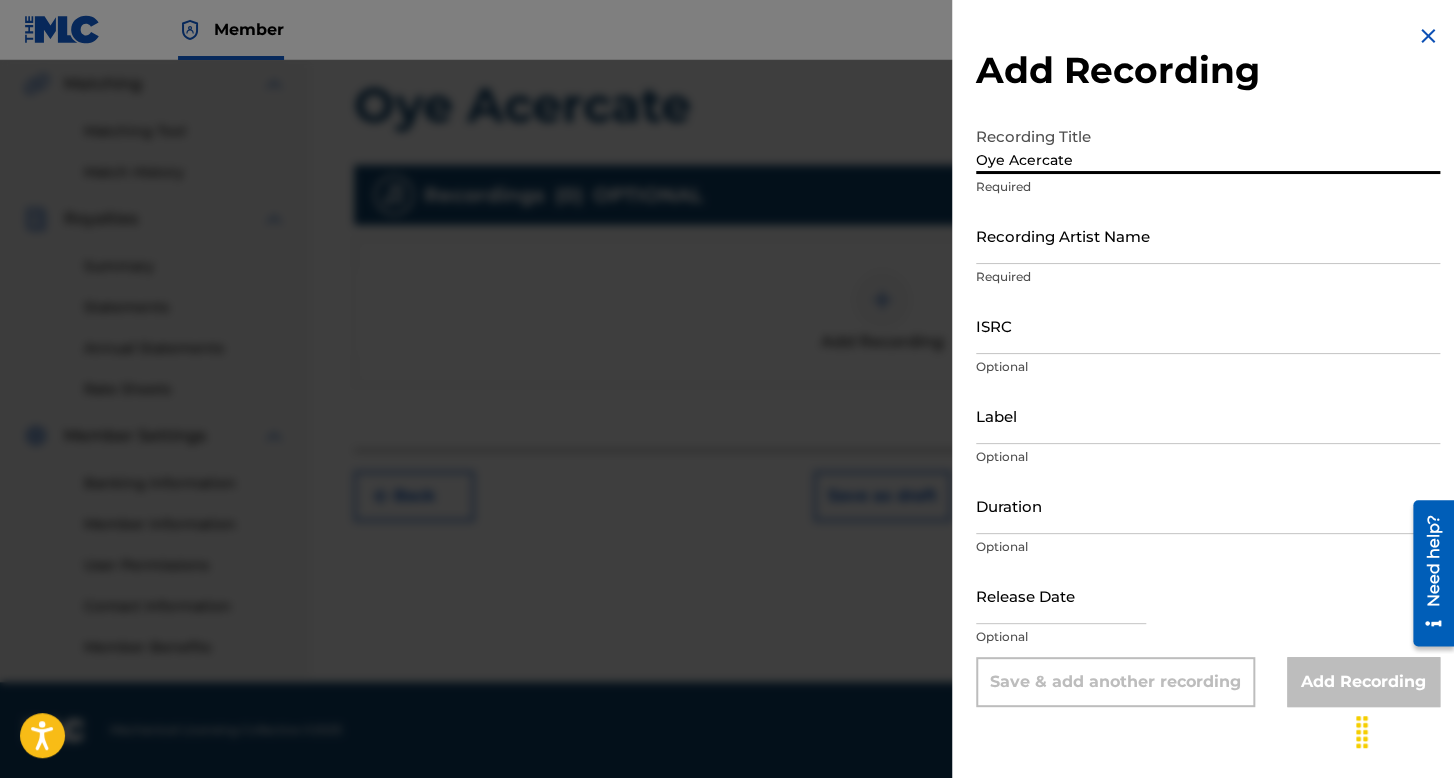 type on "Oye Acercate" 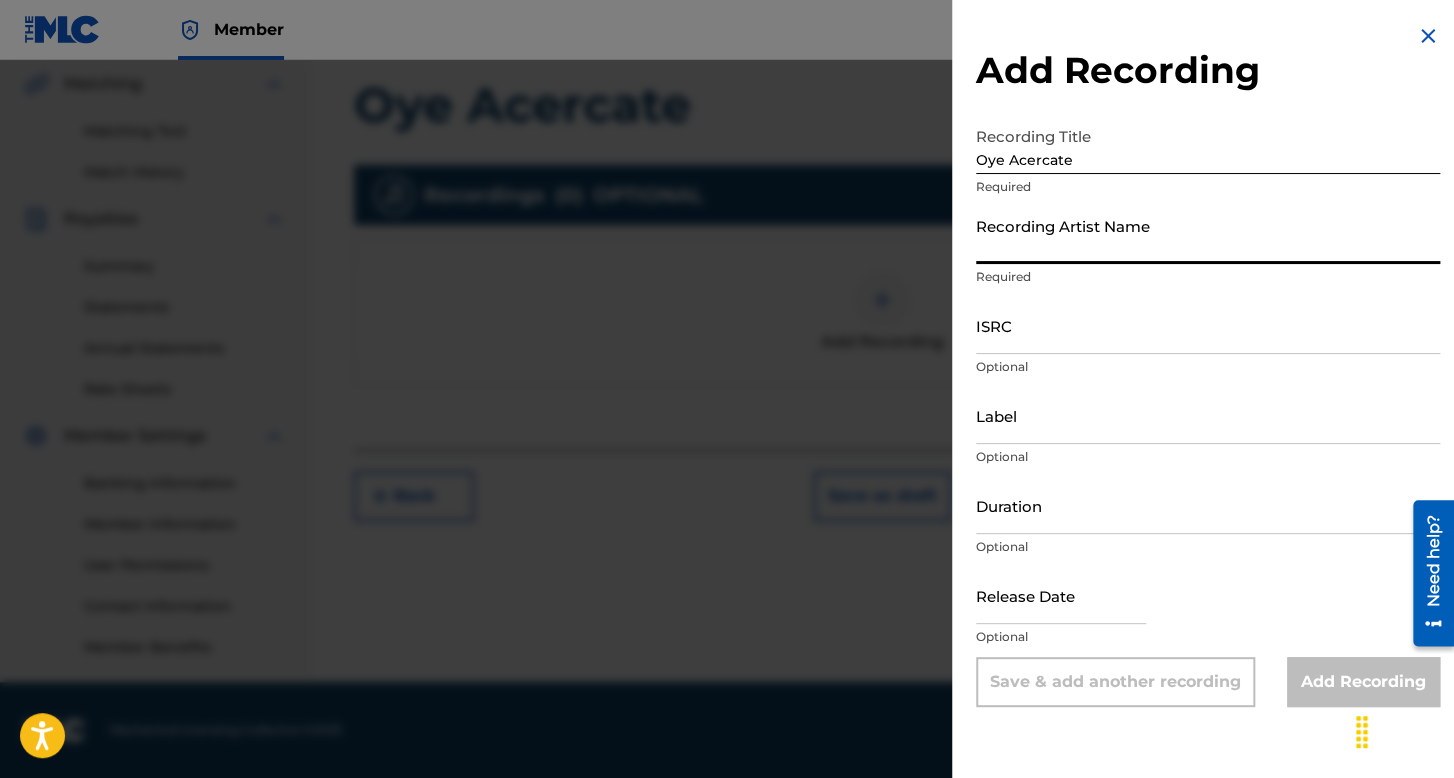 type on "Bbyboy 100k" 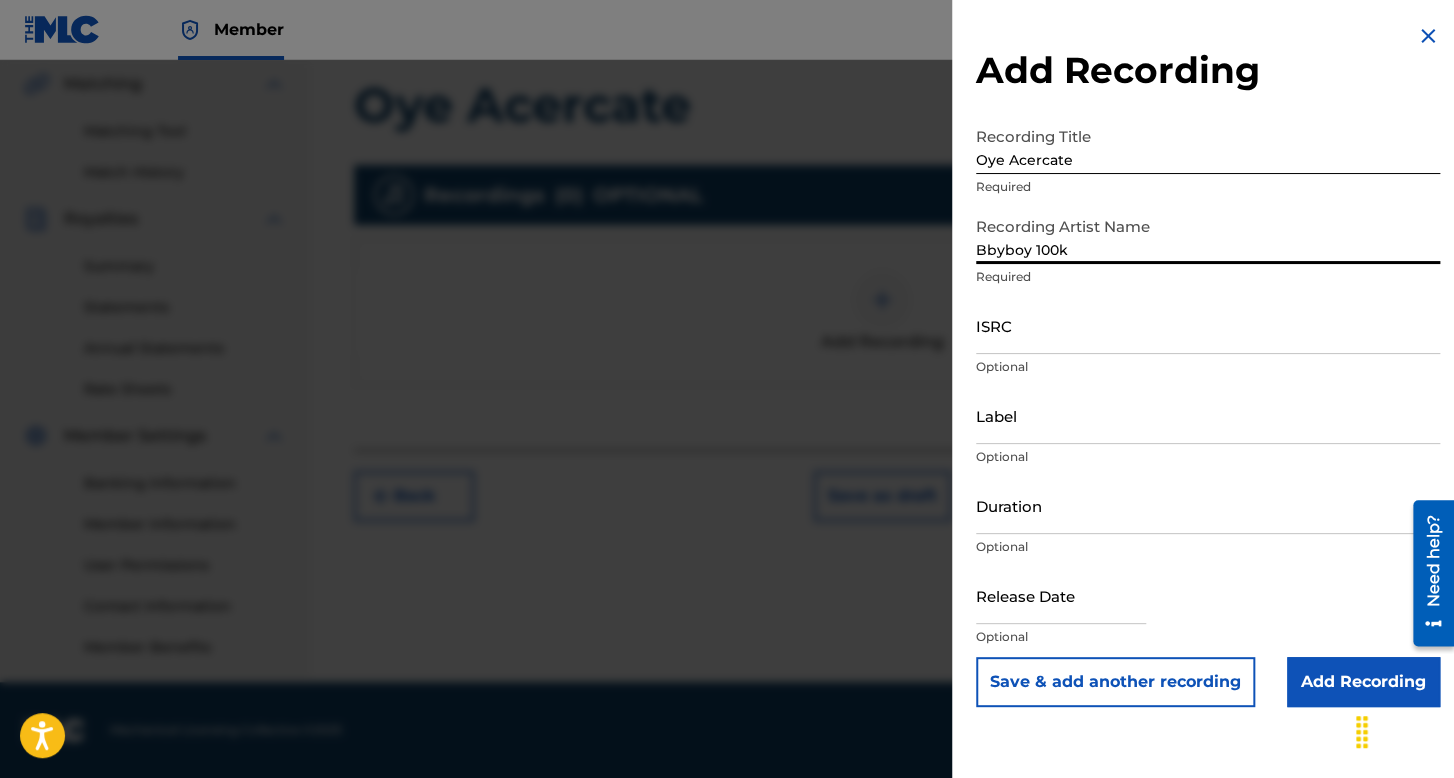 click on "ISRC" at bounding box center [1208, 325] 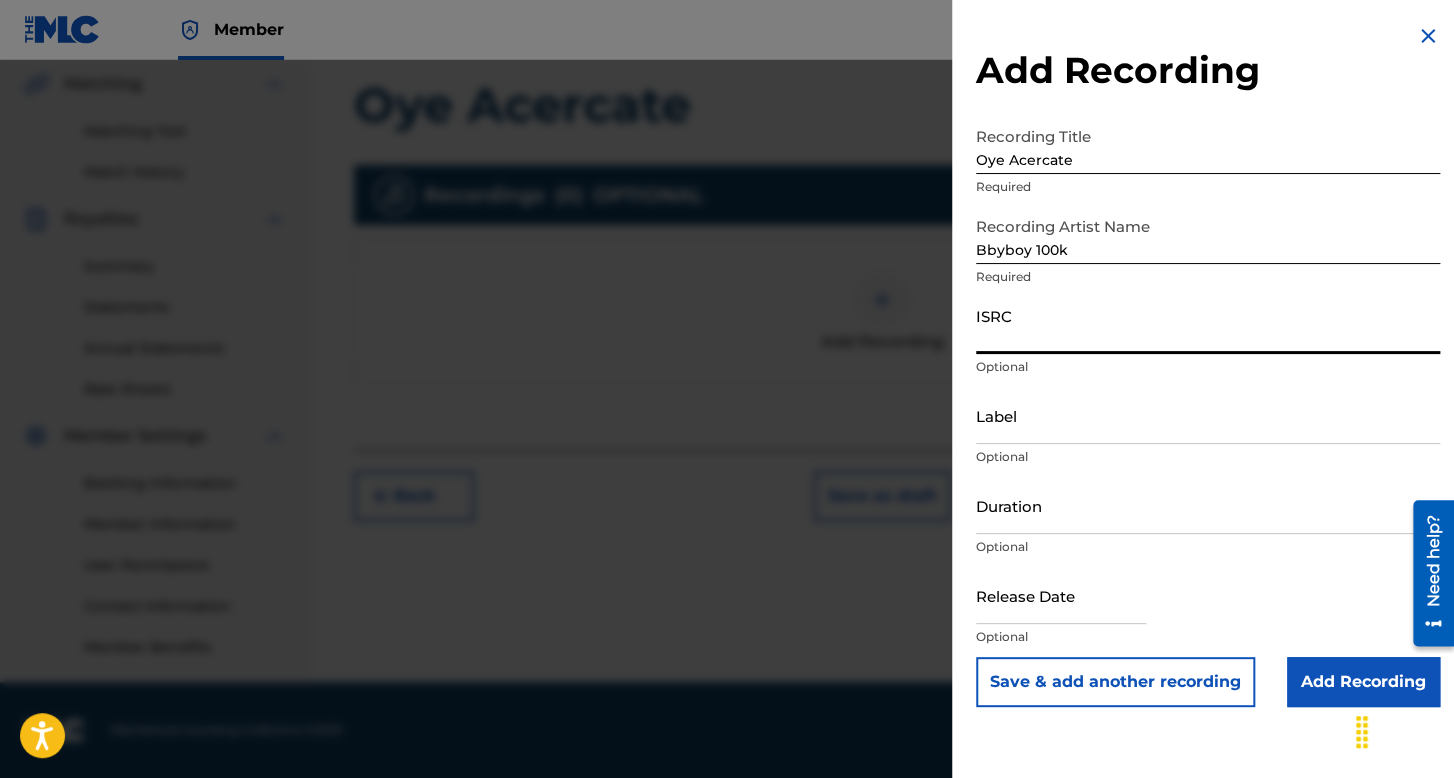 paste on "SE6QE2447134" 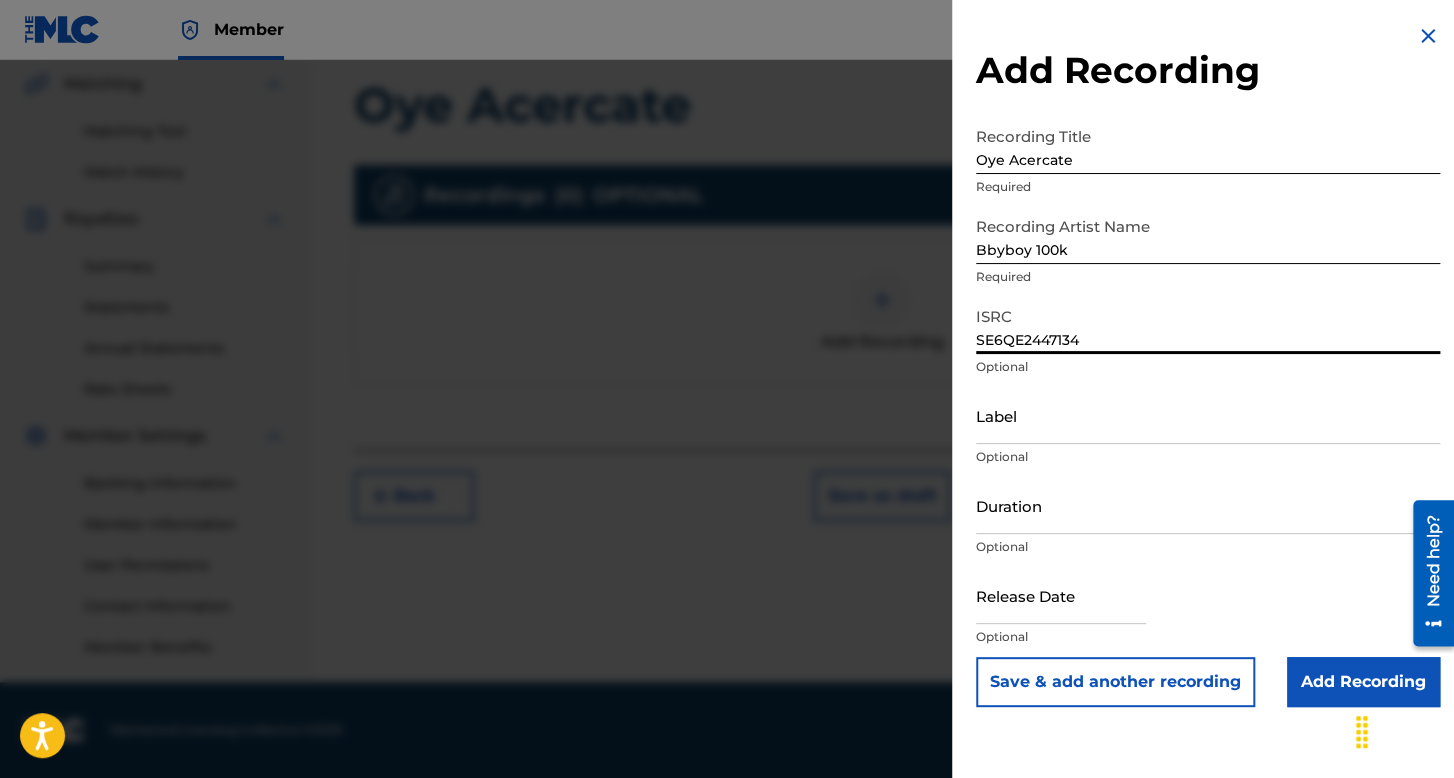 type on "SE6QE2447134" 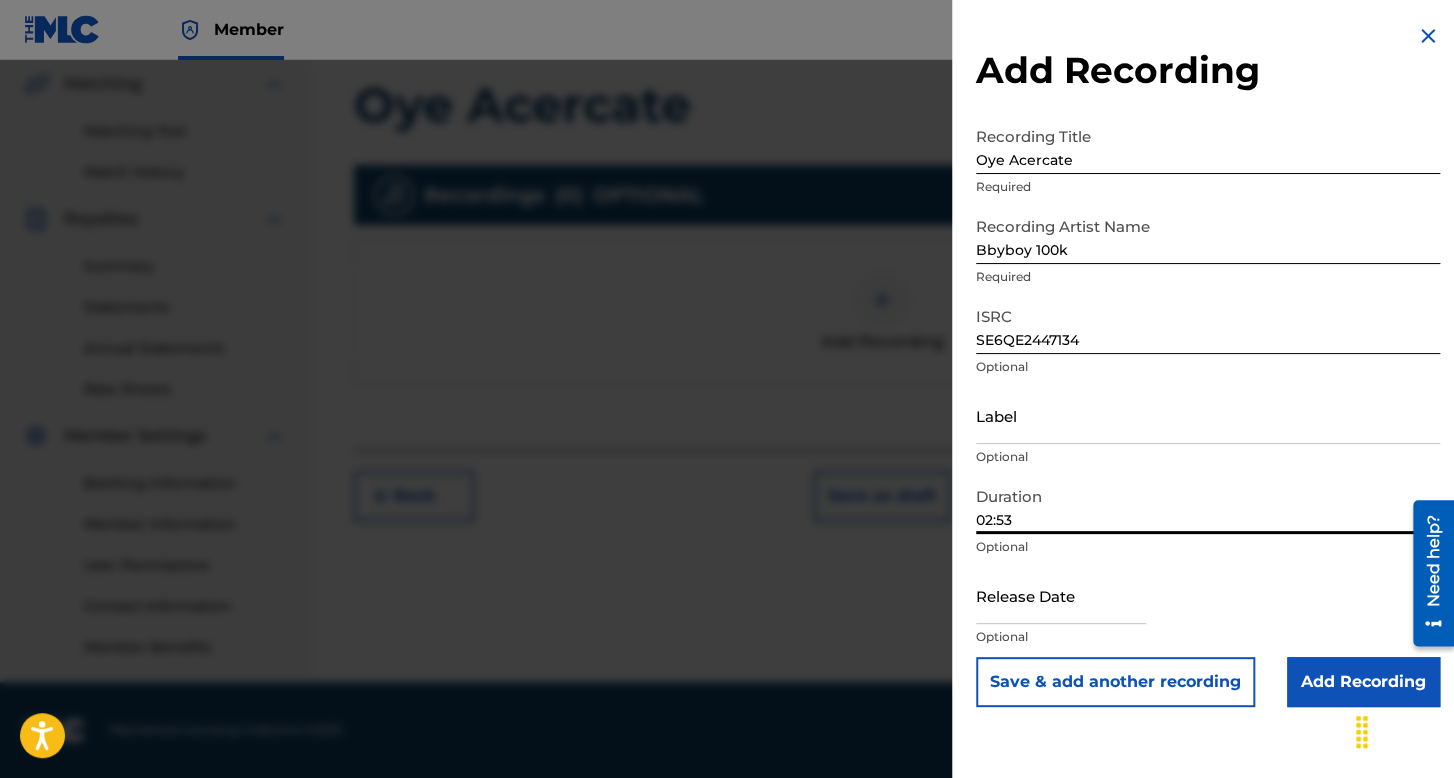 type on "02:53" 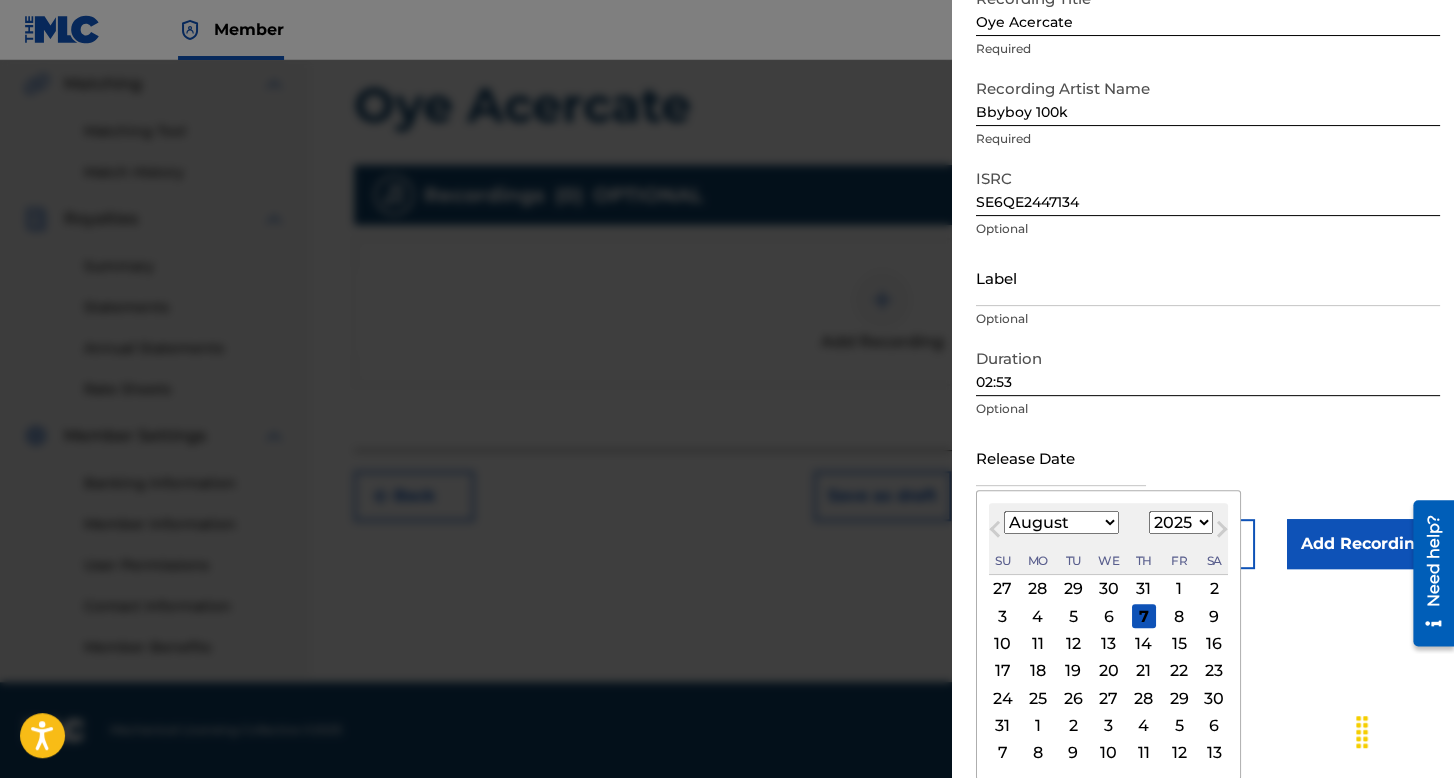 scroll, scrollTop: 139, scrollLeft: 0, axis: vertical 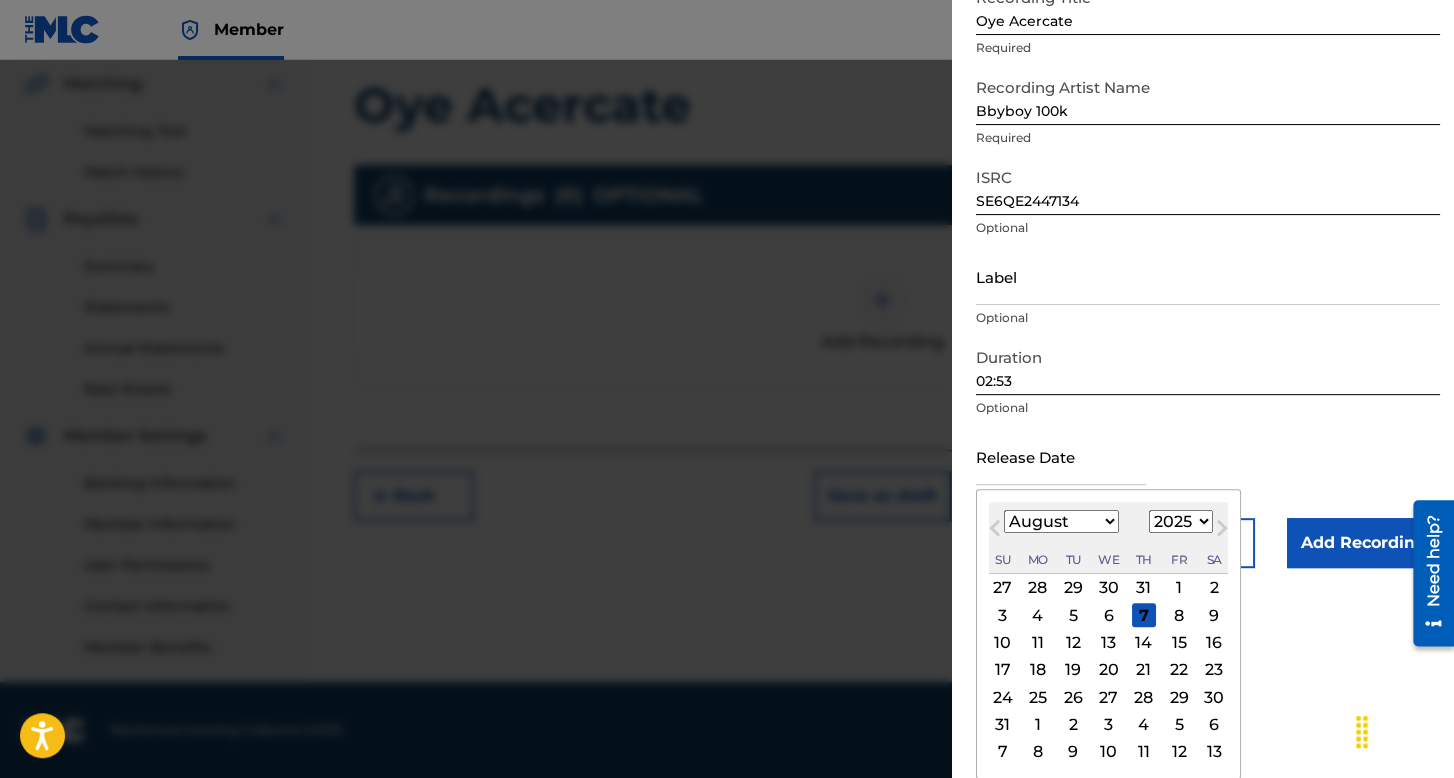 click on "January February March April May June July August September October November December" at bounding box center (1061, 521) 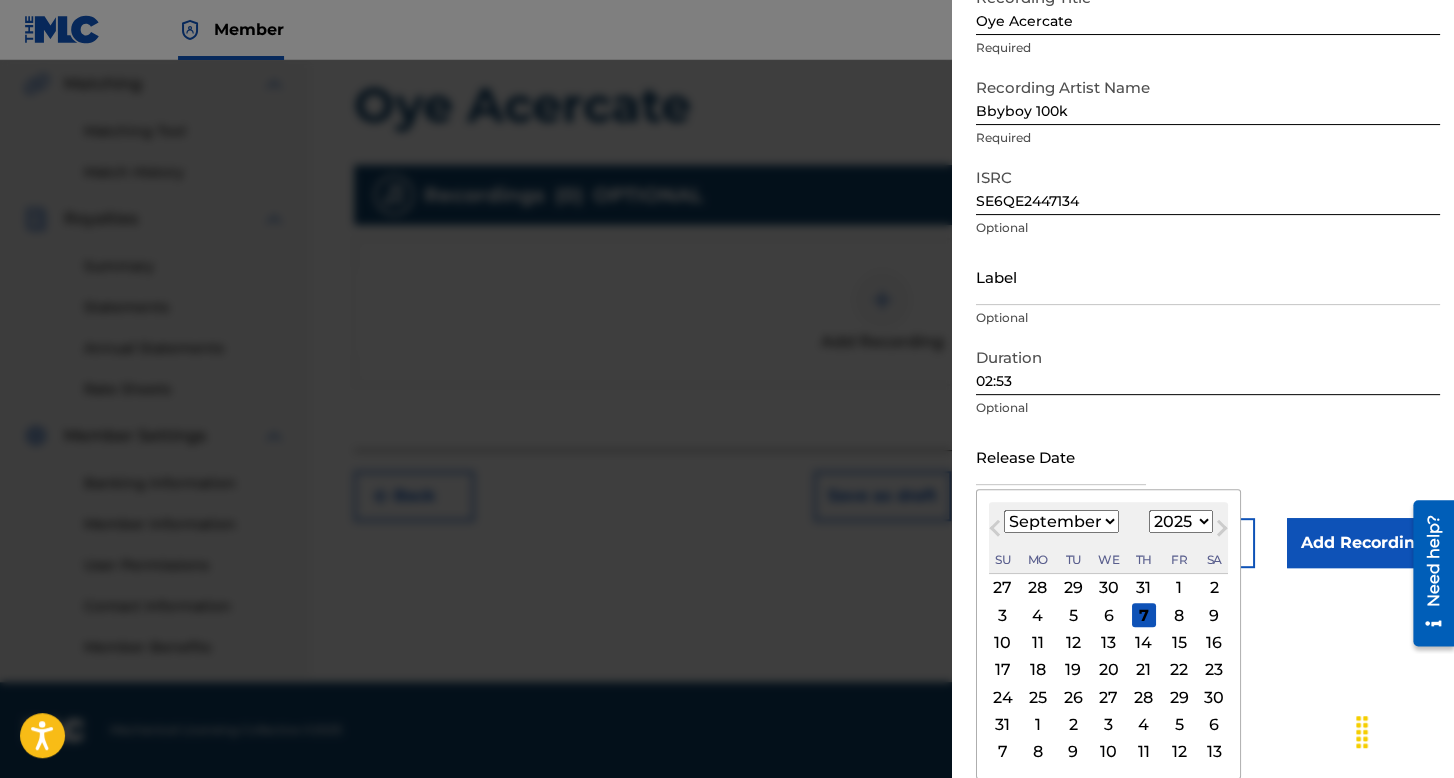 click on "January February March April May June July August September October November December" at bounding box center [1061, 521] 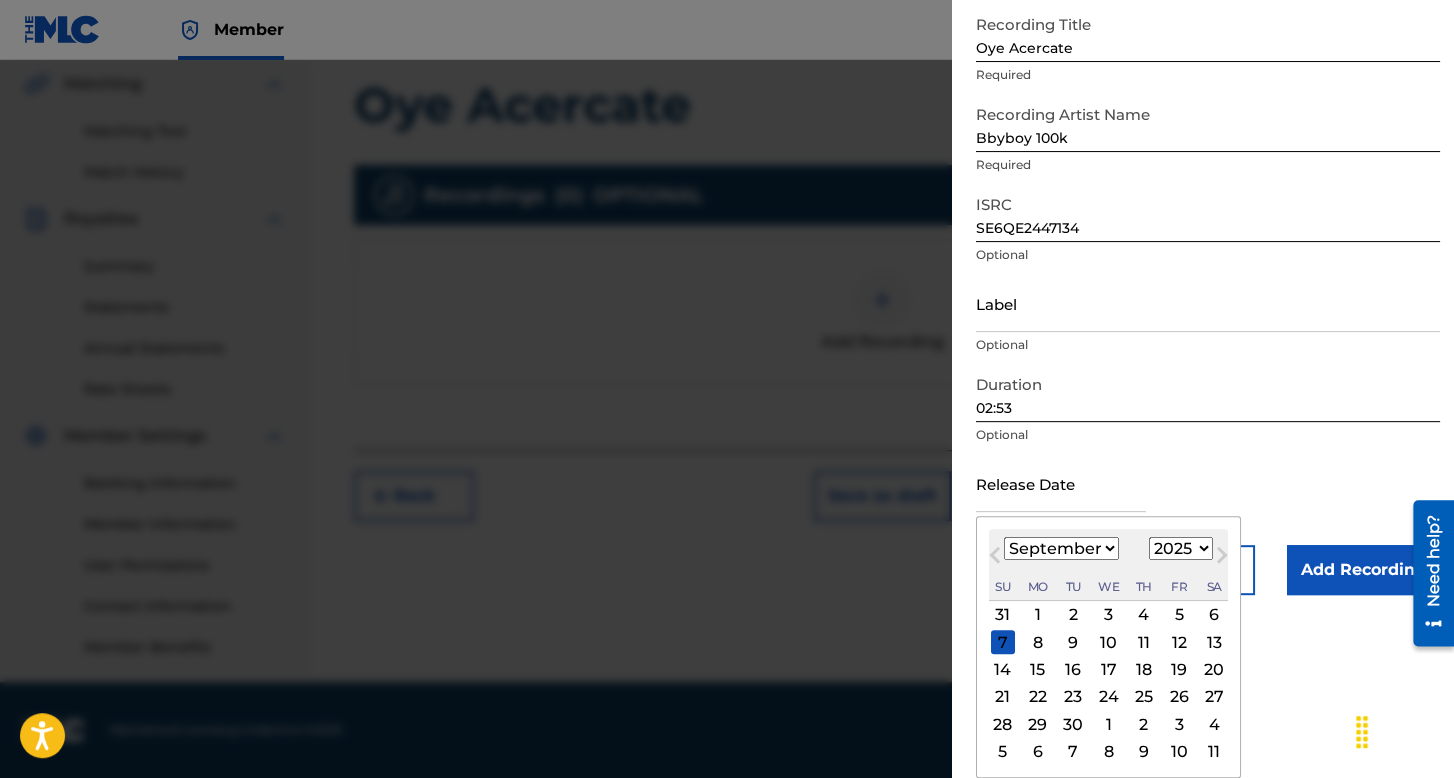 scroll, scrollTop: 112, scrollLeft: 0, axis: vertical 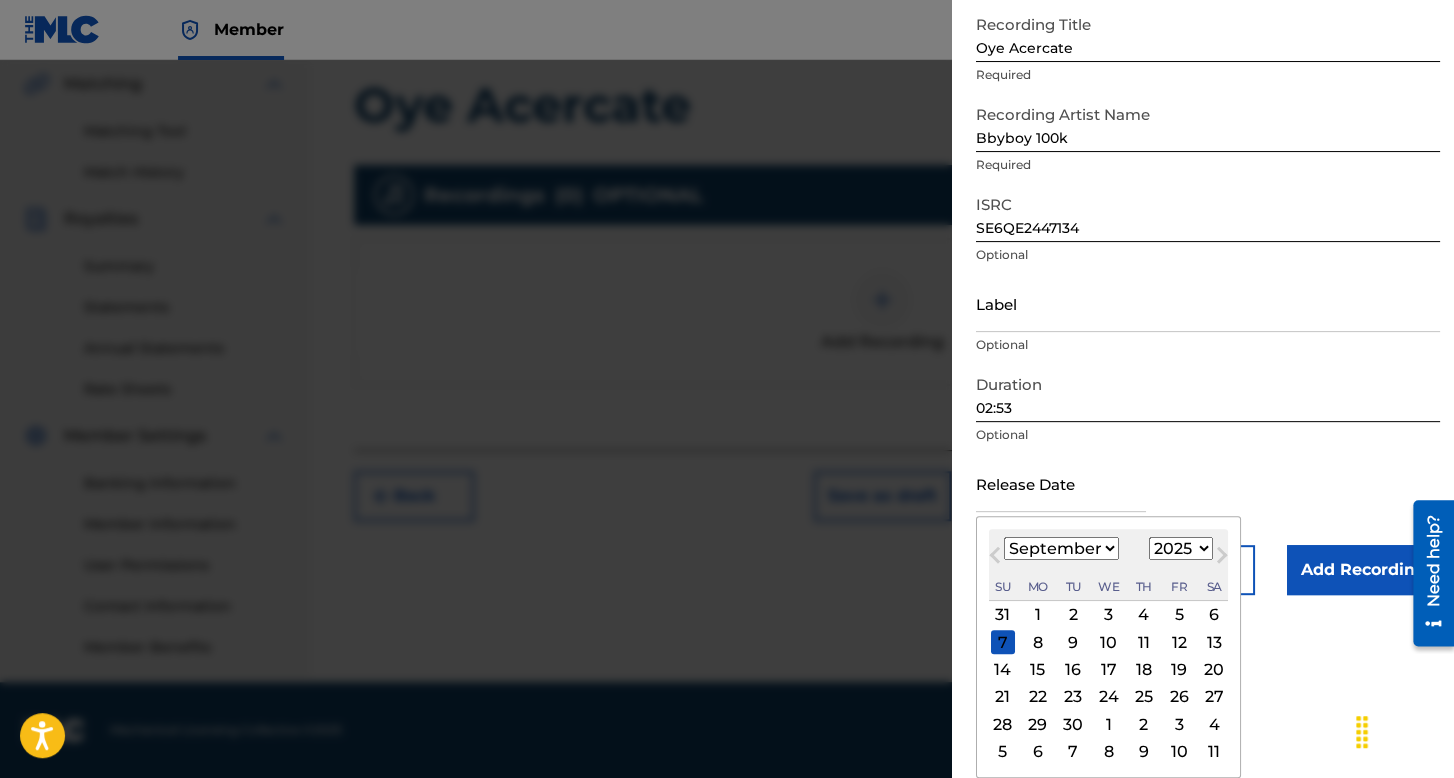 click on "1899 1900 1901 1902 1903 1904 1905 1906 1907 1908 1909 1910 1911 1912 1913 1914 1915 1916 1917 1918 1919 1920 1921 1922 1923 1924 1925 1926 1927 1928 1929 1930 1931 1932 1933 1934 1935 1936 1937 1938 1939 1940 1941 1942 1943 1944 1945 1946 1947 1948 1949 1950 1951 1952 1953 1954 1955 1956 1957 1958 1959 1960 1961 1962 1963 1964 1965 1966 1967 1968 1969 1970 1971 1972 1973 1974 1975 1976 1977 1978 1979 1980 1981 1982 1983 1984 1985 1986 1987 1988 1989 1990 1991 1992 1993 1994 1995 1996 1997 1998 1999 2000 2001 2002 2003 2004 2005 2006 2007 2008 2009 2010 2011 2012 2013 2014 2015 2016 2017 2018 2019 2020 2021 2022 2023 2024 2025 2026 2027 2028 2029 2030 2031 2032 2033 2034 2035 2036 2037 2038 2039 2040 2041 2042 2043 2044 2045 2046 2047 2048 2049 2050 2051 2052 2053 2054 2055 2056 2057 2058 2059 2060 2061 2062 2063 2064 2065 2066 2067 2068 2069 2070 2071 2072 2073 2074 2075 2076 2077 2078 2079 2080 2081 2082 2083 2084 2085 2086 2087 2088 2089 2090 2091 2092 2093 2094 2095 2096 2097 2098 2099 2100" at bounding box center [1181, 548] 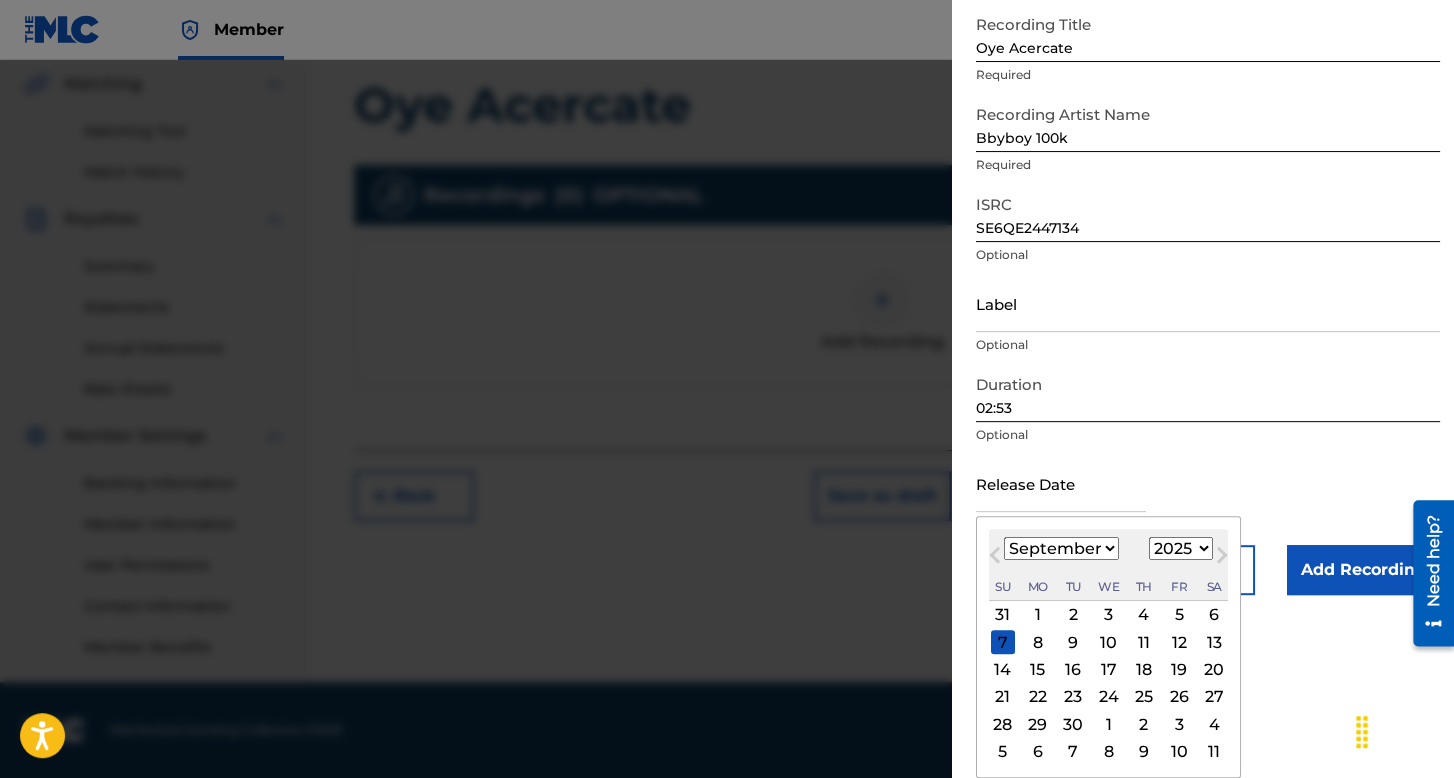 select on "2024" 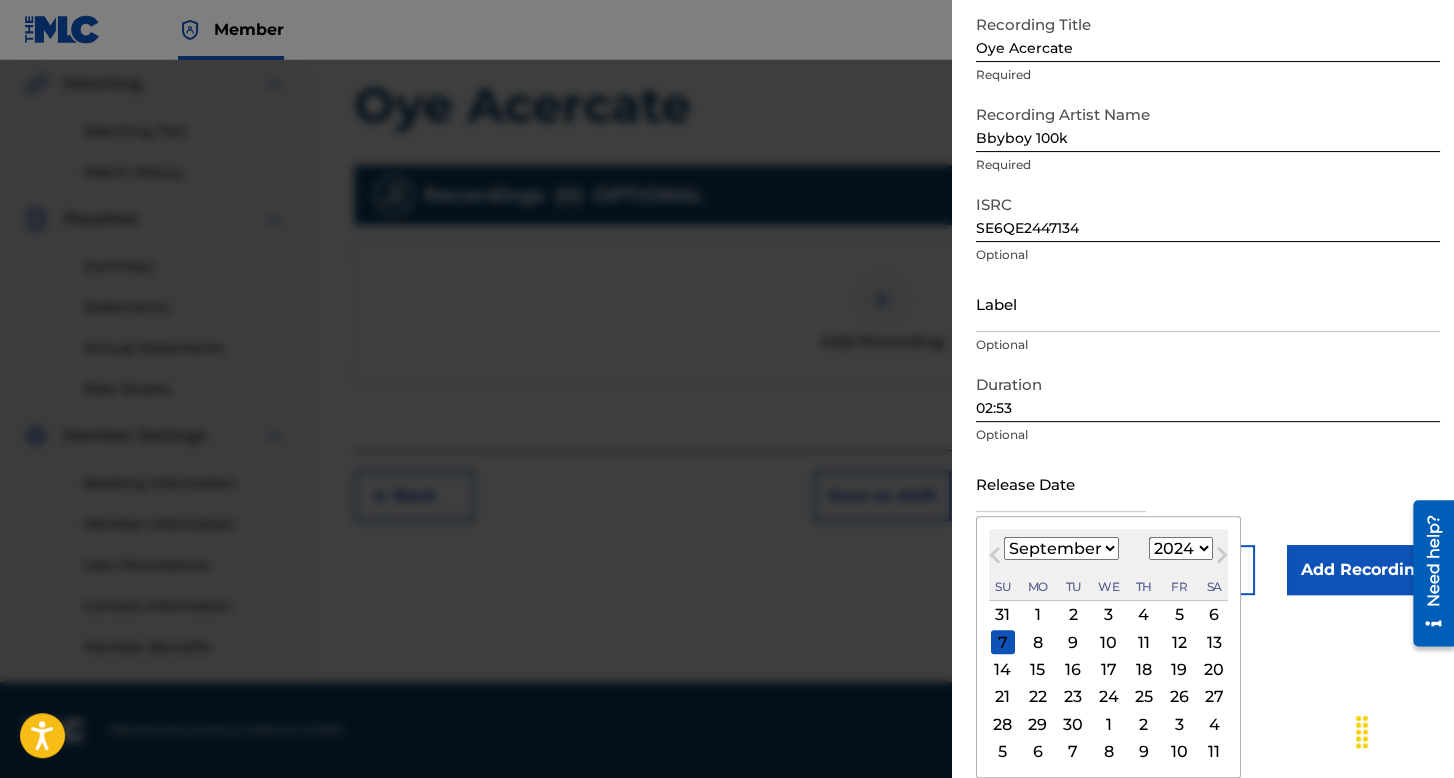 click on "1899 1900 1901 1902 1903 1904 1905 1906 1907 1908 1909 1910 1911 1912 1913 1914 1915 1916 1917 1918 1919 1920 1921 1922 1923 1924 1925 1926 1927 1928 1929 1930 1931 1932 1933 1934 1935 1936 1937 1938 1939 1940 1941 1942 1943 1944 1945 1946 1947 1948 1949 1950 1951 1952 1953 1954 1955 1956 1957 1958 1959 1960 1961 1962 1963 1964 1965 1966 1967 1968 1969 1970 1971 1972 1973 1974 1975 1976 1977 1978 1979 1980 1981 1982 1983 1984 1985 1986 1987 1988 1989 1990 1991 1992 1993 1994 1995 1996 1997 1998 1999 2000 2001 2002 2003 2004 2005 2006 2007 2008 2009 2010 2011 2012 2013 2014 2015 2016 2017 2018 2019 2020 2021 2022 2023 2024 2025 2026 2027 2028 2029 2030 2031 2032 2033 2034 2035 2036 2037 2038 2039 2040 2041 2042 2043 2044 2045 2046 2047 2048 2049 2050 2051 2052 2053 2054 2055 2056 2057 2058 2059 2060 2061 2062 2063 2064 2065 2066 2067 2068 2069 2070 2071 2072 2073 2074 2075 2076 2077 2078 2079 2080 2081 2082 2083 2084 2085 2086 2087 2088 2089 2090 2091 2092 2093 2094 2095 2096 2097 2098 2099 2100" at bounding box center (1181, 548) 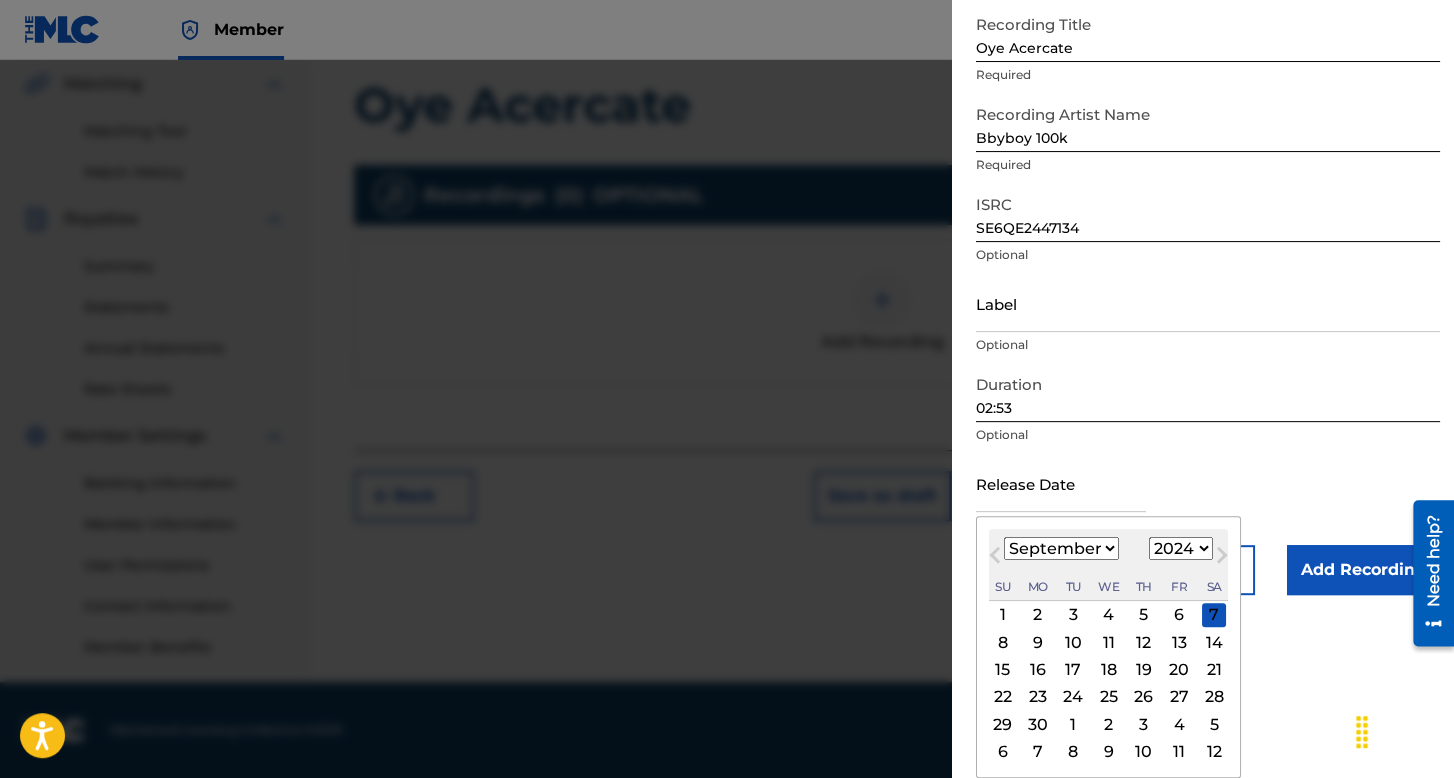 click on "5" at bounding box center [1144, 615] 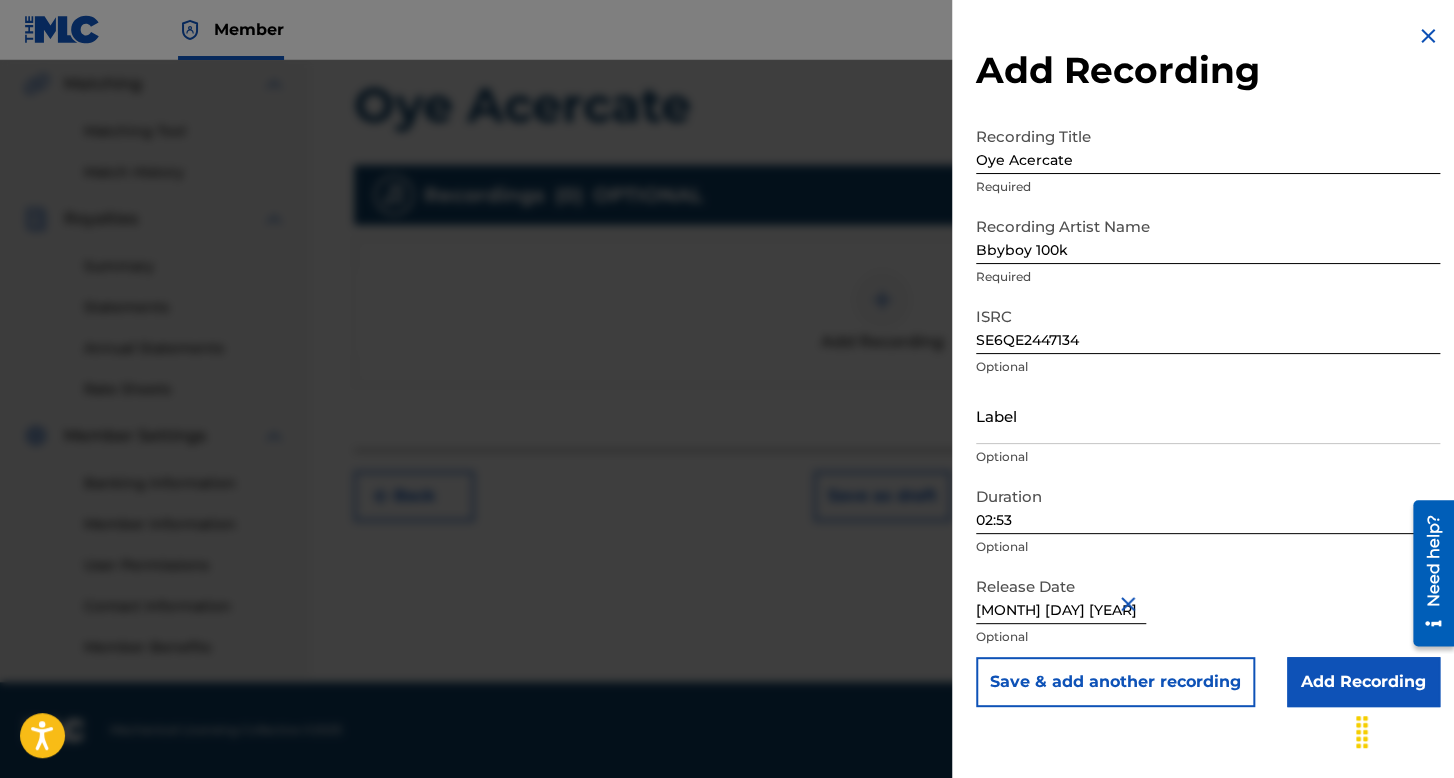 scroll, scrollTop: 0, scrollLeft: 0, axis: both 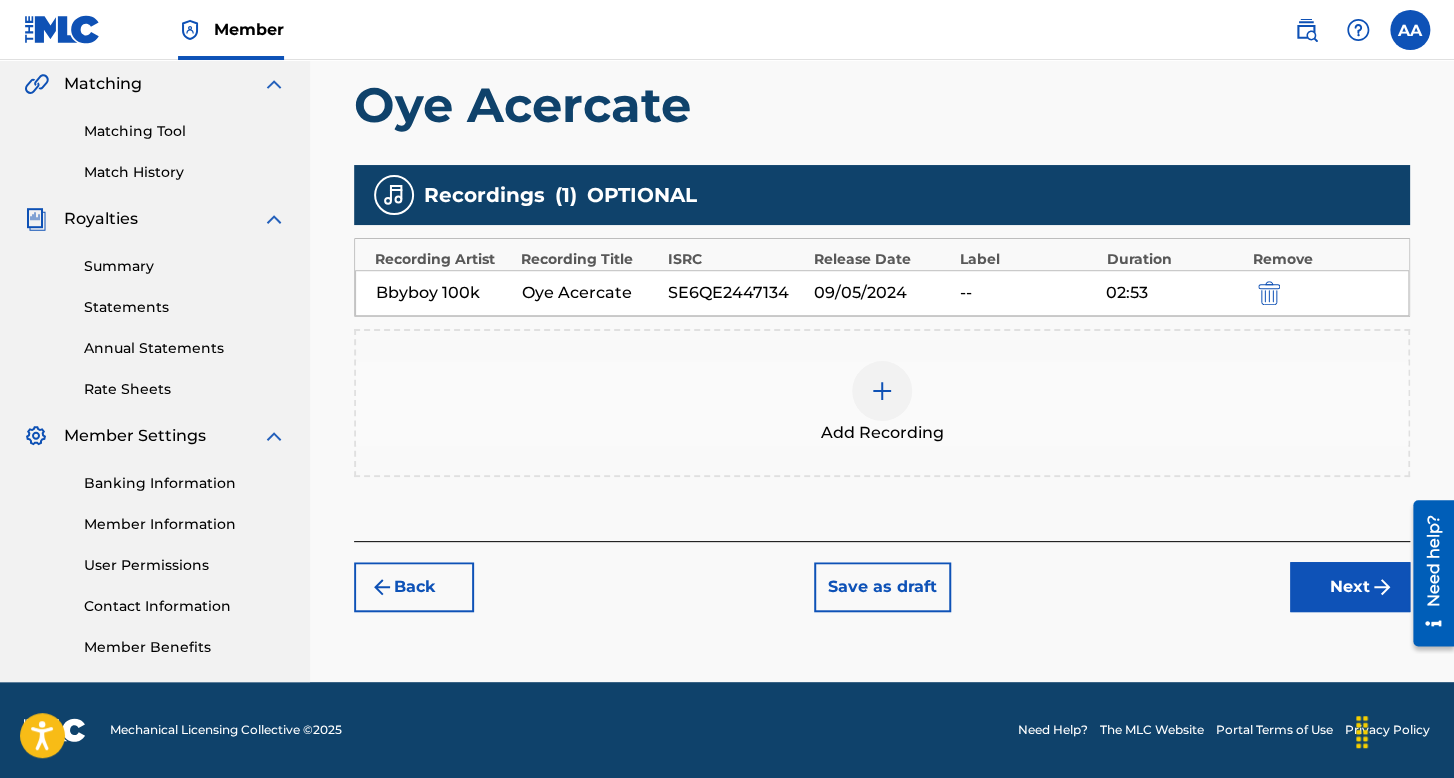 click on "Recording Artist Recording Title ISRC Release Date Label Duration Remove [LAST] [NUMBER] [LAST] [ALPHANUMERIC] 09/05/2024 -- 02:53 Add Recording Back Save as draft Next" at bounding box center (882, 140) 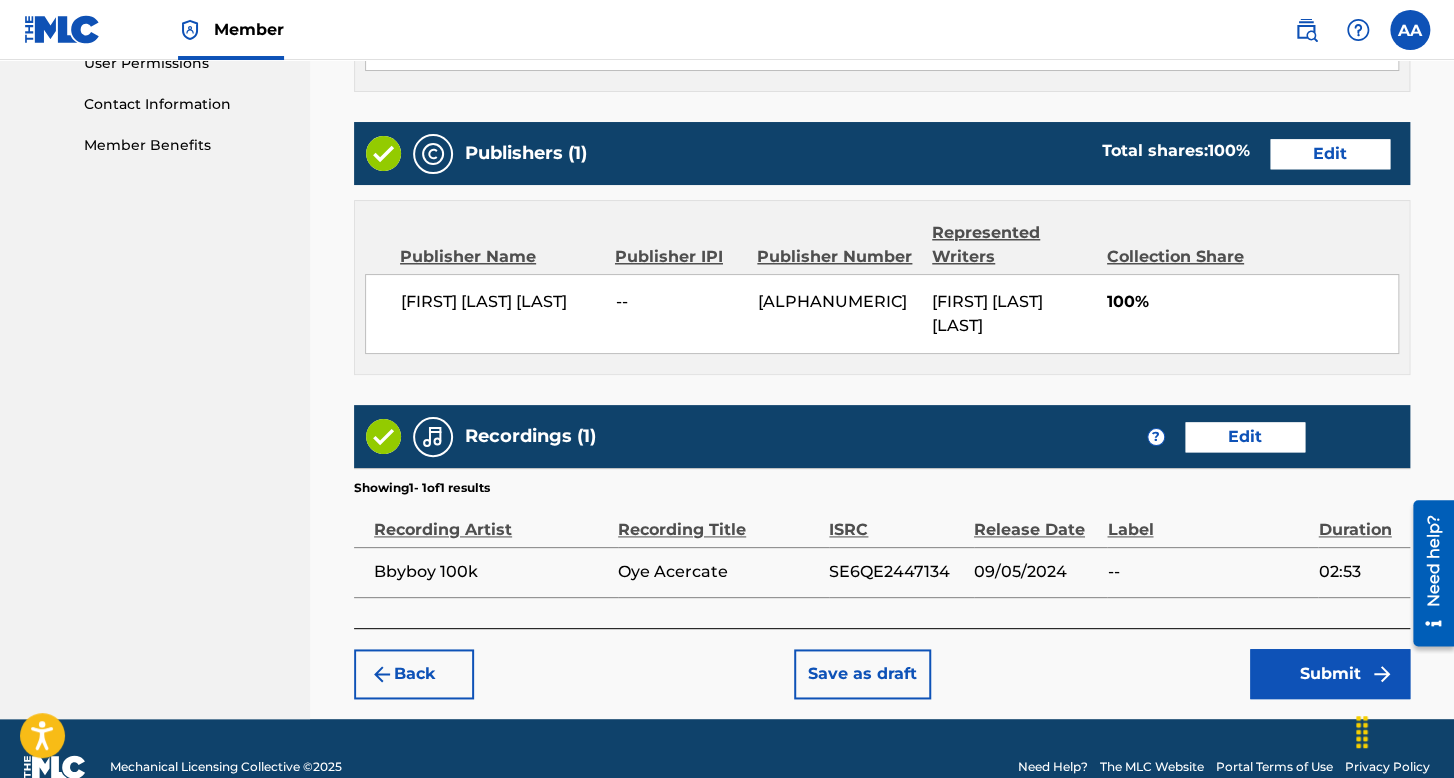 scroll, scrollTop: 999, scrollLeft: 0, axis: vertical 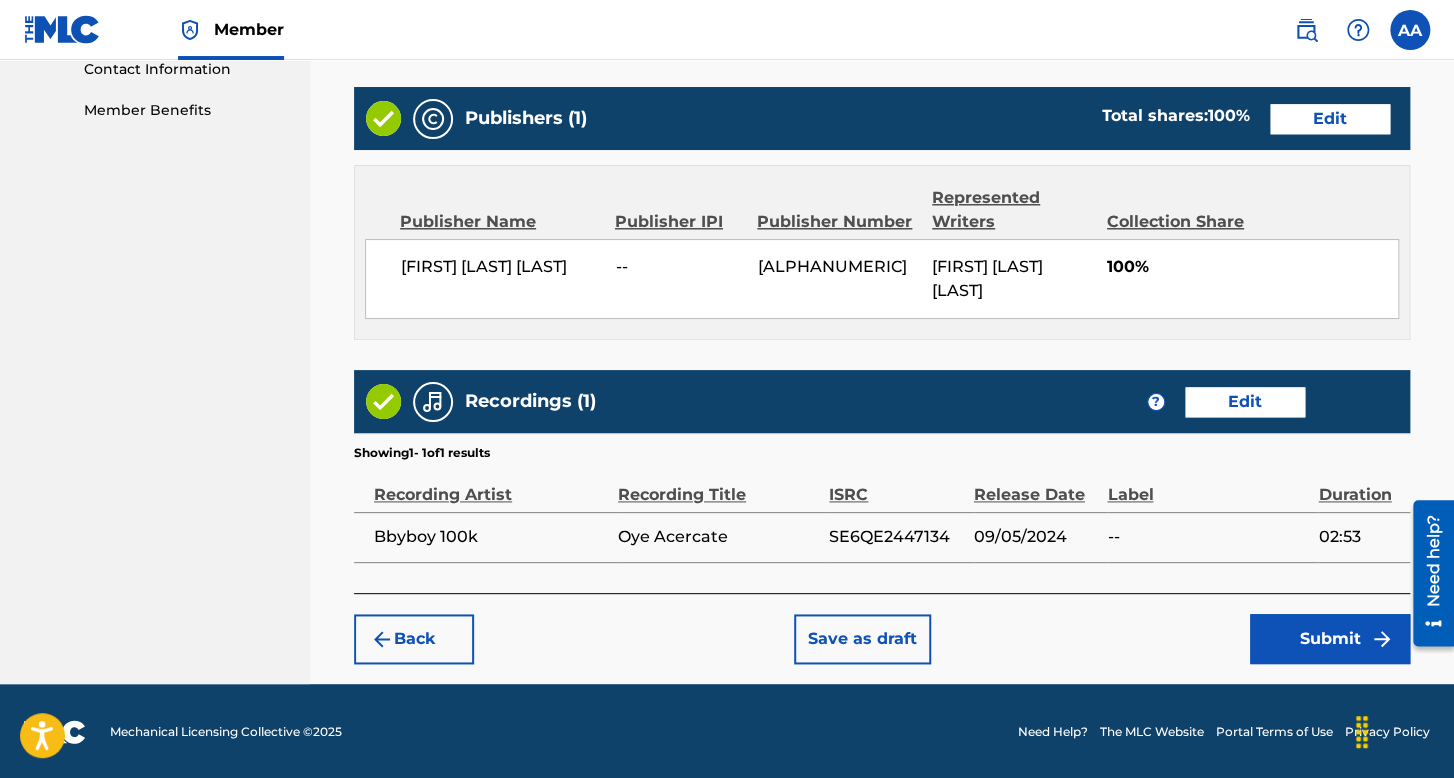 click on "Submit" at bounding box center [1330, 639] 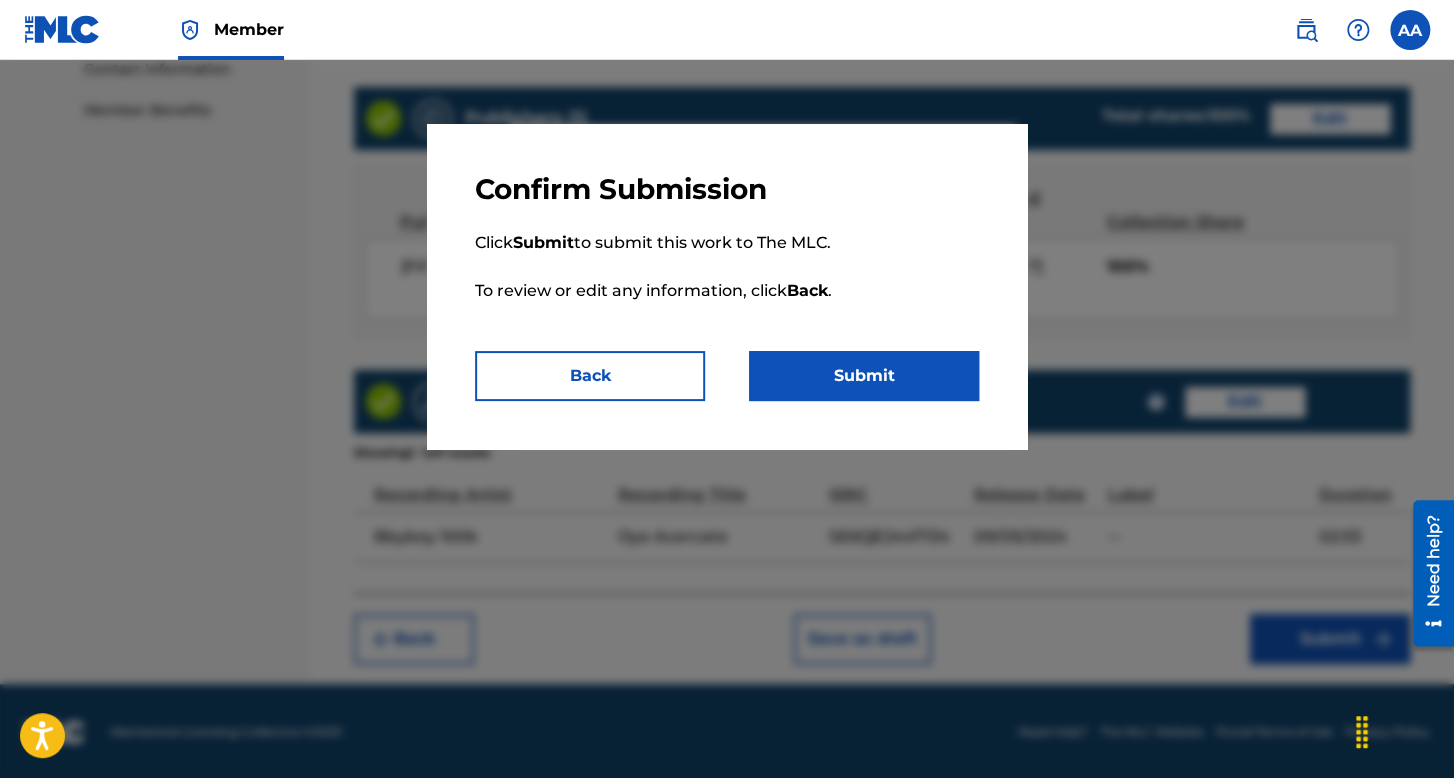 click on "Submit" at bounding box center (864, 376) 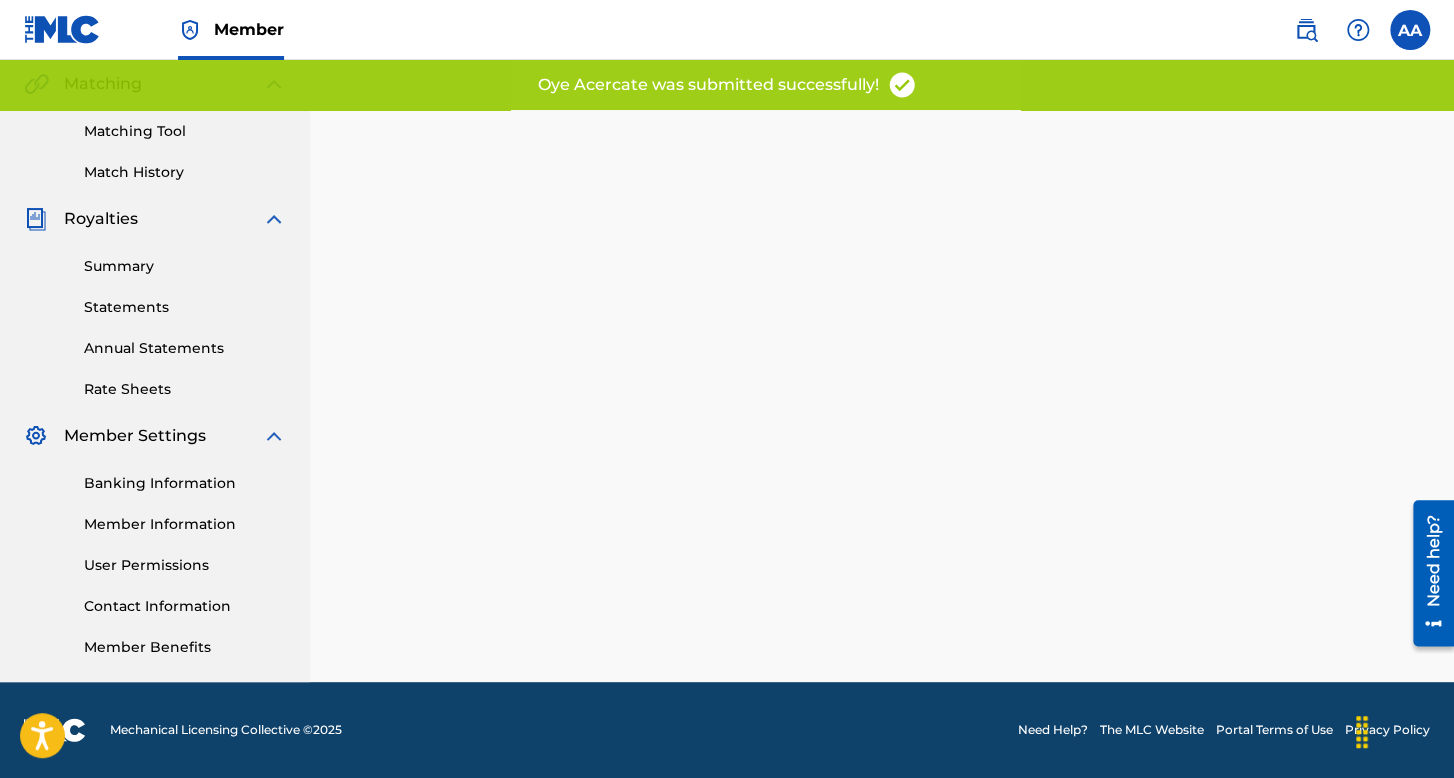 scroll, scrollTop: 0, scrollLeft: 0, axis: both 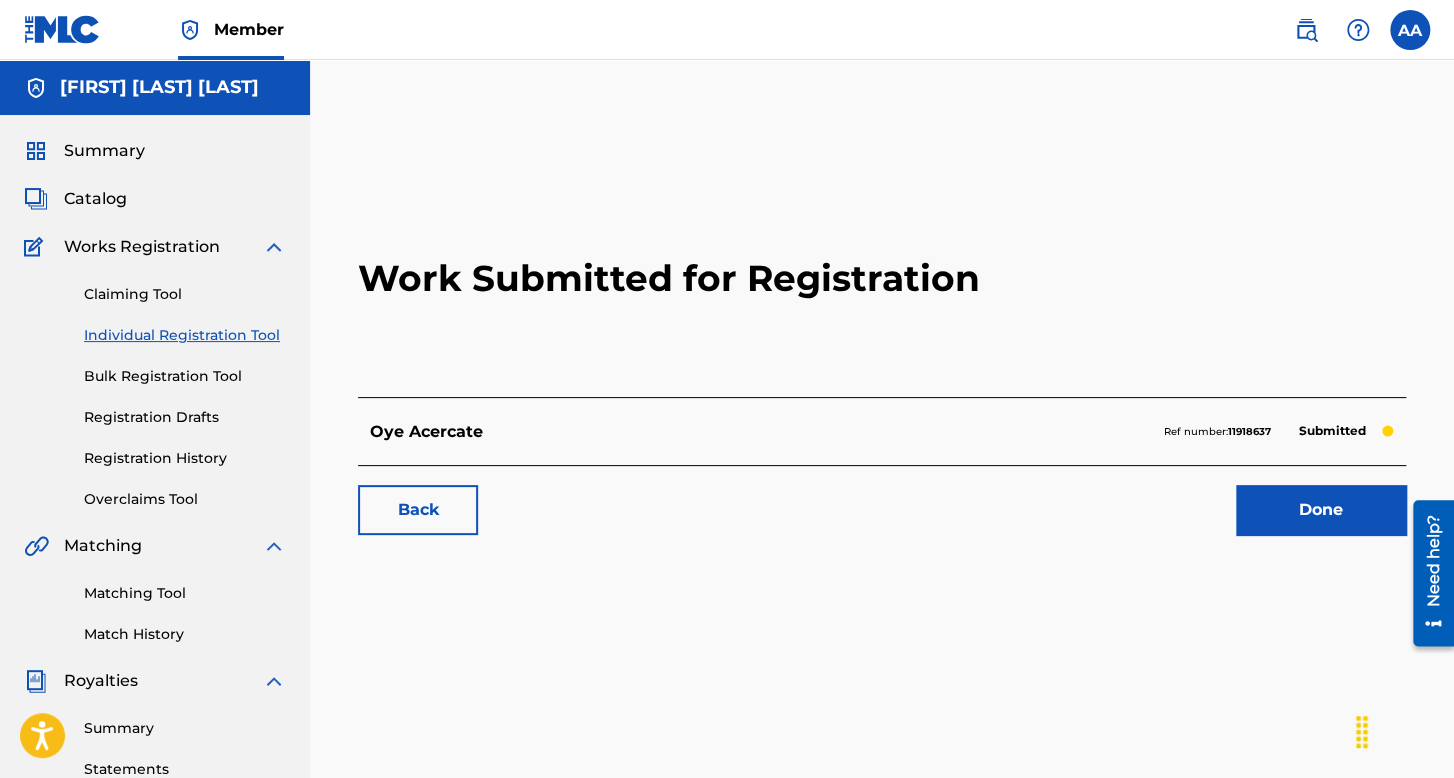click on "Individual Registration Tool" at bounding box center [185, 335] 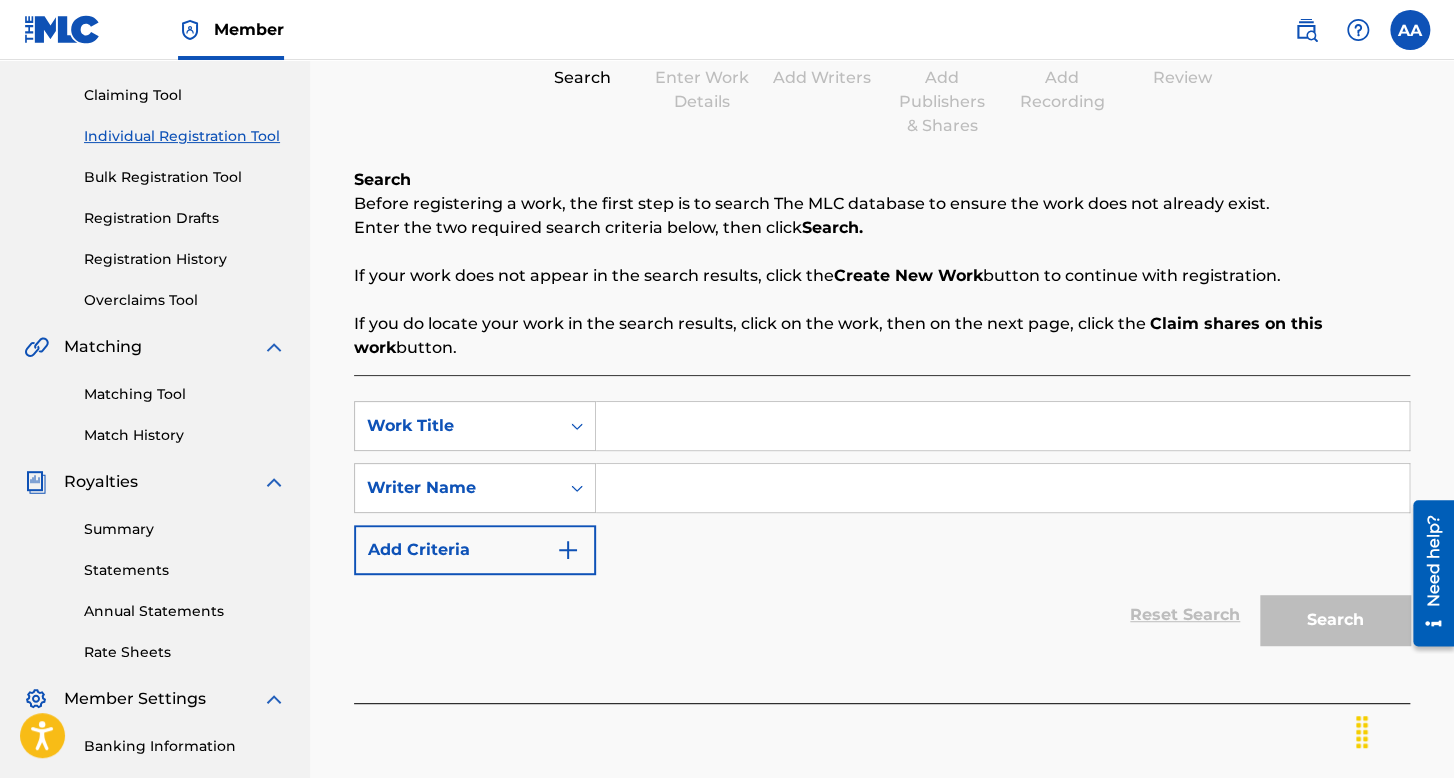 scroll, scrollTop: 200, scrollLeft: 0, axis: vertical 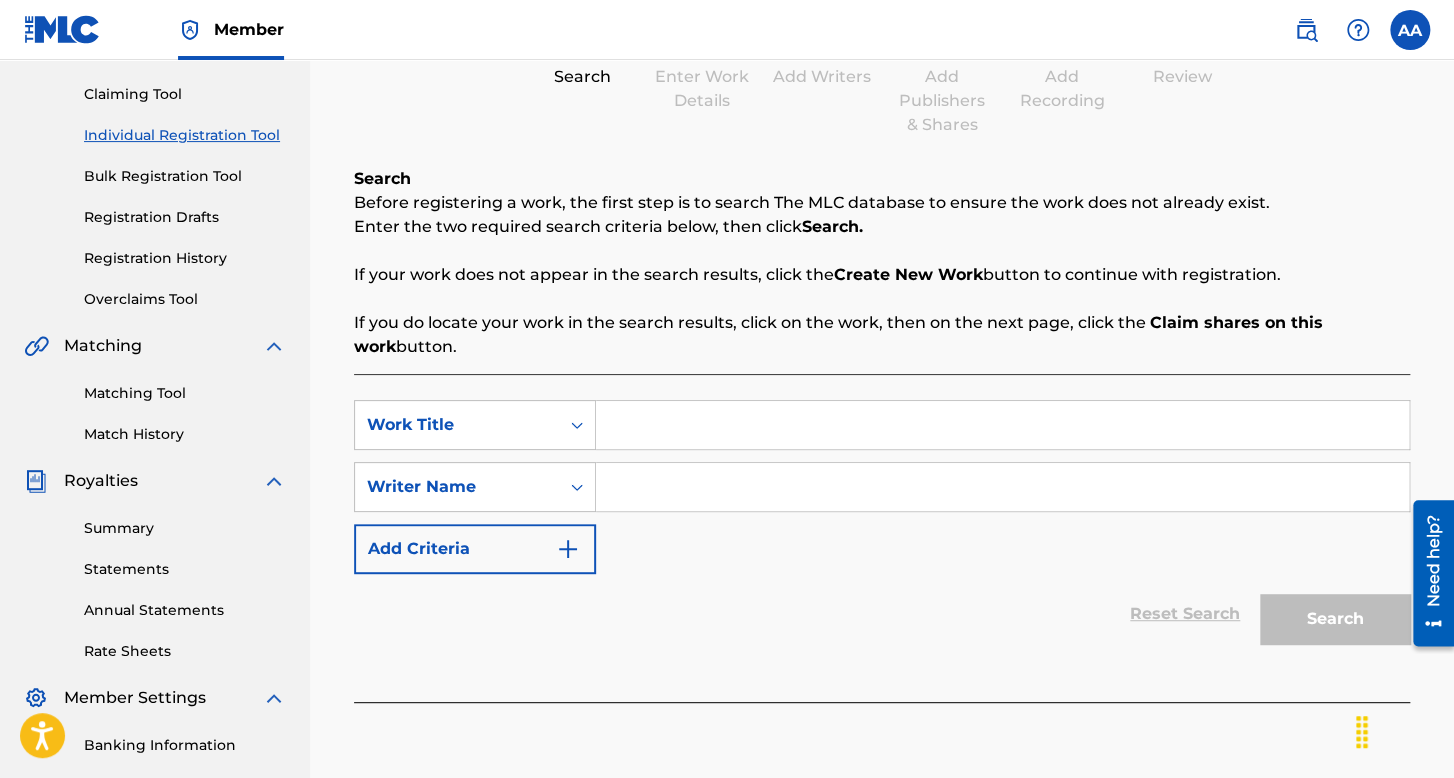 click at bounding box center (1002, 425) 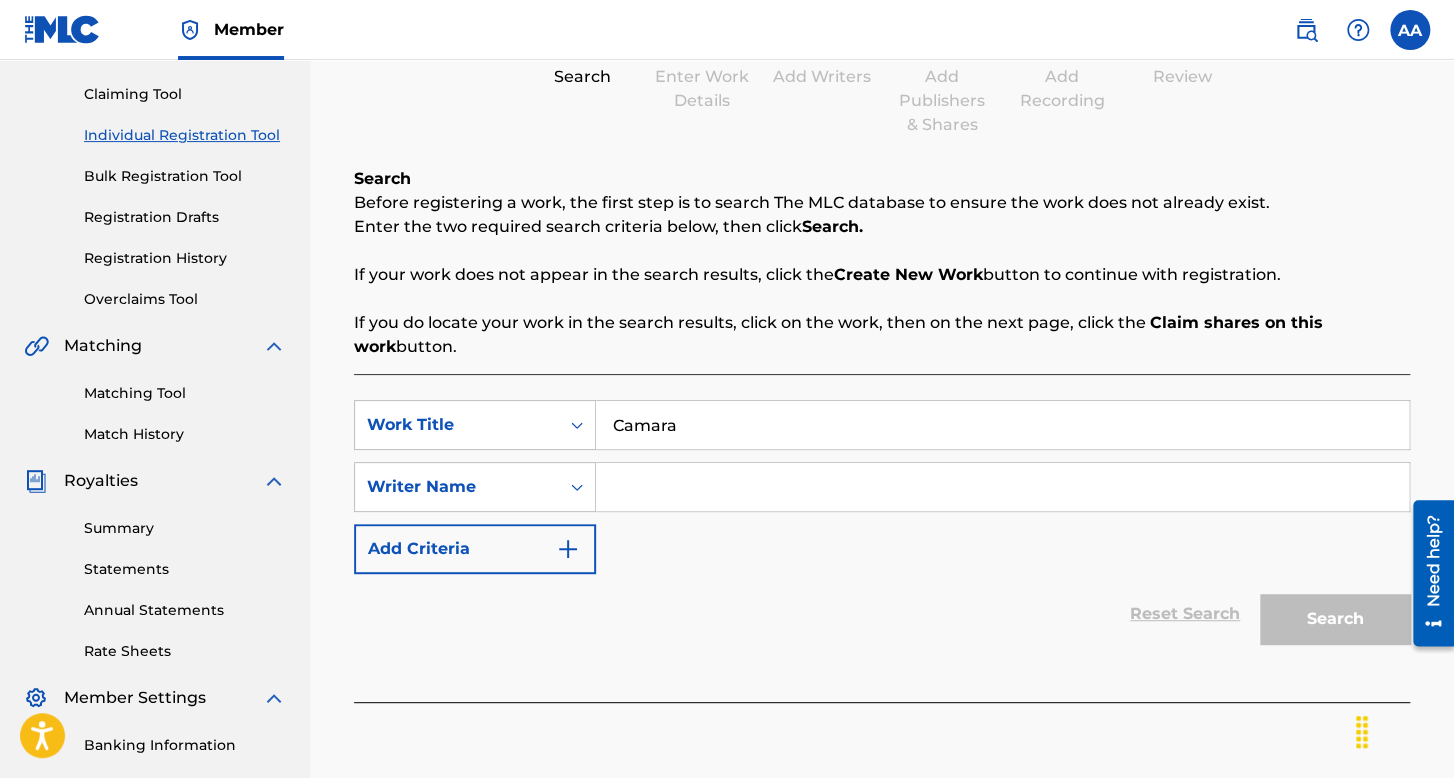 type on "Camara" 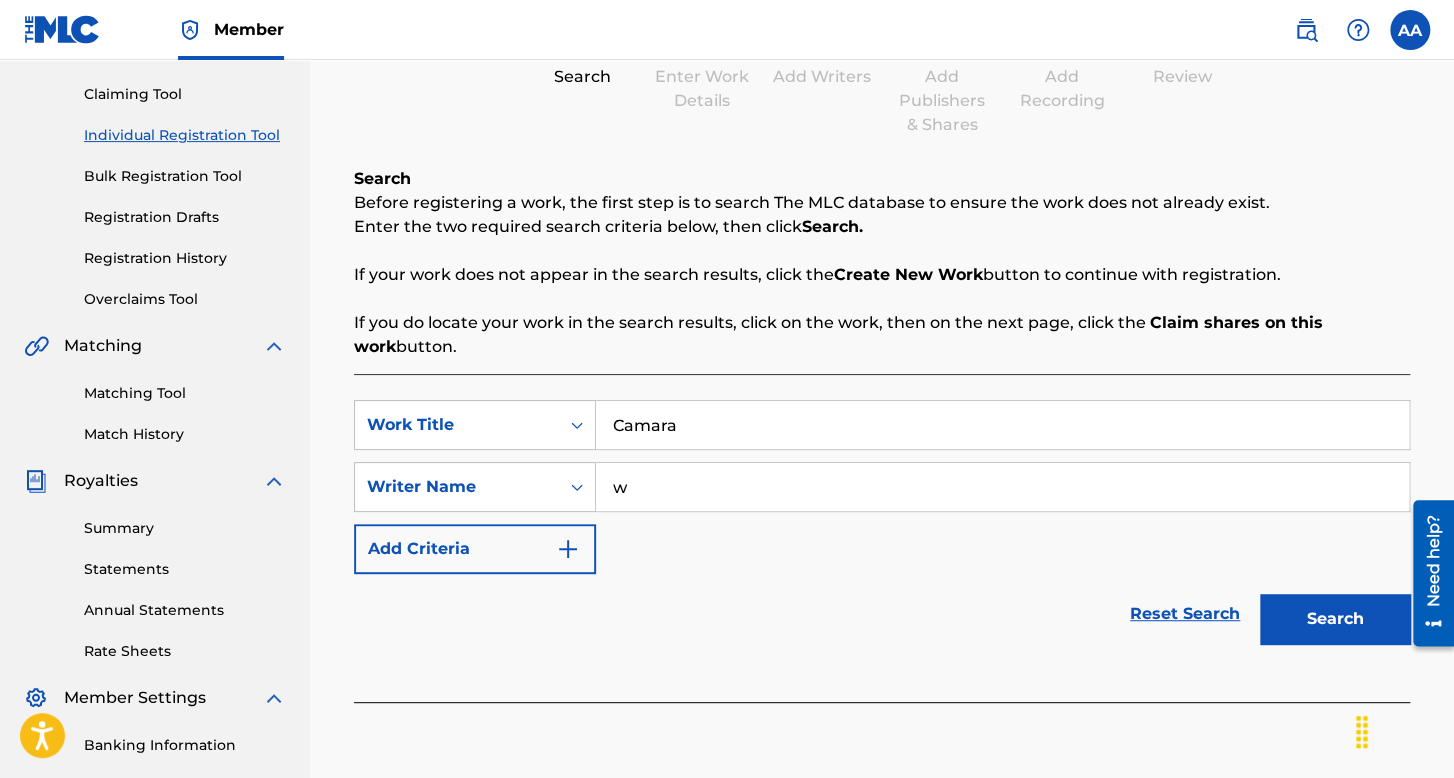type on "w" 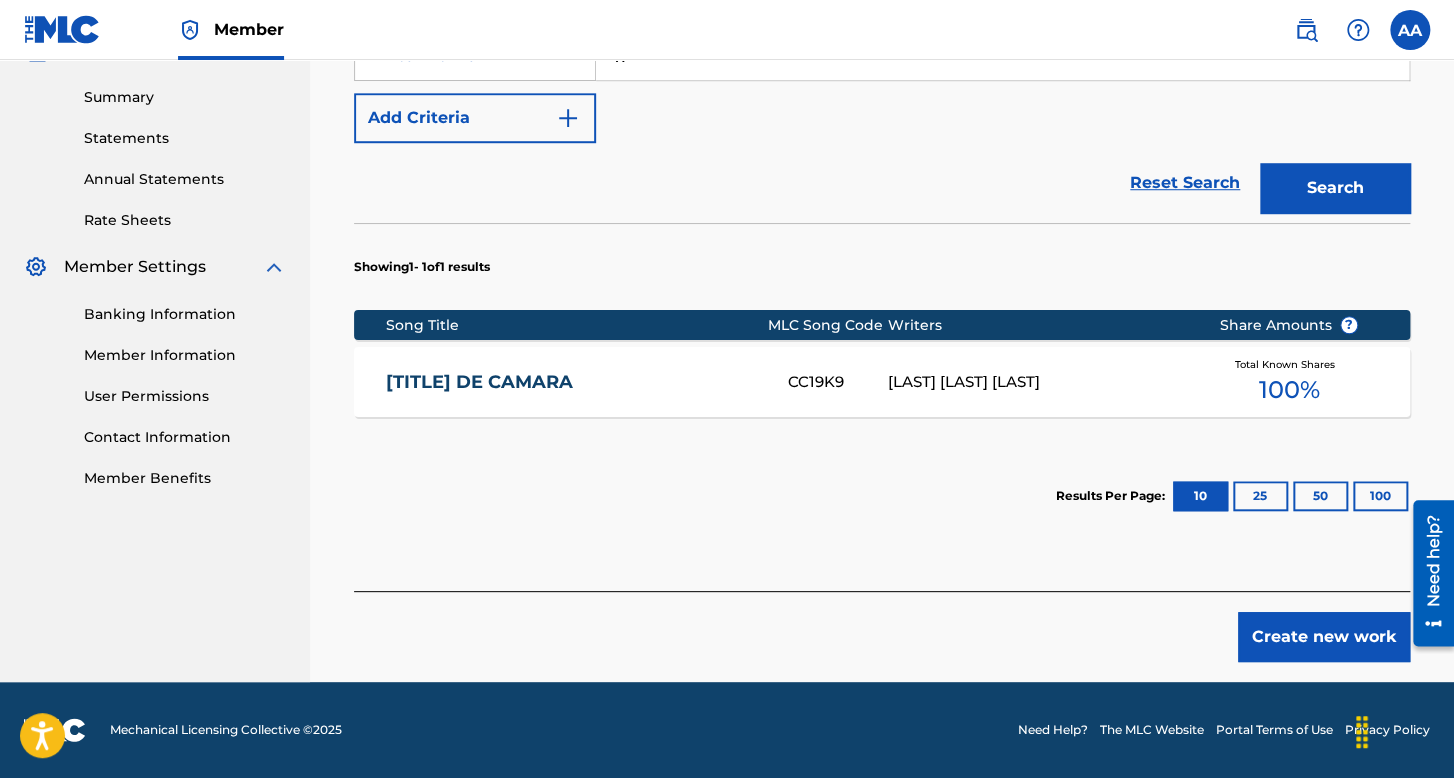 click on "Create new work" at bounding box center [1324, 637] 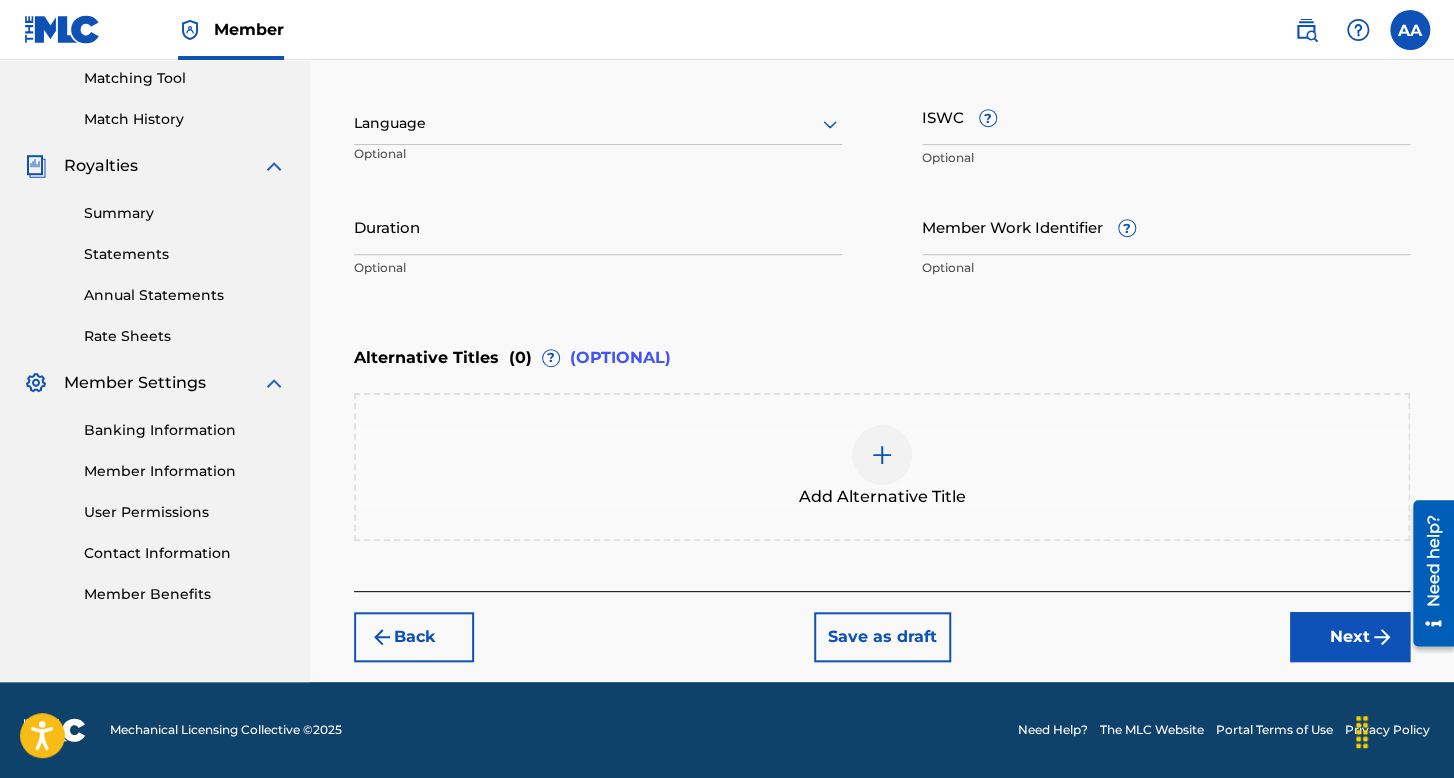 scroll, scrollTop: 513, scrollLeft: 0, axis: vertical 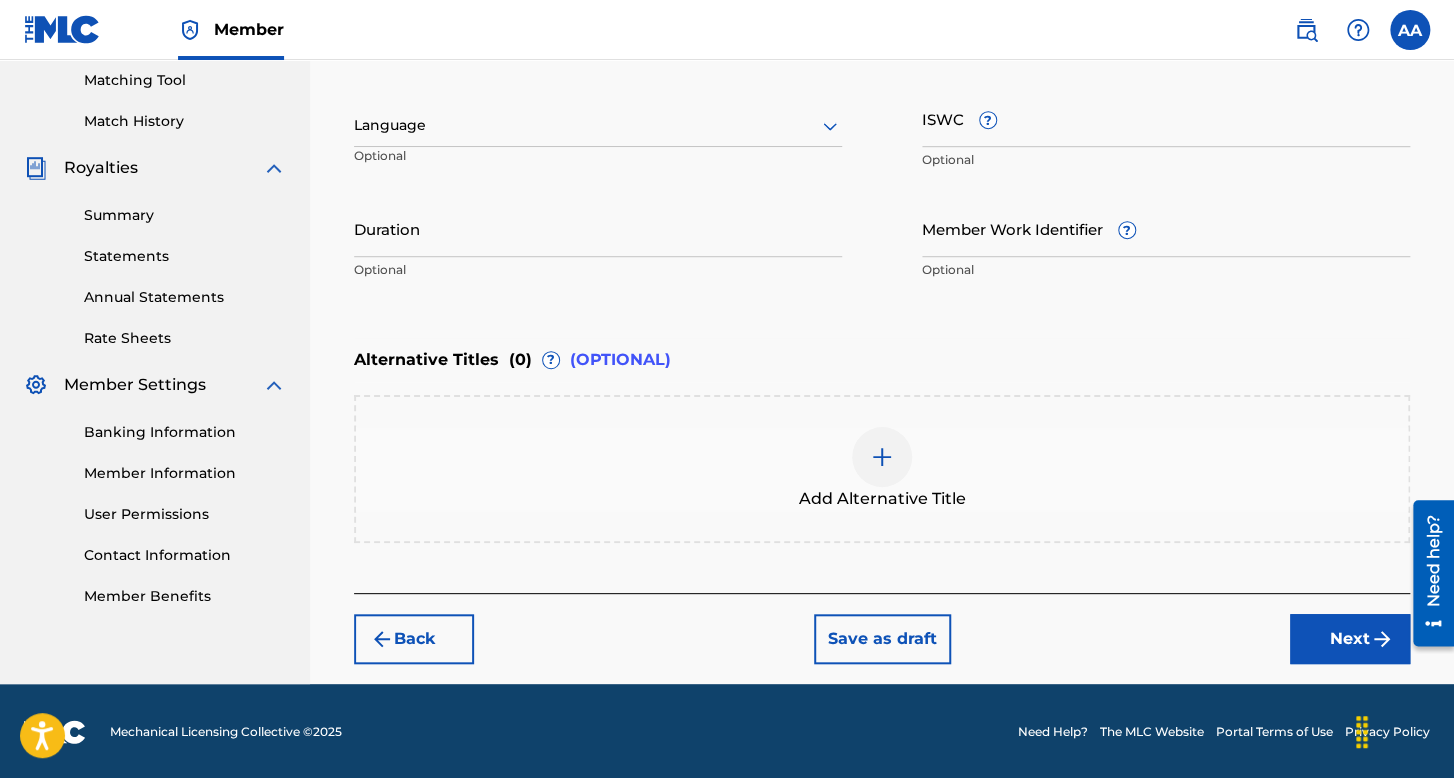 click at bounding box center [598, 125] 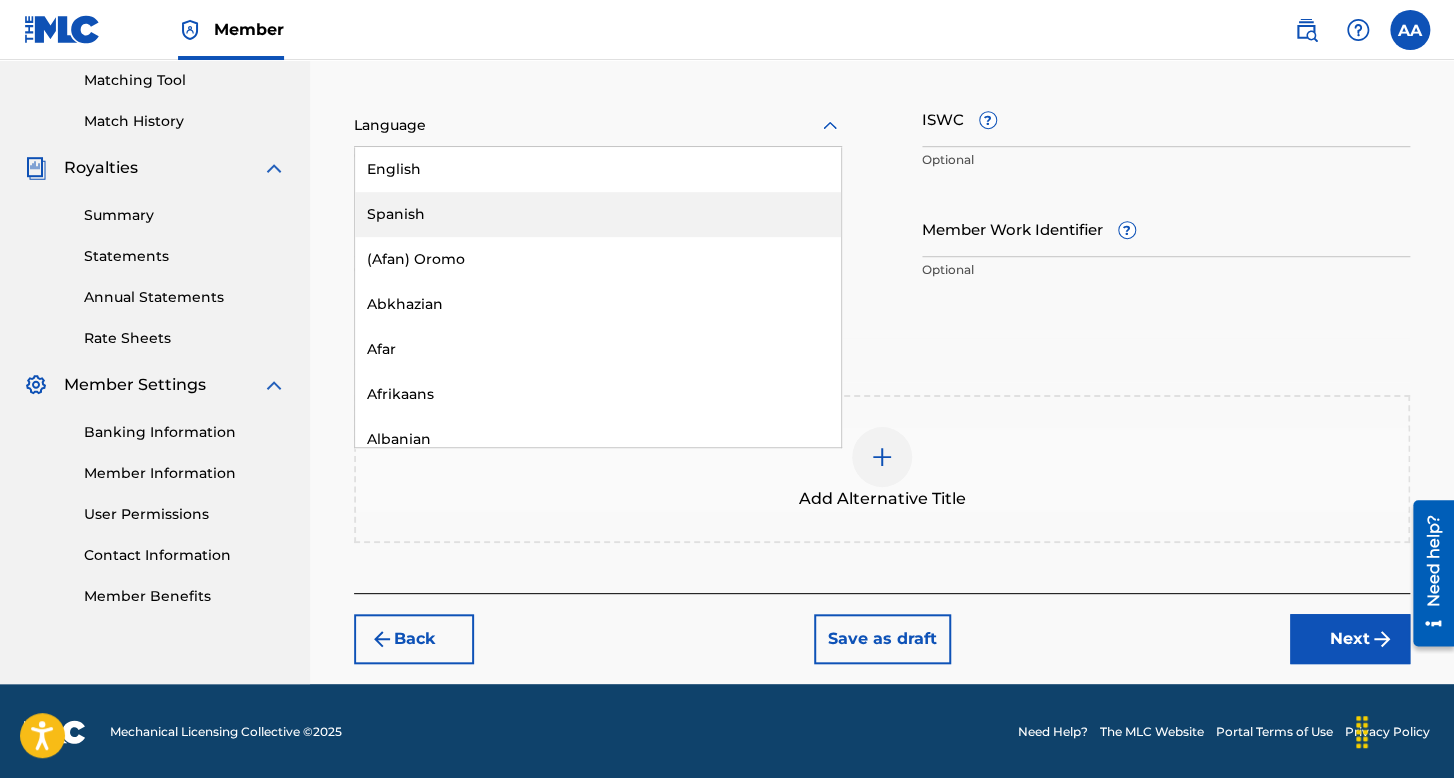 click on "Spanish" at bounding box center [598, 214] 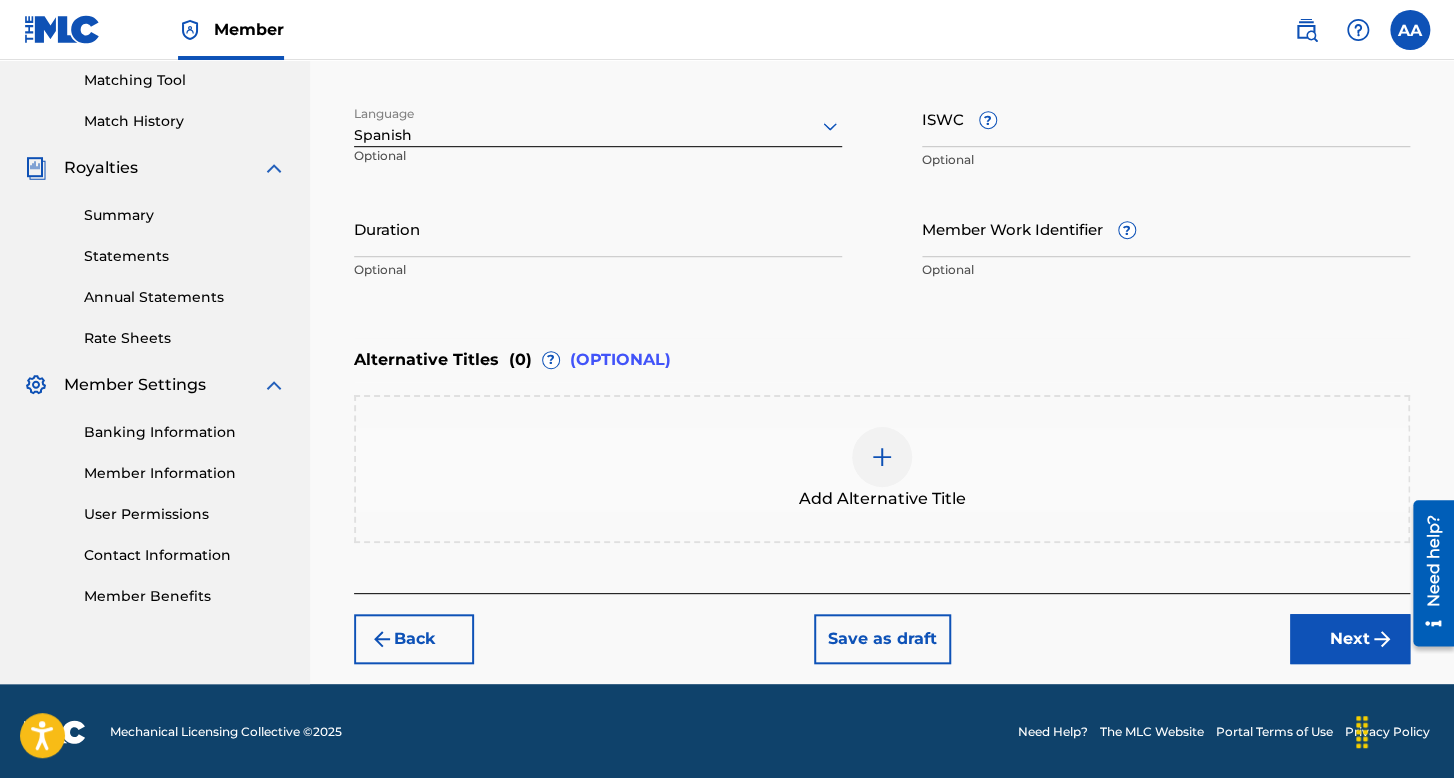 click on "Duration" at bounding box center (598, 228) 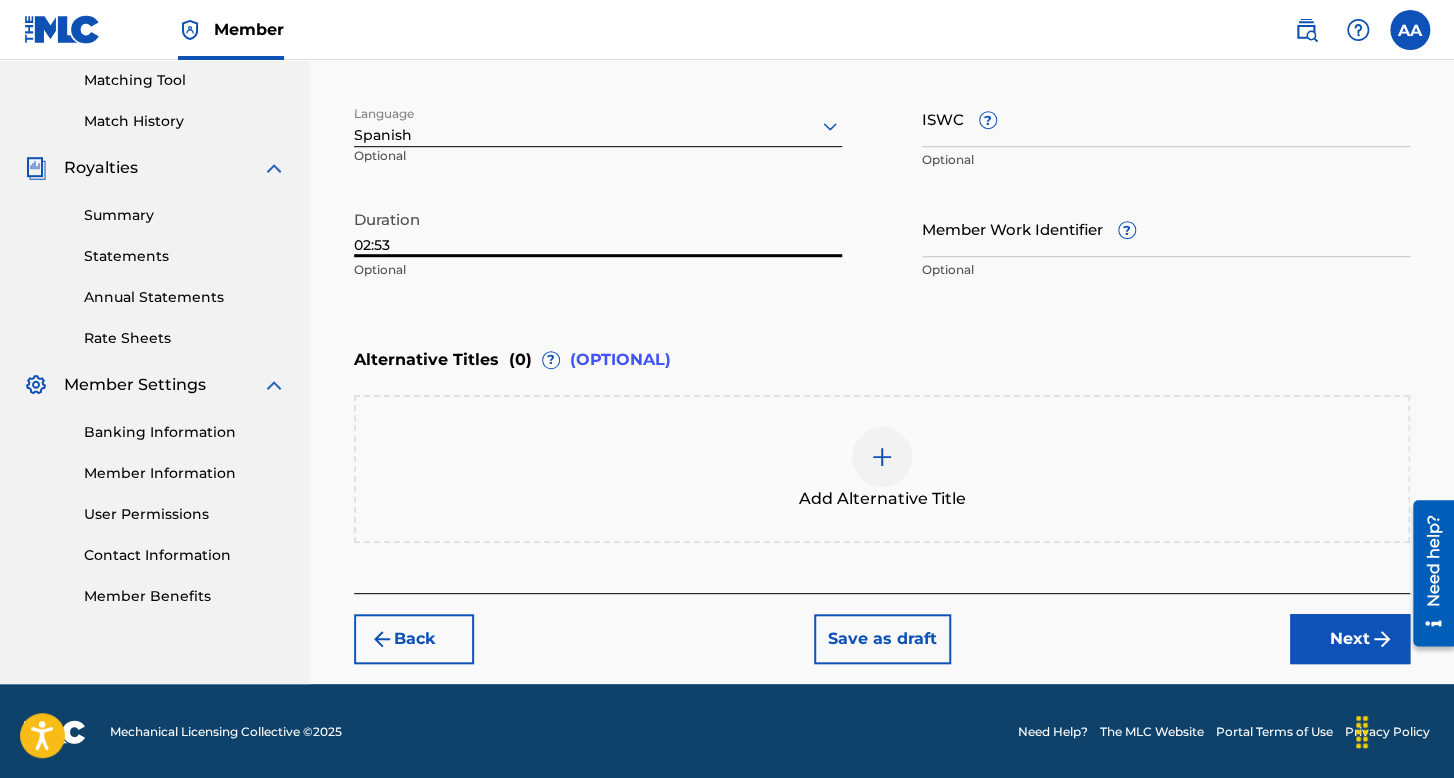 type on "02:53" 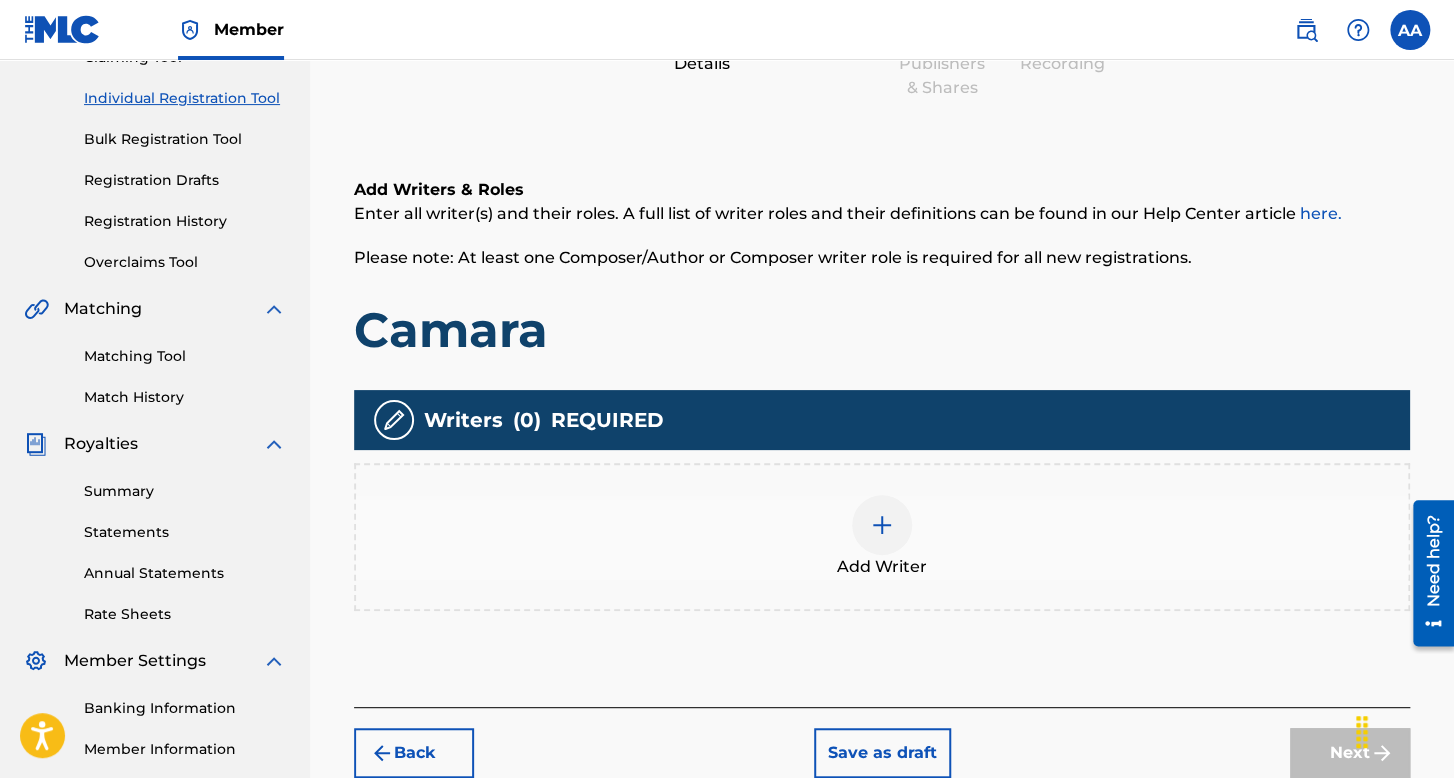 scroll, scrollTop: 290, scrollLeft: 0, axis: vertical 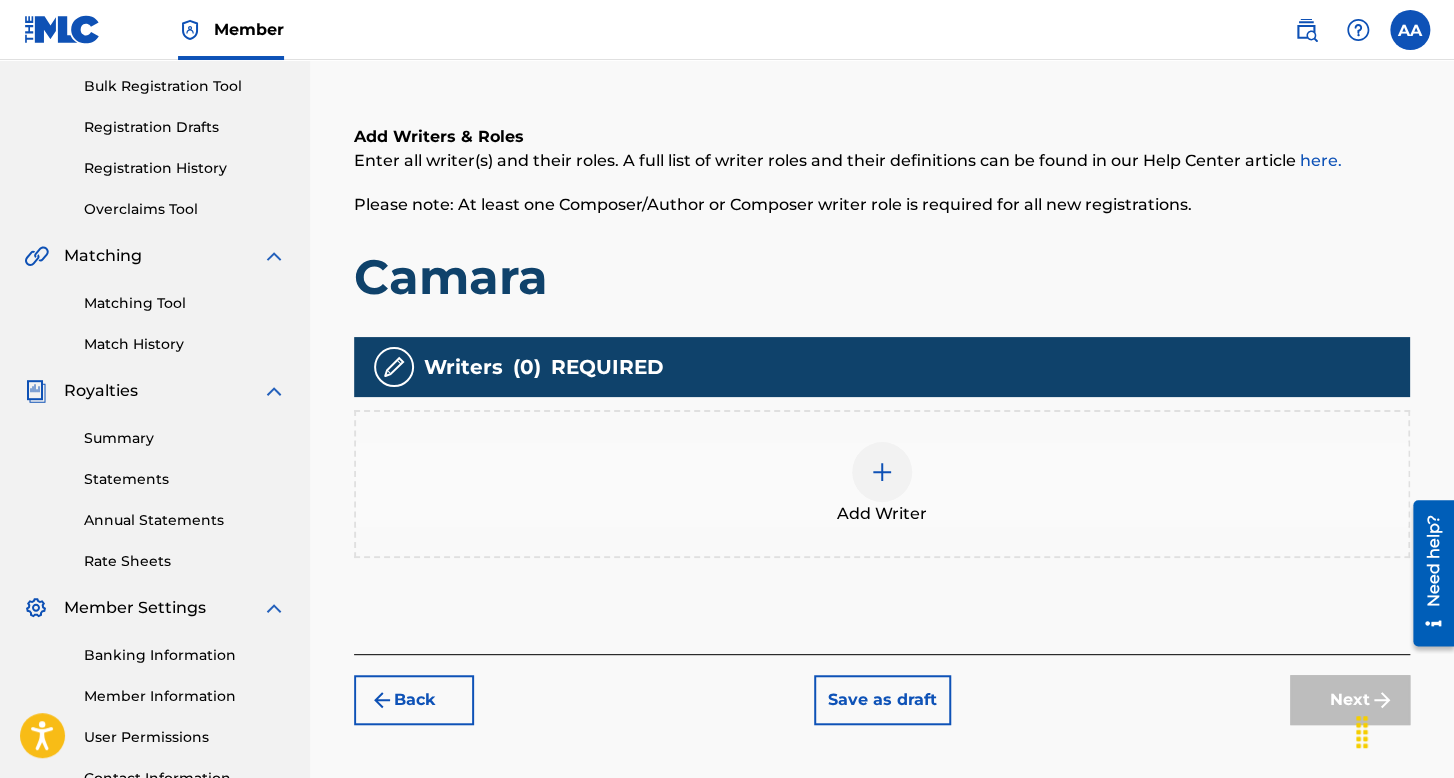 click on "Add Writer" at bounding box center (882, 484) 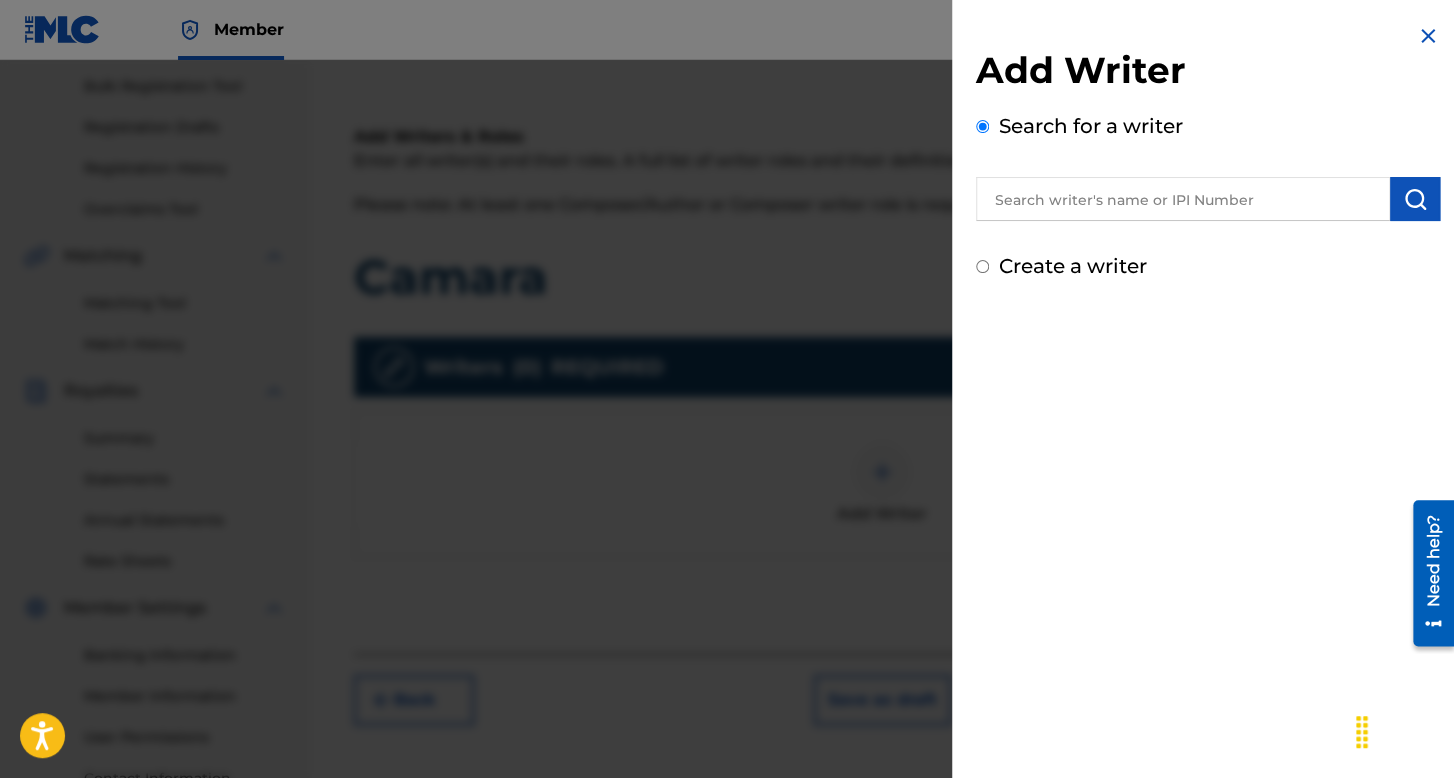 click on "Create a writer" at bounding box center (982, 266) 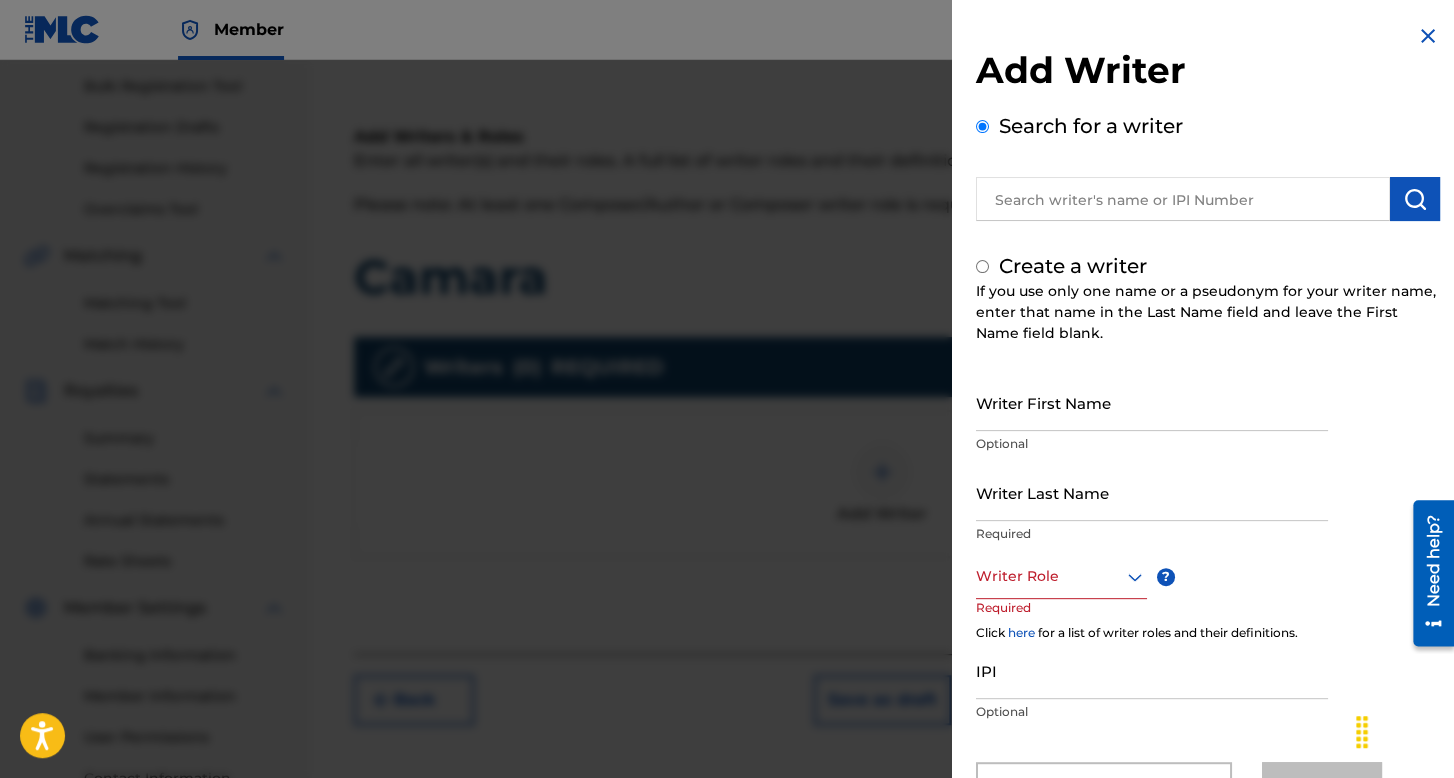 radio on "false" 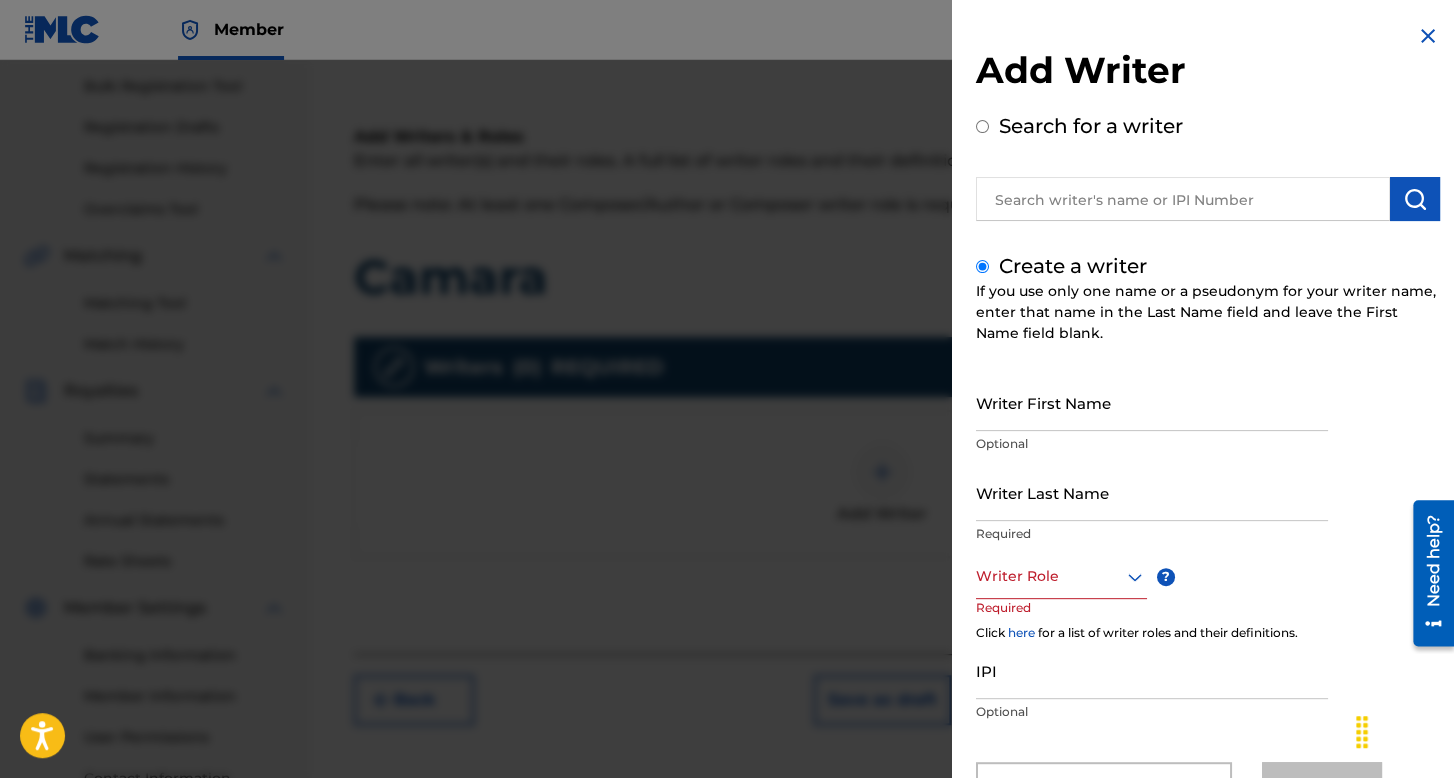 click on "Writer First Name   Optional" at bounding box center [1152, 419] 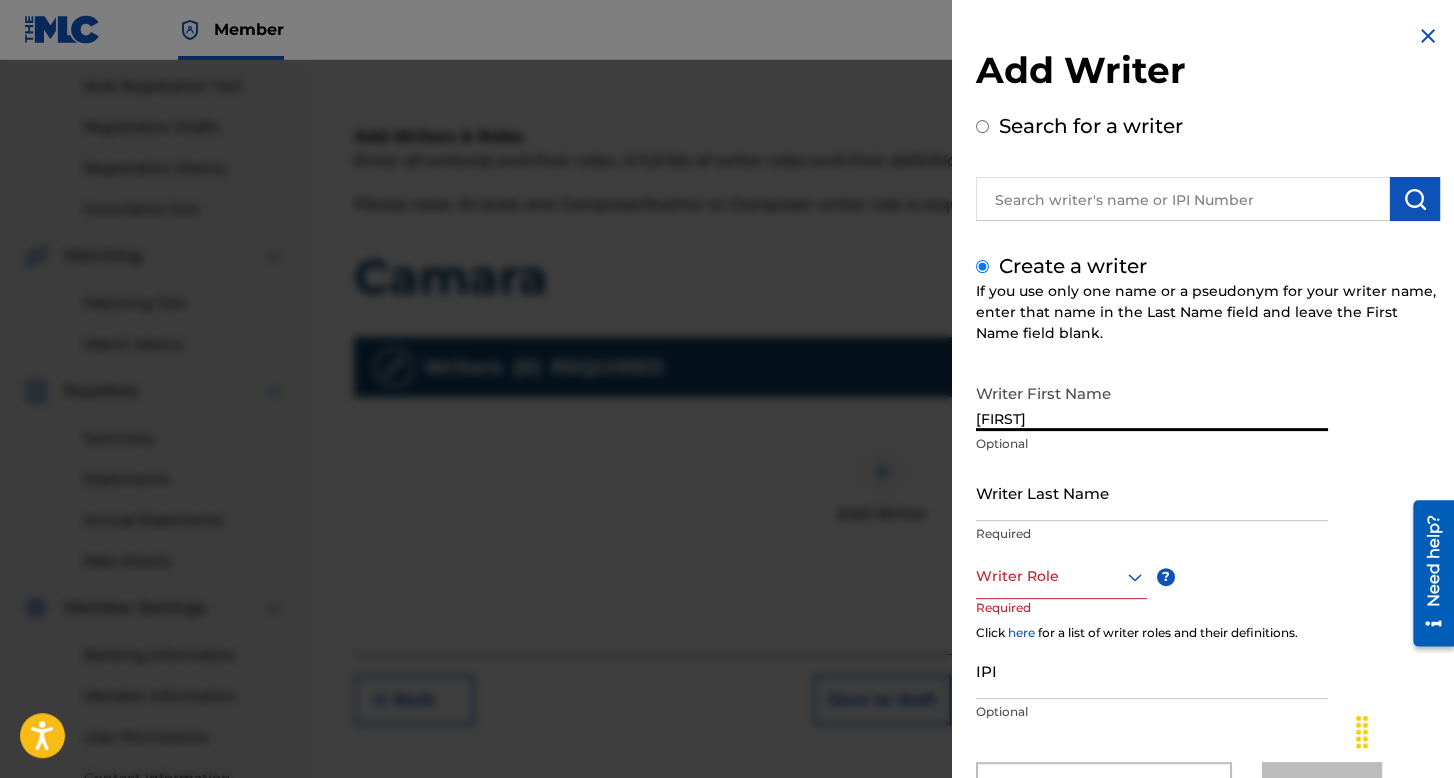 type on "[FIRST]" 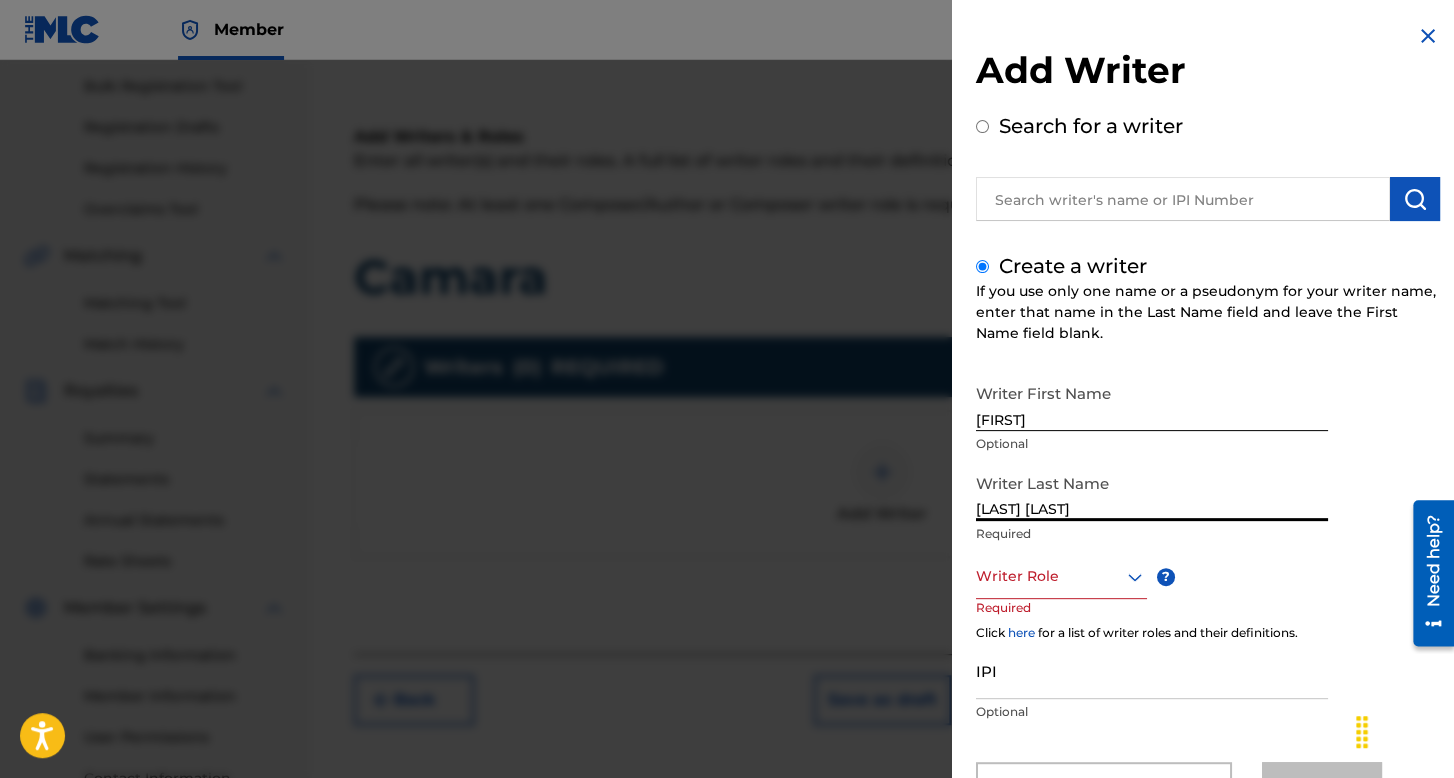 type on "[LAST] [LAST]" 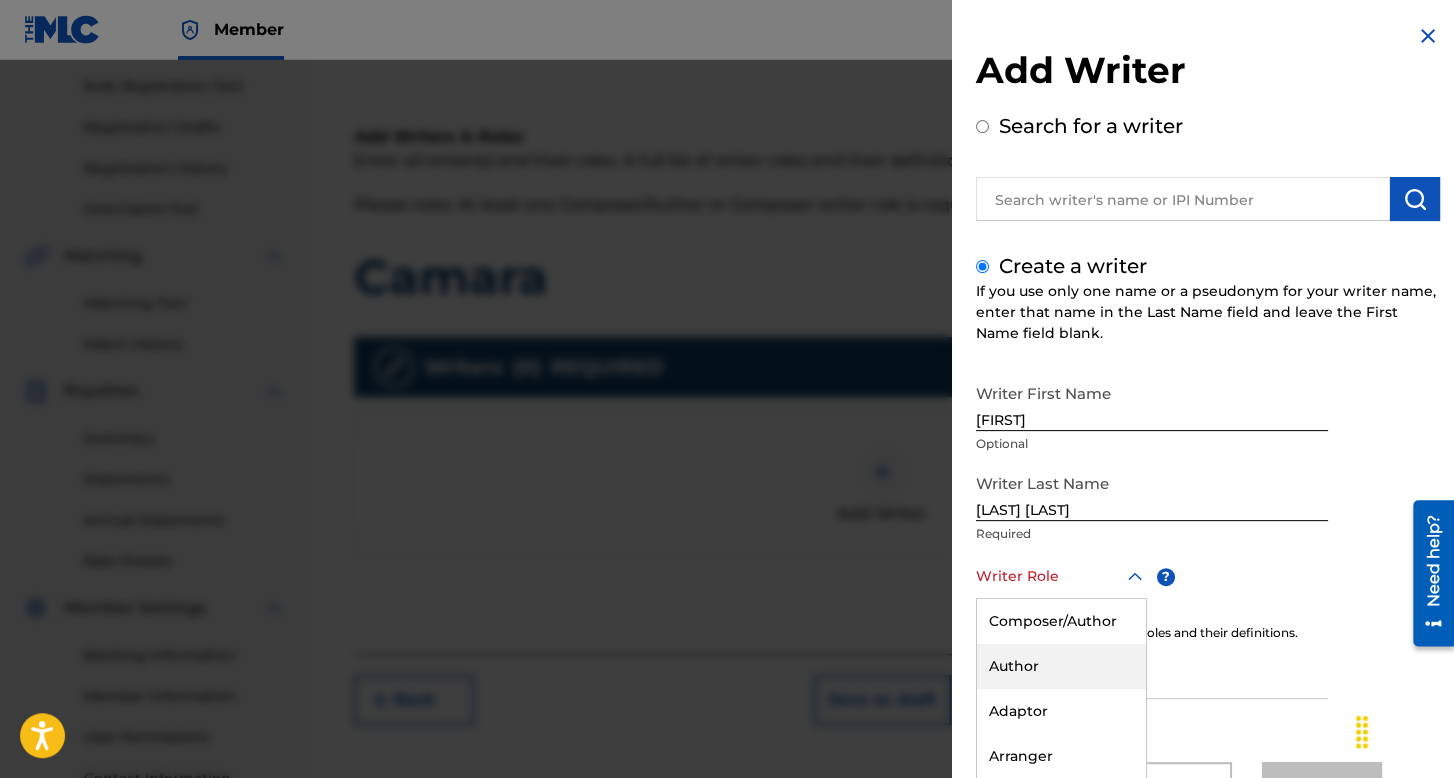 scroll, scrollTop: 88, scrollLeft: 0, axis: vertical 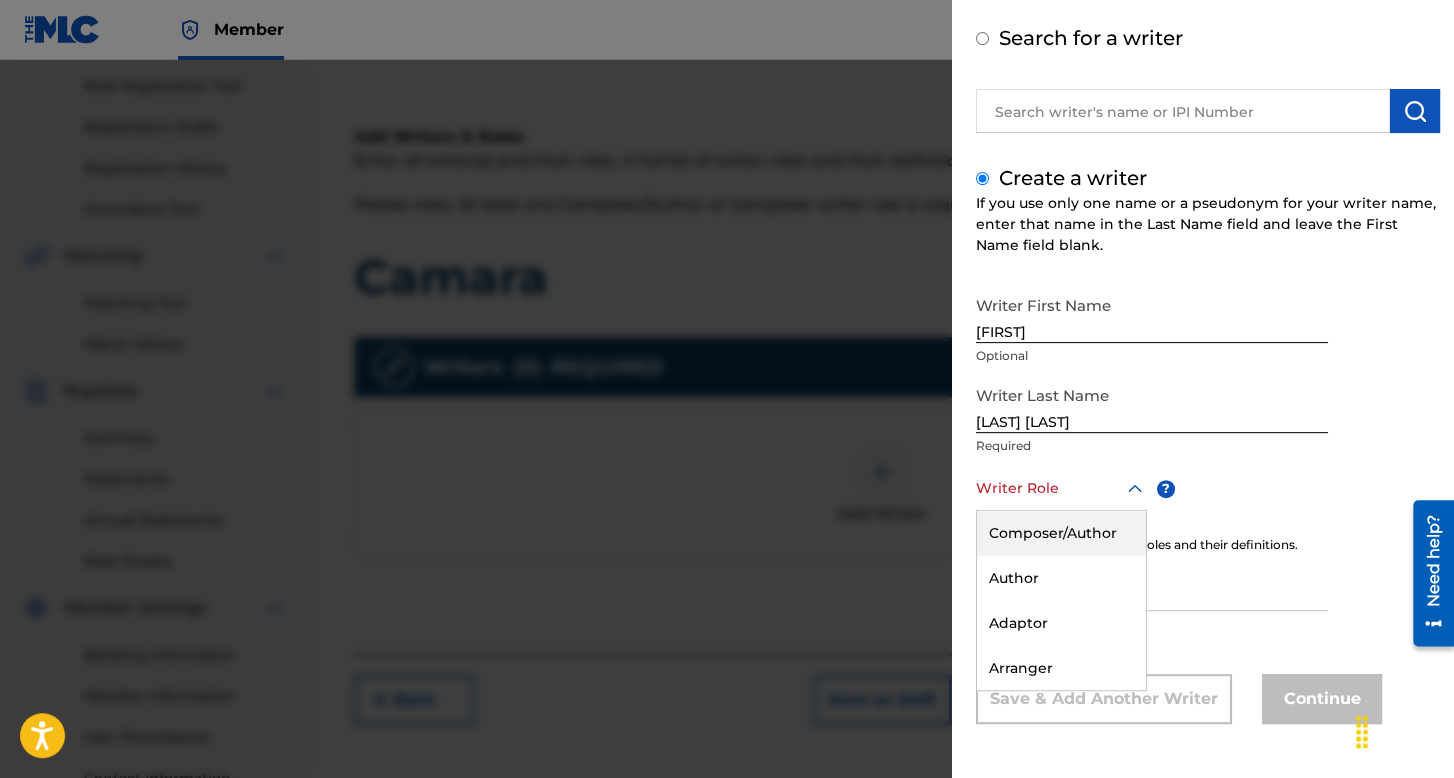 click on "Composer/Author" at bounding box center [1061, 533] 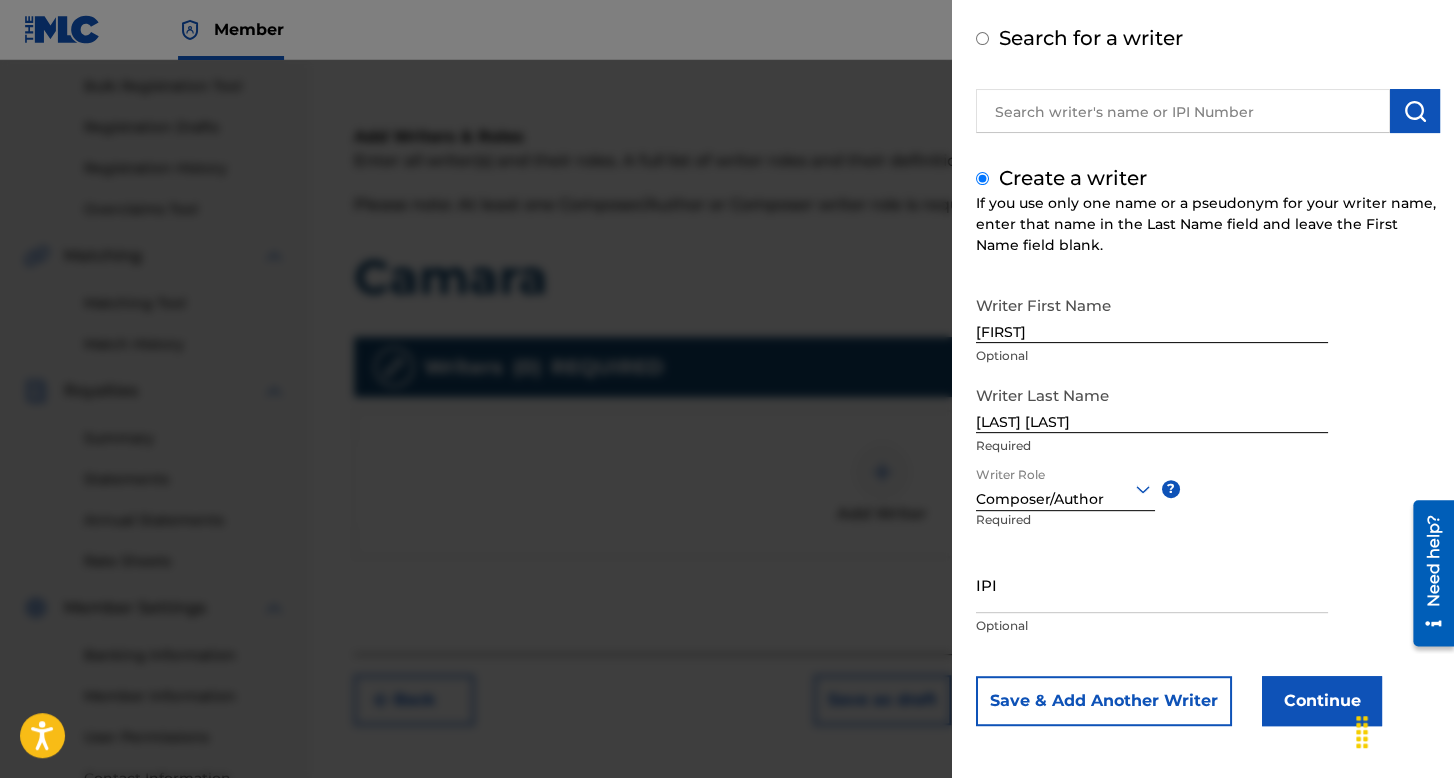 click on "Continue" at bounding box center [1322, 701] 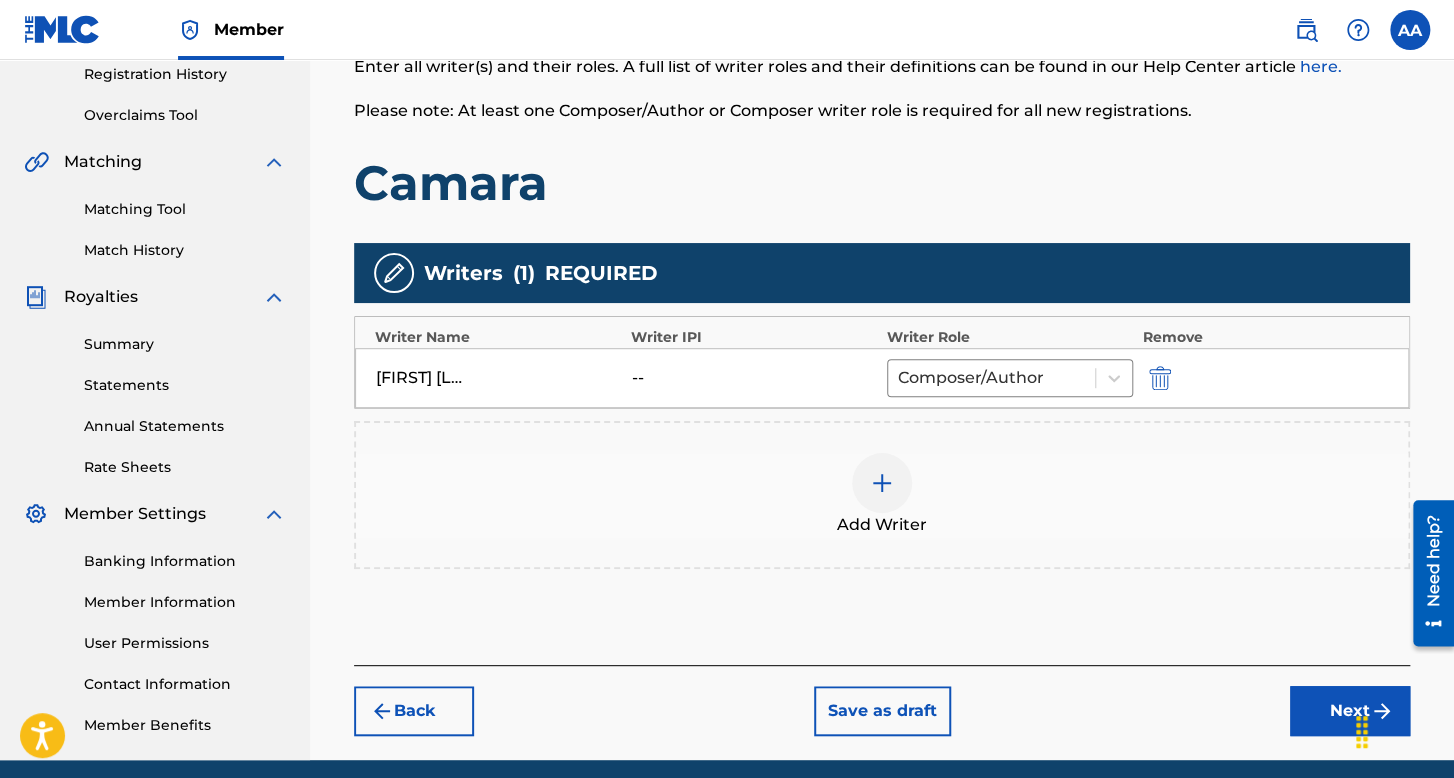 scroll, scrollTop: 462, scrollLeft: 0, axis: vertical 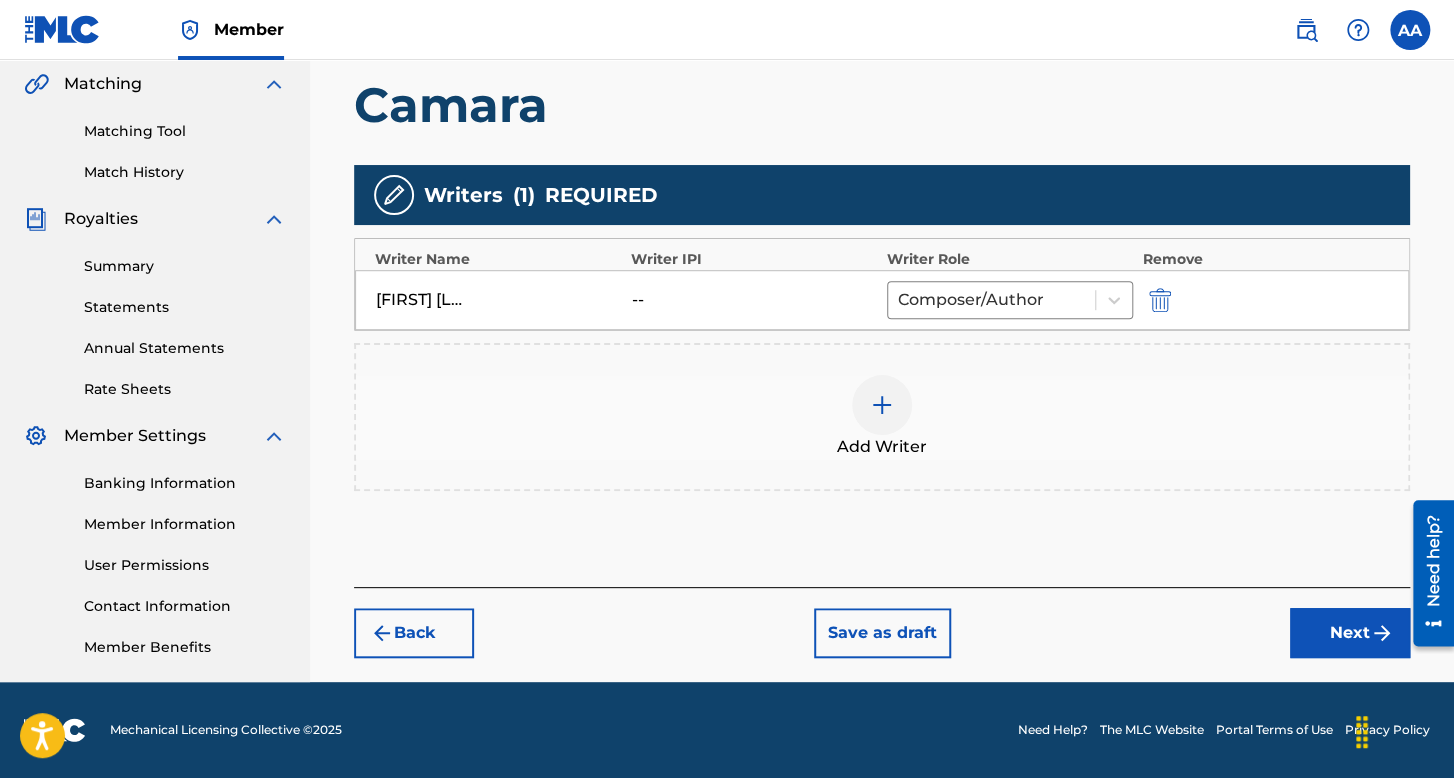 click on "Next" at bounding box center (1350, 633) 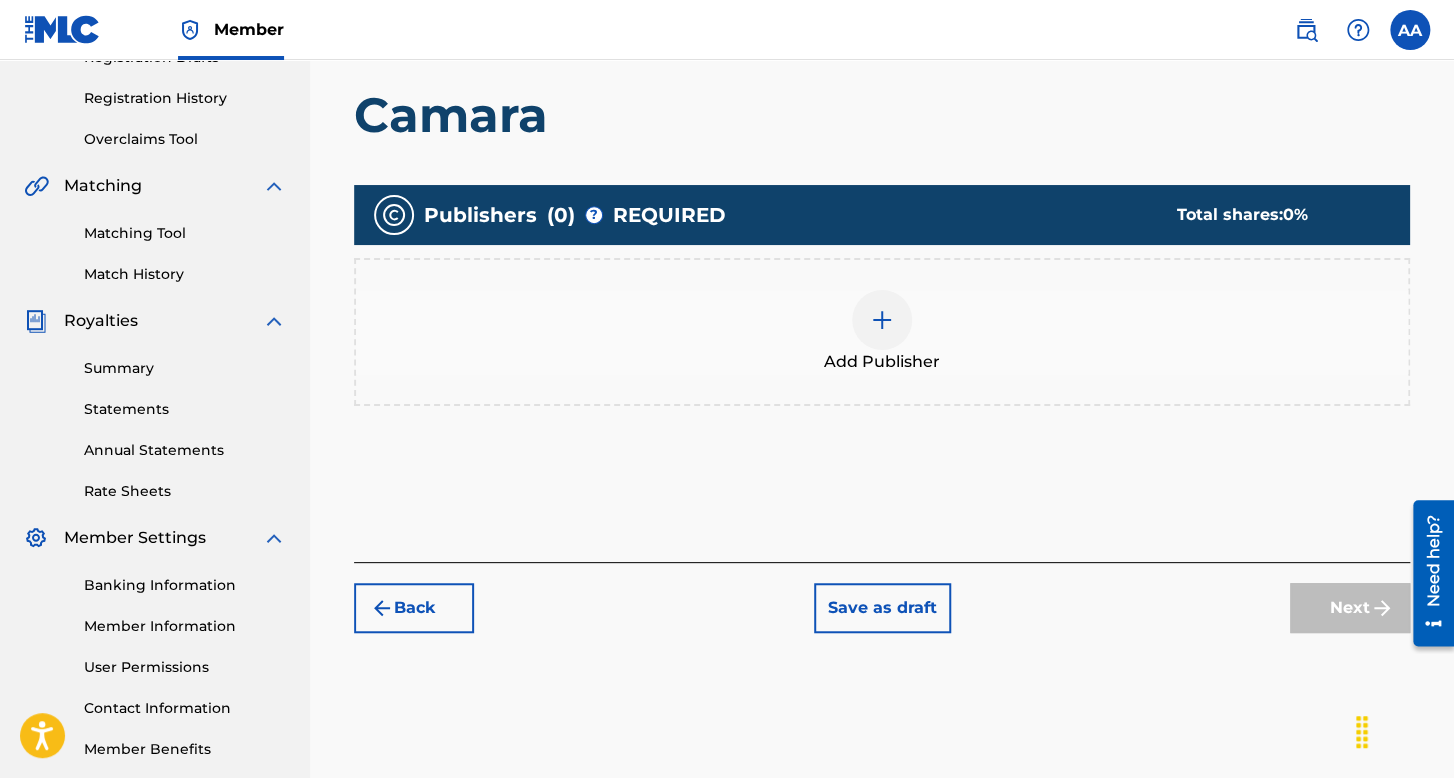 scroll, scrollTop: 390, scrollLeft: 0, axis: vertical 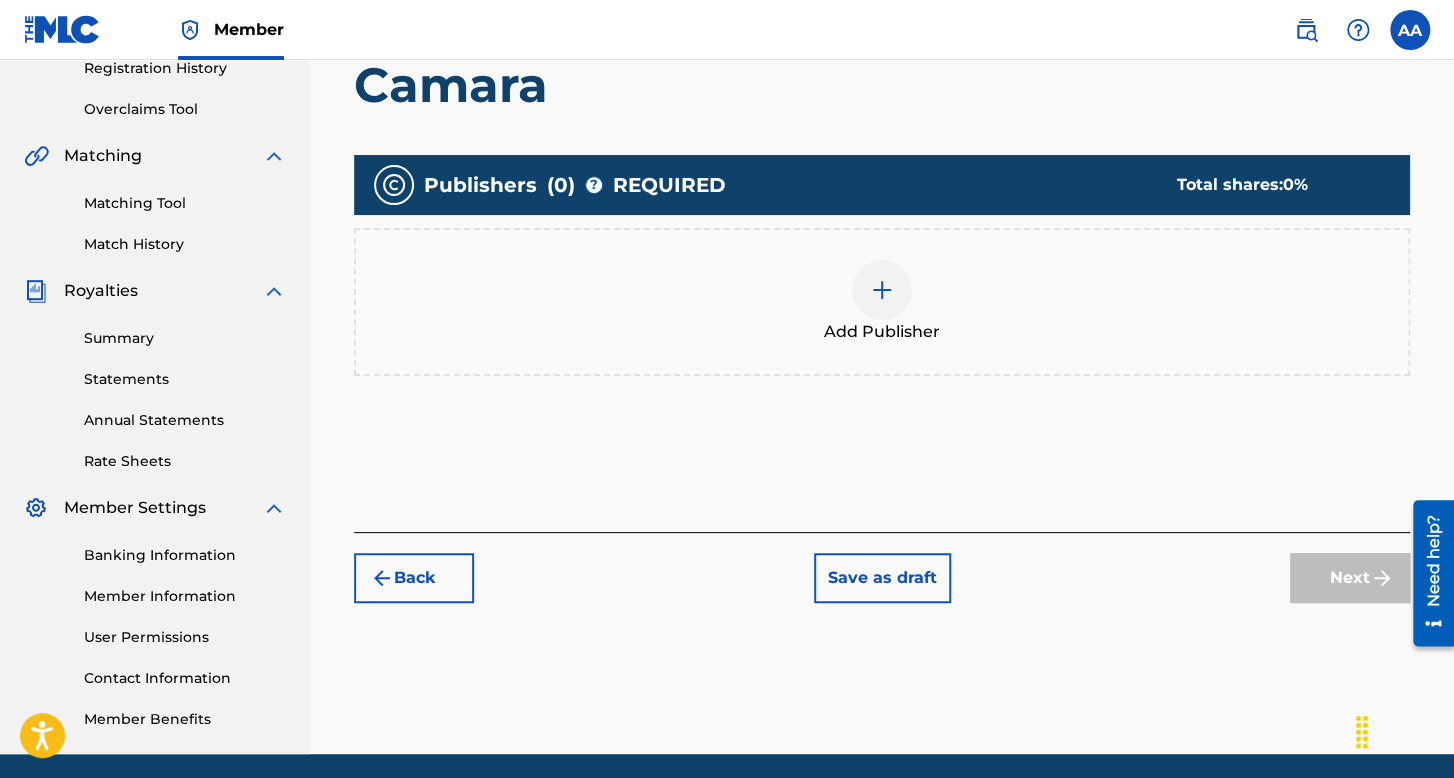 click on "Add Publisher" at bounding box center (882, 332) 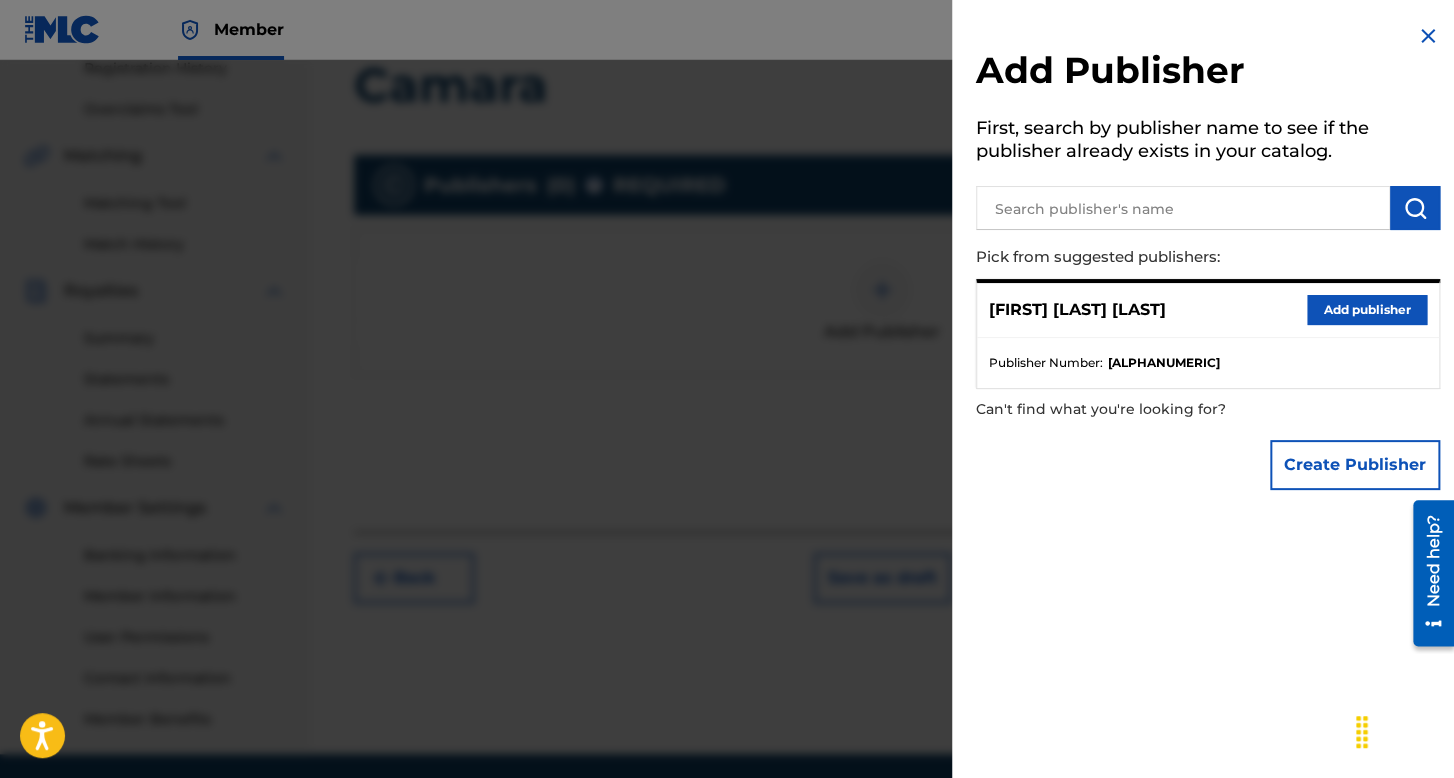 click on "Add publisher" at bounding box center [1367, 310] 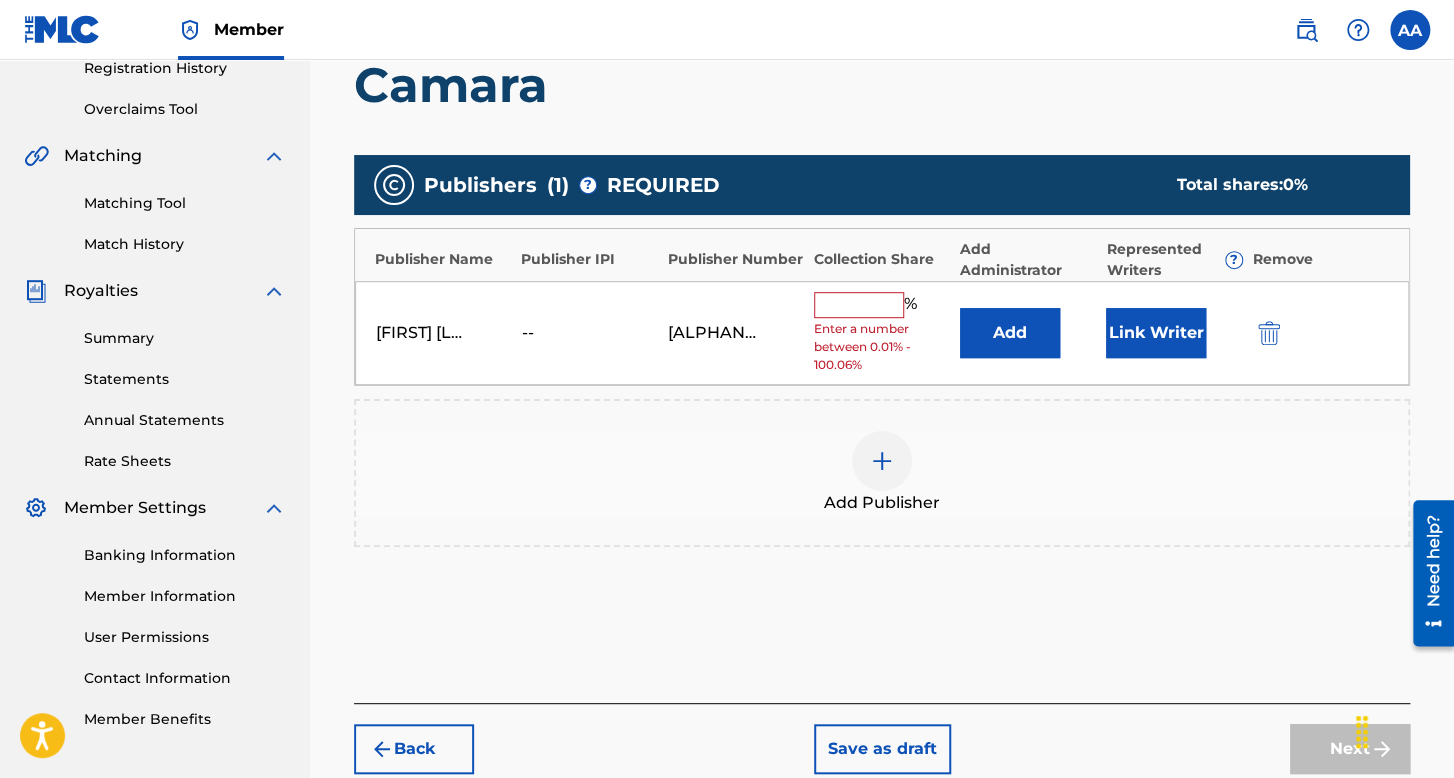 click on "[FIRST] [LAST] -- [ALPHANUMERIC] % Enter a number between 0.01% - 100.06% Add Link Writer" at bounding box center [882, 333] 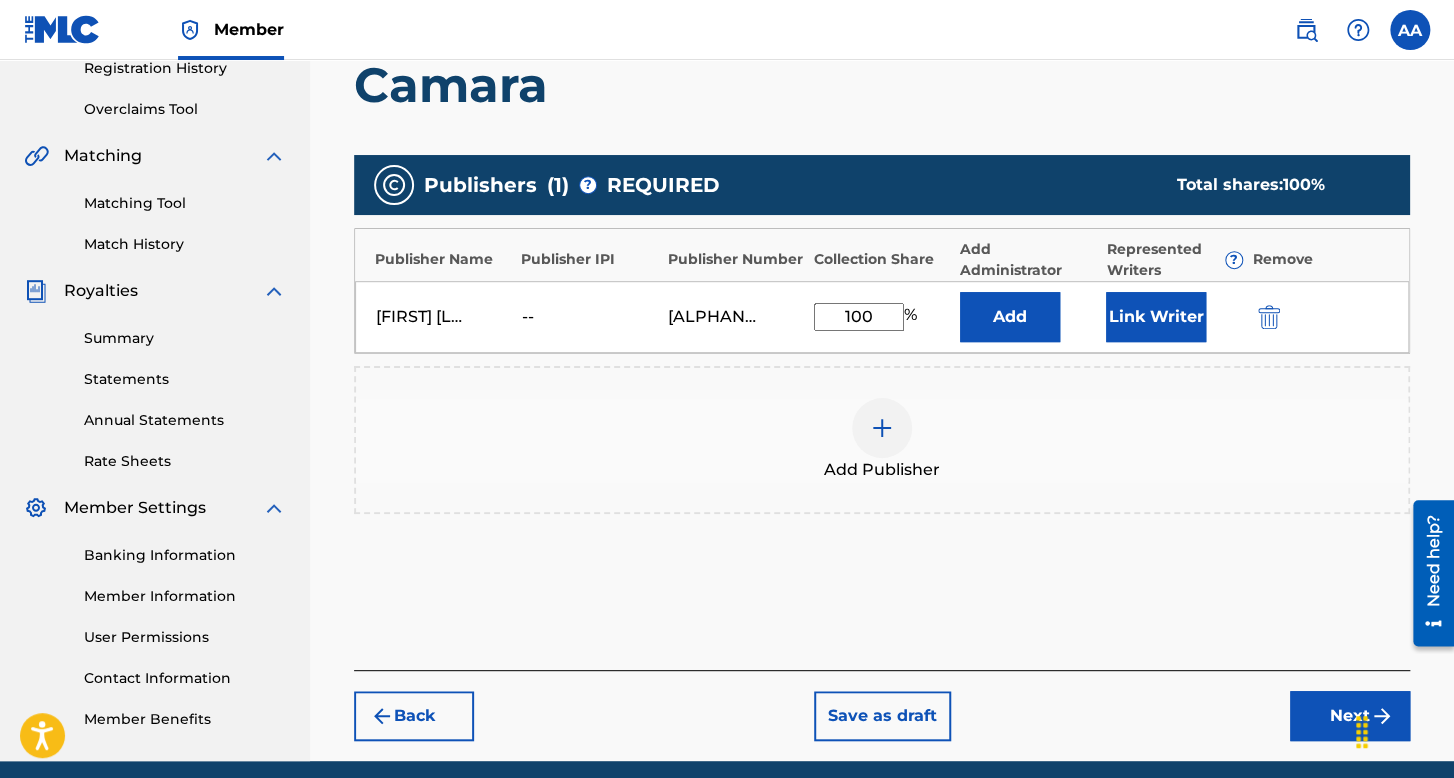 click on "Link Writer" at bounding box center [1156, 317] 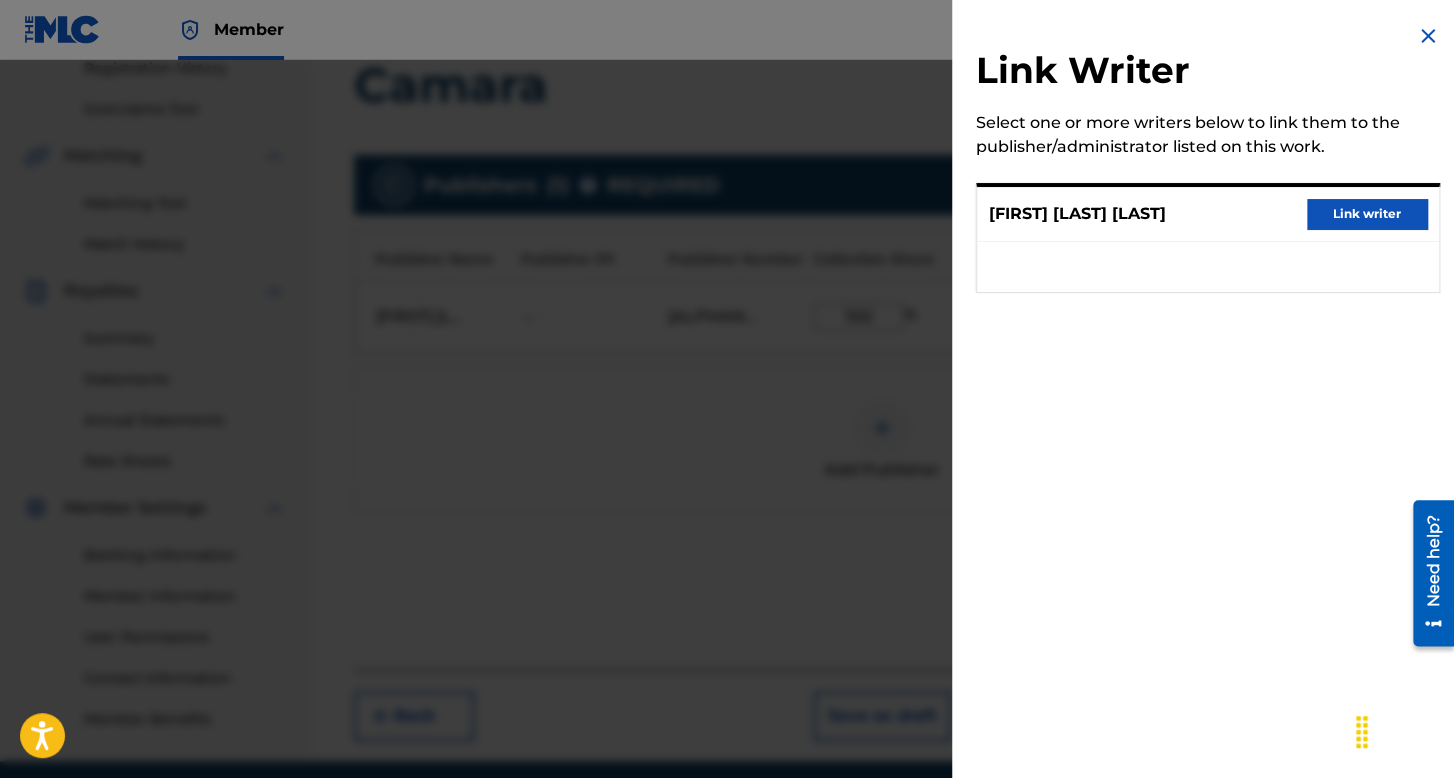 click on "Link writer" at bounding box center [1367, 214] 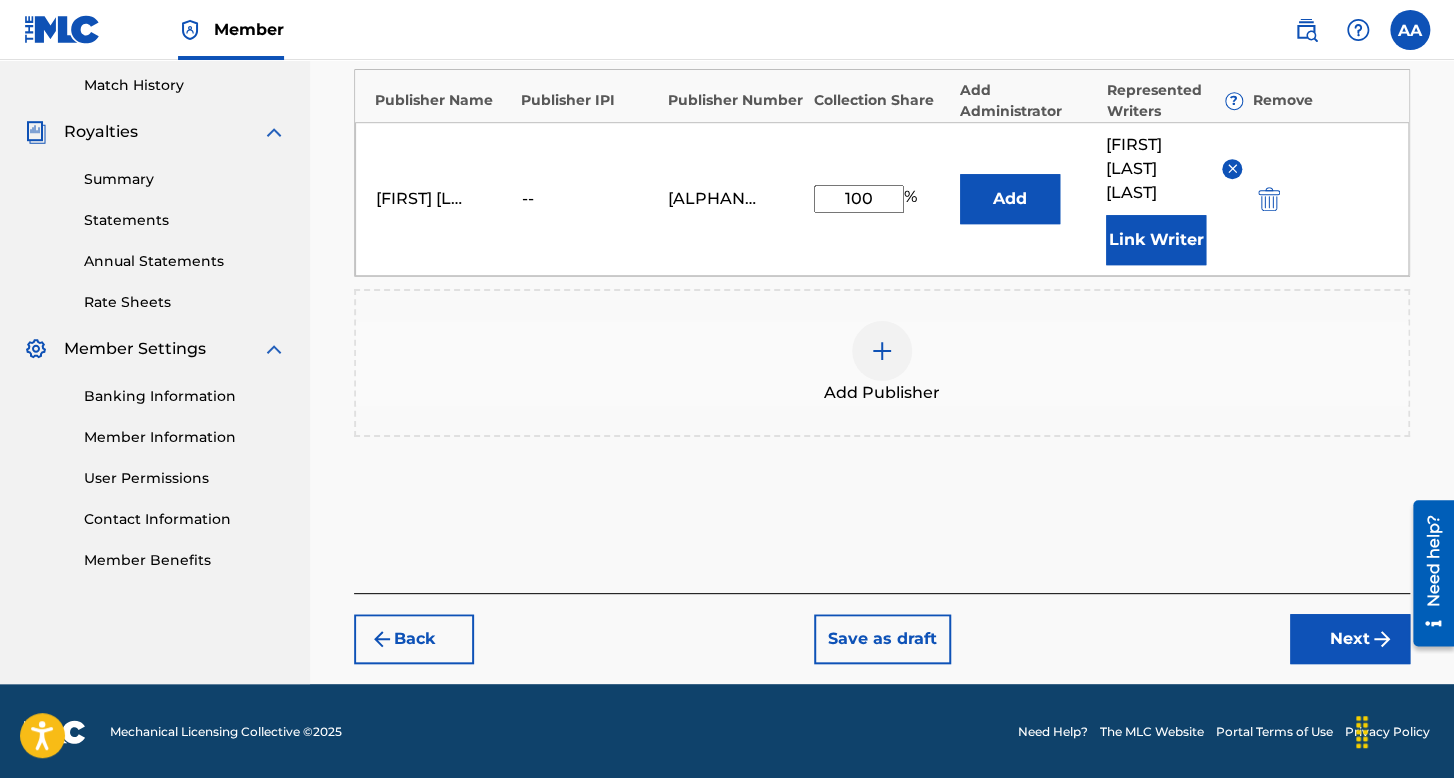 drag, startPoint x: 1300, startPoint y: 585, endPoint x: 1300, endPoint y: 614, distance: 29 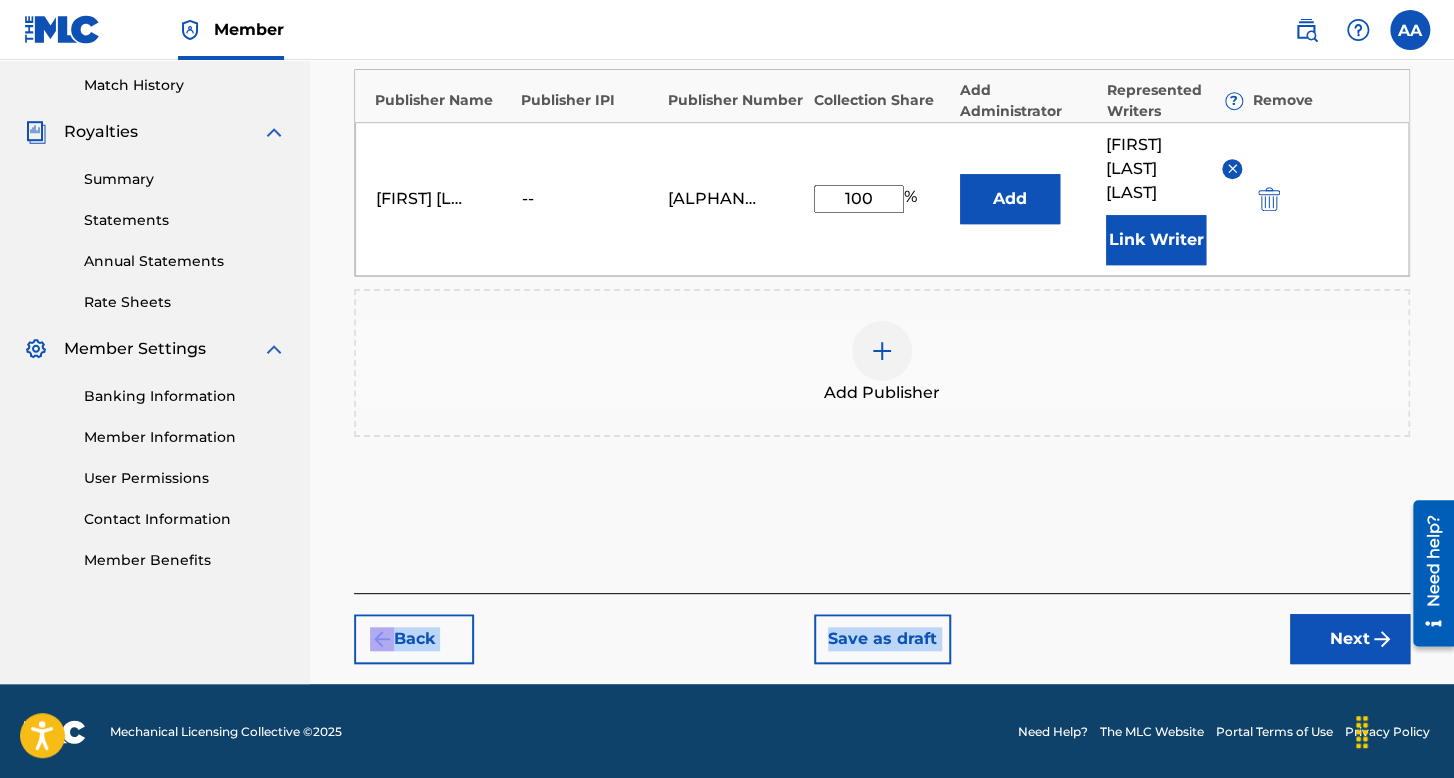 click on "Next" at bounding box center (1350, 639) 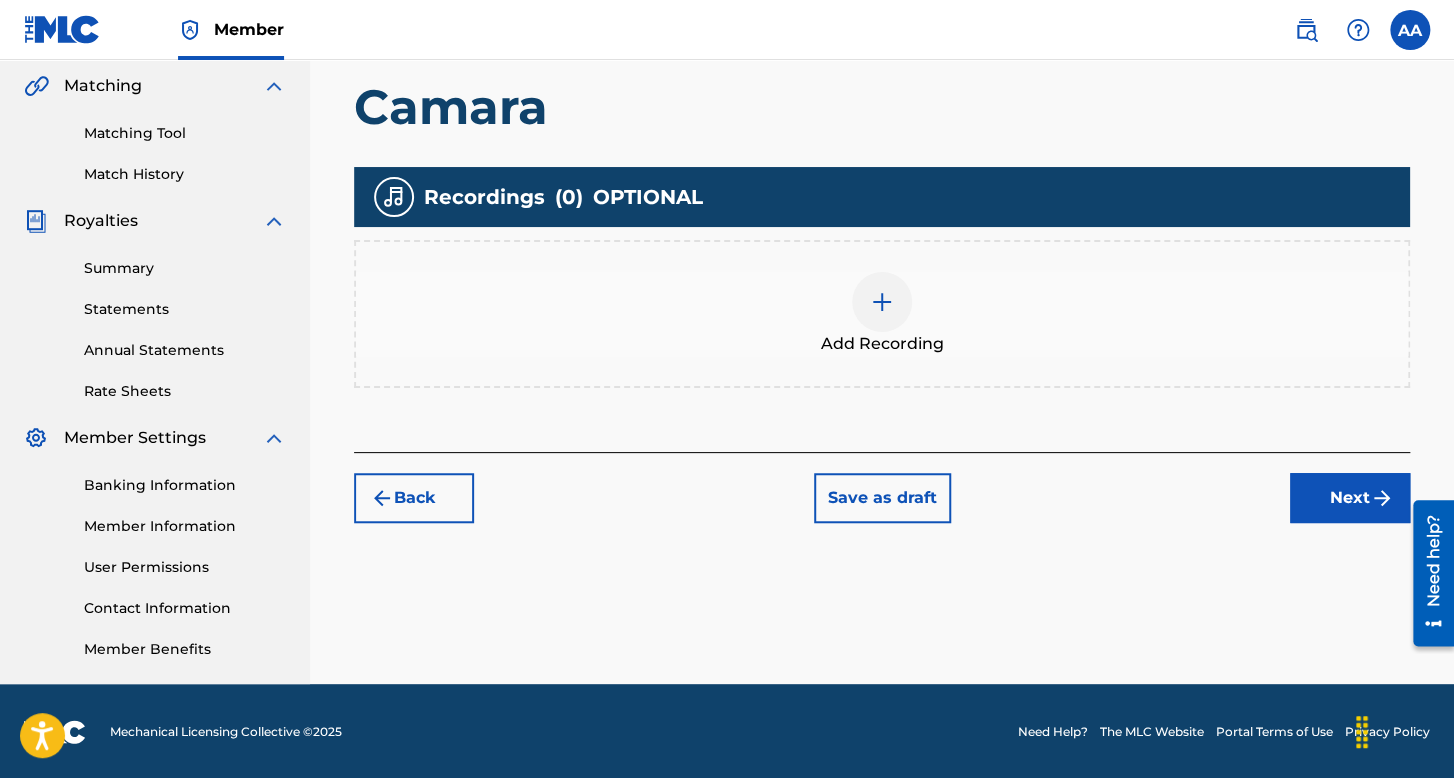 scroll, scrollTop: 462, scrollLeft: 0, axis: vertical 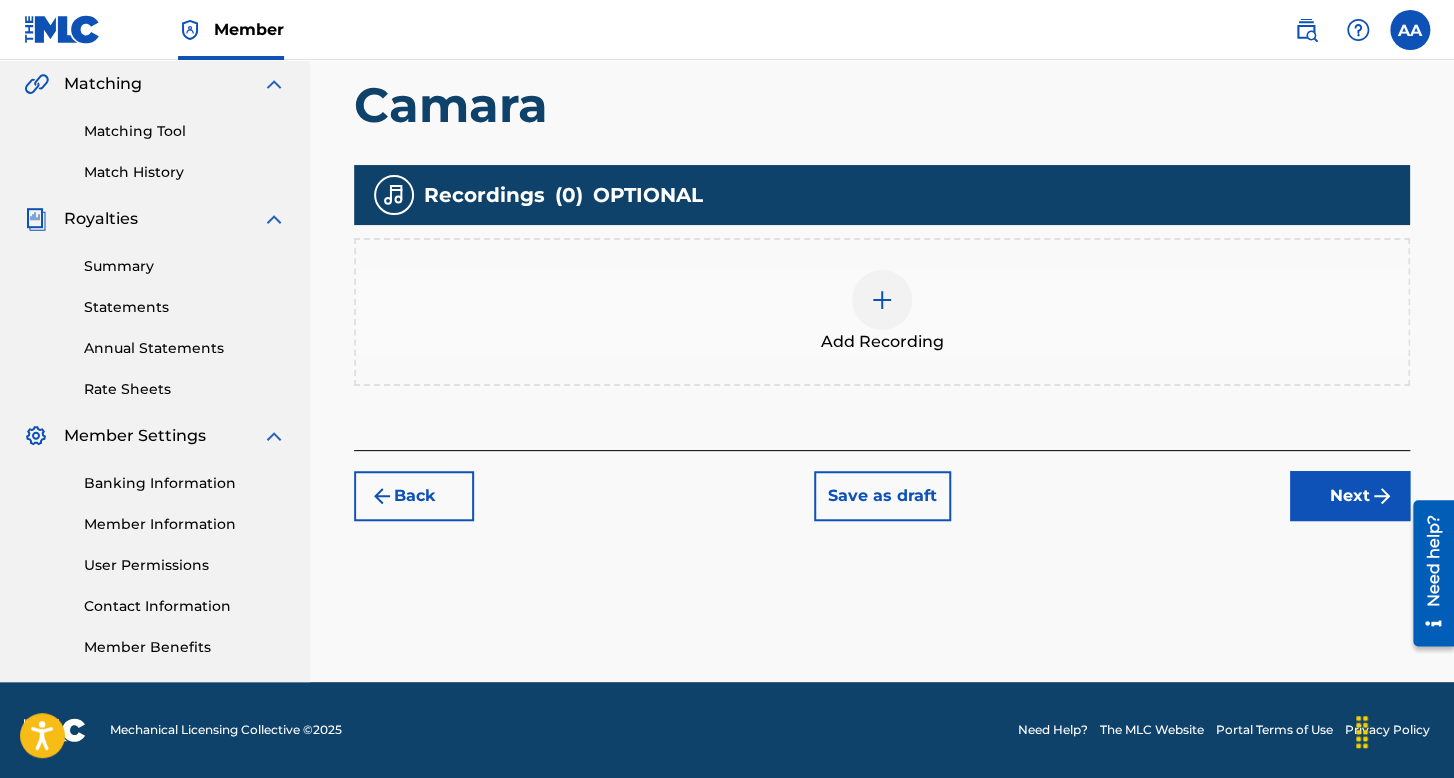 click on "Add Recording" at bounding box center (882, 342) 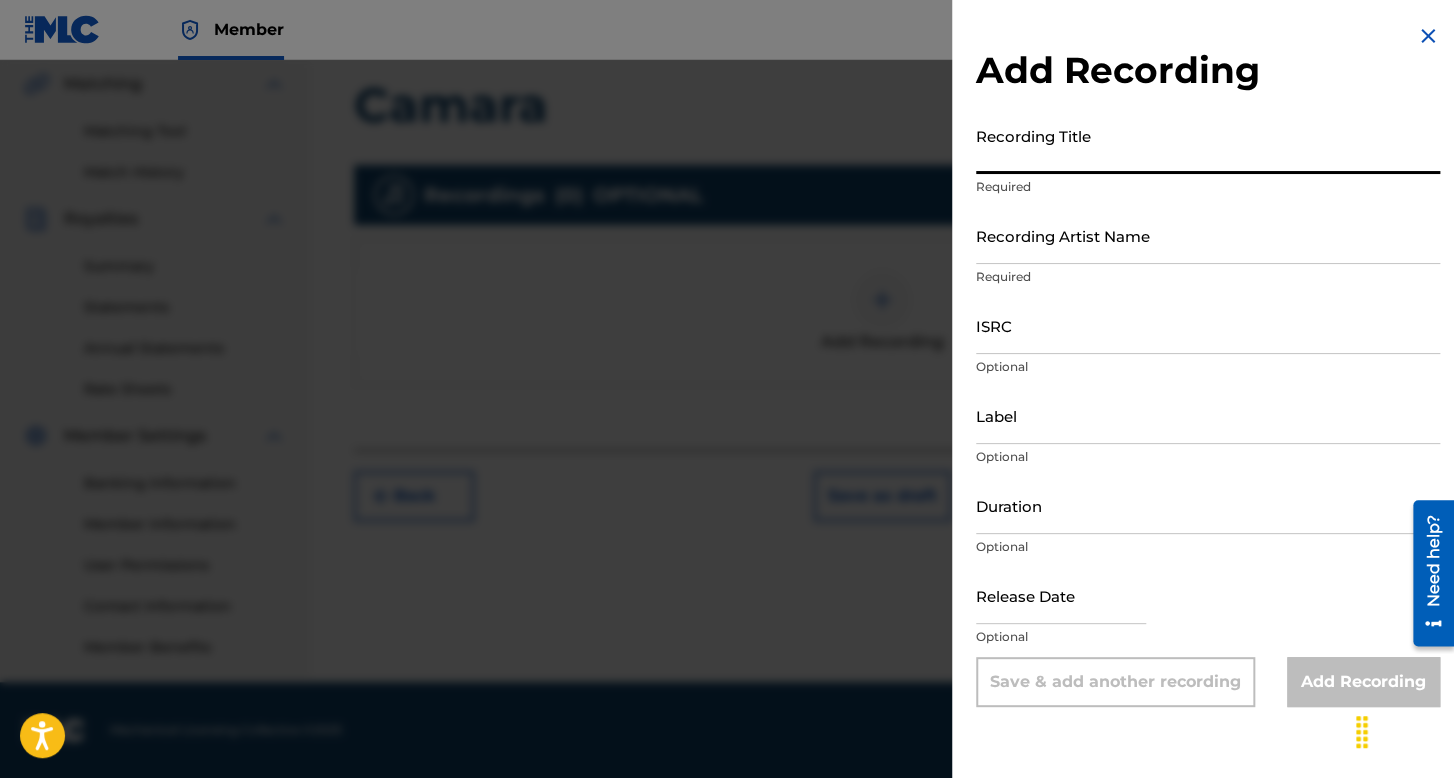 click on "Recording Title" at bounding box center [1208, 145] 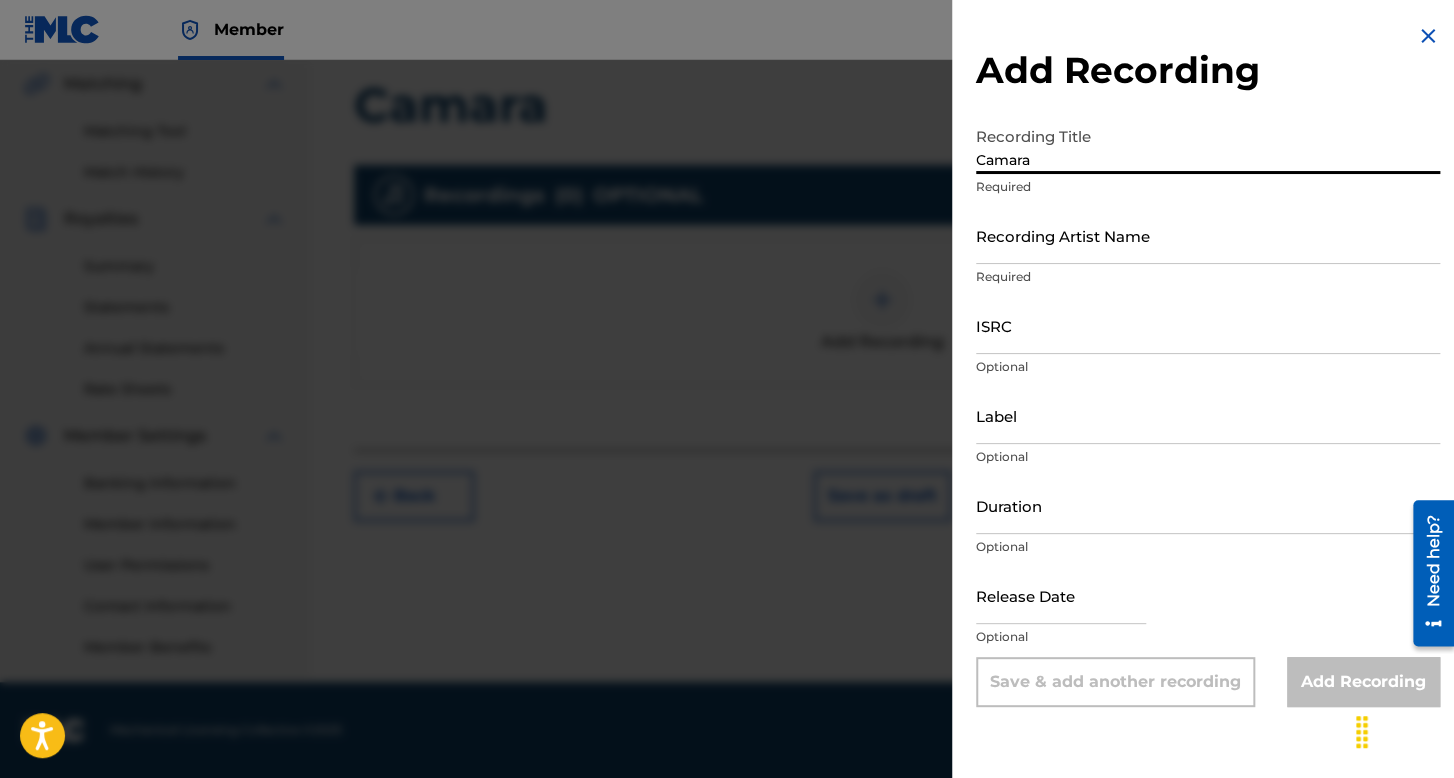 type on "Camara" 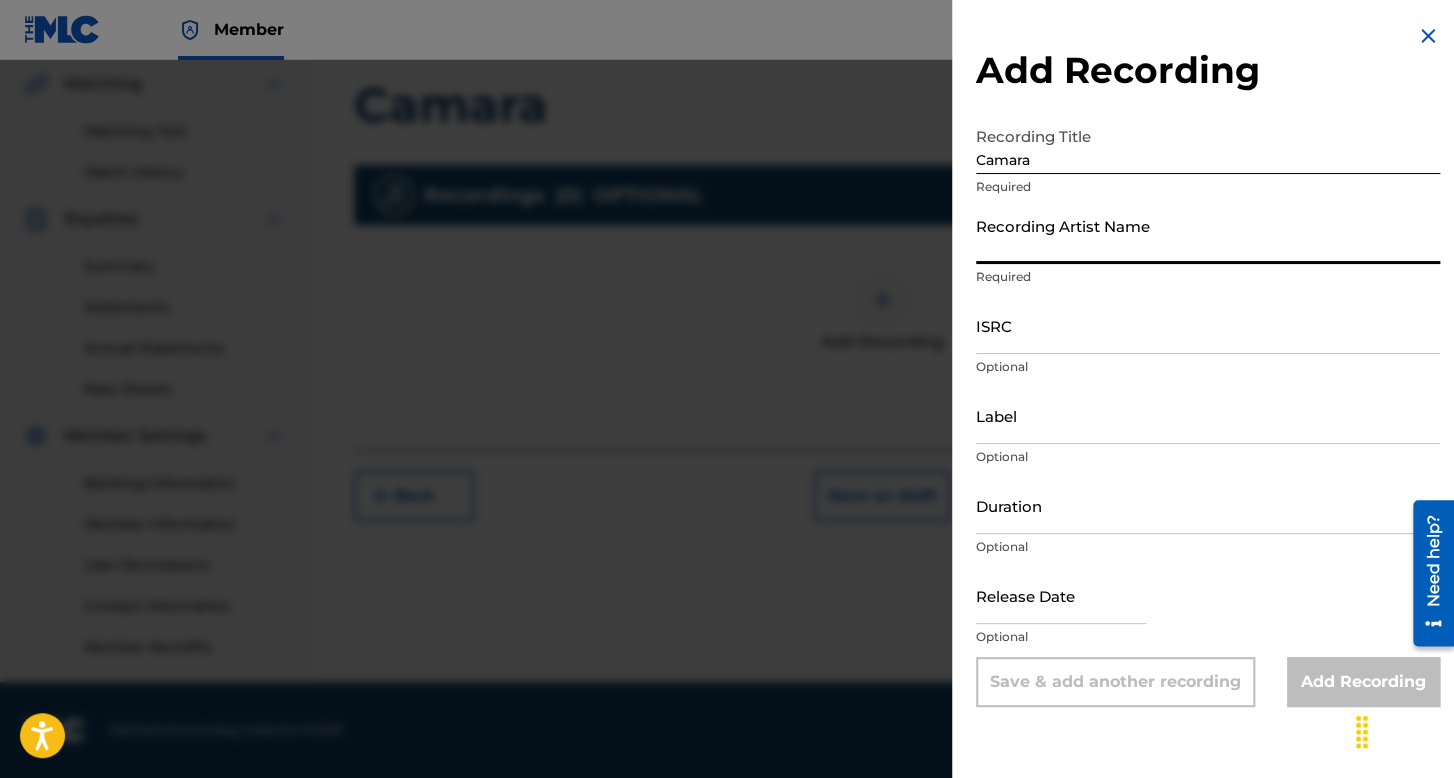 type on "Bbyboy 100k" 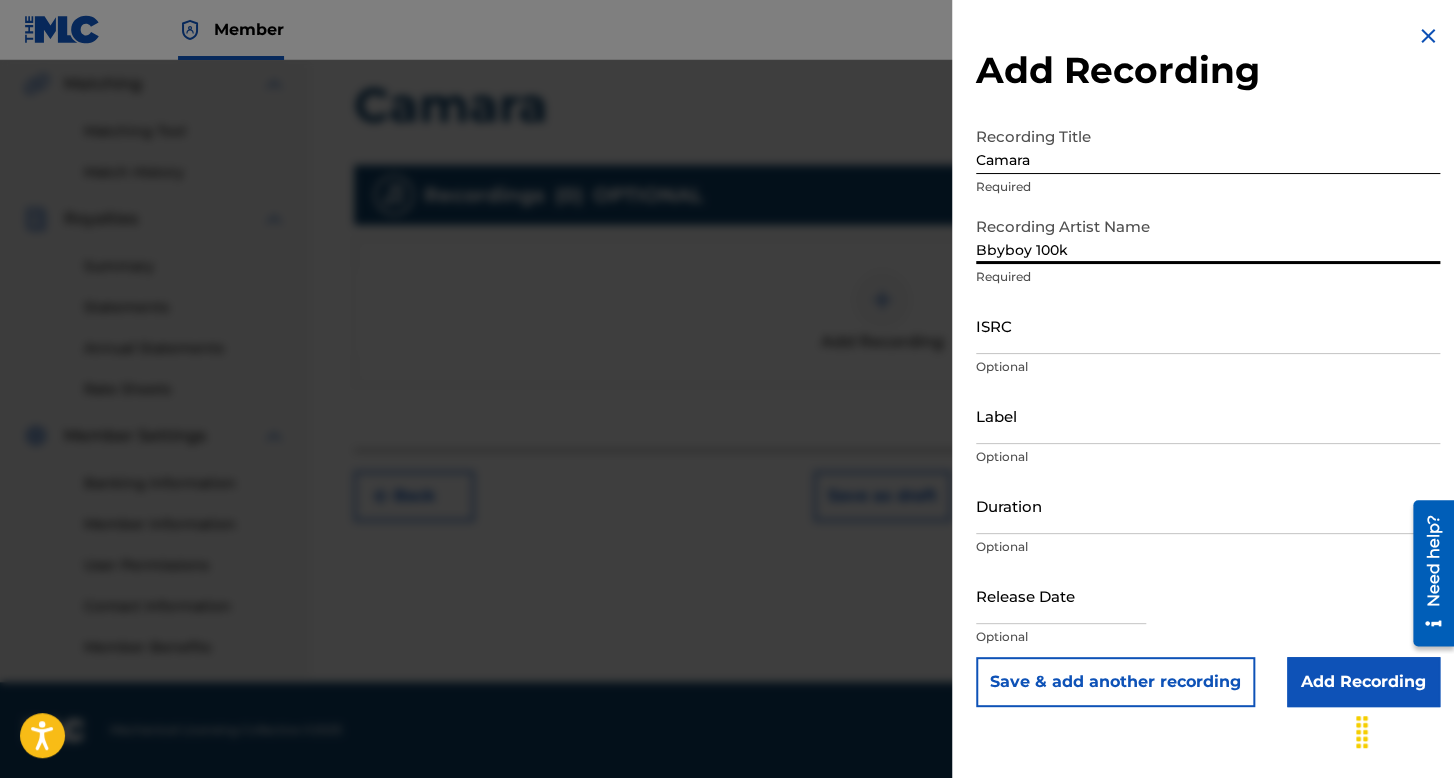 click on "ISRC" at bounding box center [1208, 325] 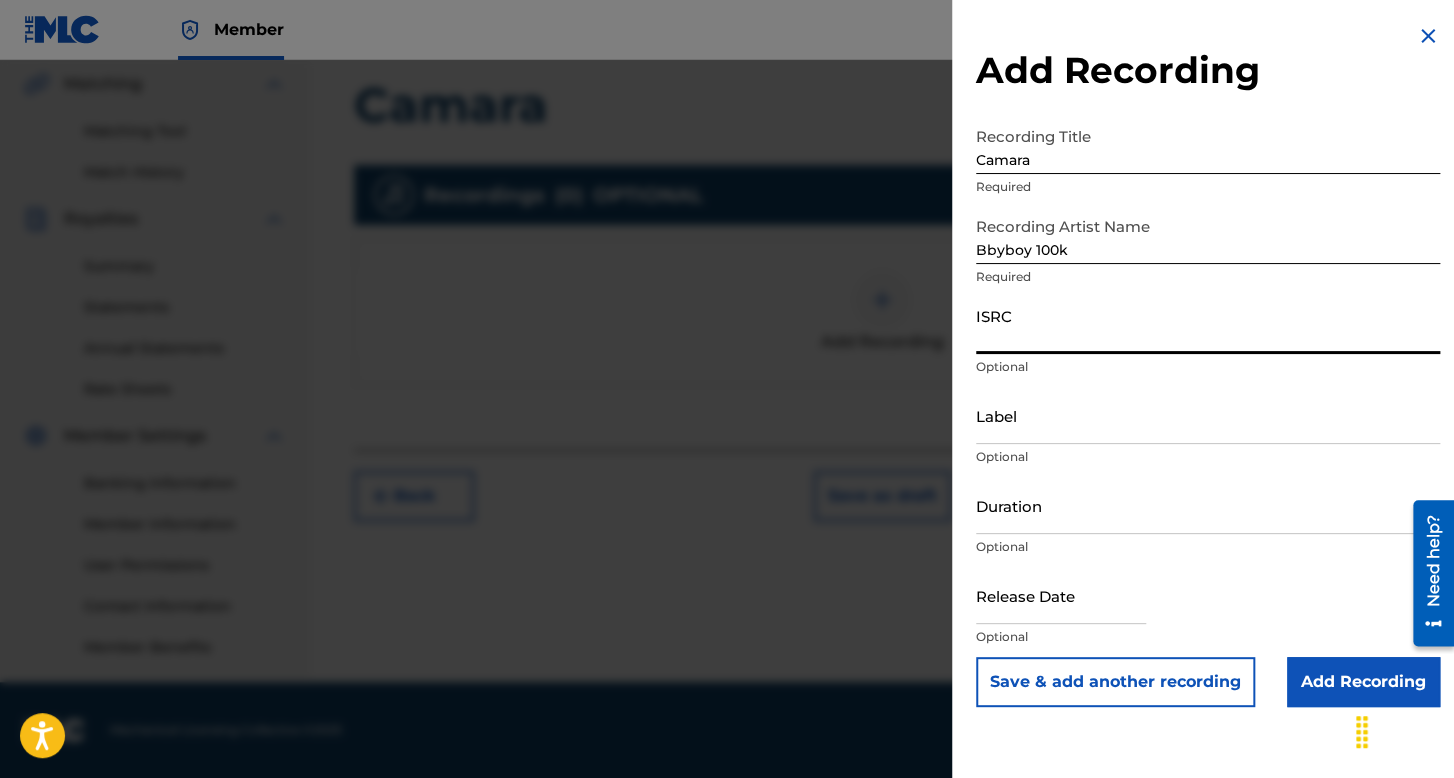paste on "QZSYP2410778" 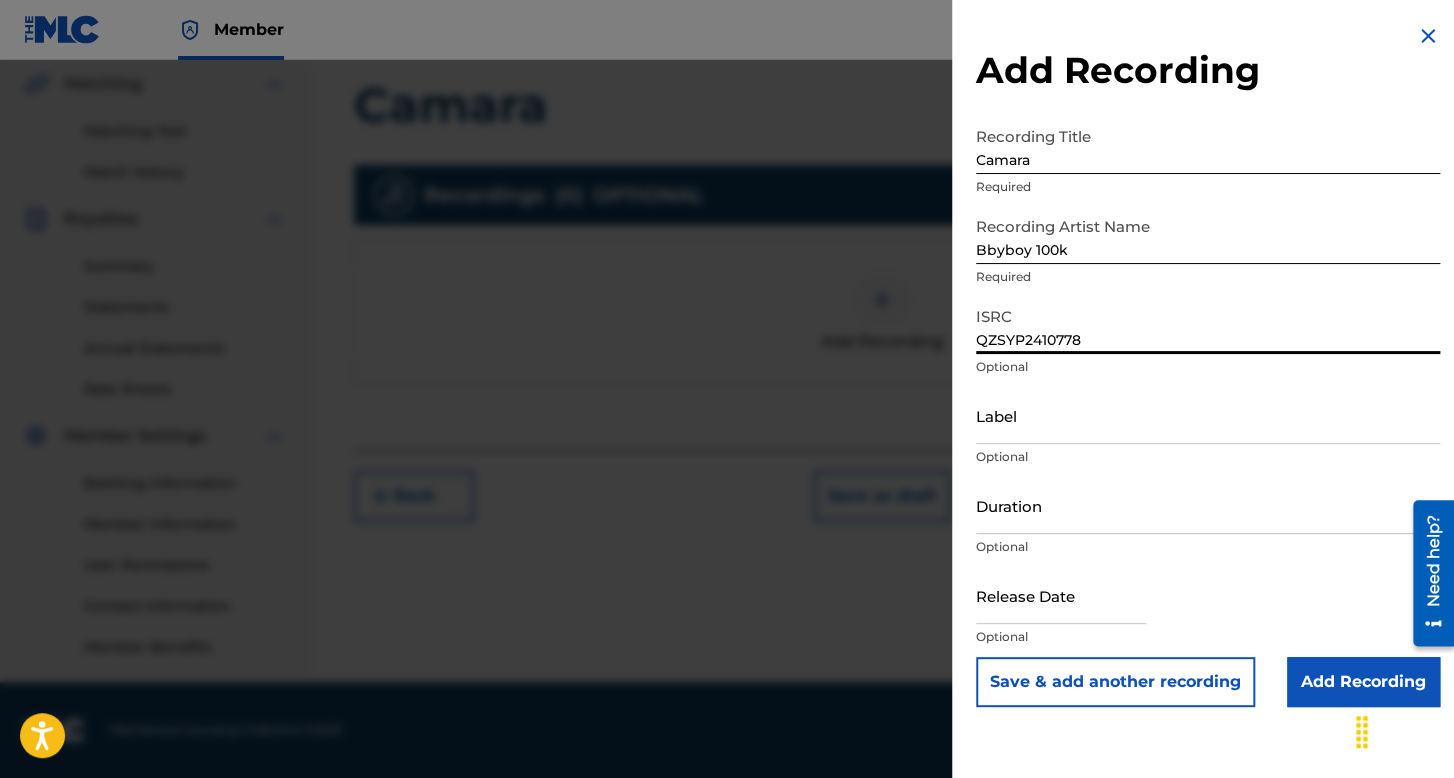 type on "QZSYP2410778" 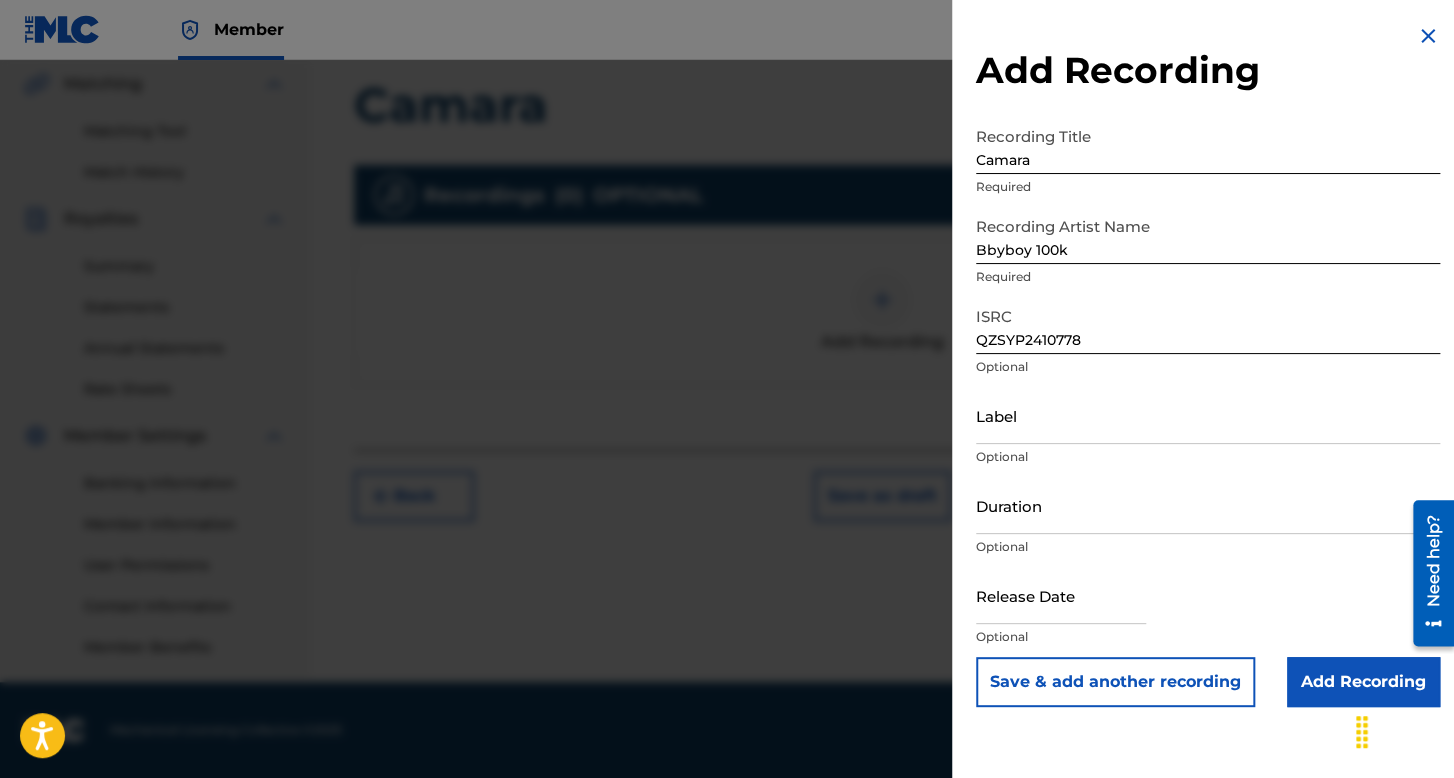 click on "Duration Optional" at bounding box center [1208, 522] 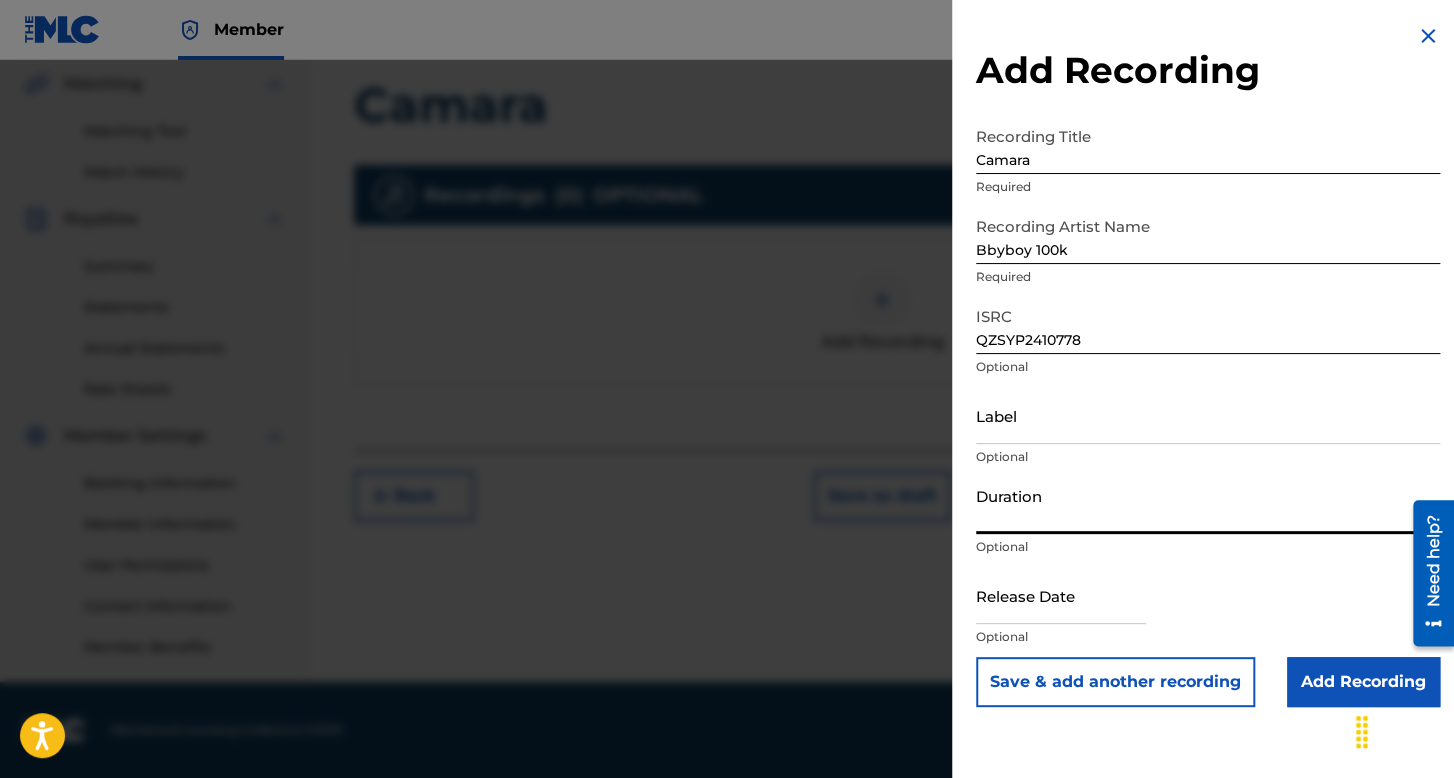 click on "[ARTIST] [ARTIST] [POSTAL CODE]" at bounding box center [1208, 365] 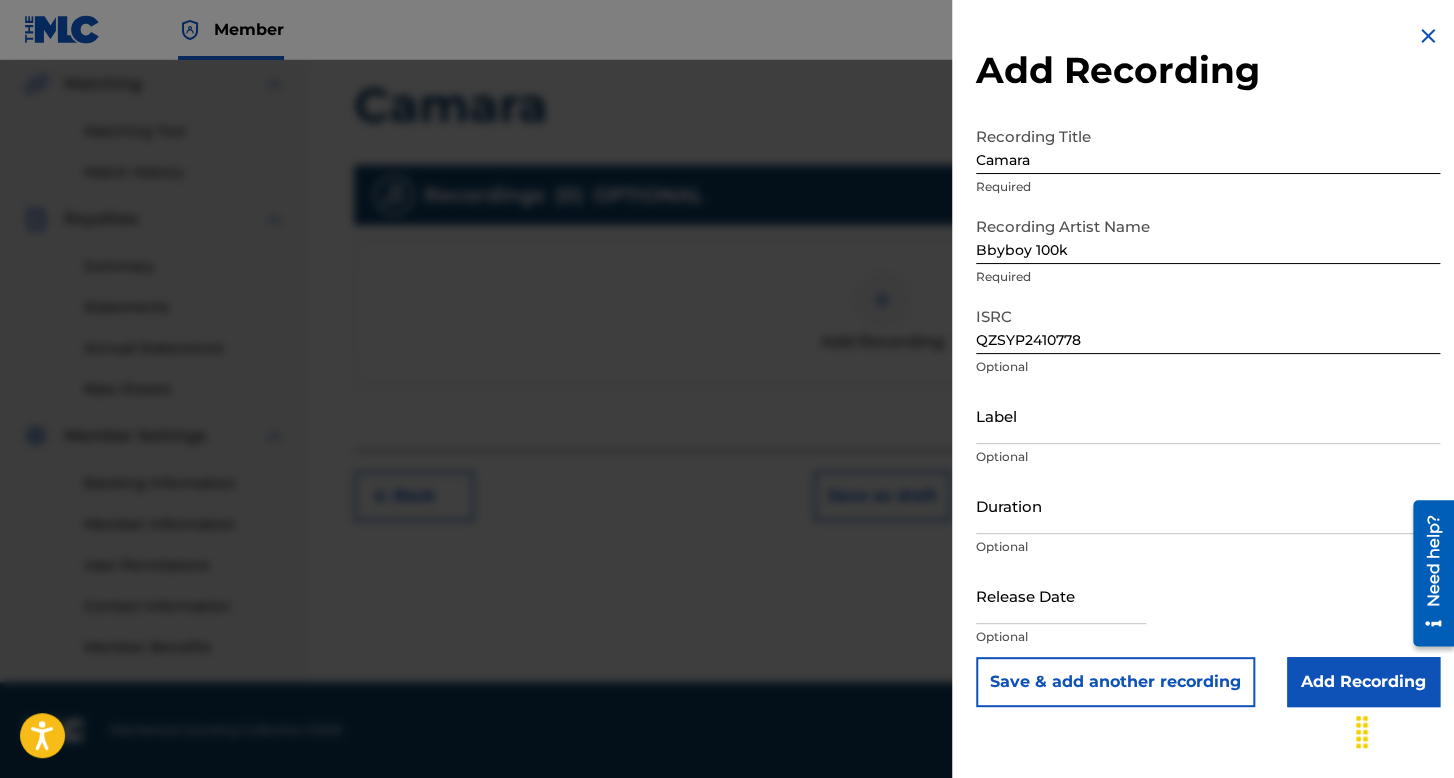 drag, startPoint x: 1105, startPoint y: 449, endPoint x: 1110, endPoint y: 477, distance: 28.442924 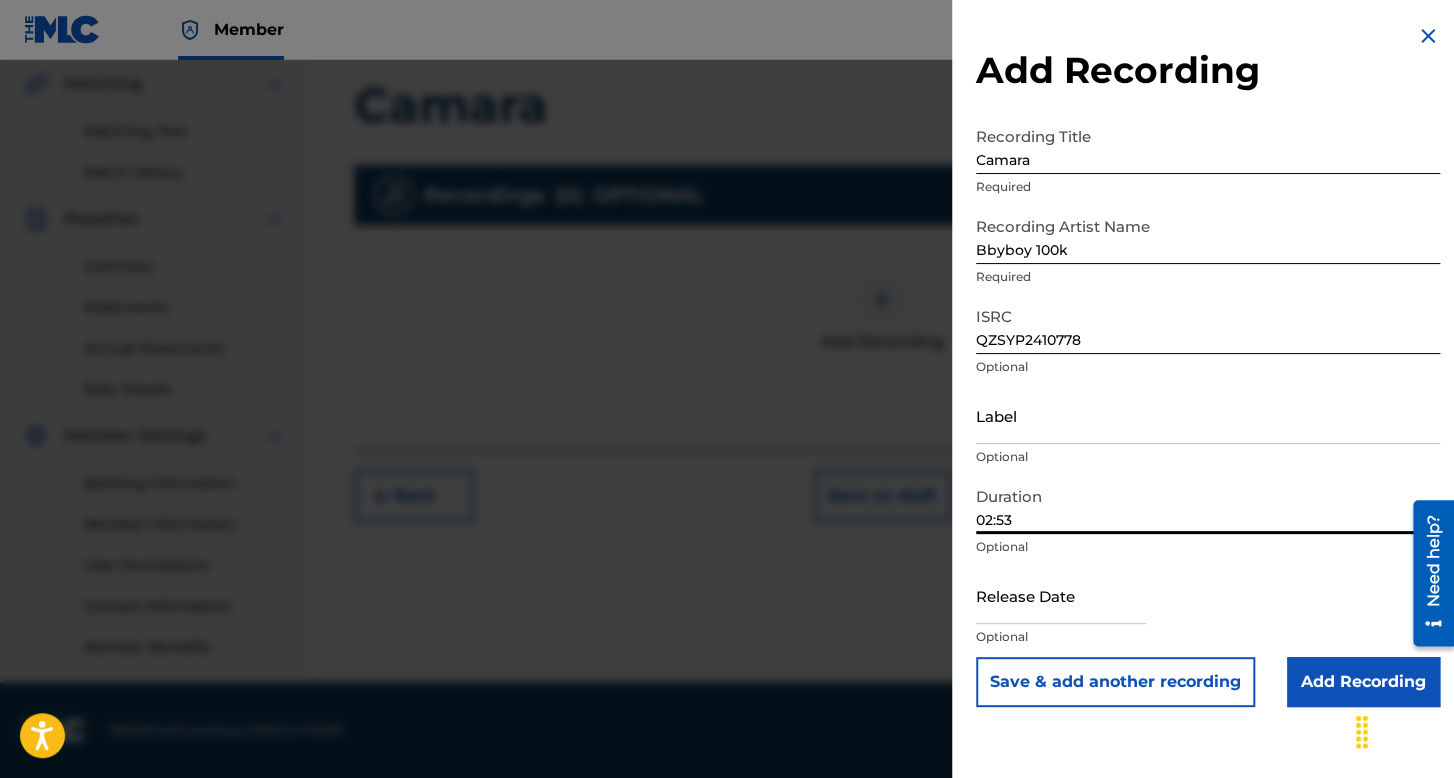 type on "02:53" 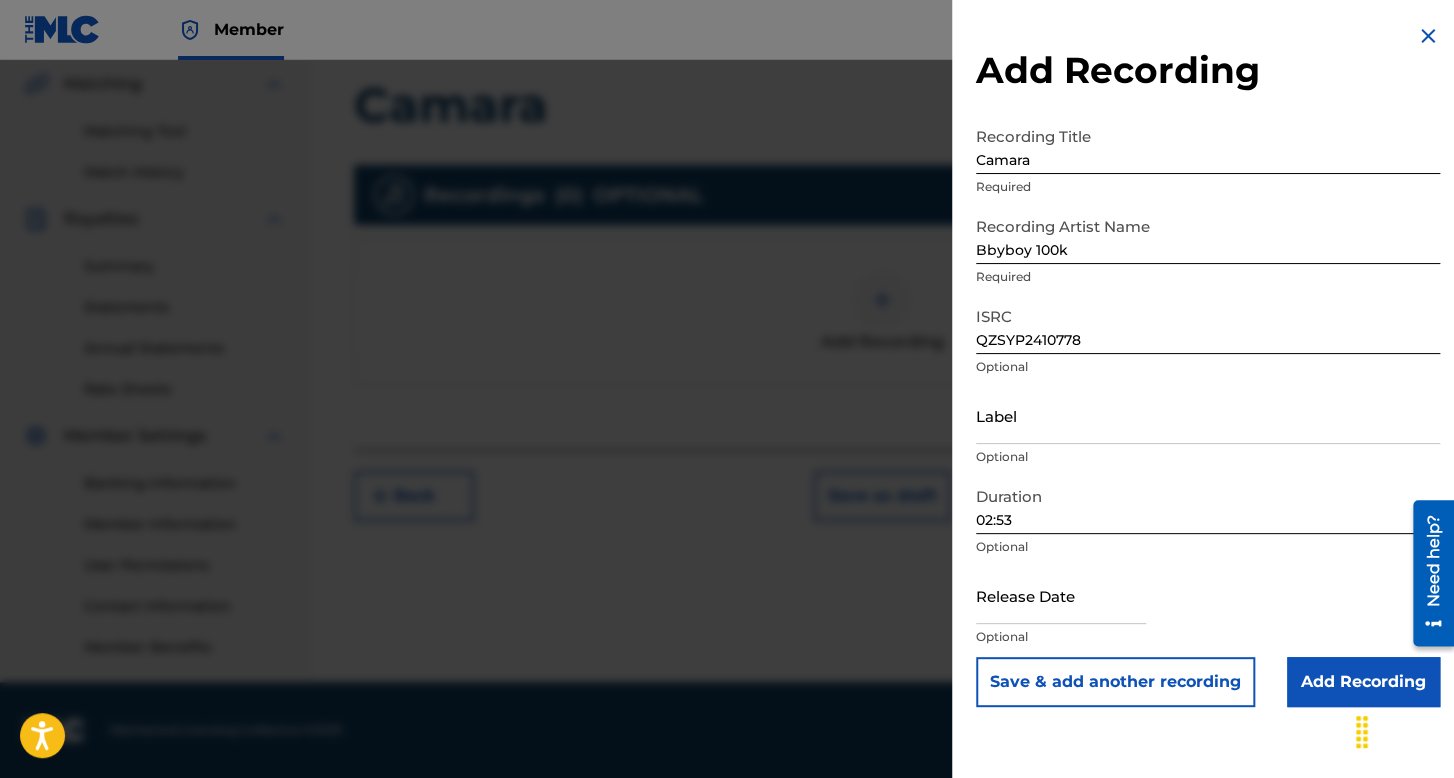 click at bounding box center [1061, 595] 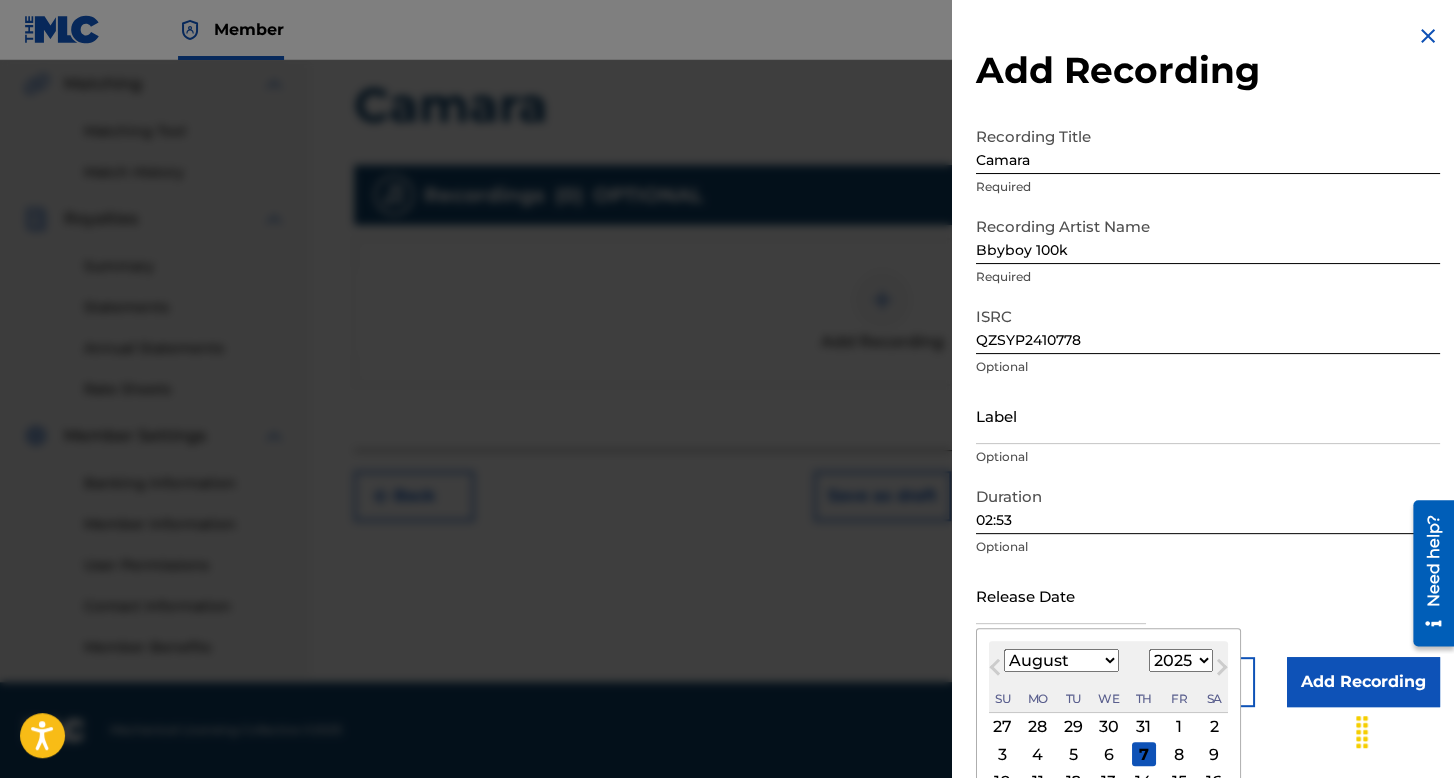 scroll, scrollTop: 139, scrollLeft: 0, axis: vertical 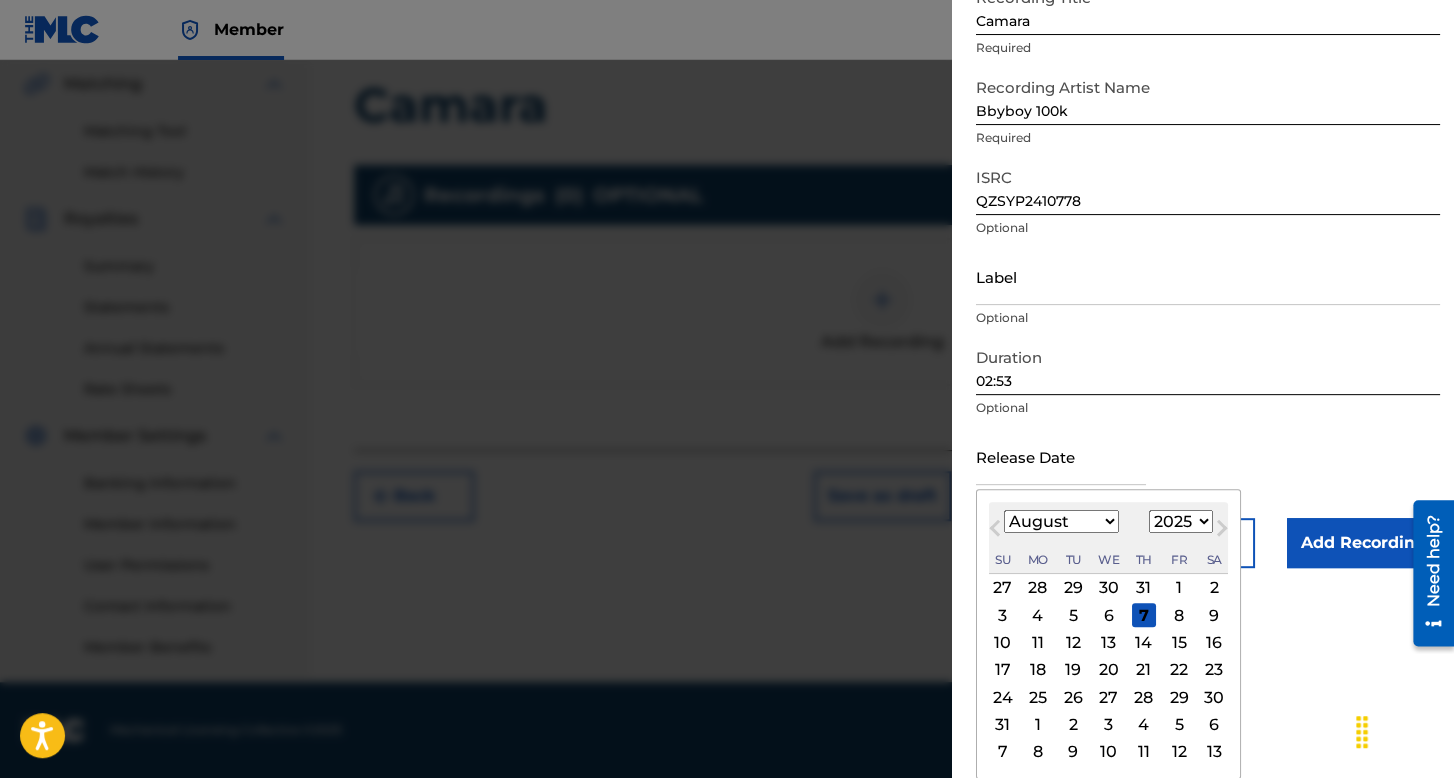 click on "January February March April May June July August September October November December" at bounding box center [1061, 521] 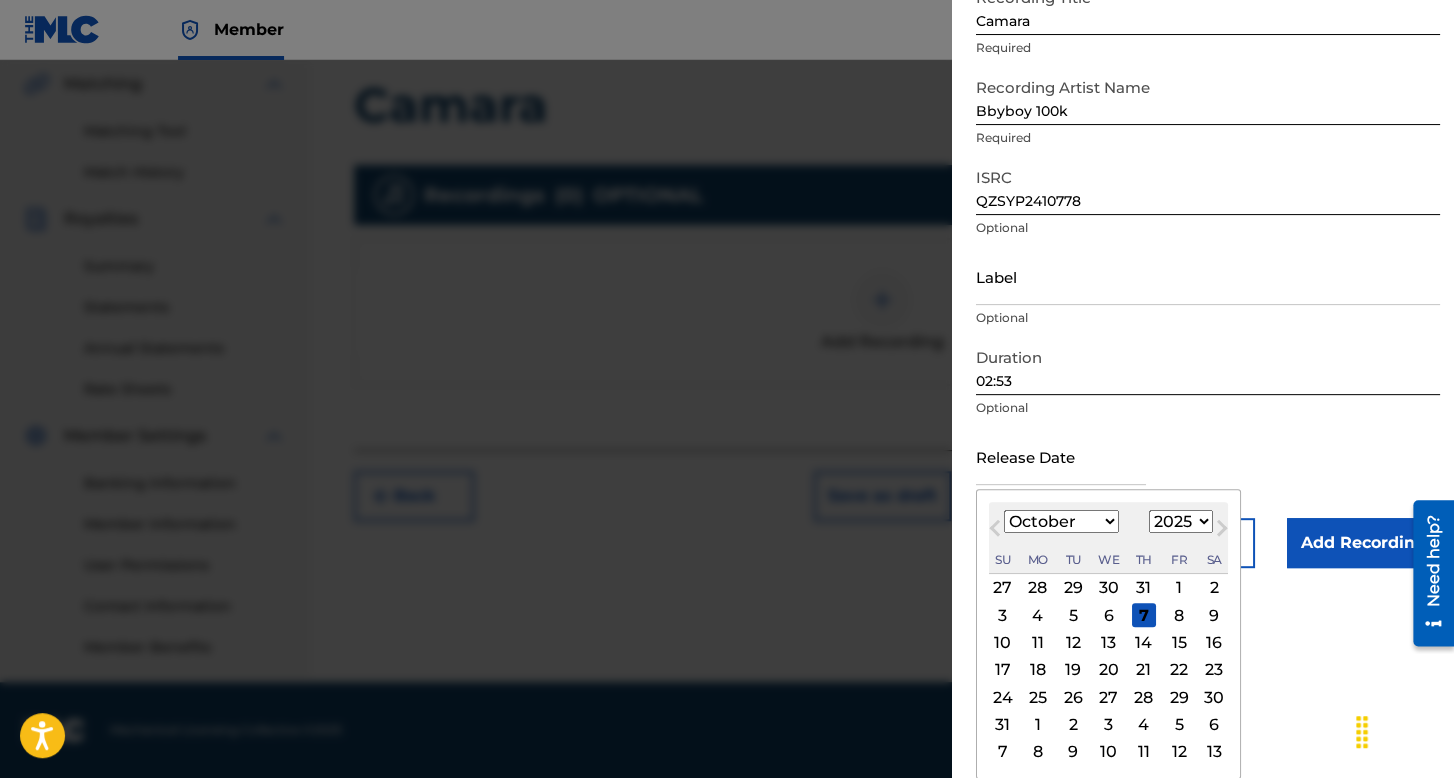 click on "January February March April May June July August September October November December" at bounding box center (1061, 521) 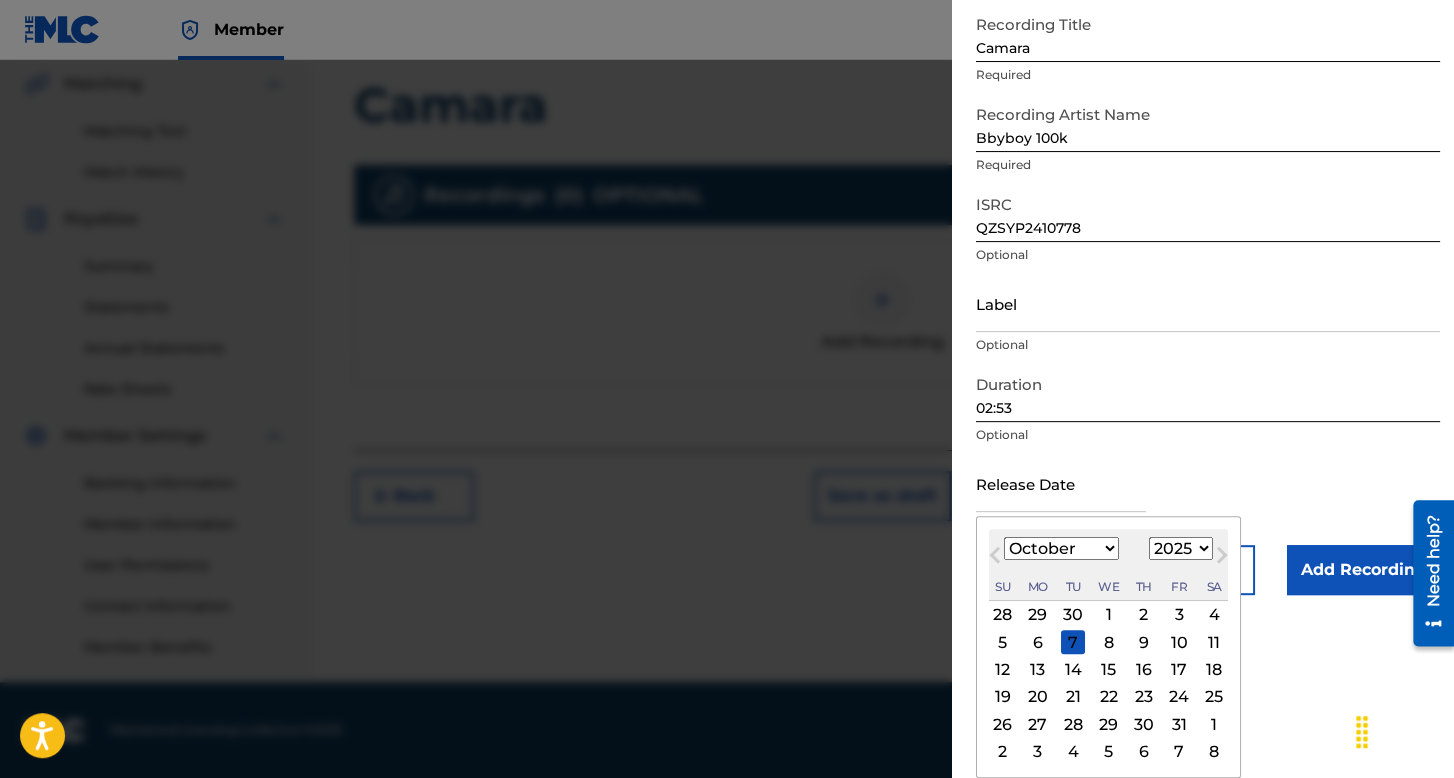 scroll, scrollTop: 112, scrollLeft: 0, axis: vertical 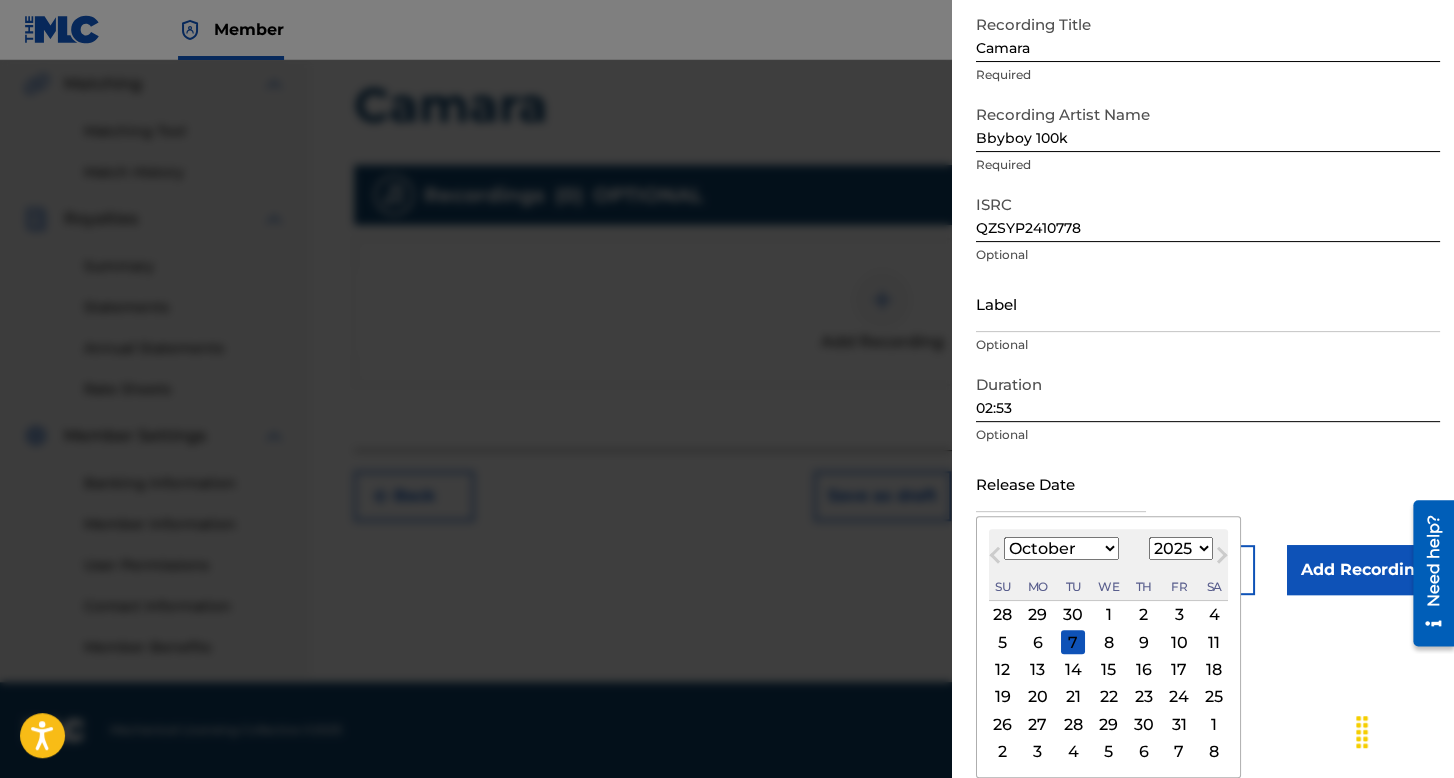 click on "1899 1900 1901 1902 1903 1904 1905 1906 1907 1908 1909 1910 1911 1912 1913 1914 1915 1916 1917 1918 1919 1920 1921 1922 1923 1924 1925 1926 1927 1928 1929 1930 1931 1932 1933 1934 1935 1936 1937 1938 1939 1940 1941 1942 1943 1944 1945 1946 1947 1948 1949 1950 1951 1952 1953 1954 1955 1956 1957 1958 1959 1960 1961 1962 1963 1964 1965 1966 1967 1968 1969 1970 1971 1972 1973 1974 1975 1976 1977 1978 1979 1980 1981 1982 1983 1984 1985 1986 1987 1988 1989 1990 1991 1992 1993 1994 1995 1996 1997 1998 1999 2000 2001 2002 2003 2004 2005 2006 2007 2008 2009 2010 2011 2012 2013 2014 2015 2016 2017 2018 2019 2020 2021 2022 2023 2024 2025 2026 2027 2028 2029 2030 2031 2032 2033 2034 2035 2036 2037 2038 2039 2040 2041 2042 2043 2044 2045 2046 2047 2048 2049 2050 2051 2052 2053 2054 2055 2056 2057 2058 2059 2060 2061 2062 2063 2064 2065 2066 2067 2068 2069 2070 2071 2072 2073 2074 2075 2076 2077 2078 2079 2080 2081 2082 2083 2084 2085 2086 2087 2088 2089 2090 2091 2092 2093 2094 2095 2096 2097 2098 2099 2100" at bounding box center (1181, 548) 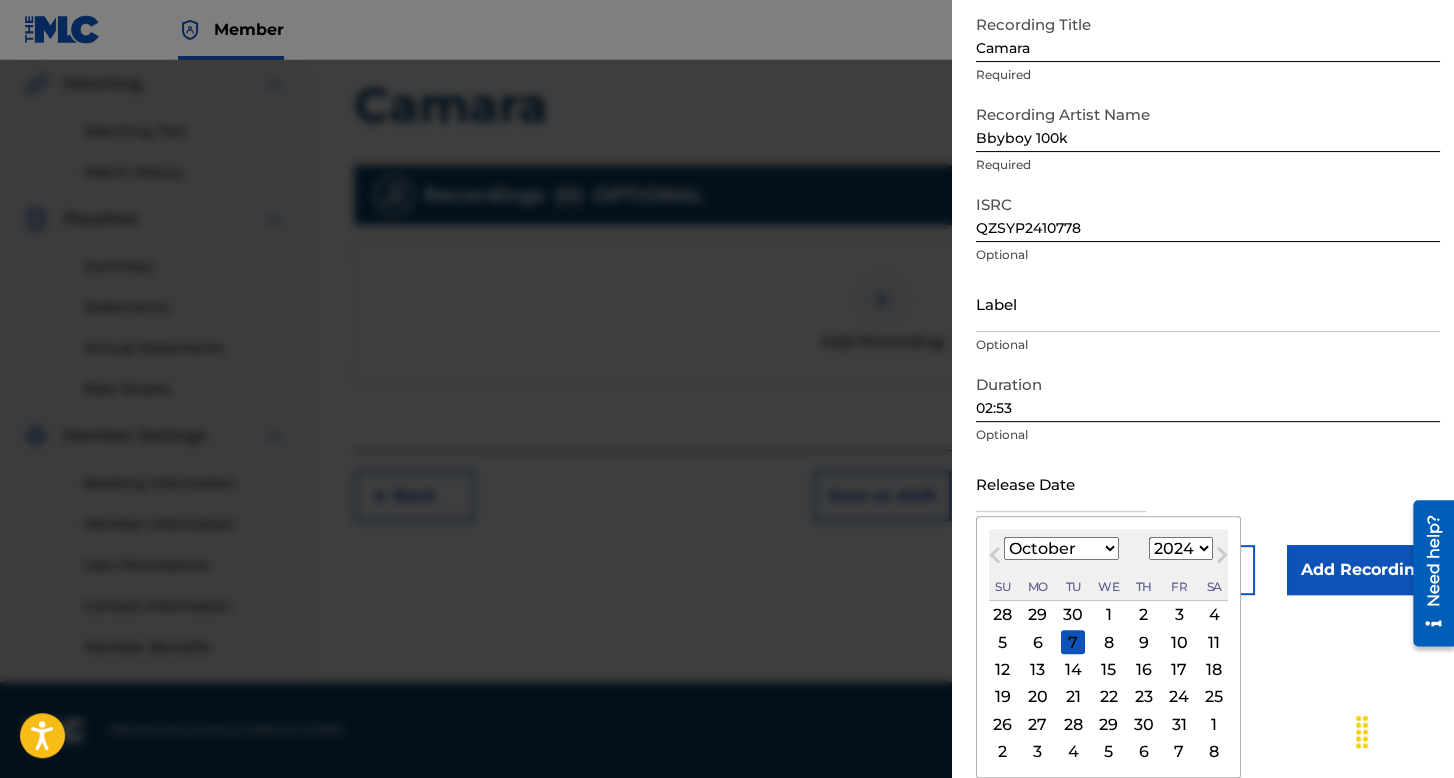 click on "1899 1900 1901 1902 1903 1904 1905 1906 1907 1908 1909 1910 1911 1912 1913 1914 1915 1916 1917 1918 1919 1920 1921 1922 1923 1924 1925 1926 1927 1928 1929 1930 1931 1932 1933 1934 1935 1936 1937 1938 1939 1940 1941 1942 1943 1944 1945 1946 1947 1948 1949 1950 1951 1952 1953 1954 1955 1956 1957 1958 1959 1960 1961 1962 1963 1964 1965 1966 1967 1968 1969 1970 1971 1972 1973 1974 1975 1976 1977 1978 1979 1980 1981 1982 1983 1984 1985 1986 1987 1988 1989 1990 1991 1992 1993 1994 1995 1996 1997 1998 1999 2000 2001 2002 2003 2004 2005 2006 2007 2008 2009 2010 2011 2012 2013 2014 2015 2016 2017 2018 2019 2020 2021 2022 2023 2024 2025 2026 2027 2028 2029 2030 2031 2032 2033 2034 2035 2036 2037 2038 2039 2040 2041 2042 2043 2044 2045 2046 2047 2048 2049 2050 2051 2052 2053 2054 2055 2056 2057 2058 2059 2060 2061 2062 2063 2064 2065 2066 2067 2068 2069 2070 2071 2072 2073 2074 2075 2076 2077 2078 2079 2080 2081 2082 2083 2084 2085 2086 2087 2088 2089 2090 2091 2092 2093 2094 2095 2096 2097 2098 2099 2100" at bounding box center [1181, 548] 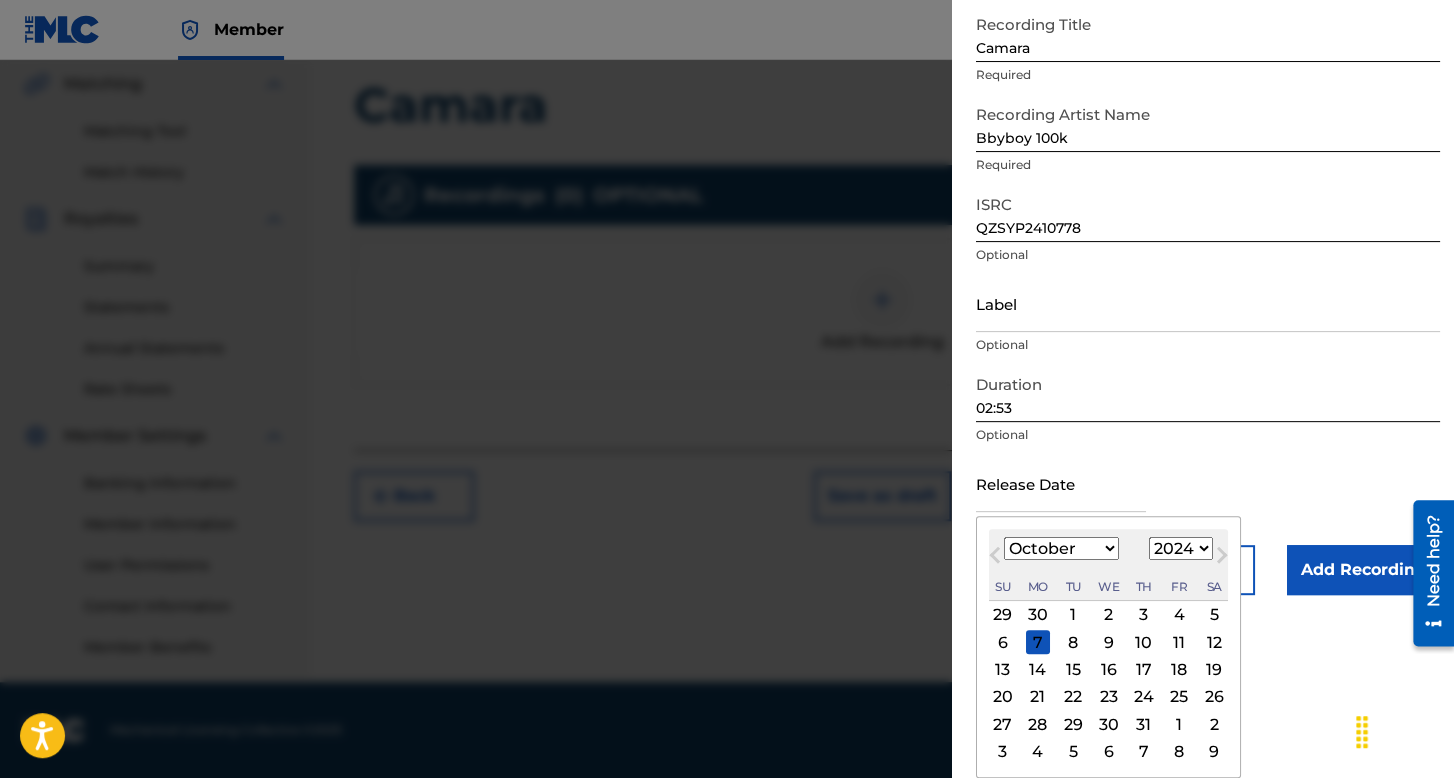 click on "25" at bounding box center (1179, 697) 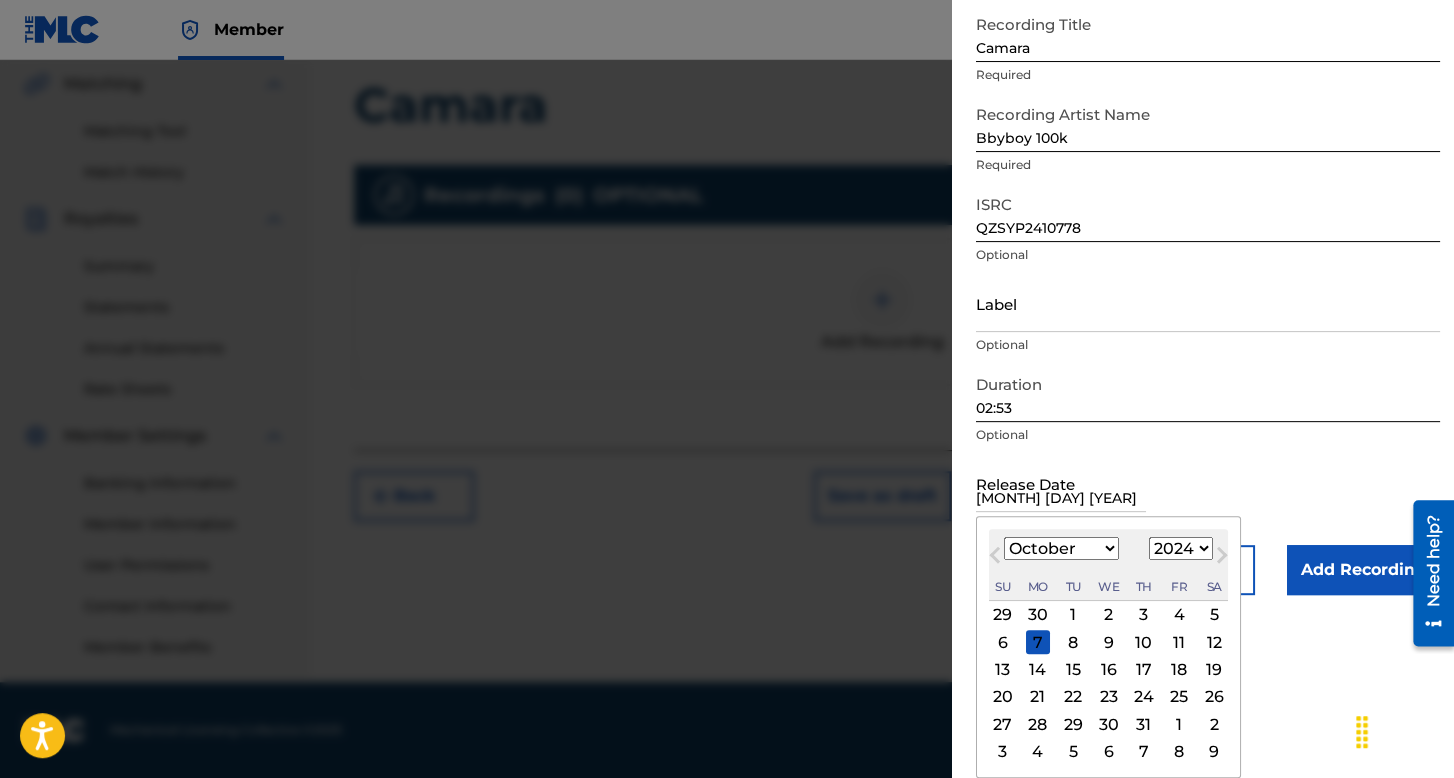 scroll, scrollTop: 0, scrollLeft: 0, axis: both 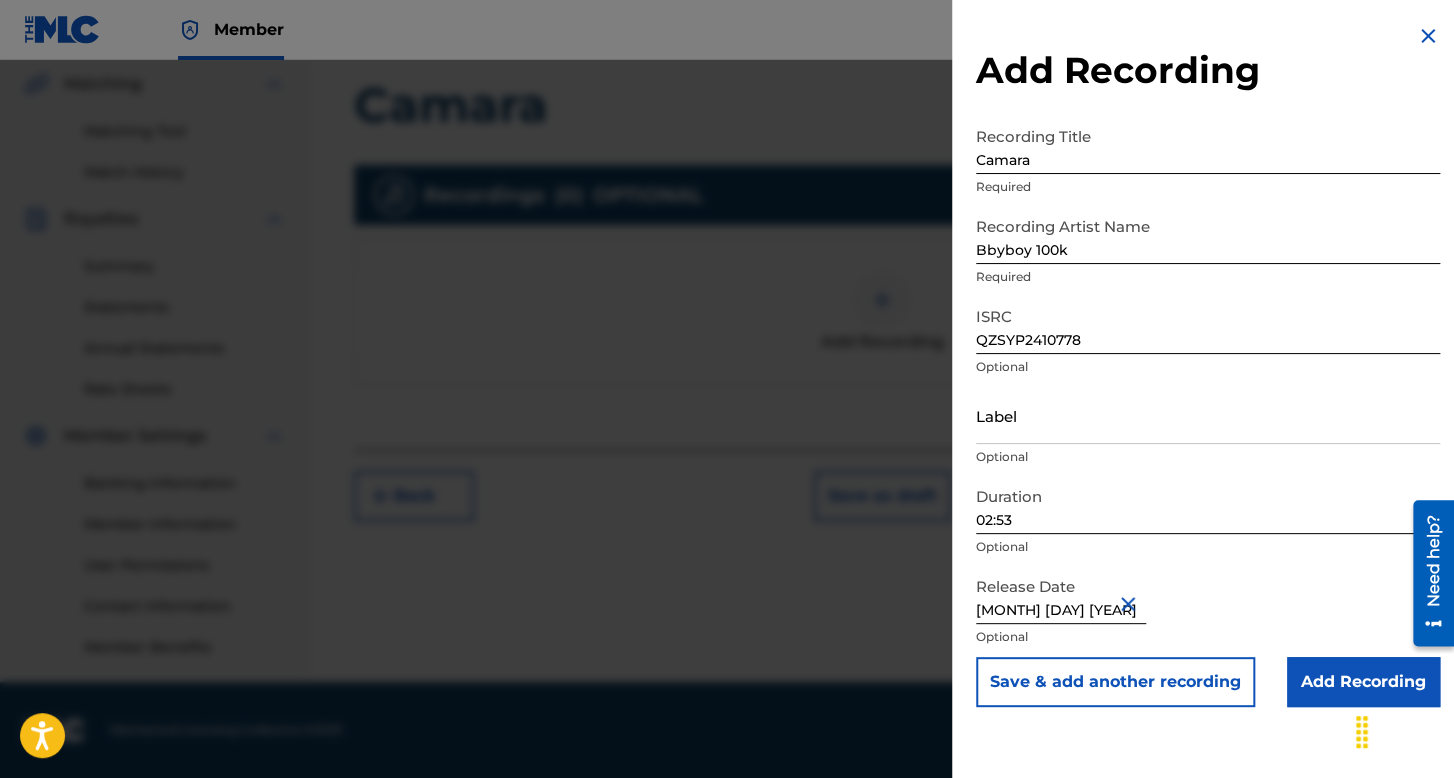 click on "Add Recording" at bounding box center [1363, 682] 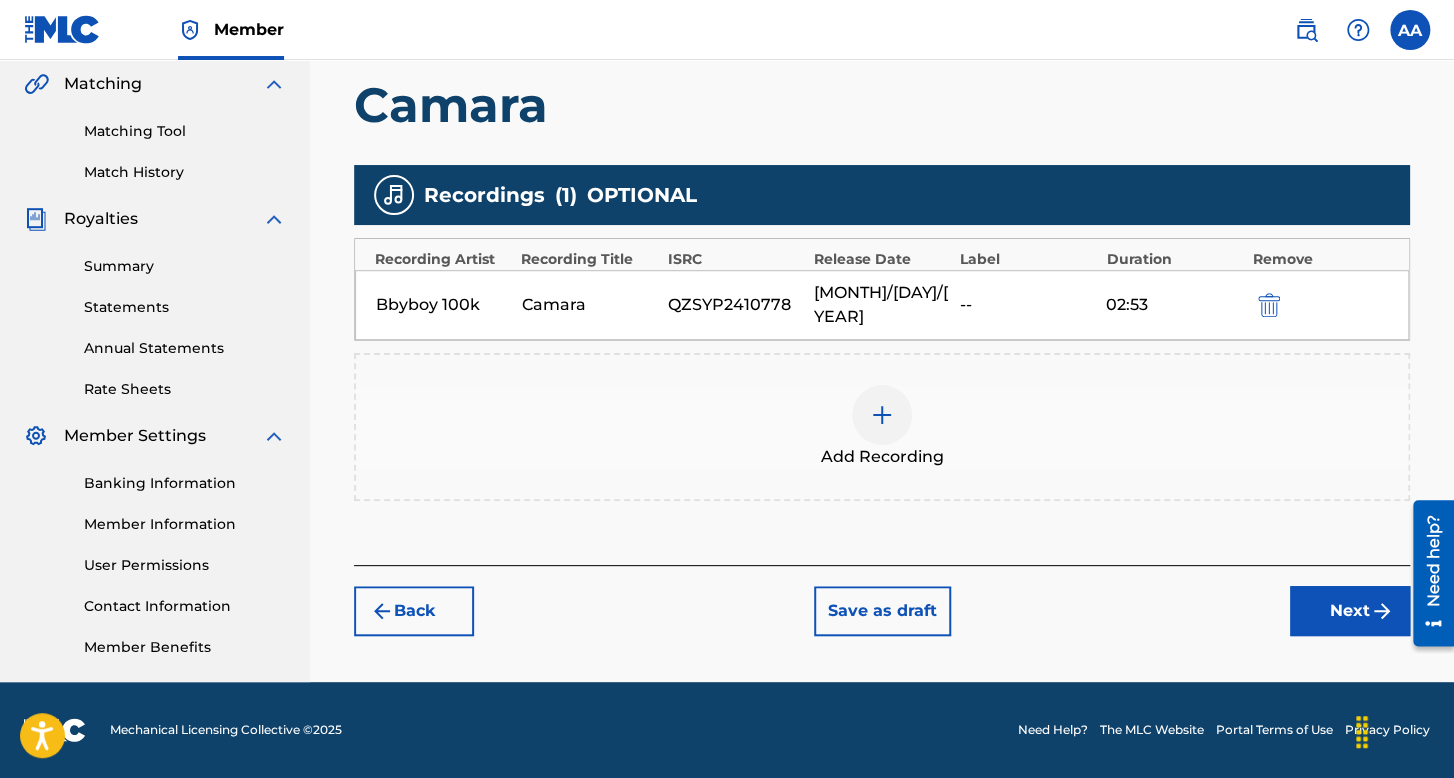 click on "Back Save as draft Next" at bounding box center [882, 600] 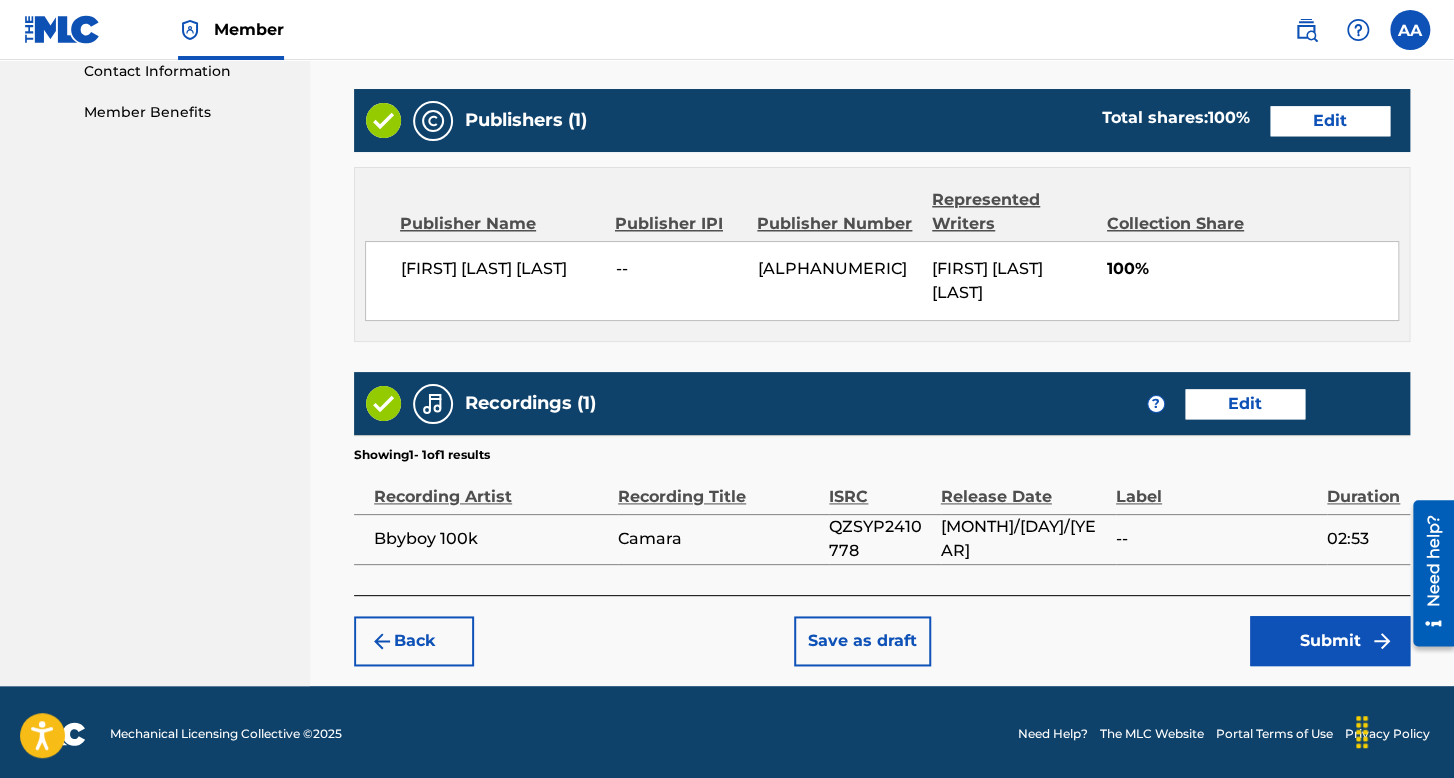 scroll, scrollTop: 999, scrollLeft: 0, axis: vertical 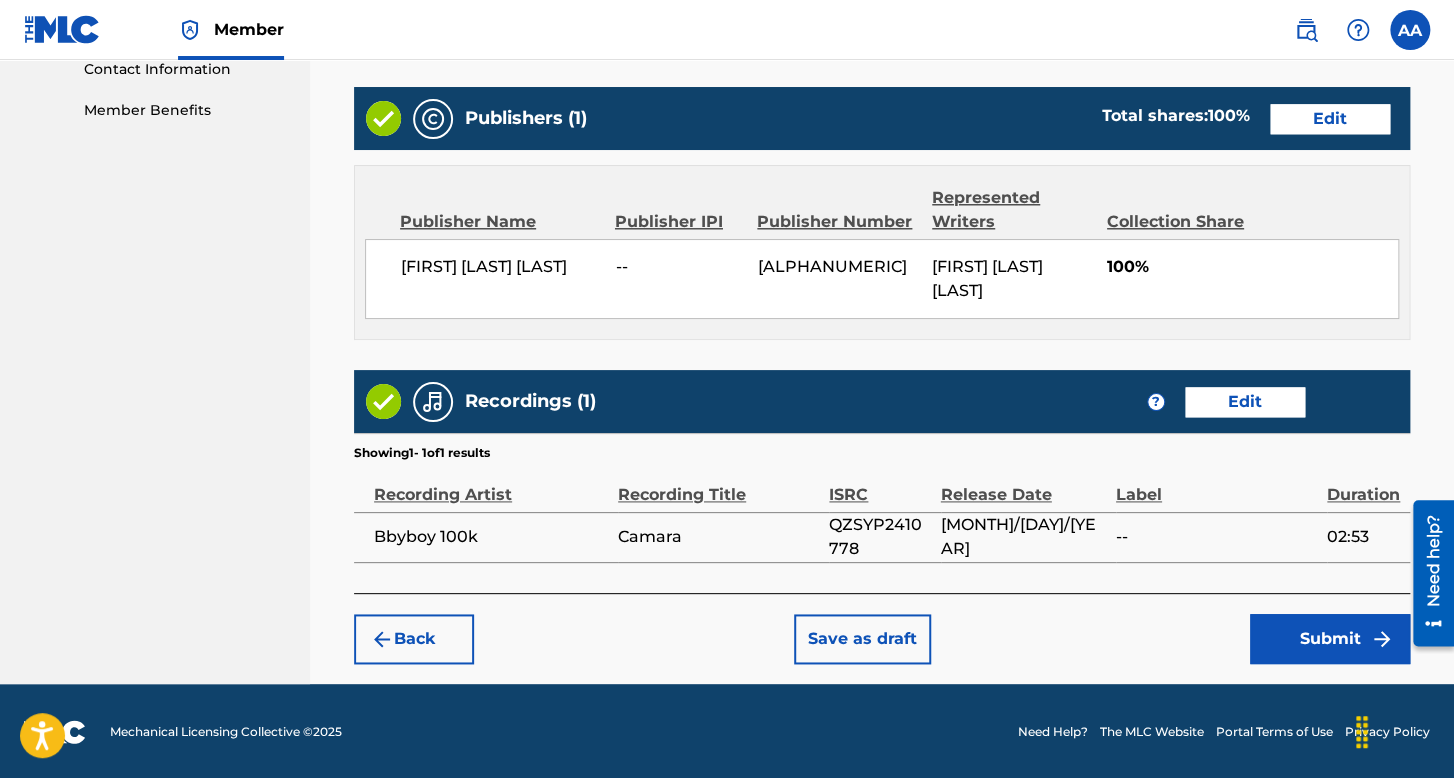 click on "Submit" at bounding box center [1330, 639] 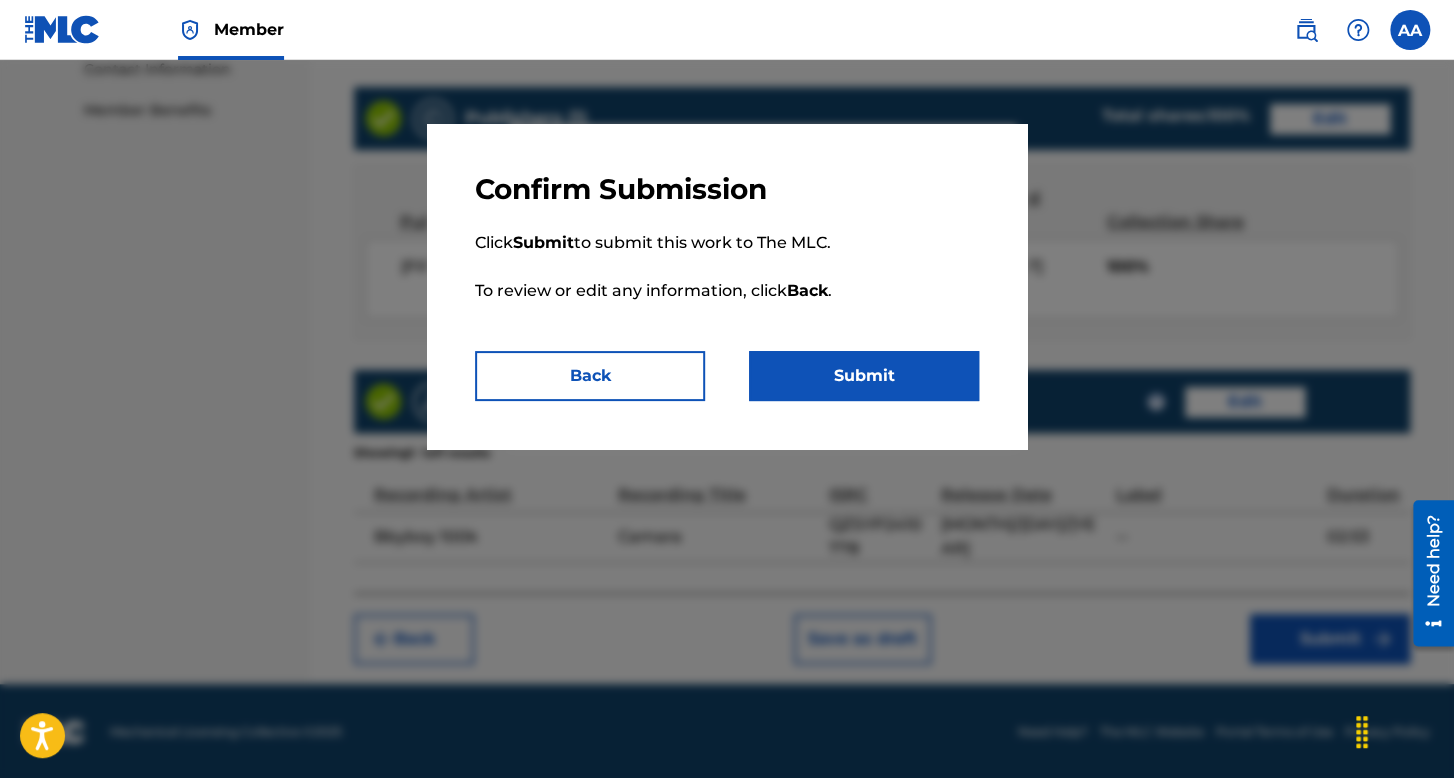 click on "Submit" at bounding box center [864, 376] 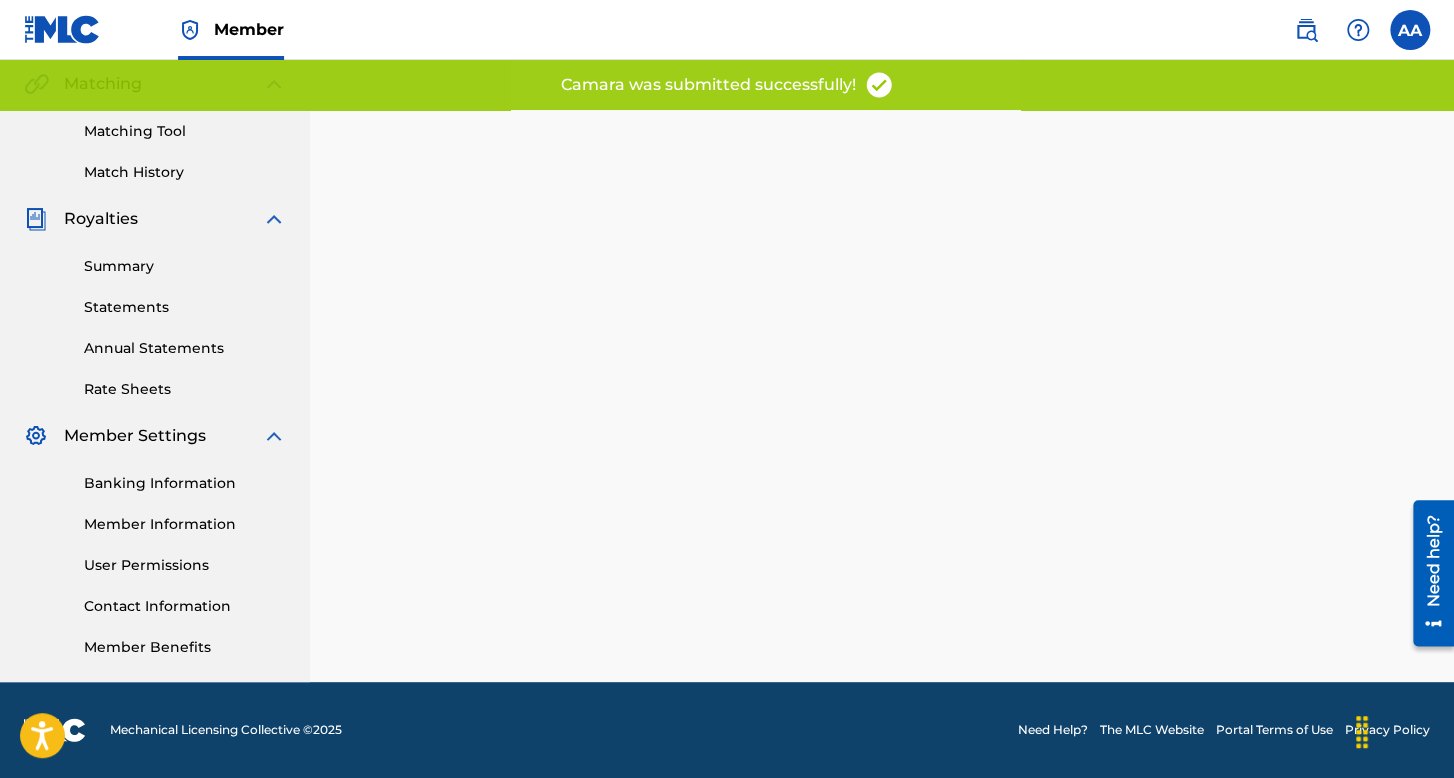 scroll, scrollTop: 0, scrollLeft: 0, axis: both 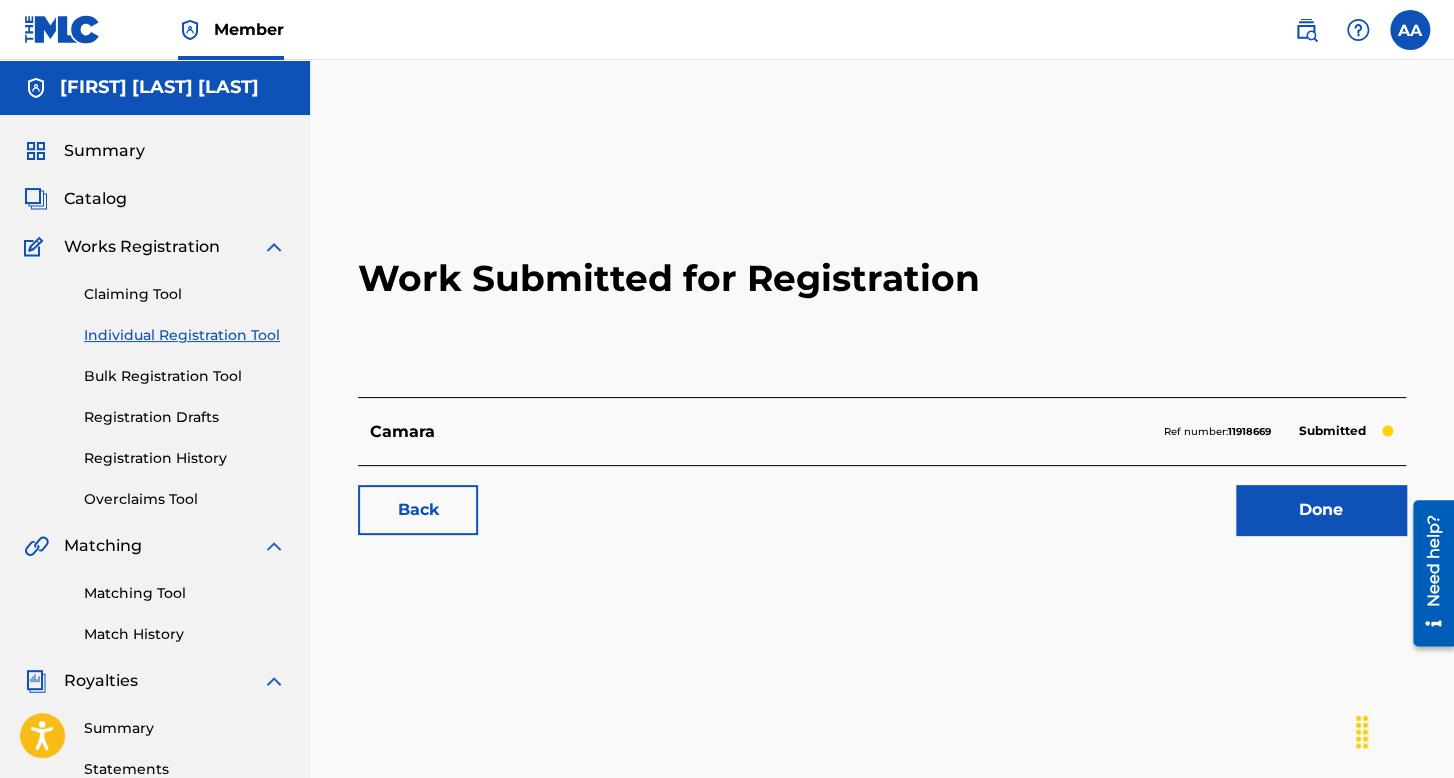 click on "Individual Registration Tool" at bounding box center (185, 335) 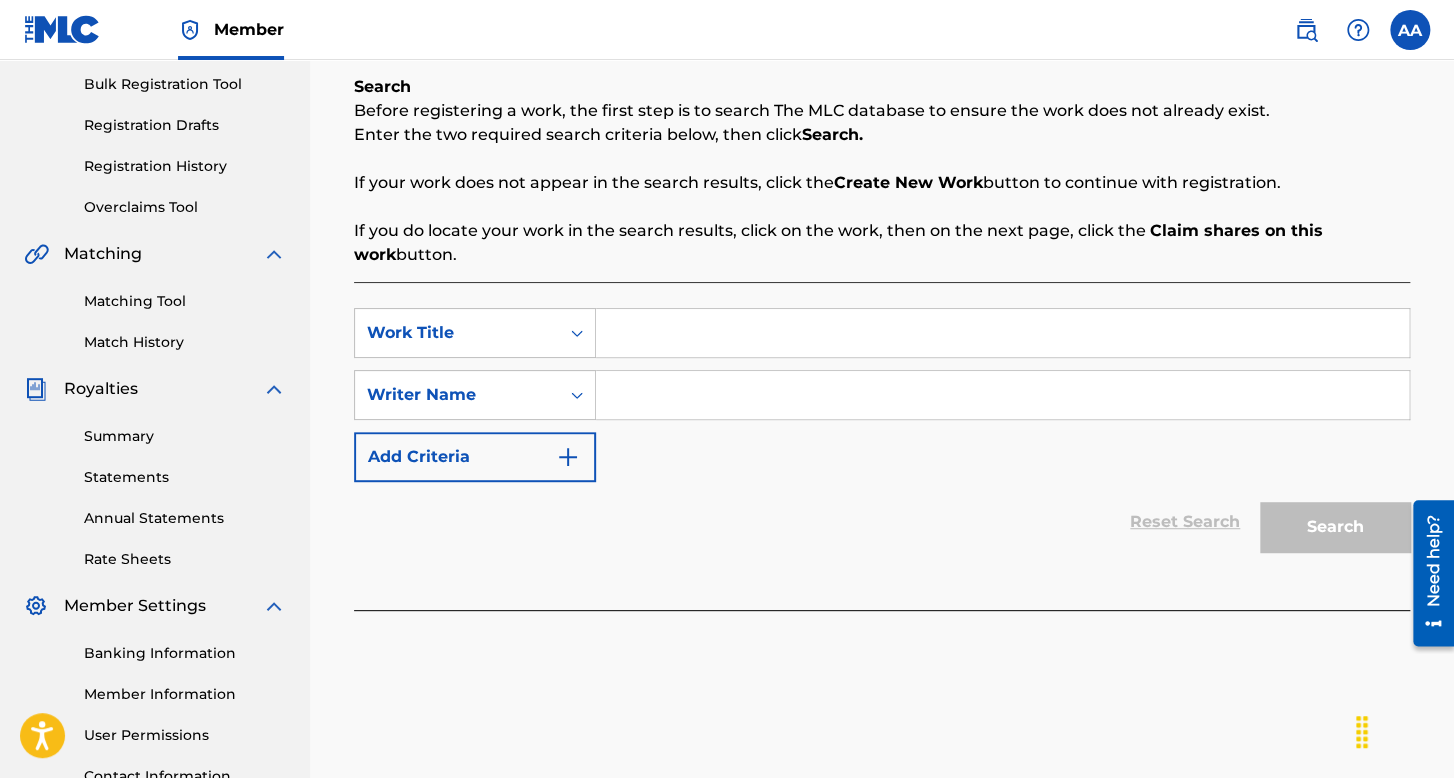 scroll, scrollTop: 300, scrollLeft: 0, axis: vertical 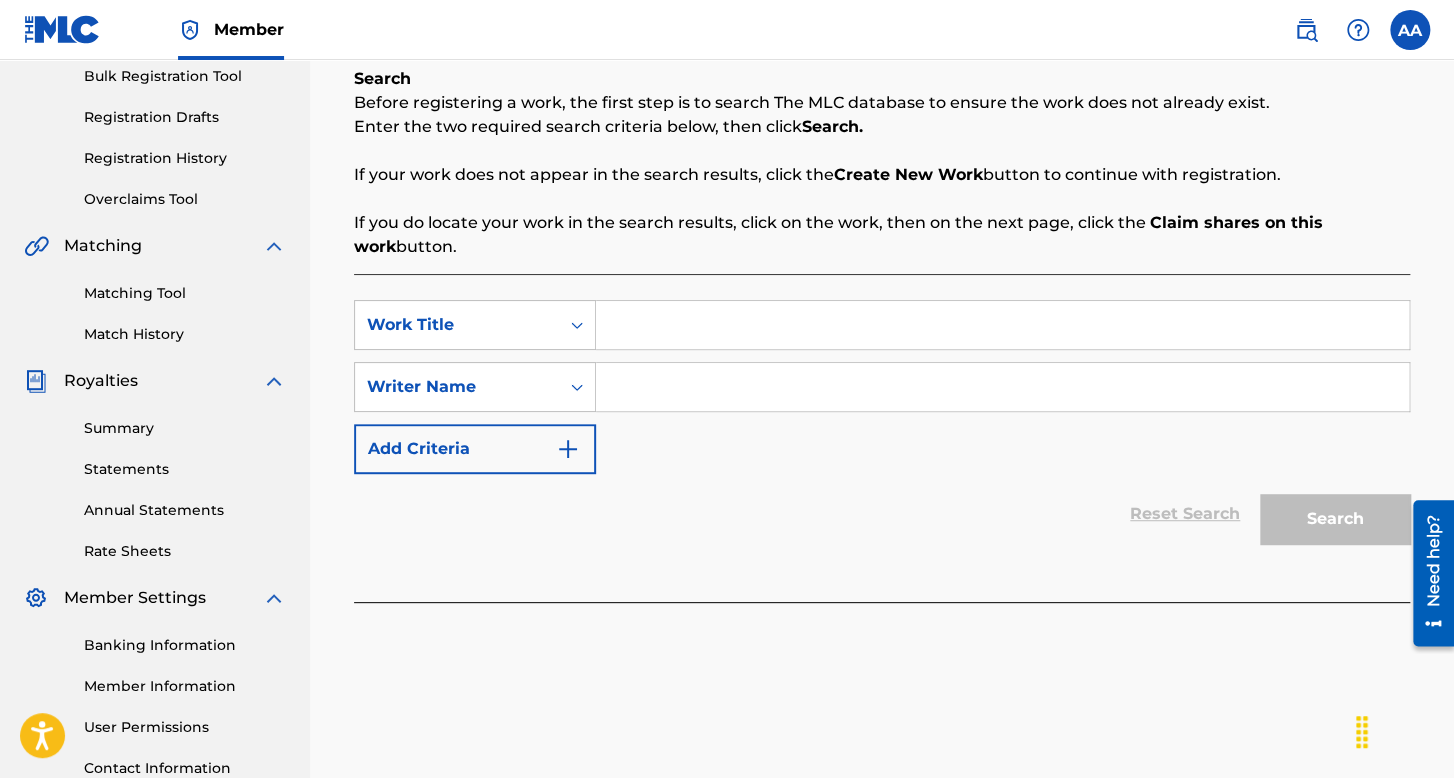 click at bounding box center [1002, 325] 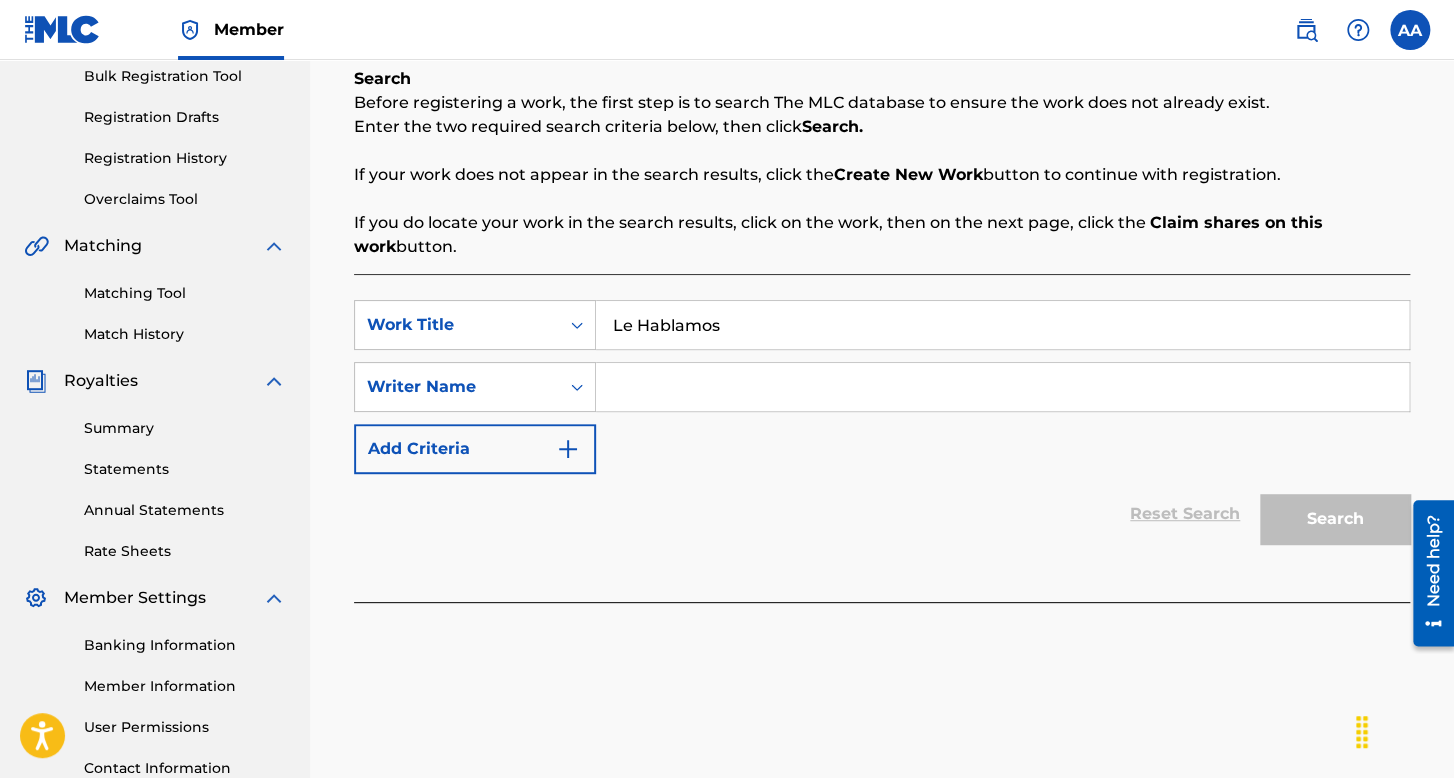 type on "Le Hablamos" 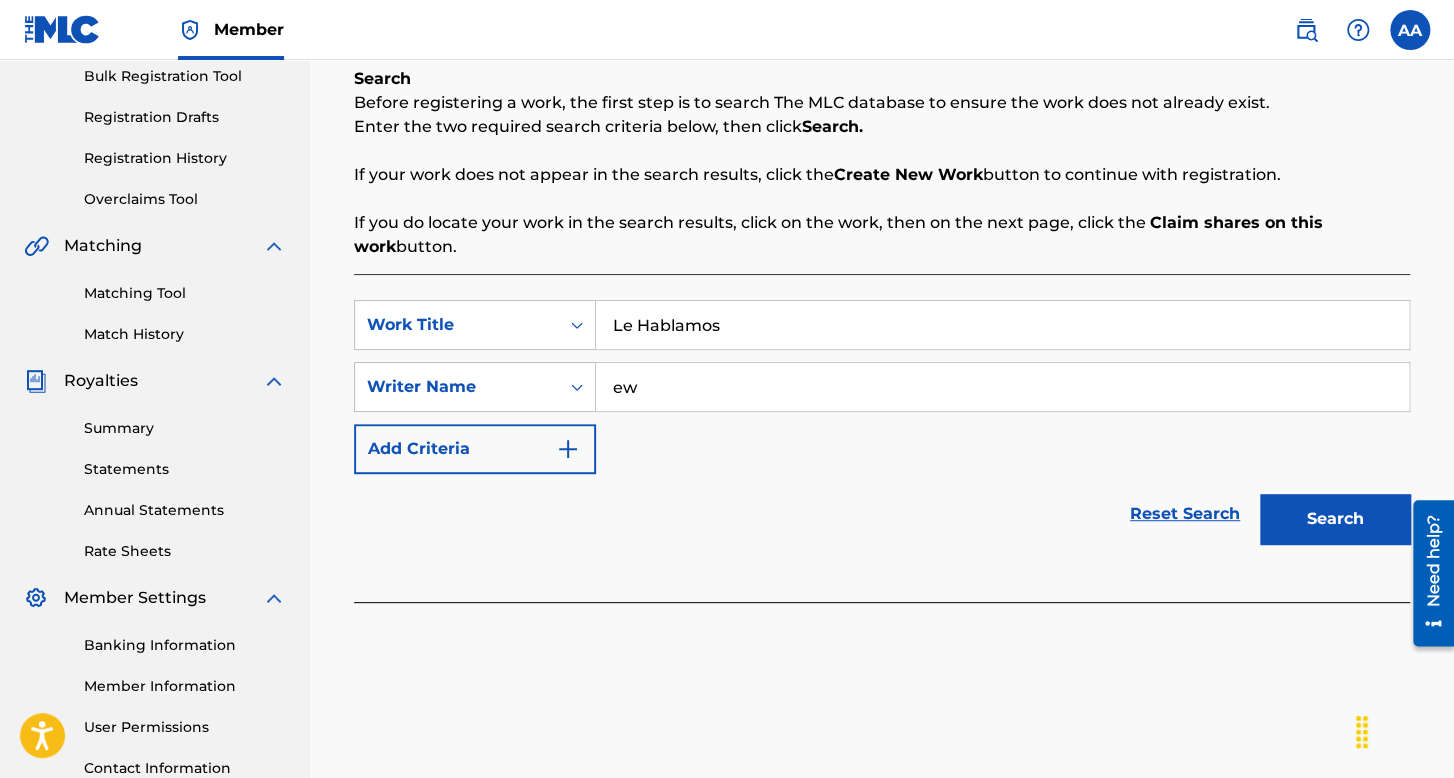 type on "ew" 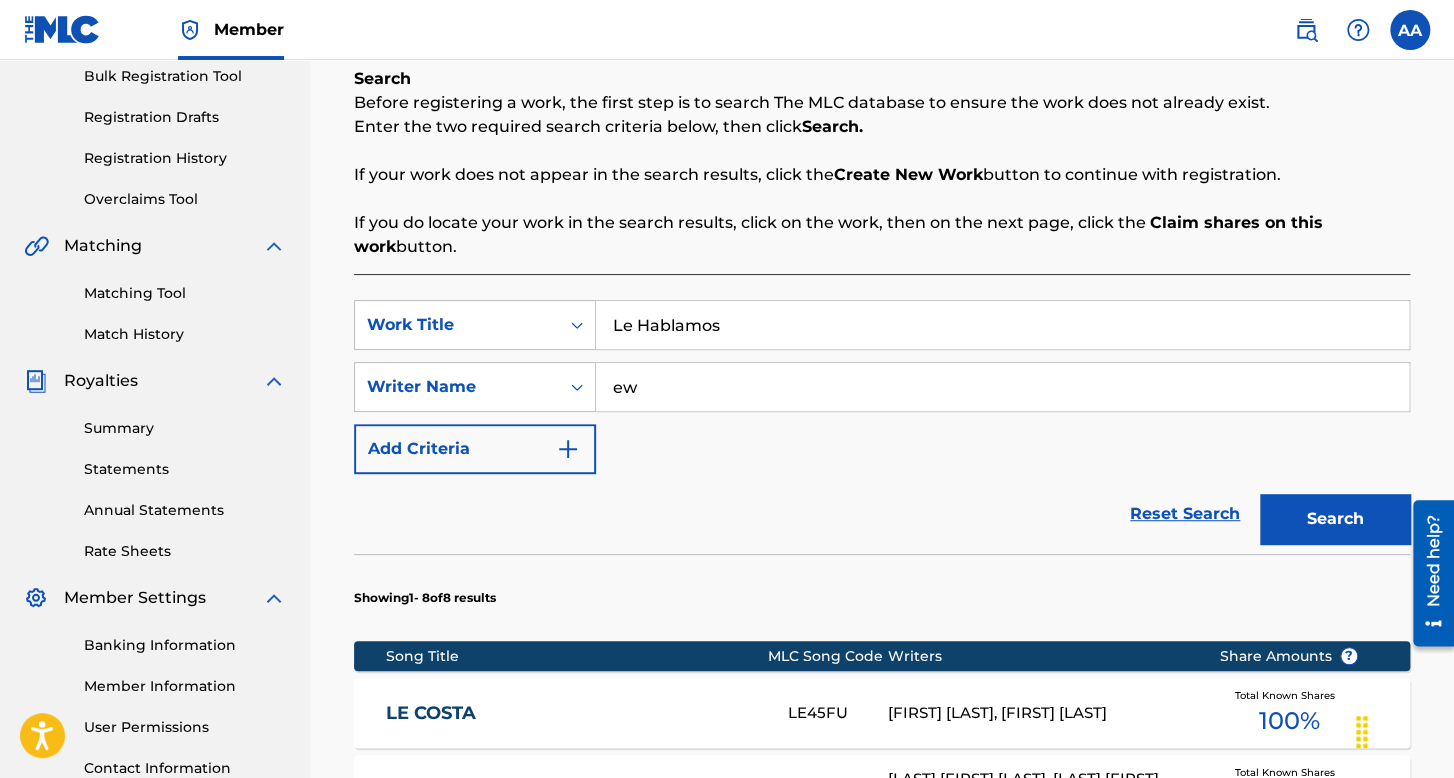 scroll, scrollTop: 500, scrollLeft: 0, axis: vertical 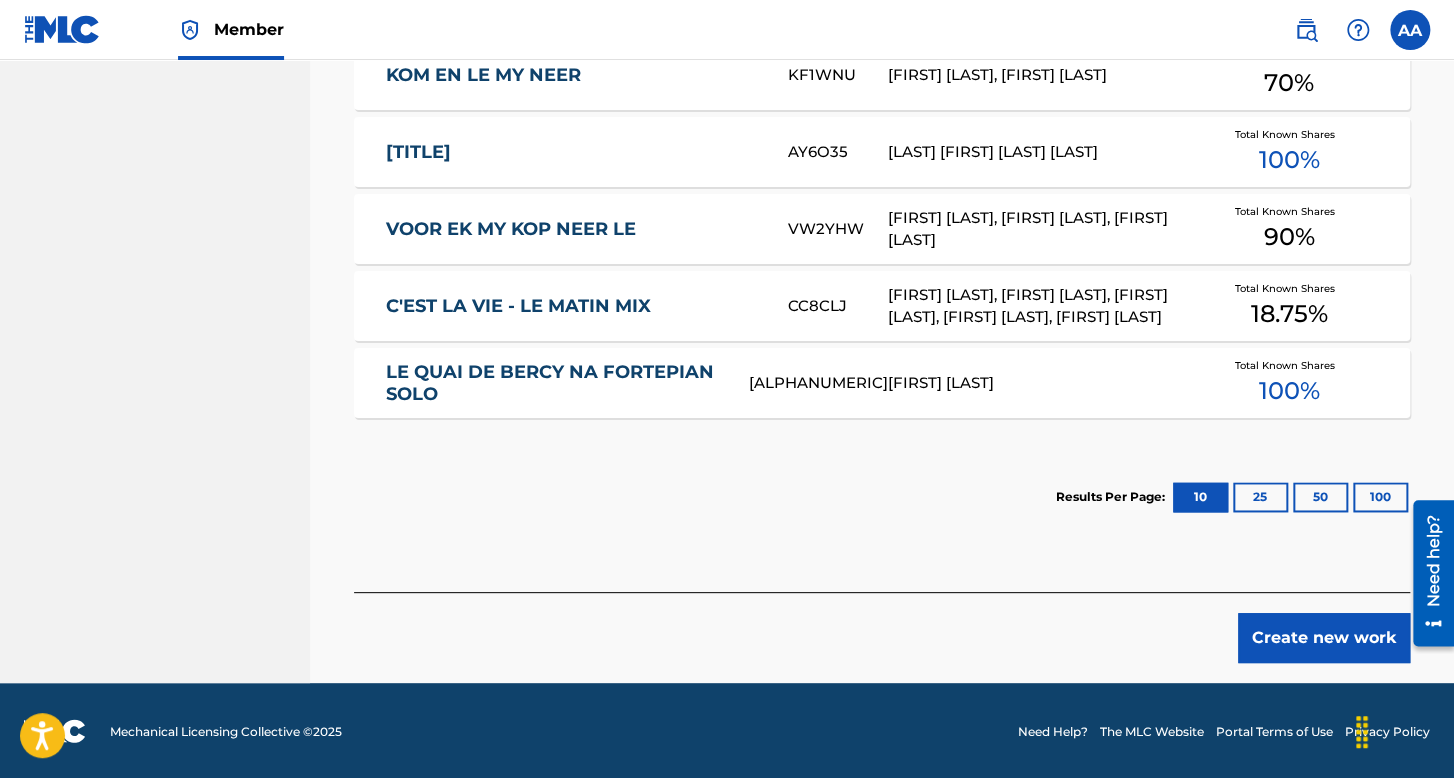 click on "Create new work" at bounding box center (882, 627) 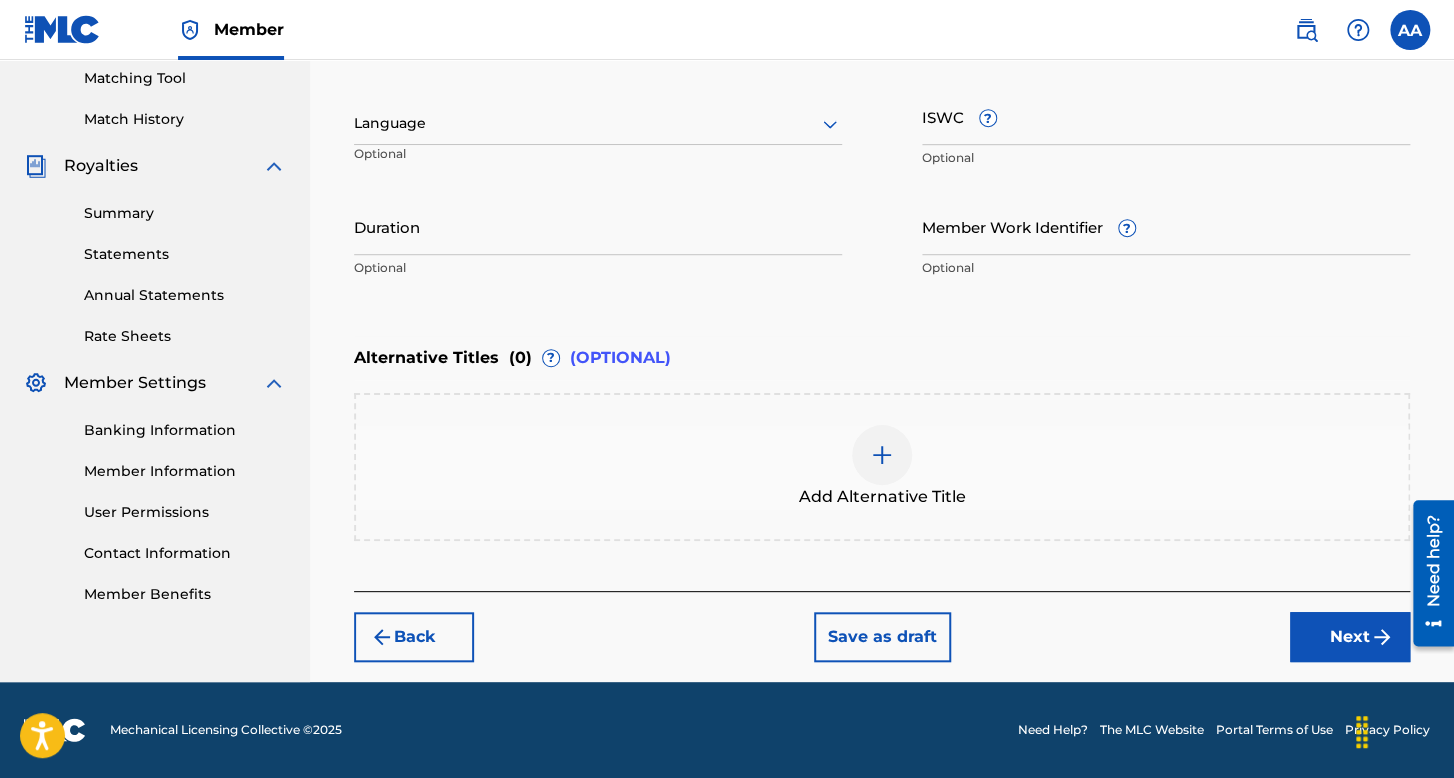 scroll, scrollTop: 513, scrollLeft: 0, axis: vertical 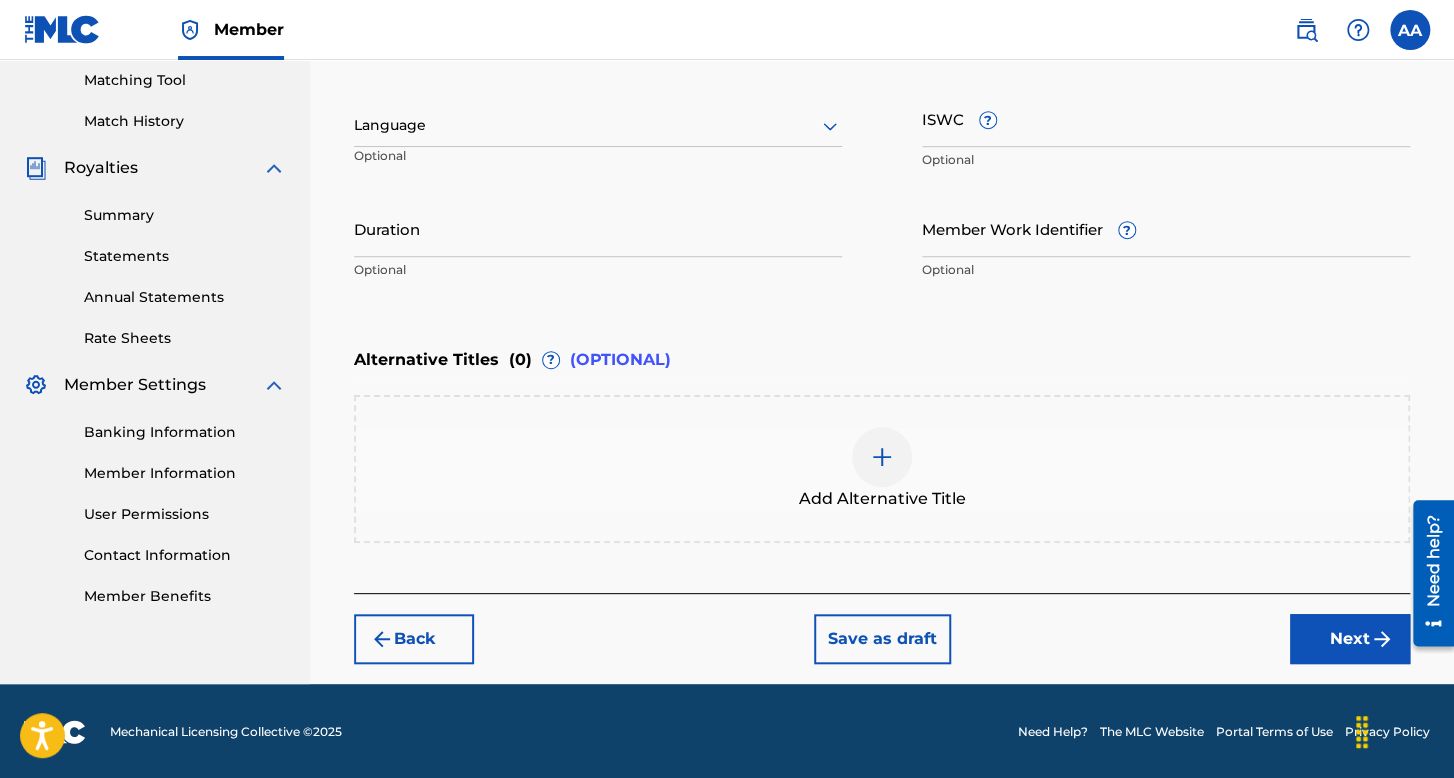 click on "Duration" at bounding box center (598, 228) 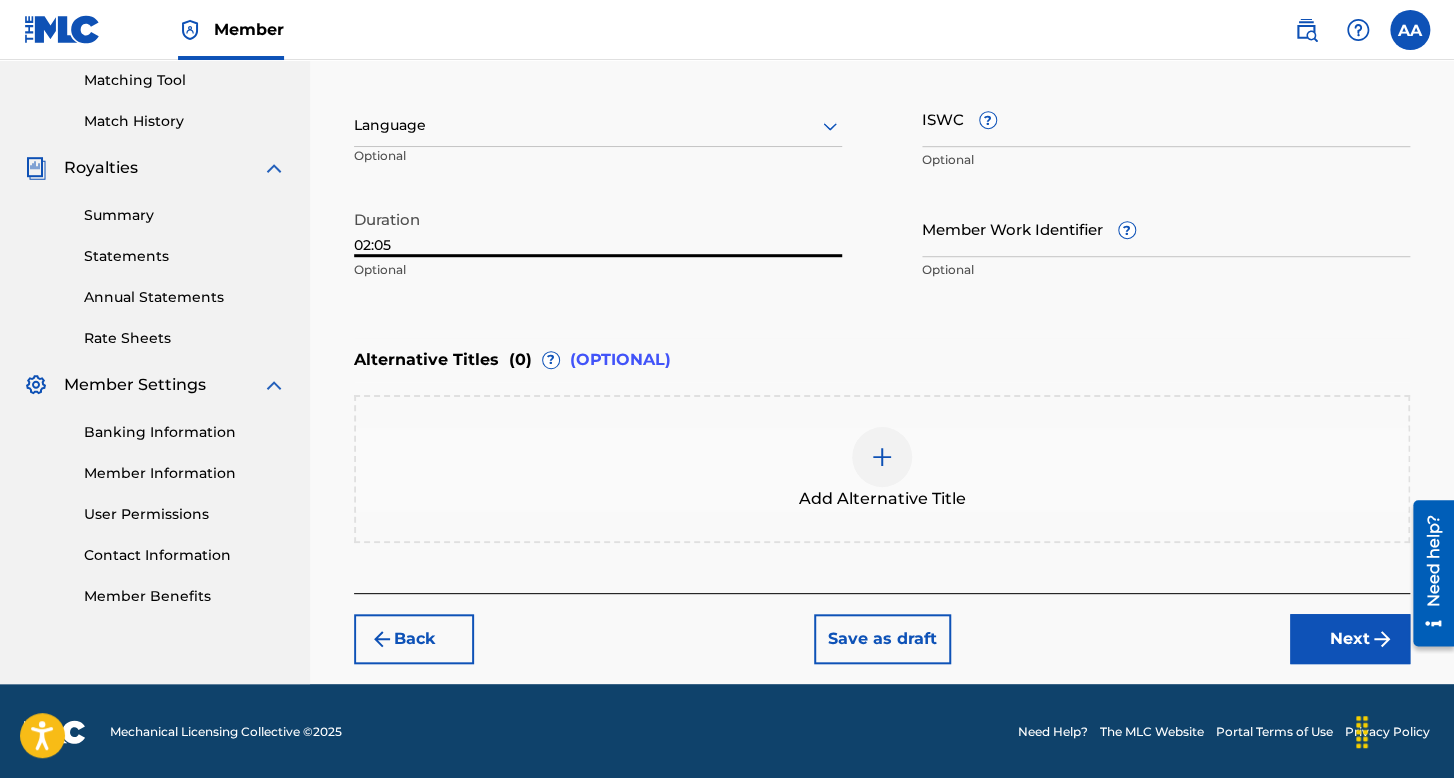 type on "02:05" 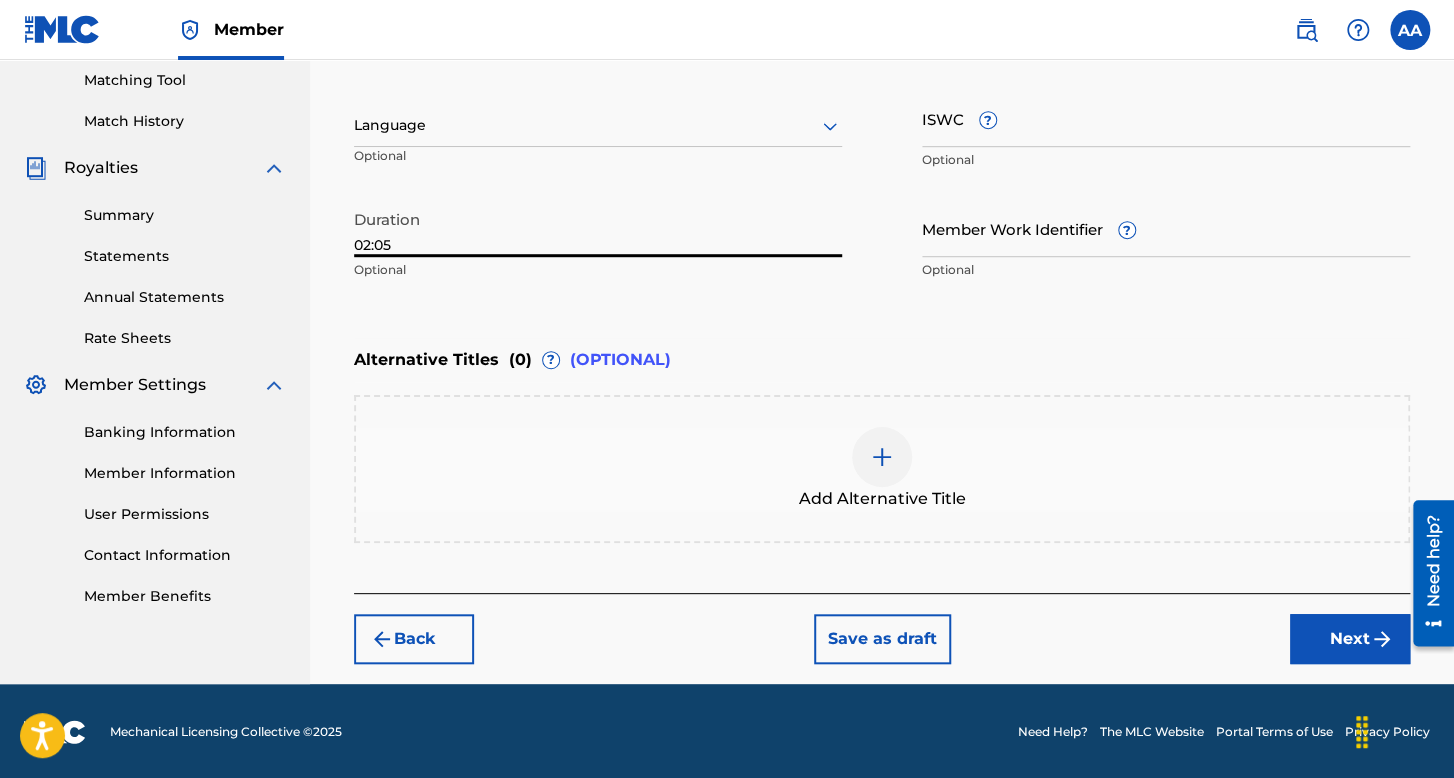 click at bounding box center [598, 125] 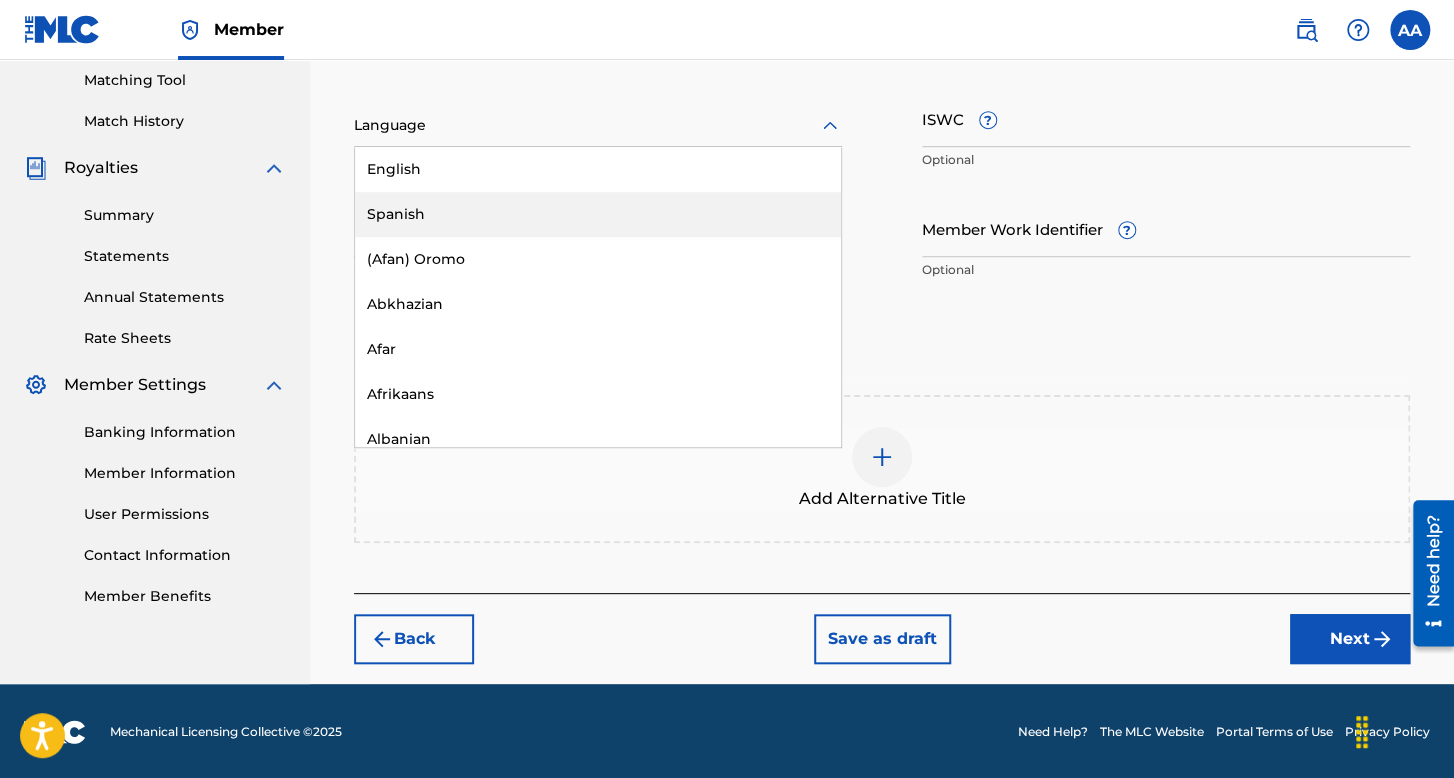 click on "Spanish" at bounding box center (598, 214) 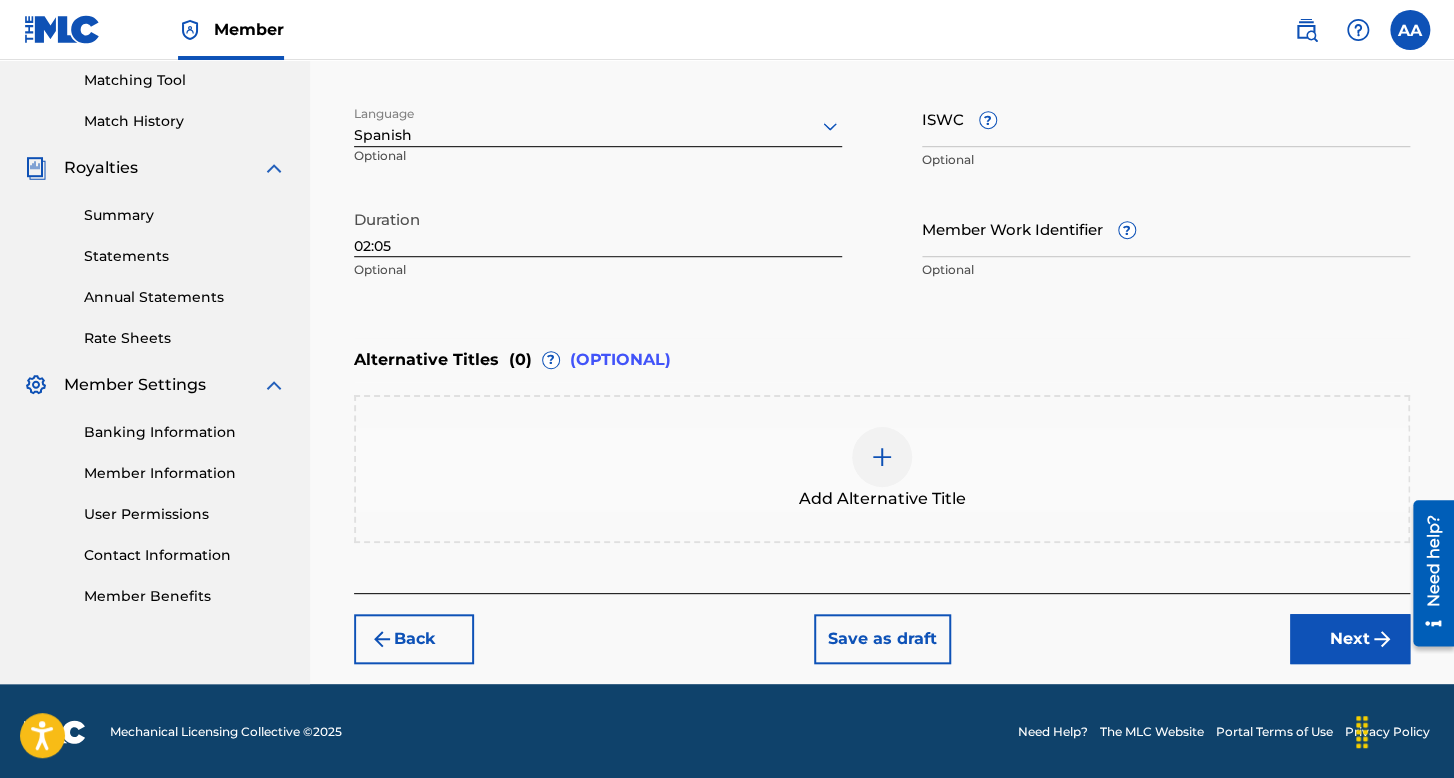 click on "Back Save as draft Next" at bounding box center (882, 628) 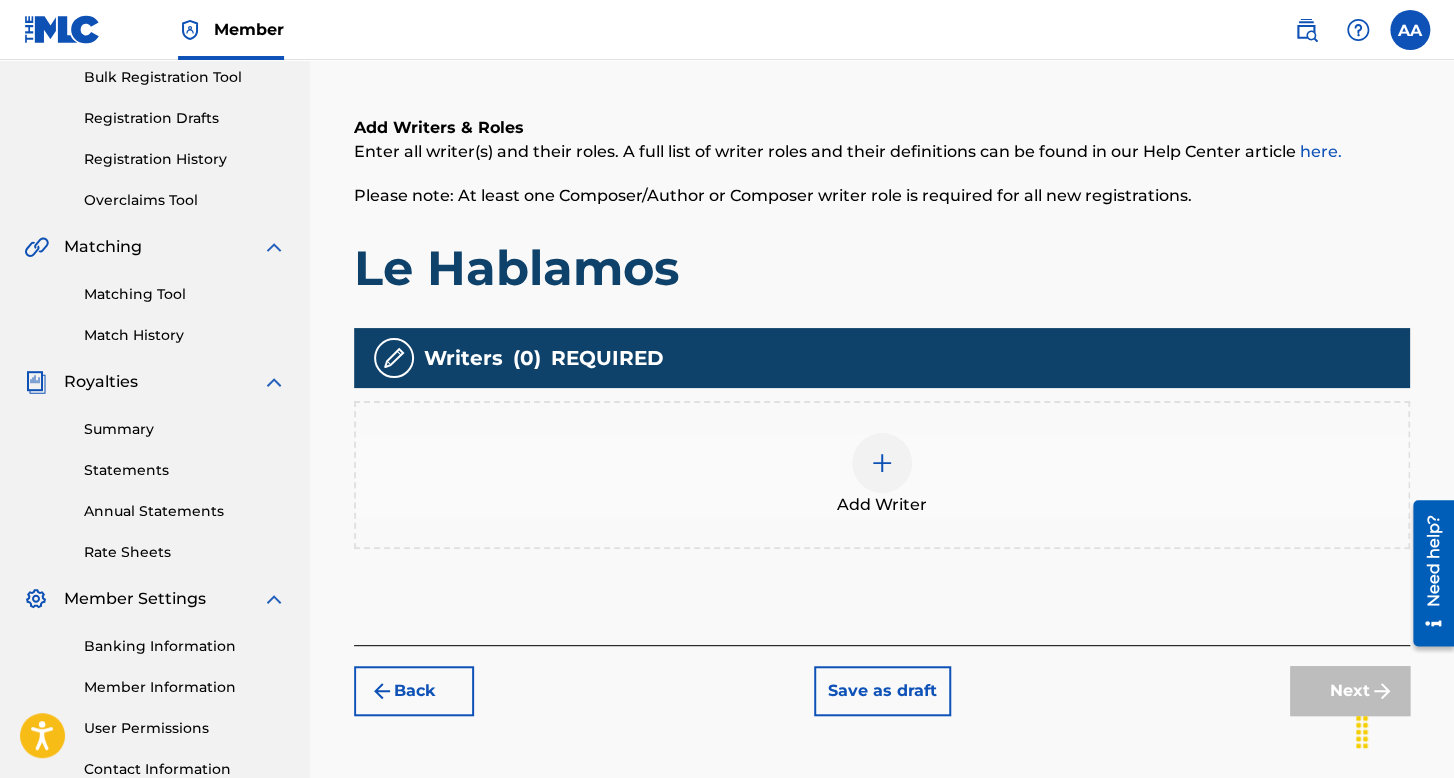 scroll, scrollTop: 462, scrollLeft: 0, axis: vertical 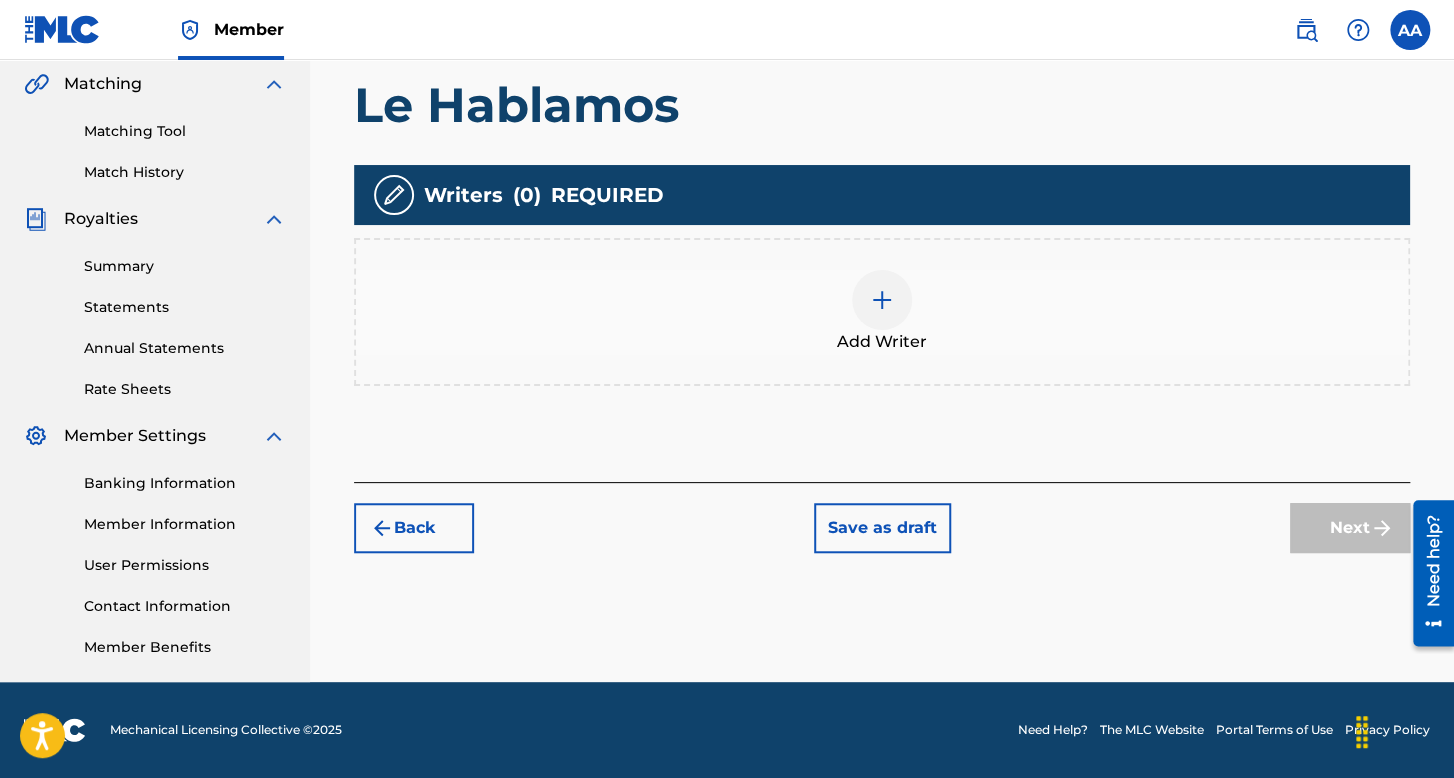 click on "Add Writer" at bounding box center [882, 312] 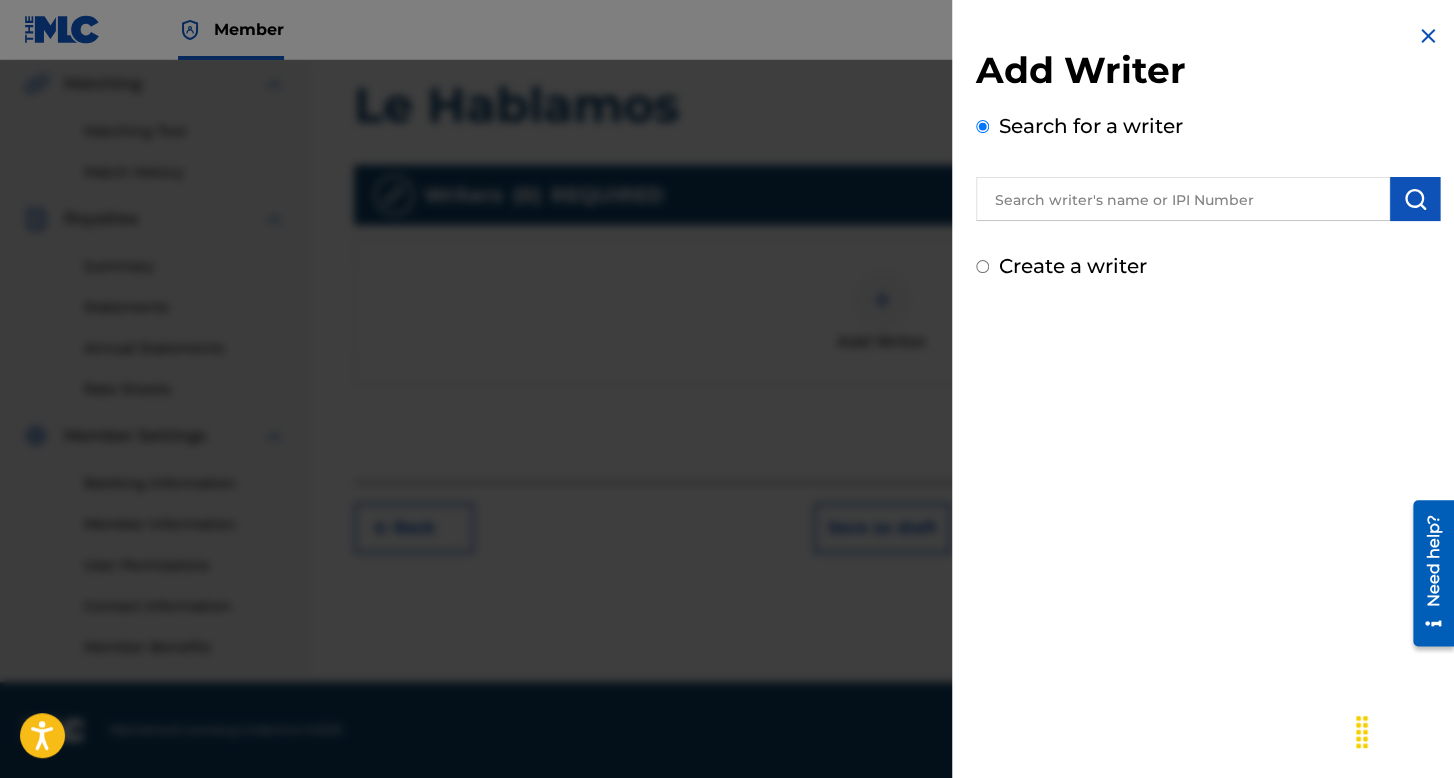 click on "Create a writer" at bounding box center (982, 266) 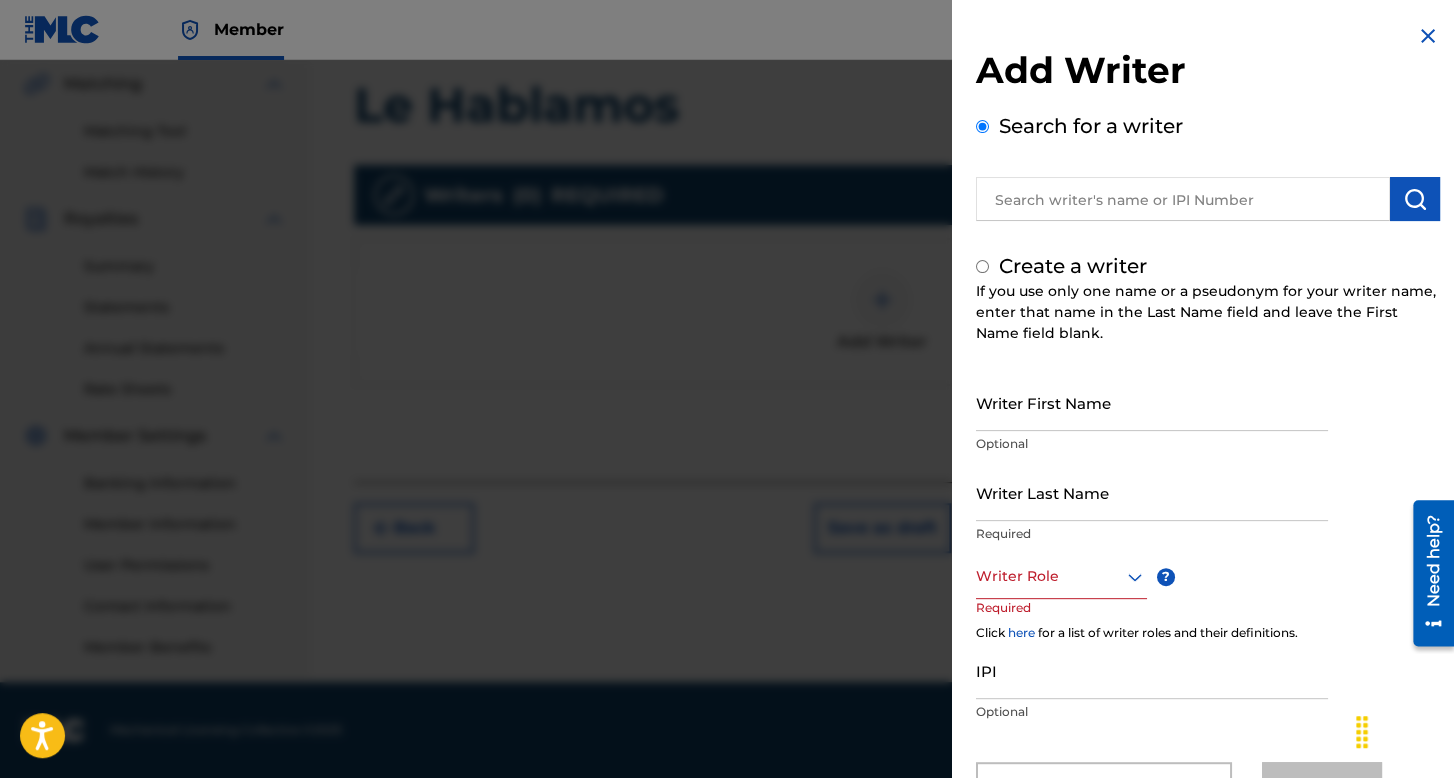 radio on "false" 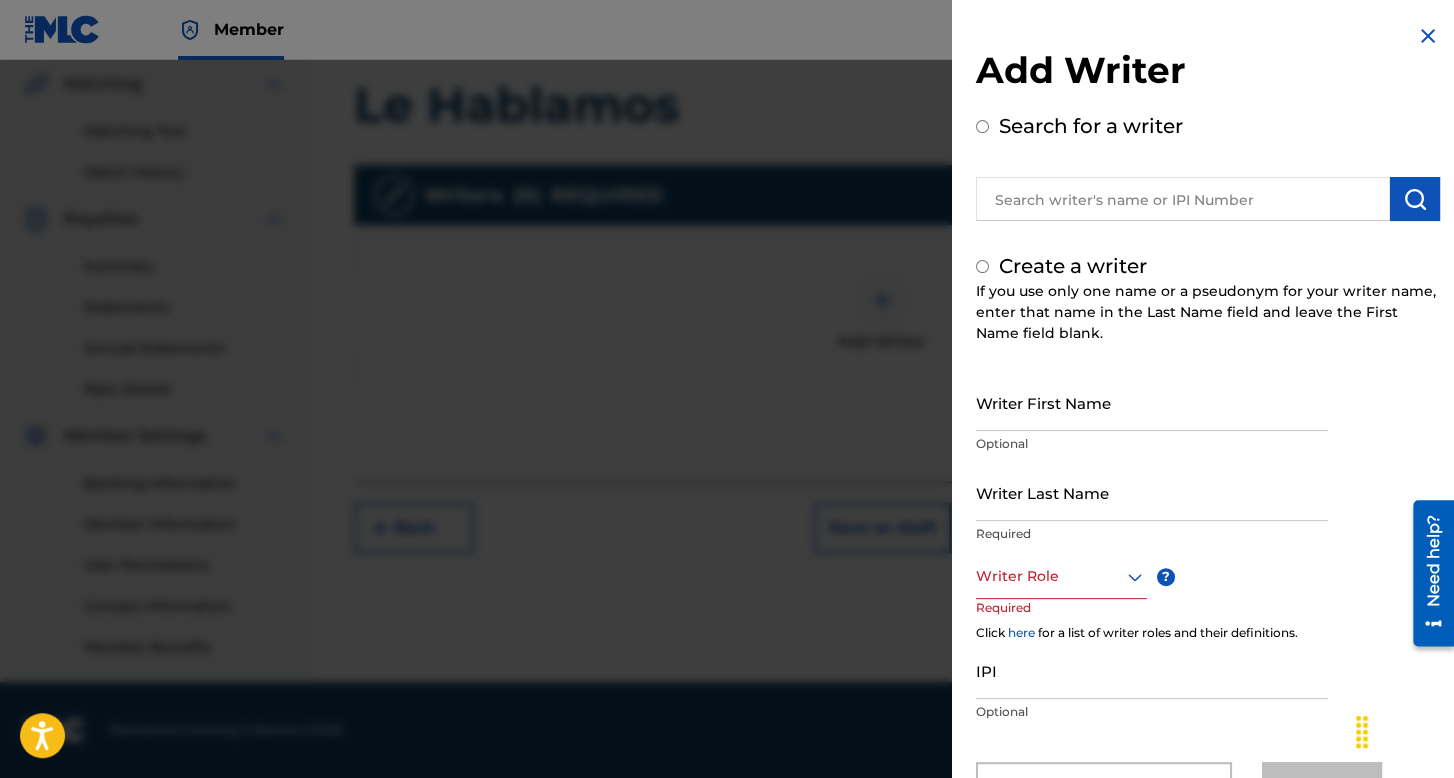 radio on "true" 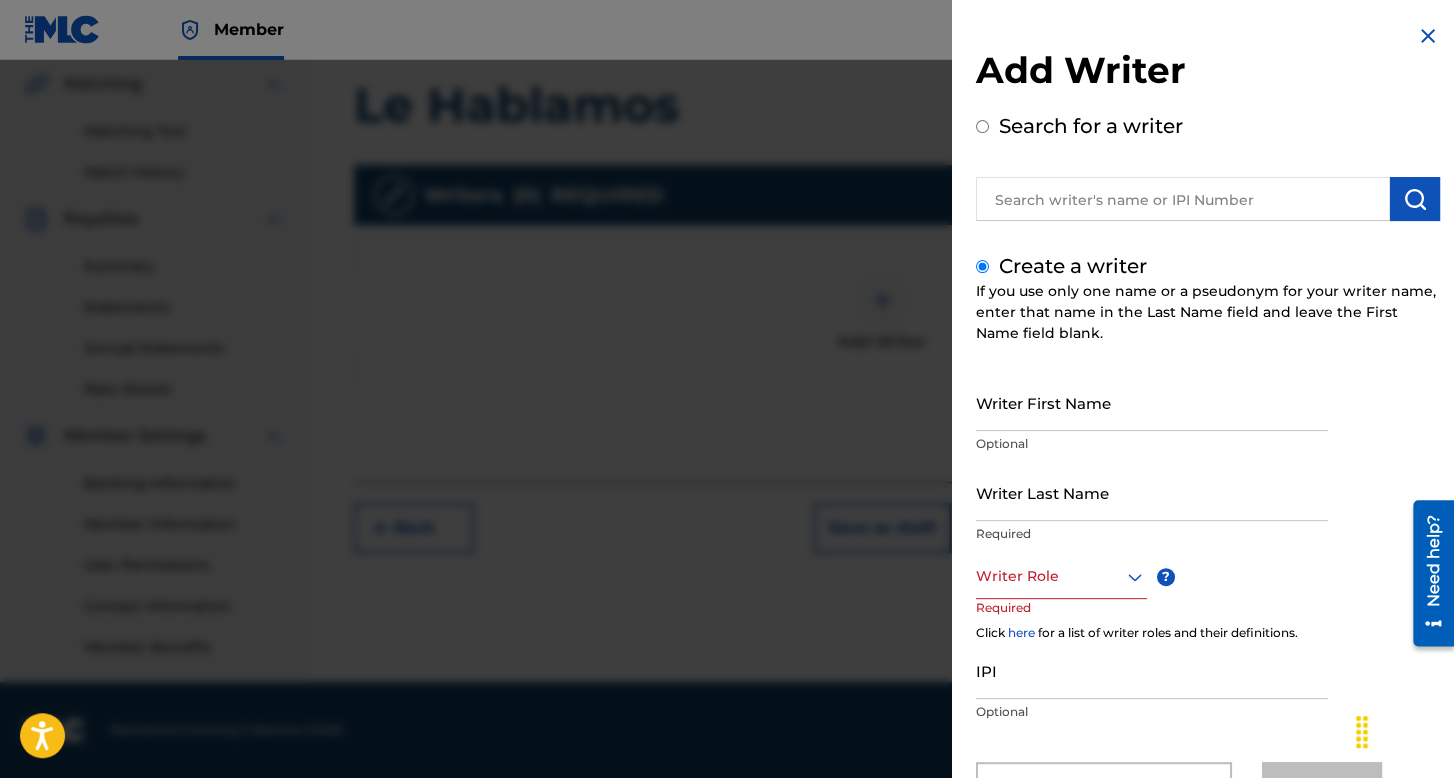 click on "Writer First Name" at bounding box center [1152, 402] 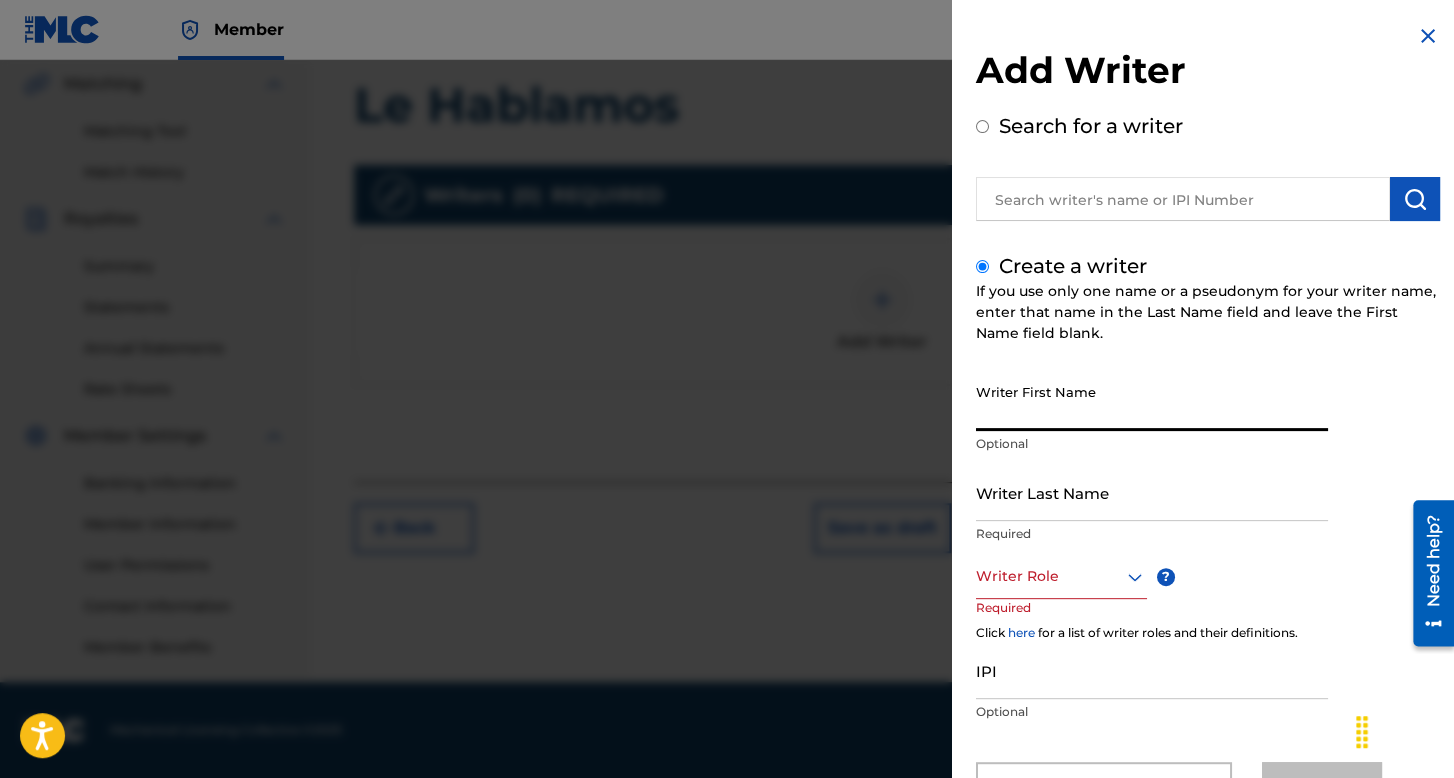 type on "[FIRST]" 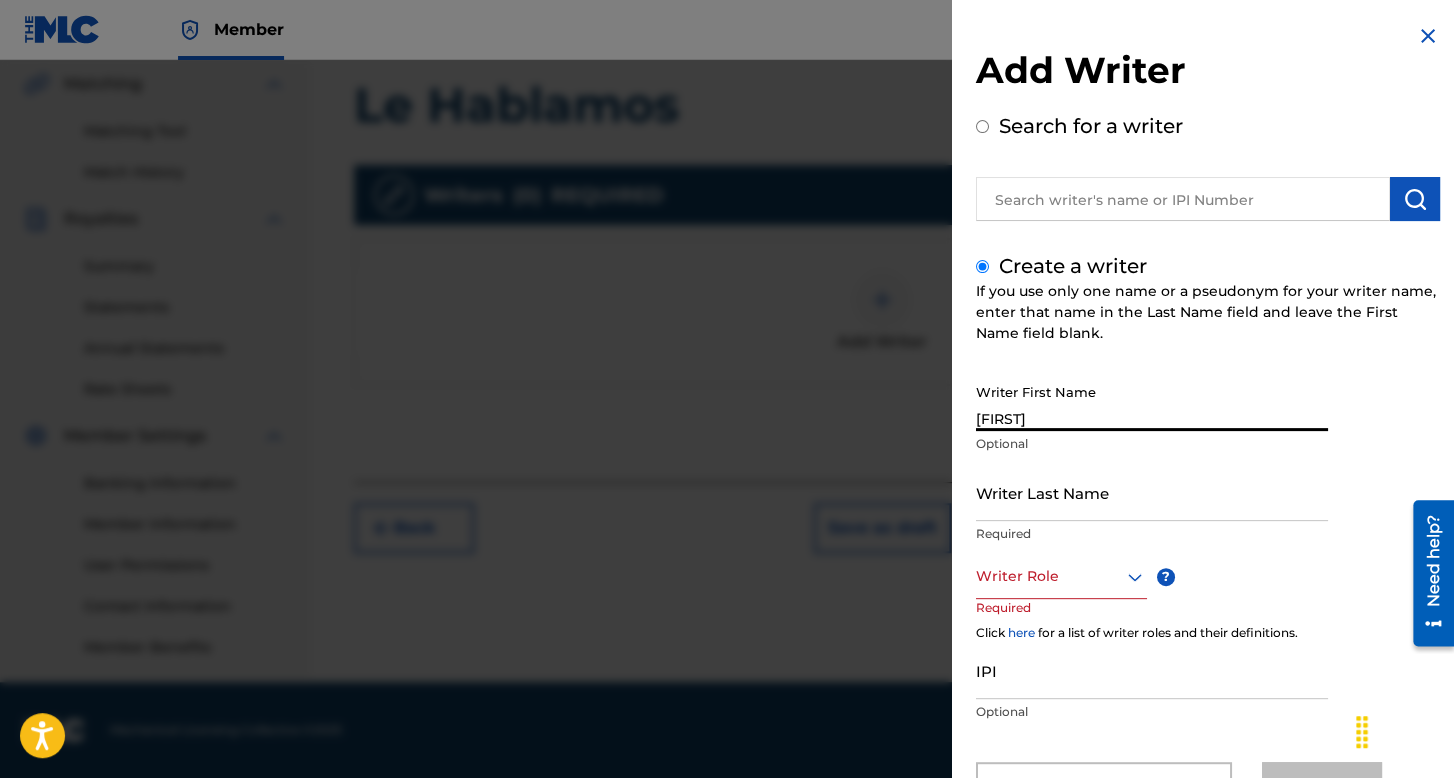 type on "[LAST] [LAST]" 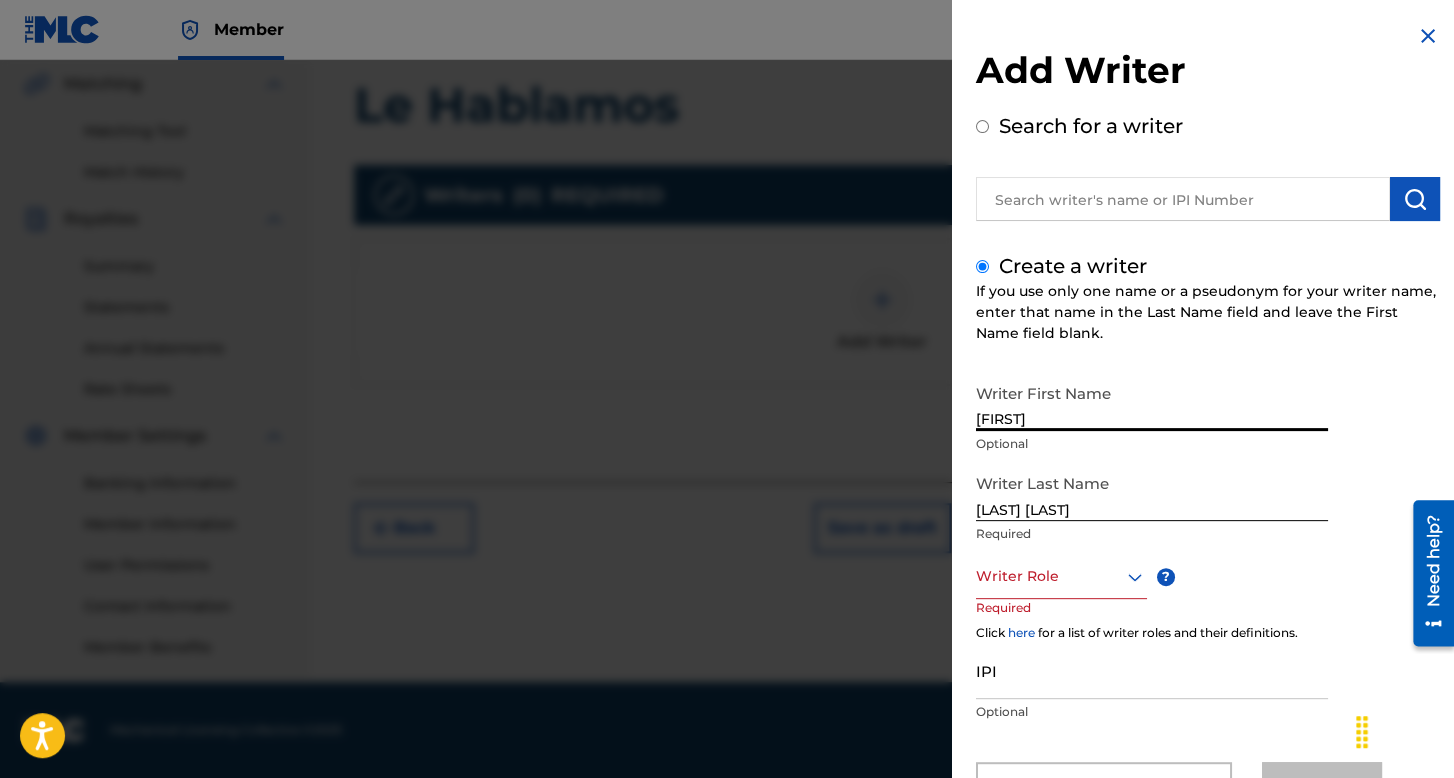 click on "Required" at bounding box center (1014, 621) 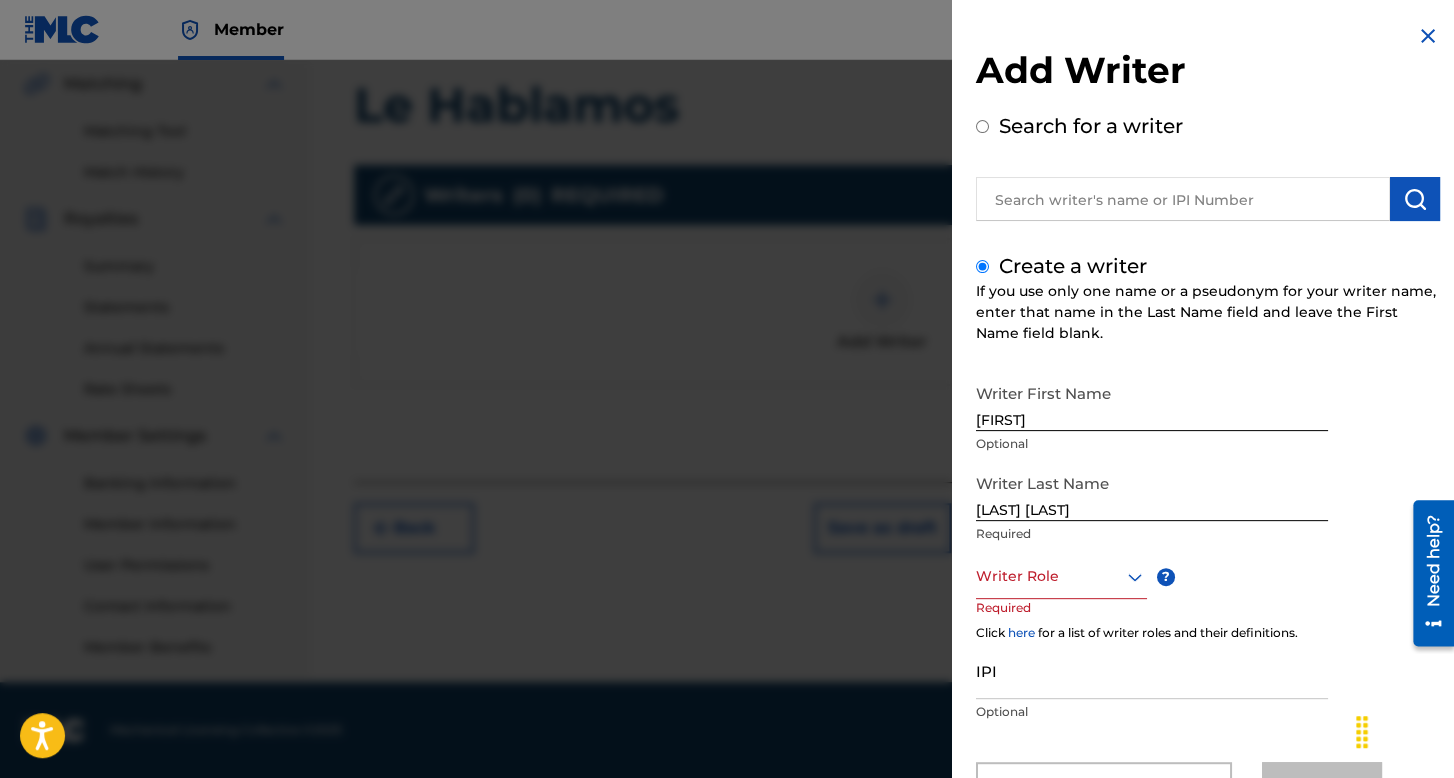 click on "Writer Role" at bounding box center [1061, 576] 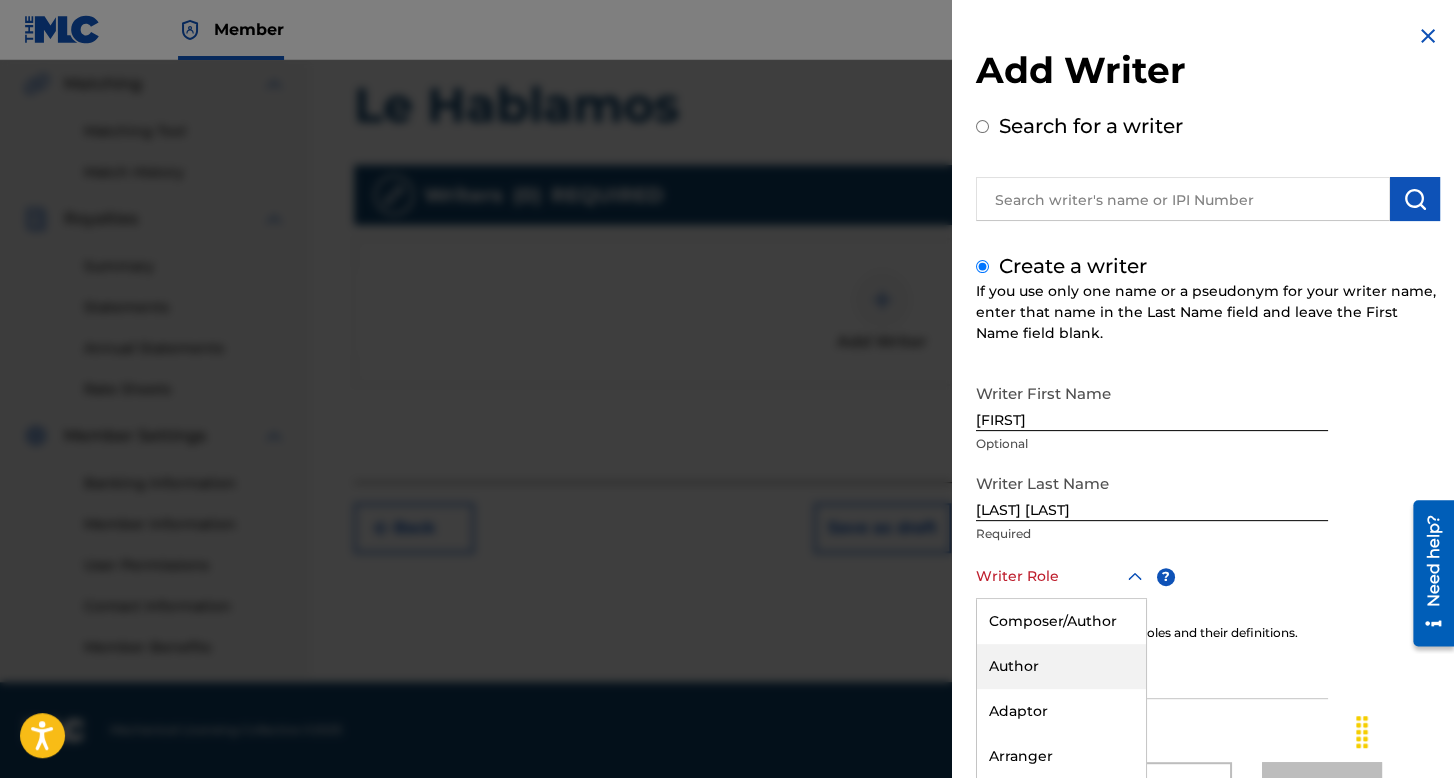 scroll, scrollTop: 88, scrollLeft: 0, axis: vertical 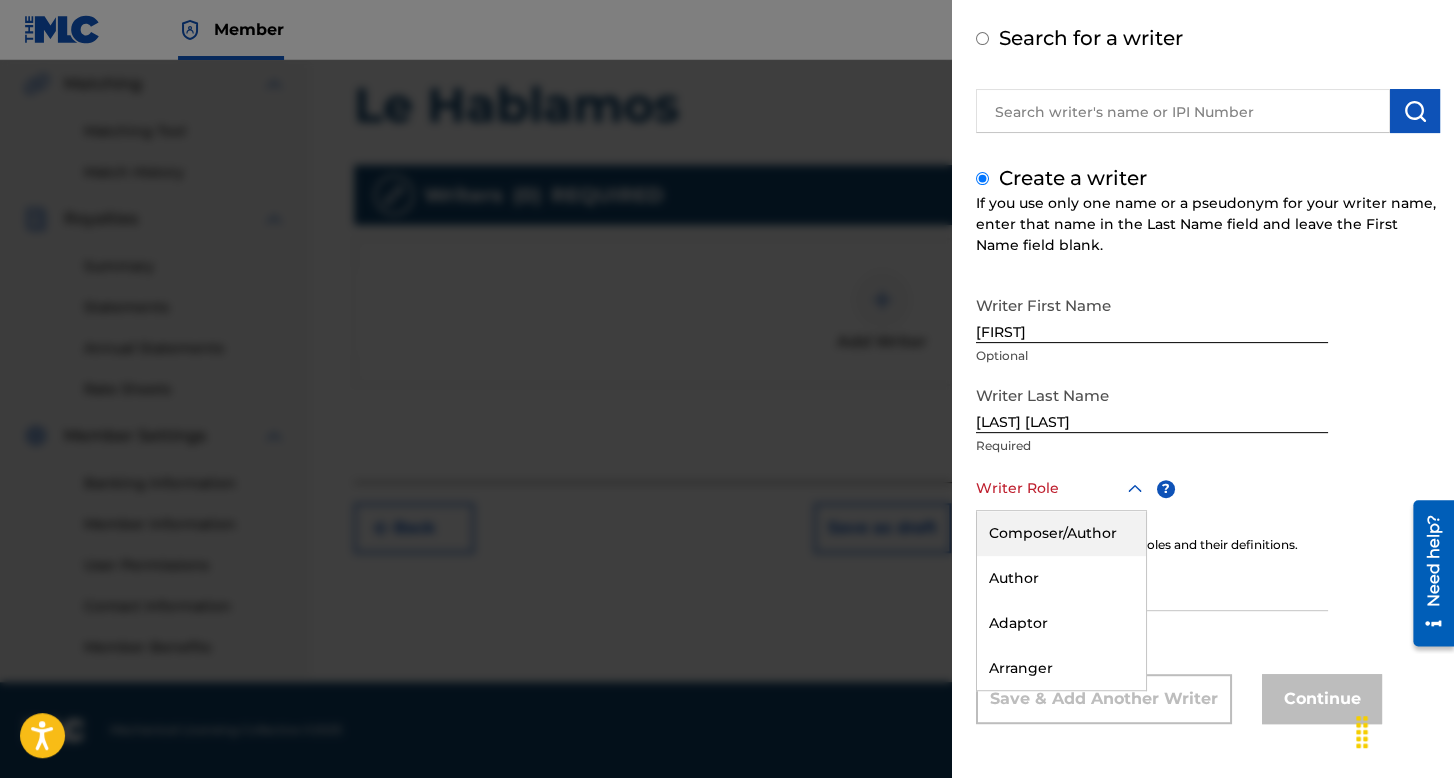 click on "Composer/Author" at bounding box center [1061, 533] 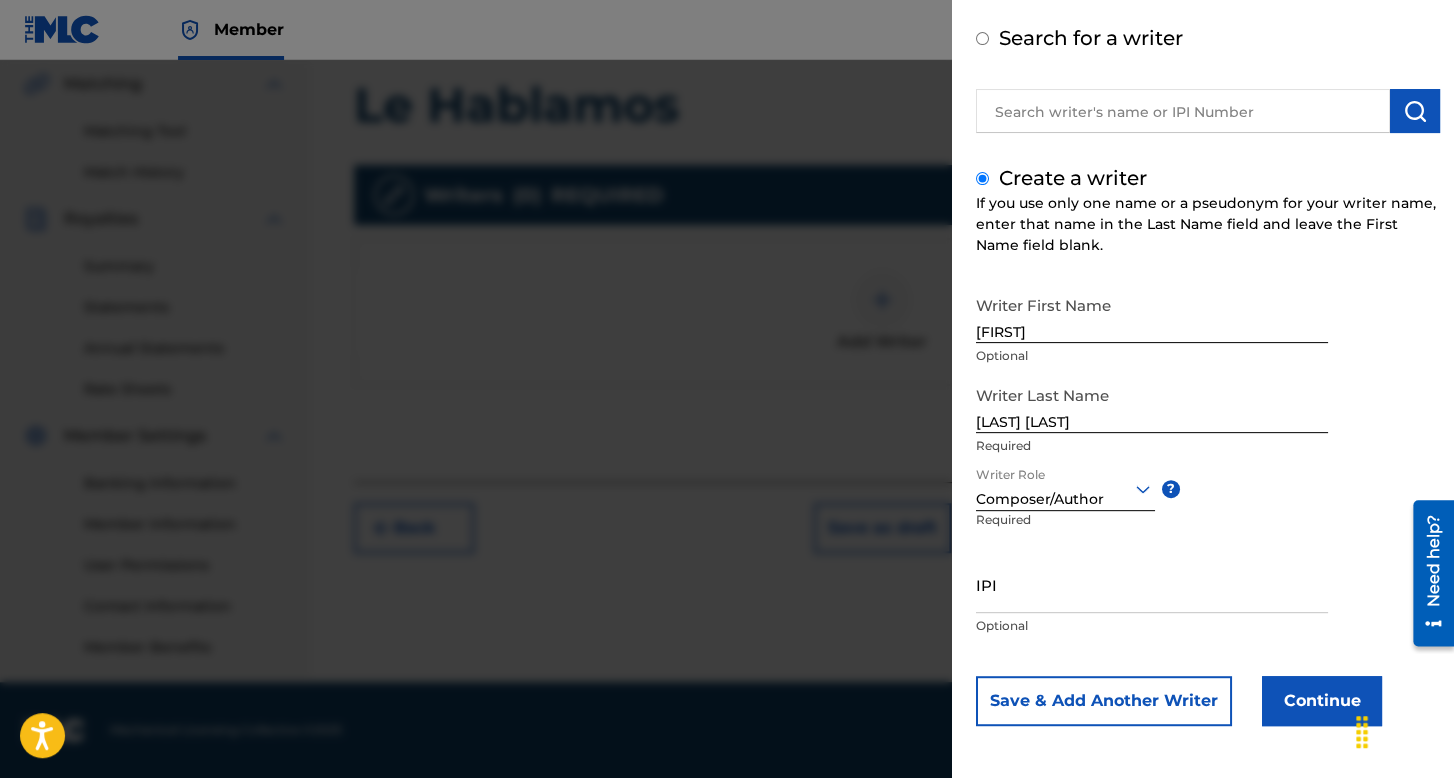 click on "Continue" at bounding box center (1322, 701) 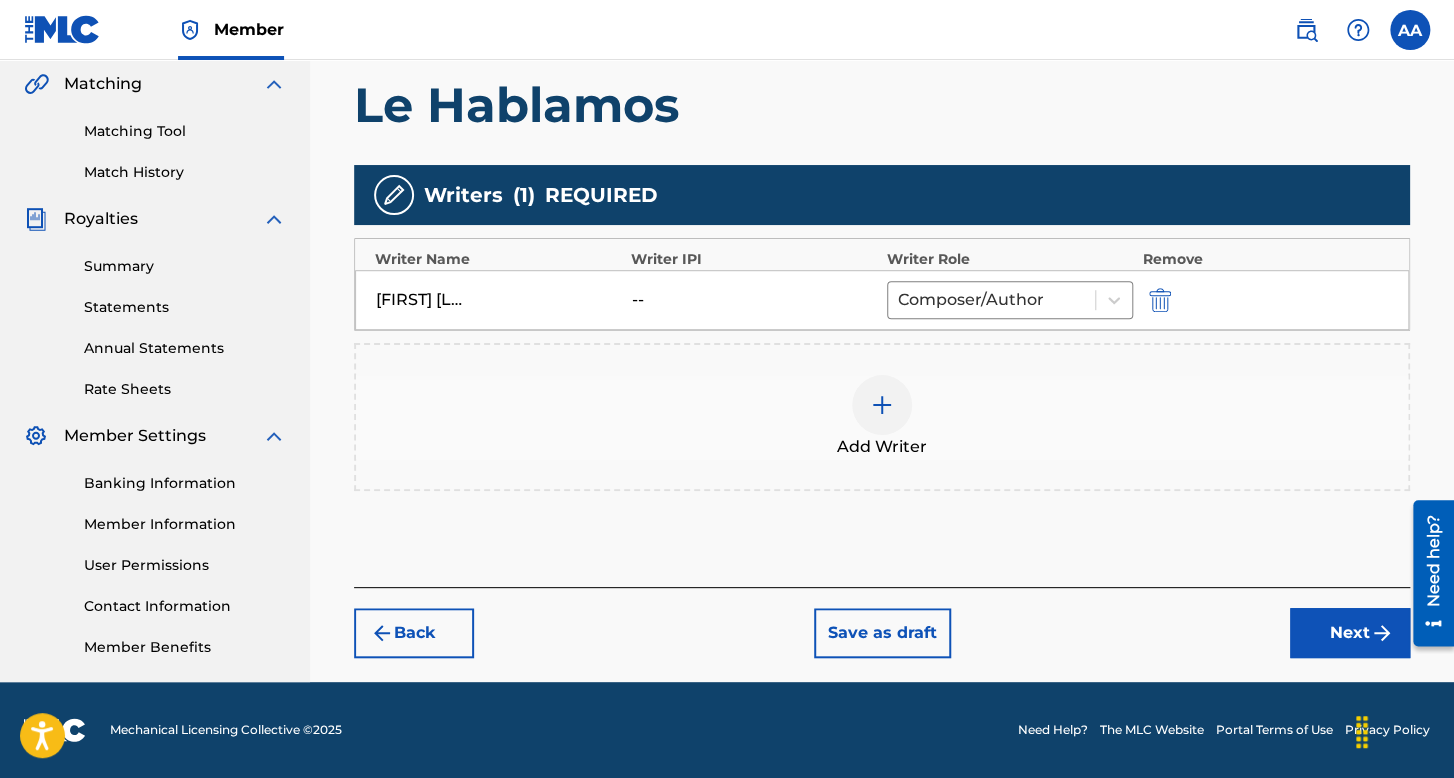 drag, startPoint x: 1356, startPoint y: 602, endPoint x: 1351, endPoint y: 634, distance: 32.38827 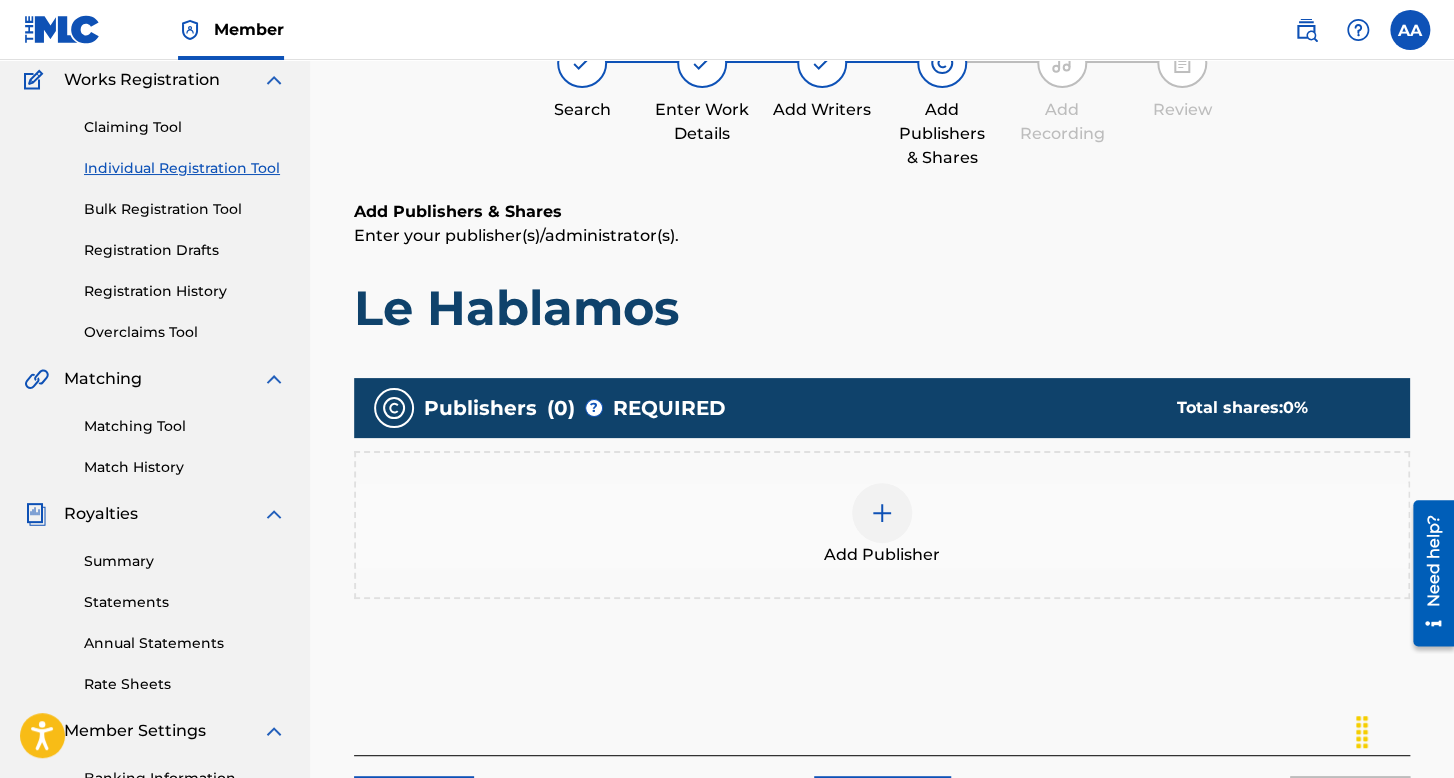 scroll, scrollTop: 390, scrollLeft: 0, axis: vertical 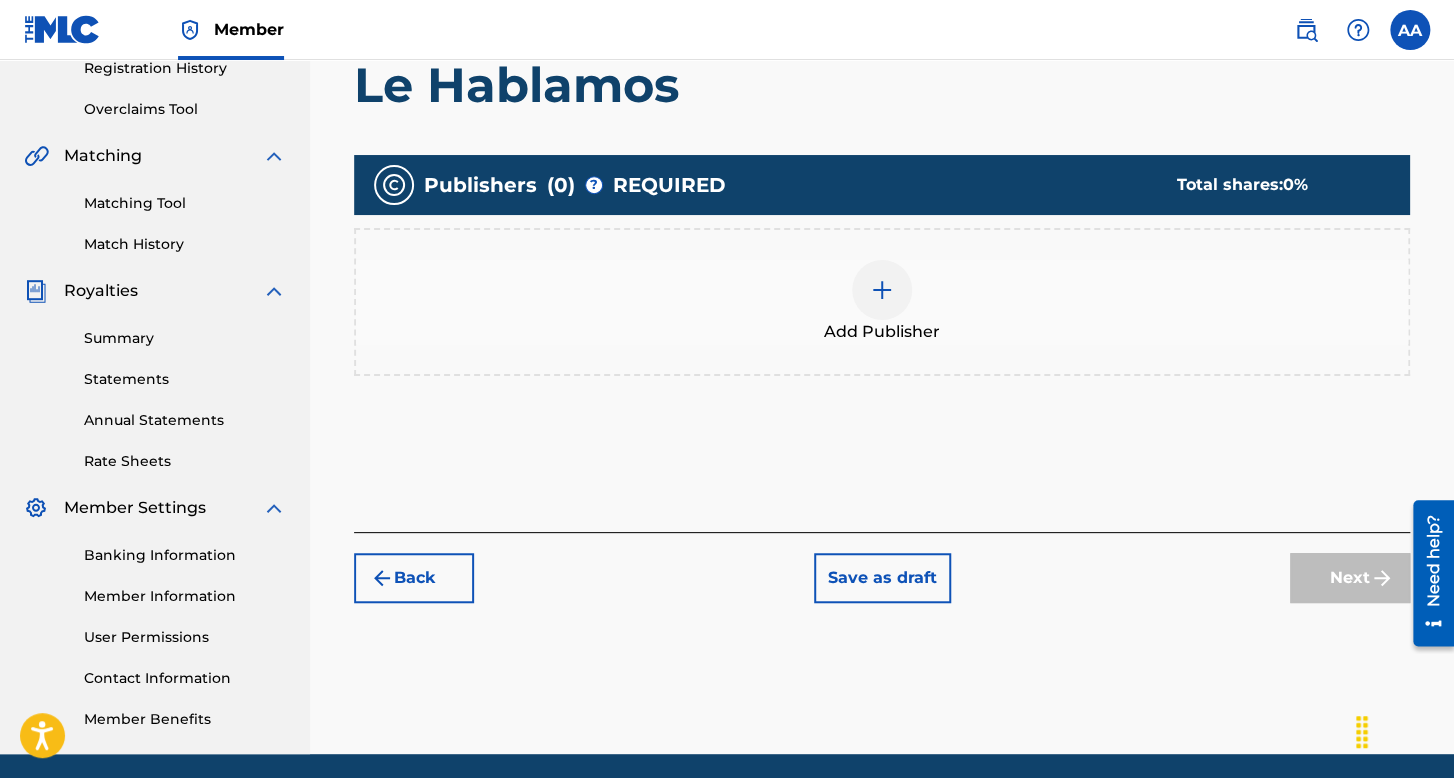click on "Add Publisher" at bounding box center (882, 302) 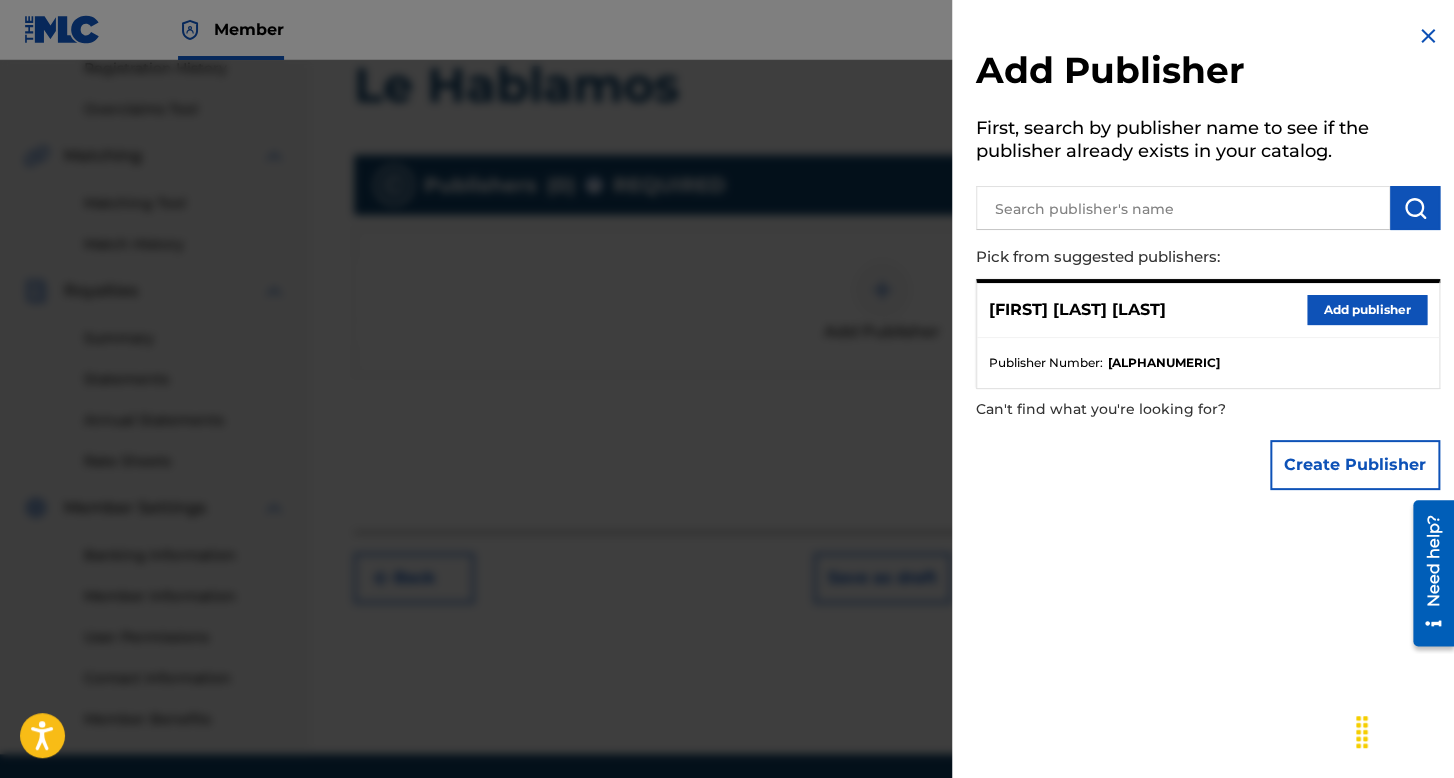 click on "Add publisher" at bounding box center (1367, 310) 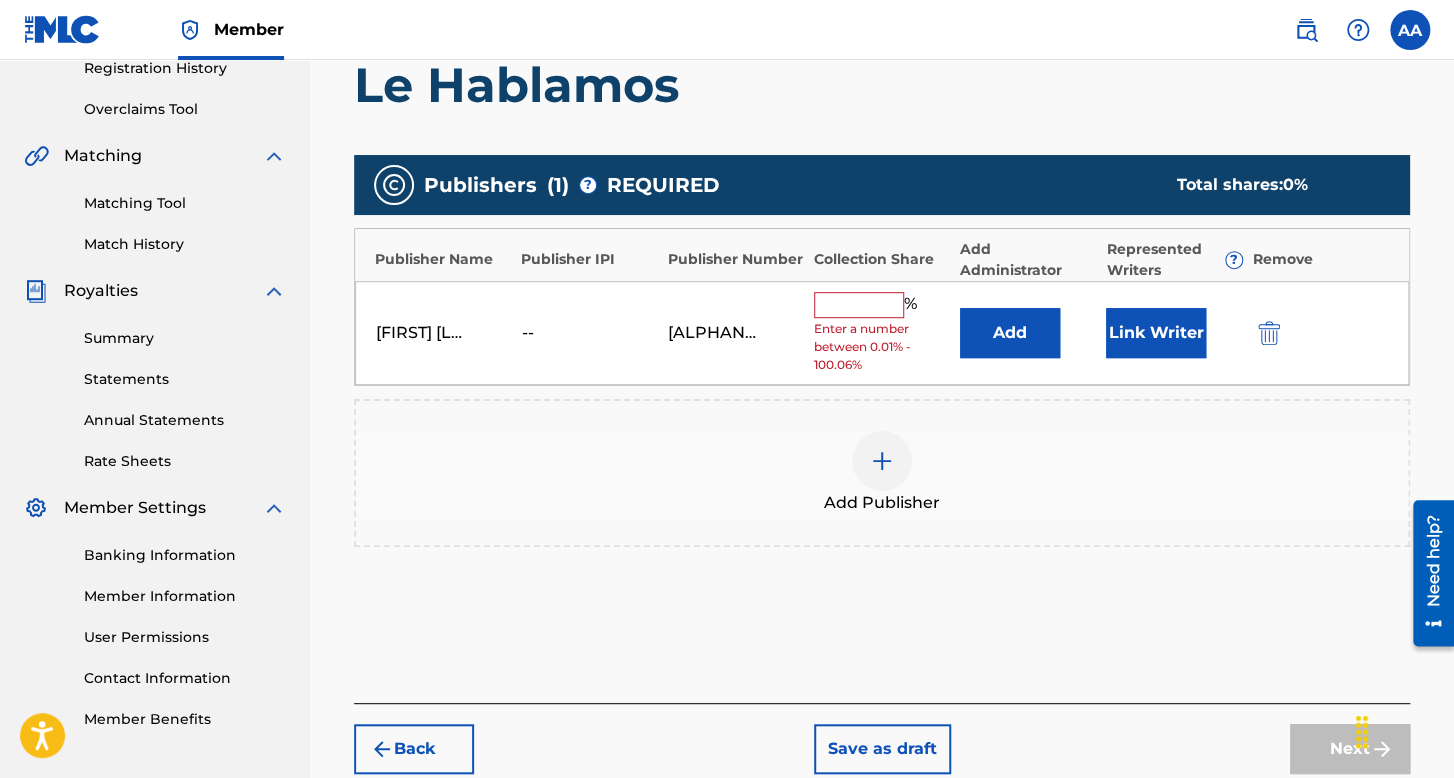 click at bounding box center (859, 305) 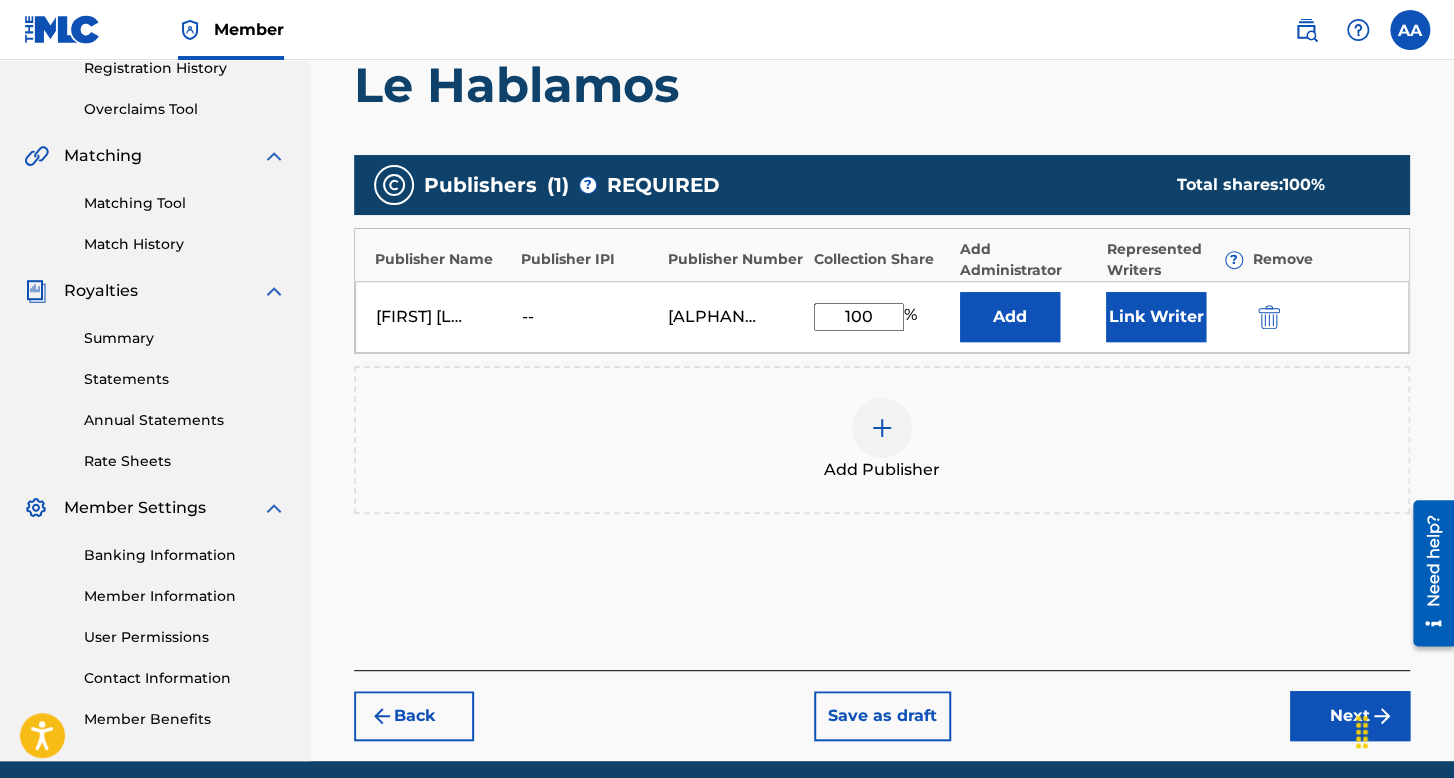 click on "Link Writer" at bounding box center [1156, 317] 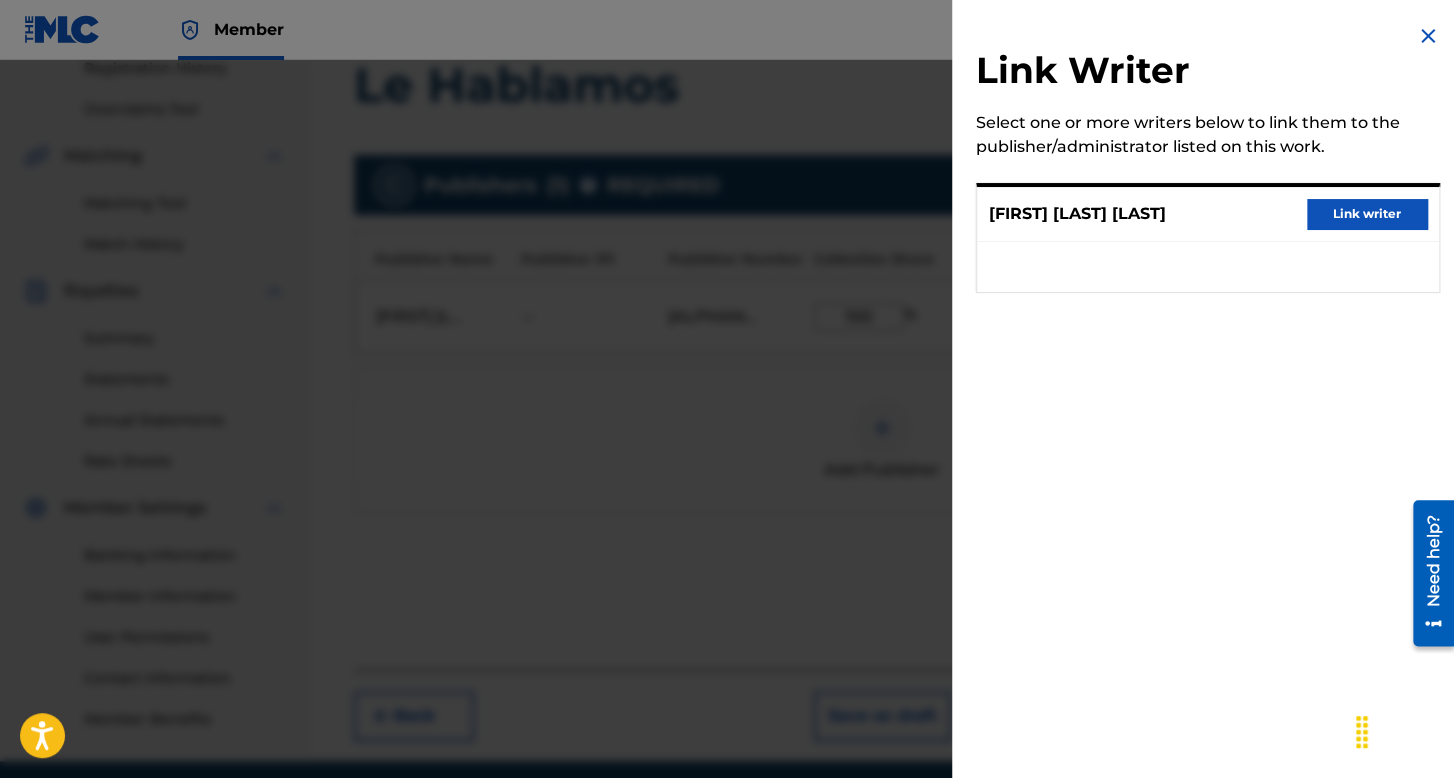 click on "Link writer" at bounding box center (1367, 214) 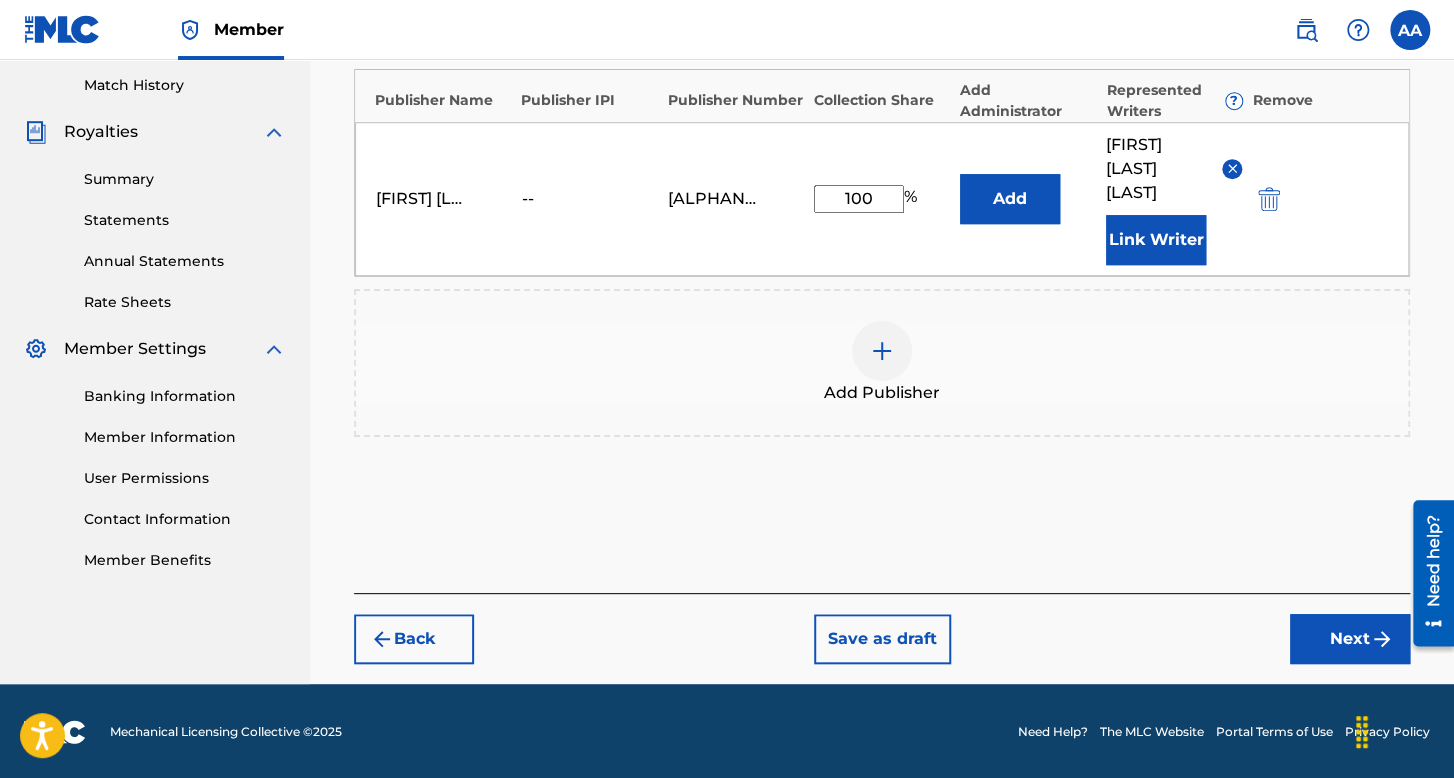 click on "Next" at bounding box center (1350, 639) 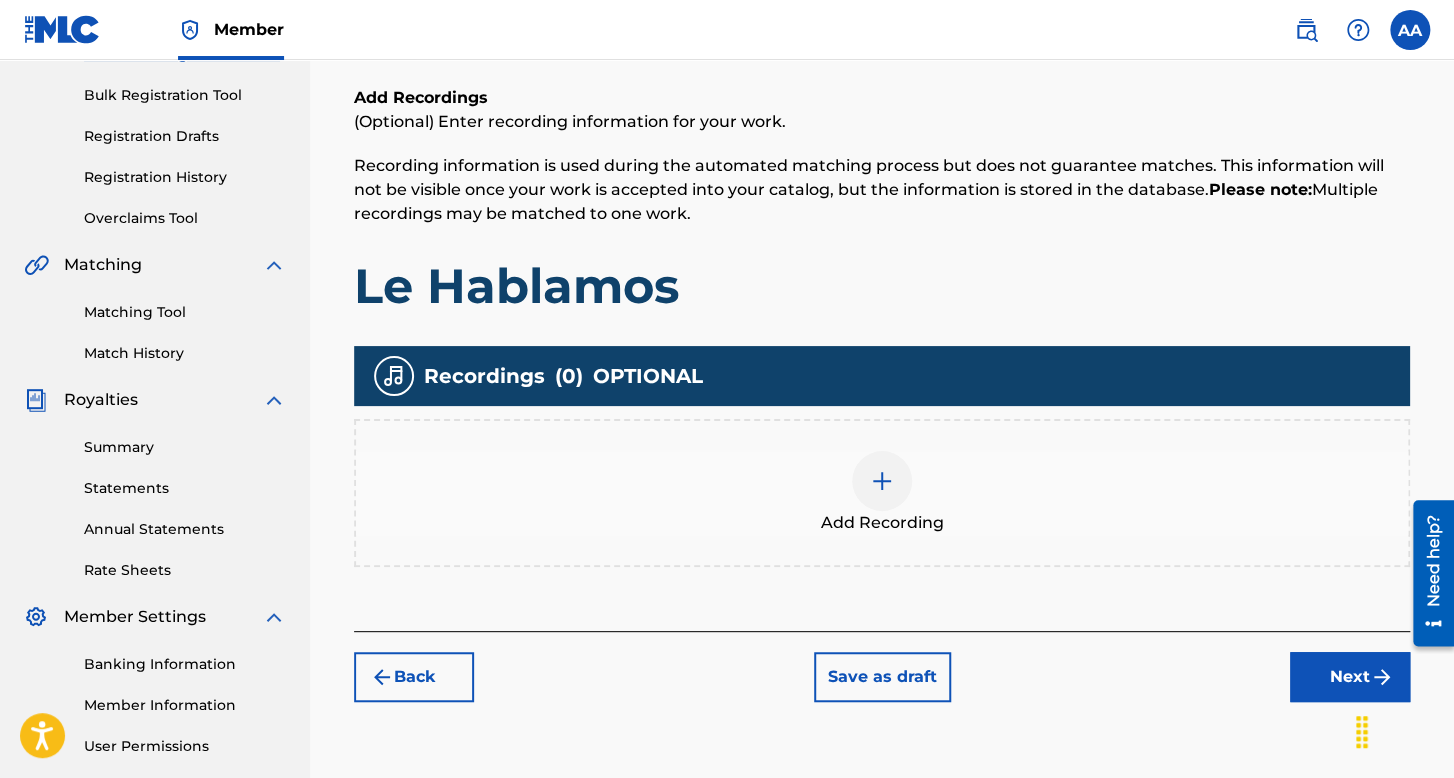 scroll, scrollTop: 291, scrollLeft: 0, axis: vertical 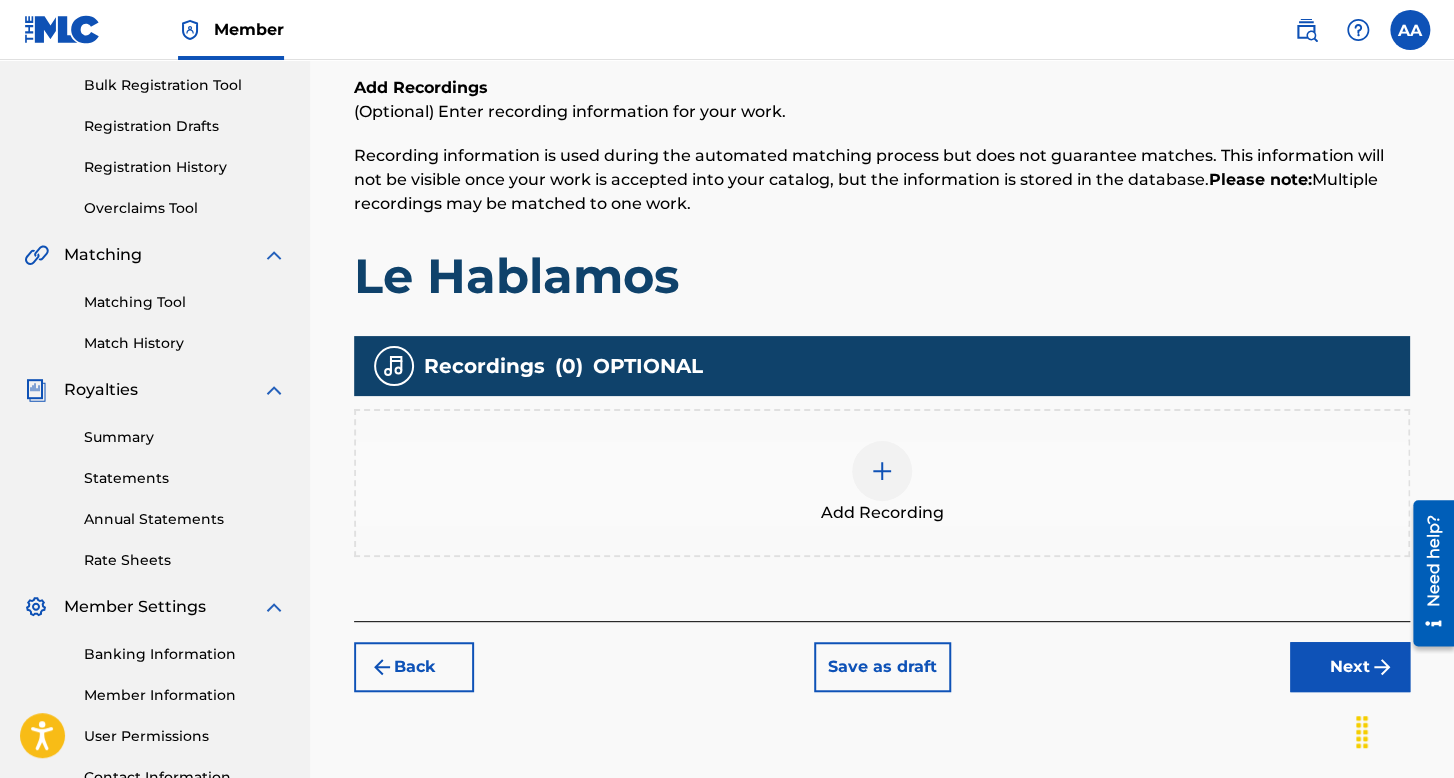 click on "Add Recording" at bounding box center [882, 483] 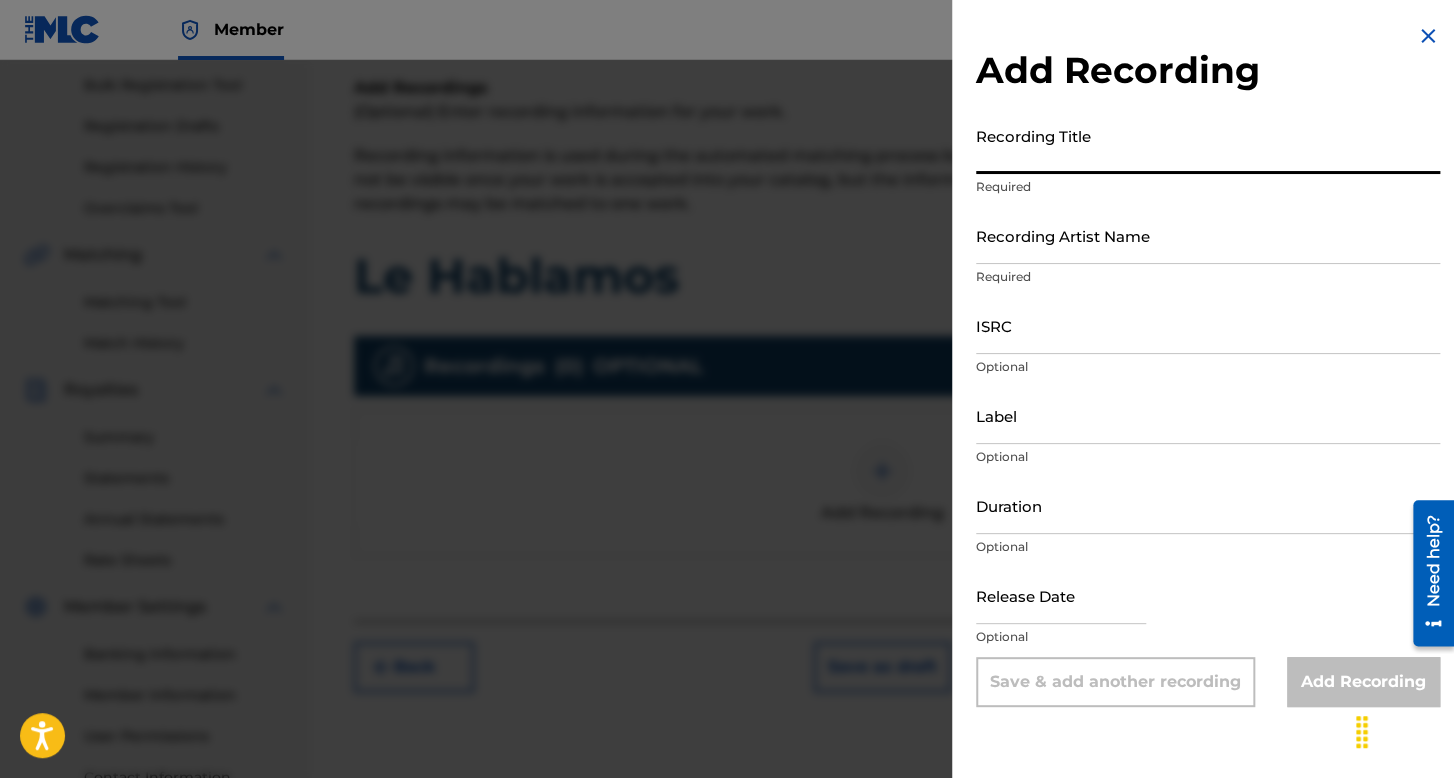click on "Recording Title" at bounding box center [1208, 145] 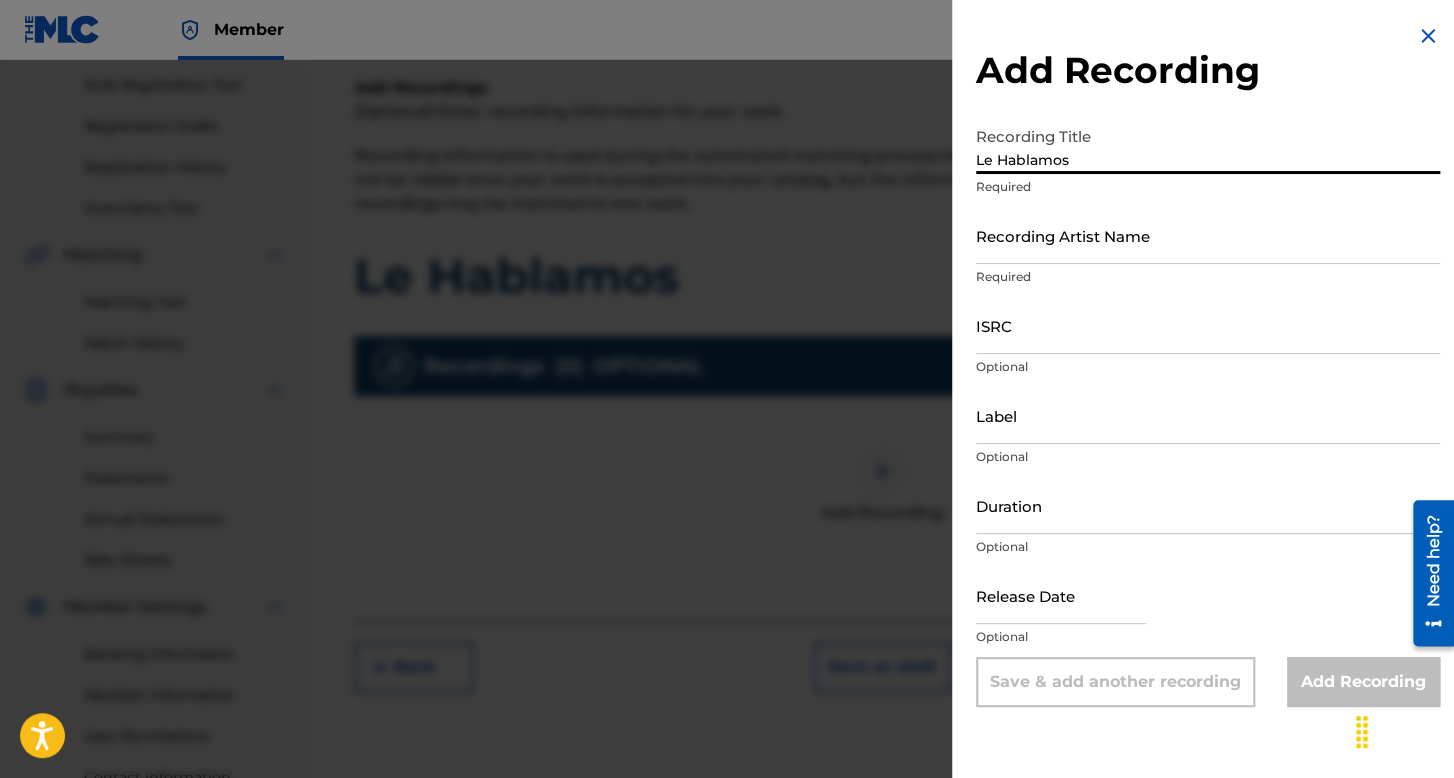 type on "Le Hablamos" 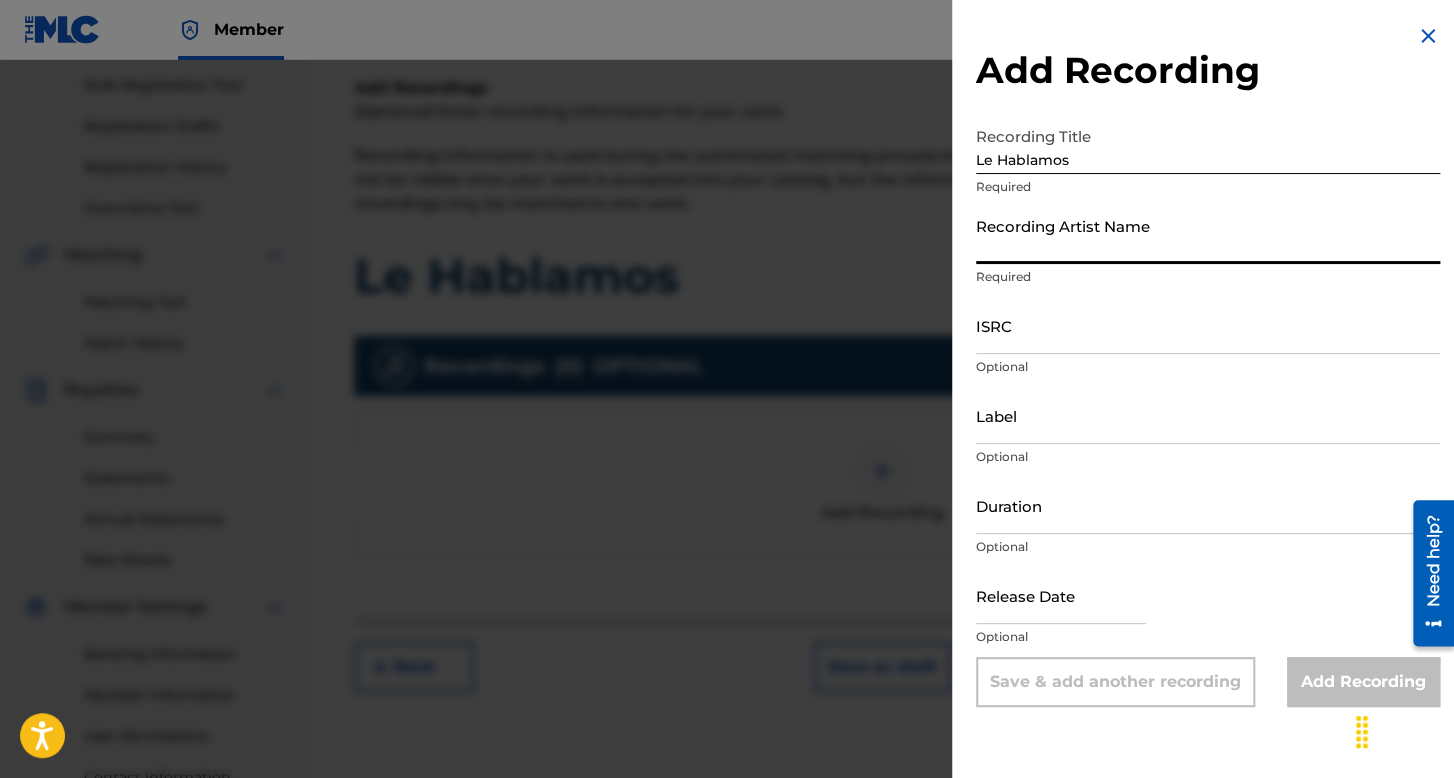 type on "Bbyboy 100k" 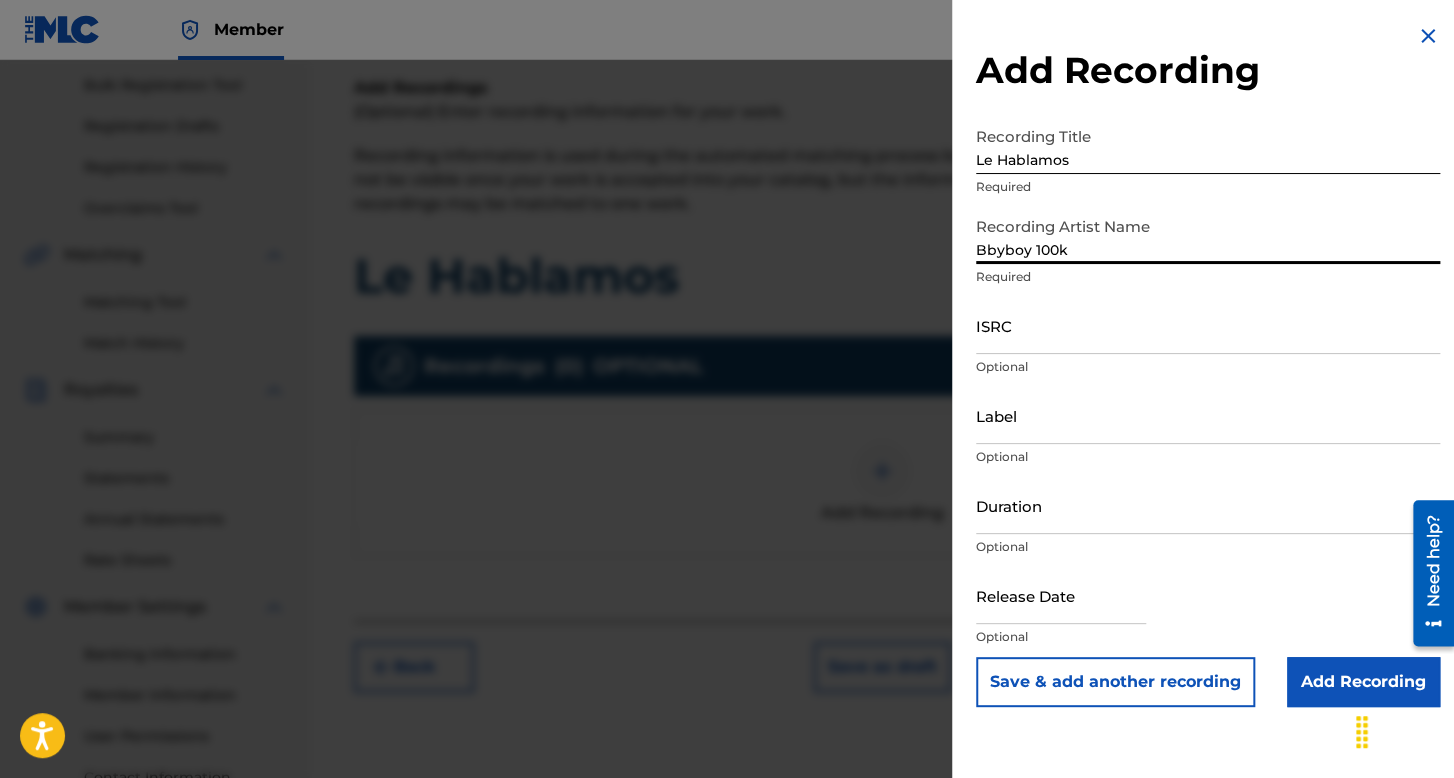 click on "ISRC" at bounding box center [1208, 325] 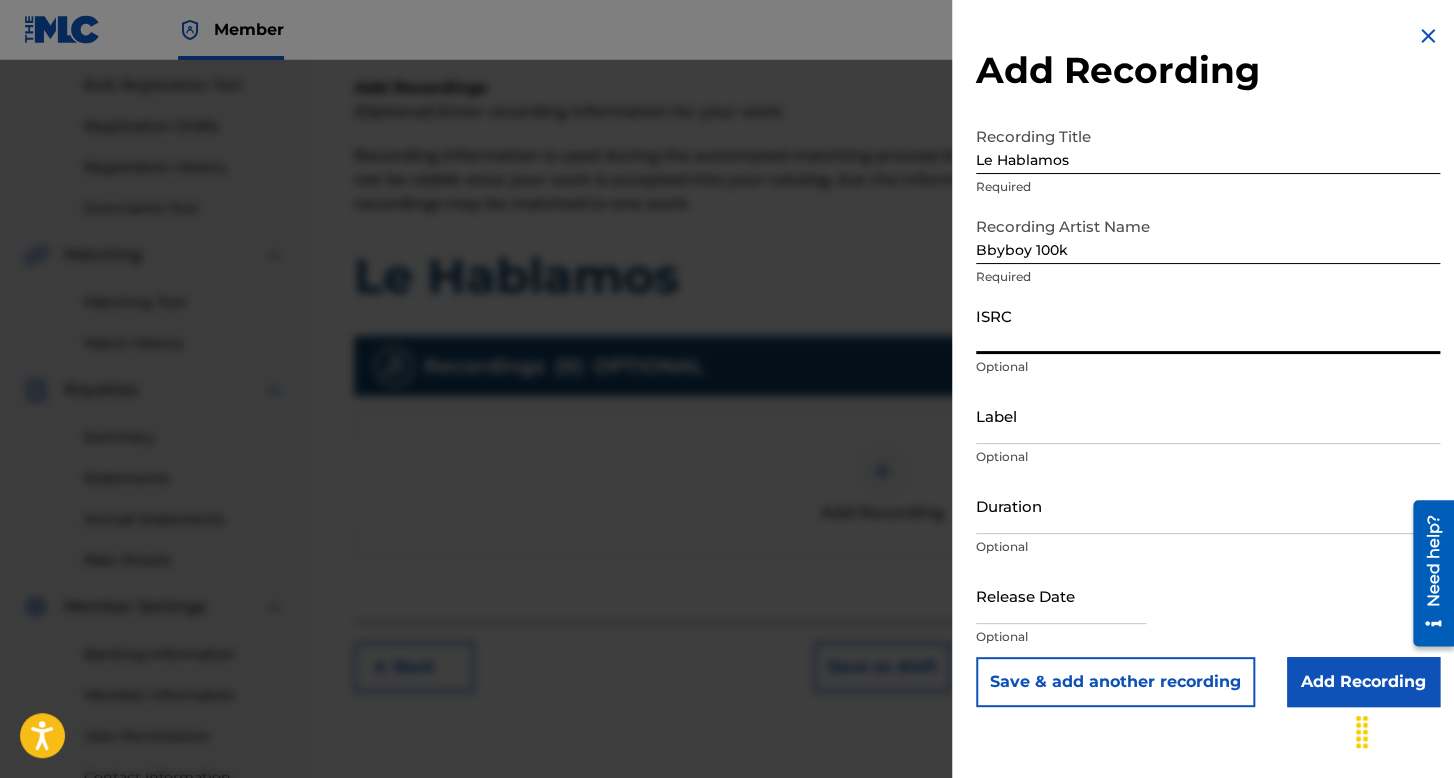 paste on "[POSTAL CODE]" 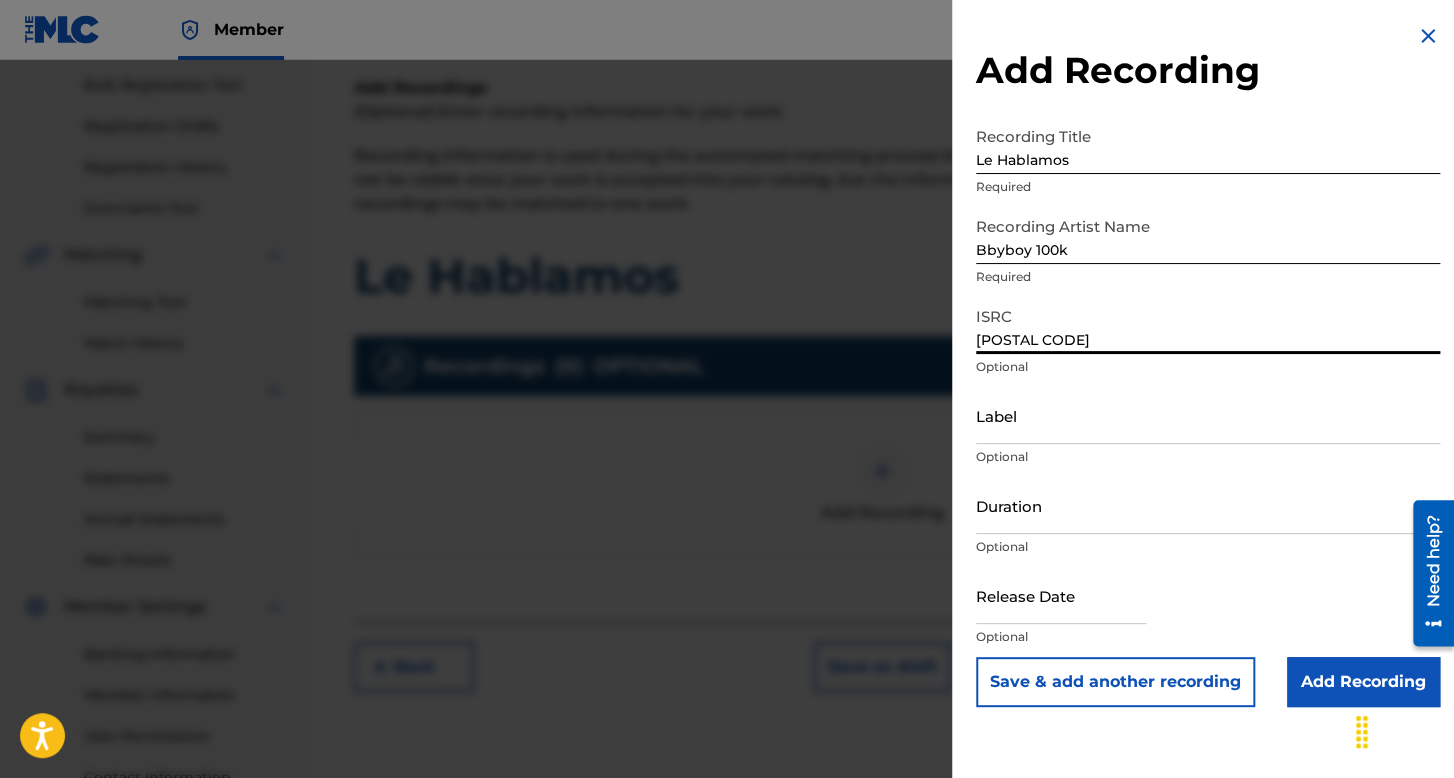 type on "[POSTAL CODE]" 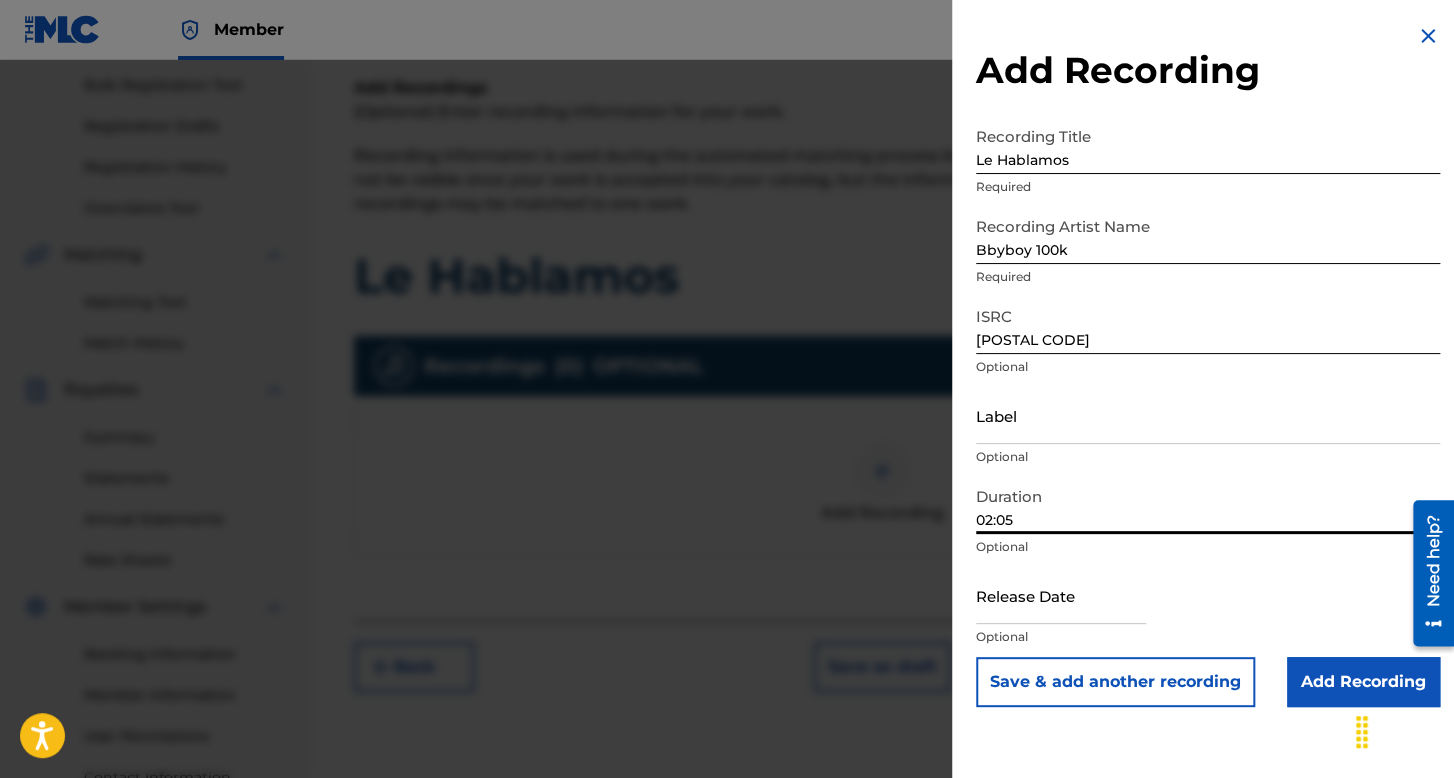 type on "02:05" 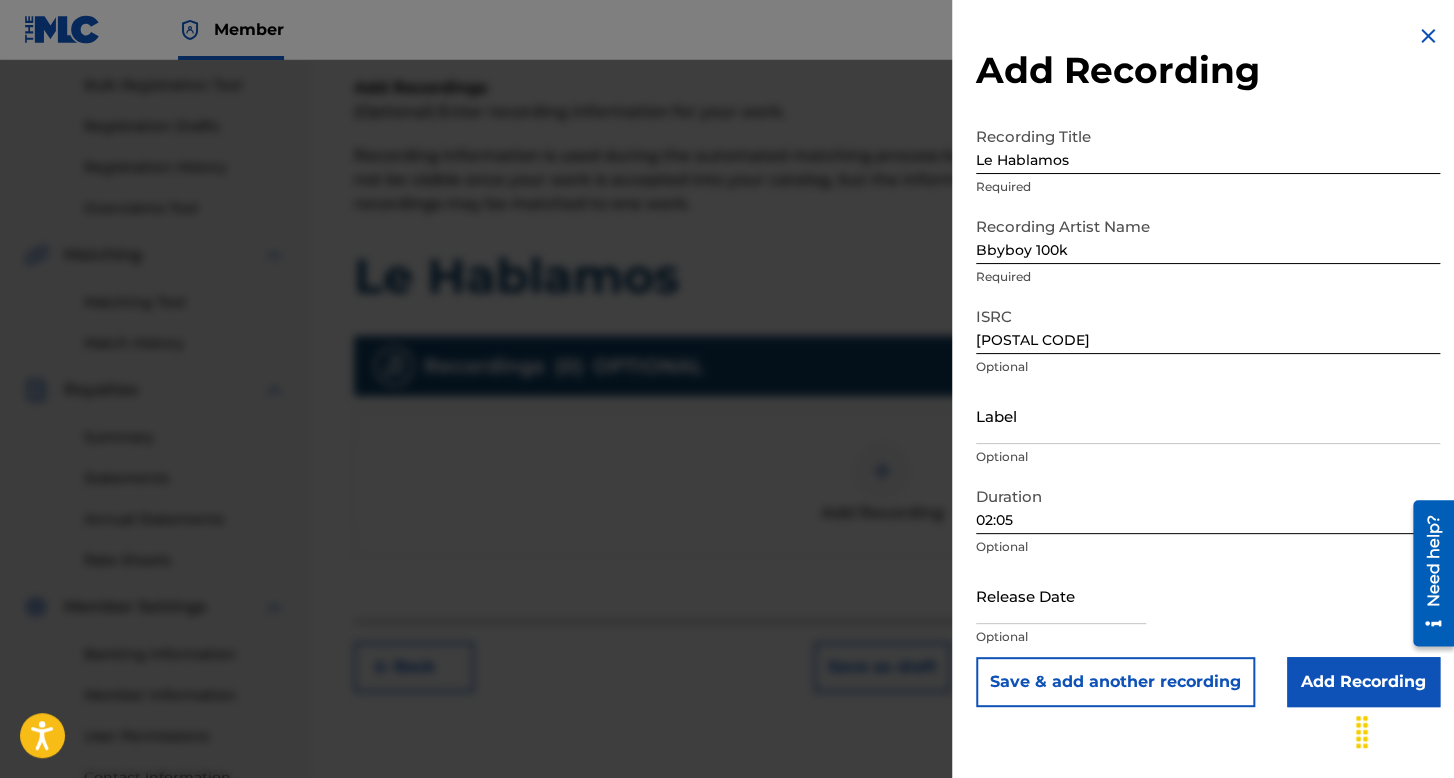 drag, startPoint x: 1068, startPoint y: 598, endPoint x: 1070, endPoint y: 584, distance: 14.142136 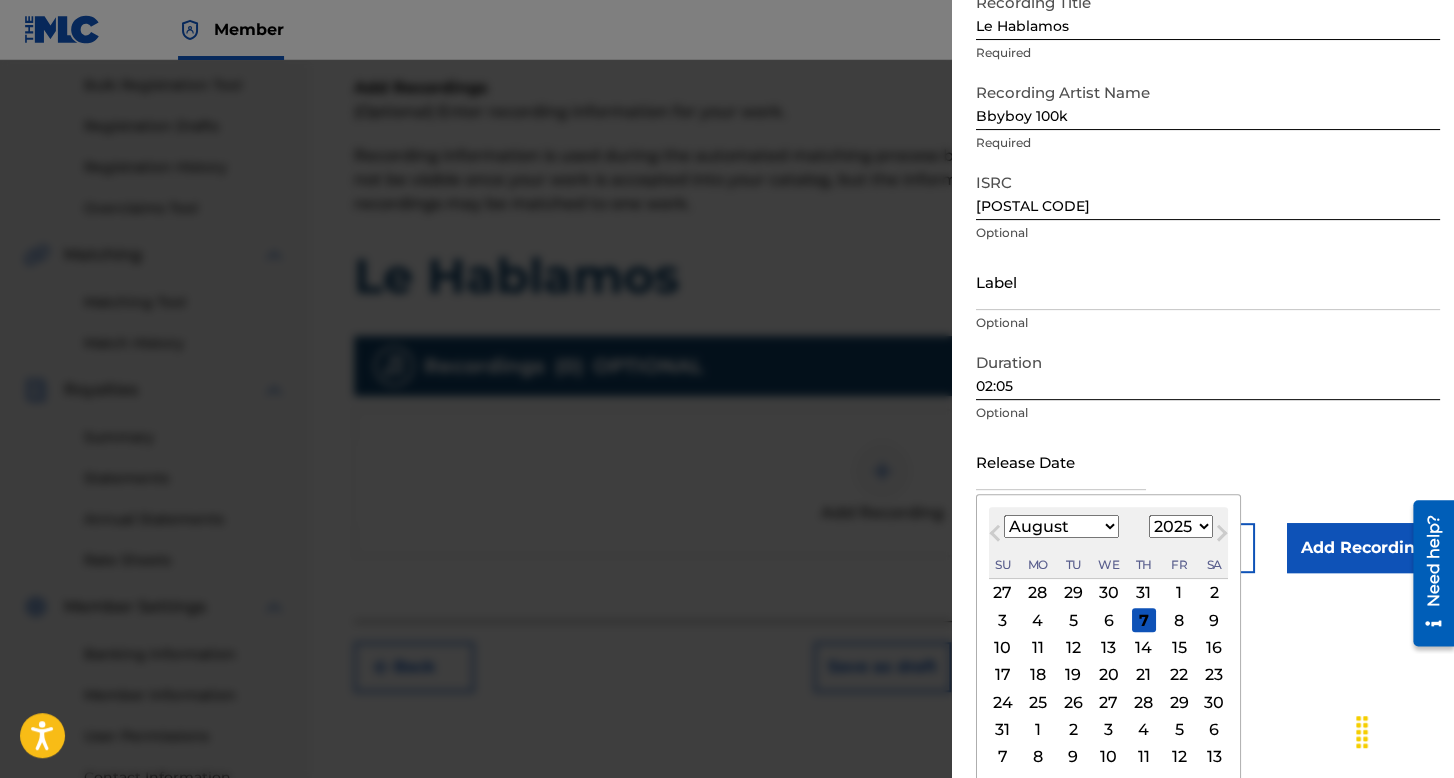 scroll, scrollTop: 139, scrollLeft: 0, axis: vertical 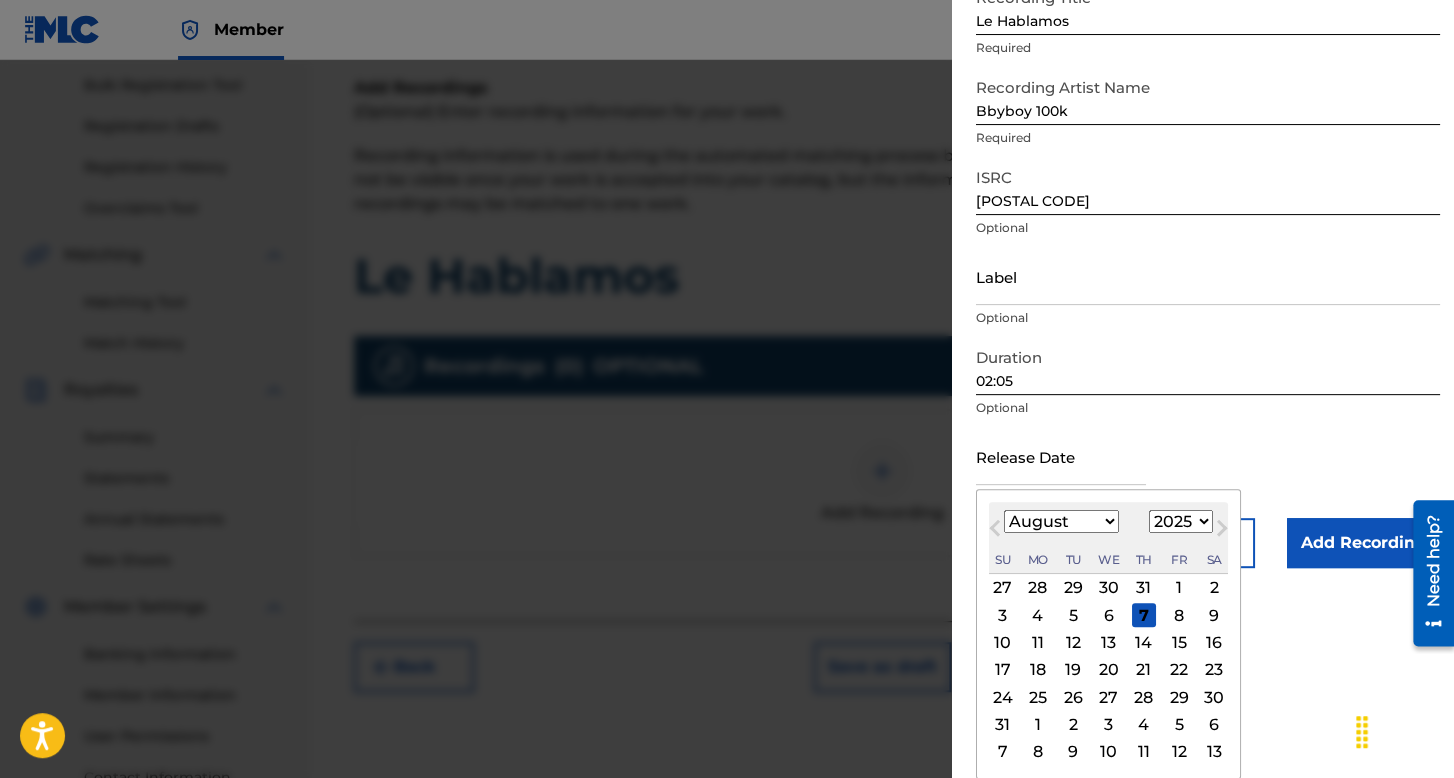 click on "January February March April May June July August September October November December" at bounding box center [1061, 521] 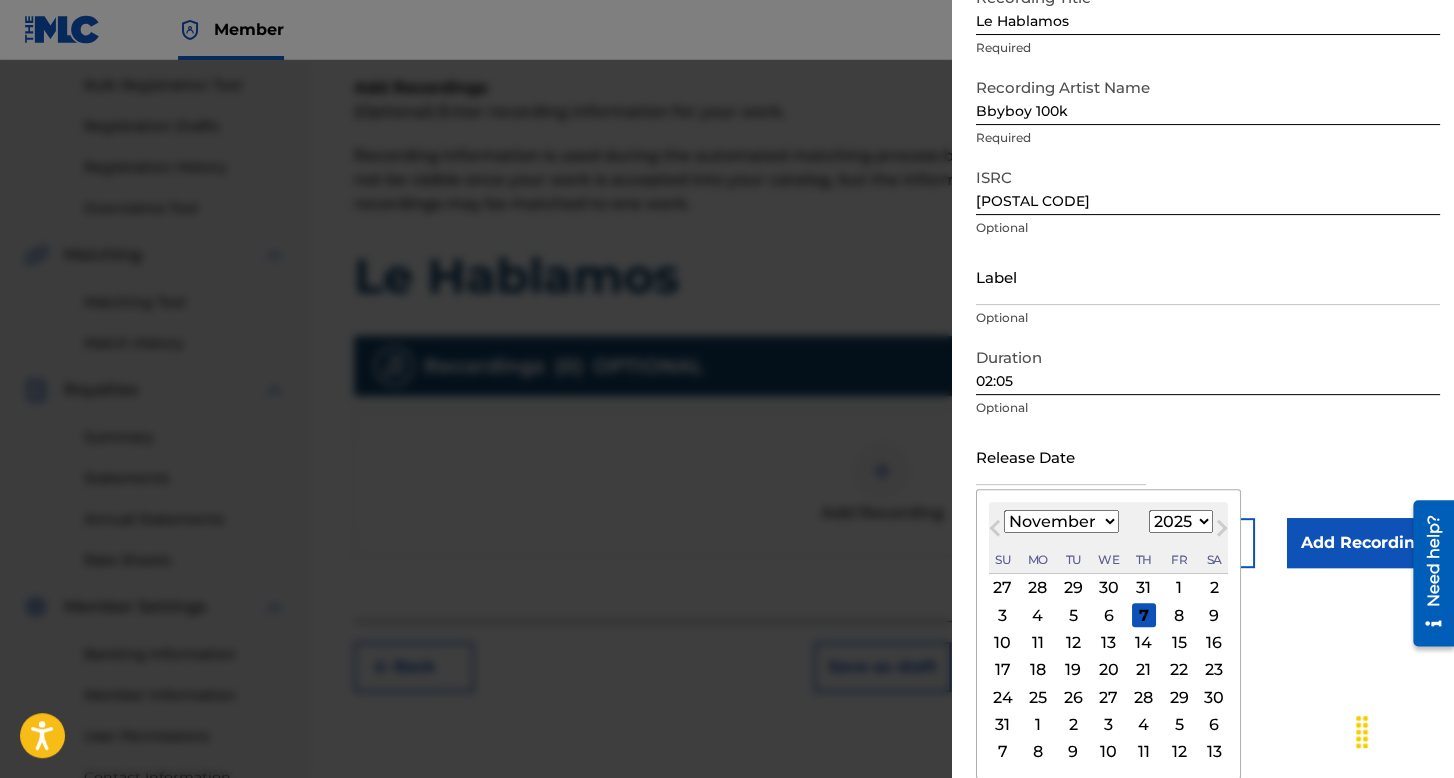 click on "January February March April May June July August September October November December" at bounding box center (1061, 521) 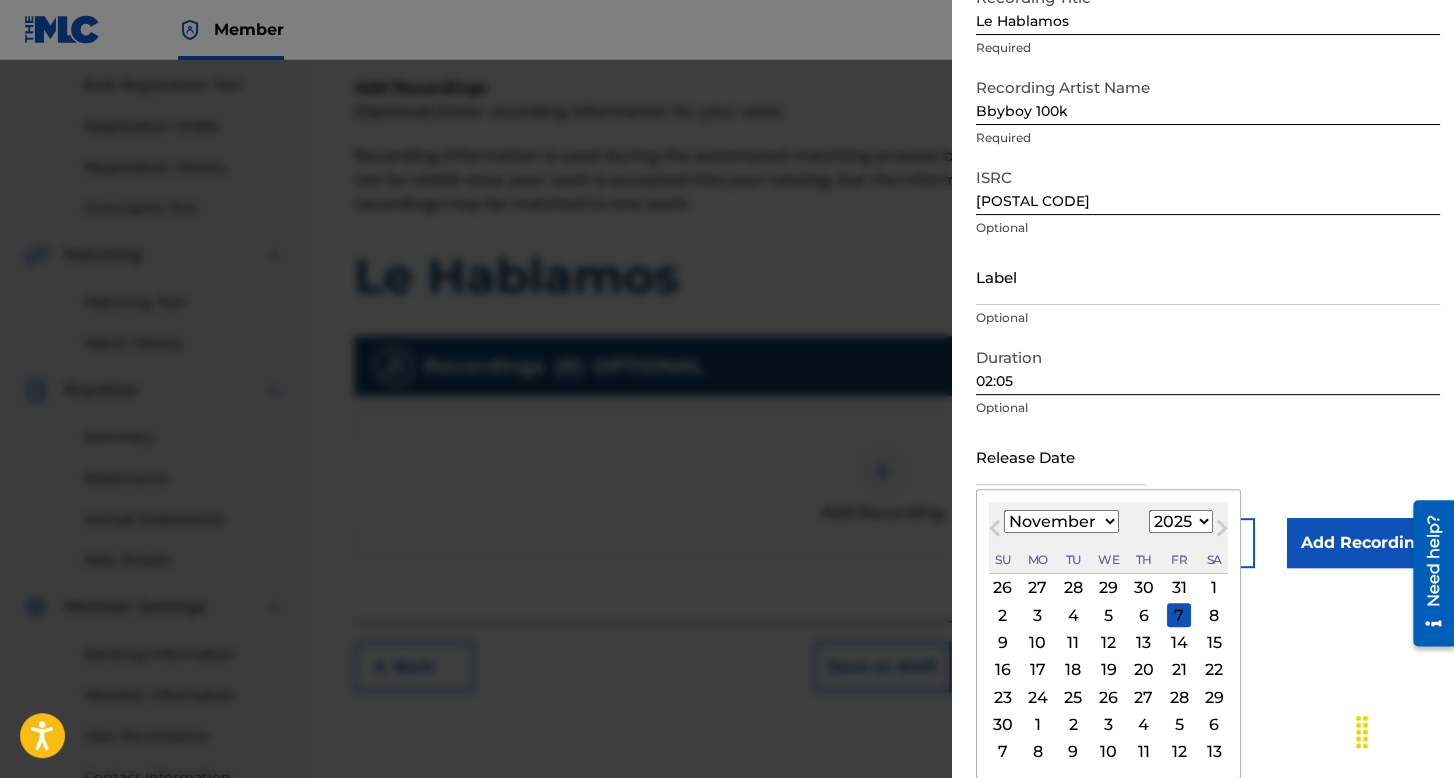 click on "1899 1900 1901 1902 1903 1904 1905 1906 1907 1908 1909 1910 1911 1912 1913 1914 1915 1916 1917 1918 1919 1920 1921 1922 1923 1924 1925 1926 1927 1928 1929 1930 1931 1932 1933 1934 1935 1936 1937 1938 1939 1940 1941 1942 1943 1944 1945 1946 1947 1948 1949 1950 1951 1952 1953 1954 1955 1956 1957 1958 1959 1960 1961 1962 1963 1964 1965 1966 1967 1968 1969 1970 1971 1972 1973 1974 1975 1976 1977 1978 1979 1980 1981 1982 1983 1984 1985 1986 1987 1988 1989 1990 1991 1992 1993 1994 1995 1996 1997 1998 1999 2000 2001 2002 2003 2004 2005 2006 2007 2008 2009 2010 2011 2012 2013 2014 2015 2016 2017 2018 2019 2020 2021 2022 2023 2024 2025 2026 2027 2028 2029 2030 2031 2032 2033 2034 2035 2036 2037 2038 2039 2040 2041 2042 2043 2044 2045 2046 2047 2048 2049 2050 2051 2052 2053 2054 2055 2056 2057 2058 2059 2060 2061 2062 2063 2064 2065 2066 2067 2068 2069 2070 2071 2072 2073 2074 2075 2076 2077 2078 2079 2080 2081 2082 2083 2084 2085 2086 2087 2088 2089 2090 2091 2092 2093 2094 2095 2096 2097 2098 2099 2100" at bounding box center (1181, 521) 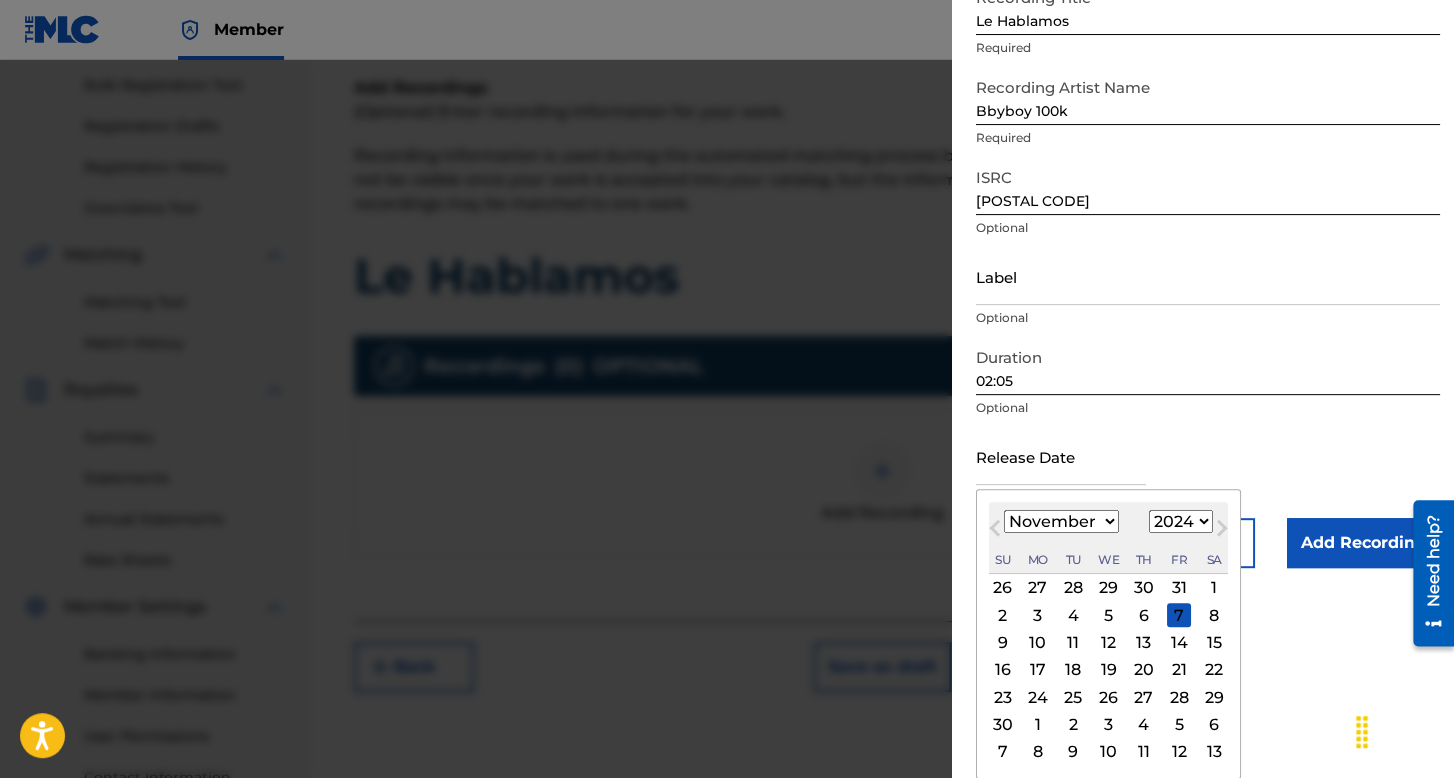click on "1899 1900 1901 1902 1903 1904 1905 1906 1907 1908 1909 1910 1911 1912 1913 1914 1915 1916 1917 1918 1919 1920 1921 1922 1923 1924 1925 1926 1927 1928 1929 1930 1931 1932 1933 1934 1935 1936 1937 1938 1939 1940 1941 1942 1943 1944 1945 1946 1947 1948 1949 1950 1951 1952 1953 1954 1955 1956 1957 1958 1959 1960 1961 1962 1963 1964 1965 1966 1967 1968 1969 1970 1971 1972 1973 1974 1975 1976 1977 1978 1979 1980 1981 1982 1983 1984 1985 1986 1987 1988 1989 1990 1991 1992 1993 1994 1995 1996 1997 1998 1999 2000 2001 2002 2003 2004 2005 2006 2007 2008 2009 2010 2011 2012 2013 2014 2015 2016 2017 2018 2019 2020 2021 2022 2023 2024 2025 2026 2027 2028 2029 2030 2031 2032 2033 2034 2035 2036 2037 2038 2039 2040 2041 2042 2043 2044 2045 2046 2047 2048 2049 2050 2051 2052 2053 2054 2055 2056 2057 2058 2059 2060 2061 2062 2063 2064 2065 2066 2067 2068 2069 2070 2071 2072 2073 2074 2075 2076 2077 2078 2079 2080 2081 2082 2083 2084 2085 2086 2087 2088 2089 2090 2091 2092 2093 2094 2095 2096 2097 2098 2099 2100" at bounding box center [1181, 521] 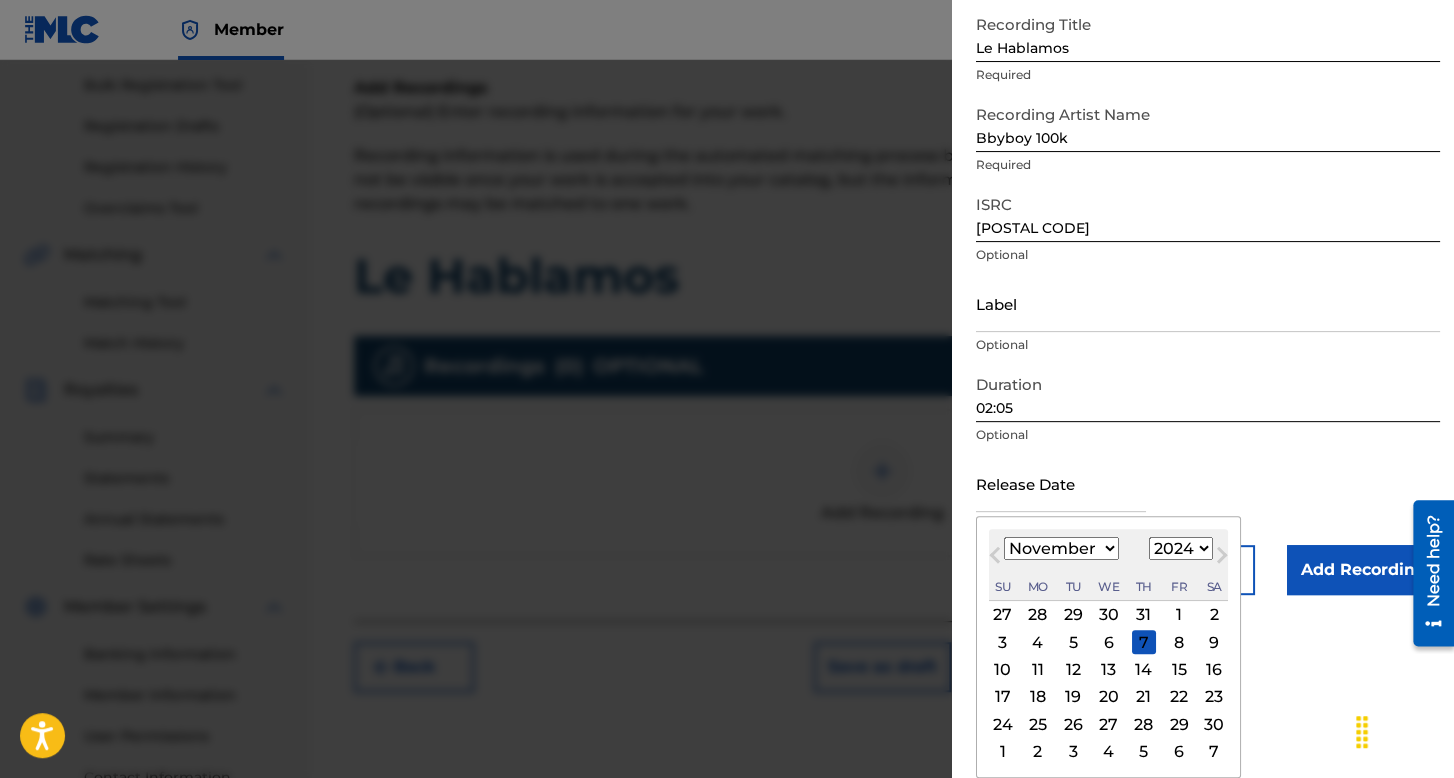 scroll, scrollTop: 112, scrollLeft: 0, axis: vertical 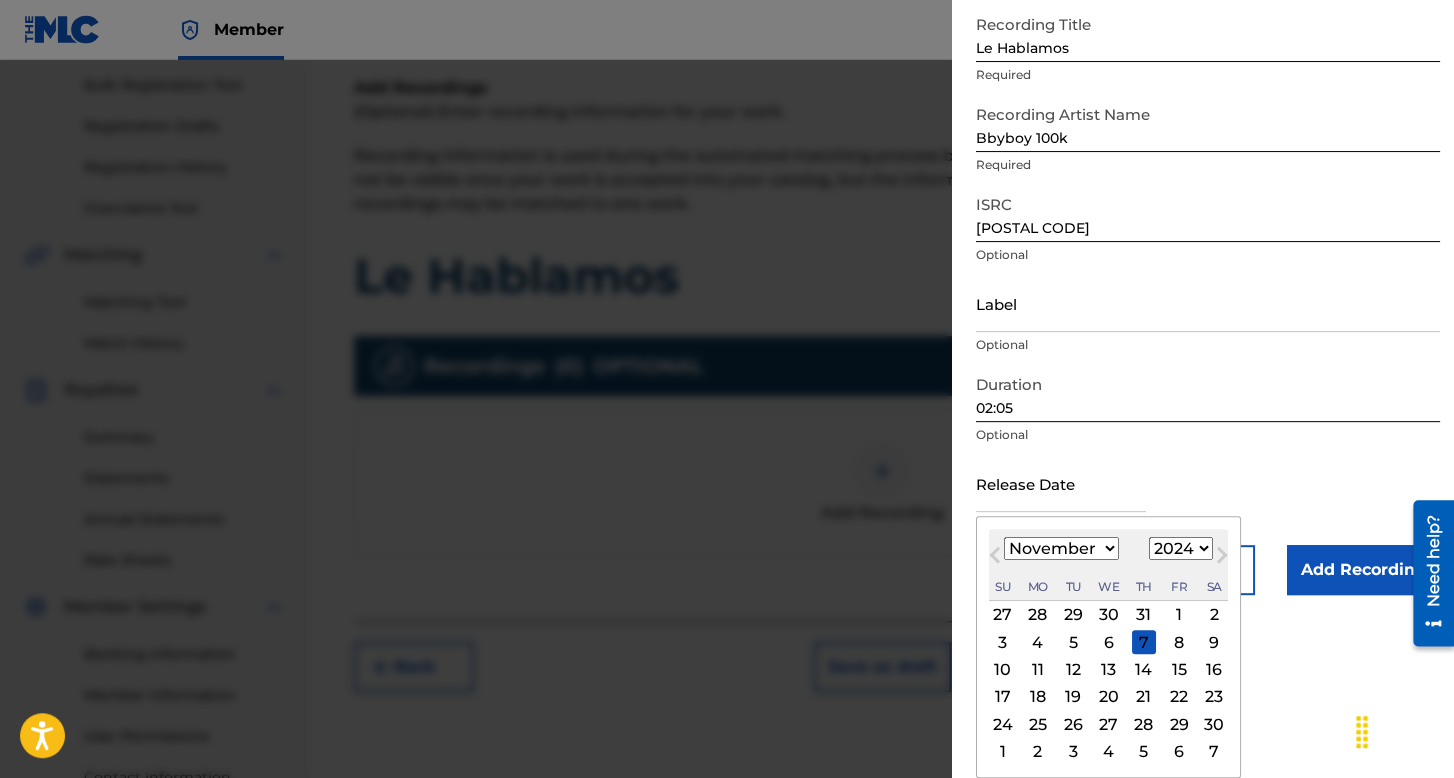 click on "29" at bounding box center (1179, 724) 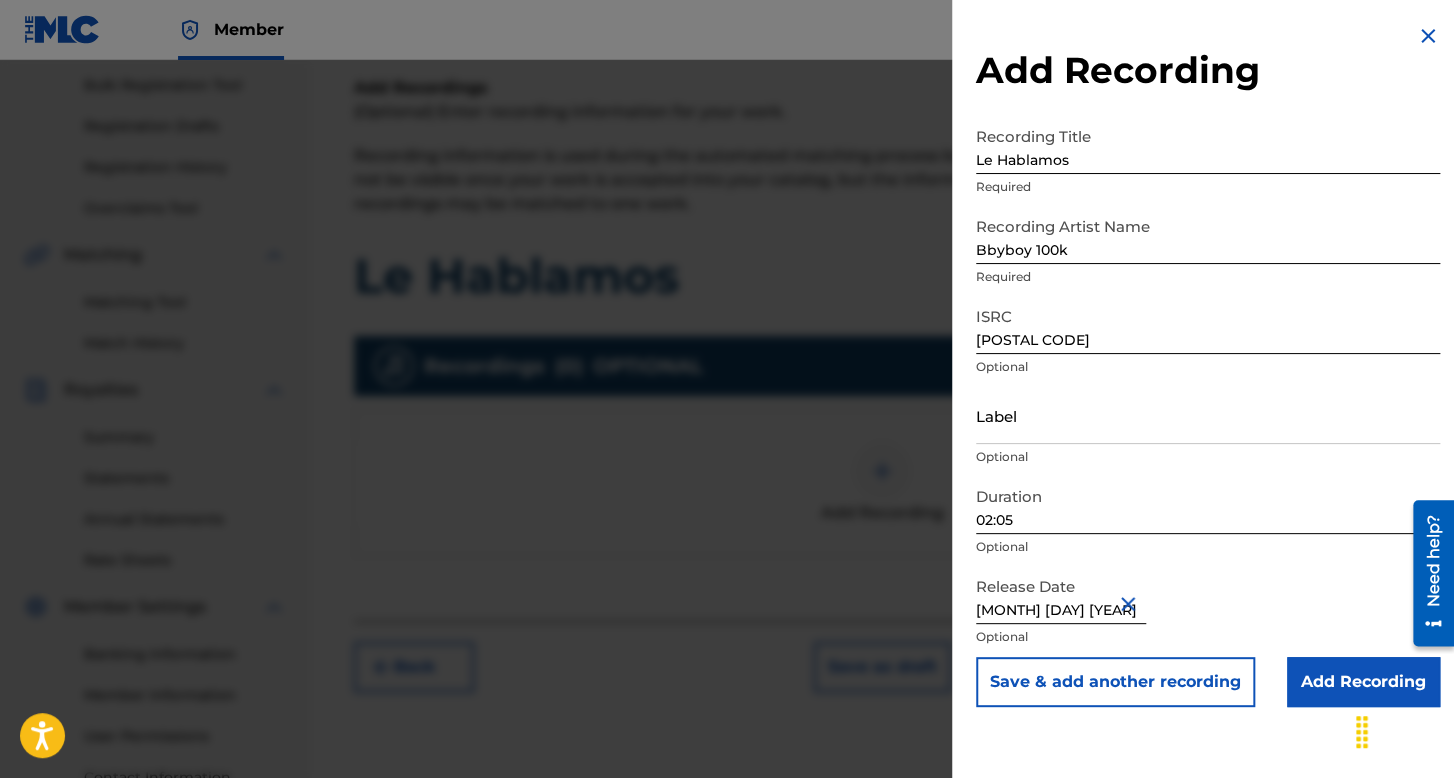 scroll, scrollTop: 0, scrollLeft: 0, axis: both 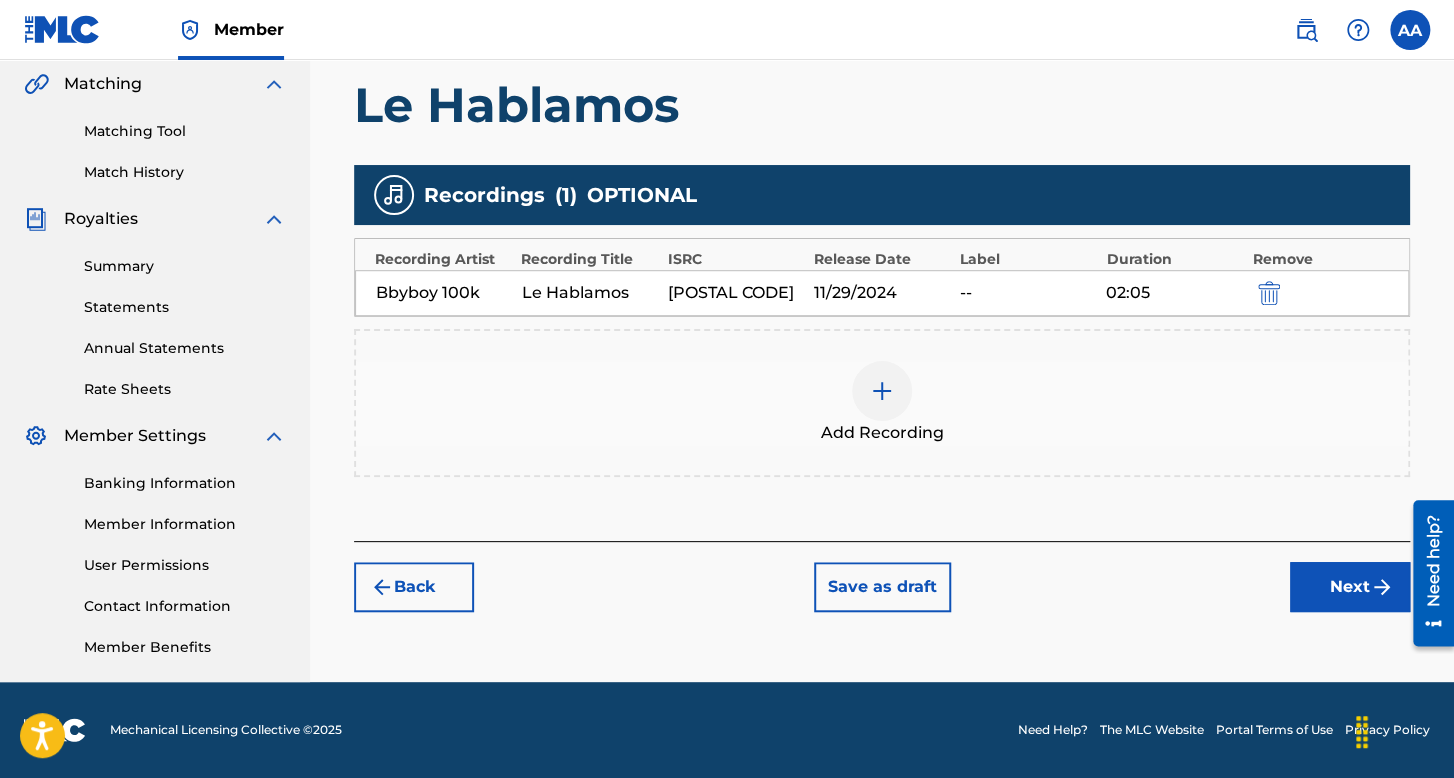 click on "Next" at bounding box center [1350, 587] 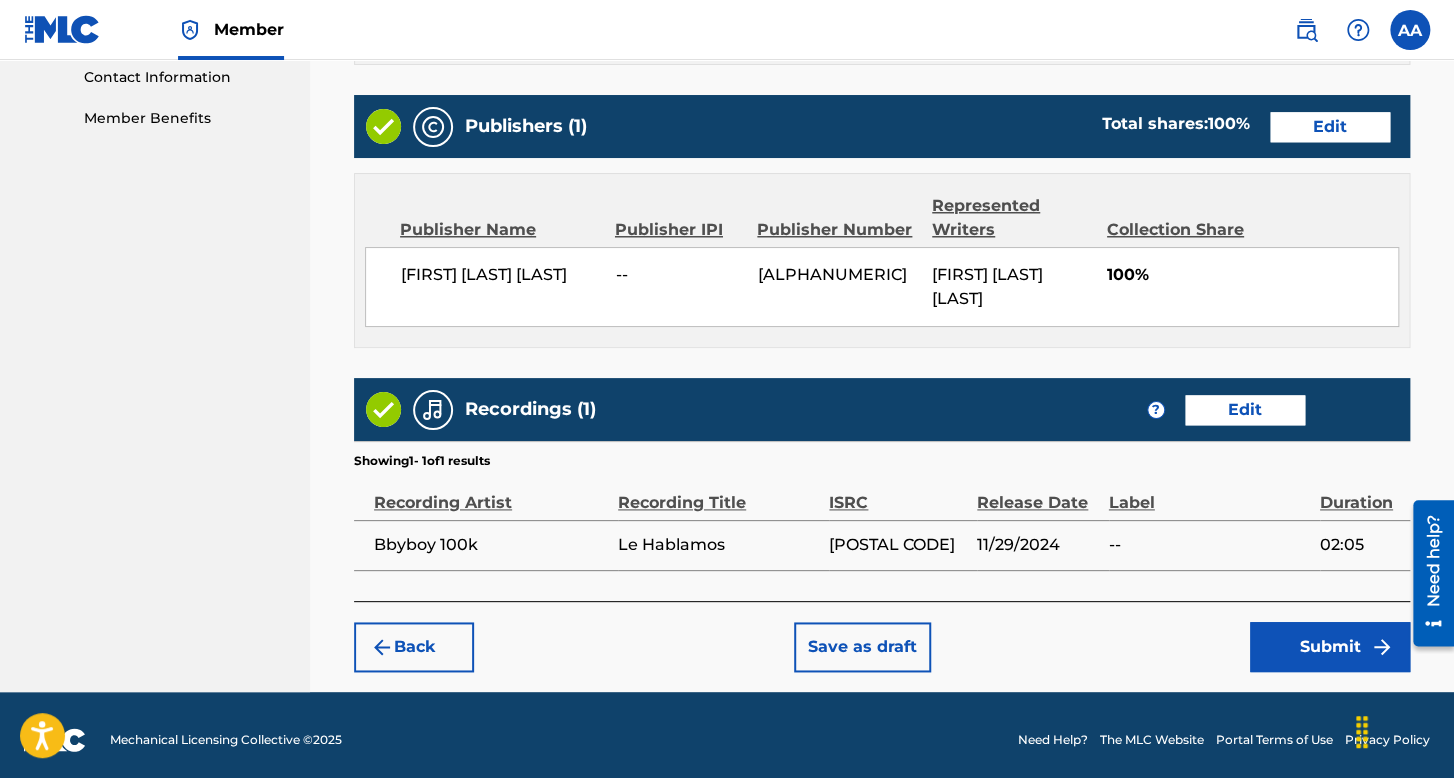 scroll, scrollTop: 999, scrollLeft: 0, axis: vertical 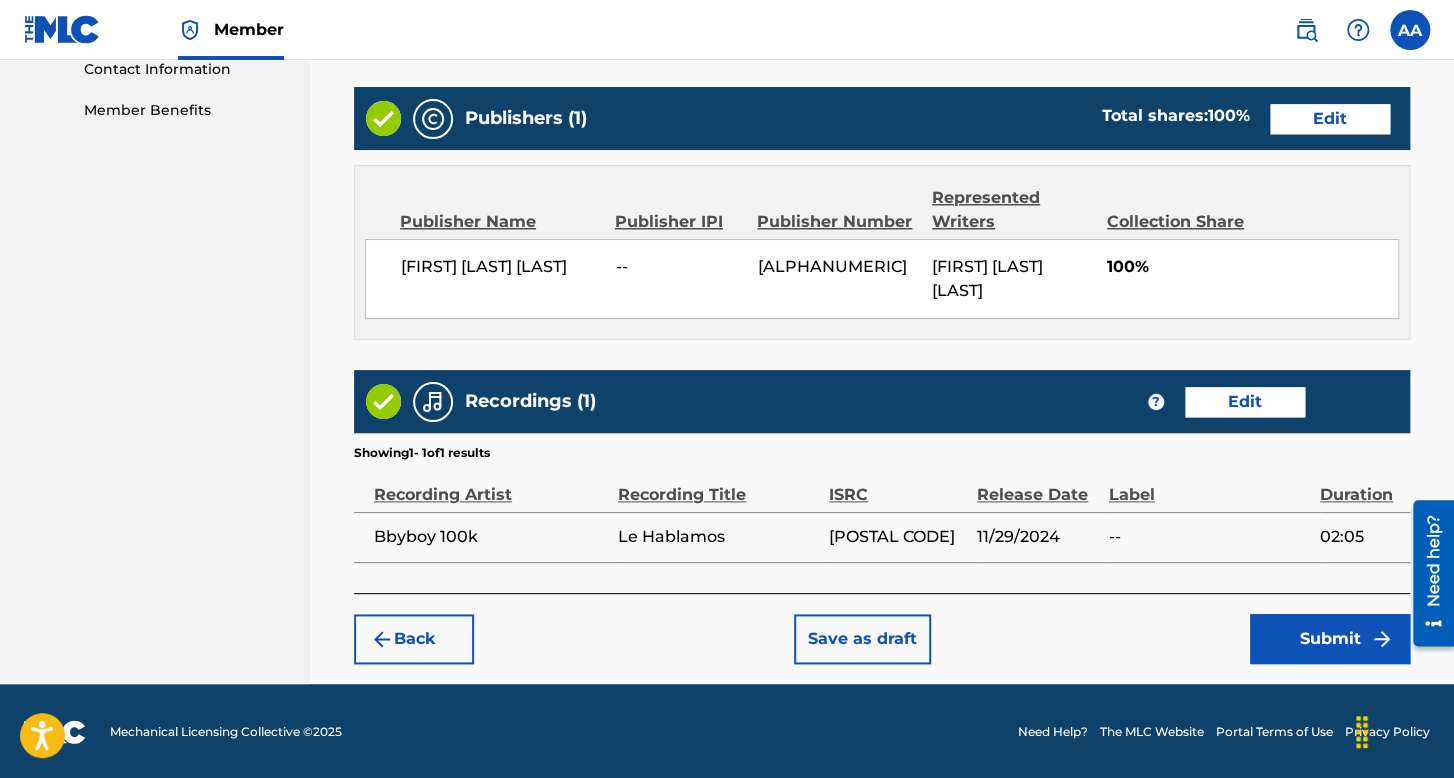 click on "Back Save as draft Submit" at bounding box center [882, 628] 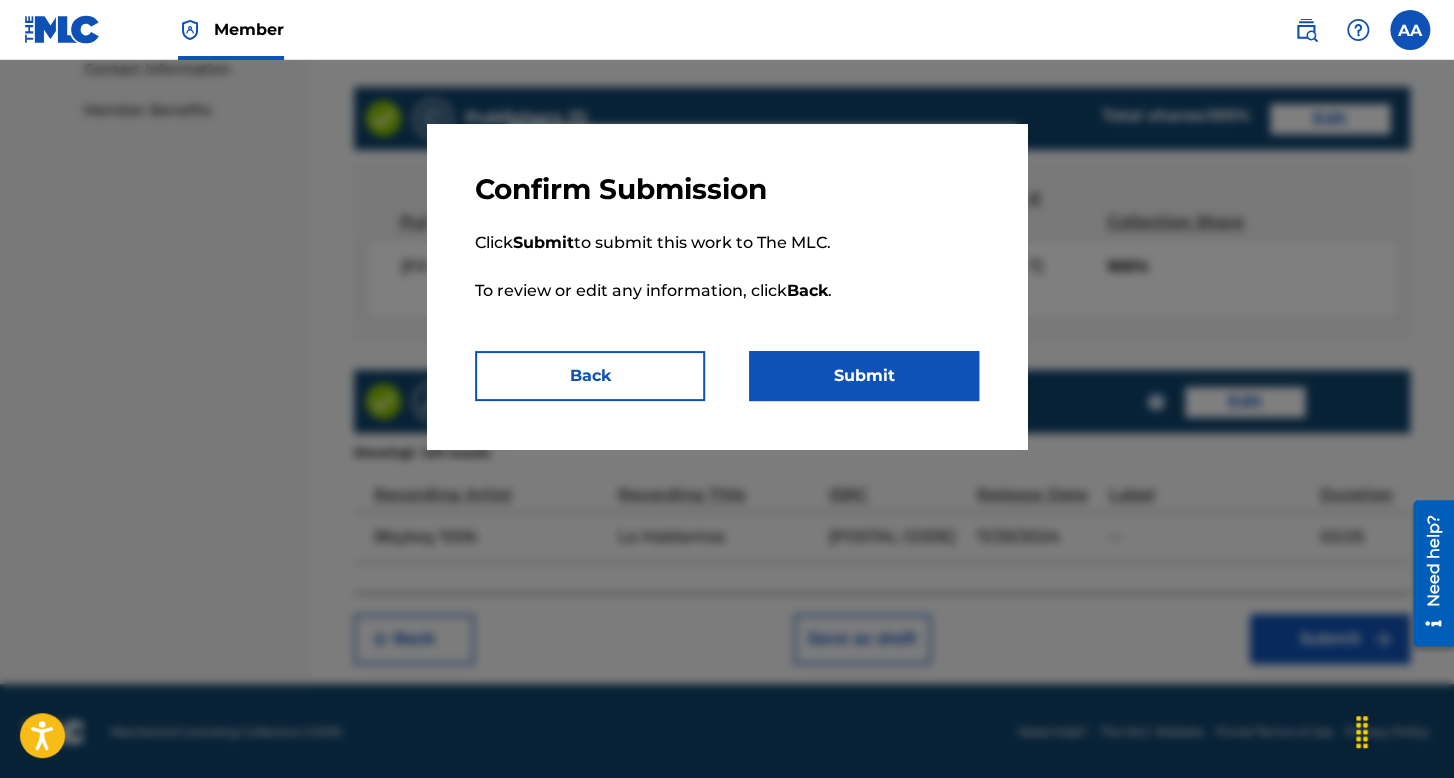 click on "Submit" at bounding box center [864, 376] 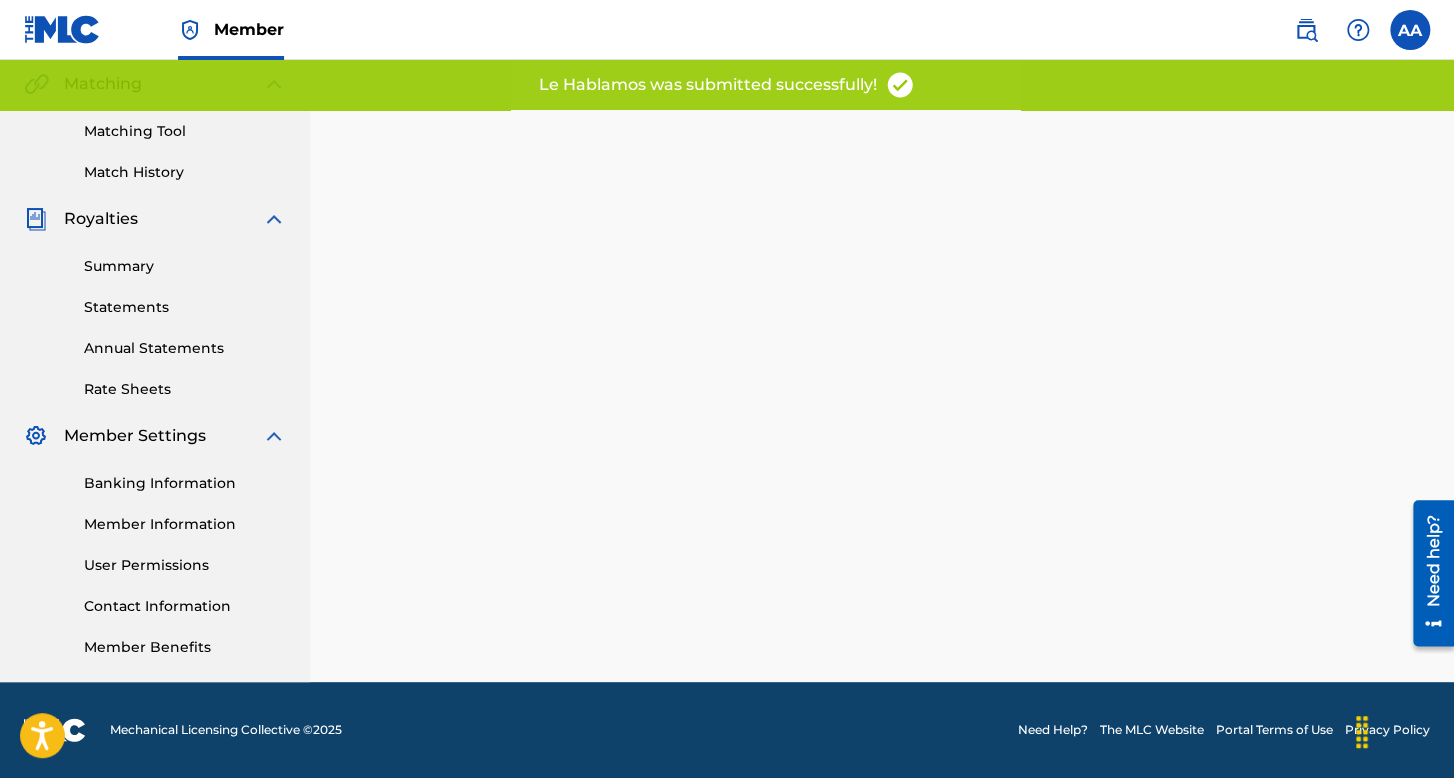 scroll, scrollTop: 0, scrollLeft: 0, axis: both 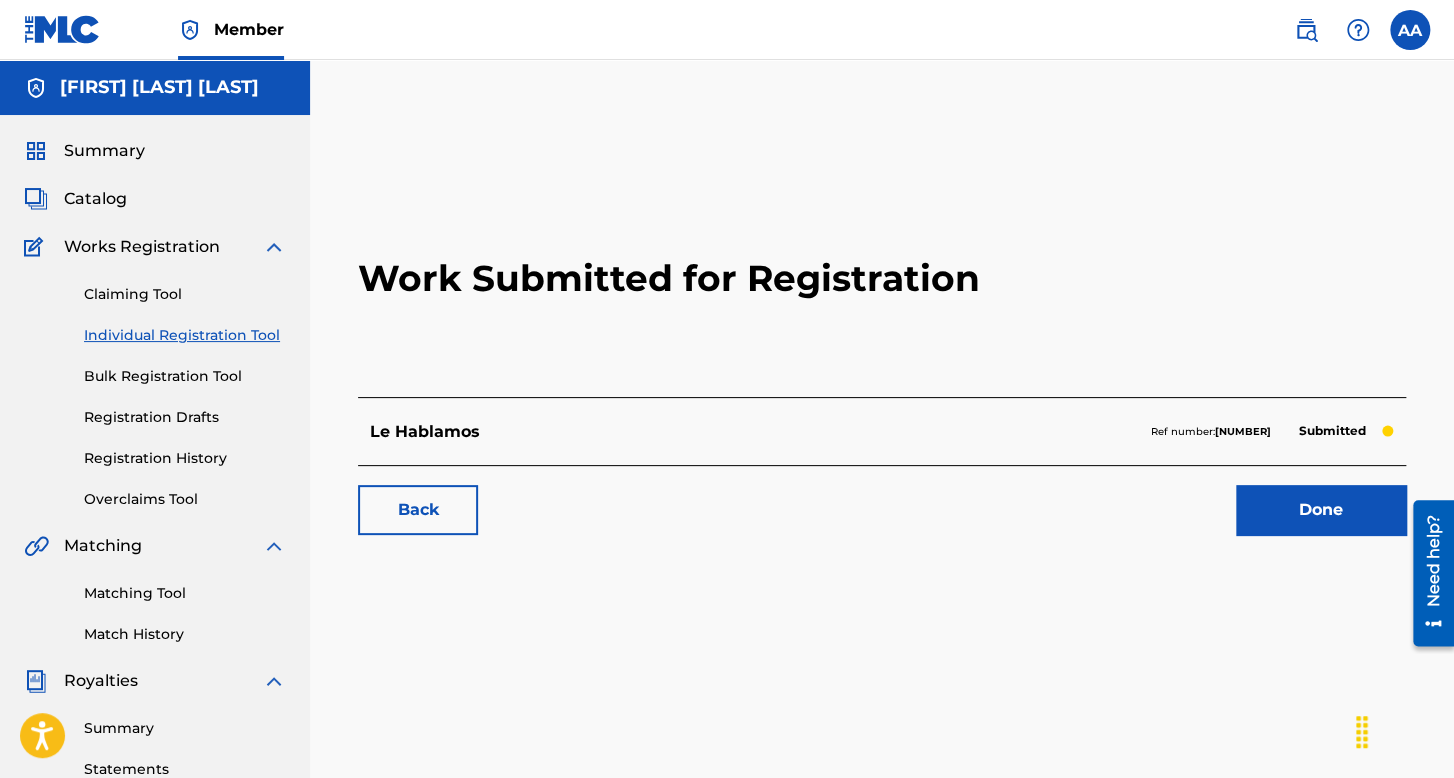 click on "Individual Registration Tool" at bounding box center [185, 335] 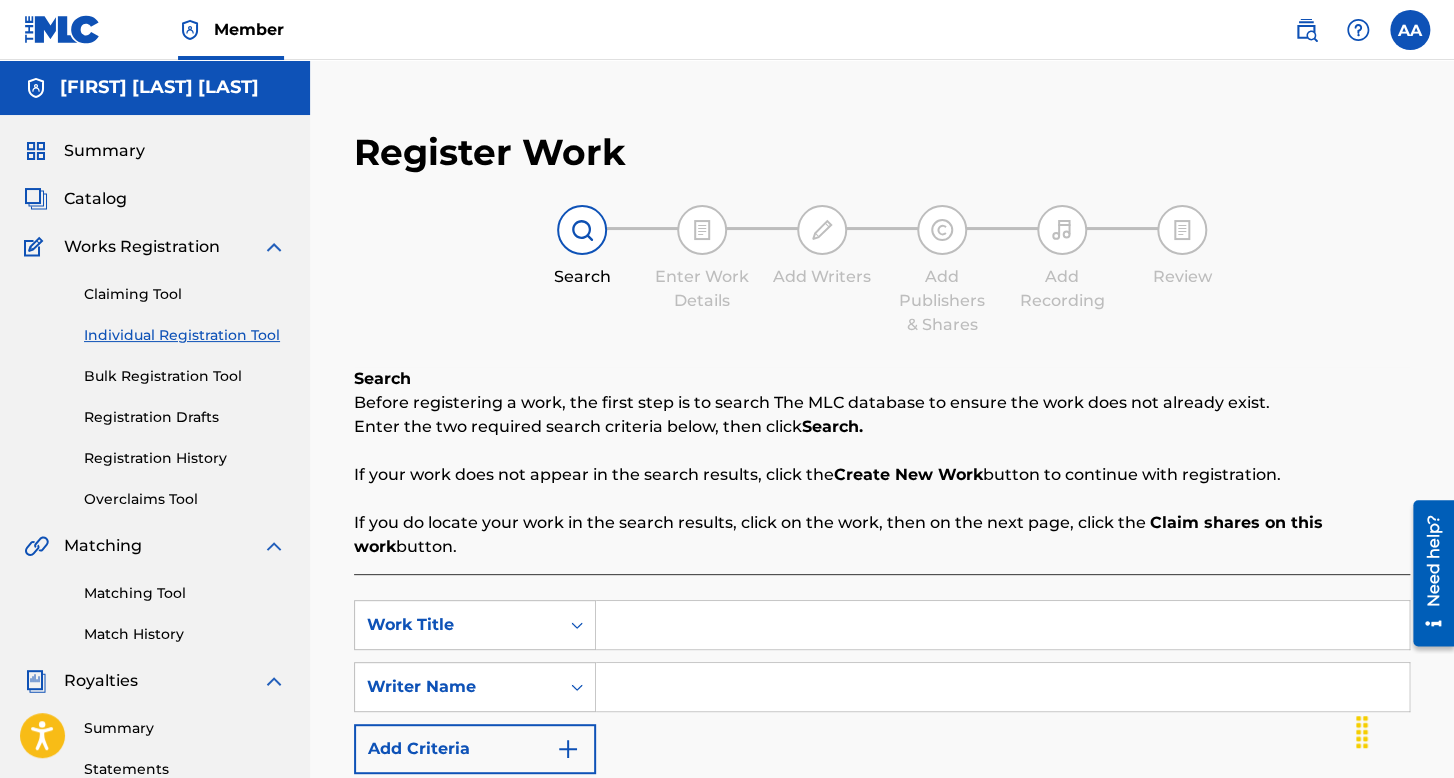 scroll, scrollTop: 200, scrollLeft: 0, axis: vertical 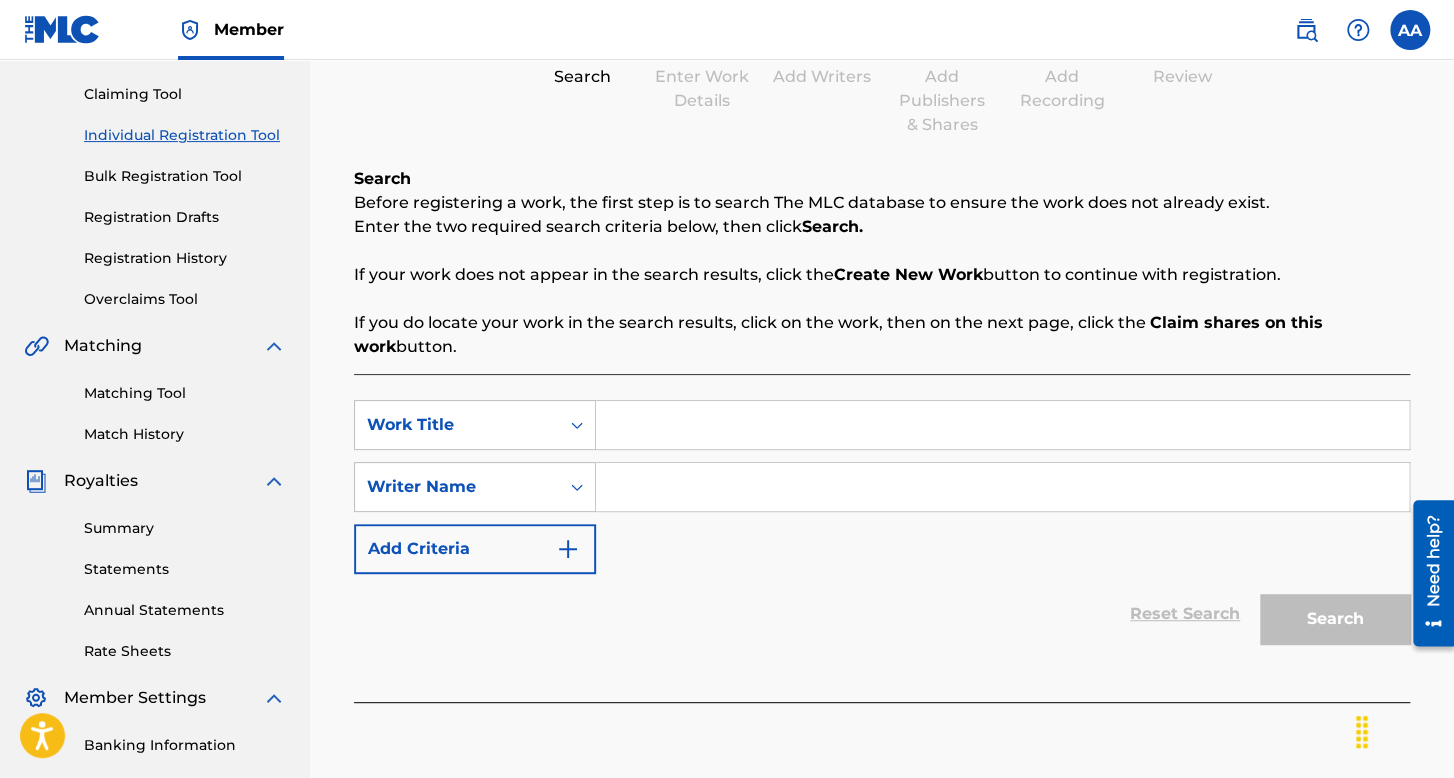 click at bounding box center [1002, 425] 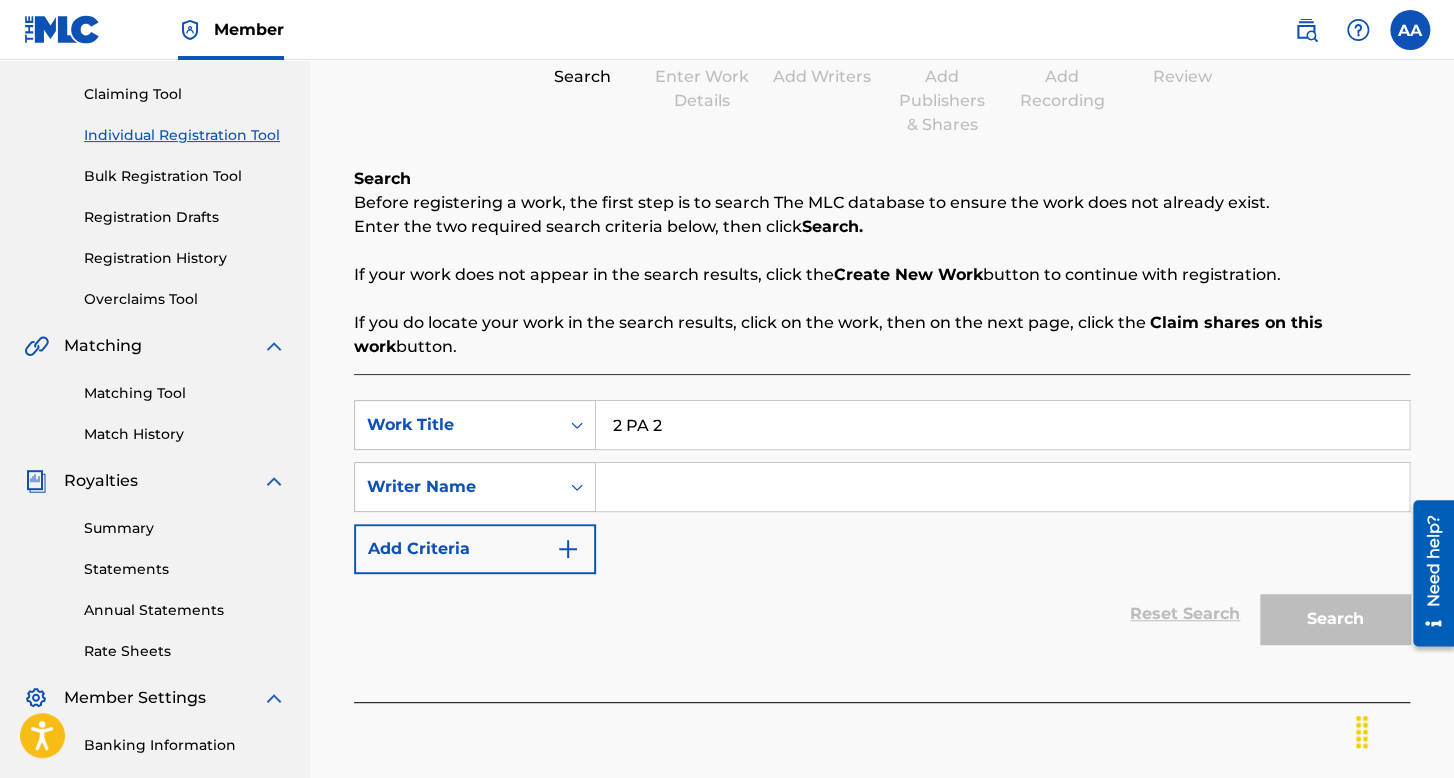 type on "2 PA 2" 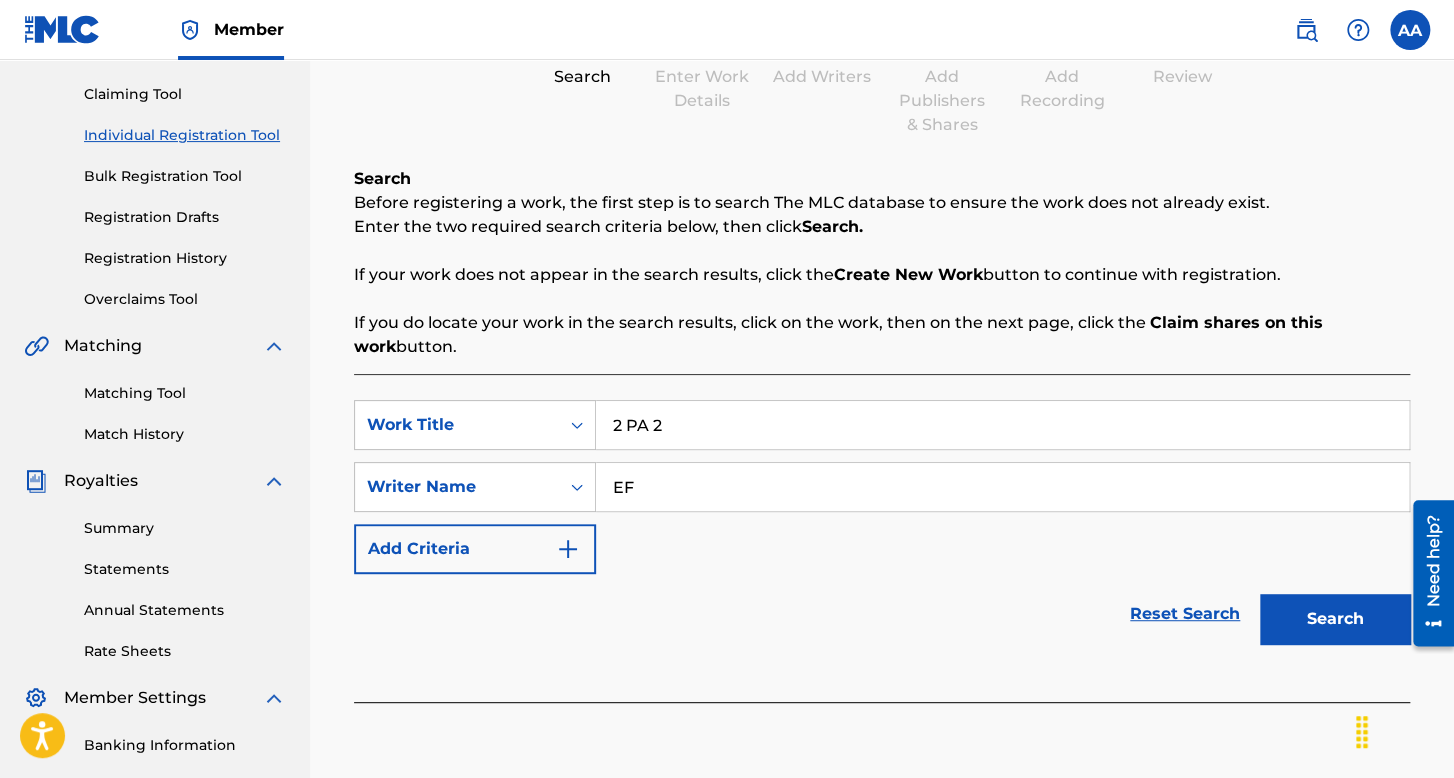 type on "EF" 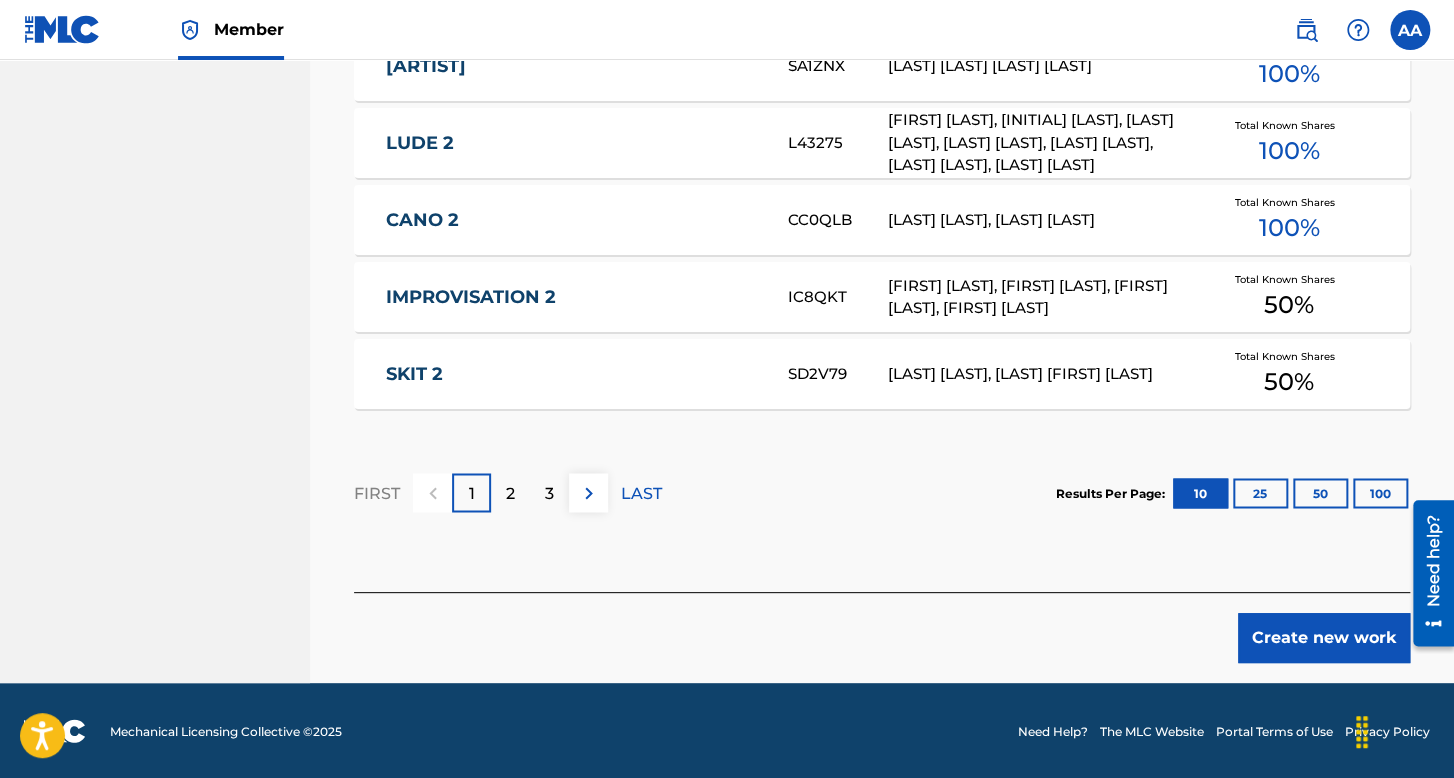 click on "Create new work" at bounding box center [1324, 638] 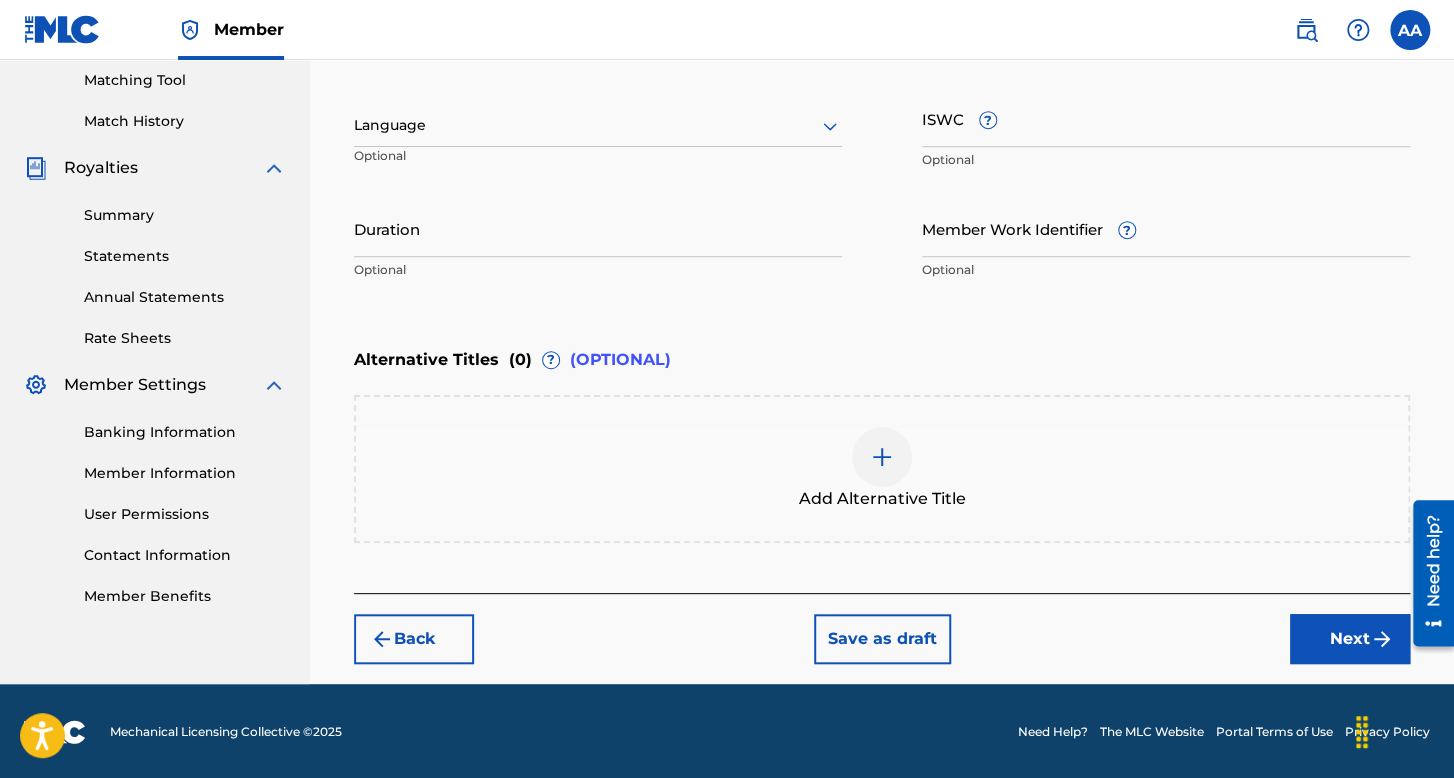 scroll, scrollTop: 313, scrollLeft: 0, axis: vertical 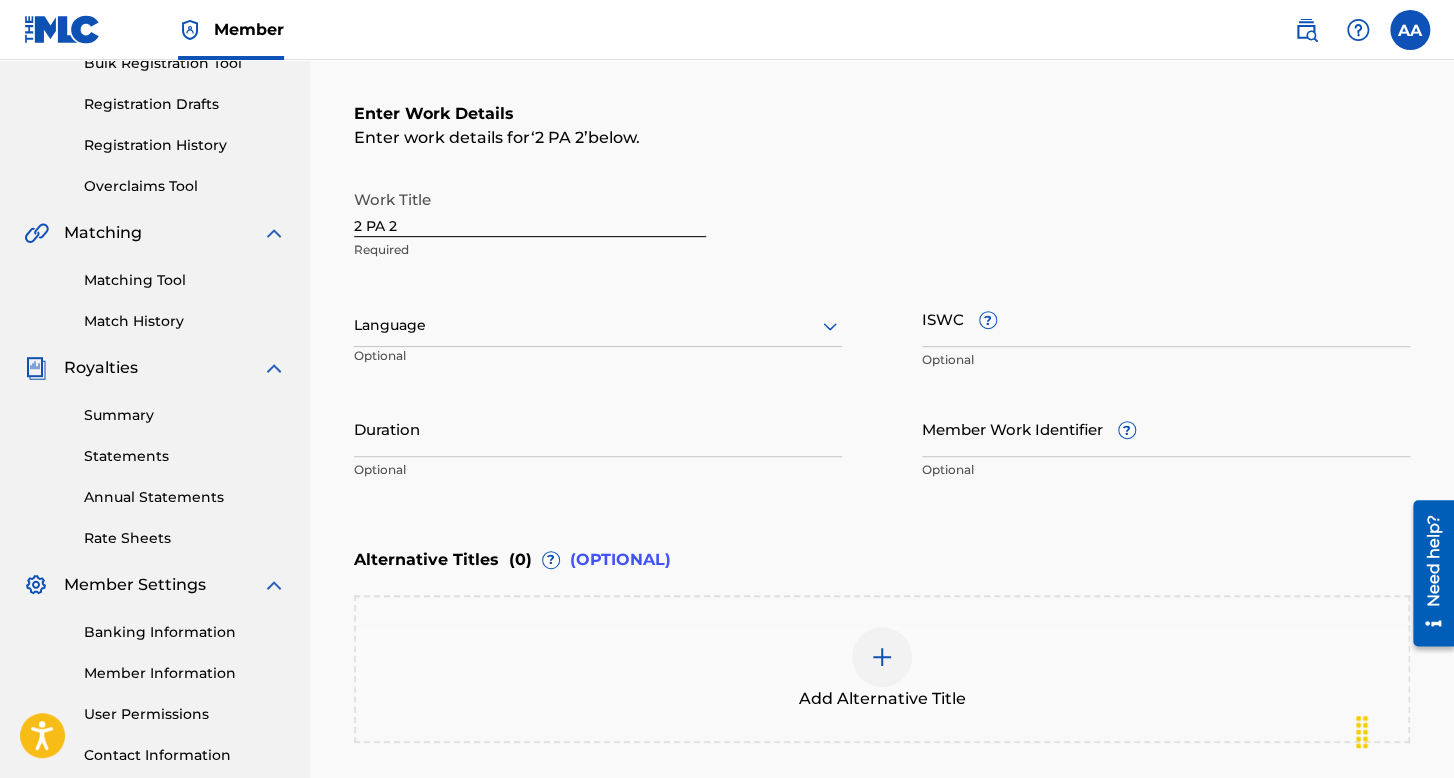 click at bounding box center [598, 325] 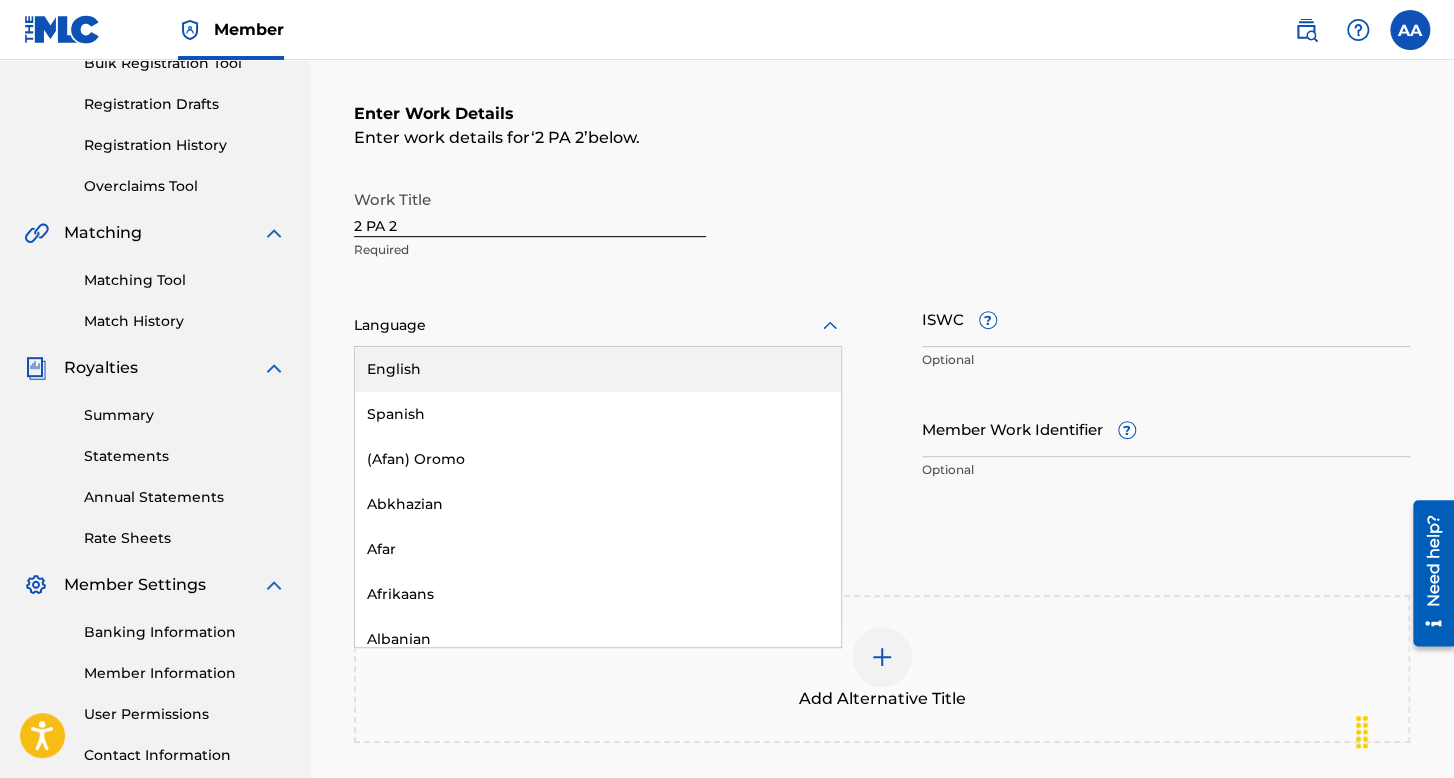 click on "English" at bounding box center (598, 369) 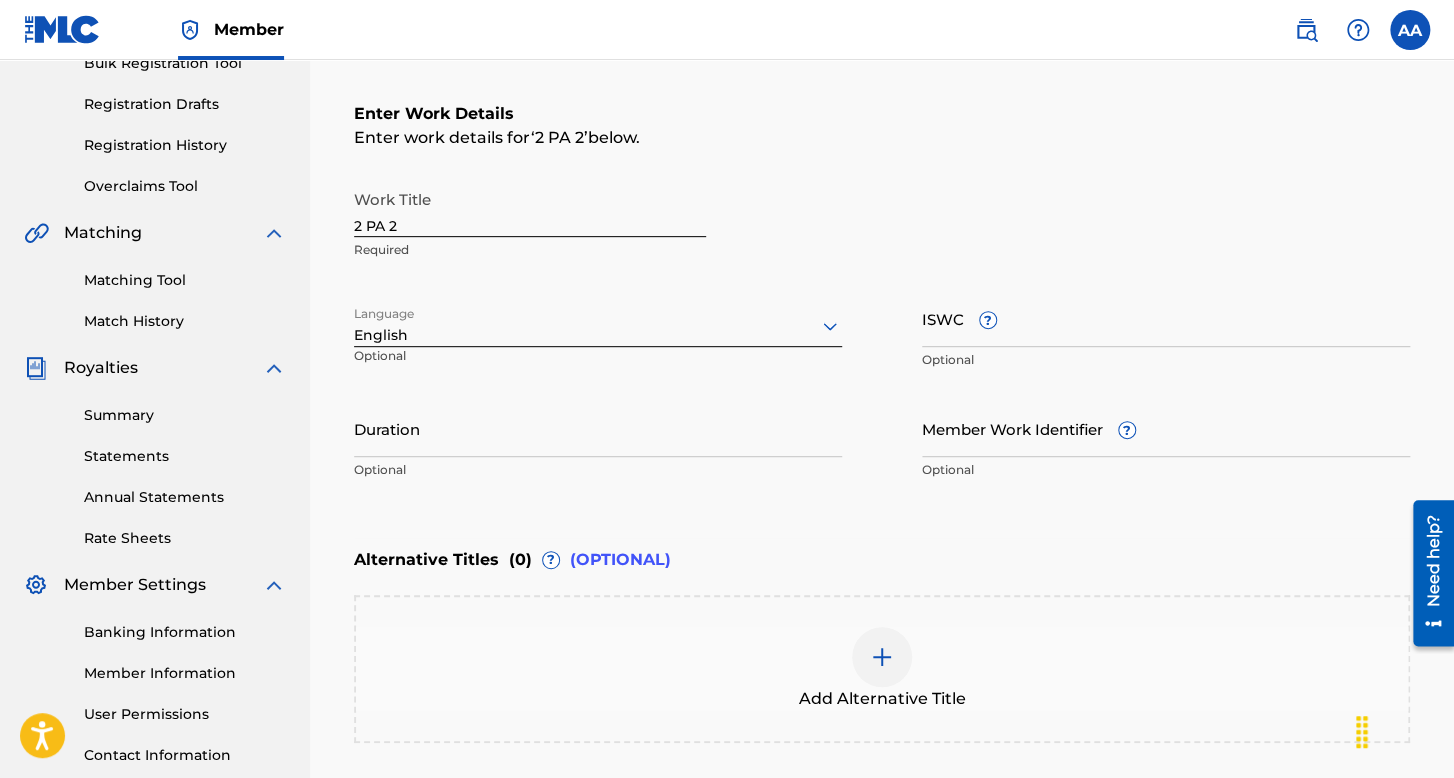 click at bounding box center (598, 325) 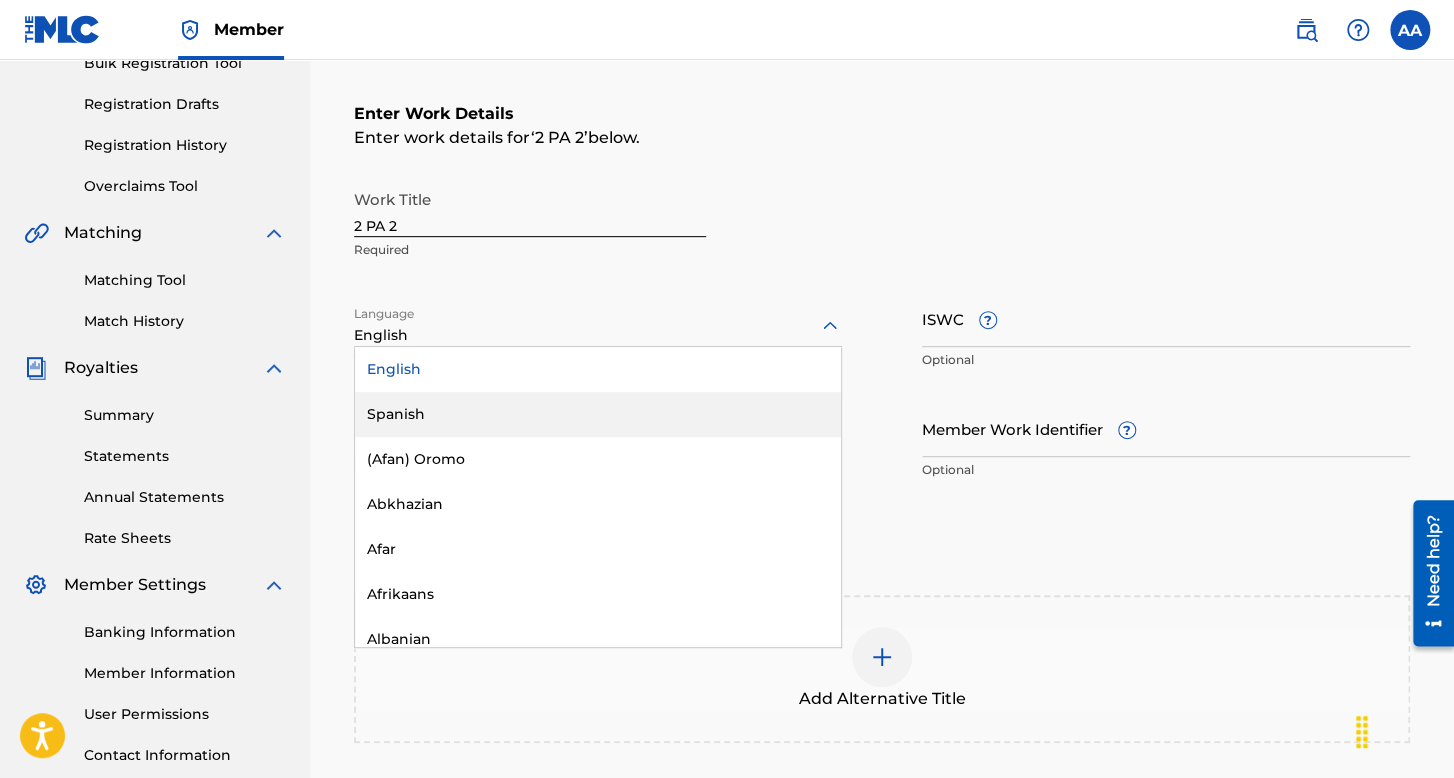 click on "Spanish" at bounding box center [598, 414] 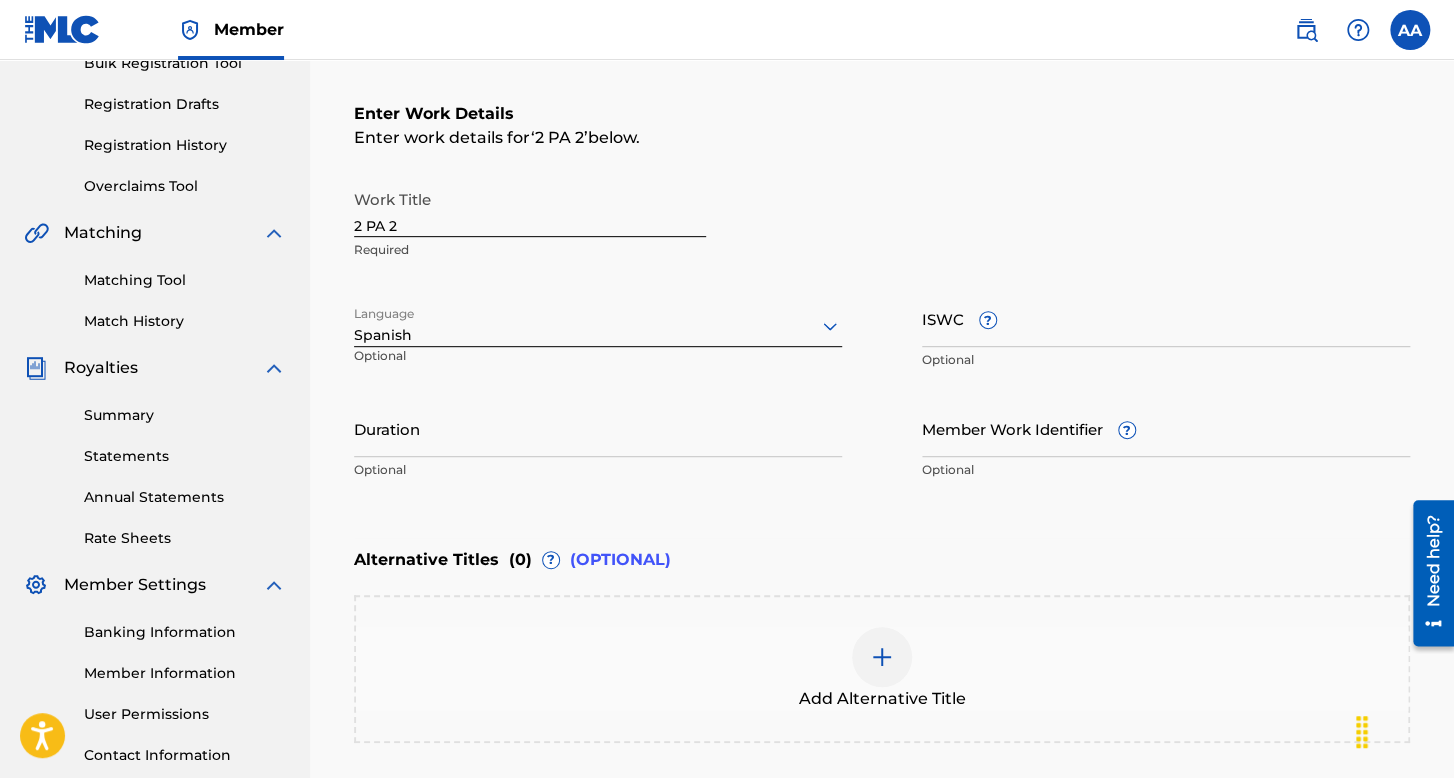 click on "Duration" at bounding box center (598, 428) 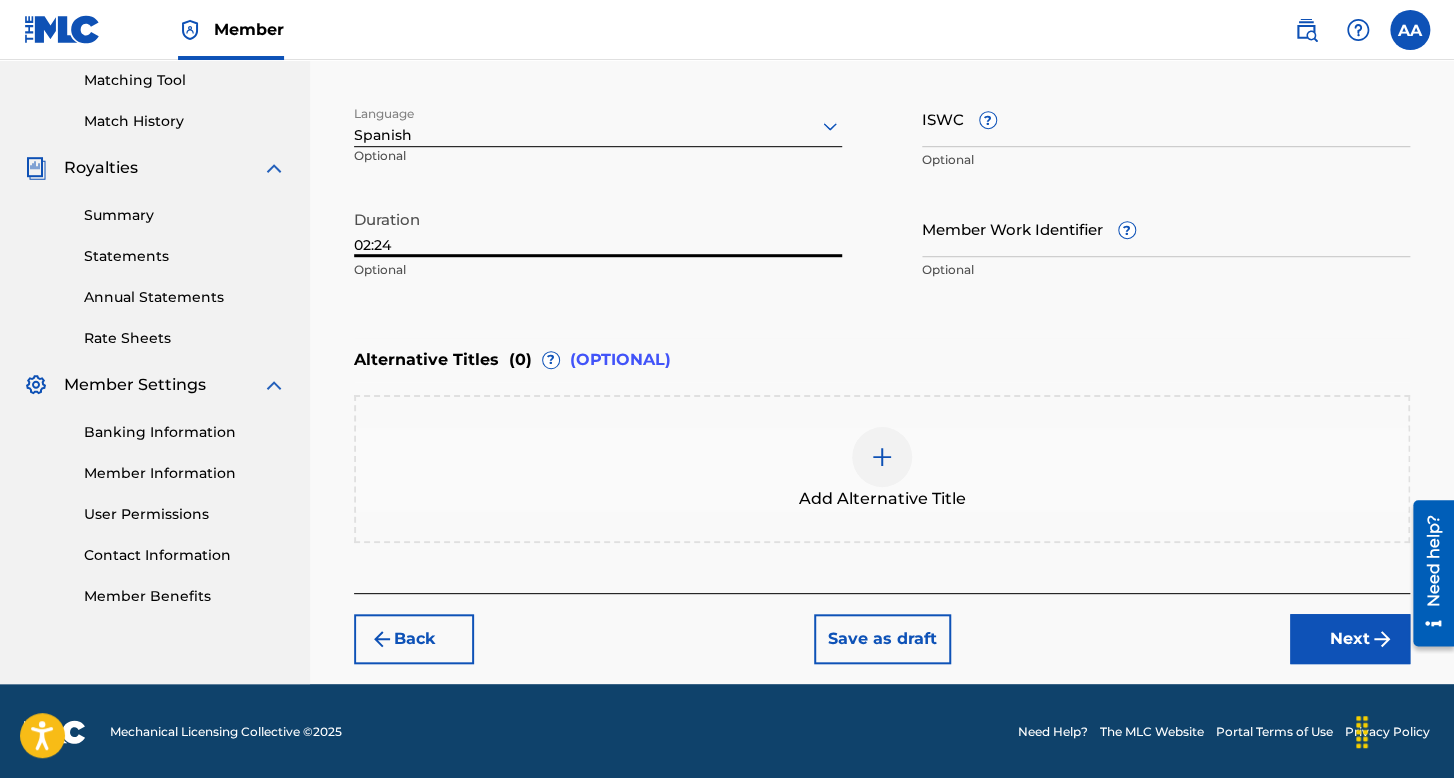 type on "02:24" 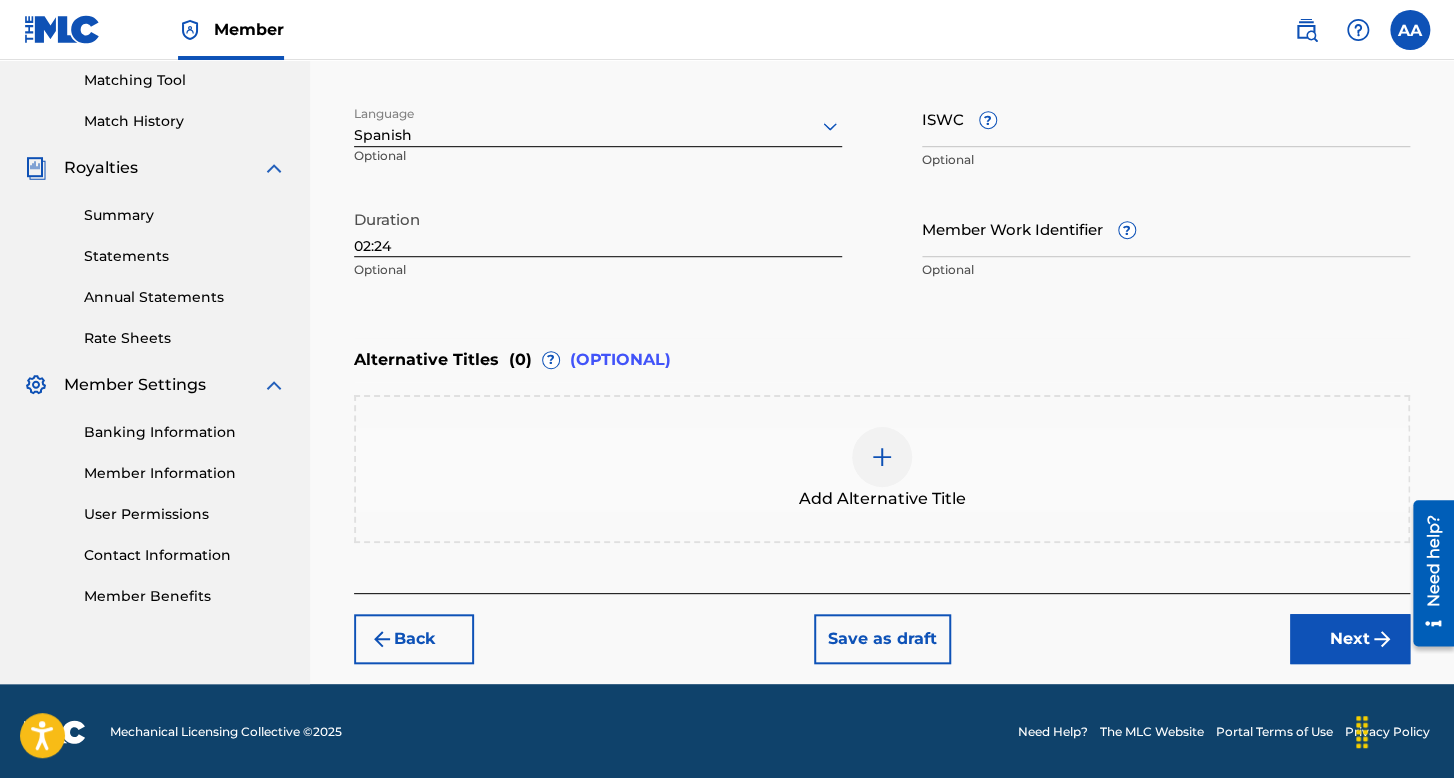 click on "Next" at bounding box center [1350, 639] 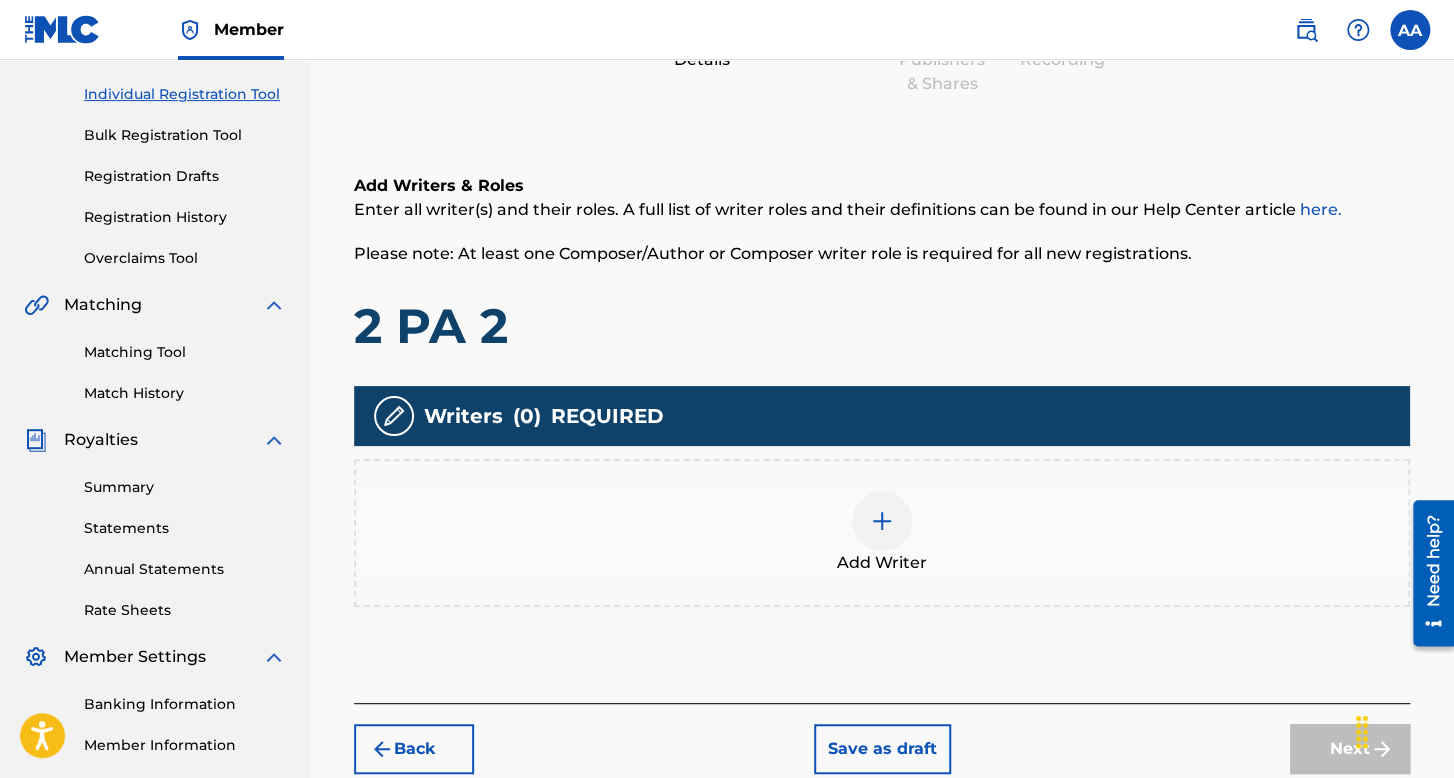 scroll, scrollTop: 290, scrollLeft: 0, axis: vertical 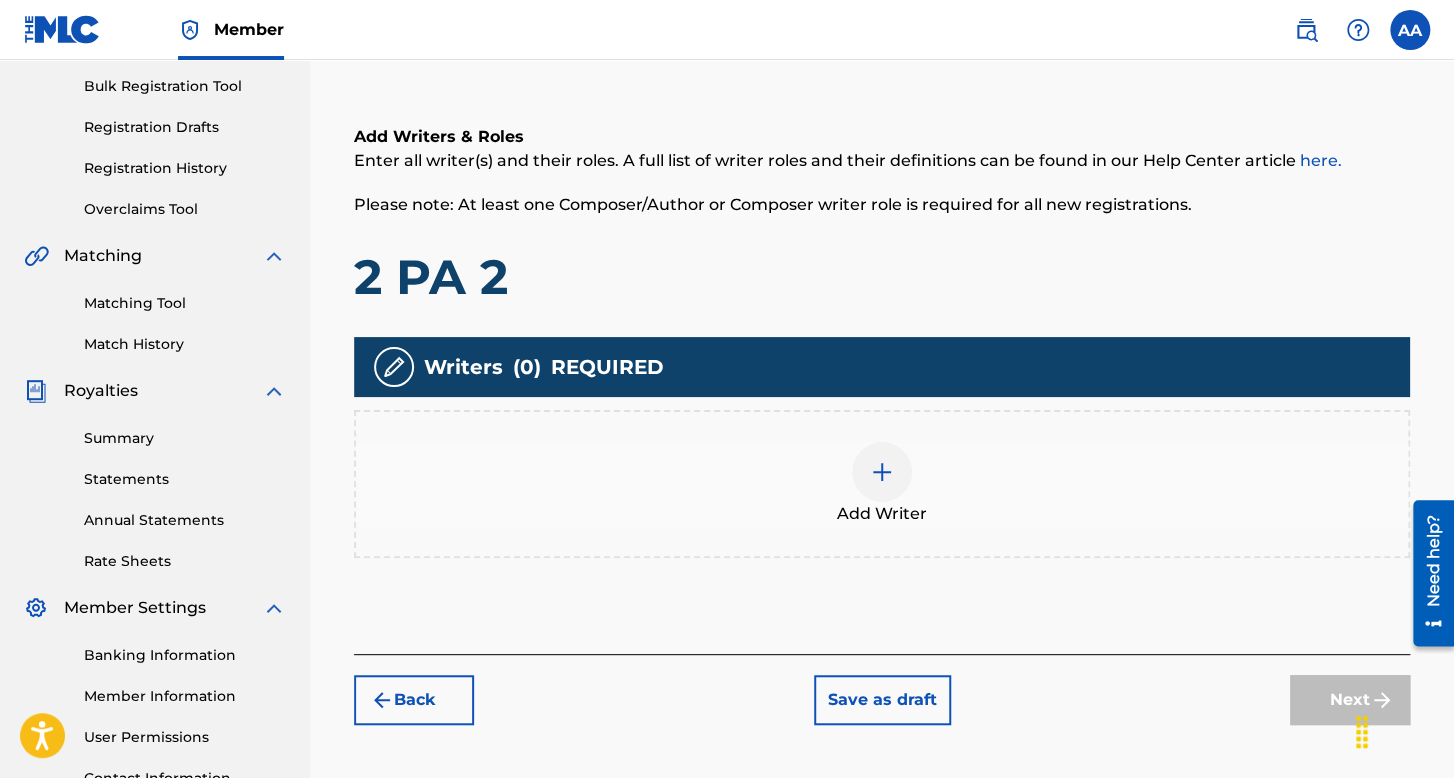 click on "Add Writer" at bounding box center [882, 484] 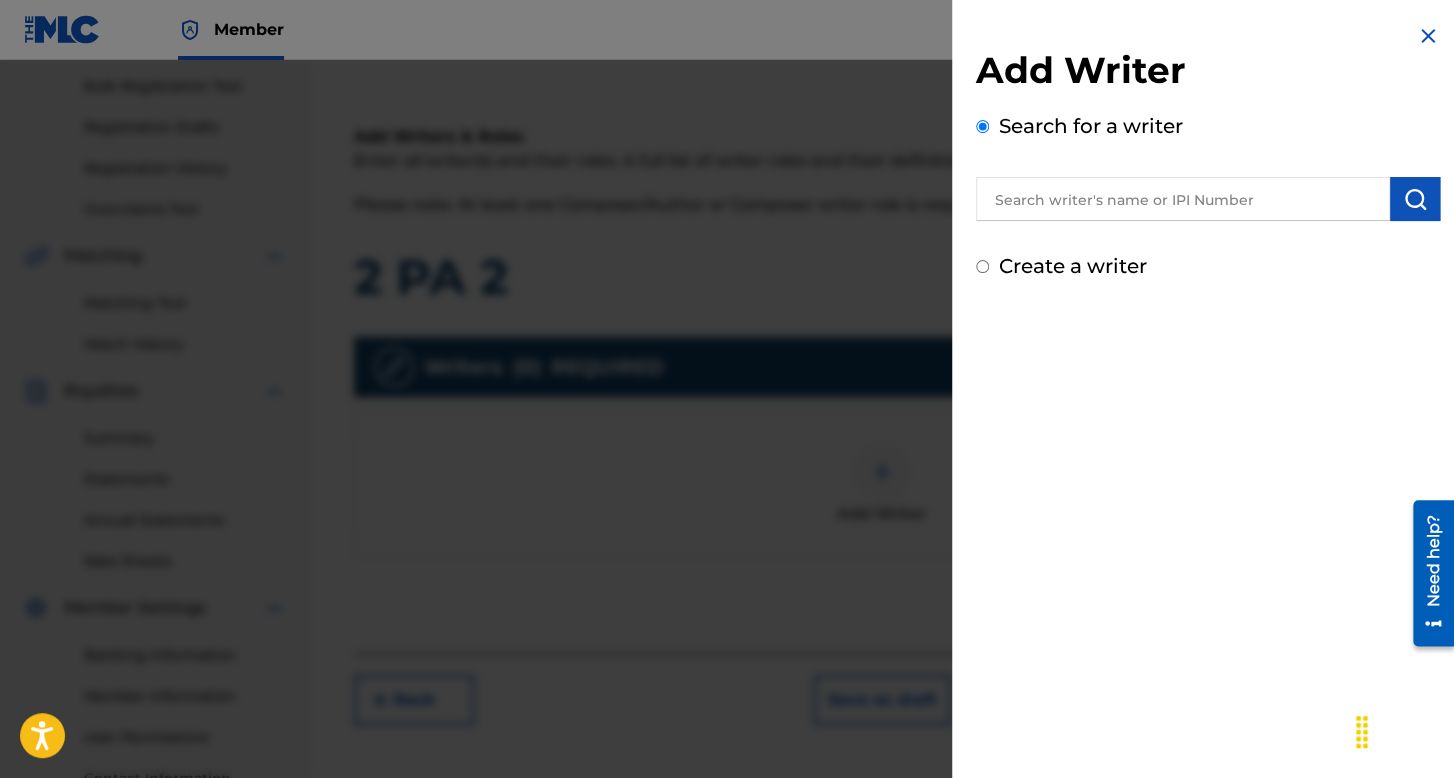 click on "Create a writer" at bounding box center (982, 266) 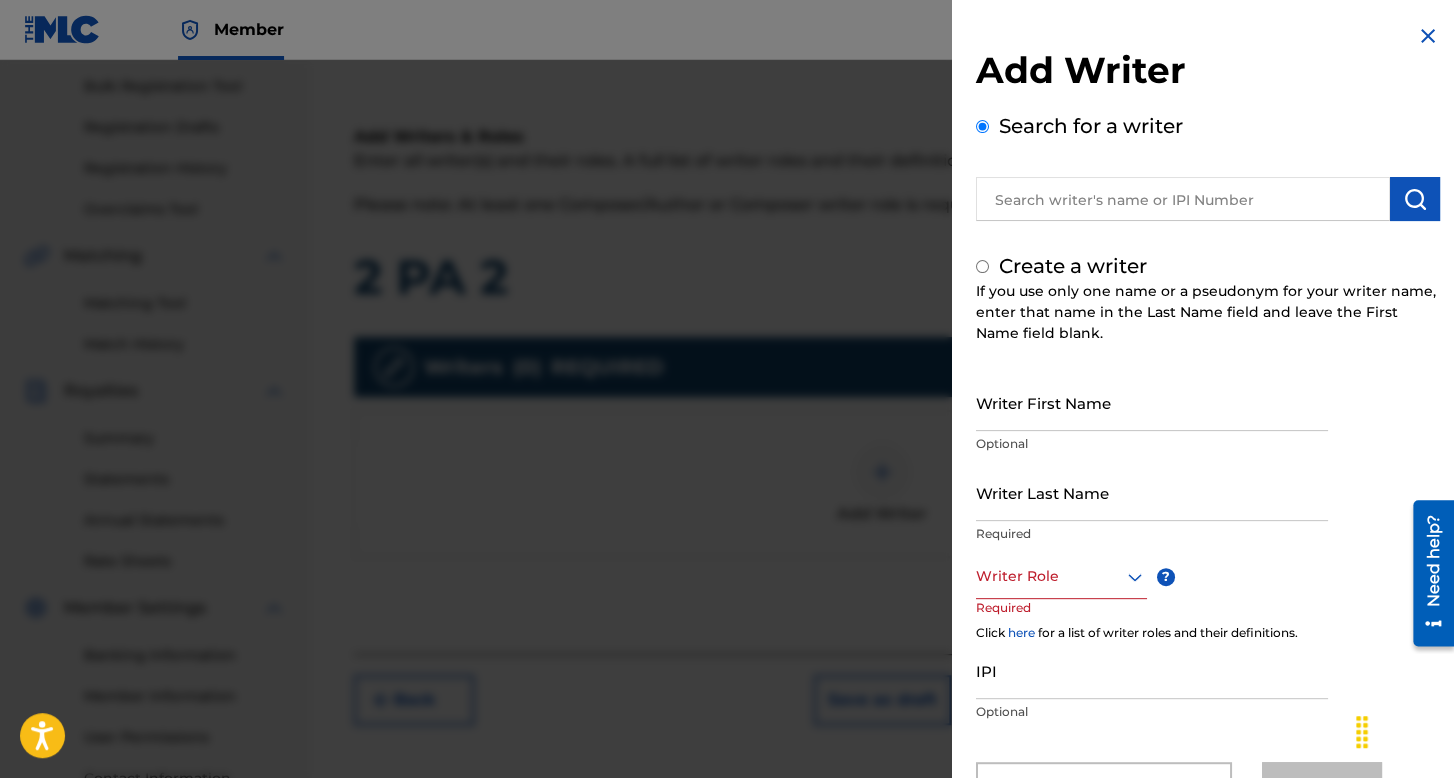 radio on "false" 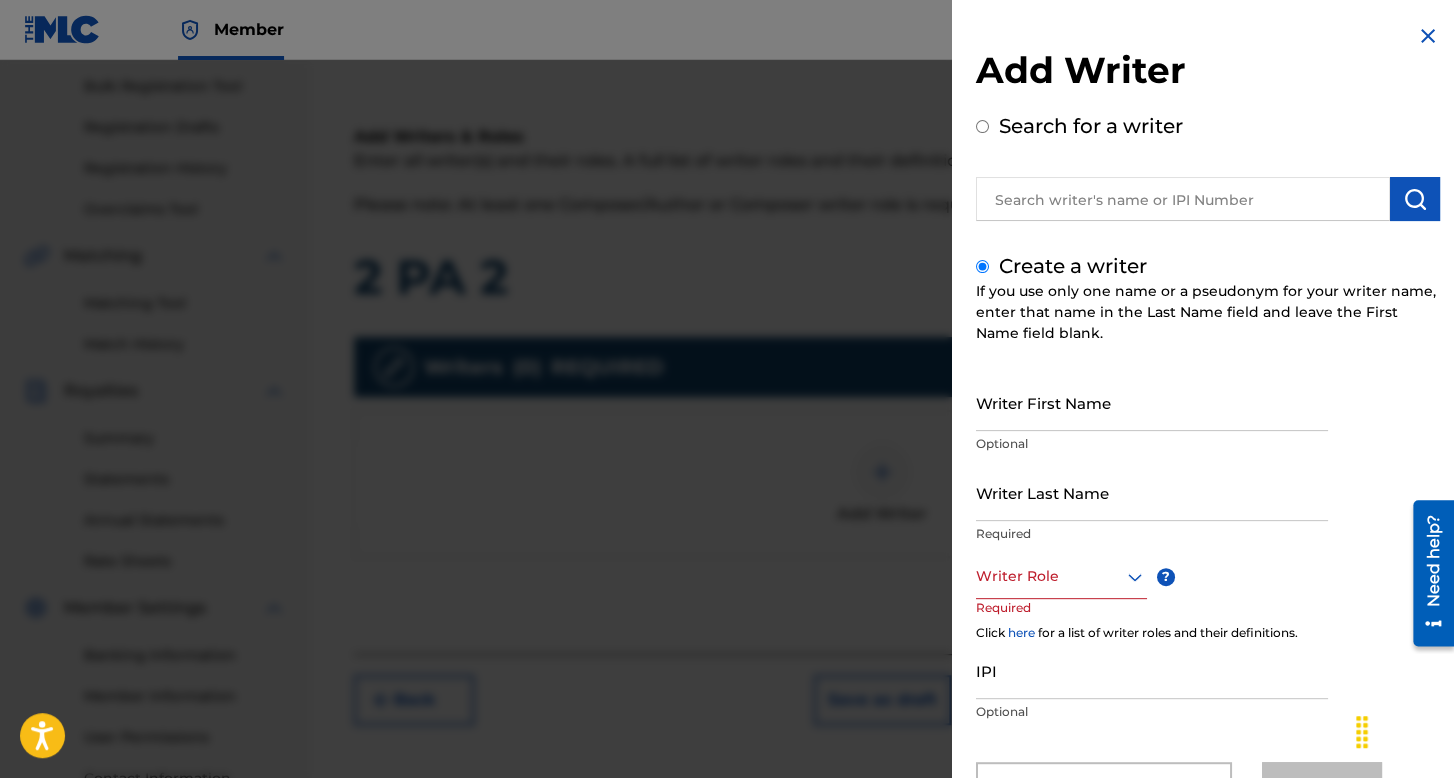click on "Writer First Name" at bounding box center (1152, 402) 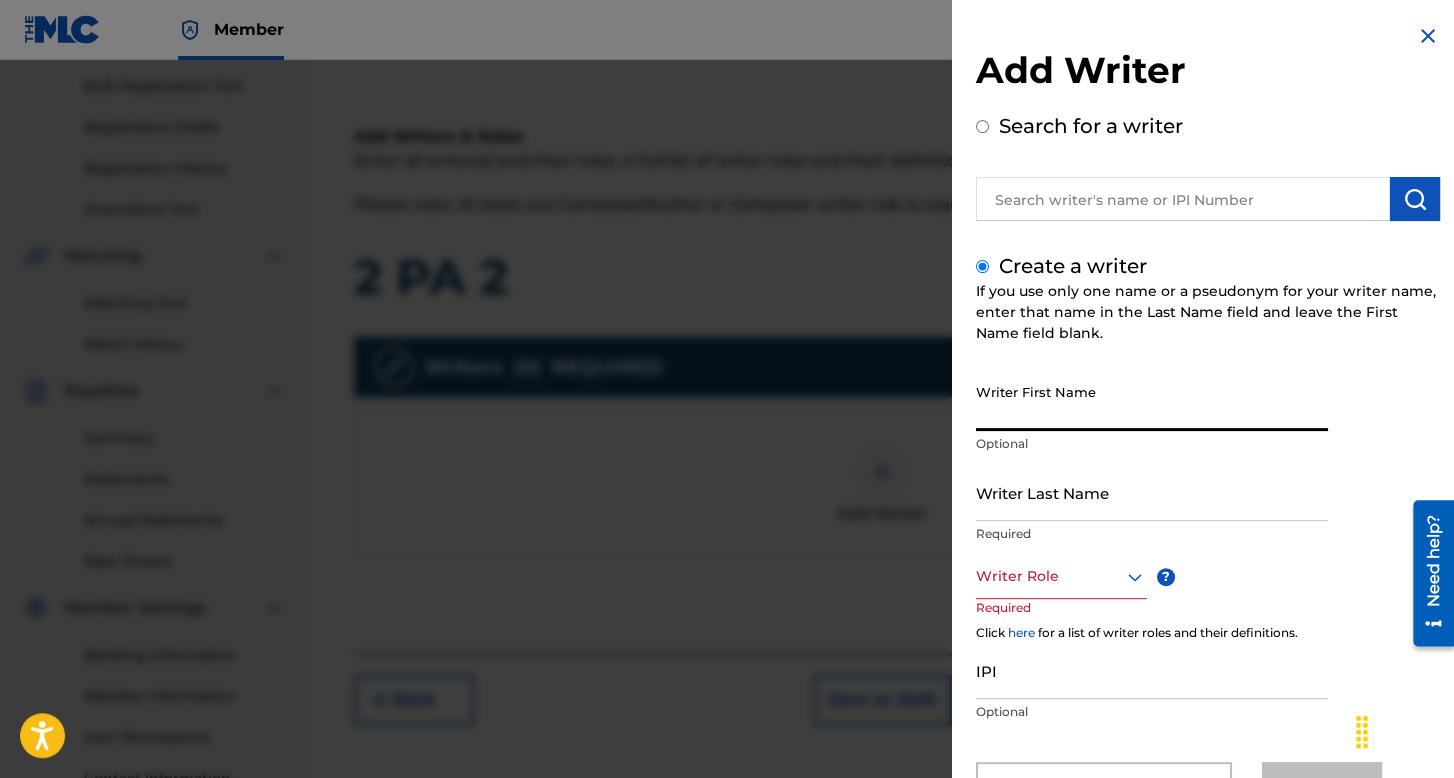 type on "[FIRST]" 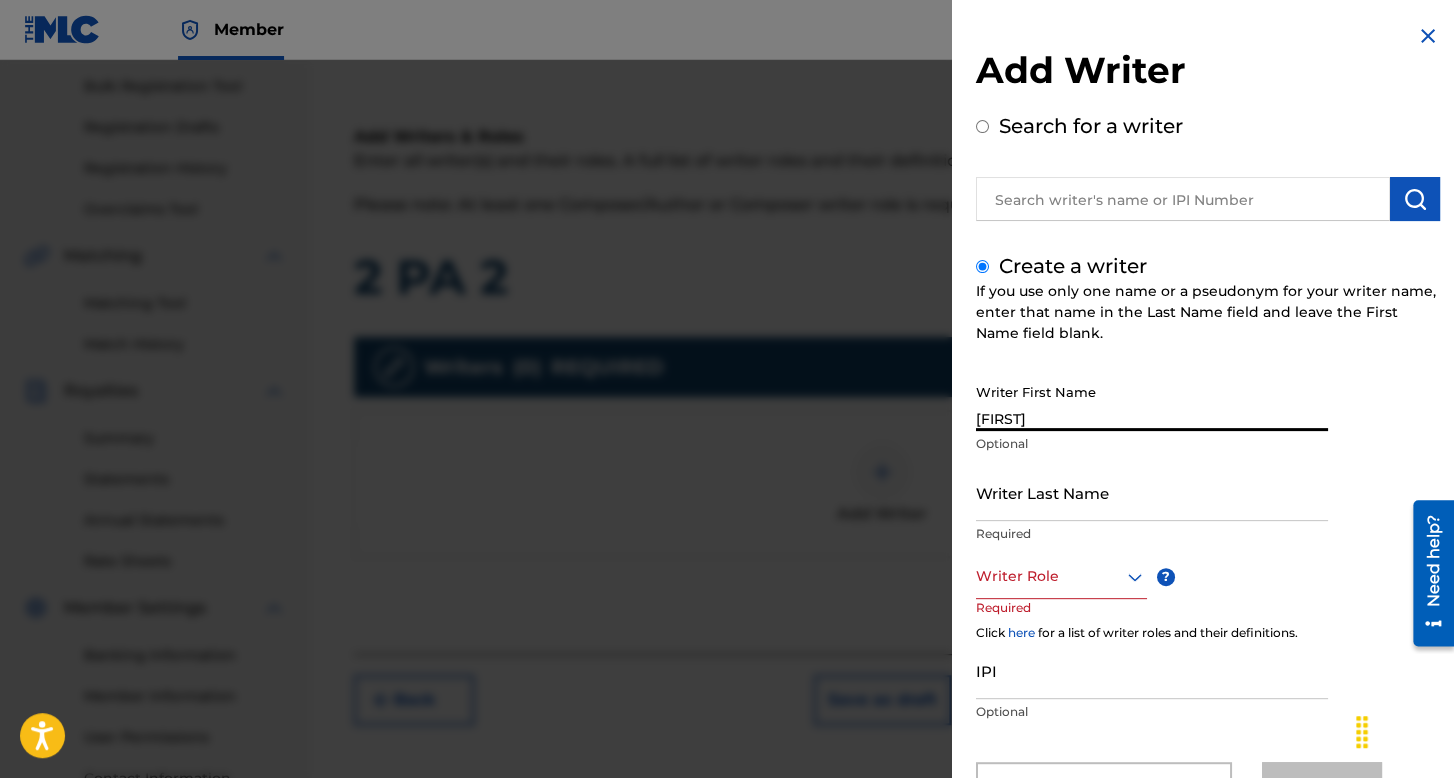 type on "[LAST] [LAST]" 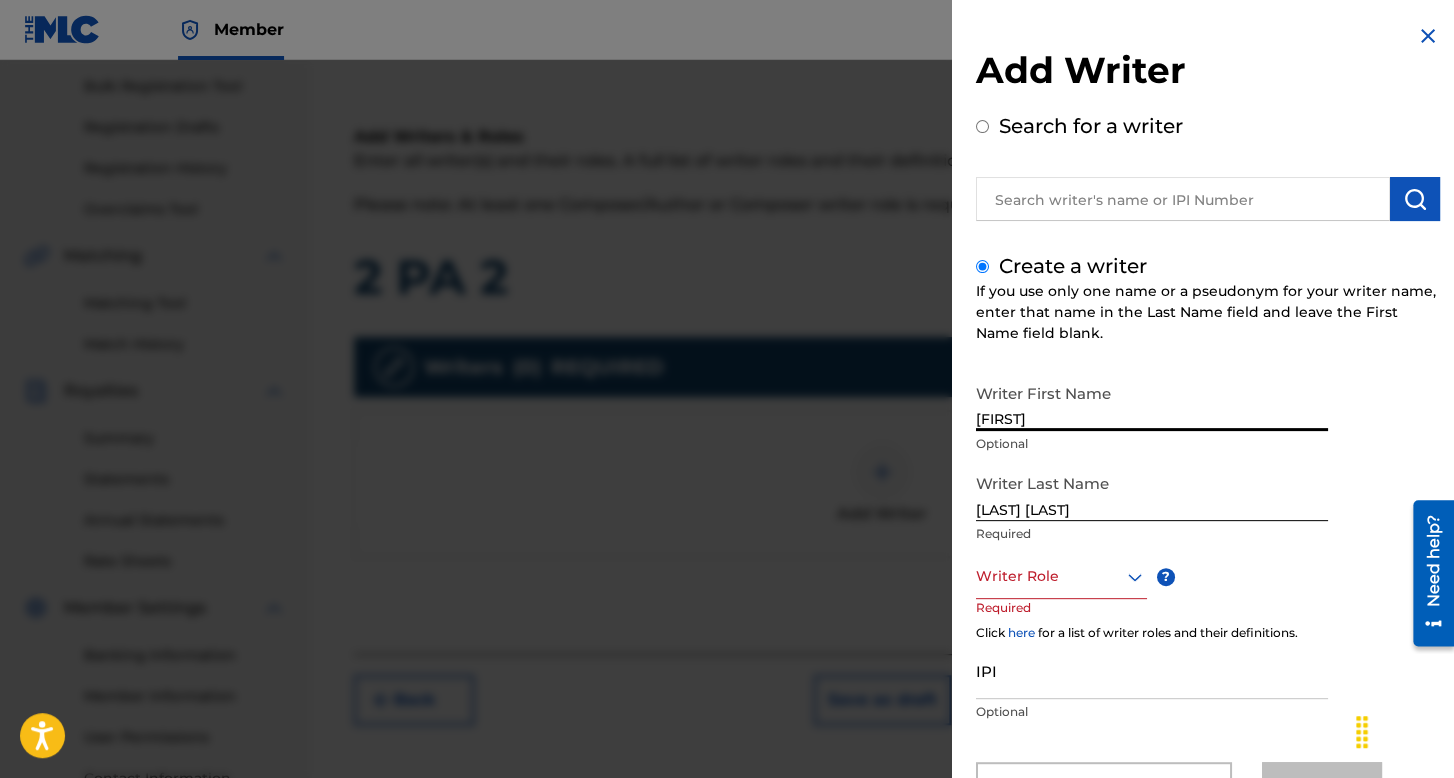 click on "Writer Role" at bounding box center (1061, 576) 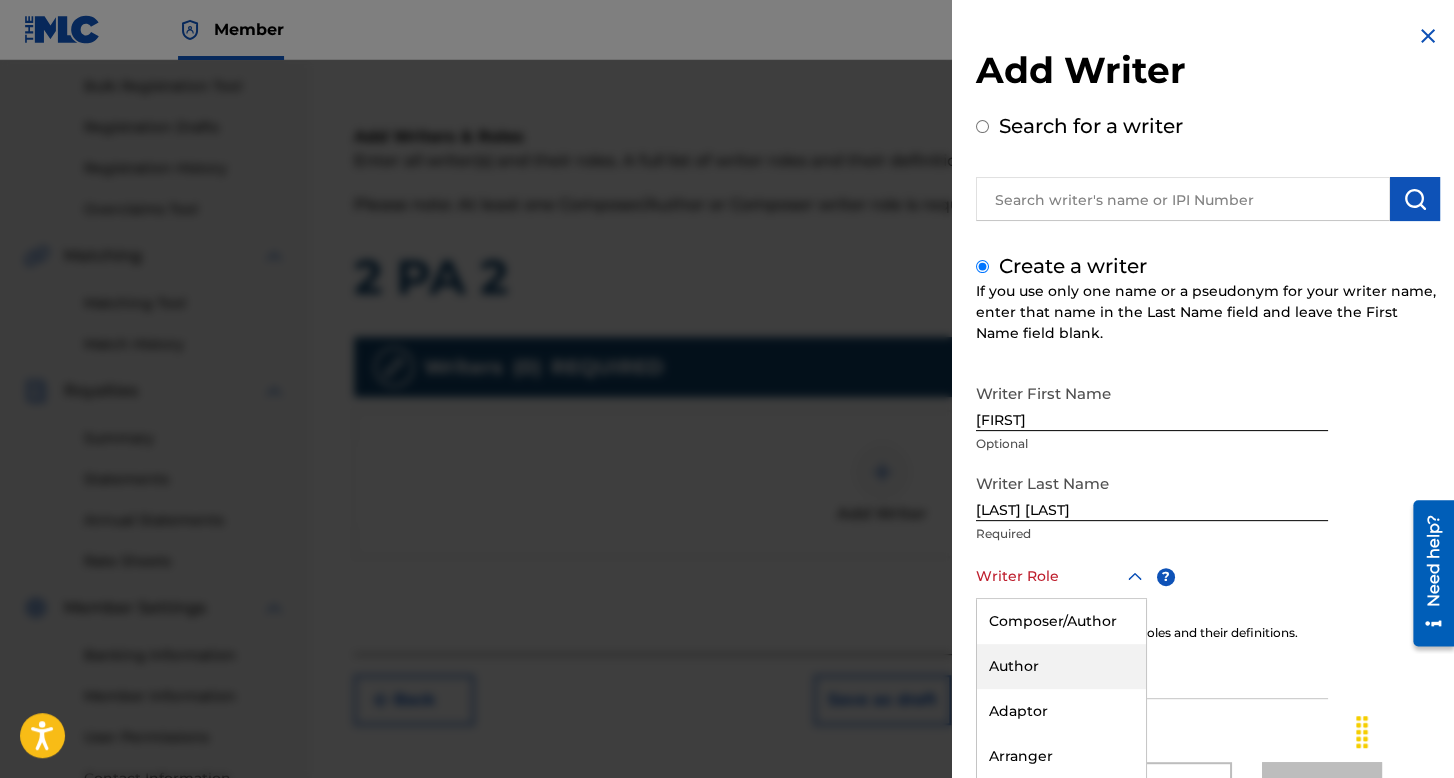 scroll, scrollTop: 88, scrollLeft: 0, axis: vertical 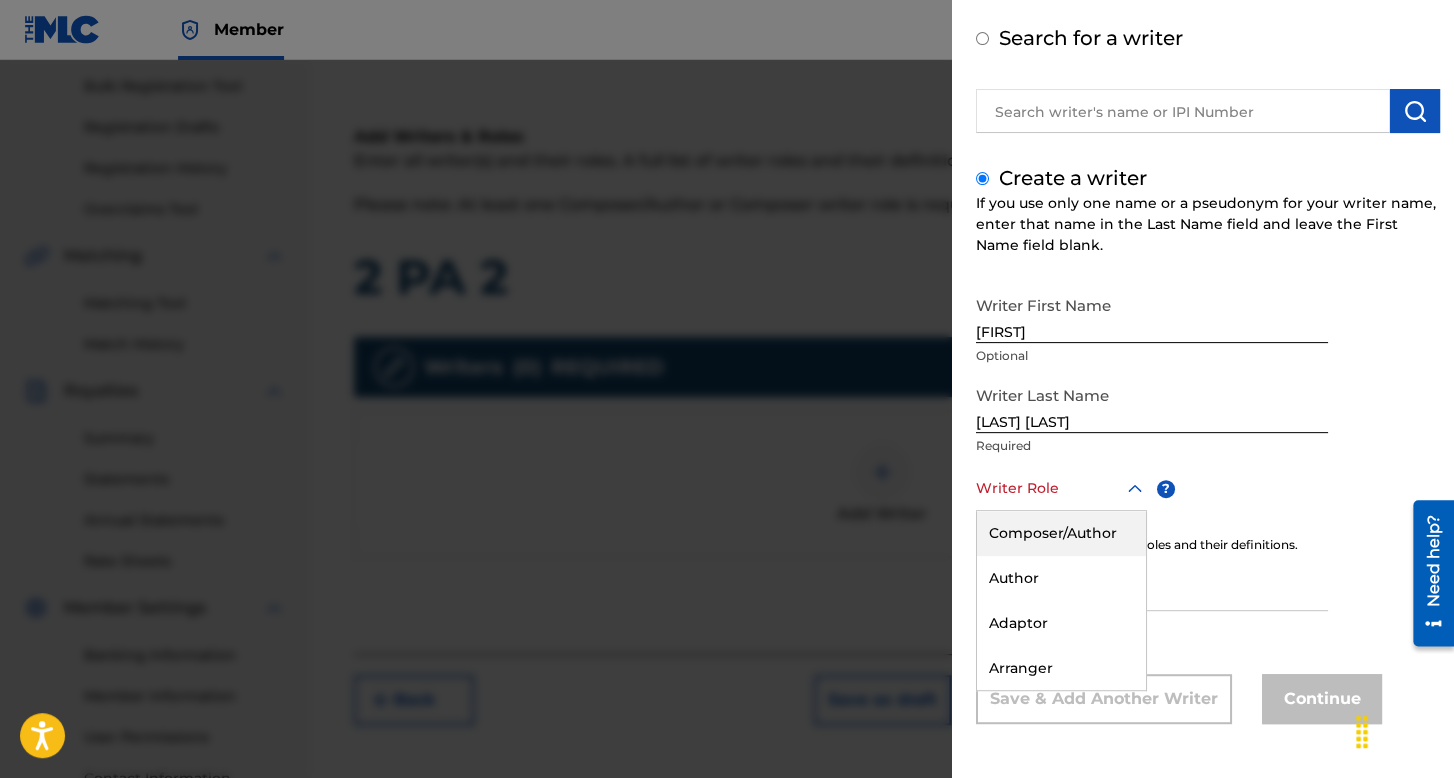 click on "Composer/Author" at bounding box center (1061, 533) 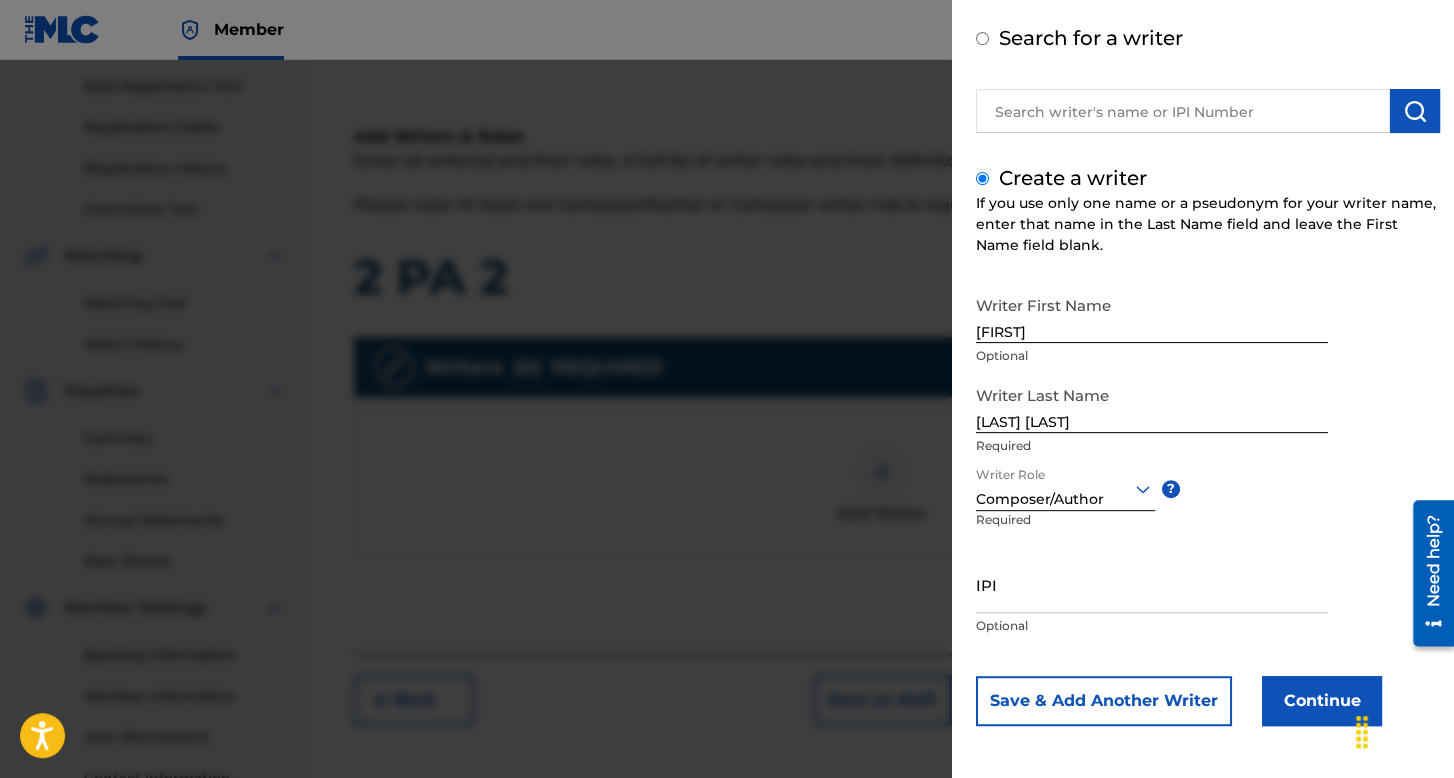 click on "Continue" at bounding box center [1322, 701] 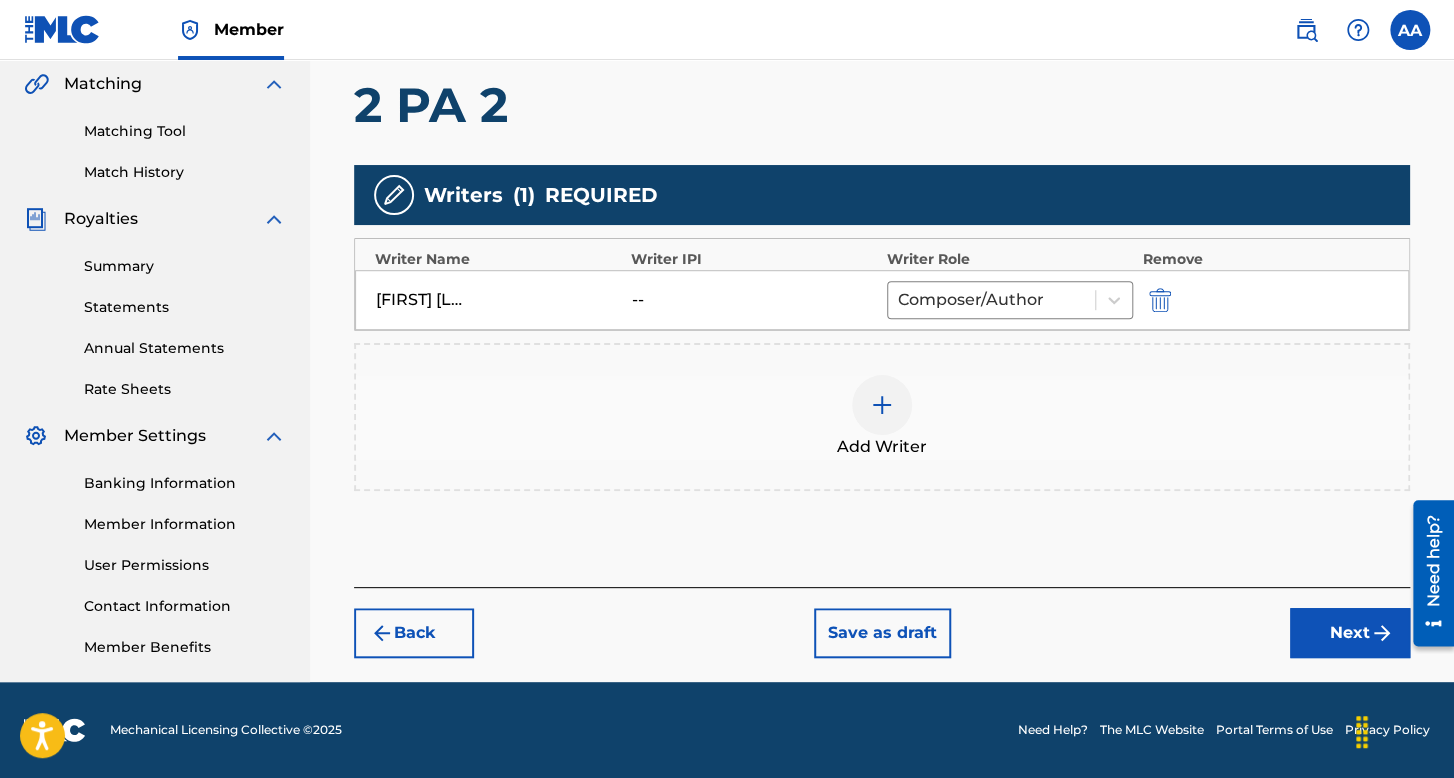 click on "Next" at bounding box center (1350, 633) 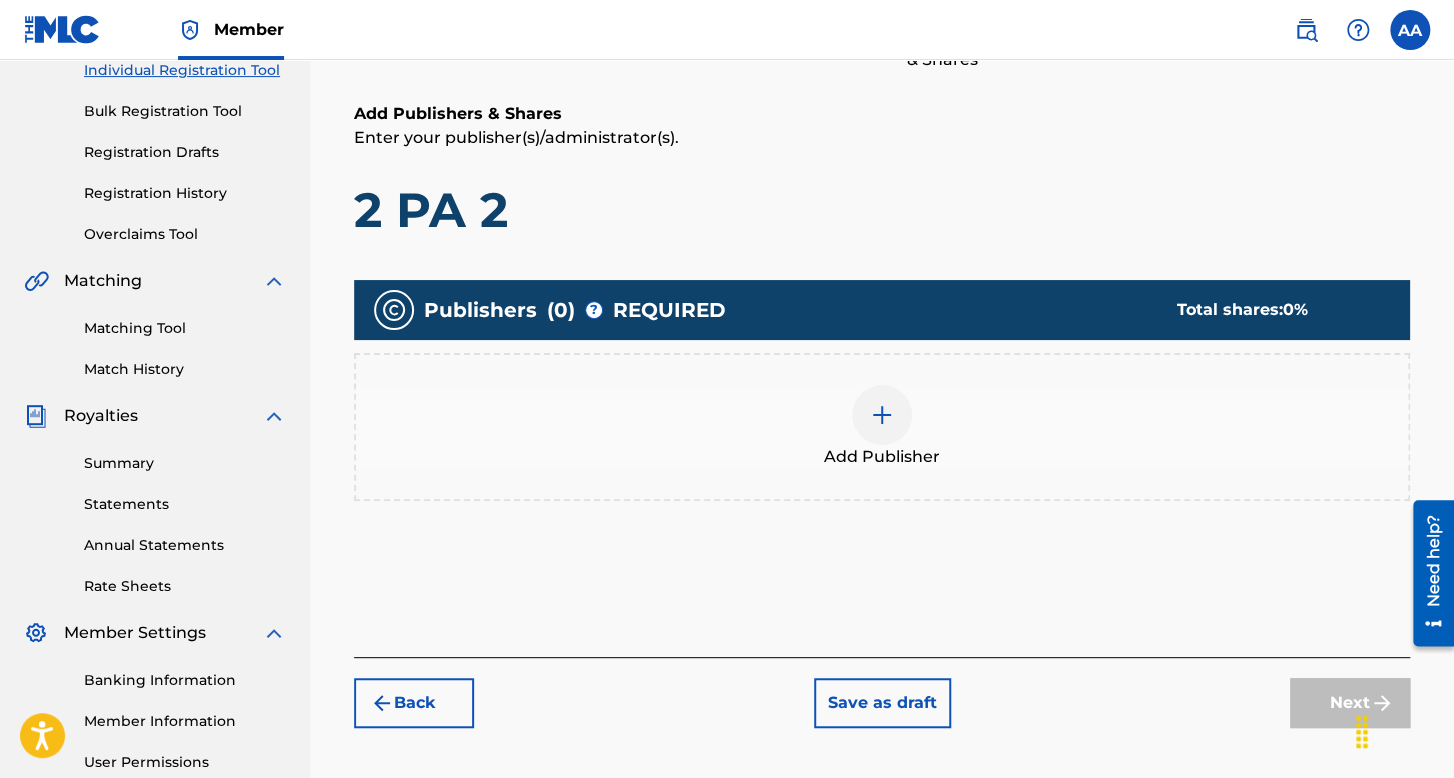 scroll, scrollTop: 390, scrollLeft: 0, axis: vertical 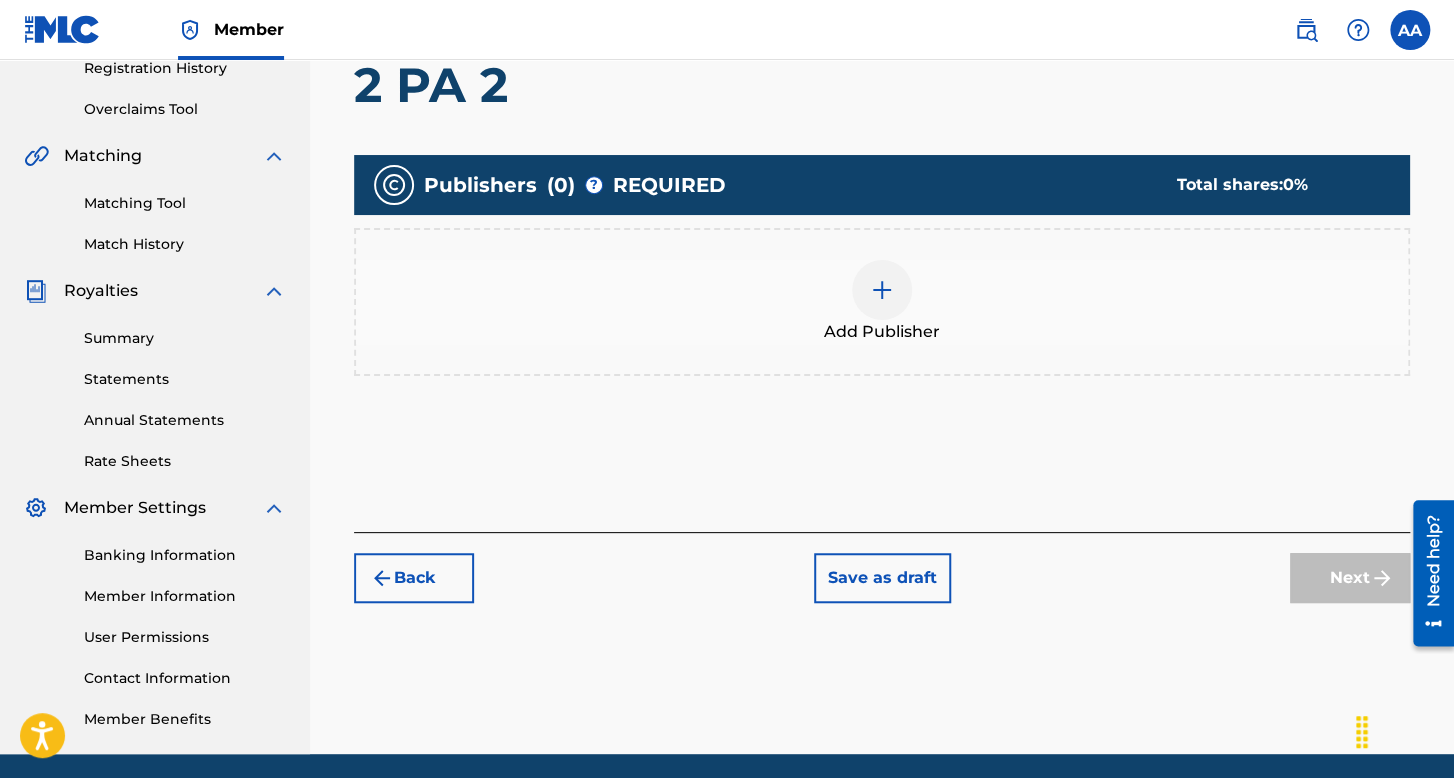 click at bounding box center [882, 290] 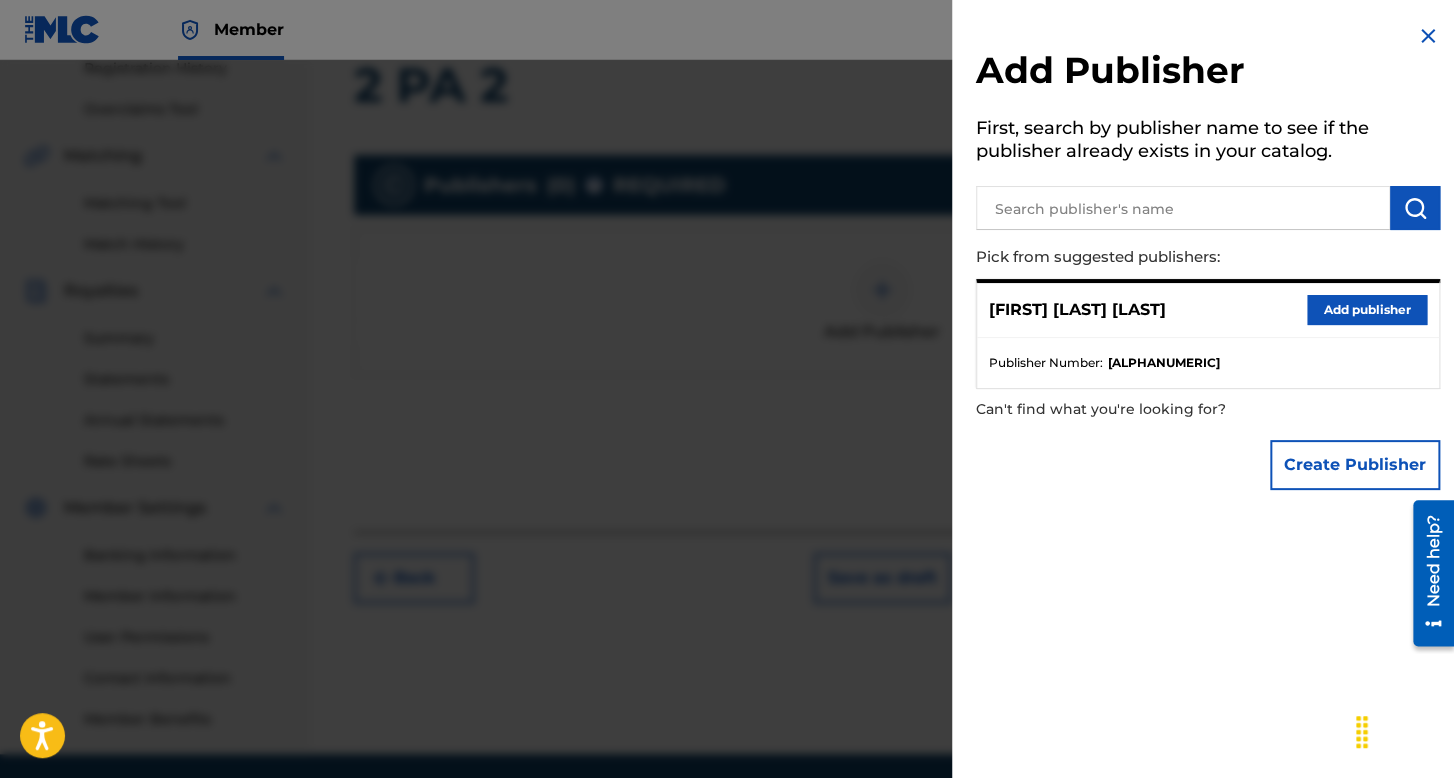 click on "Add publisher" at bounding box center [1367, 310] 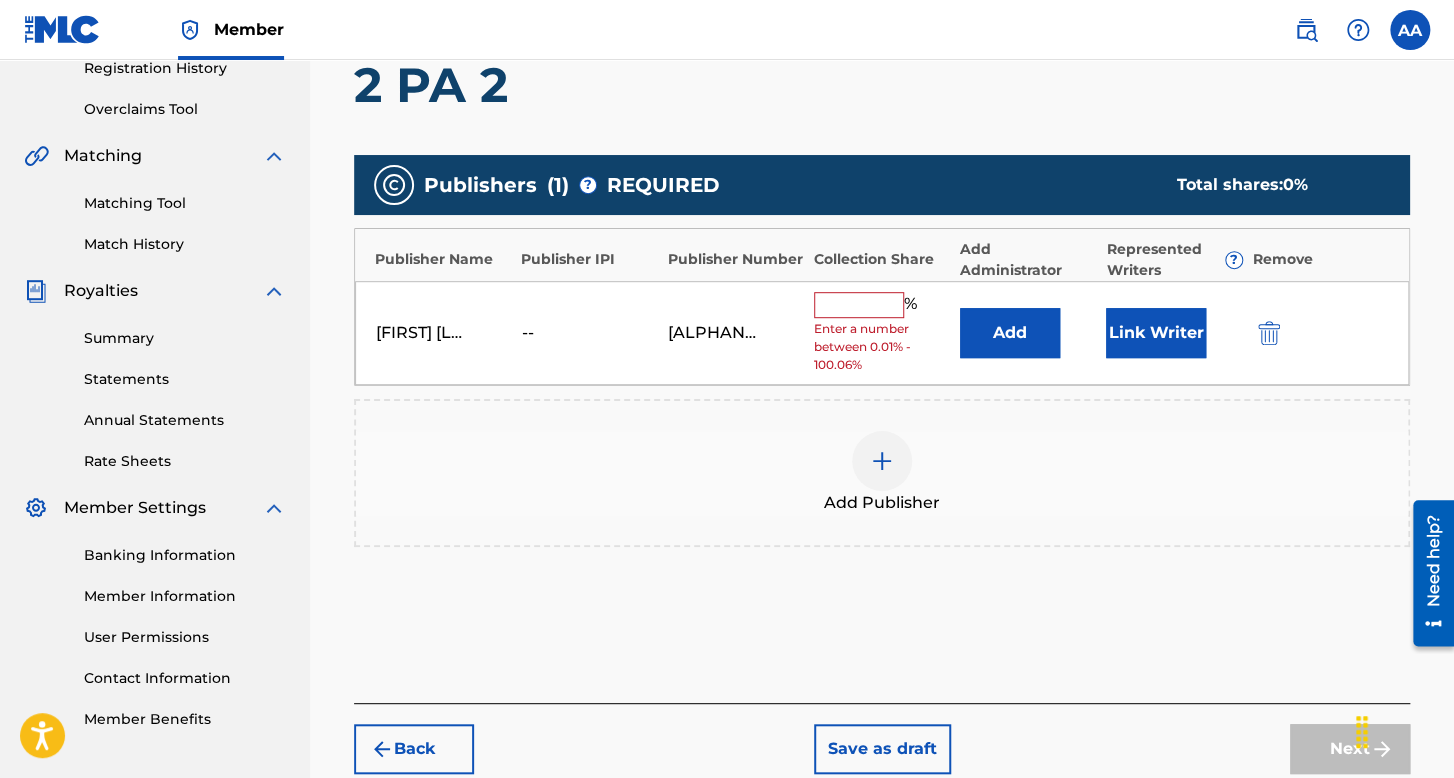 drag, startPoint x: 816, startPoint y: 284, endPoint x: 835, endPoint y: 296, distance: 22.472204 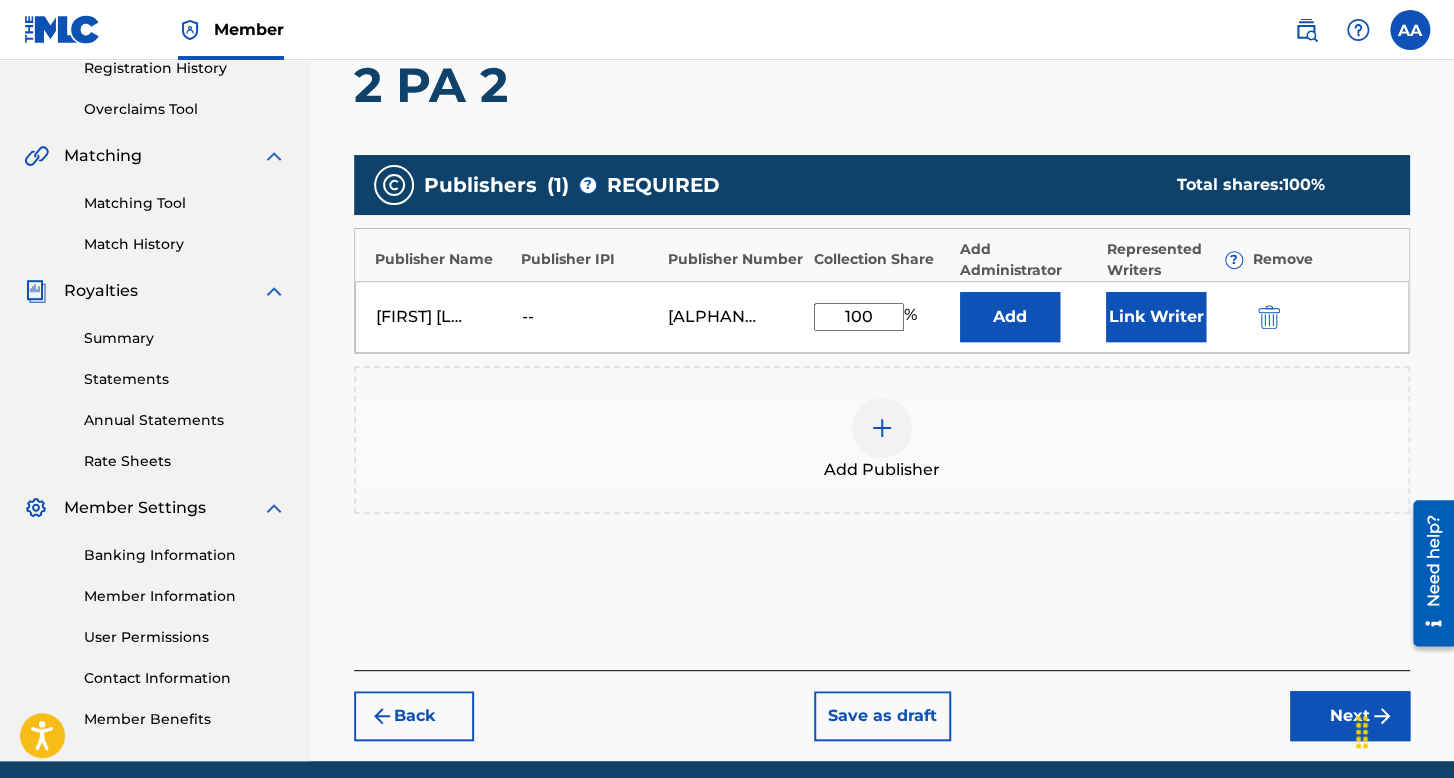 click on "Link Writer" at bounding box center [1156, 317] 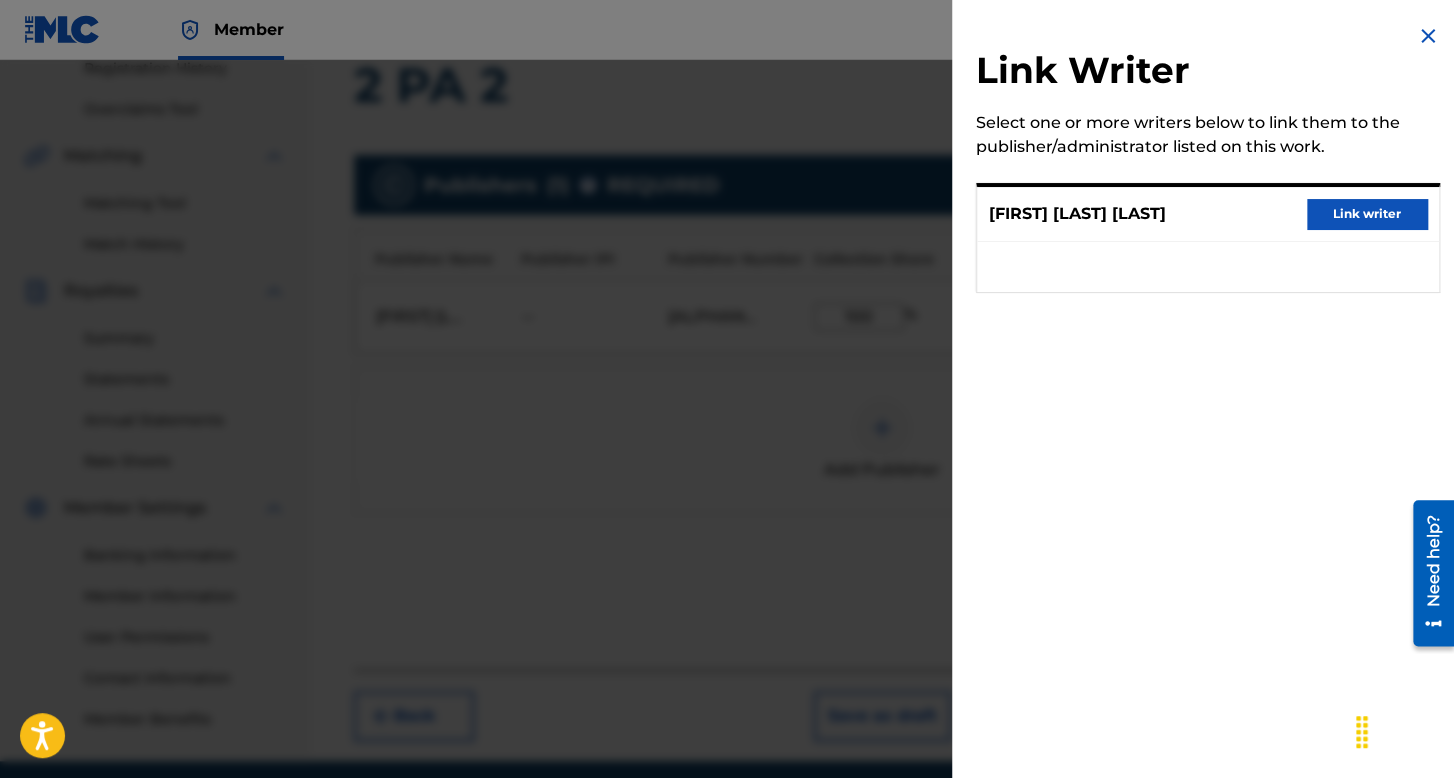 click on "Link writer" at bounding box center [1367, 214] 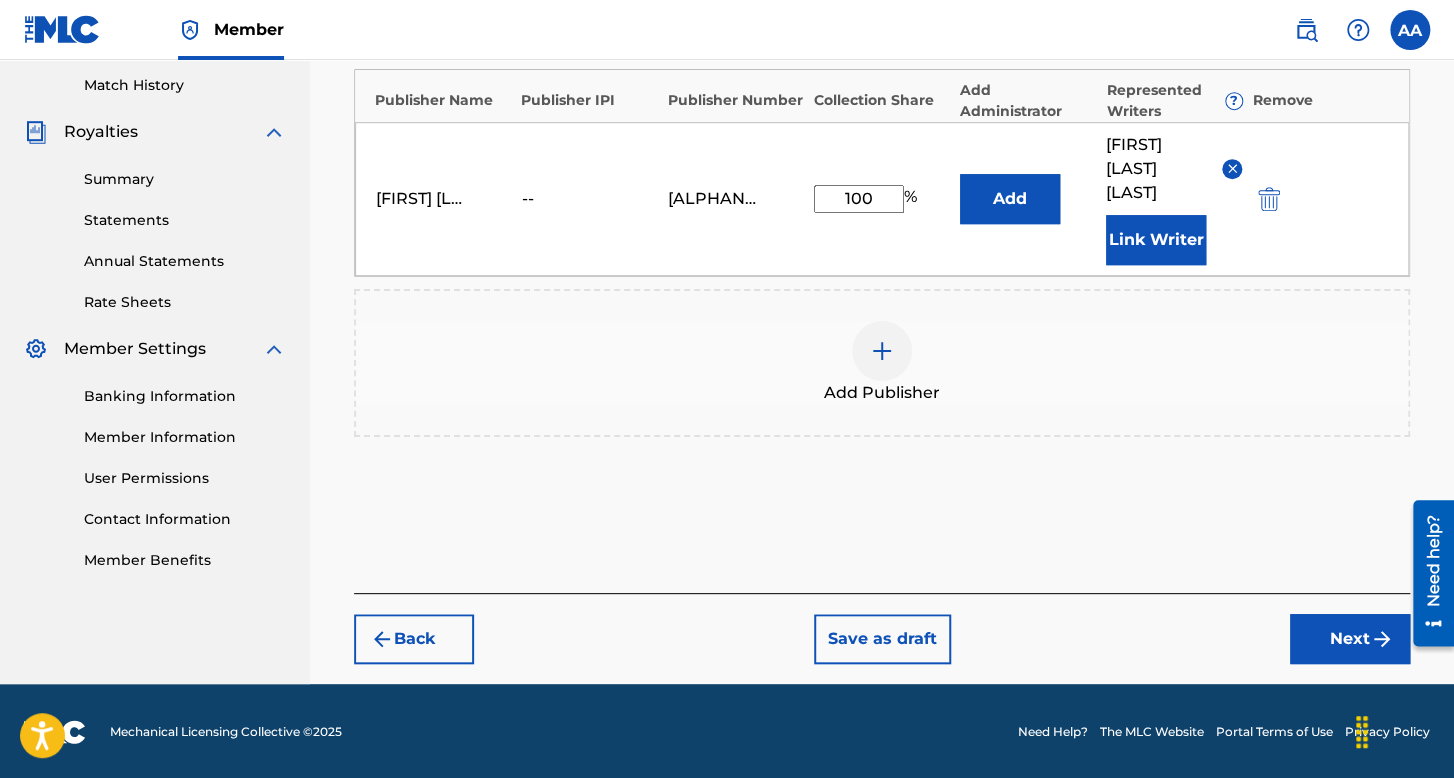 click on "Next" at bounding box center [1350, 639] 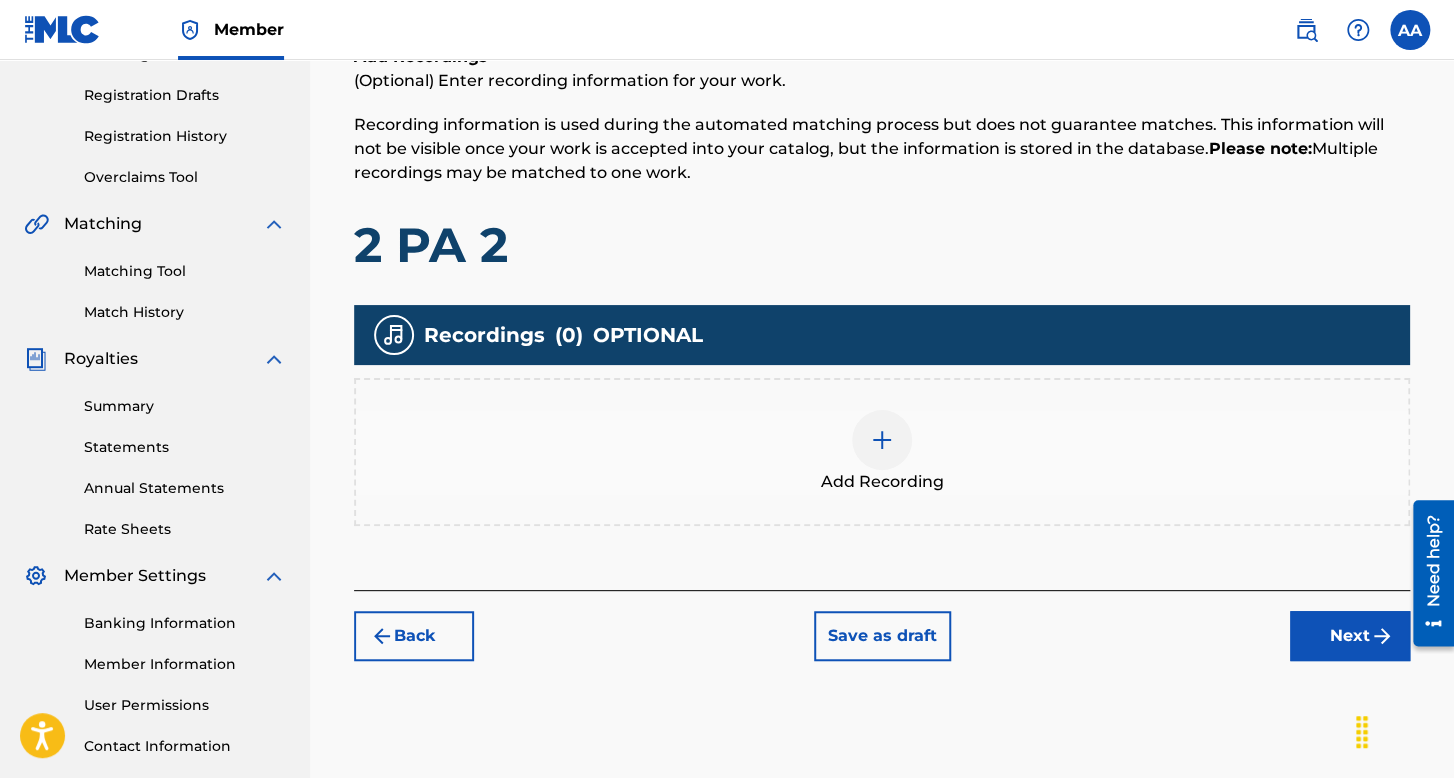 scroll, scrollTop: 390, scrollLeft: 0, axis: vertical 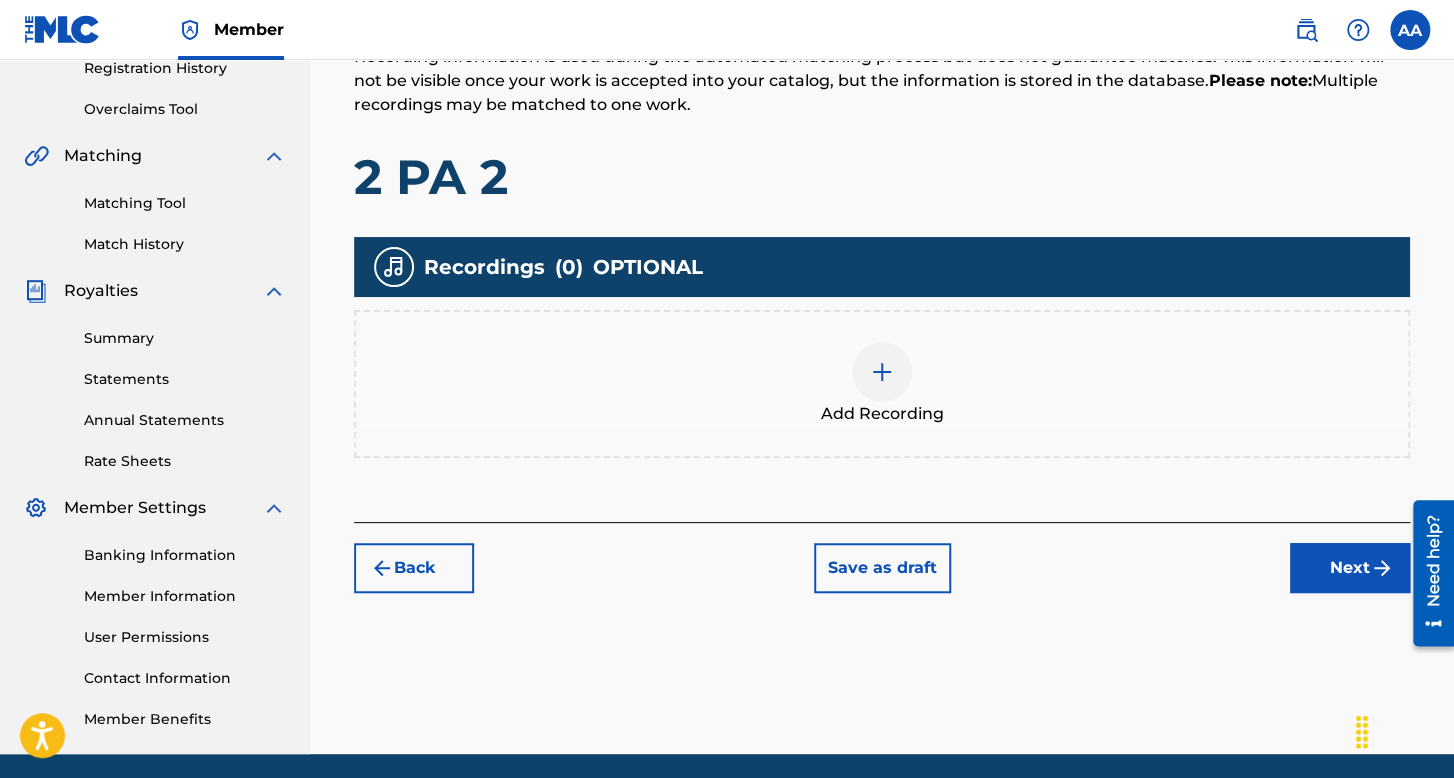 drag, startPoint x: 909, startPoint y: 323, endPoint x: 908, endPoint y: 334, distance: 11.045361 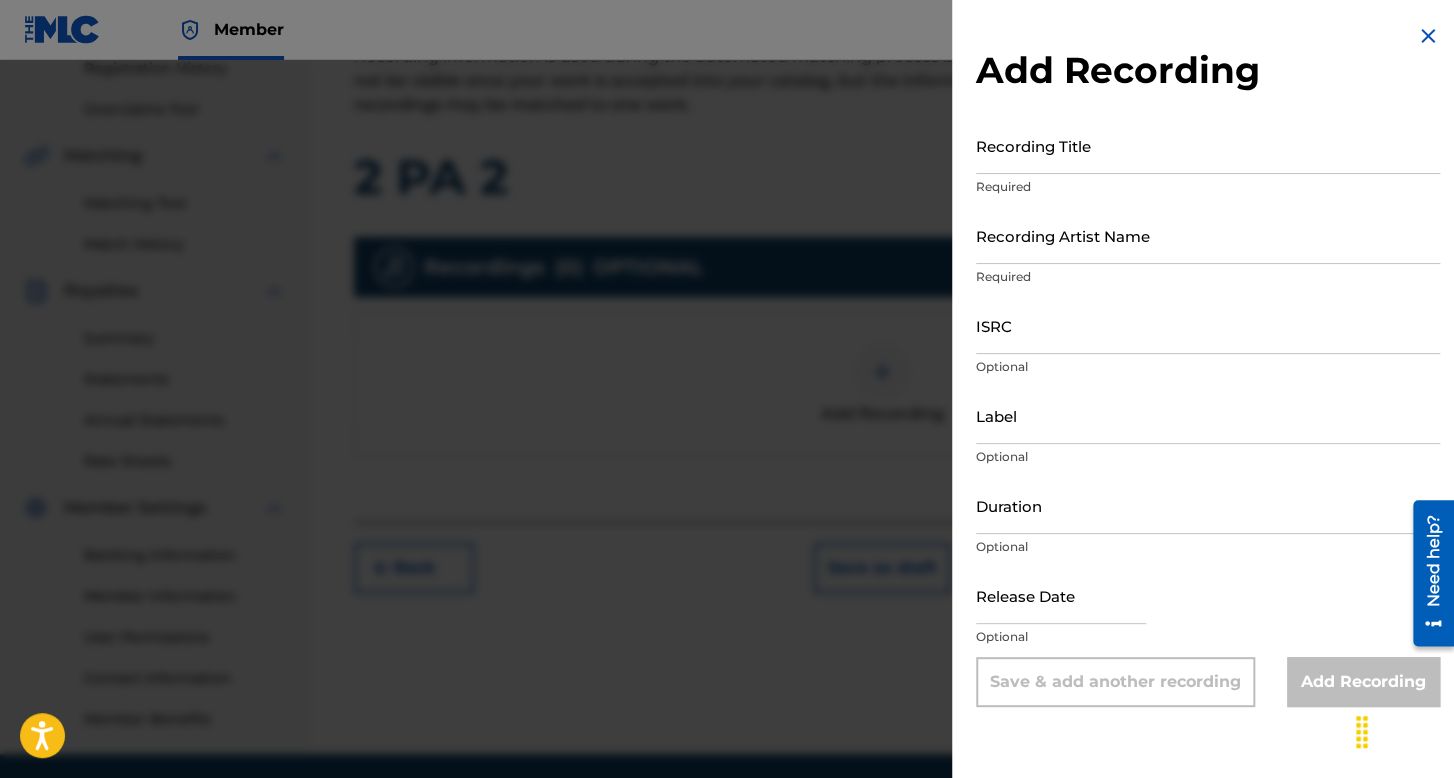 click on "Recording Title Required" at bounding box center [1208, 162] 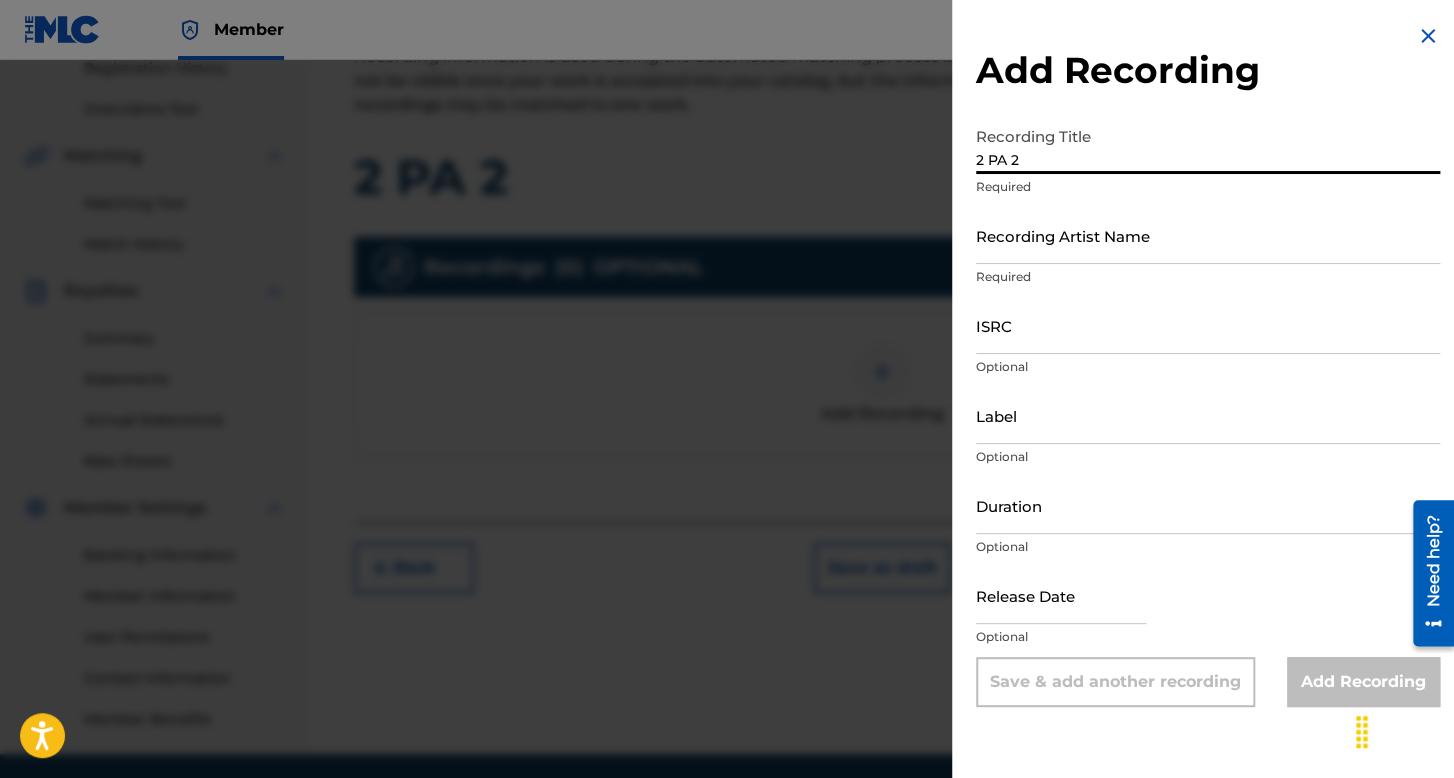 type on "2 PA 2" 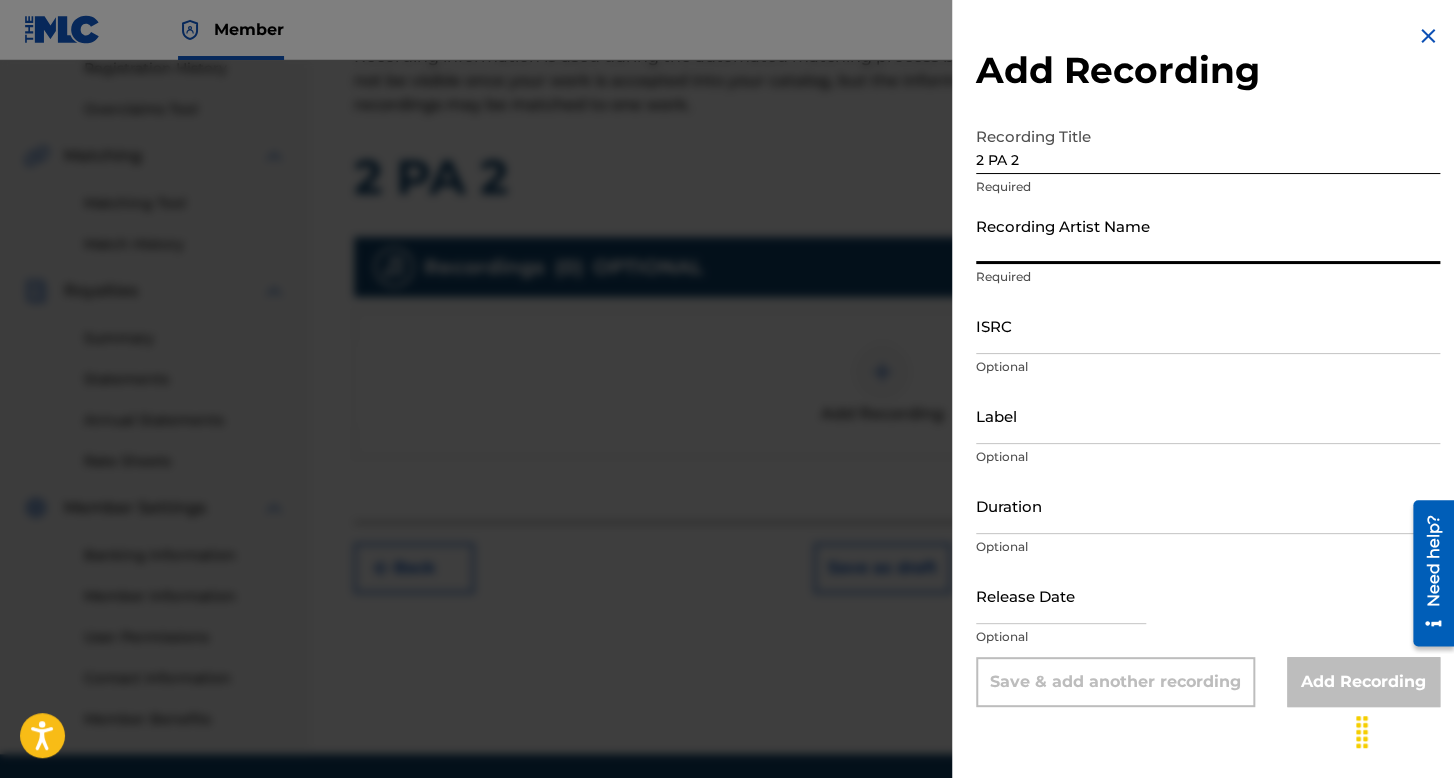 type on "Bbyboy 100k" 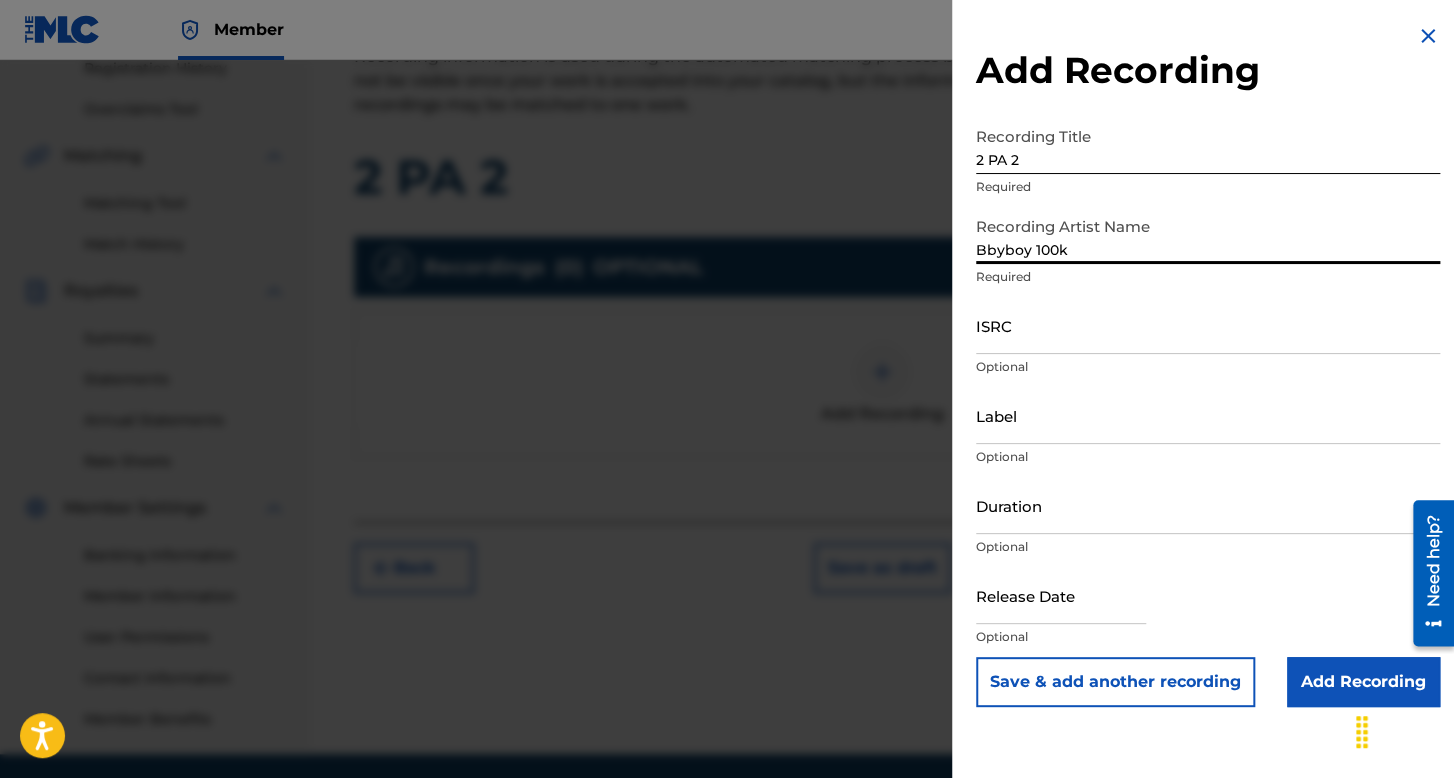 click on "ISRC" at bounding box center [1208, 325] 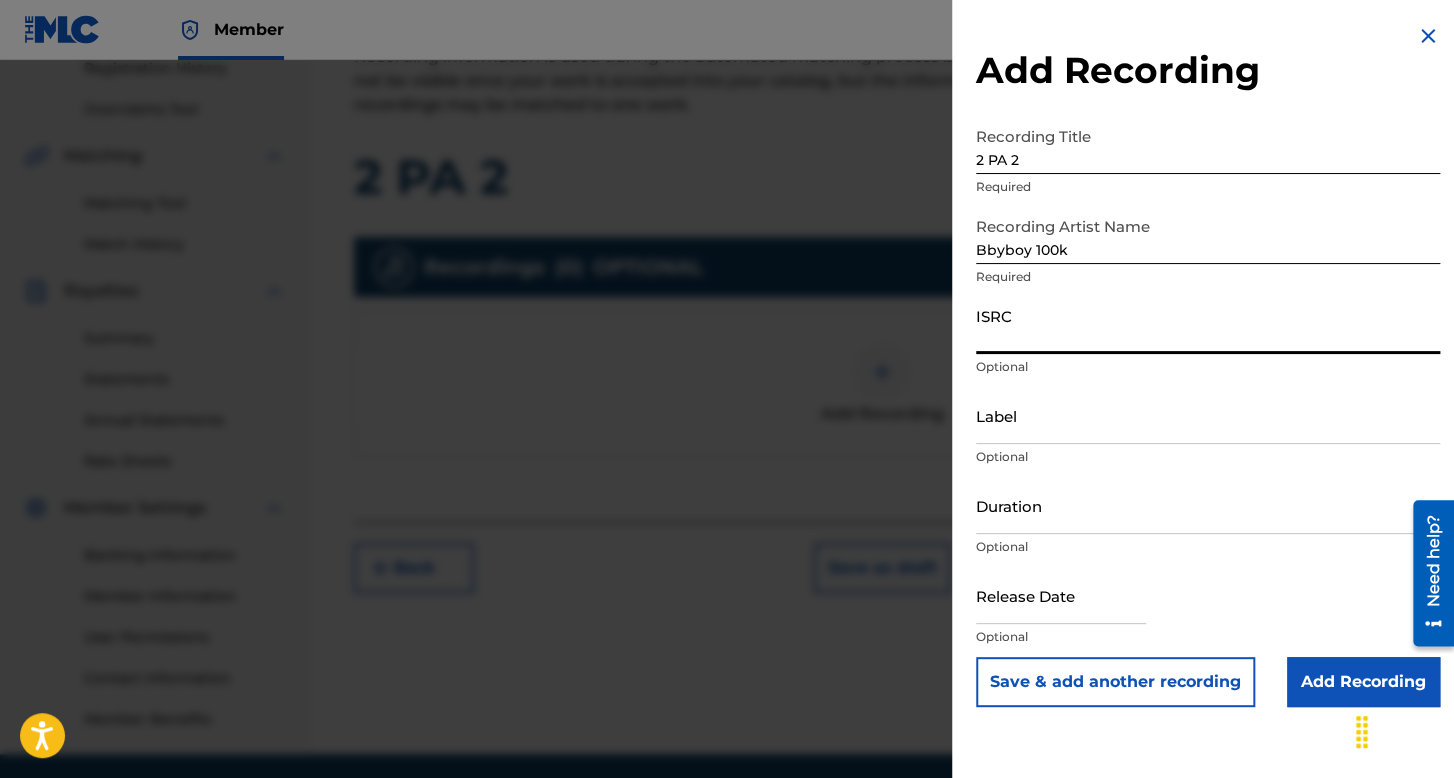 paste on "QZSYP2412412" 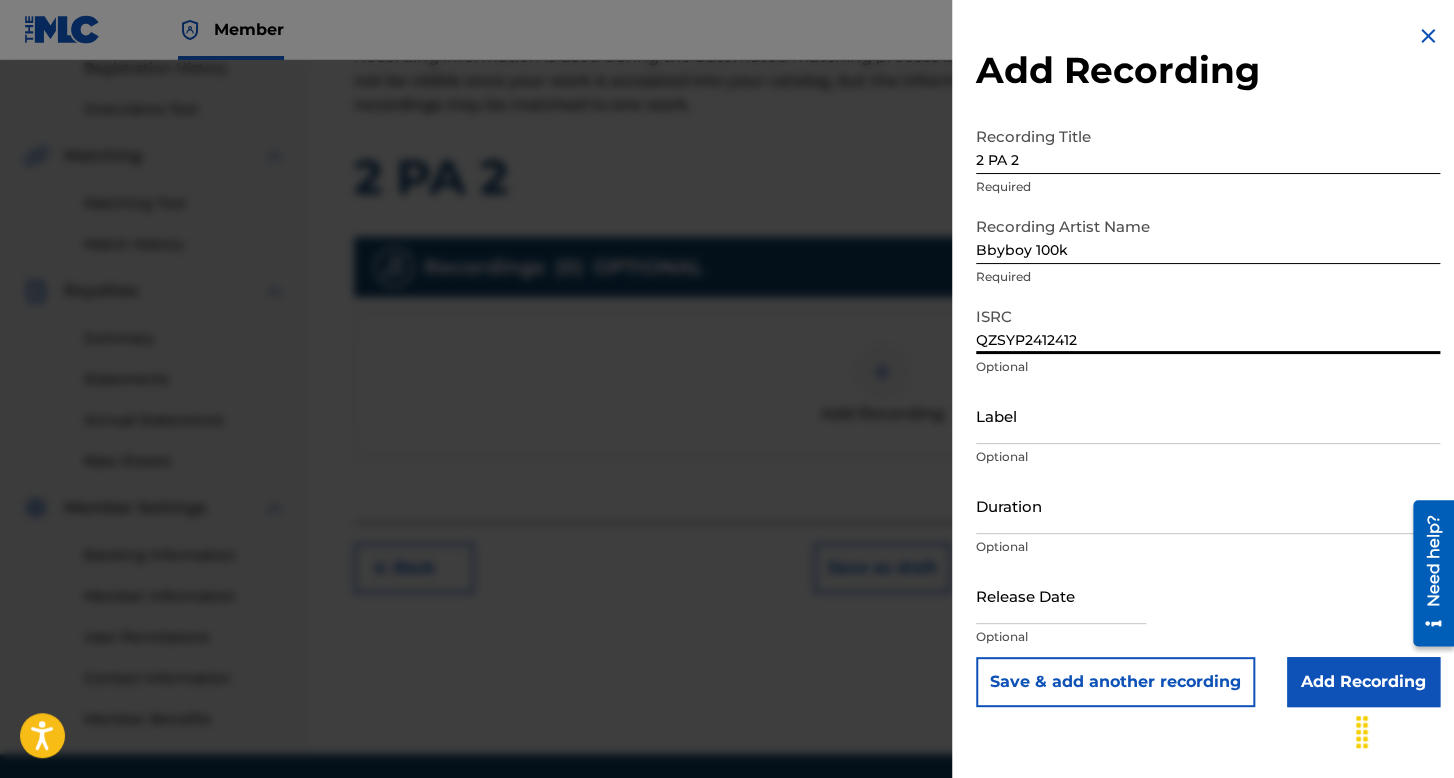 type on "QZSYP2412412" 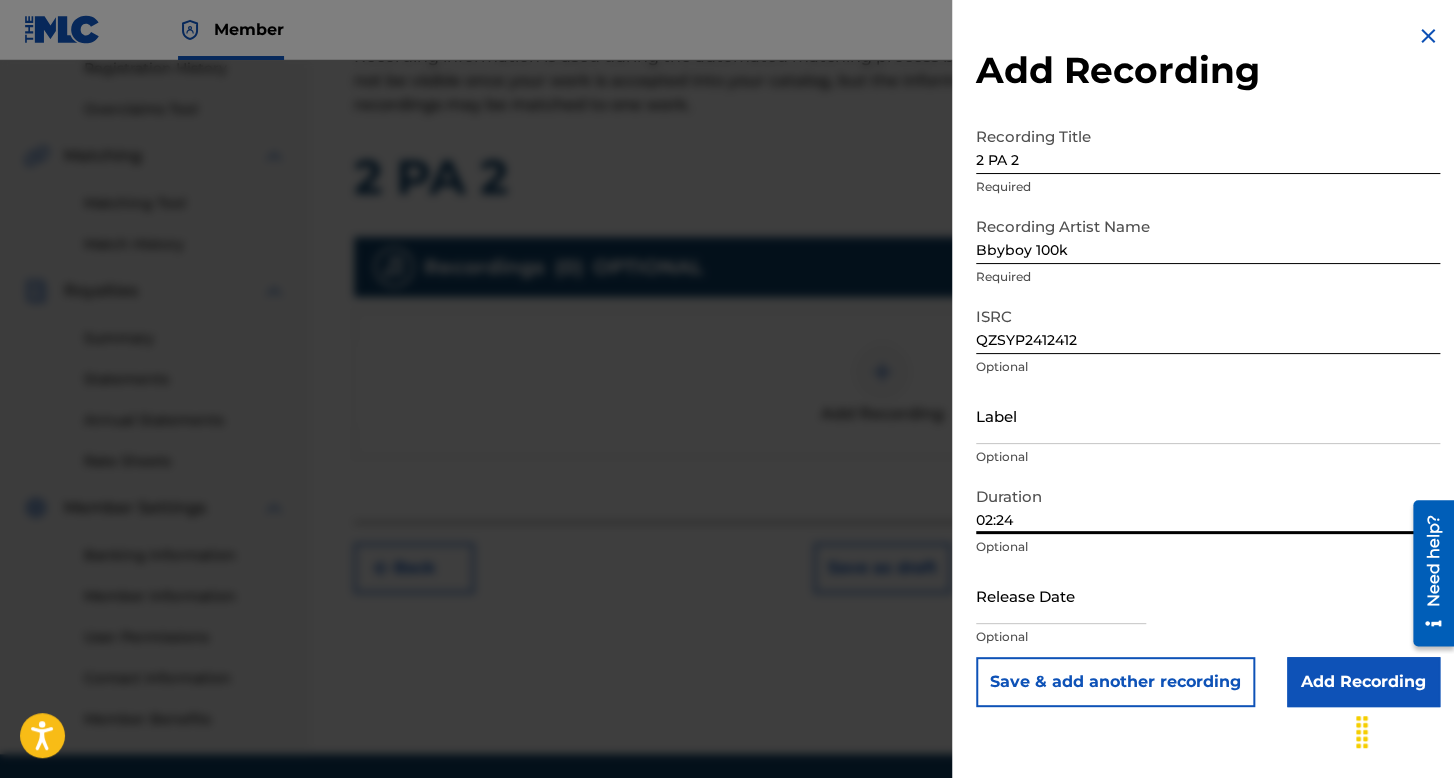type on "02:24" 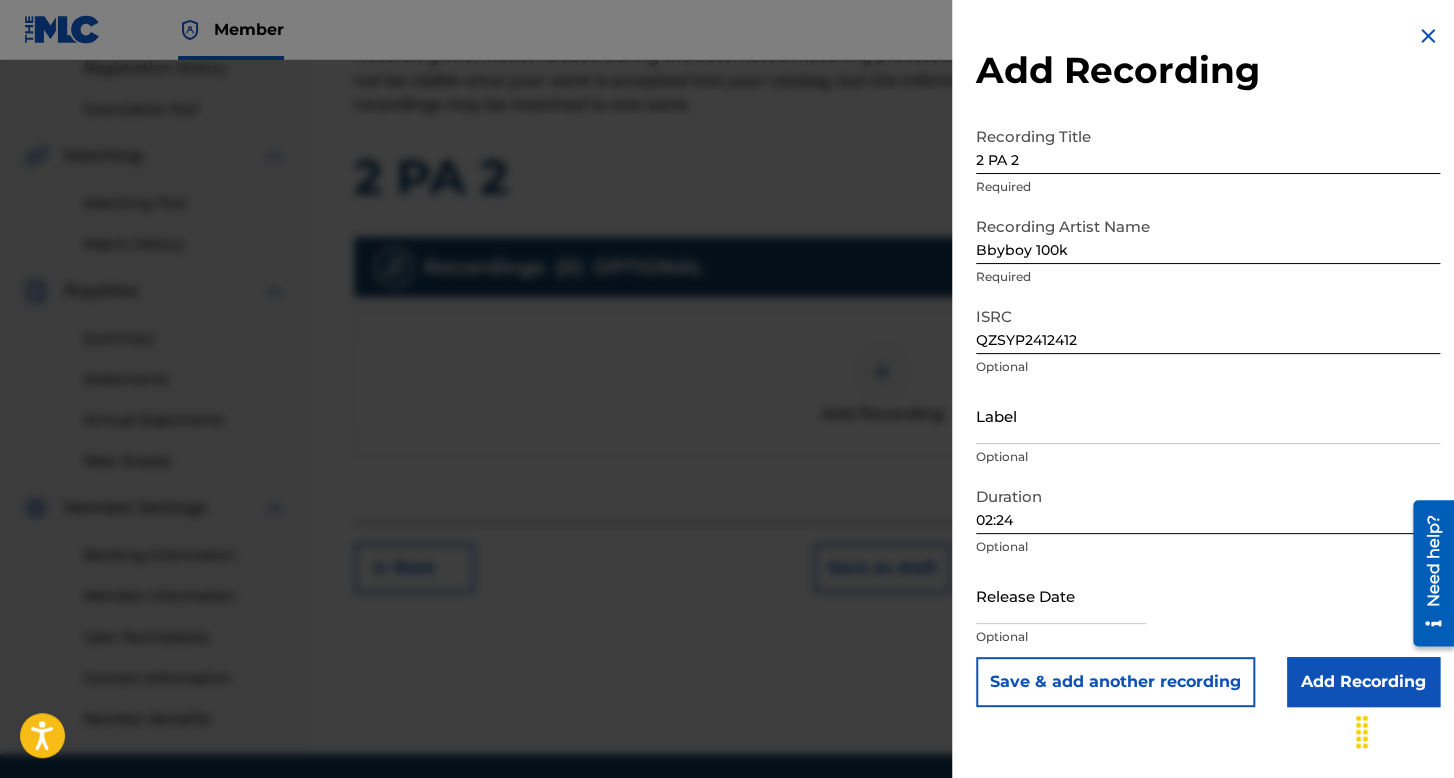 click at bounding box center (1061, 595) 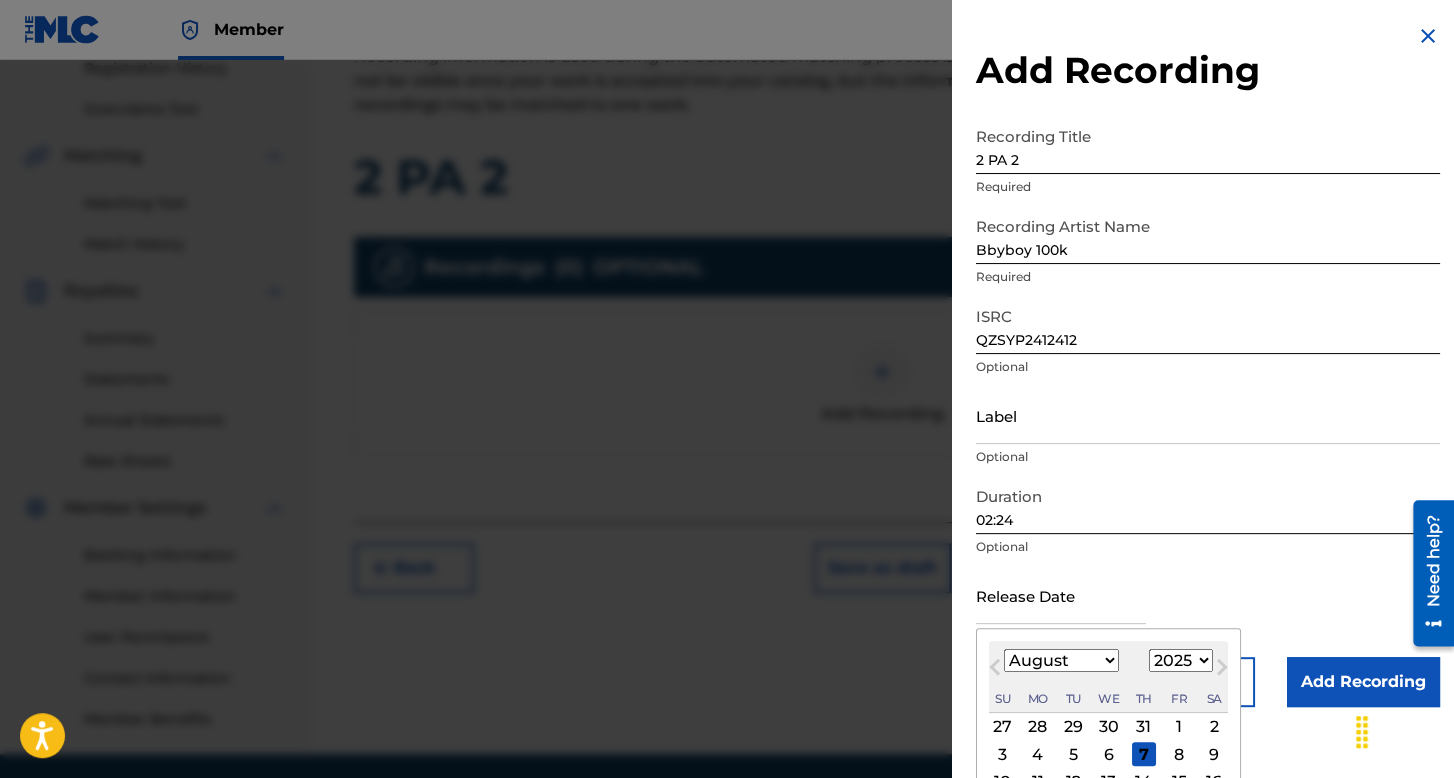 click on "January February March April May June July August September October November December" at bounding box center [1061, 660] 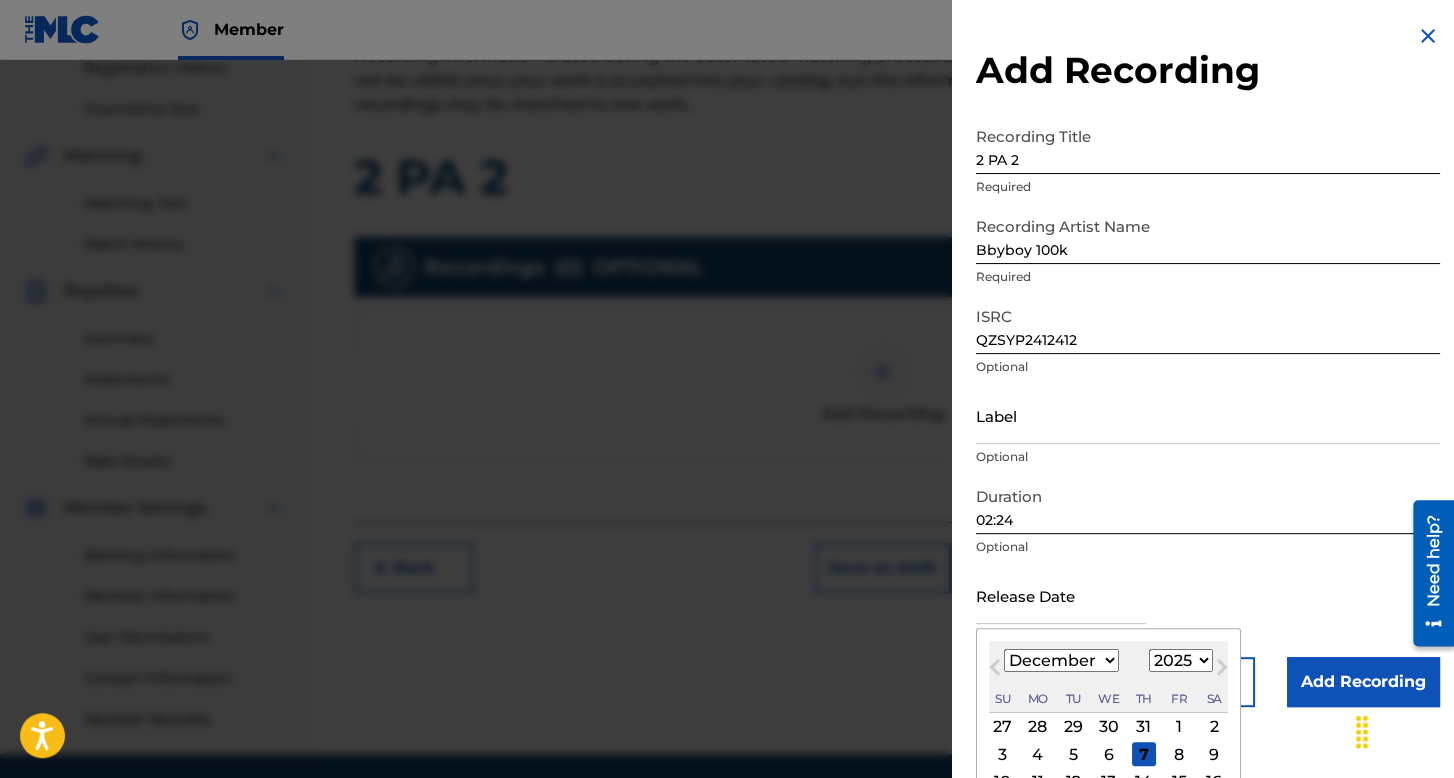 click on "January February March April May June July August September October November December" at bounding box center [1061, 660] 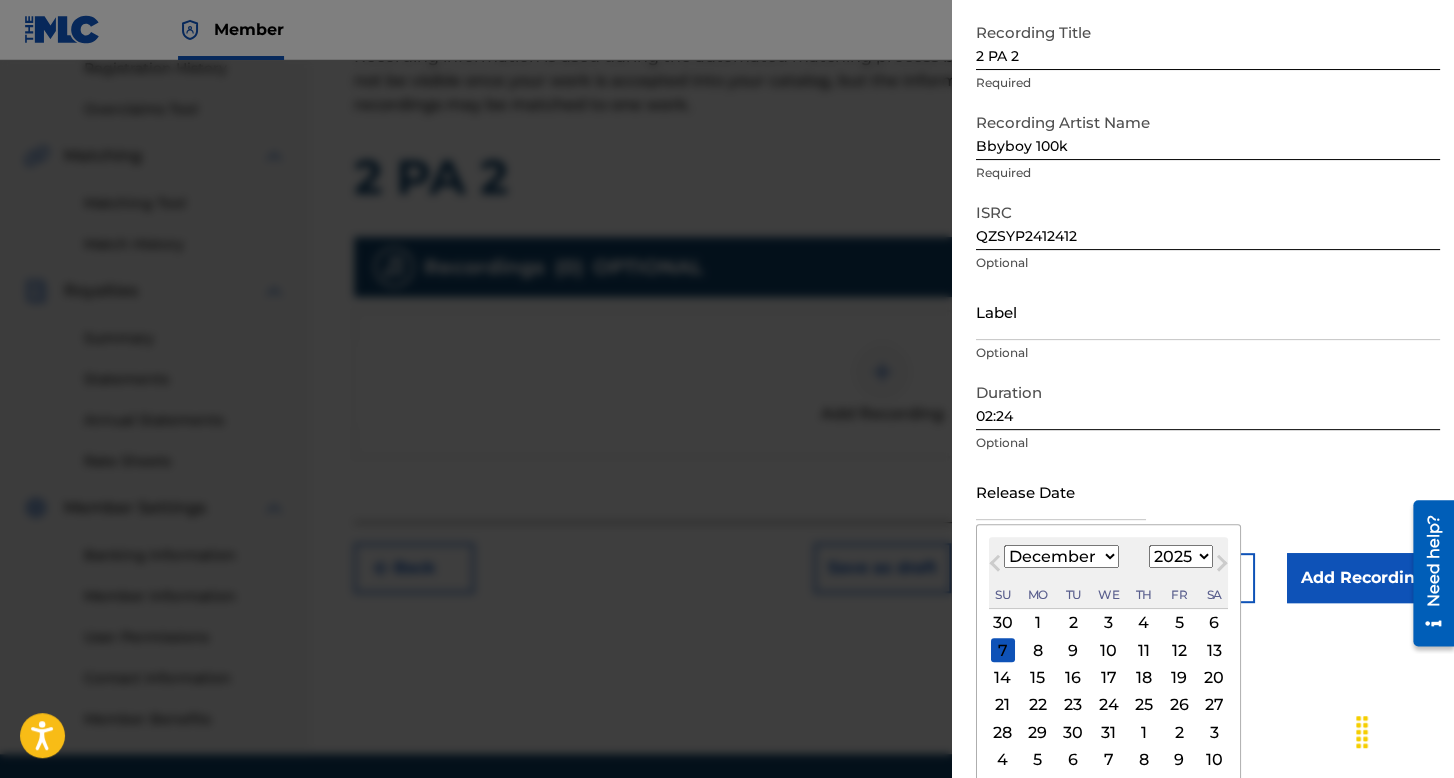 scroll, scrollTop: 112, scrollLeft: 0, axis: vertical 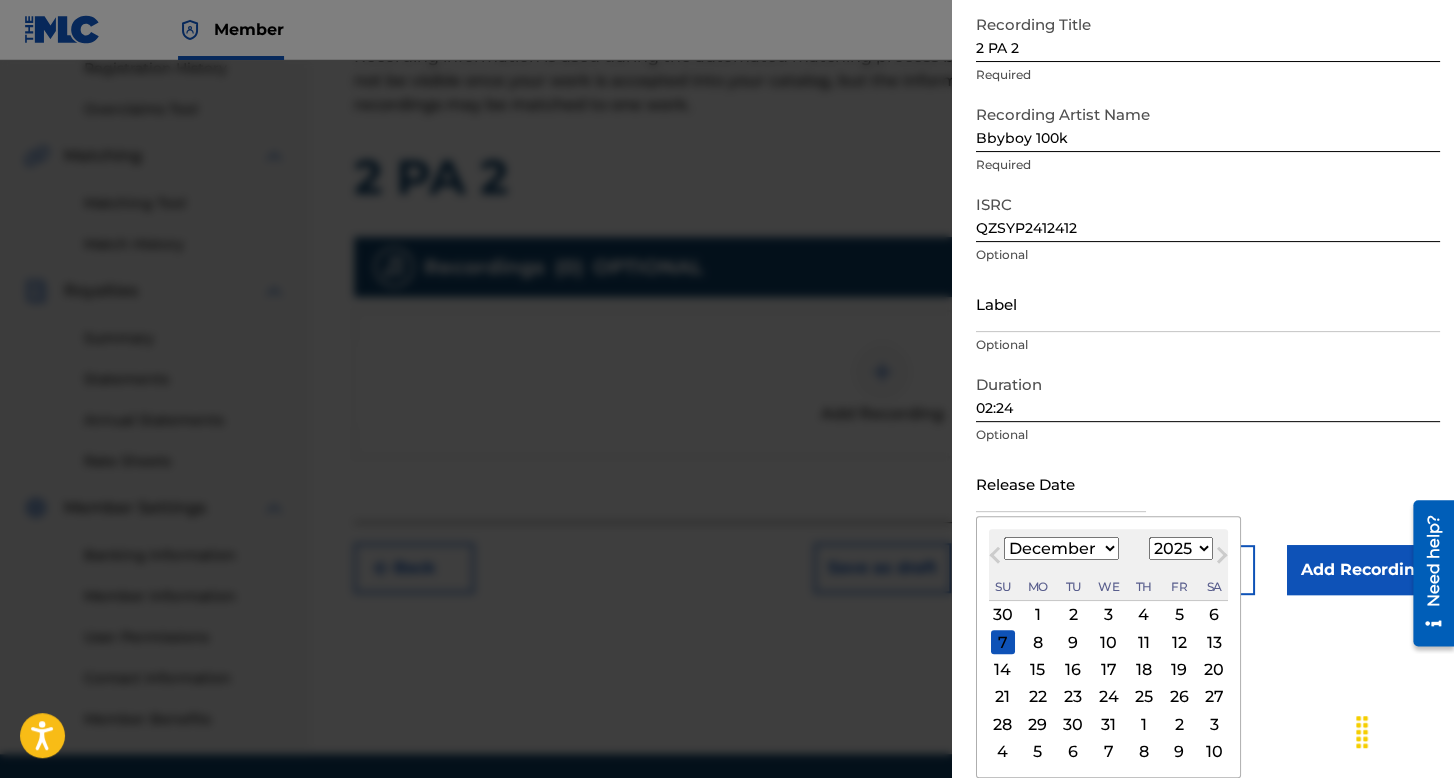 click on "1899 1900 1901 1902 1903 1904 1905 1906 1907 1908 1909 1910 1911 1912 1913 1914 1915 1916 1917 1918 1919 1920 1921 1922 1923 1924 1925 1926 1927 1928 1929 1930 1931 1932 1933 1934 1935 1936 1937 1938 1939 1940 1941 1942 1943 1944 1945 1946 1947 1948 1949 1950 1951 1952 1953 1954 1955 1956 1957 1958 1959 1960 1961 1962 1963 1964 1965 1966 1967 1968 1969 1970 1971 1972 1973 1974 1975 1976 1977 1978 1979 1980 1981 1982 1983 1984 1985 1986 1987 1988 1989 1990 1991 1992 1993 1994 1995 1996 1997 1998 1999 2000 2001 2002 2003 2004 2005 2006 2007 2008 2009 2010 2011 2012 2013 2014 2015 2016 2017 2018 2019 2020 2021 2022 2023 2024 2025 2026 2027 2028 2029 2030 2031 2032 2033 2034 2035 2036 2037 2038 2039 2040 2041 2042 2043 2044 2045 2046 2047 2048 2049 2050 2051 2052 2053 2054 2055 2056 2057 2058 2059 2060 2061 2062 2063 2064 2065 2066 2067 2068 2069 2070 2071 2072 2073 2074 2075 2076 2077 2078 2079 2080 2081 2082 2083 2084 2085 2086 2087 2088 2089 2090 2091 2092 2093 2094 2095 2096 2097 2098 2099 2100" at bounding box center [1181, 548] 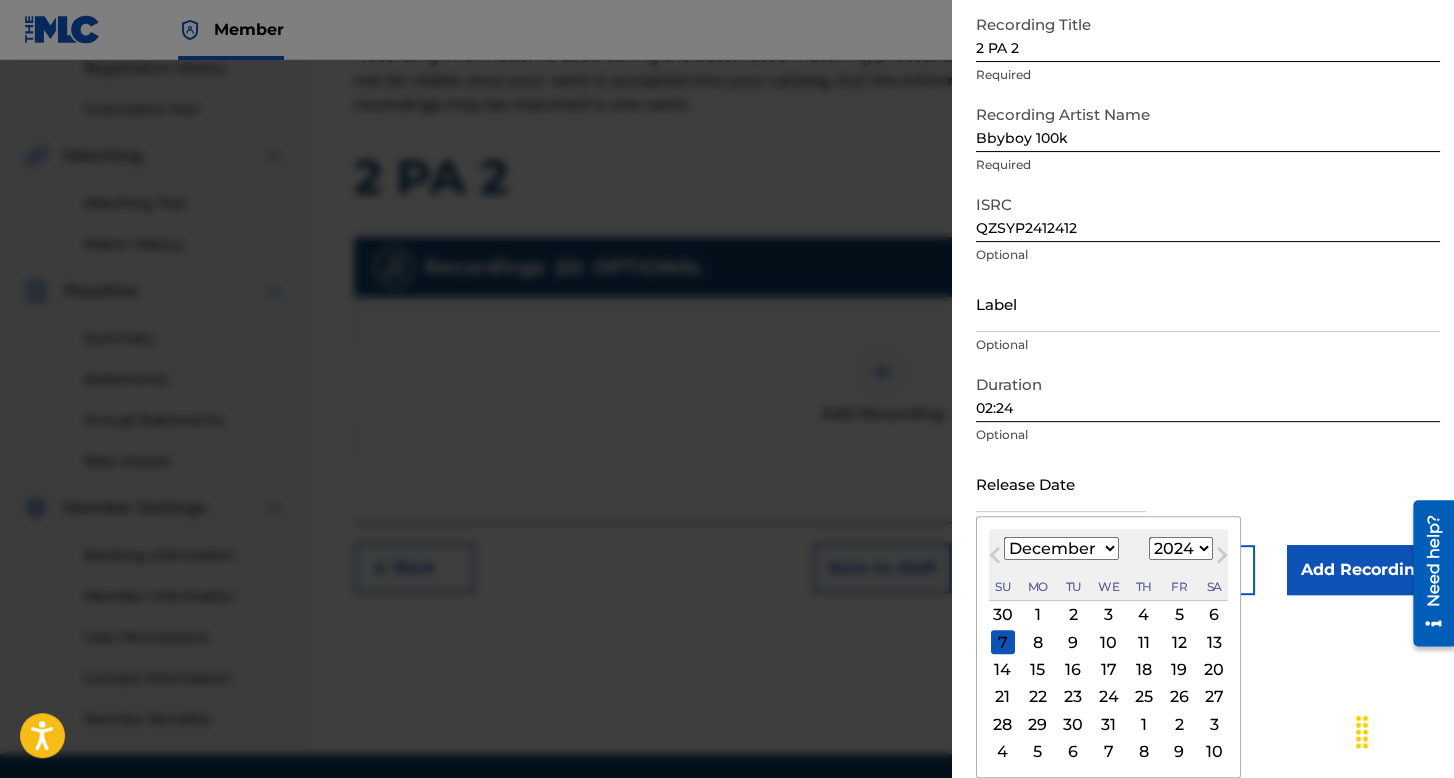 click on "1899 1900 1901 1902 1903 1904 1905 1906 1907 1908 1909 1910 1911 1912 1913 1914 1915 1916 1917 1918 1919 1920 1921 1922 1923 1924 1925 1926 1927 1928 1929 1930 1931 1932 1933 1934 1935 1936 1937 1938 1939 1940 1941 1942 1943 1944 1945 1946 1947 1948 1949 1950 1951 1952 1953 1954 1955 1956 1957 1958 1959 1960 1961 1962 1963 1964 1965 1966 1967 1968 1969 1970 1971 1972 1973 1974 1975 1976 1977 1978 1979 1980 1981 1982 1983 1984 1985 1986 1987 1988 1989 1990 1991 1992 1993 1994 1995 1996 1997 1998 1999 2000 2001 2002 2003 2004 2005 2006 2007 2008 2009 2010 2011 2012 2013 2014 2015 2016 2017 2018 2019 2020 2021 2022 2023 2024 2025 2026 2027 2028 2029 2030 2031 2032 2033 2034 2035 2036 2037 2038 2039 2040 2041 2042 2043 2044 2045 2046 2047 2048 2049 2050 2051 2052 2053 2054 2055 2056 2057 2058 2059 2060 2061 2062 2063 2064 2065 2066 2067 2068 2069 2070 2071 2072 2073 2074 2075 2076 2077 2078 2079 2080 2081 2082 2083 2084 2085 2086 2087 2088 2089 2090 2091 2092 2093 2094 2095 2096 2097 2098 2099 2100" at bounding box center [1181, 548] 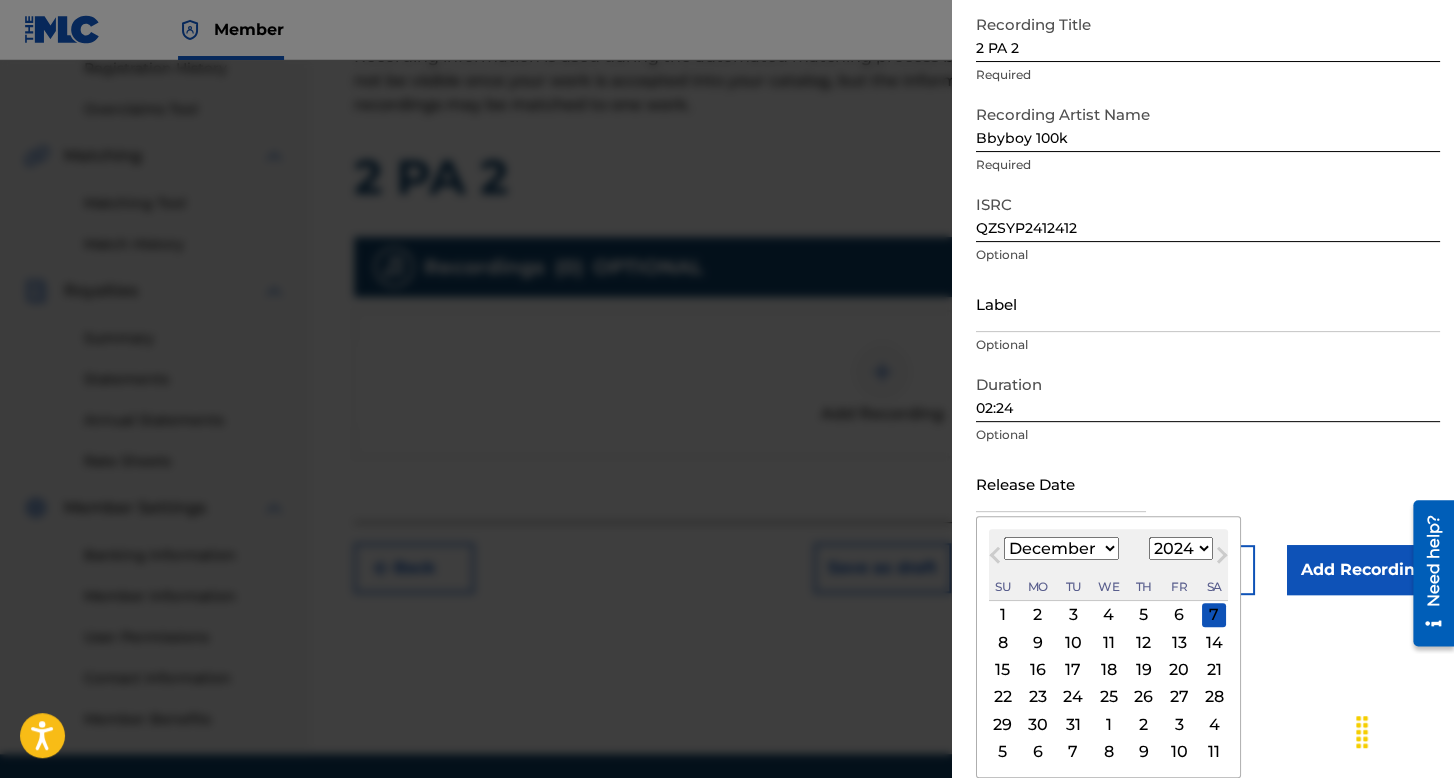 click on "23" at bounding box center [1038, 697] 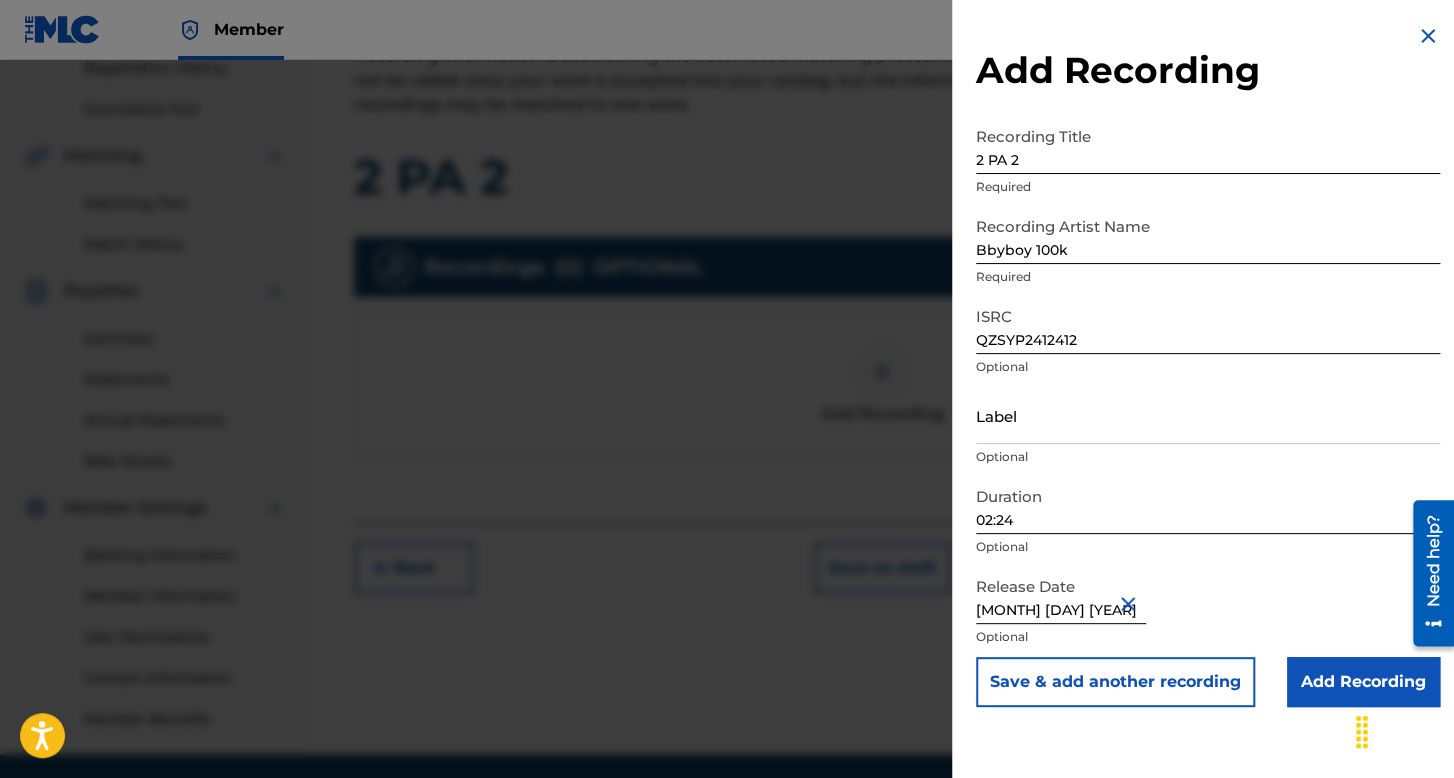 type on "[MONTH] [DAY] [YEAR]" 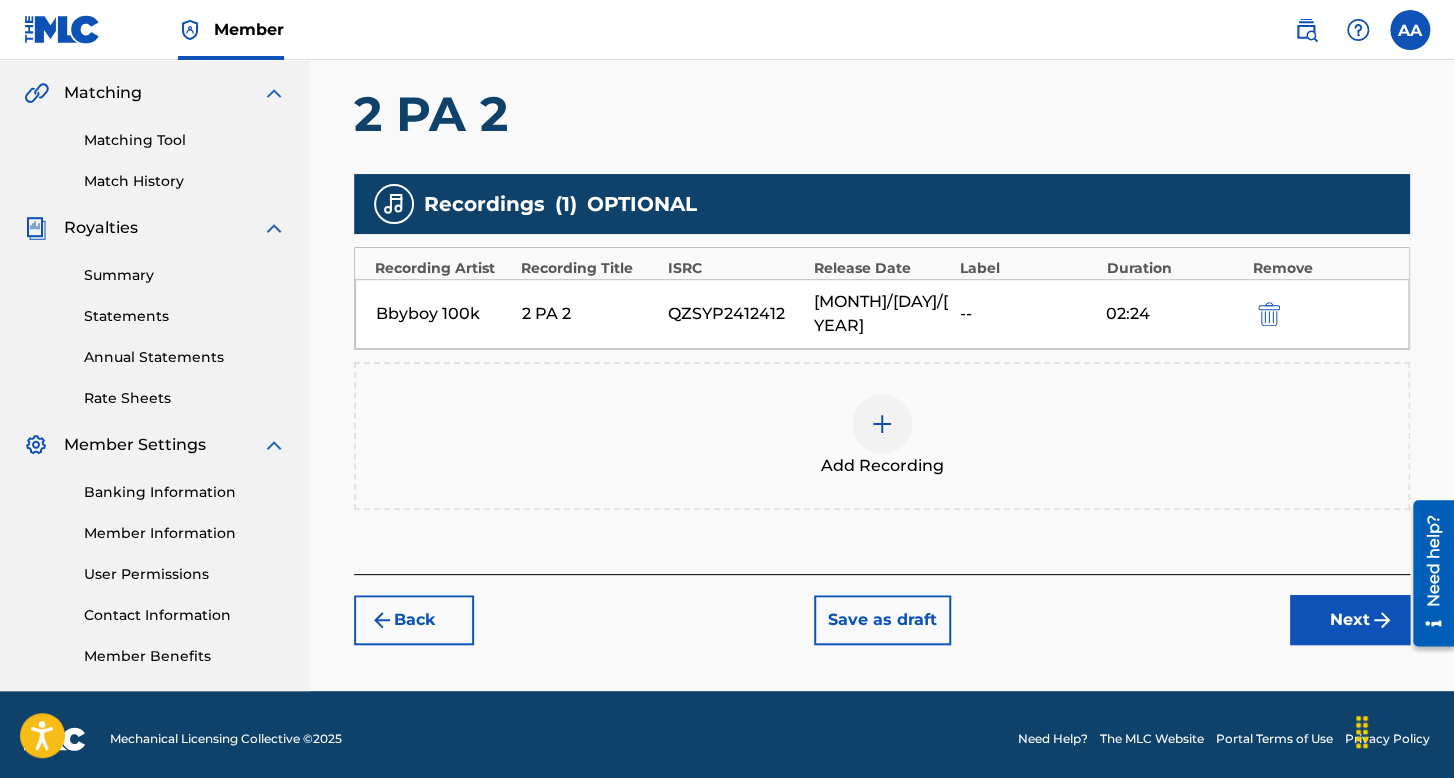 scroll, scrollTop: 462, scrollLeft: 0, axis: vertical 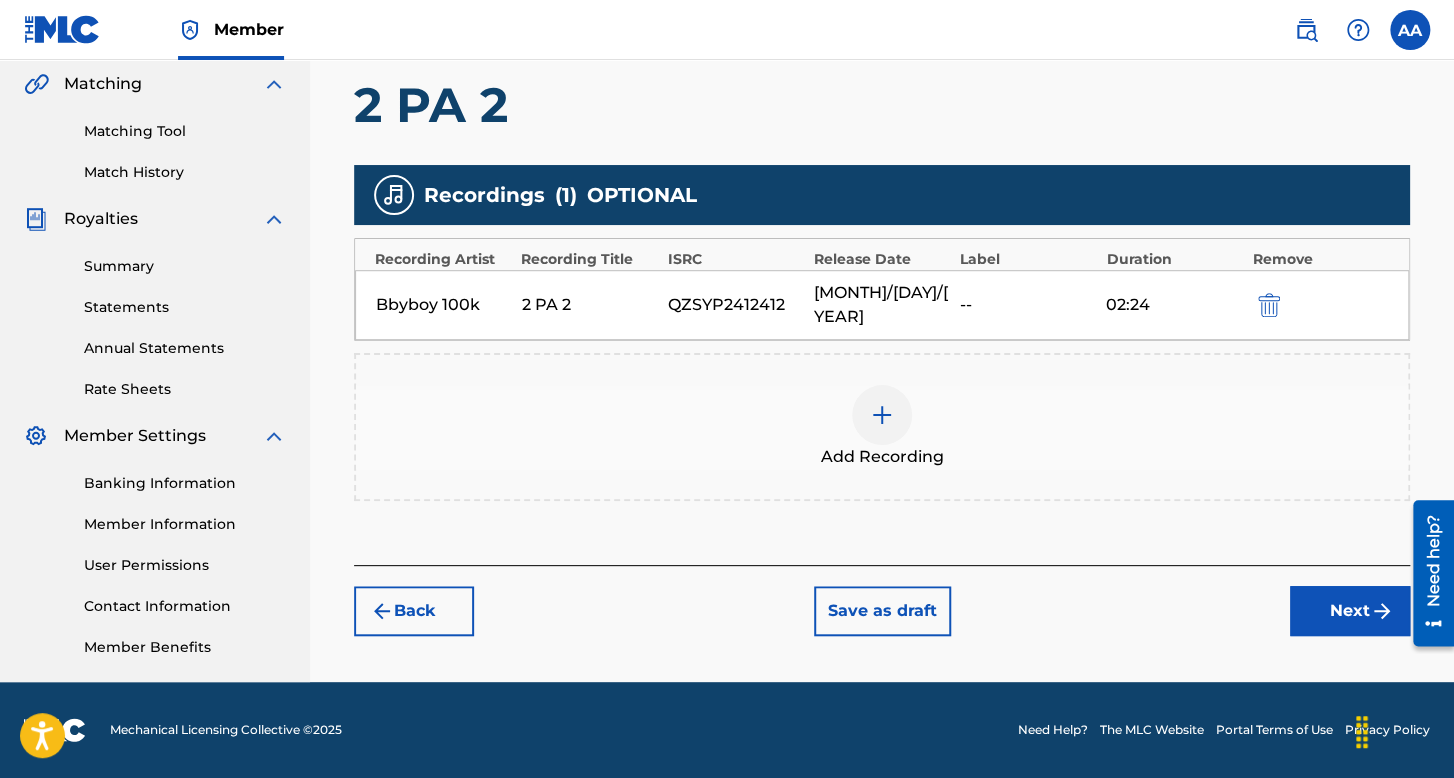 click on "Back Save as draft Next" at bounding box center [882, 600] 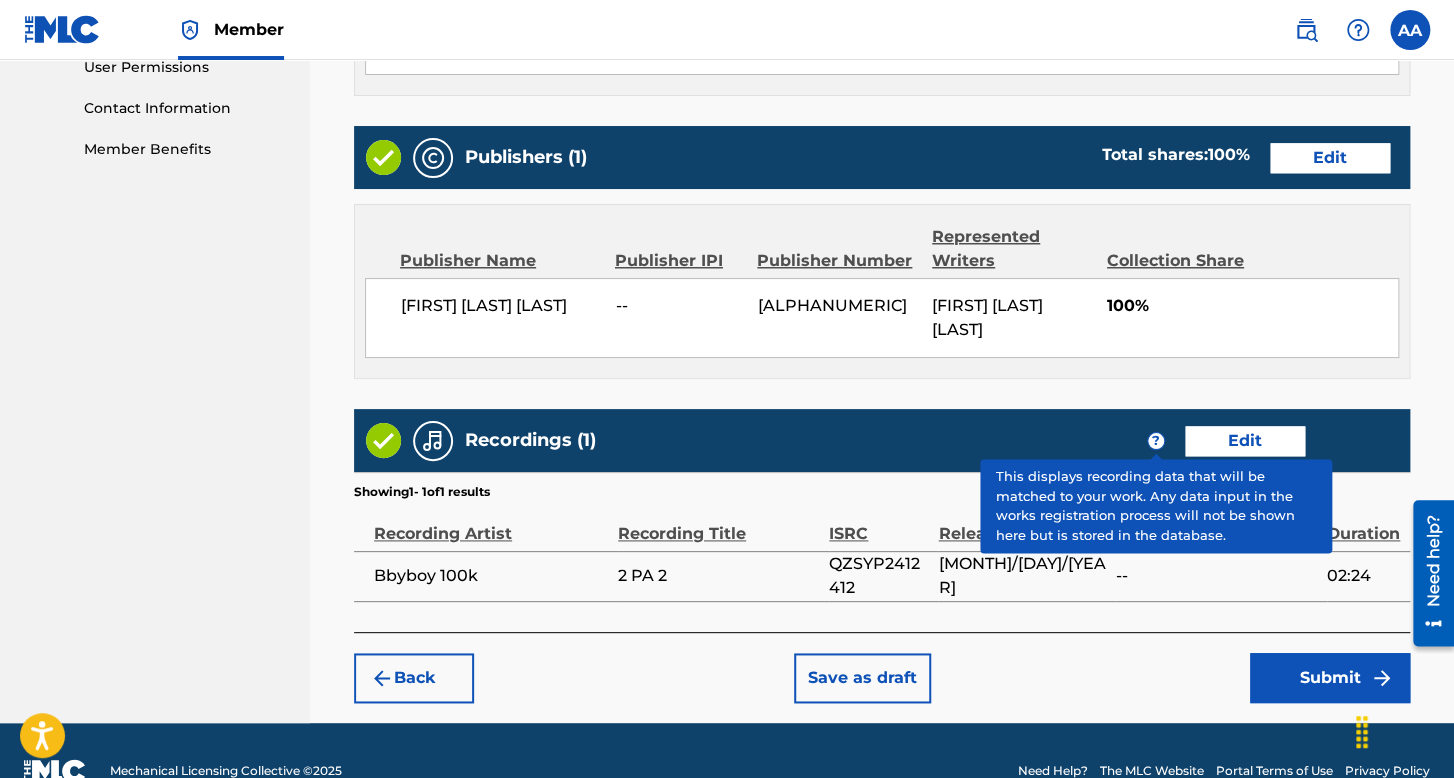 scroll, scrollTop: 999, scrollLeft: 0, axis: vertical 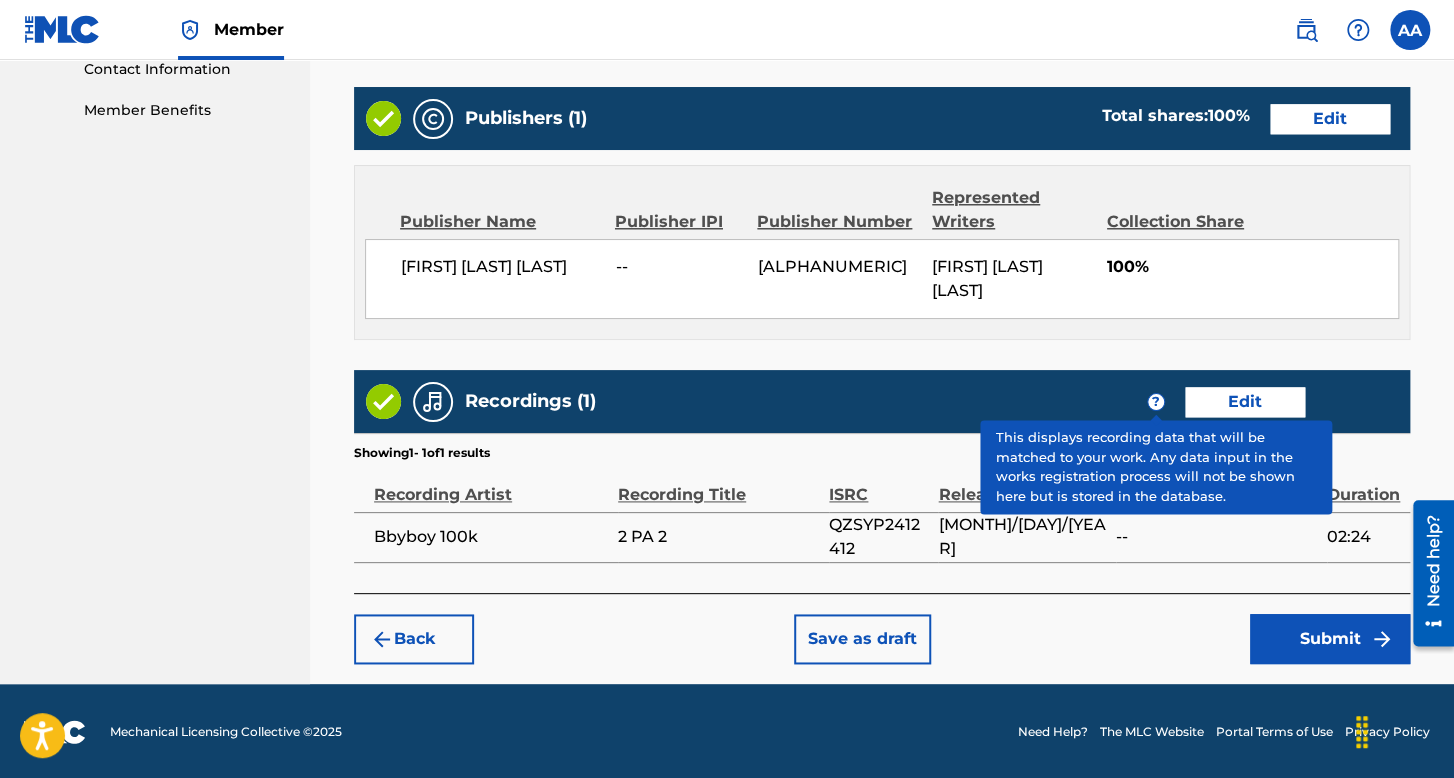 click on "Submit" at bounding box center [1330, 639] 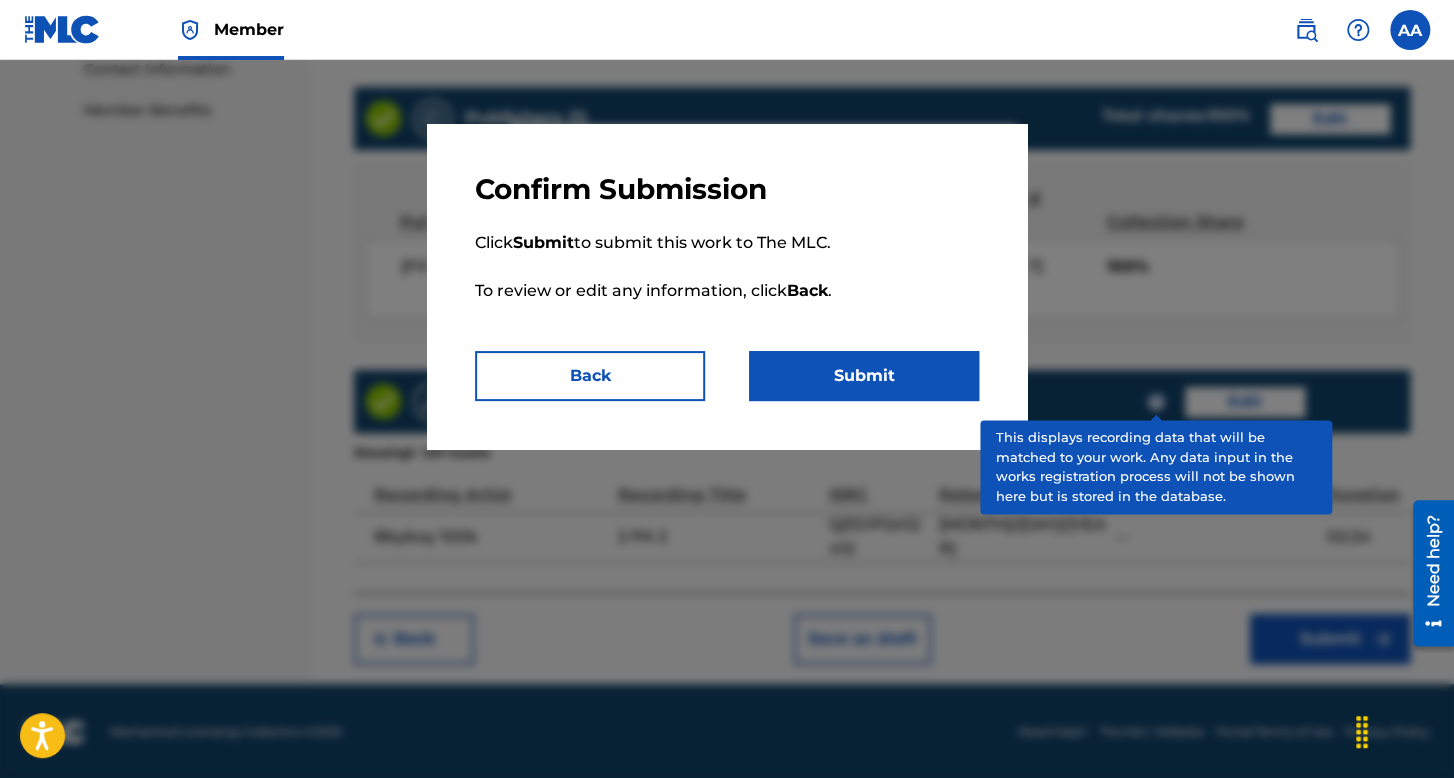 click on "Submit" at bounding box center (864, 376) 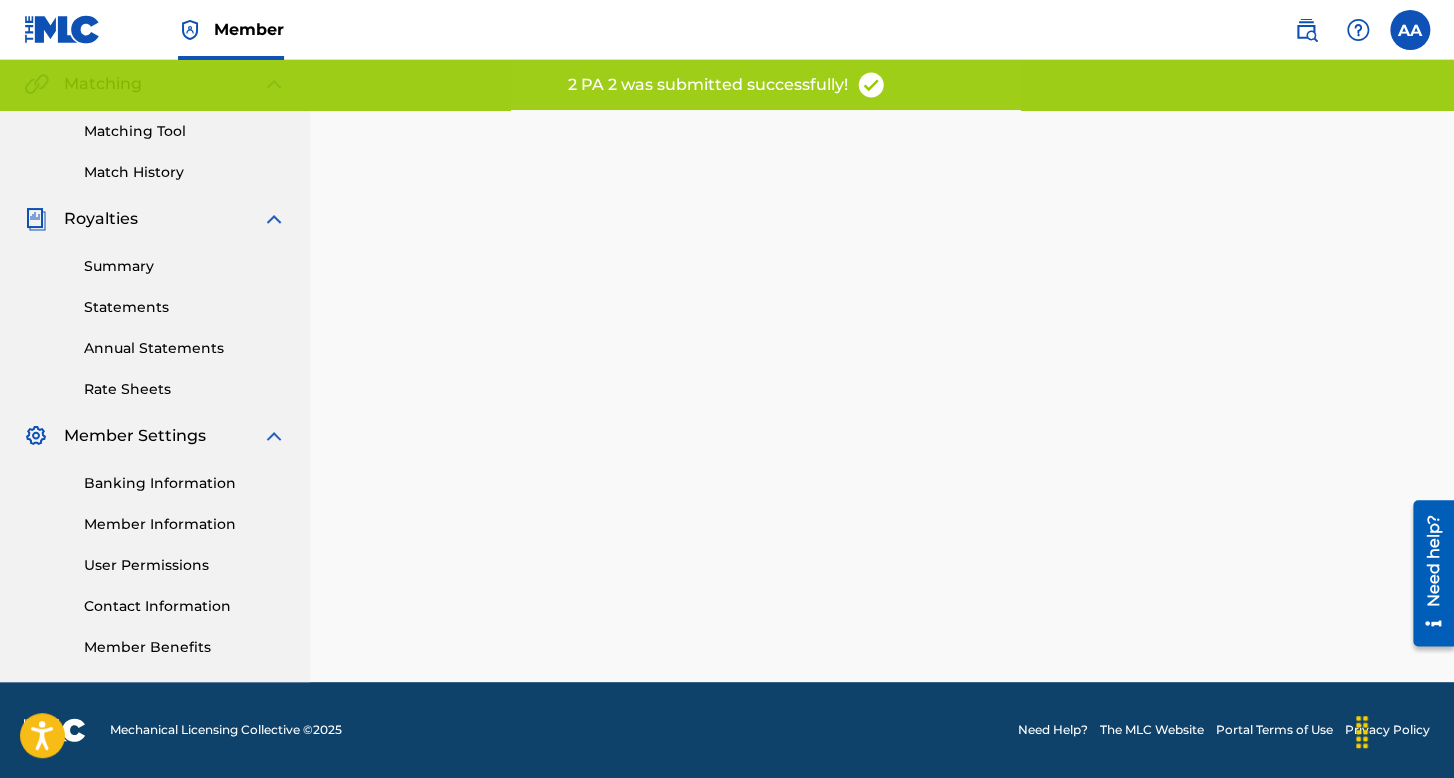 scroll, scrollTop: 0, scrollLeft: 0, axis: both 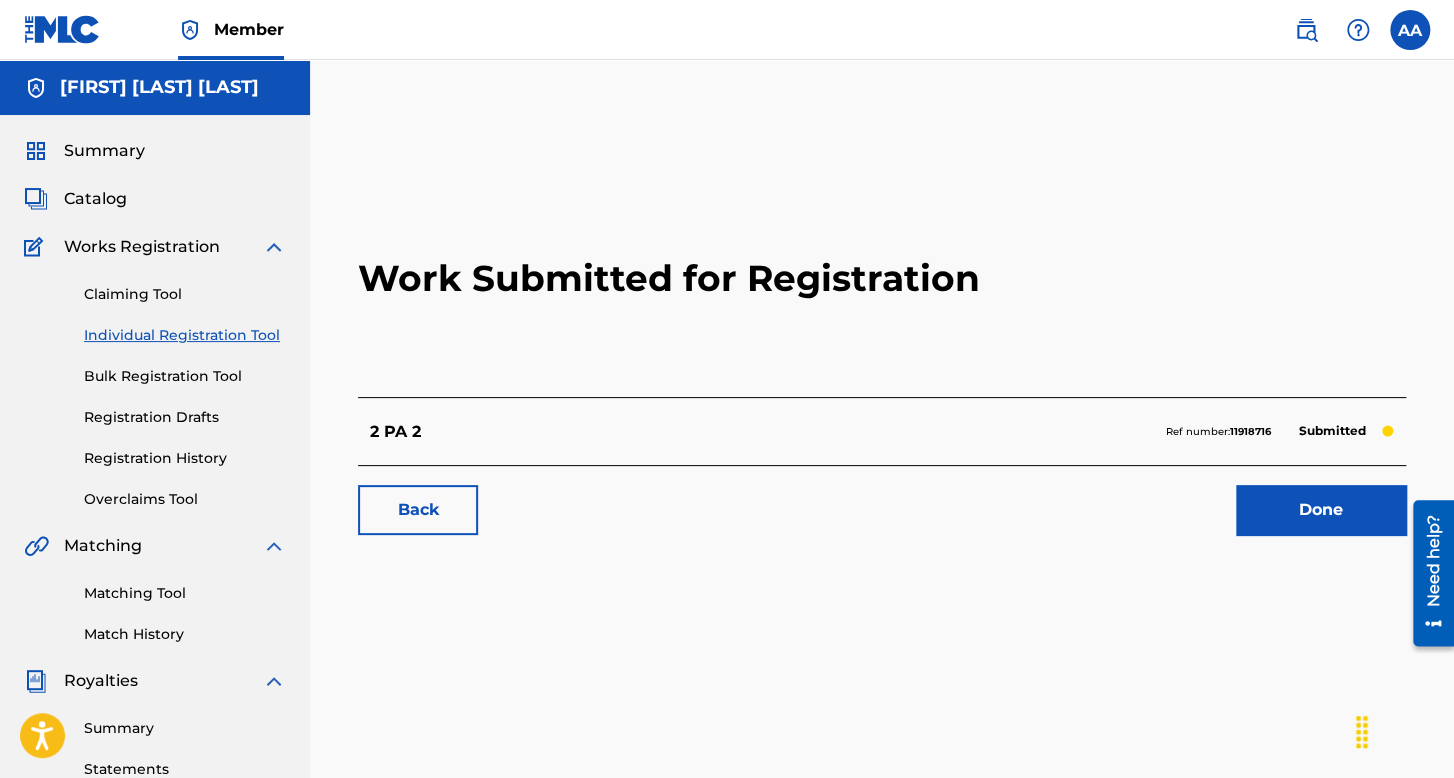 click on "Individual Registration Tool" at bounding box center [185, 335] 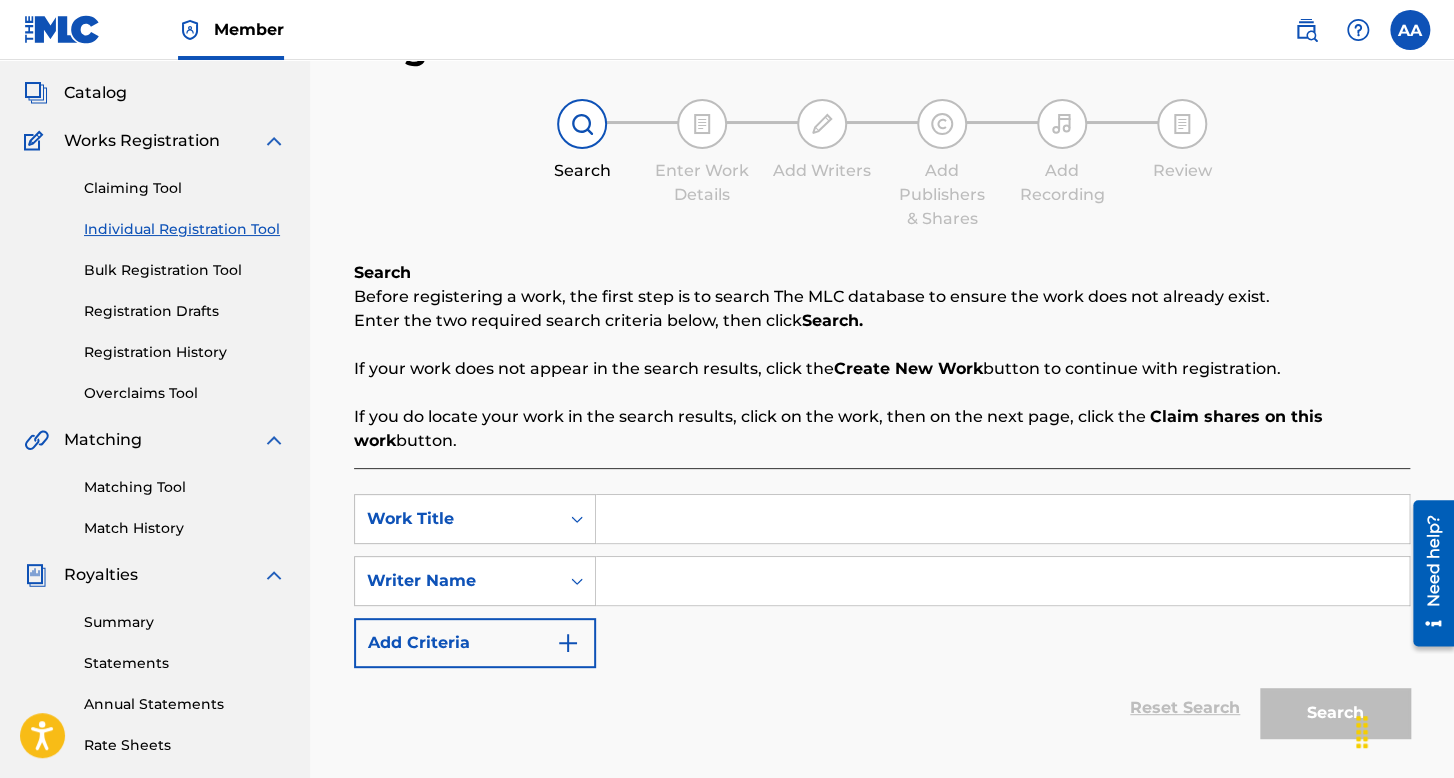 scroll, scrollTop: 200, scrollLeft: 0, axis: vertical 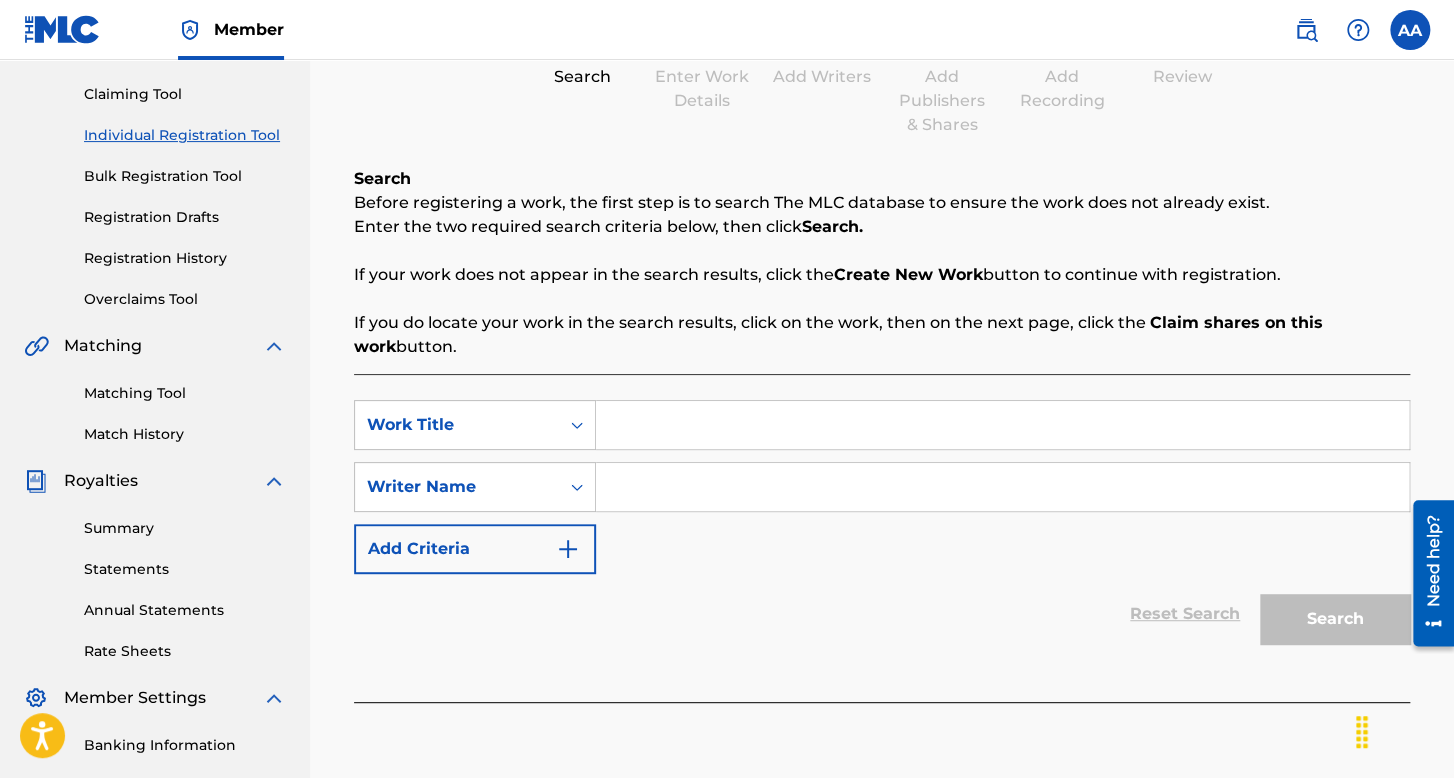 click at bounding box center (1002, 425) 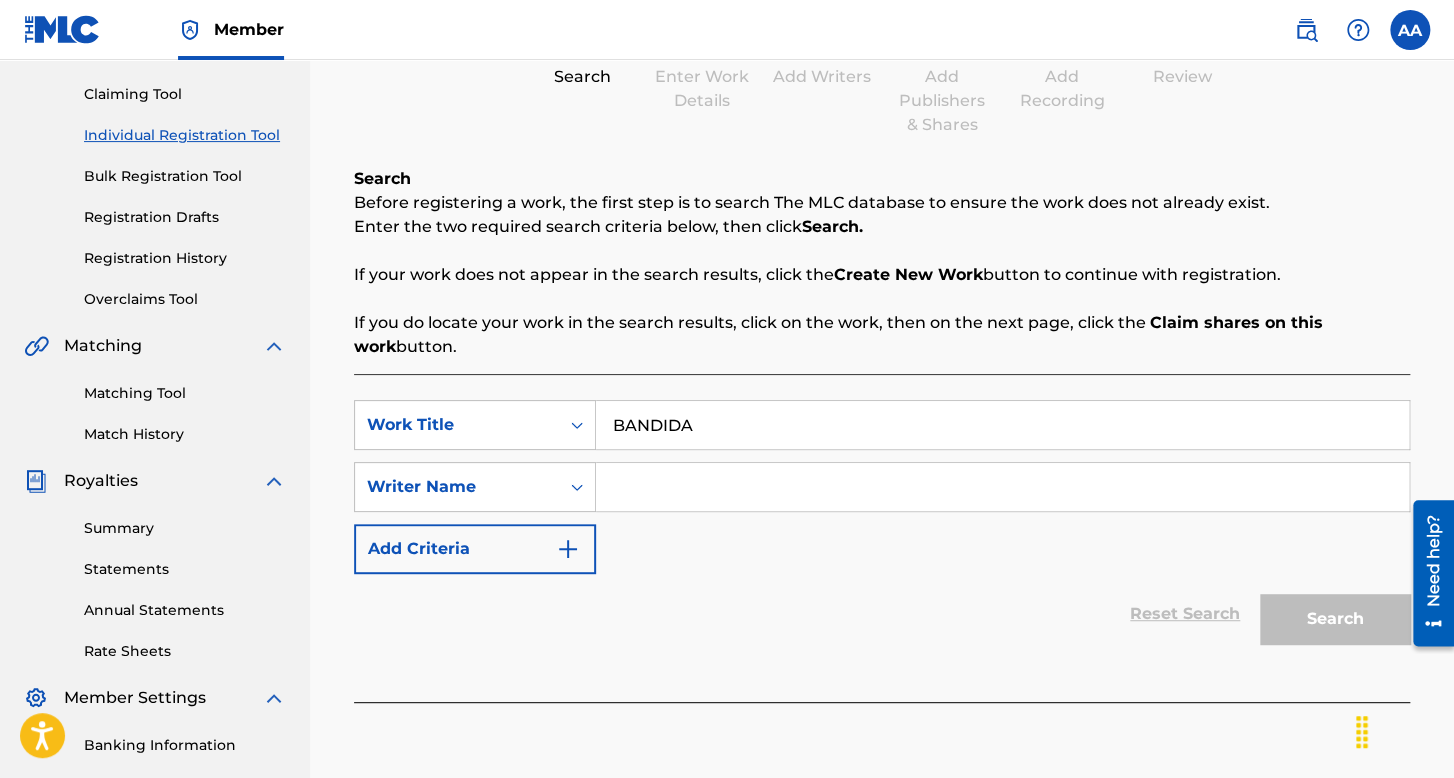 type on "BANDIDA" 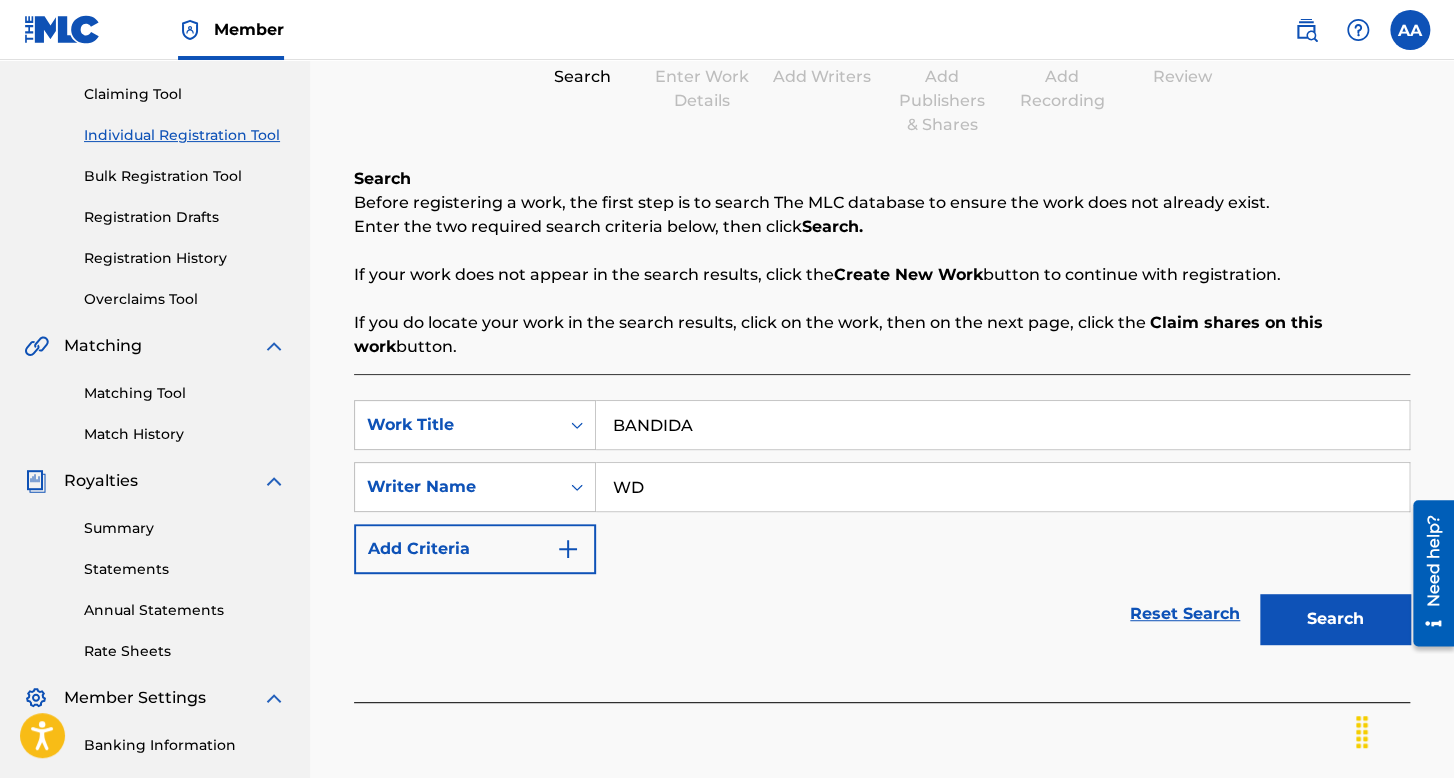 type on "WD" 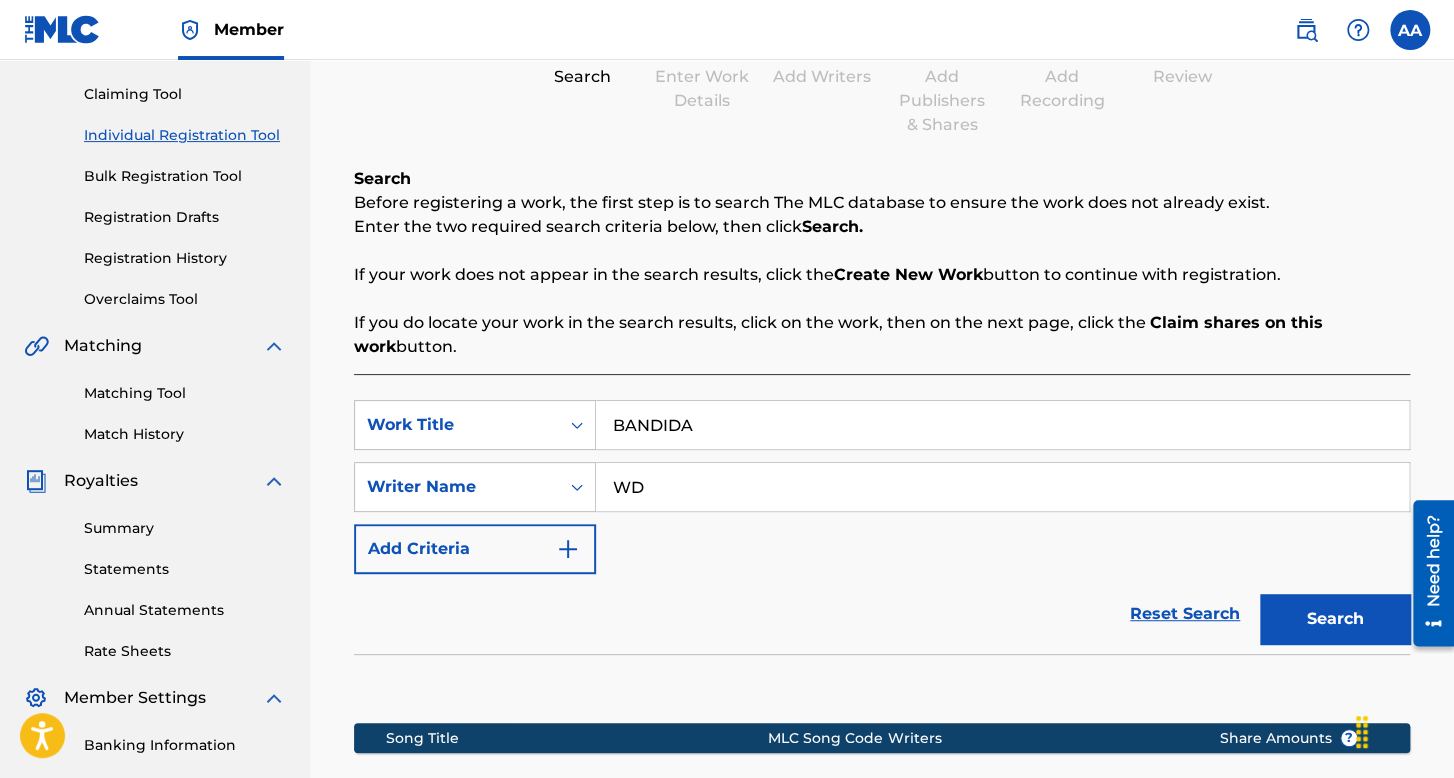 scroll, scrollTop: 491, scrollLeft: 0, axis: vertical 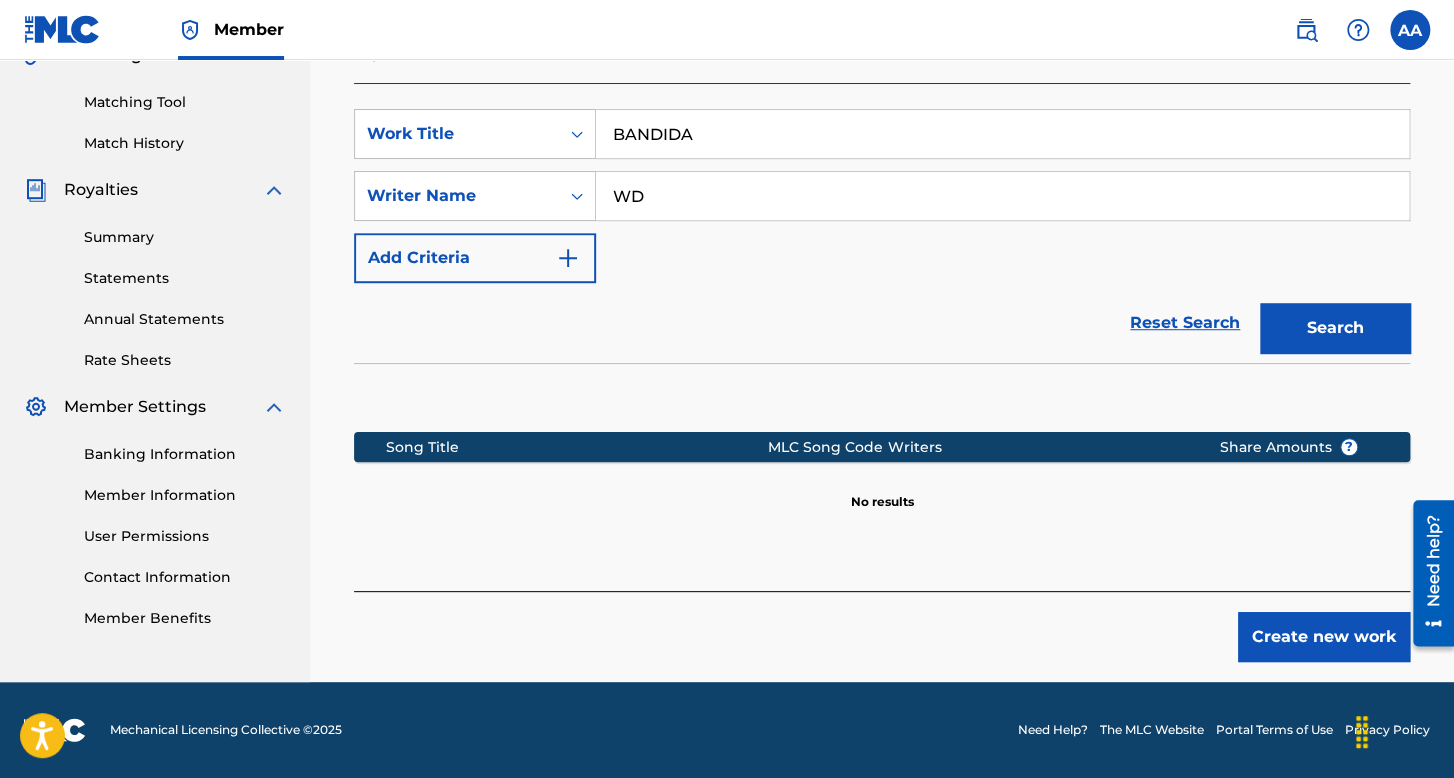 click on "Create new work" at bounding box center (1324, 637) 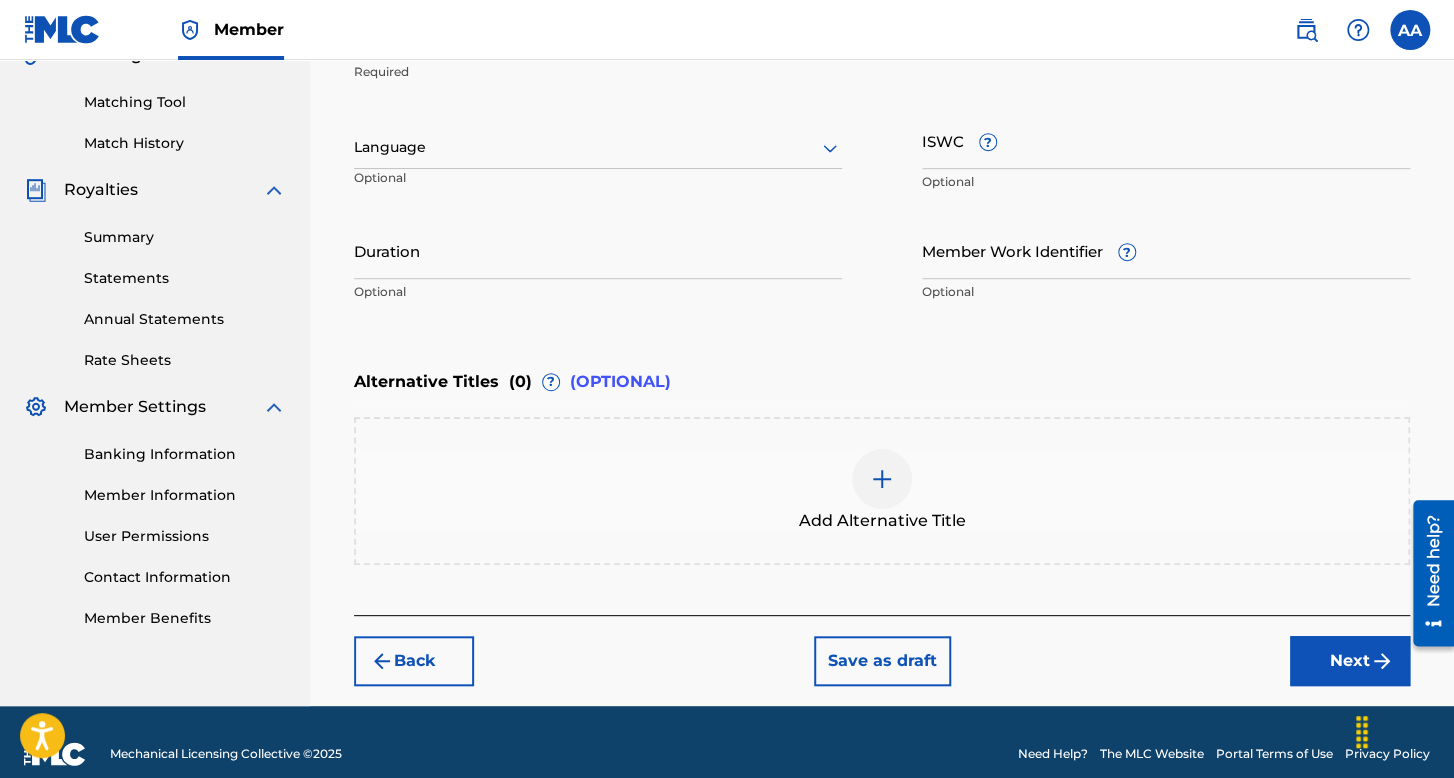 click on "Language" at bounding box center (598, 148) 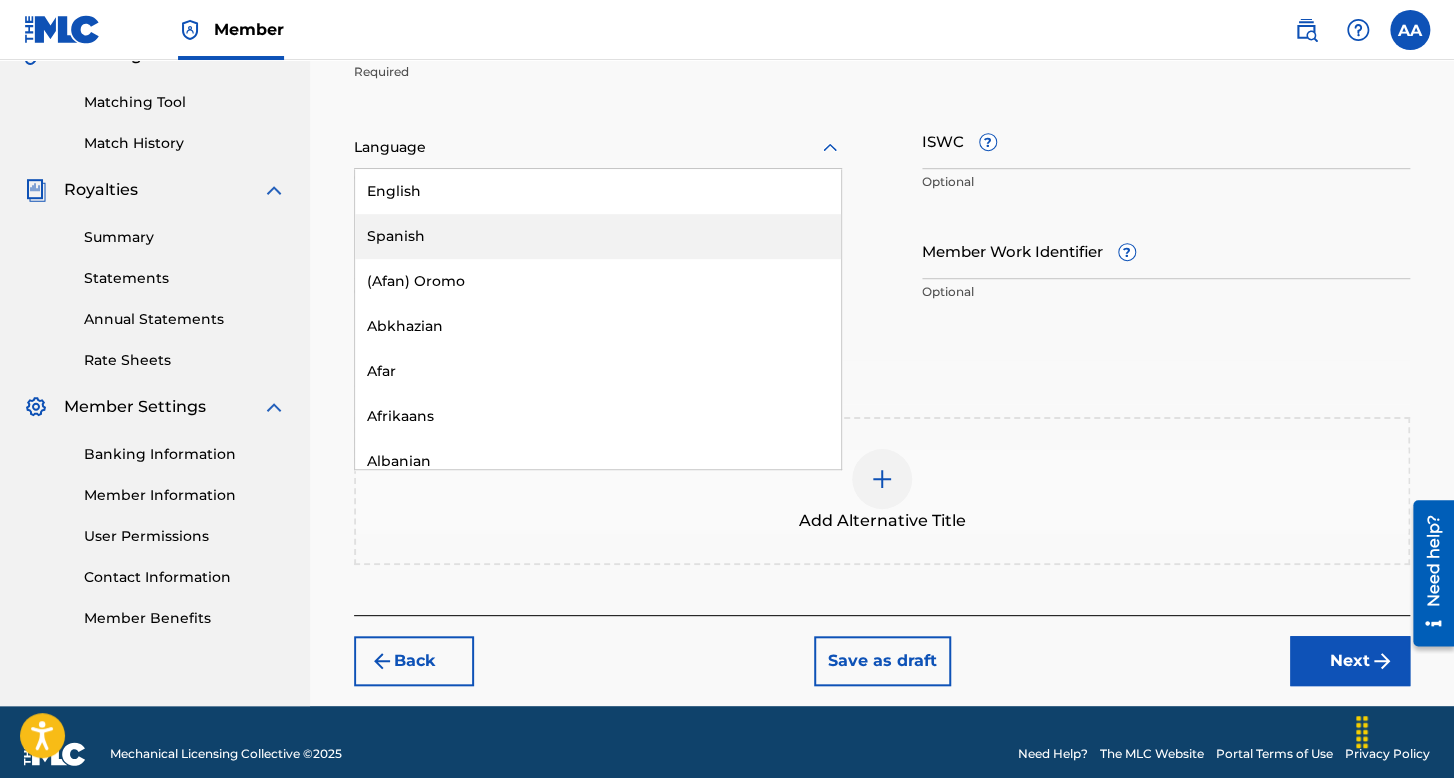 click on "Spanish" at bounding box center (598, 236) 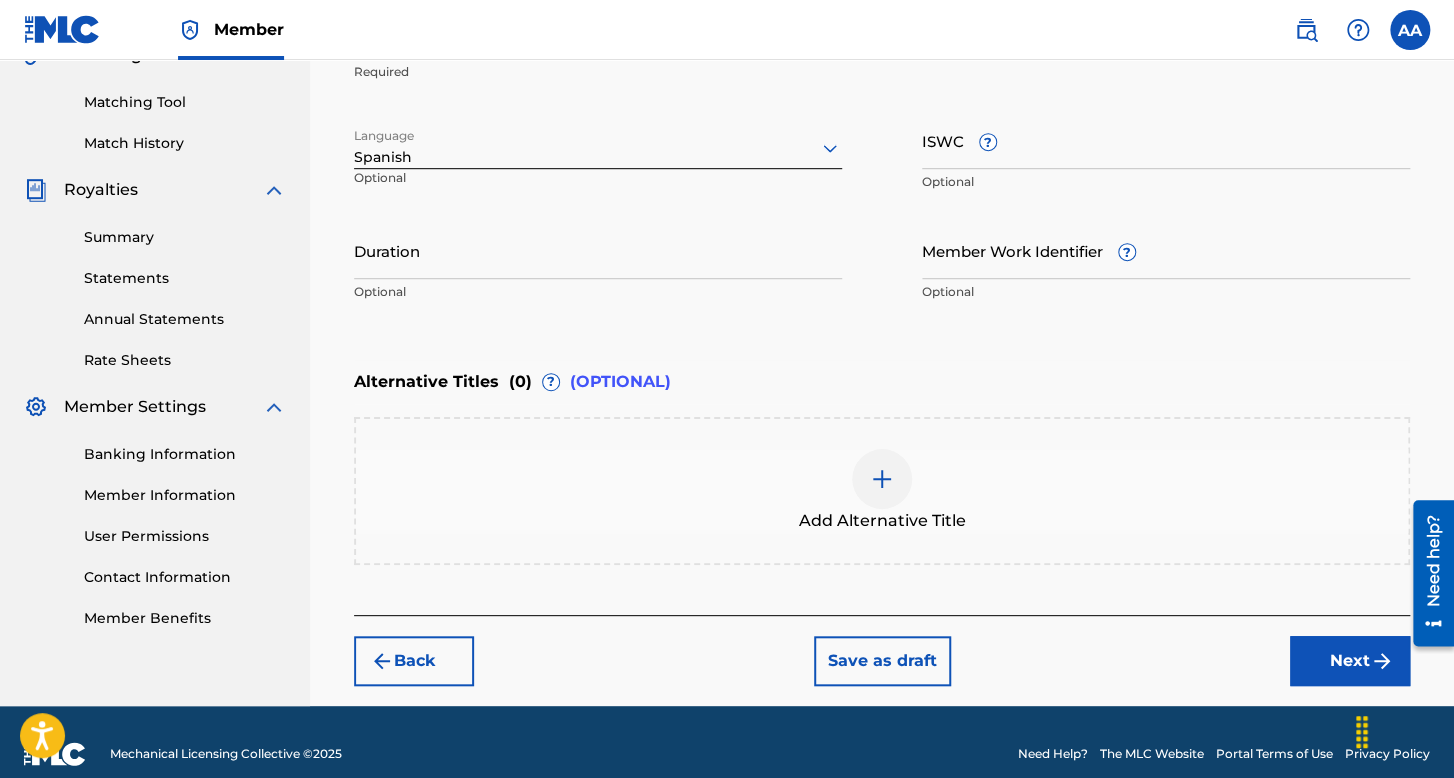 click on "Duration" at bounding box center [598, 250] 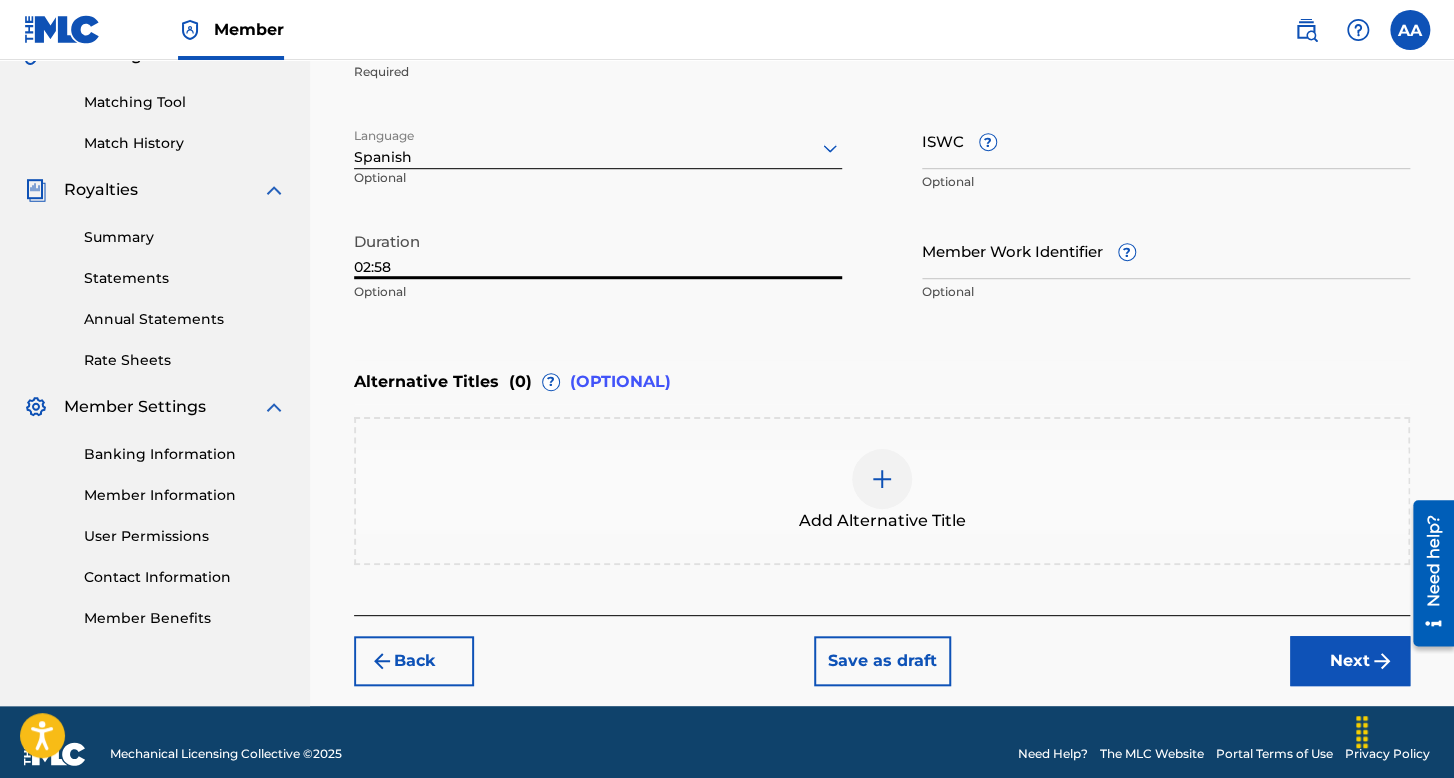 type on "02:58" 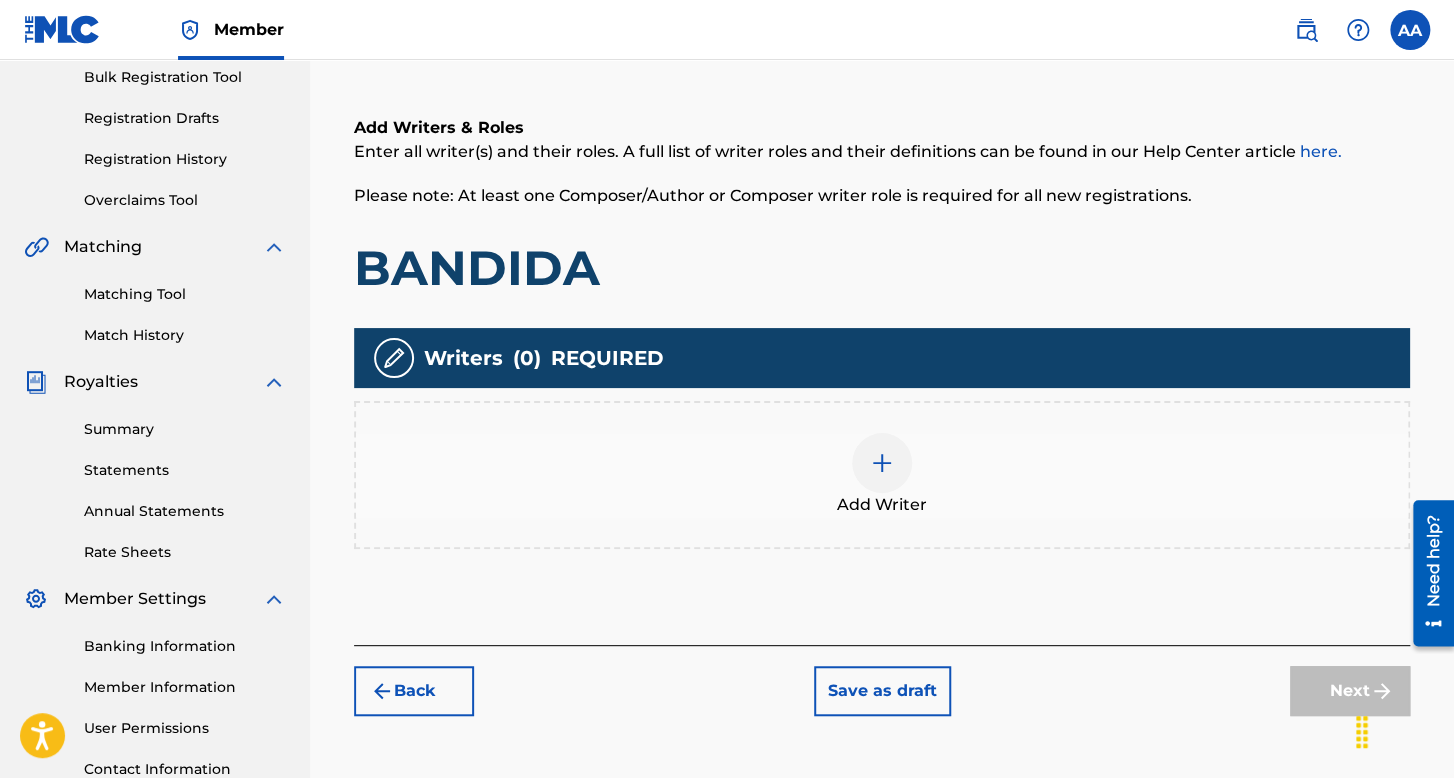 scroll, scrollTop: 462, scrollLeft: 0, axis: vertical 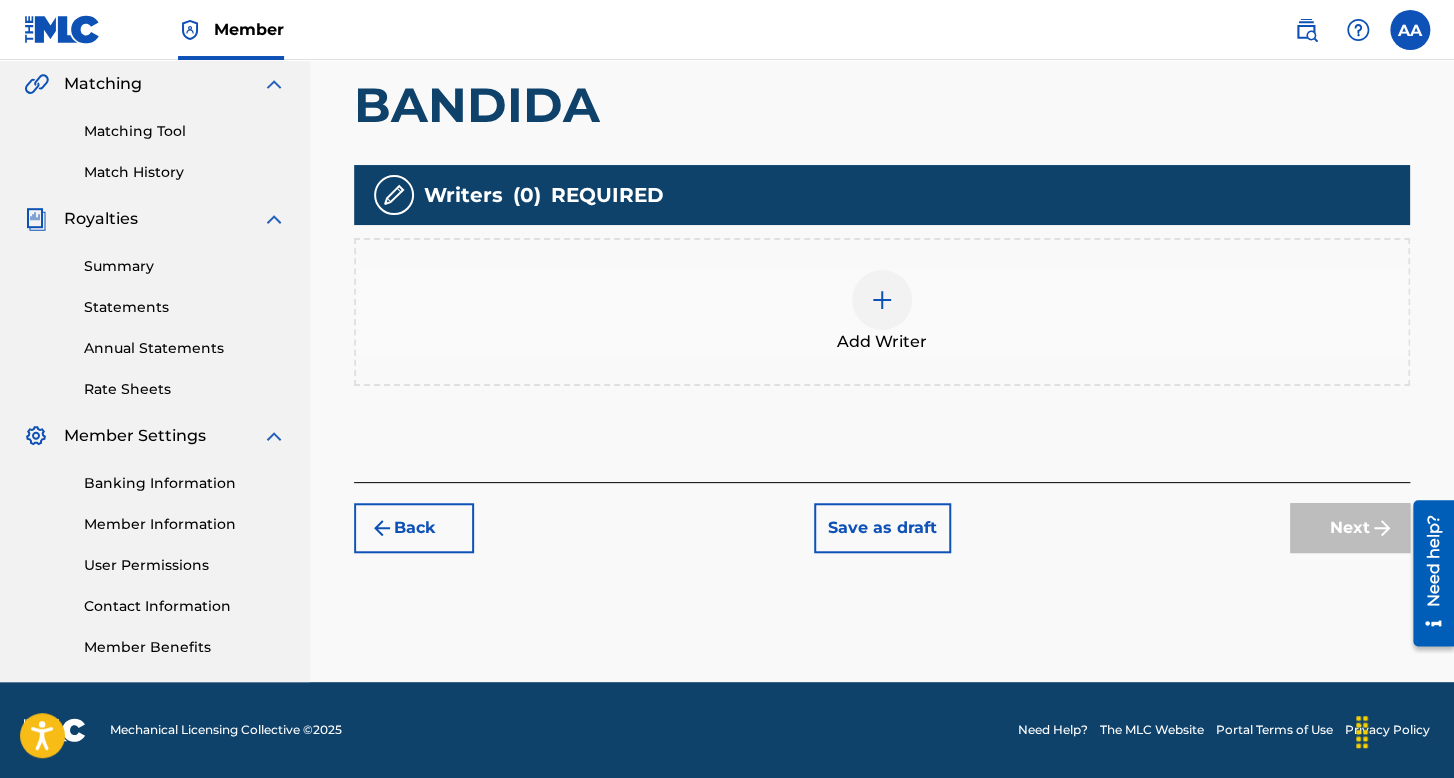 click on "Add Writer" at bounding box center [882, 312] 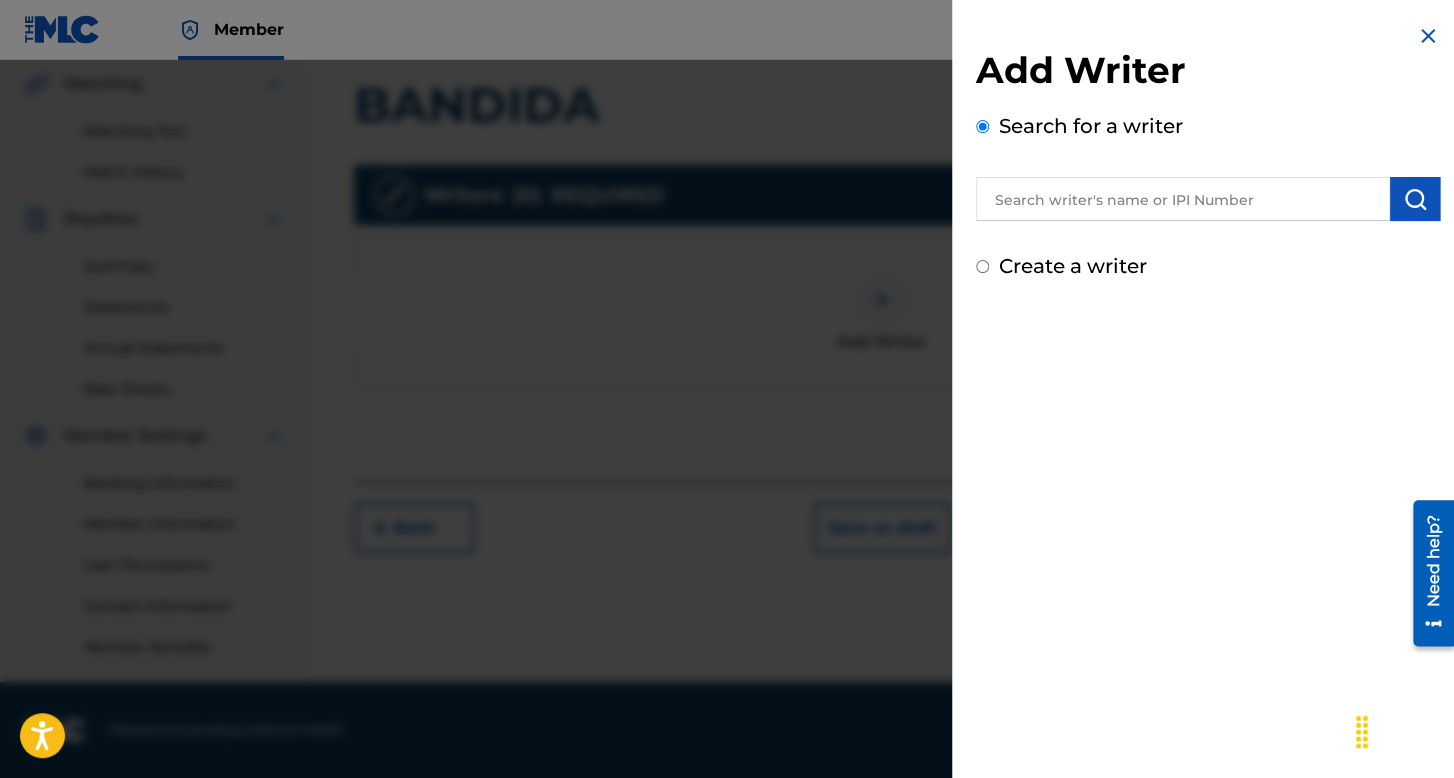 click on "Create a writer" at bounding box center [982, 266] 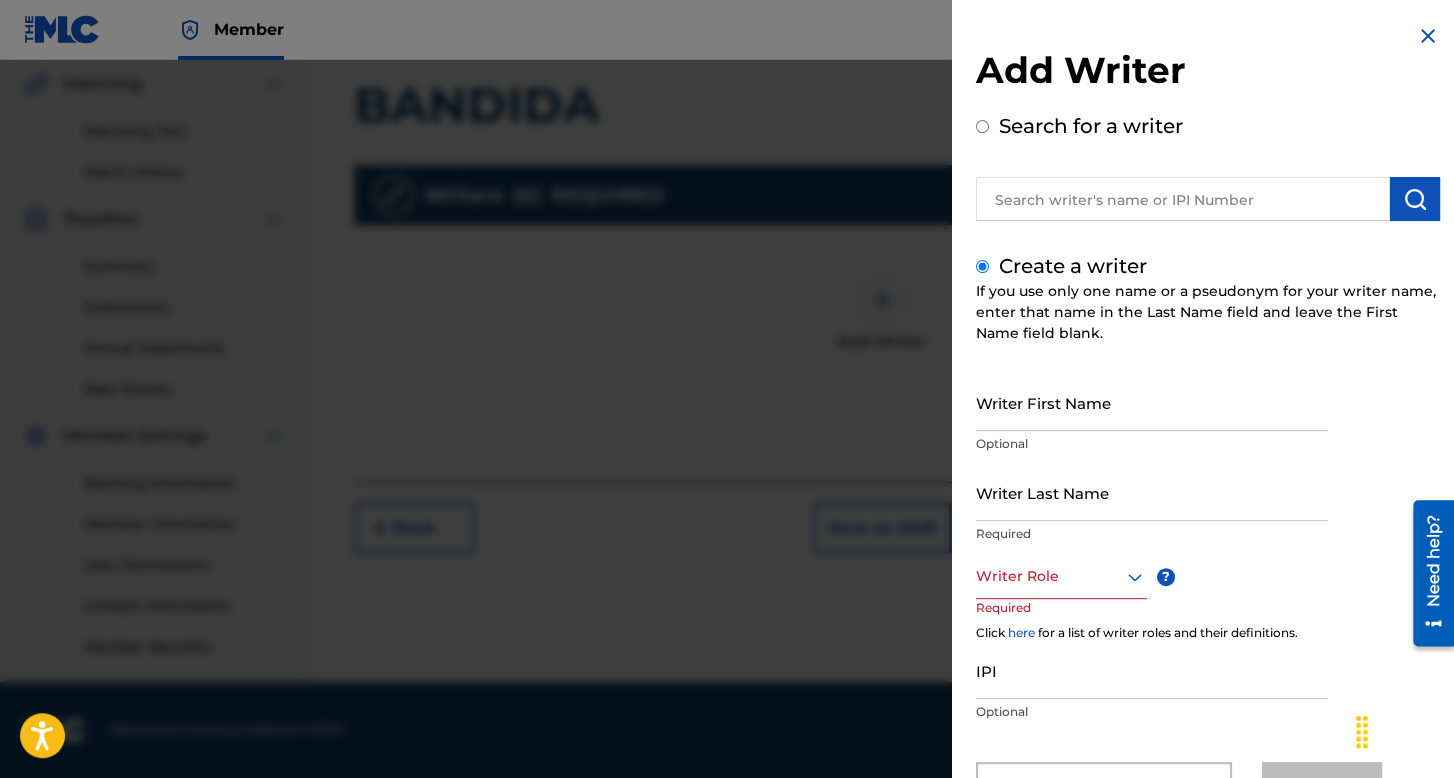 click on "Writer First Name" at bounding box center (1152, 402) 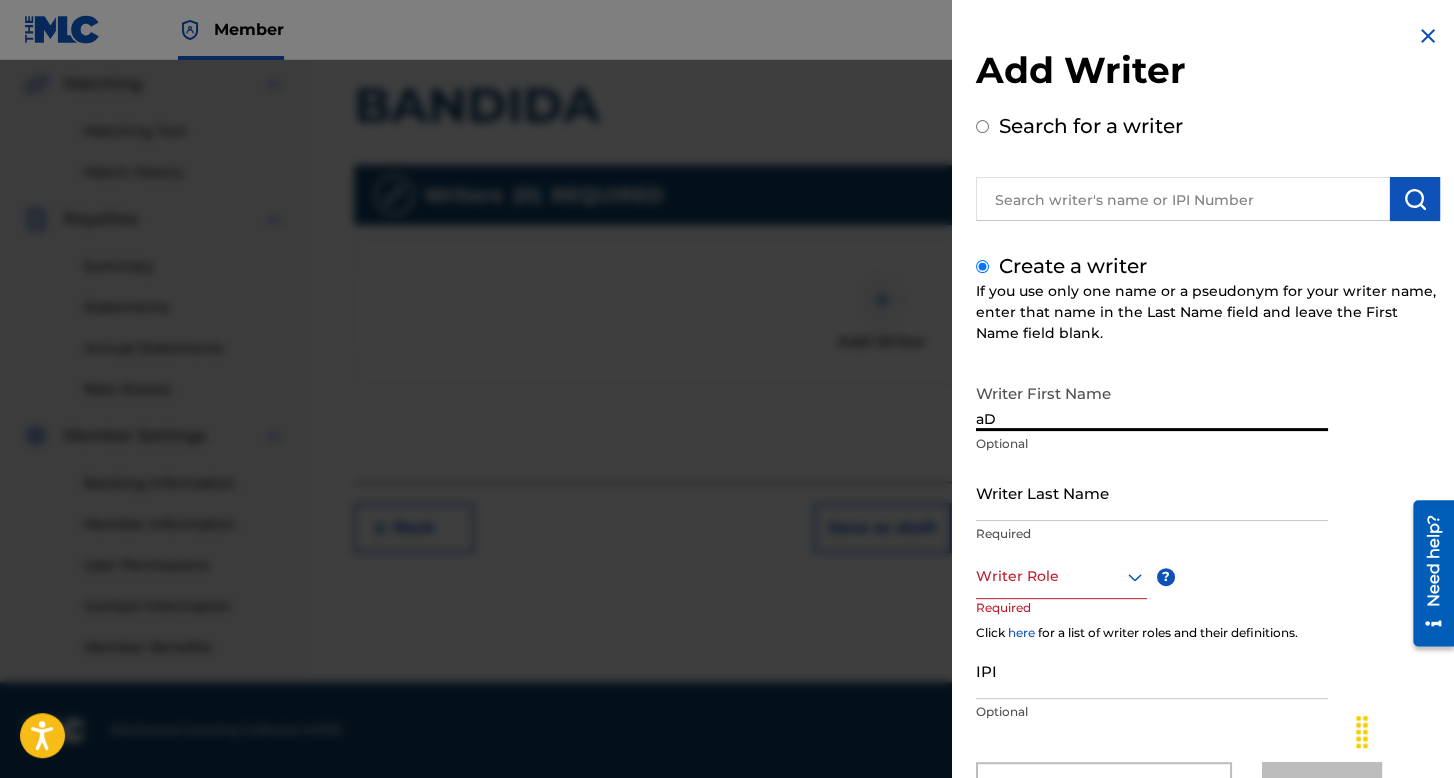 type on "a" 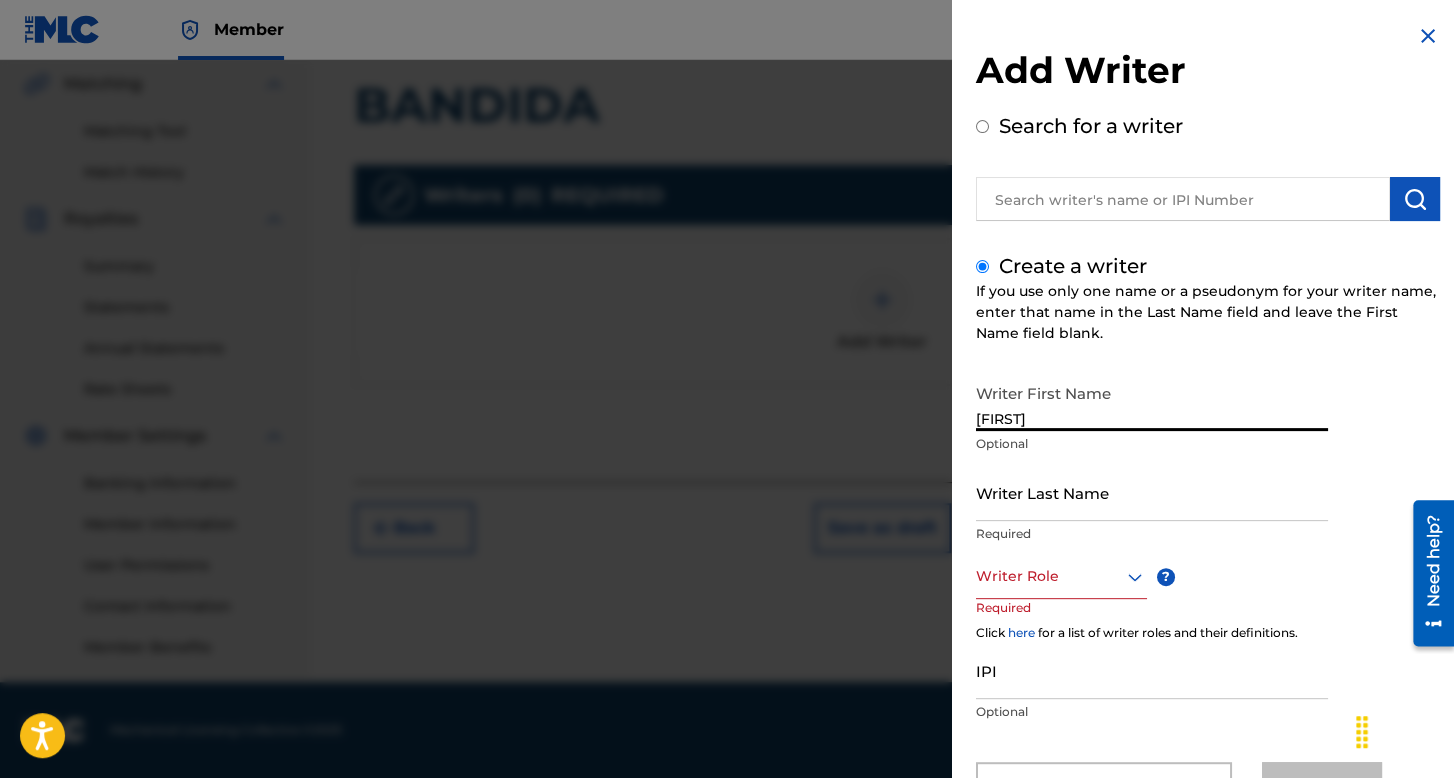 type on "[FIRST]" 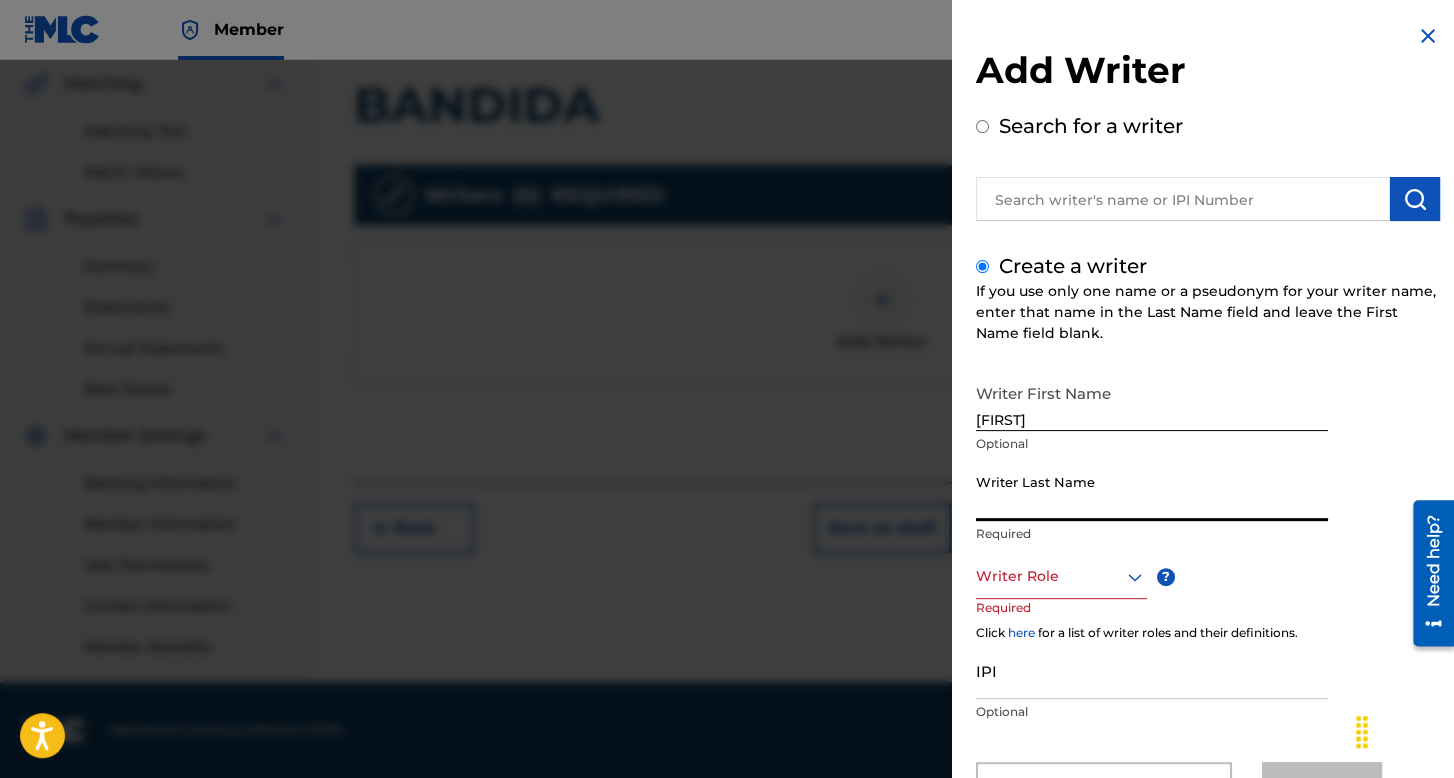 type on "[LAST] [LAST]" 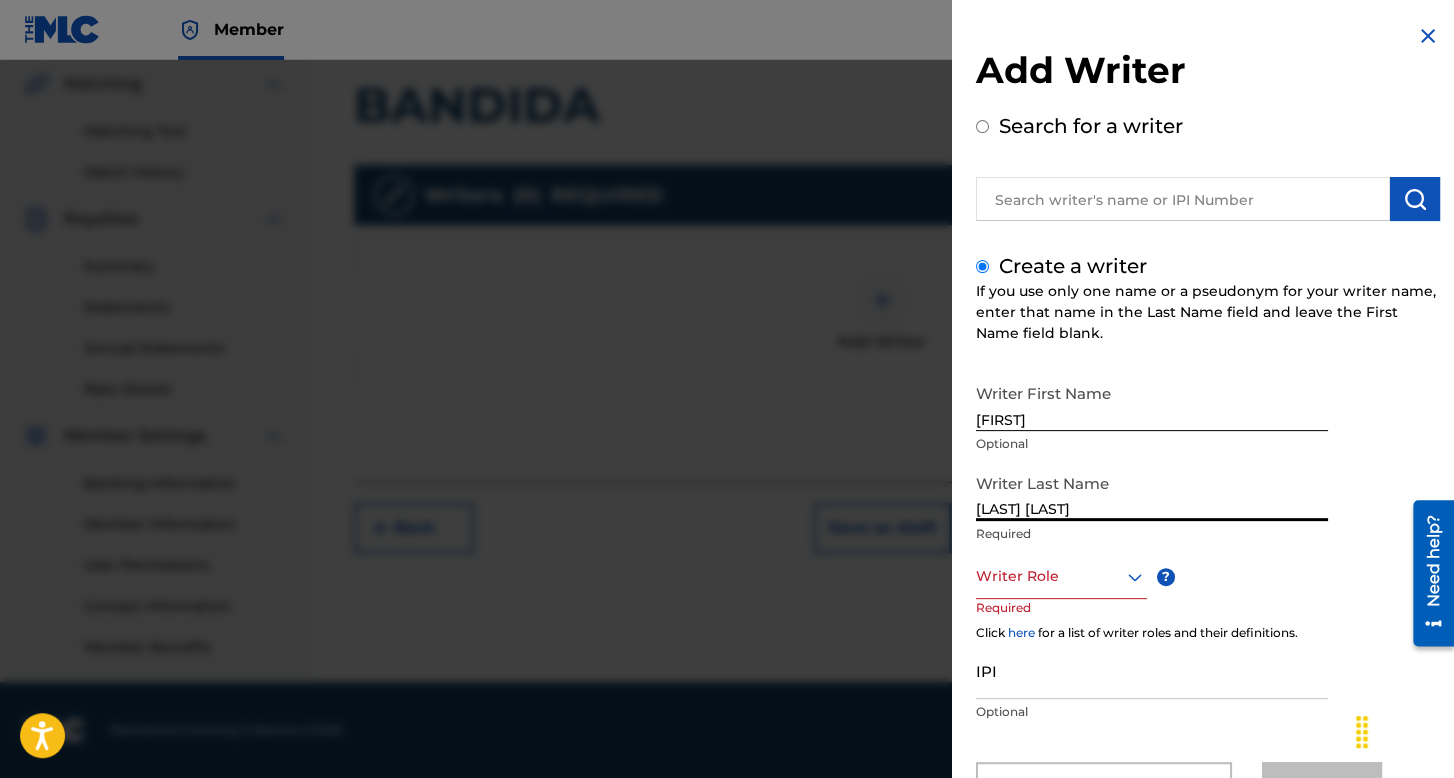 click on "Writer Role" at bounding box center (1061, 576) 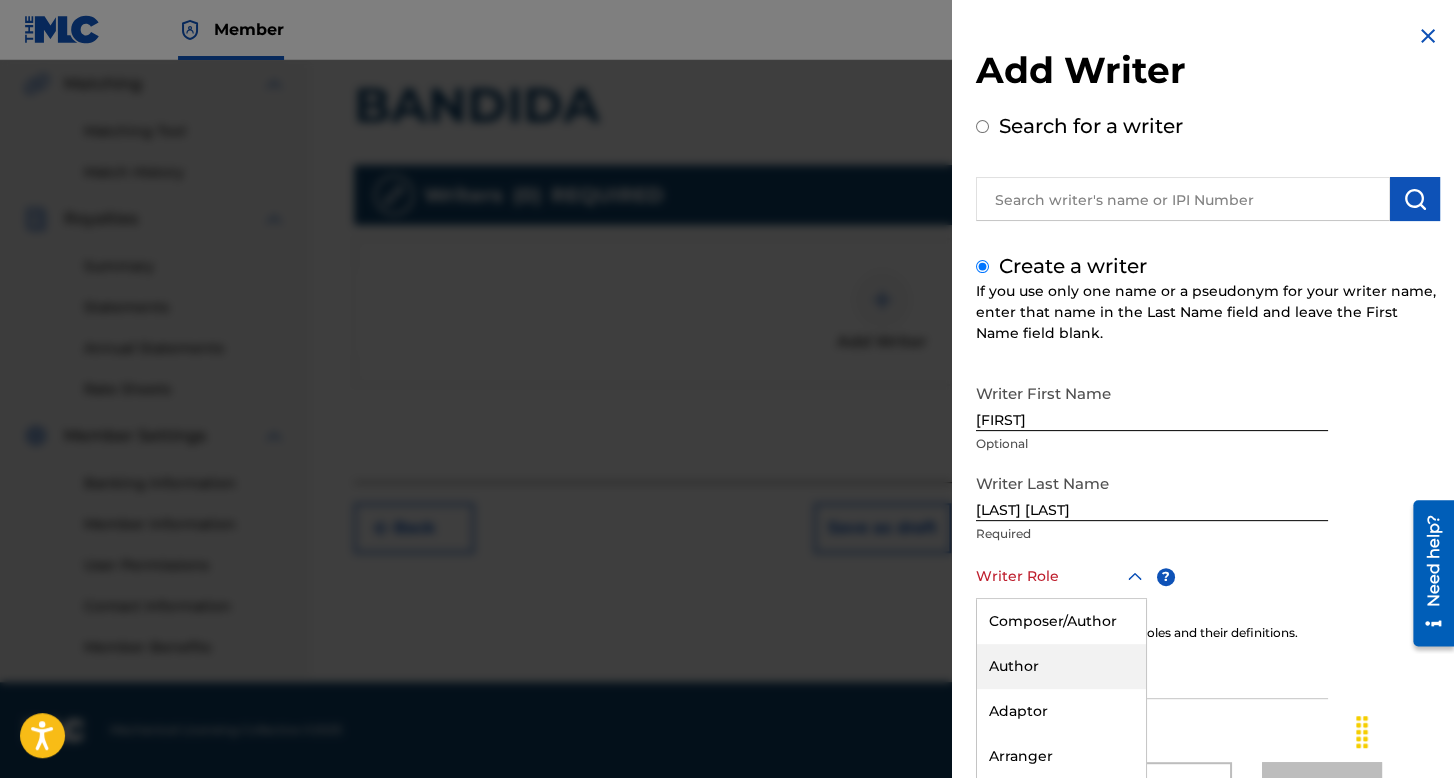 scroll, scrollTop: 88, scrollLeft: 0, axis: vertical 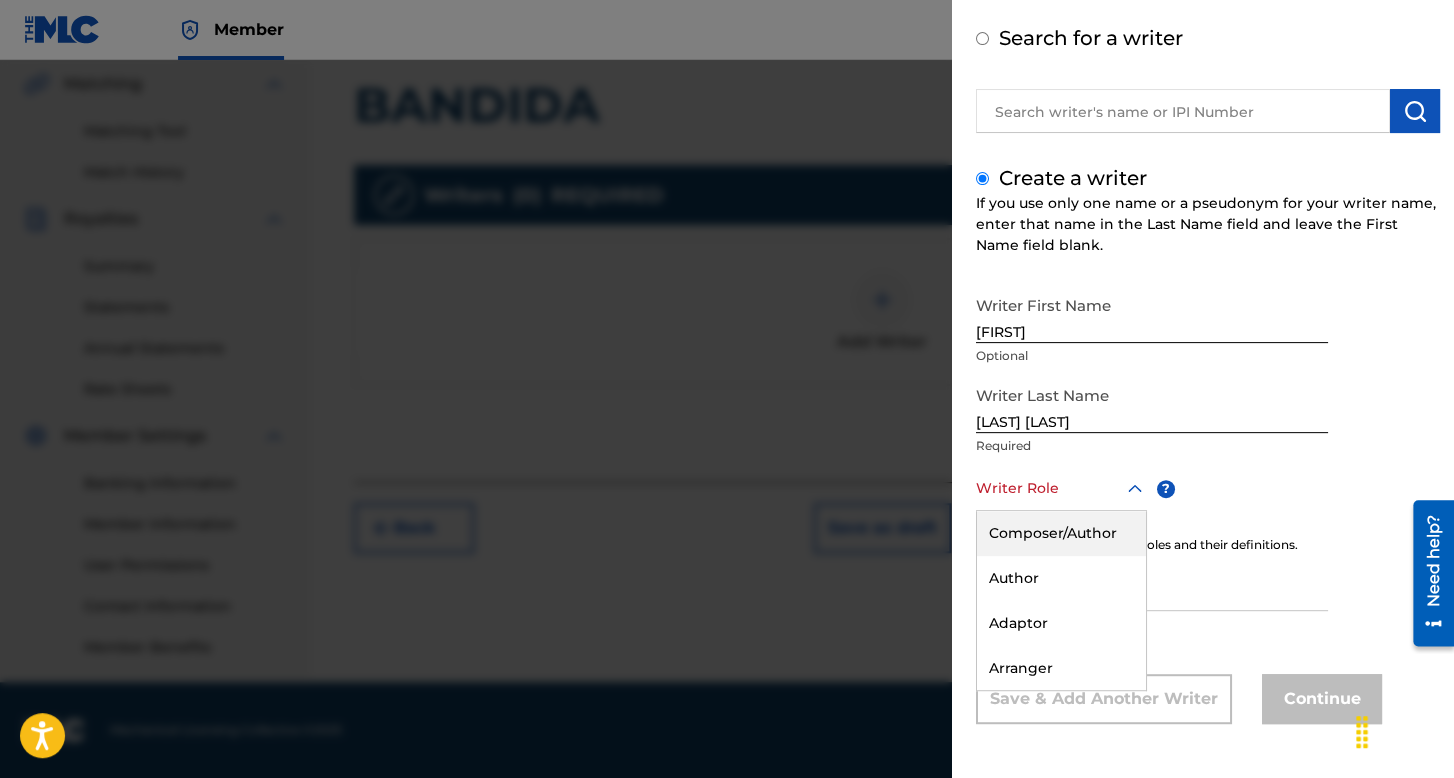click on "Composer/Author" at bounding box center [1061, 533] 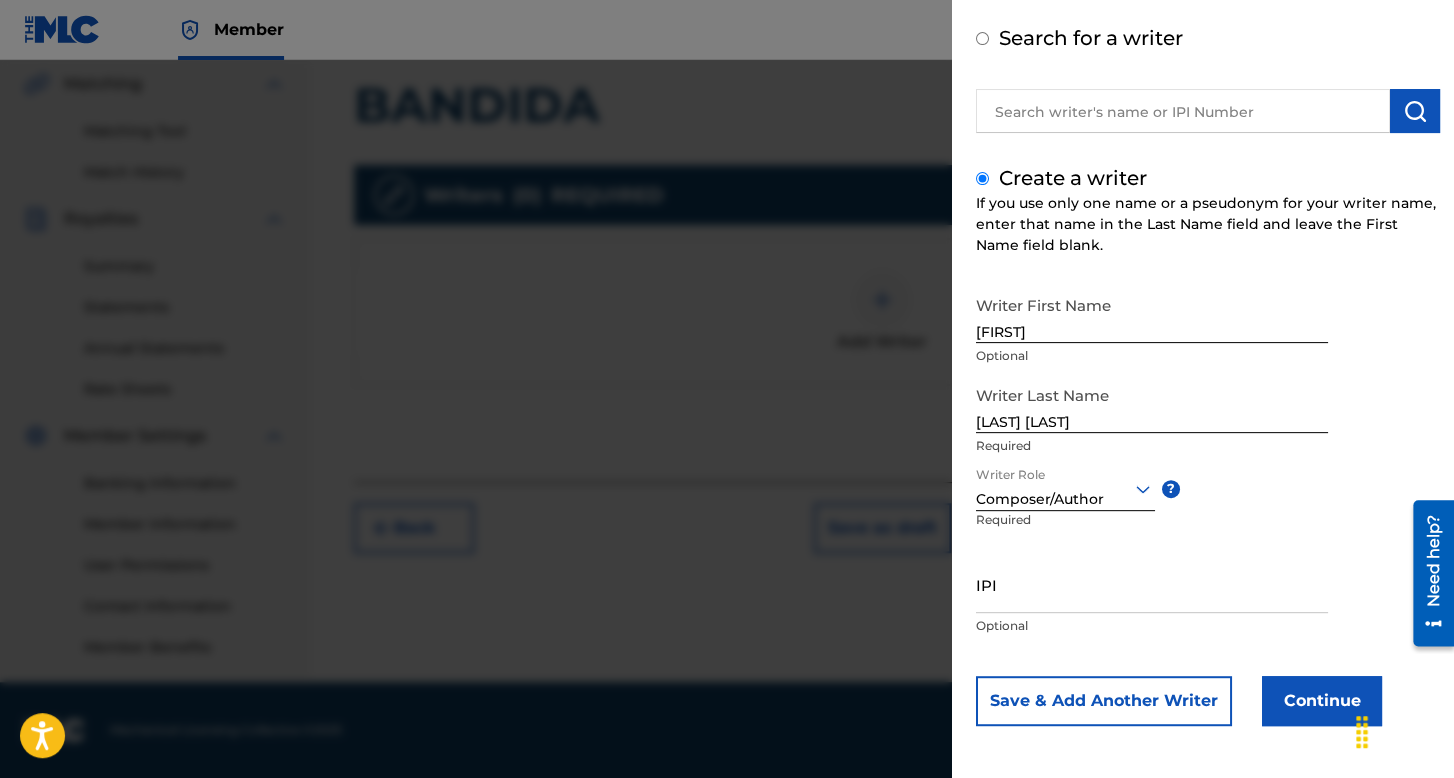click on "Continue" at bounding box center [1322, 701] 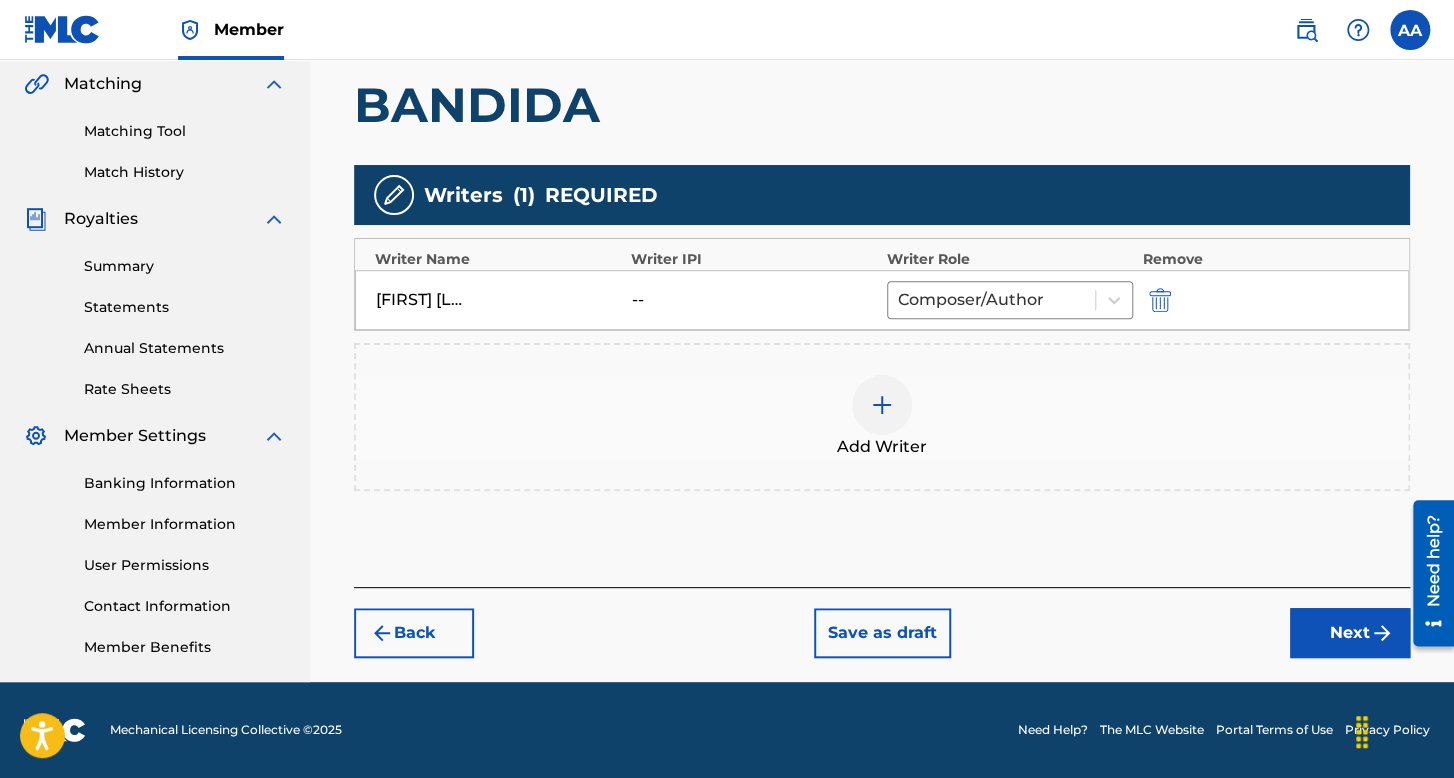 click on "Next" at bounding box center [1350, 633] 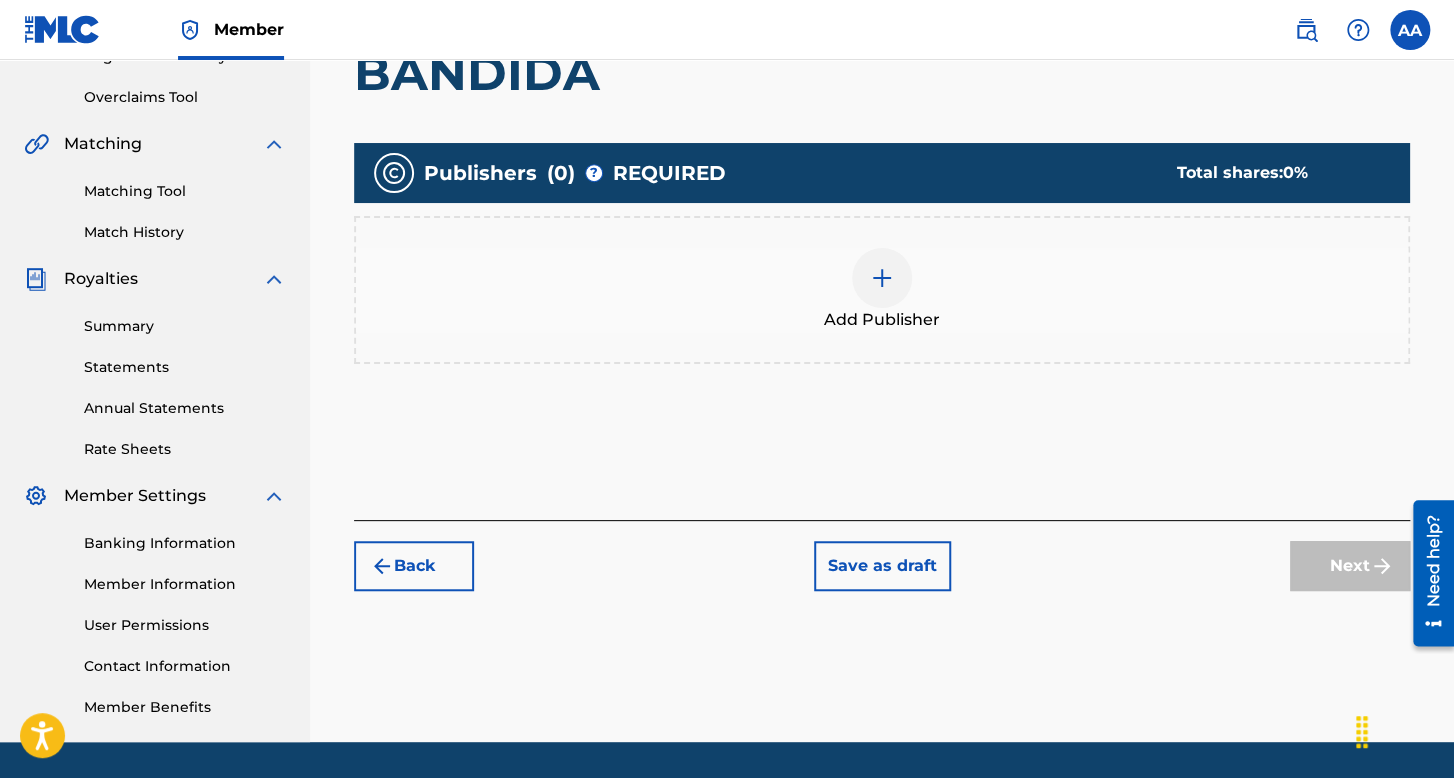 scroll, scrollTop: 90, scrollLeft: 0, axis: vertical 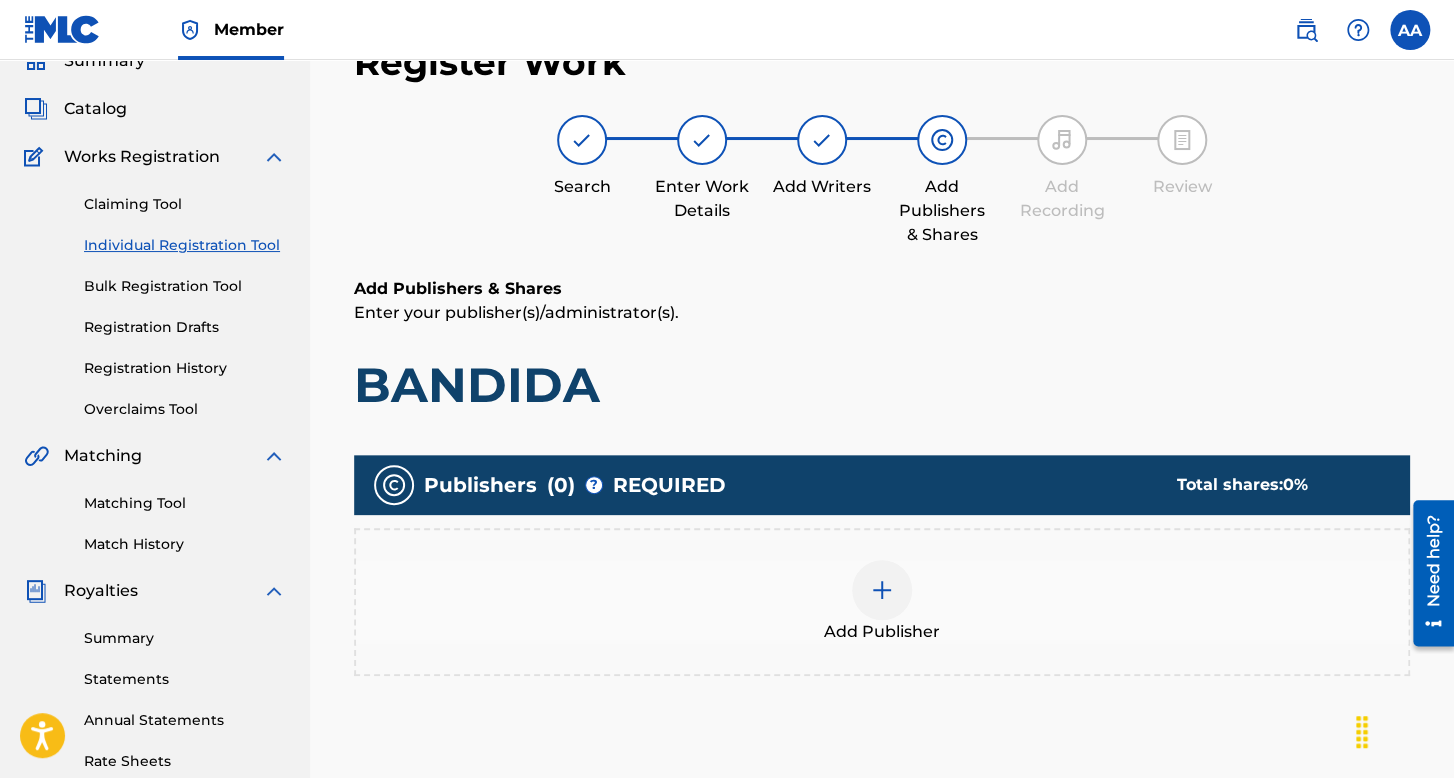 click at bounding box center (882, 590) 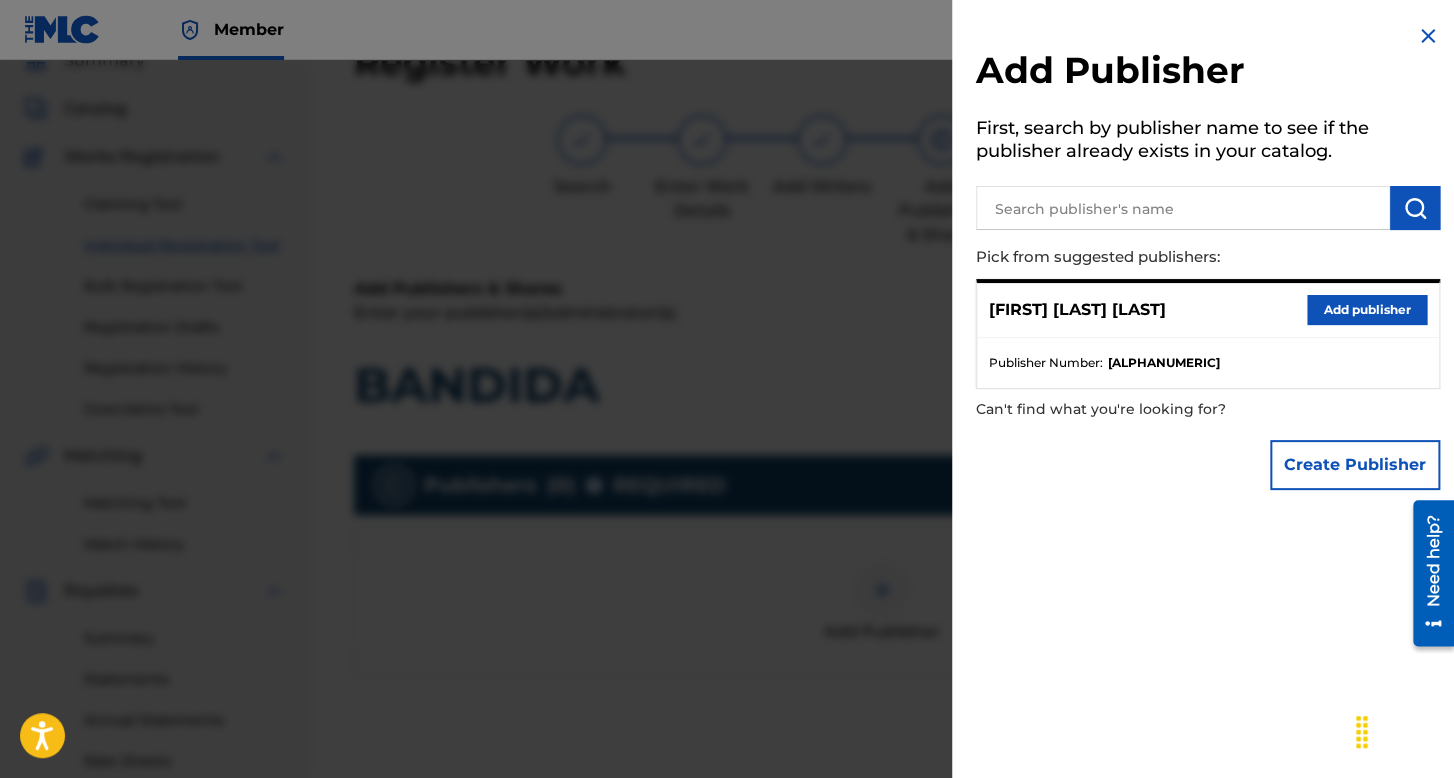 click on "Add publisher" at bounding box center (1367, 310) 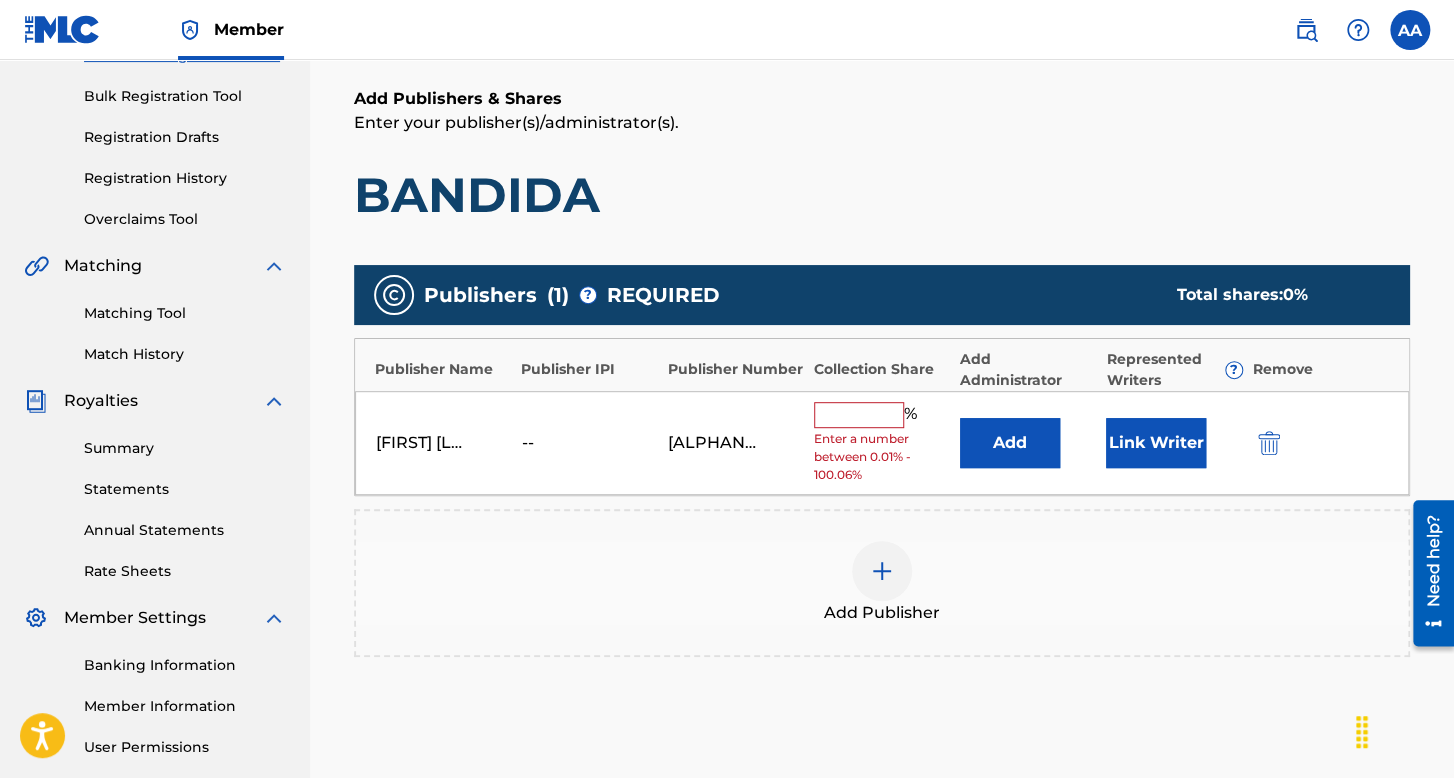 scroll, scrollTop: 290, scrollLeft: 0, axis: vertical 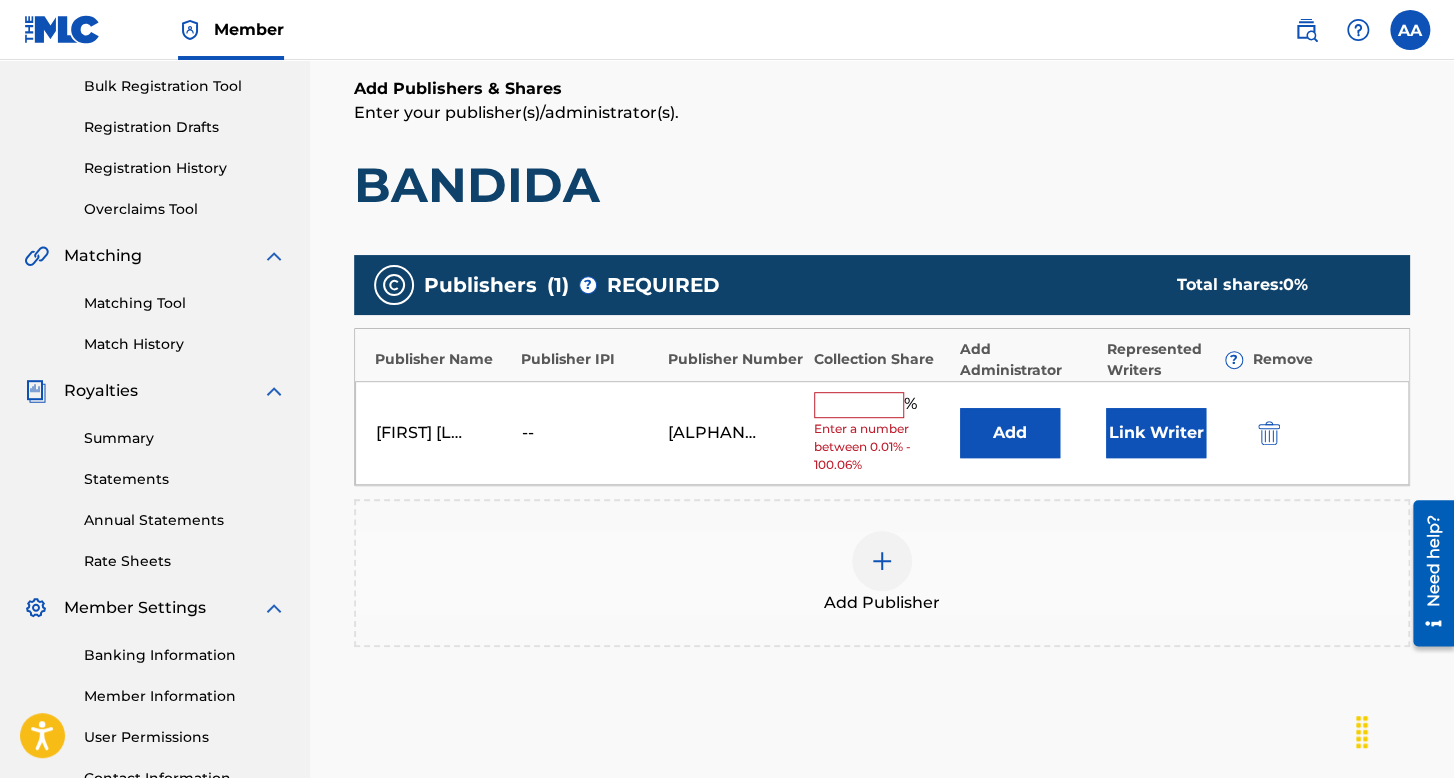 click on "[FIRST] [LAST] -- [ALPHANUMERIC] % Enter a number between 0.01% - 100.06% Add Link Writer" at bounding box center (882, 433) 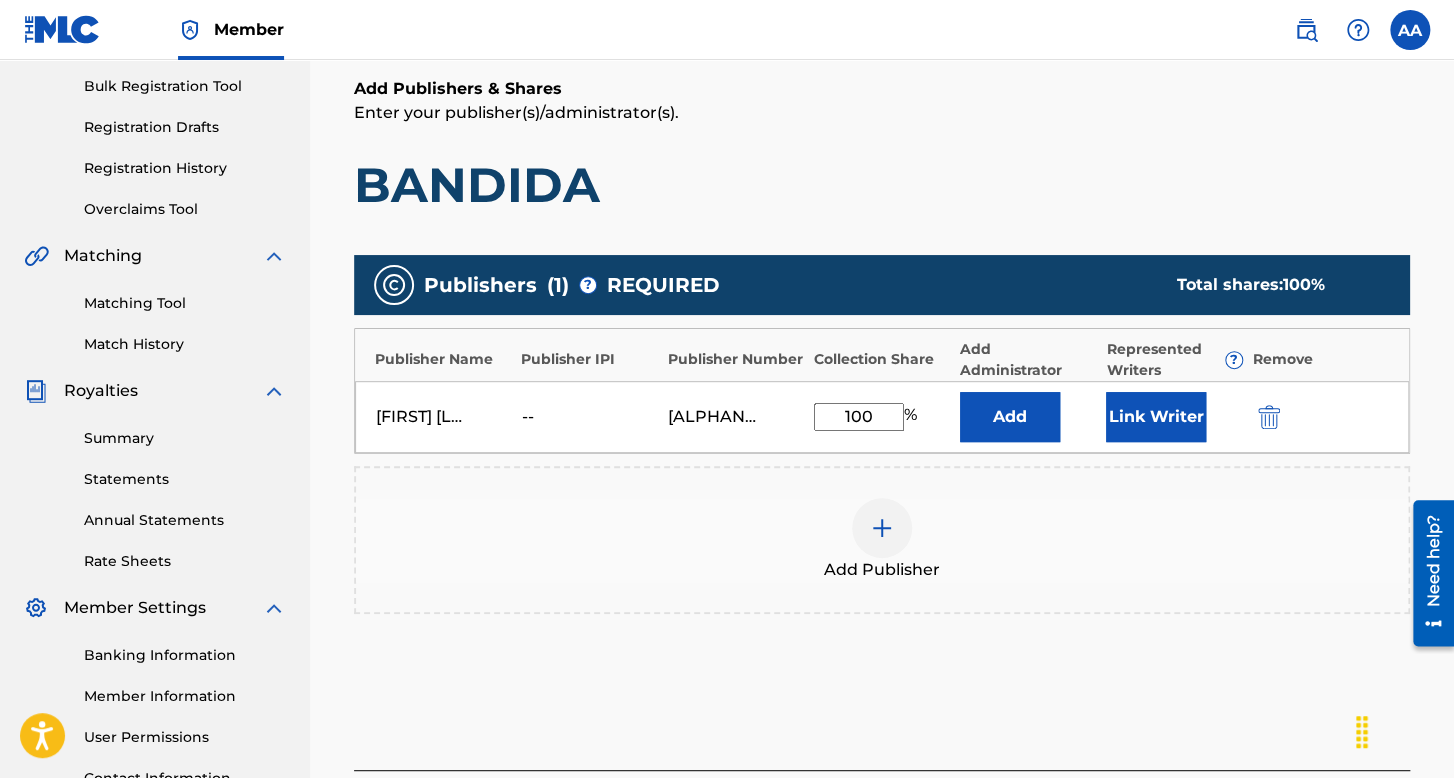 click on "Link Writer" at bounding box center [1156, 417] 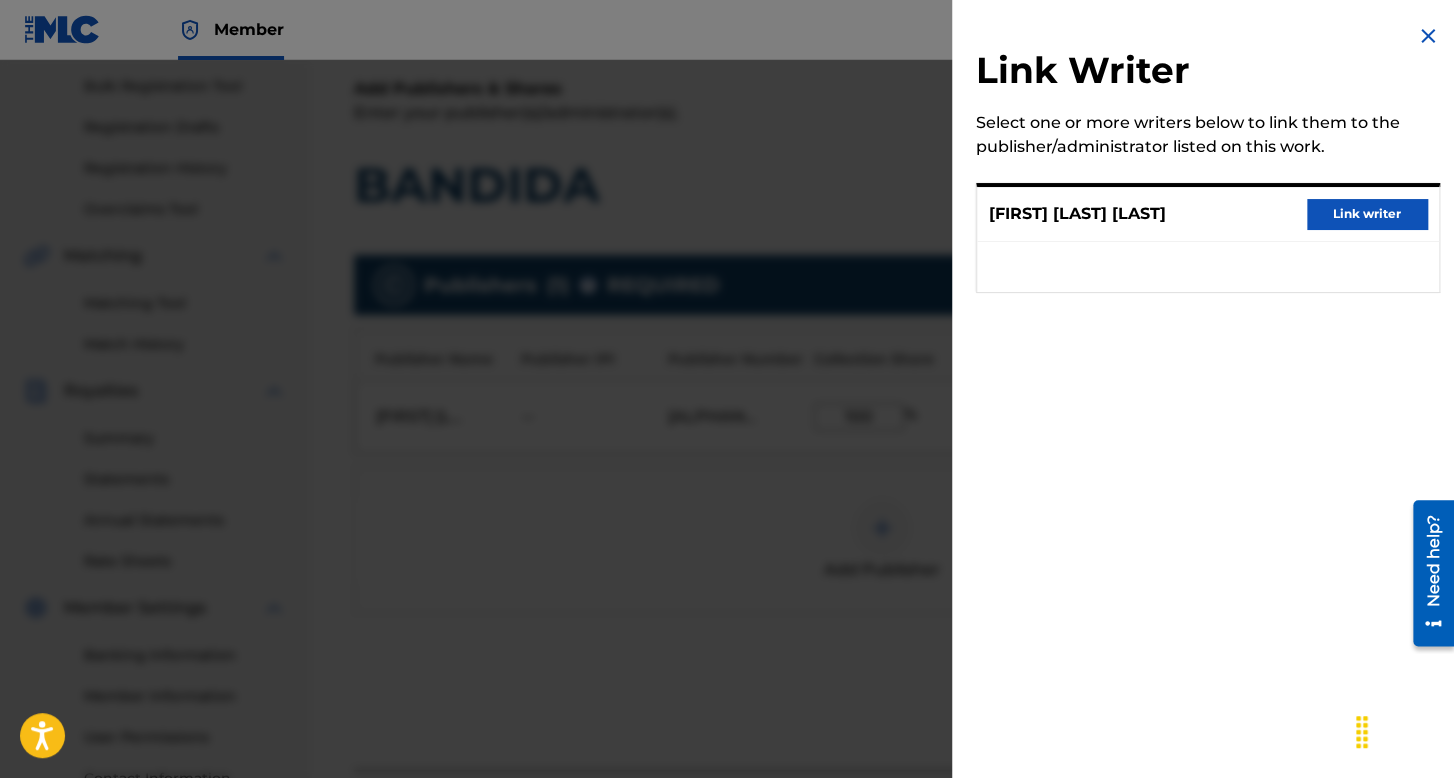 click on "Link writer" at bounding box center (1367, 214) 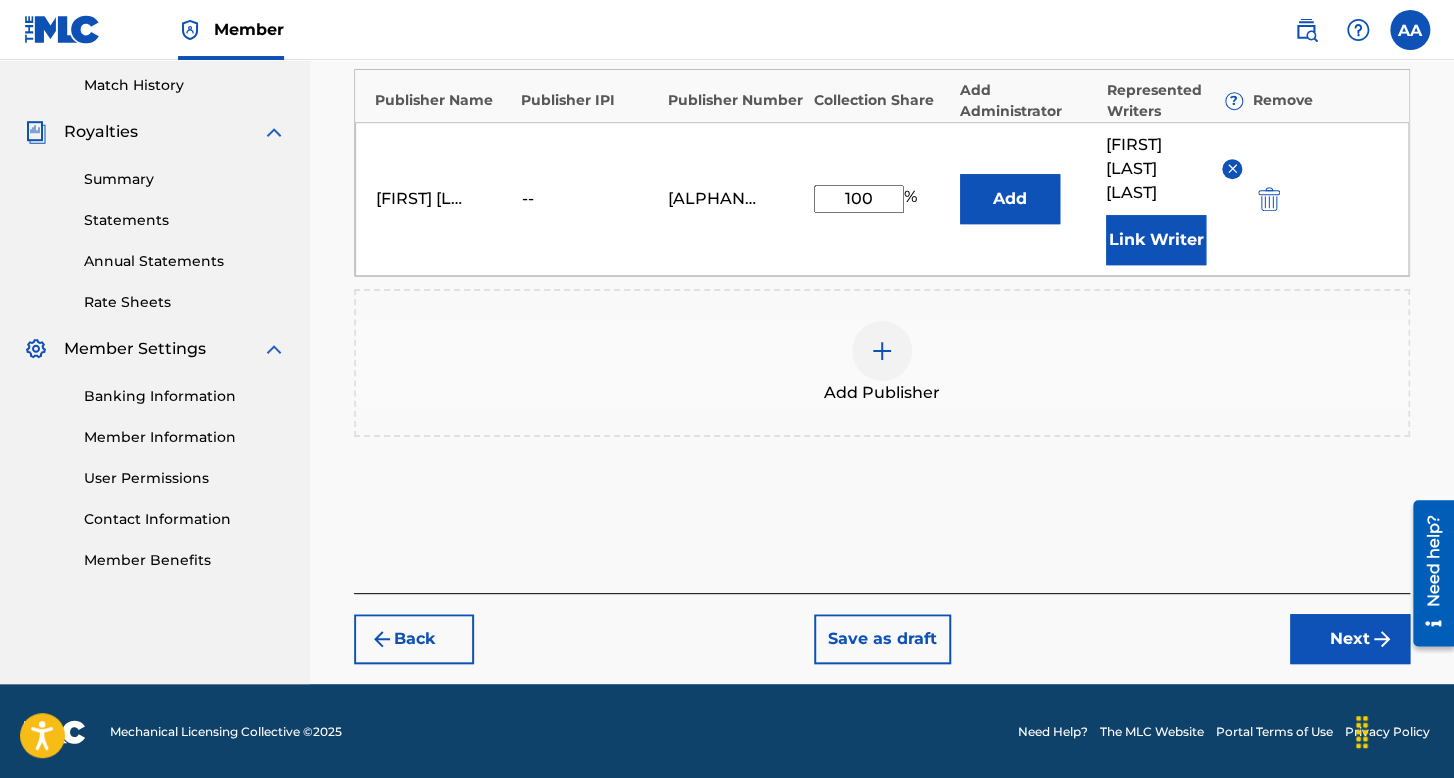 click on "Next" at bounding box center [1350, 639] 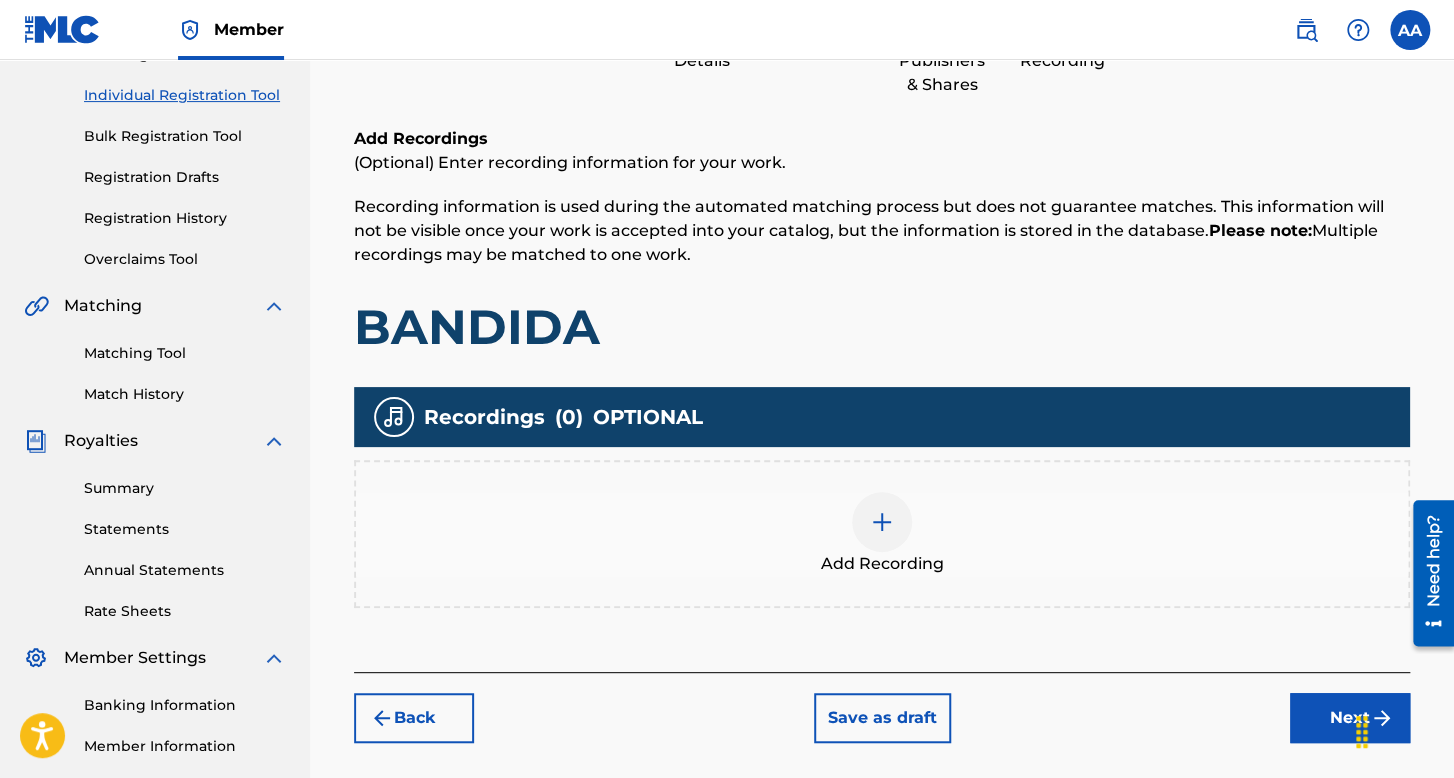 scroll, scrollTop: 390, scrollLeft: 0, axis: vertical 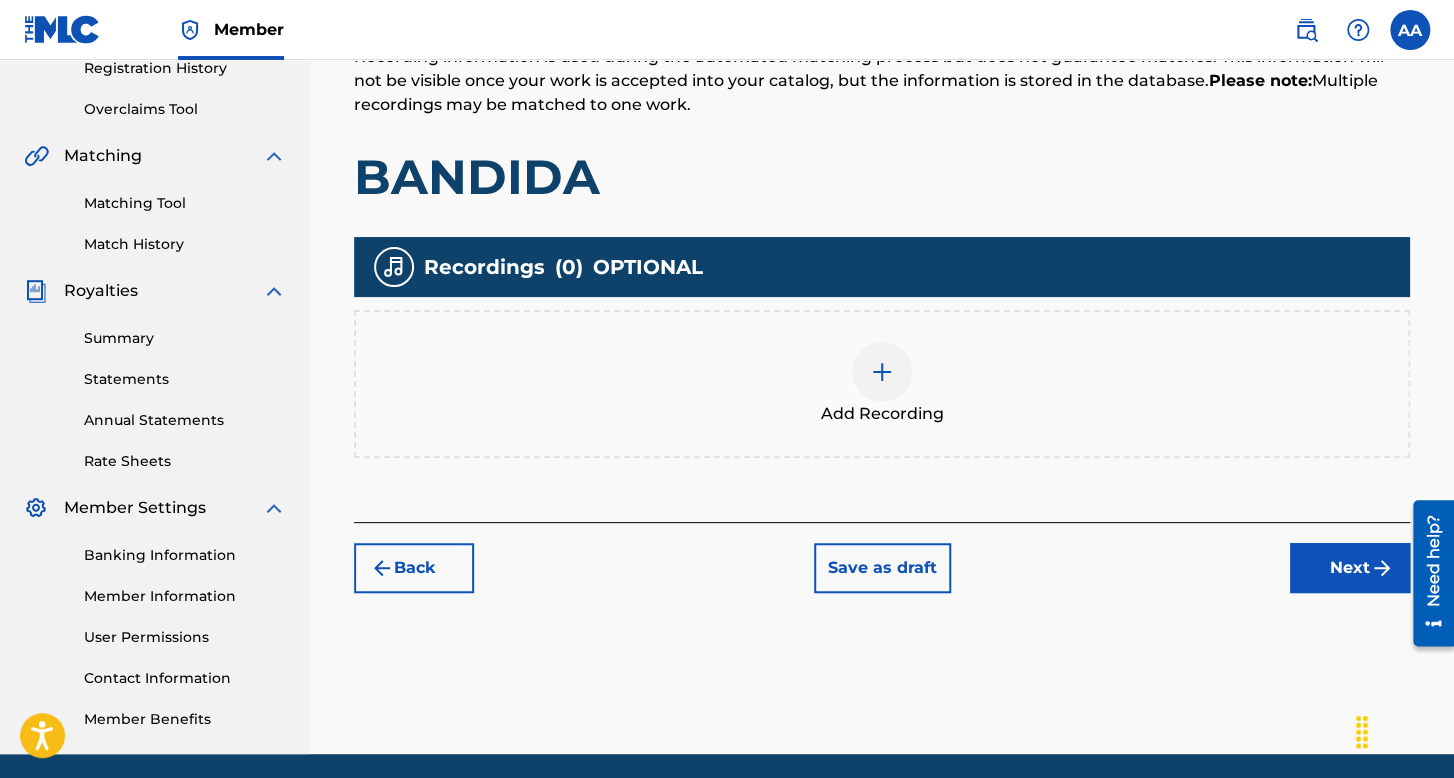 click on "Add Recording" at bounding box center (882, 384) 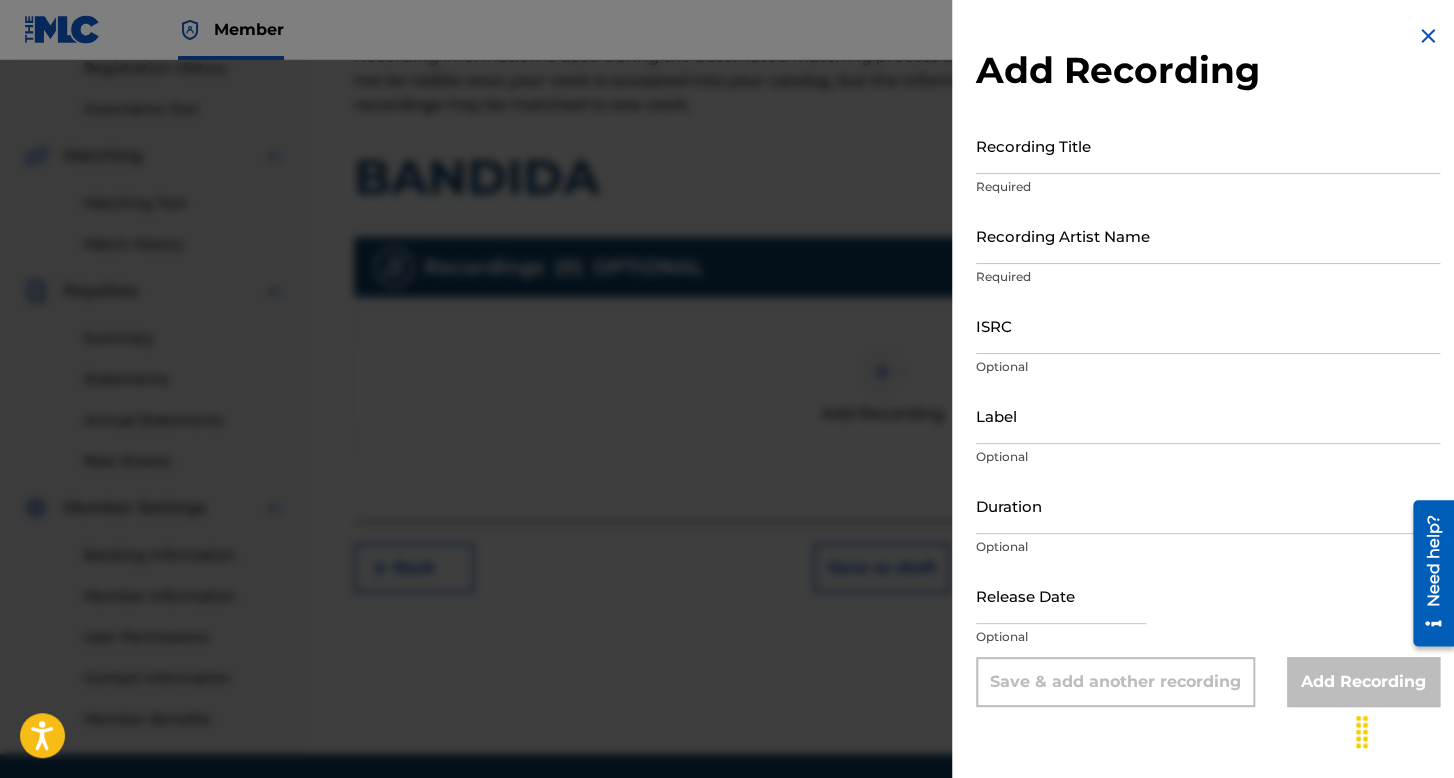 click on "Recording Title" at bounding box center (1208, 145) 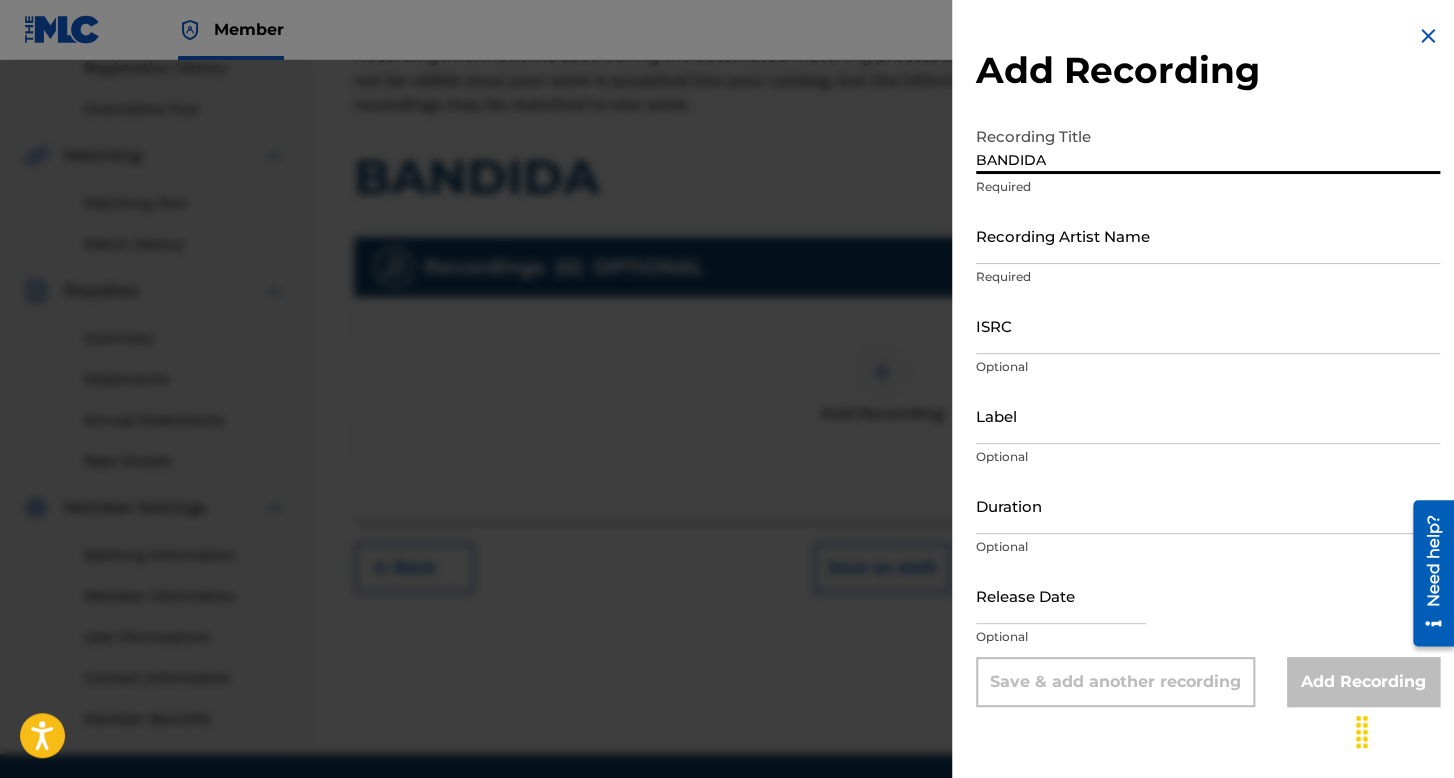 type on "BANDIDA" 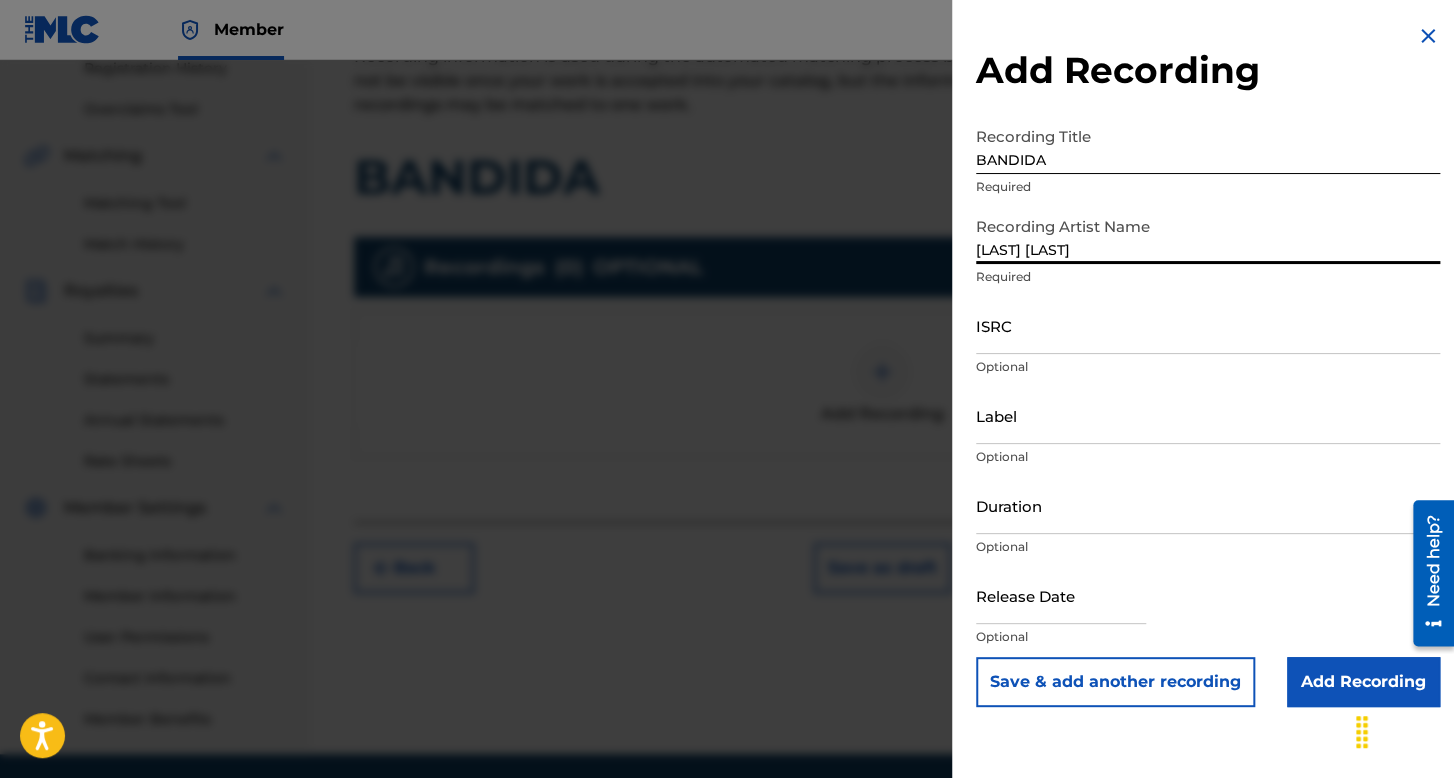 click on "[LAST] [LAST]" at bounding box center [1208, 235] 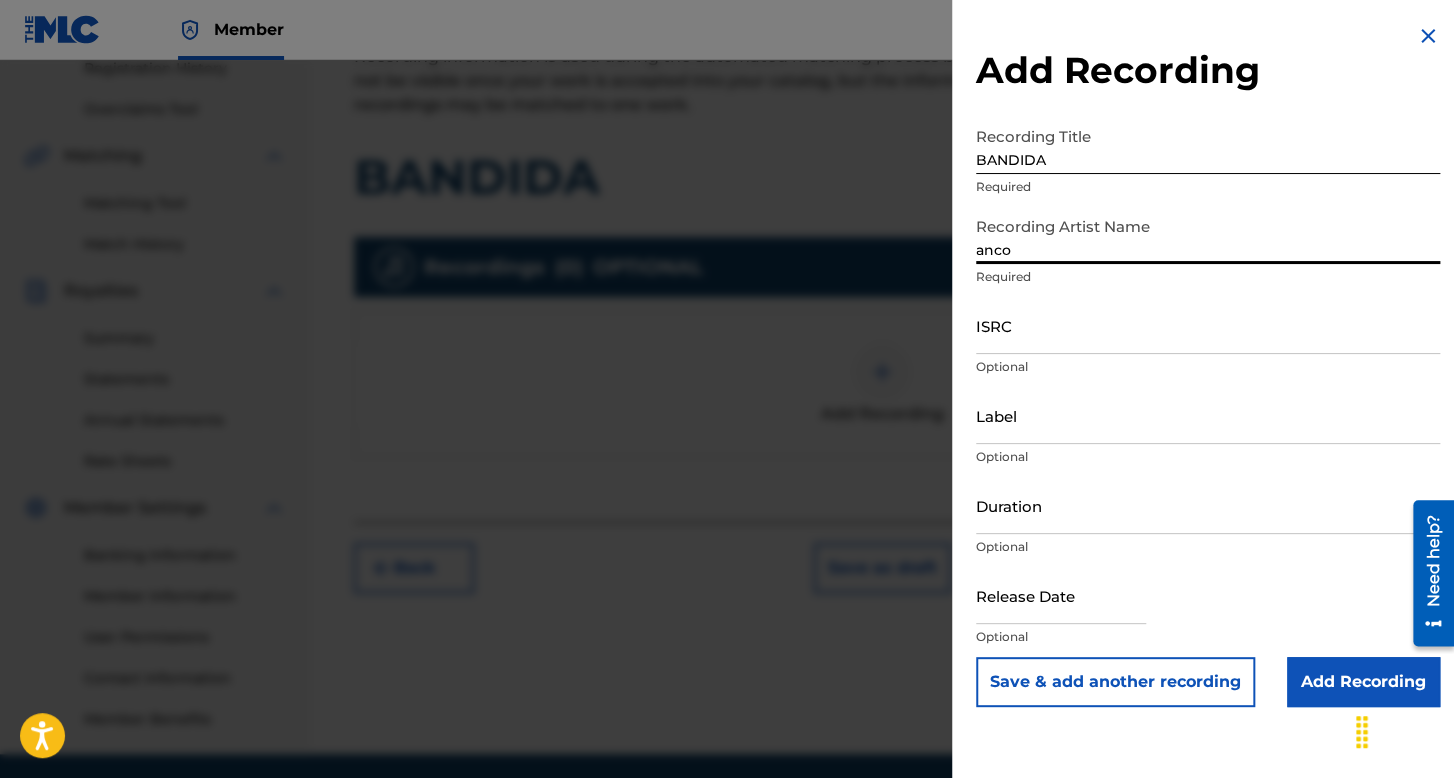 drag, startPoint x: 1074, startPoint y: 261, endPoint x: 920, endPoint y: 235, distance: 156.17938 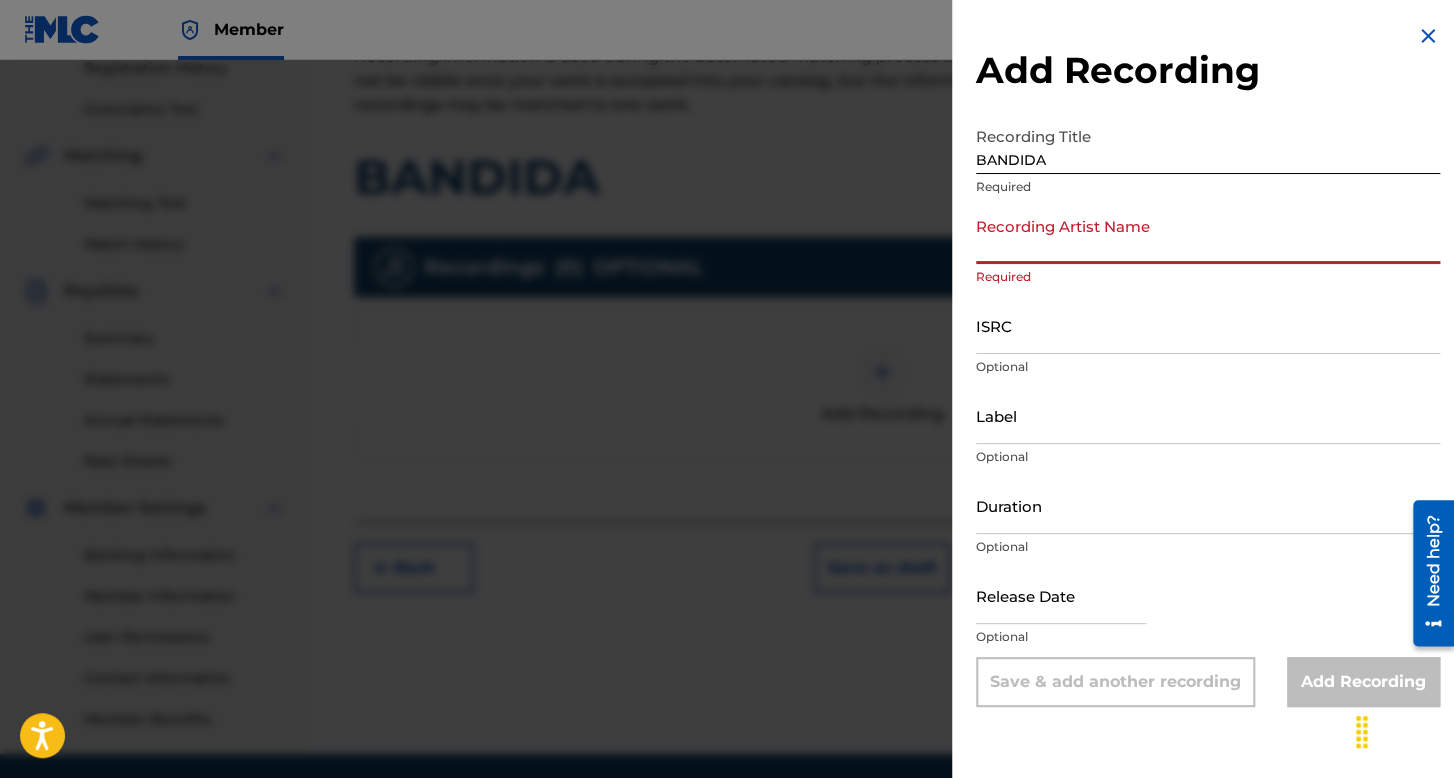 drag, startPoint x: 1048, startPoint y: 259, endPoint x: 1014, endPoint y: 238, distance: 39.962482 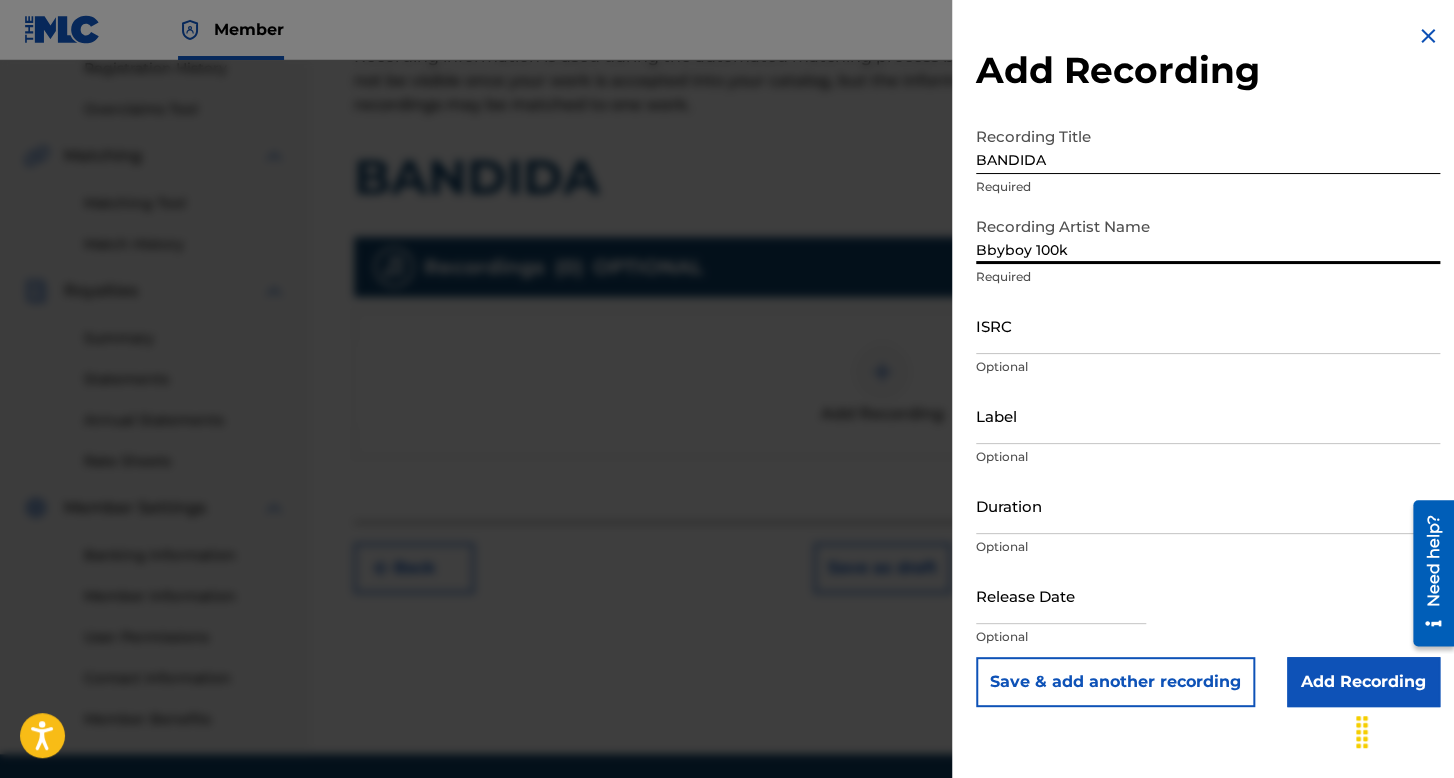 click on "ISRC" at bounding box center (1208, 325) 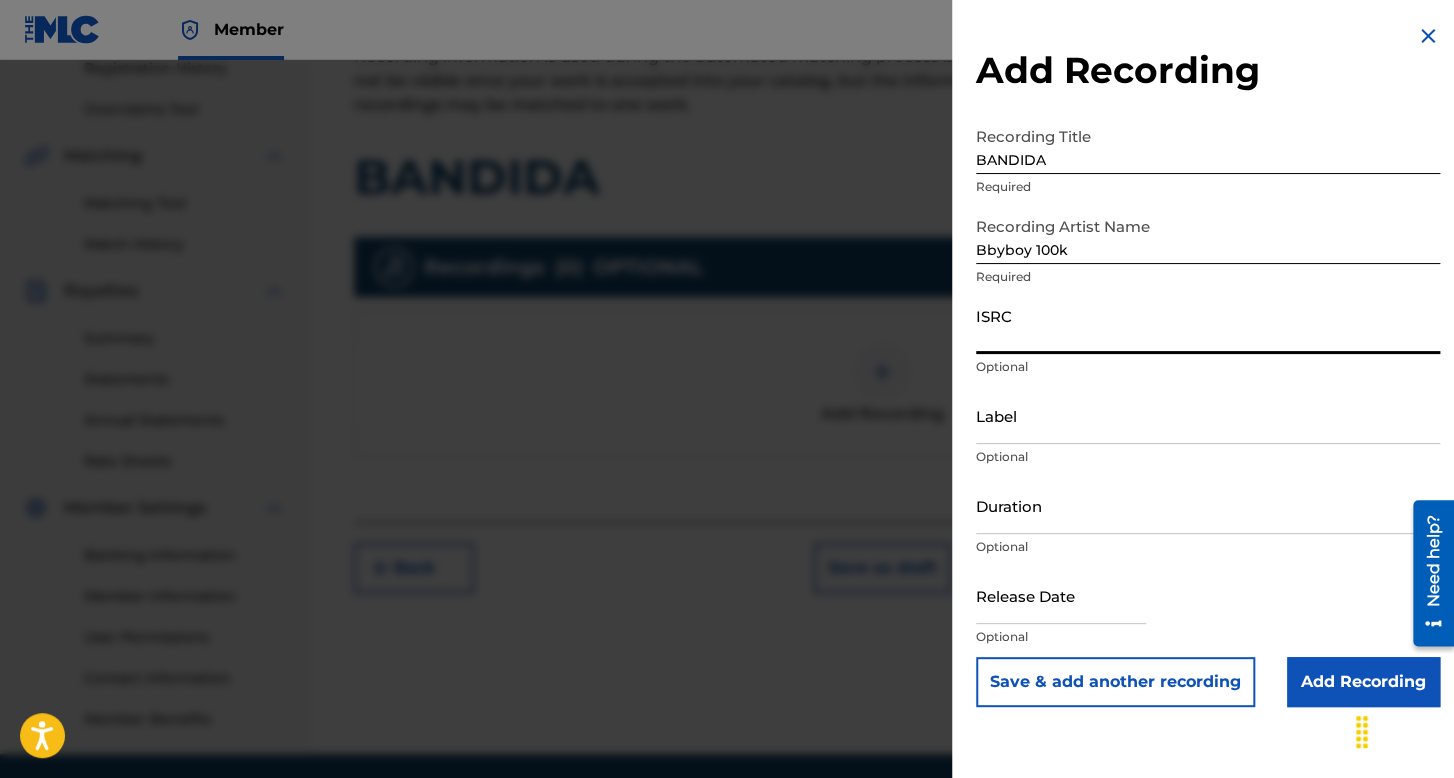 paste on "[POSTAL CODE]" 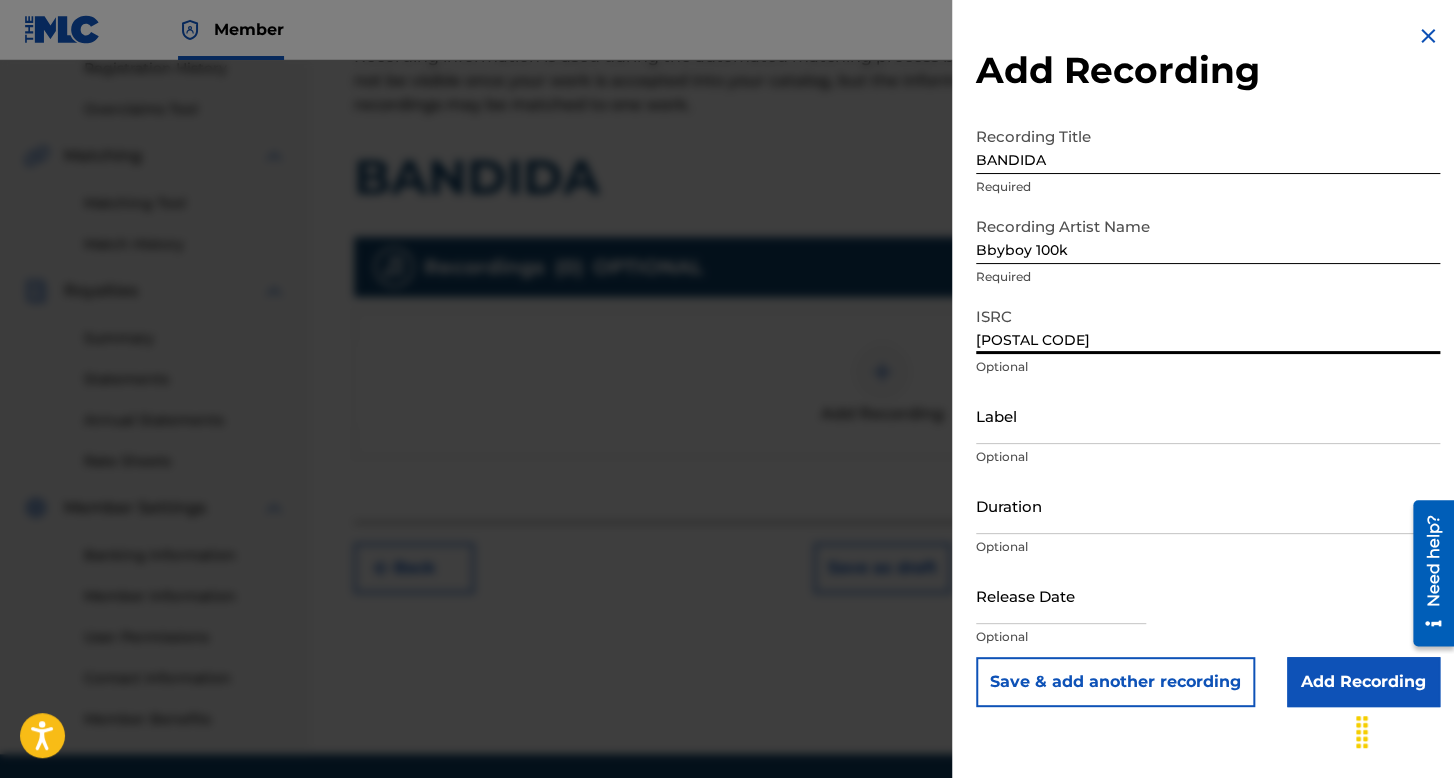 type on "[POSTAL CODE]" 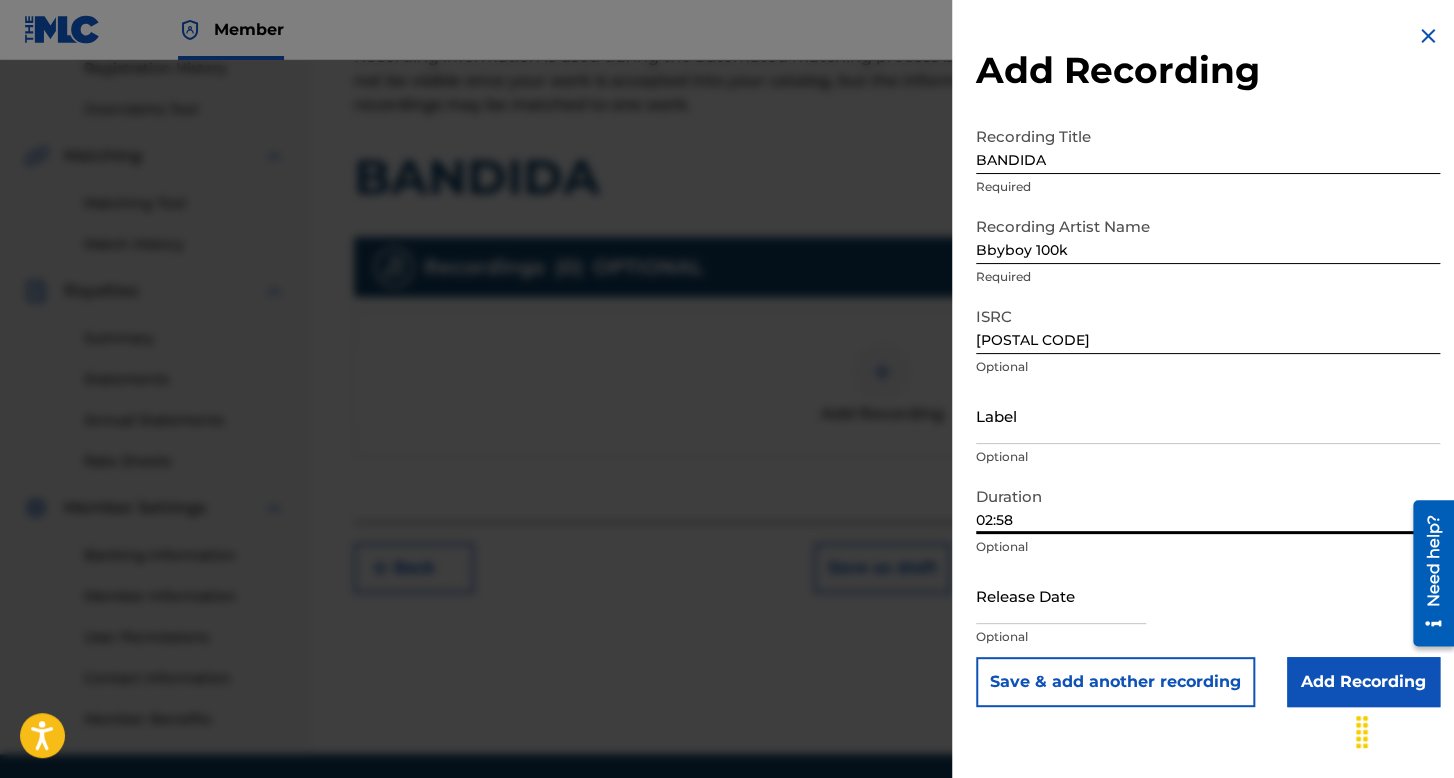 type on "02:58" 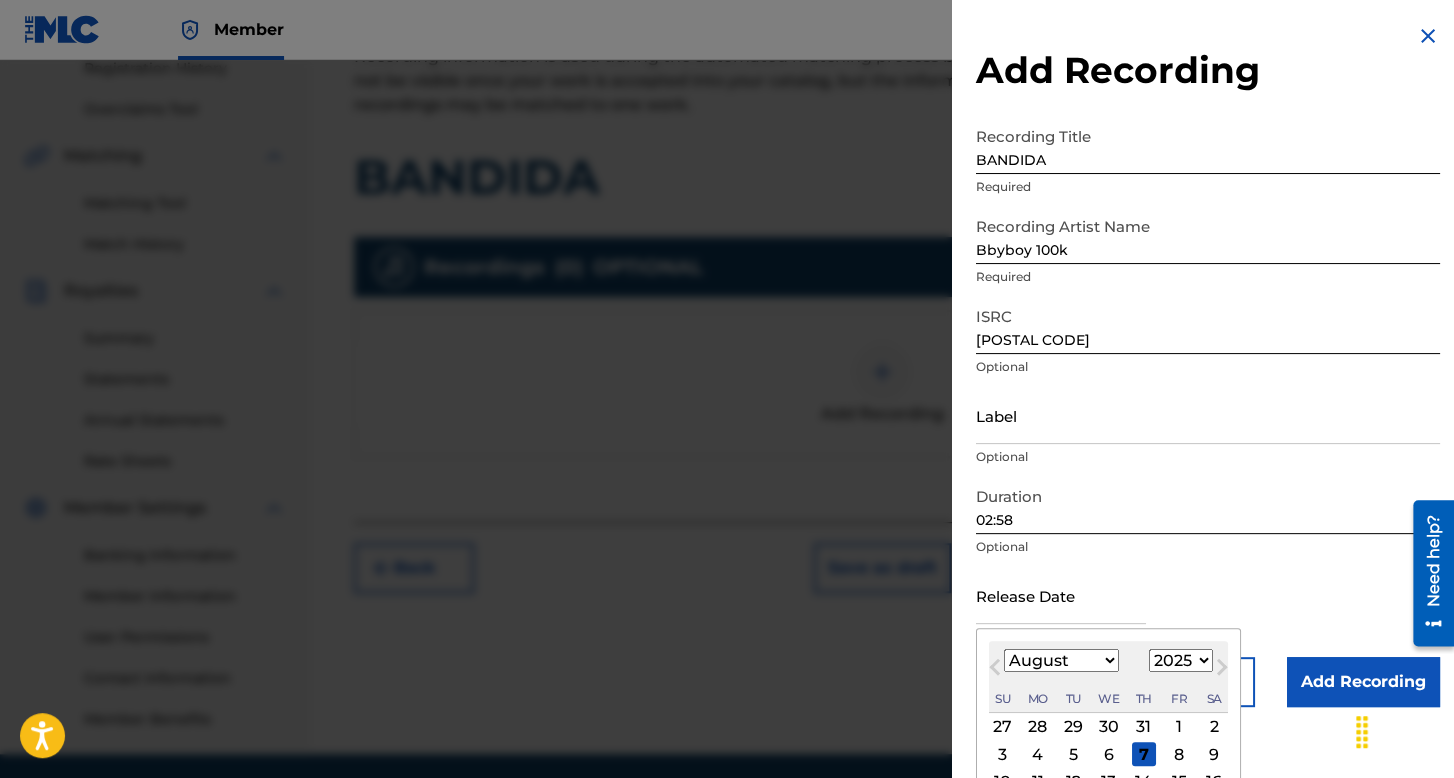 click on "January February March April May June July August September October November December" at bounding box center [1061, 660] 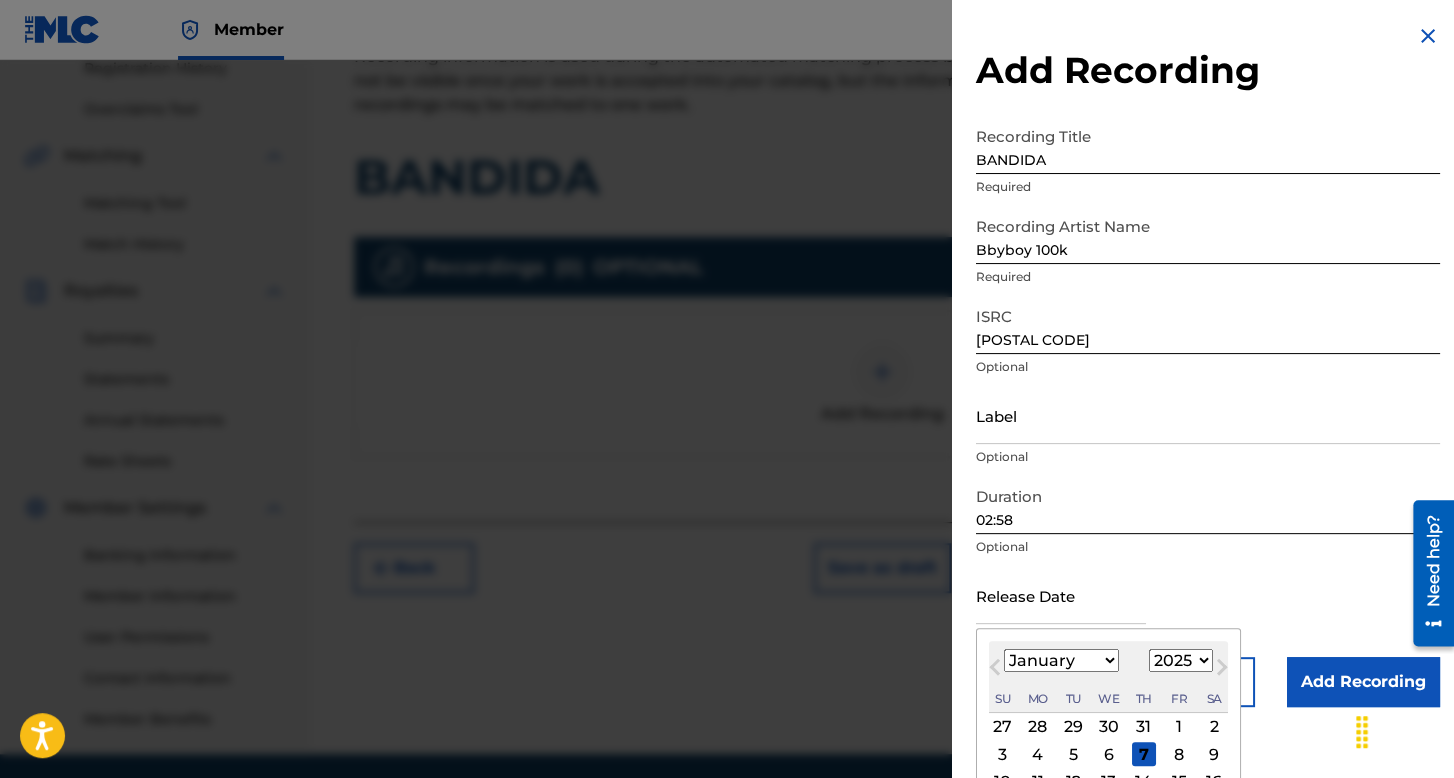 click on "January February March April May June July August September October November December" at bounding box center [1061, 660] 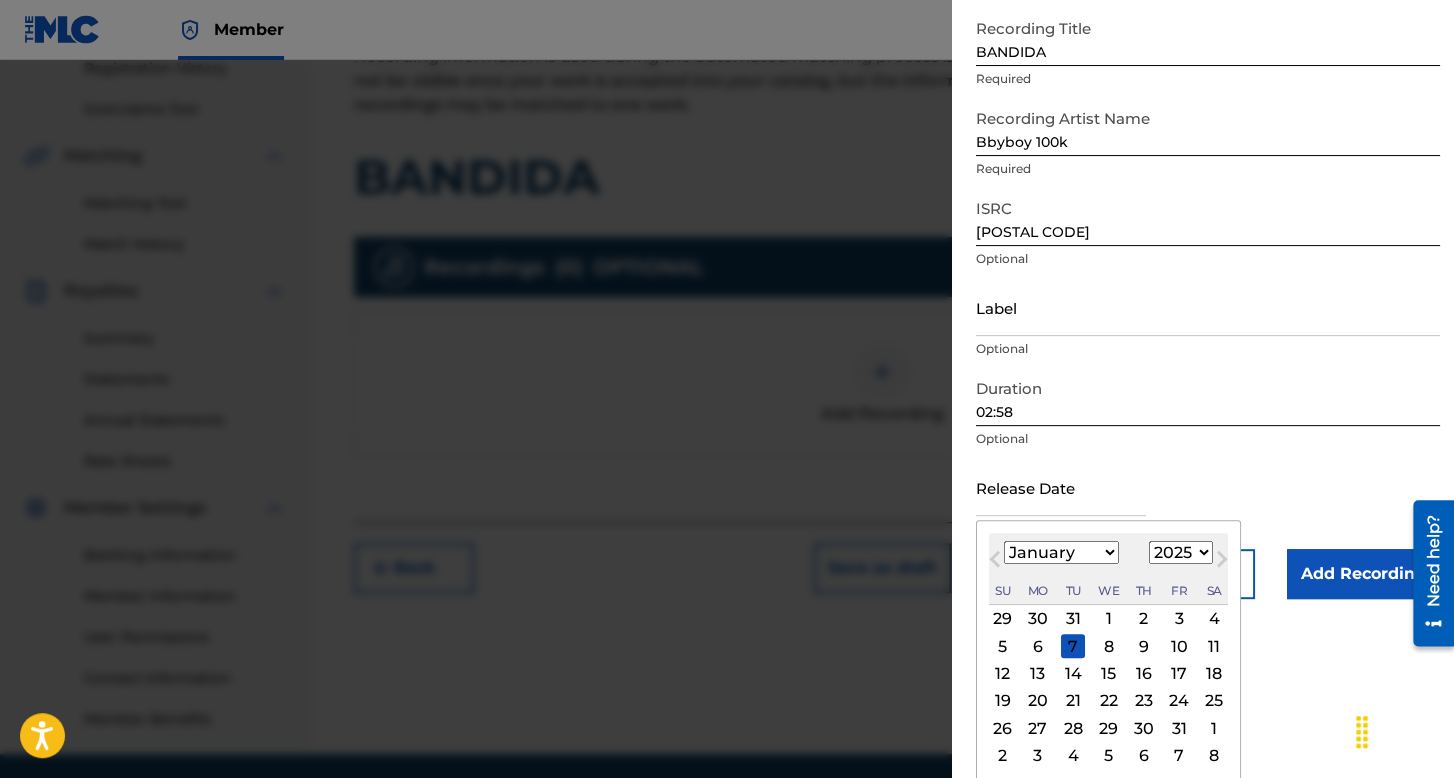scroll, scrollTop: 112, scrollLeft: 0, axis: vertical 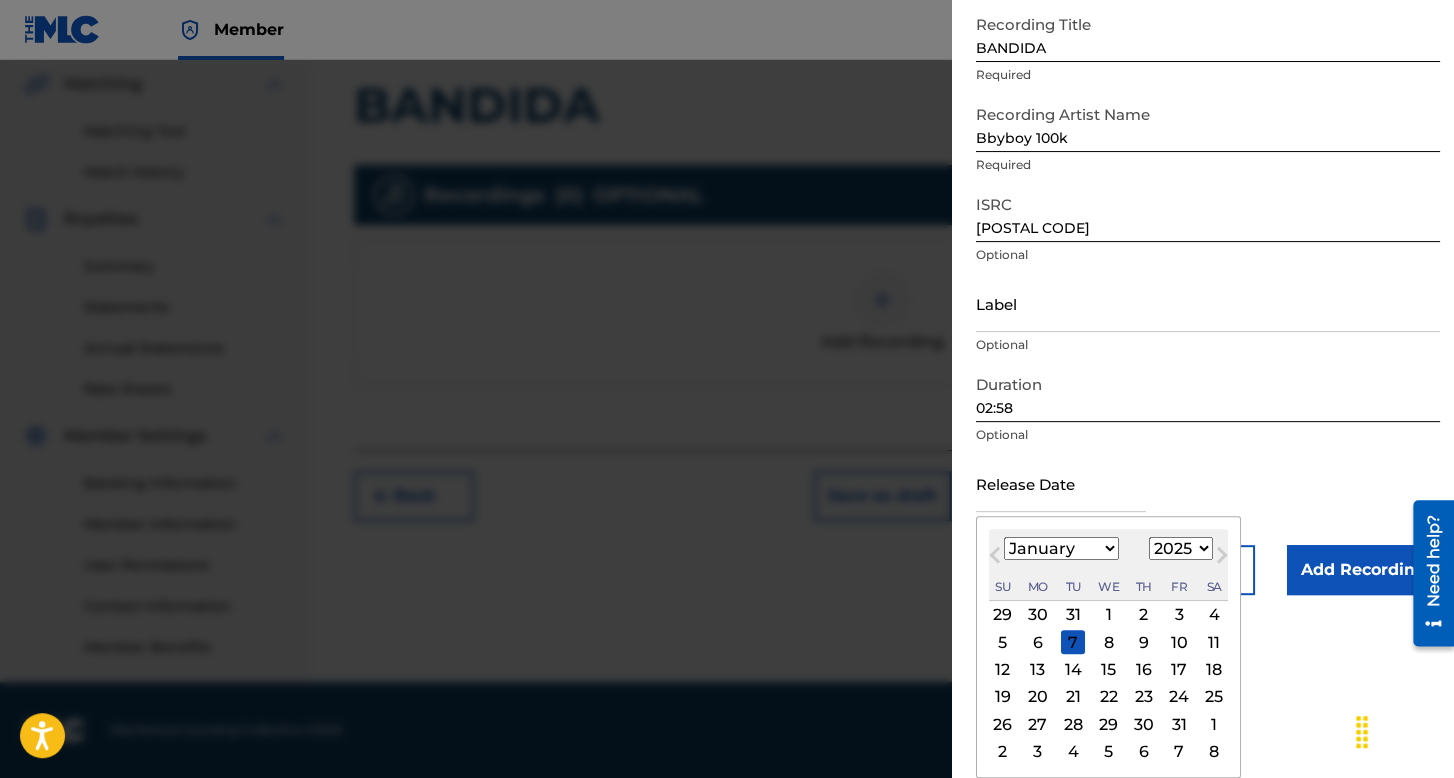 click on "31" at bounding box center (1179, 724) 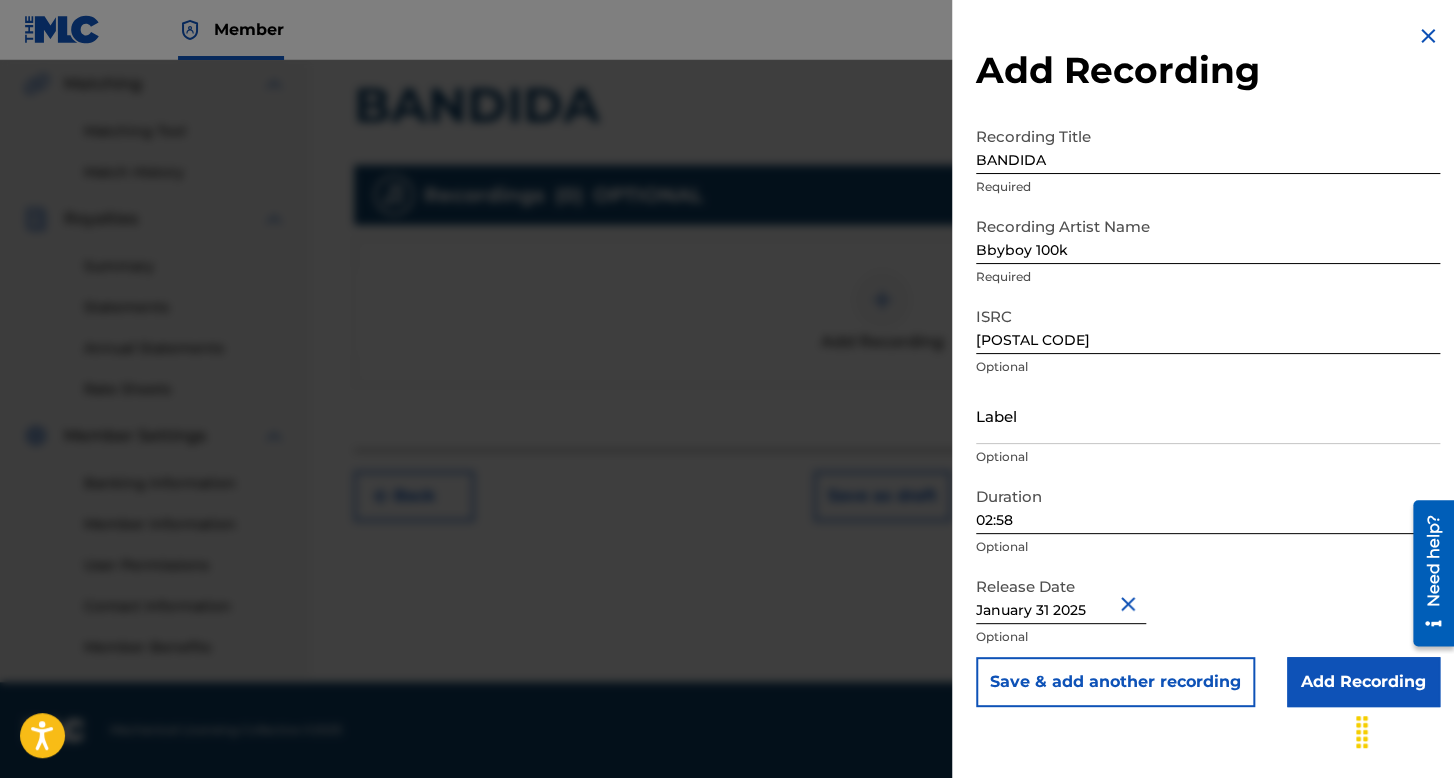 scroll, scrollTop: 0, scrollLeft: 0, axis: both 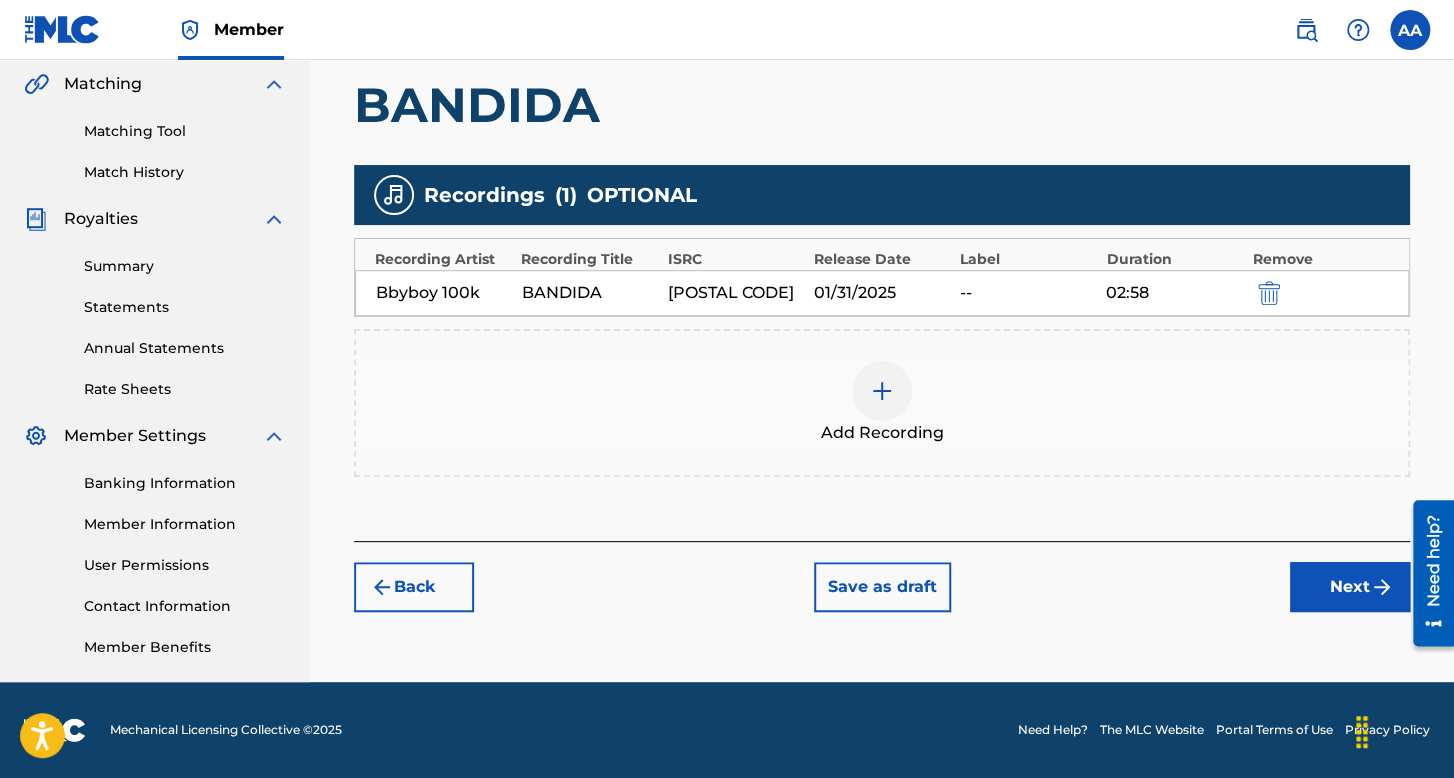 click on "[ARTIST] [ARTIST] [NUMBER] [MONTH]/[DAY]/[YEAR]" at bounding box center [882, 140] 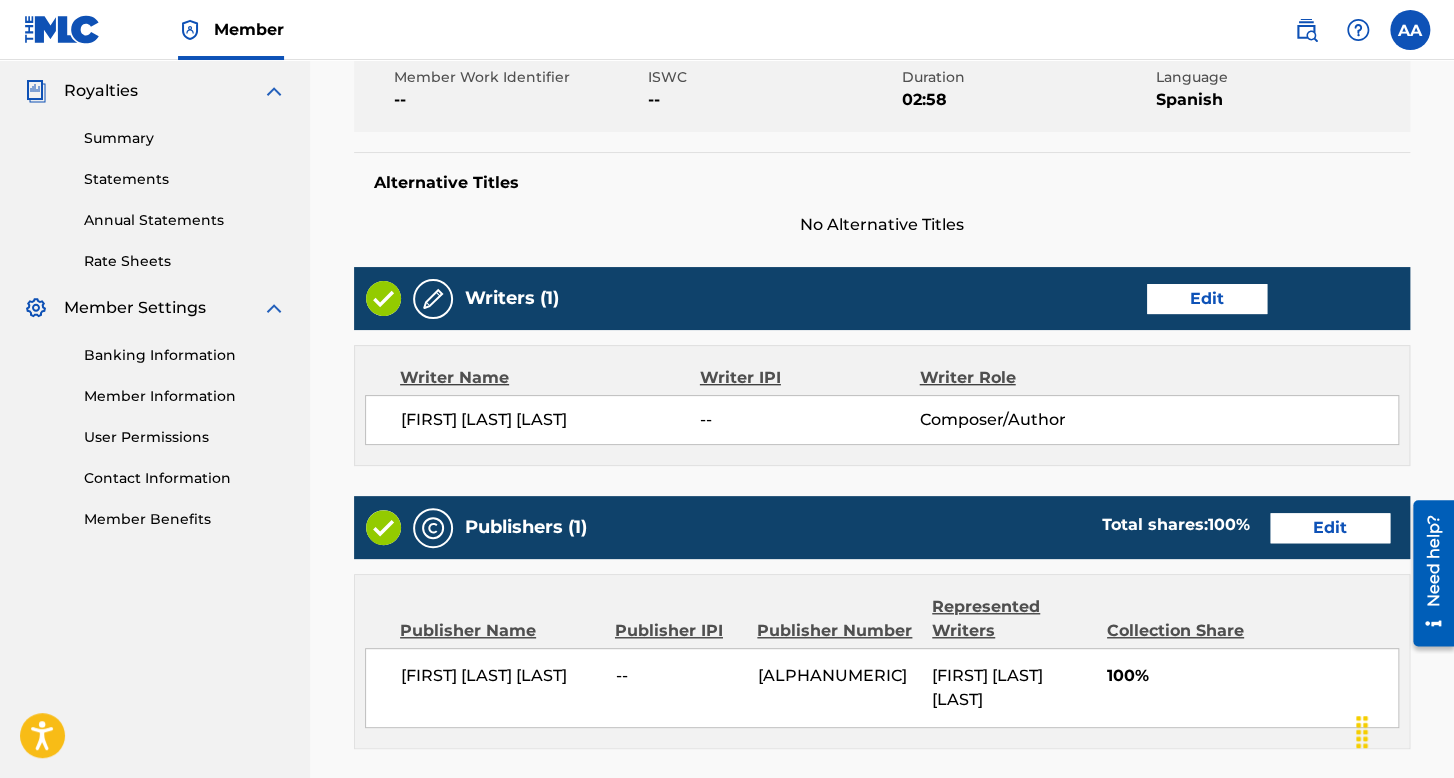 scroll, scrollTop: 999, scrollLeft: 0, axis: vertical 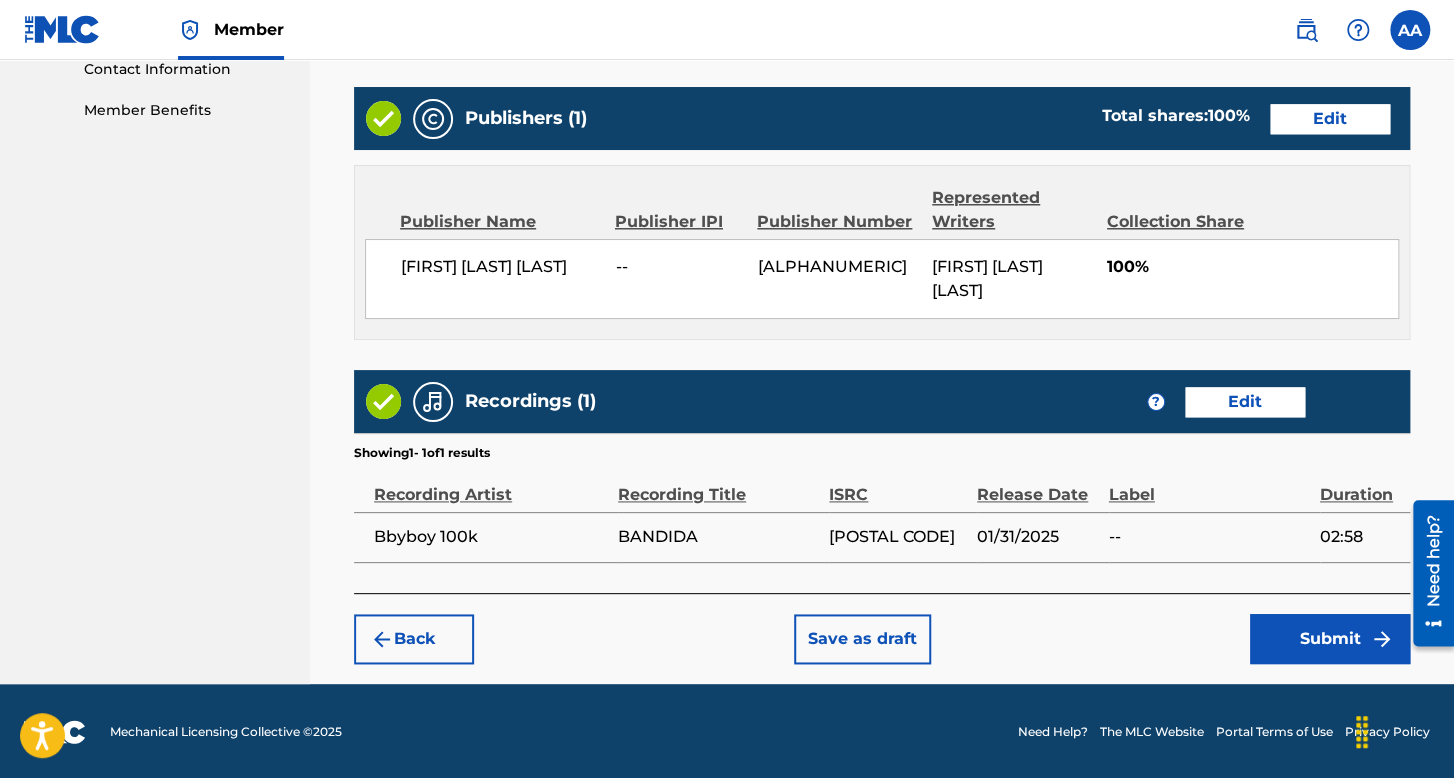 click on "Submit" at bounding box center (1330, 639) 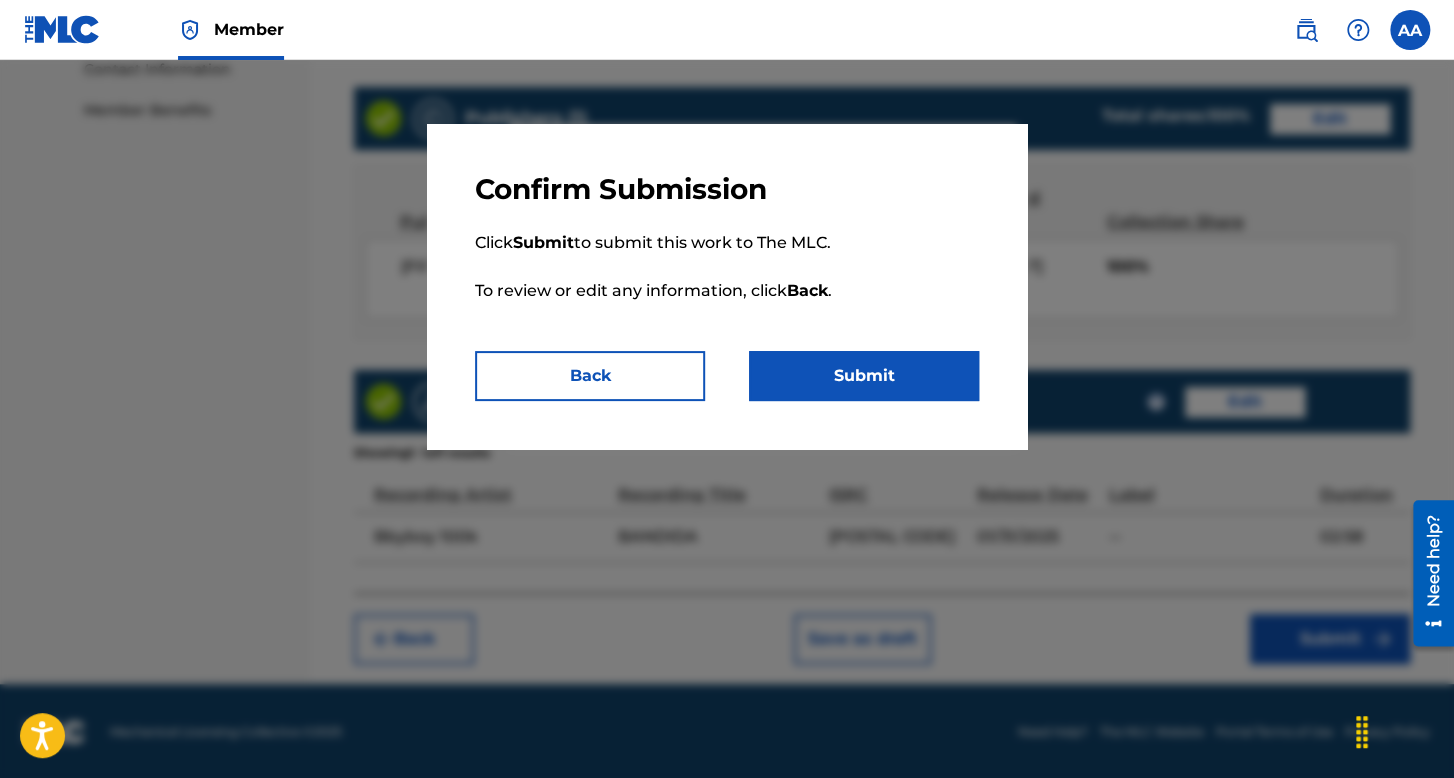 click on "Submit" at bounding box center [864, 376] 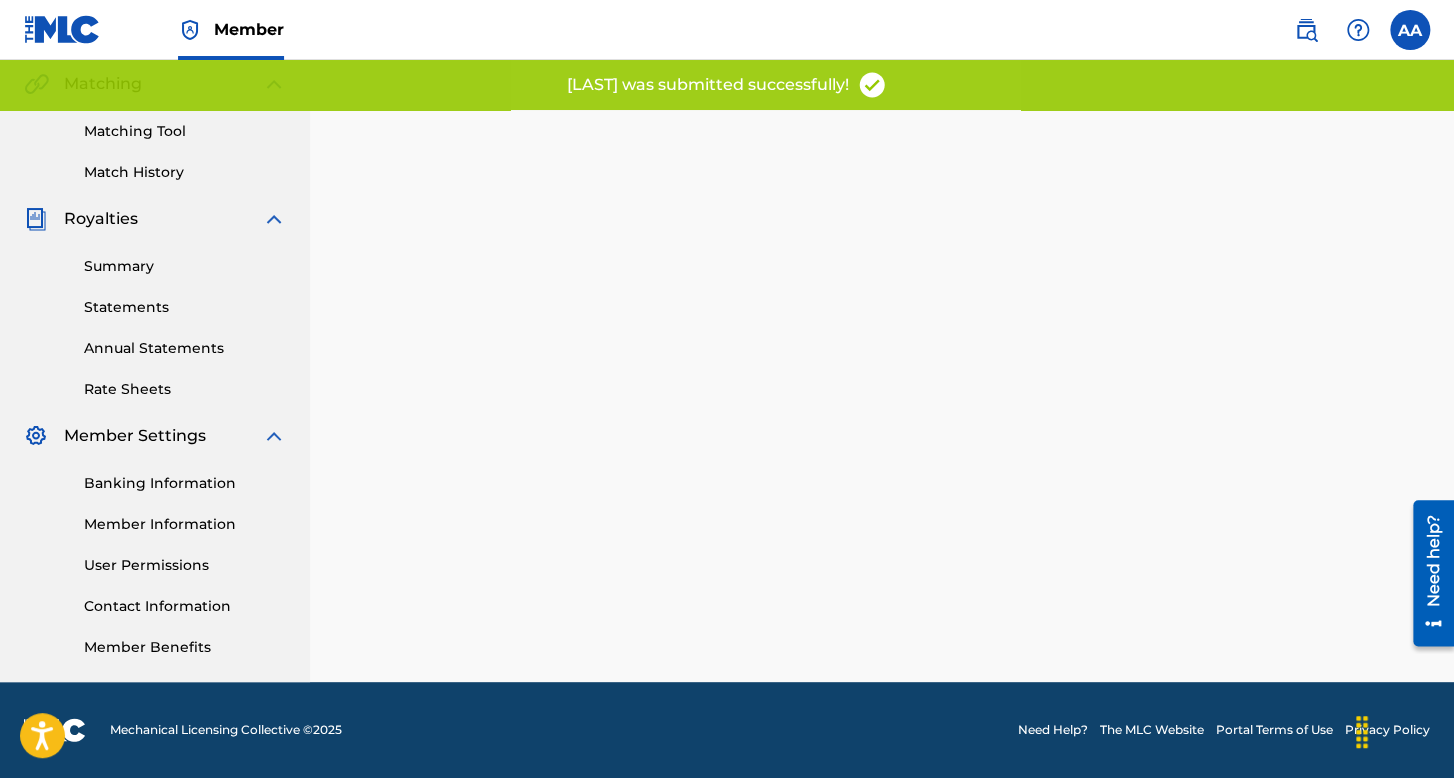 scroll, scrollTop: 0, scrollLeft: 0, axis: both 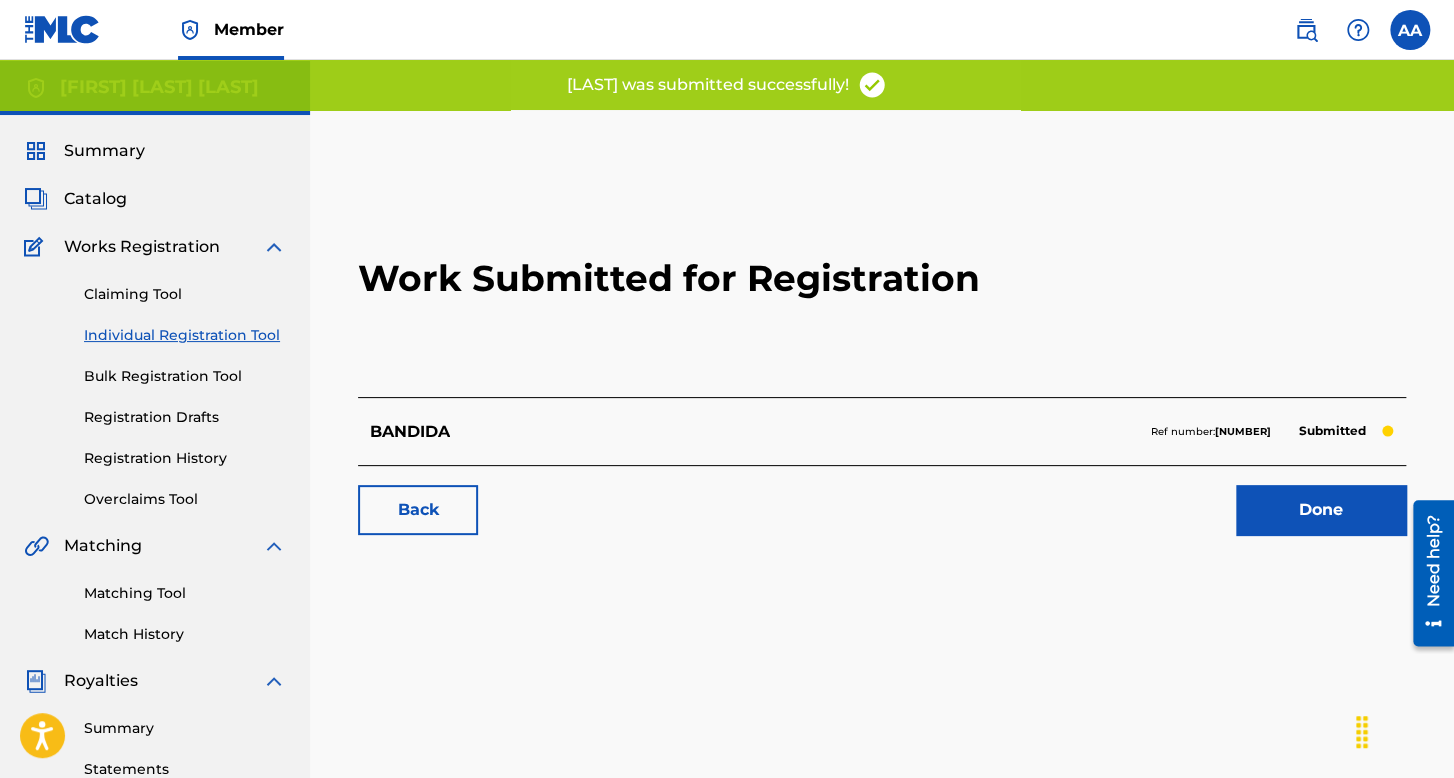 click on "Individual Registration Tool" at bounding box center [185, 335] 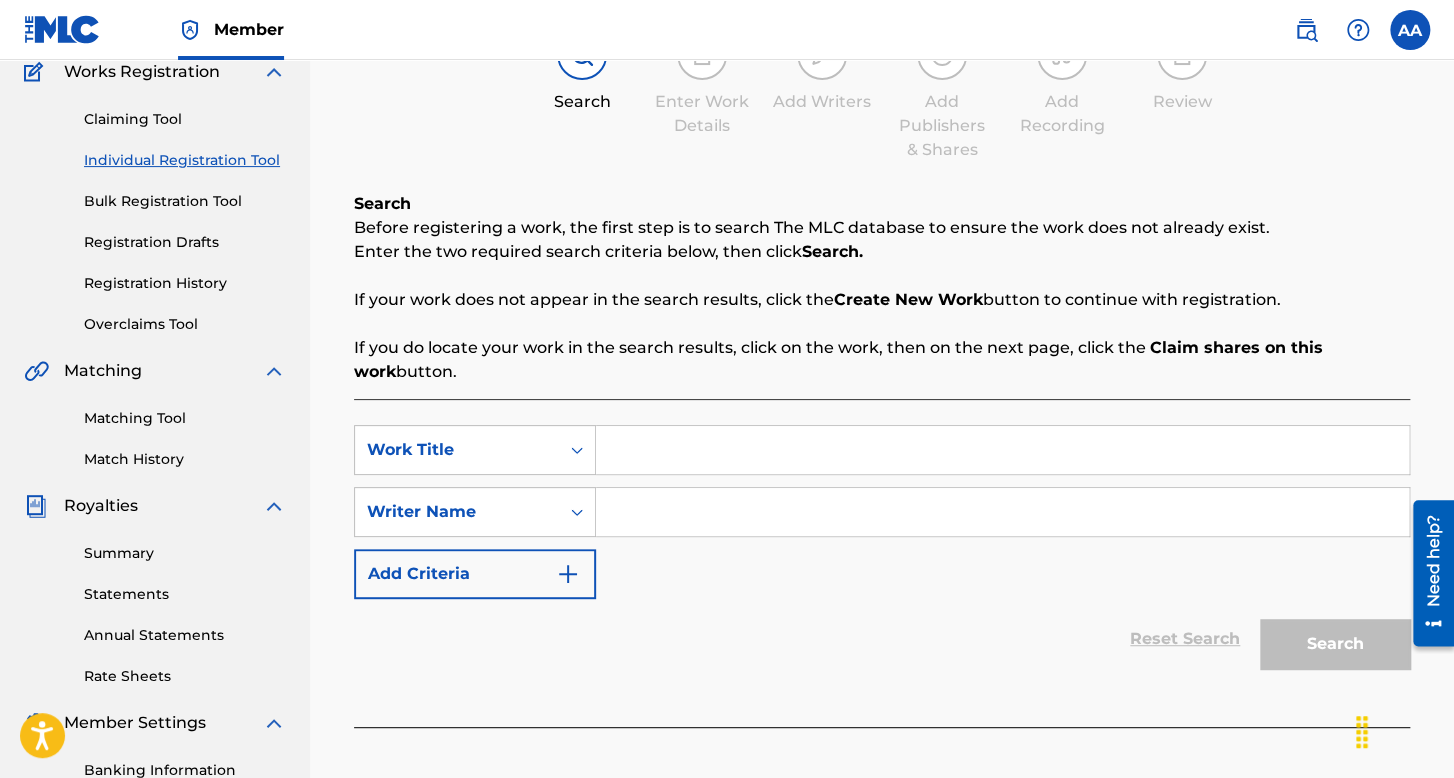 scroll, scrollTop: 200, scrollLeft: 0, axis: vertical 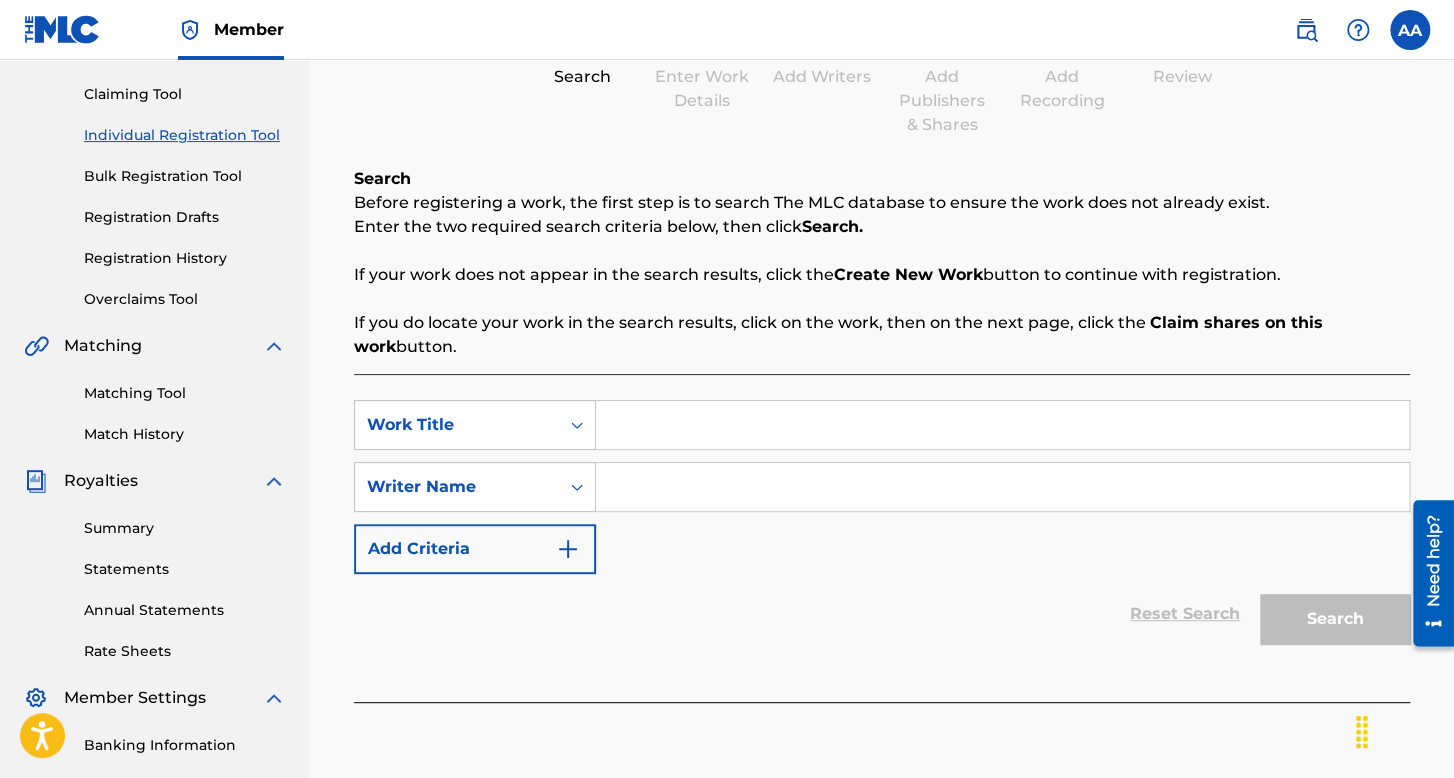 click at bounding box center (1002, 425) 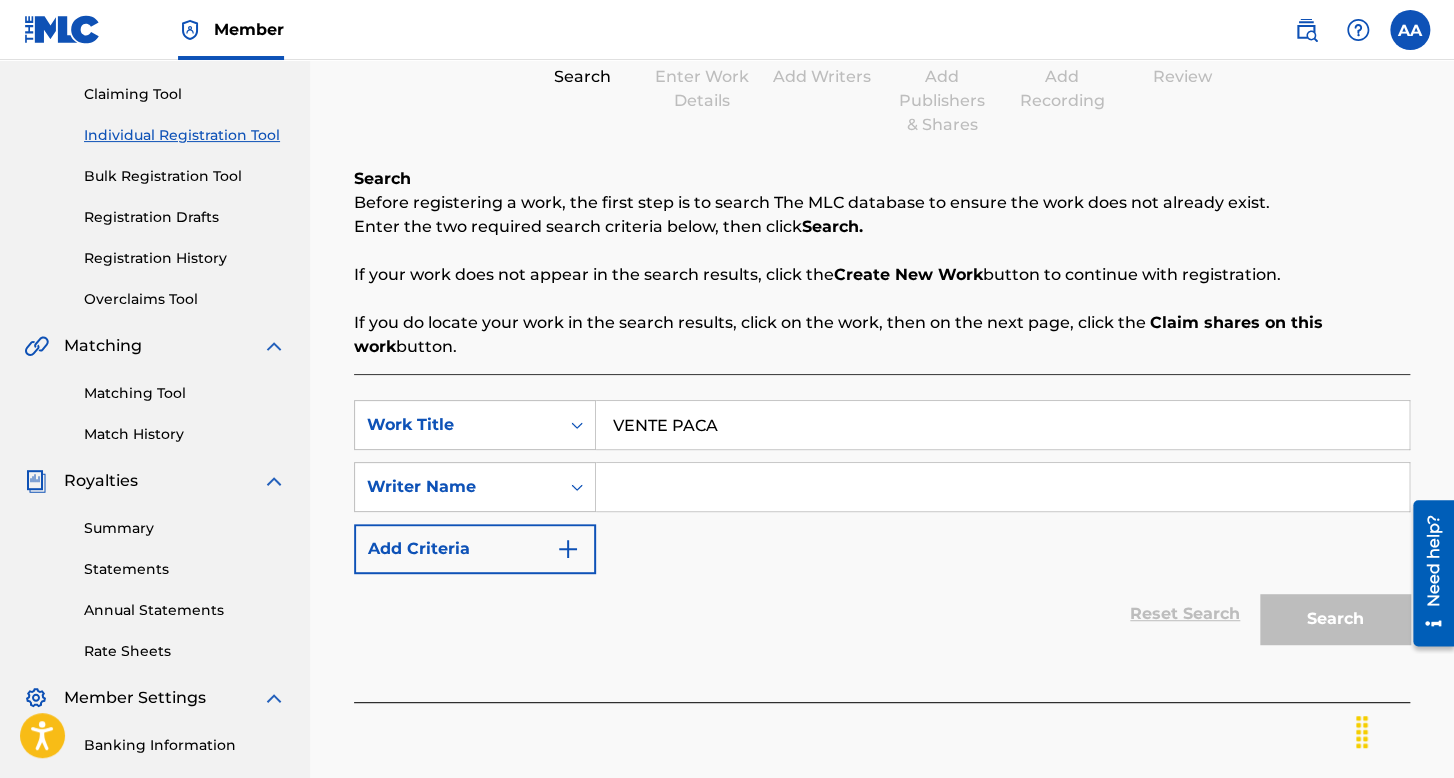 click at bounding box center [1002, 487] 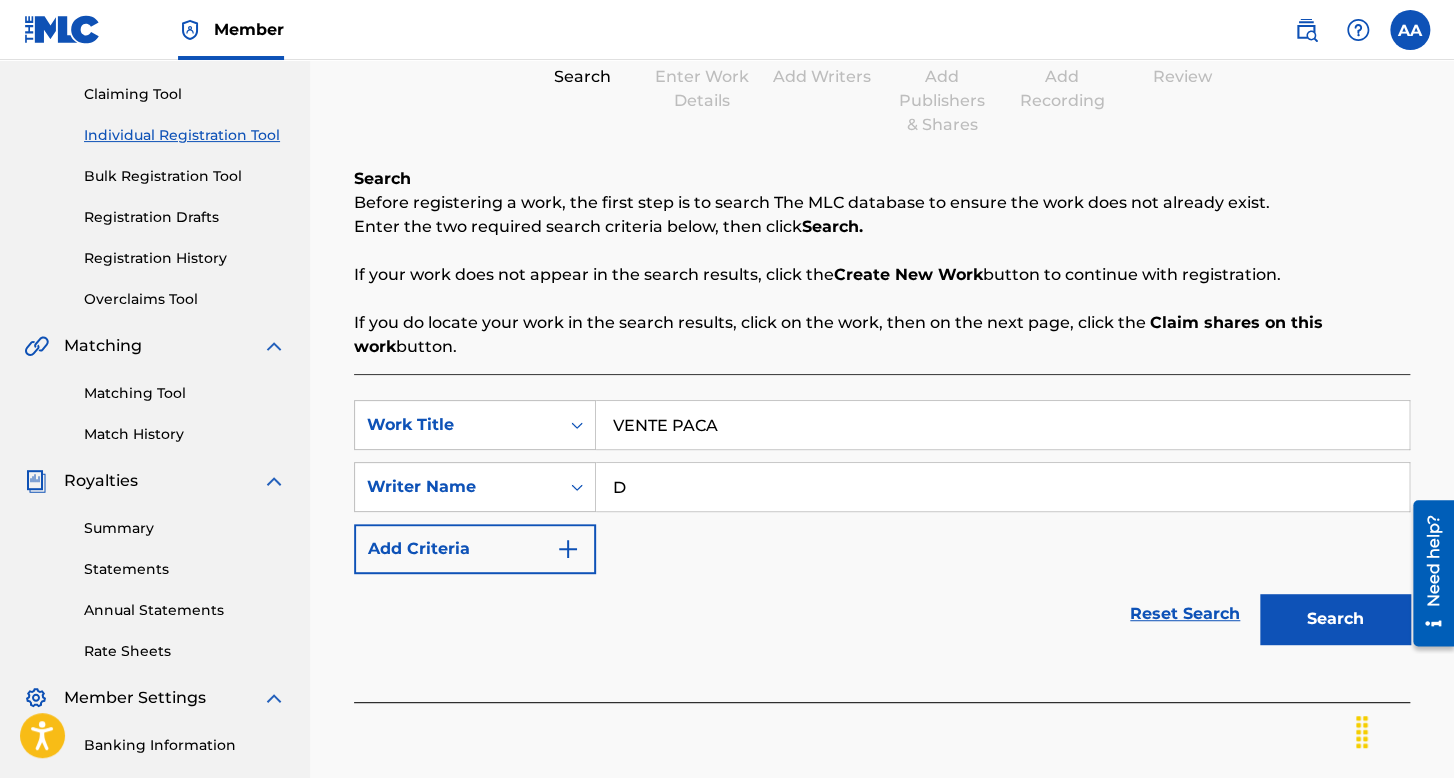 click on "Search" at bounding box center [1335, 619] 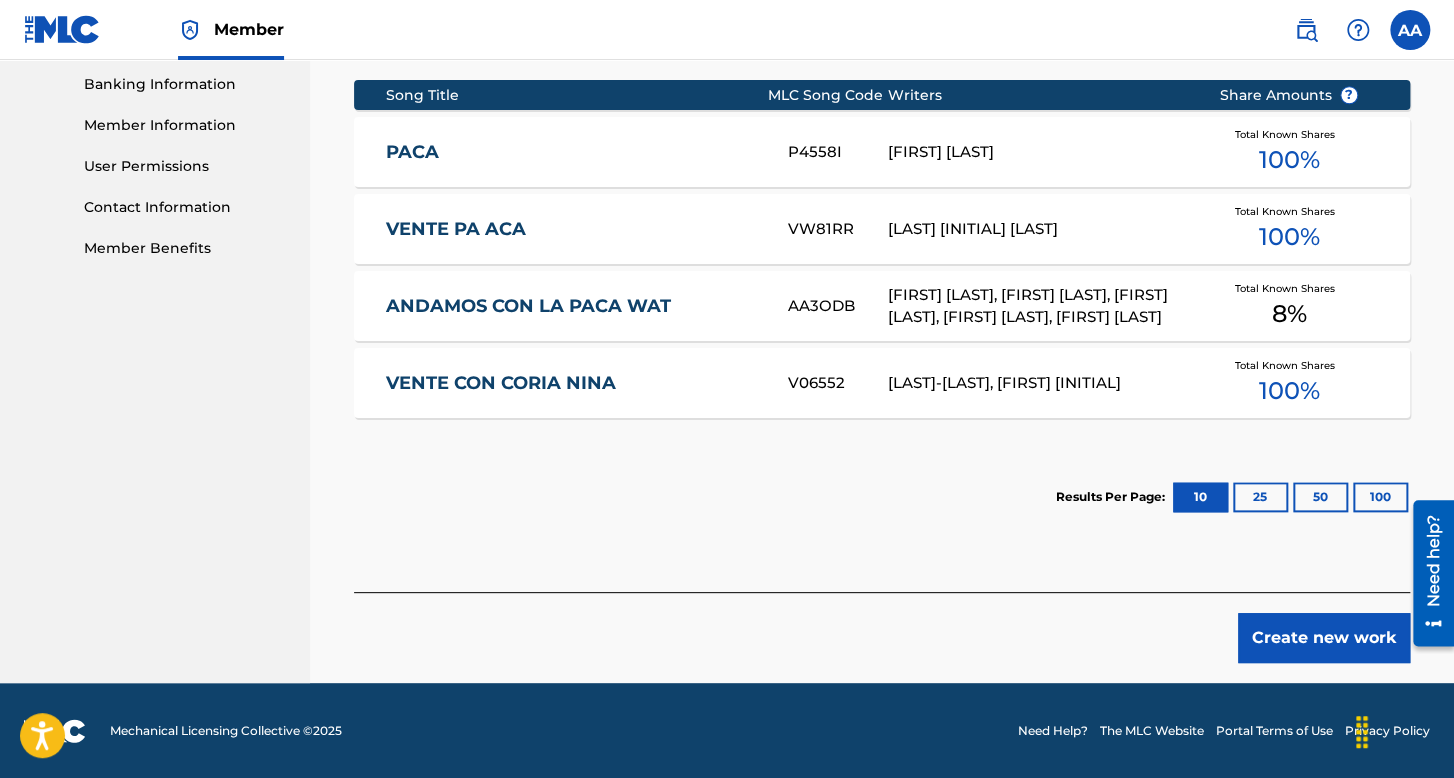 click on "Create new work" at bounding box center (1324, 638) 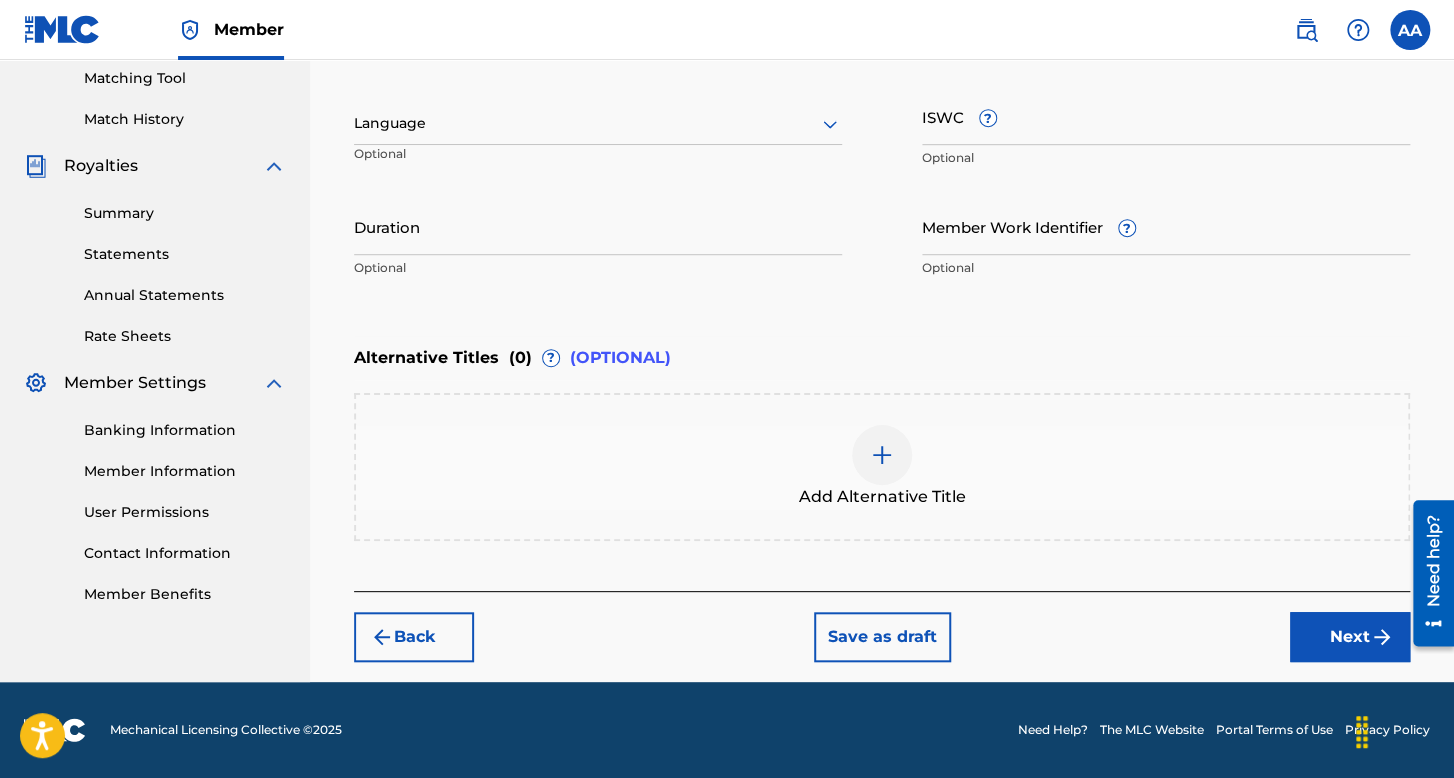 scroll, scrollTop: 513, scrollLeft: 0, axis: vertical 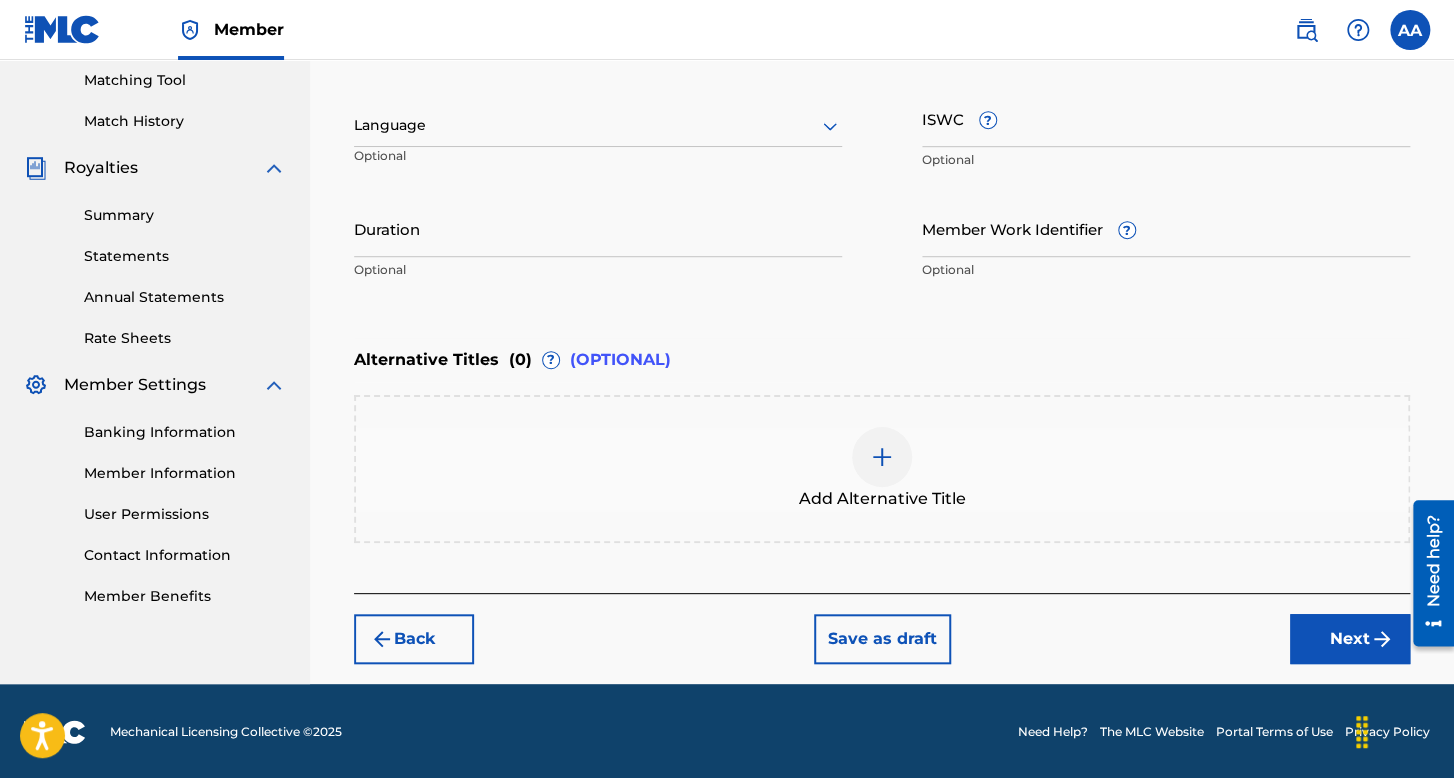 click on "Language Optional" at bounding box center (598, 135) 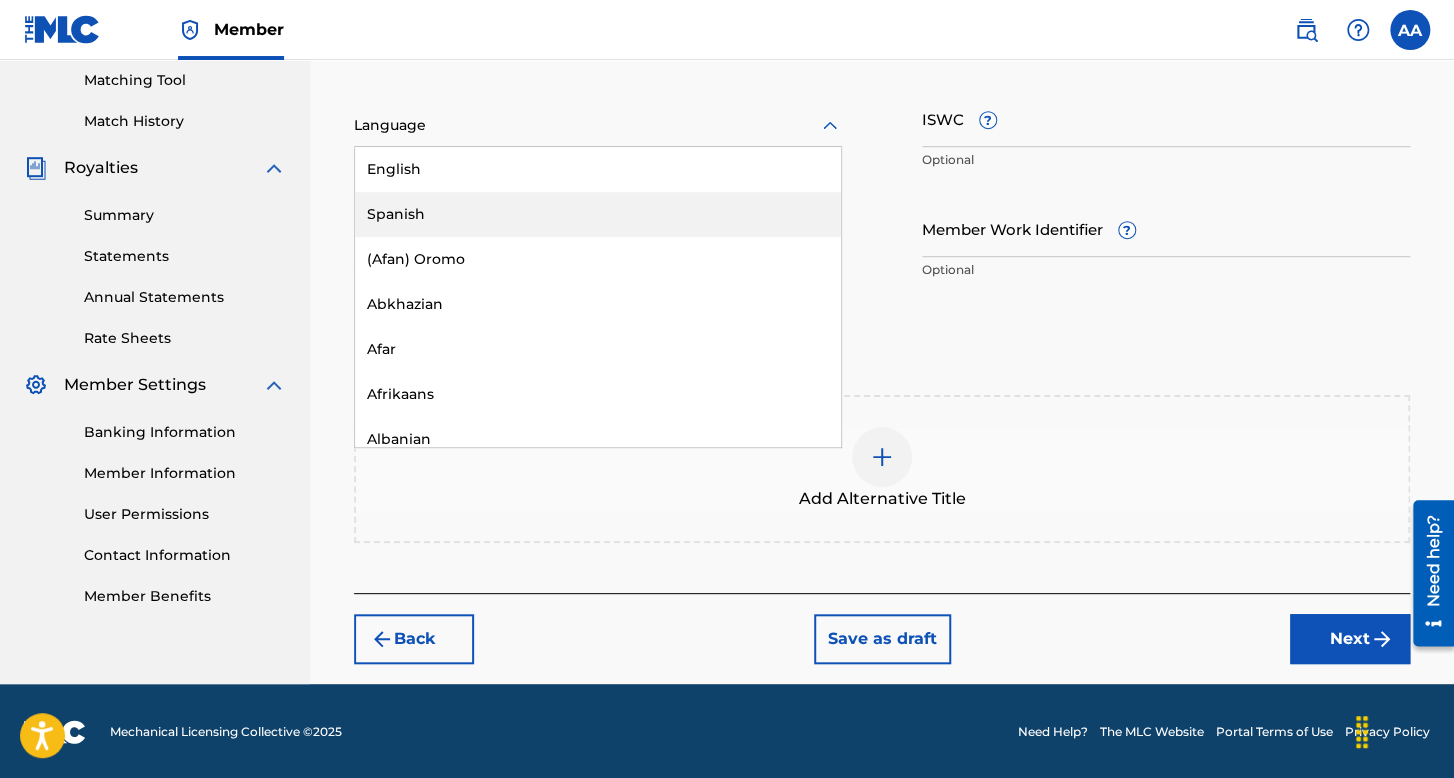 click on "Spanish" at bounding box center (598, 214) 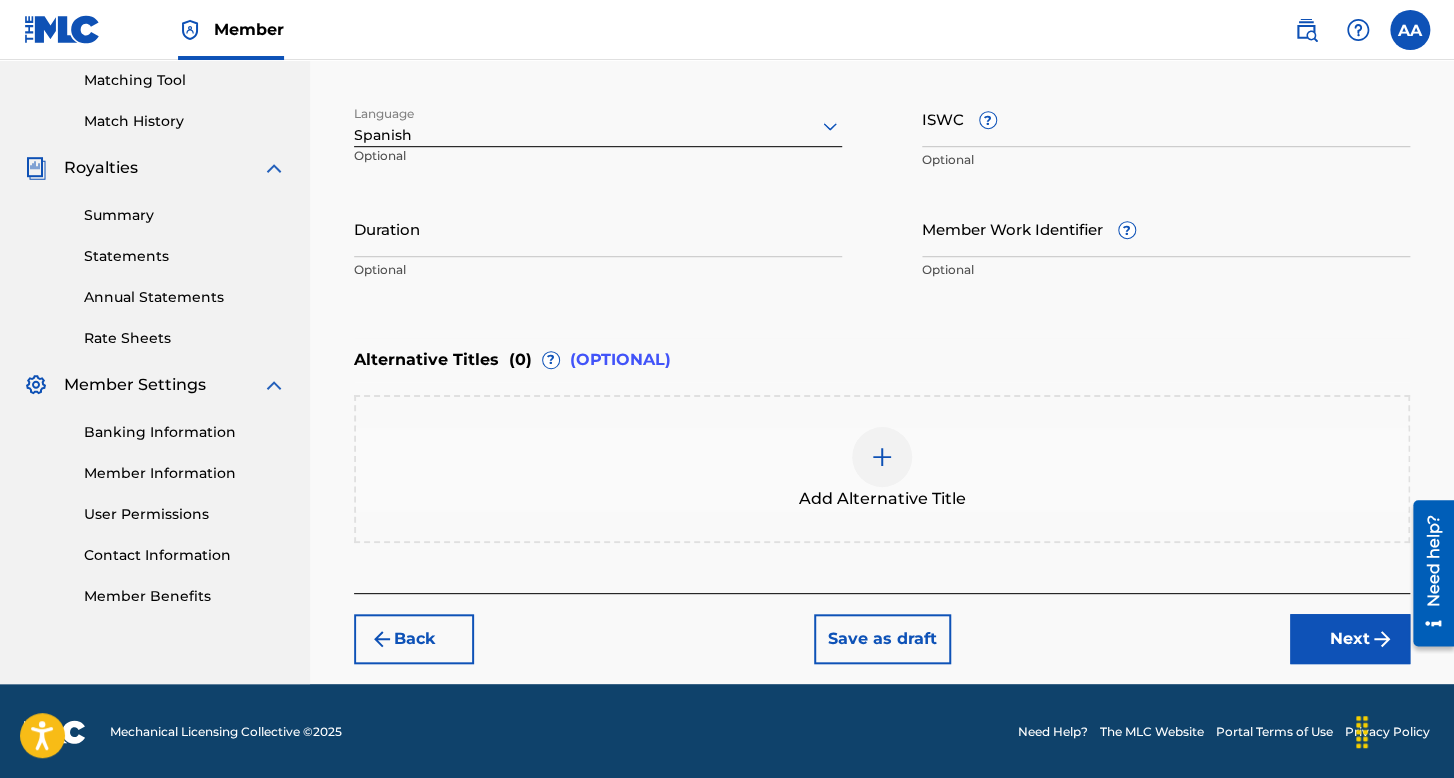click on "Duration" at bounding box center (598, 228) 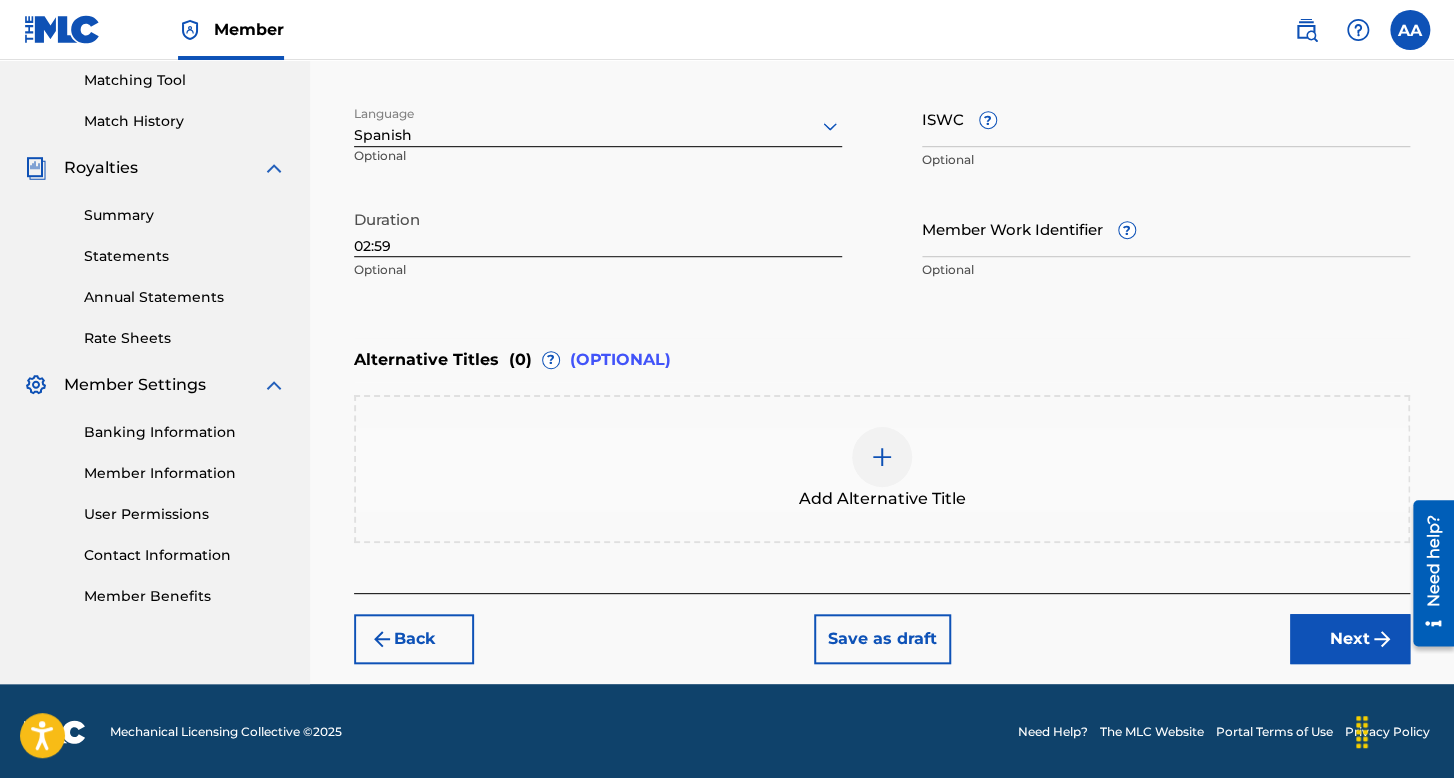 click on "Next" at bounding box center (1350, 639) 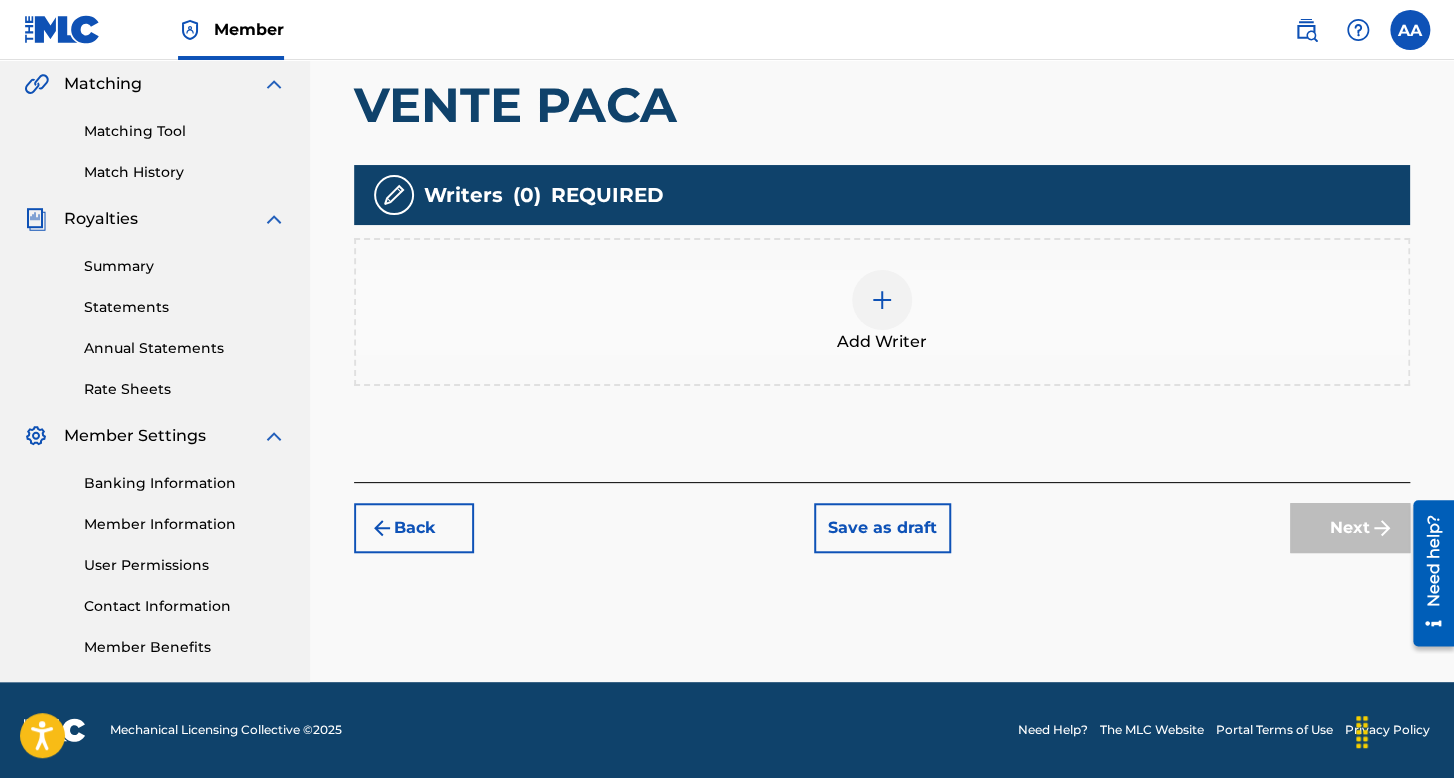 click at bounding box center [882, 300] 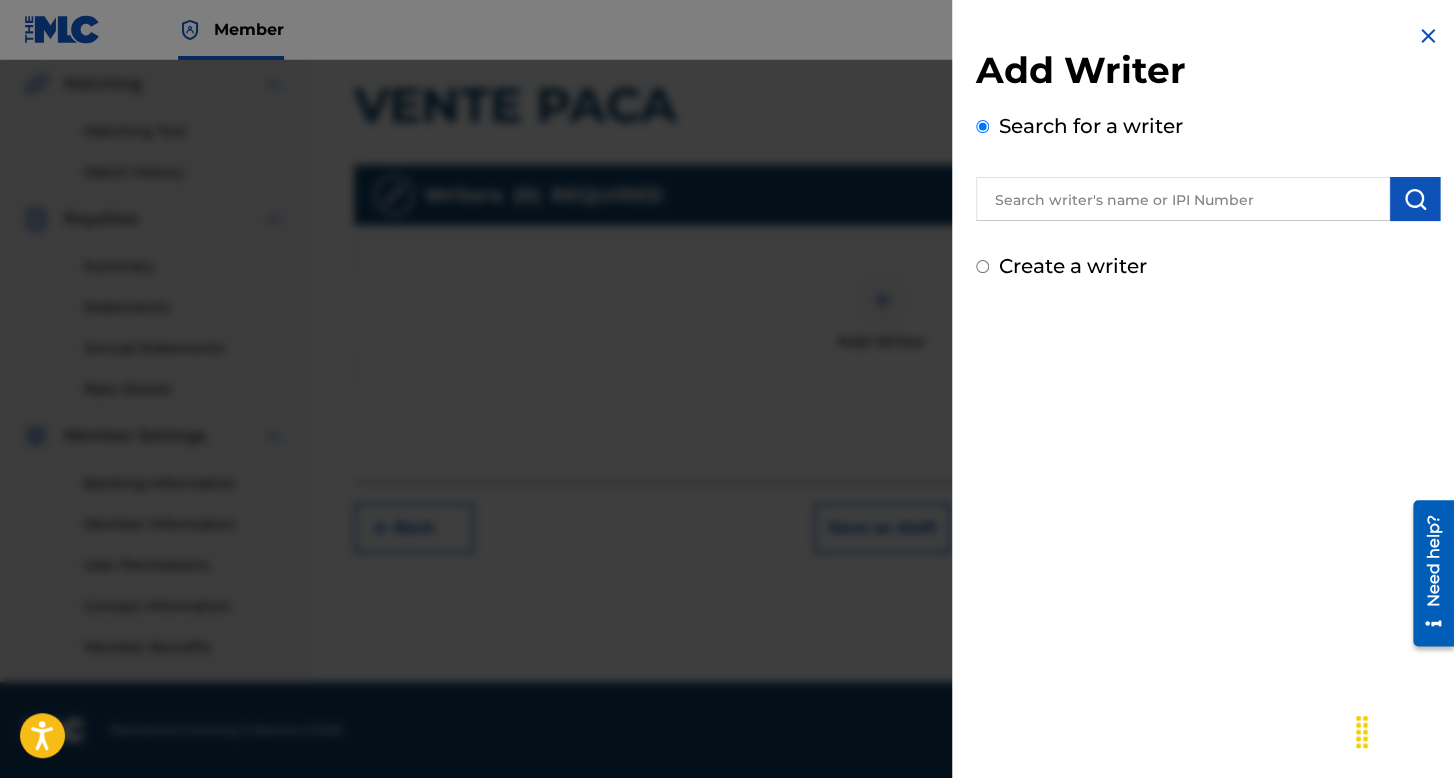 click on "Create a writer" at bounding box center [982, 266] 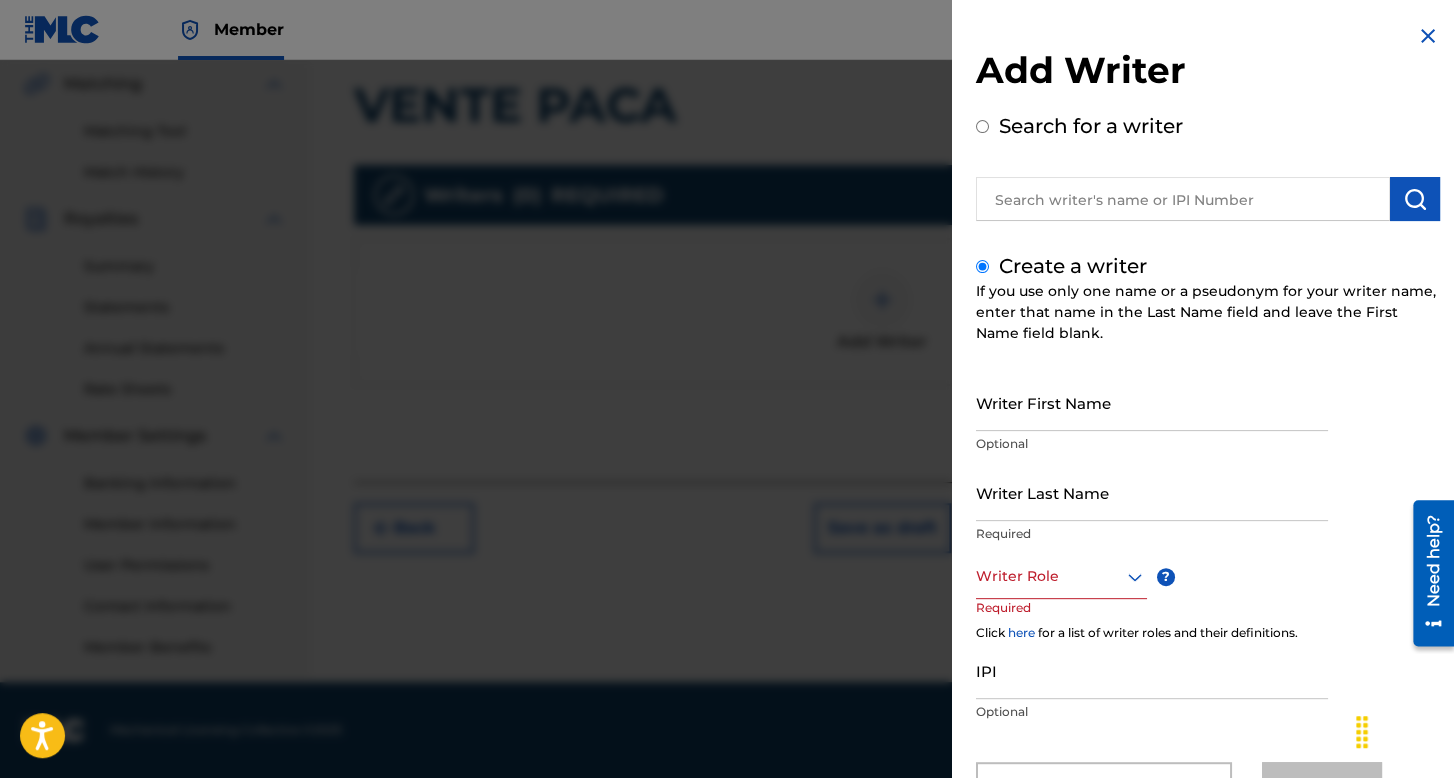 click on "Writer First Name" at bounding box center (1152, 402) 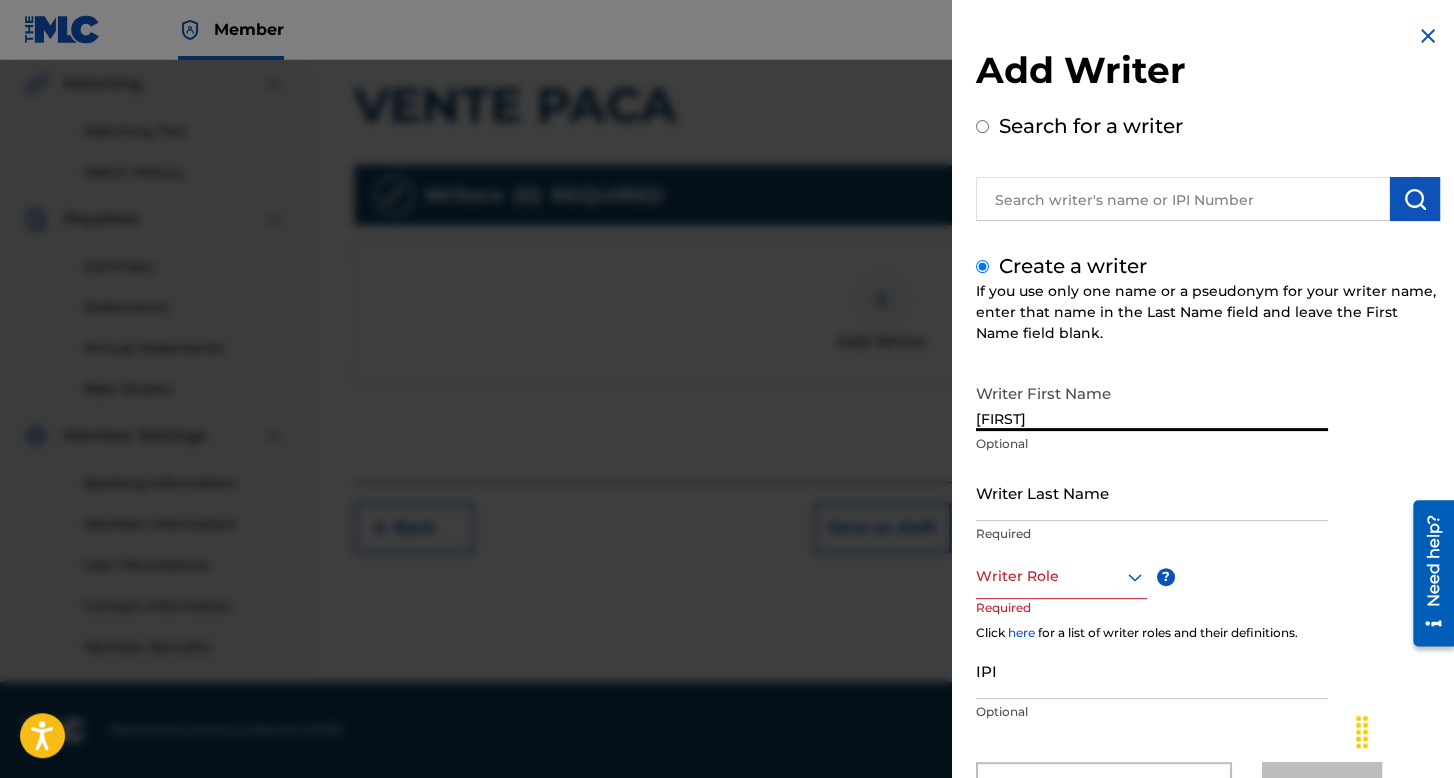 click on "Writer Last Name" at bounding box center (1152, 492) 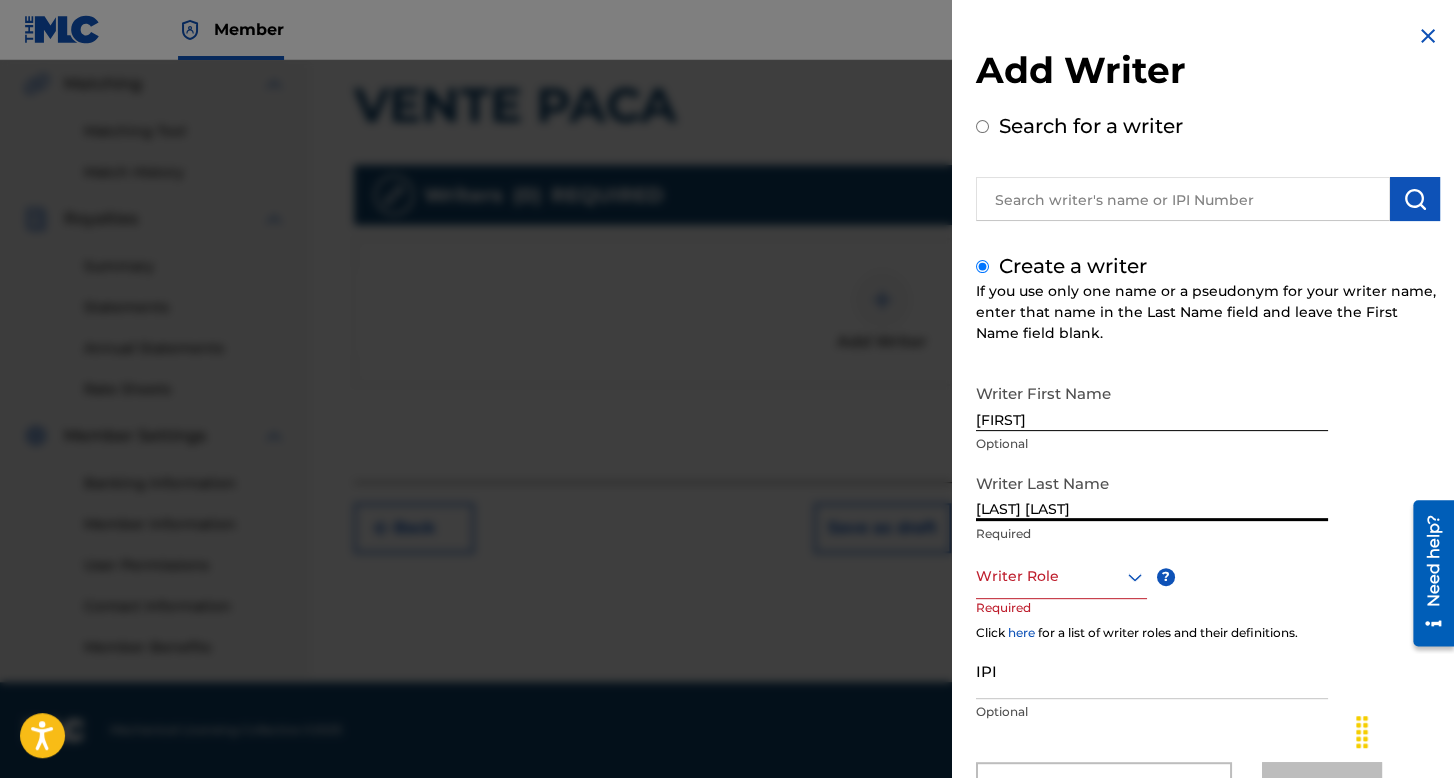 click on "Writer Role" at bounding box center [1061, 576] 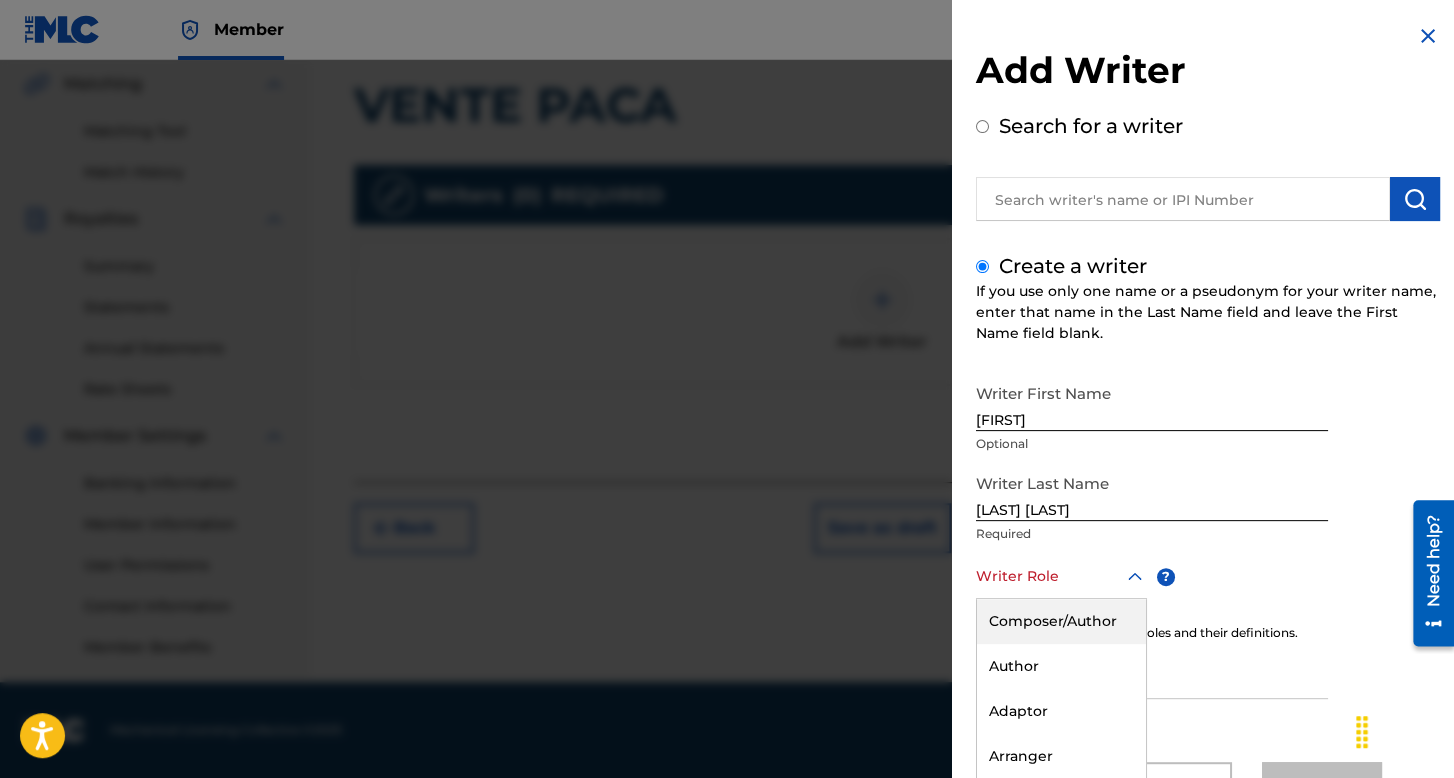 scroll, scrollTop: 88, scrollLeft: 0, axis: vertical 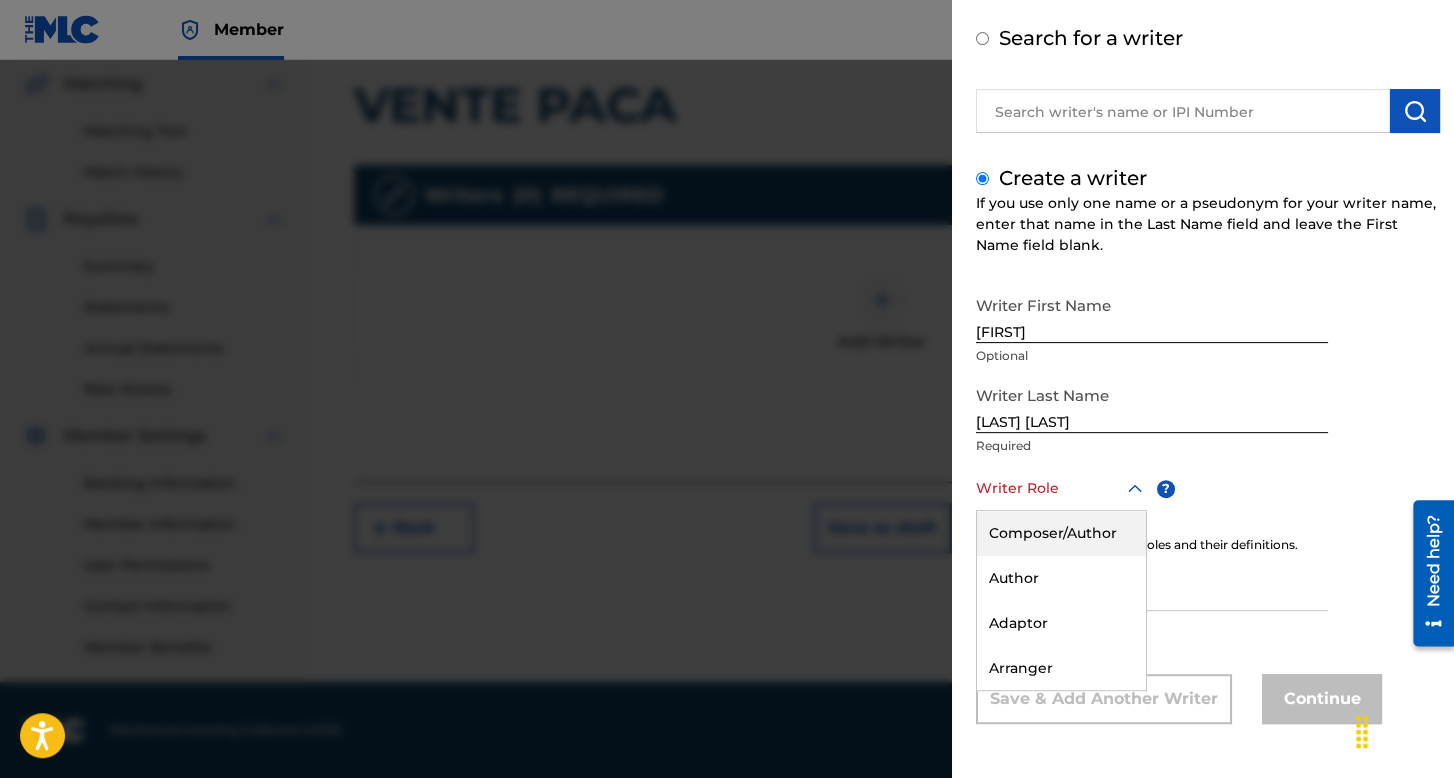 click at bounding box center [1061, 488] 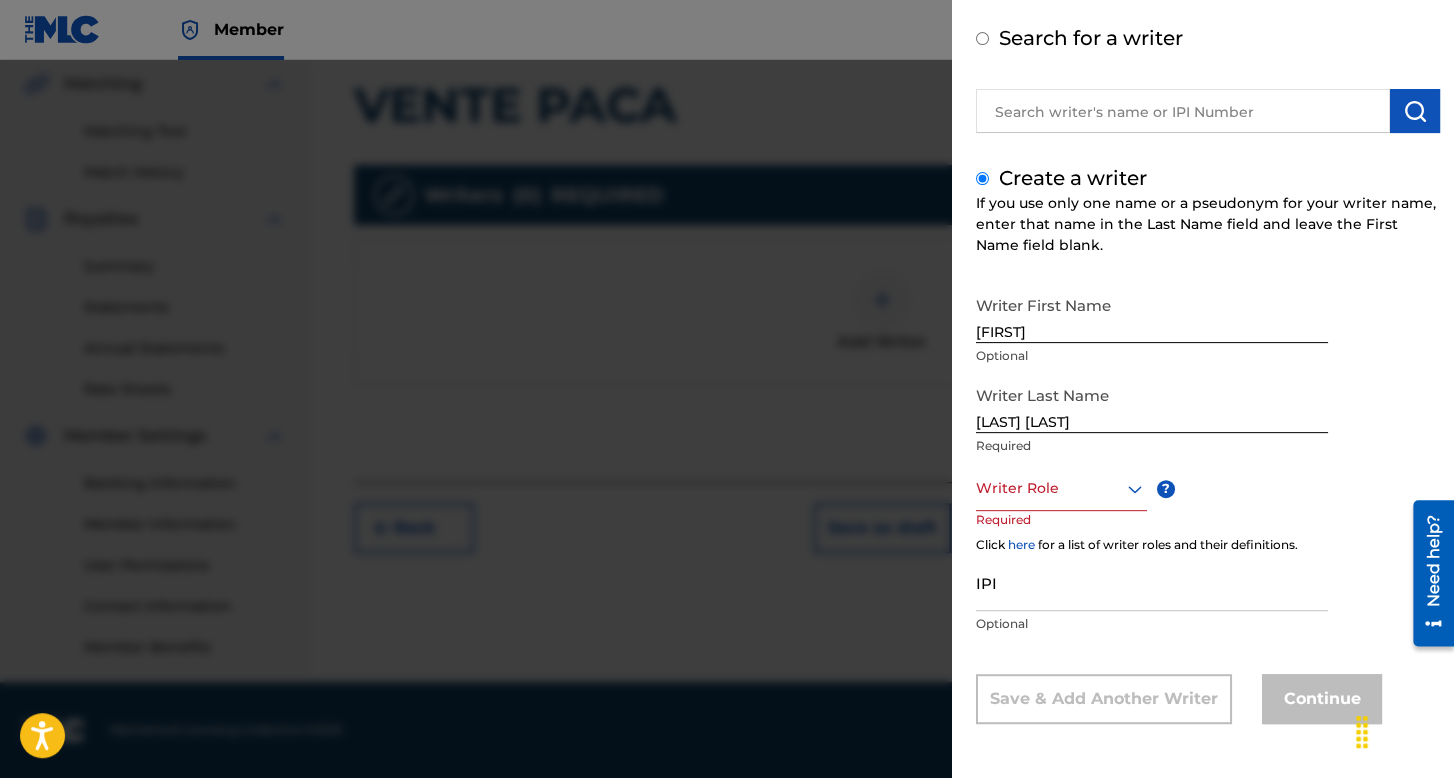 click on "Writer Role" at bounding box center (1061, 488) 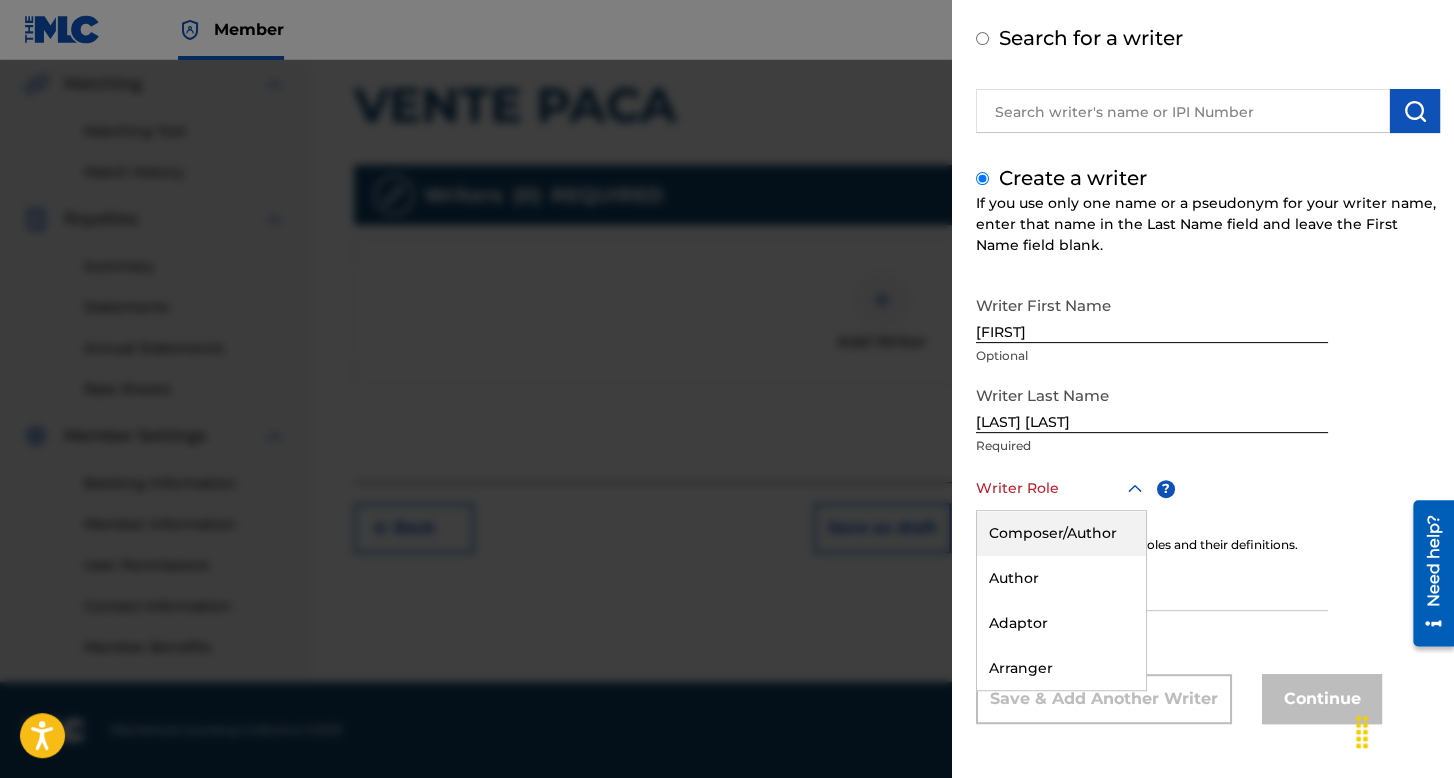 click on "Composer/Author" at bounding box center (1061, 533) 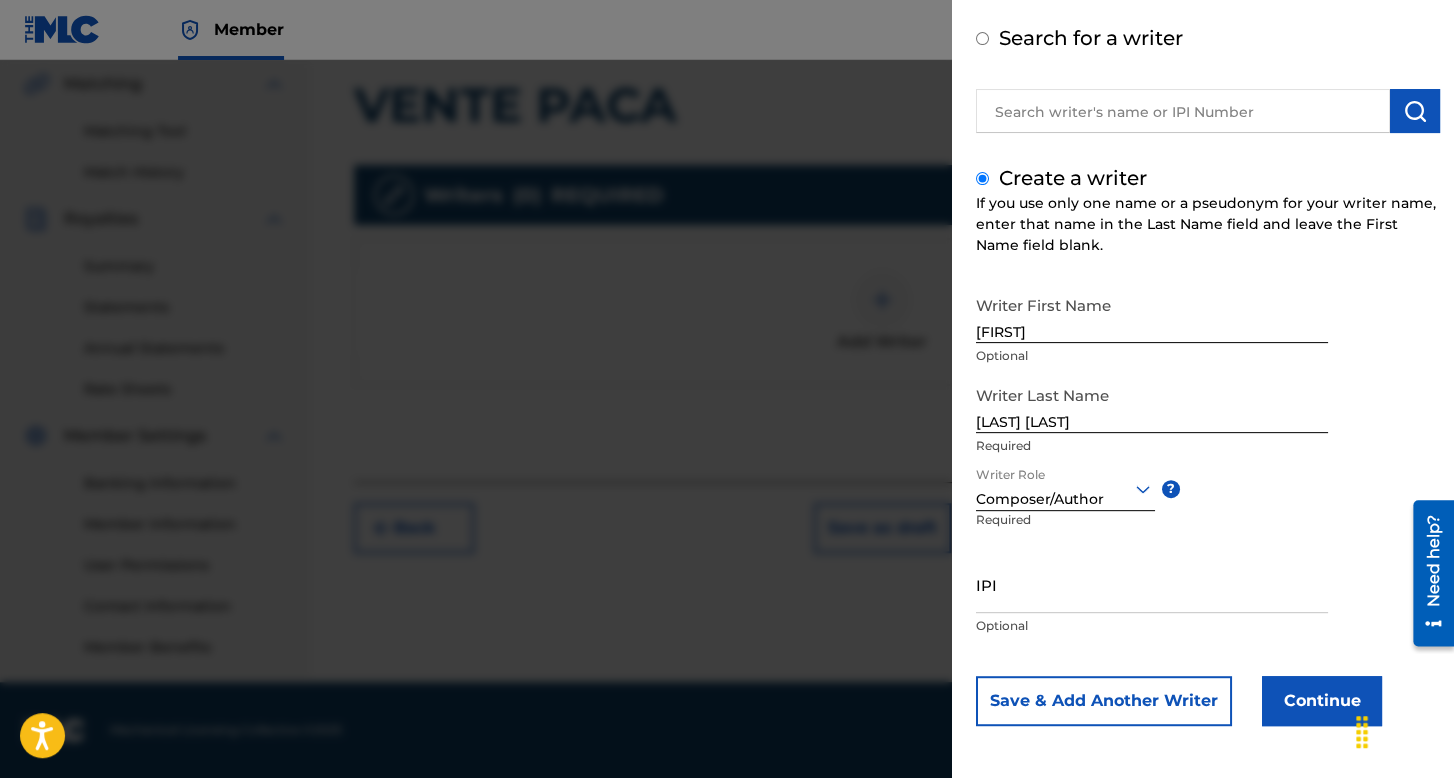 scroll, scrollTop: 90, scrollLeft: 0, axis: vertical 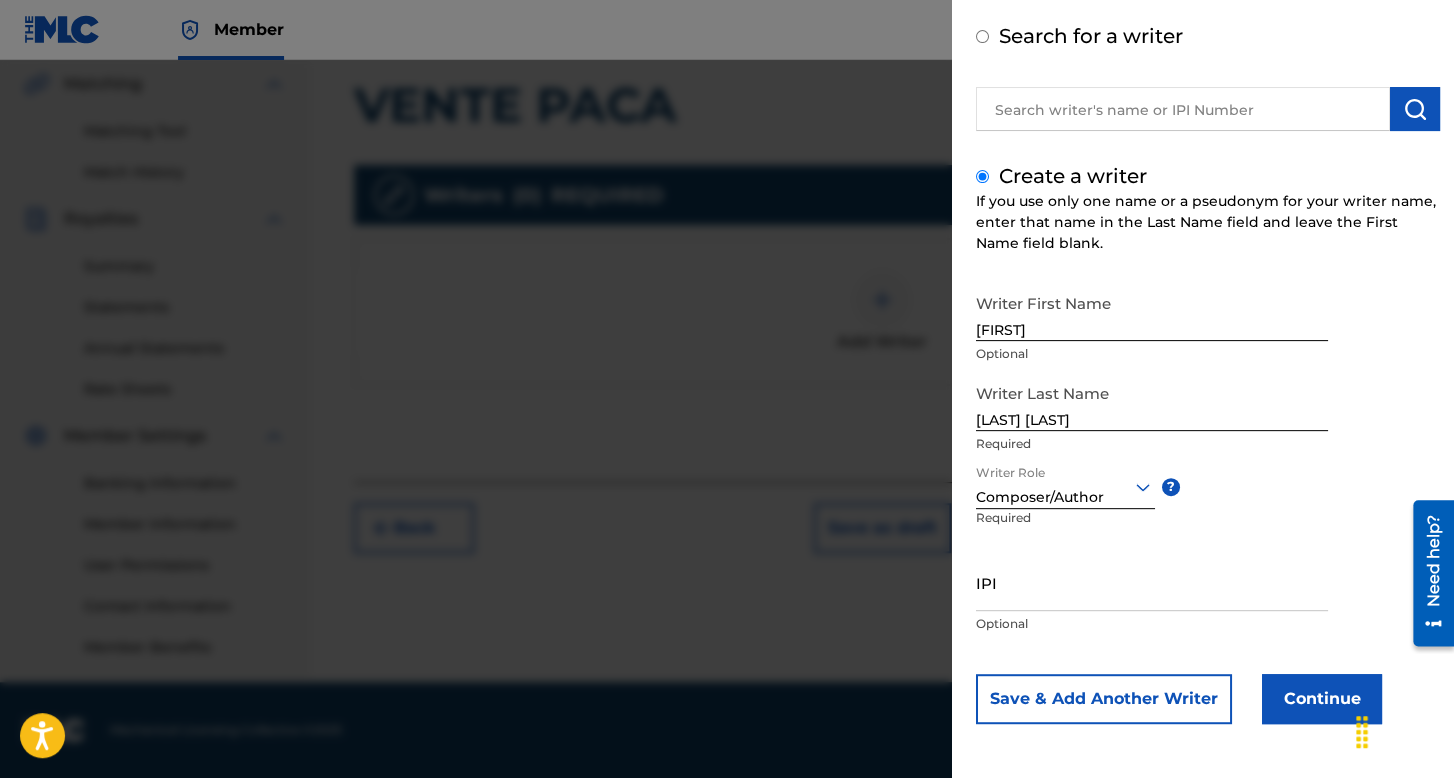 click on "Continue" at bounding box center [1322, 699] 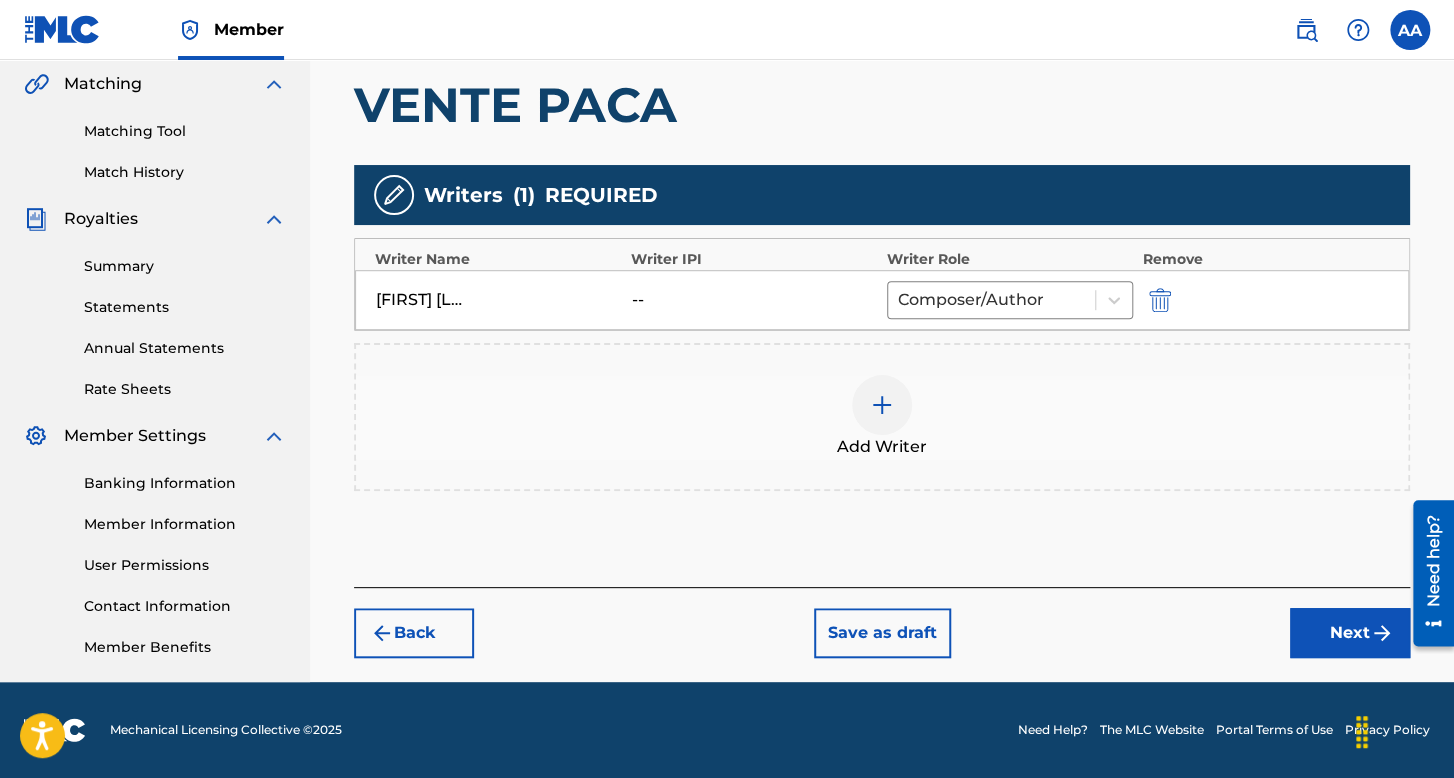 click on "Next" at bounding box center (1350, 633) 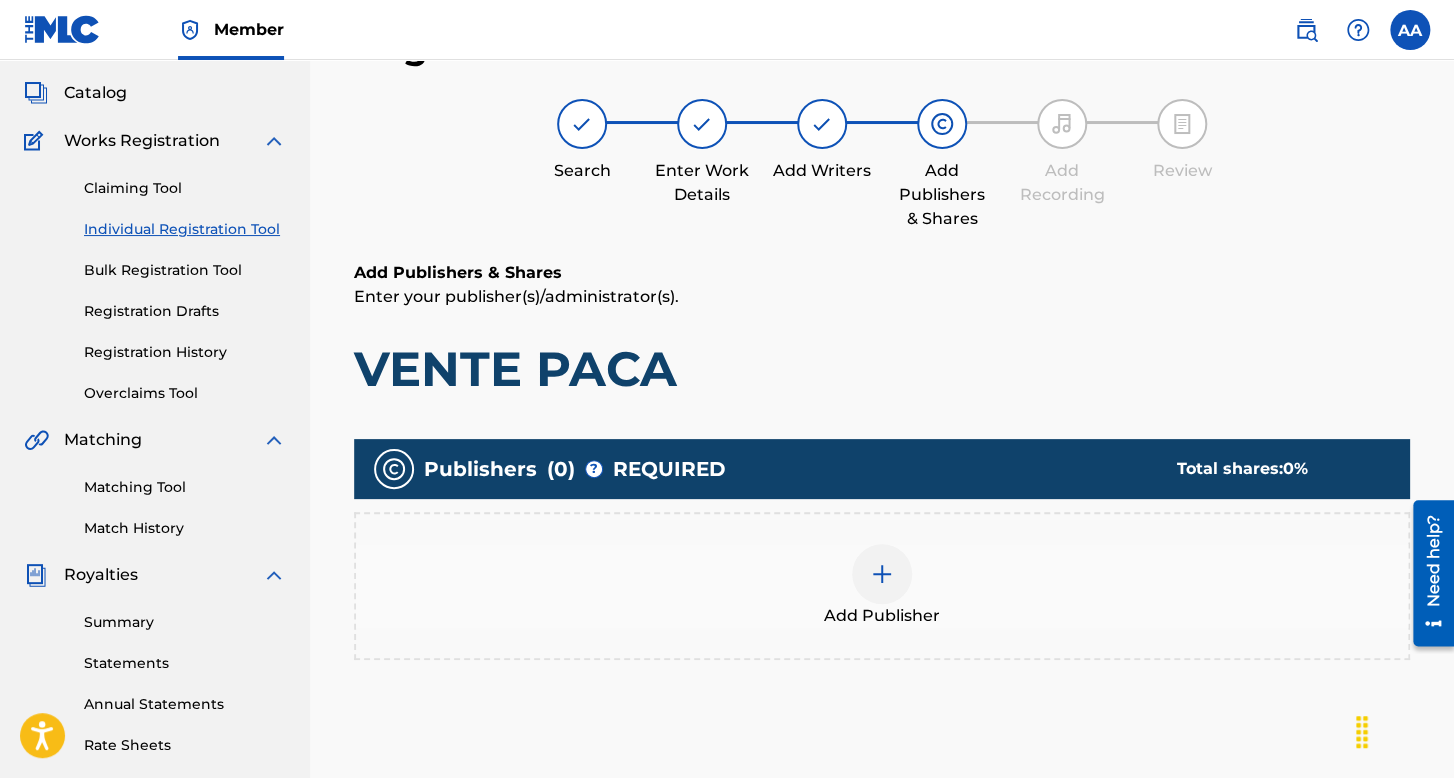 scroll, scrollTop: 390, scrollLeft: 0, axis: vertical 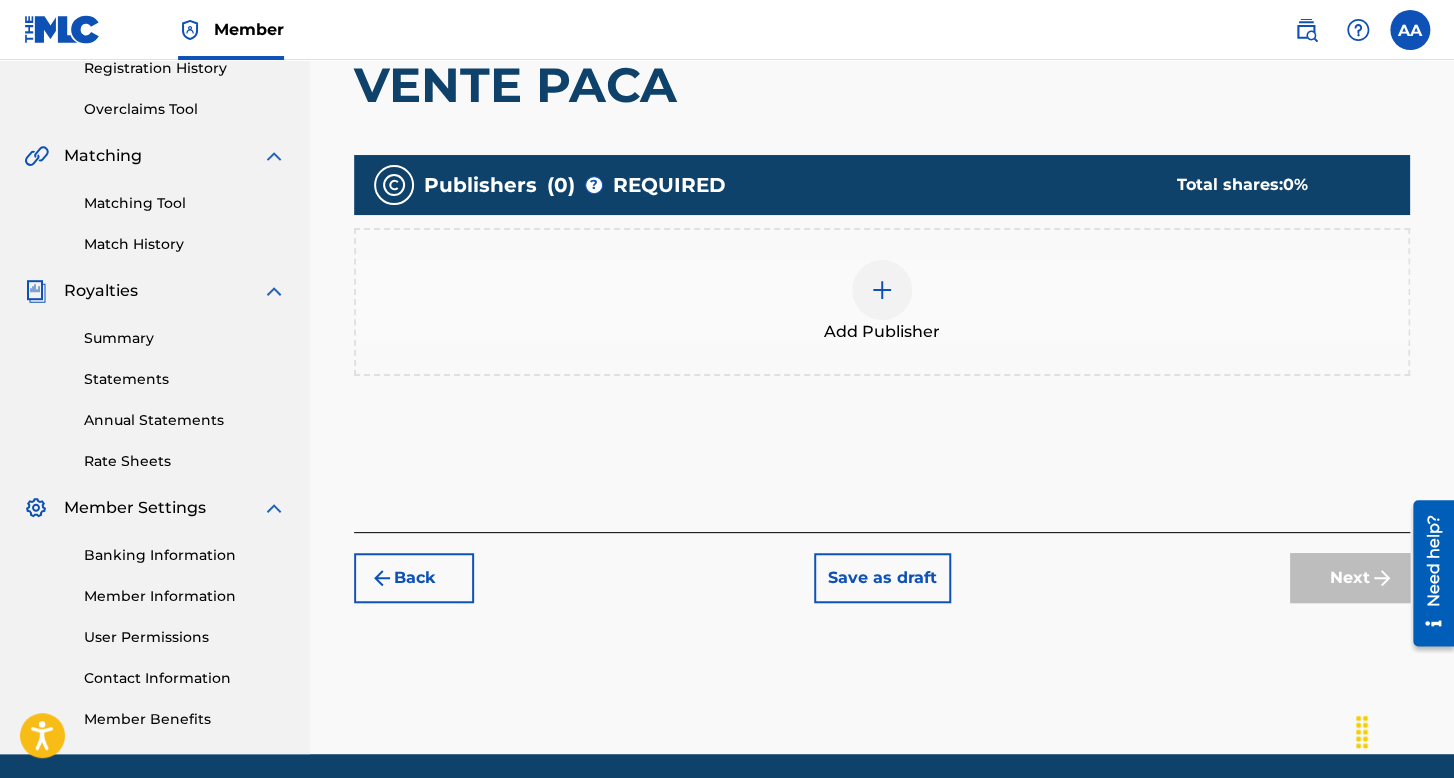 click on "Add Publisher" at bounding box center (882, 332) 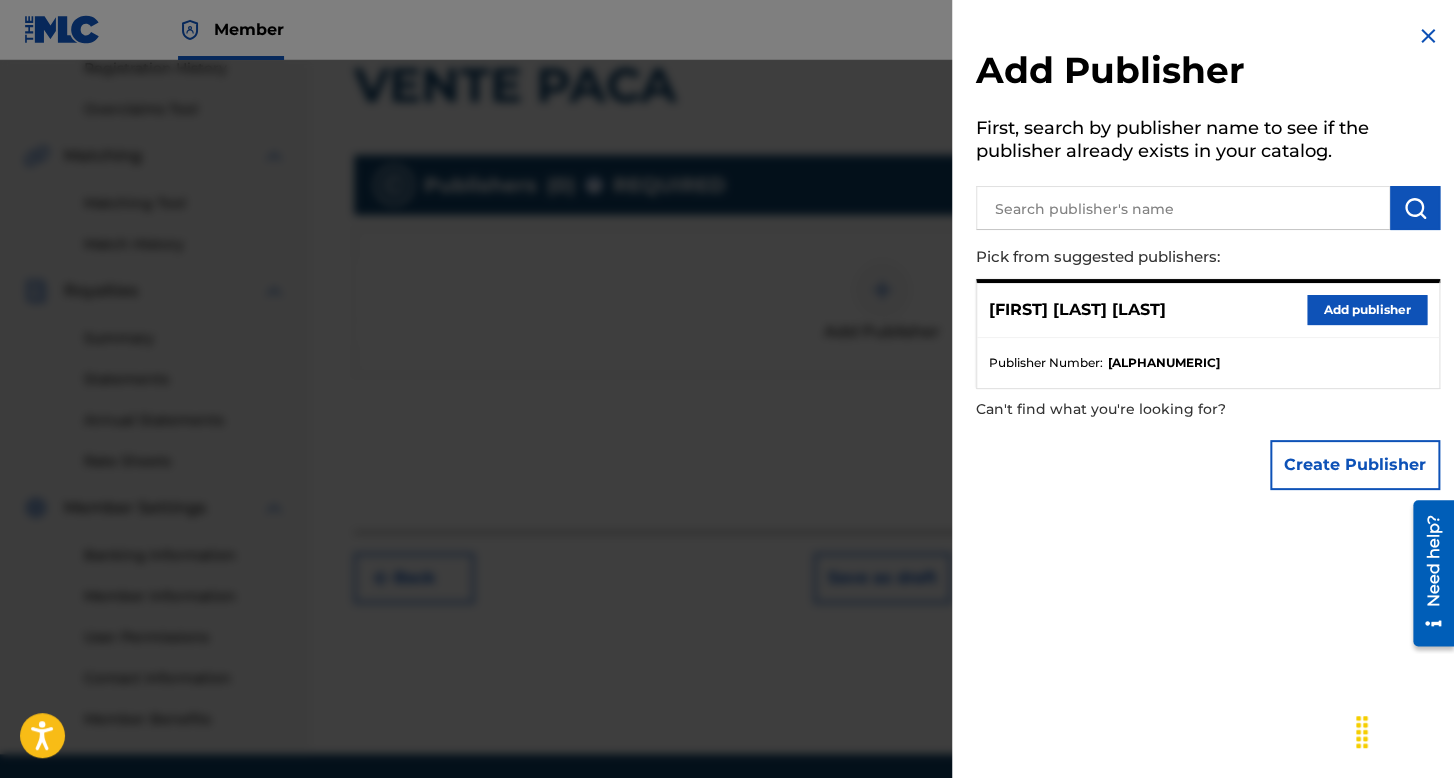 click on "Add publisher" at bounding box center (1367, 310) 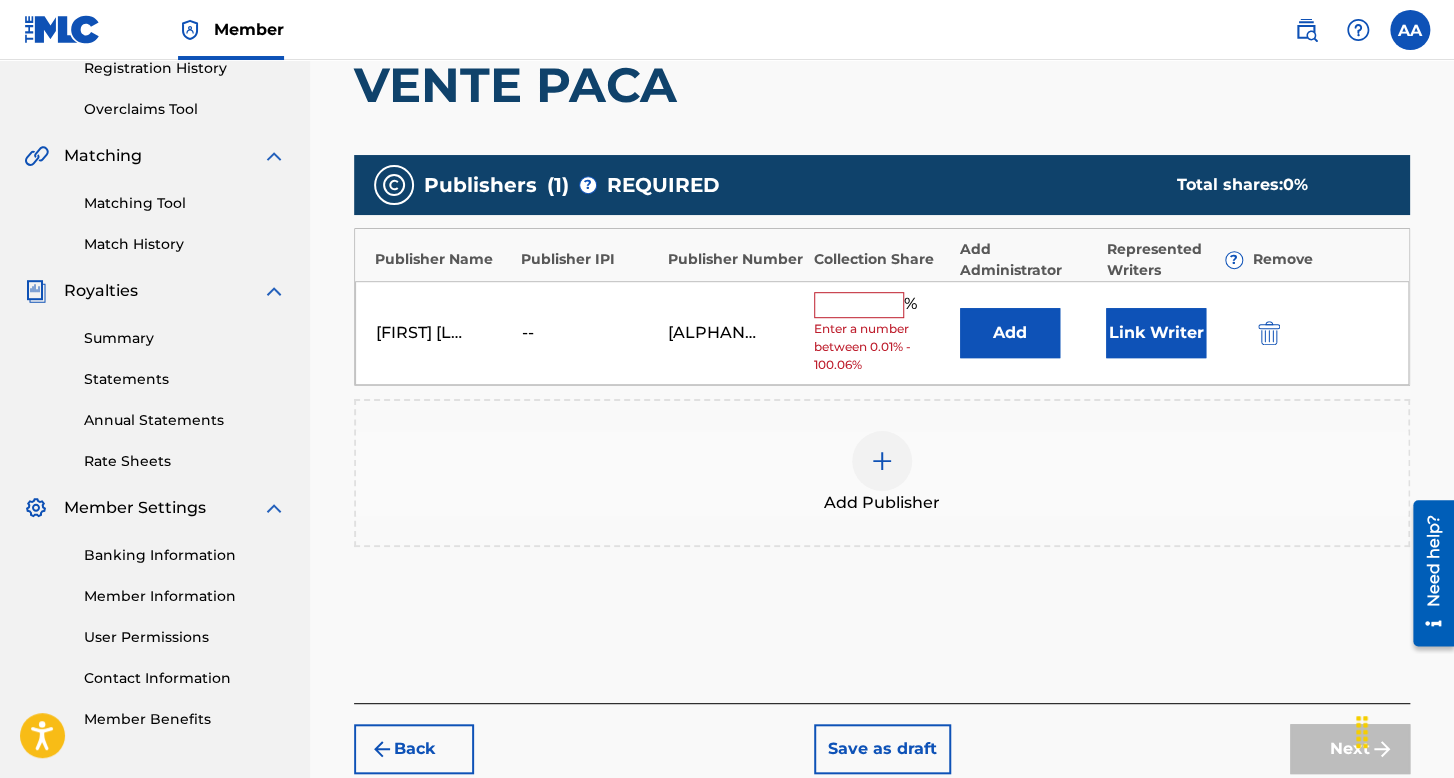 click at bounding box center (859, 305) 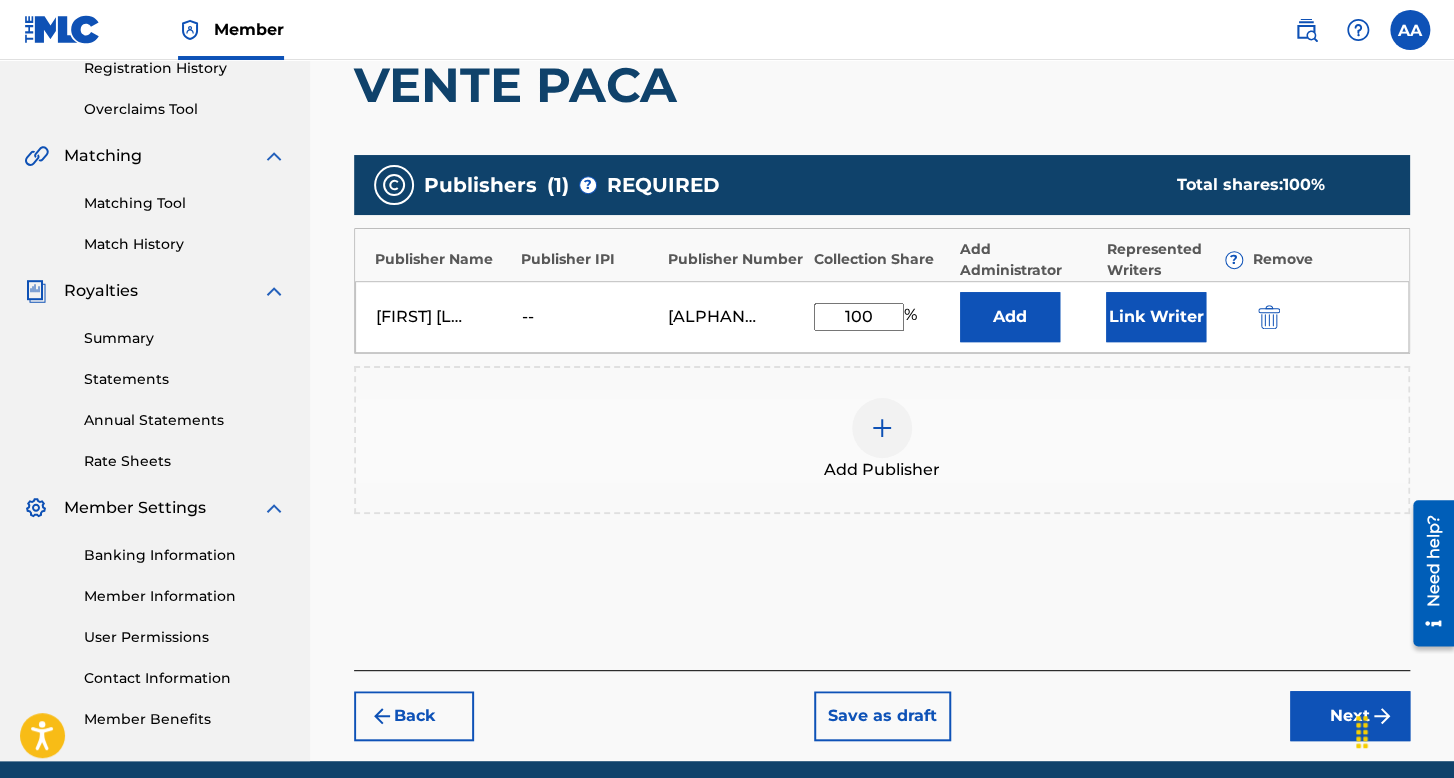 click on "Link Writer" at bounding box center (1174, 317) 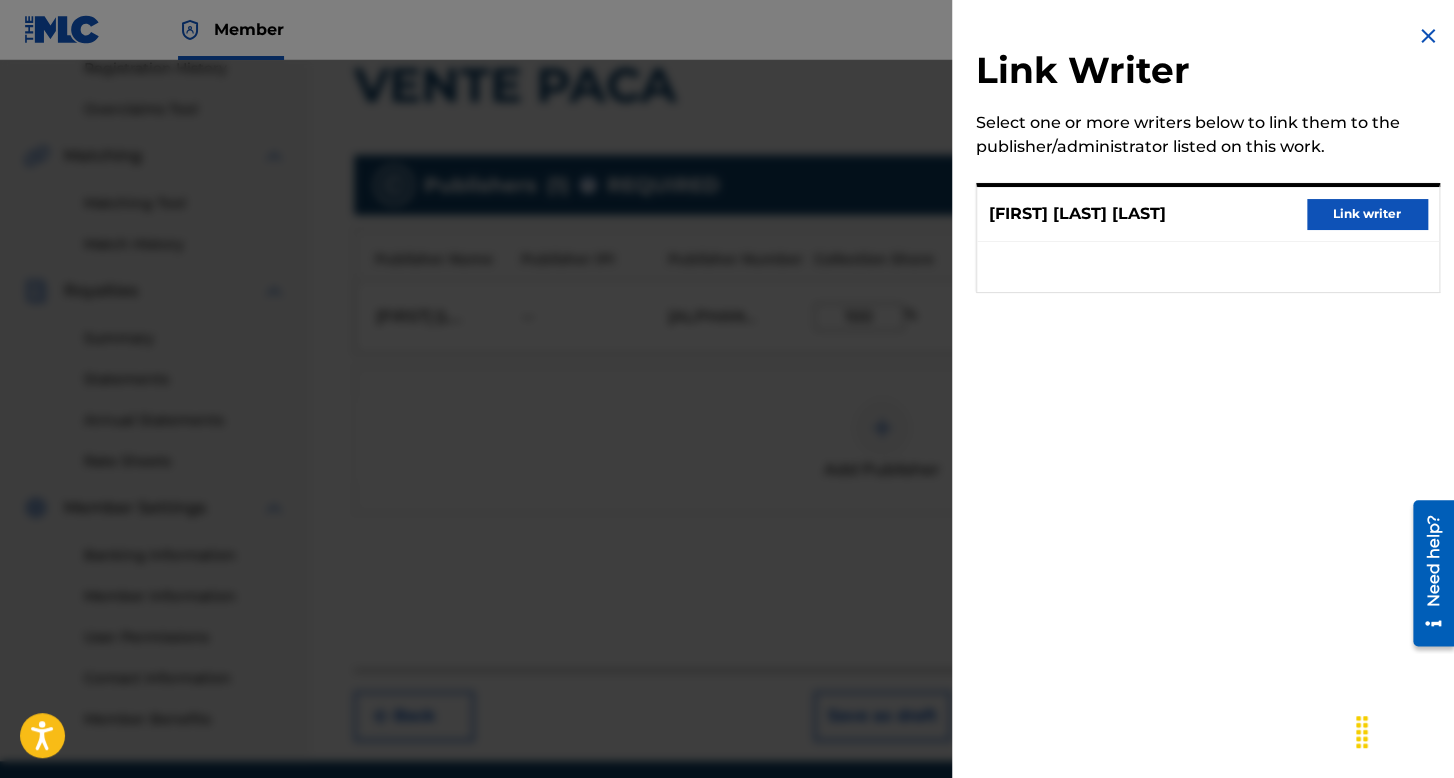 click on "Link writer" at bounding box center (1367, 214) 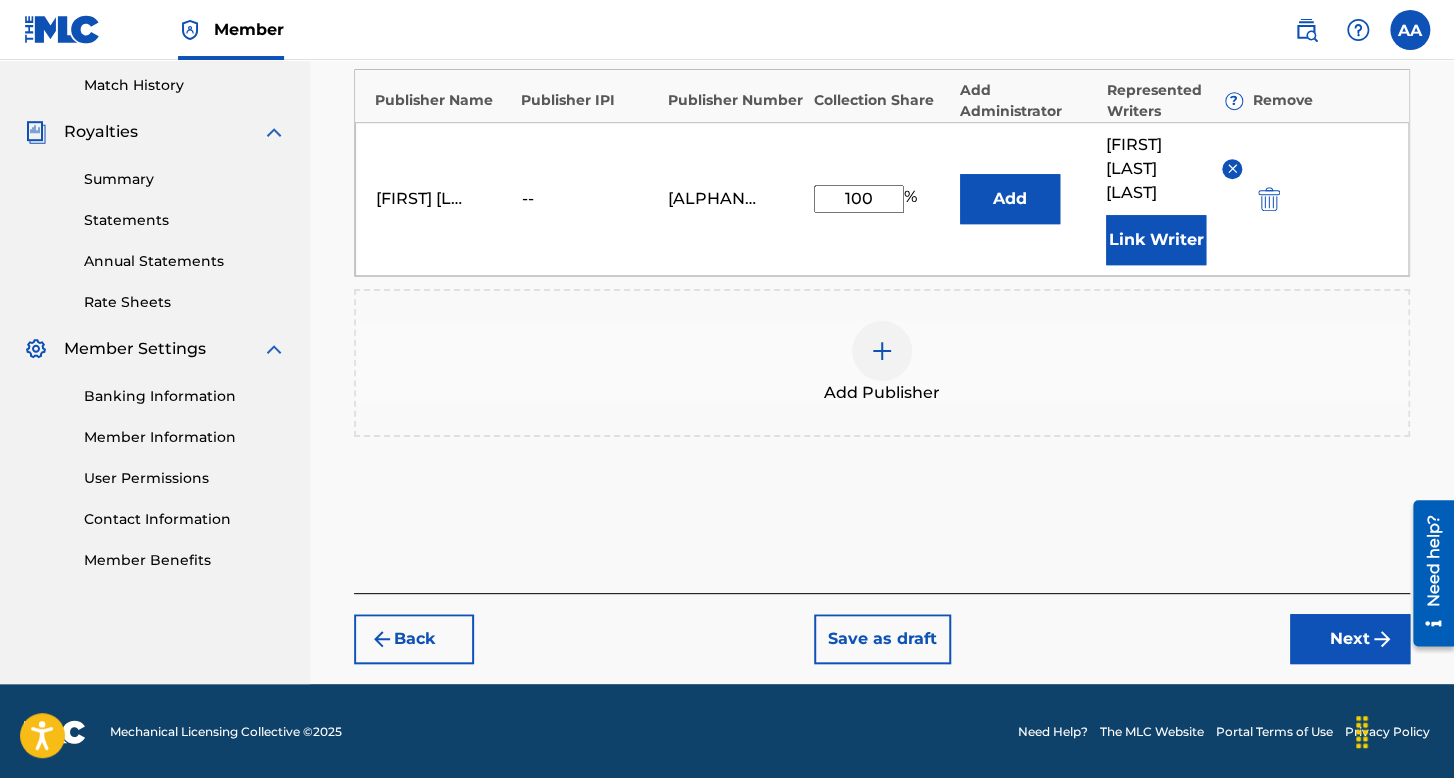 drag, startPoint x: 1323, startPoint y: 611, endPoint x: 1323, endPoint y: 627, distance: 16 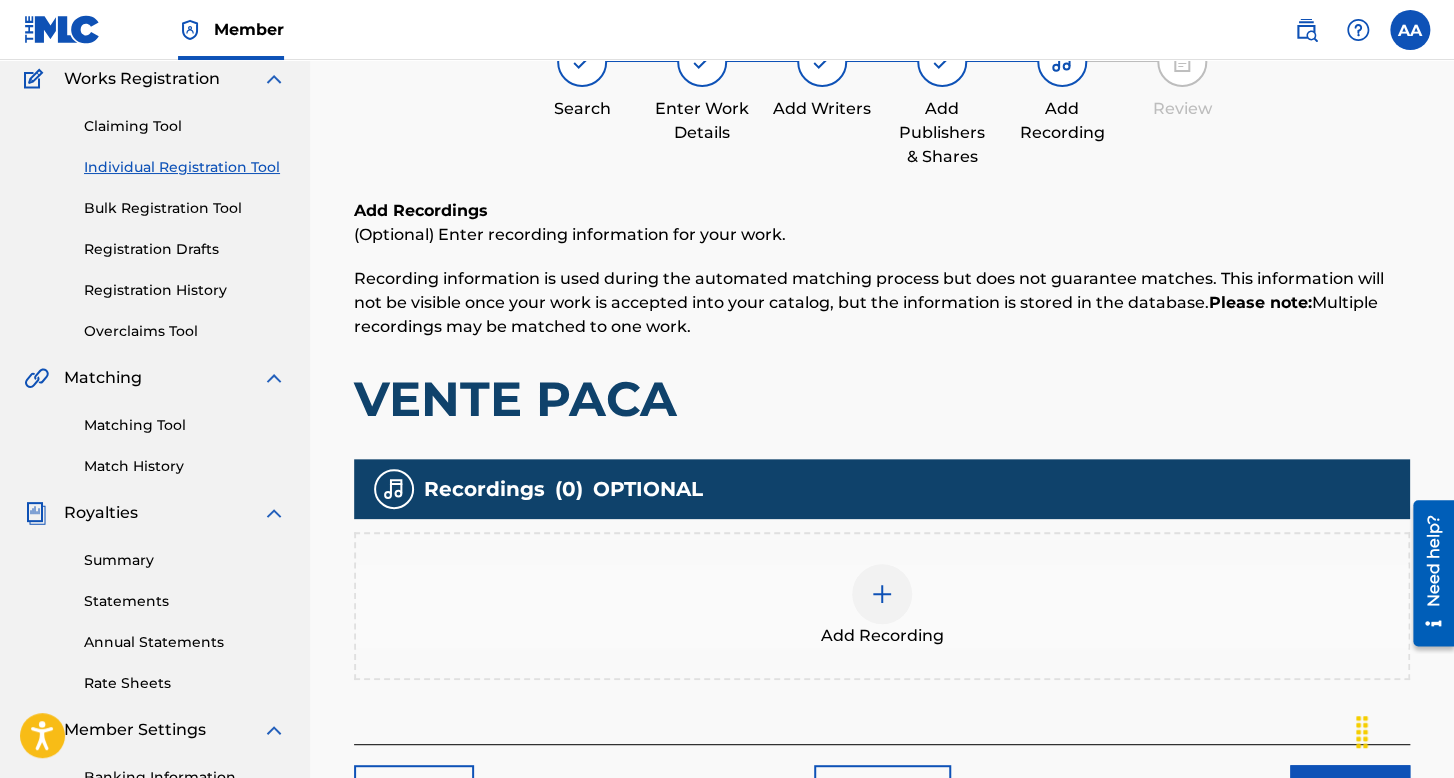 scroll, scrollTop: 390, scrollLeft: 0, axis: vertical 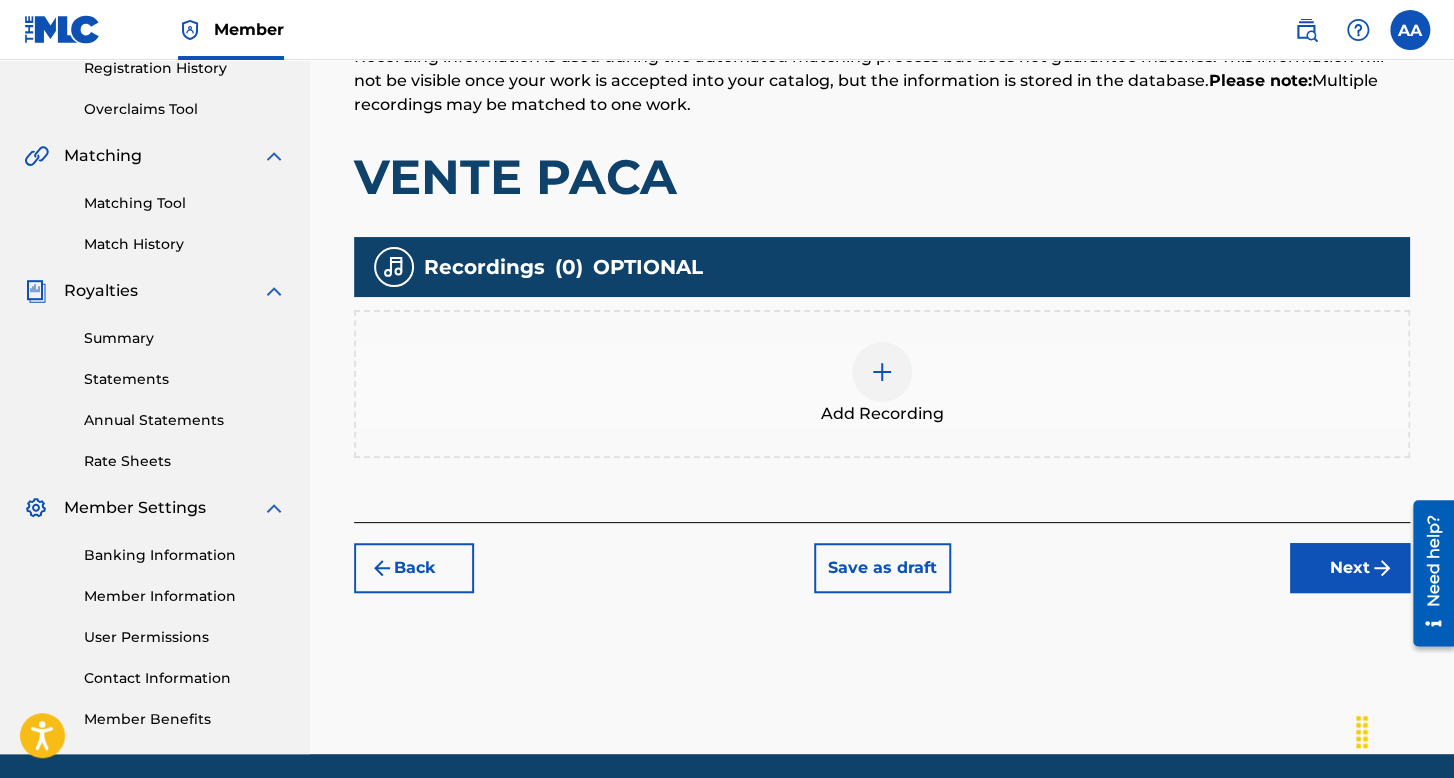 click at bounding box center [882, 372] 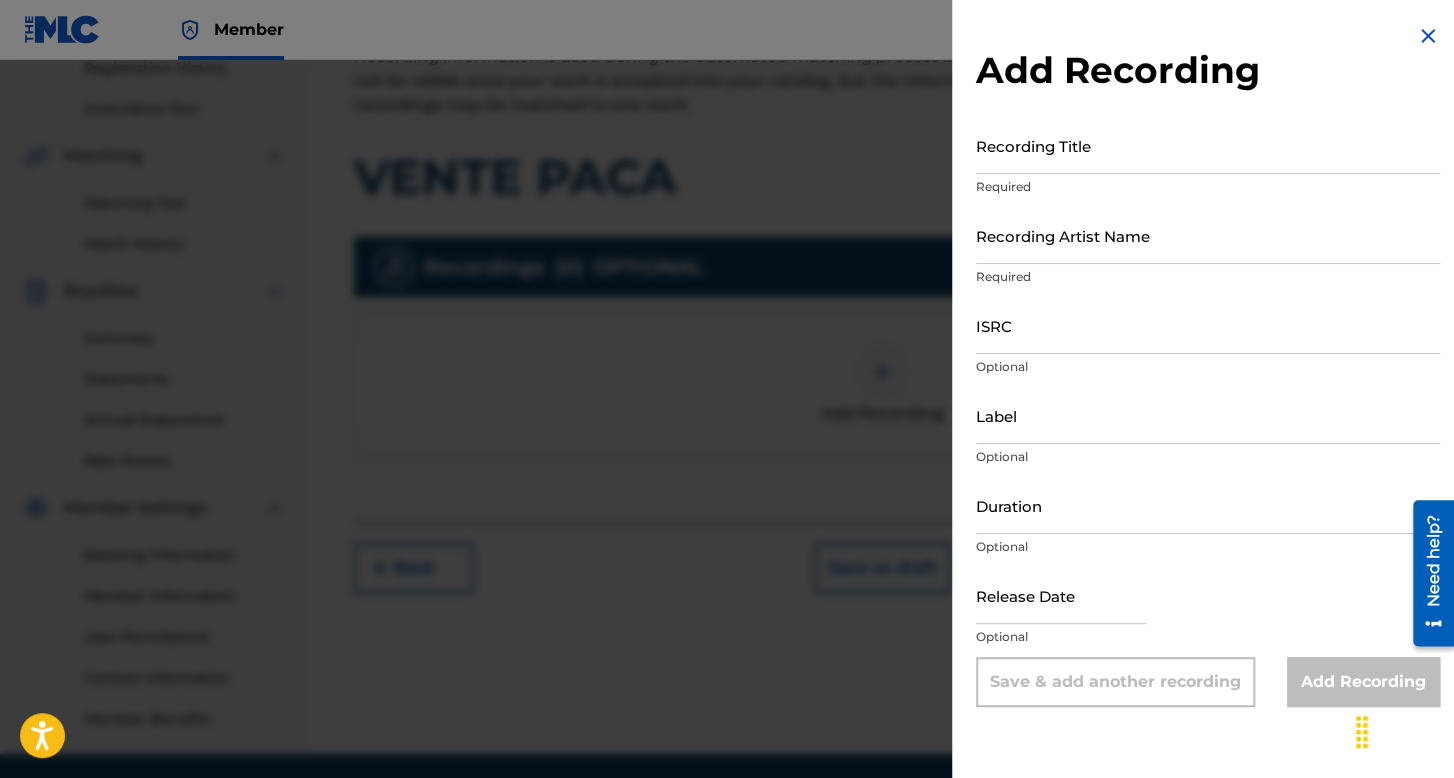 click on "Recording Title" at bounding box center [1208, 145] 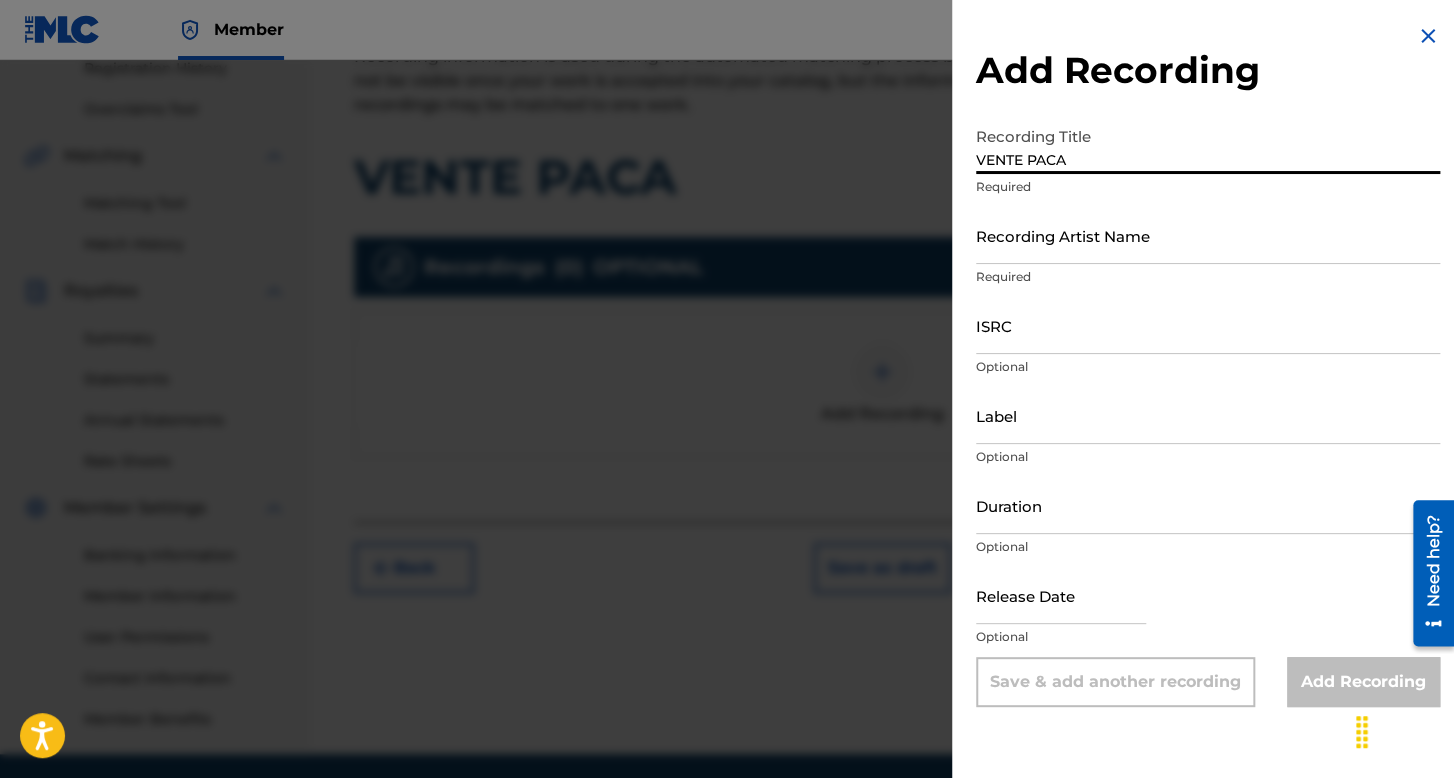 click on "Recording Artist Name" at bounding box center (1208, 235) 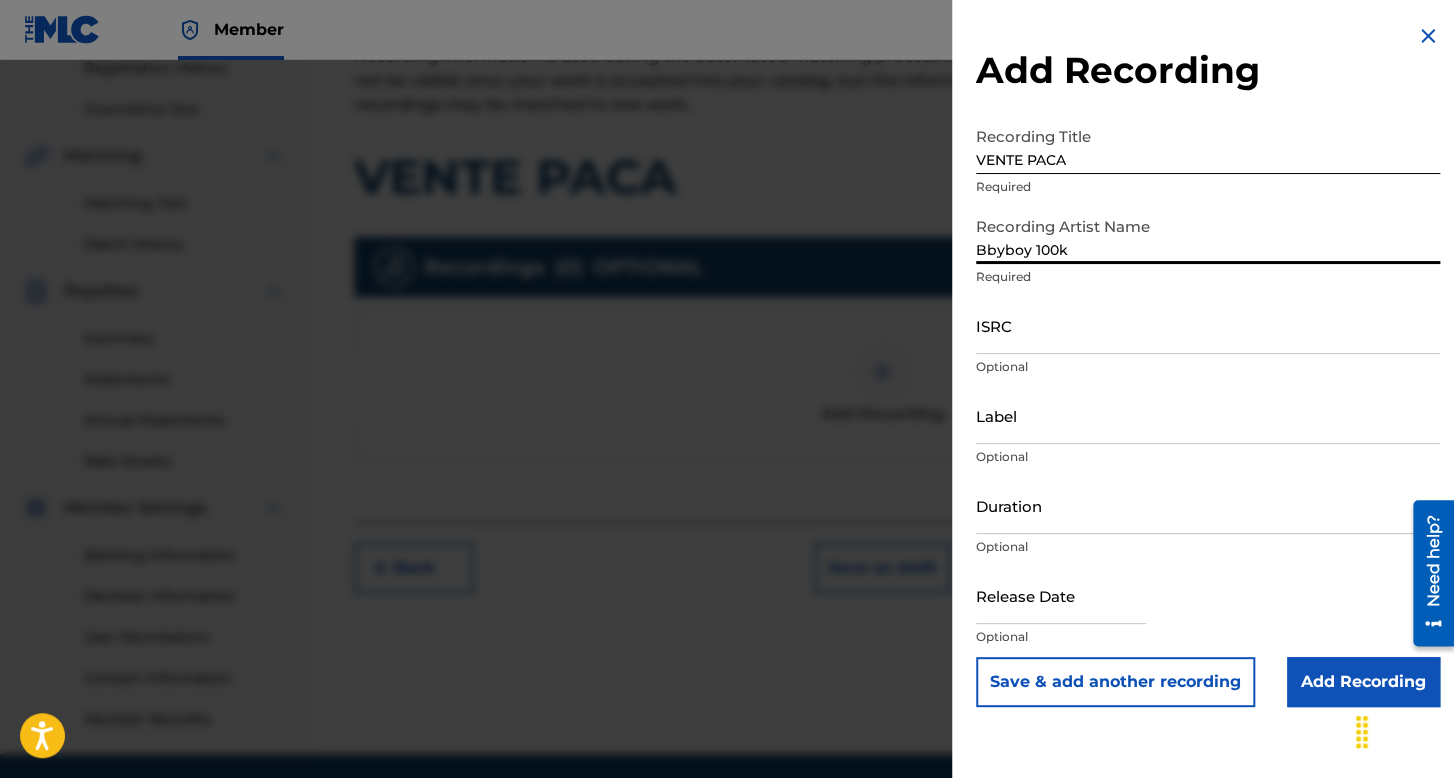 drag, startPoint x: 1096, startPoint y: 314, endPoint x: 1089, endPoint y: 325, distance: 13.038404 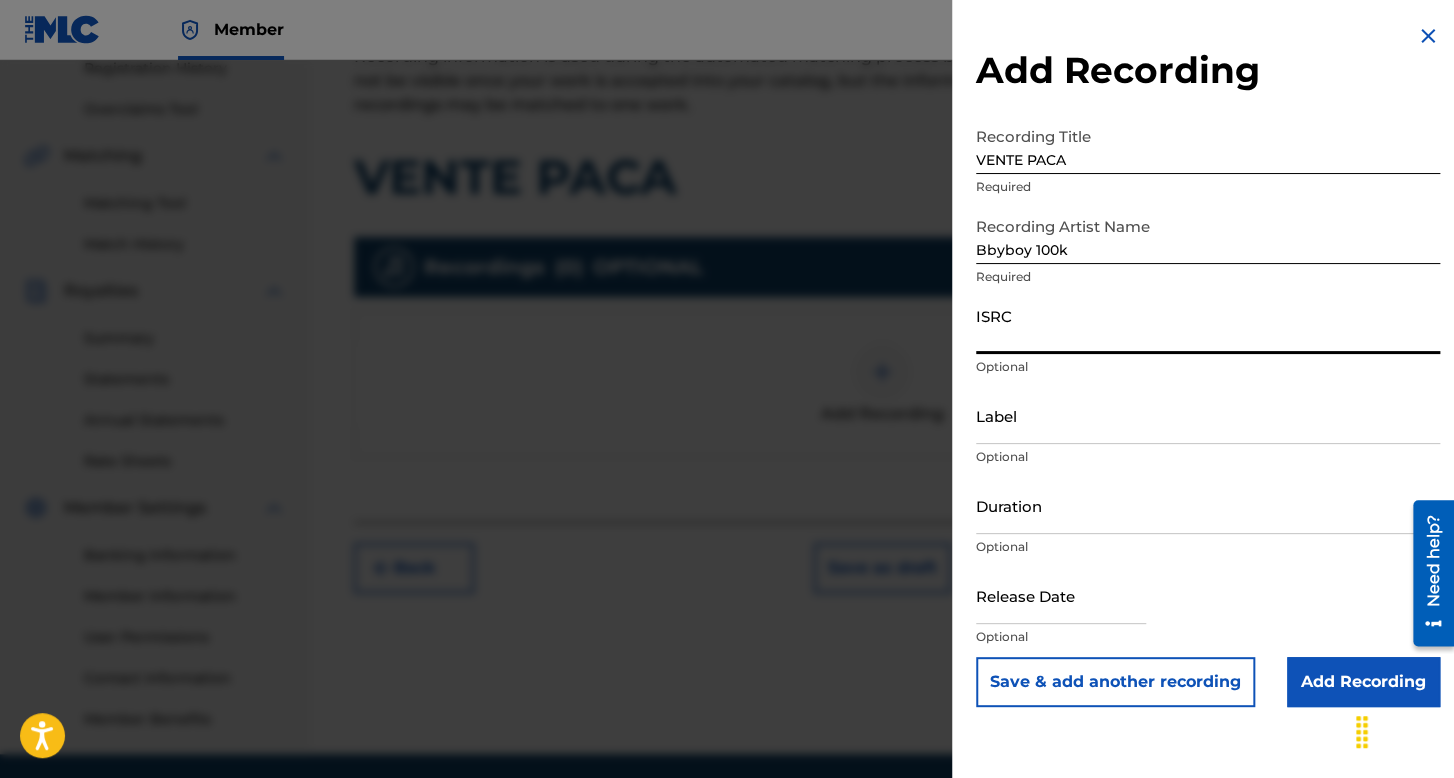 paste on "[ALPHANUMERIC]" 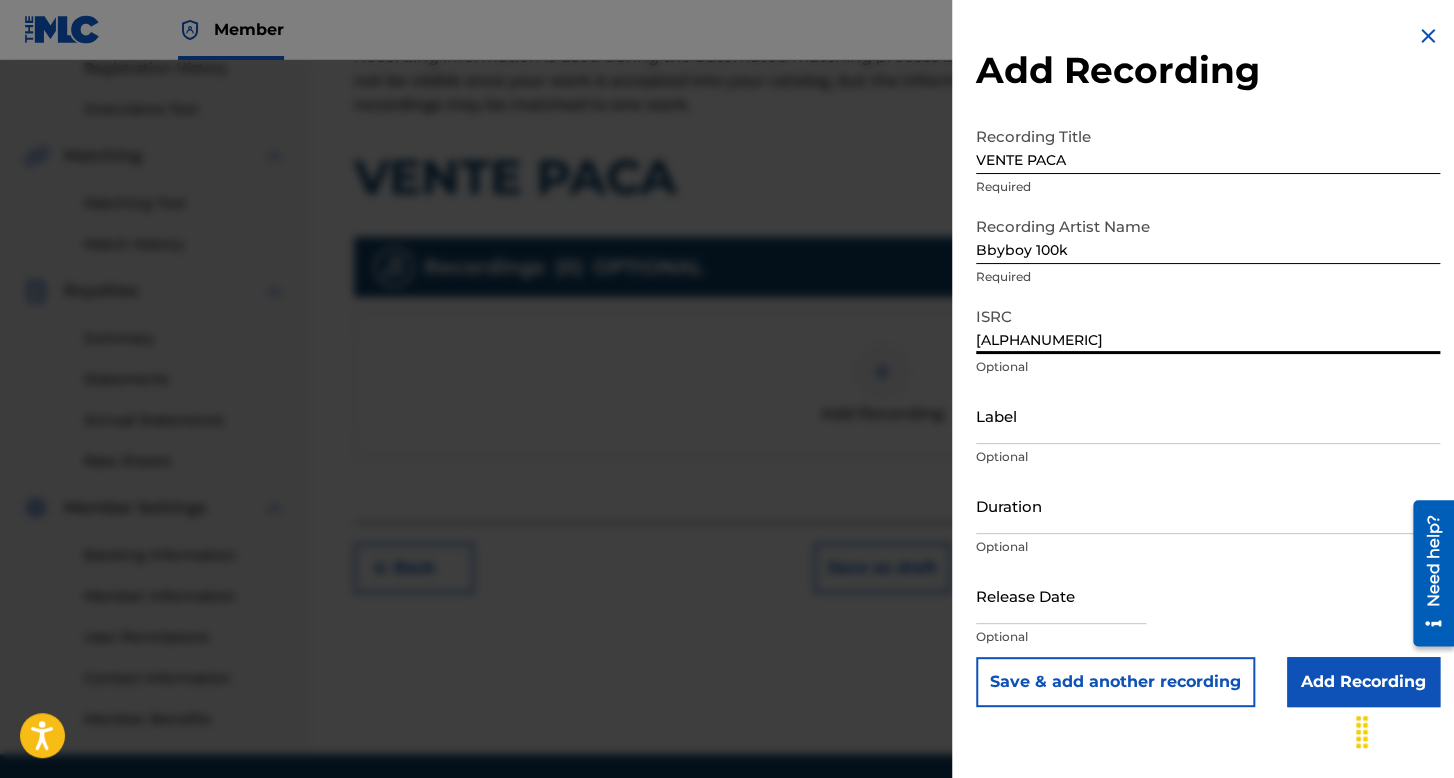 click on "Duration" at bounding box center [1208, 505] 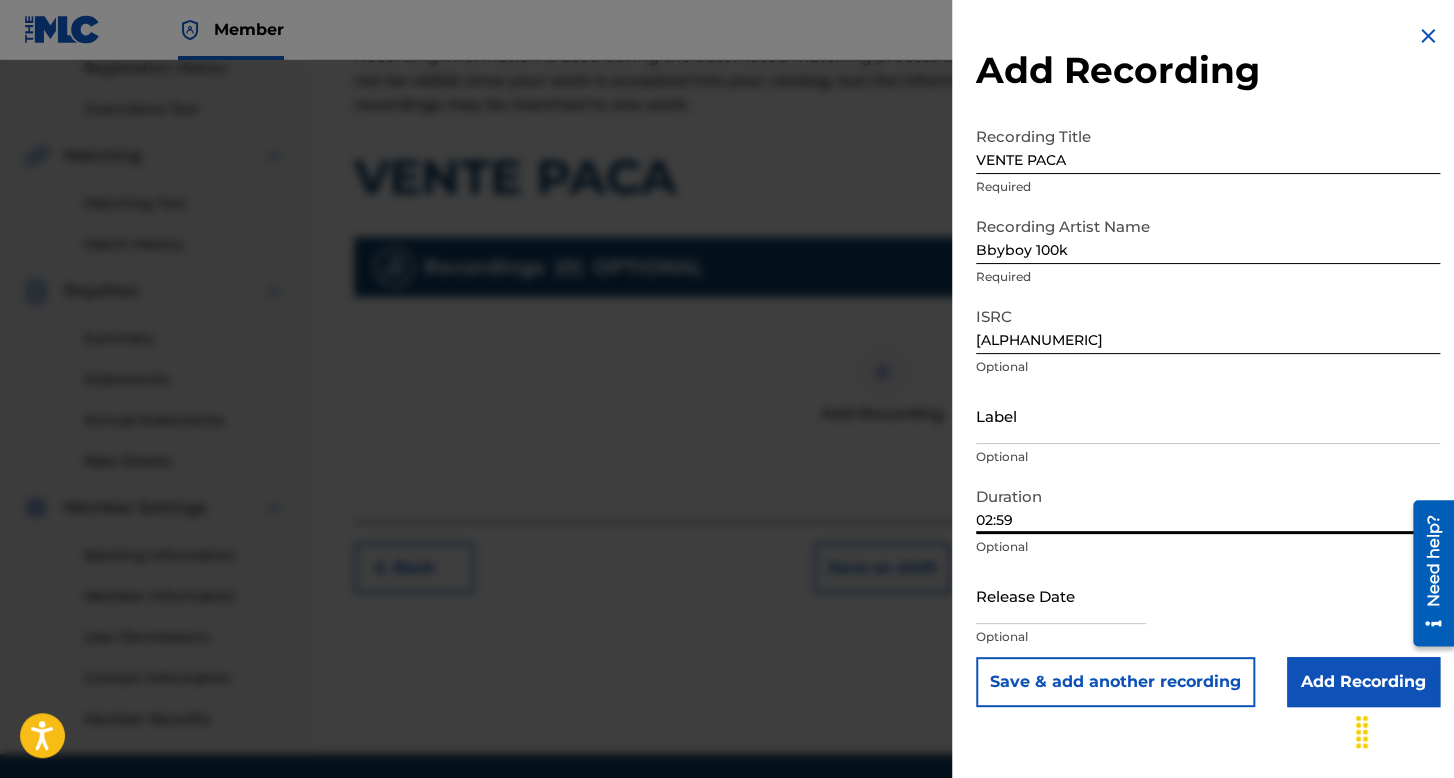 click at bounding box center (1061, 595) 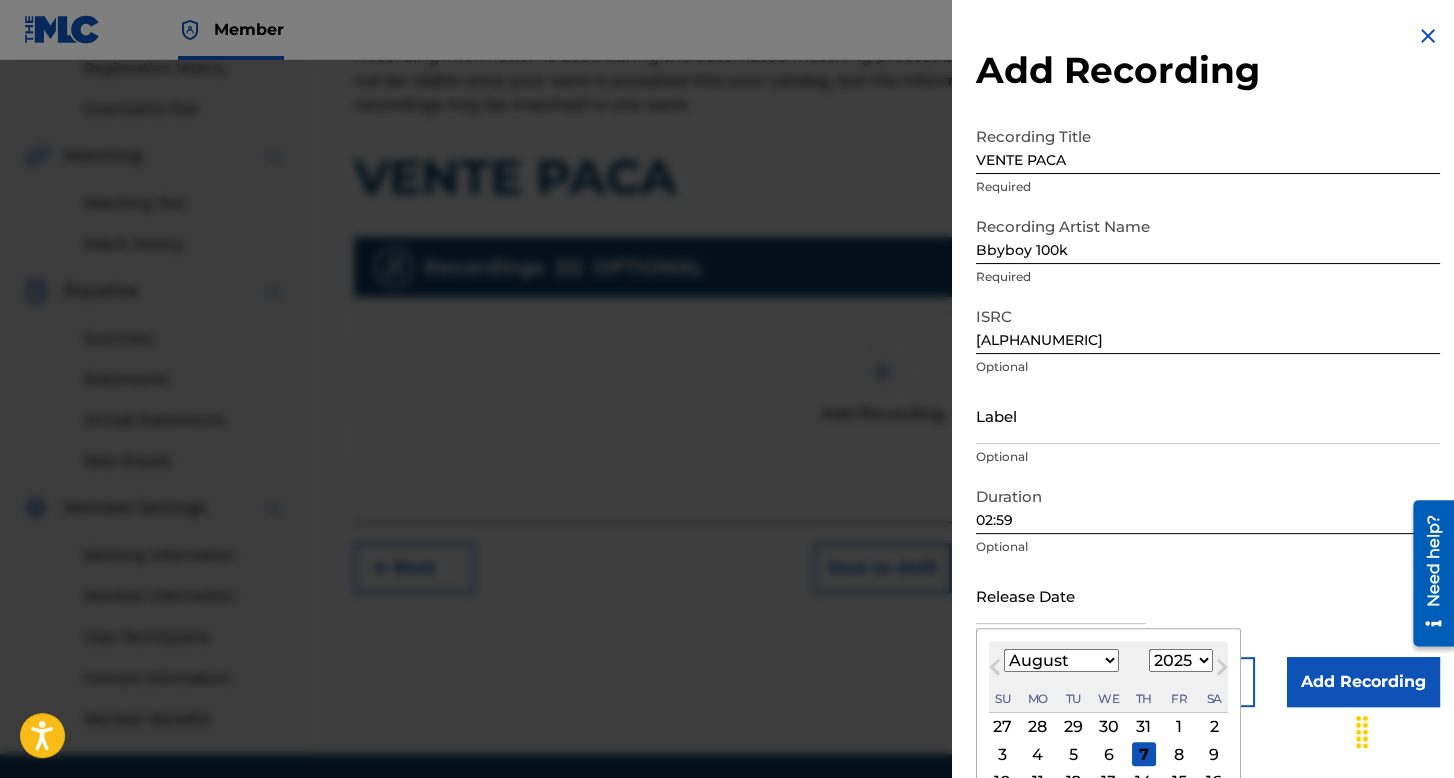 scroll, scrollTop: 100, scrollLeft: 0, axis: vertical 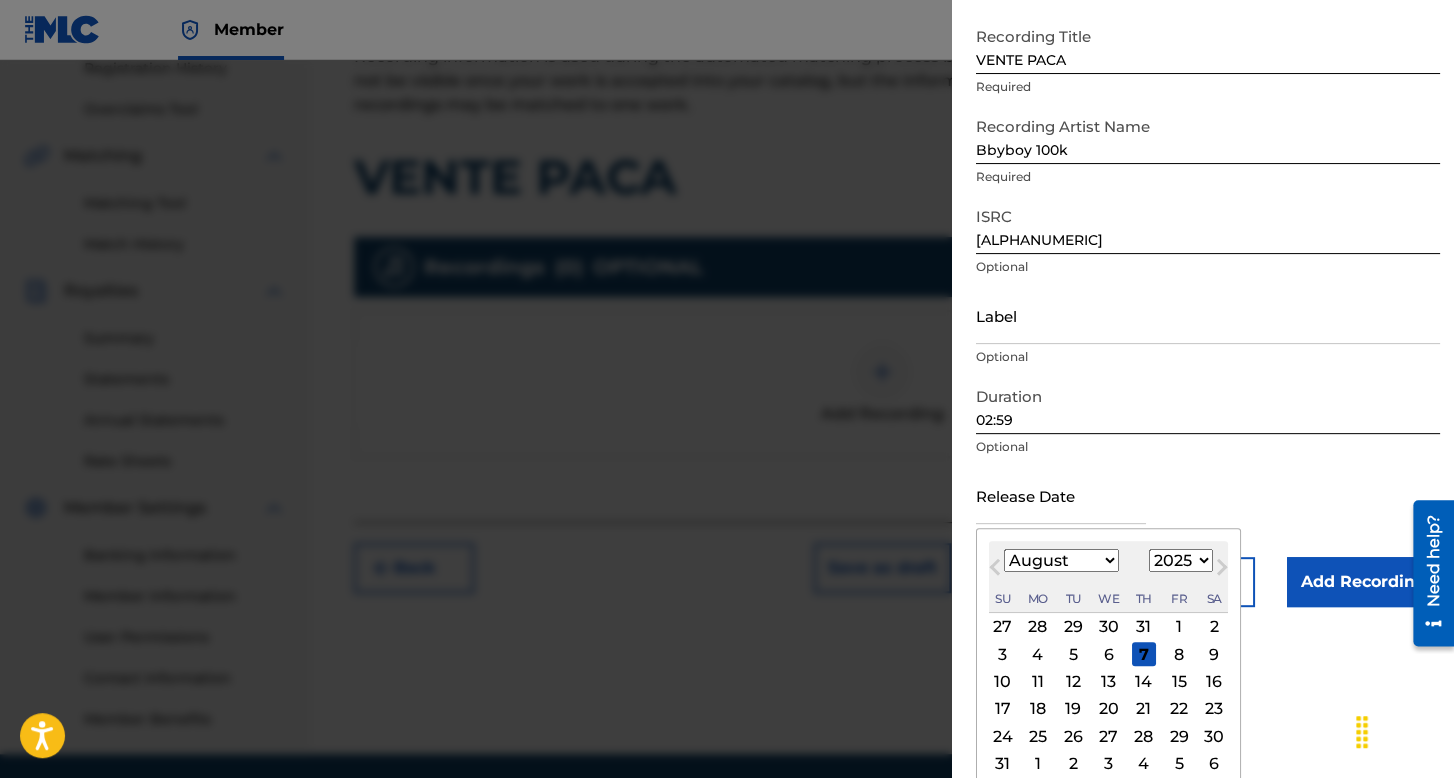 click on "January February March April May June July August September October November December" at bounding box center [1061, 560] 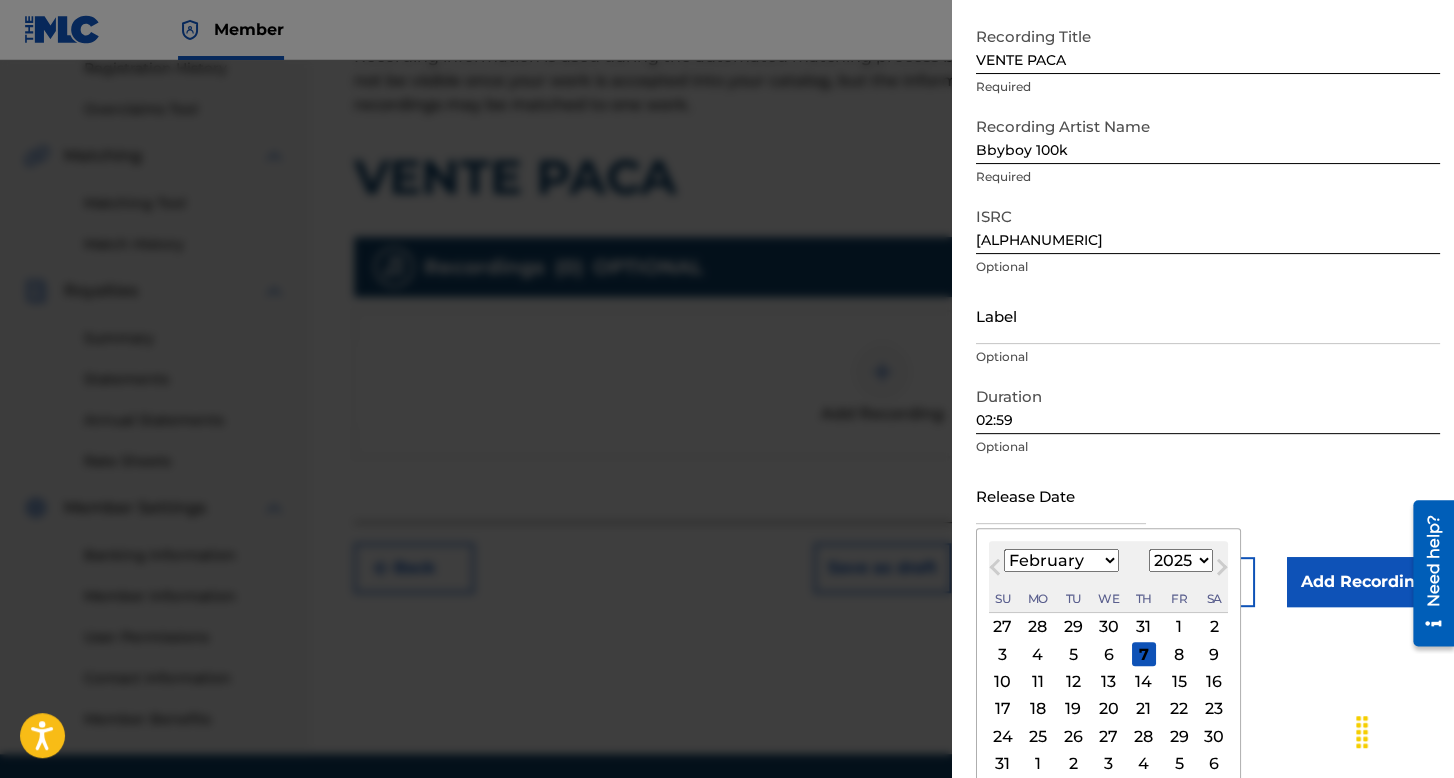 click on "January February March April May June July August September October November December" at bounding box center [1061, 560] 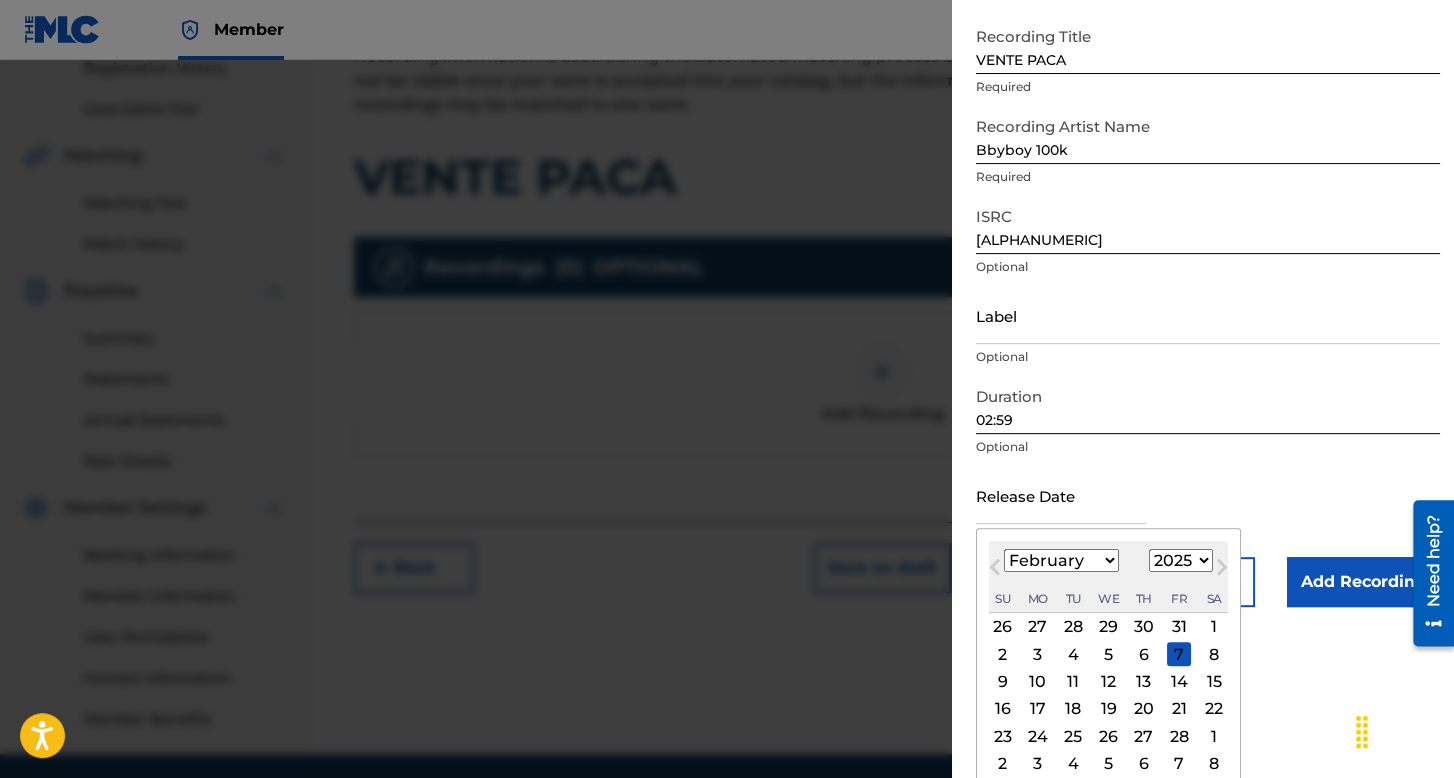 click on "21" at bounding box center [1179, 709] 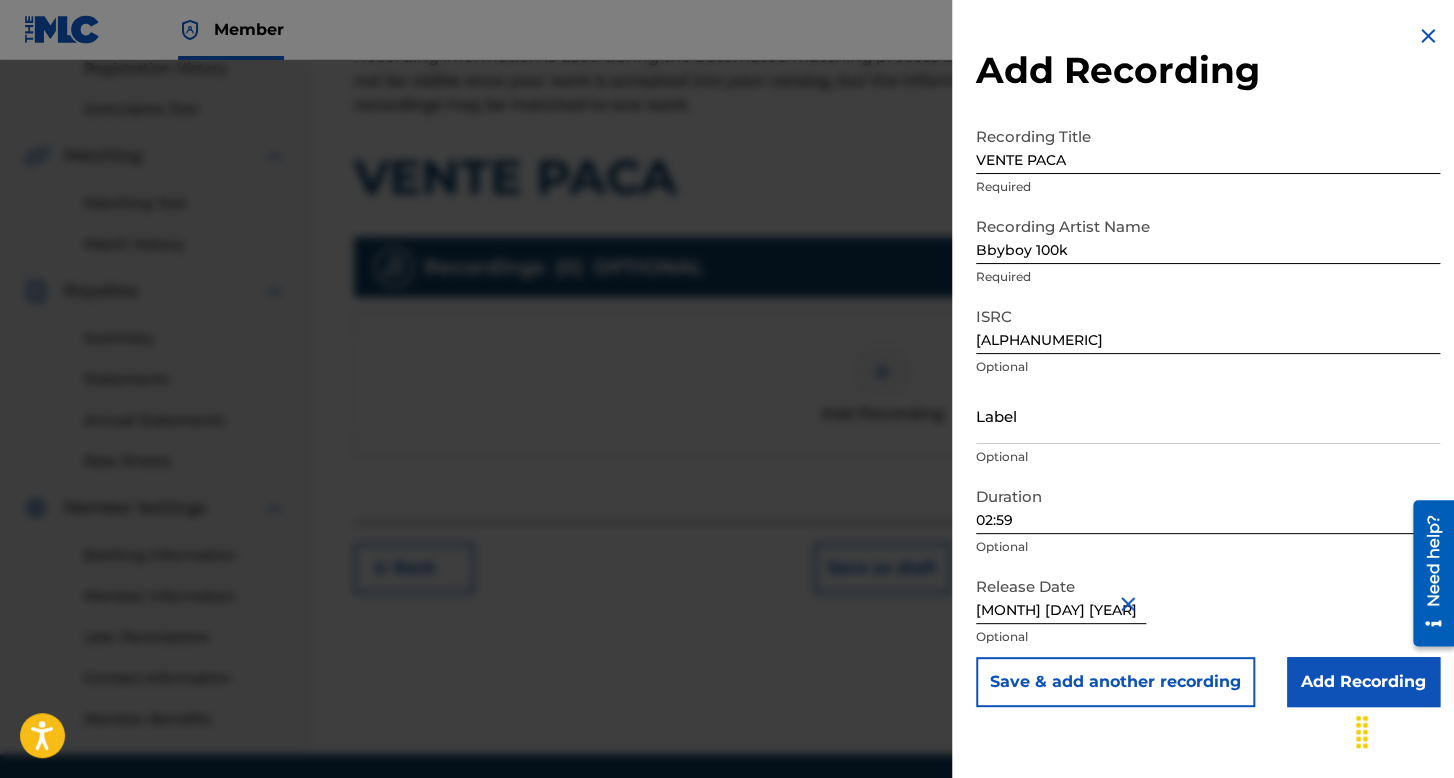 scroll, scrollTop: 0, scrollLeft: 0, axis: both 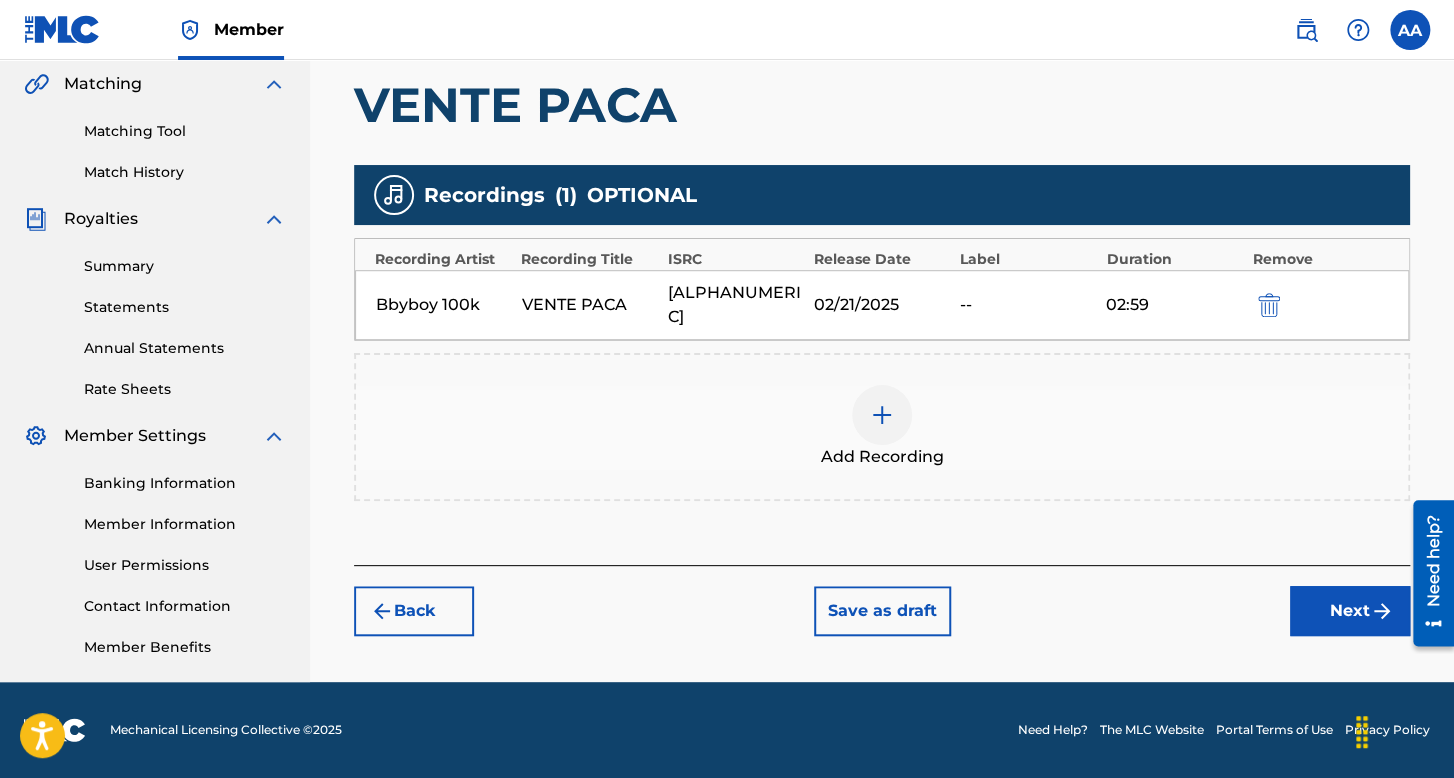 click on "Next" at bounding box center (1350, 611) 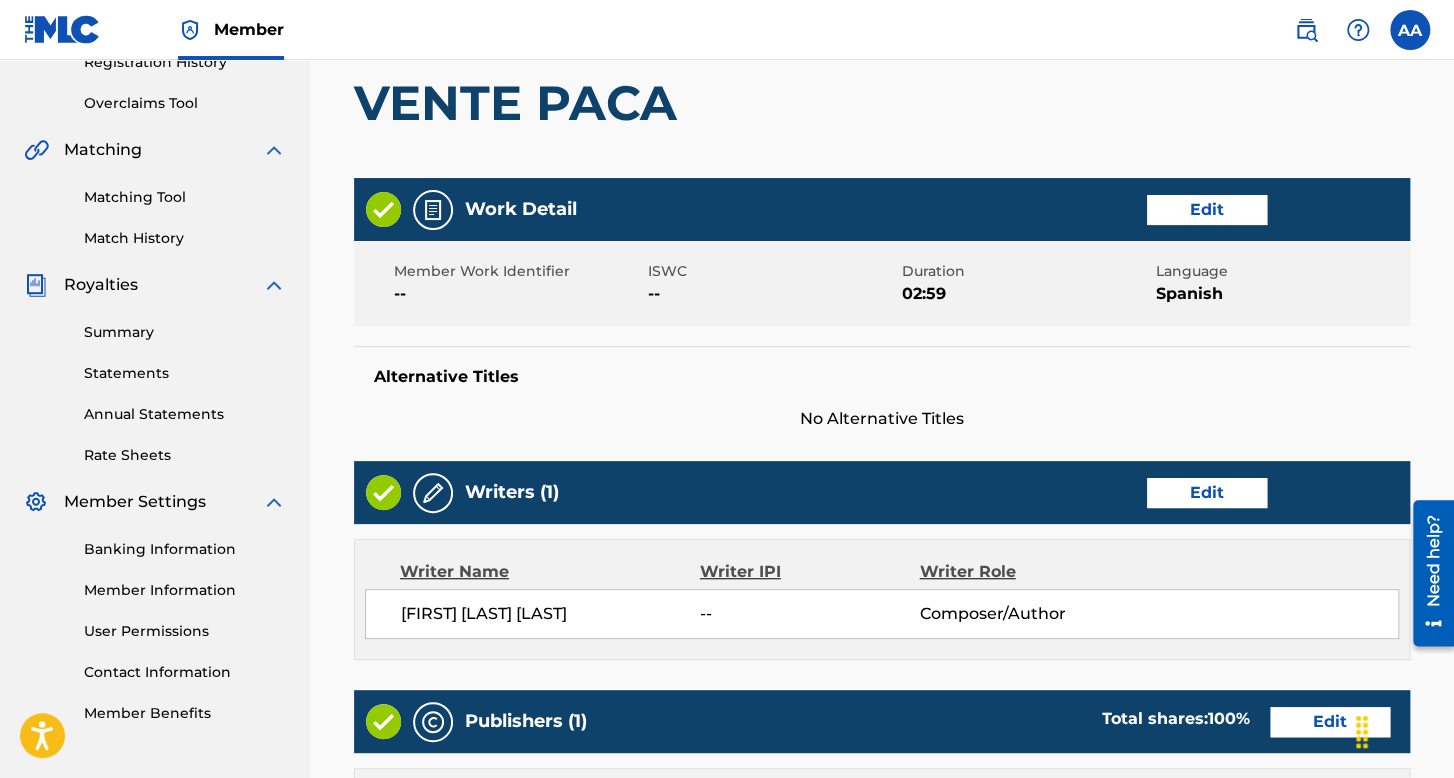 scroll, scrollTop: 991, scrollLeft: 0, axis: vertical 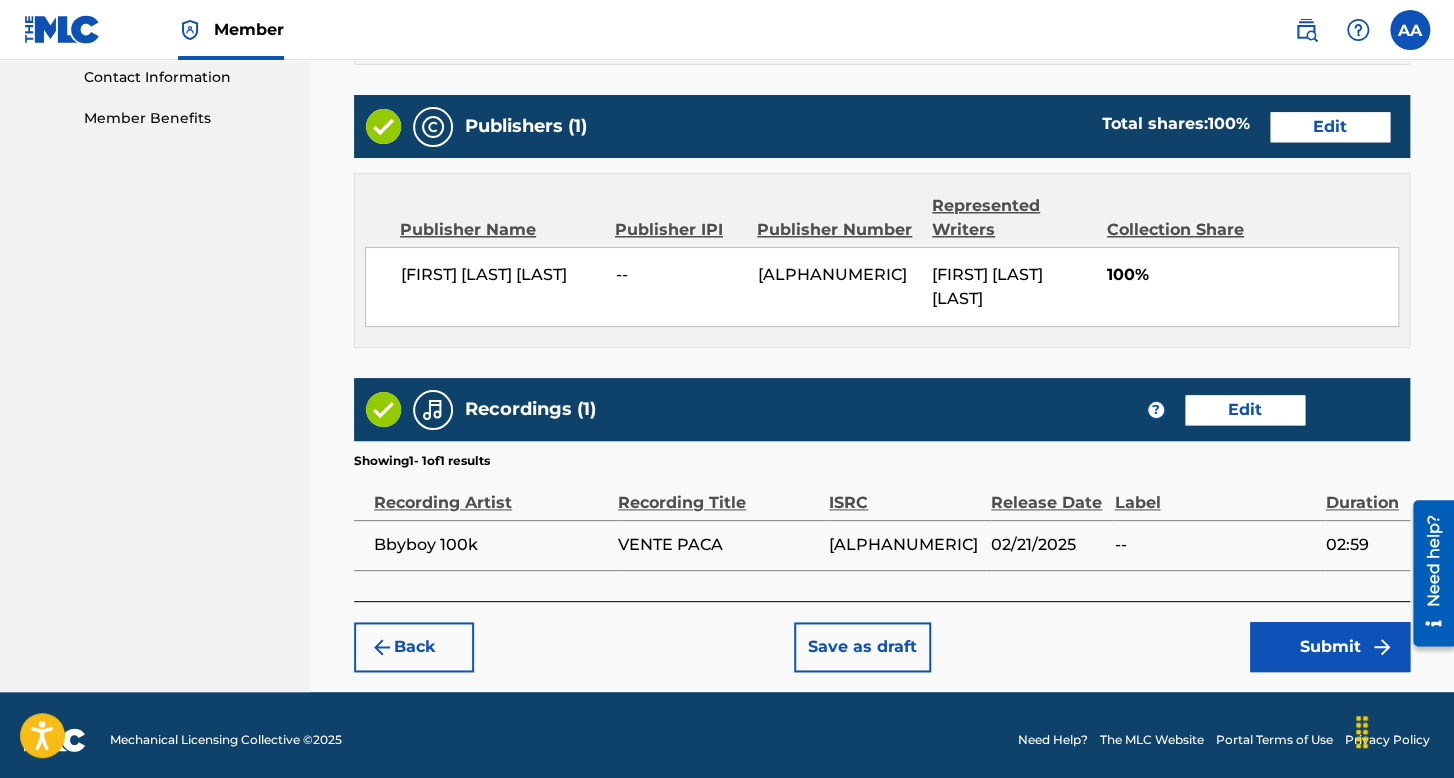 click on "Submit" at bounding box center [1330, 647] 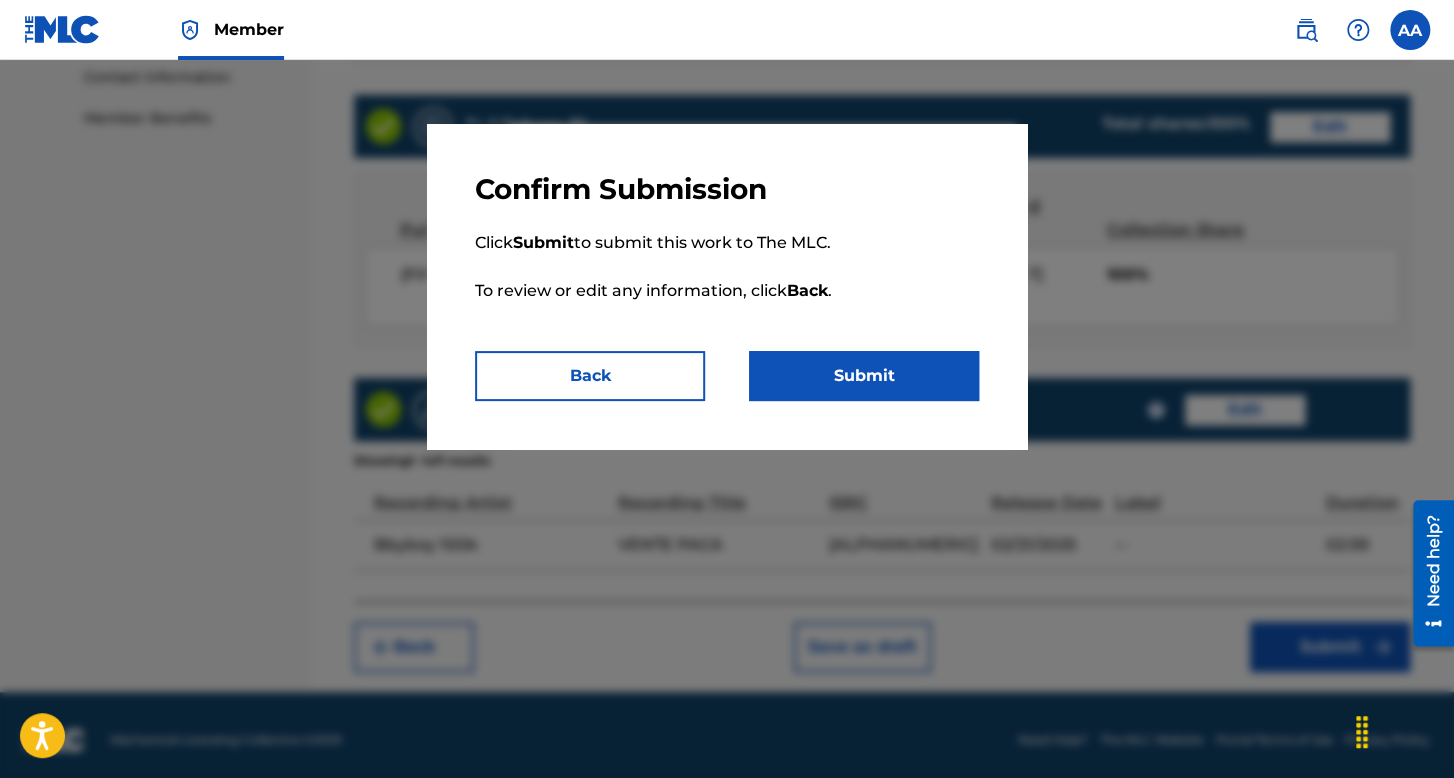 click on "Submit" at bounding box center (864, 376) 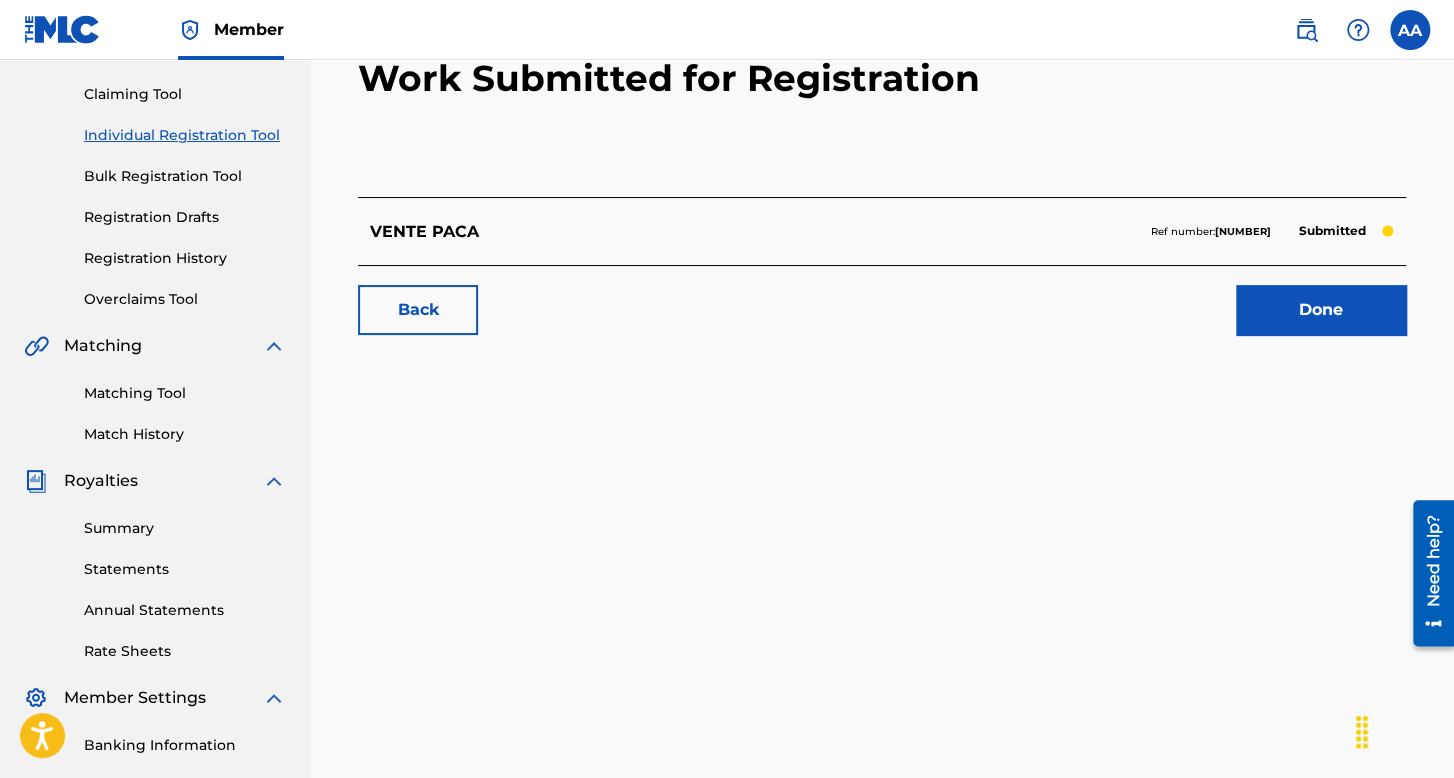 scroll, scrollTop: 0, scrollLeft: 0, axis: both 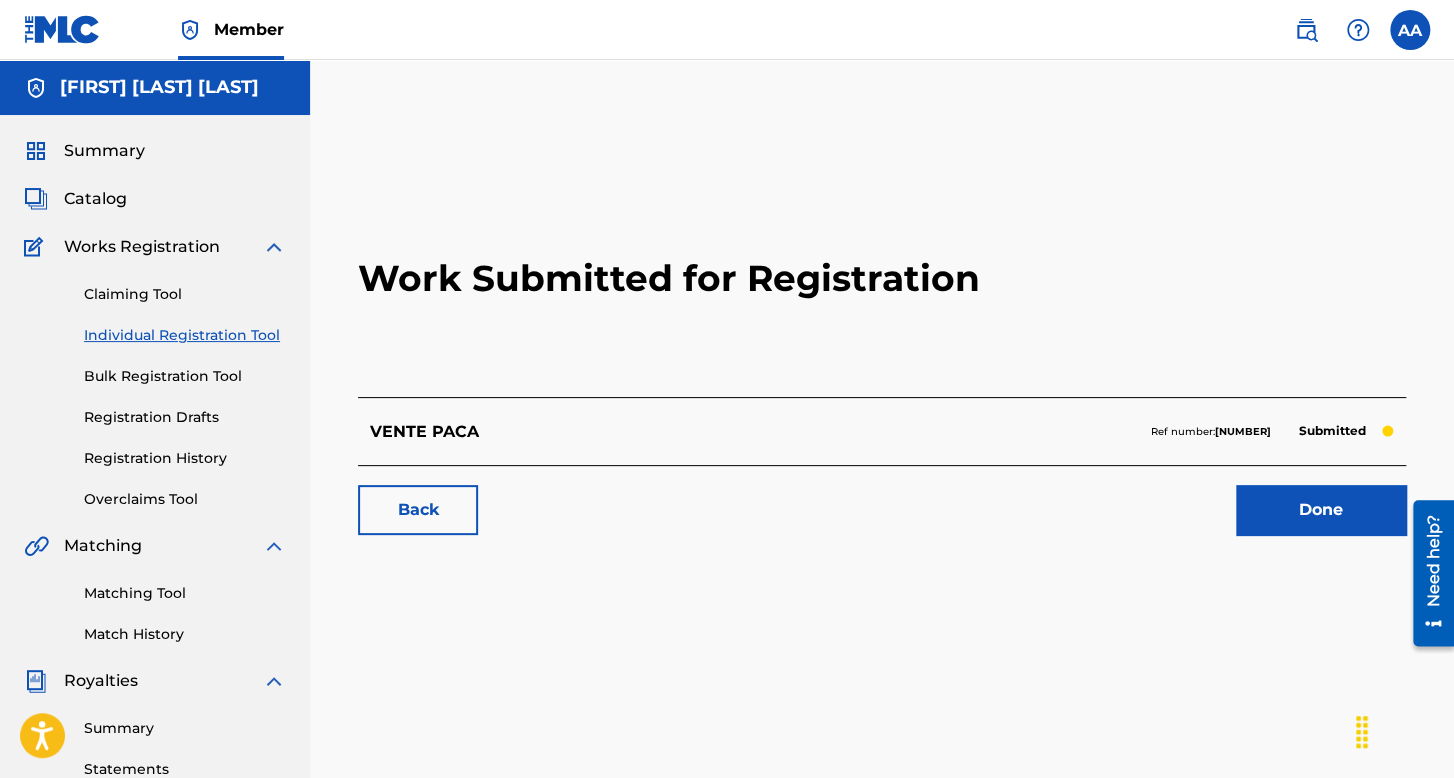 click on "Individual Registration Tool" at bounding box center (185, 335) 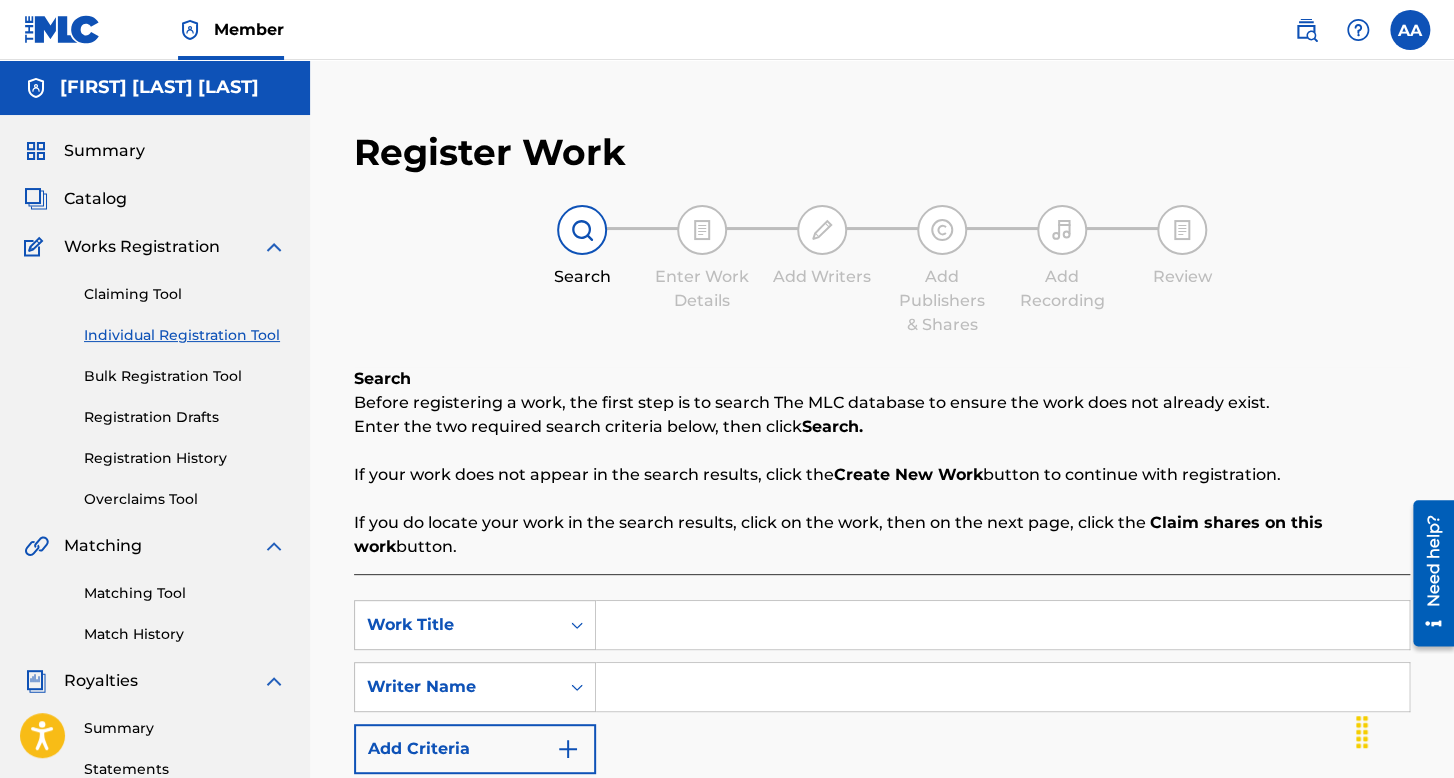 scroll, scrollTop: 200, scrollLeft: 0, axis: vertical 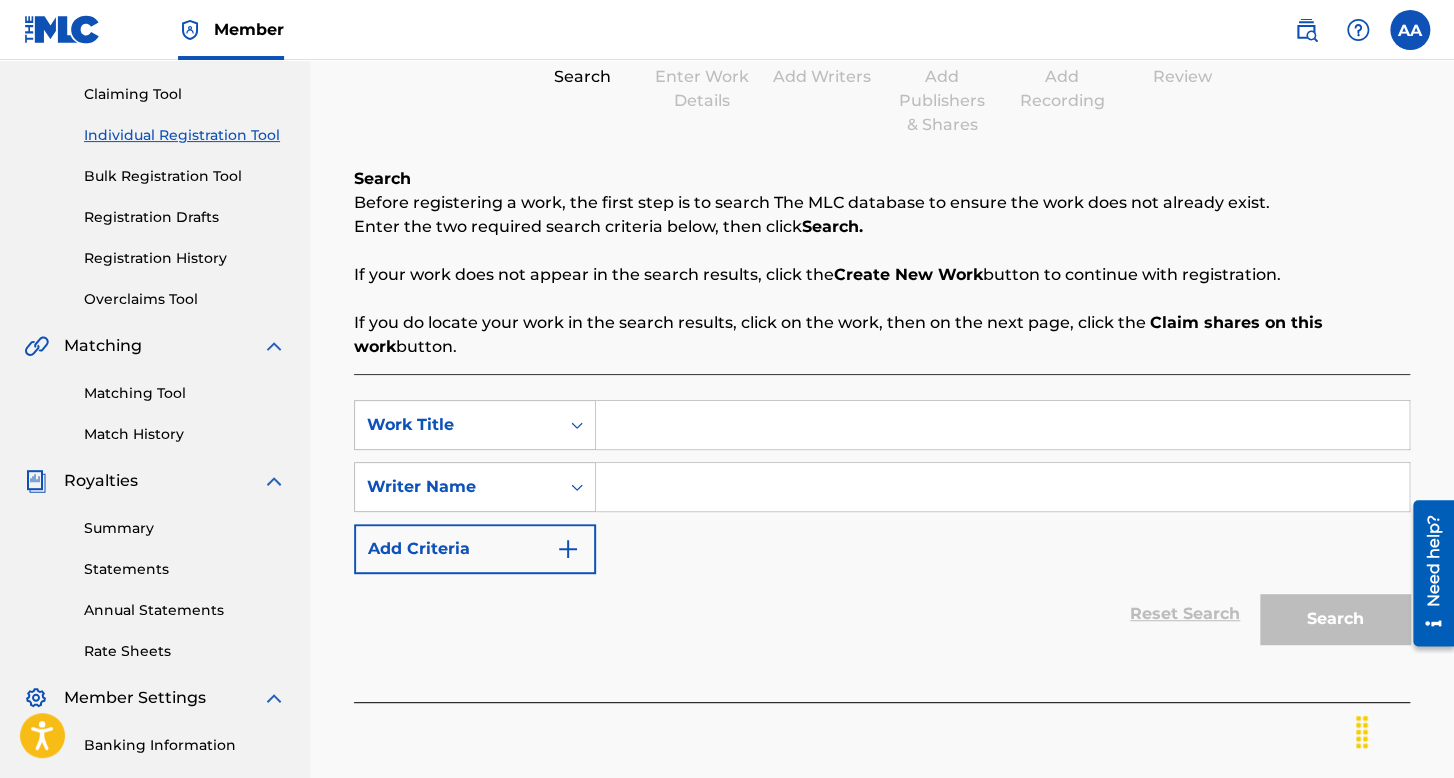 click at bounding box center (1002, 425) 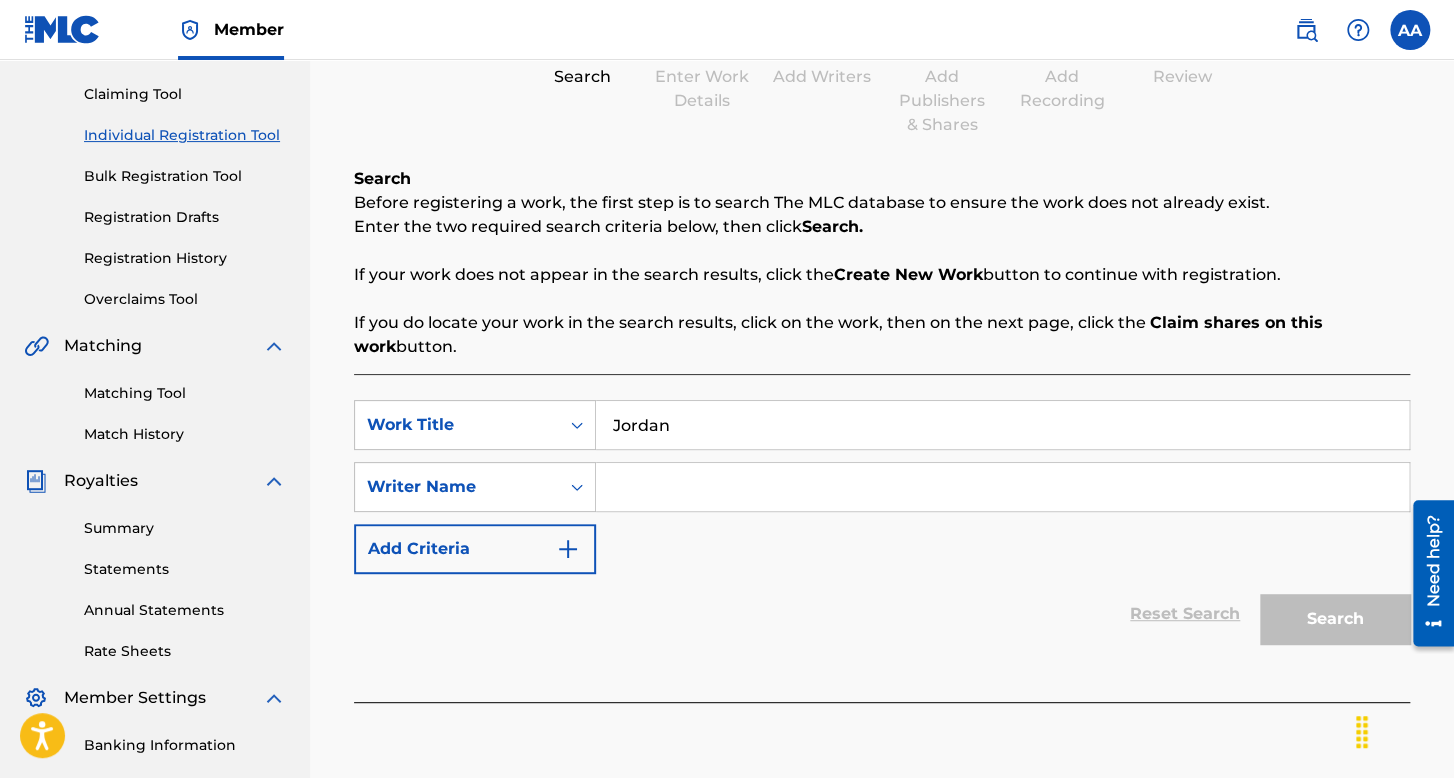 click at bounding box center [1002, 487] 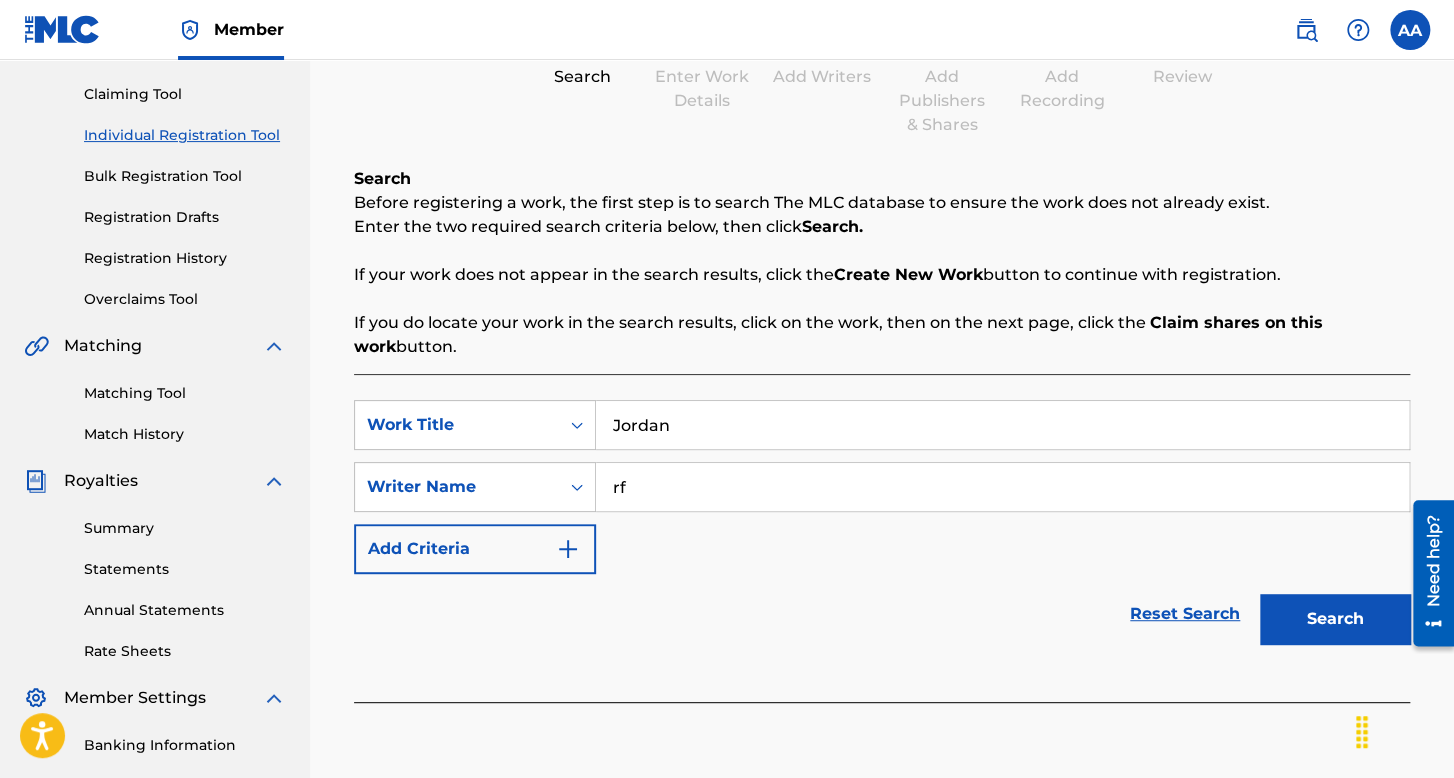 click on "Search" at bounding box center [1335, 619] 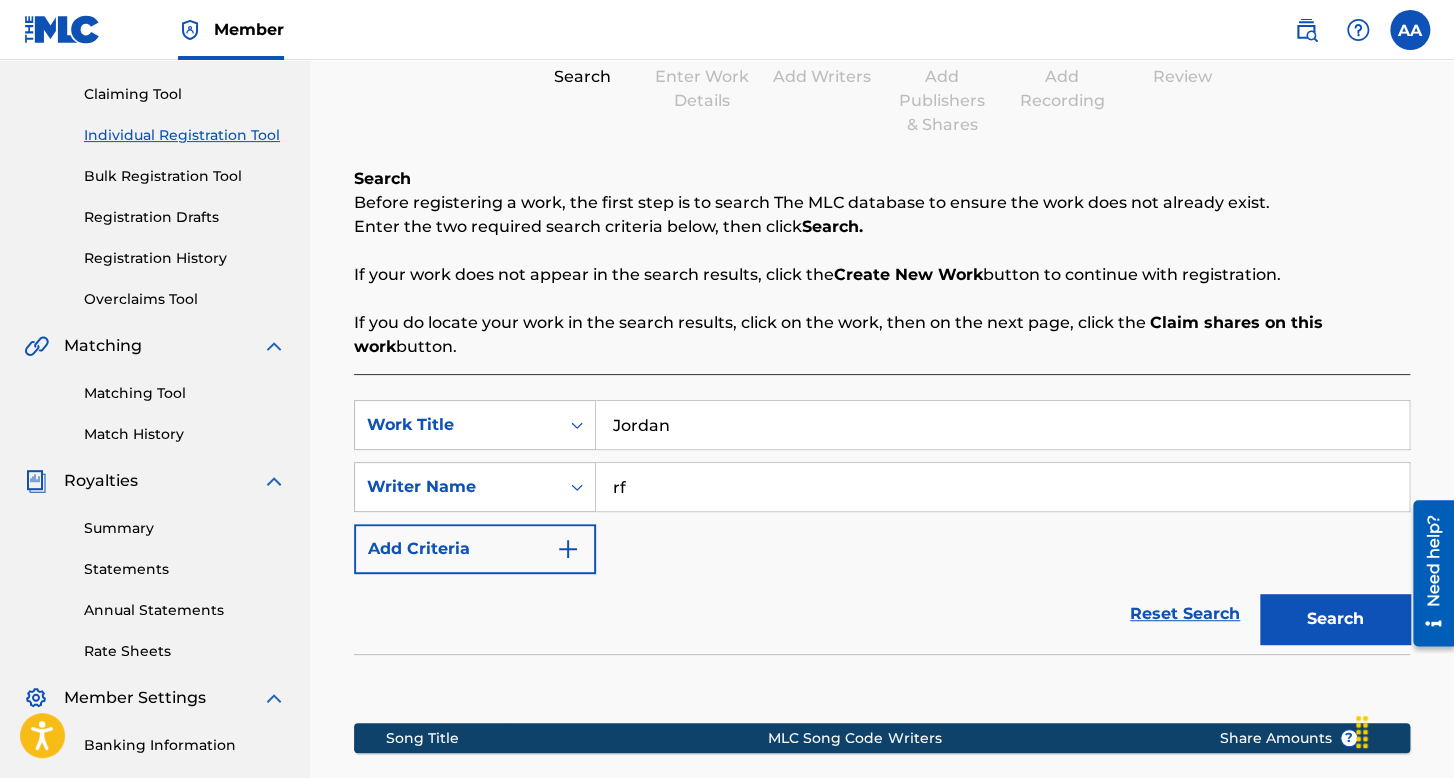 click on "Search" at bounding box center (1335, 619) 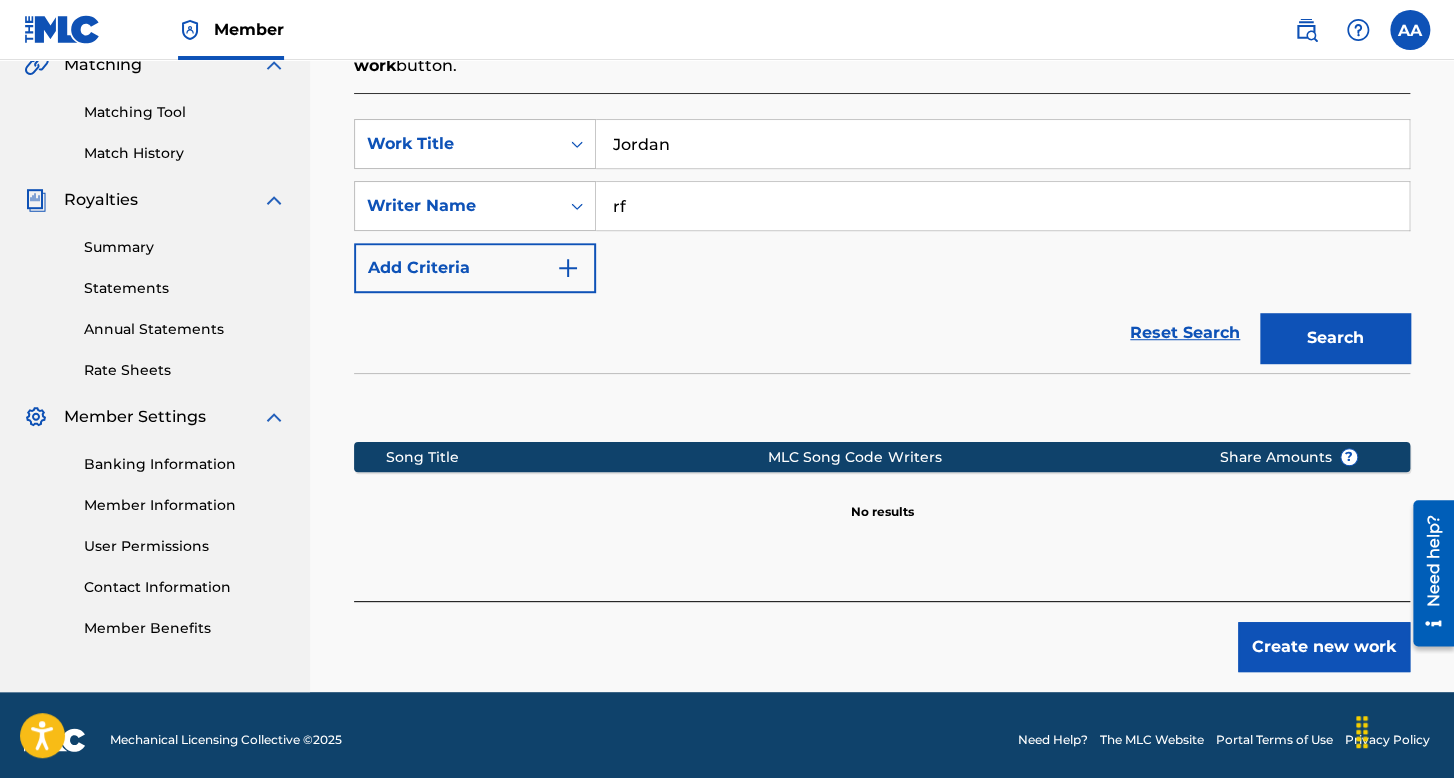 scroll, scrollTop: 491, scrollLeft: 0, axis: vertical 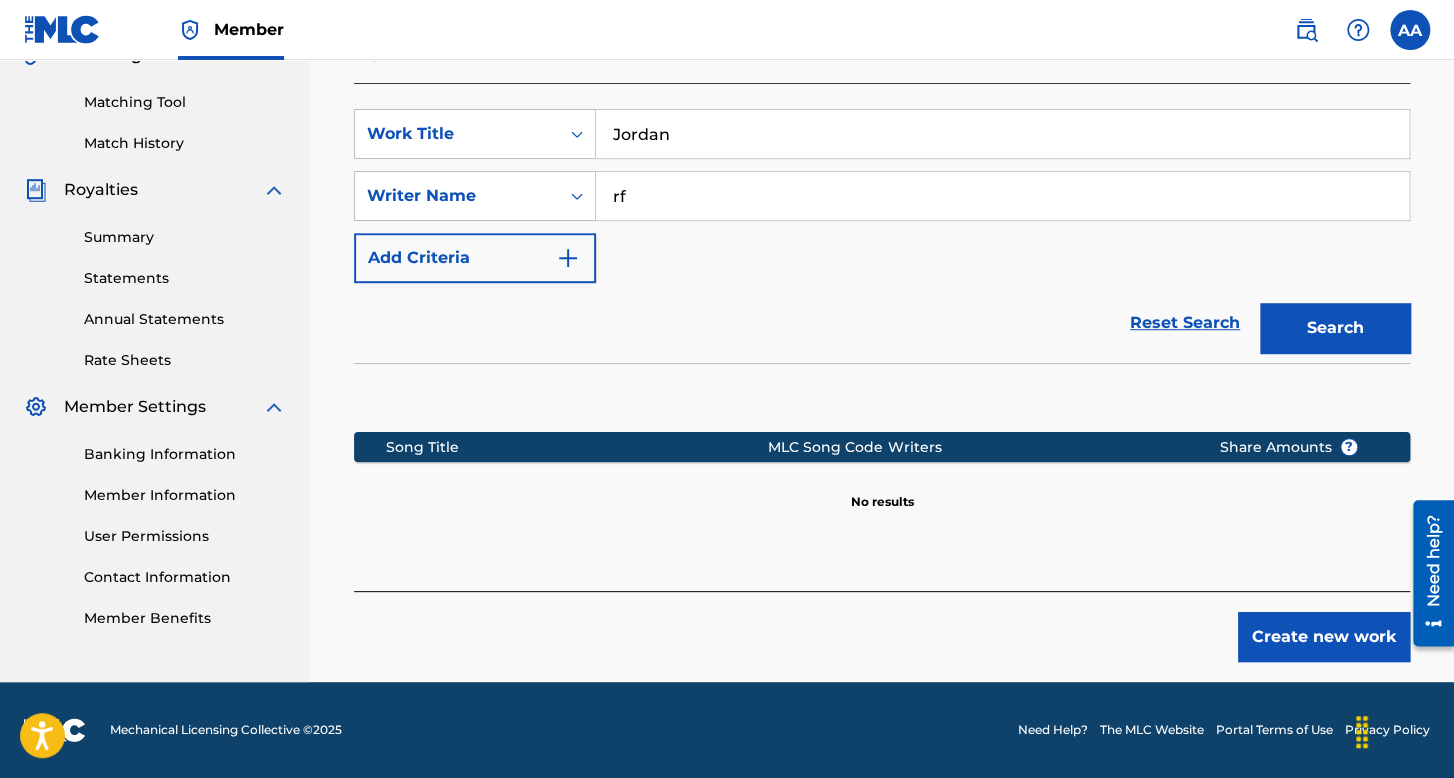 click on "Create new work" at bounding box center (1324, 637) 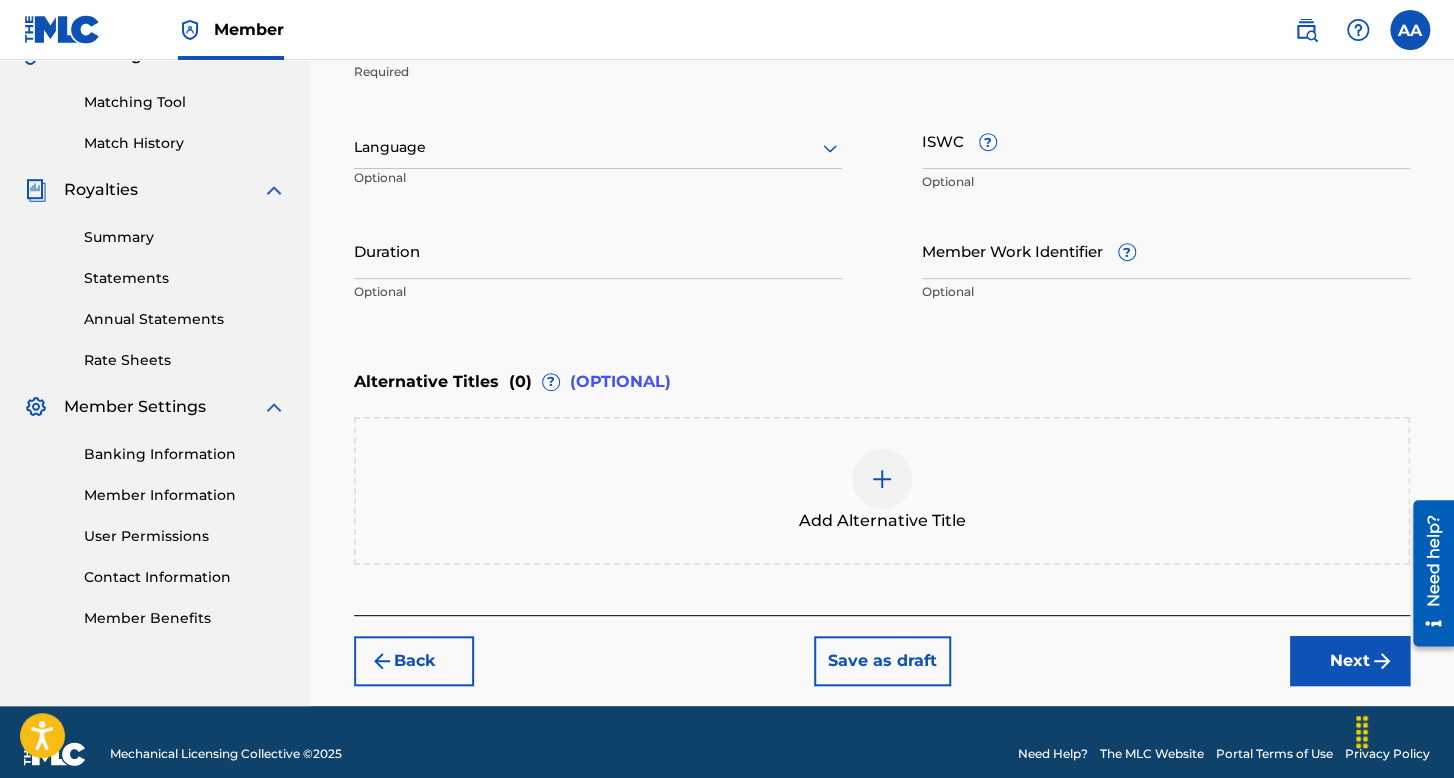 click on "Language Optional" at bounding box center [598, 157] 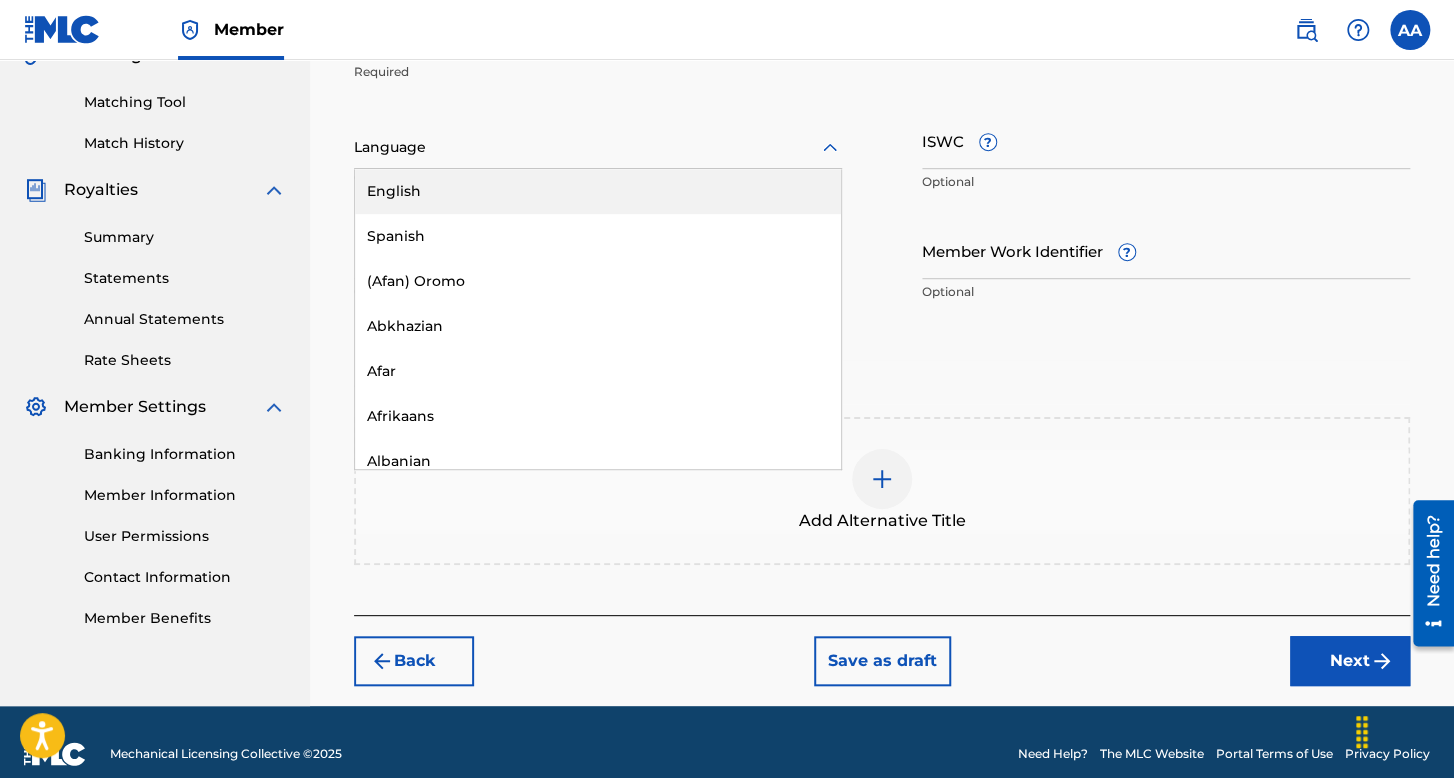 click on "English" at bounding box center (598, 191) 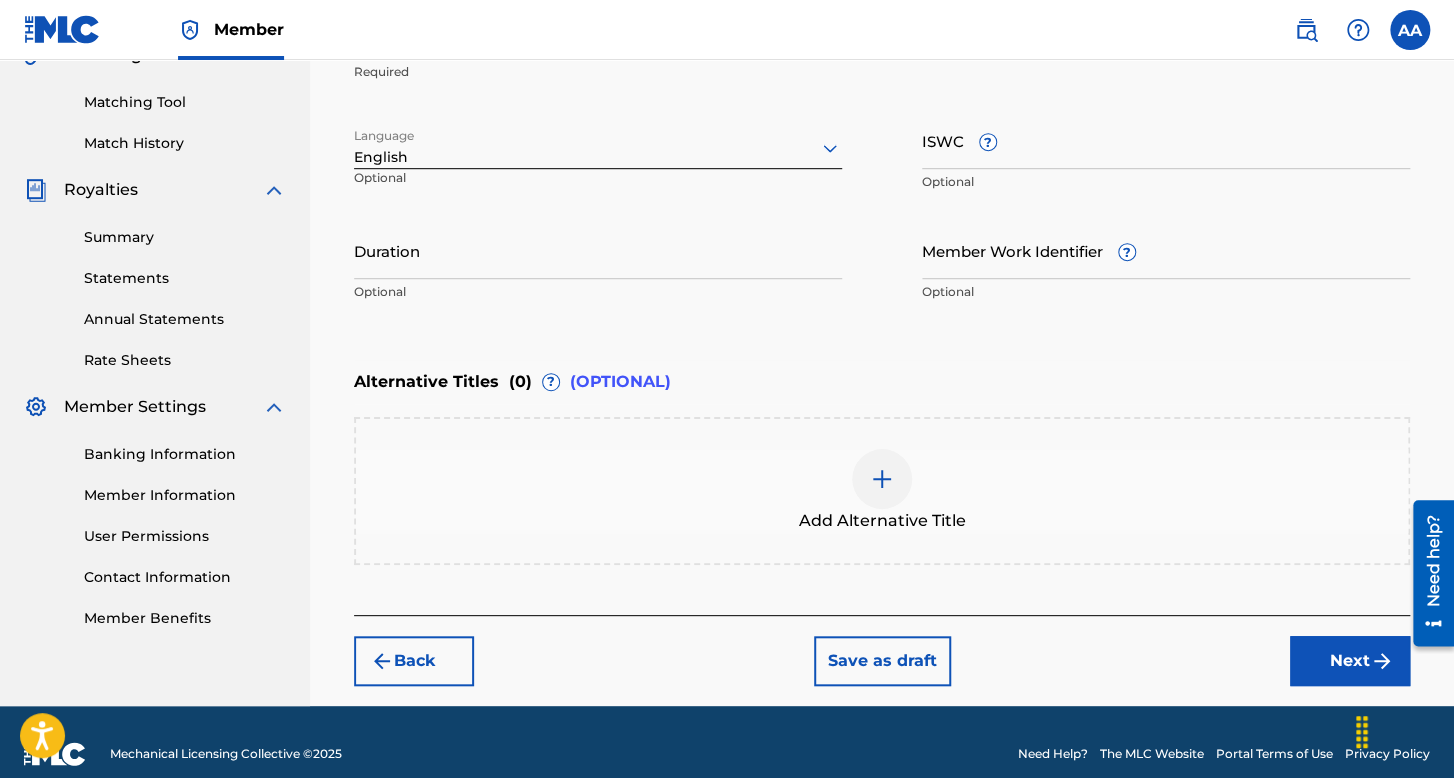 click at bounding box center (598, 147) 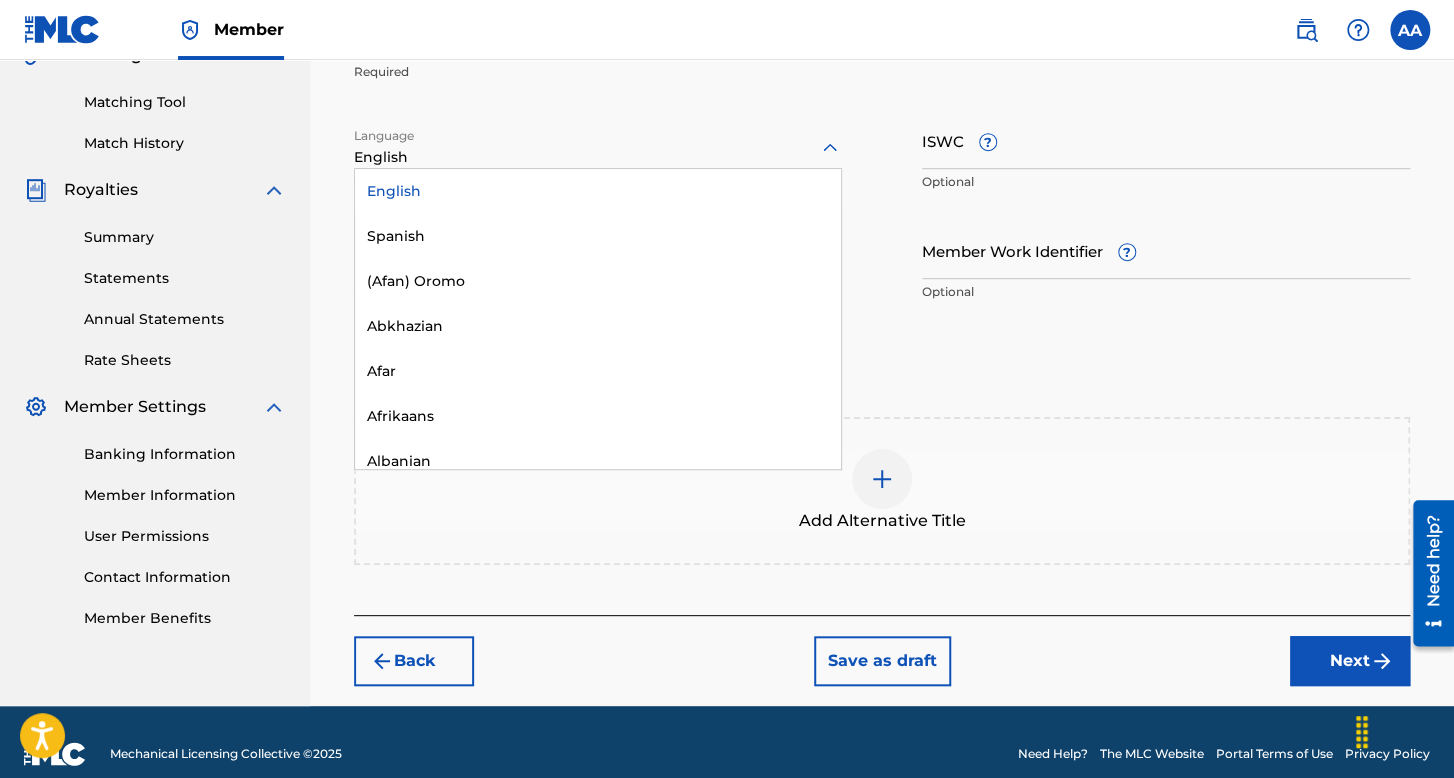 click on "English" at bounding box center [598, 191] 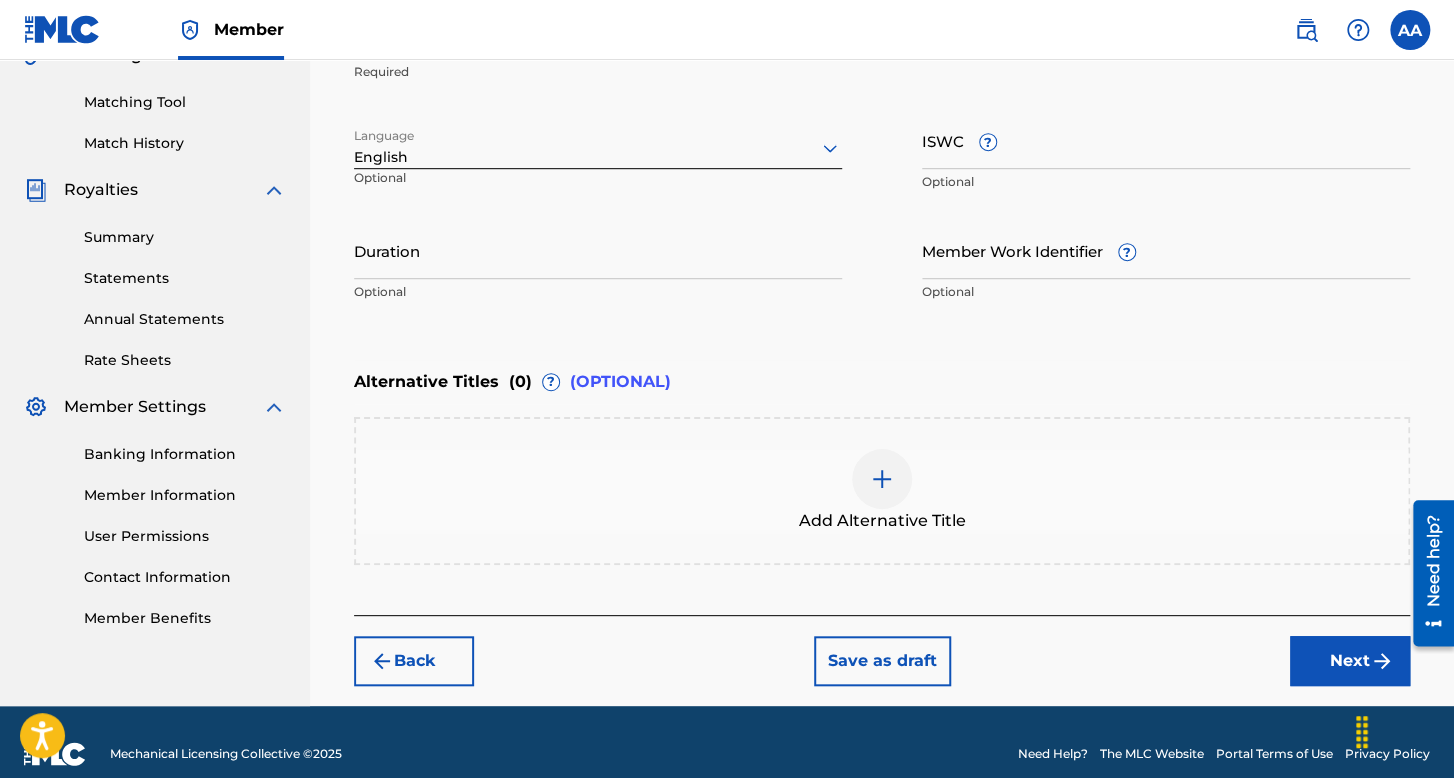 click at bounding box center [598, 147] 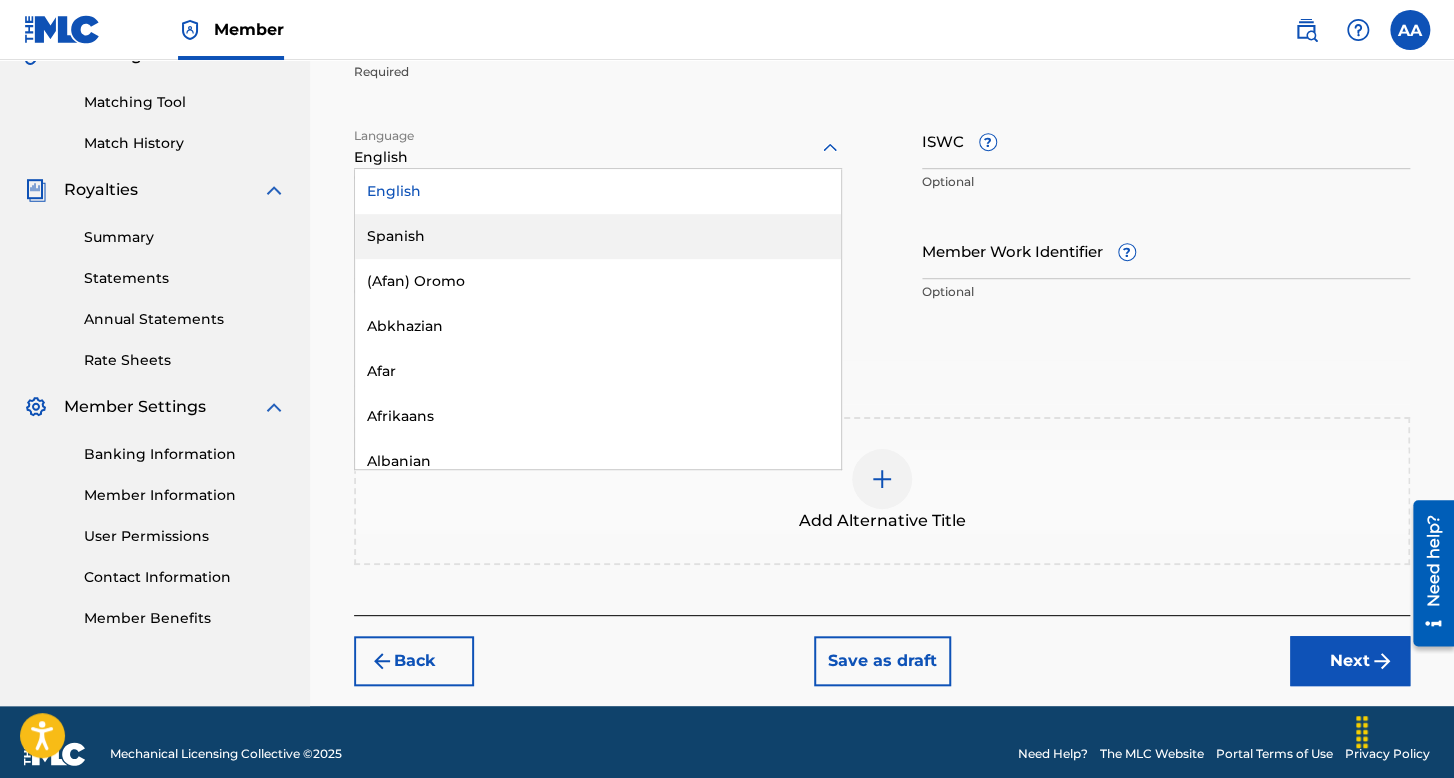 click on "Spanish" at bounding box center [598, 236] 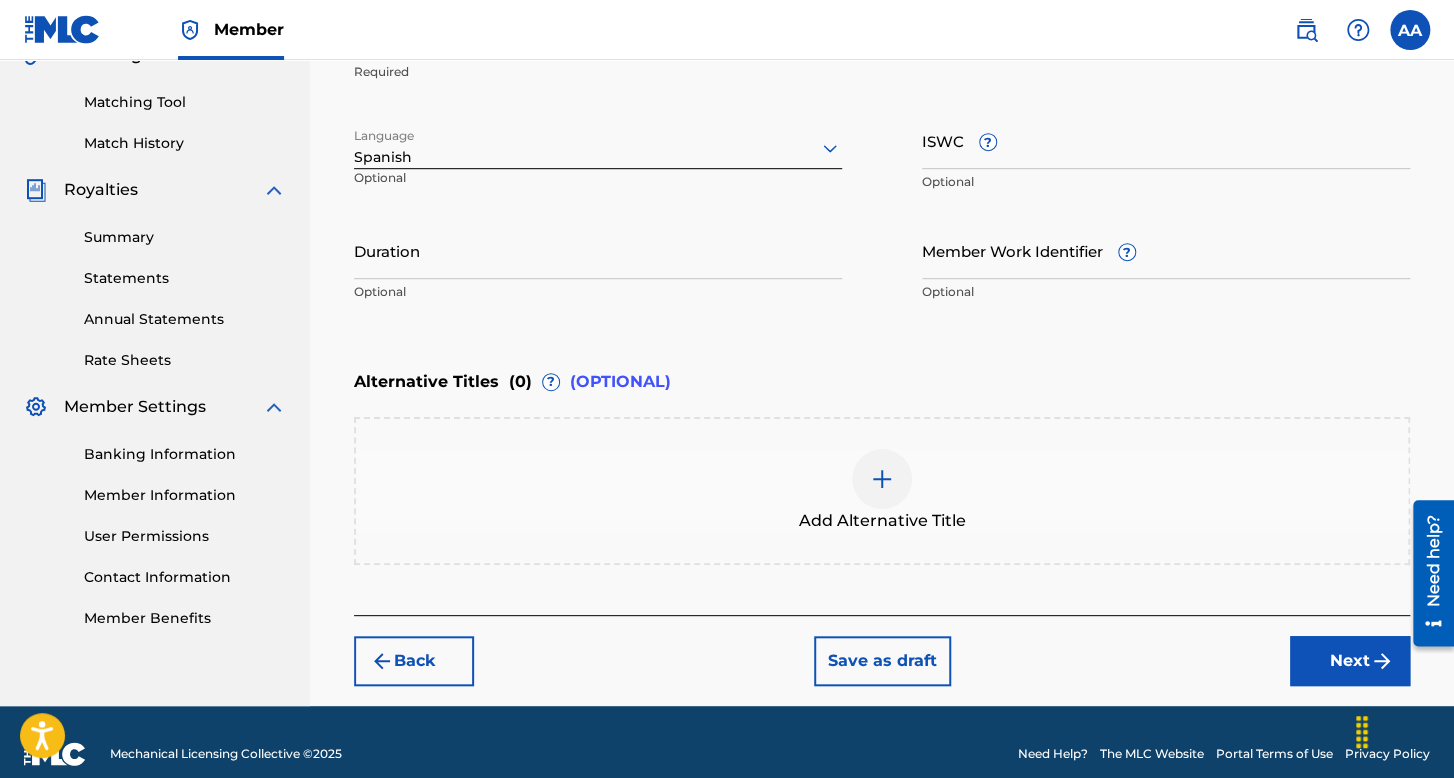 click on "Duration" at bounding box center [598, 250] 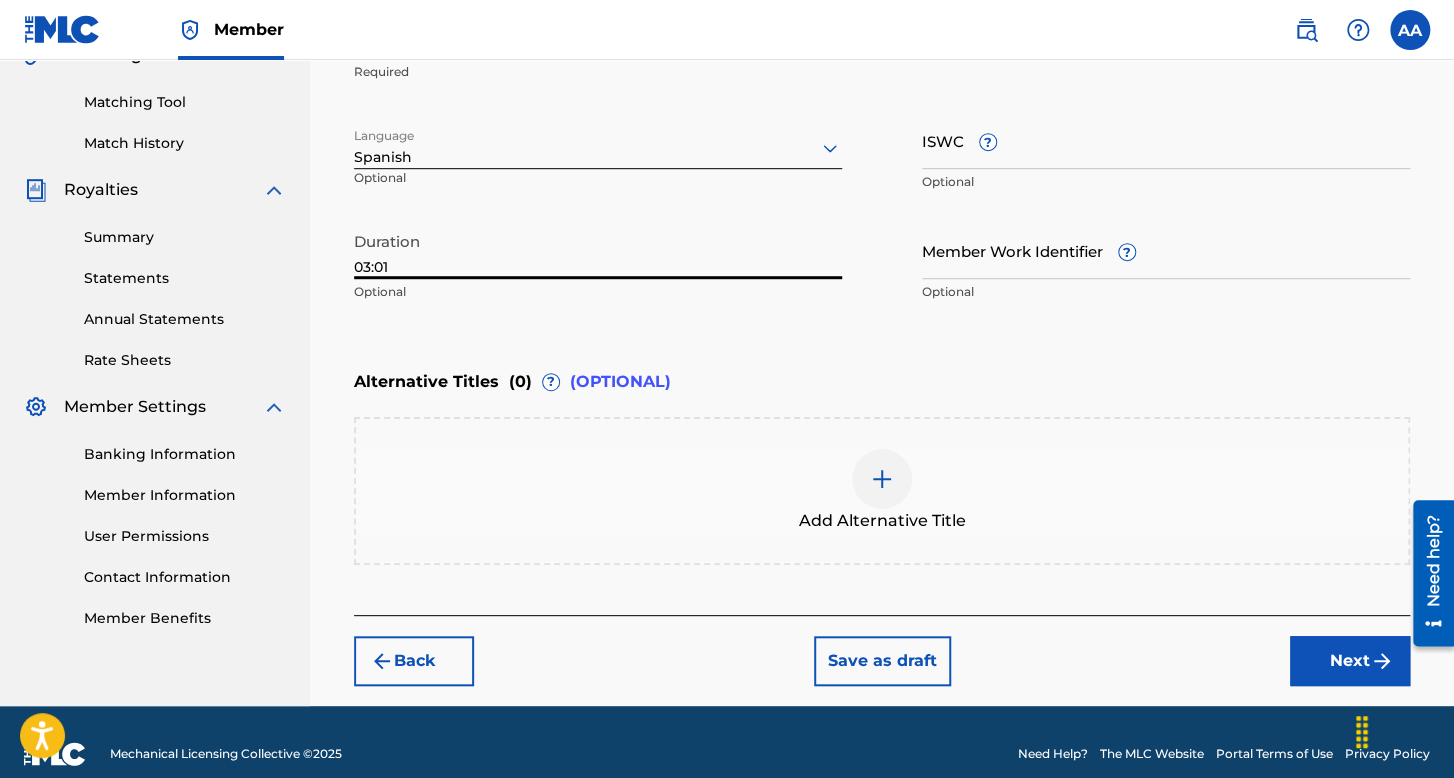 click on "Next" at bounding box center (1350, 661) 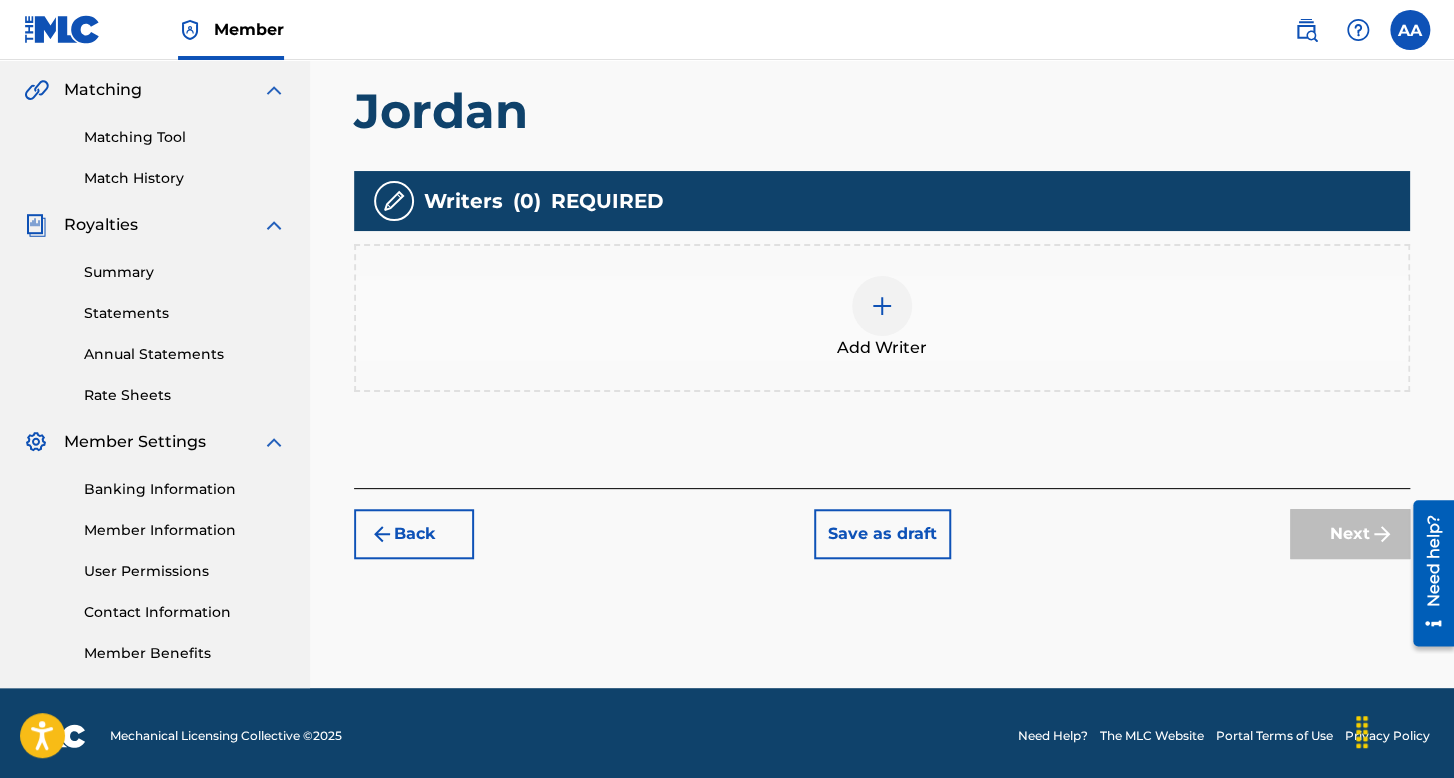 scroll, scrollTop: 462, scrollLeft: 0, axis: vertical 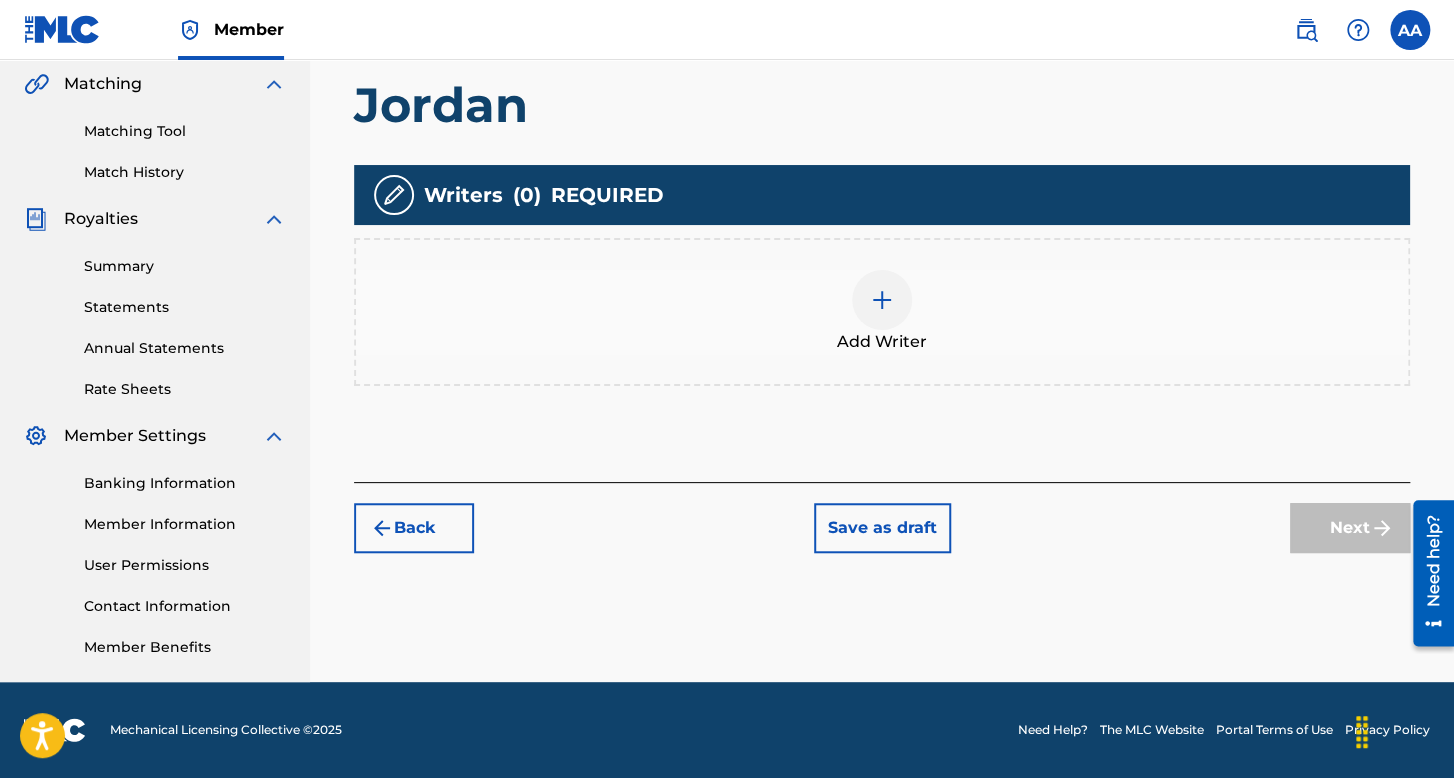 click at bounding box center (882, 300) 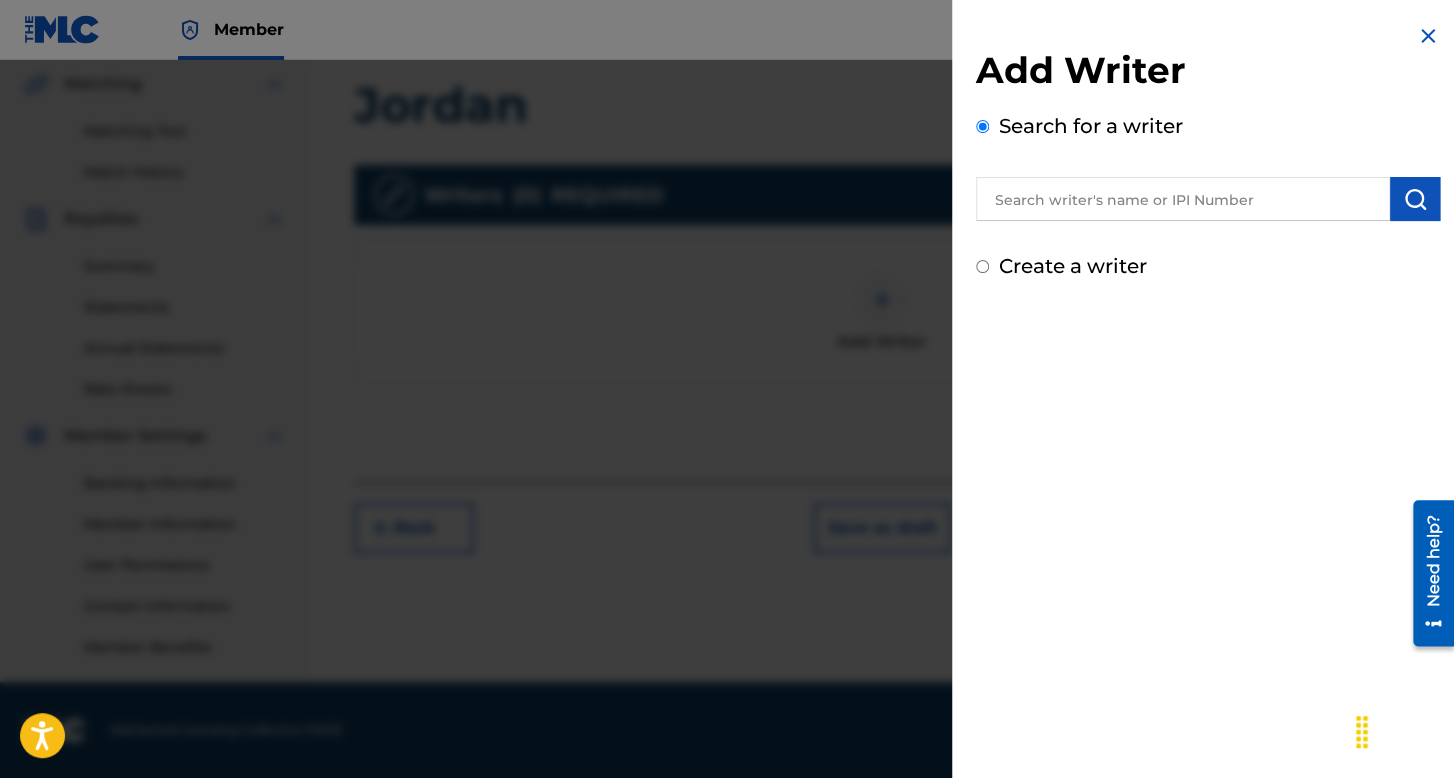 click on "Create a writer" at bounding box center (982, 266) 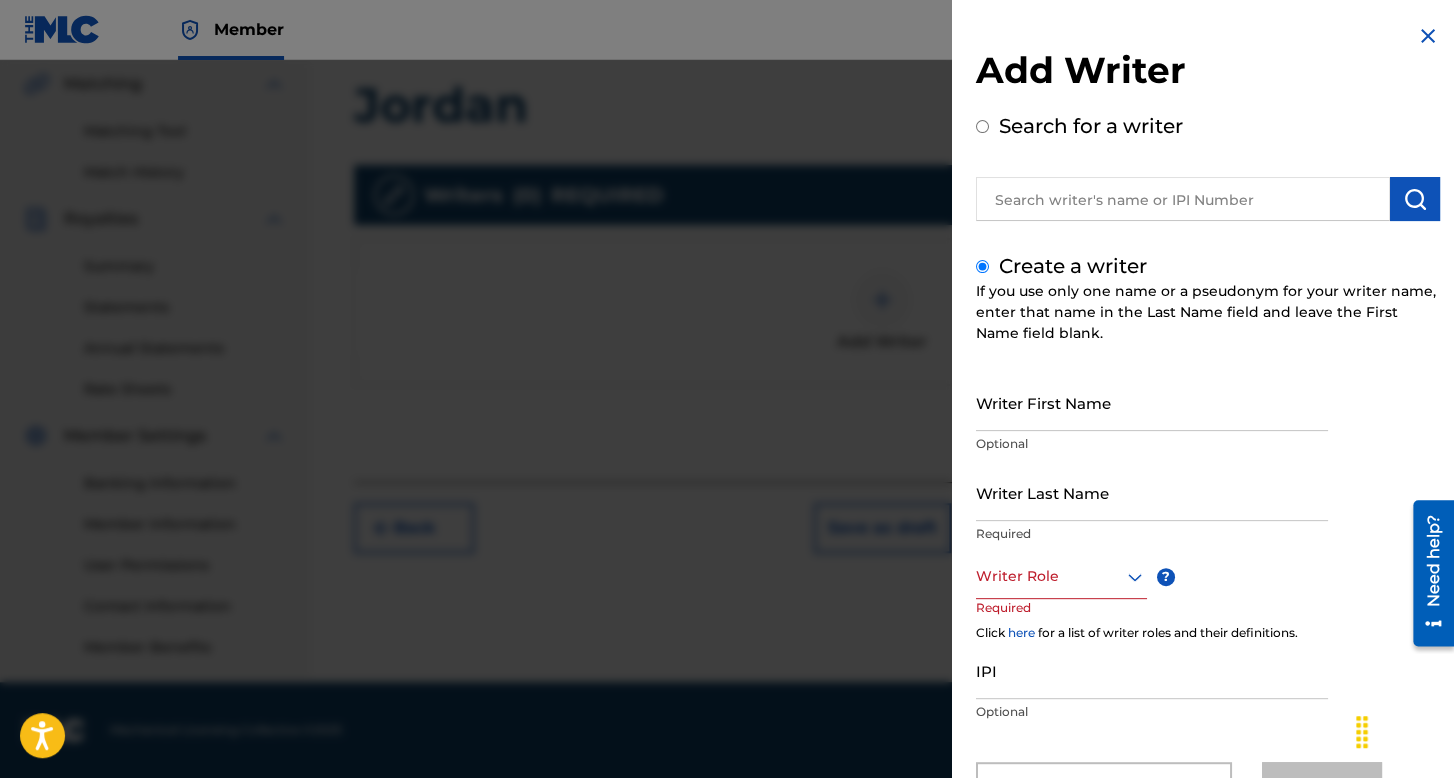 click on "Writer First Name" at bounding box center [1152, 402] 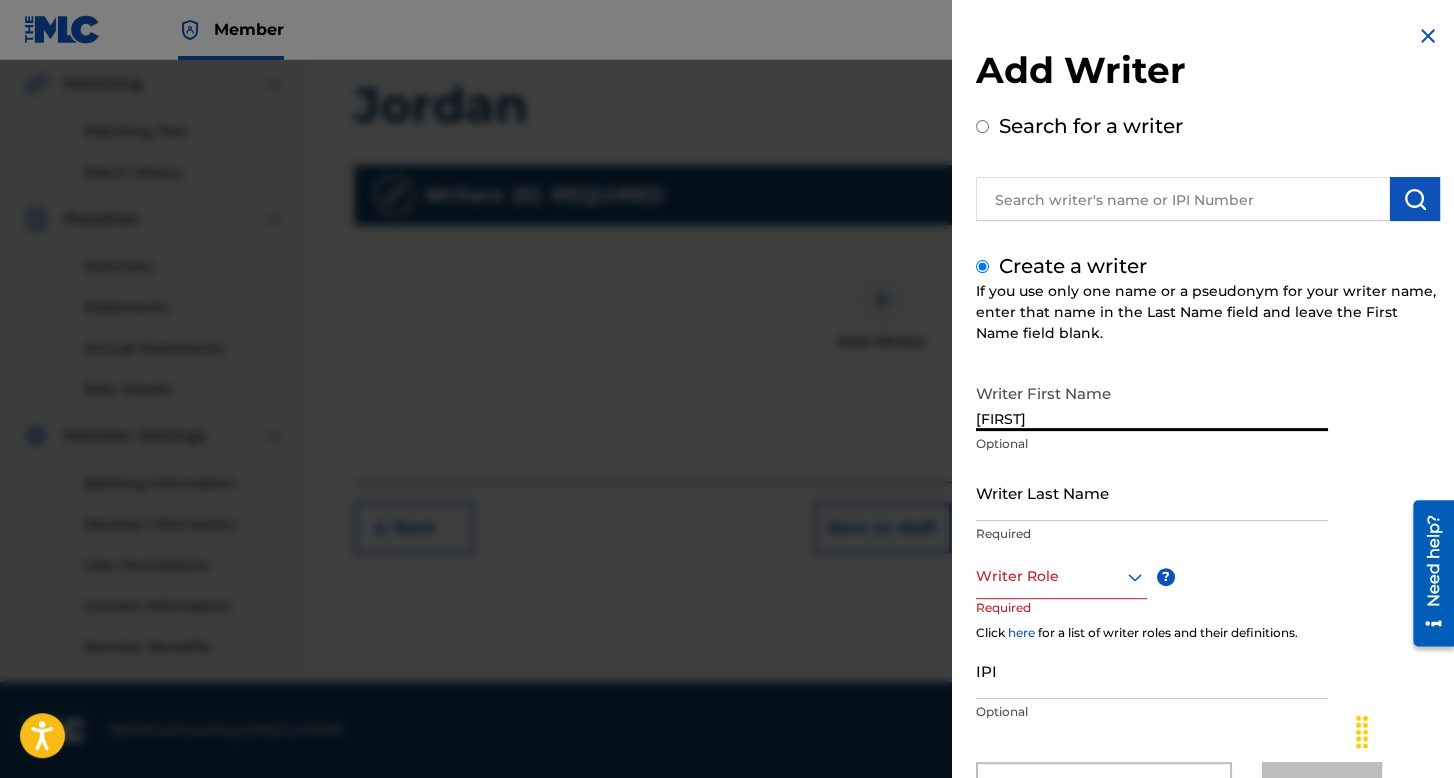 click on "Writer Last Name" at bounding box center [1152, 492] 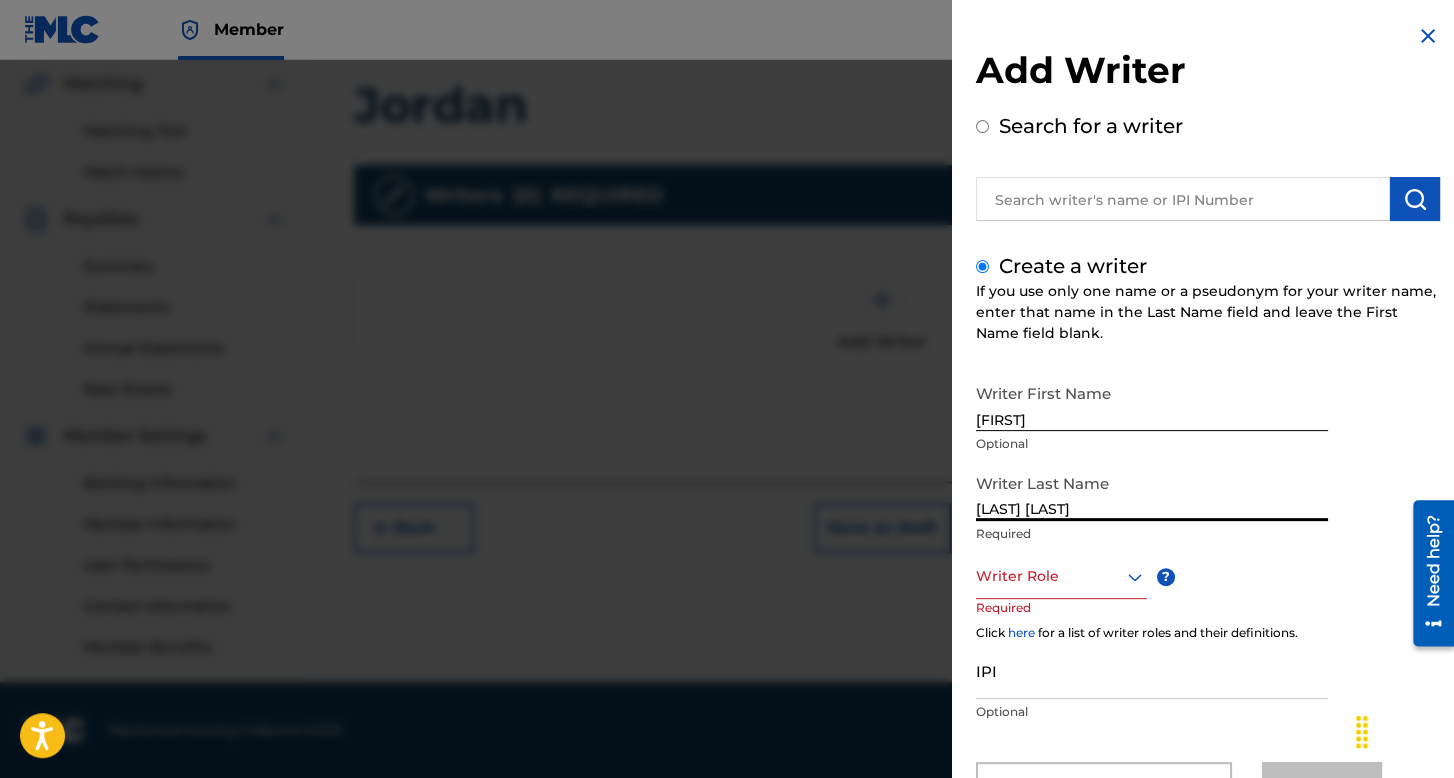 click on "Writer Role" at bounding box center [1061, 576] 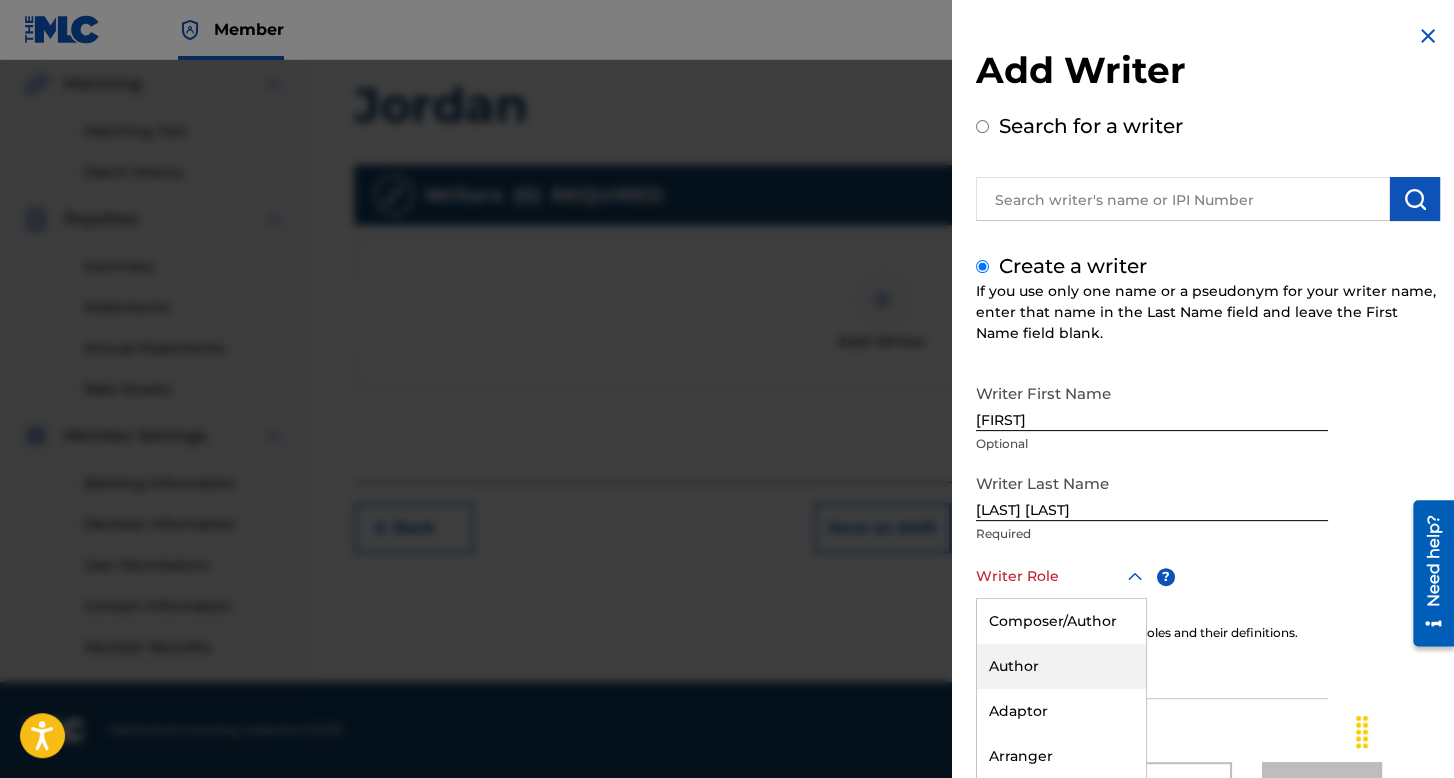 scroll, scrollTop: 88, scrollLeft: 0, axis: vertical 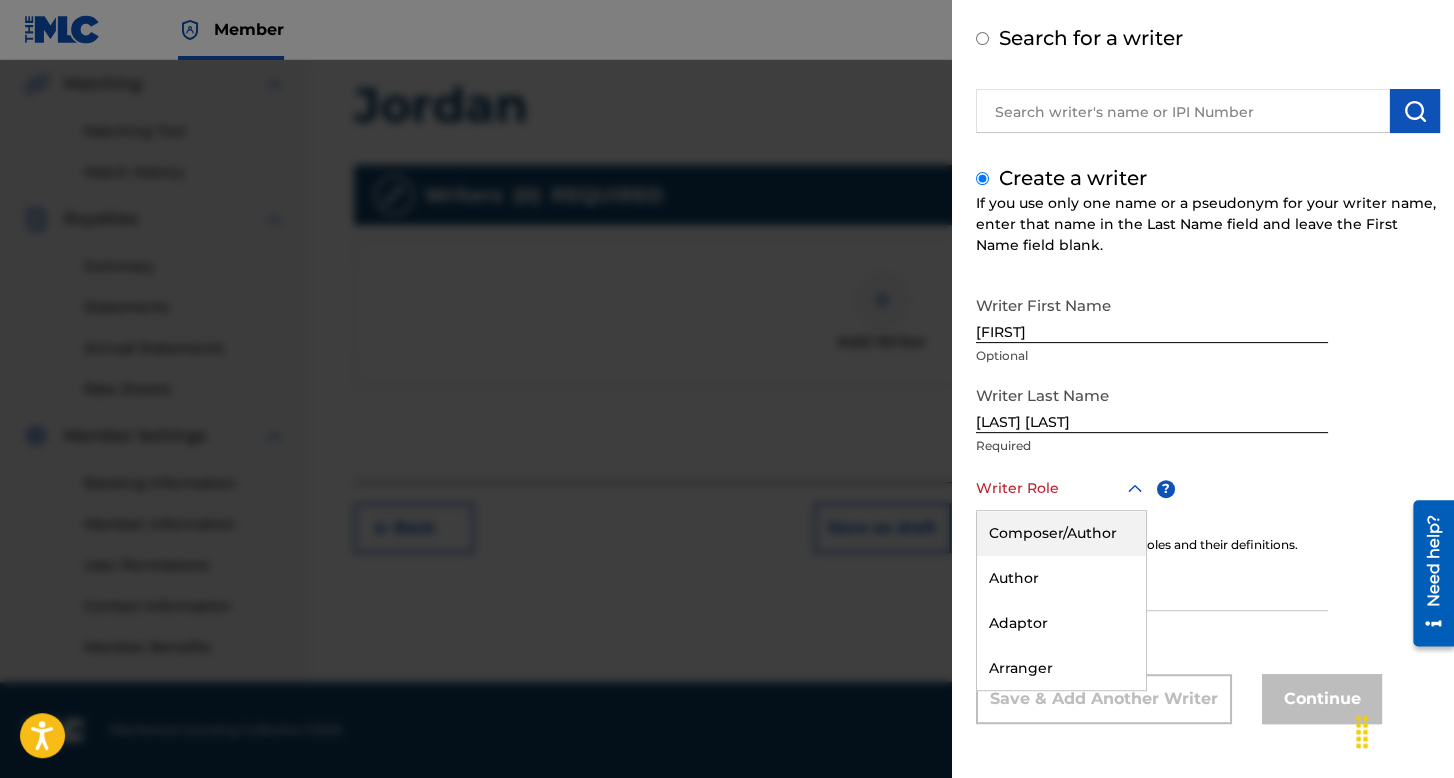click on "Composer/Author" at bounding box center (1061, 533) 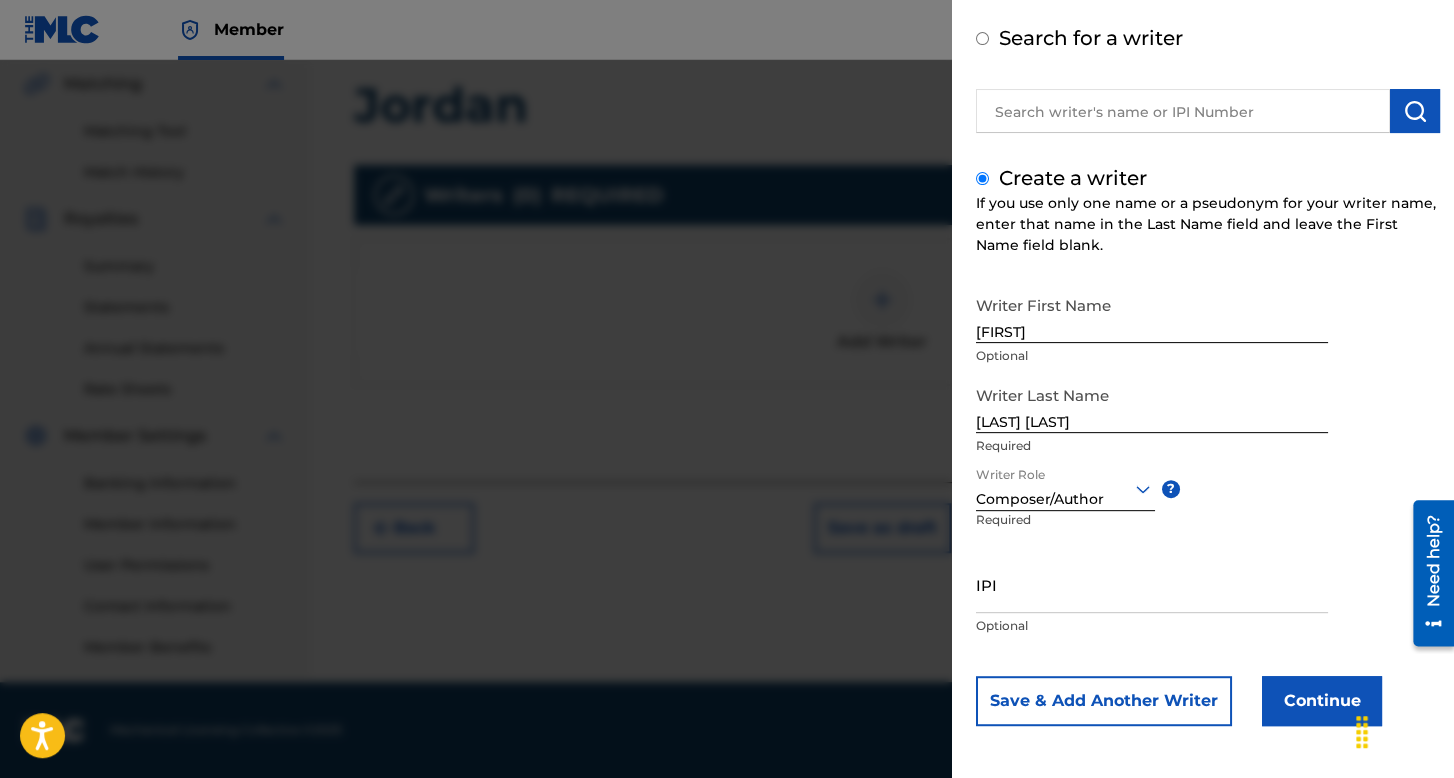 click on "Continue" at bounding box center (1322, 701) 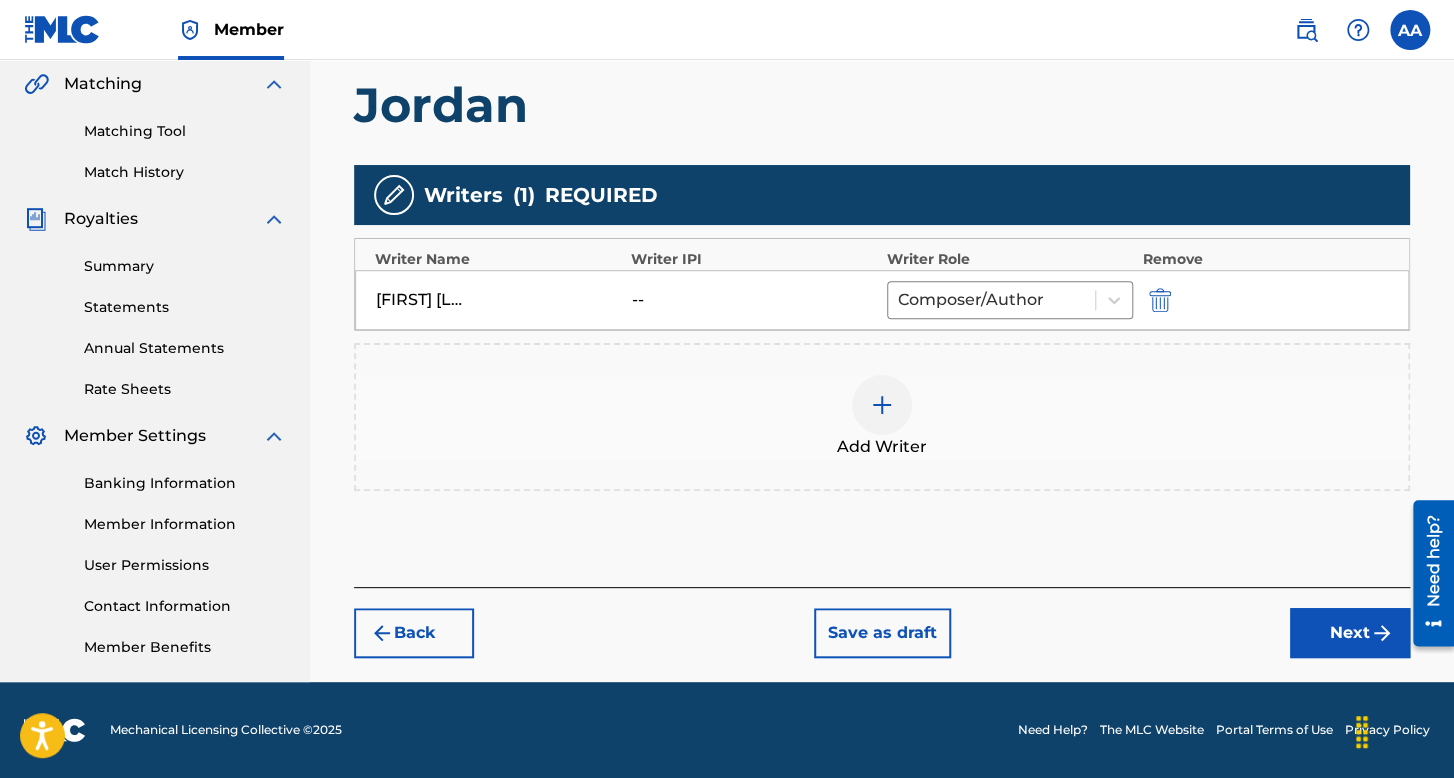 click on "Next" at bounding box center (1350, 633) 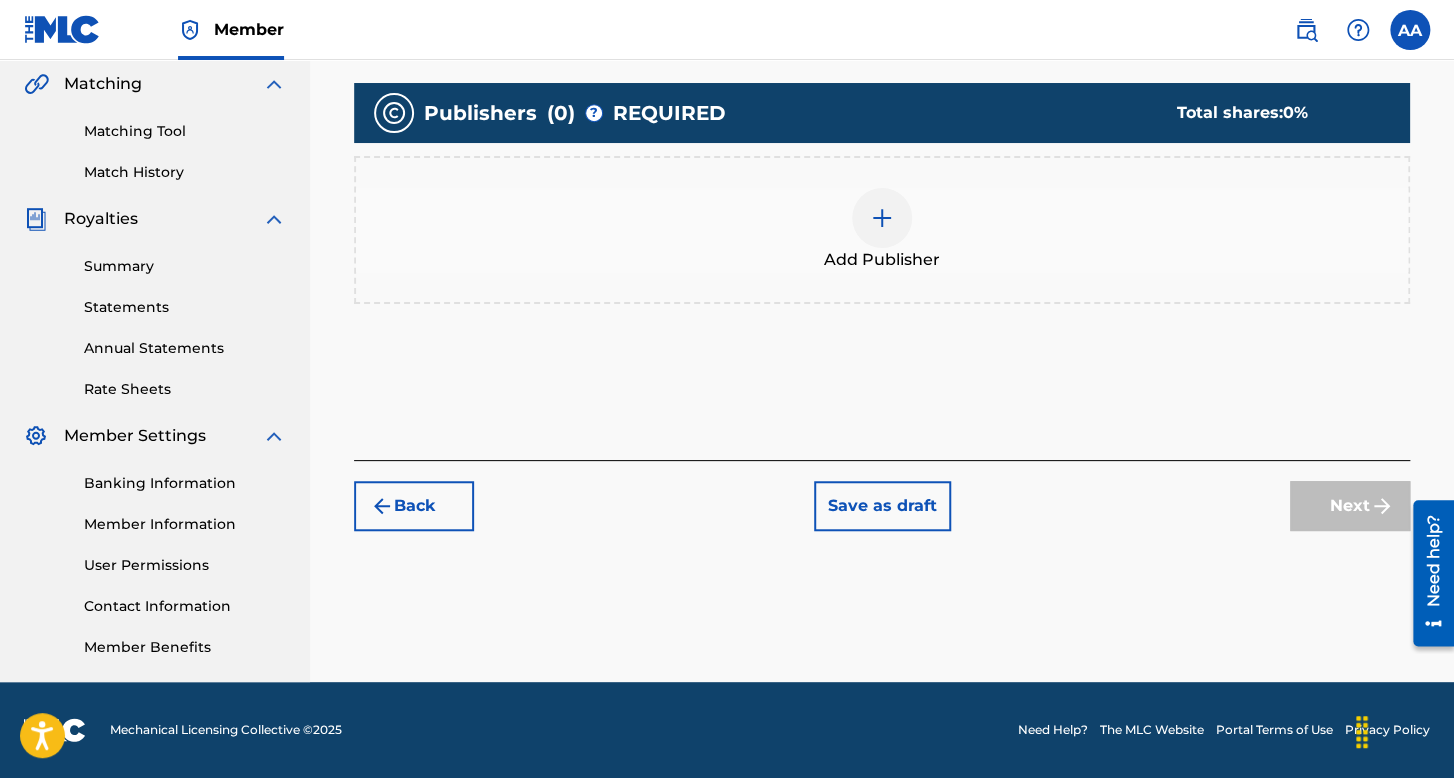 click on "Add Publisher" at bounding box center (882, 260) 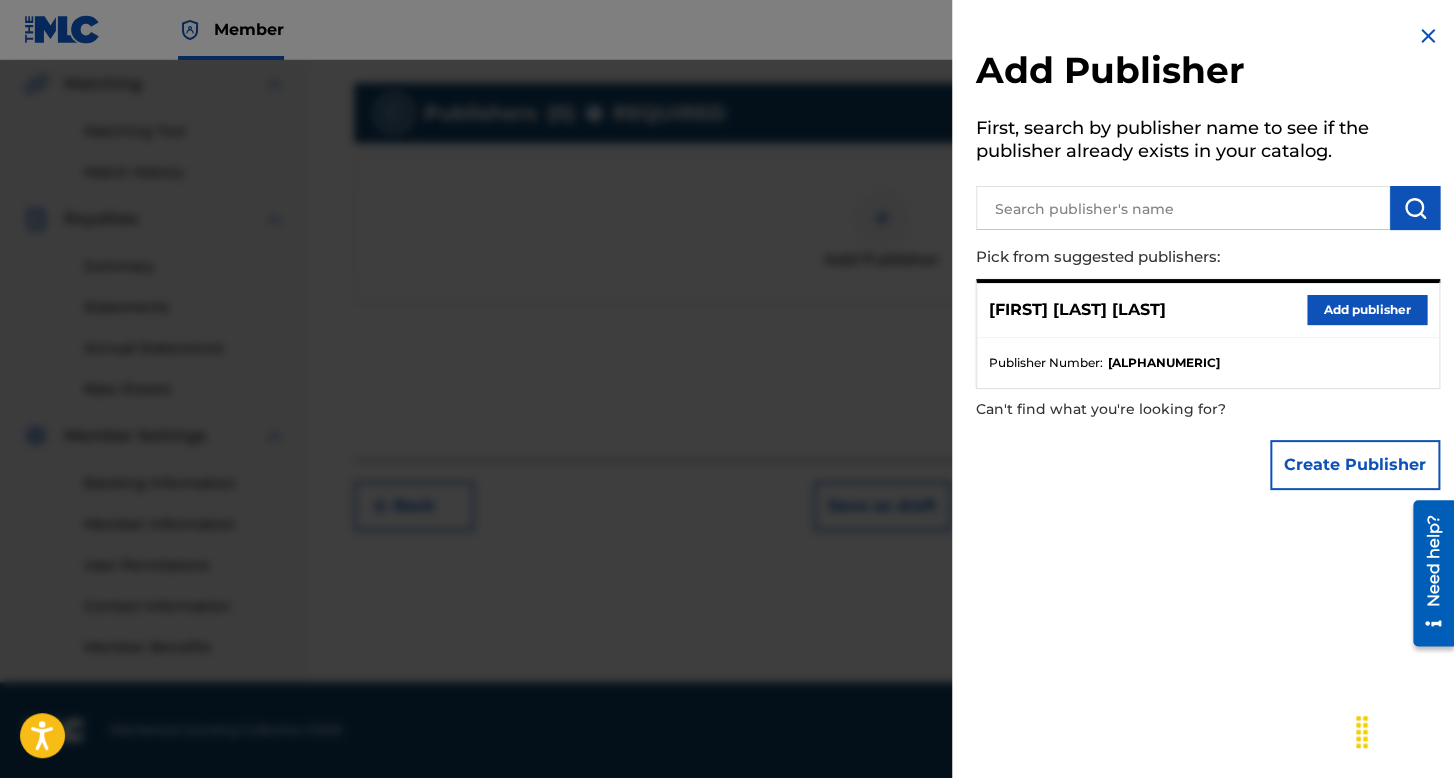 click on "Add publisher" at bounding box center [1367, 310] 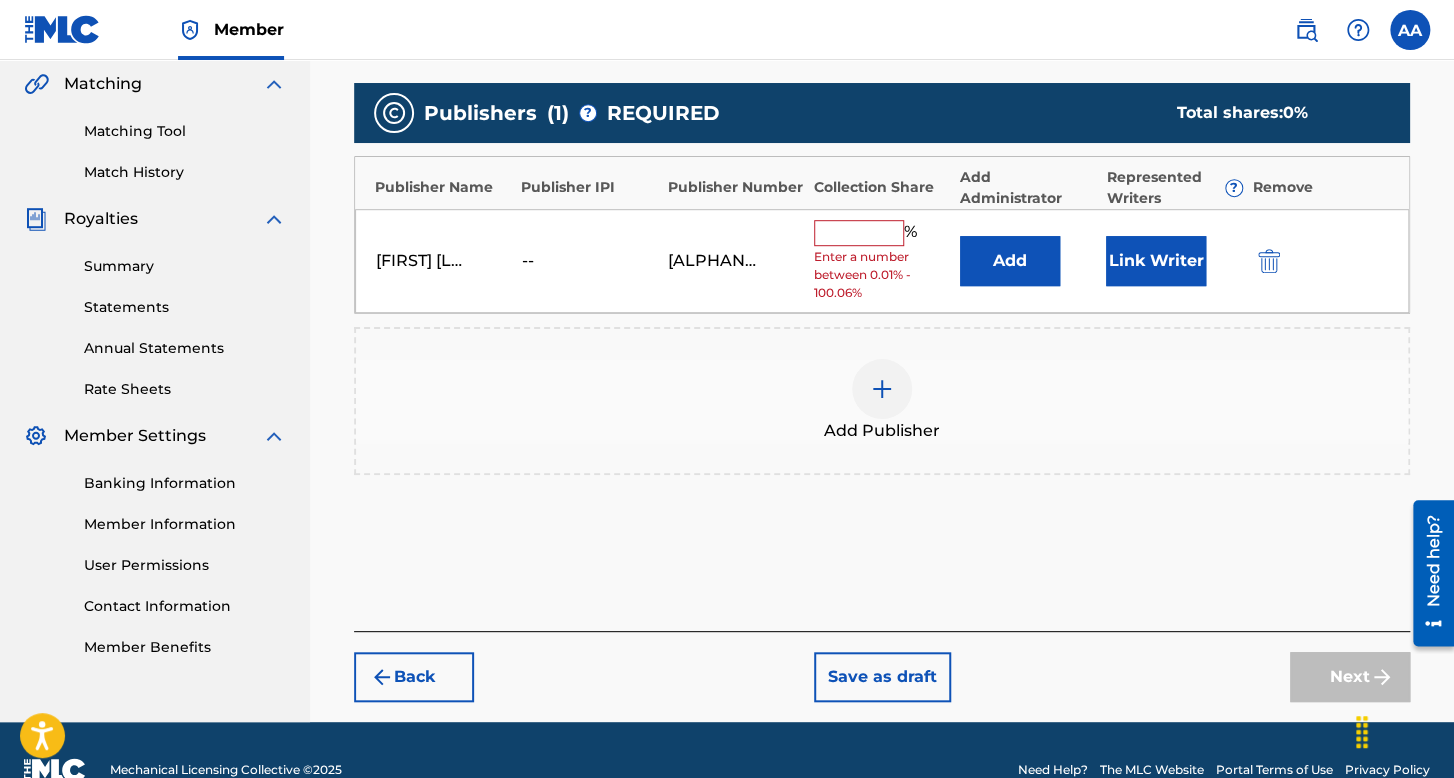 click at bounding box center (859, 233) 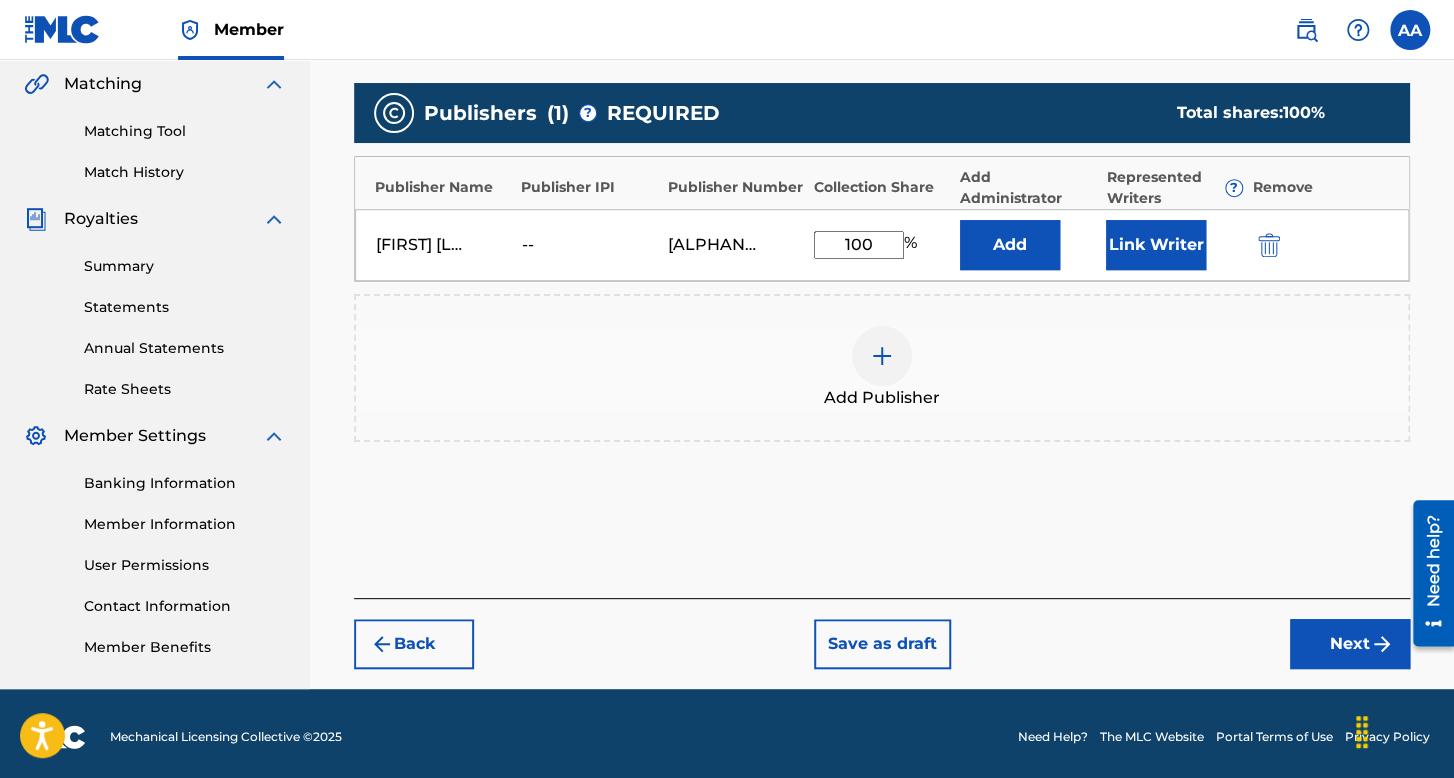 click on "Link Writer" at bounding box center [1156, 245] 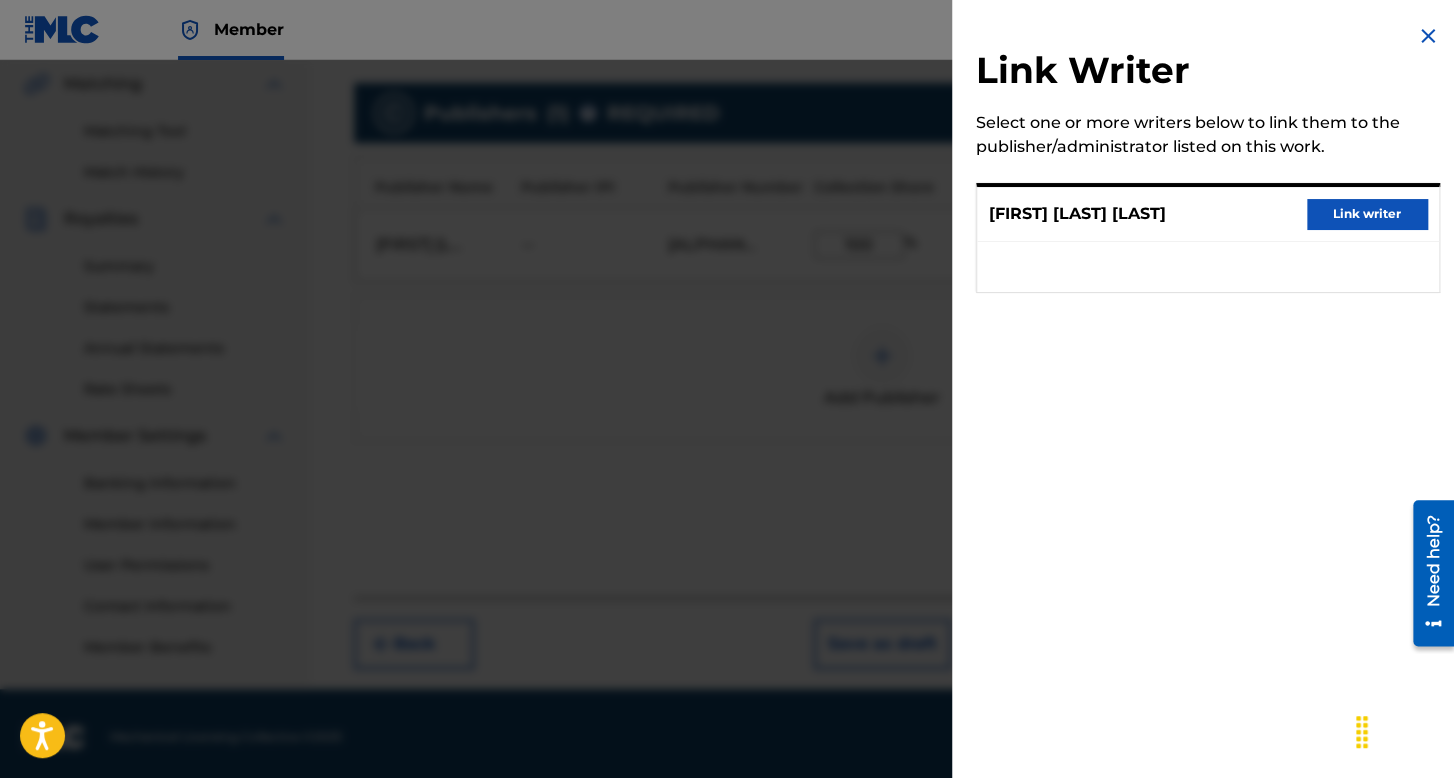 click on "Link writer" at bounding box center (1367, 214) 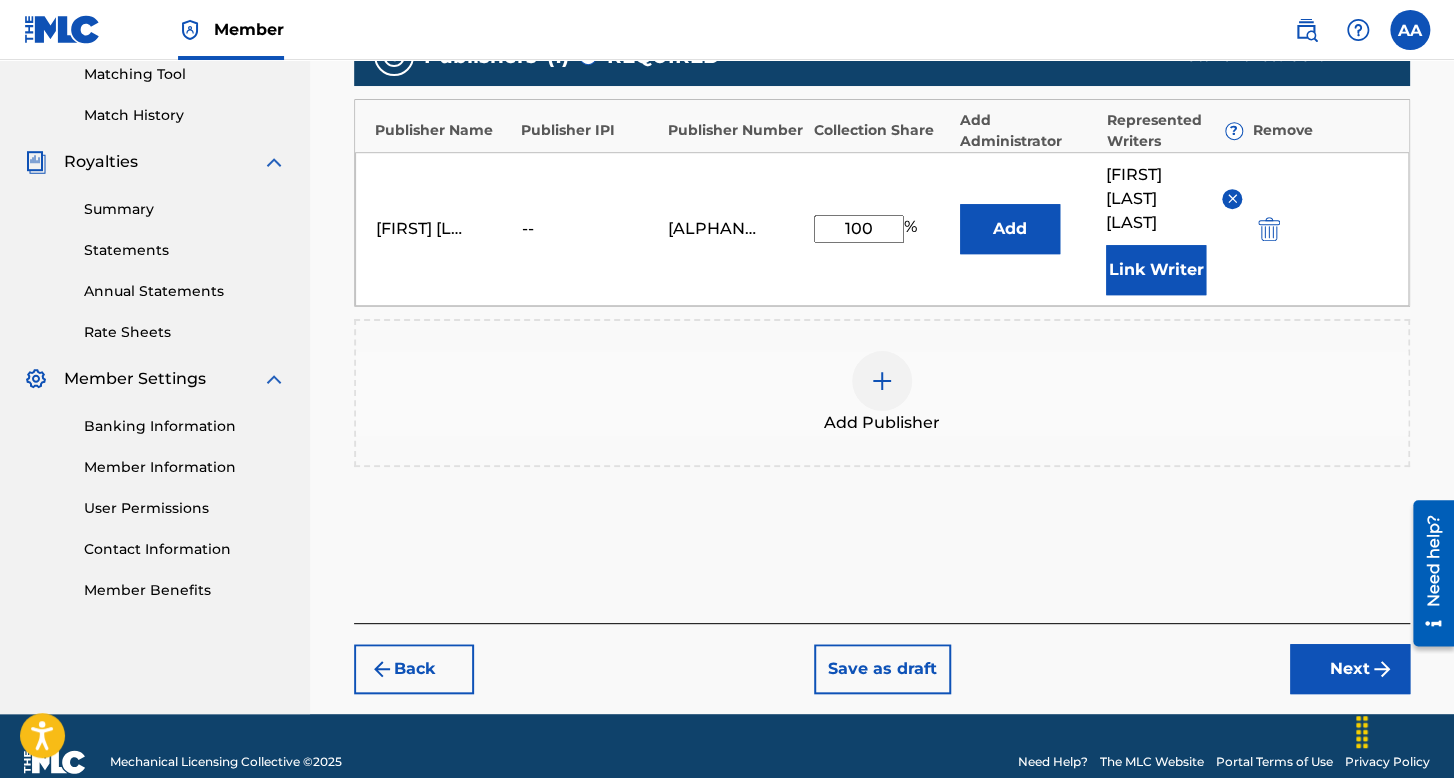 scroll, scrollTop: 549, scrollLeft: 0, axis: vertical 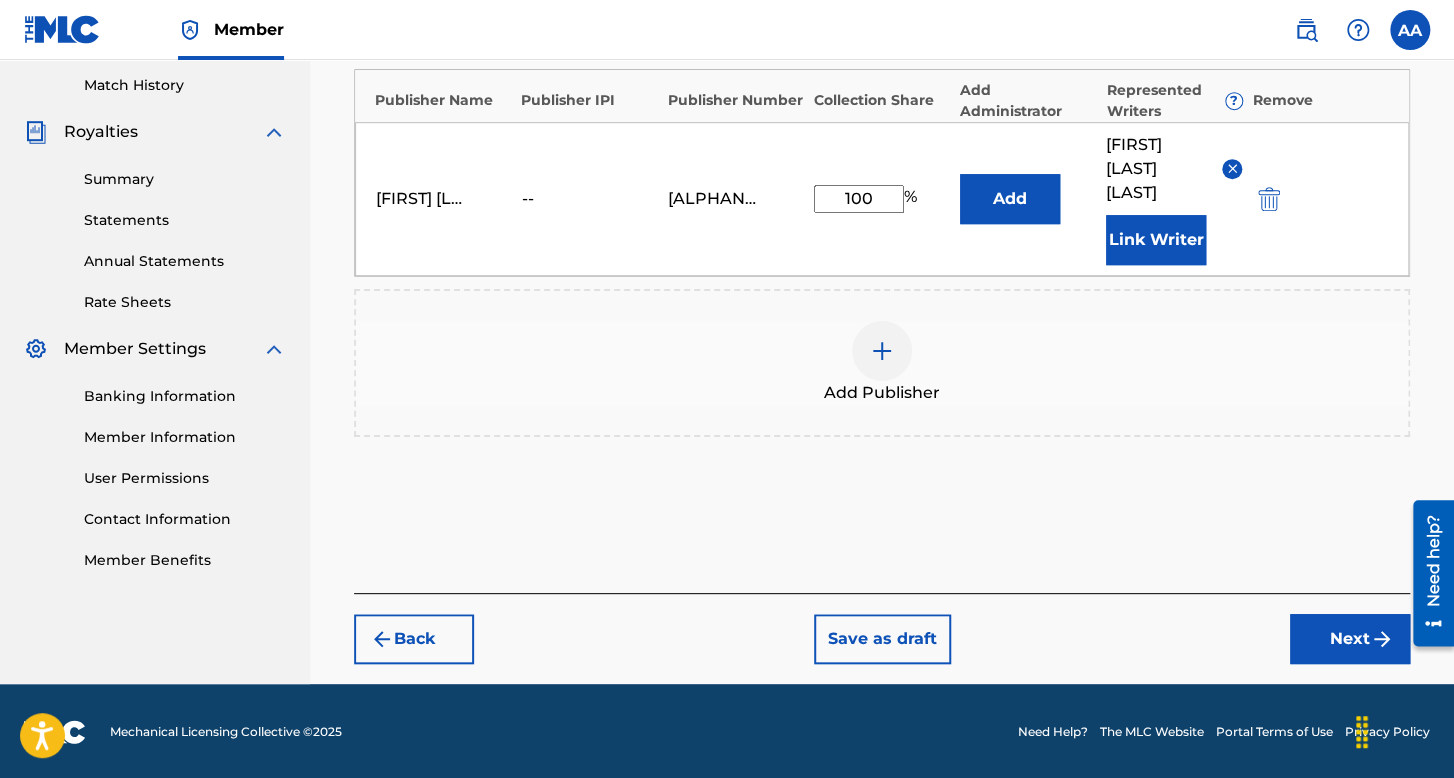 click on "Next" at bounding box center [1350, 639] 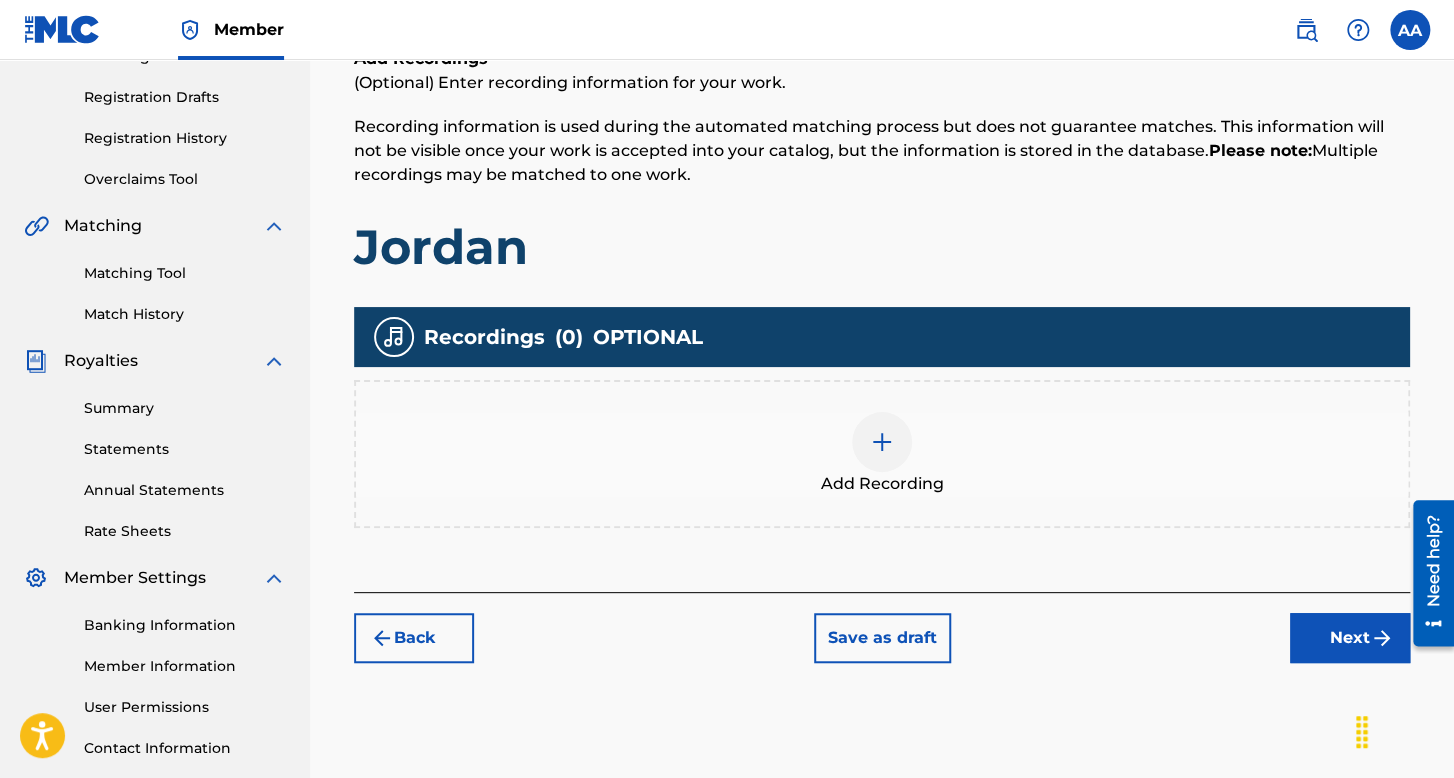 scroll, scrollTop: 390, scrollLeft: 0, axis: vertical 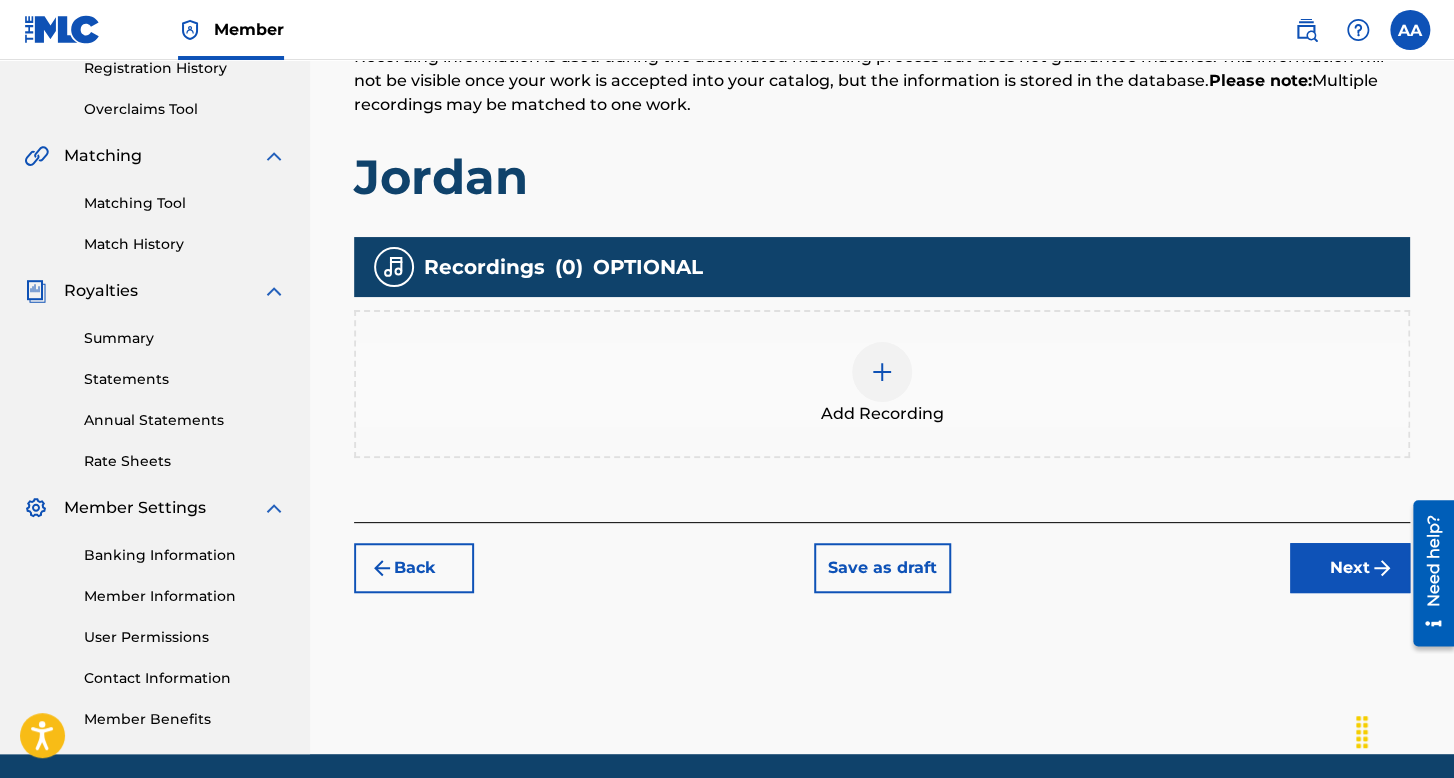 click at bounding box center [882, 372] 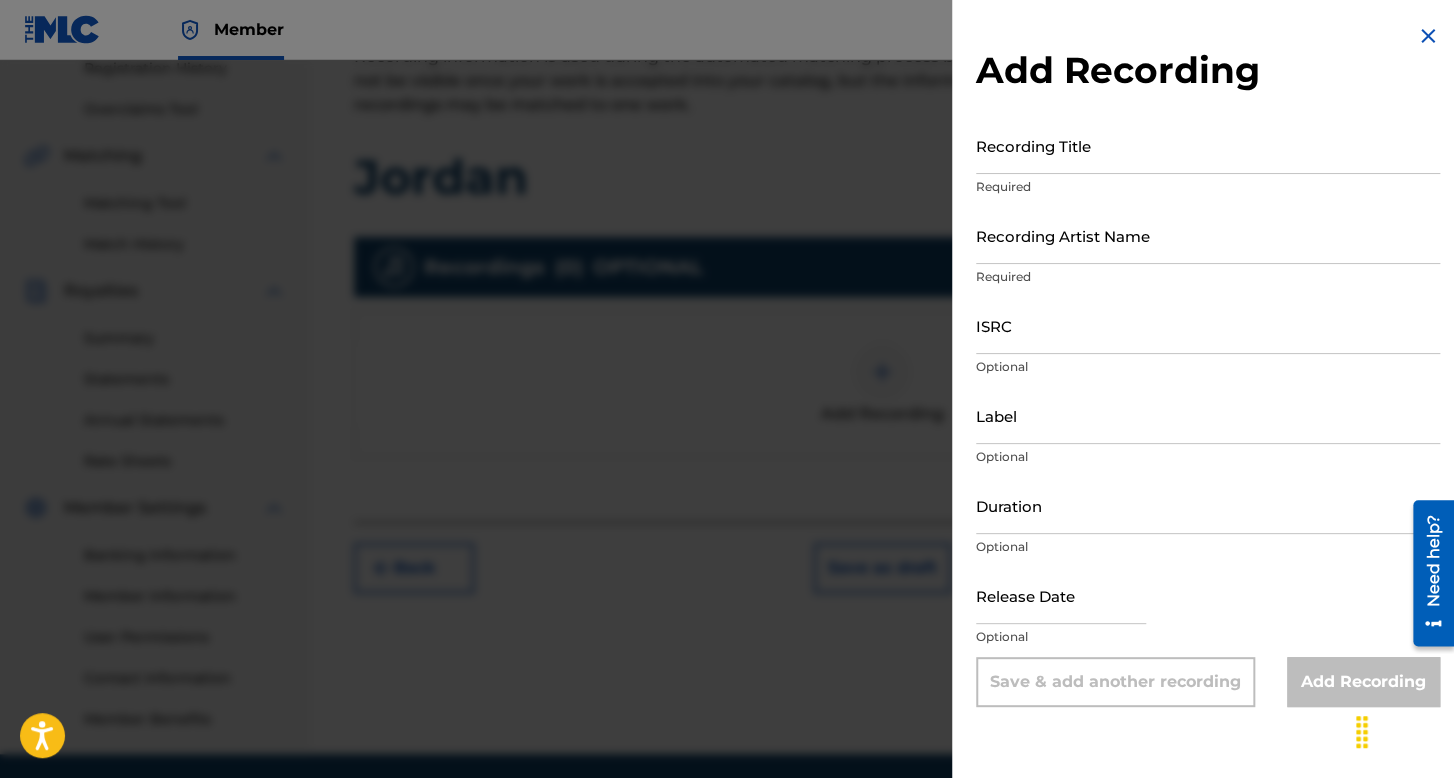 click on "Recording Title" at bounding box center (1208, 145) 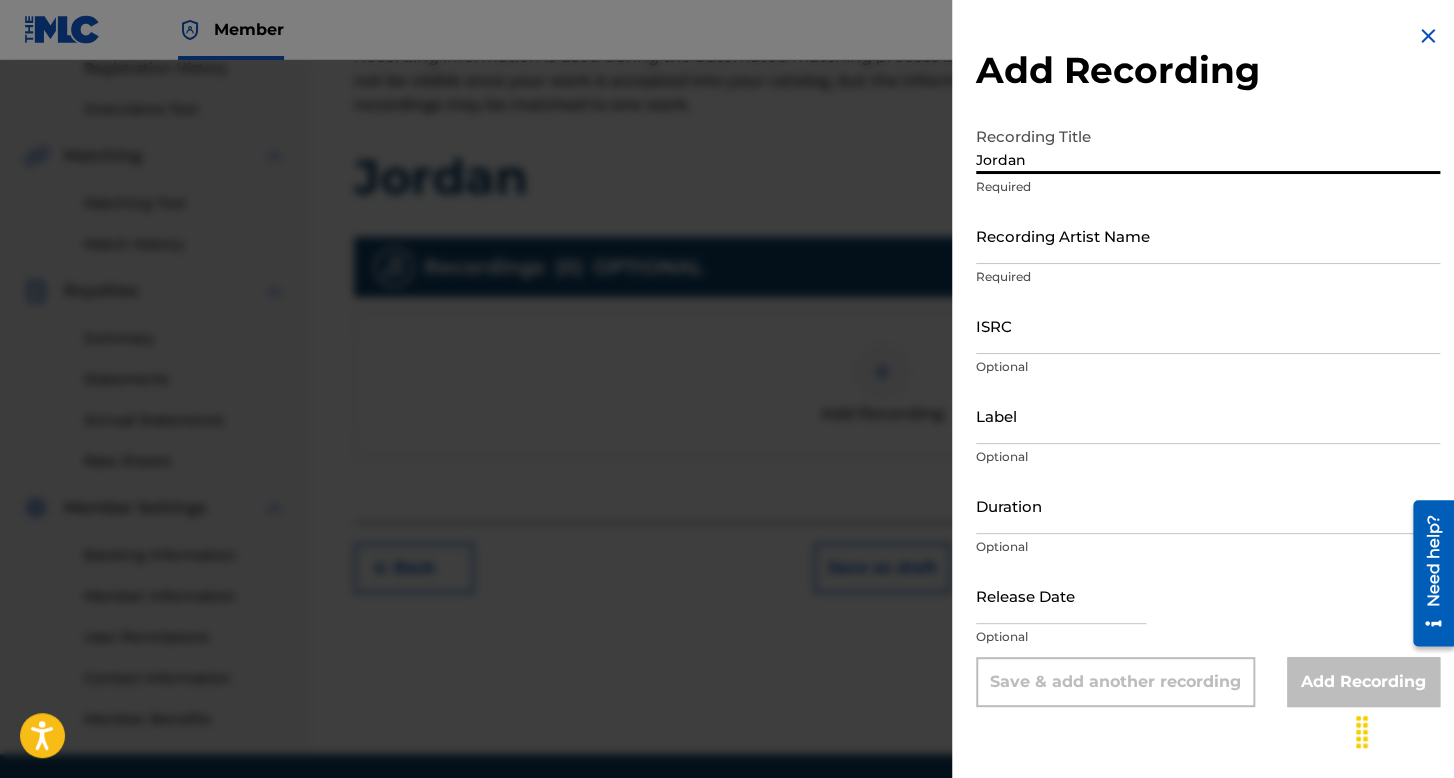 click on "Recording Artist Name" at bounding box center [1208, 235] 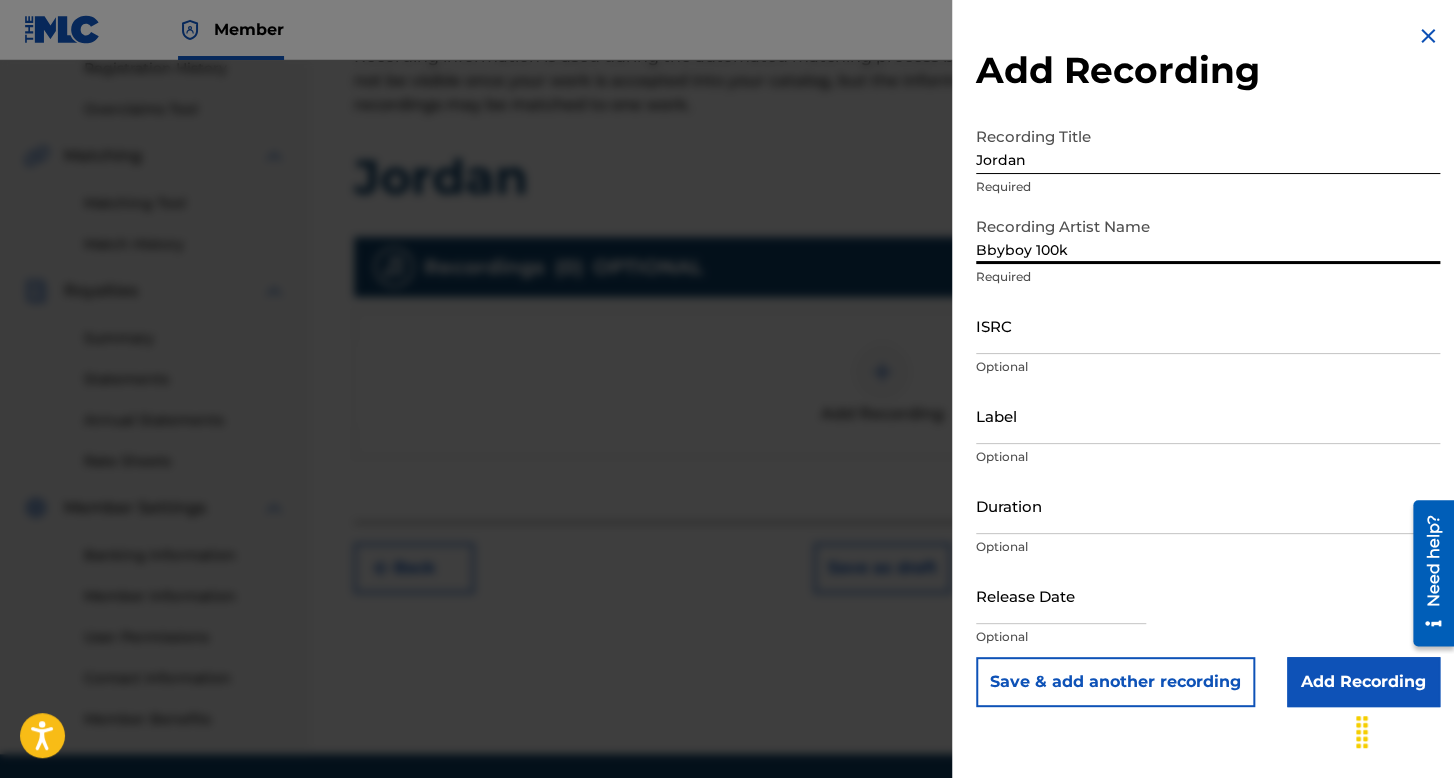 click on "ISRC" at bounding box center [1208, 325] 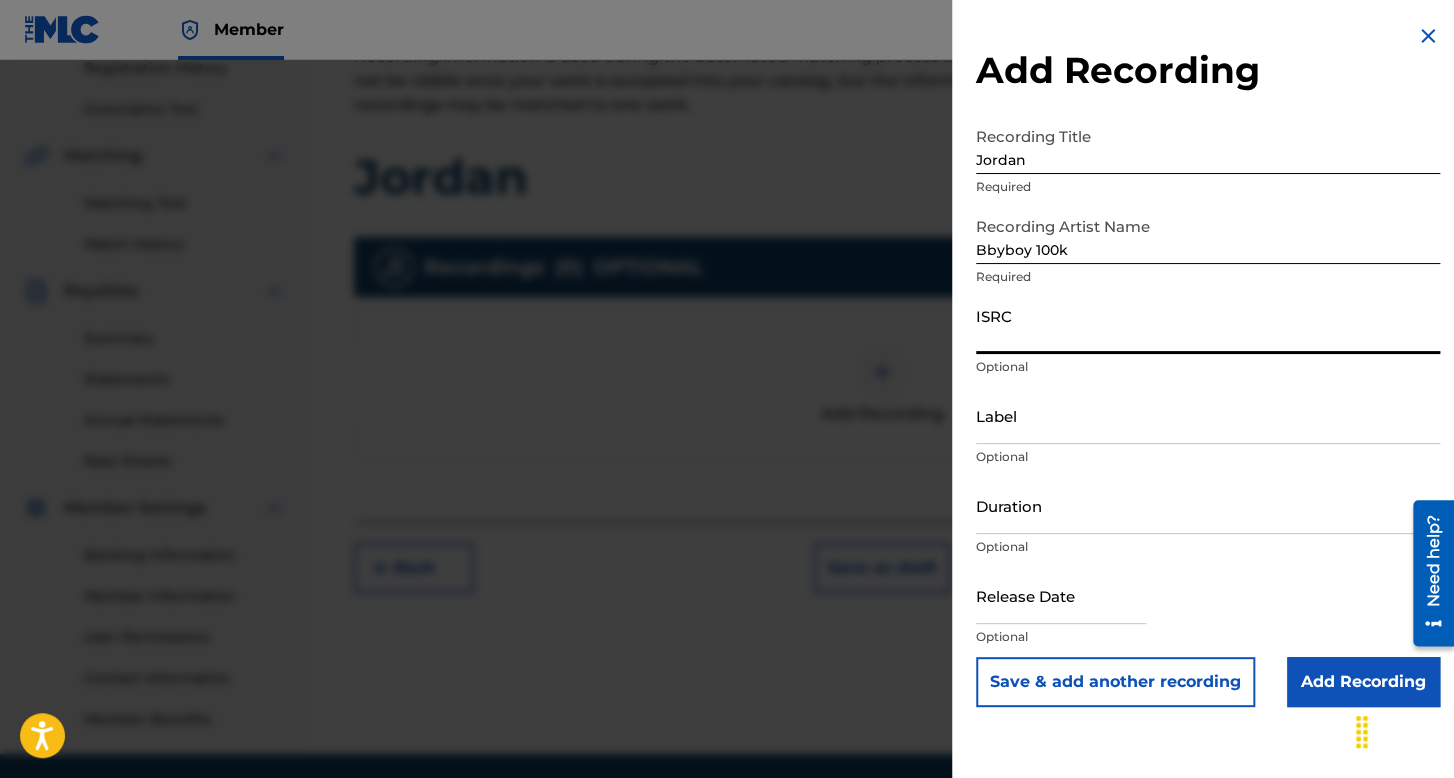paste on "[ALPHANUMERIC]" 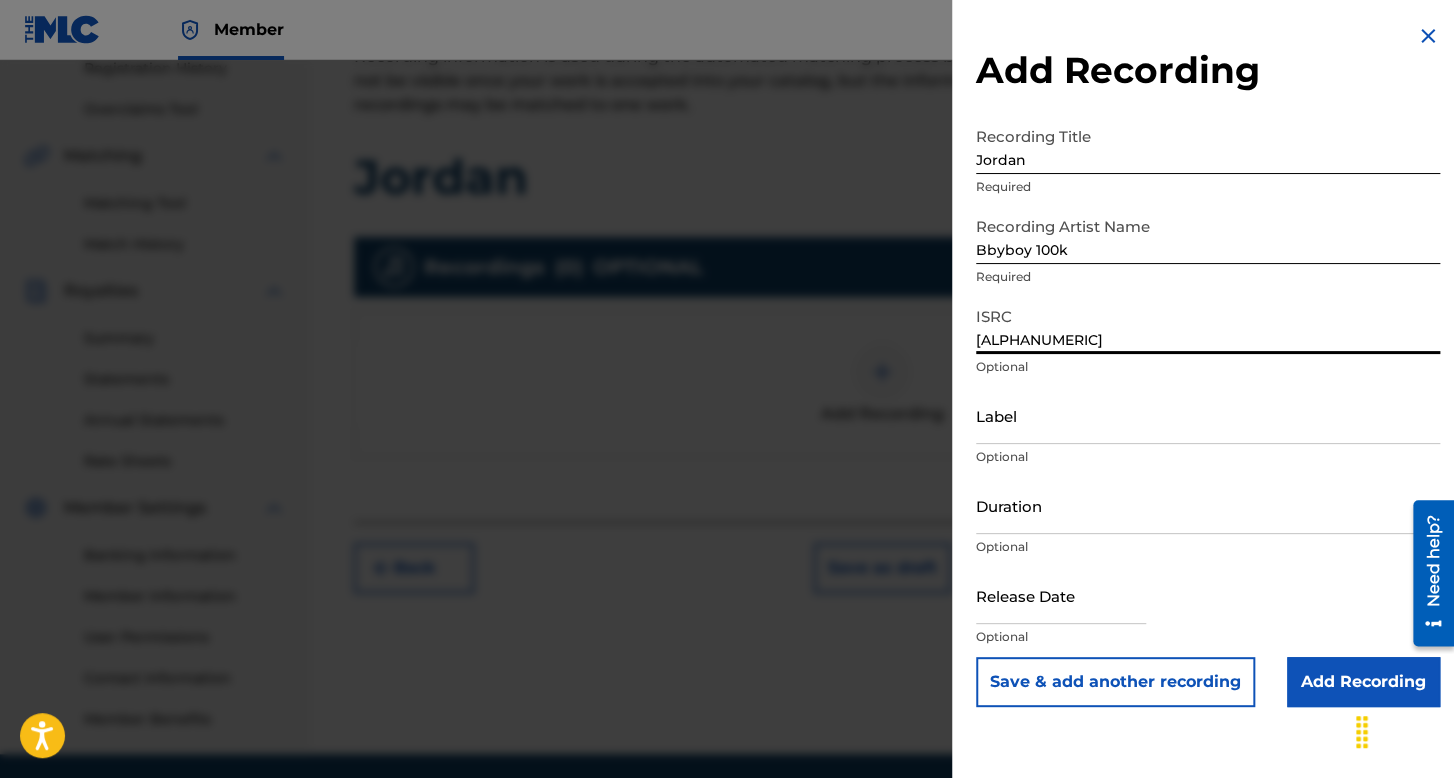 click on "Duration" at bounding box center [1208, 505] 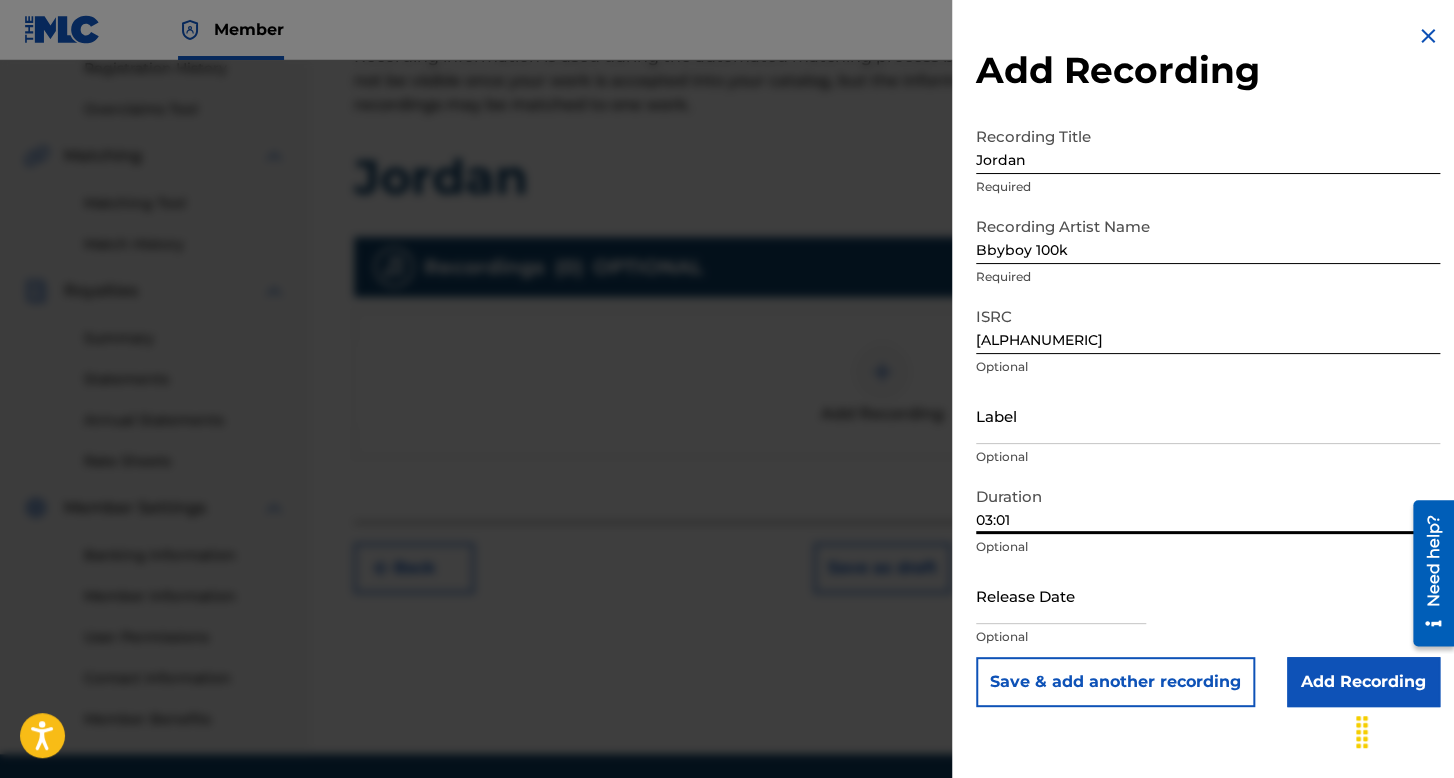 click at bounding box center [1061, 595] 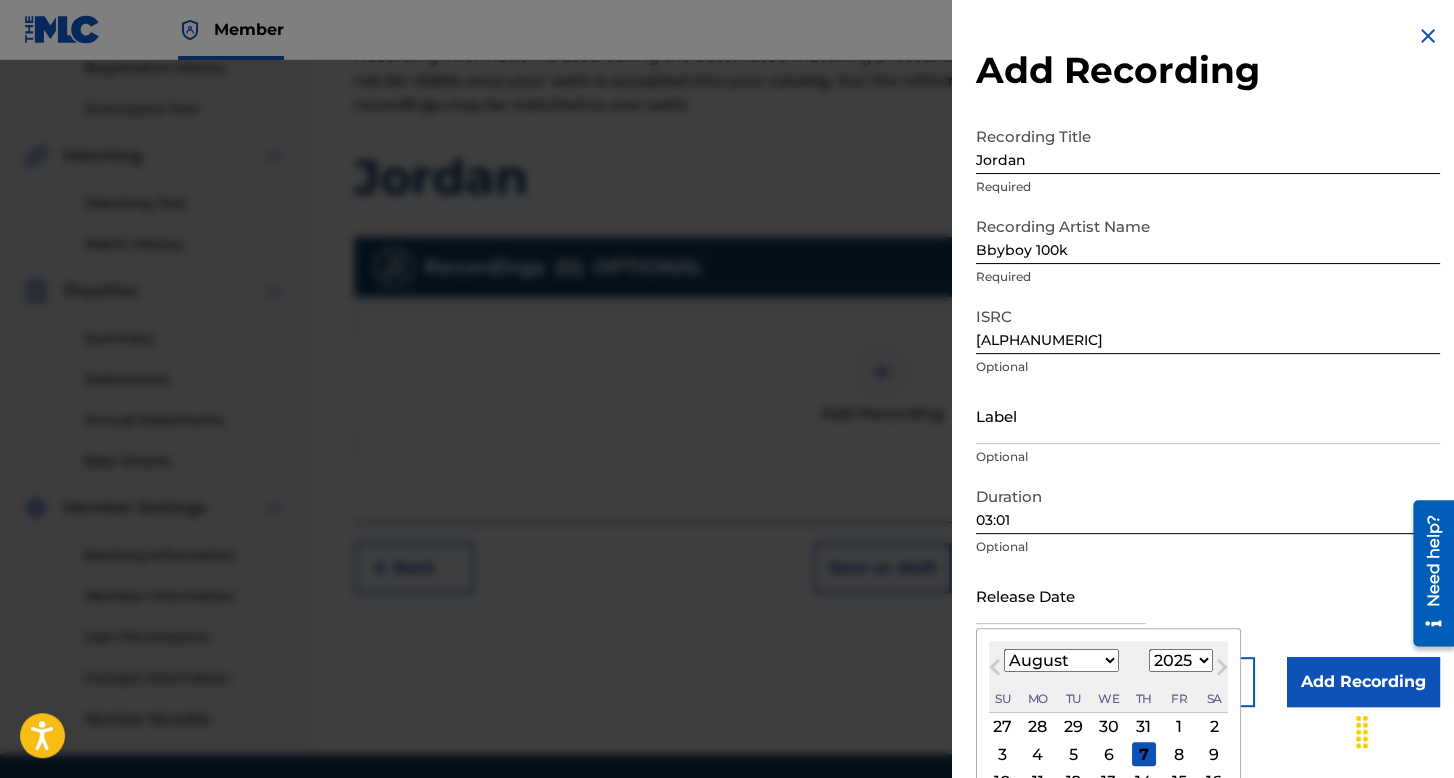 click on "January February March April May June July August September October November December" at bounding box center [1061, 660] 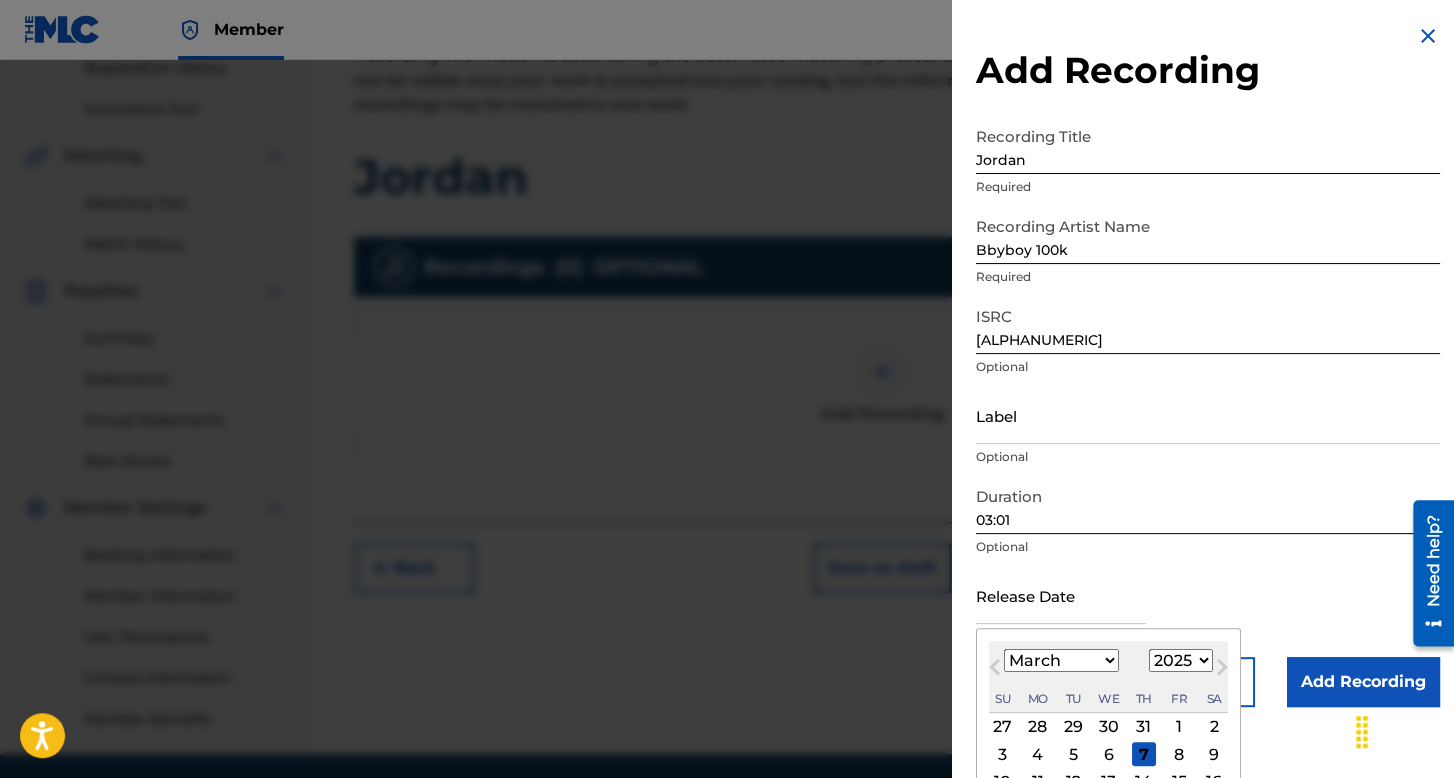 click on "January February March April May June July August September October November December" at bounding box center [1061, 660] 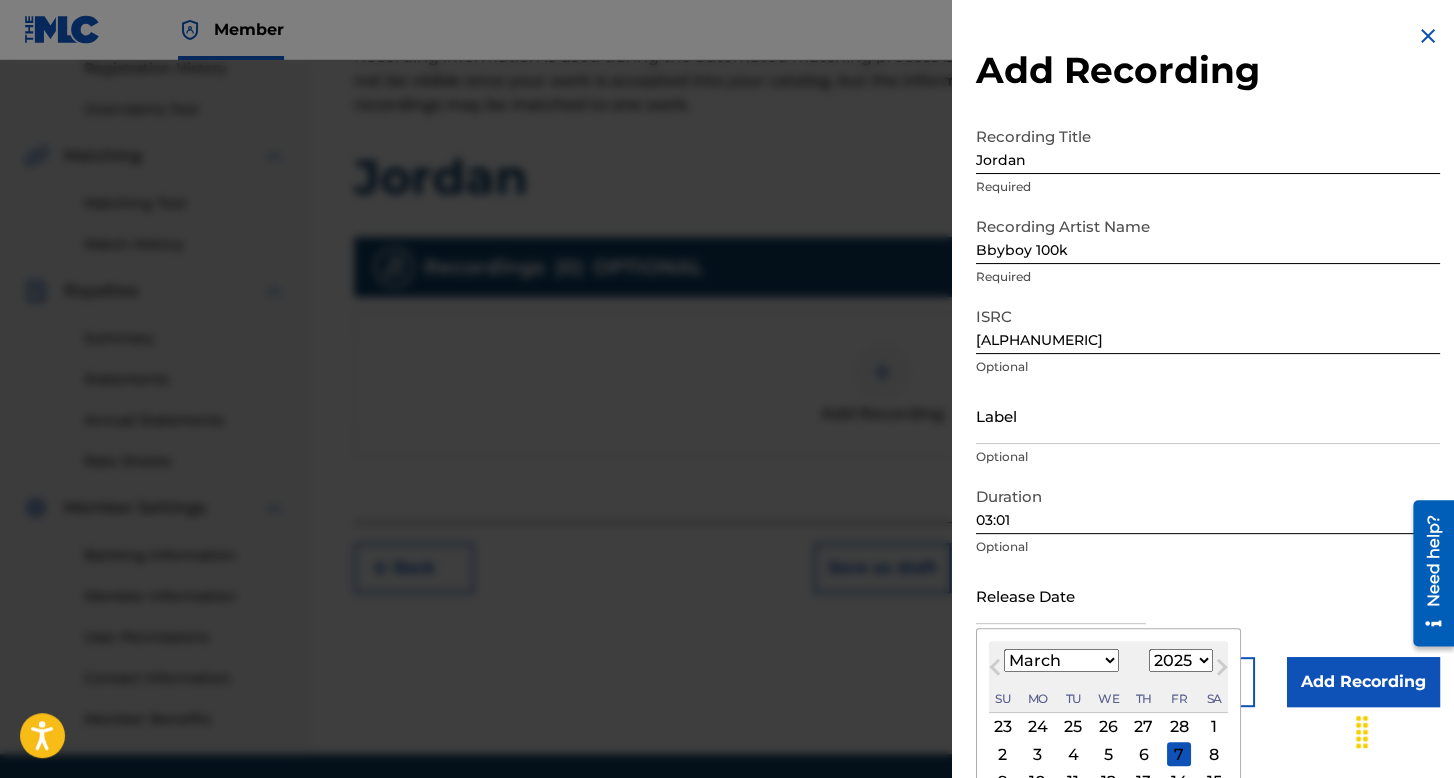 scroll, scrollTop: 139, scrollLeft: 0, axis: vertical 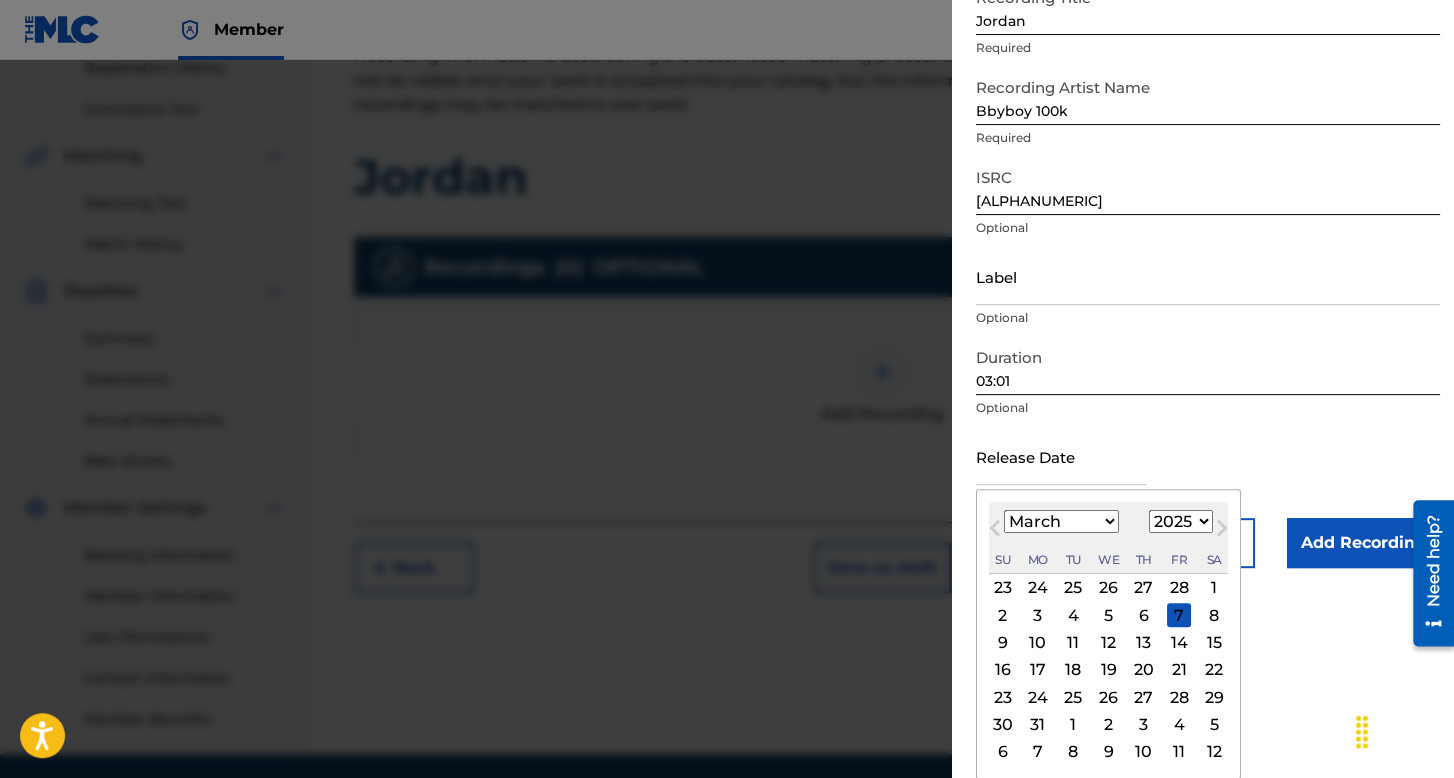 click on "28" at bounding box center (1179, 697) 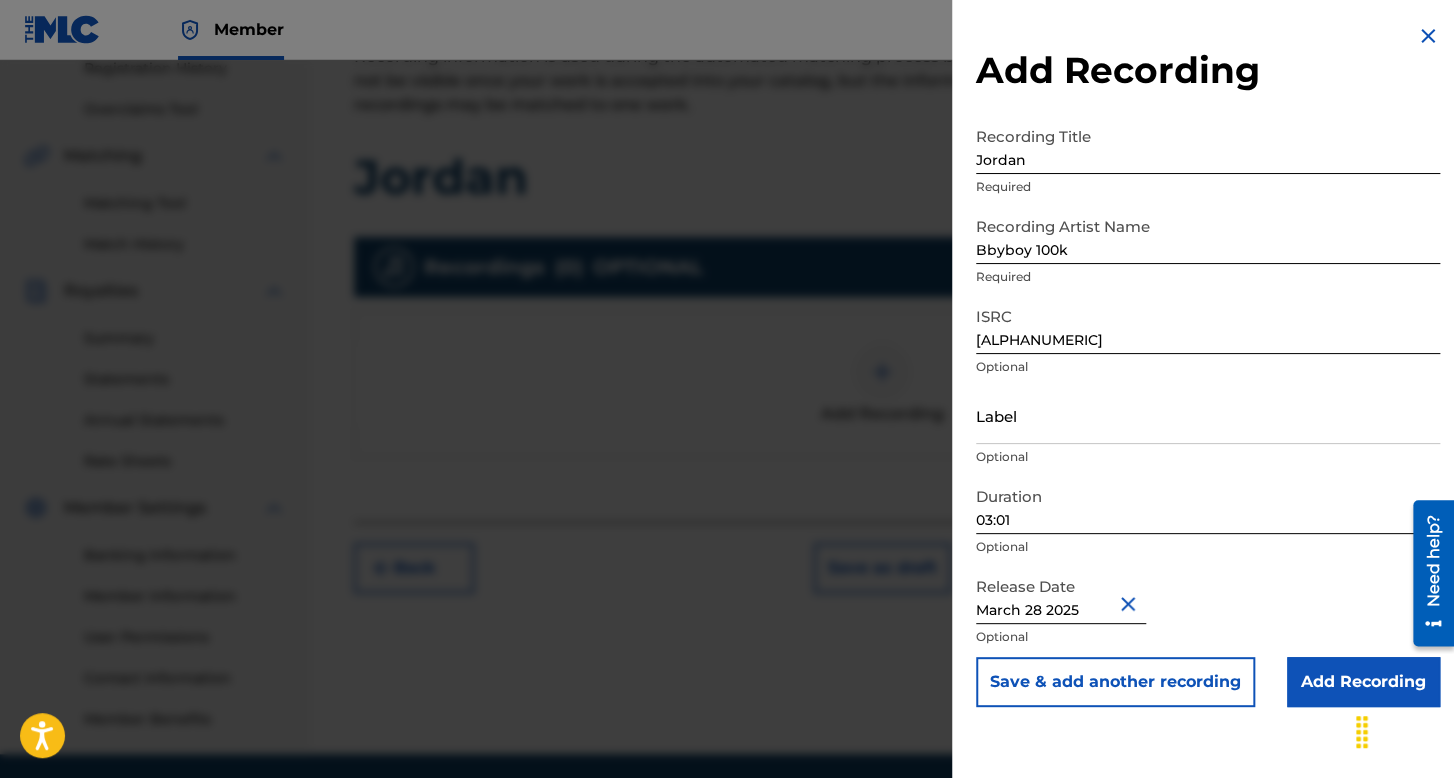 scroll, scrollTop: 0, scrollLeft: 0, axis: both 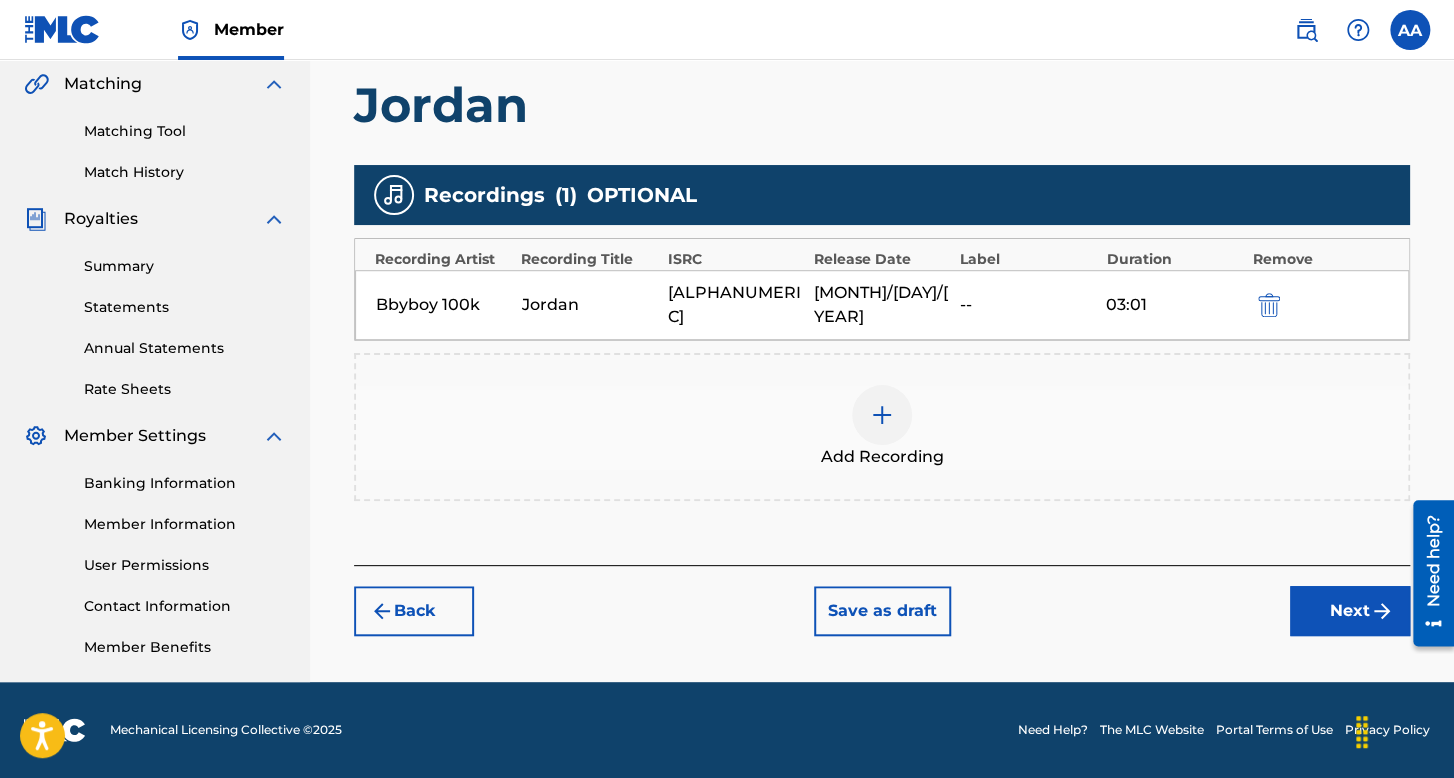 click on "Next" at bounding box center [1350, 611] 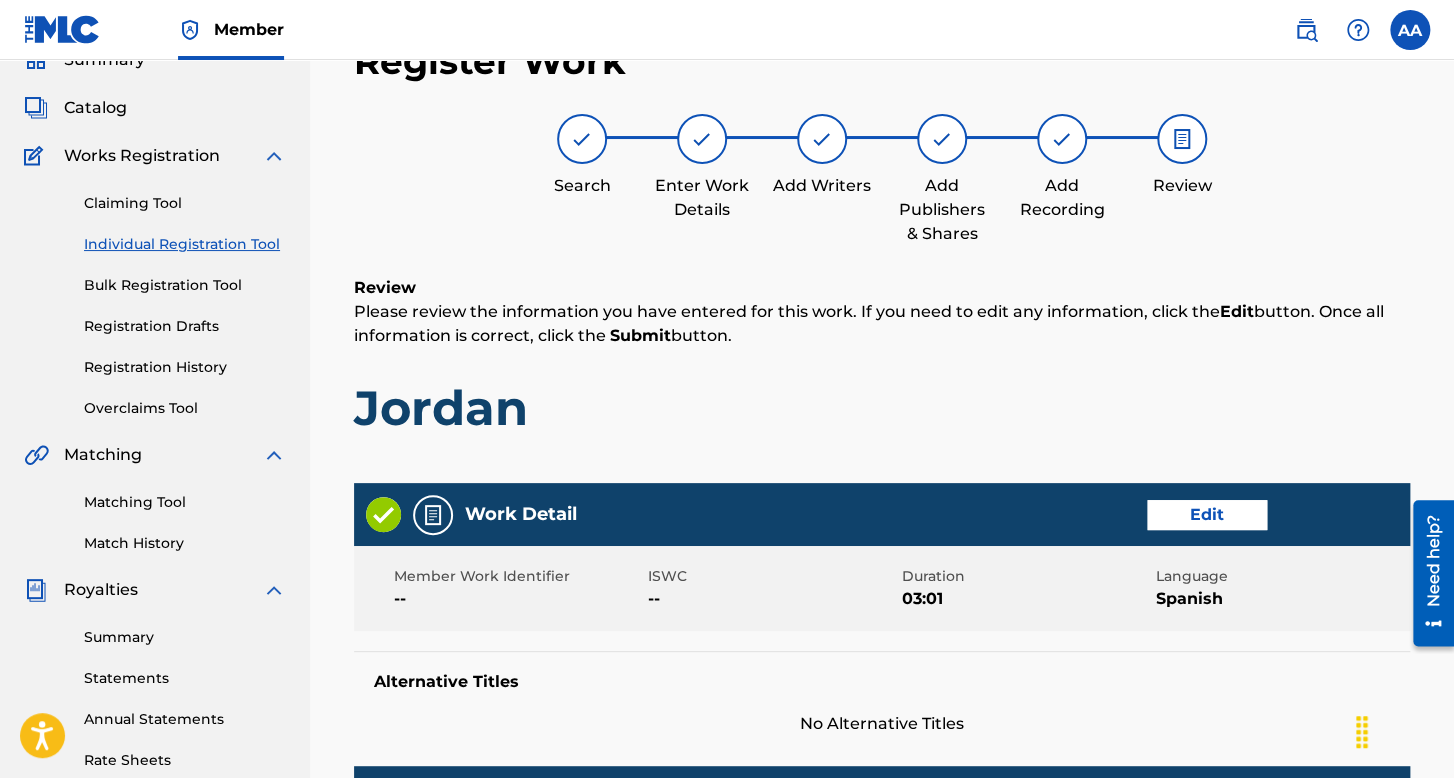 scroll, scrollTop: 999, scrollLeft: 0, axis: vertical 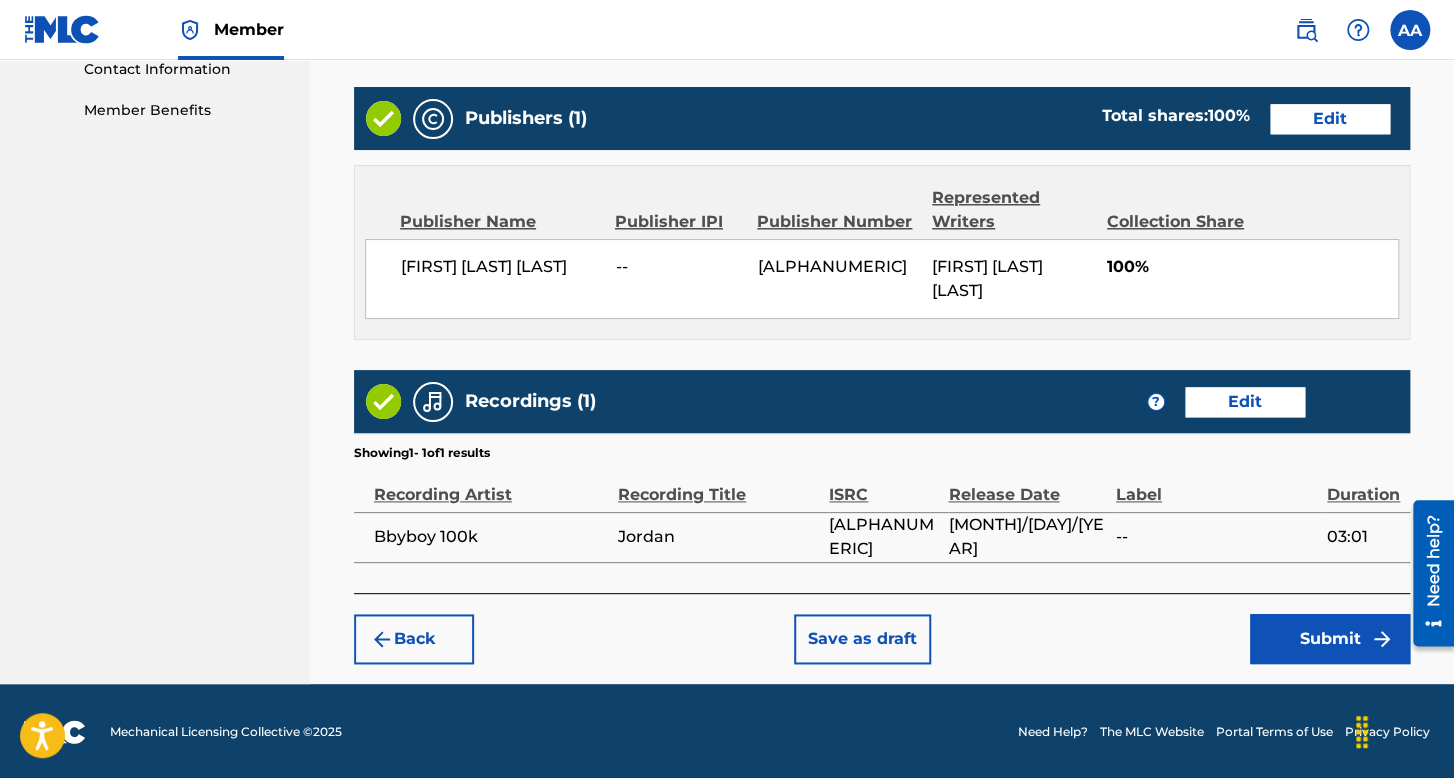 click on "Submit" at bounding box center [1330, 639] 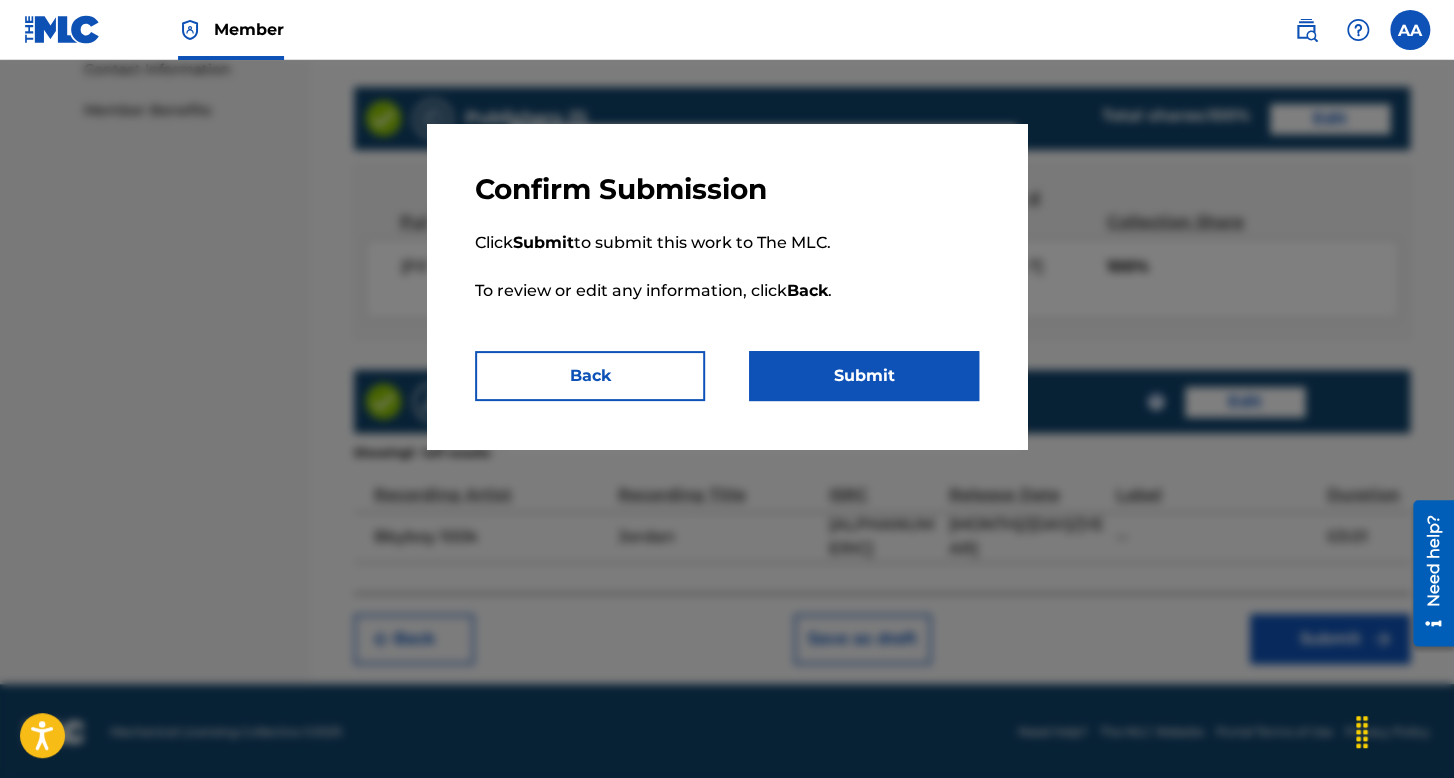 click on "Submit" at bounding box center (864, 376) 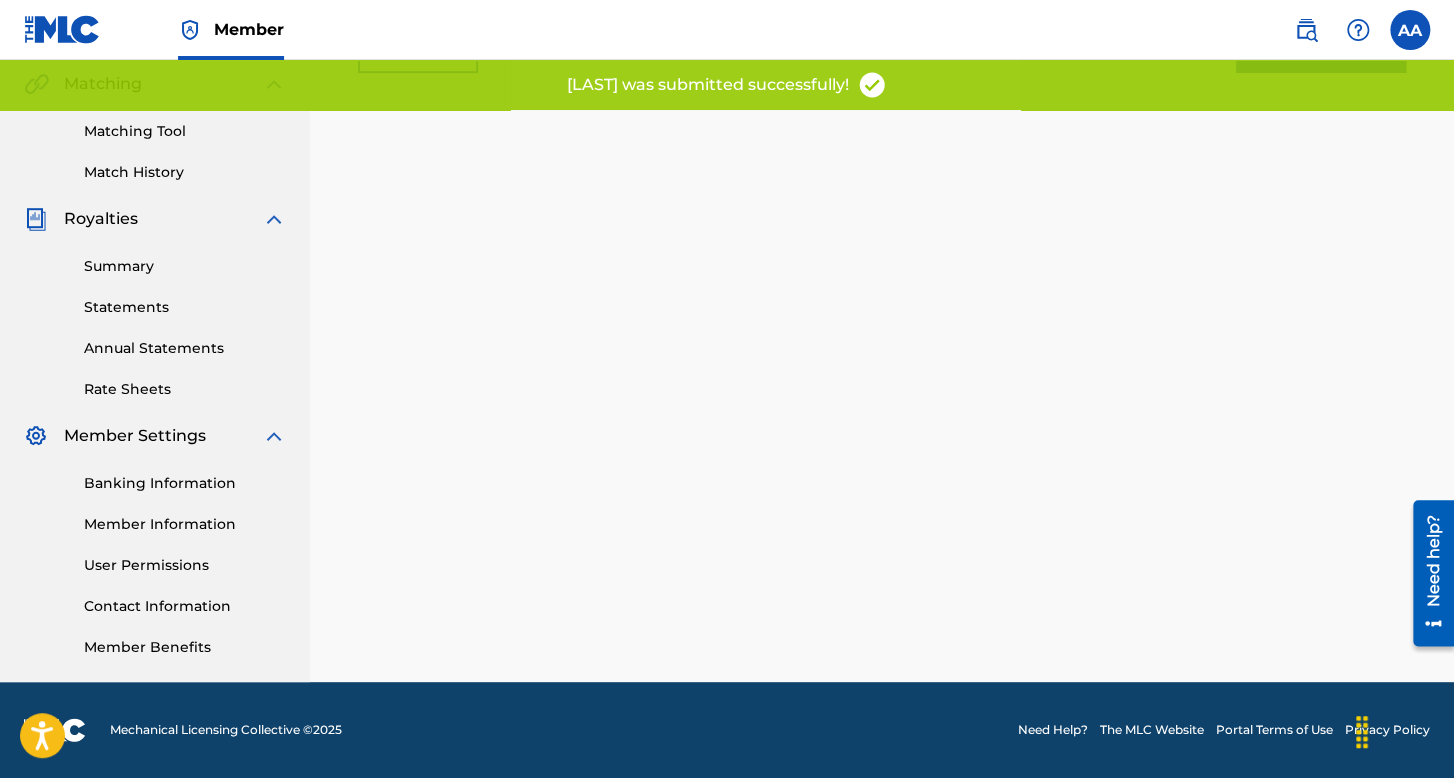scroll, scrollTop: 0, scrollLeft: 0, axis: both 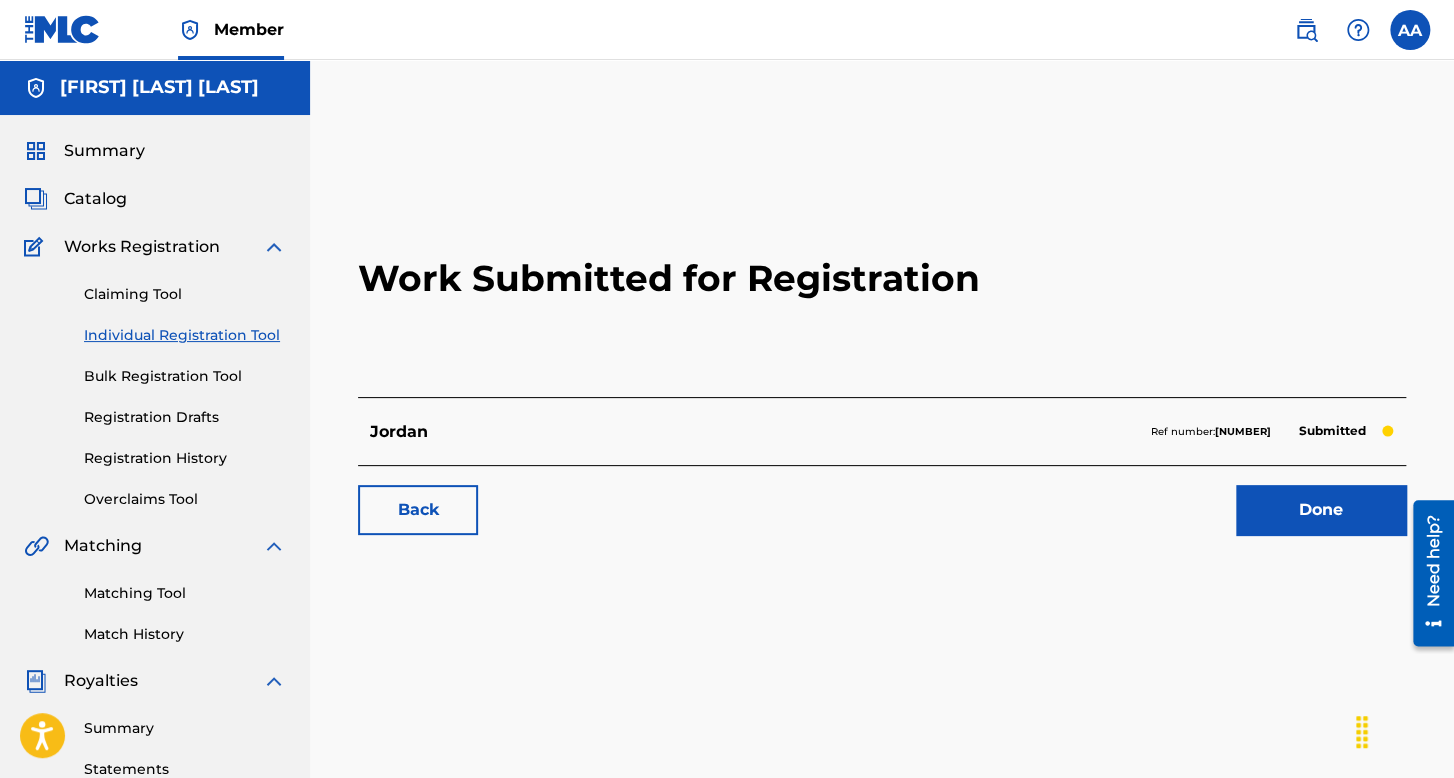 click on "Individual Registration Tool" at bounding box center (185, 335) 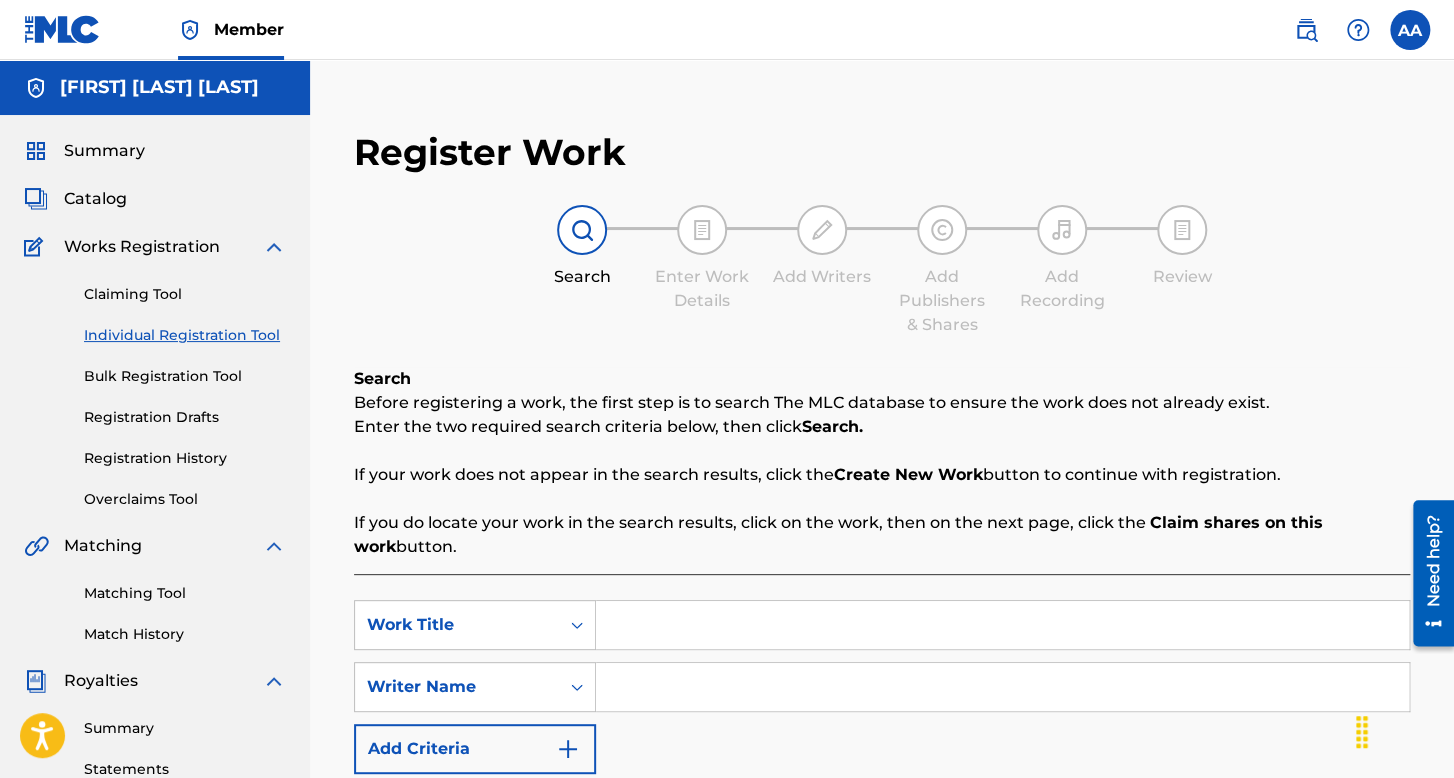 click at bounding box center (1002, 625) 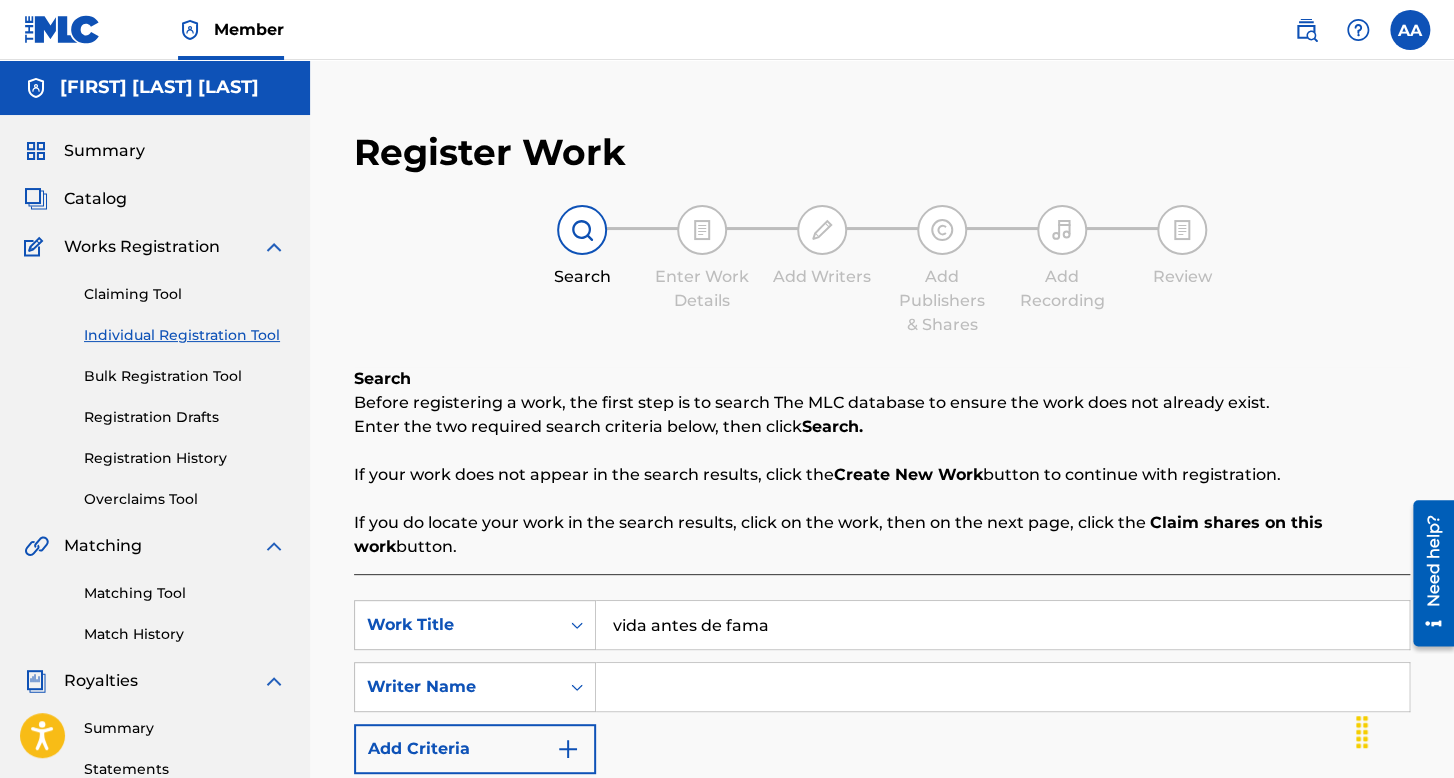 click at bounding box center [1002, 687] 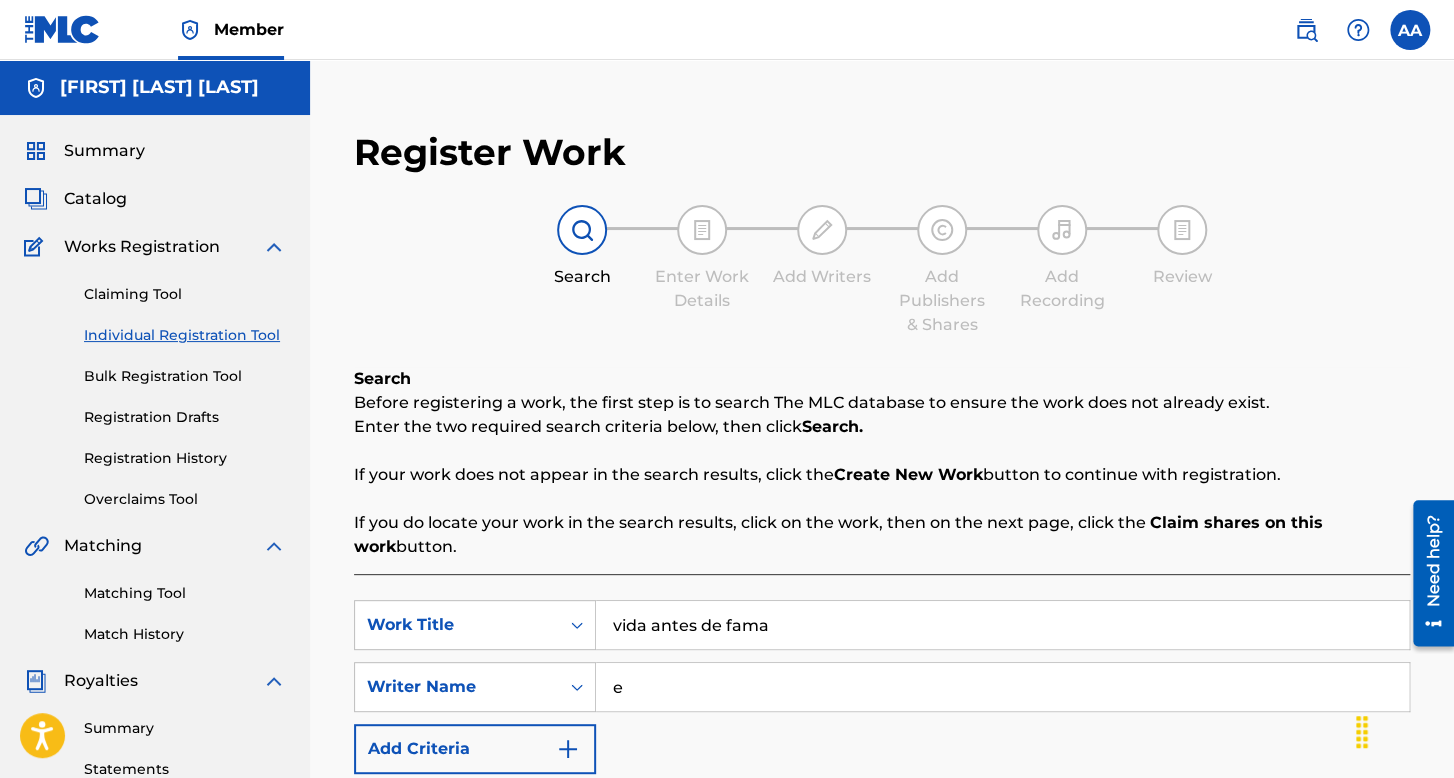 click on "Search" at bounding box center [1335, 819] 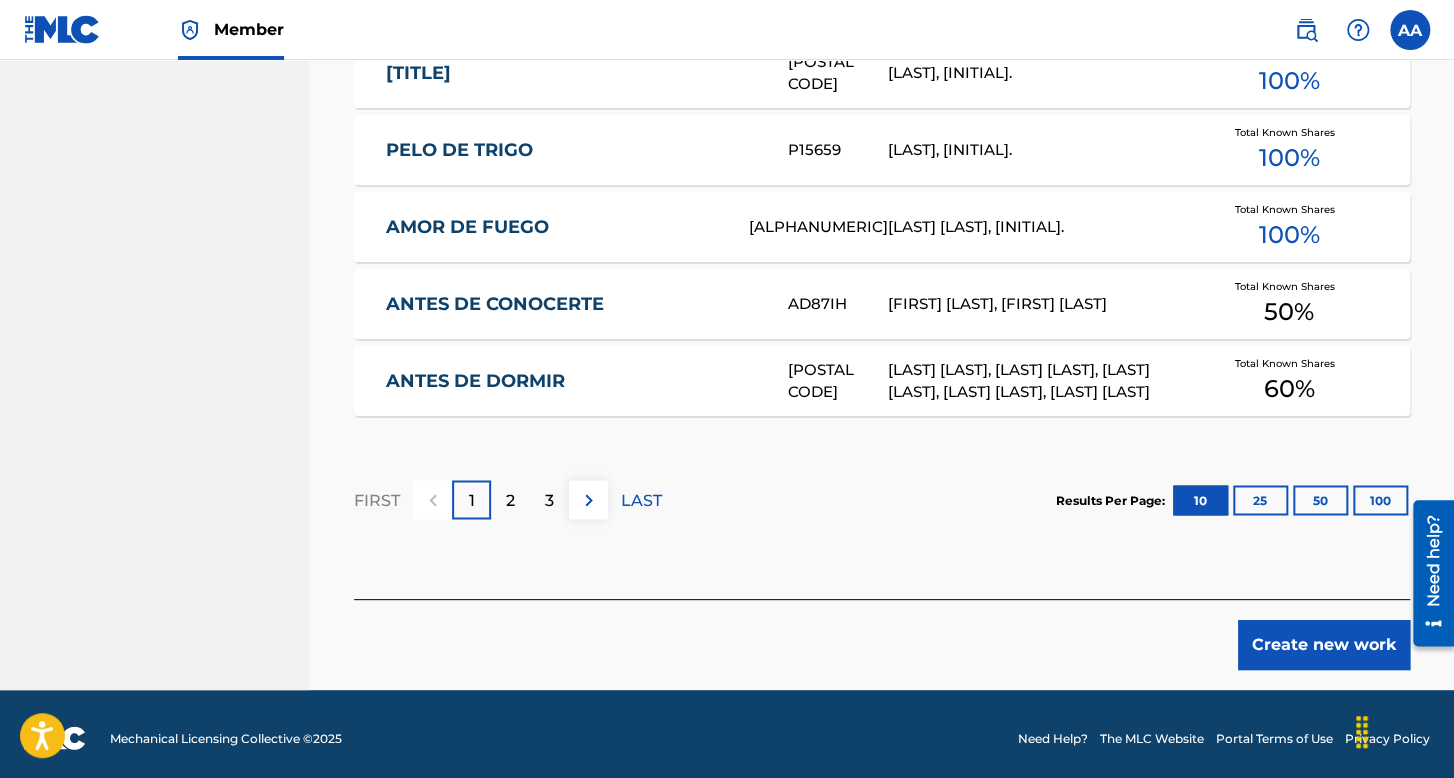 scroll, scrollTop: 1332, scrollLeft: 0, axis: vertical 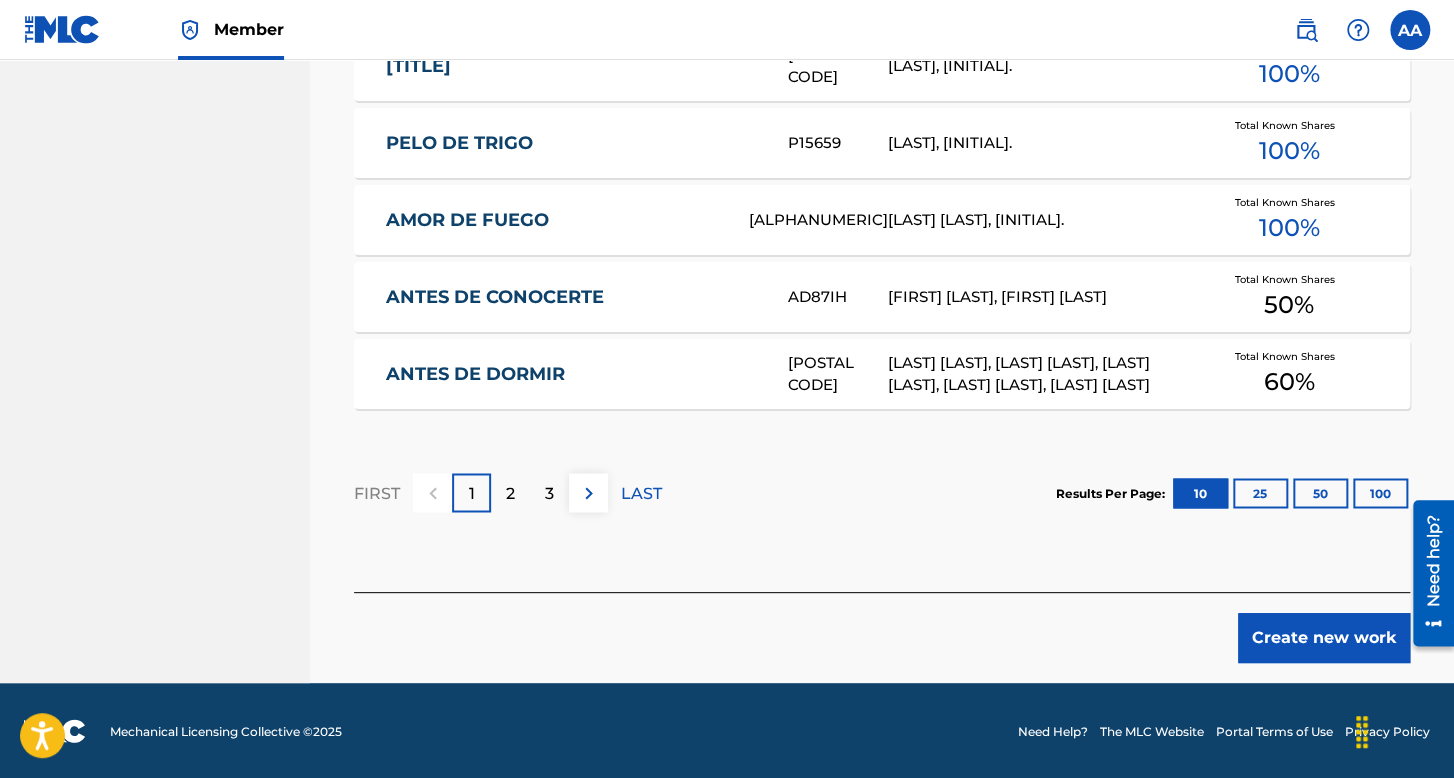click on "Create new work" at bounding box center (1324, 638) 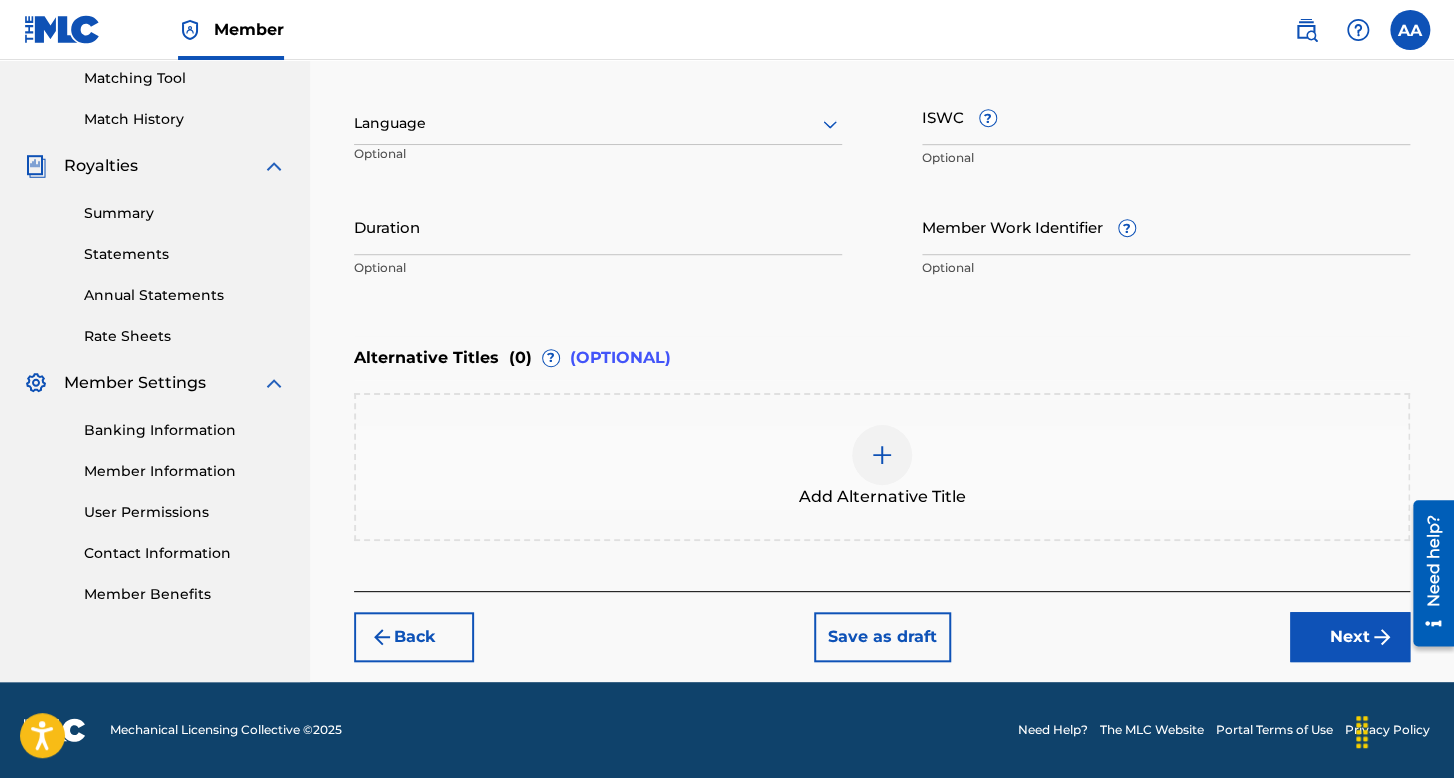 scroll, scrollTop: 513, scrollLeft: 0, axis: vertical 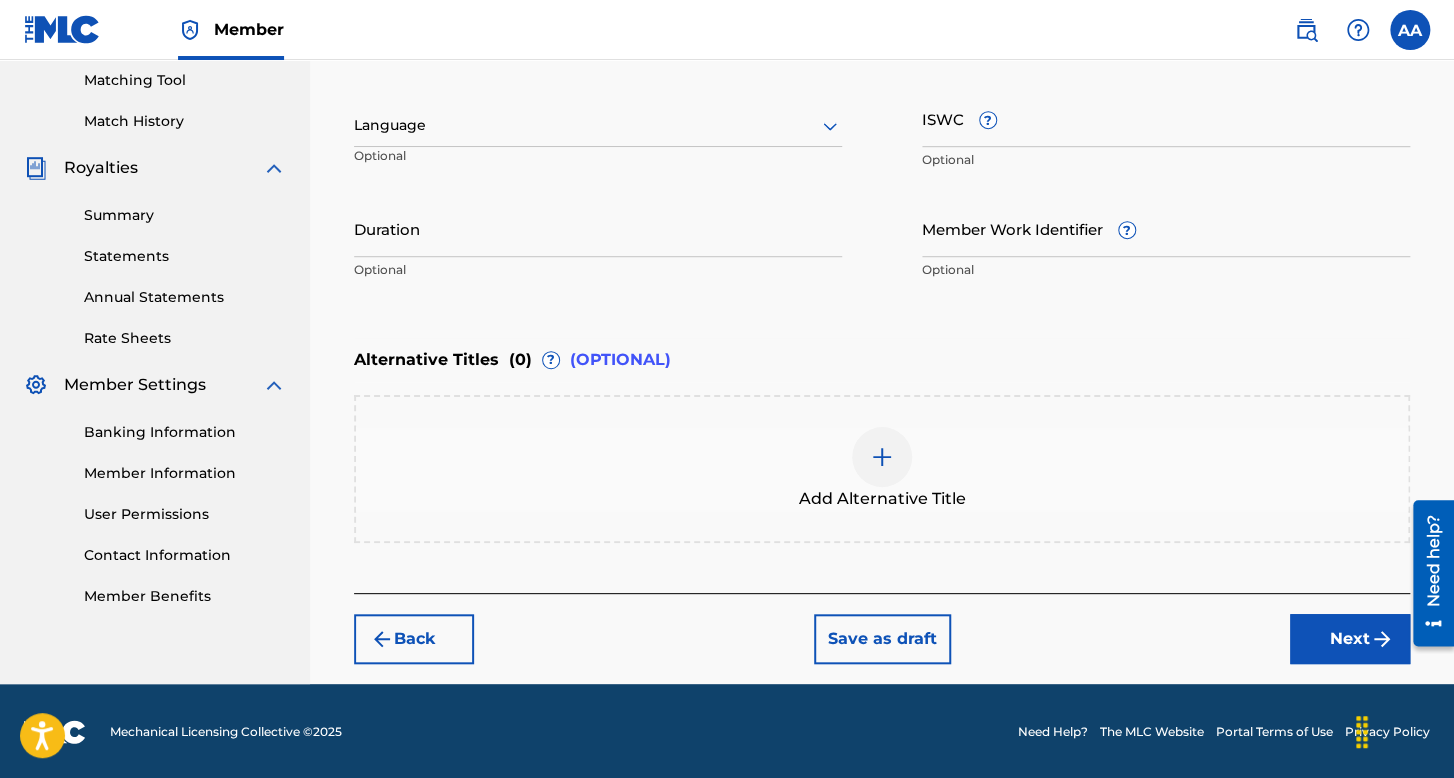 click on "Language" at bounding box center [598, 126] 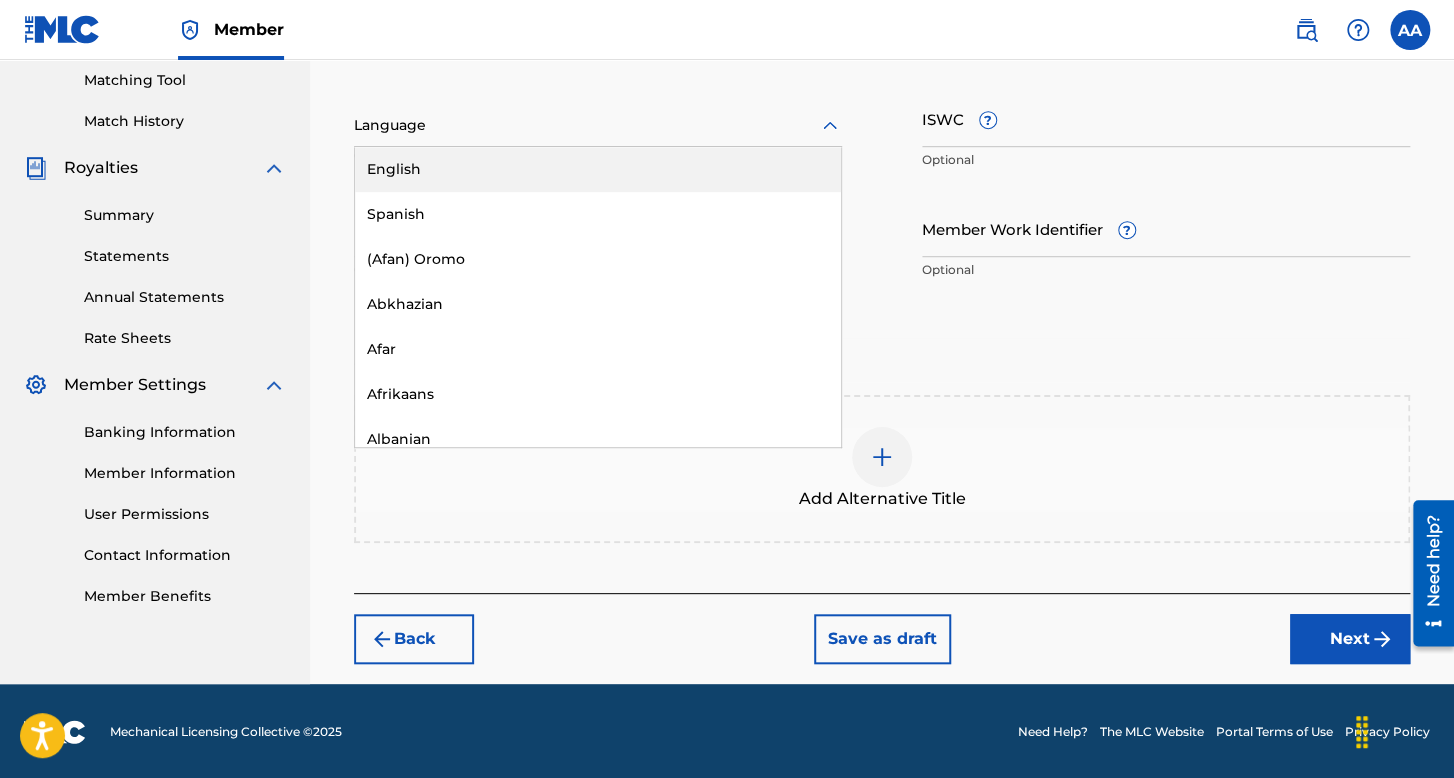 click on "Spanish" at bounding box center [598, 214] 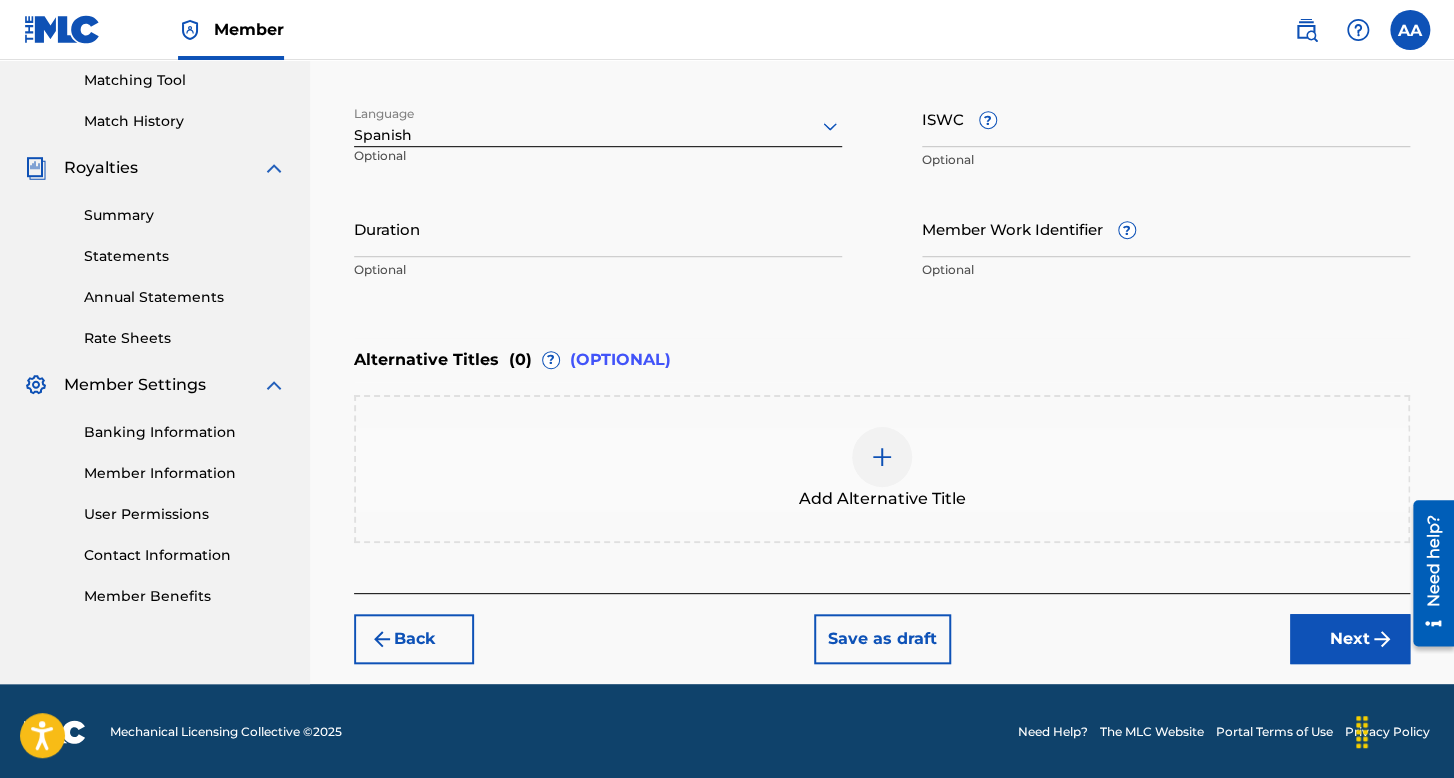 click on "Duration" at bounding box center (598, 228) 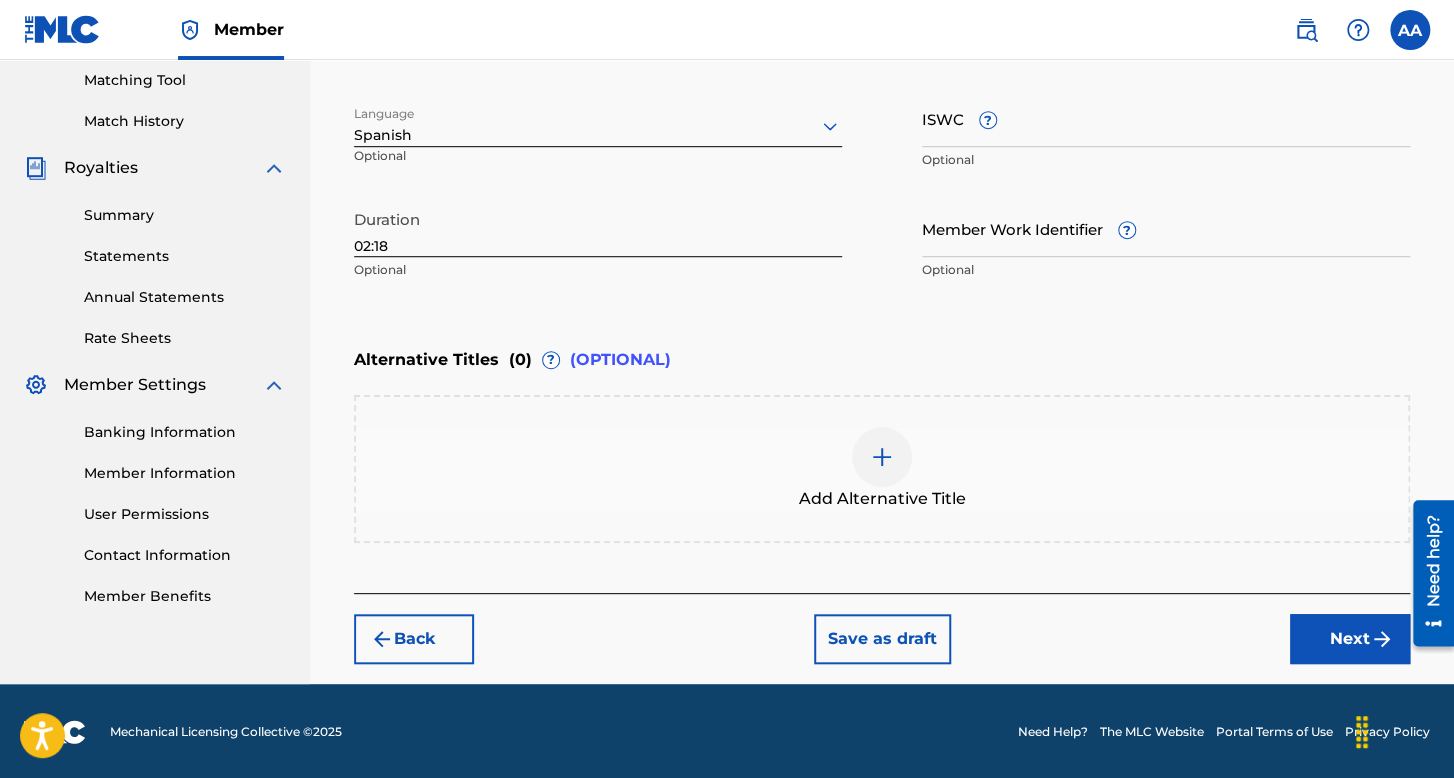 click on "Next" at bounding box center (1350, 639) 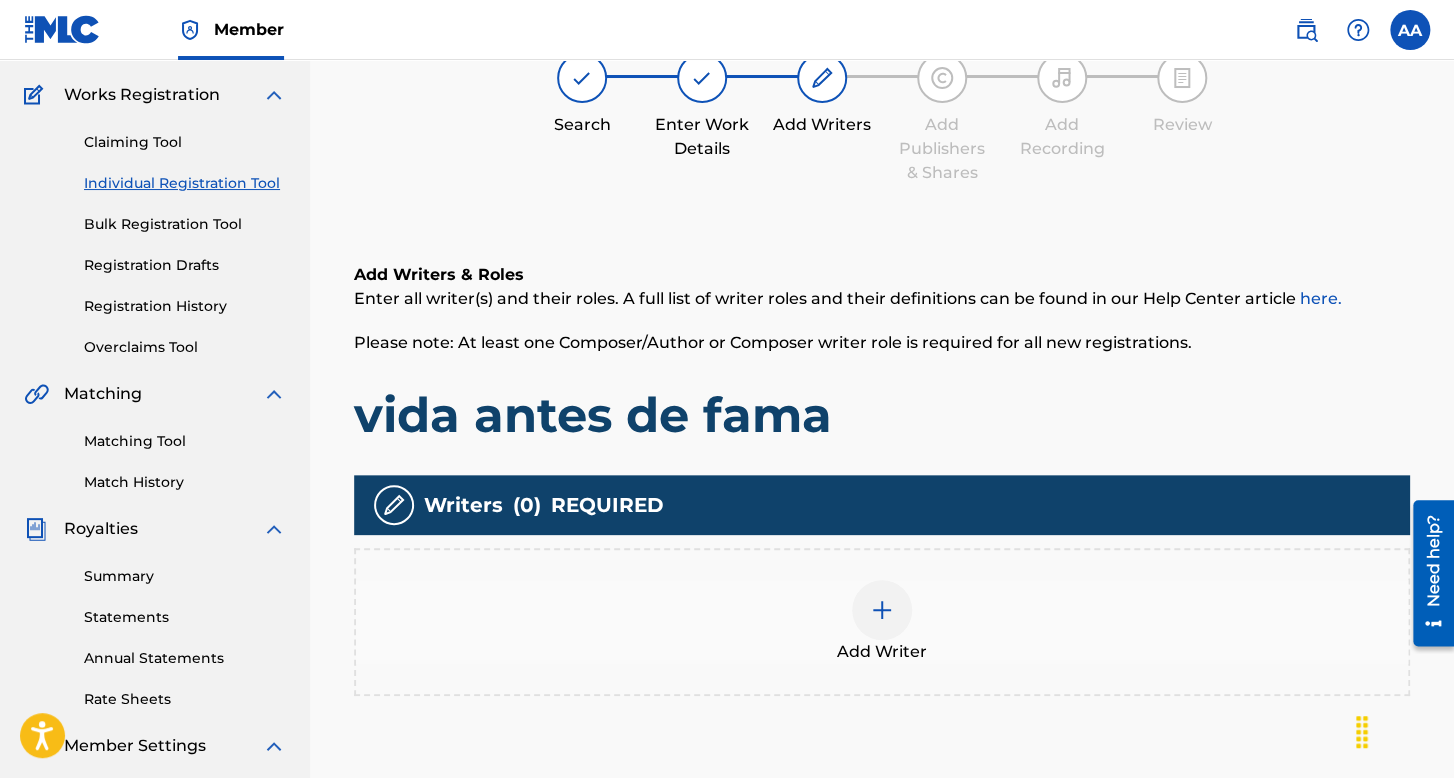 scroll, scrollTop: 462, scrollLeft: 0, axis: vertical 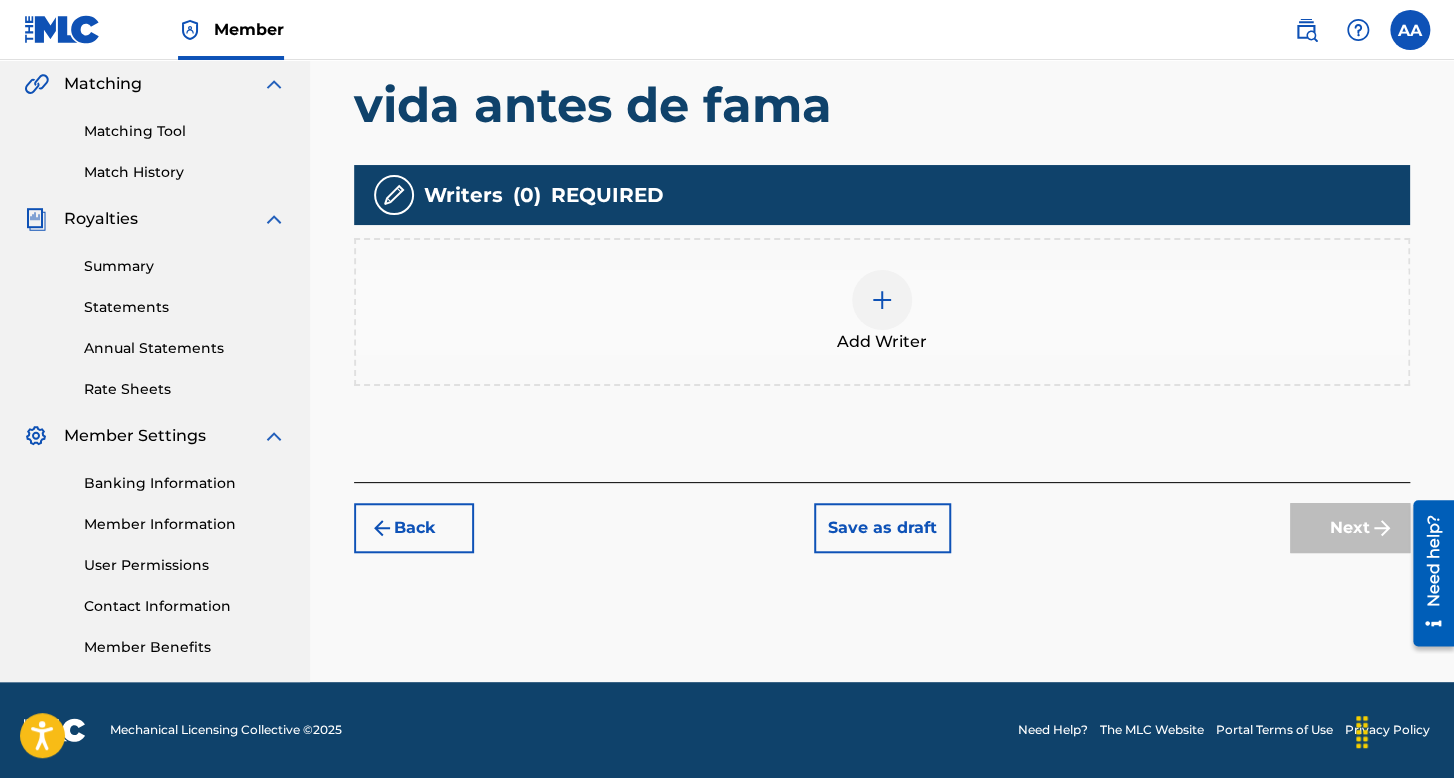 click on "Add Writer" at bounding box center (882, 312) 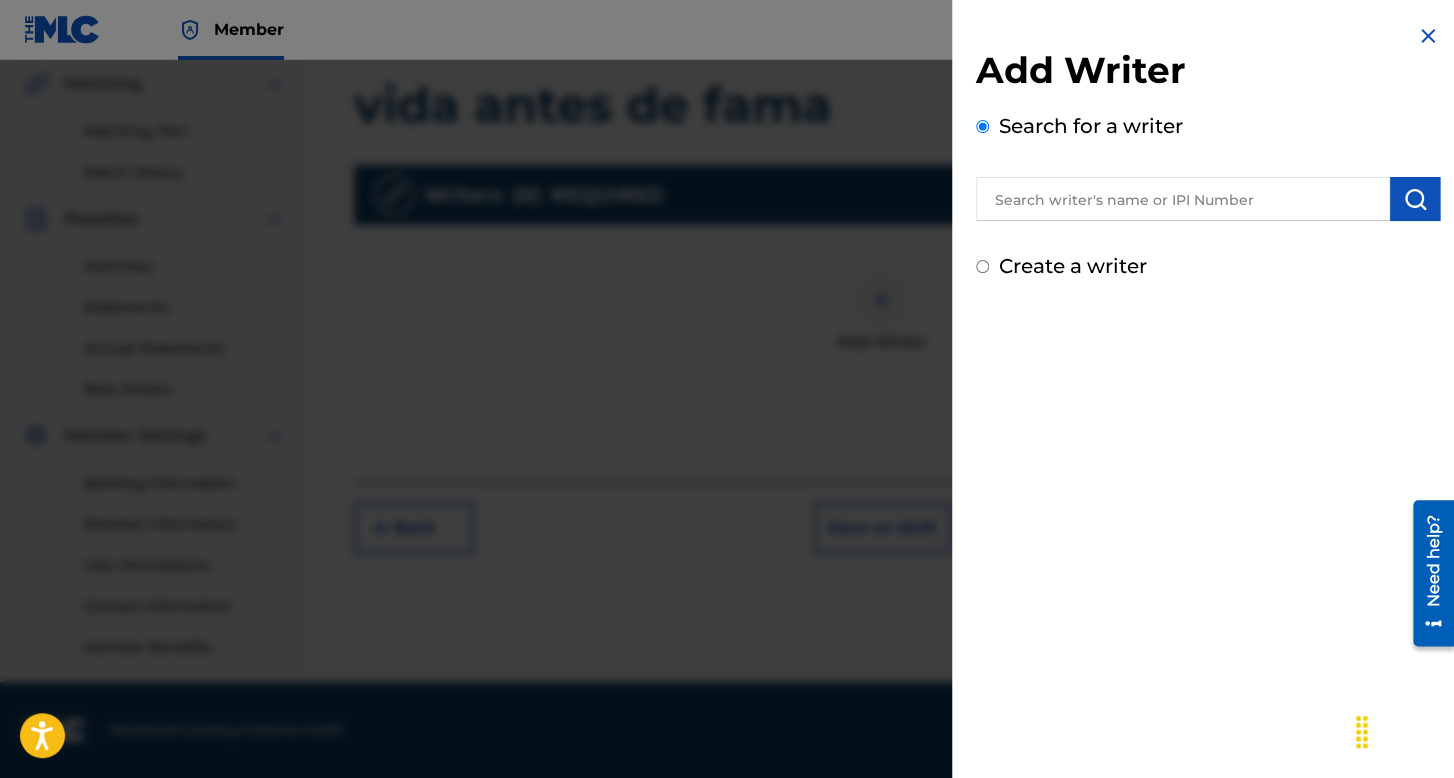click on "Create a writer" at bounding box center (982, 266) 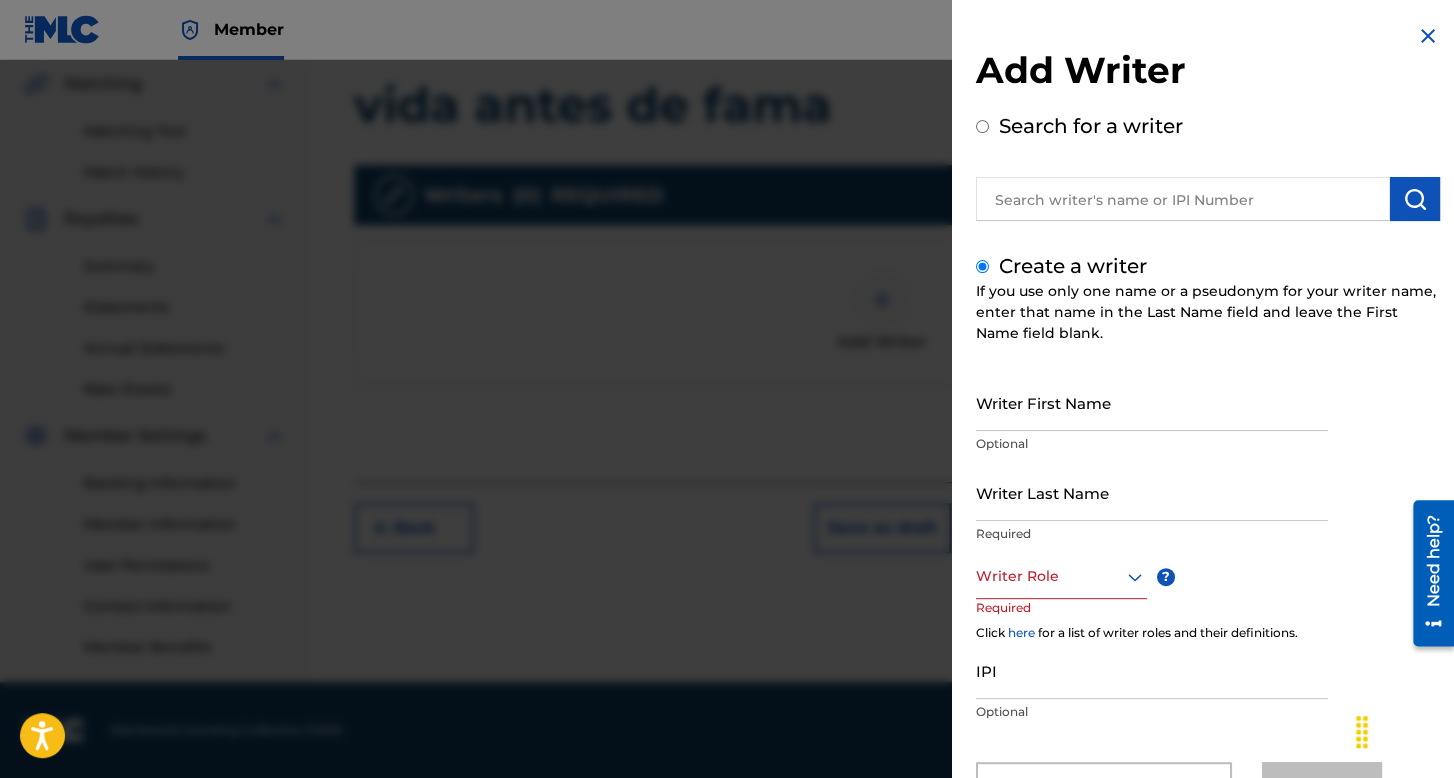 click on "Writer First Name" at bounding box center [1152, 402] 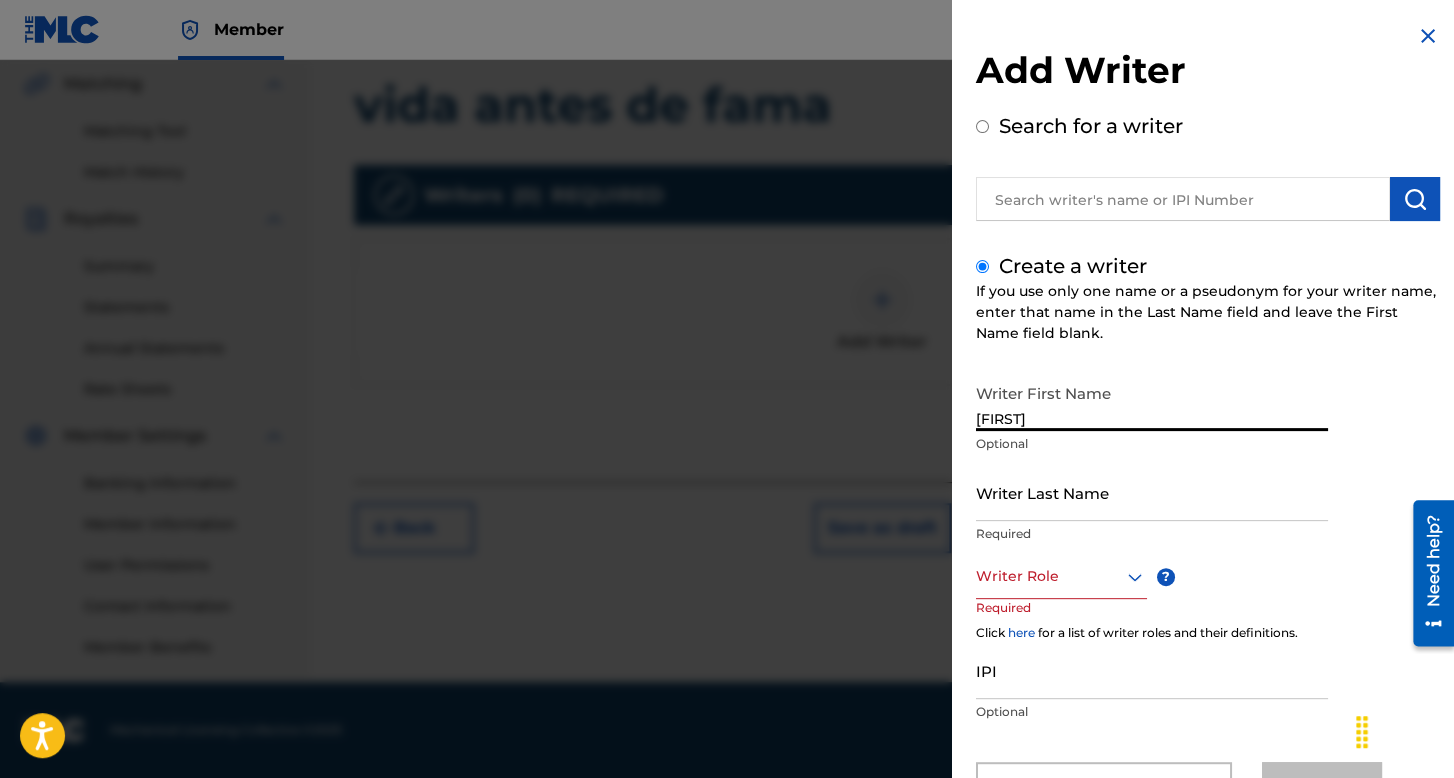 click on "Writer Last Name" at bounding box center [1152, 492] 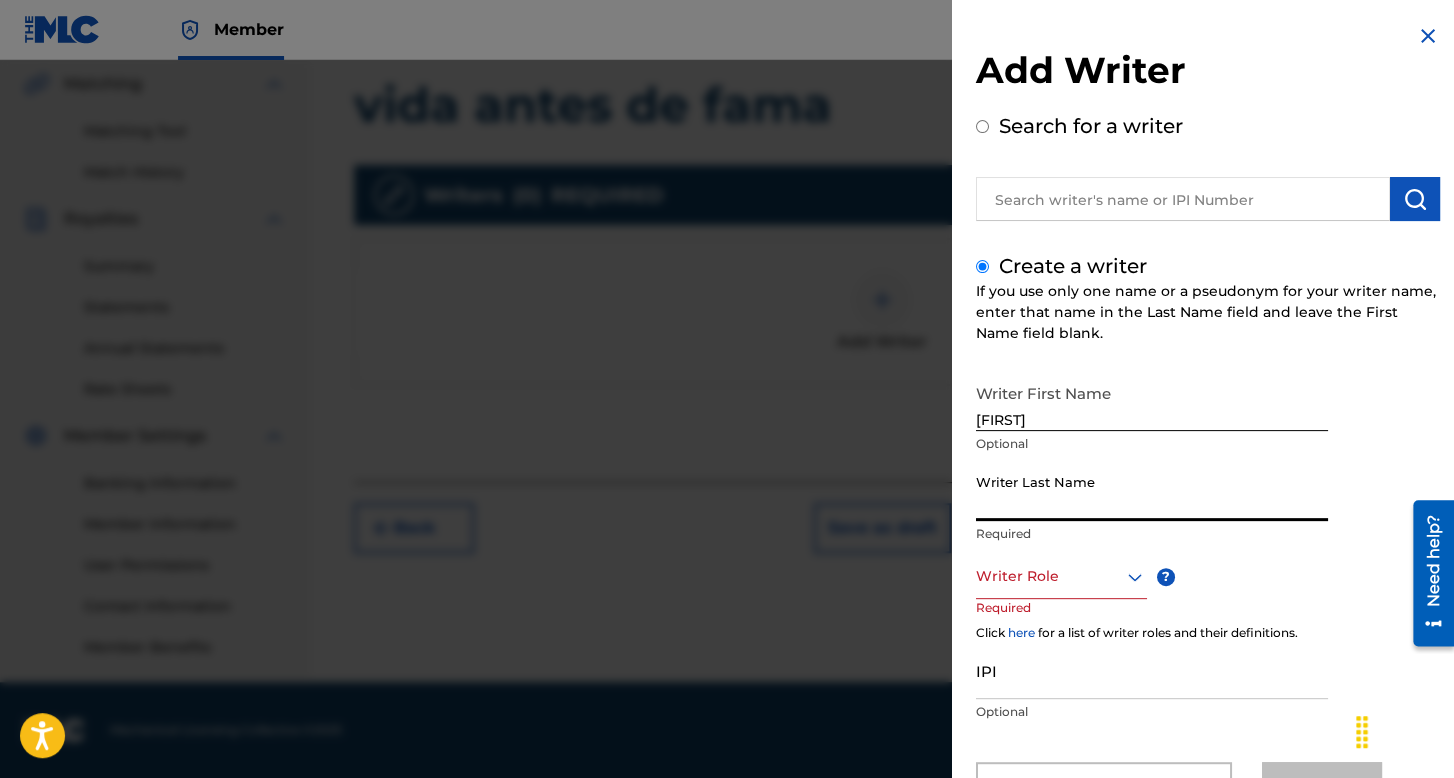 click on "Writer Last Name" at bounding box center (1152, 492) 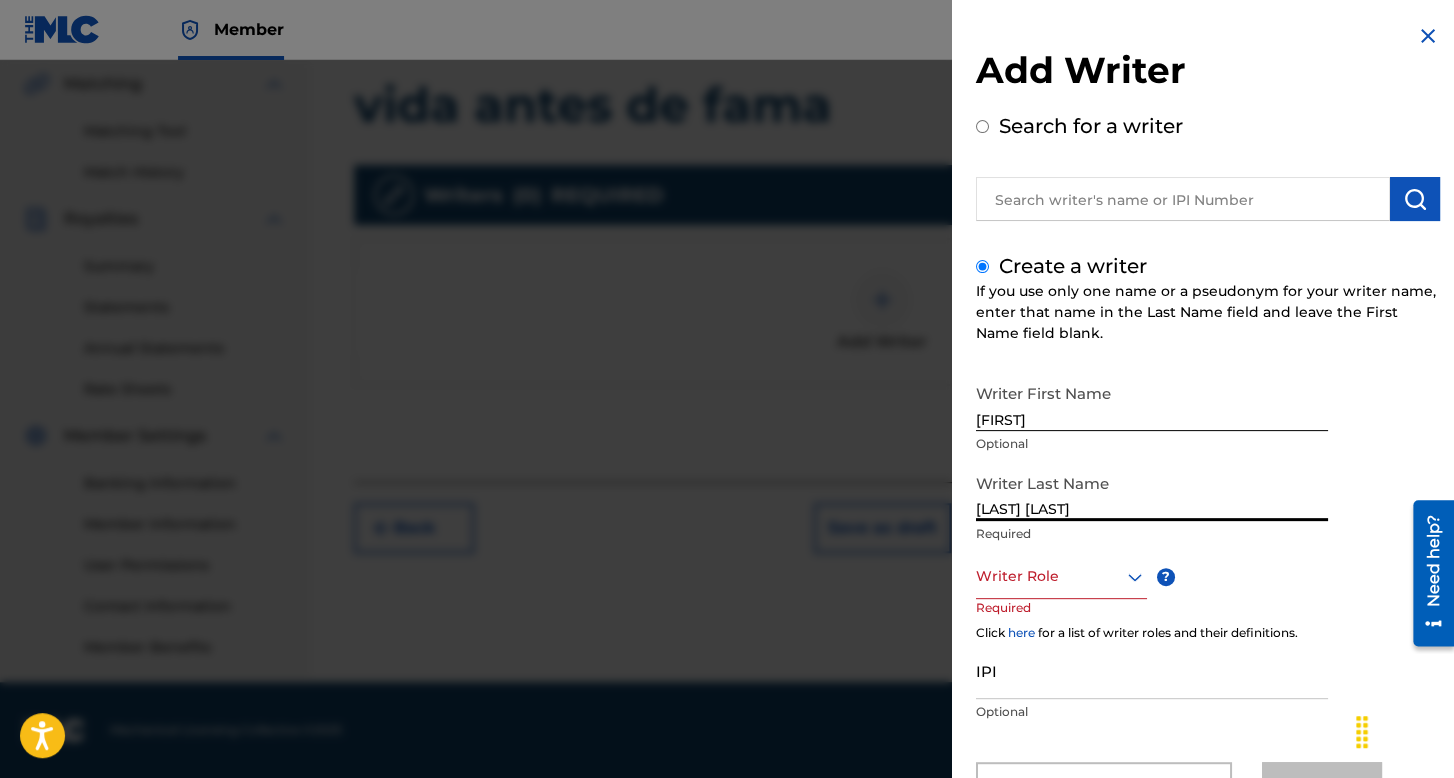 click on "Writer Role" at bounding box center (1061, 576) 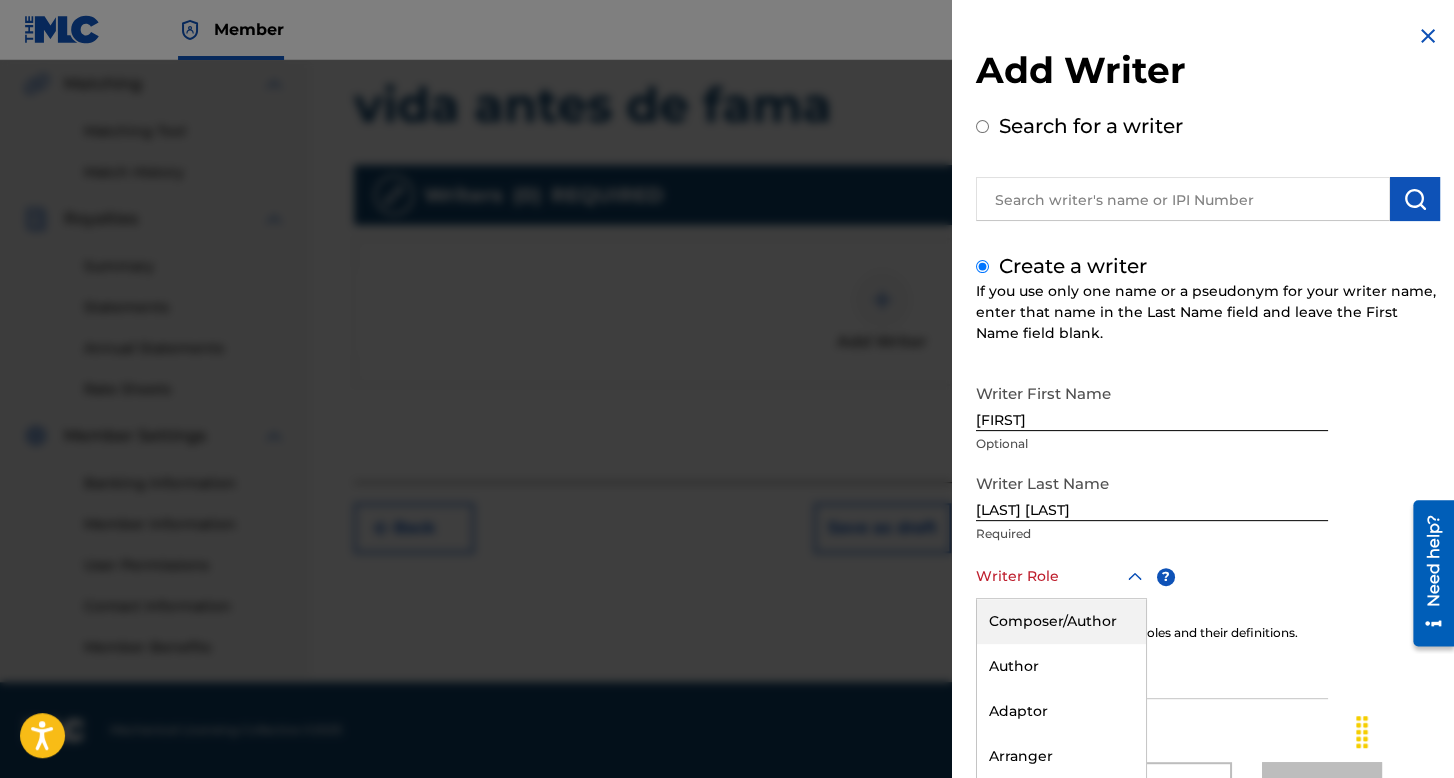 scroll, scrollTop: 88, scrollLeft: 0, axis: vertical 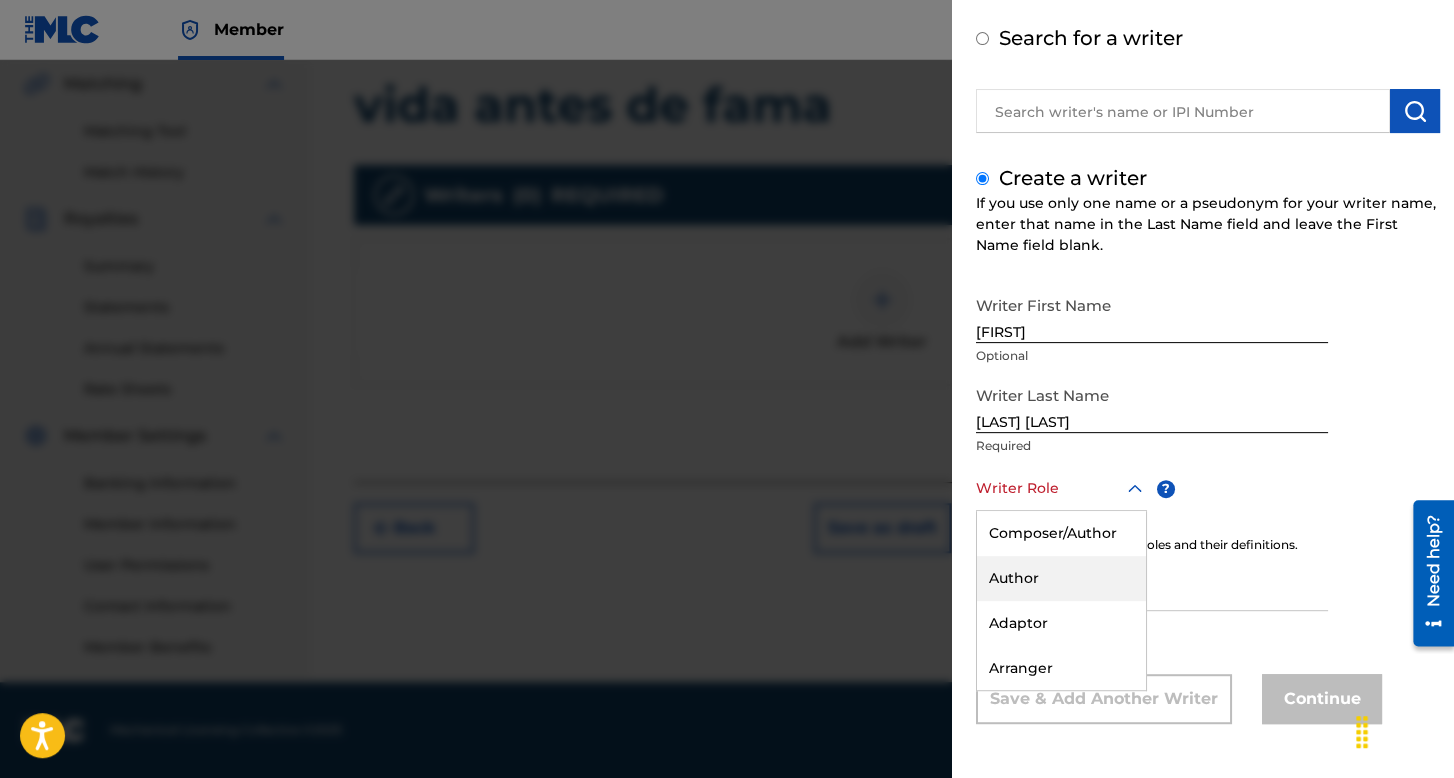 click on "Composer/Author" at bounding box center (1061, 533) 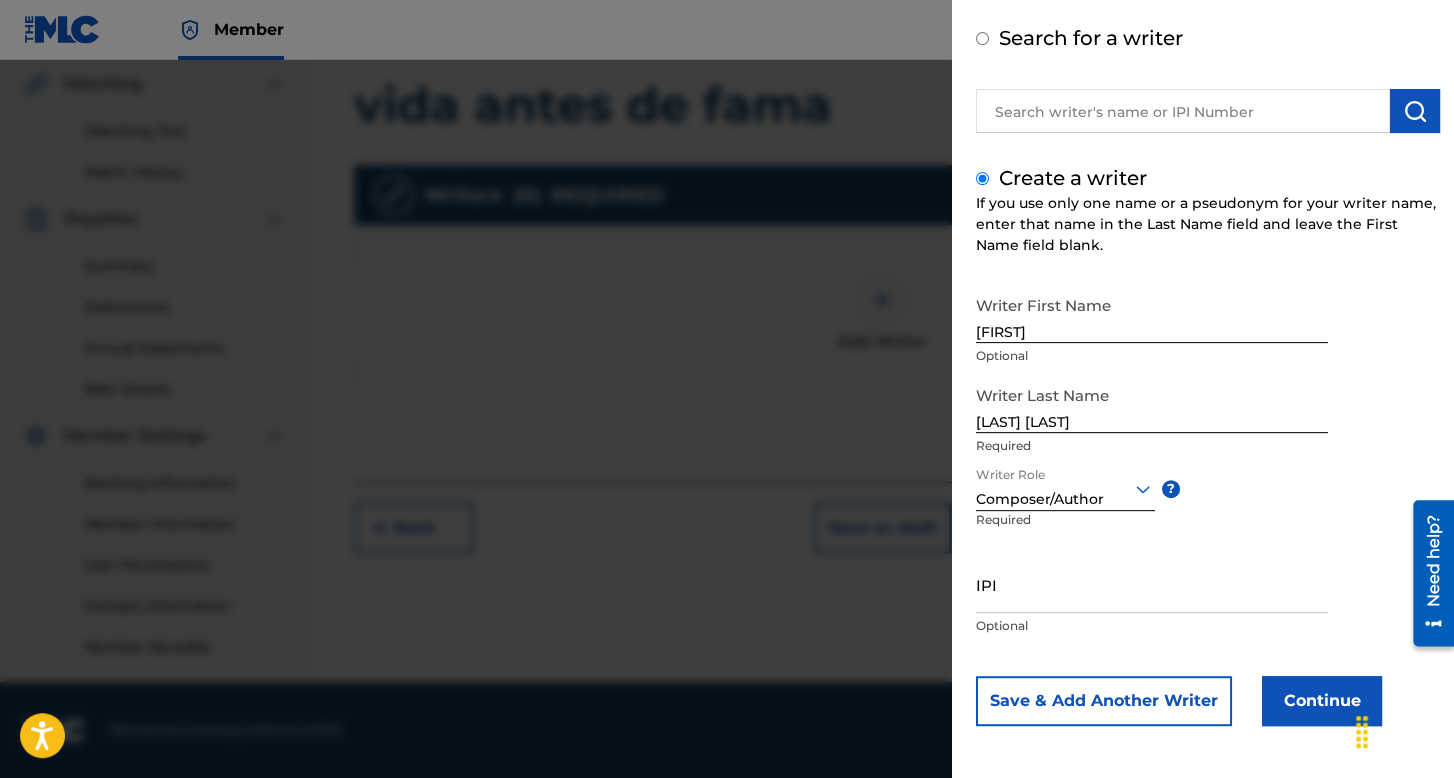 click on "Continue" at bounding box center (1322, 701) 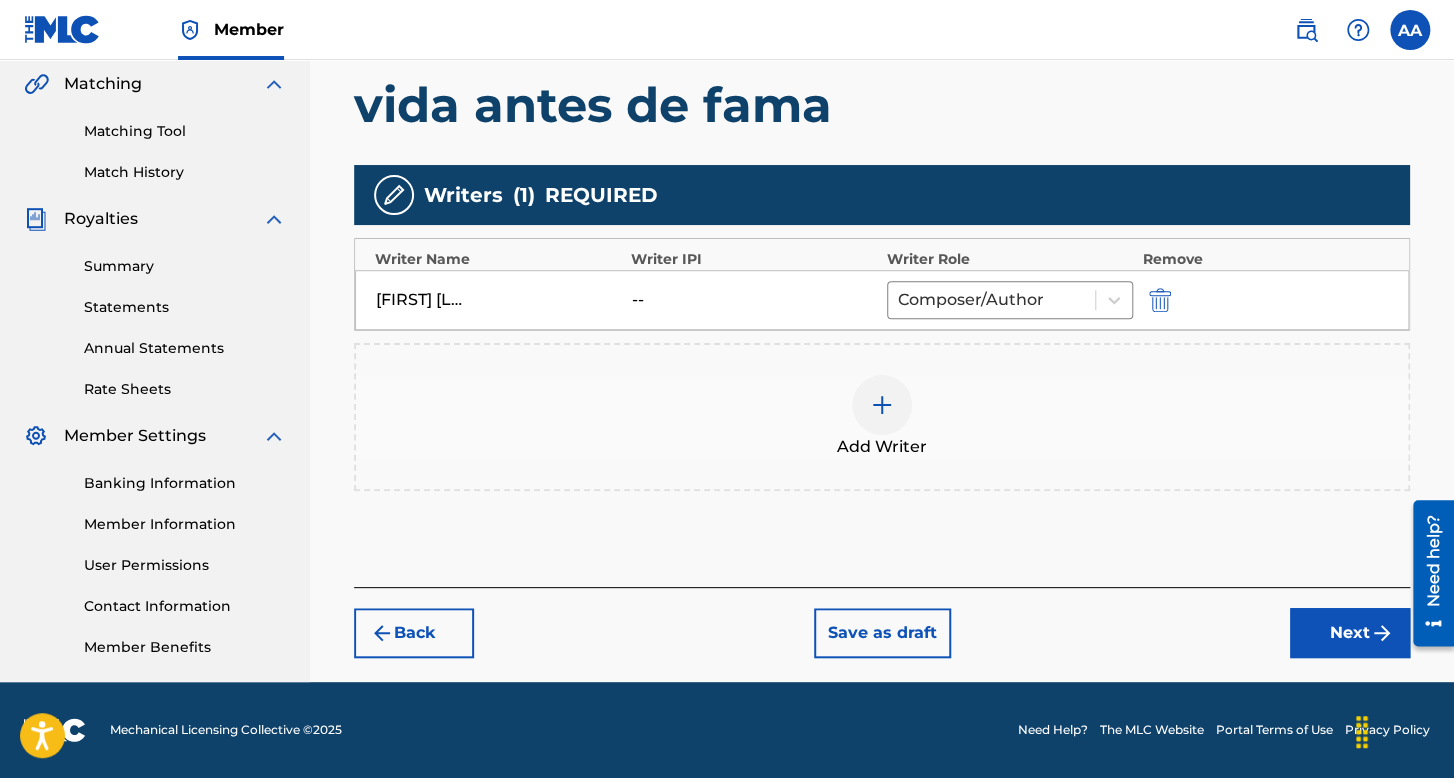 click at bounding box center (1382, 633) 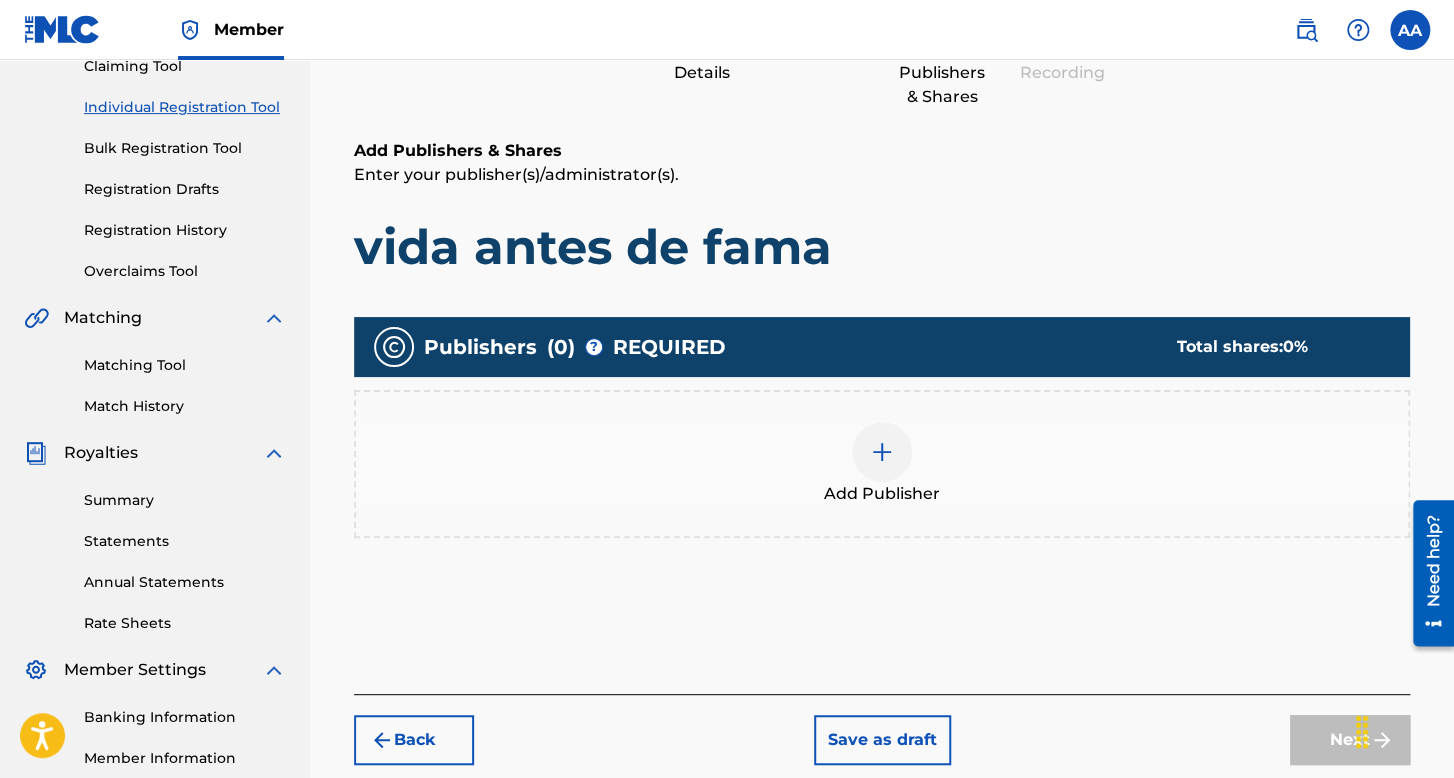 scroll, scrollTop: 462, scrollLeft: 0, axis: vertical 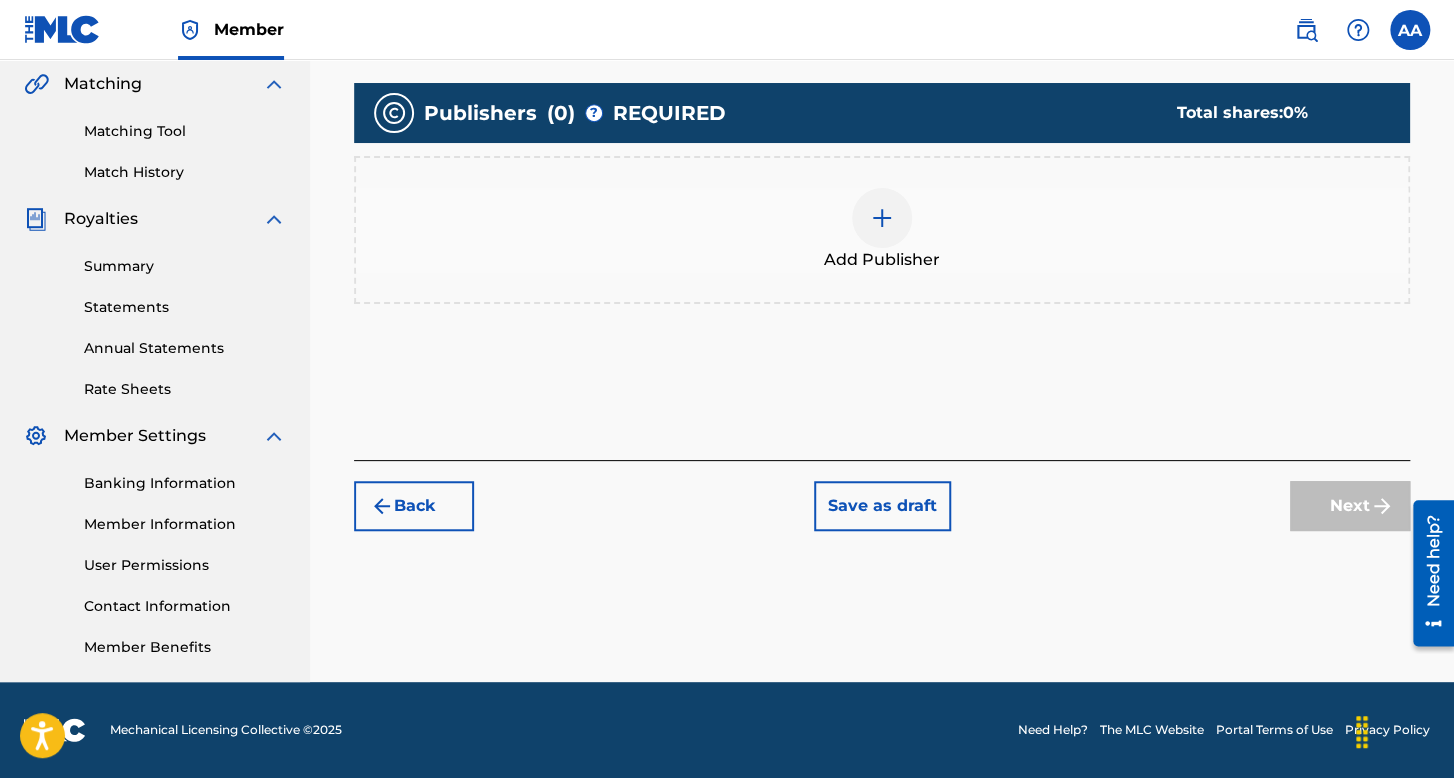 click on "Add Publisher" at bounding box center [882, 260] 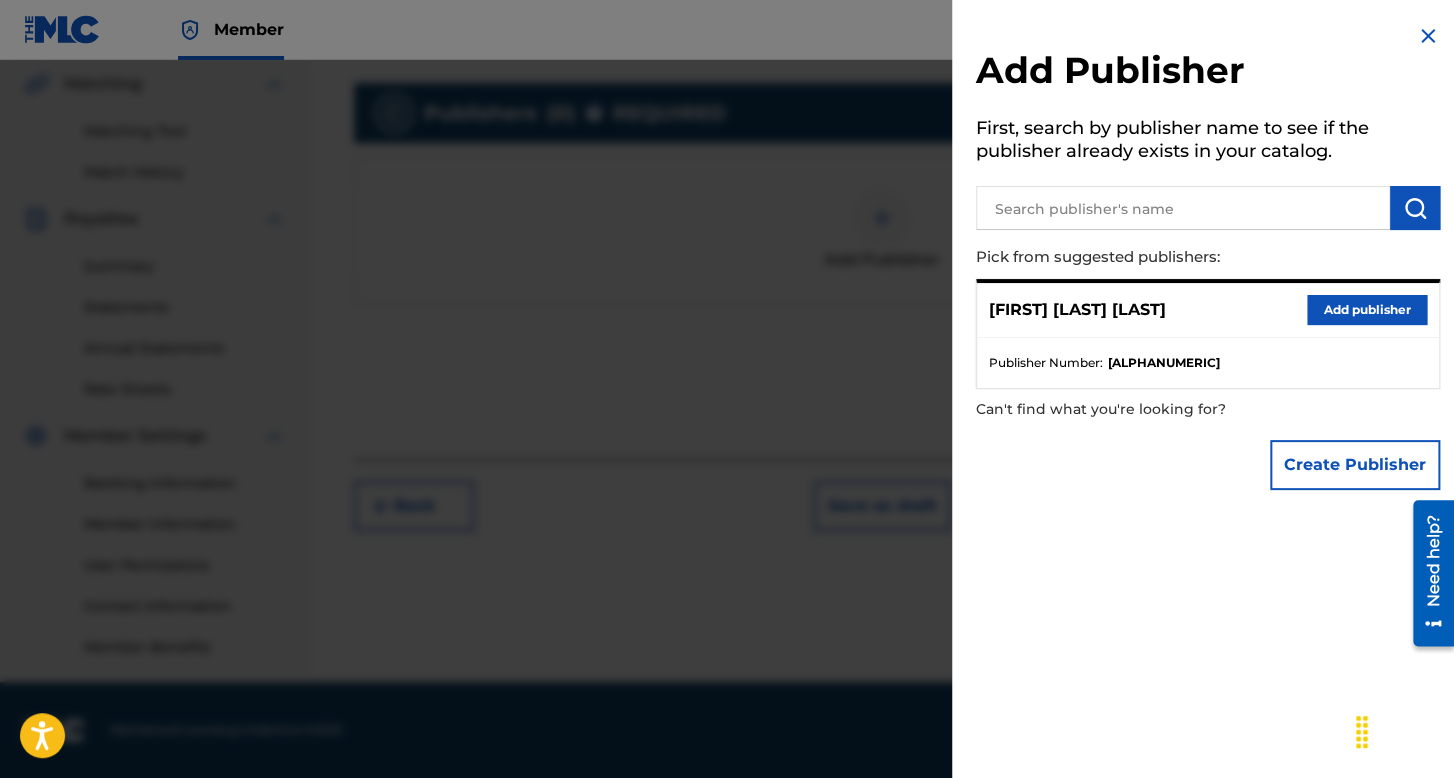 click on "Add publisher" at bounding box center (1367, 310) 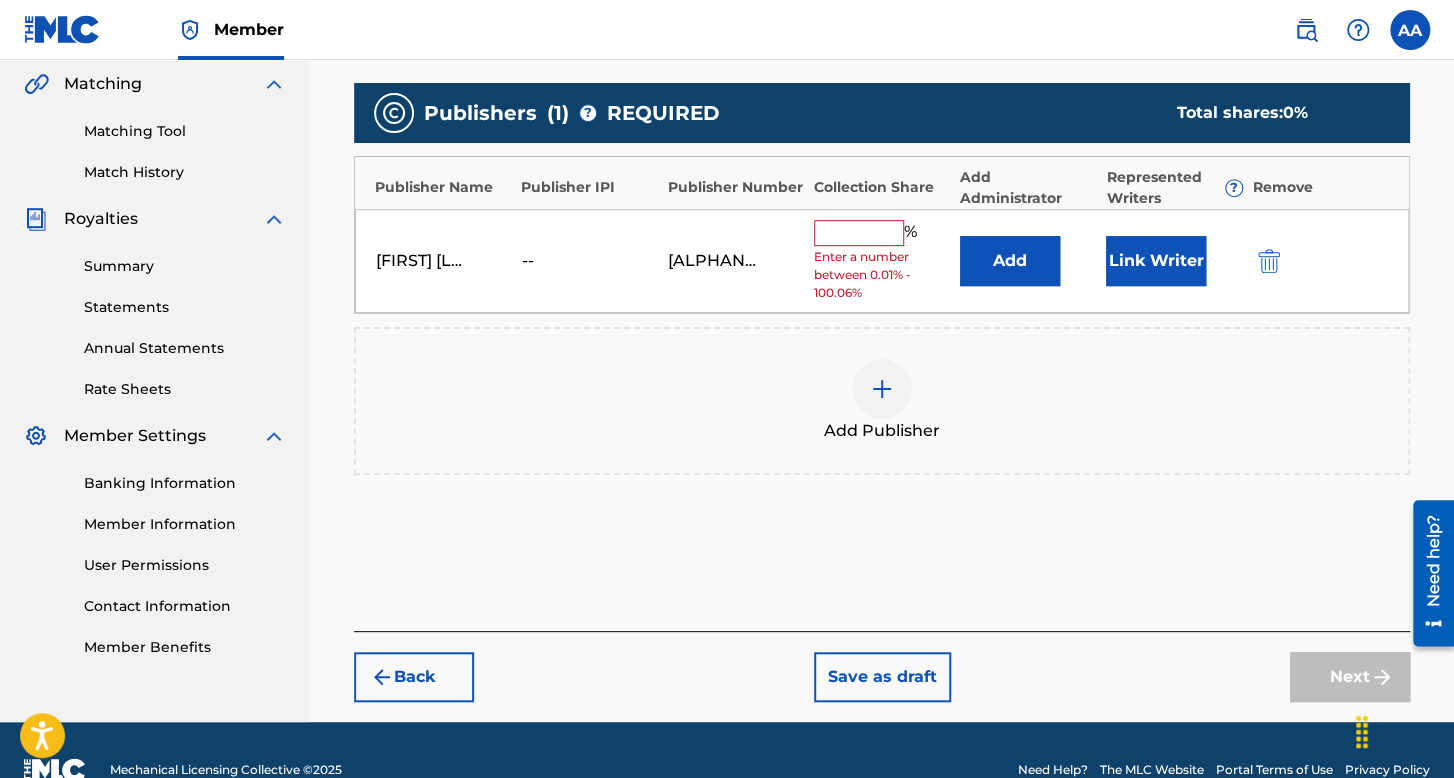 click at bounding box center (859, 233) 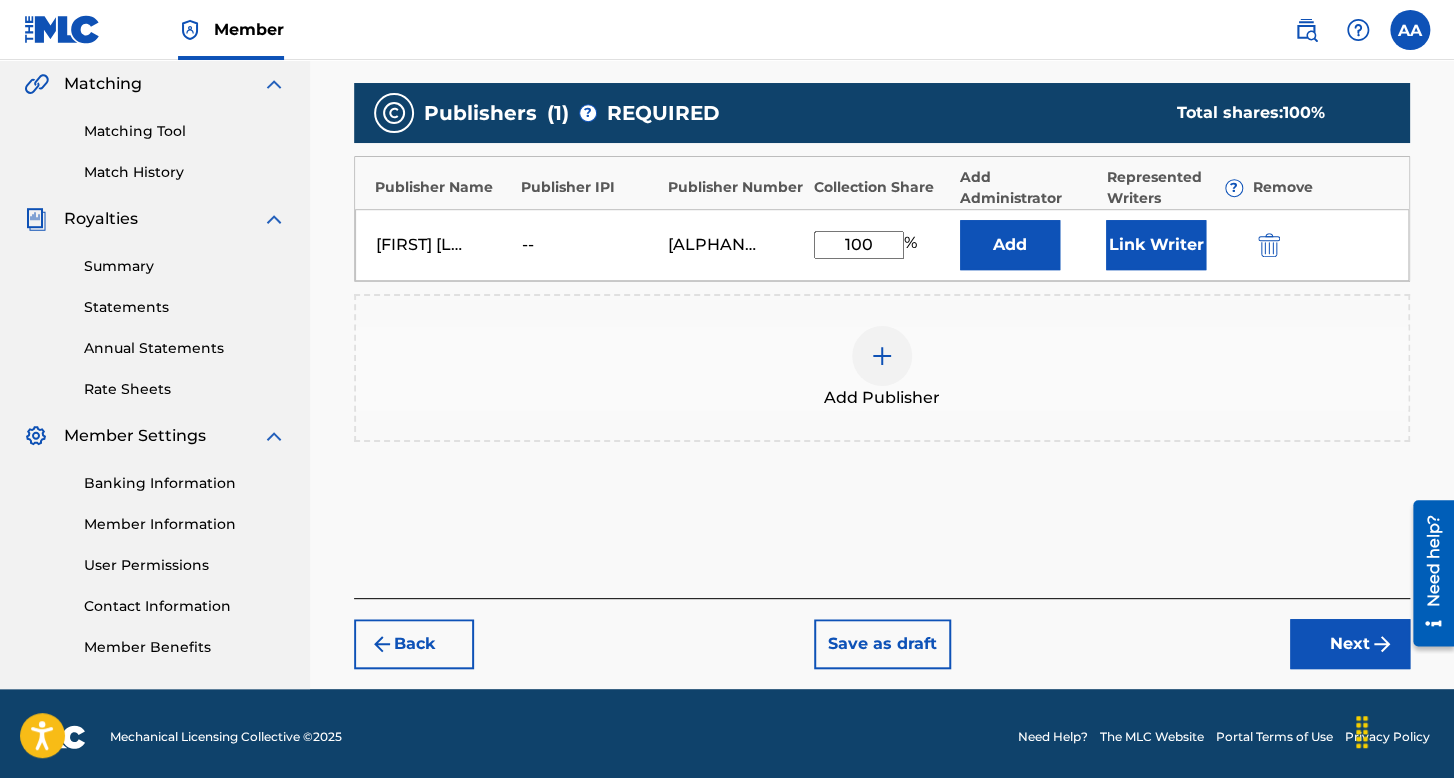 click on "Link Writer" at bounding box center (1156, 245) 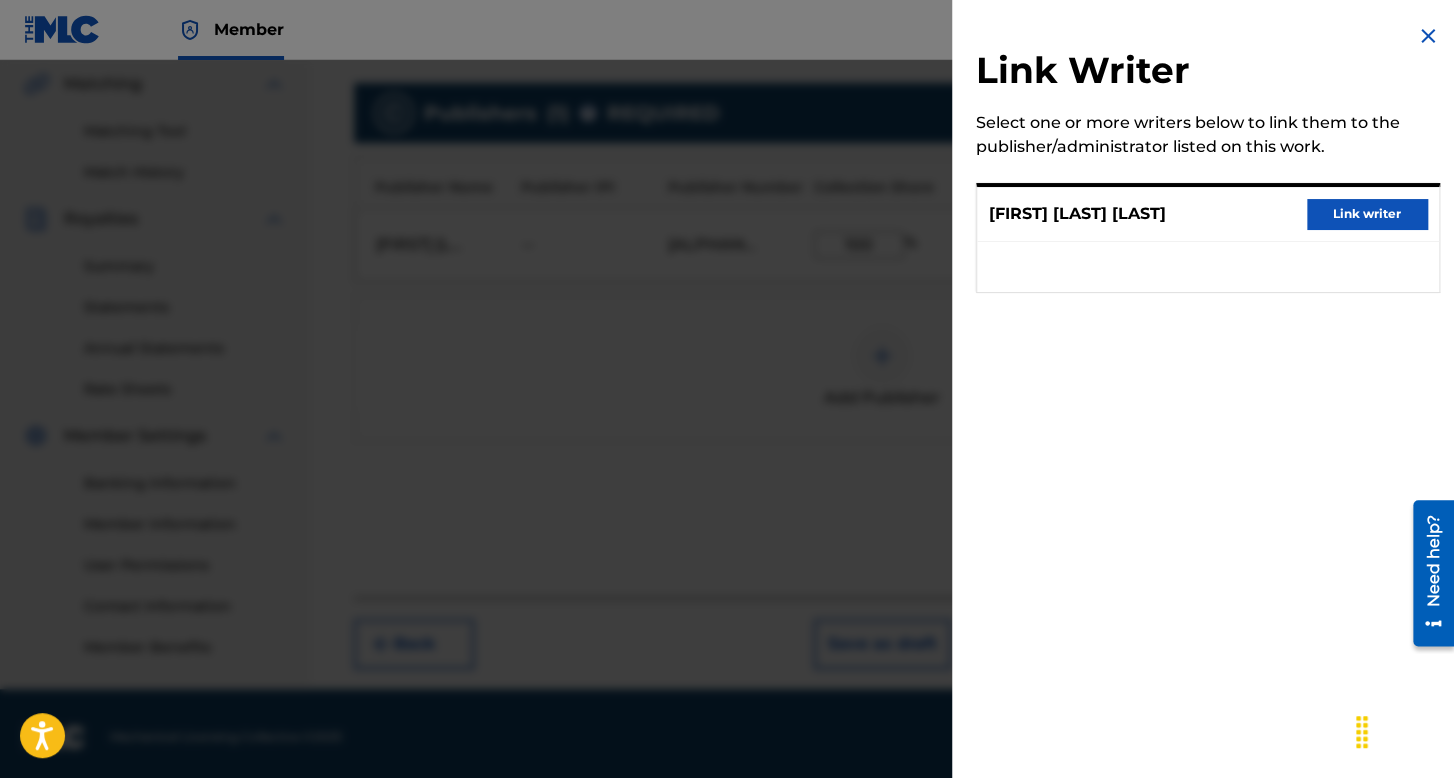 click on "Link writer" at bounding box center (1367, 214) 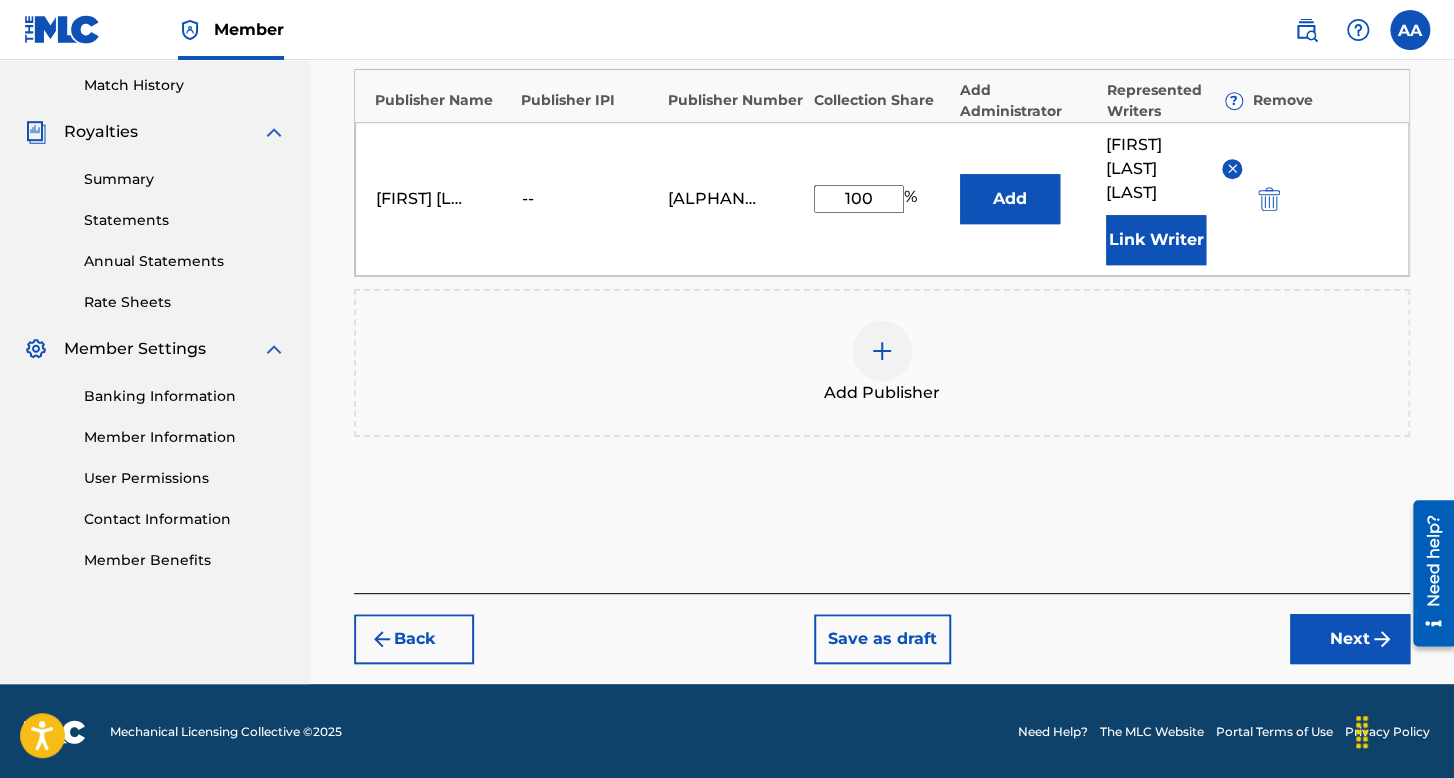 click on "Next" at bounding box center [1350, 639] 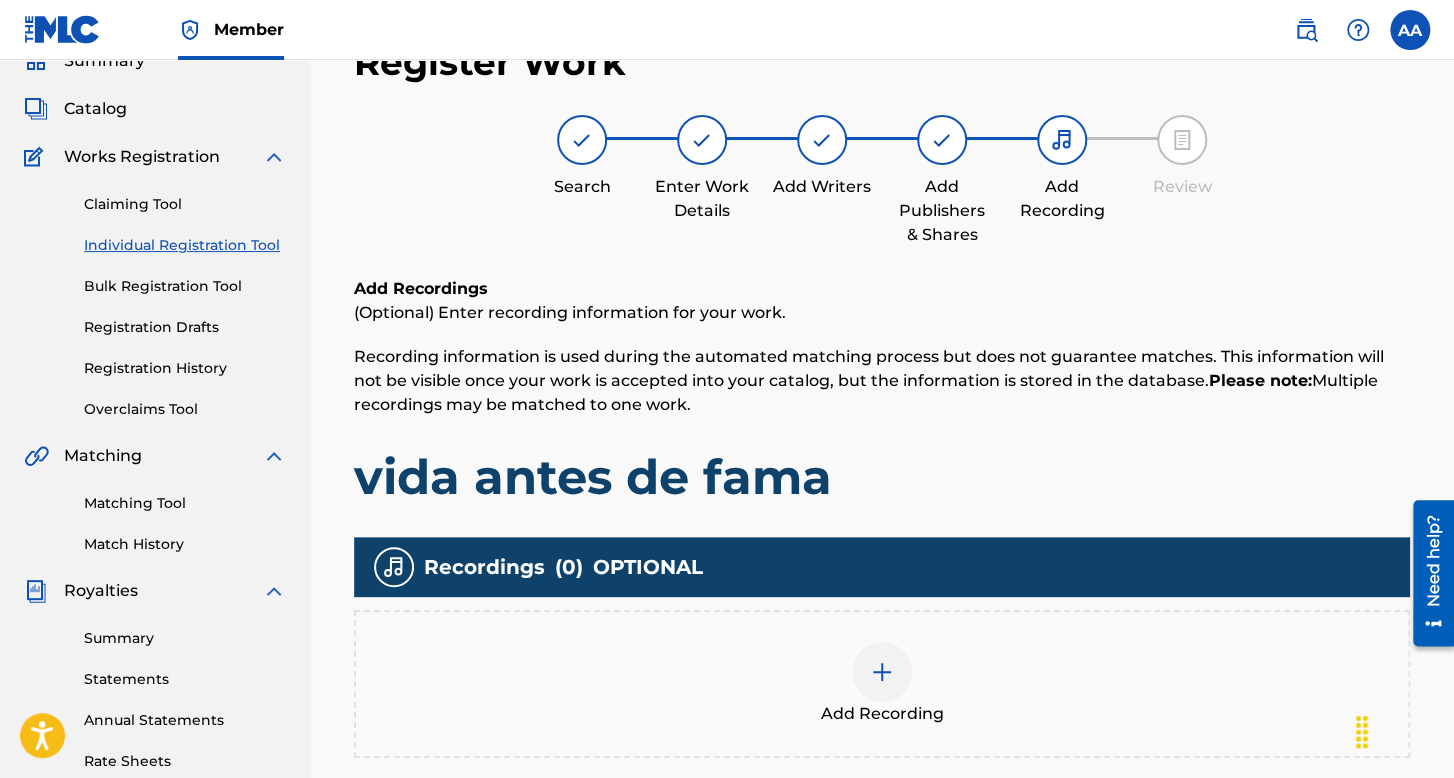 scroll, scrollTop: 390, scrollLeft: 0, axis: vertical 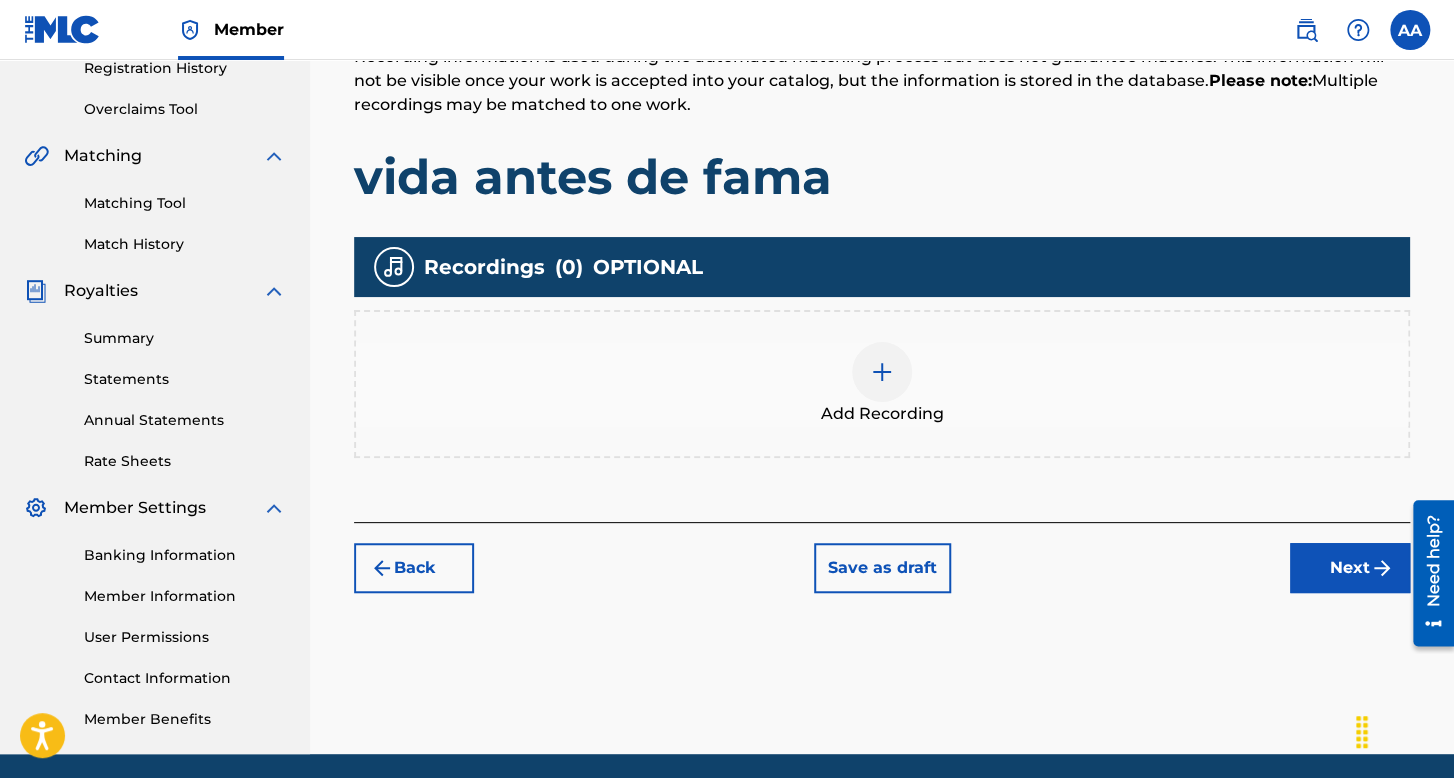 click on "Add Recording" at bounding box center (882, 384) 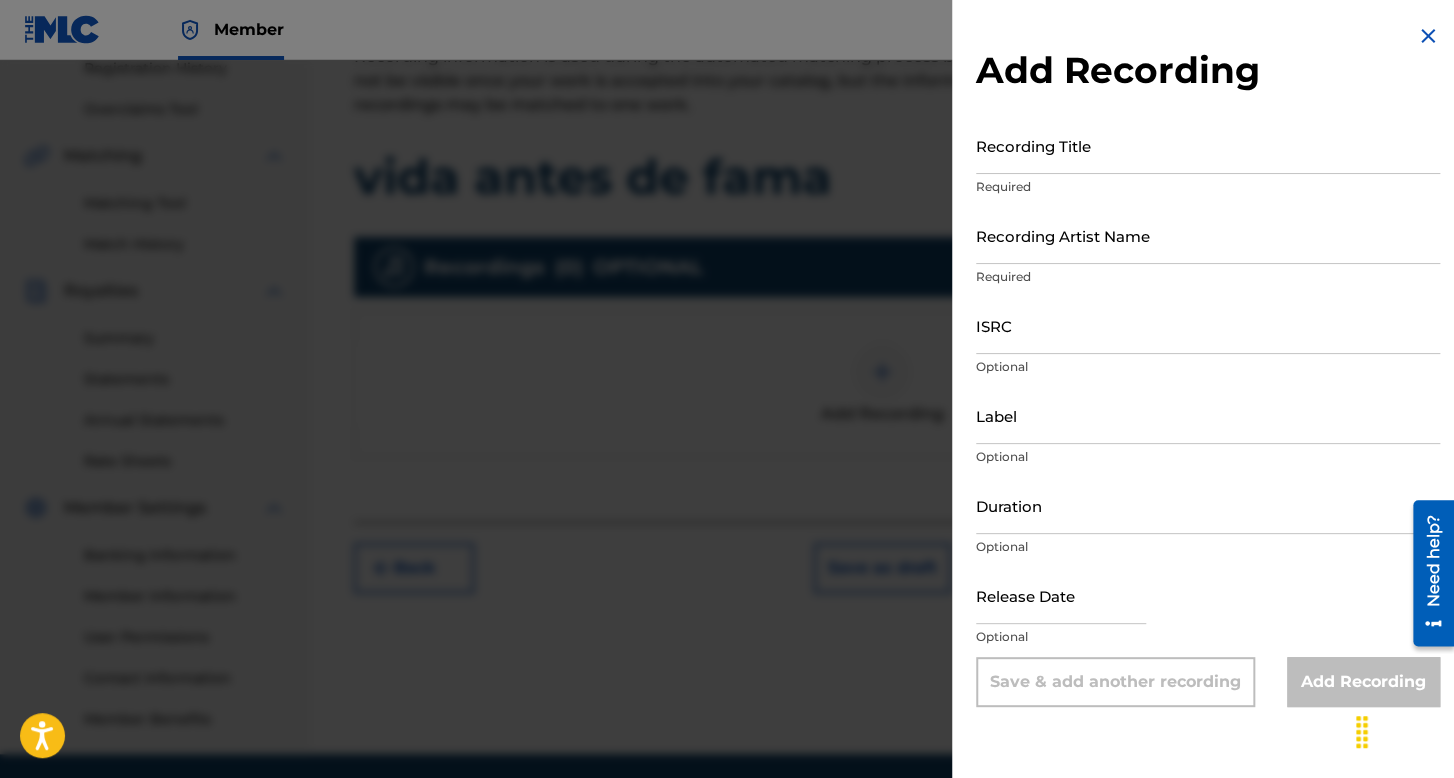 click on "Recording Title" at bounding box center [1208, 145] 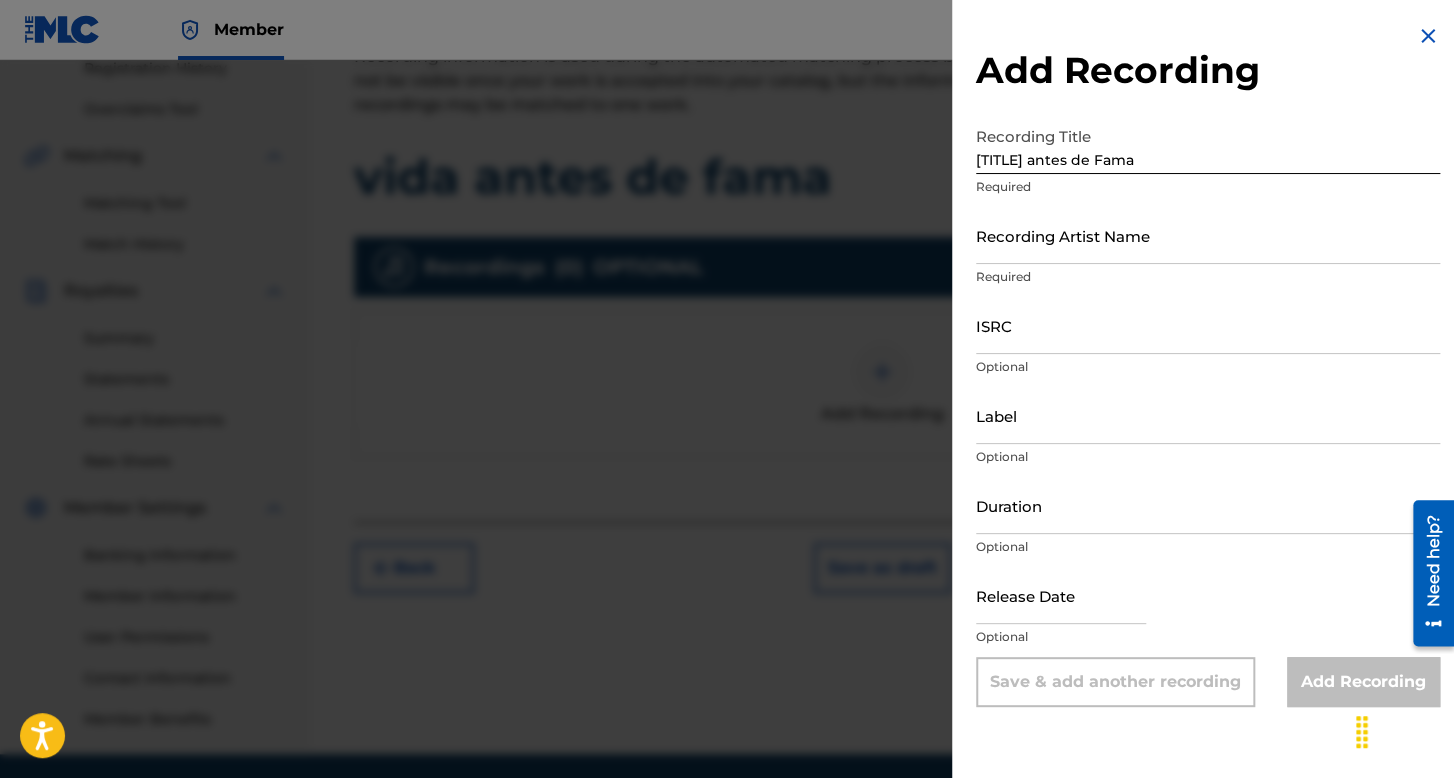 drag, startPoint x: 1192, startPoint y: 191, endPoint x: 1190, endPoint y: 201, distance: 10.198039 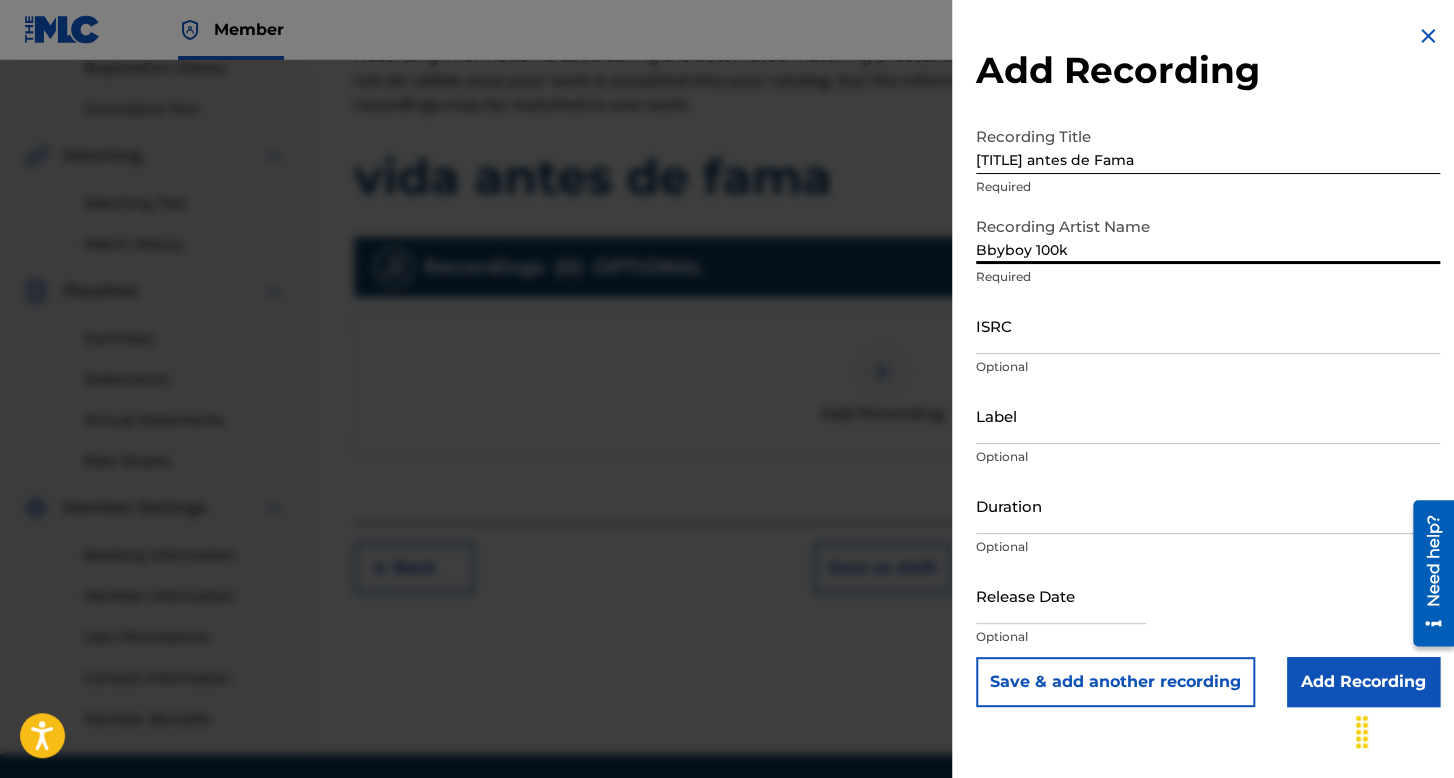 click on "ISRC" at bounding box center [1208, 325] 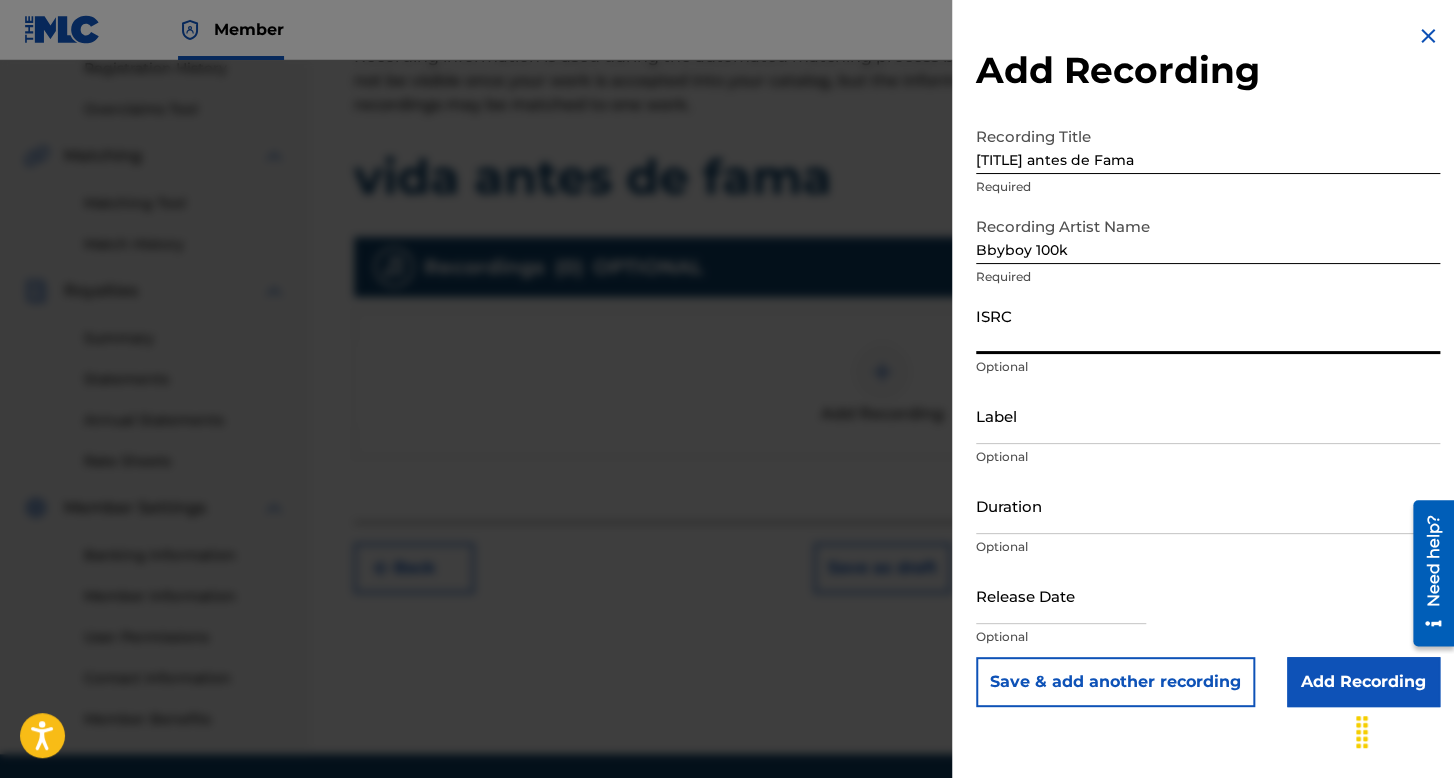 paste on "[ALPHANUMERIC]" 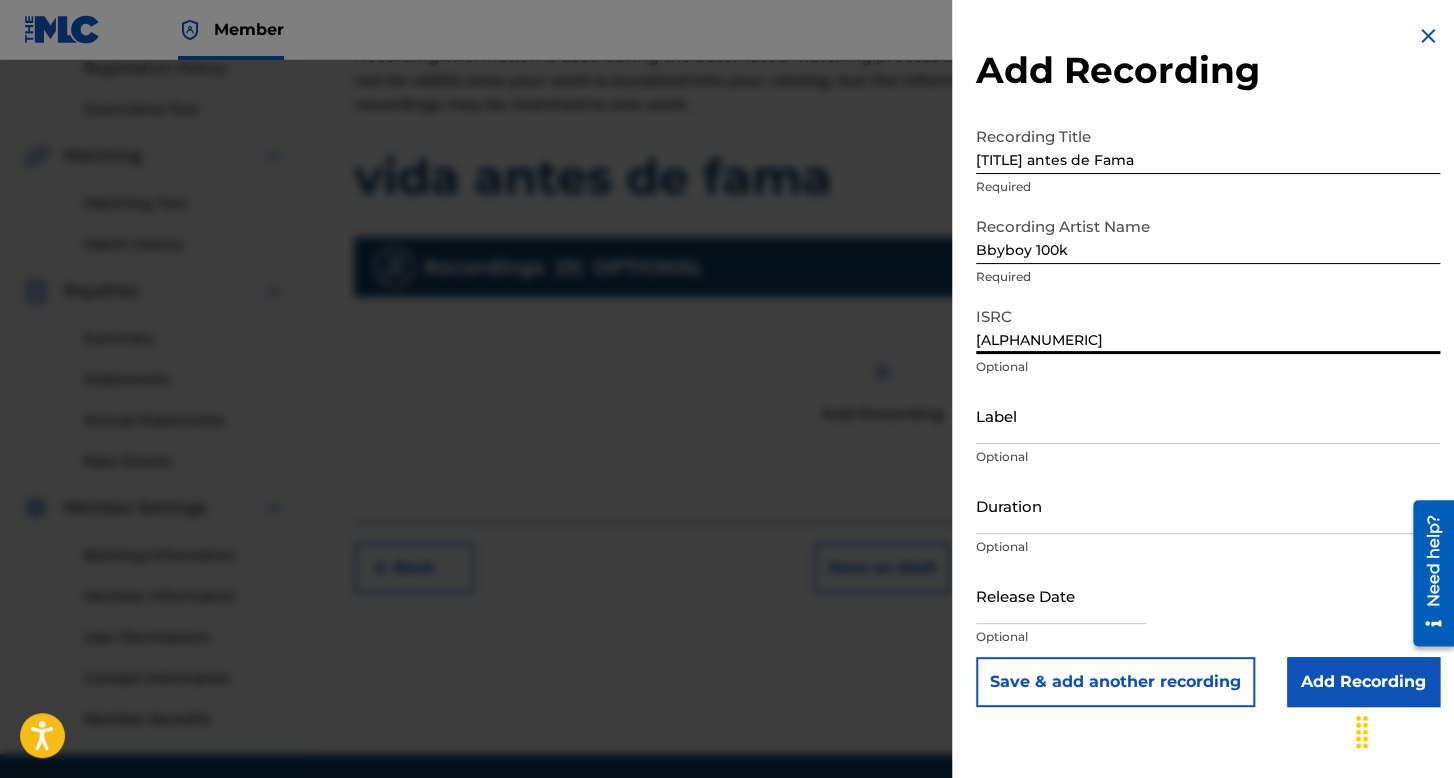 click on "Duration" at bounding box center [1208, 505] 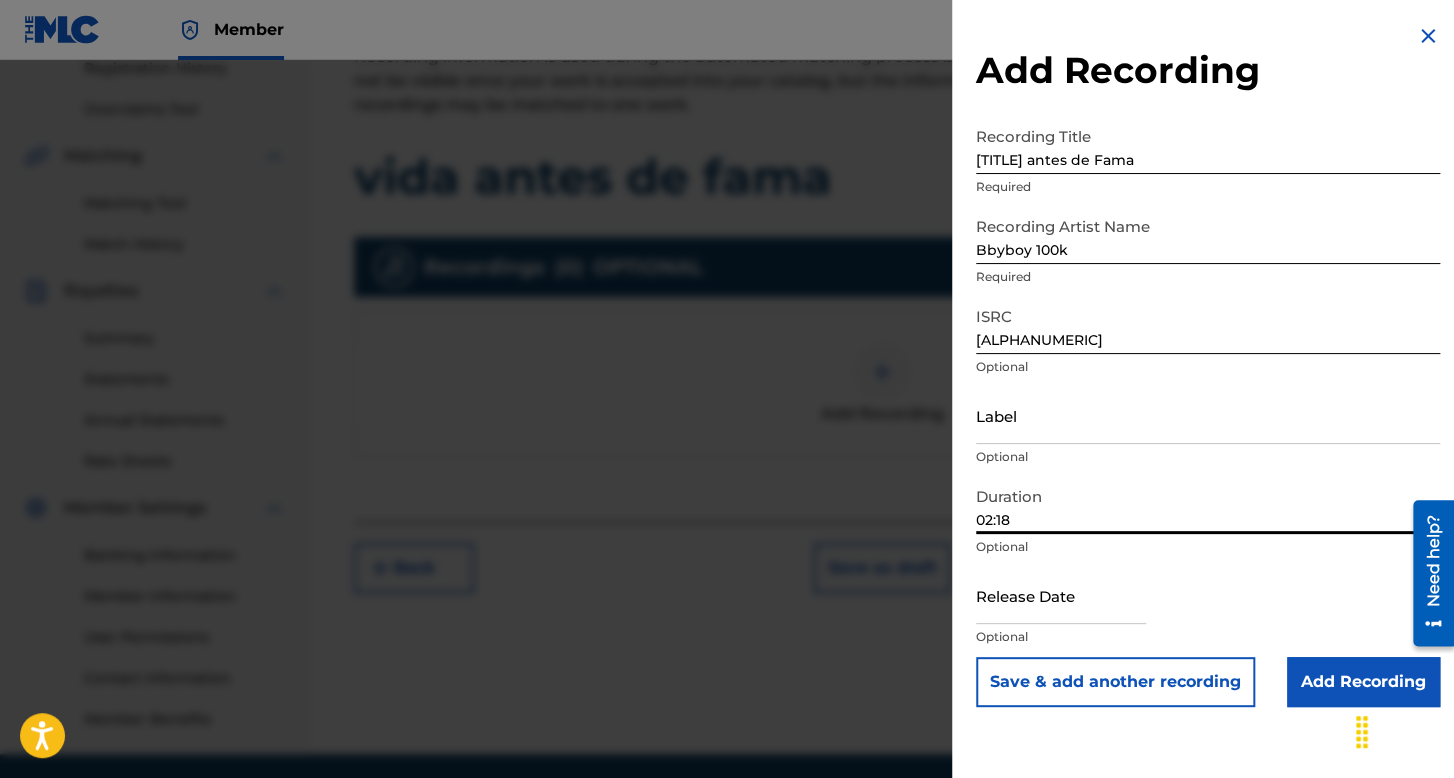 click at bounding box center [1061, 595] 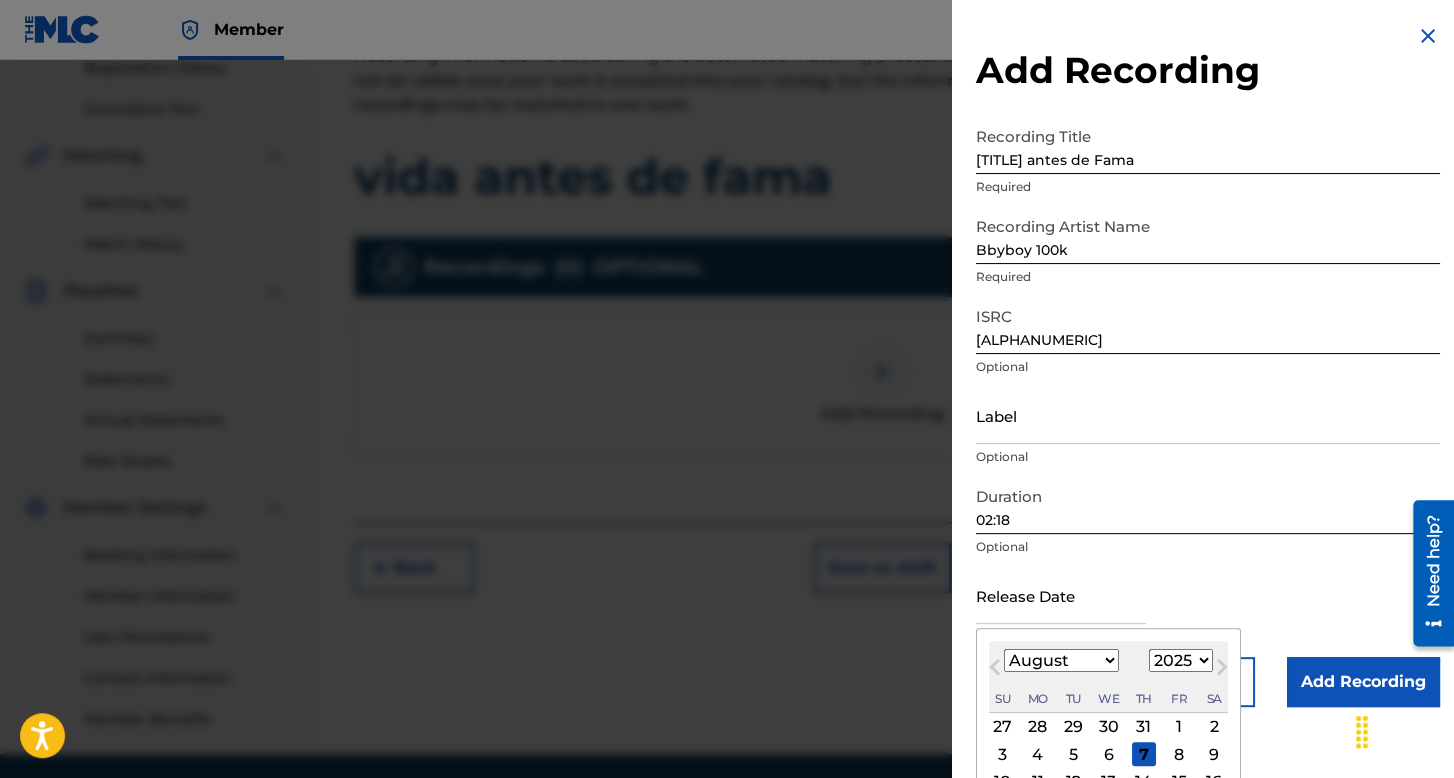 click on "January February March April May June July August September October November December" at bounding box center (1061, 660) 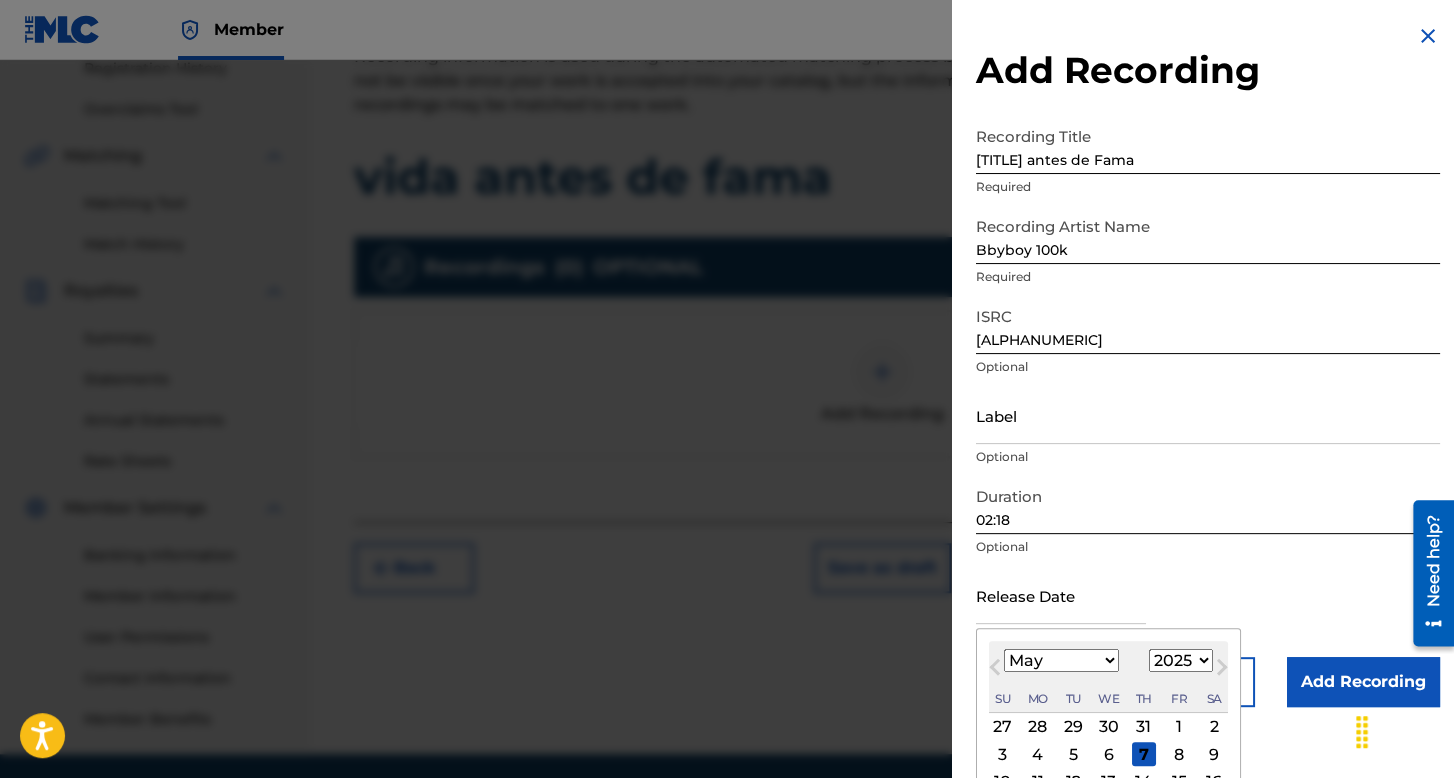 click on "January February March April May June July August September October November December" at bounding box center (1061, 660) 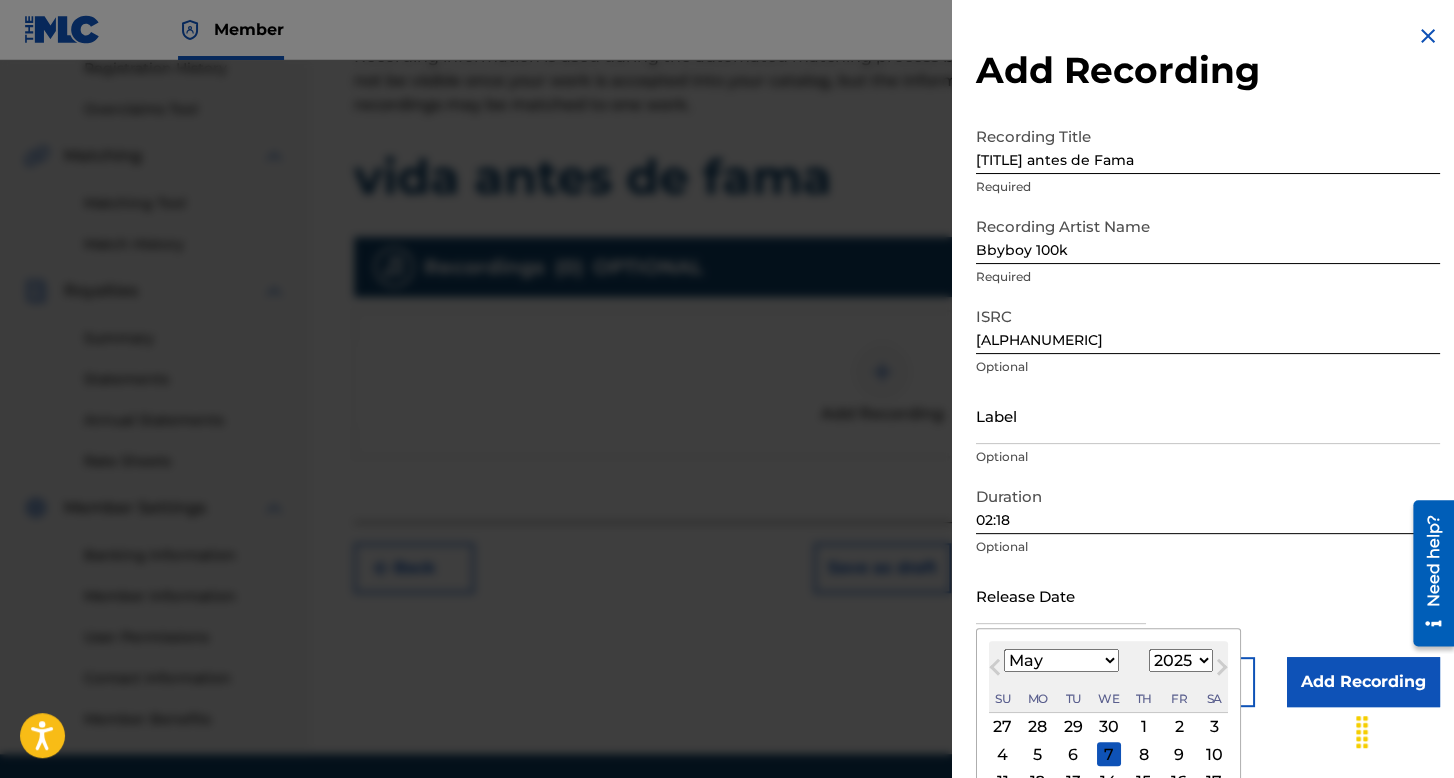 click on "2" at bounding box center (1179, 727) 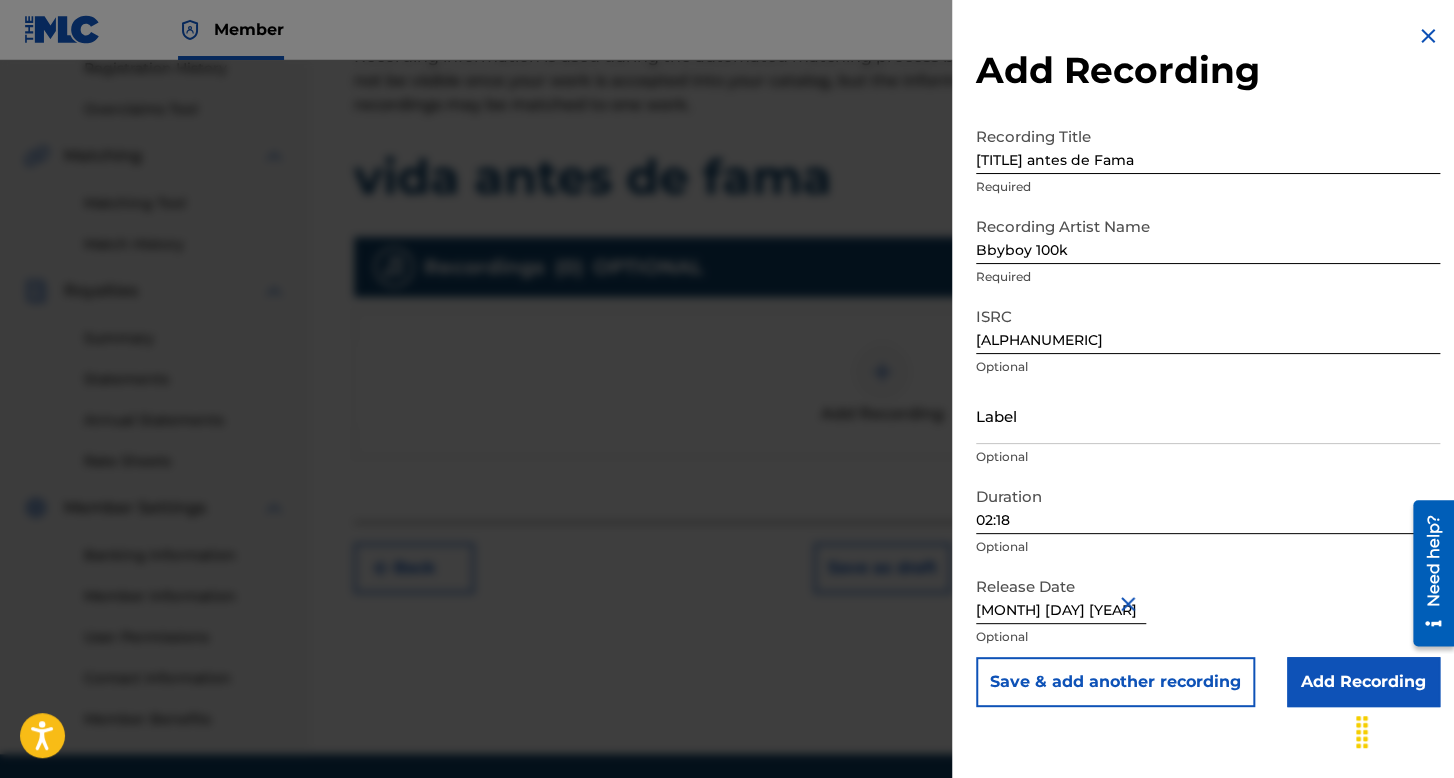 click on "Add Recording" at bounding box center (1363, 682) 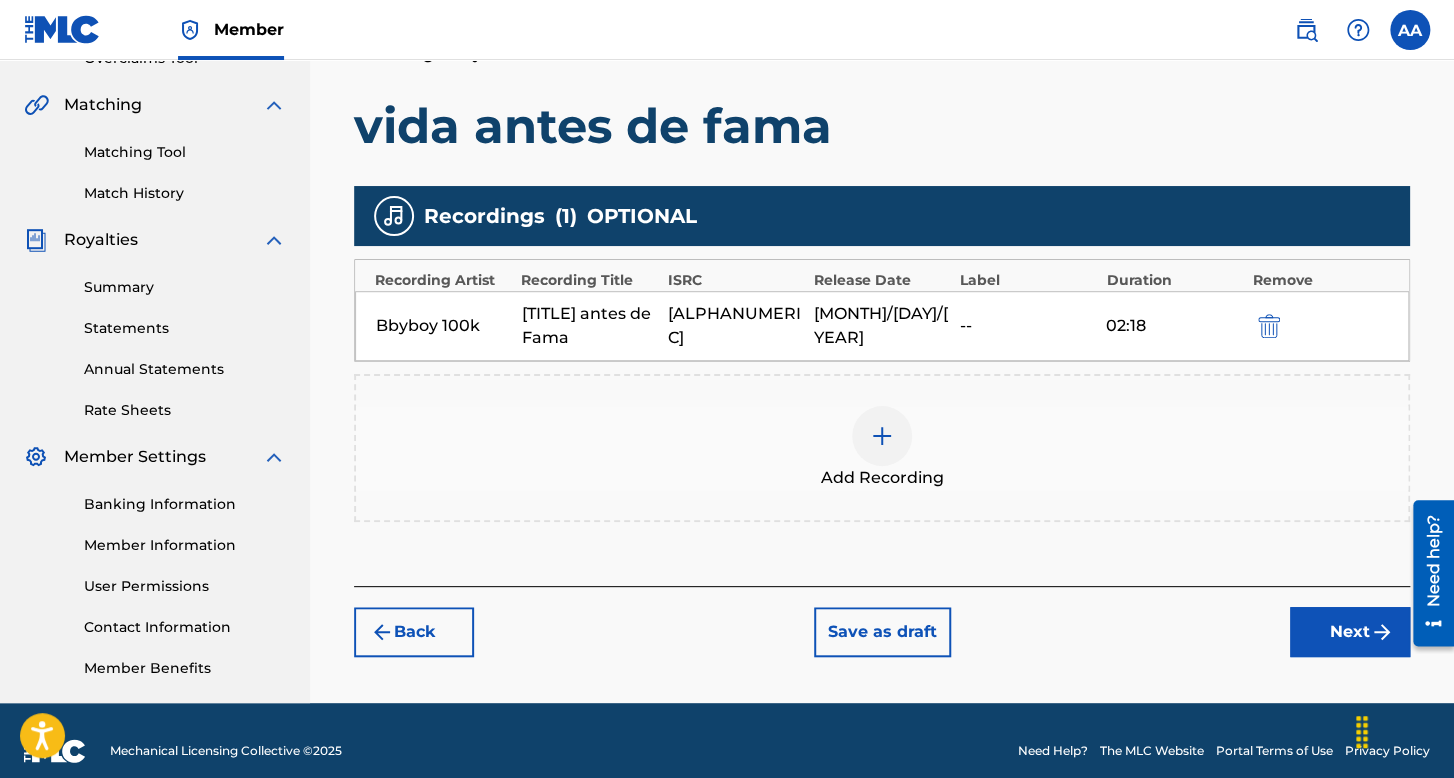 scroll, scrollTop: 462, scrollLeft: 0, axis: vertical 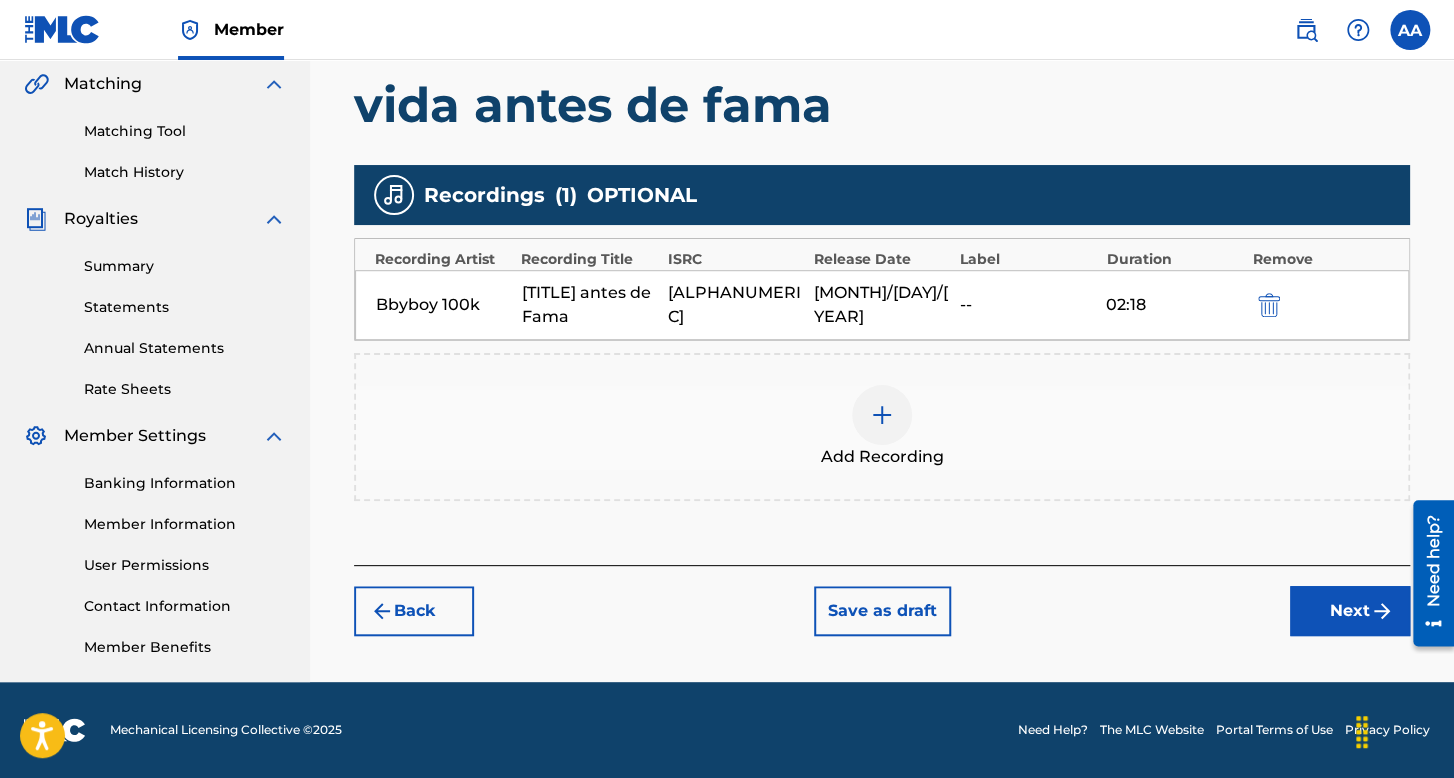 click on "Next" at bounding box center [1350, 611] 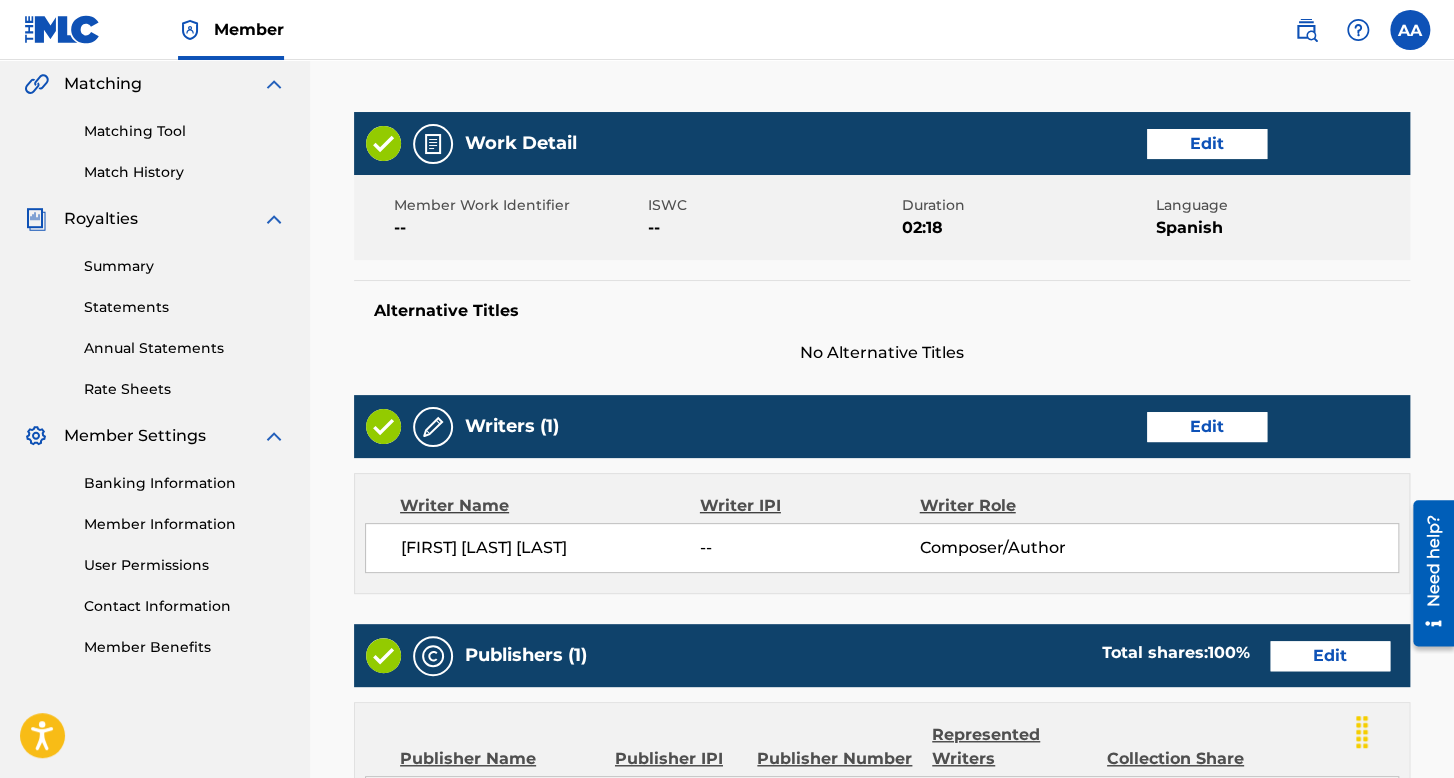 scroll, scrollTop: 999, scrollLeft: 0, axis: vertical 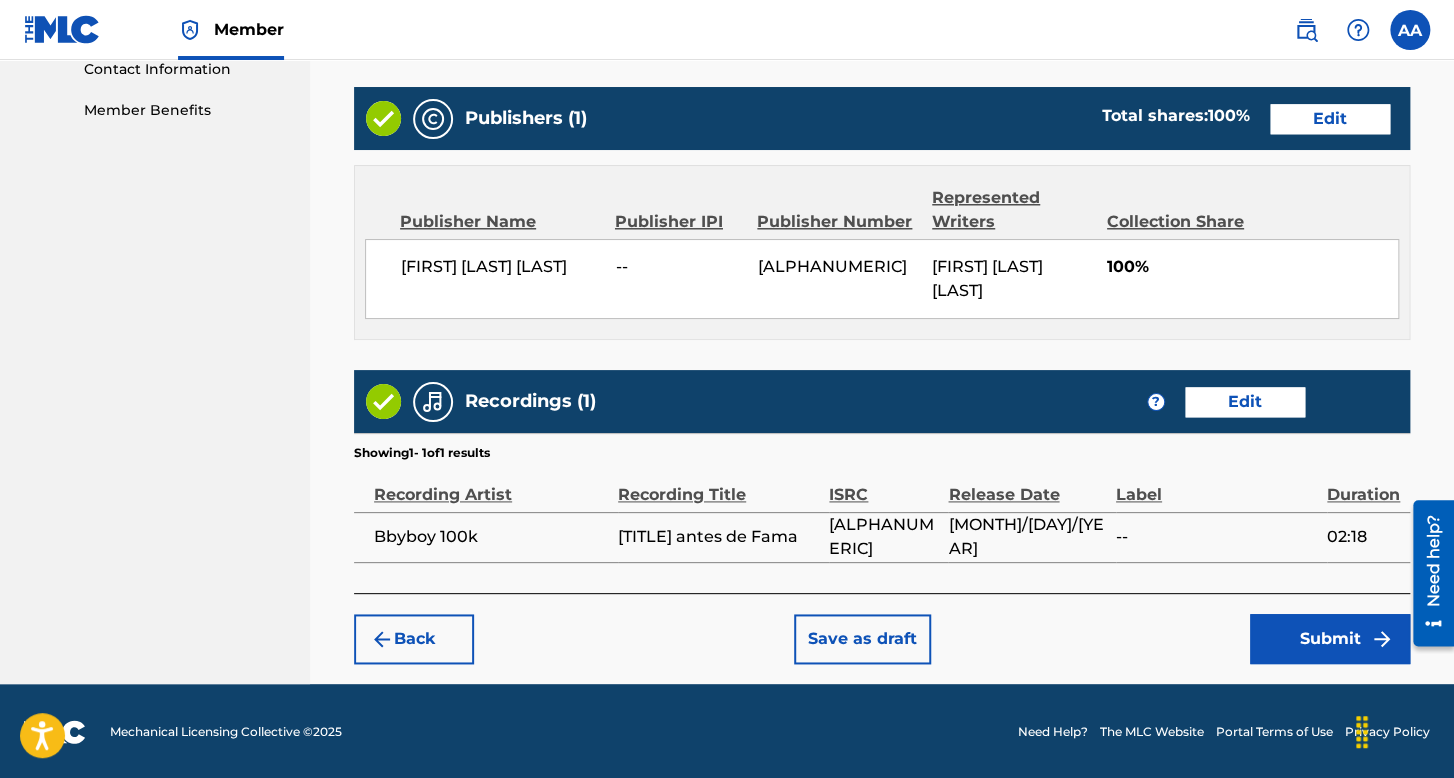 click on "Submit" at bounding box center (1330, 639) 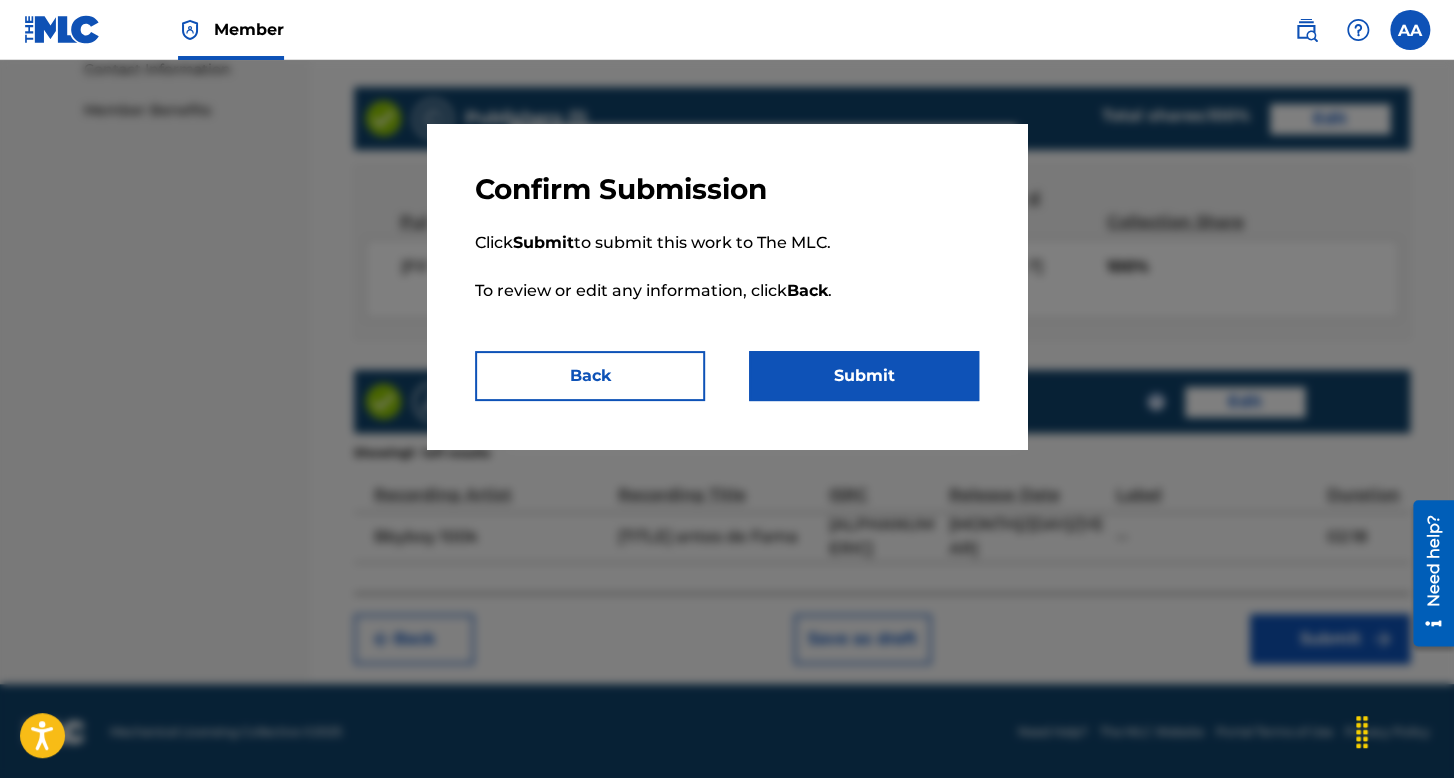 click on "Submit" at bounding box center (864, 376) 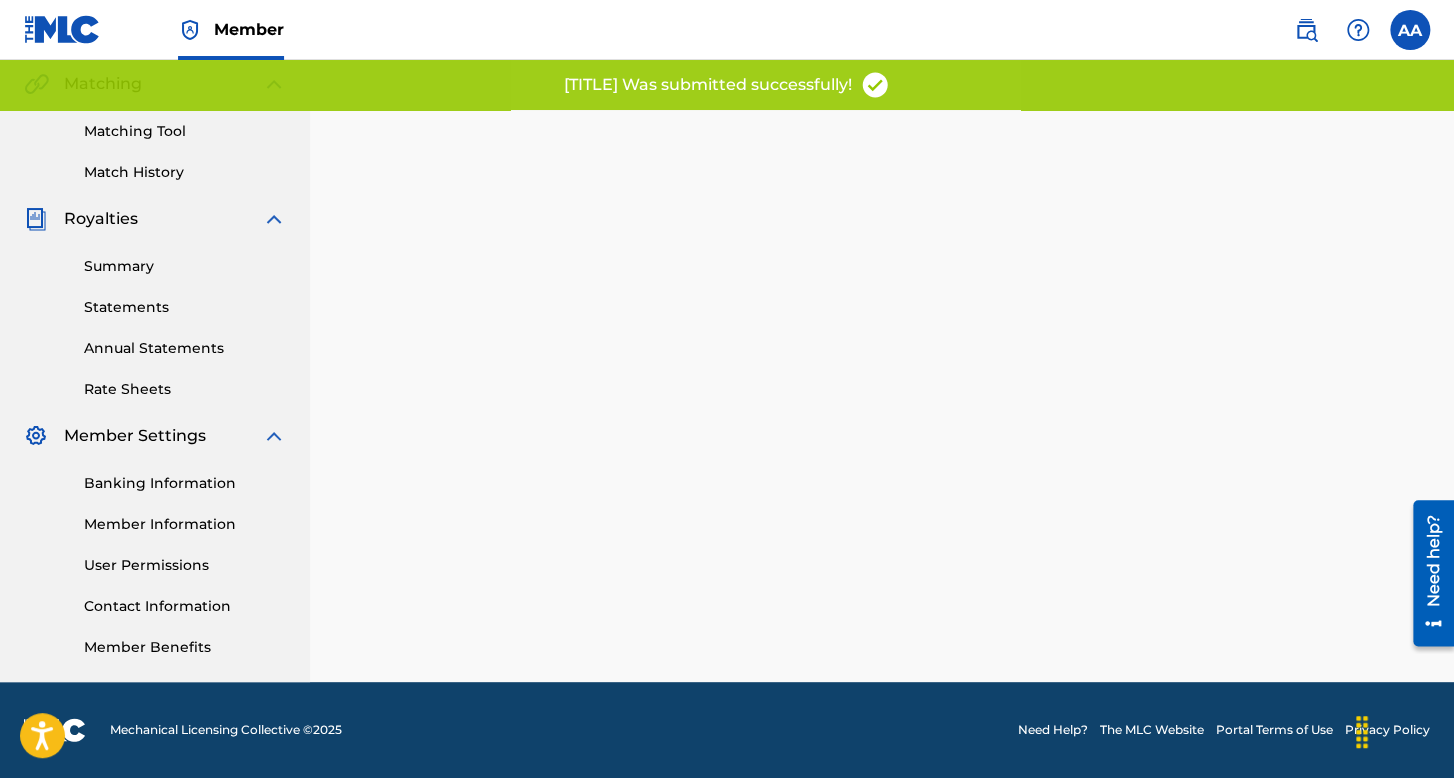 scroll, scrollTop: 0, scrollLeft: 0, axis: both 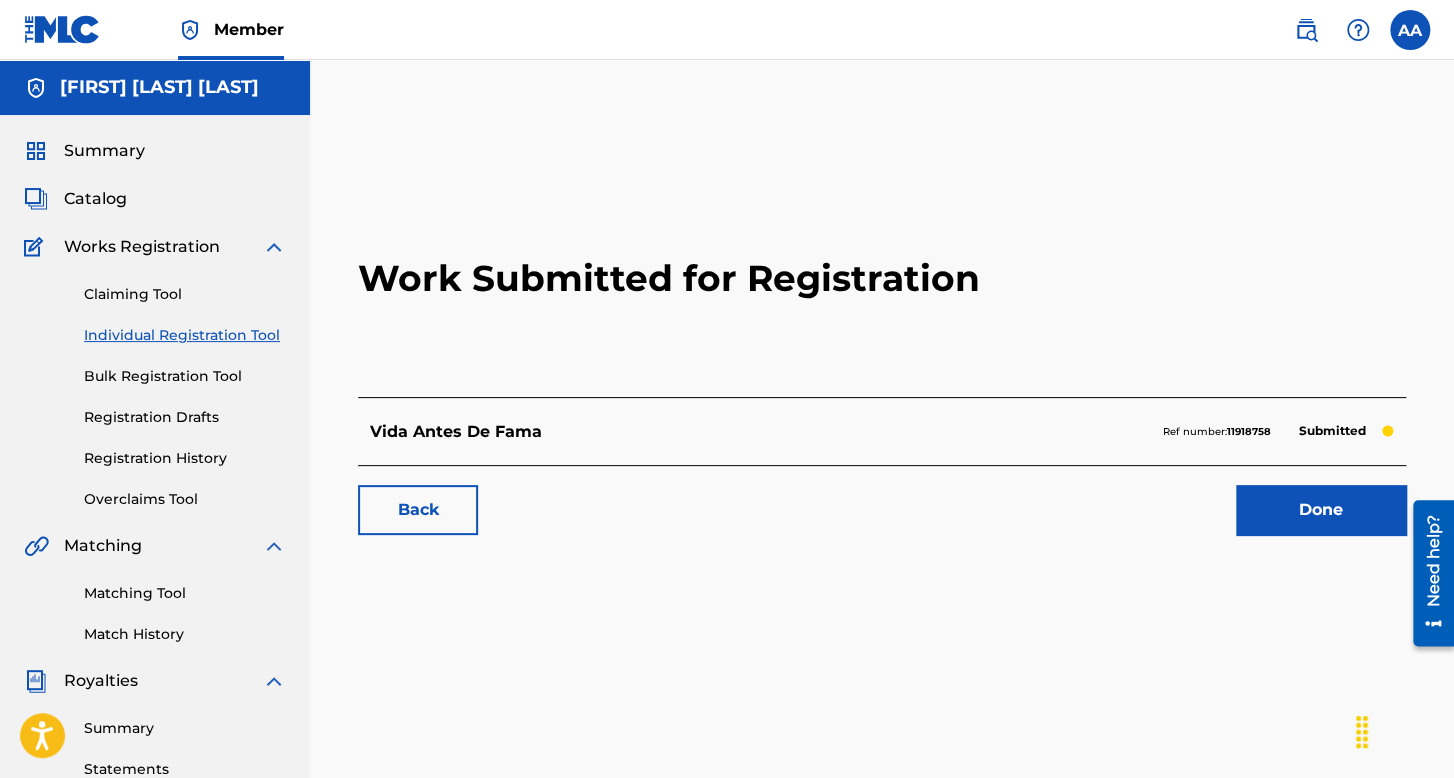 click on "Individual Registration Tool" at bounding box center (185, 335) 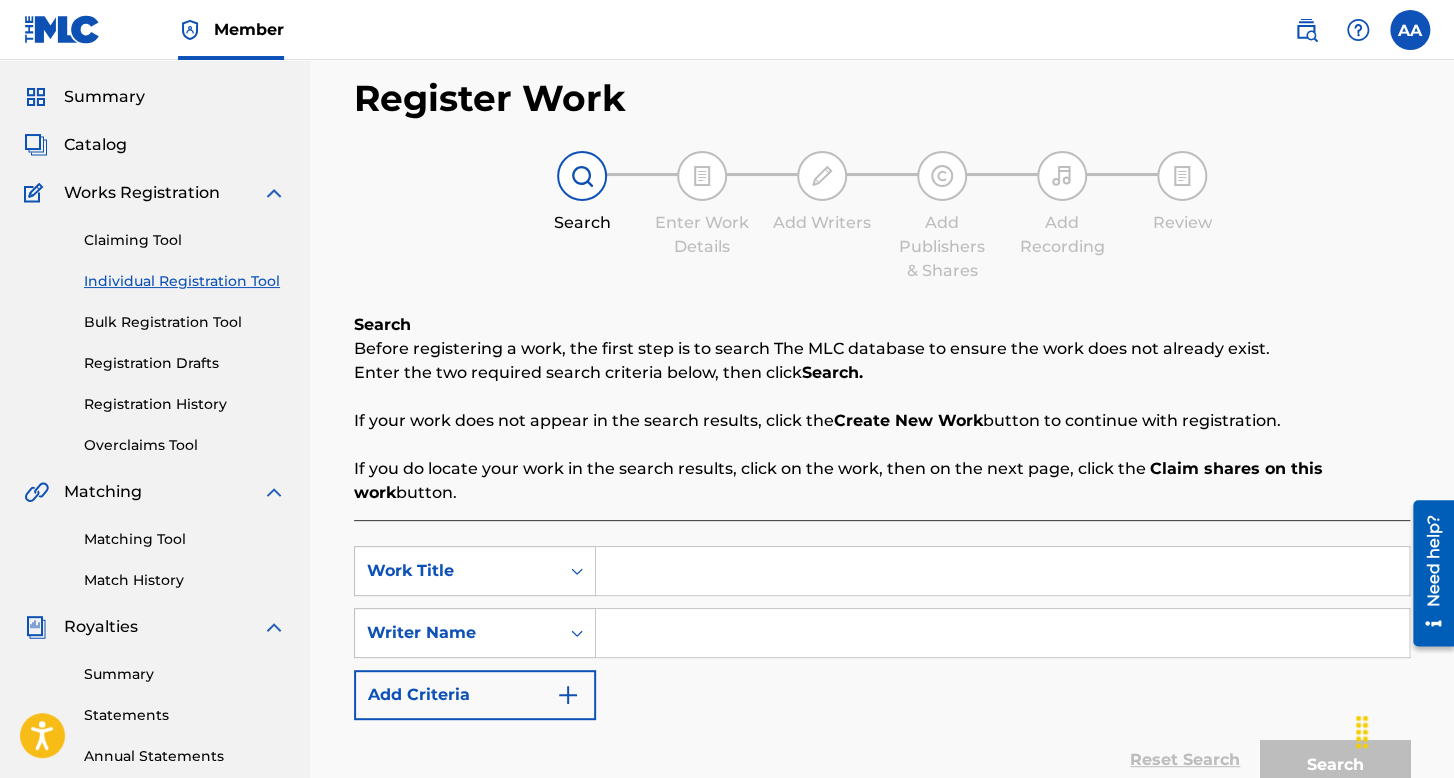 scroll, scrollTop: 300, scrollLeft: 0, axis: vertical 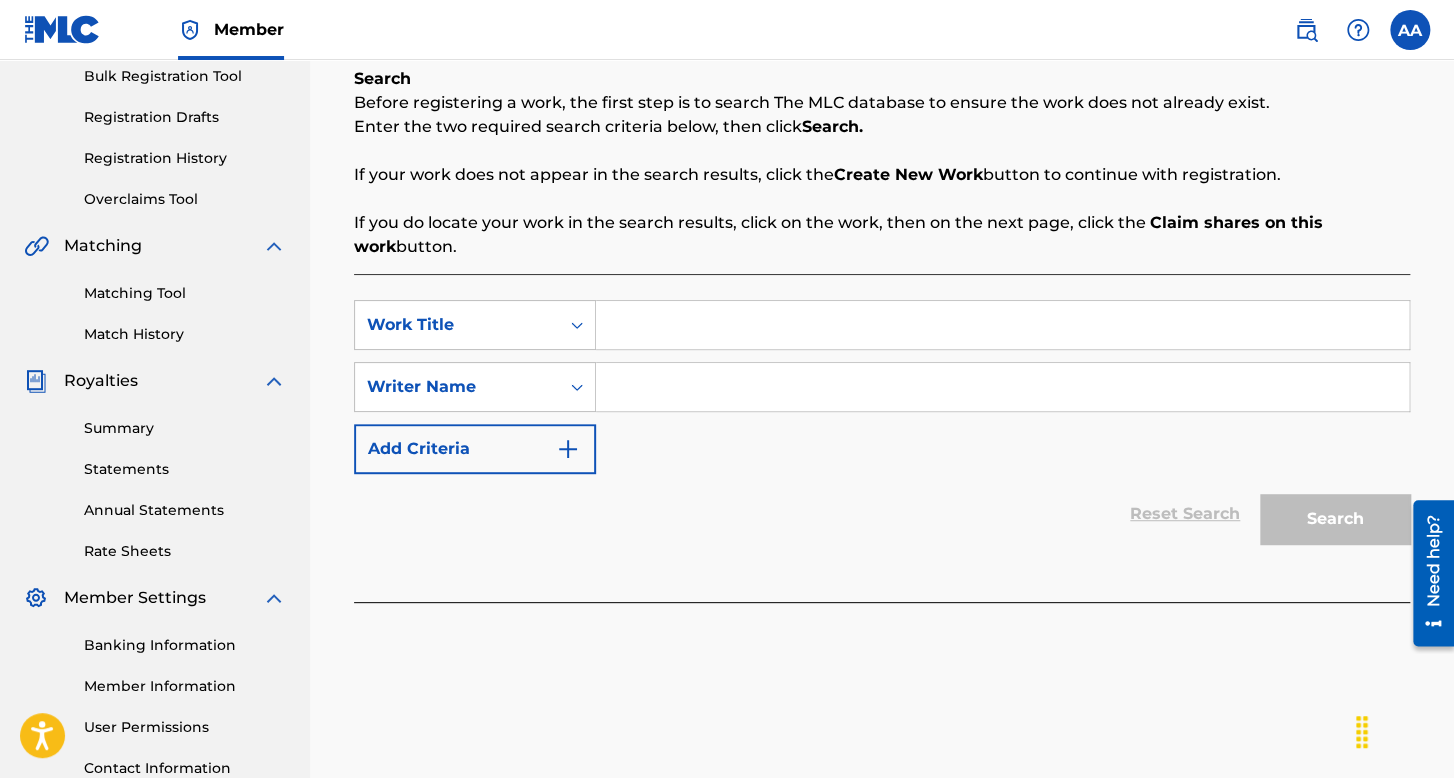 click at bounding box center [1002, 325] 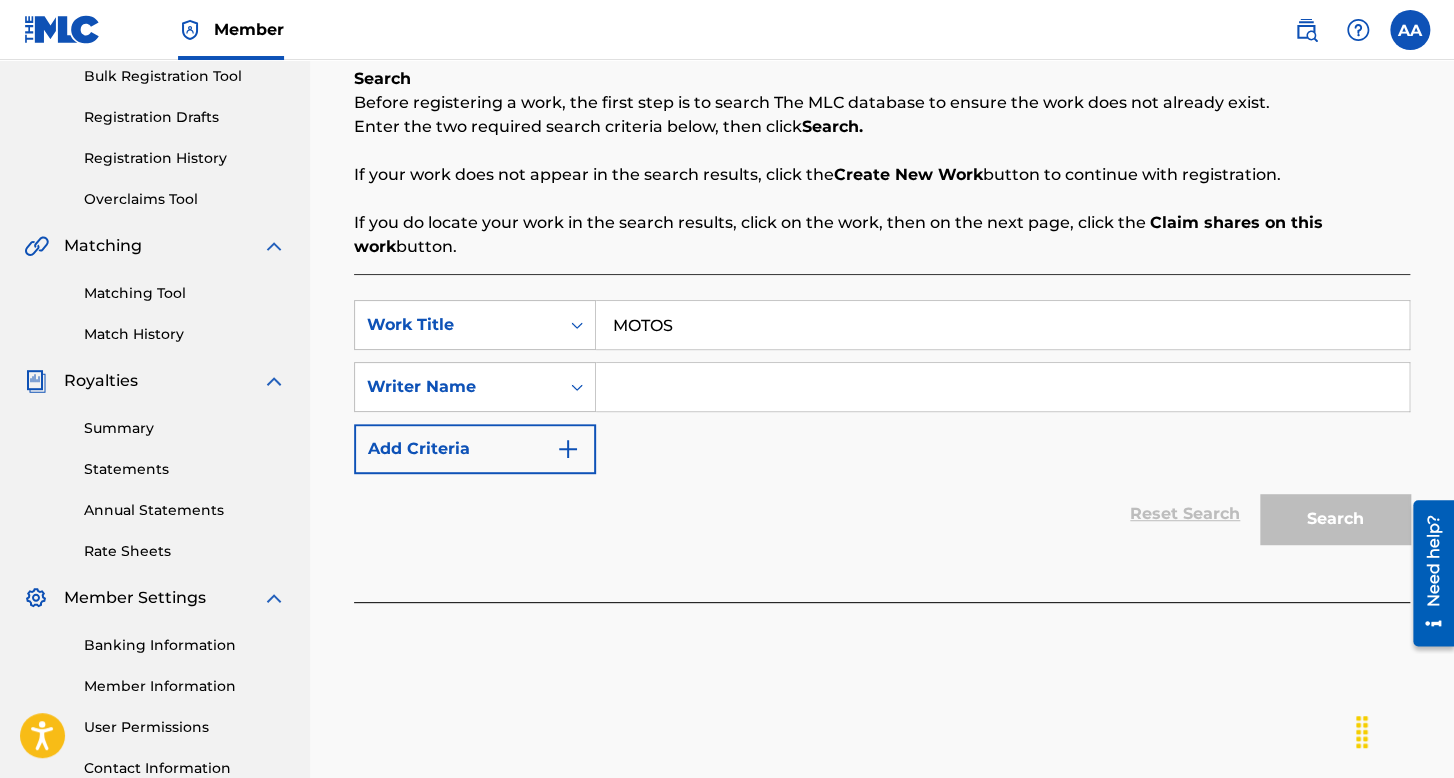 click at bounding box center [1002, 387] 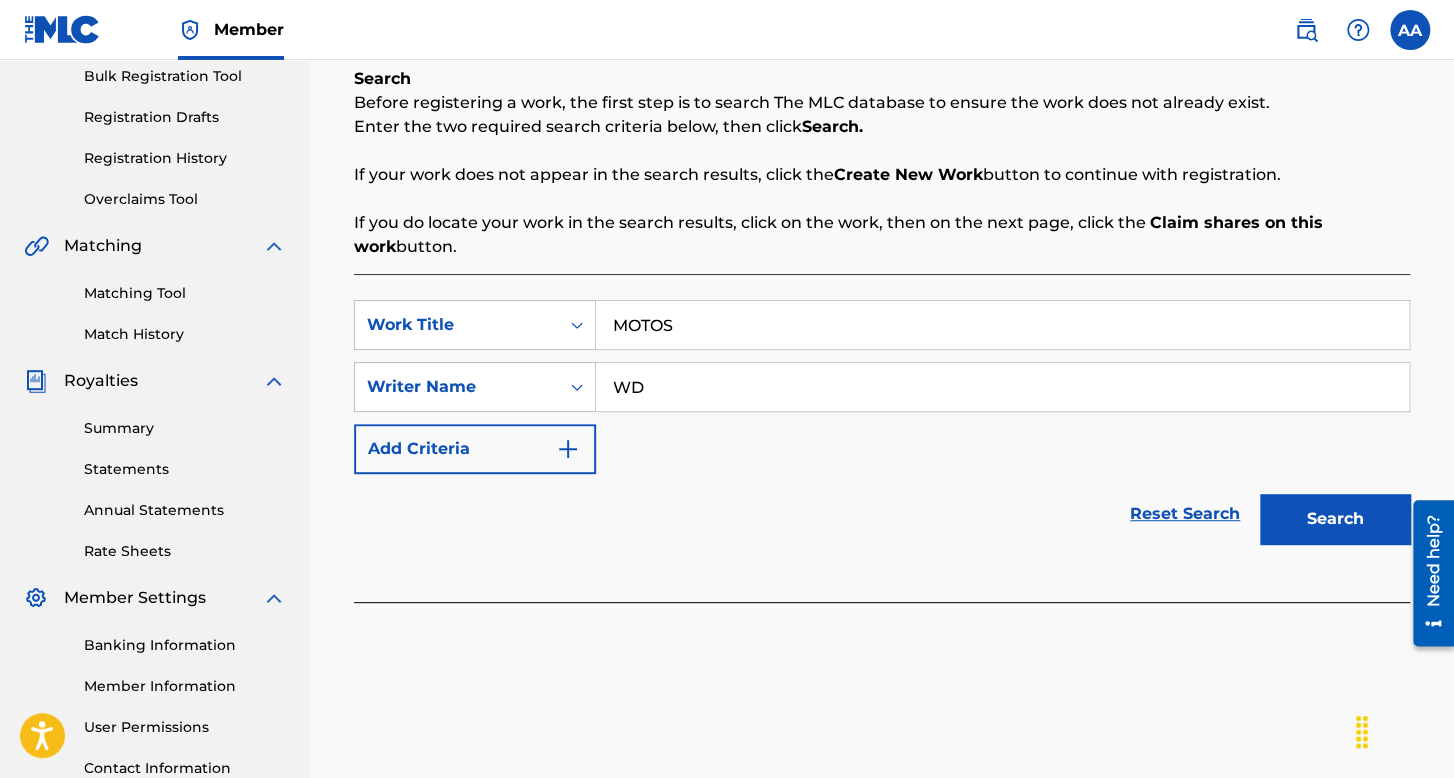 click on "Search" at bounding box center (1335, 519) 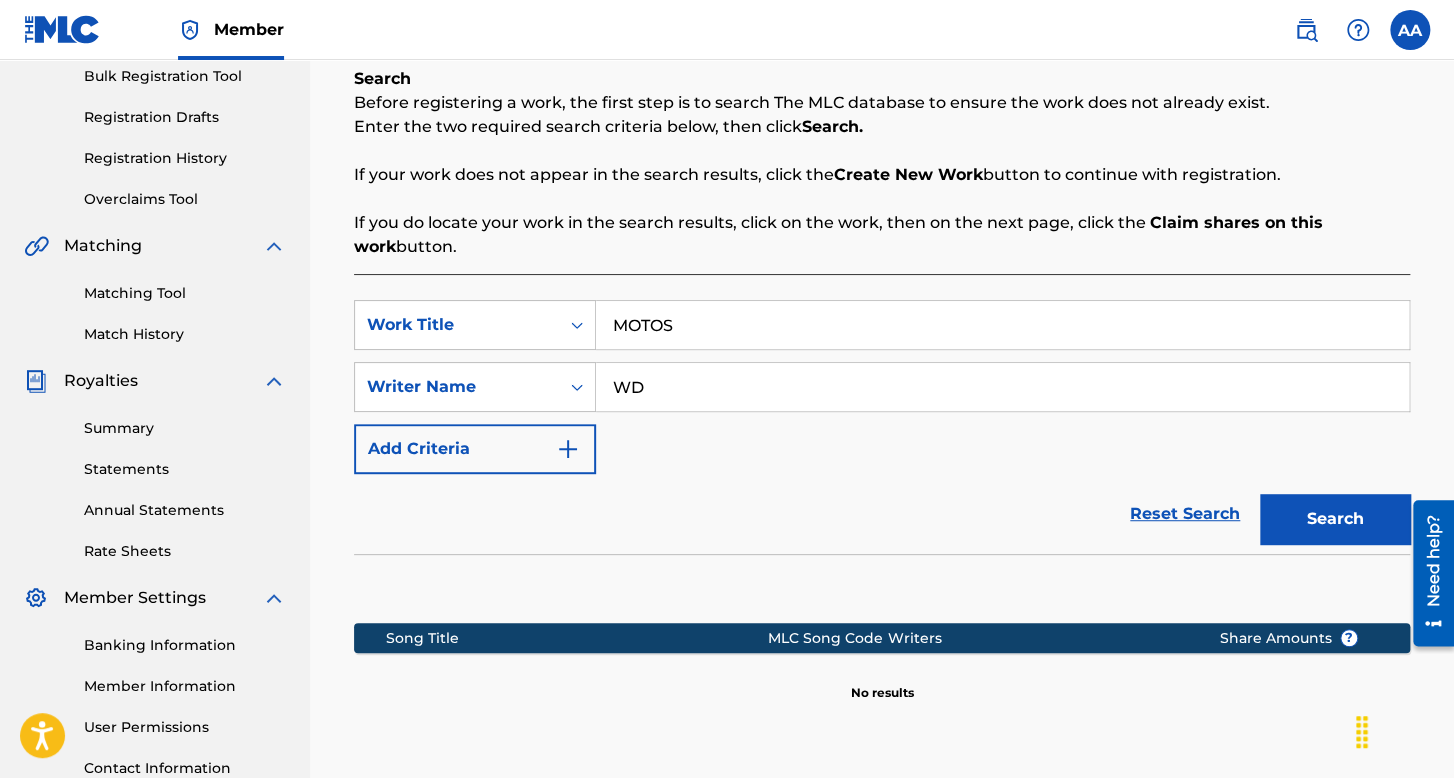 scroll, scrollTop: 491, scrollLeft: 0, axis: vertical 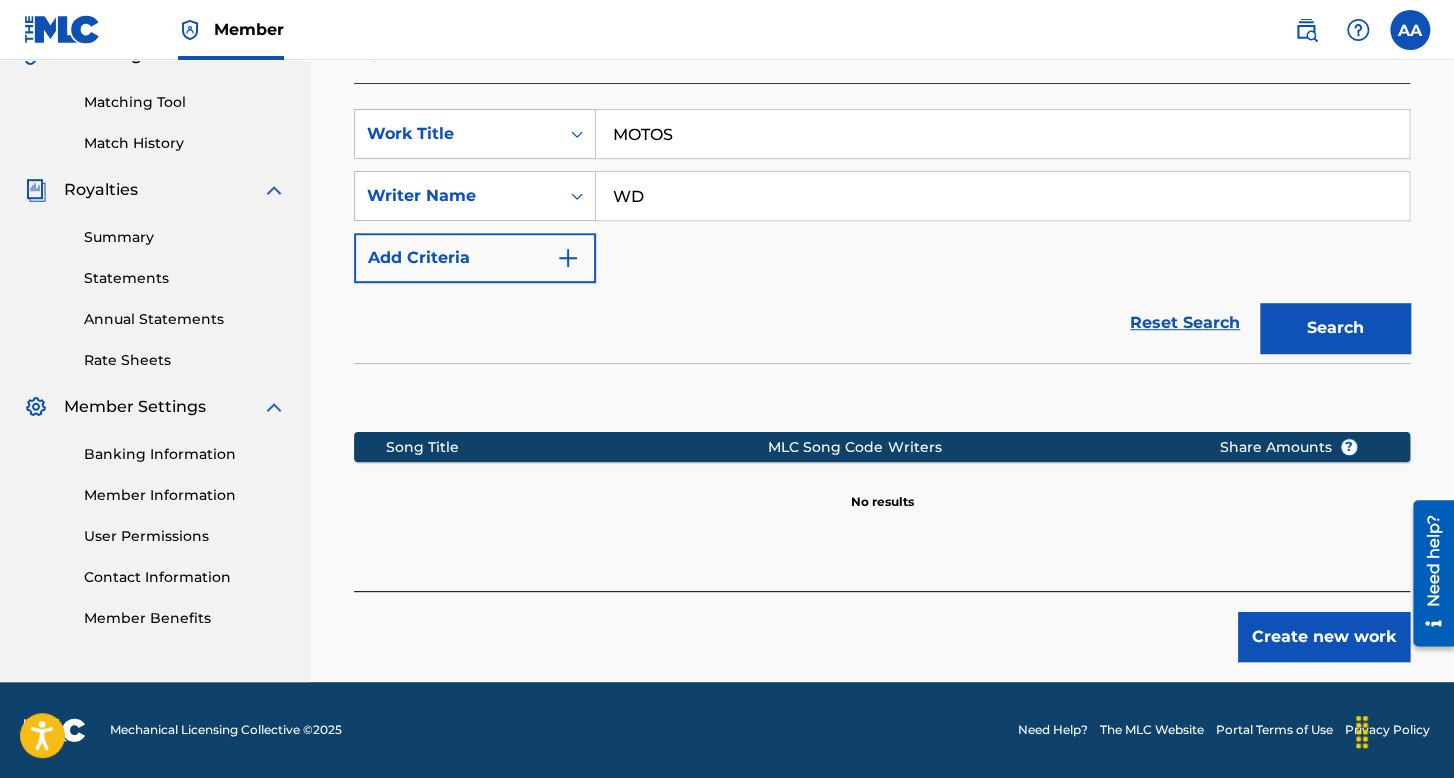 click on "Create new work" at bounding box center [1324, 637] 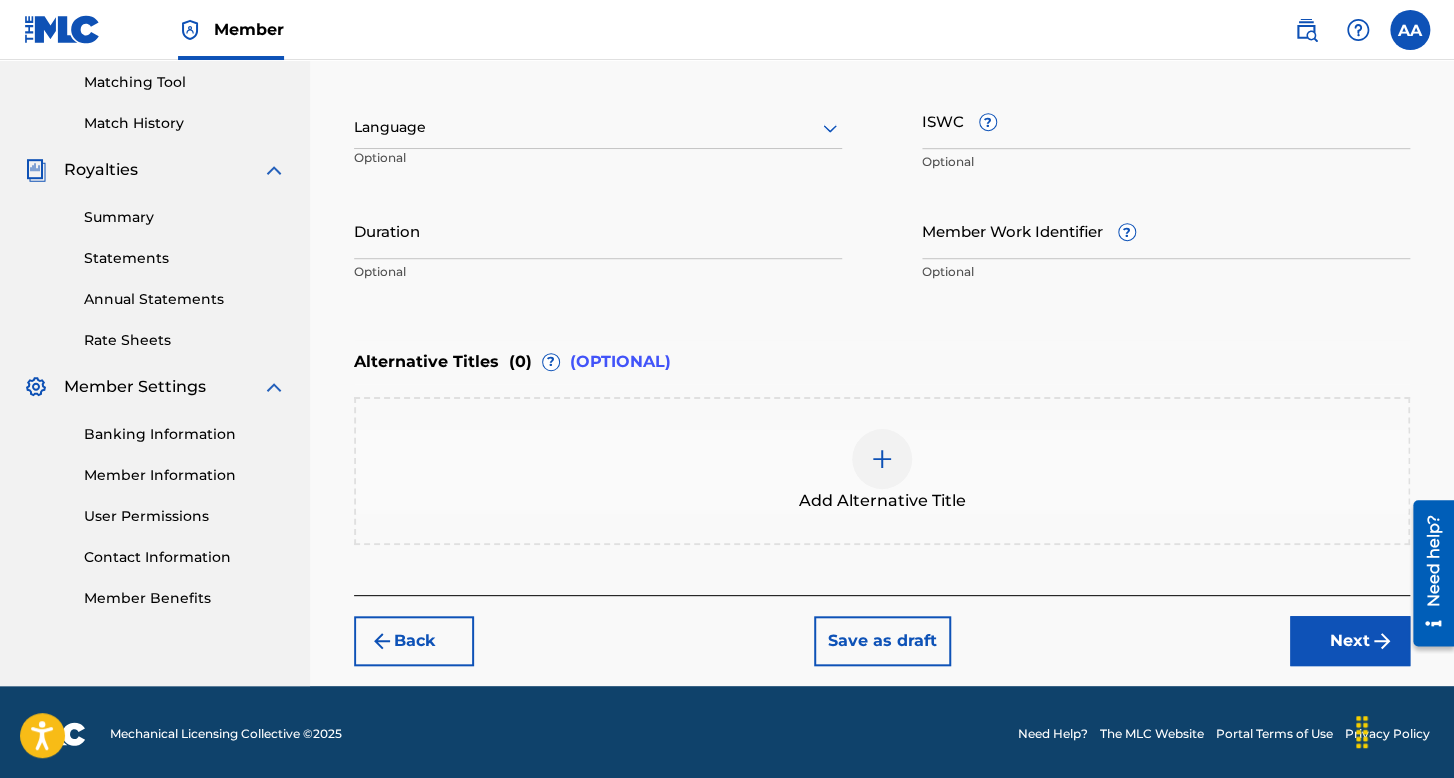 click at bounding box center (598, 127) 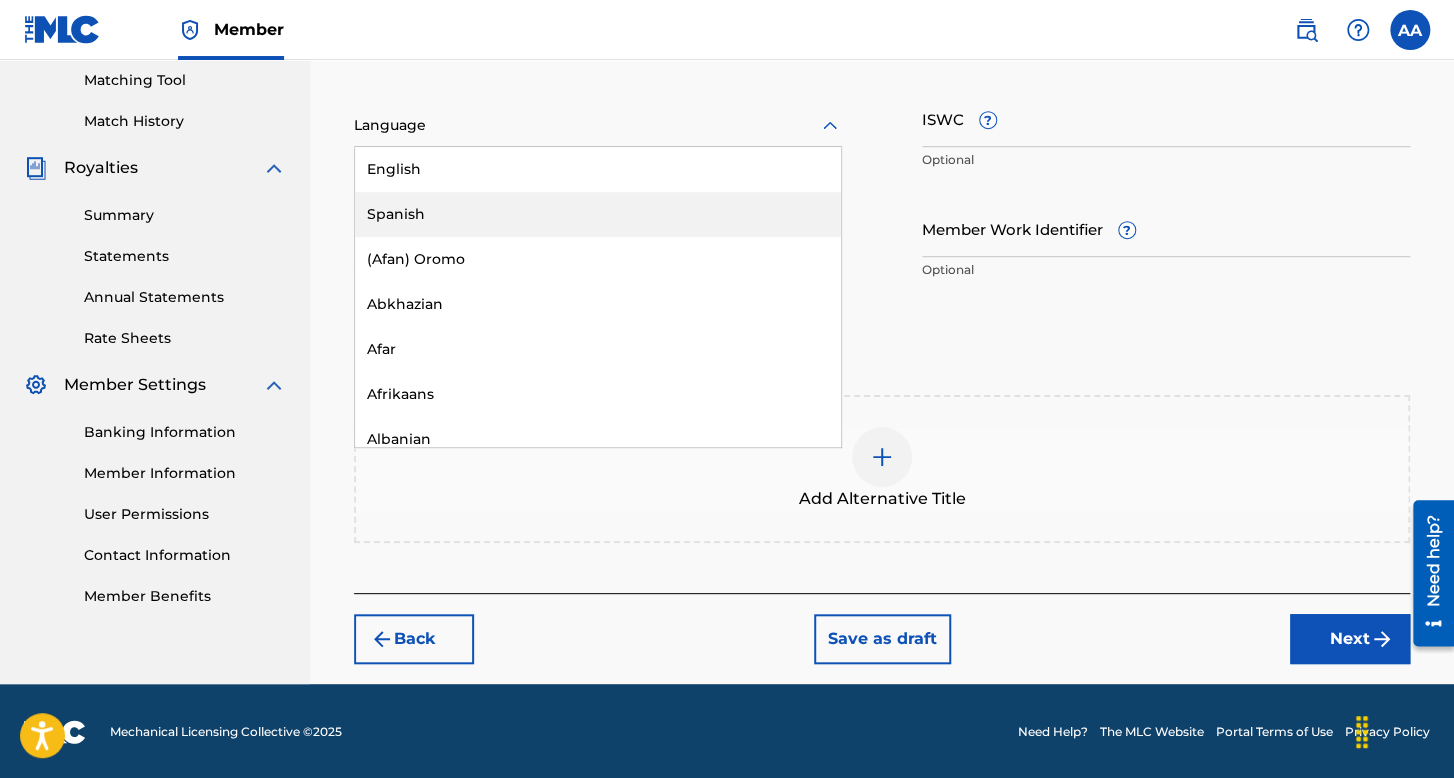 click on "Spanish" at bounding box center (598, 214) 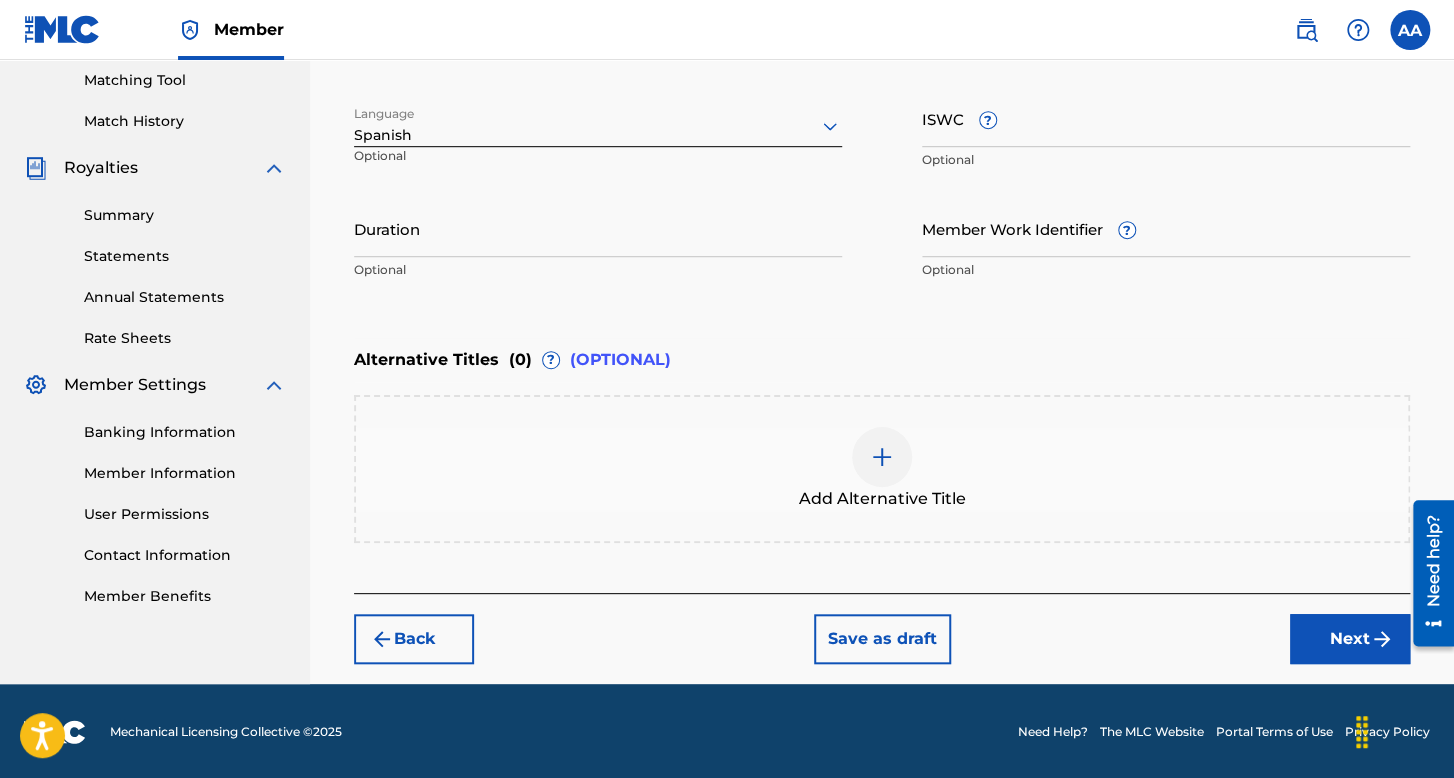 click on "Duration" at bounding box center [598, 228] 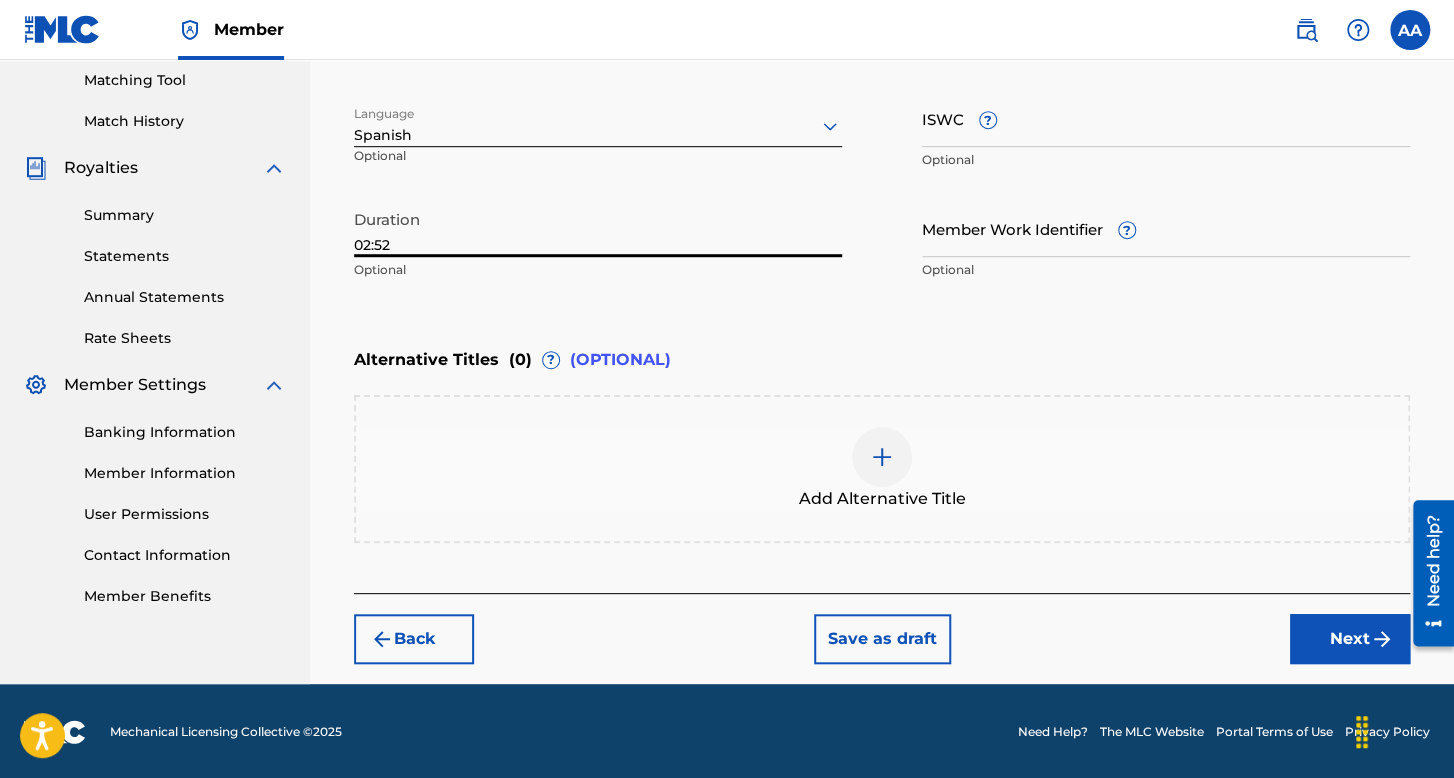 drag, startPoint x: 1258, startPoint y: 617, endPoint x: 1325, endPoint y: 632, distance: 68.65858 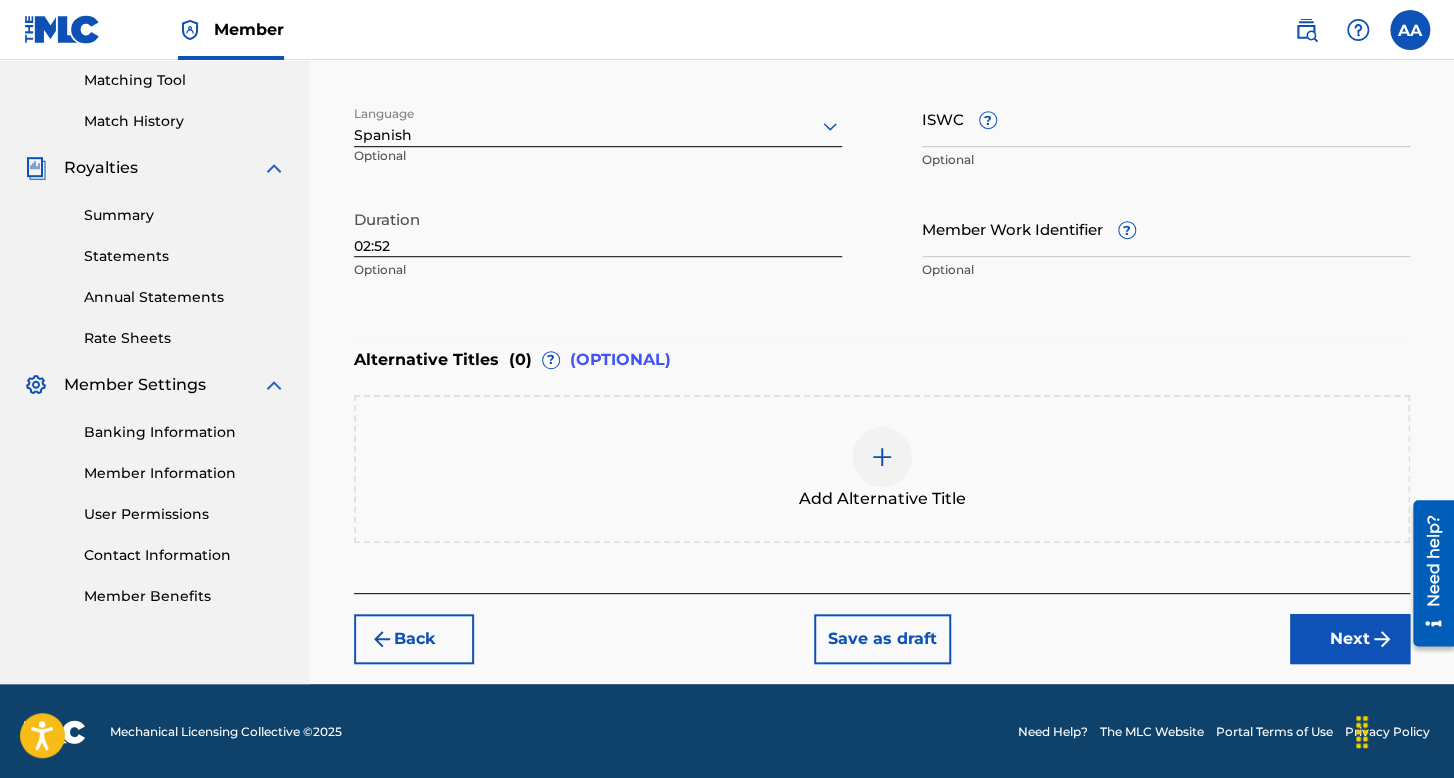 click on "Next" at bounding box center (1350, 639) 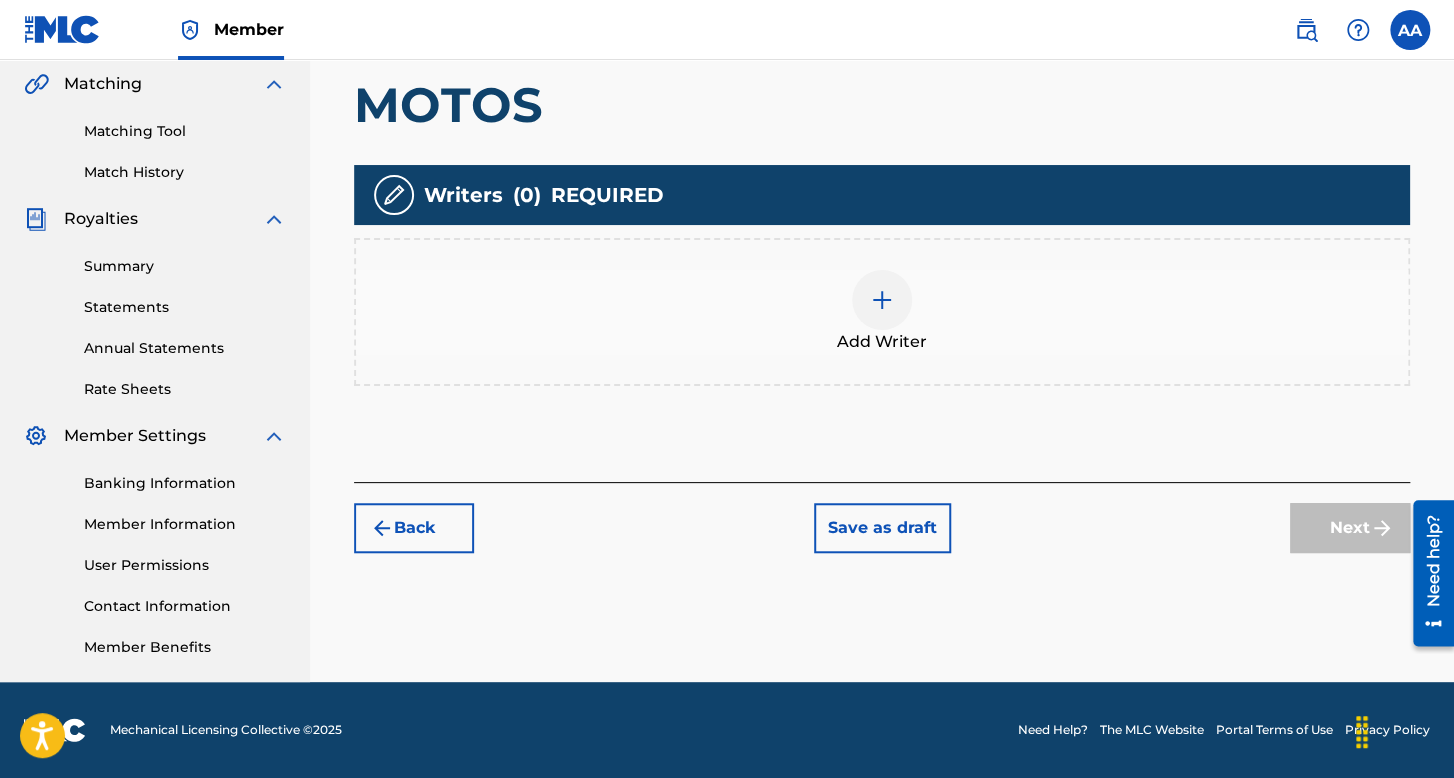 scroll, scrollTop: 290, scrollLeft: 0, axis: vertical 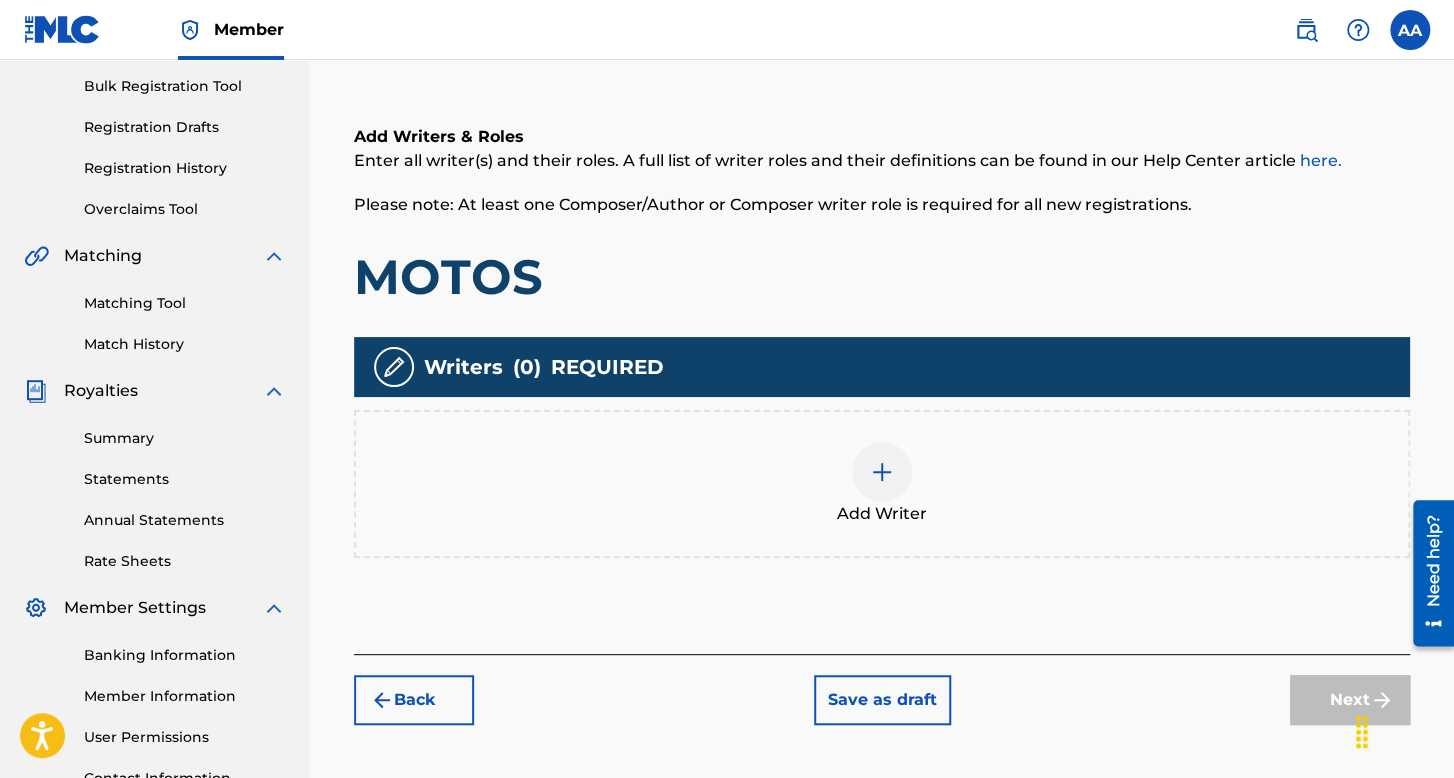click at bounding box center [882, 472] 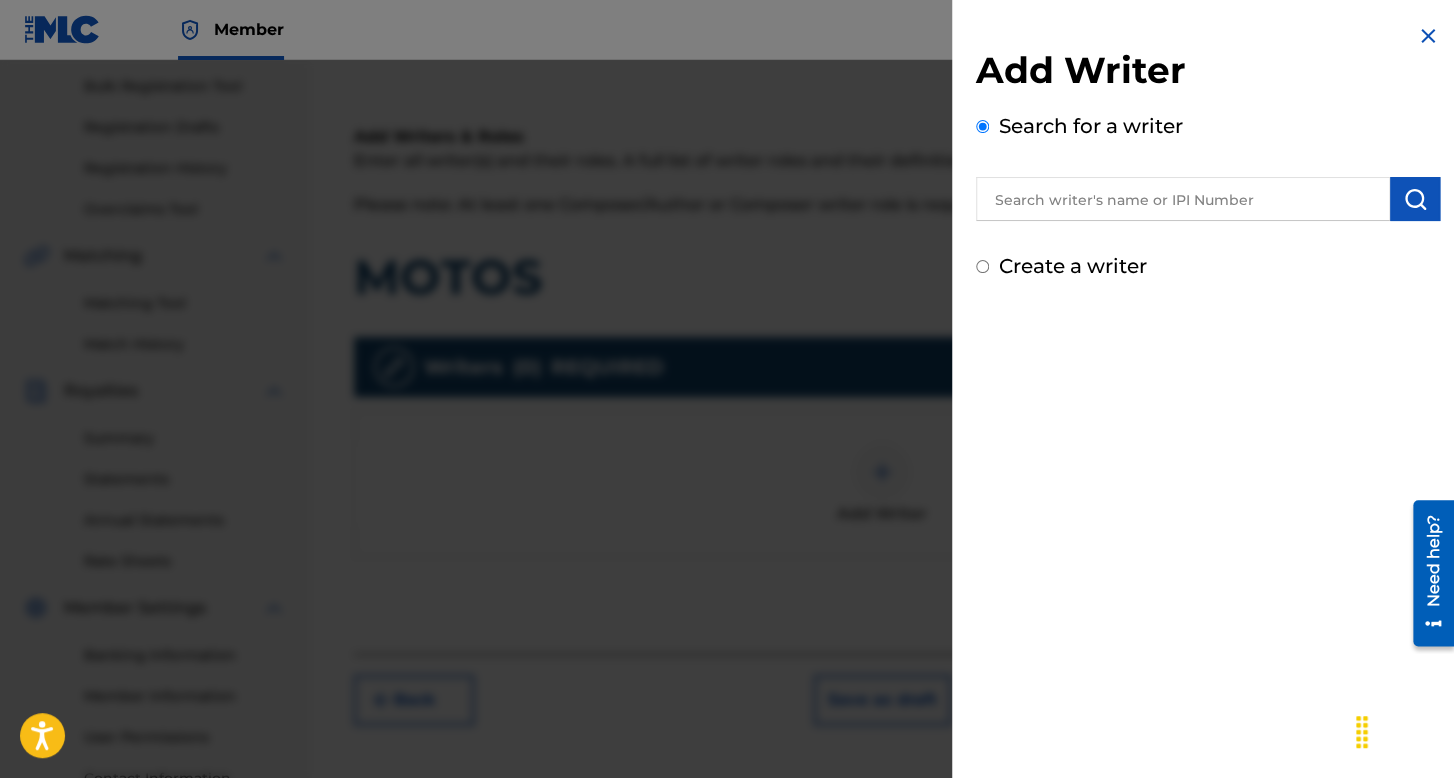 click on "Create a writer" at bounding box center [982, 266] 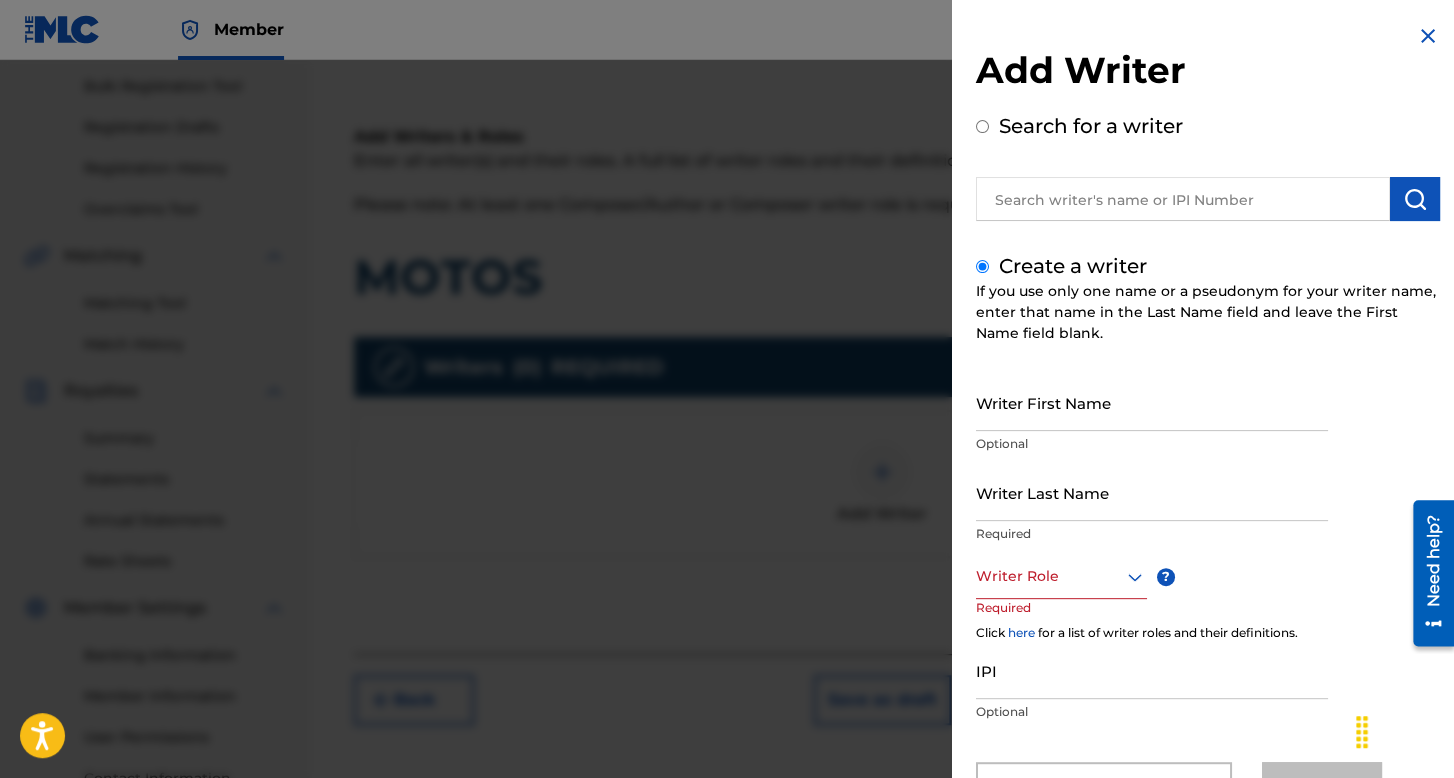 click on "Writer First Name" at bounding box center (1152, 402) 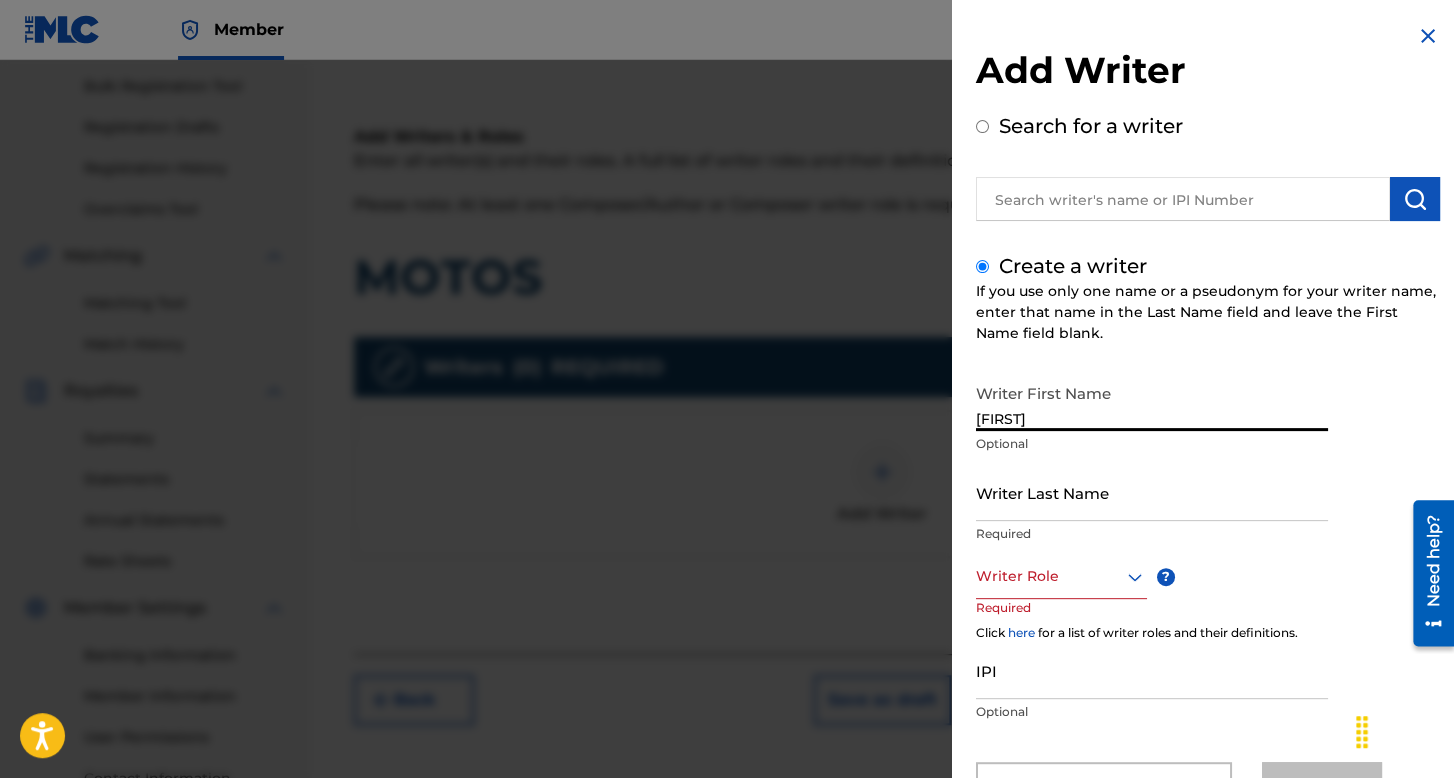 click on "Writer Last Name" at bounding box center (1152, 492) 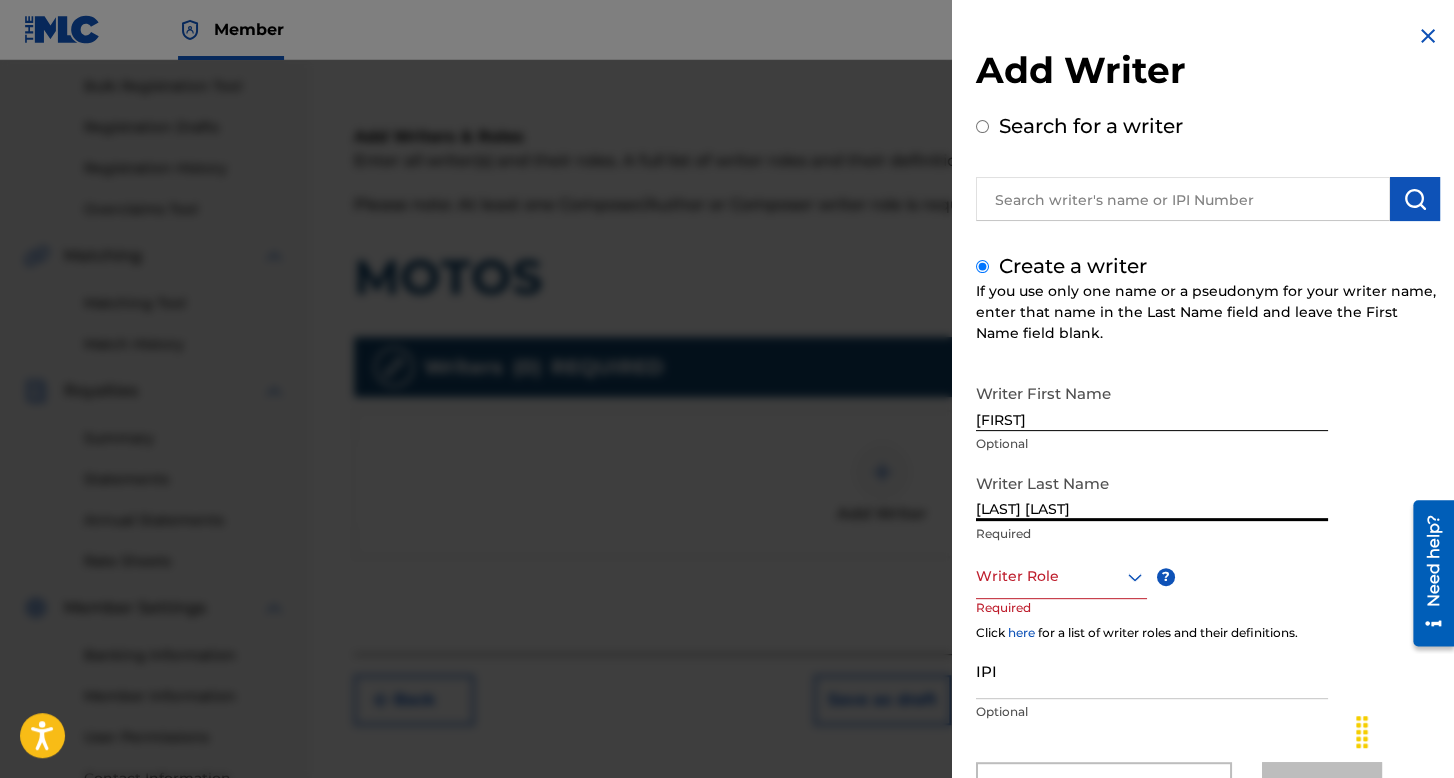 click on "Writer Role" at bounding box center [1061, 576] 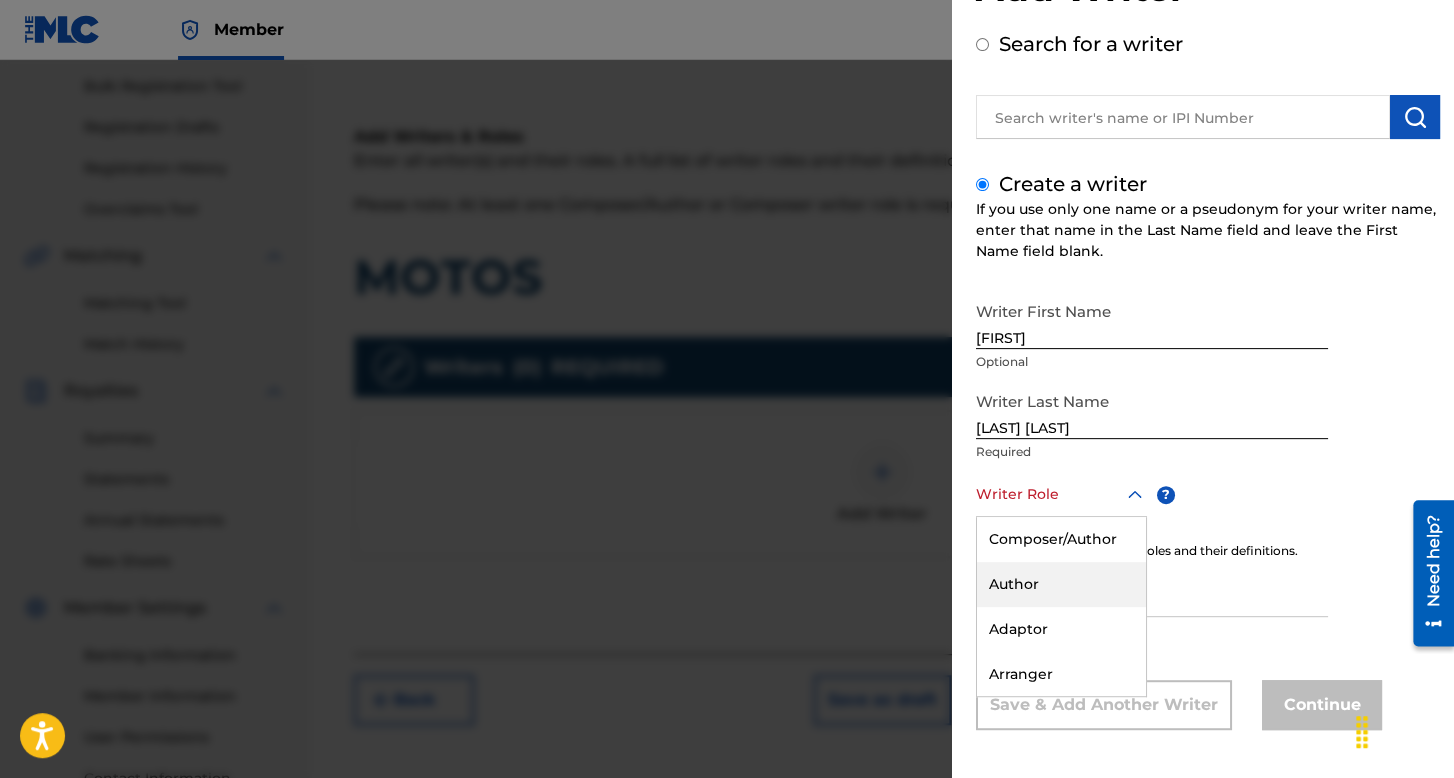 scroll, scrollTop: 88, scrollLeft: 0, axis: vertical 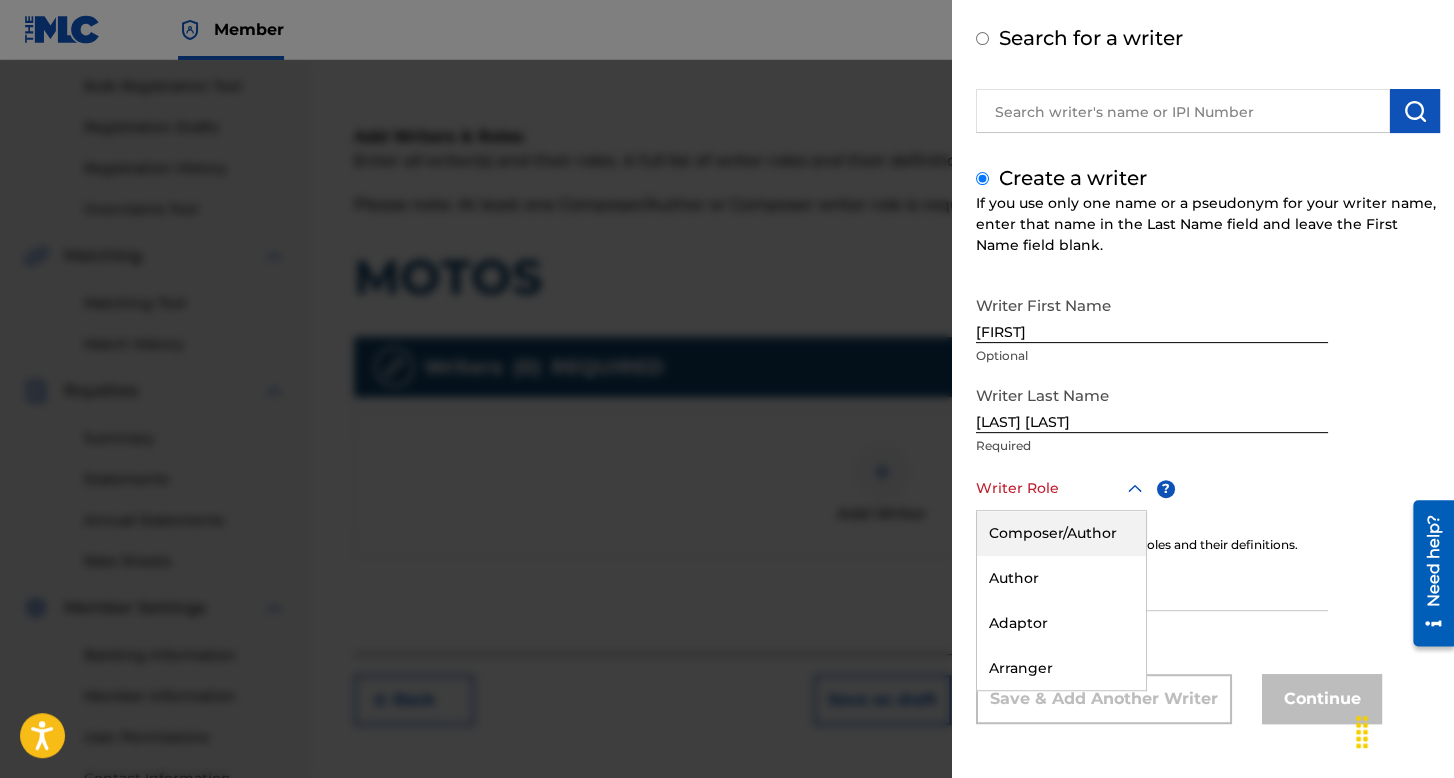 click on "Composer/Author" at bounding box center [1061, 533] 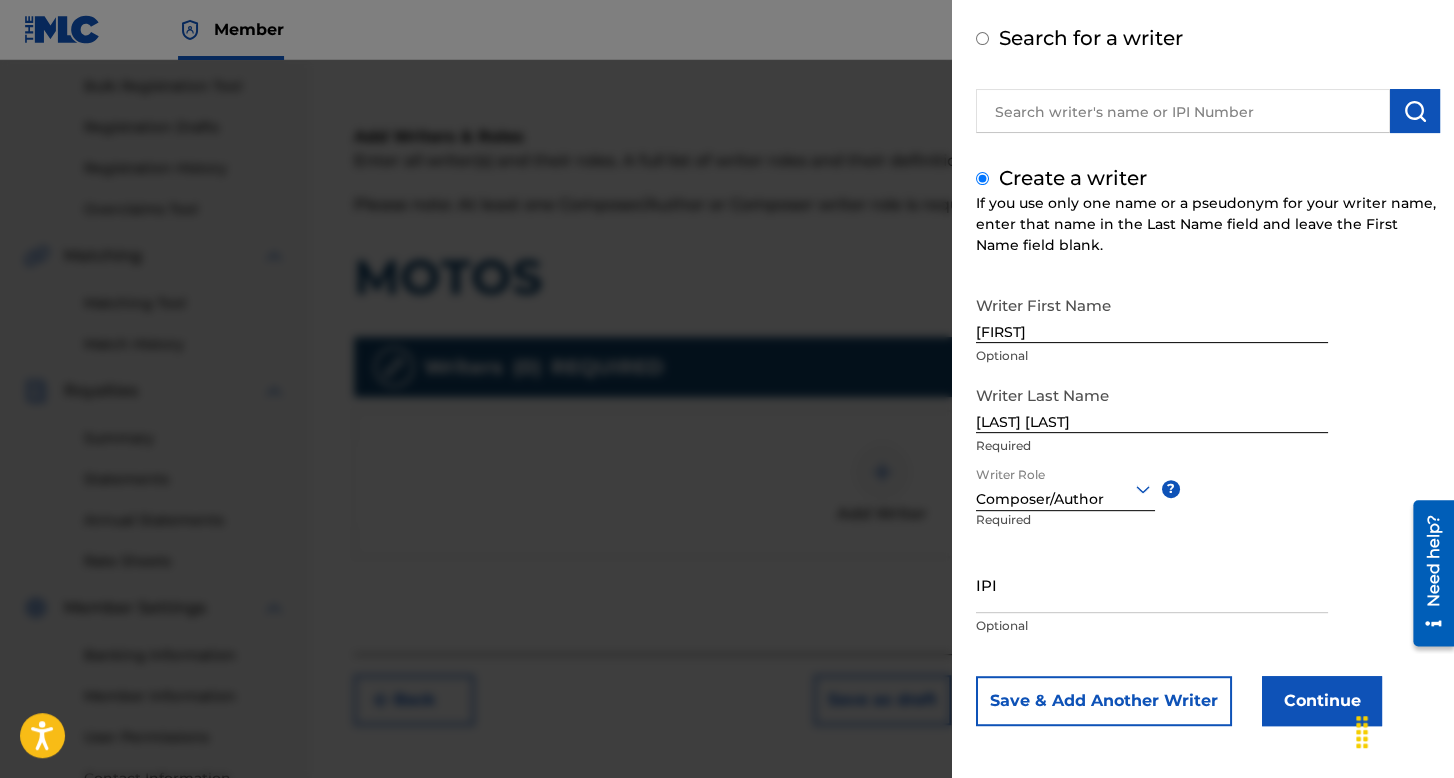 click on "Continue" at bounding box center [1322, 701] 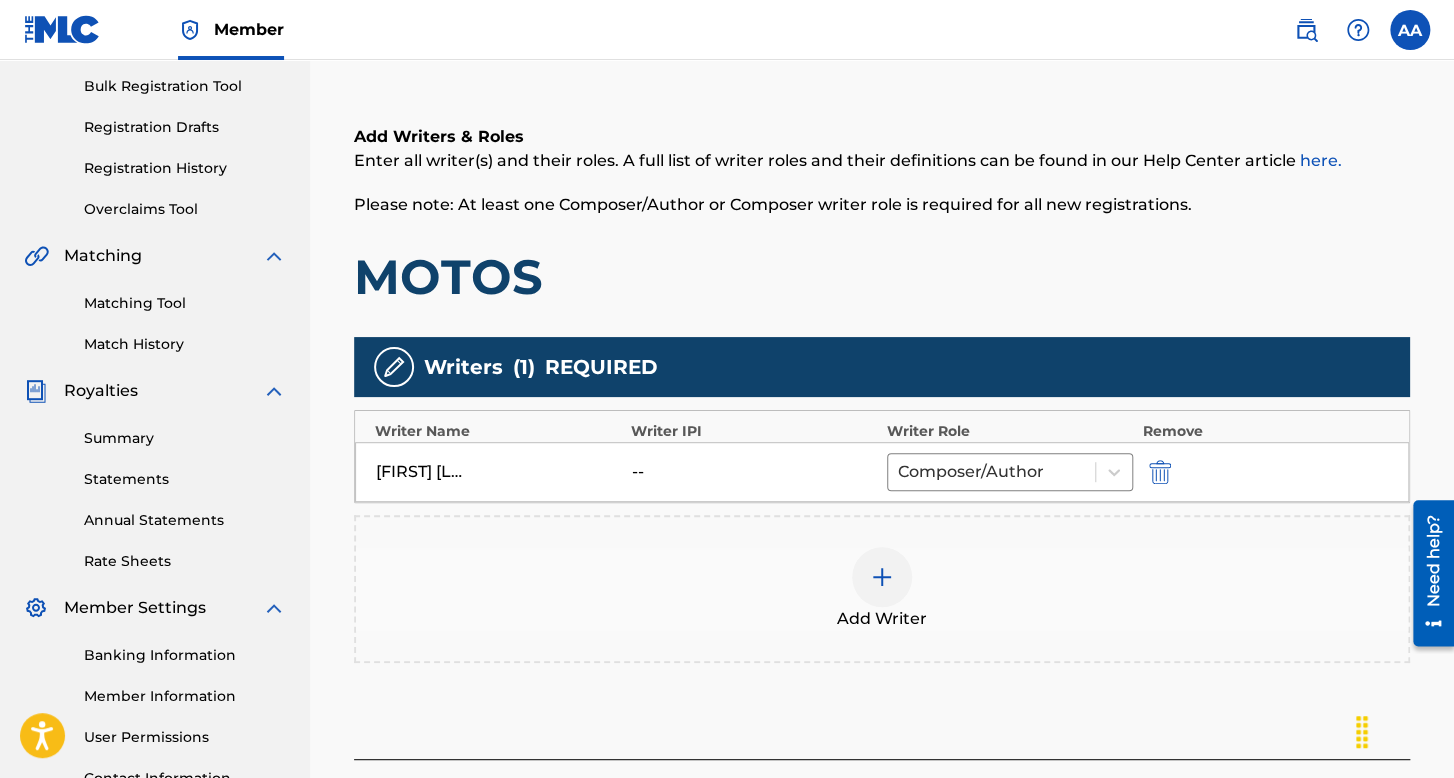 scroll, scrollTop: 462, scrollLeft: 0, axis: vertical 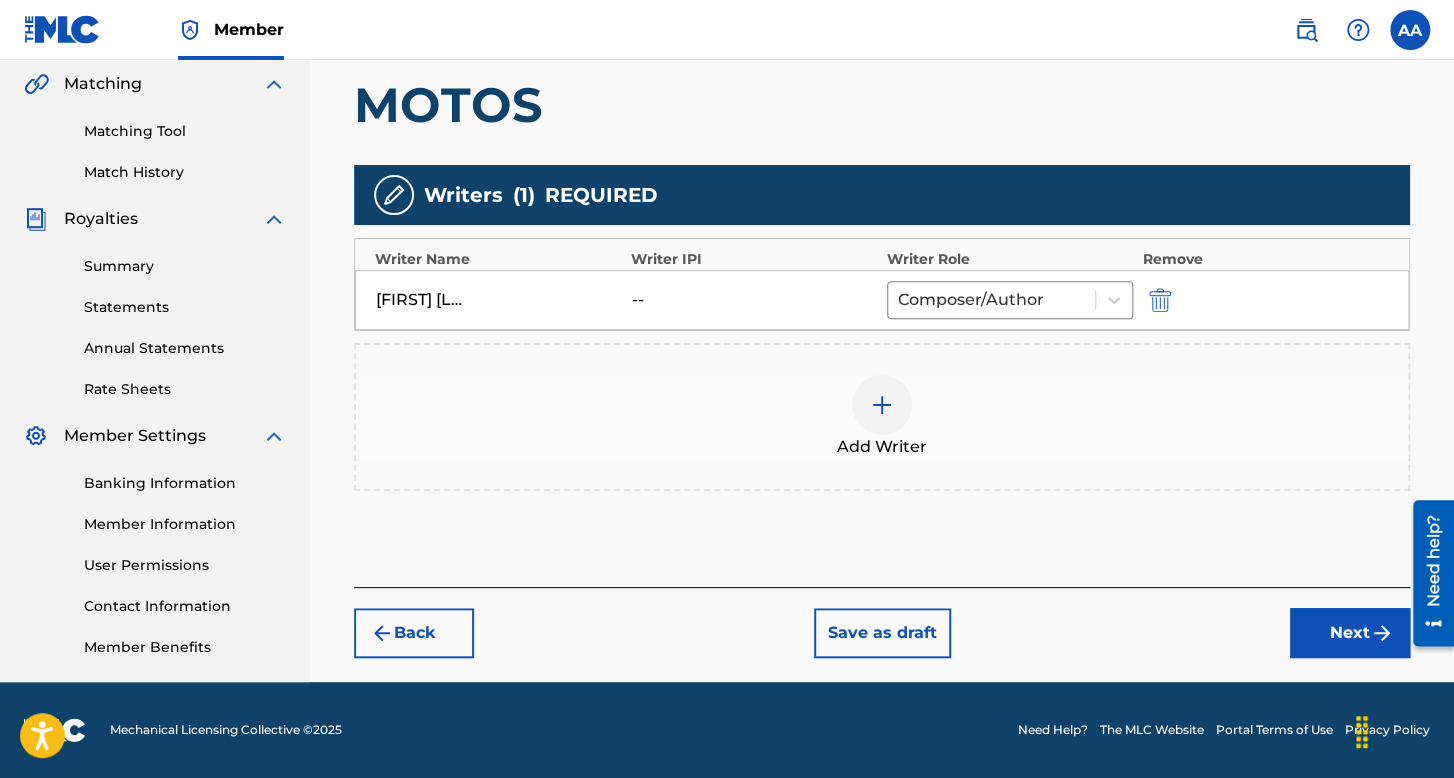 click on "Next" at bounding box center [1350, 633] 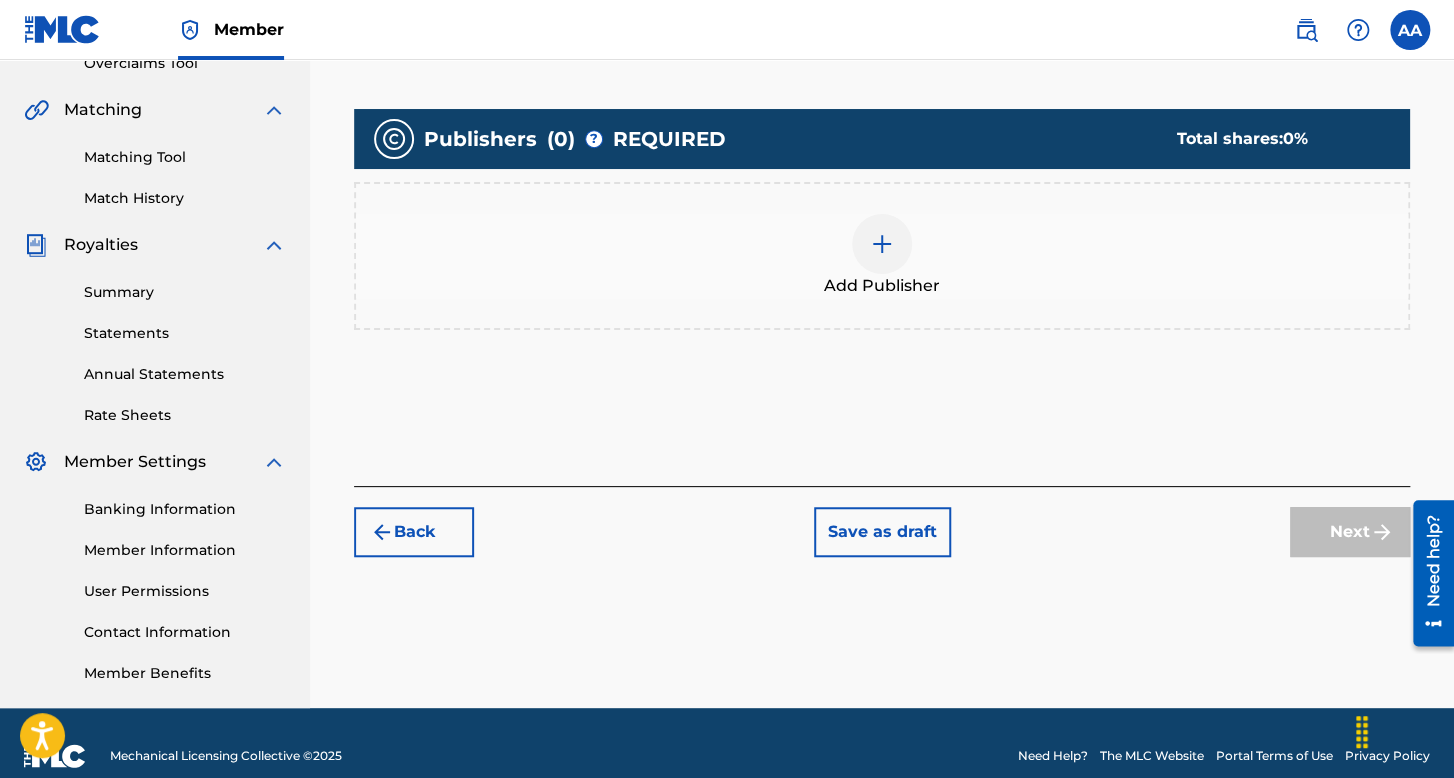 scroll, scrollTop: 462, scrollLeft: 0, axis: vertical 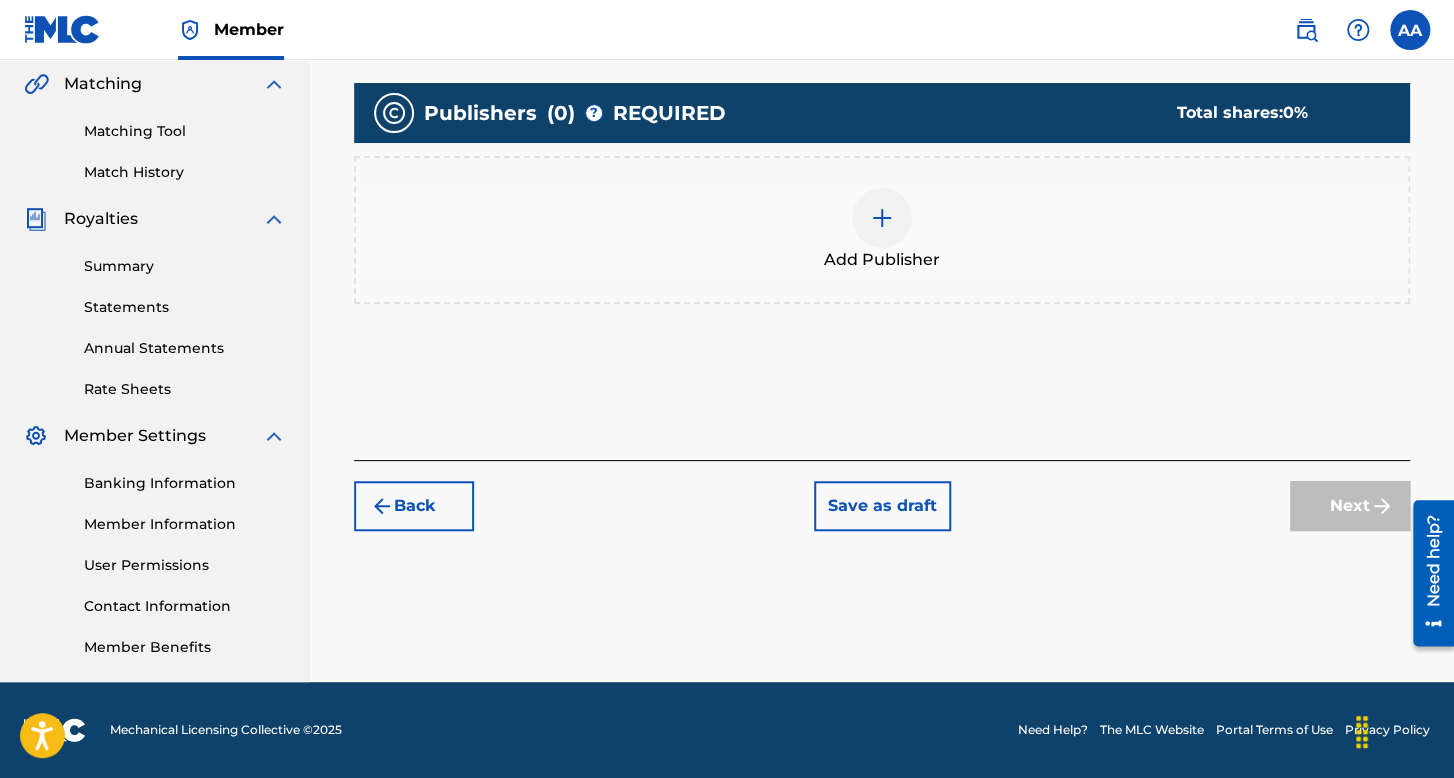click on "Add Publisher" at bounding box center (882, 230) 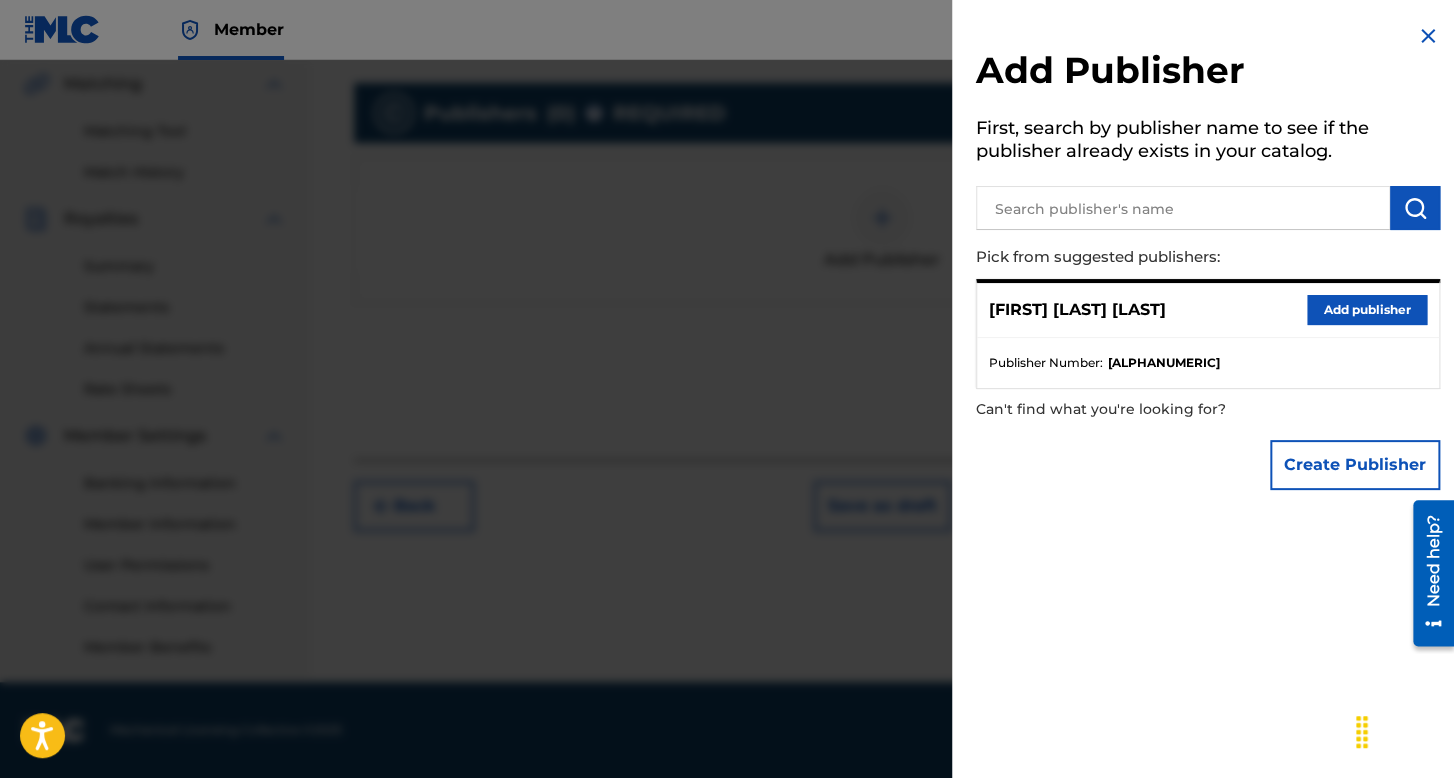 click on "Add publisher" at bounding box center [1367, 310] 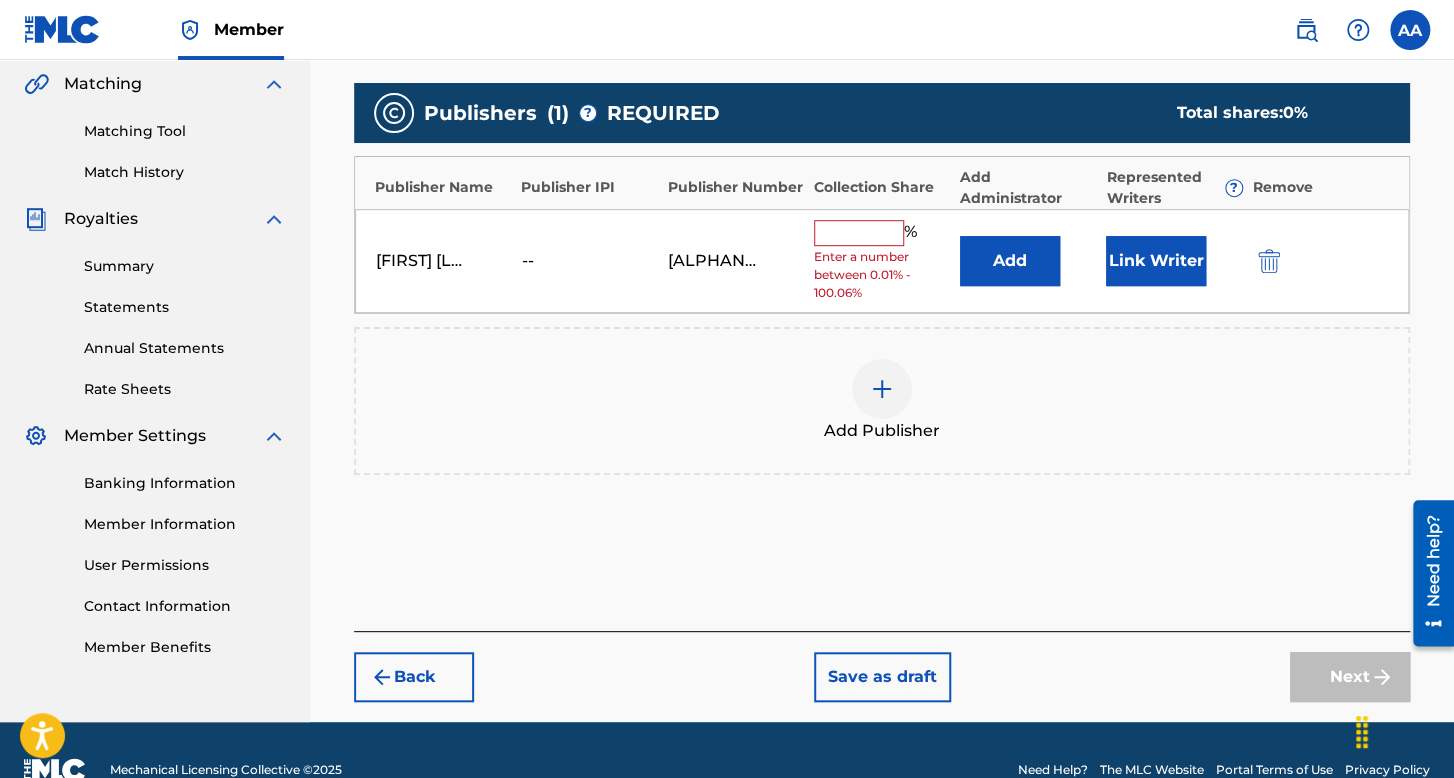 drag, startPoint x: 884, startPoint y: 225, endPoint x: 889, endPoint y: 241, distance: 16.763054 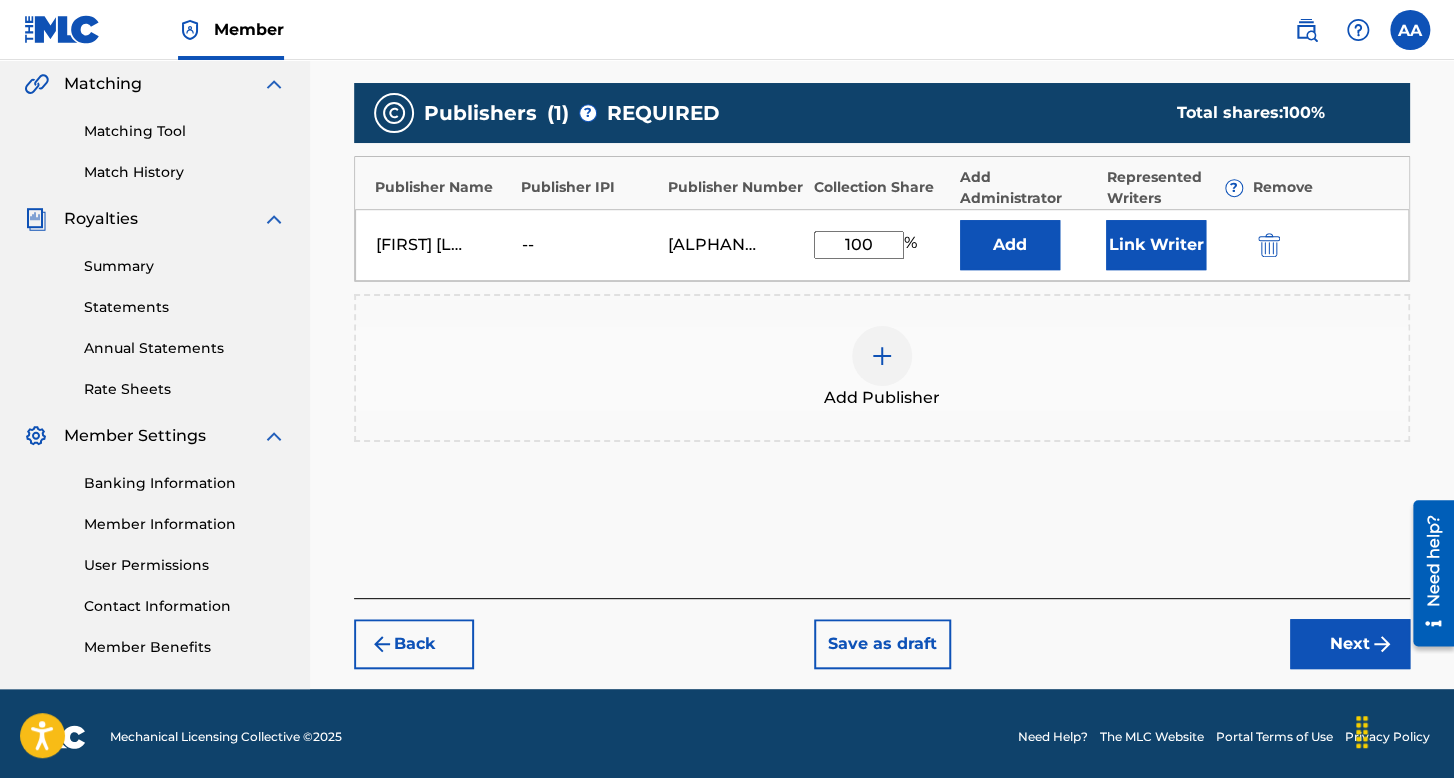 click on "Link Writer" at bounding box center (1156, 245) 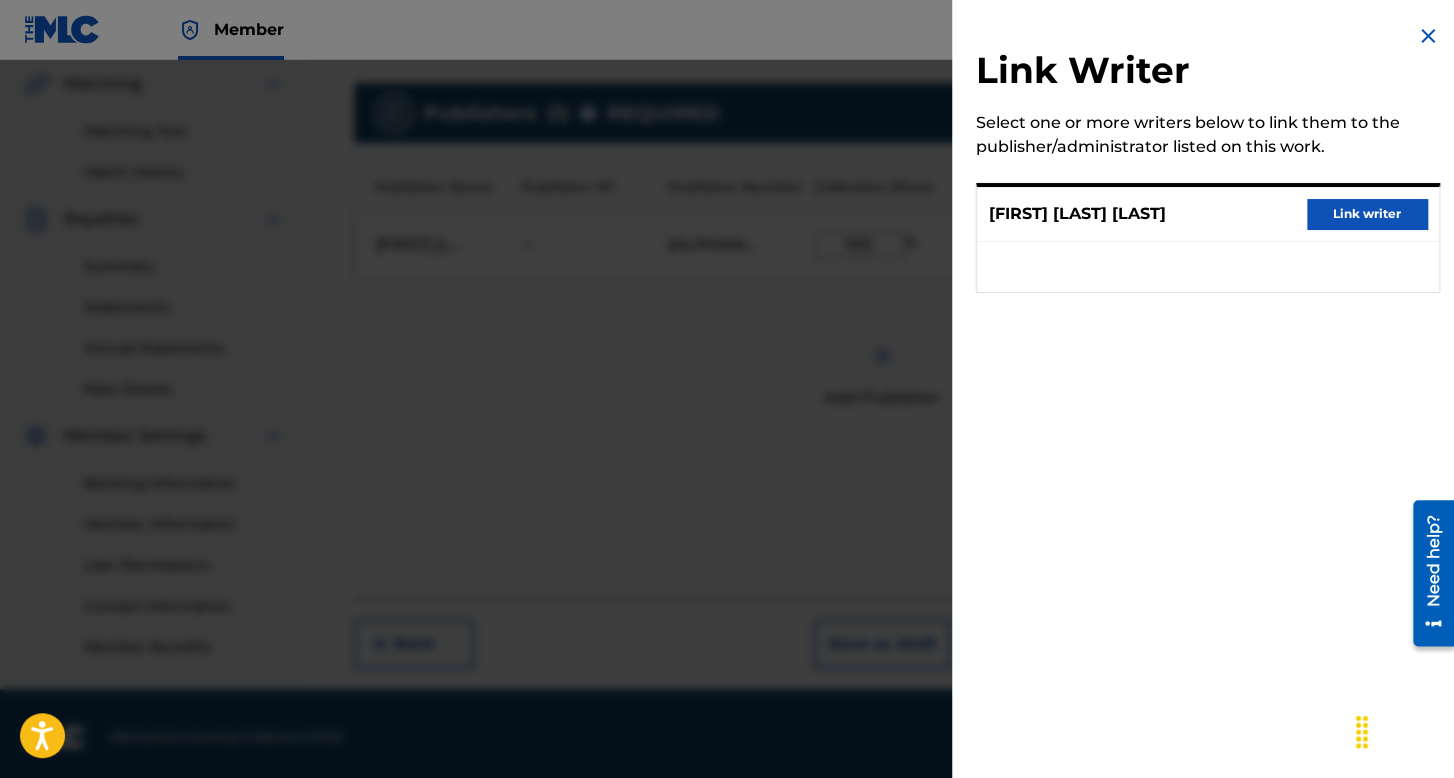 click on "Link writer" at bounding box center (1367, 214) 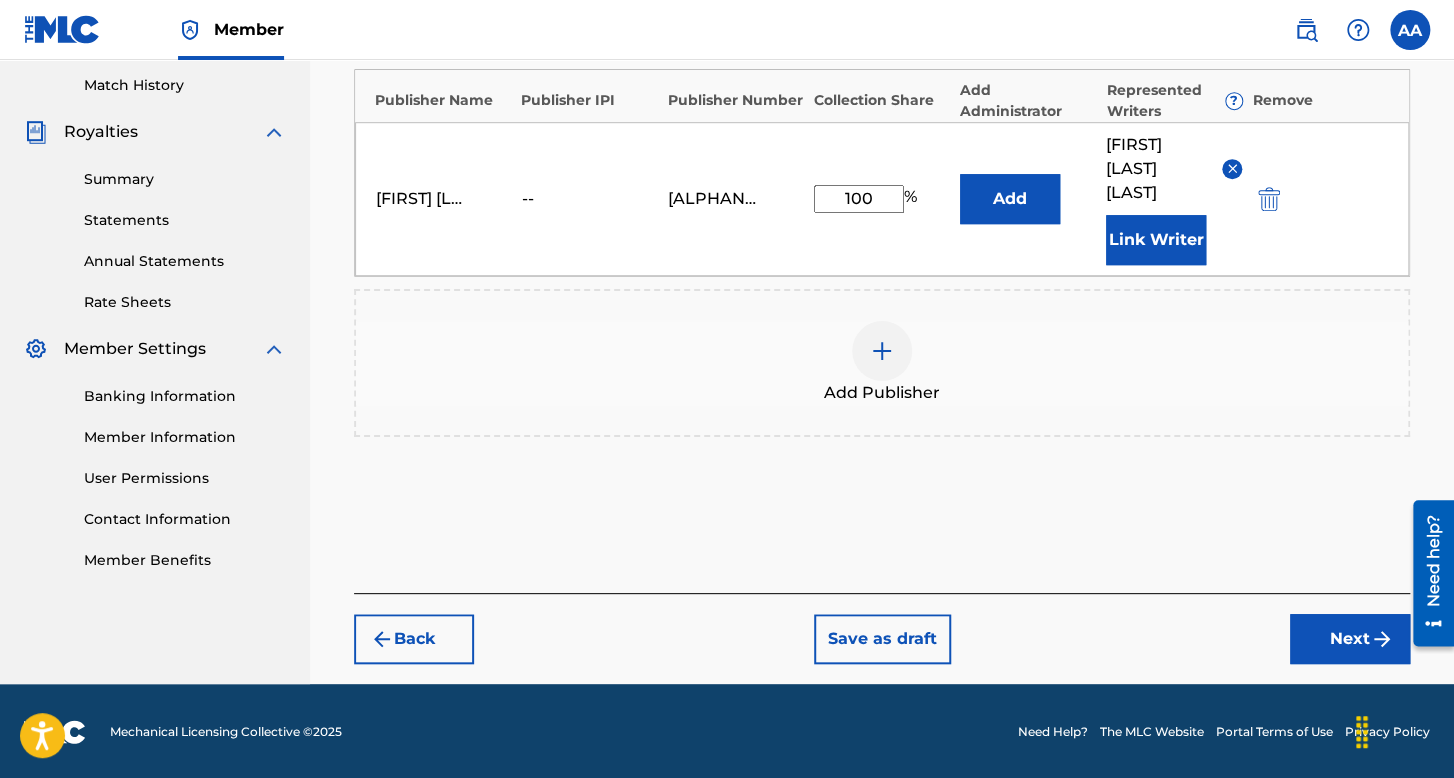 click on "Next" at bounding box center [1350, 639] 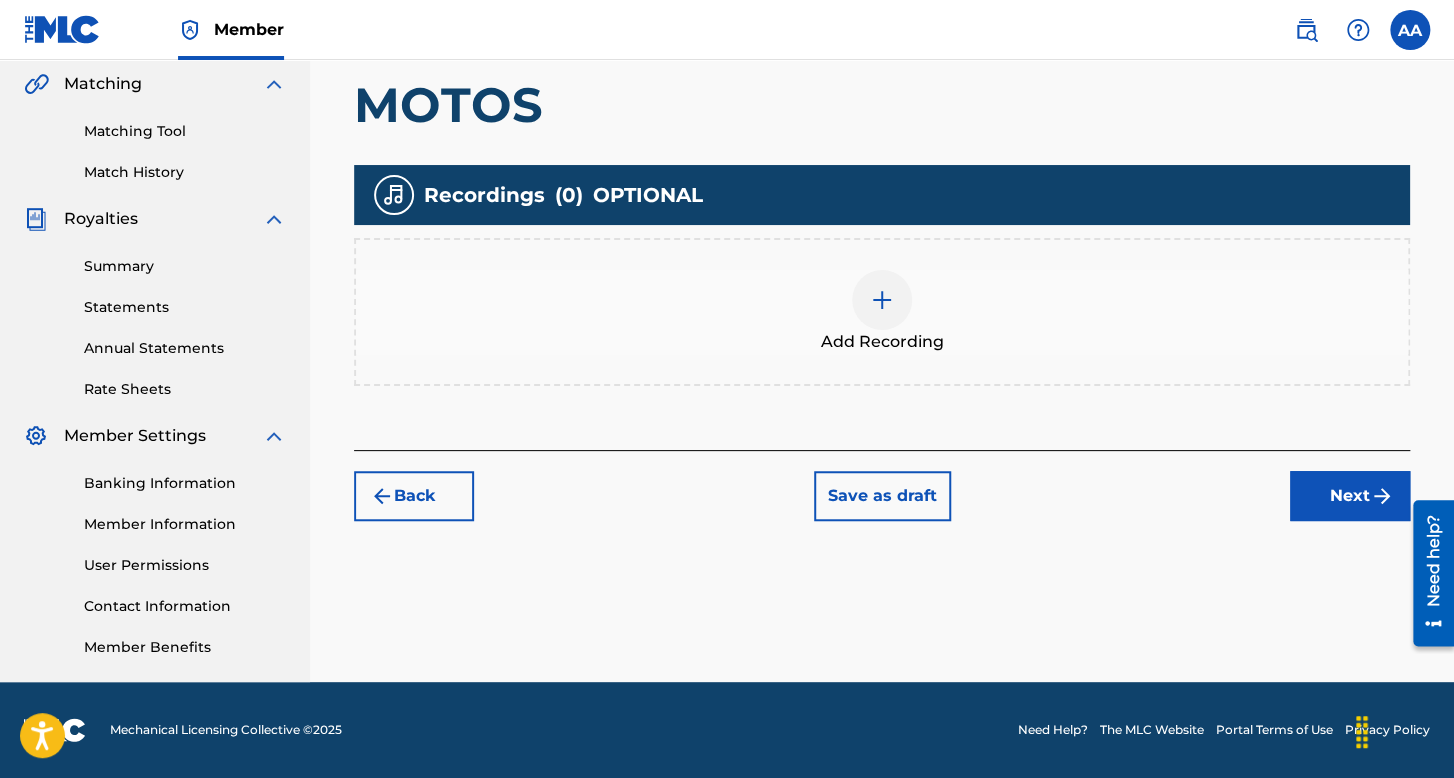 click on "Add Recording" at bounding box center (882, 312) 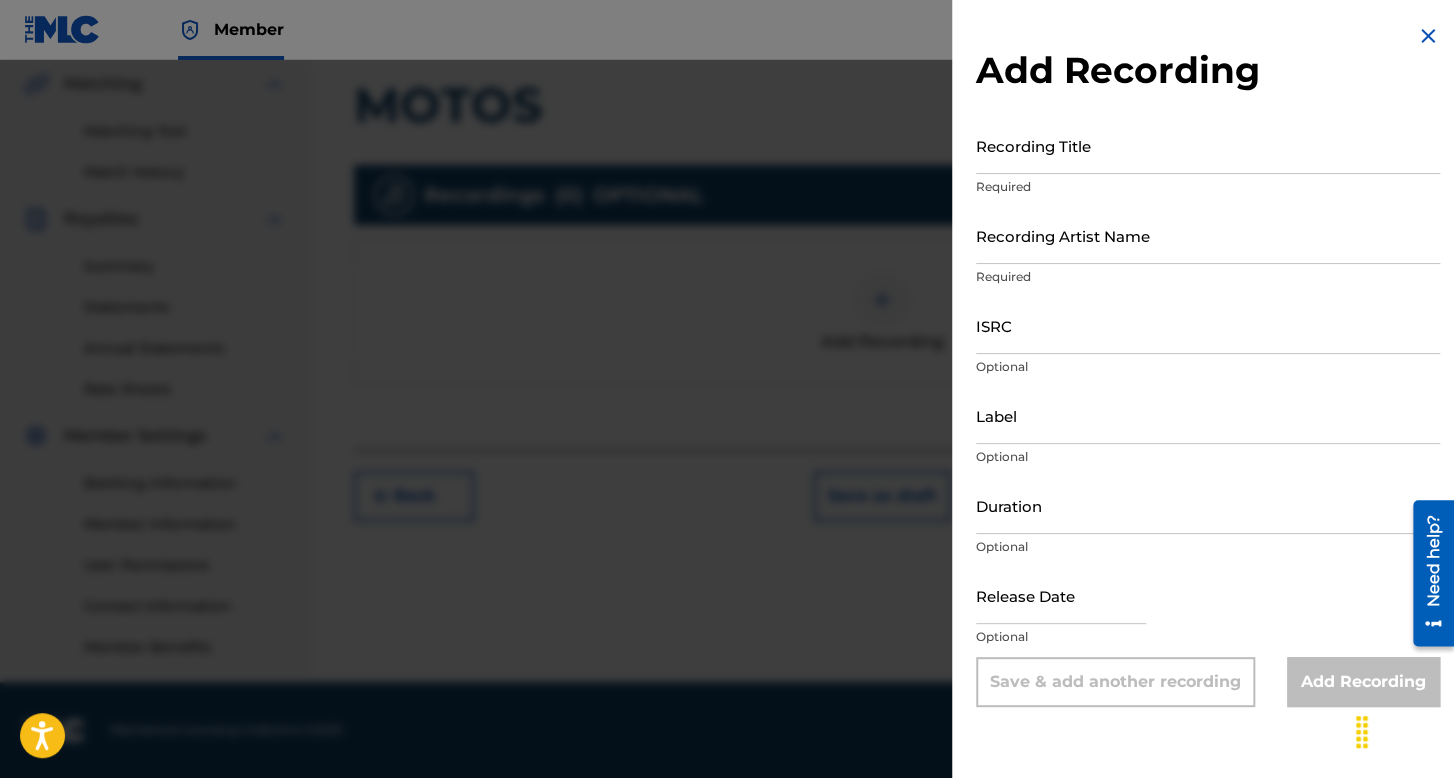 click on "Recording Title" at bounding box center [1208, 145] 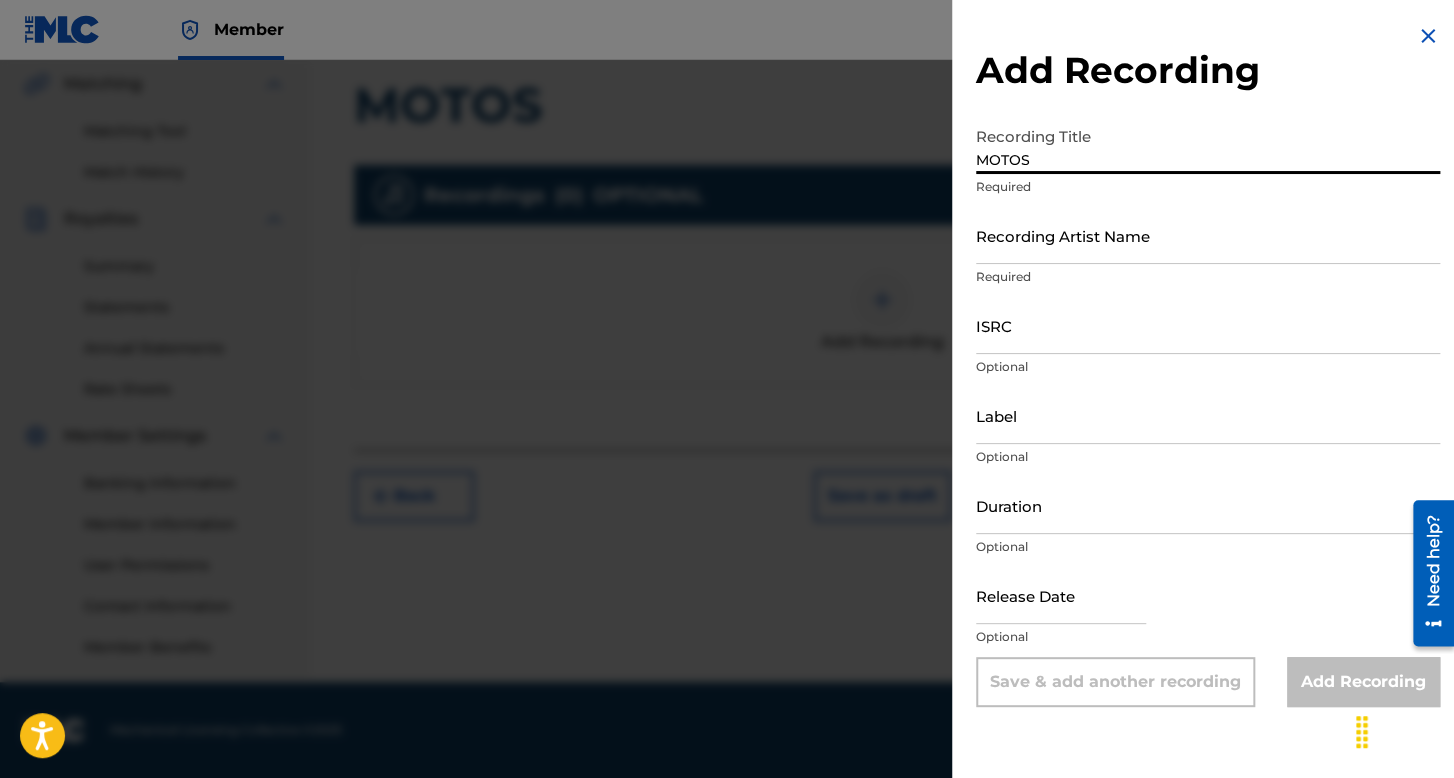 click on "Recording Artist Name" at bounding box center (1208, 235) 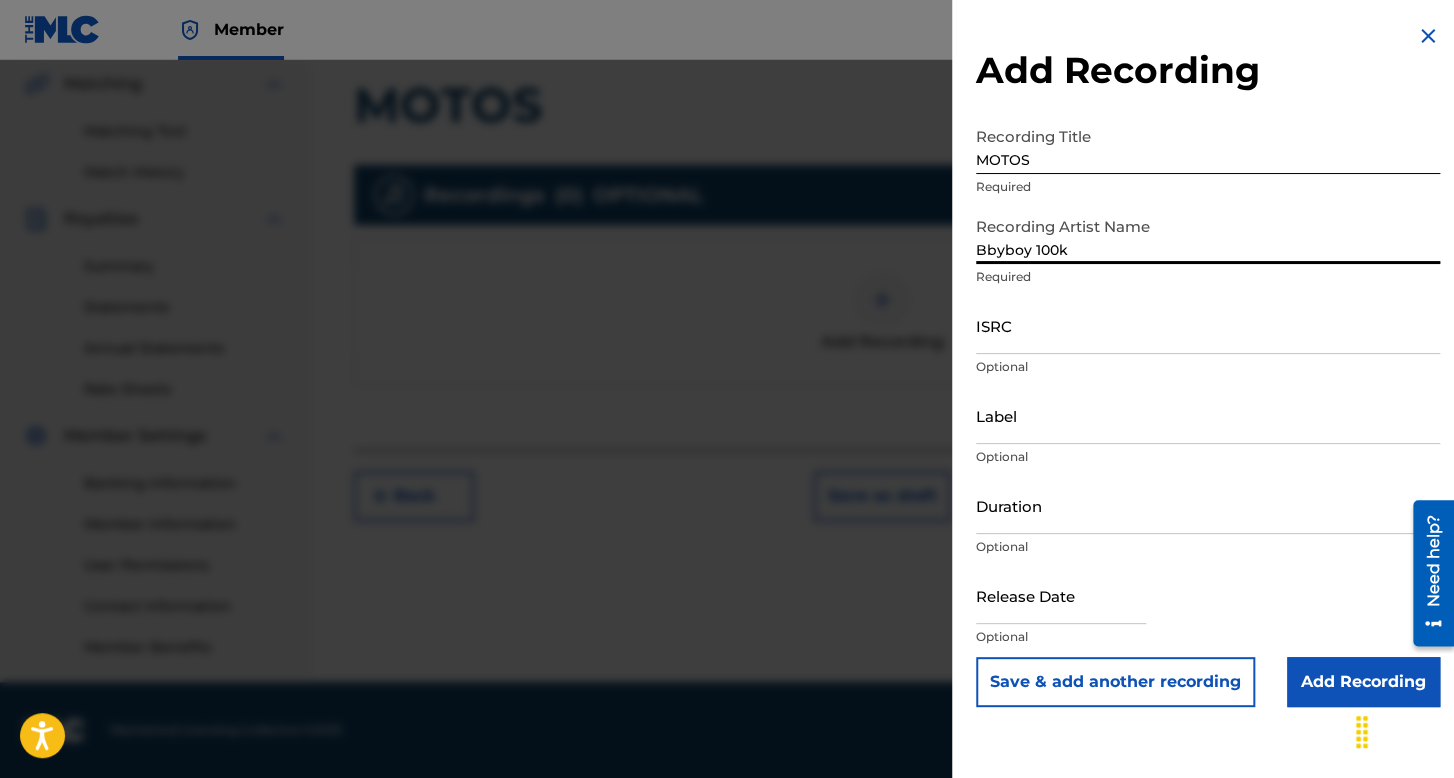 click on "ISRC" at bounding box center (1208, 325) 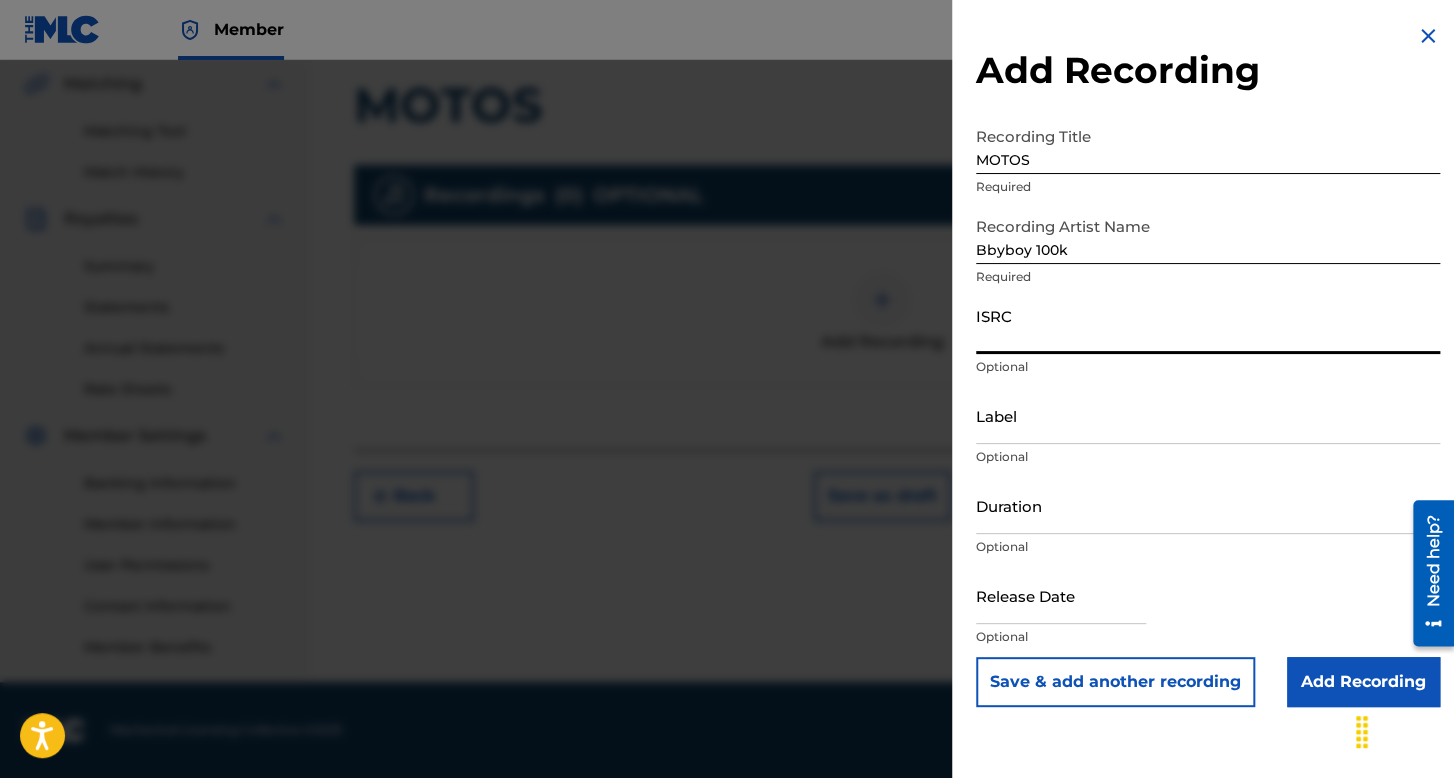 paste on "QZTL92530514" 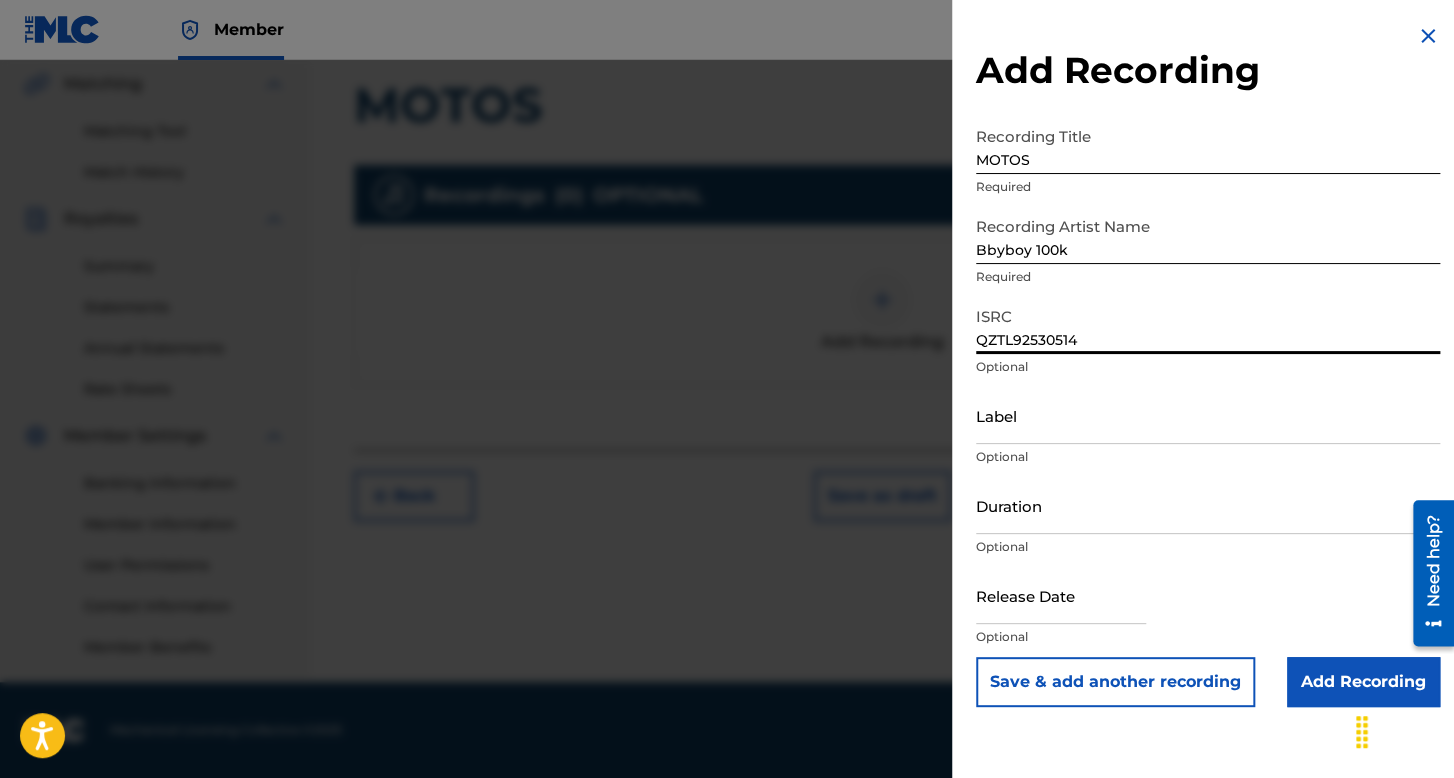 click on "Duration Optional" at bounding box center (1208, 522) 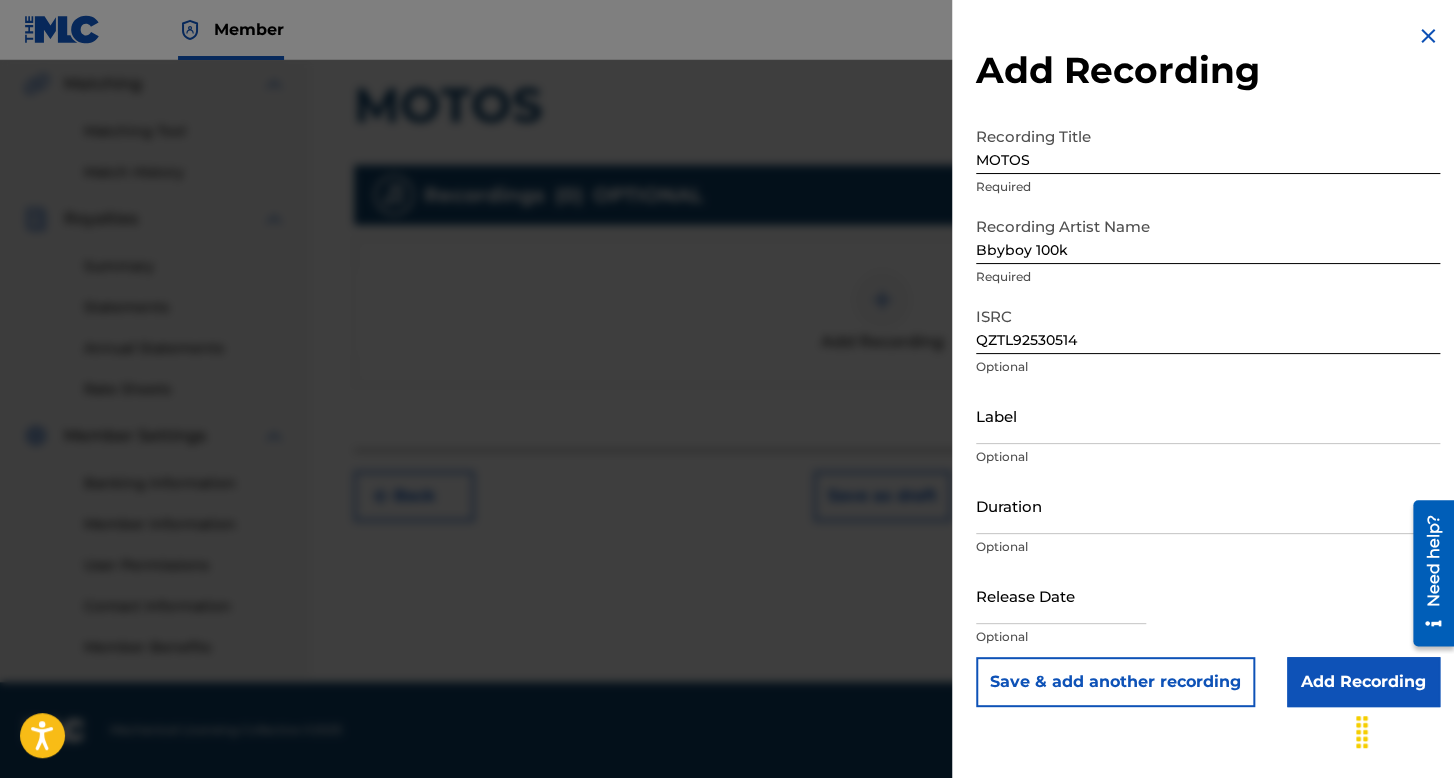 click on "Duration" at bounding box center [1208, 505] 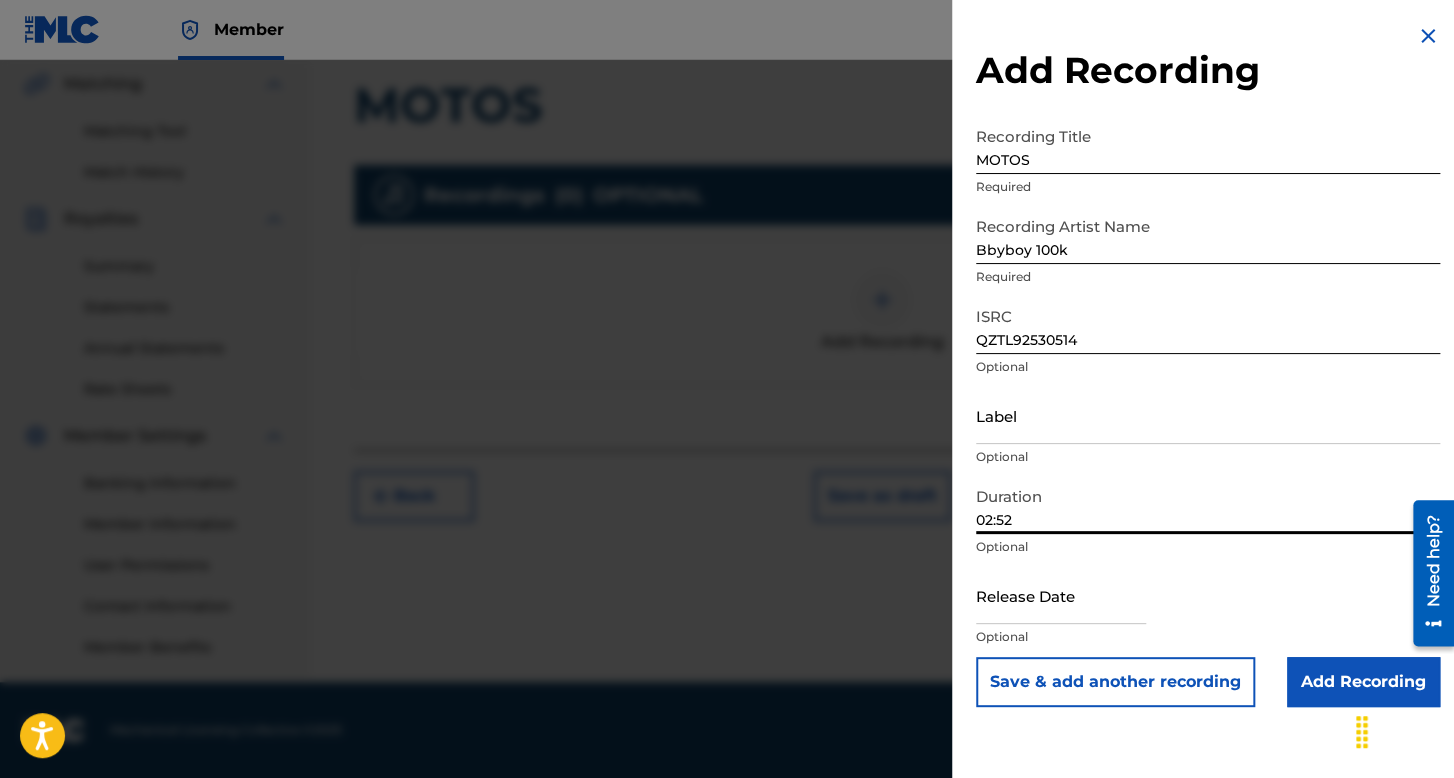 click at bounding box center [1061, 595] 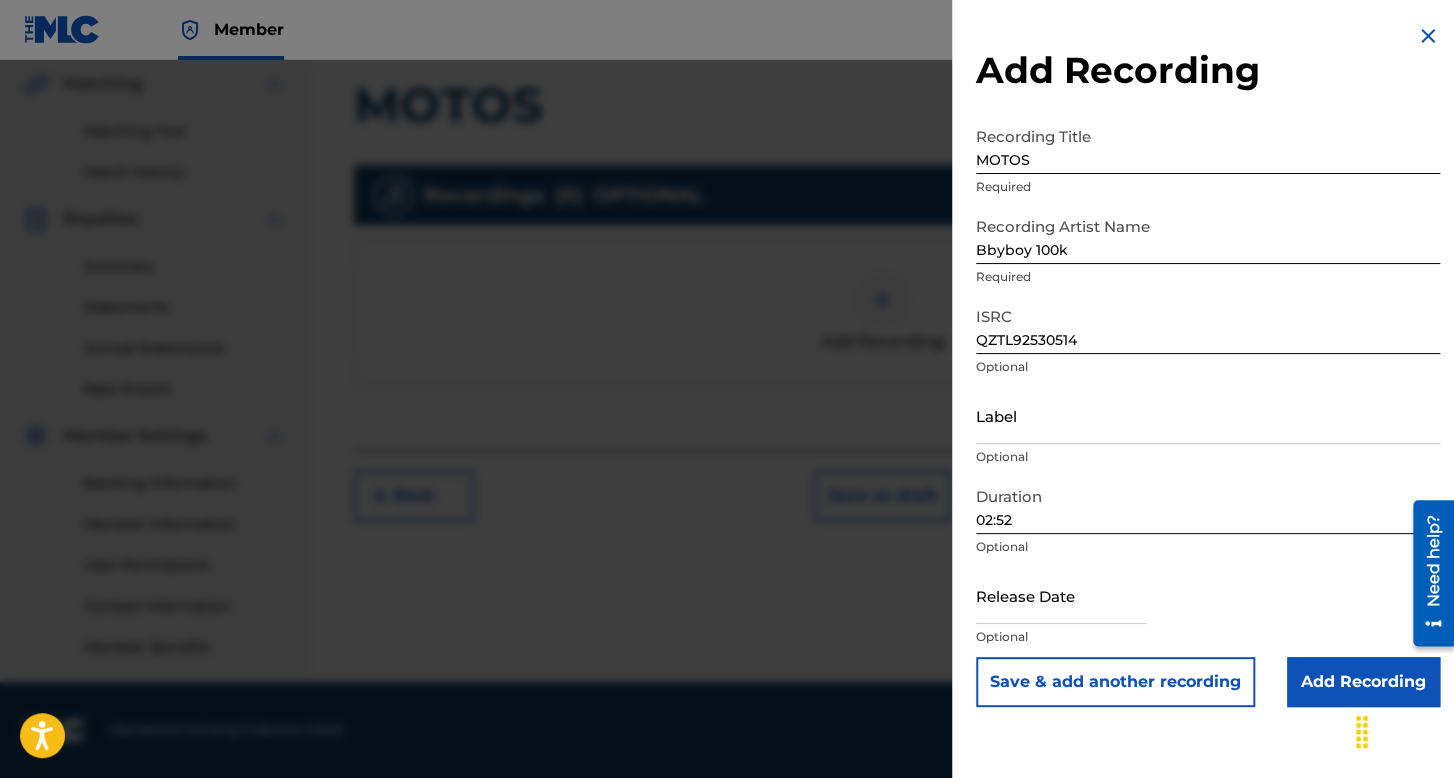 click on "Release Date Optional" at bounding box center [1208, 612] 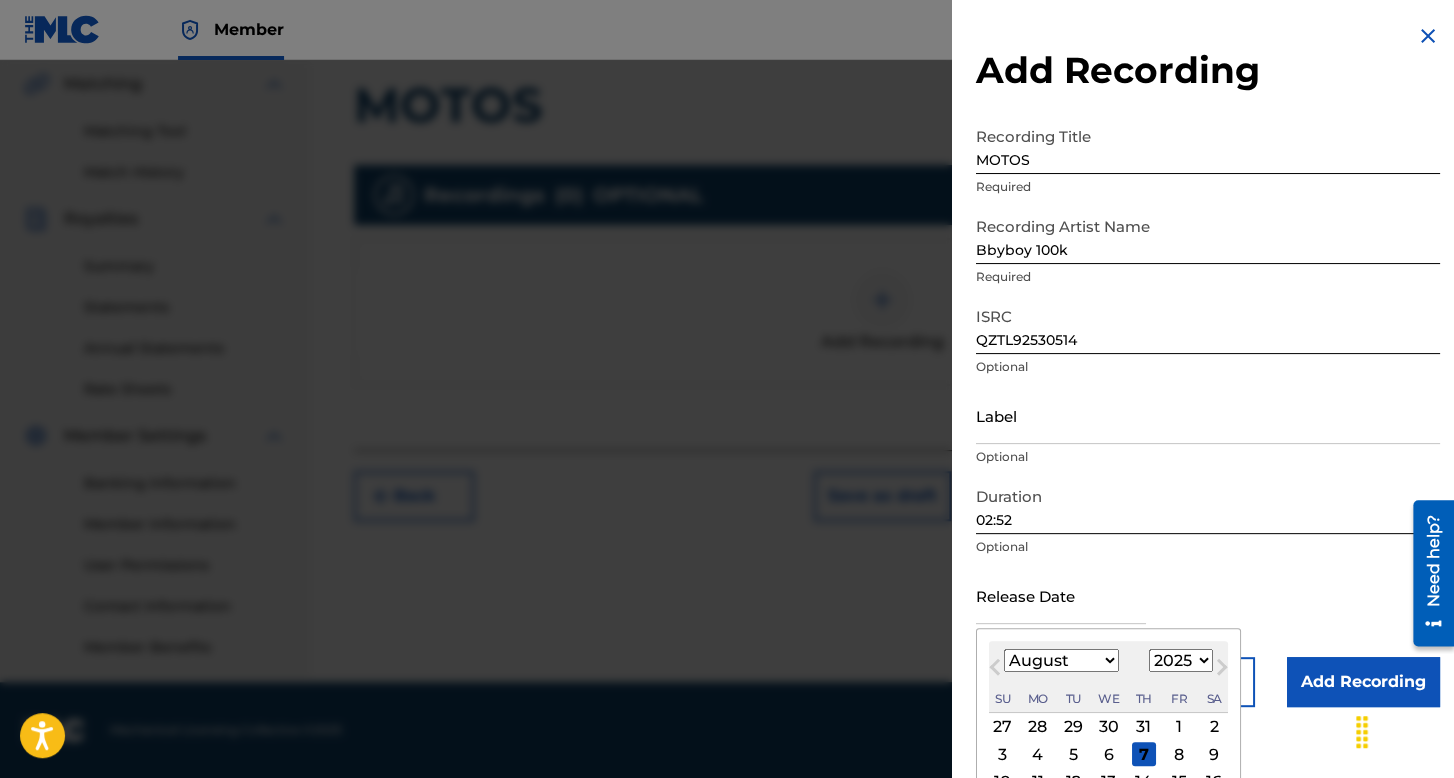 scroll, scrollTop: 139, scrollLeft: 0, axis: vertical 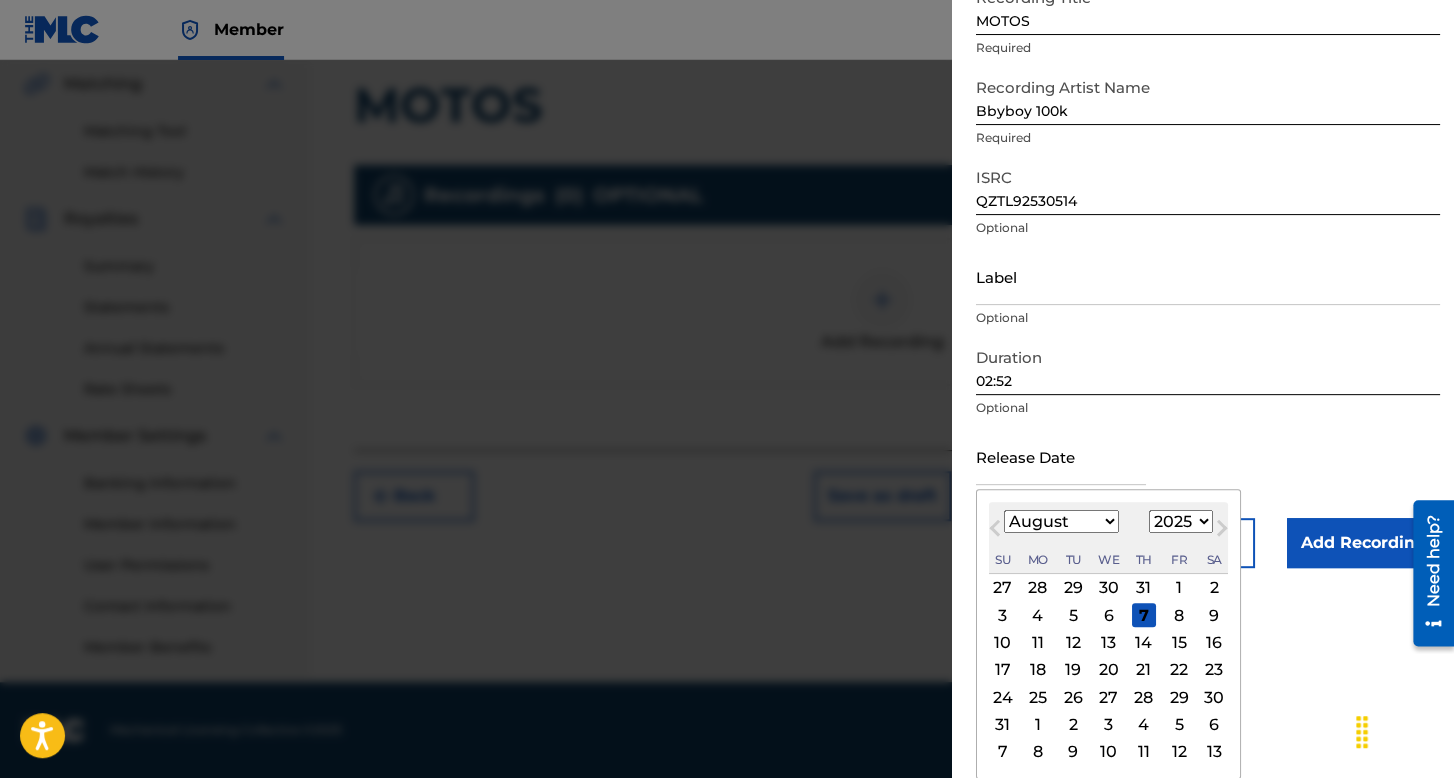 click on "January February March April May June July August September October November December" at bounding box center (1061, 521) 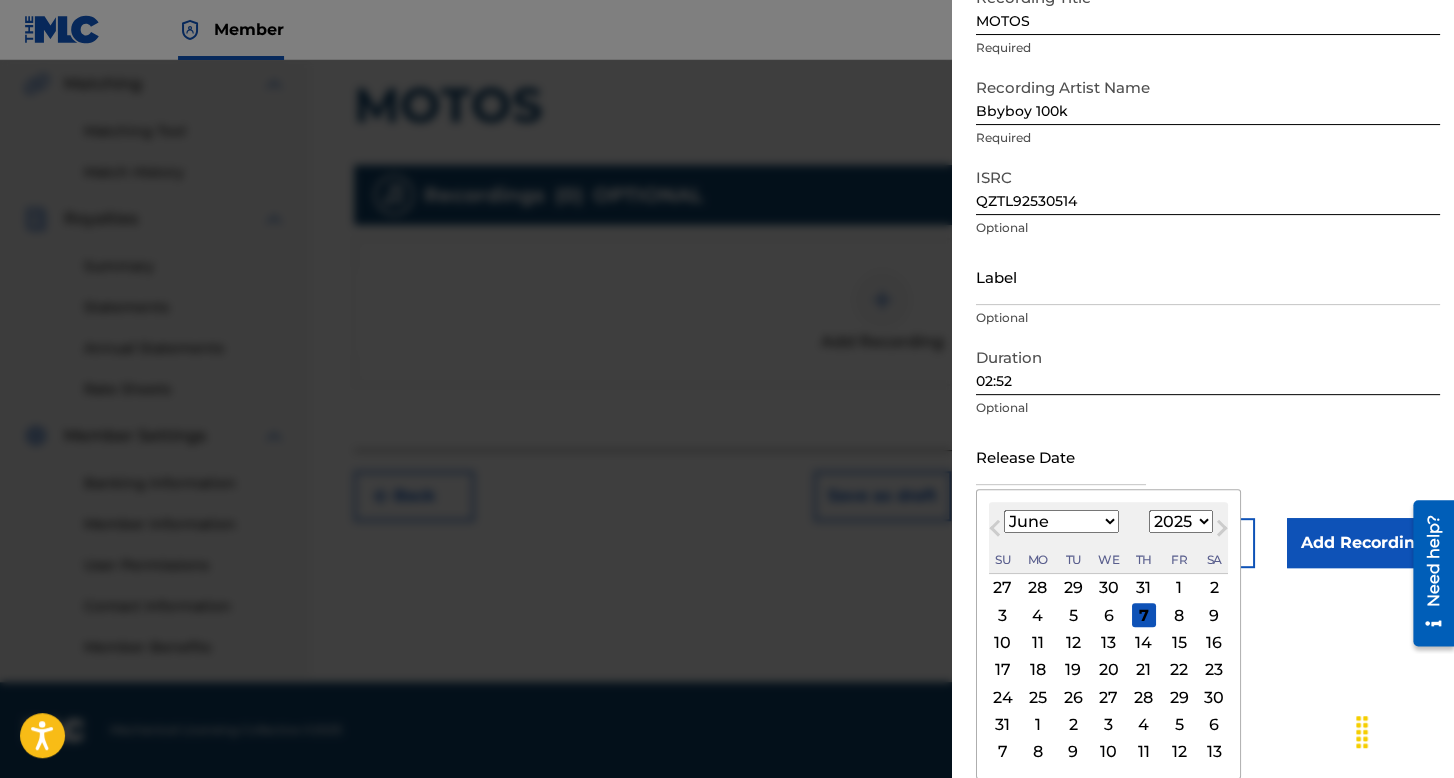click on "January February March April May June July August September October November December" at bounding box center [1061, 521] 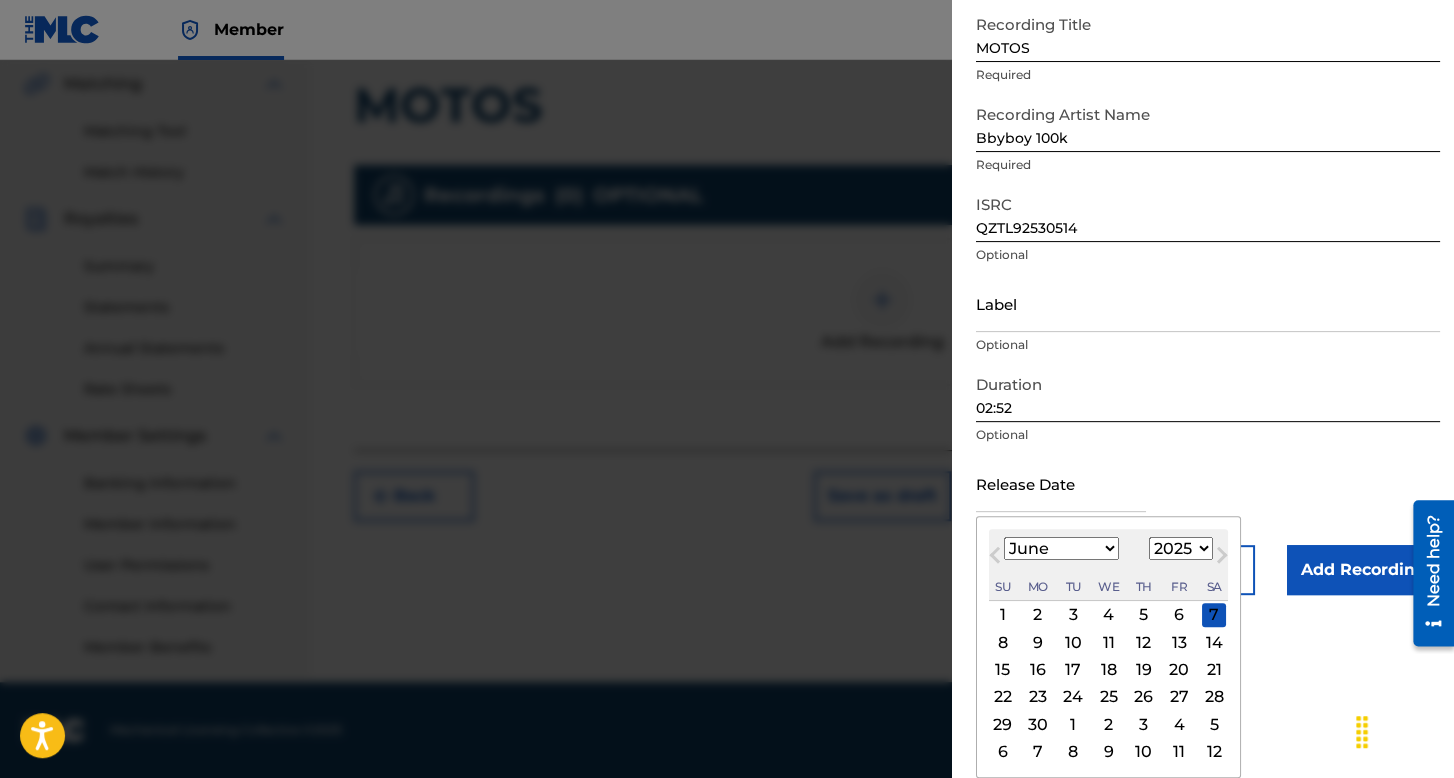 scroll, scrollTop: 112, scrollLeft: 0, axis: vertical 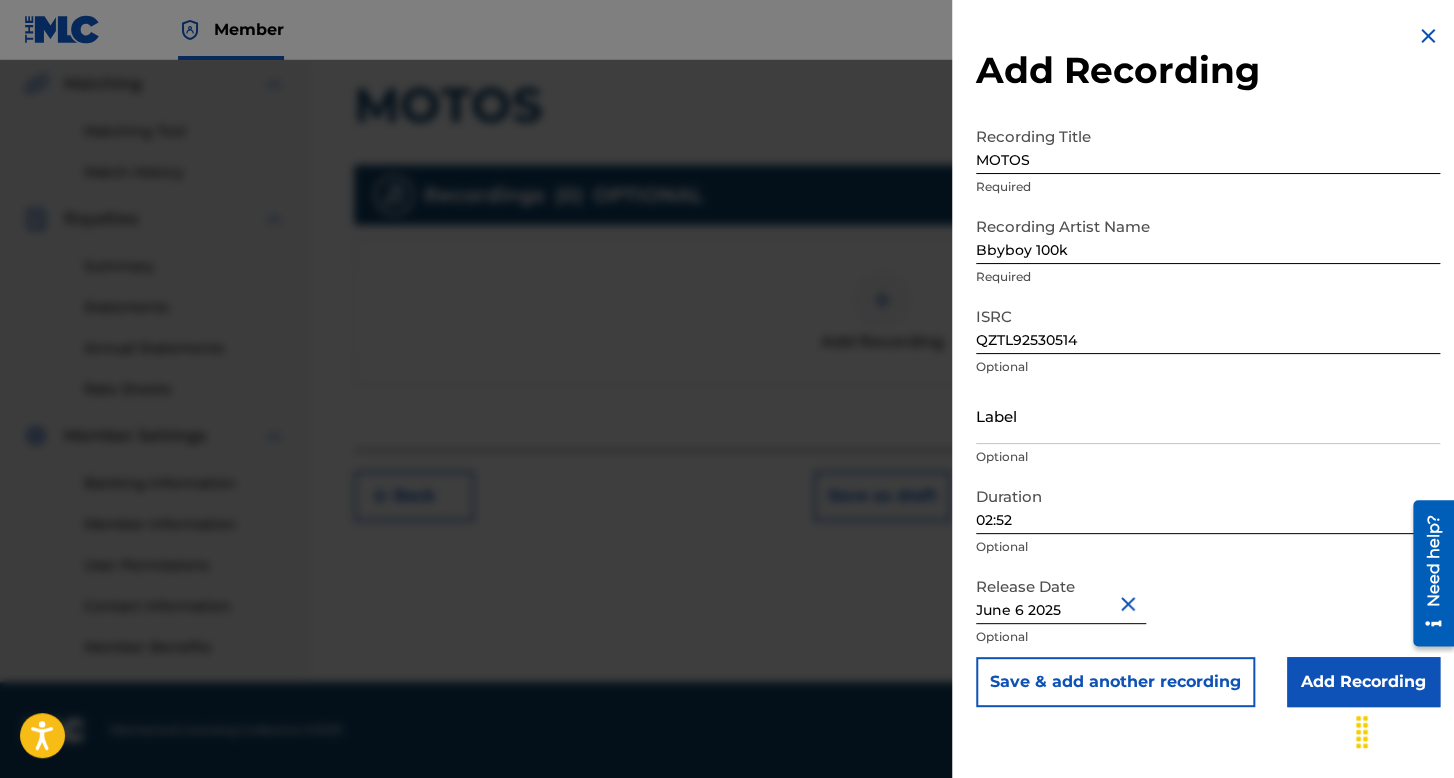 click on "Add Recording" at bounding box center (1363, 682) 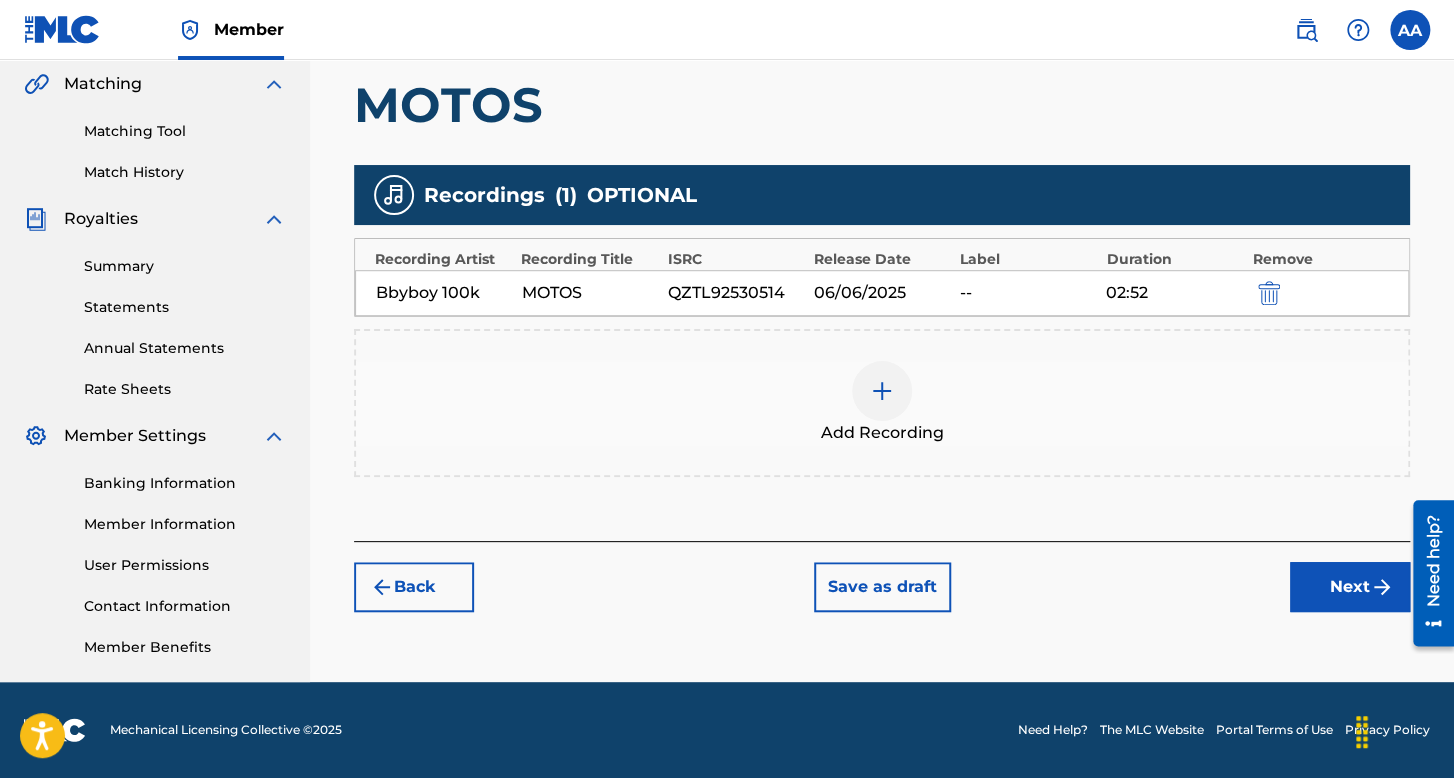 click on "Next" at bounding box center (1350, 587) 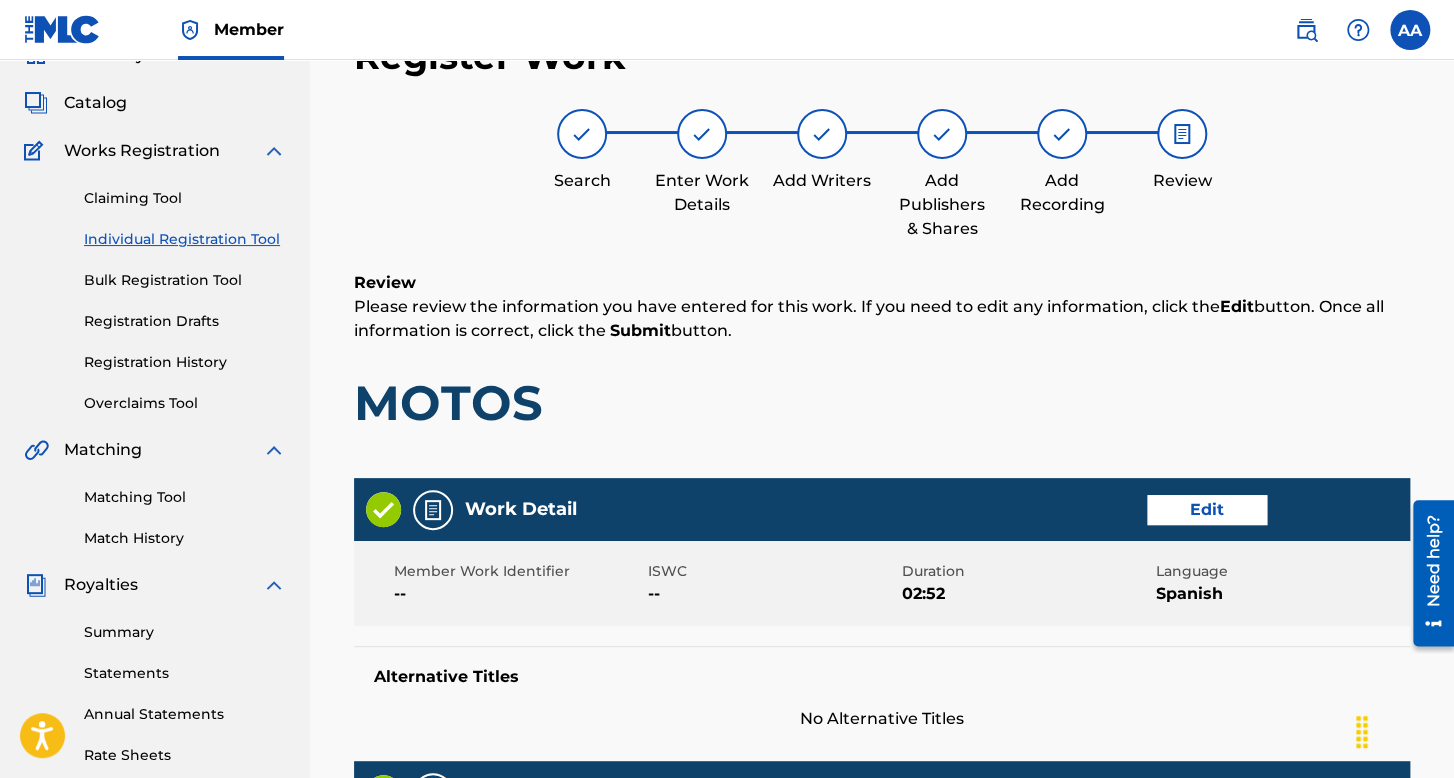 scroll, scrollTop: 999, scrollLeft: 0, axis: vertical 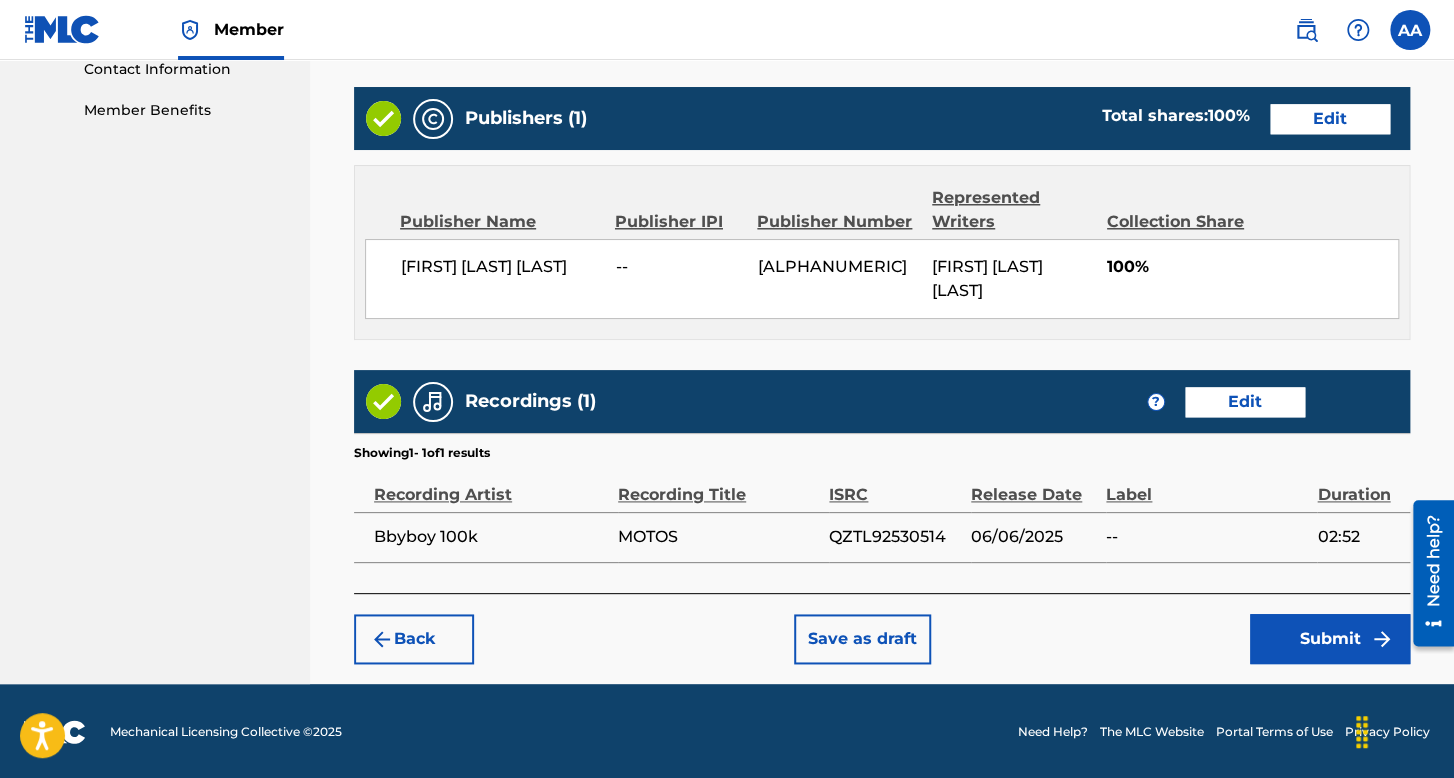 drag, startPoint x: 1284, startPoint y: 617, endPoint x: 1293, endPoint y: 639, distance: 23.769728 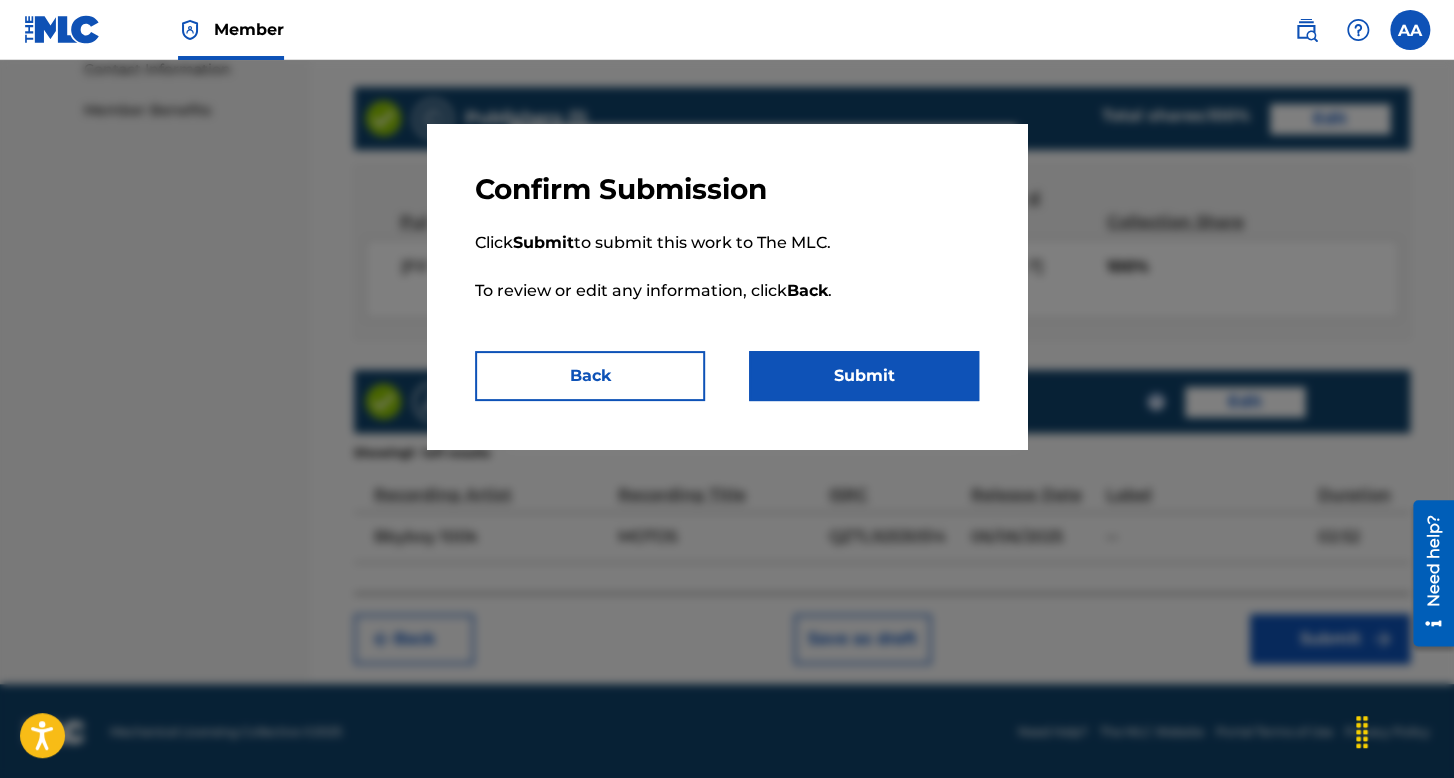 click on "Click  Submit  to submit this work to The MLC. To review or edit any information, click  Back ." at bounding box center (727, 279) 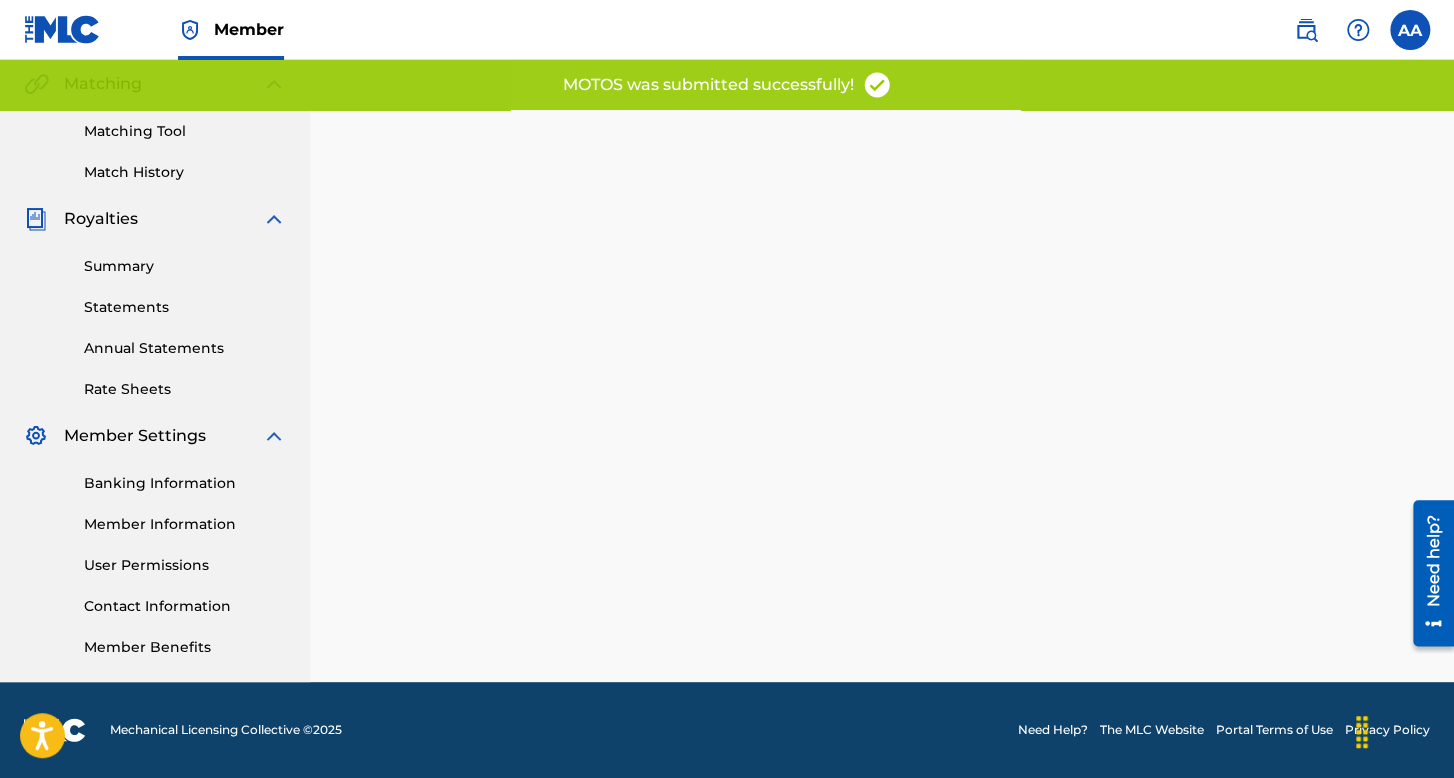 scroll, scrollTop: 0, scrollLeft: 0, axis: both 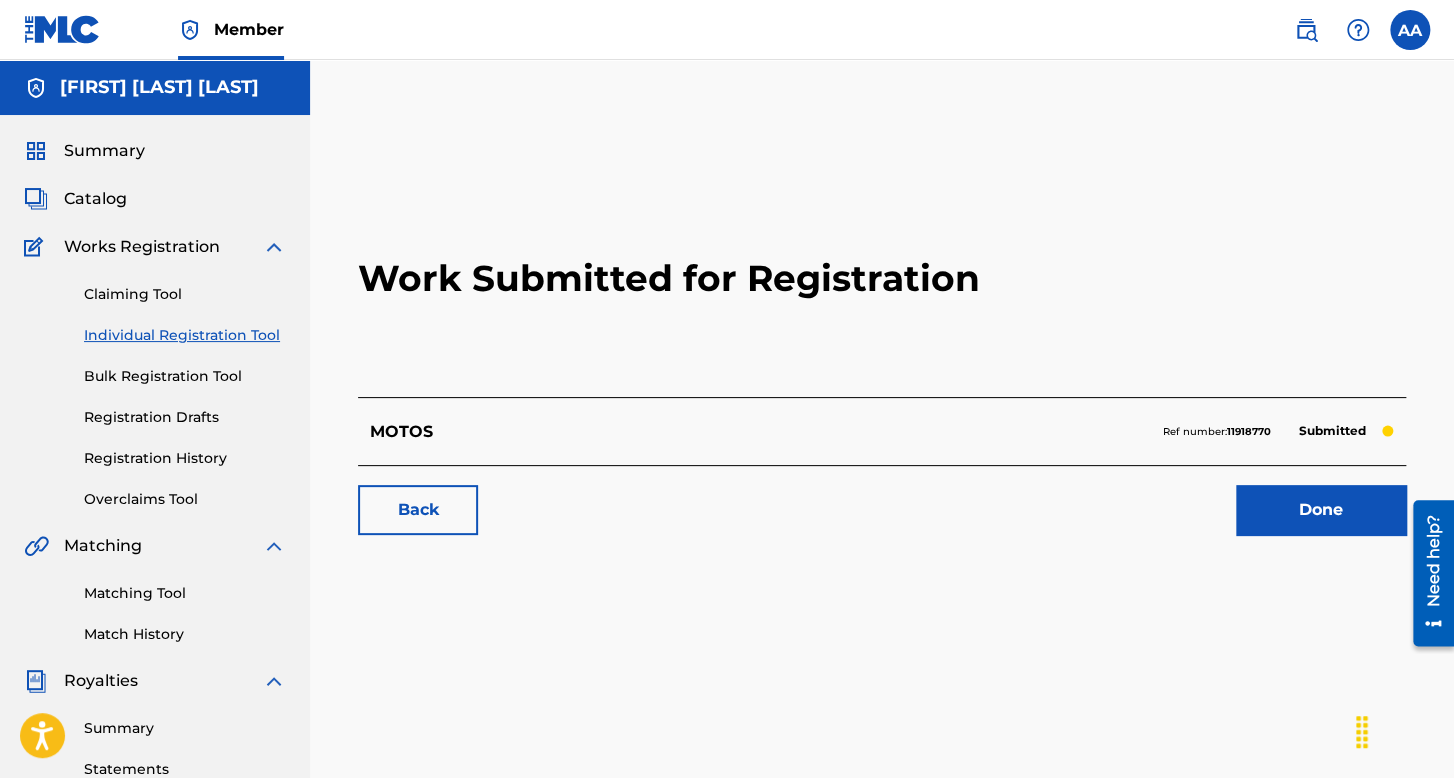 click on "Individual Registration Tool" at bounding box center [185, 335] 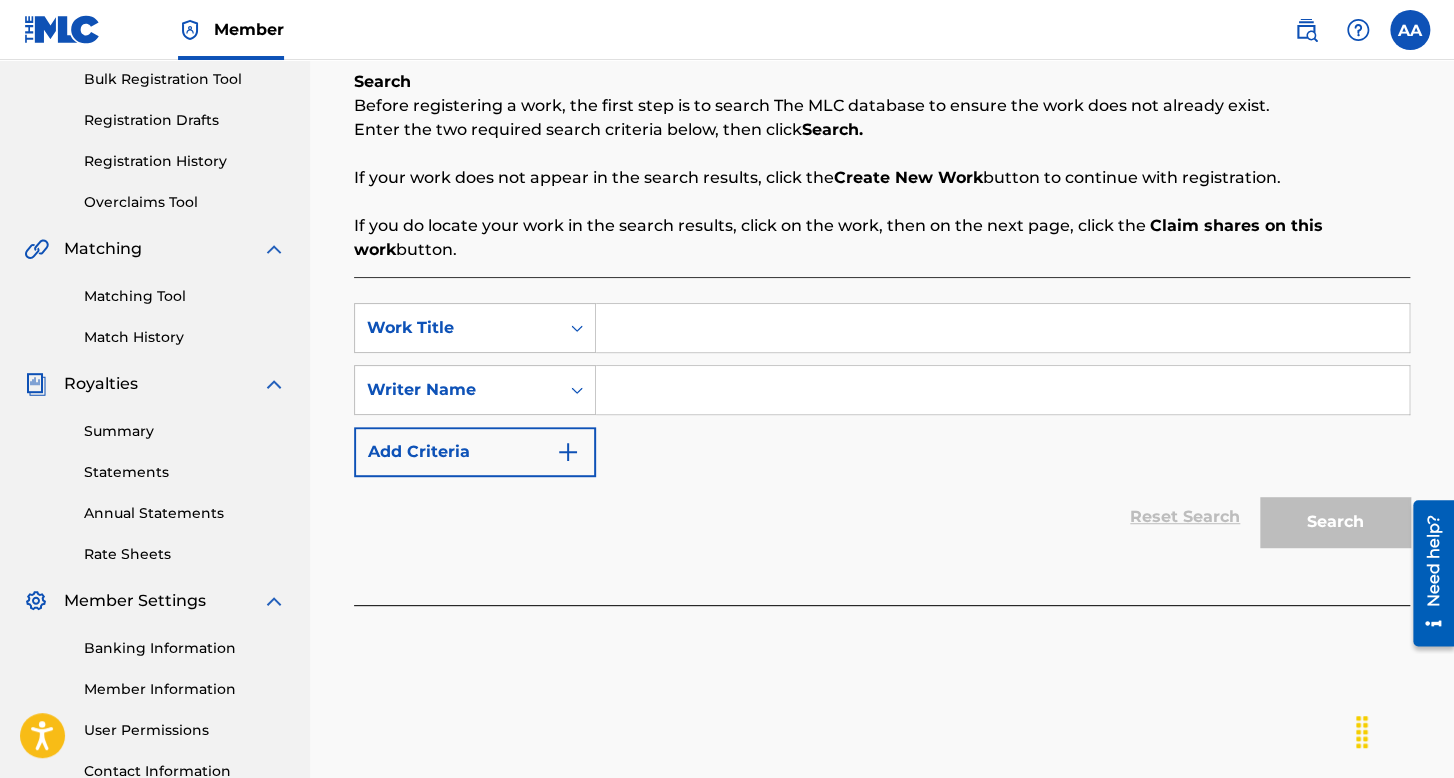 scroll, scrollTop: 300, scrollLeft: 0, axis: vertical 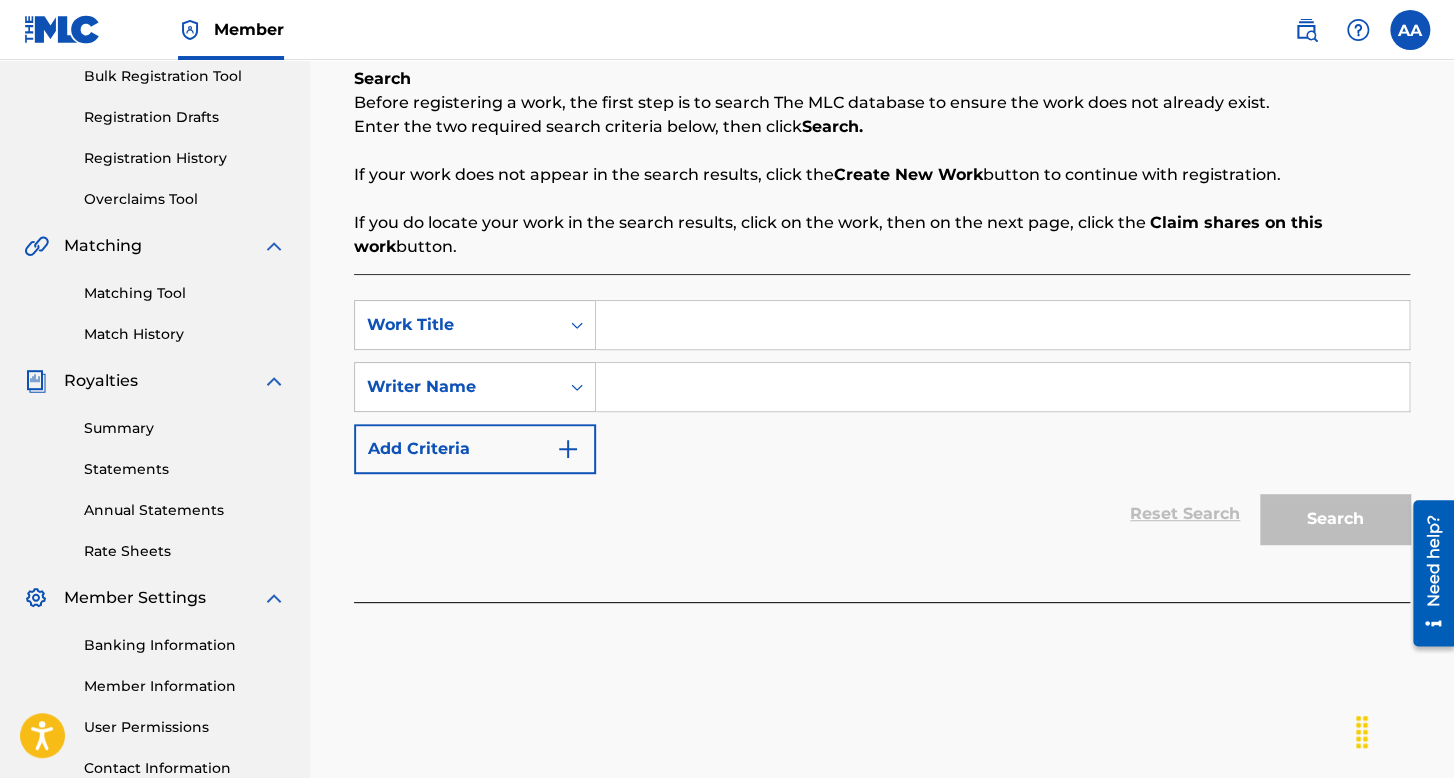click at bounding box center [1002, 325] 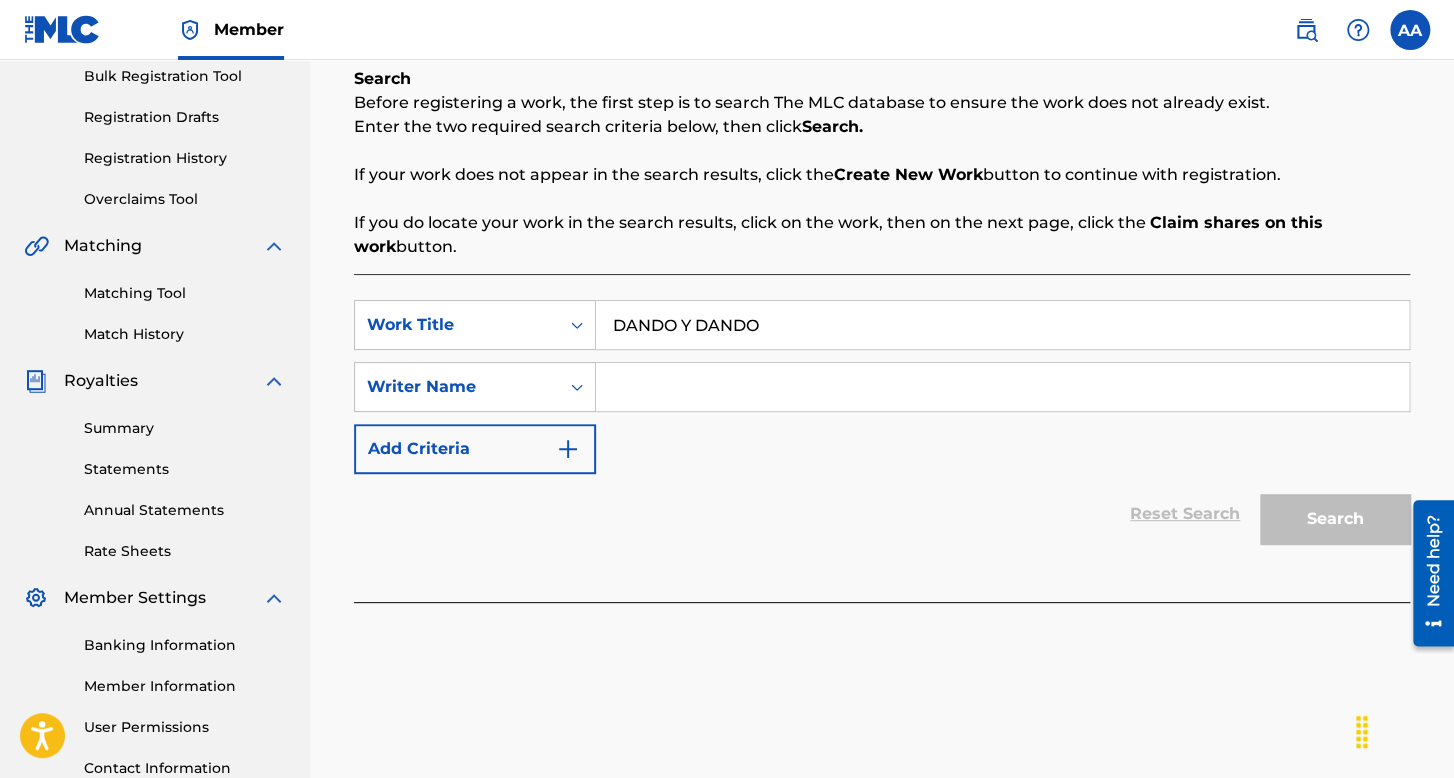 click at bounding box center (1002, 387) 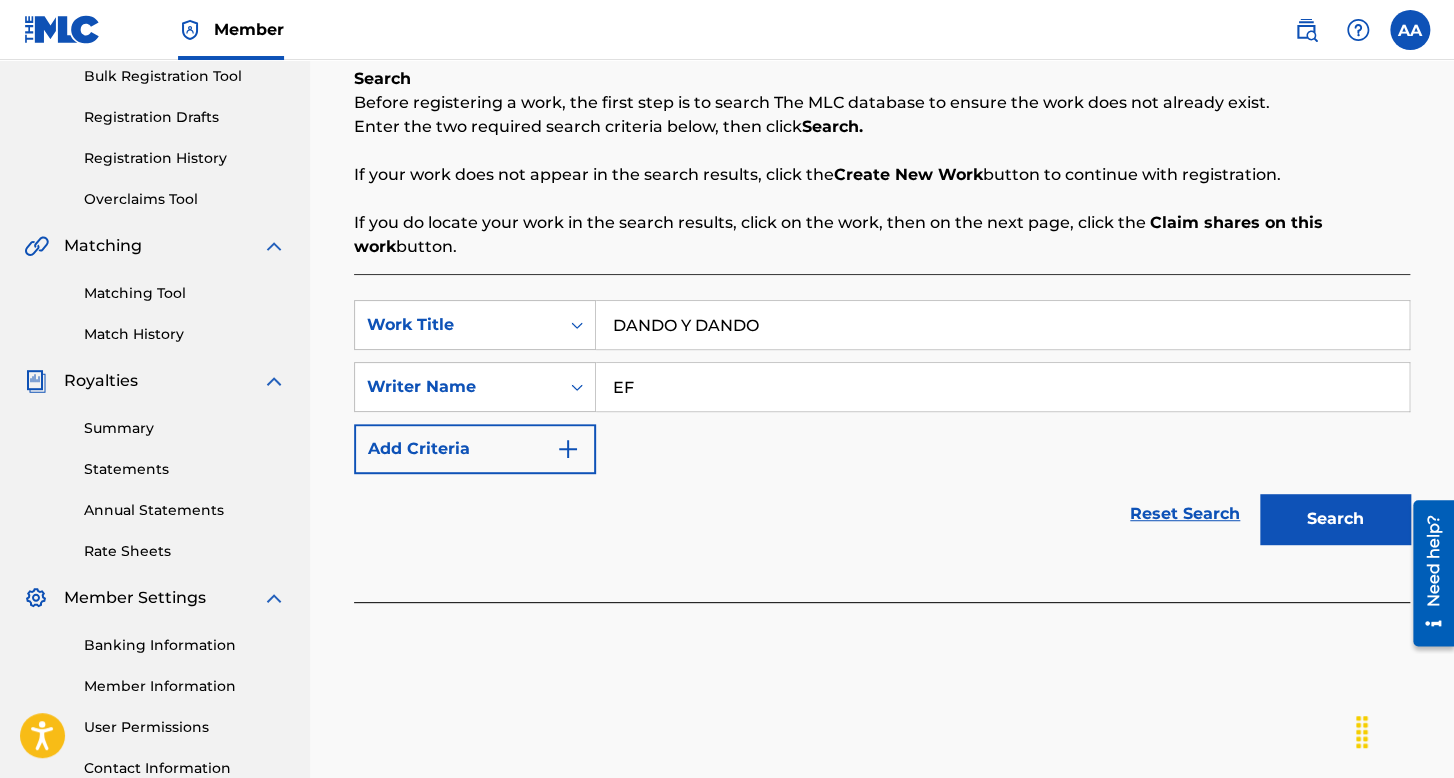 click on "Search" at bounding box center (1335, 519) 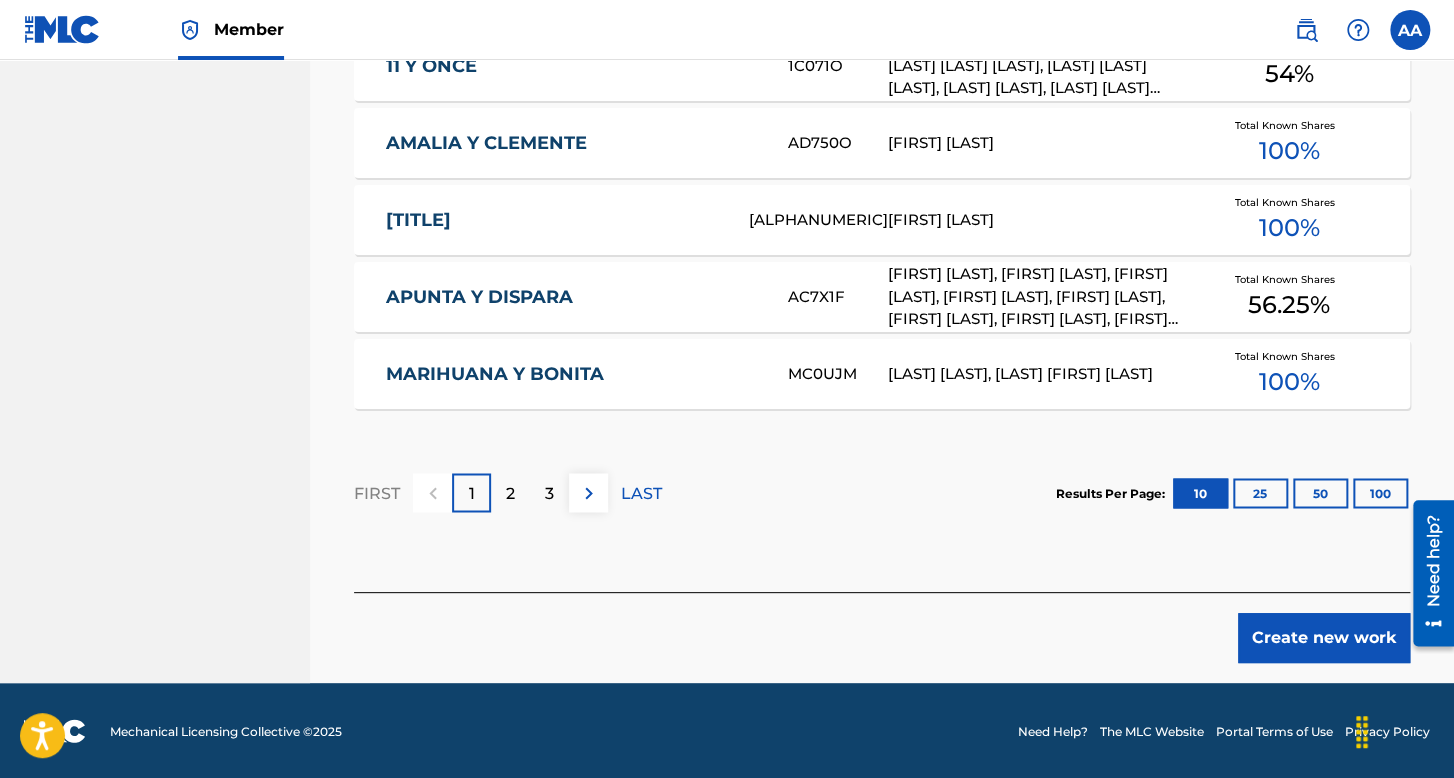 click on "Create new work" at bounding box center [1324, 638] 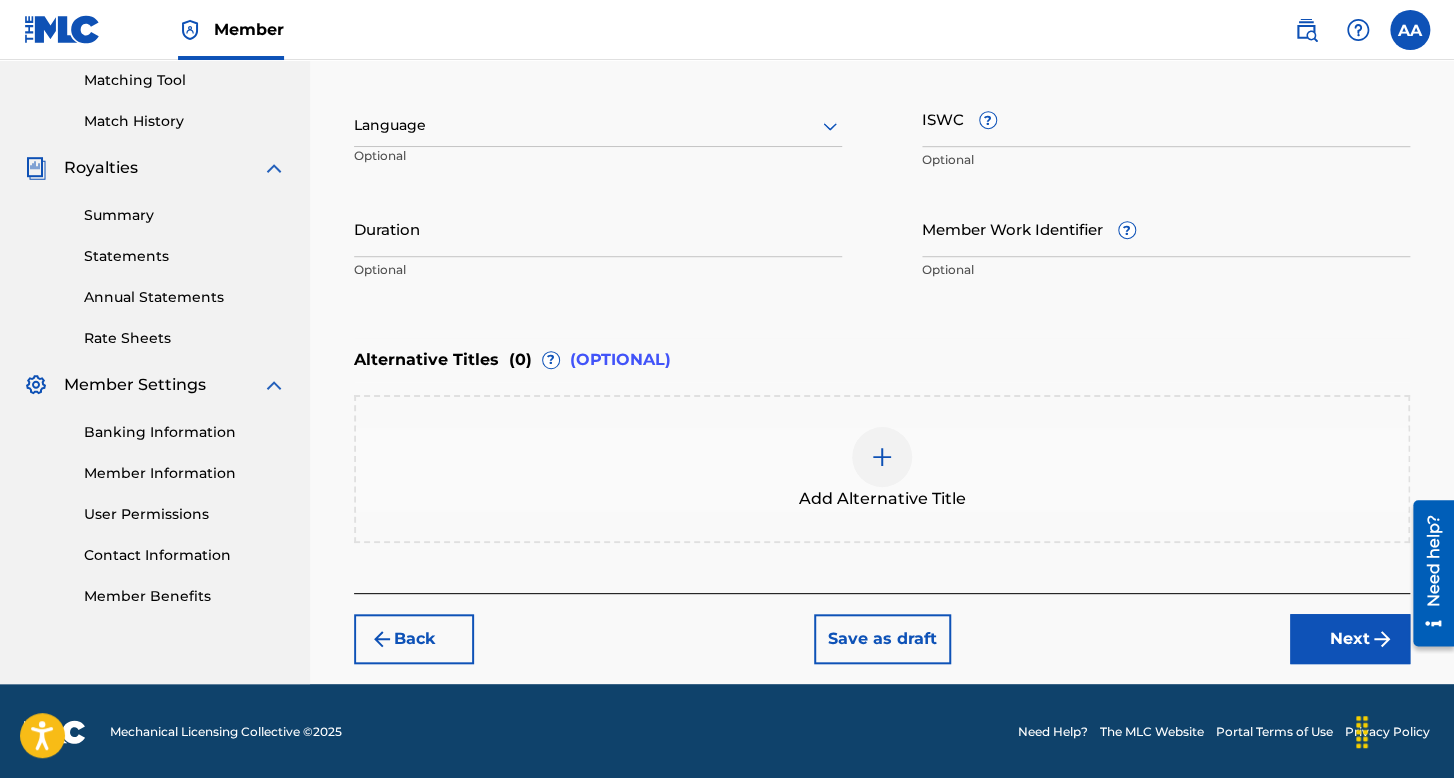click at bounding box center (598, 125) 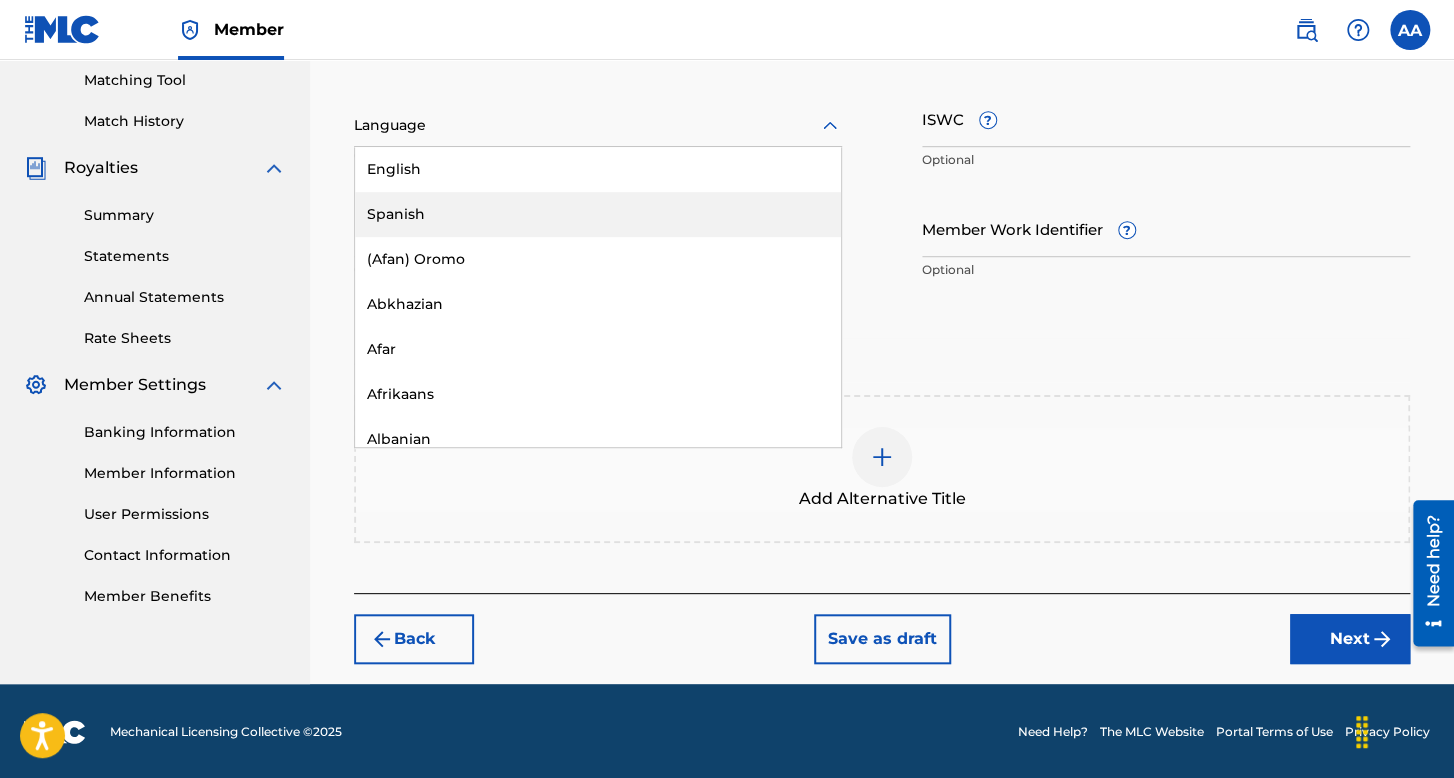 click on "Spanish" at bounding box center [598, 214] 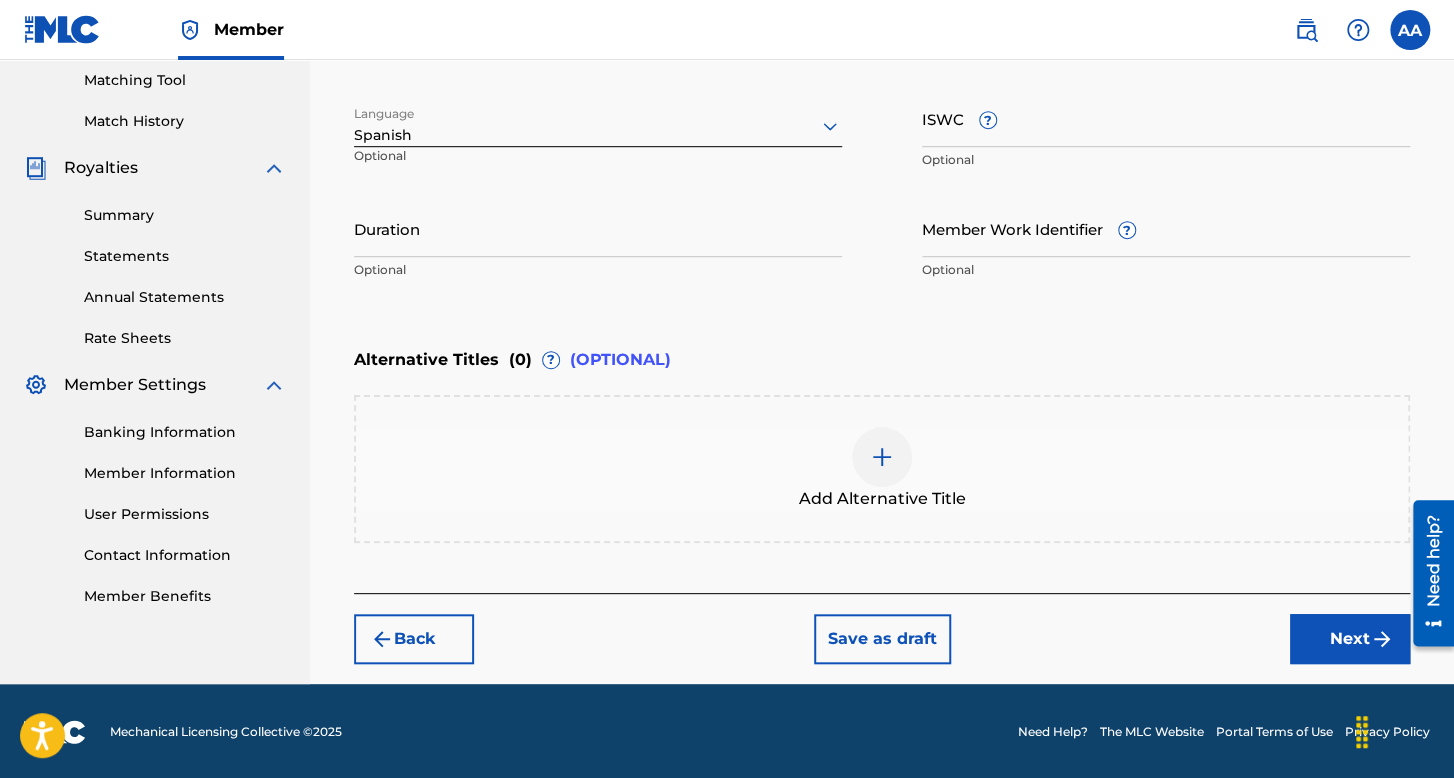 click on "Duration" at bounding box center (598, 228) 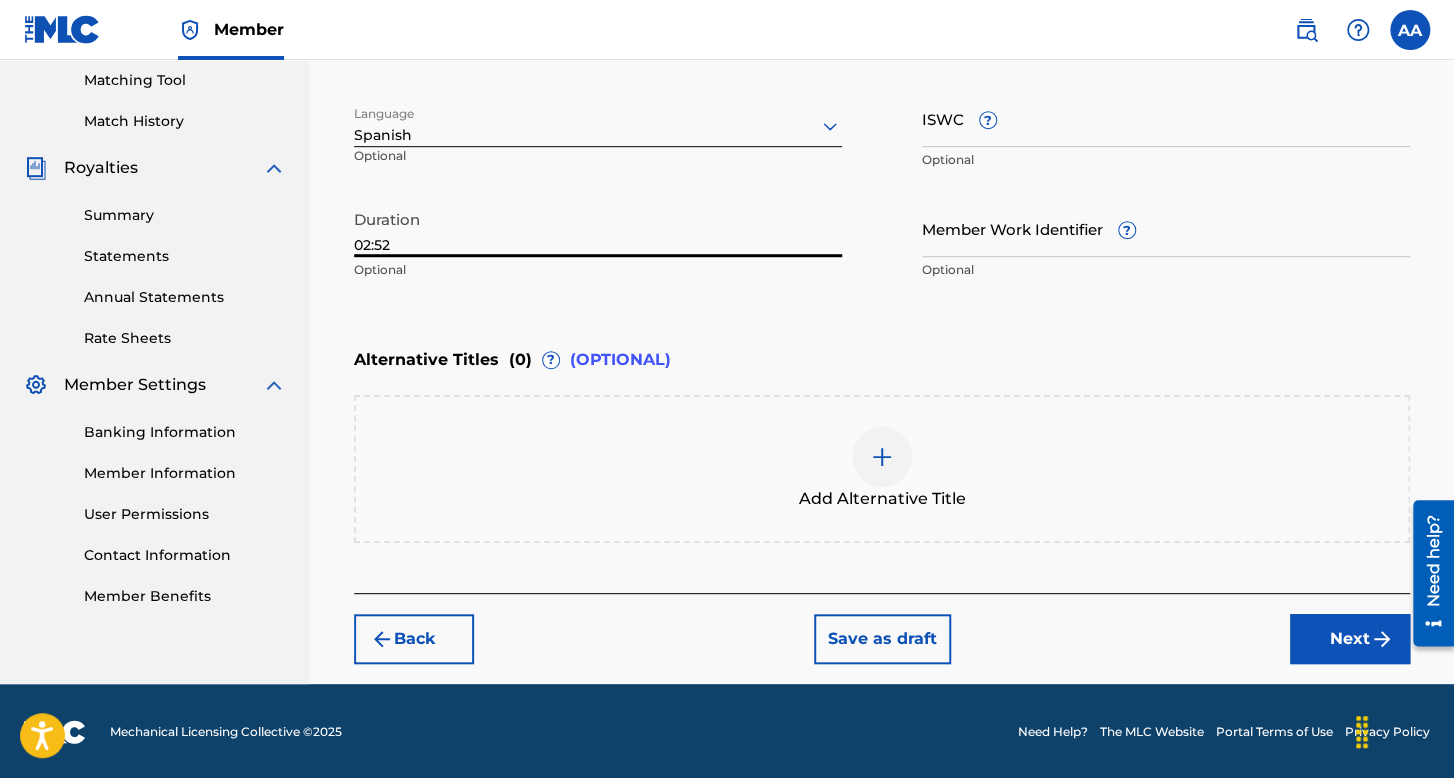 click on "Next" at bounding box center [1350, 639] 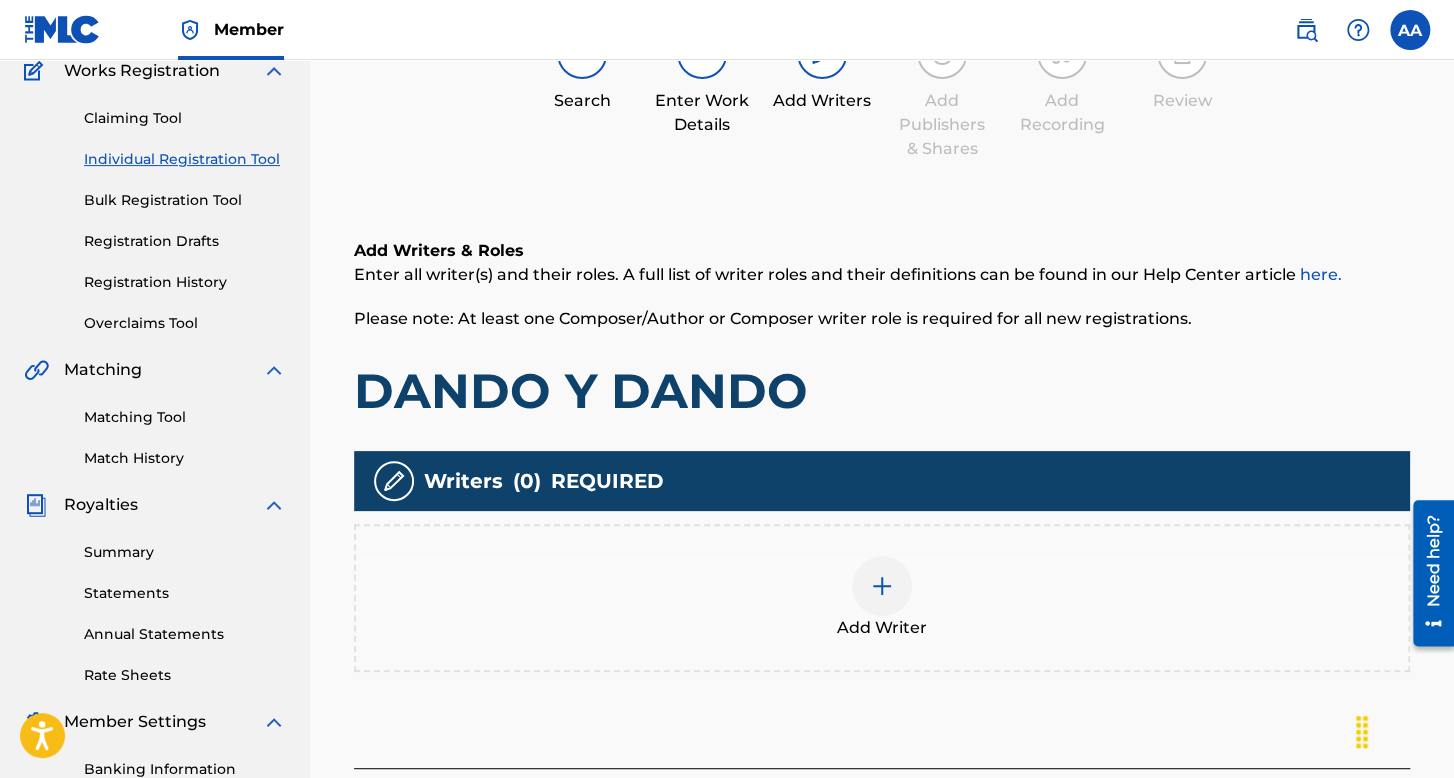 scroll, scrollTop: 462, scrollLeft: 0, axis: vertical 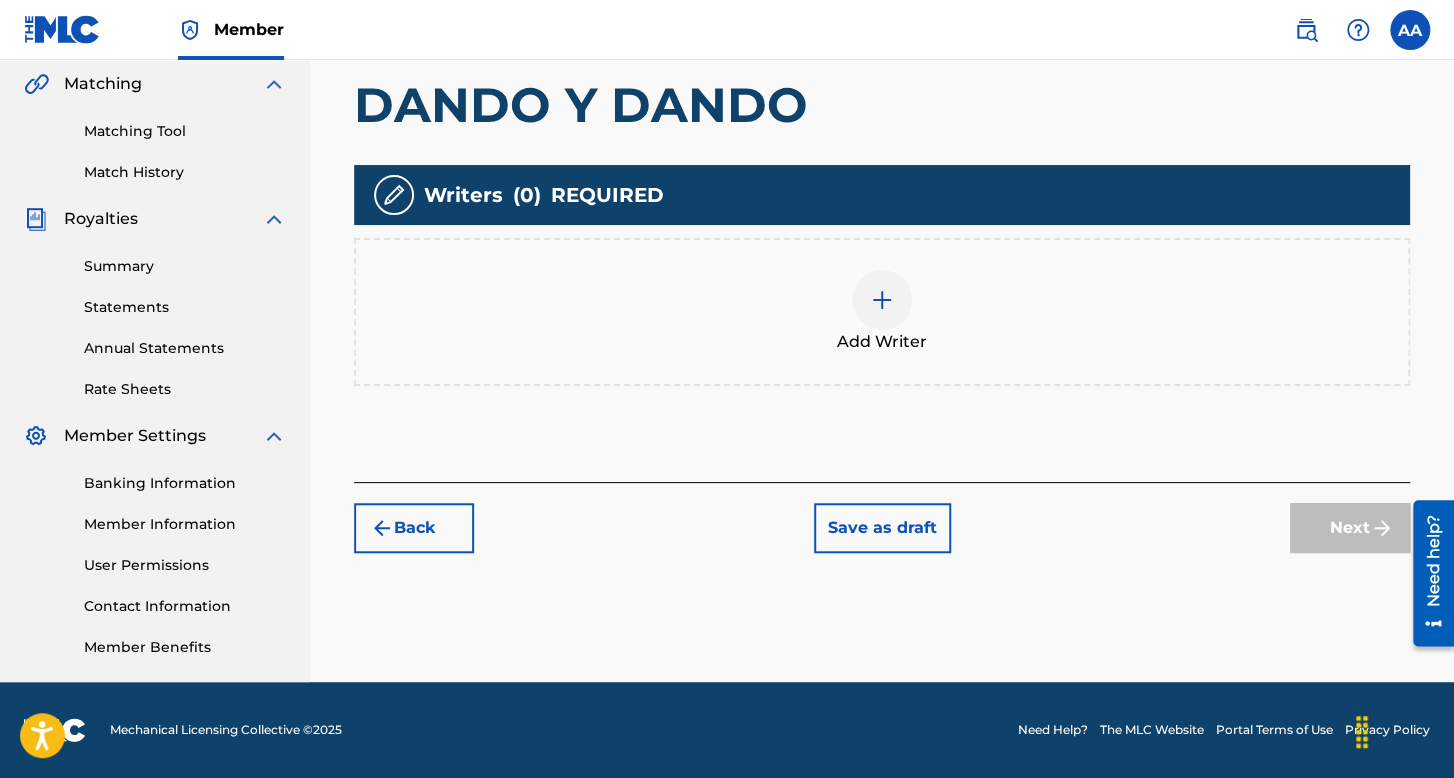 click at bounding box center [882, 300] 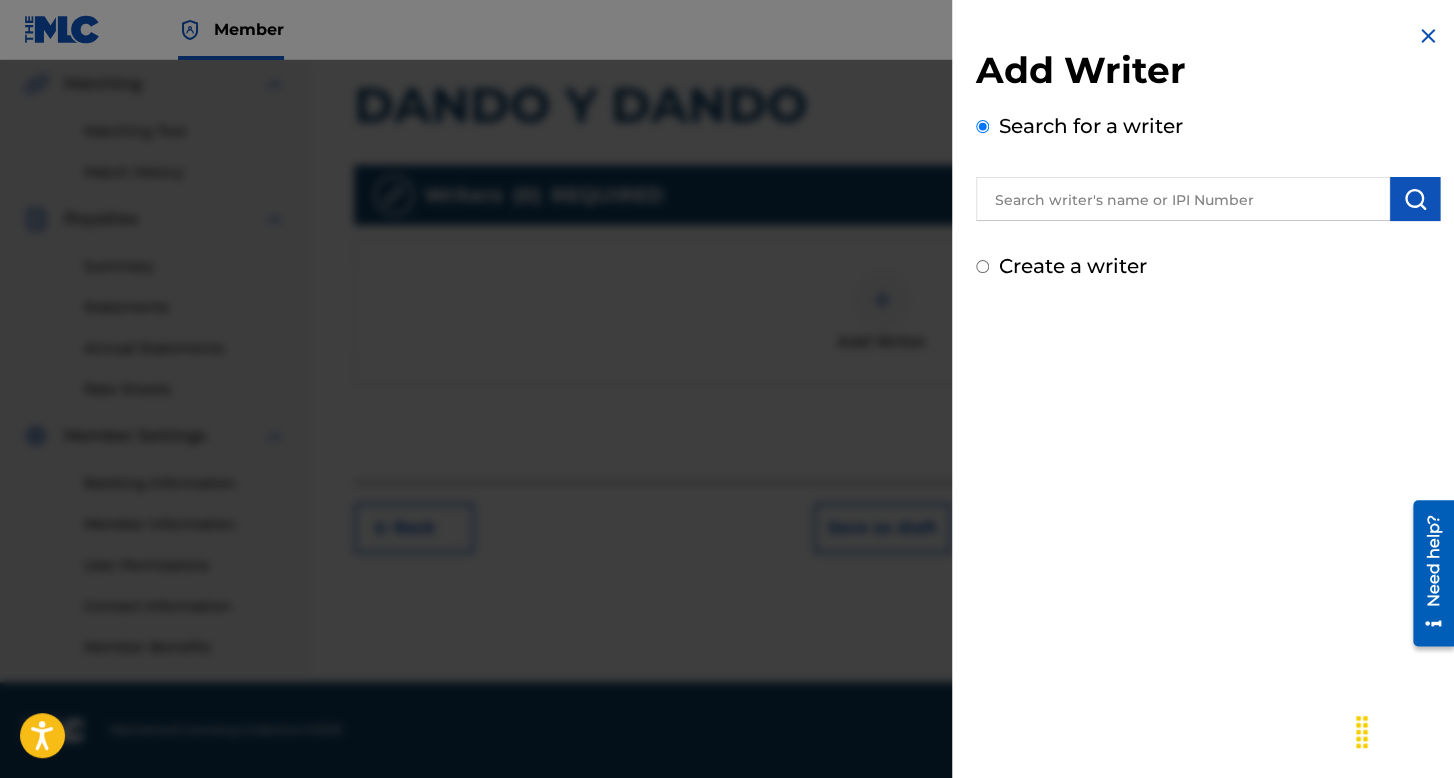 click on "Create a writer" at bounding box center (982, 266) 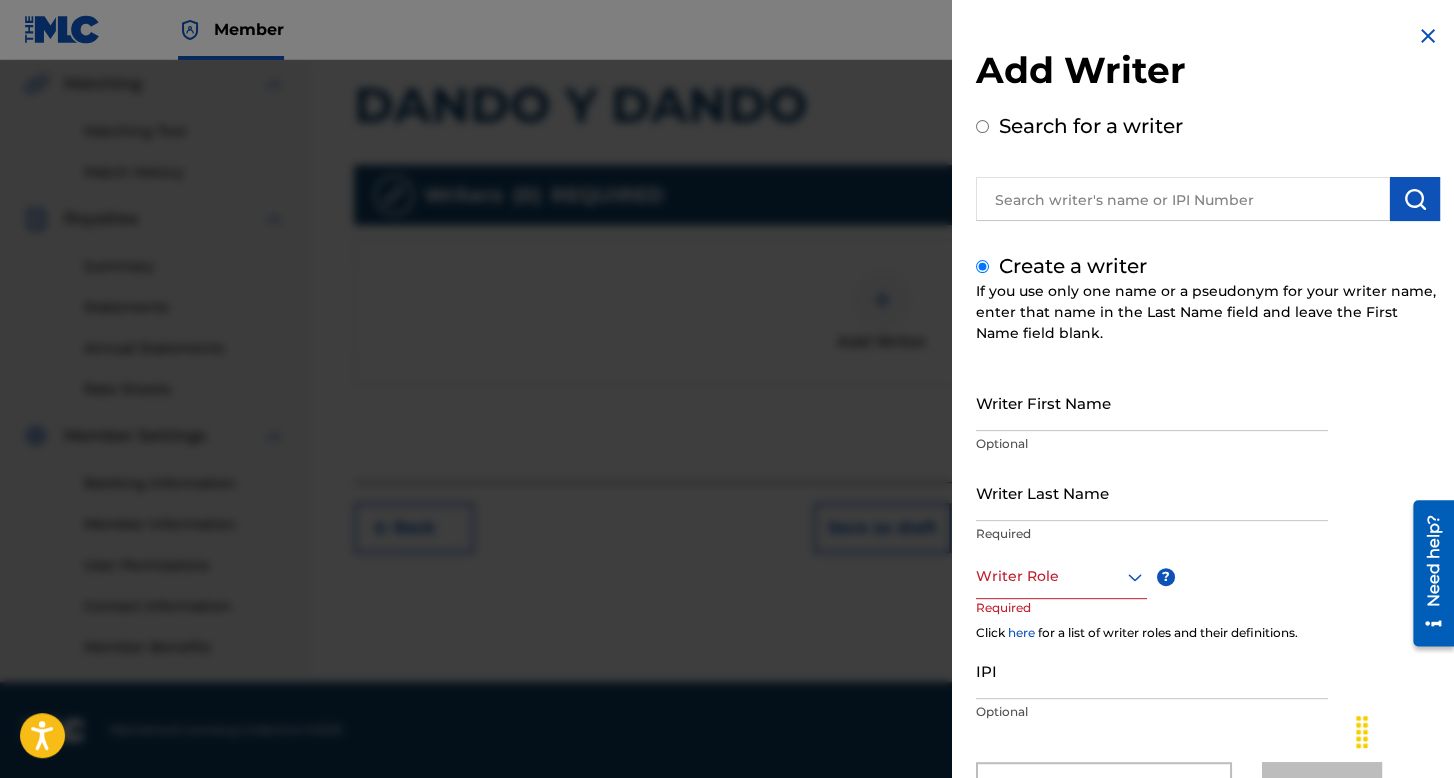 click on "Writer First Name" at bounding box center [1152, 402] 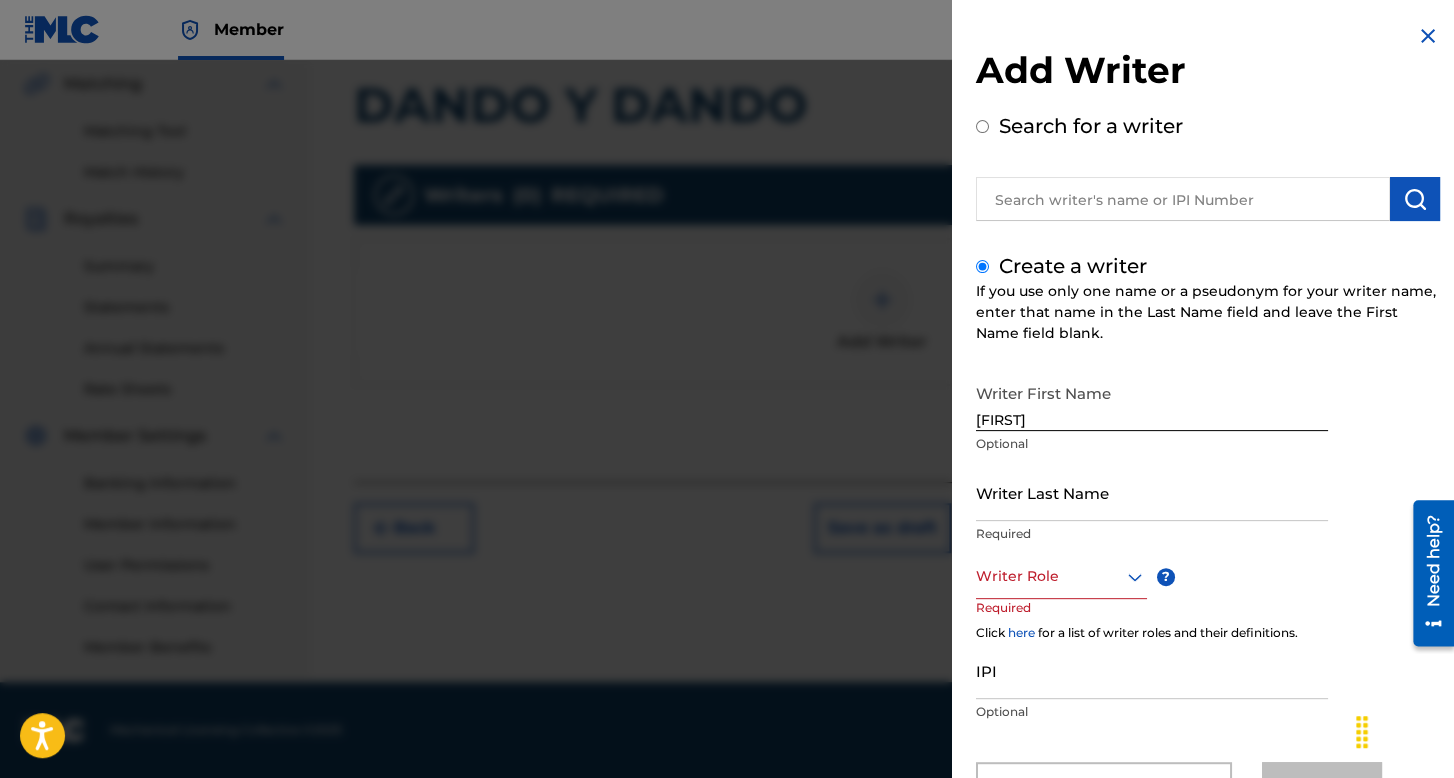 click on "Required" at bounding box center (1152, 534) 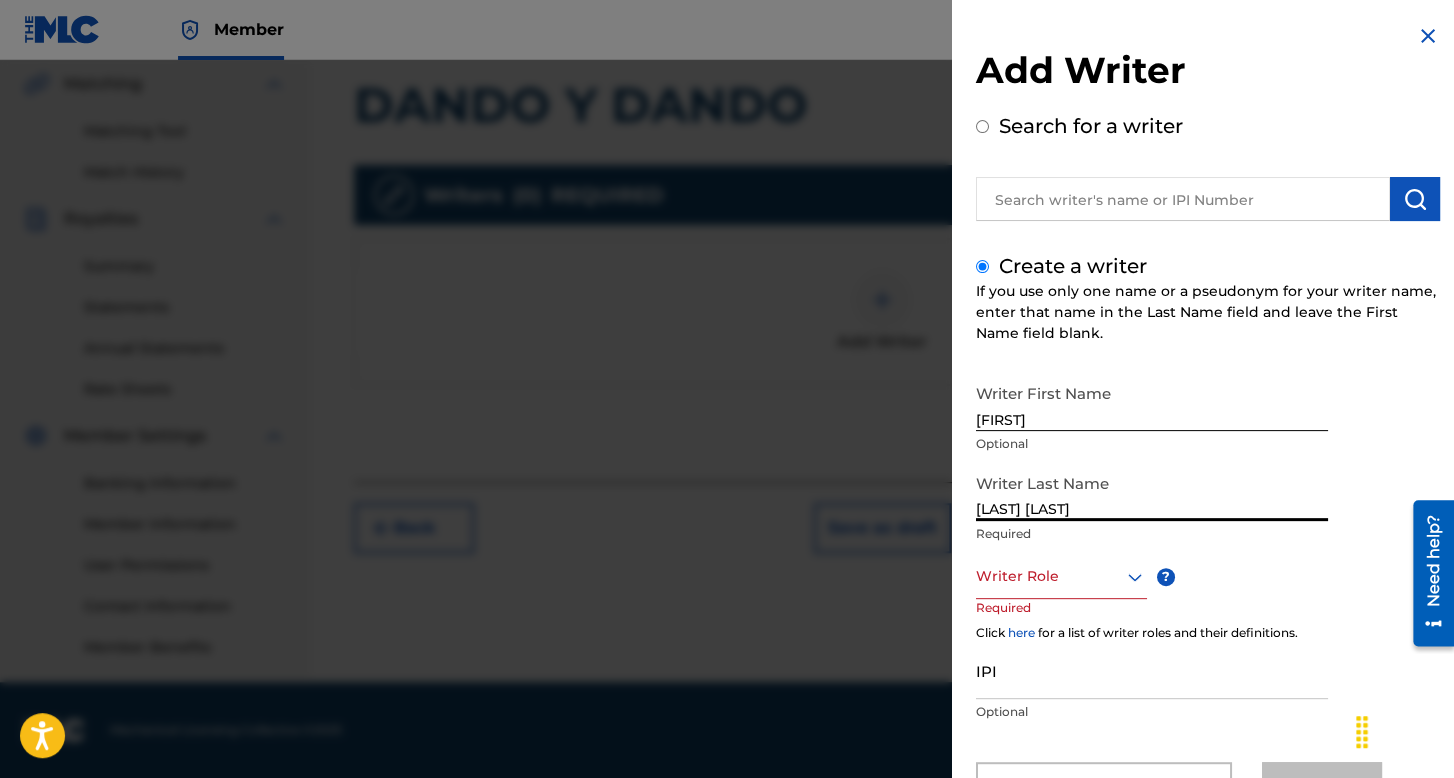 click on "Writer Role" at bounding box center (1061, 576) 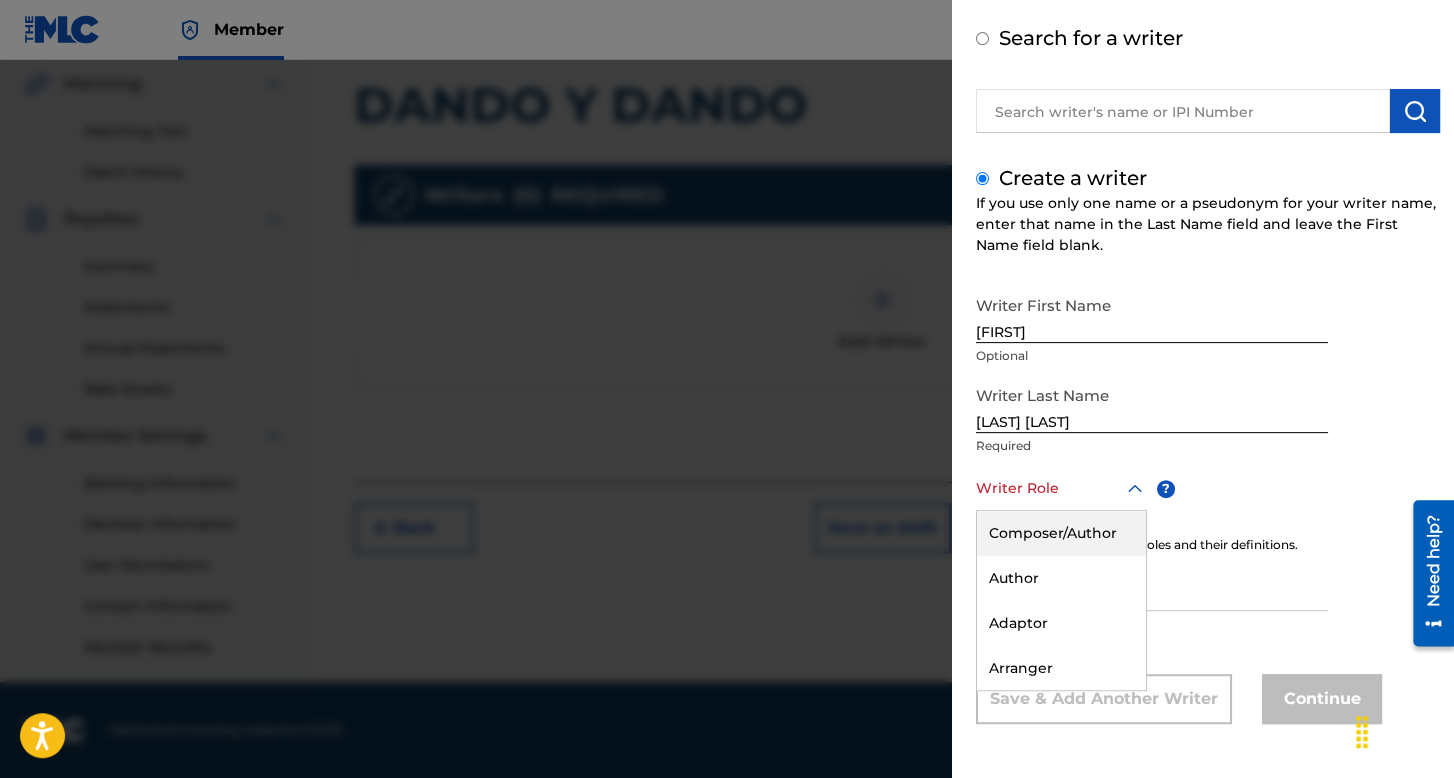 scroll, scrollTop: 88, scrollLeft: 0, axis: vertical 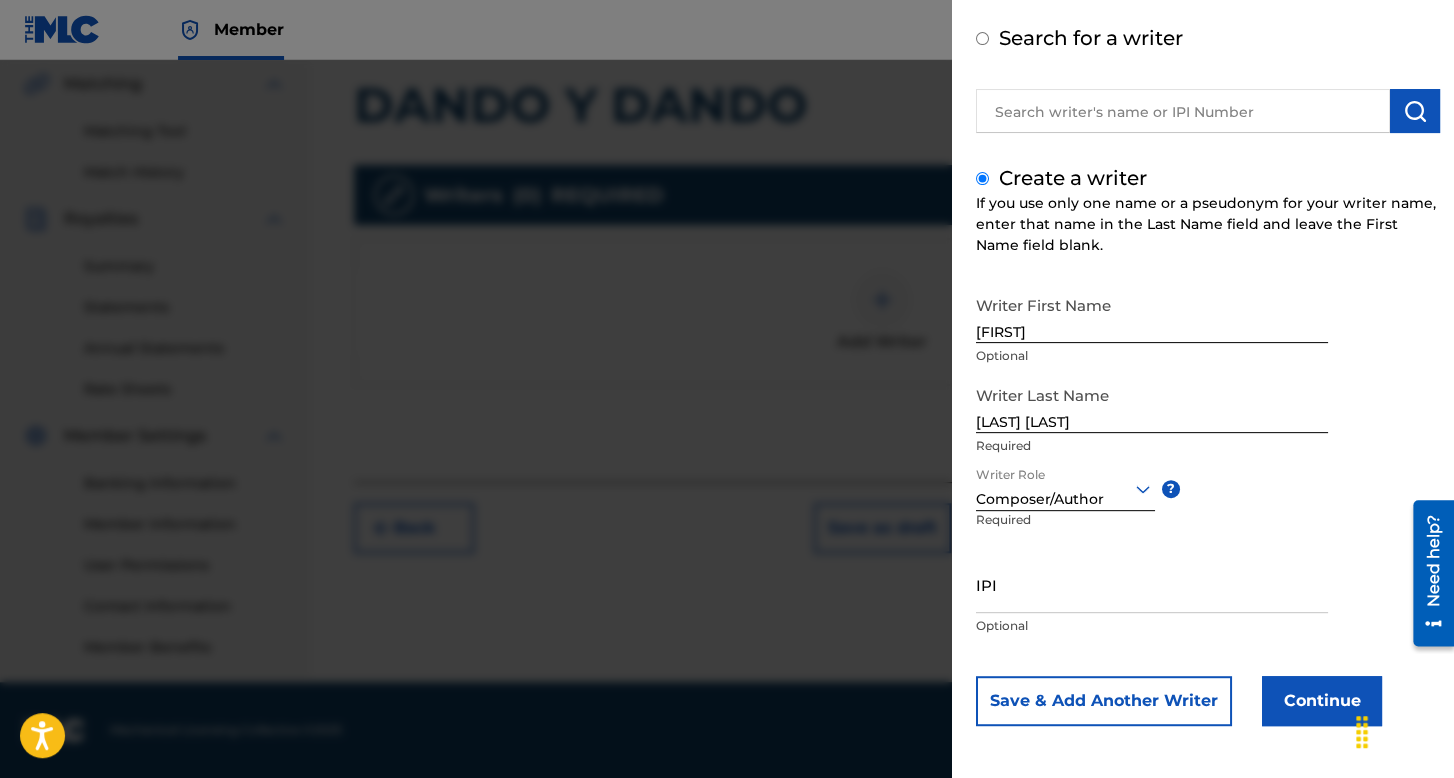 click on "Continue" at bounding box center [1322, 701] 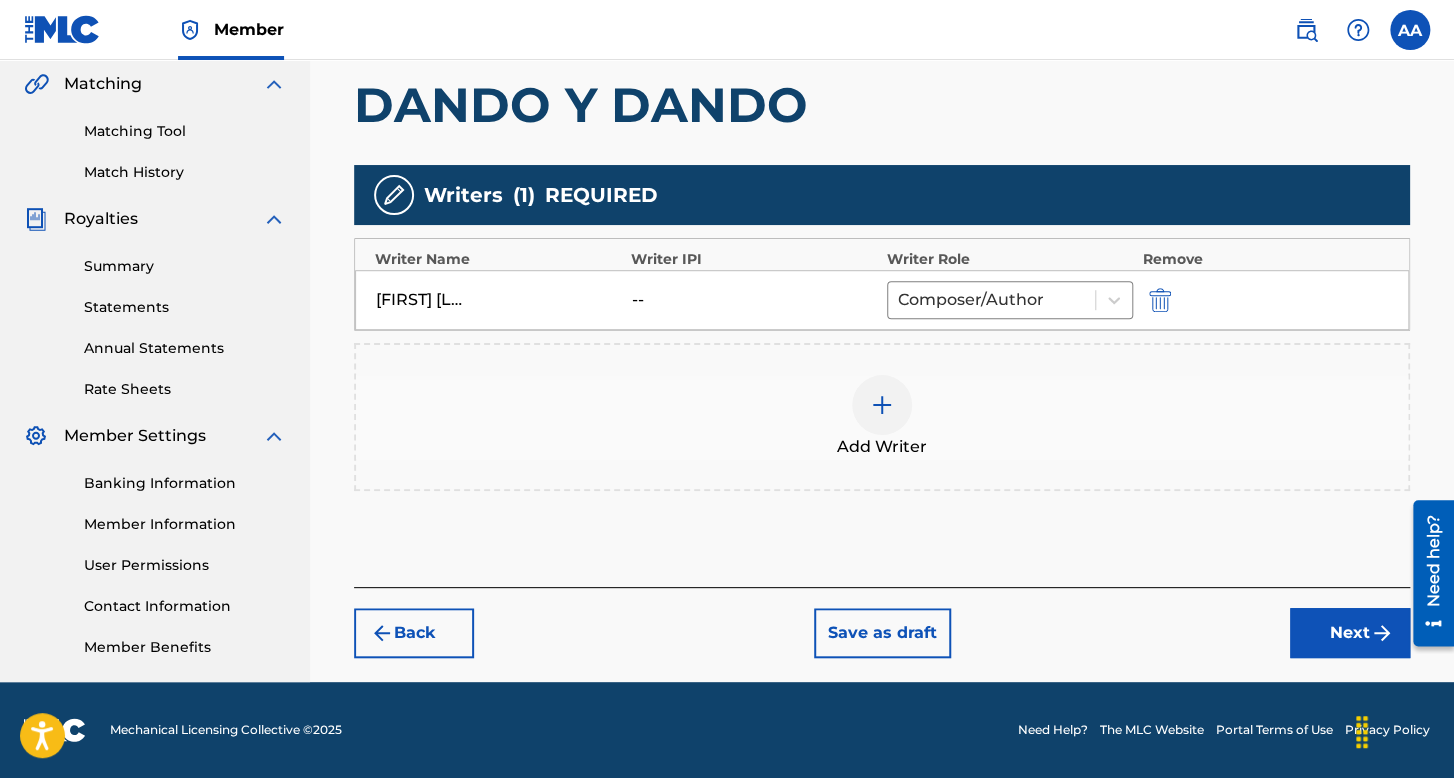 click on "Next" at bounding box center (1350, 633) 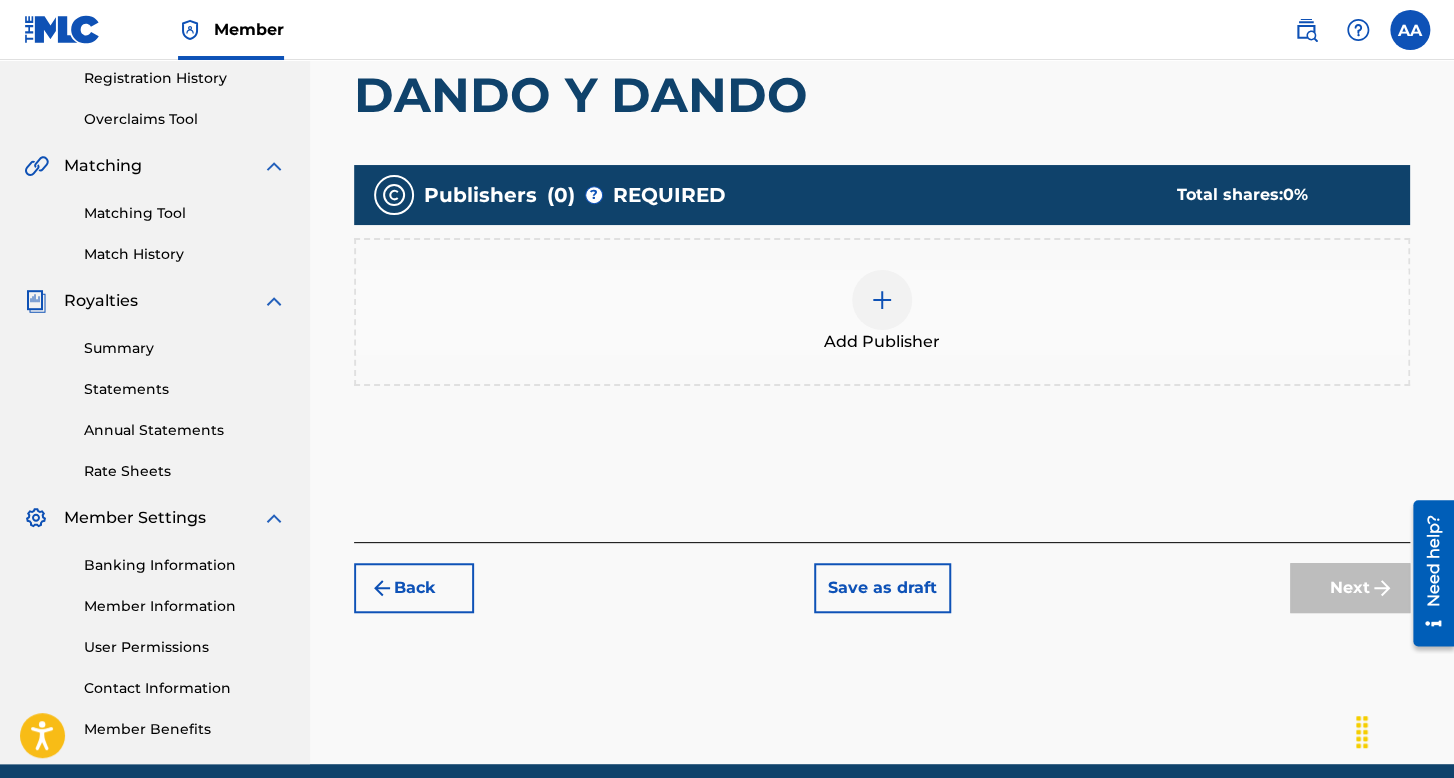 scroll, scrollTop: 462, scrollLeft: 0, axis: vertical 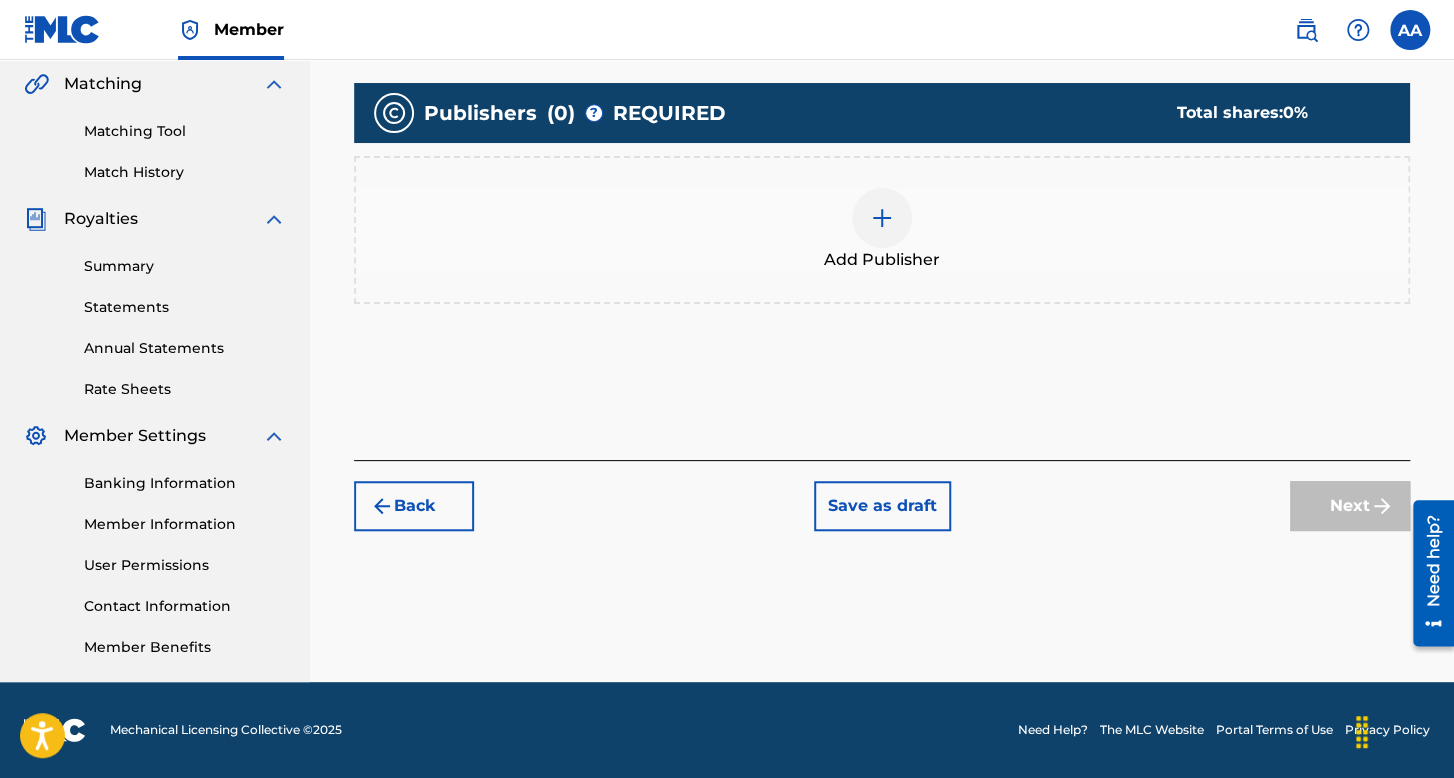 click at bounding box center (882, 218) 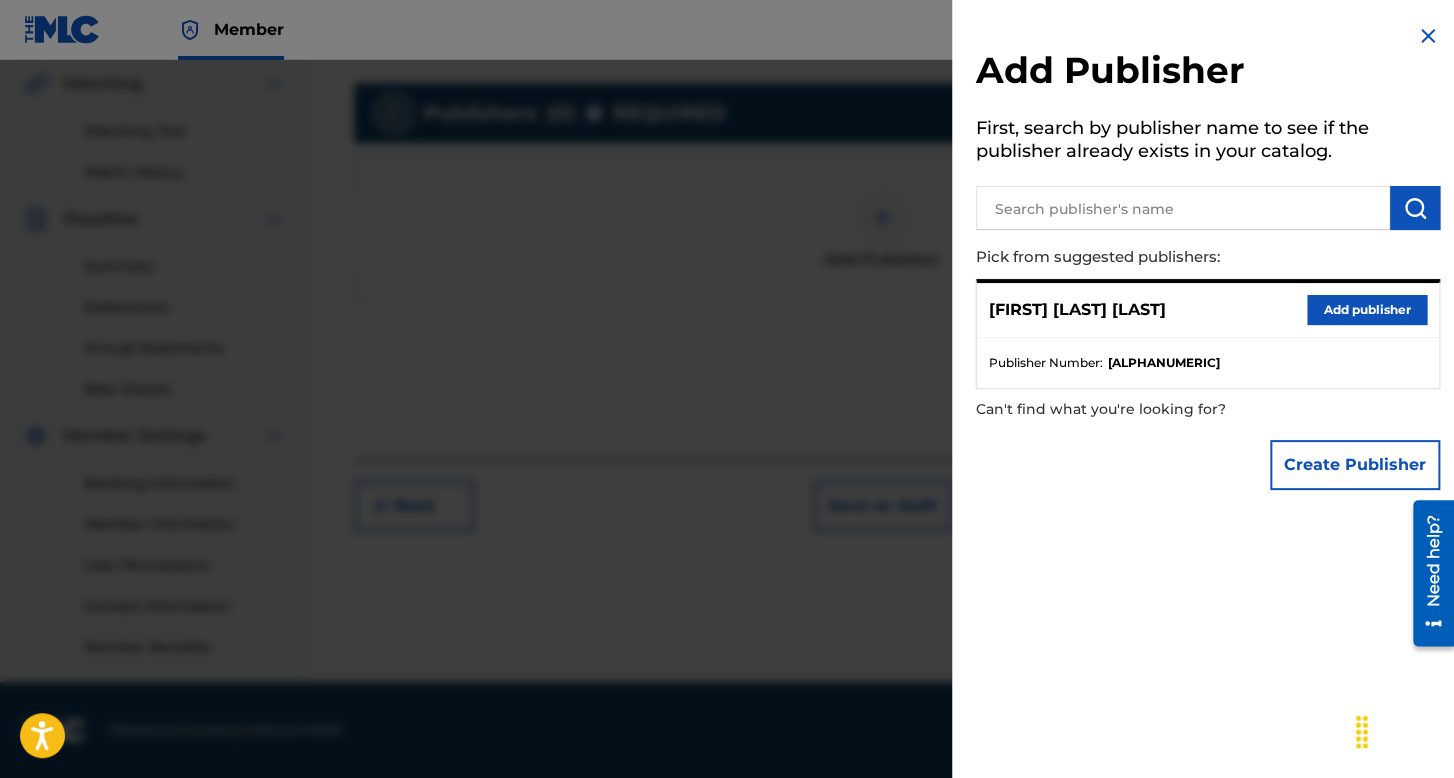 click on "Add publisher" at bounding box center (1367, 310) 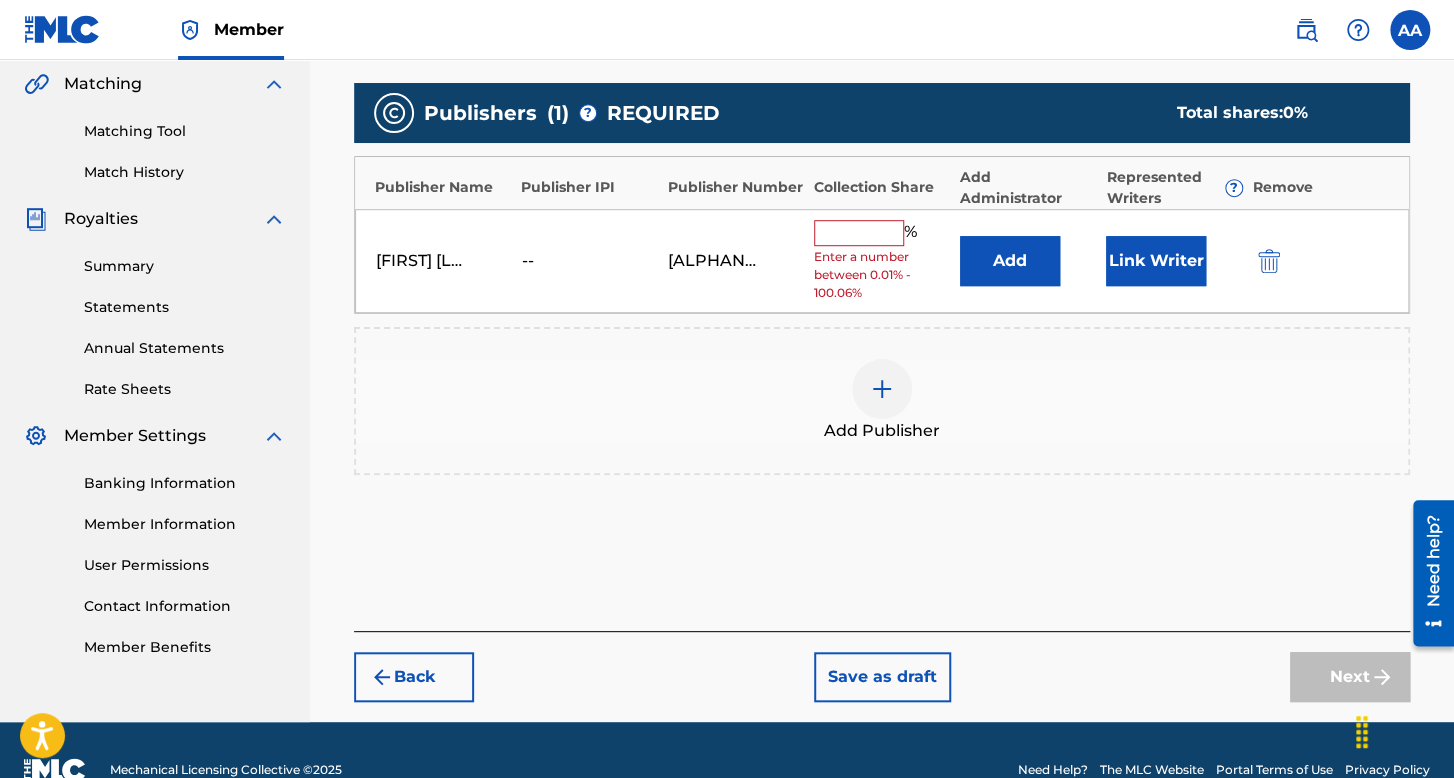 click at bounding box center (859, 233) 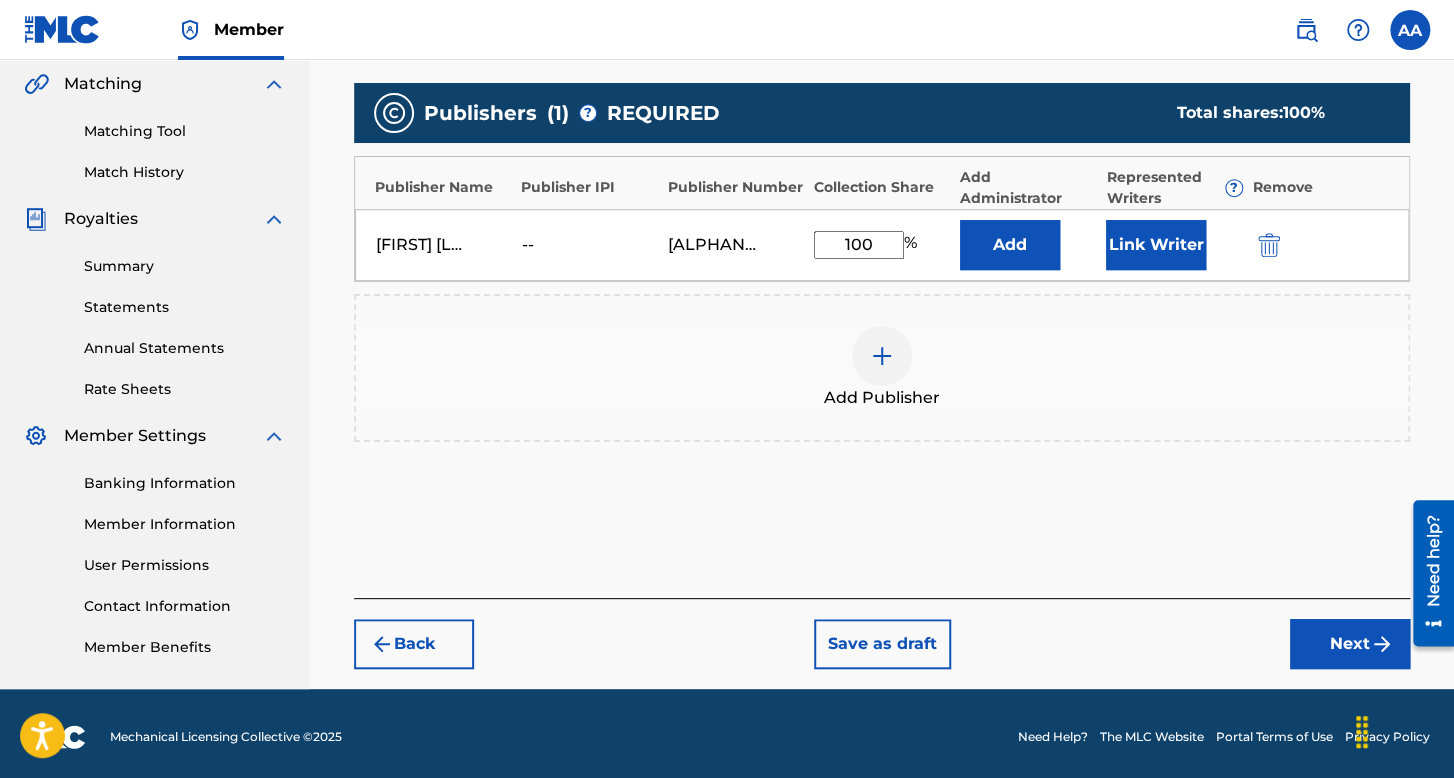 click on "Link Writer" at bounding box center [1174, 245] 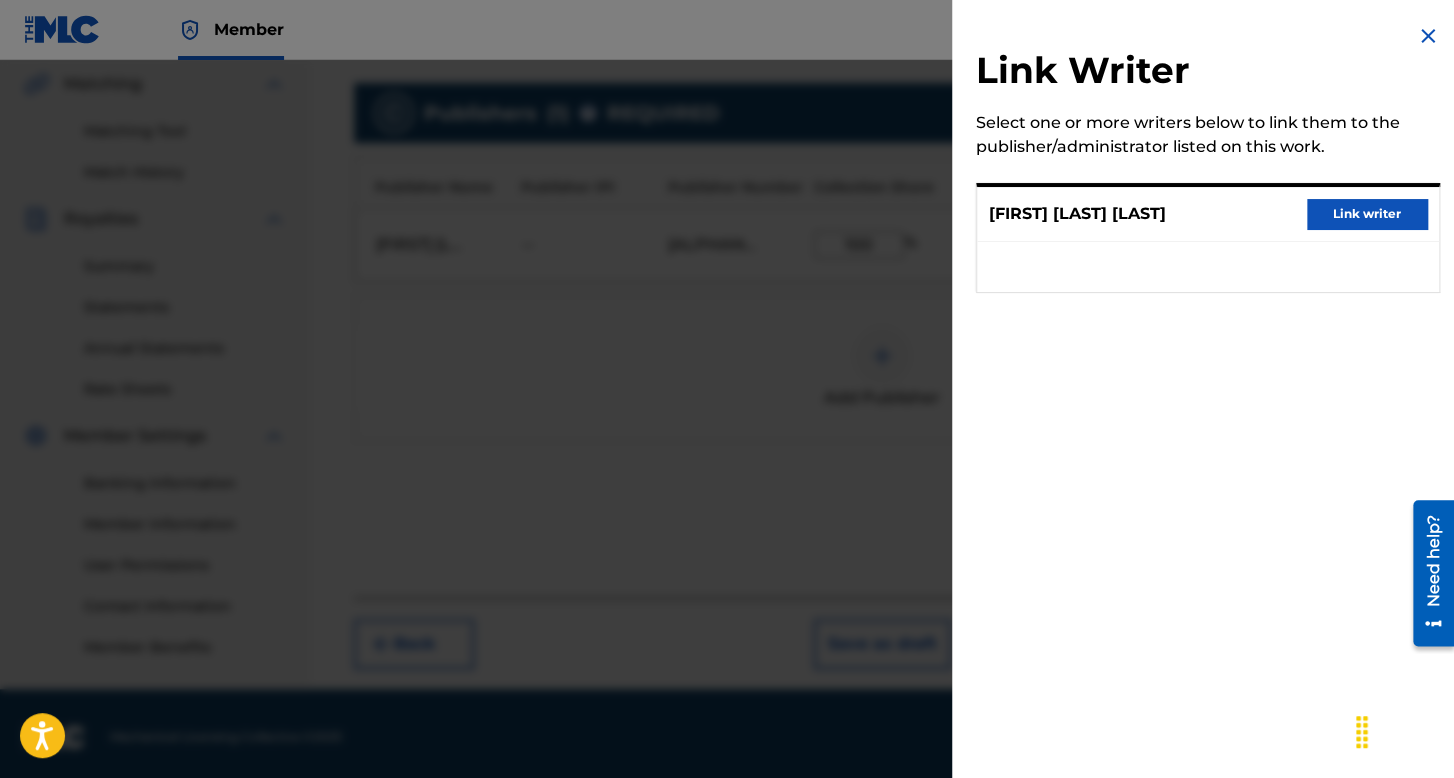 click on "Link writer" at bounding box center [1367, 214] 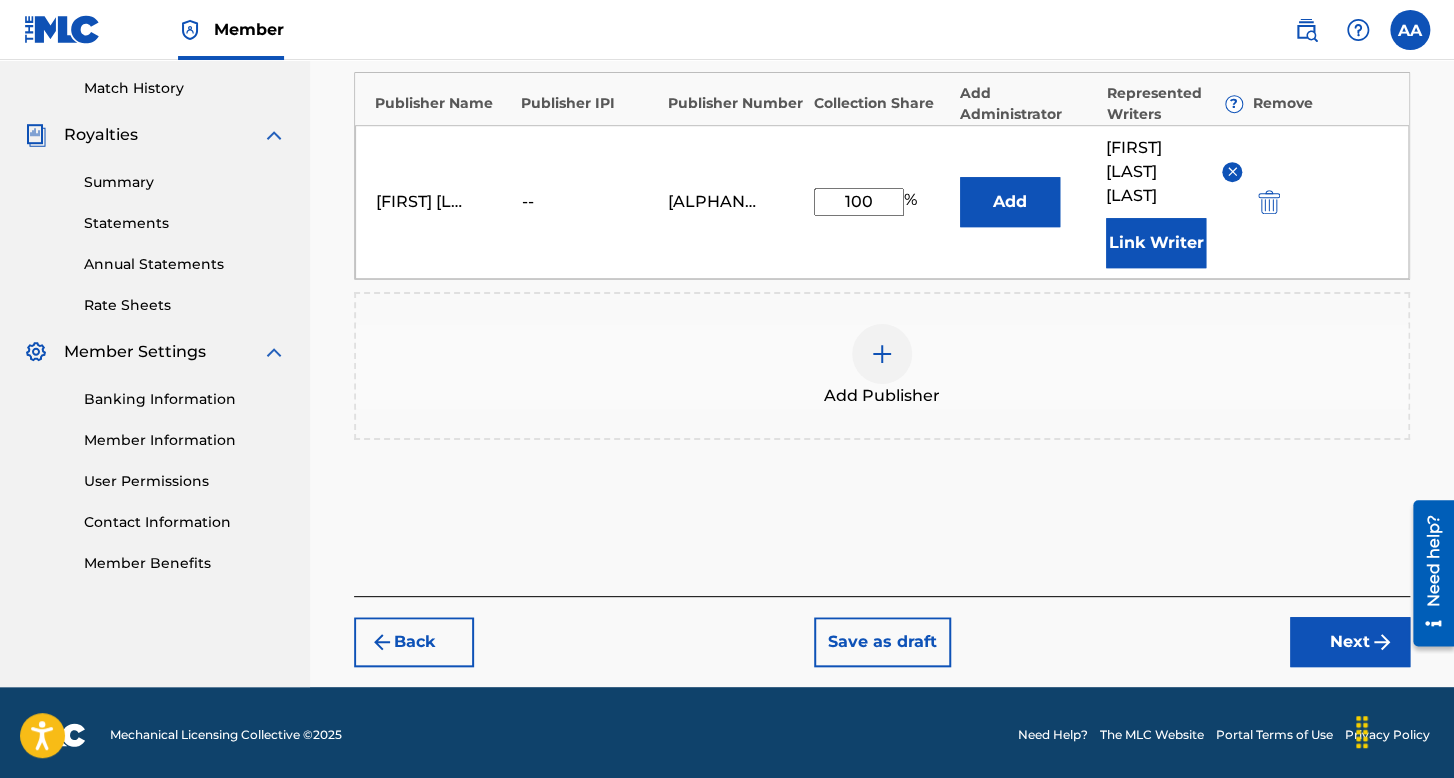scroll, scrollTop: 549, scrollLeft: 0, axis: vertical 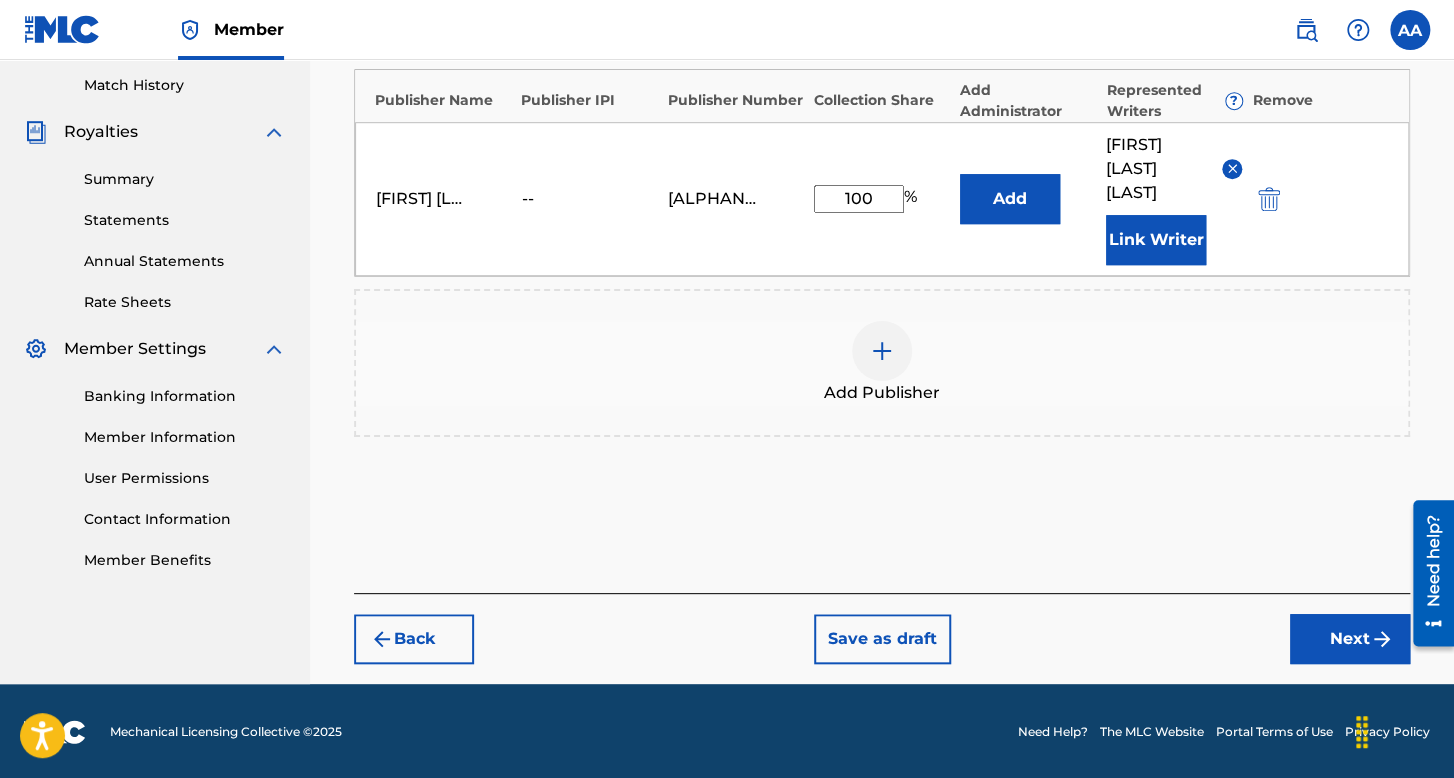 click on "Next" at bounding box center (1350, 639) 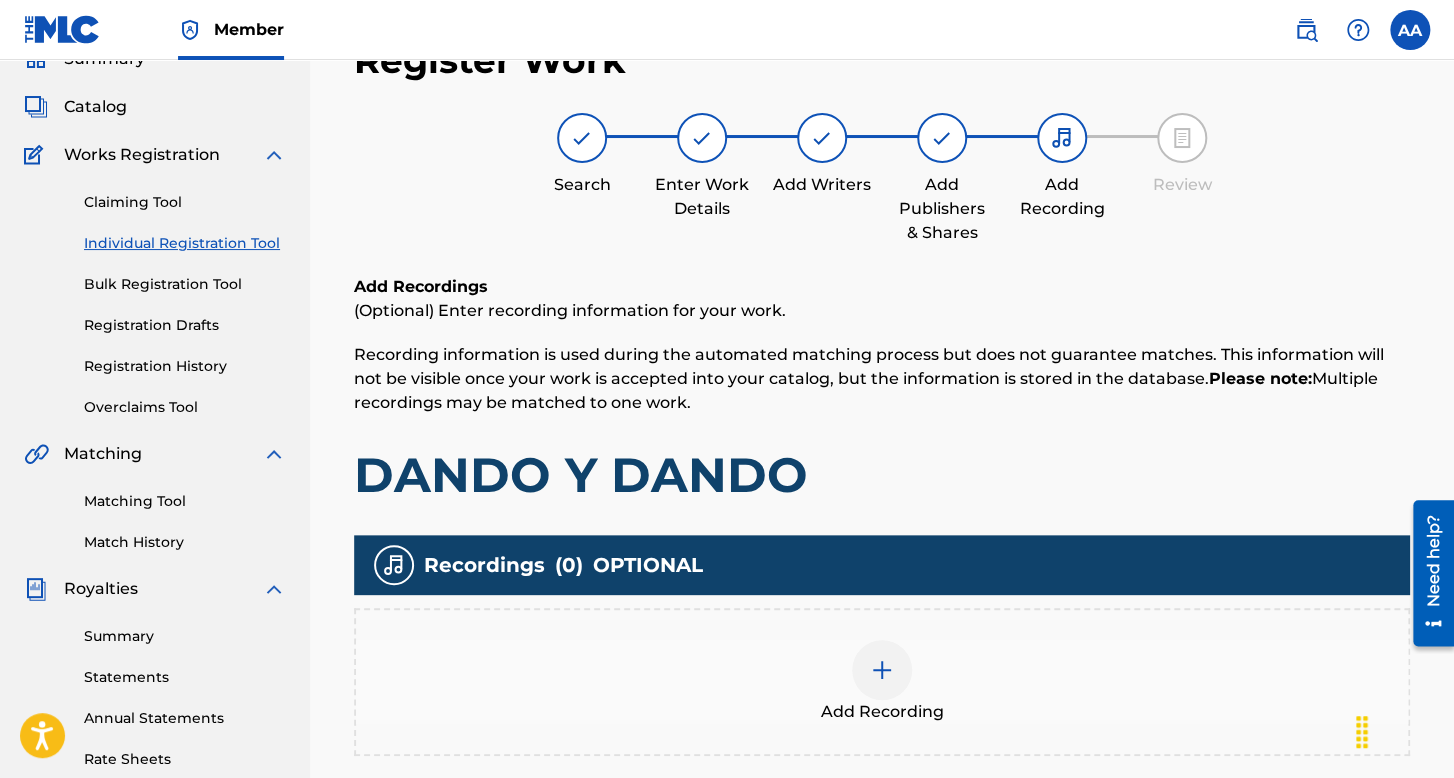 scroll, scrollTop: 290, scrollLeft: 0, axis: vertical 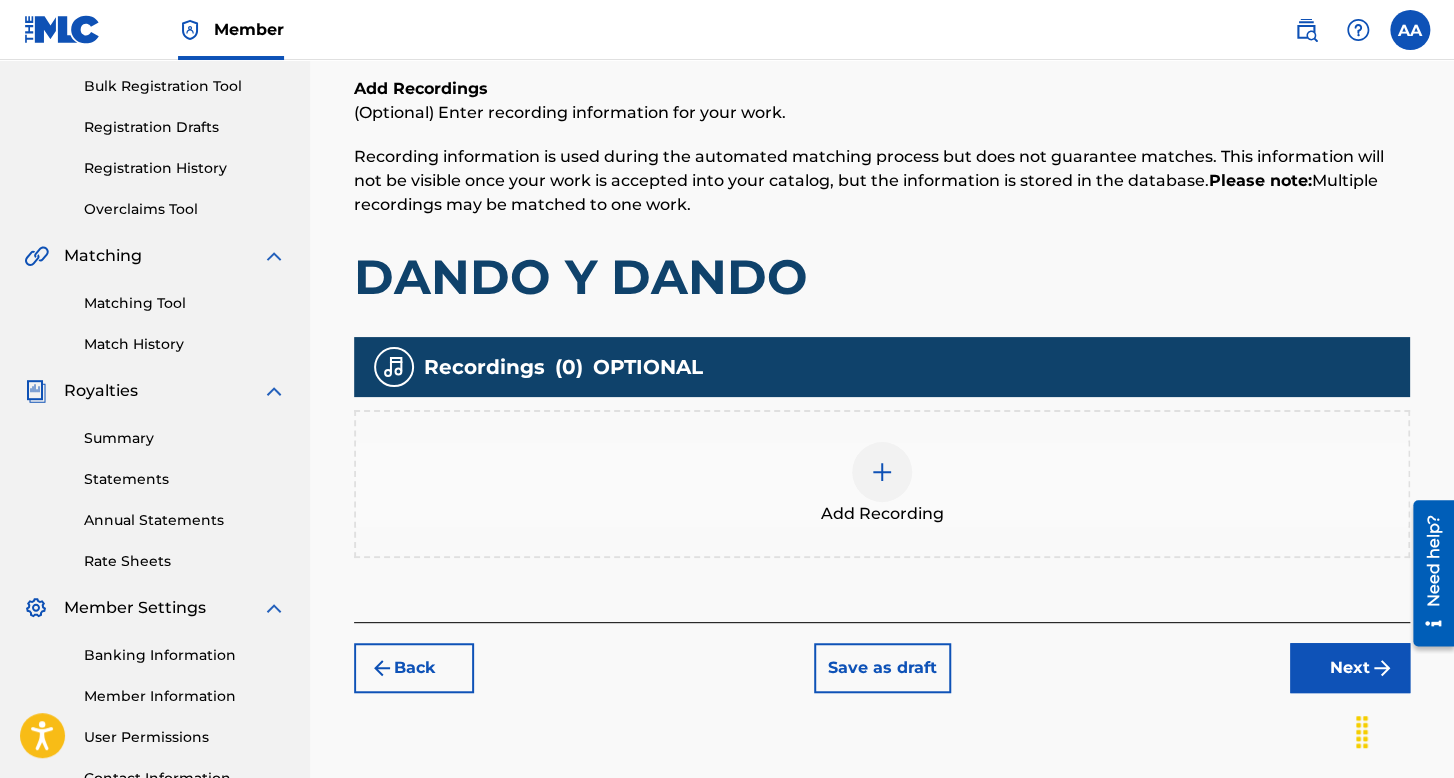 click on "Add Recording" at bounding box center (882, 484) 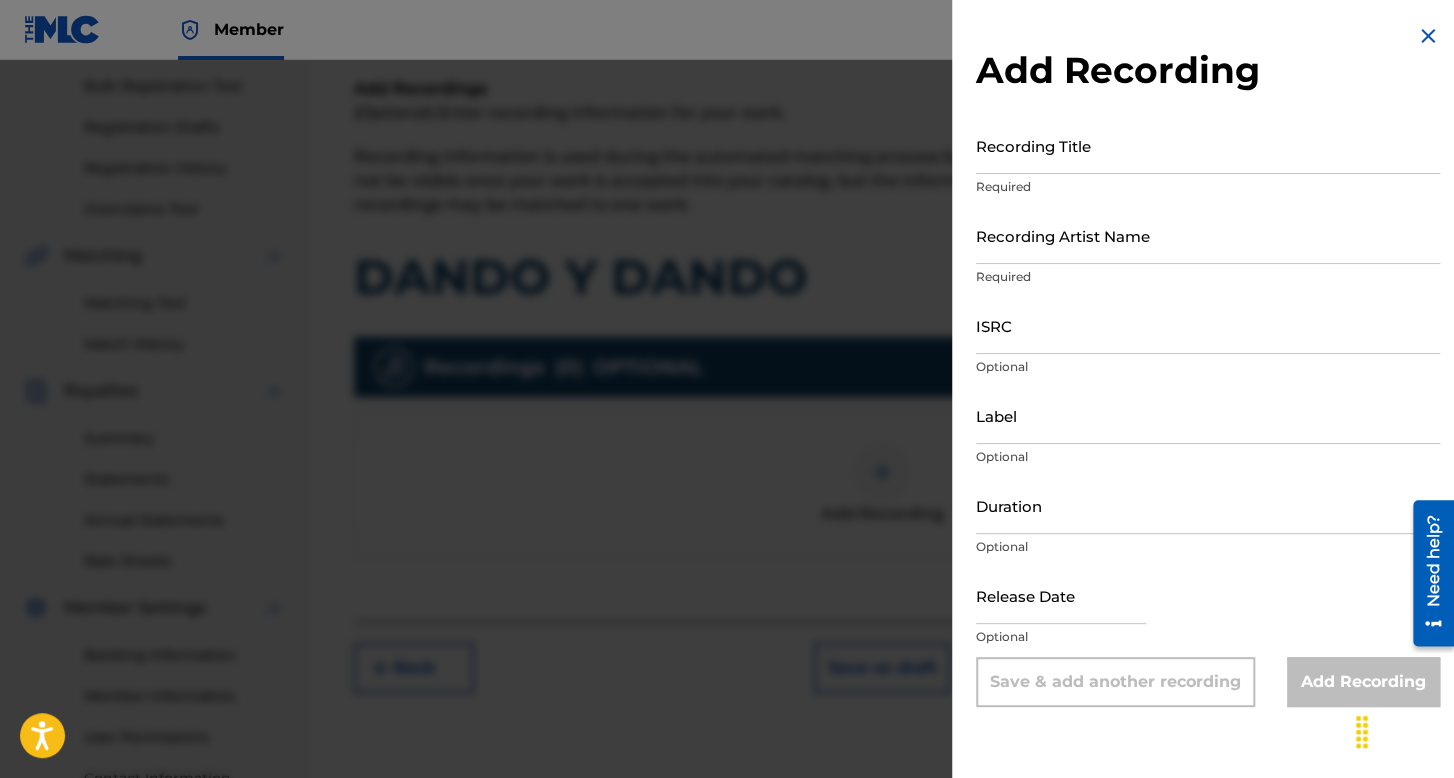 click on "Recording Title" at bounding box center [1208, 145] 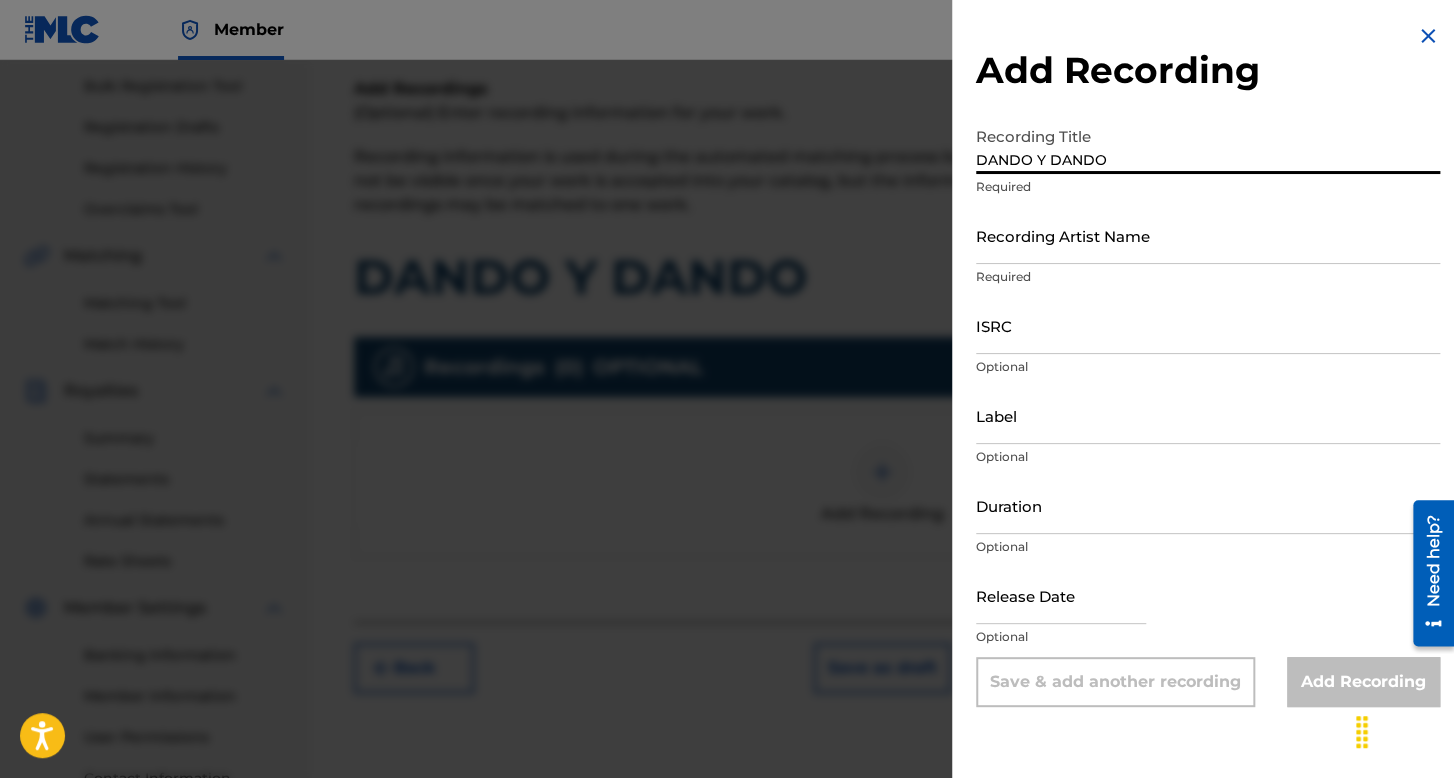 click on "Recording Artist Name" at bounding box center [1208, 235] 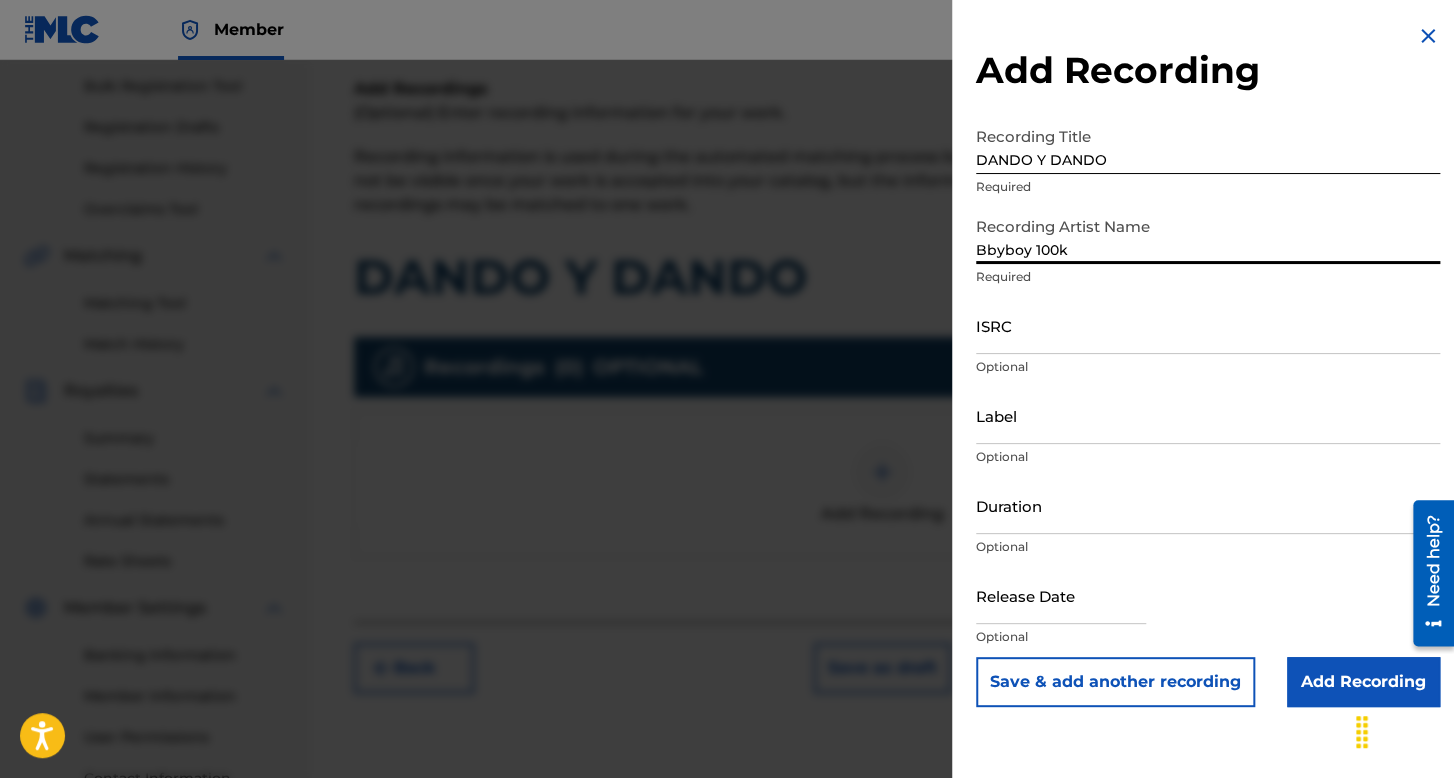 click on "ISRC" at bounding box center (1208, 325) 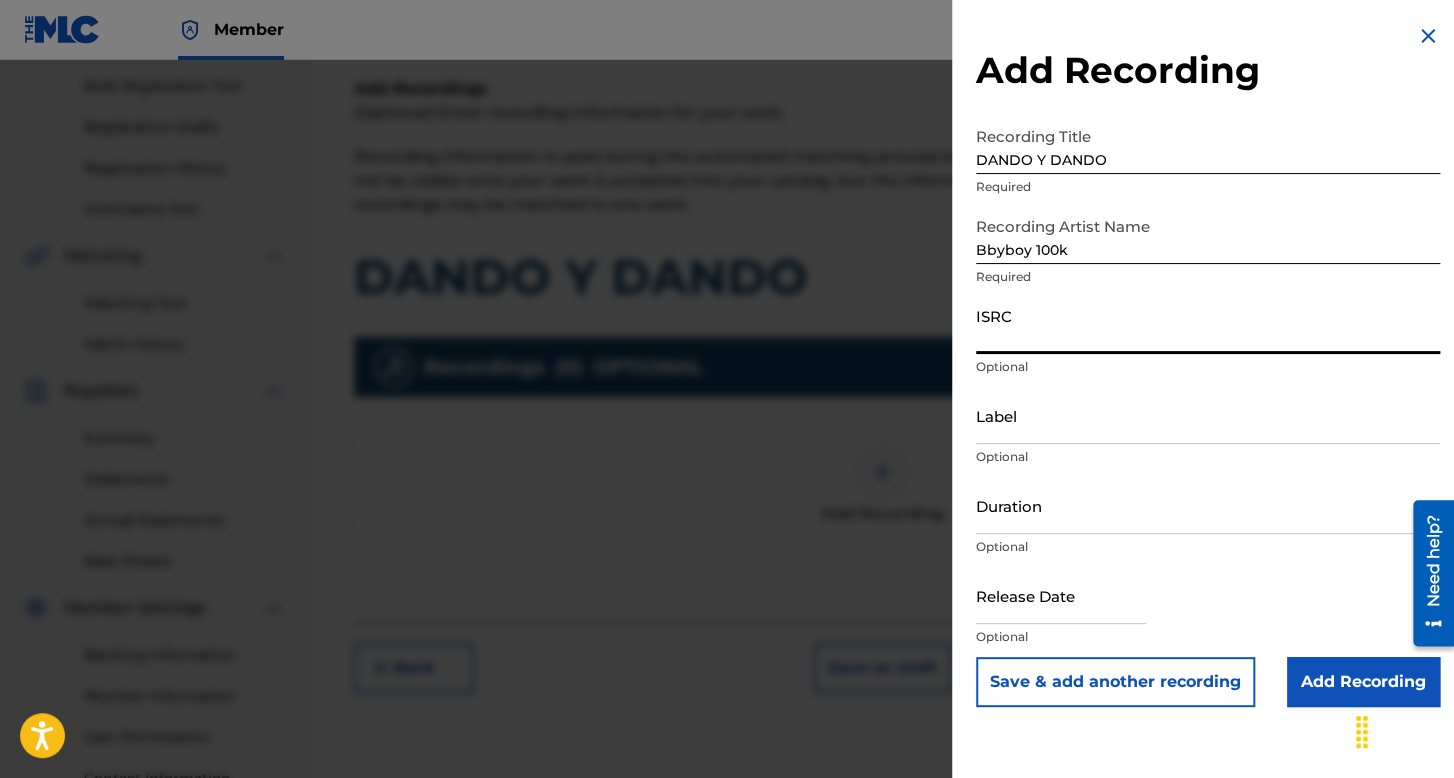 click on "DANDO Y DANDO" at bounding box center (1208, 145) 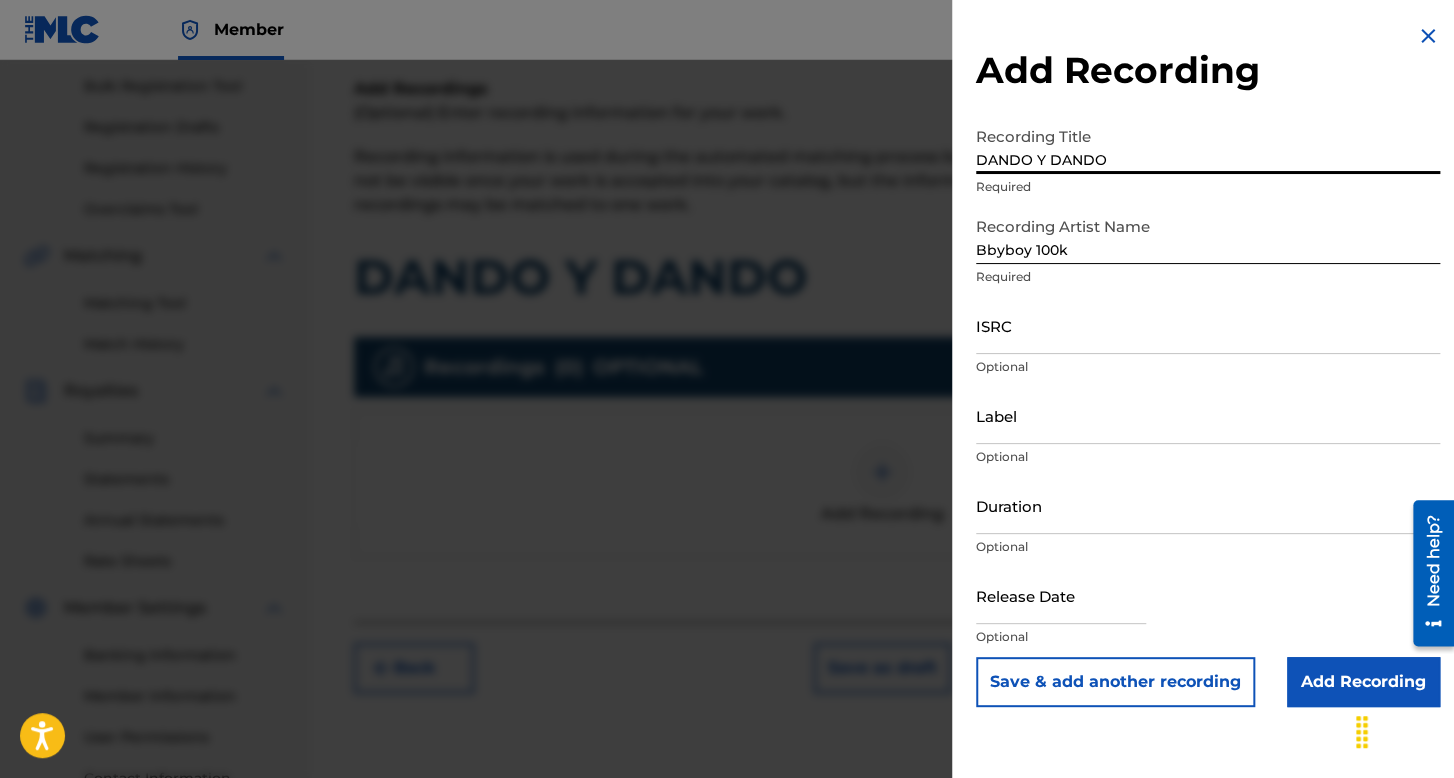 click on "DANDO Y DANDO" at bounding box center [1208, 145] 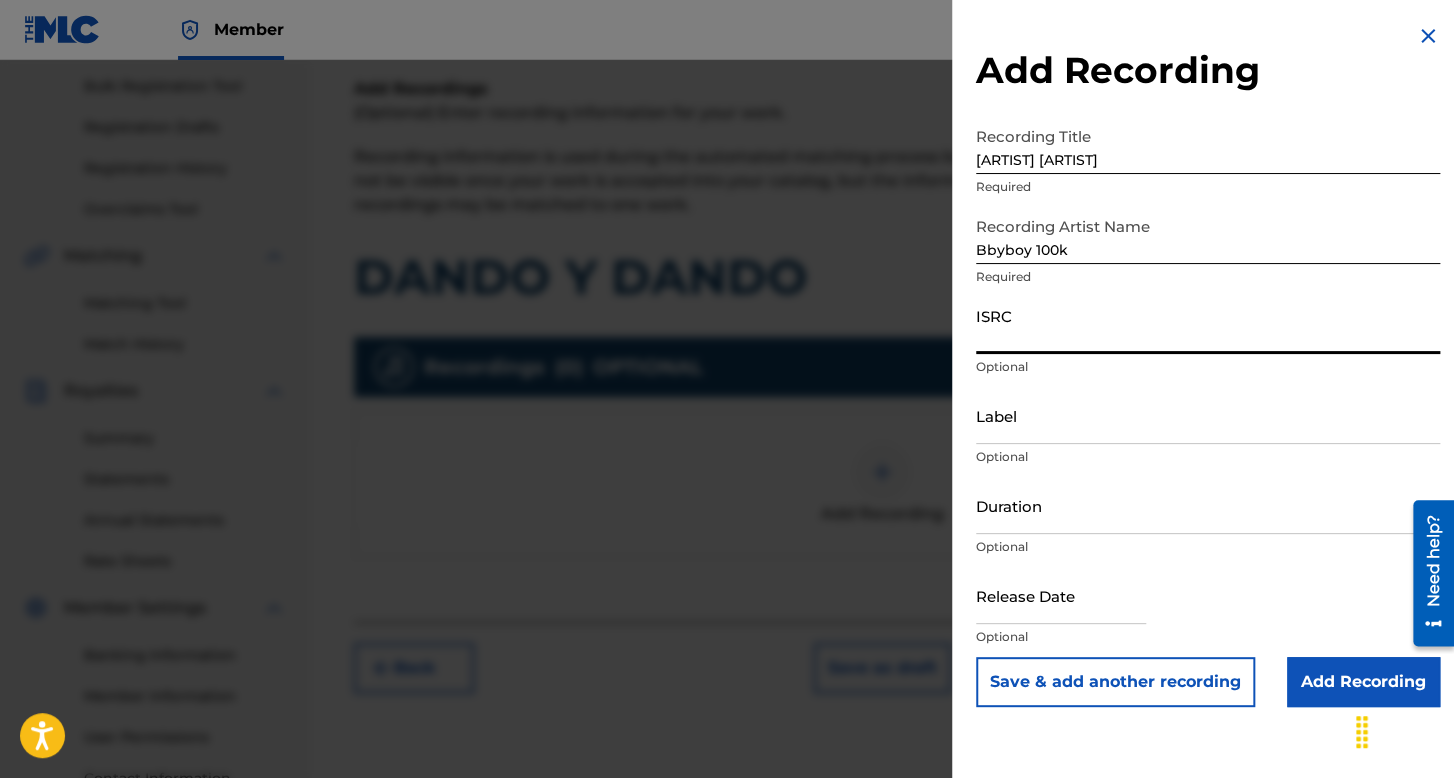 paste on "QZQAY2521923" 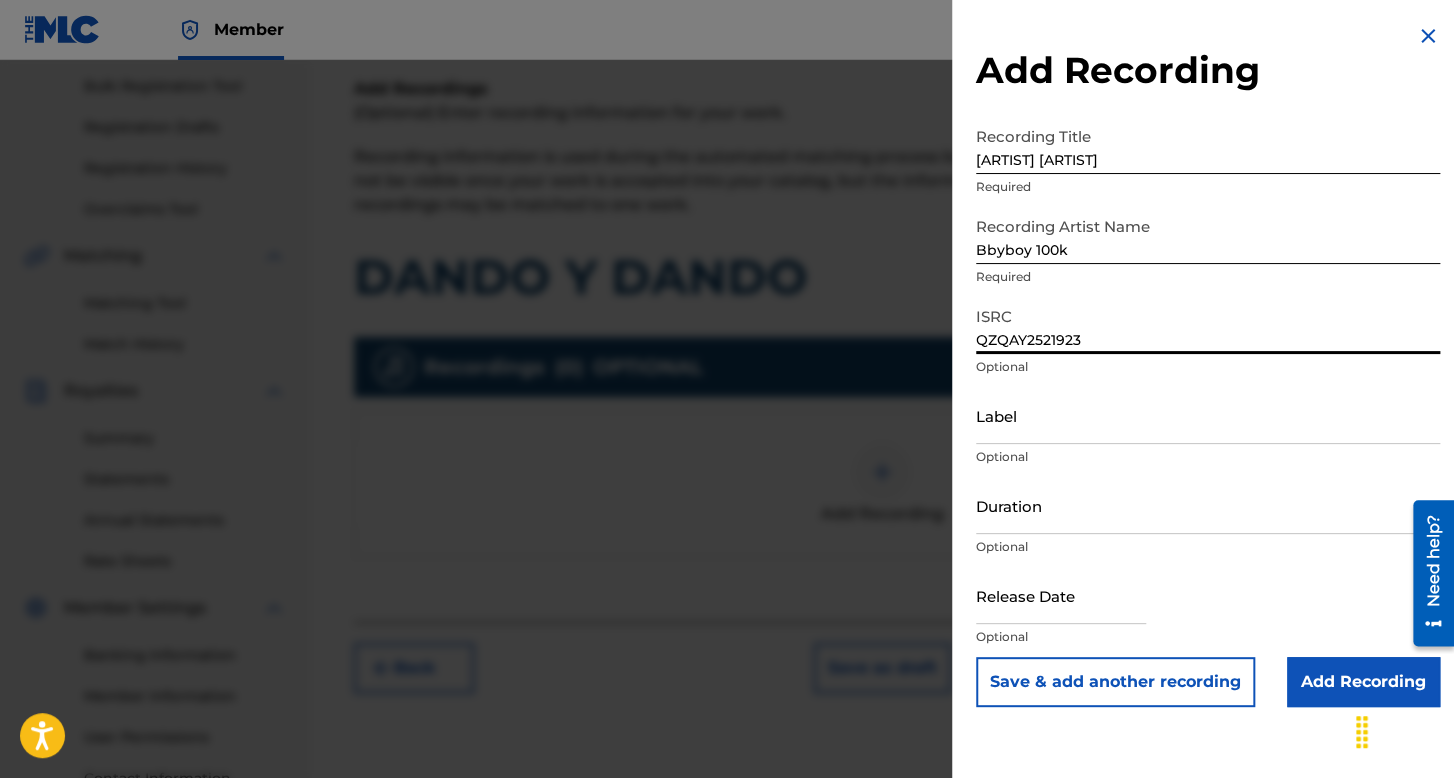 click on "Duration" at bounding box center [1208, 505] 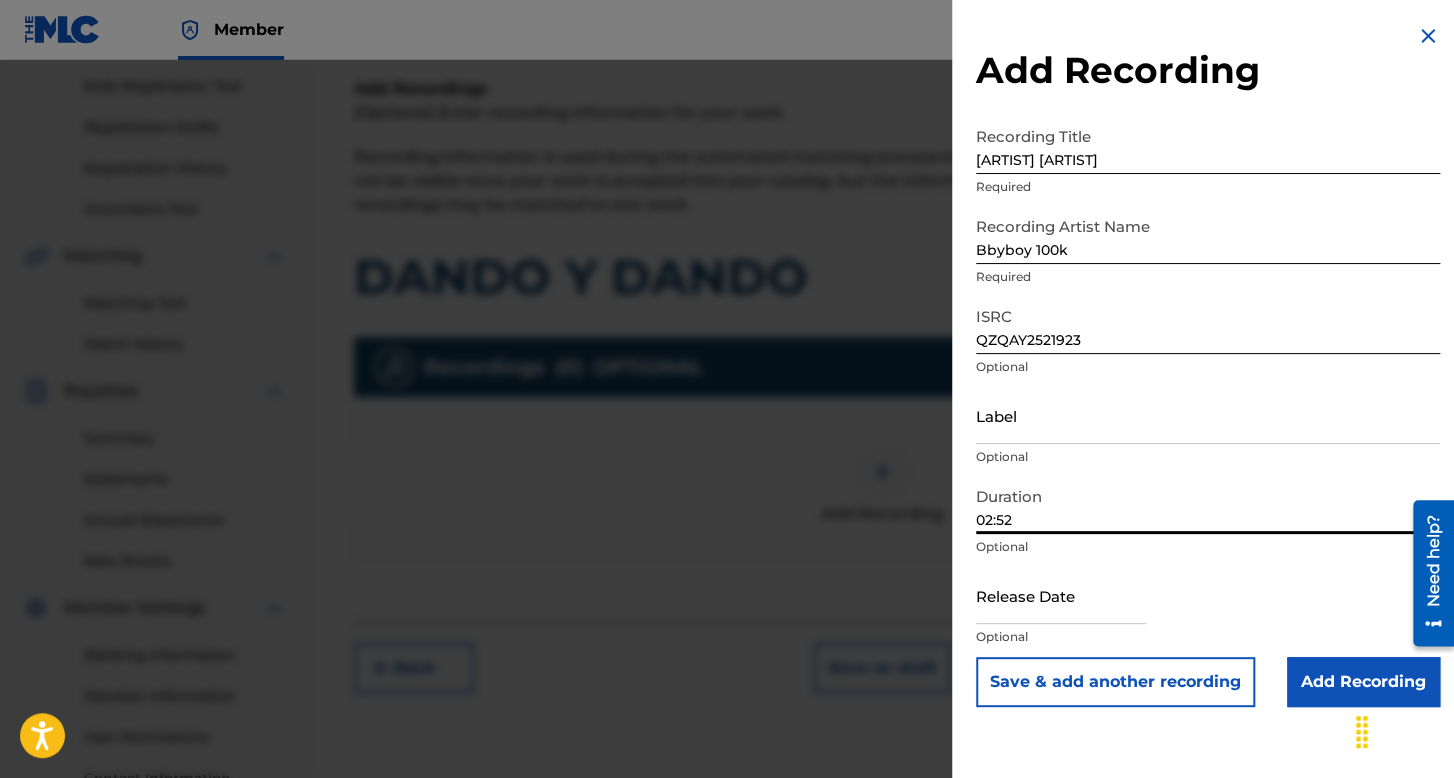 click at bounding box center [1061, 595] 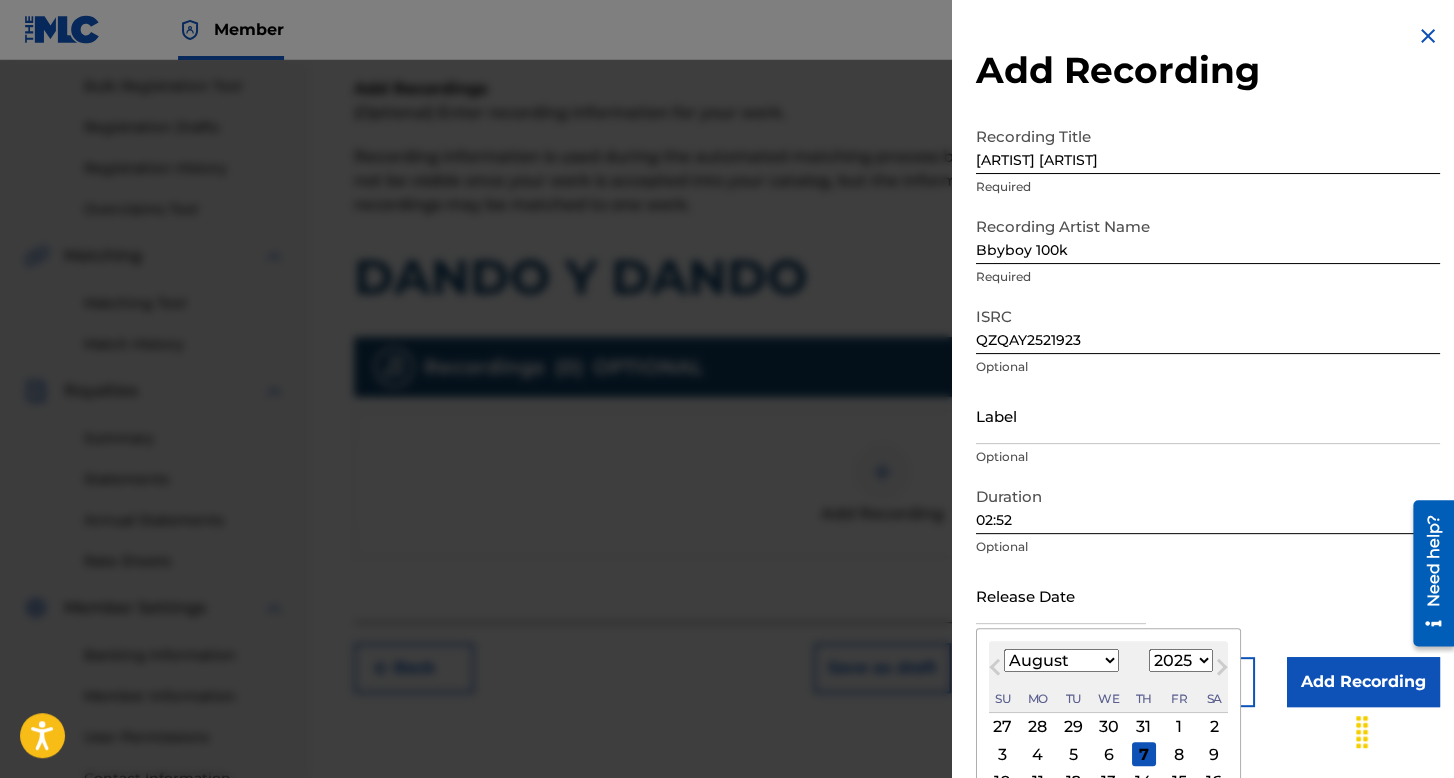 scroll, scrollTop: 139, scrollLeft: 0, axis: vertical 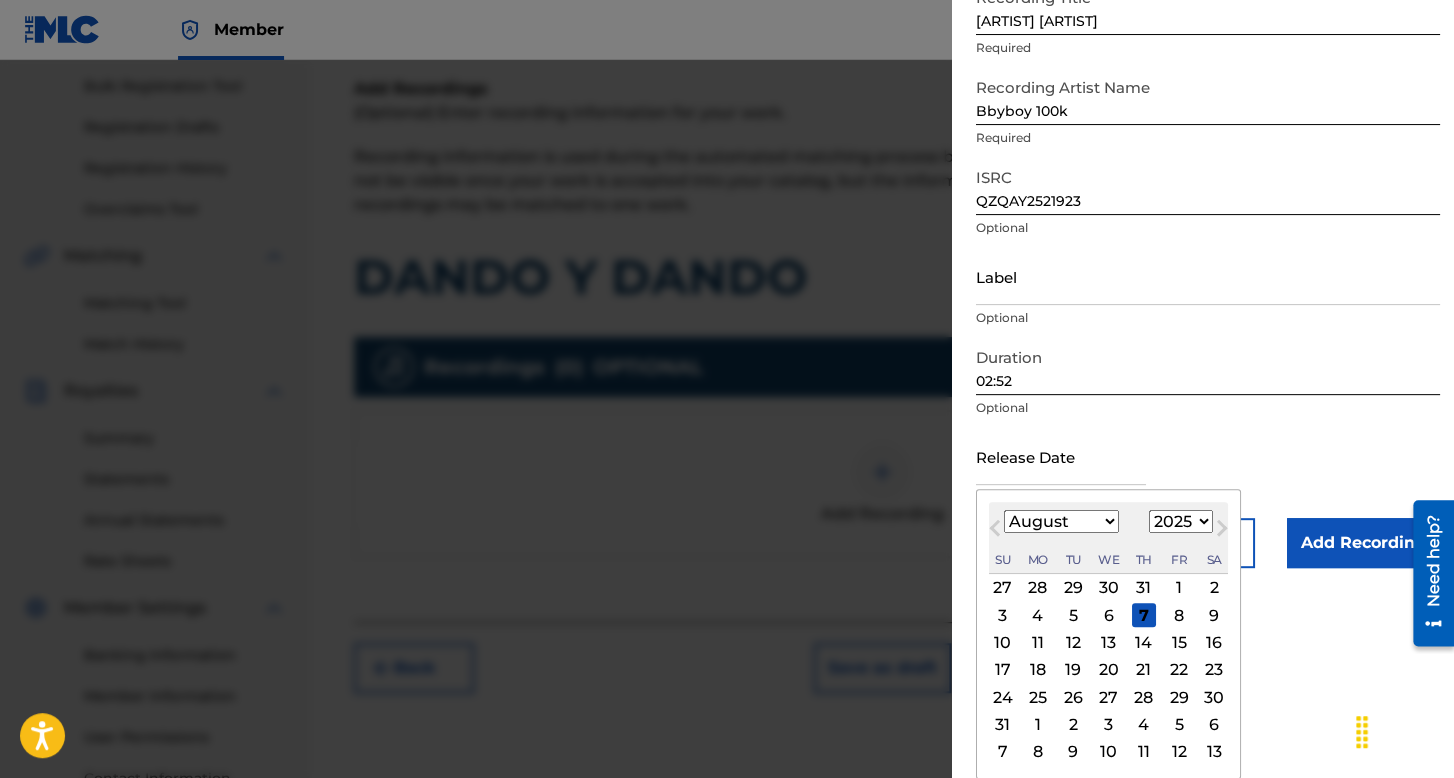 click on "January February March April May June July August September October November December" at bounding box center [1061, 521] 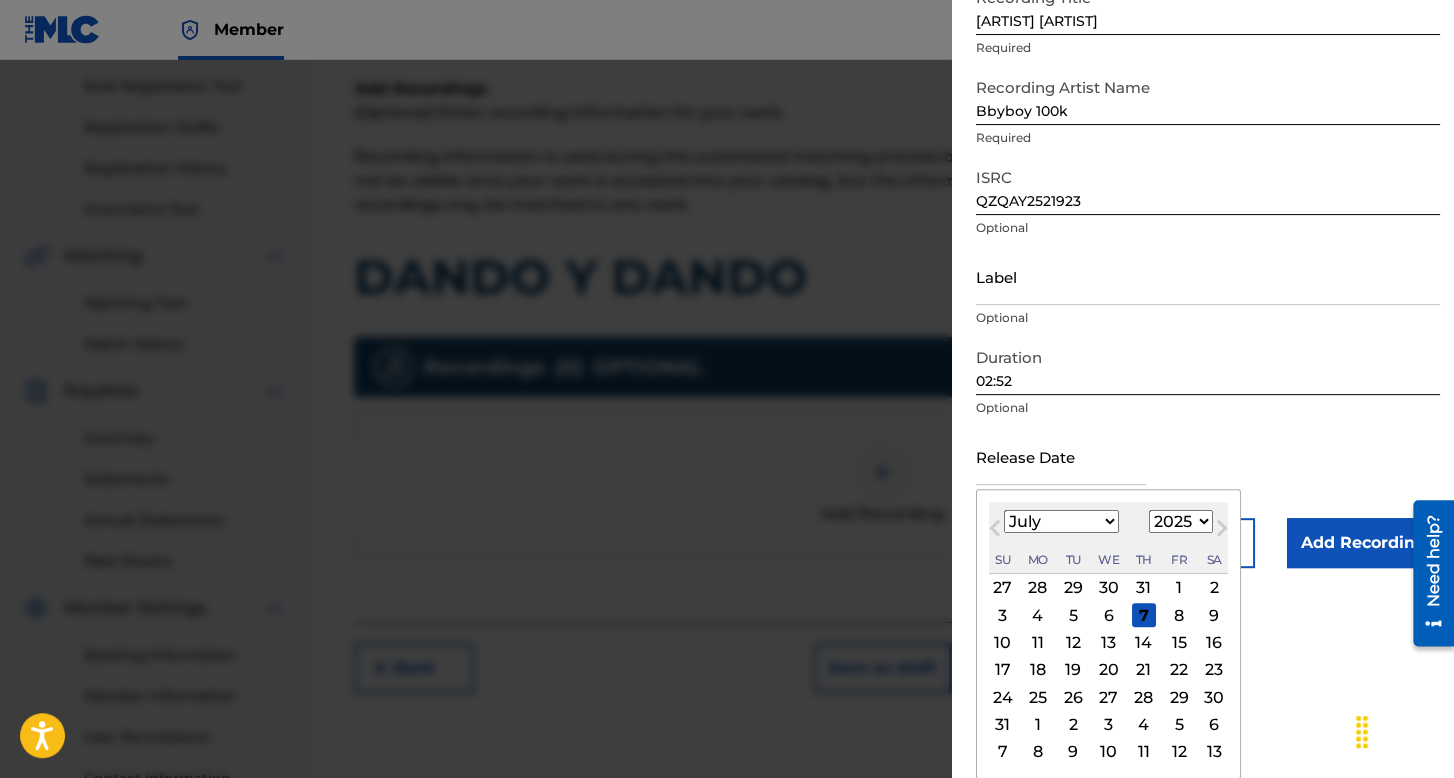 click on "January February March April May June July August September October November December" at bounding box center [1061, 521] 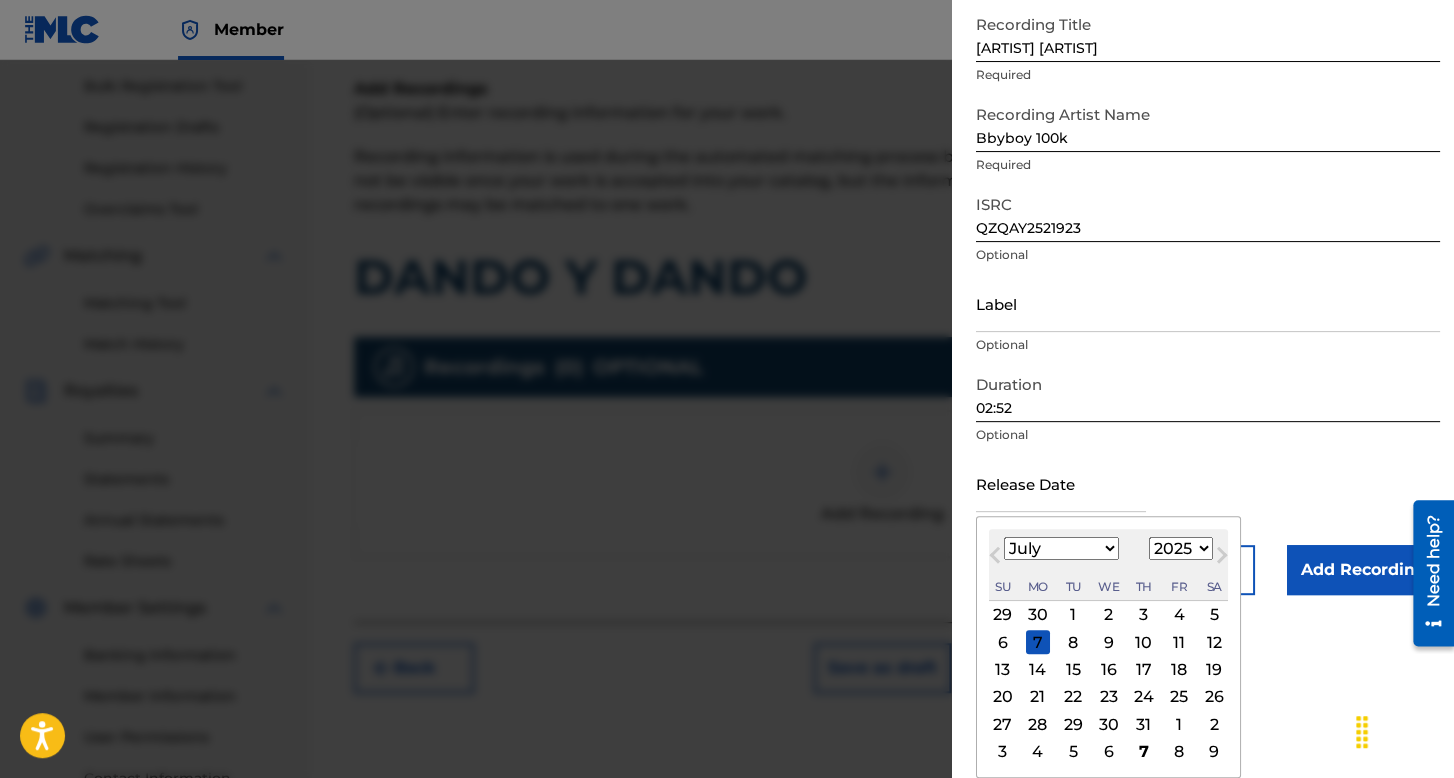 scroll, scrollTop: 112, scrollLeft: 0, axis: vertical 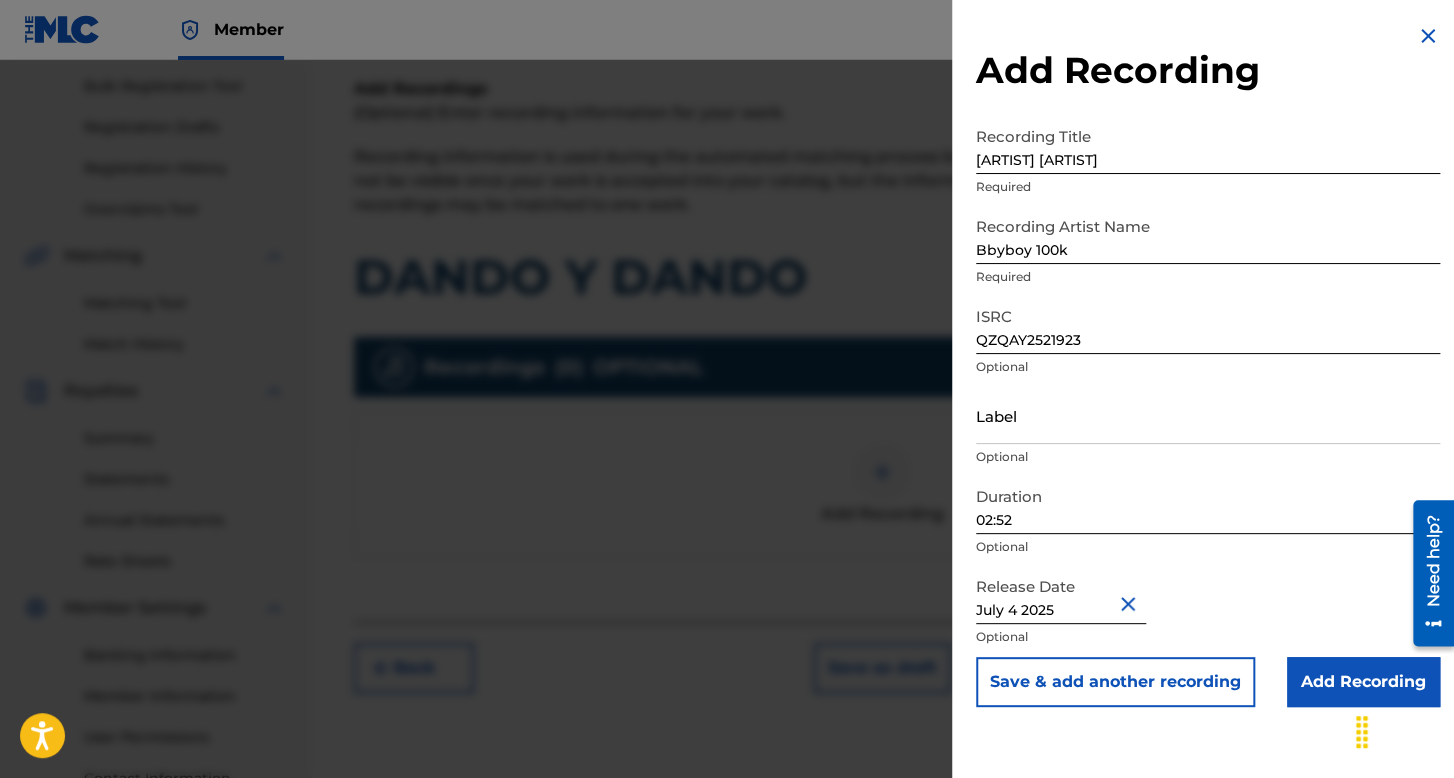 click on "Add Recording" at bounding box center (1363, 682) 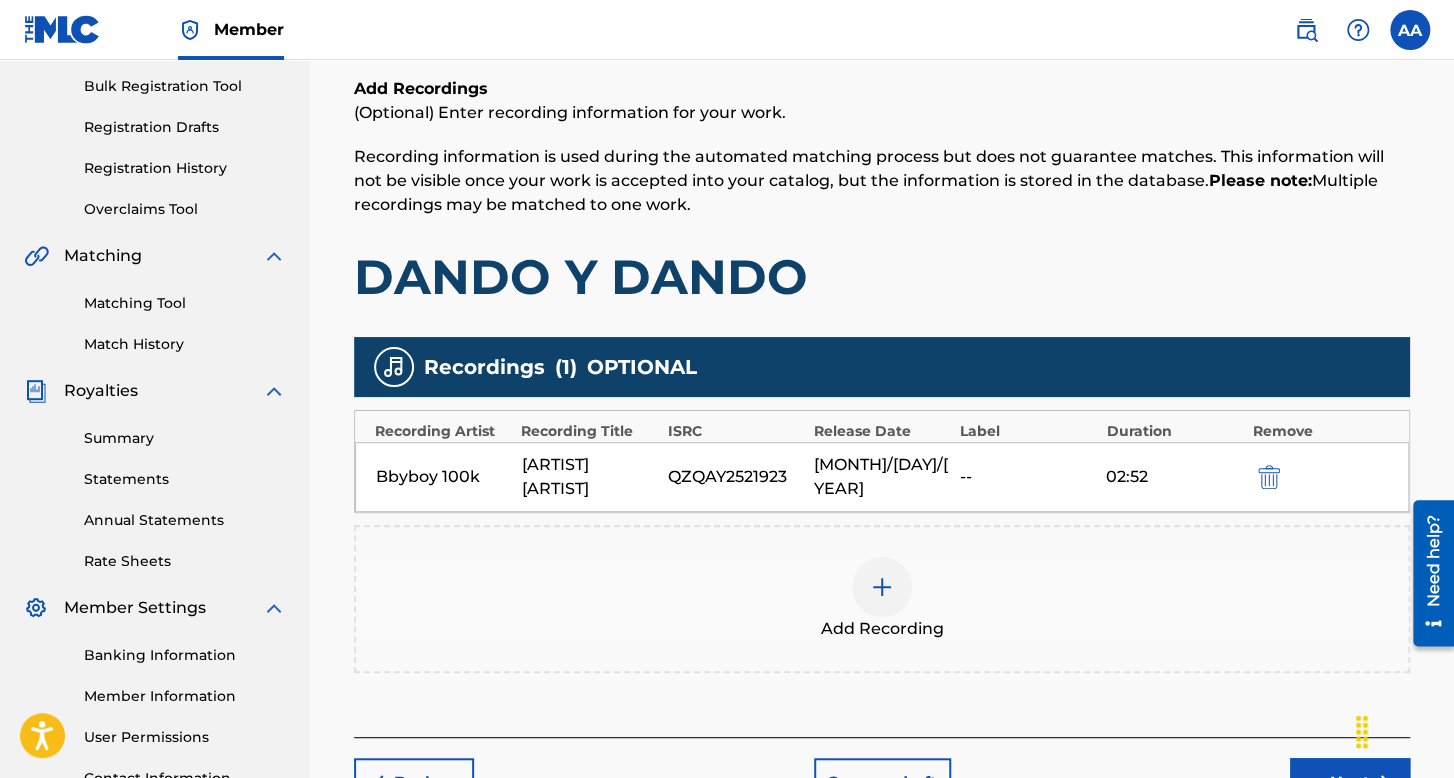 scroll, scrollTop: 462, scrollLeft: 0, axis: vertical 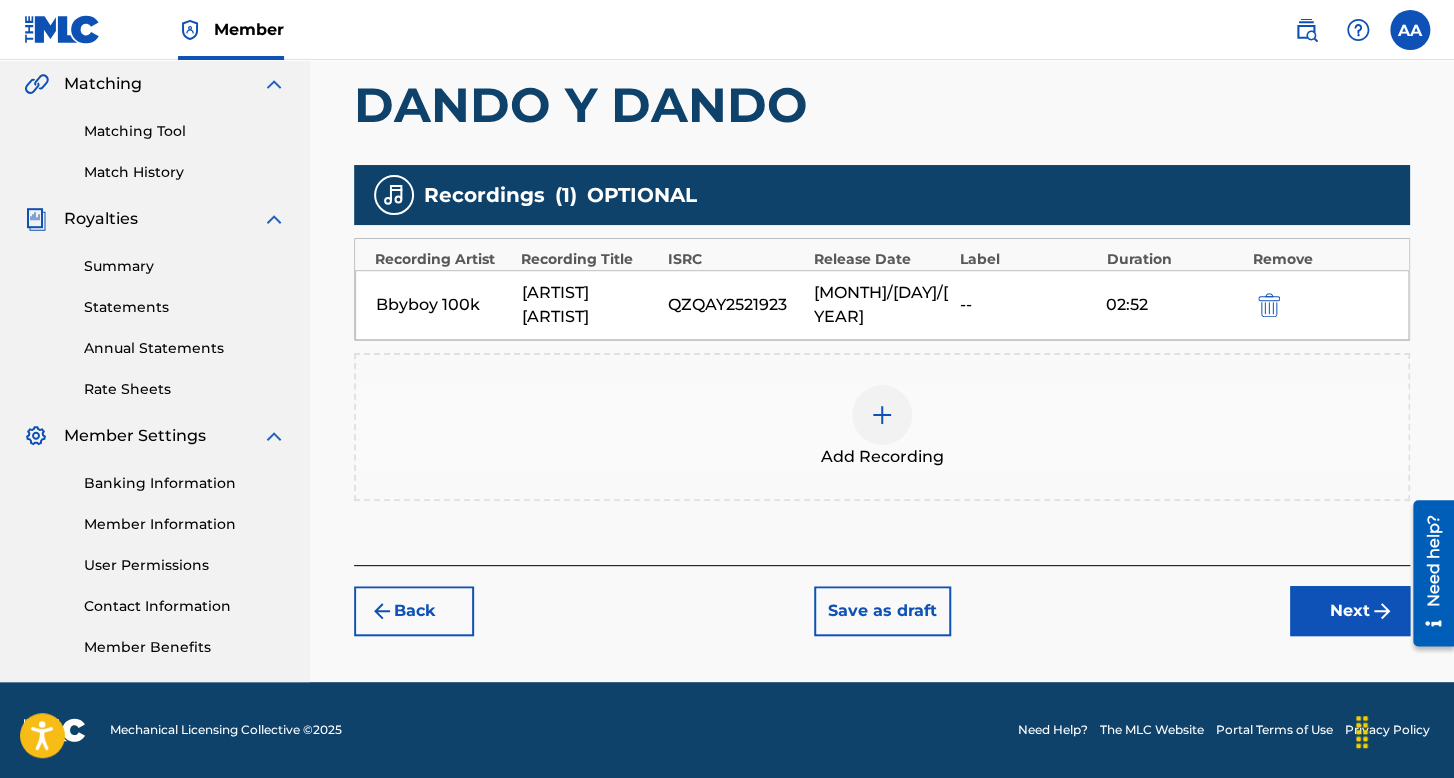 drag, startPoint x: 1298, startPoint y: 625, endPoint x: 1348, endPoint y: 584, distance: 64.66065 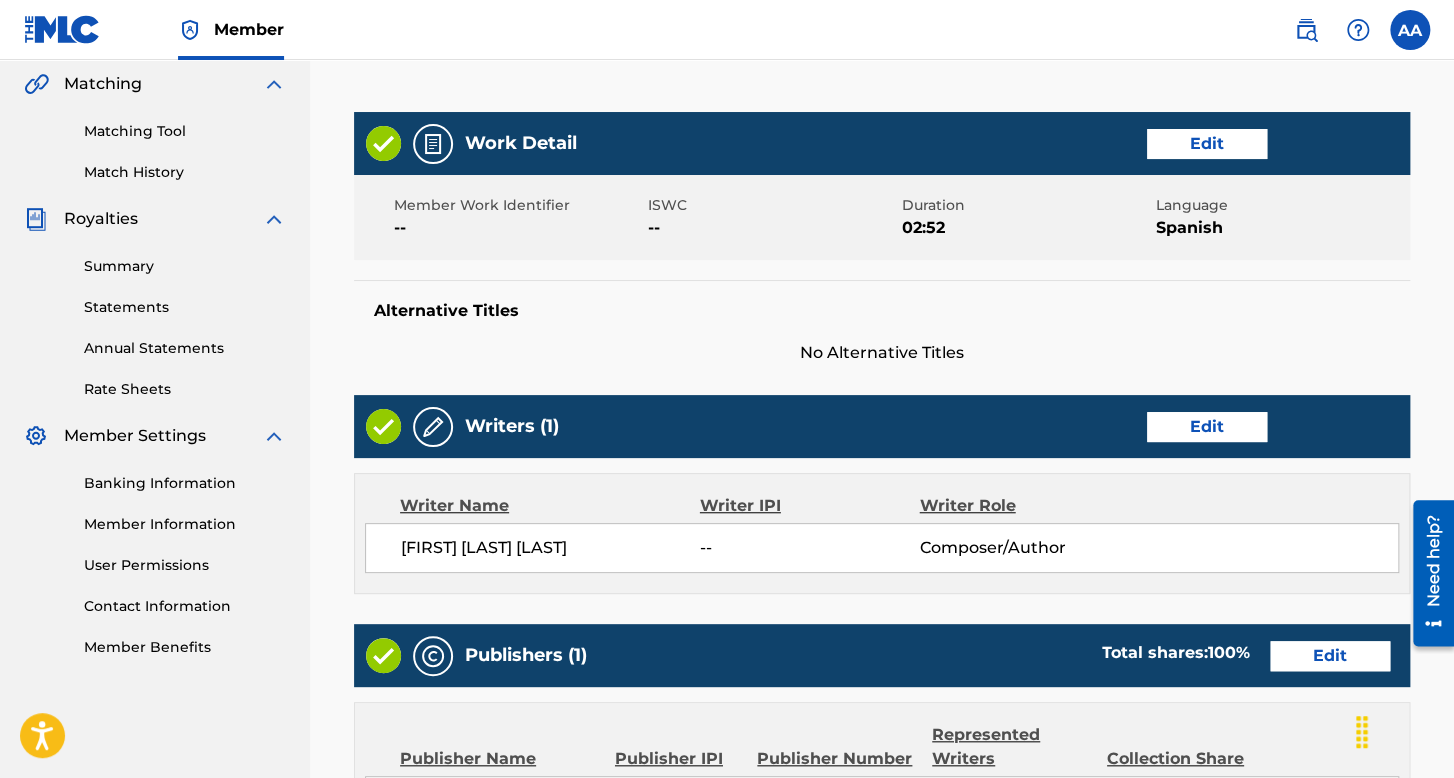 scroll, scrollTop: 999, scrollLeft: 0, axis: vertical 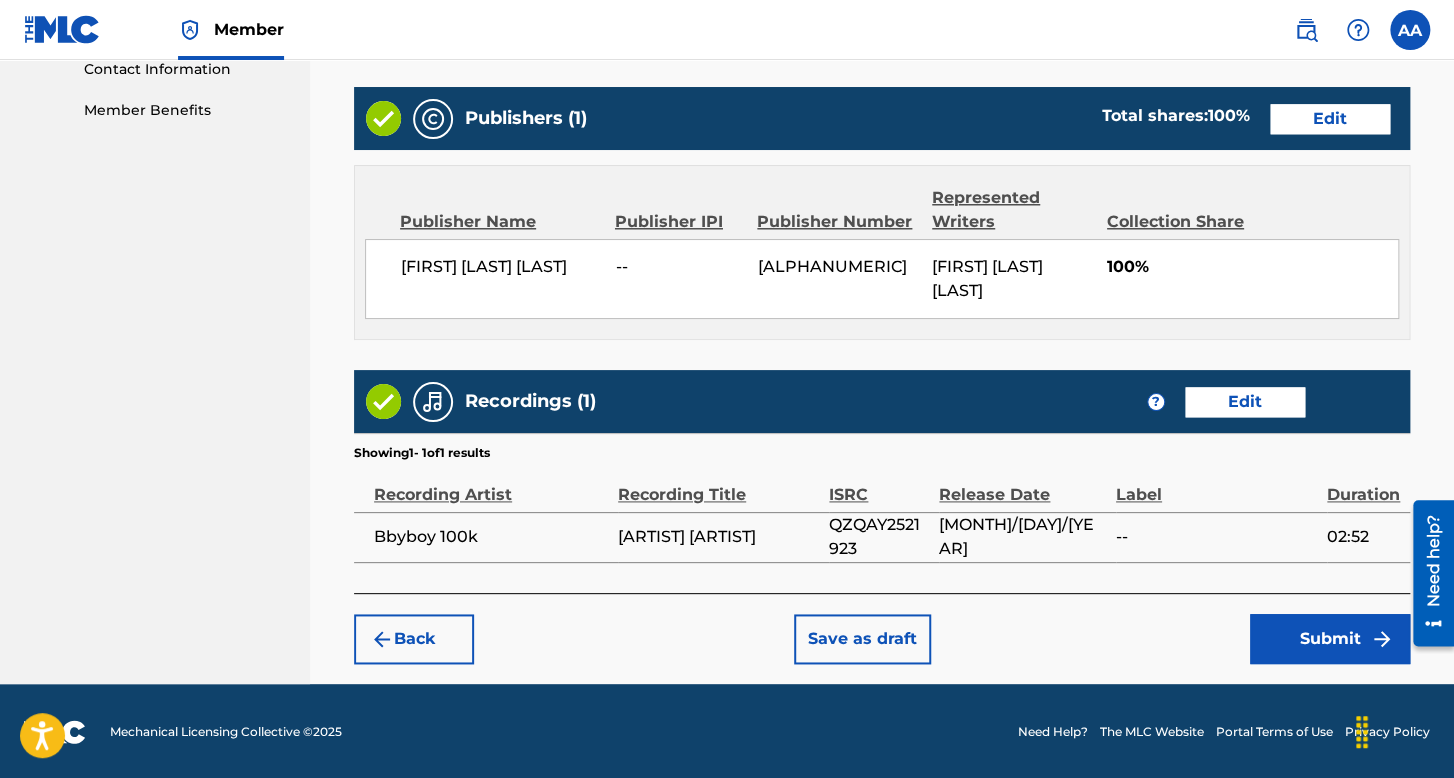 click on "Submit" at bounding box center [1330, 639] 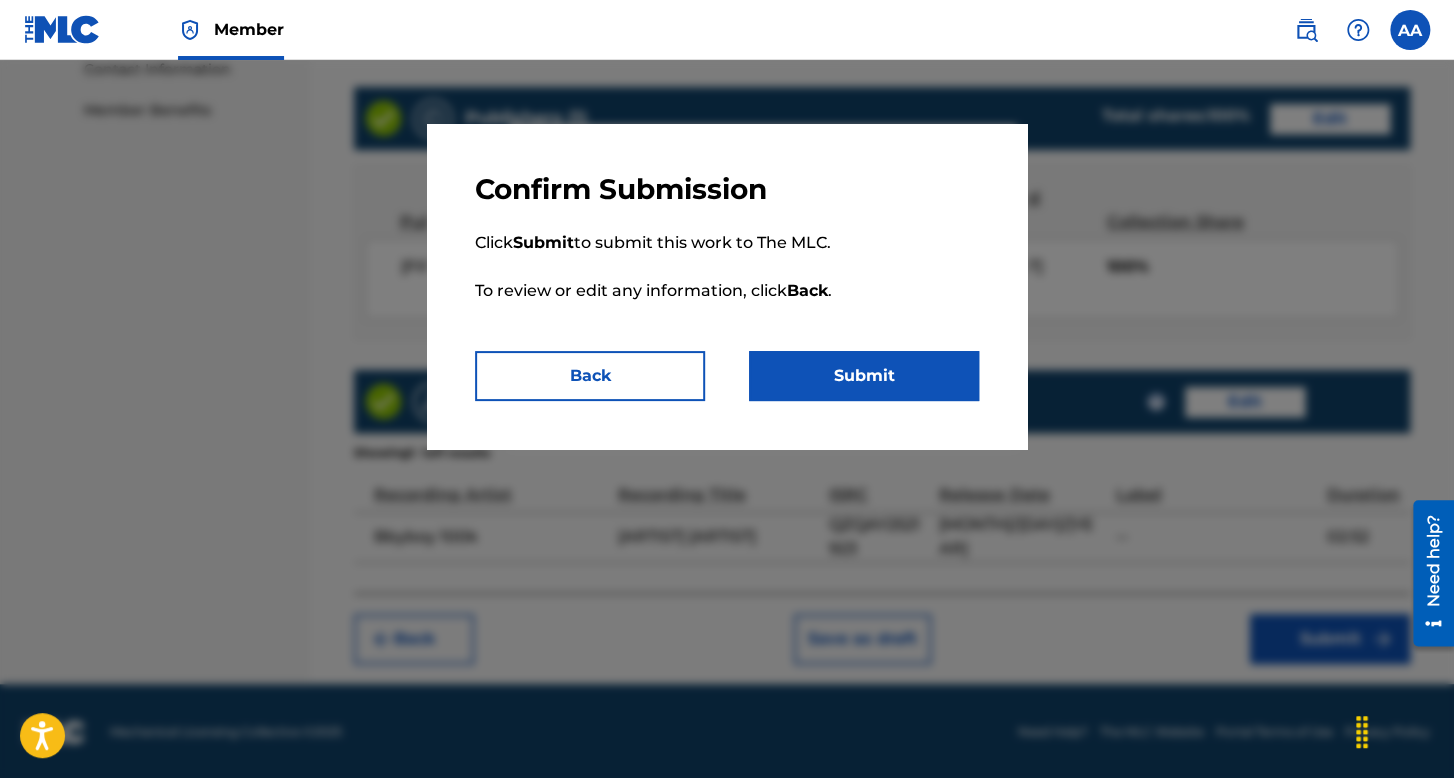 click on "Submit" at bounding box center (864, 376) 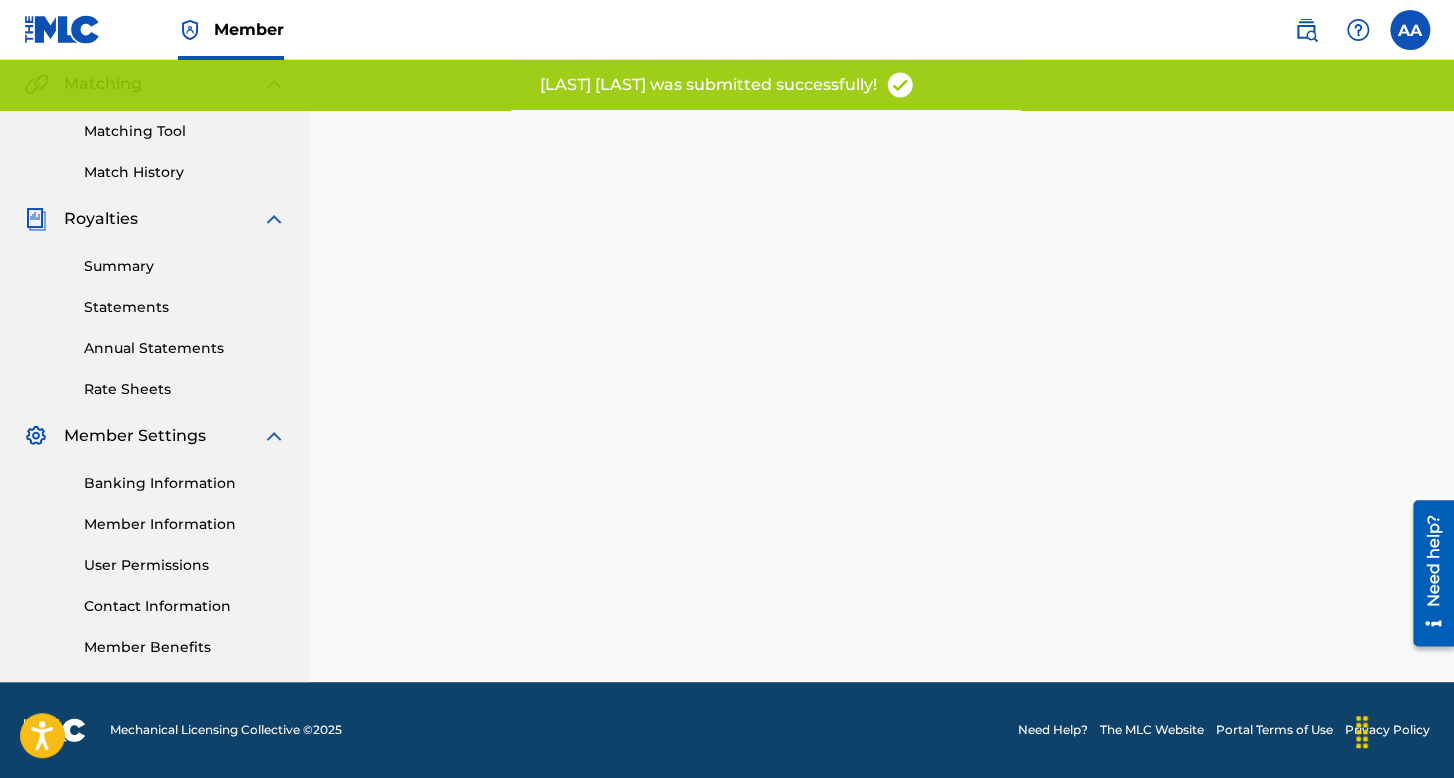 scroll, scrollTop: 0, scrollLeft: 0, axis: both 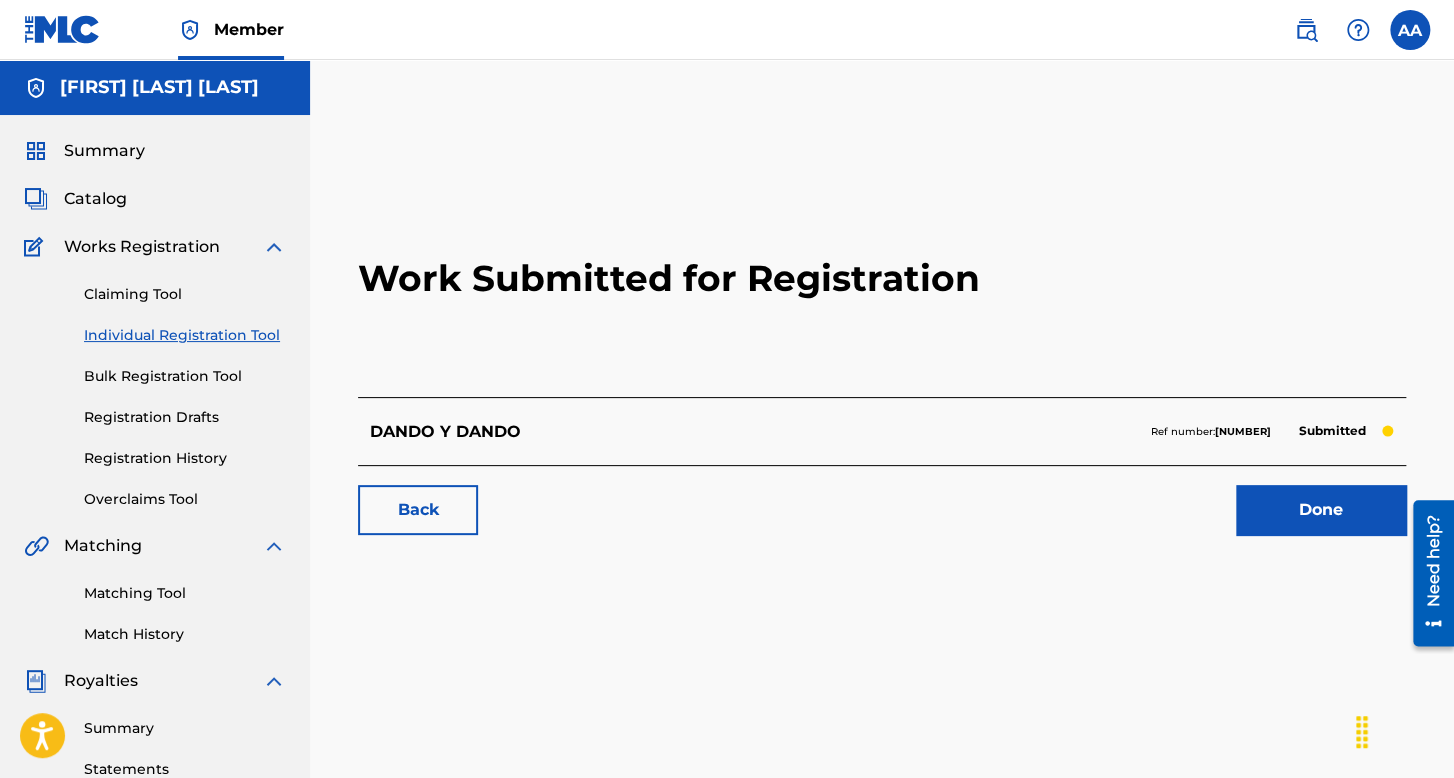 click on "Registration History" at bounding box center [185, 458] 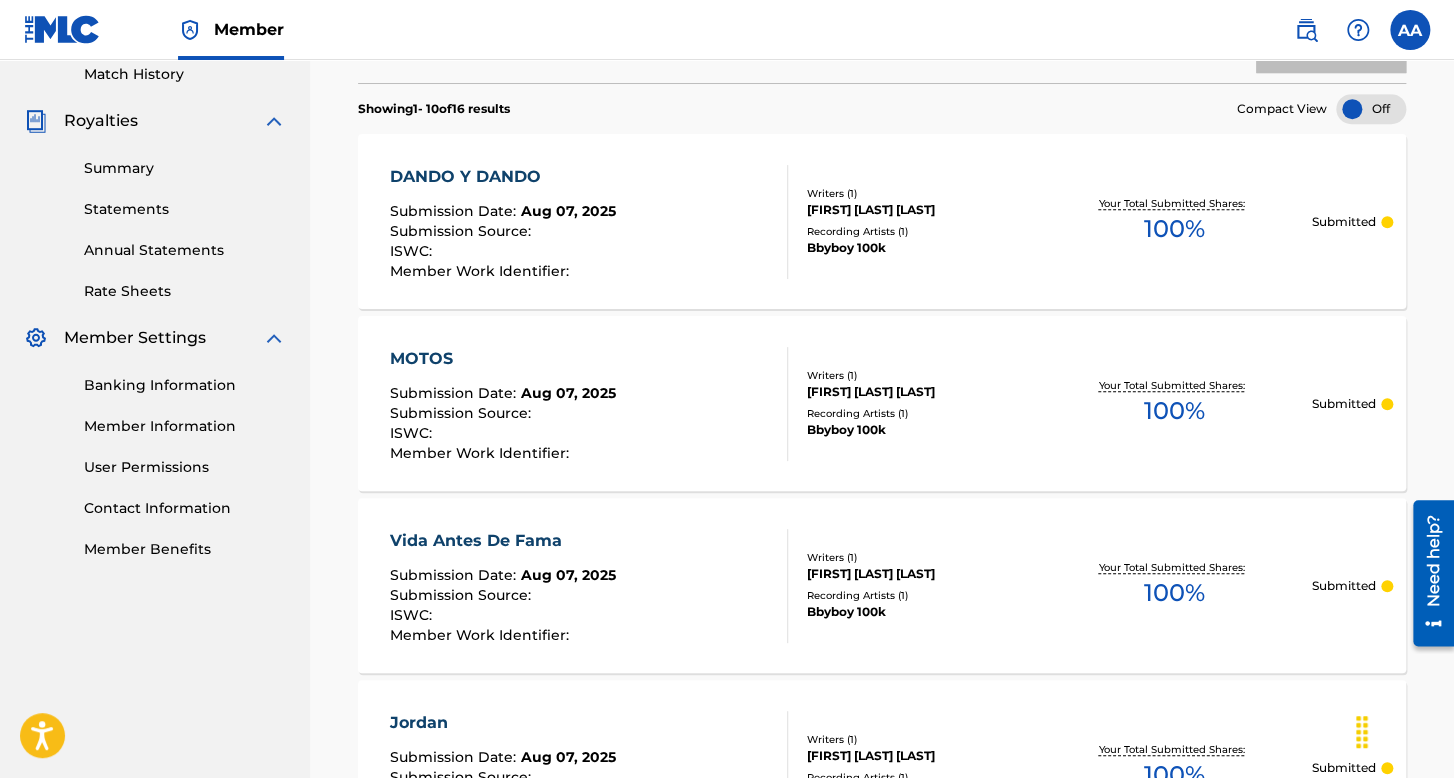 scroll, scrollTop: 160, scrollLeft: 0, axis: vertical 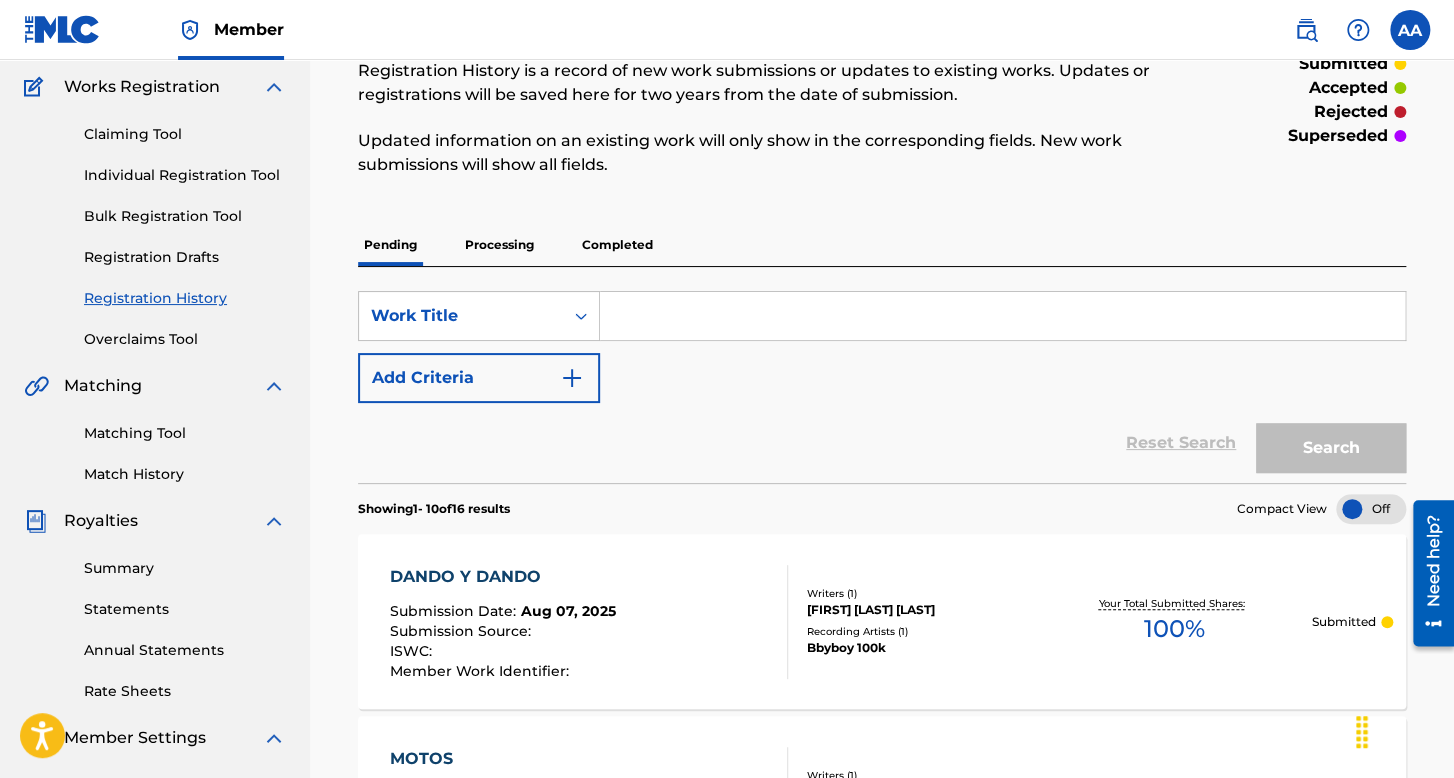 click on "Processing" at bounding box center [499, 245] 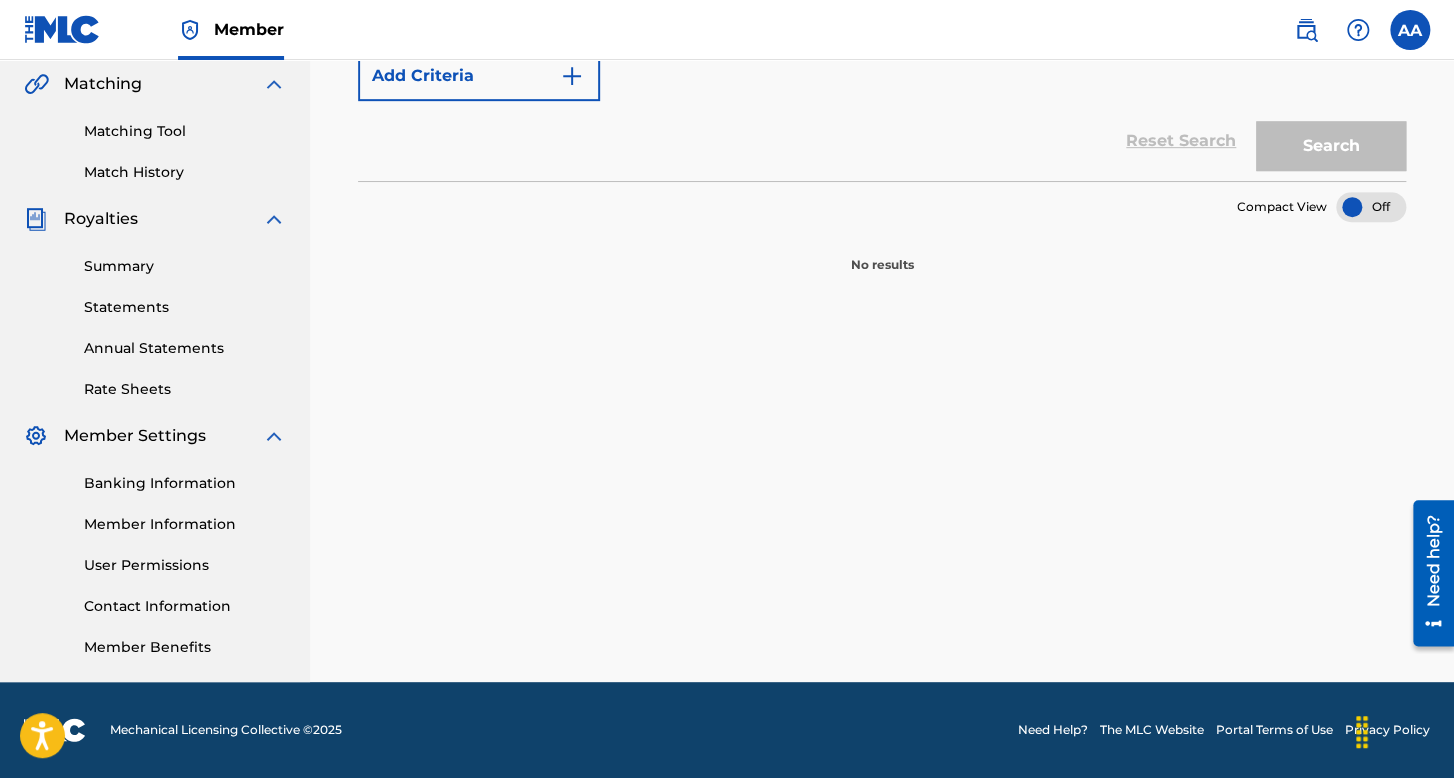 scroll, scrollTop: 62, scrollLeft: 0, axis: vertical 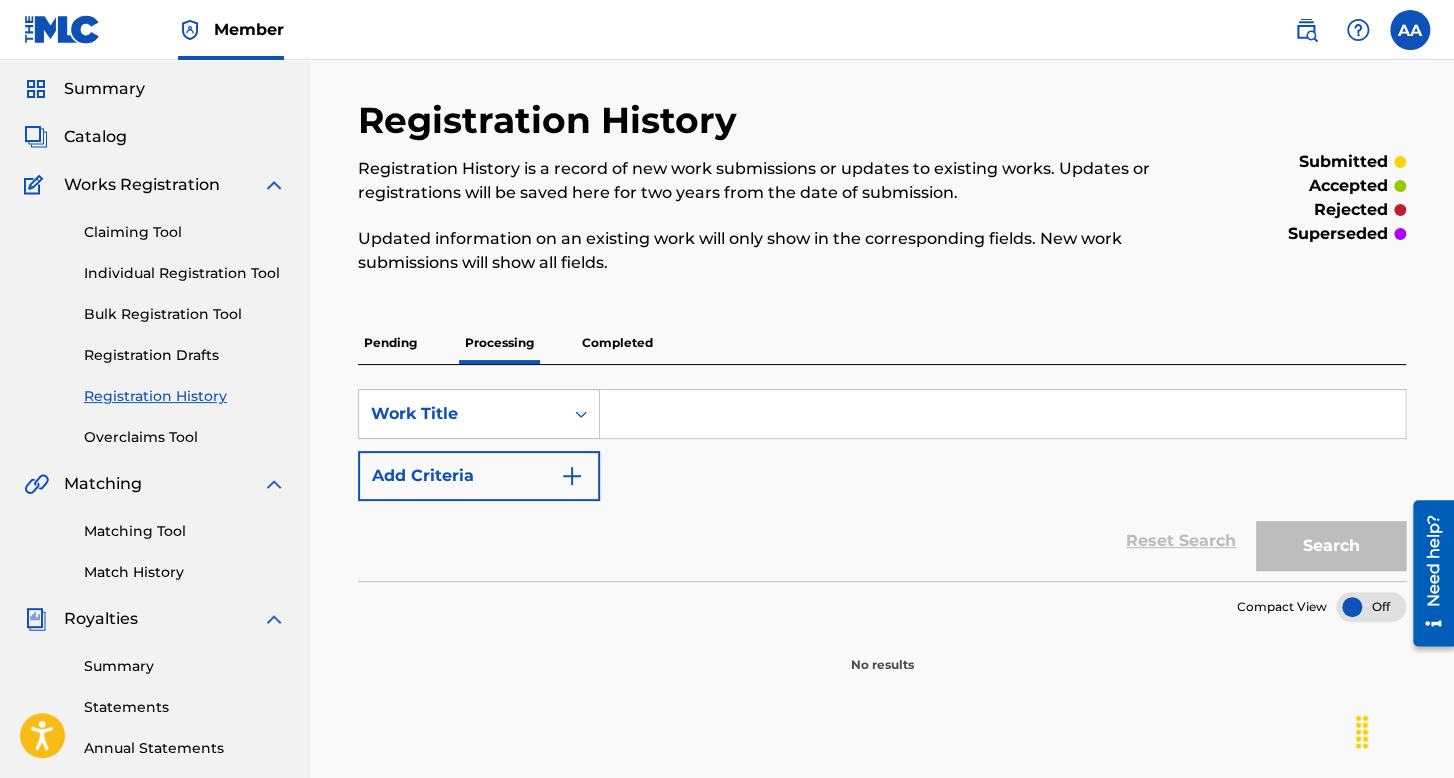 click on "Registration History Registration History is a record of new work submissions or updates to existing works. Updates or registrations will be saved here for two years from the date of submission. Updated information on an existing work will only show in the corresponding fields. New work submissions will show all fields. submitted accepted rejected superseded Pending Processing Completed SearchWithCriteria[ID] Work Title Add Criteria Reset Search Search Compact View No results" at bounding box center [882, 386] 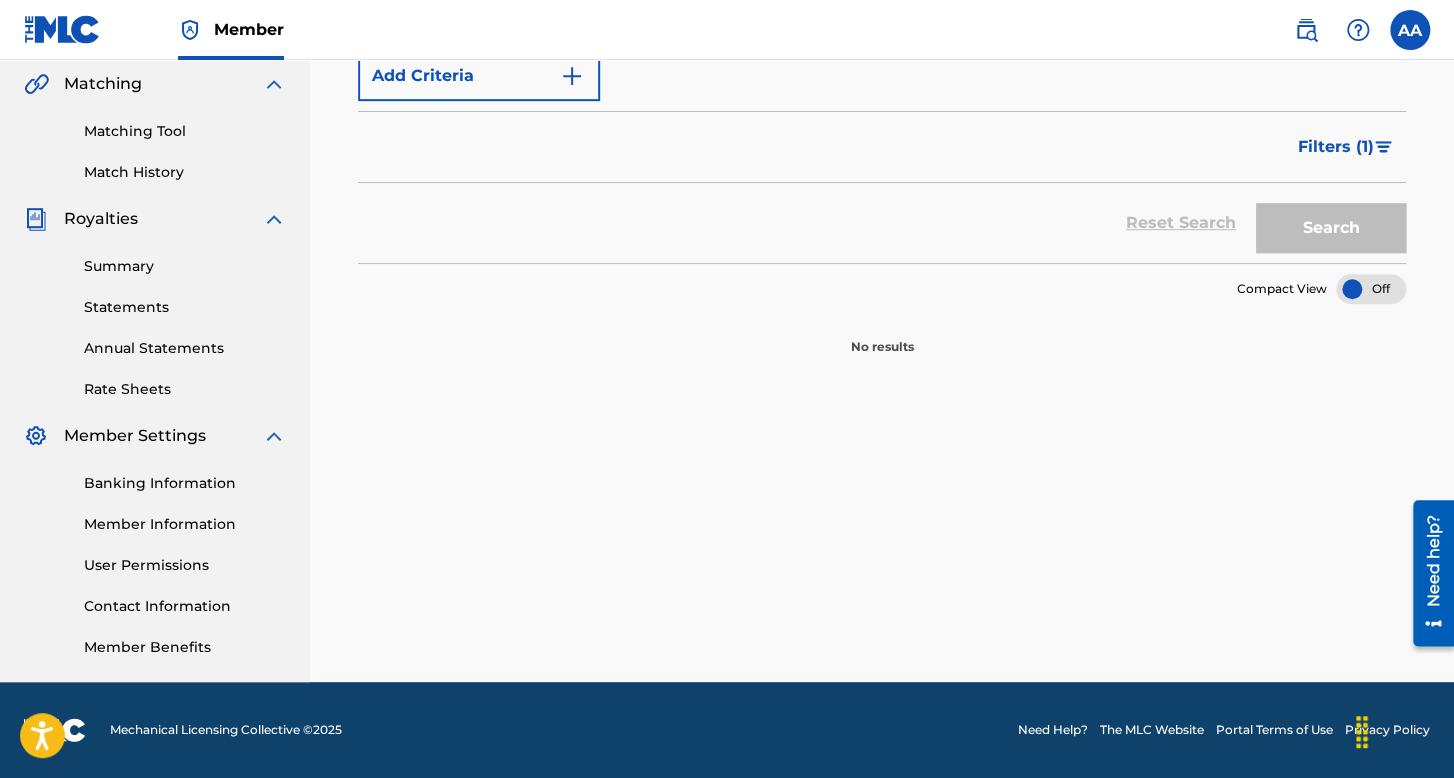 scroll, scrollTop: 0, scrollLeft: 0, axis: both 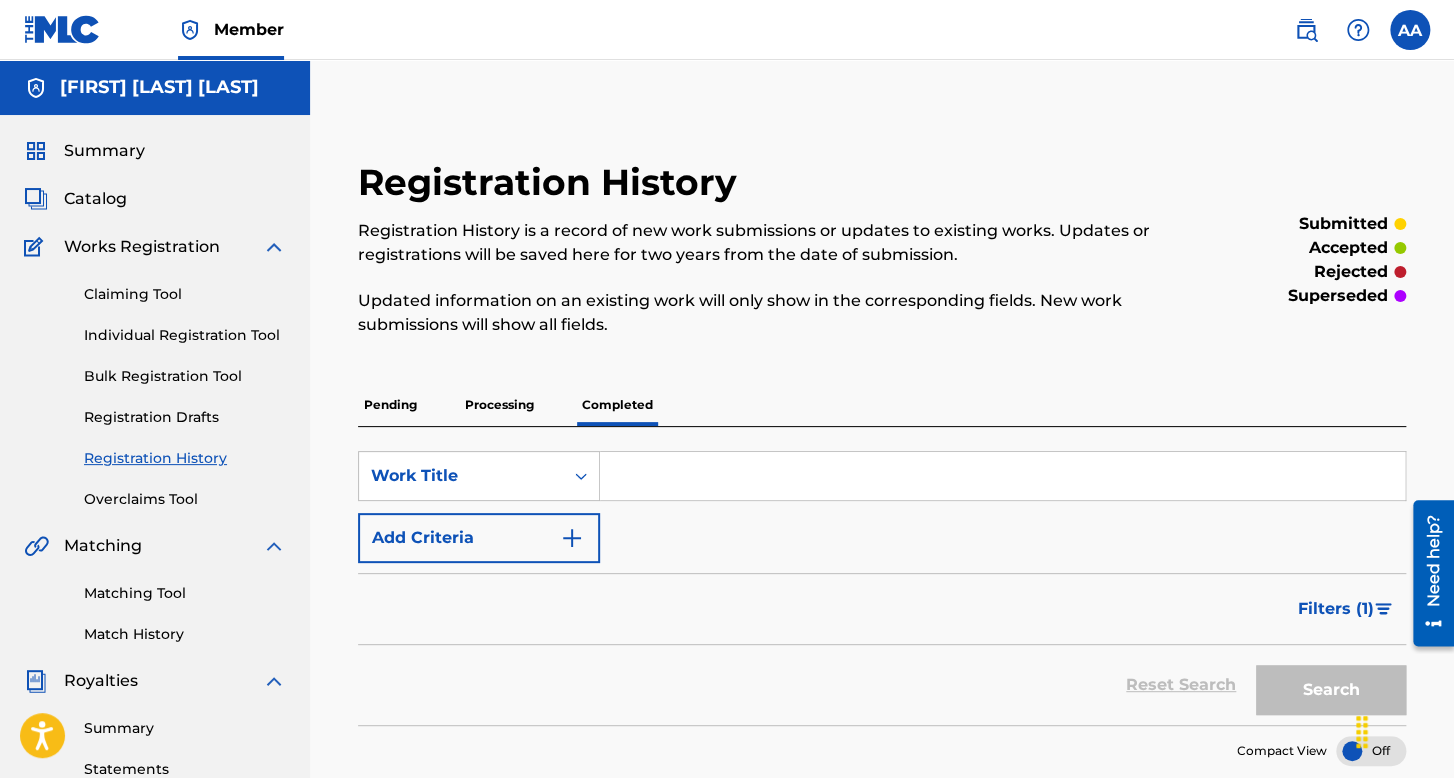 click on "Pending" at bounding box center [390, 405] 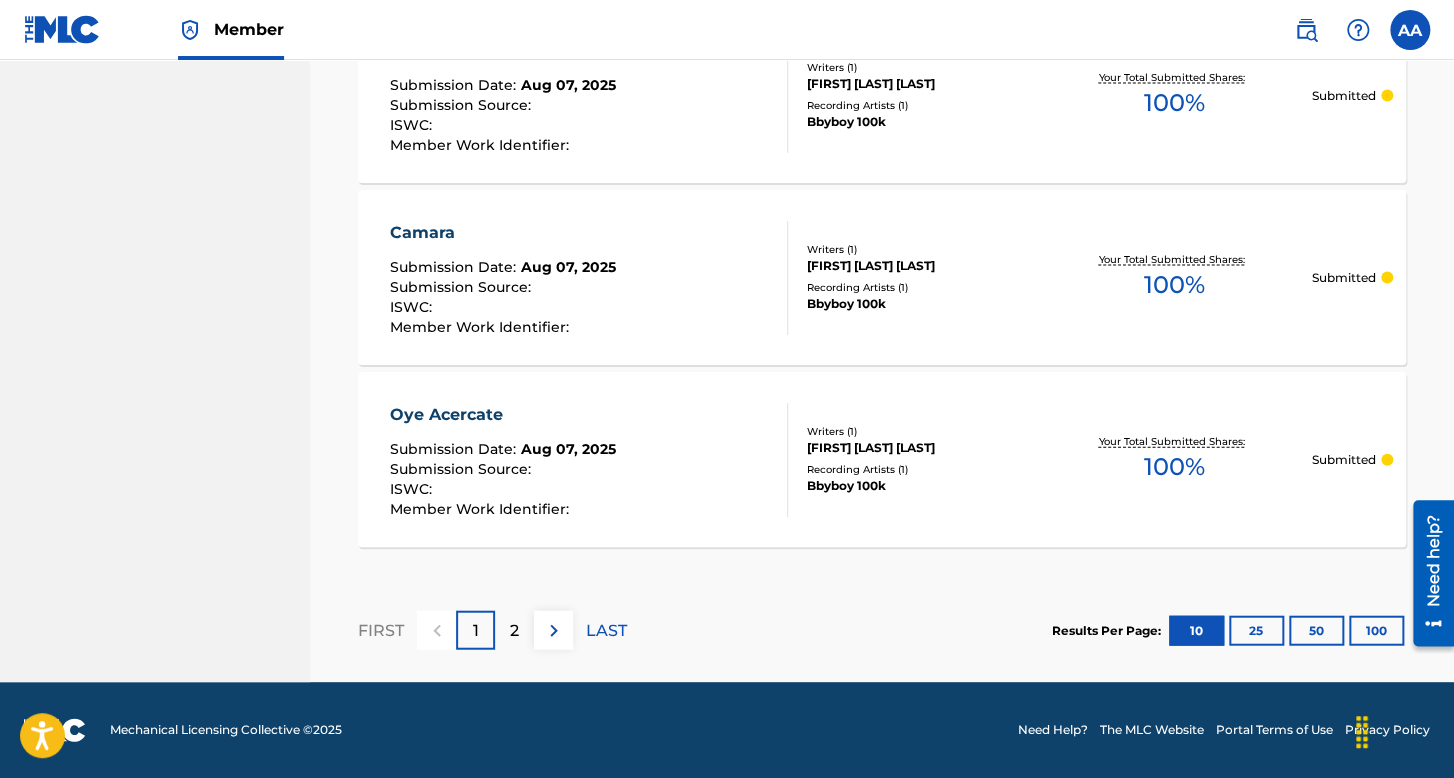 click on "25" at bounding box center (1256, 631) 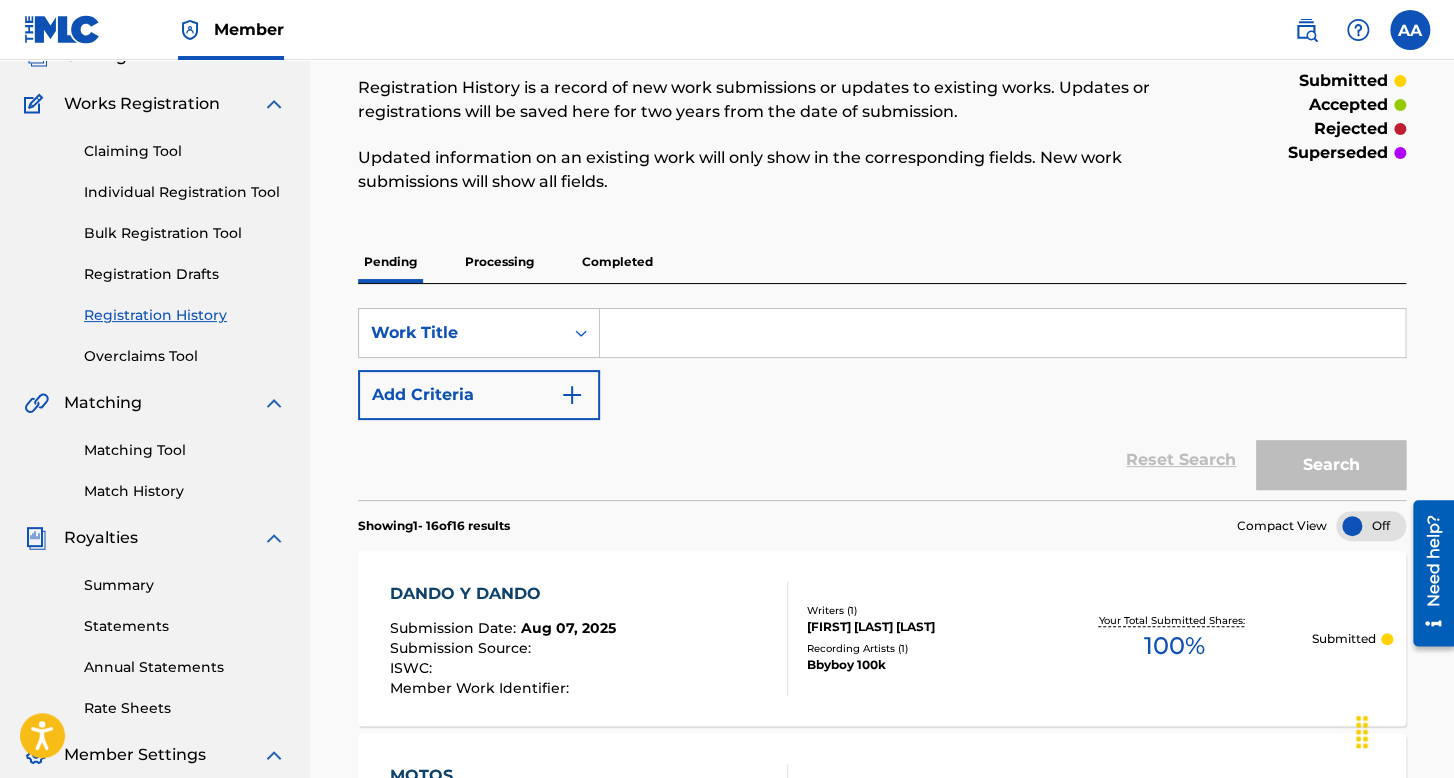 scroll, scrollTop: 0, scrollLeft: 0, axis: both 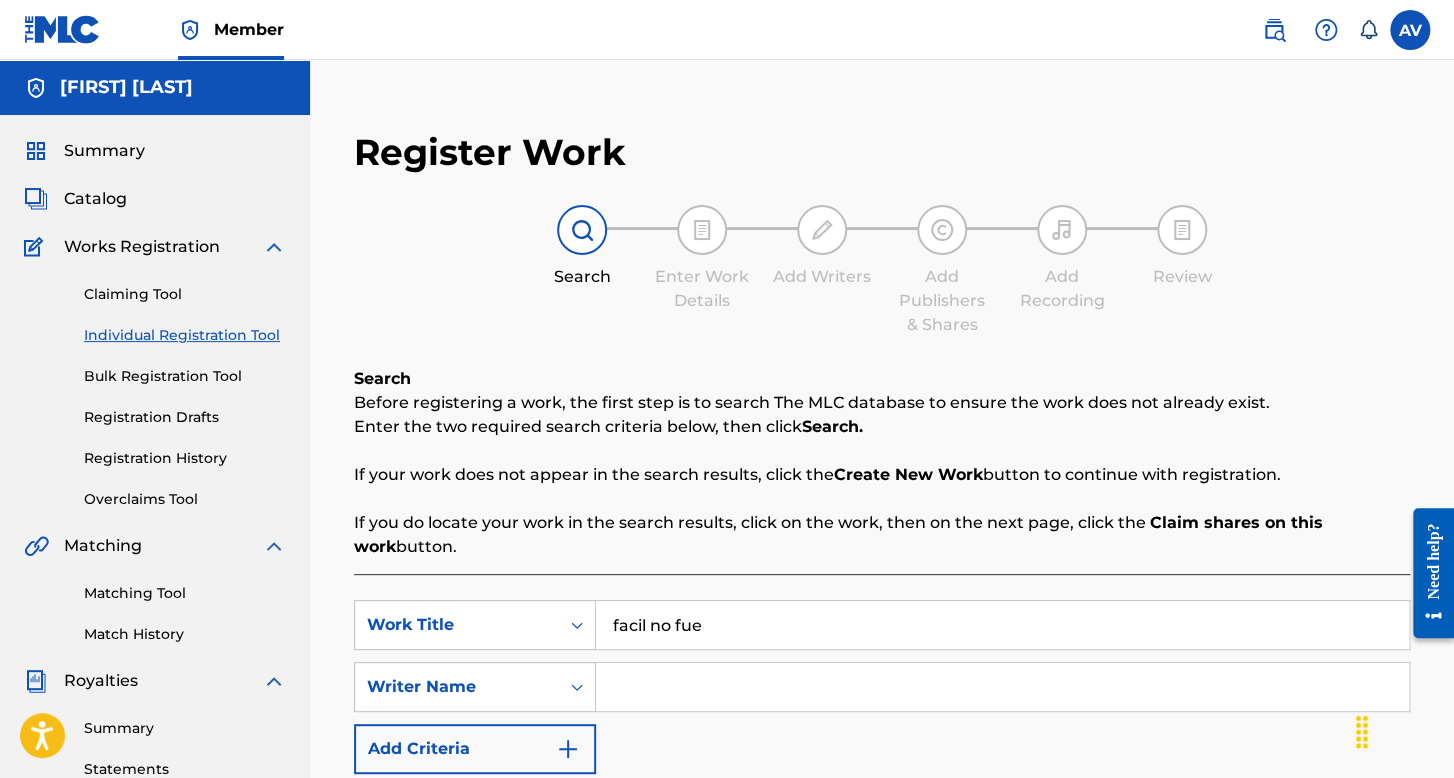 click at bounding box center [1410, 30] 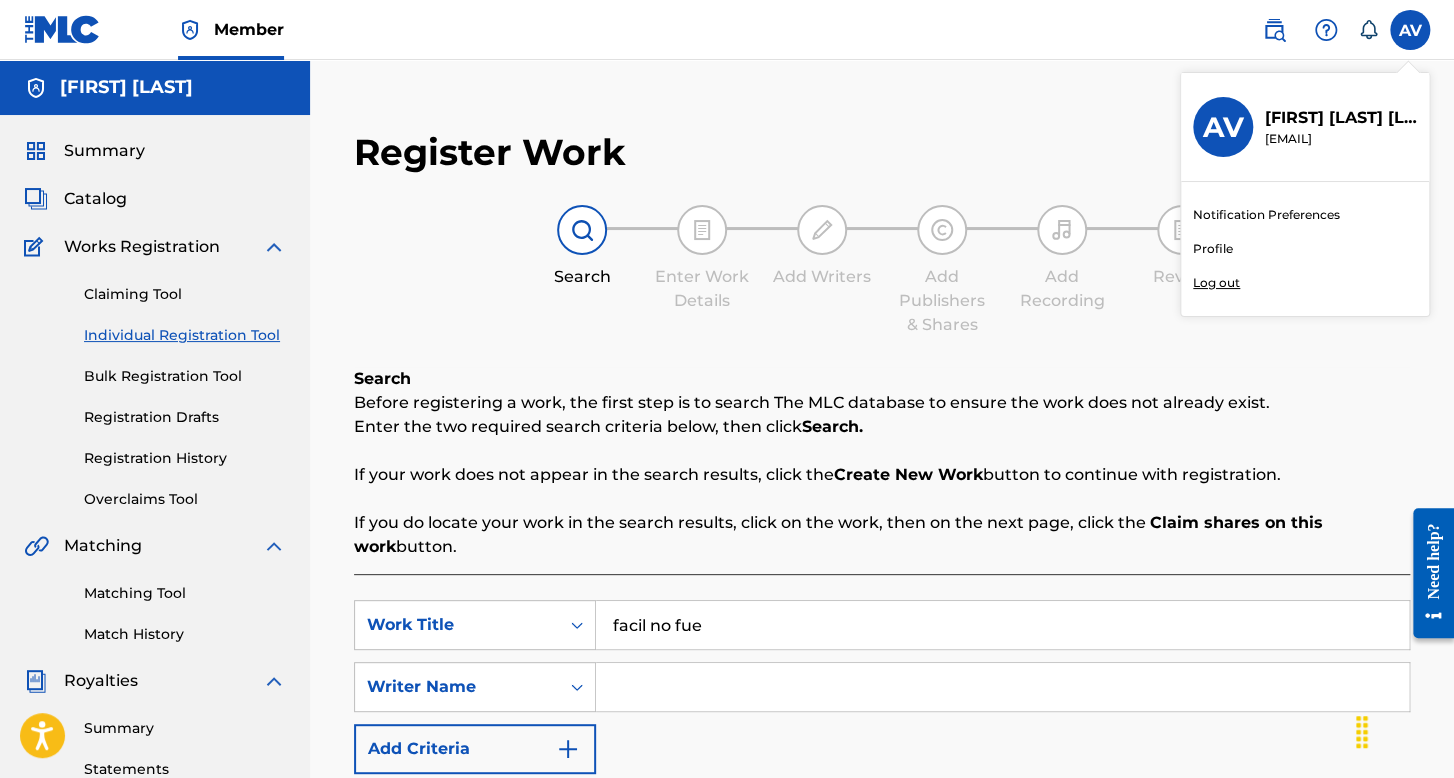 click on "Log out" at bounding box center (1216, 283) 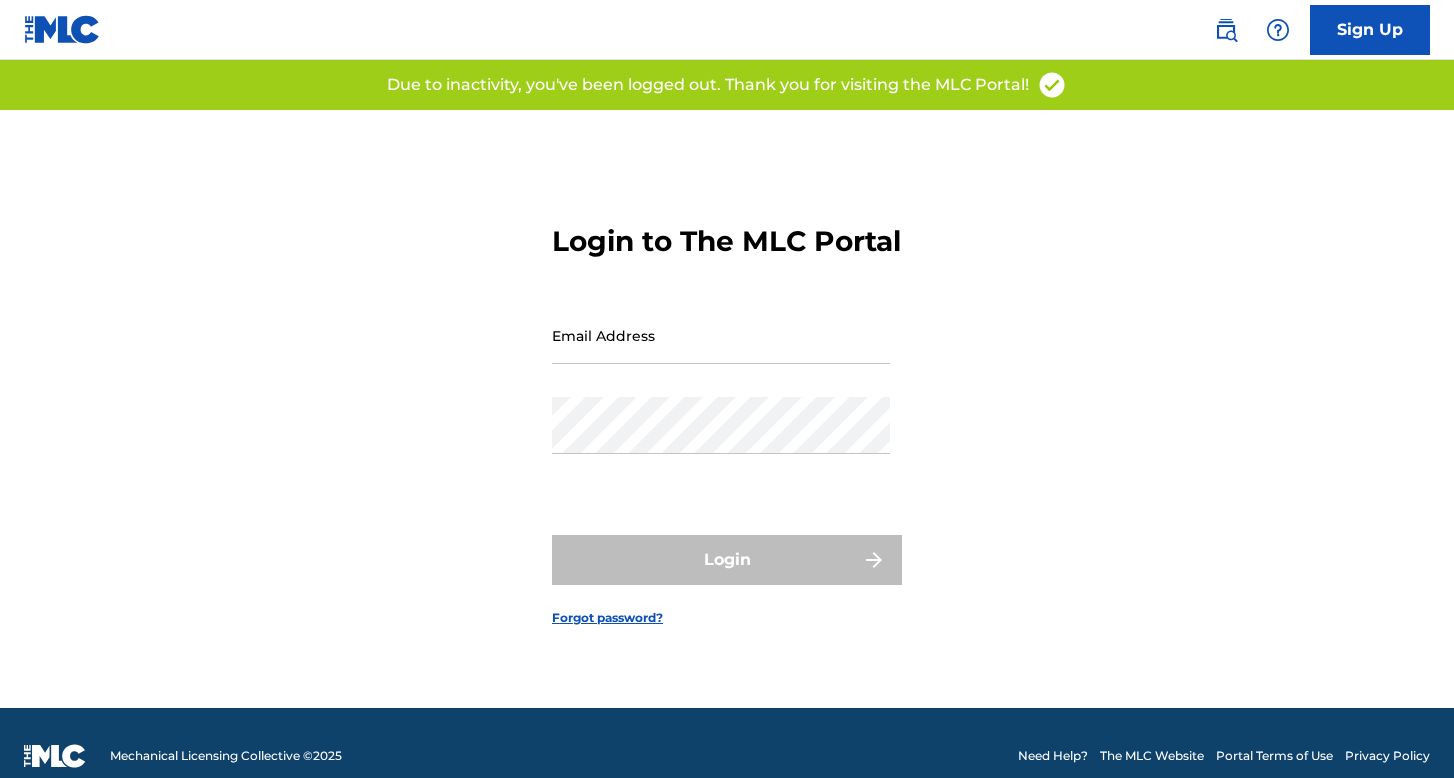scroll, scrollTop: 0, scrollLeft: 0, axis: both 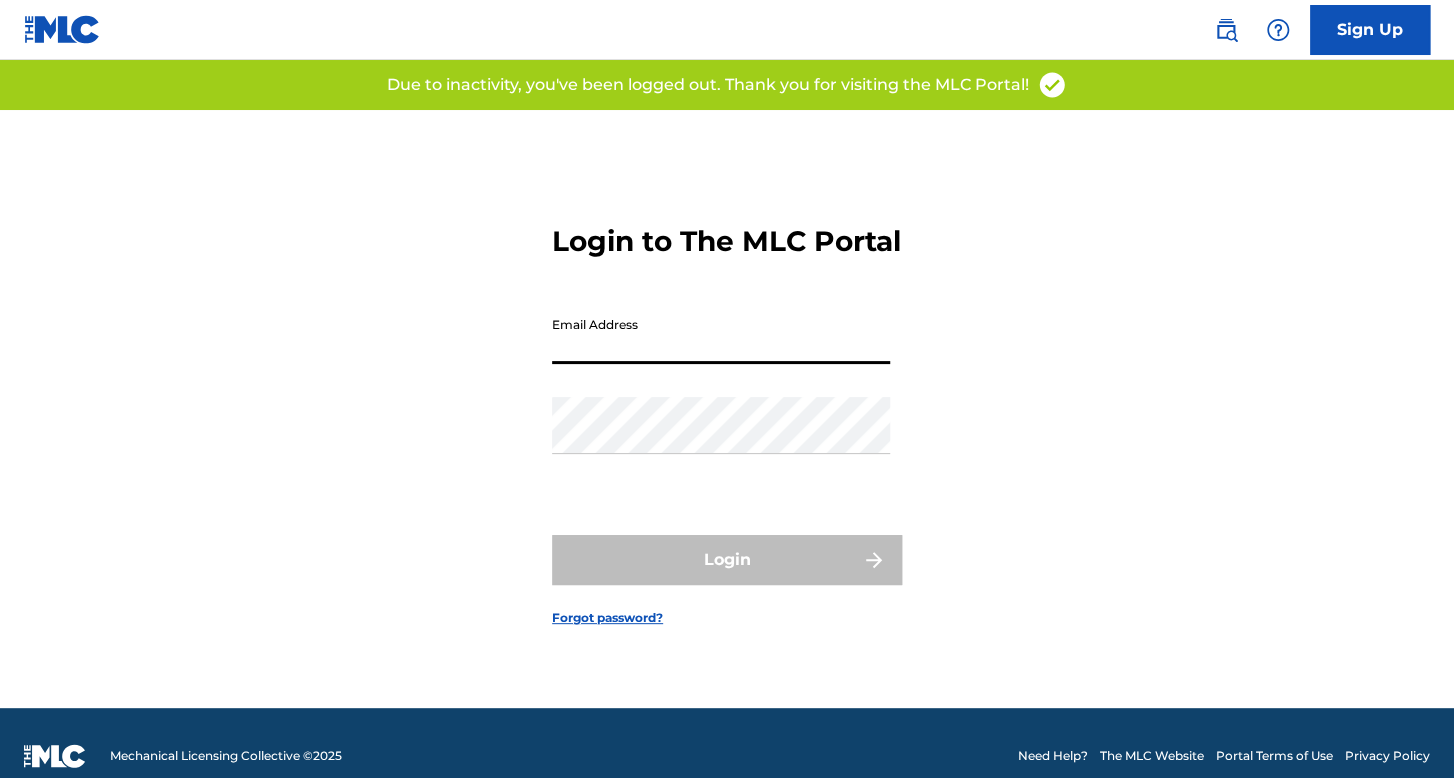 click on "Email Address" at bounding box center [721, 335] 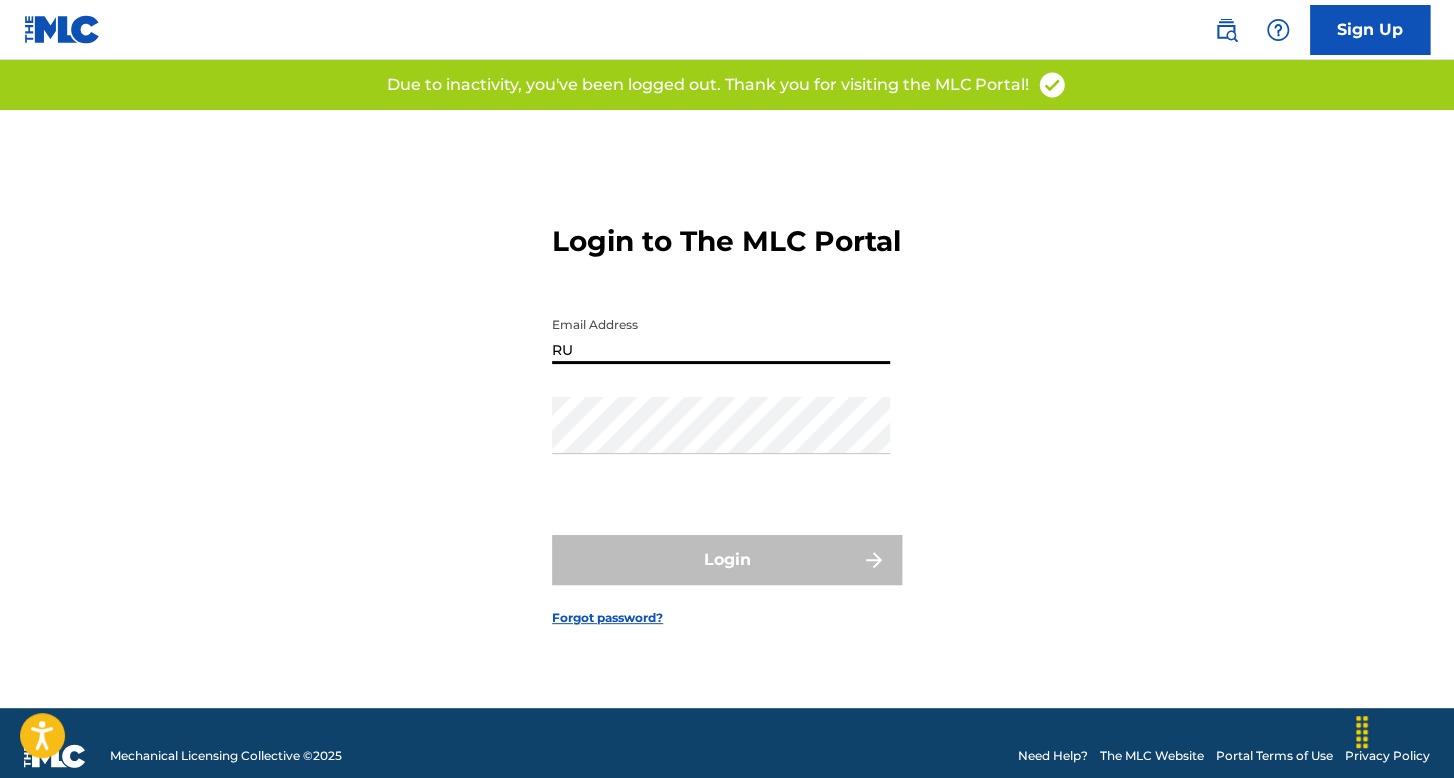 type on "R" 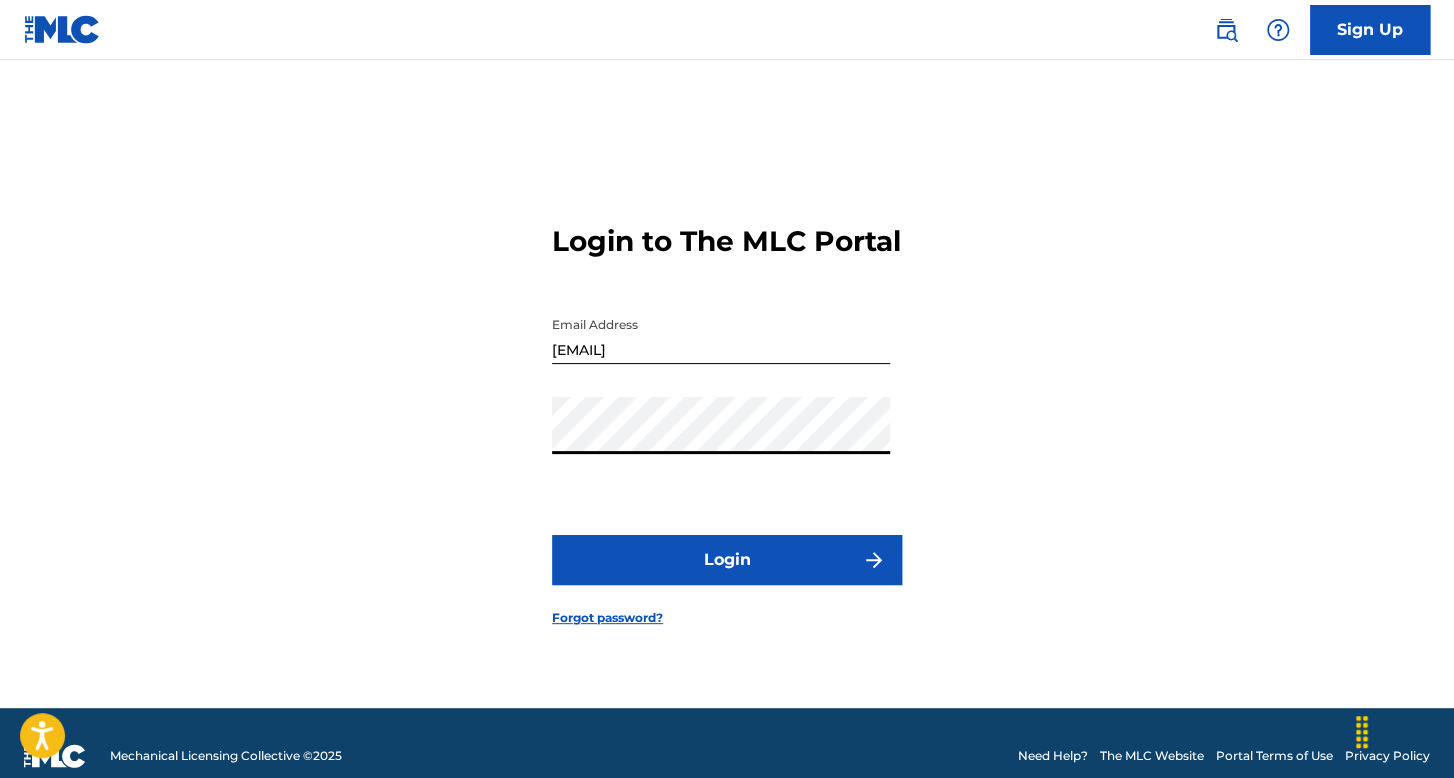 click on "Login" at bounding box center [727, 560] 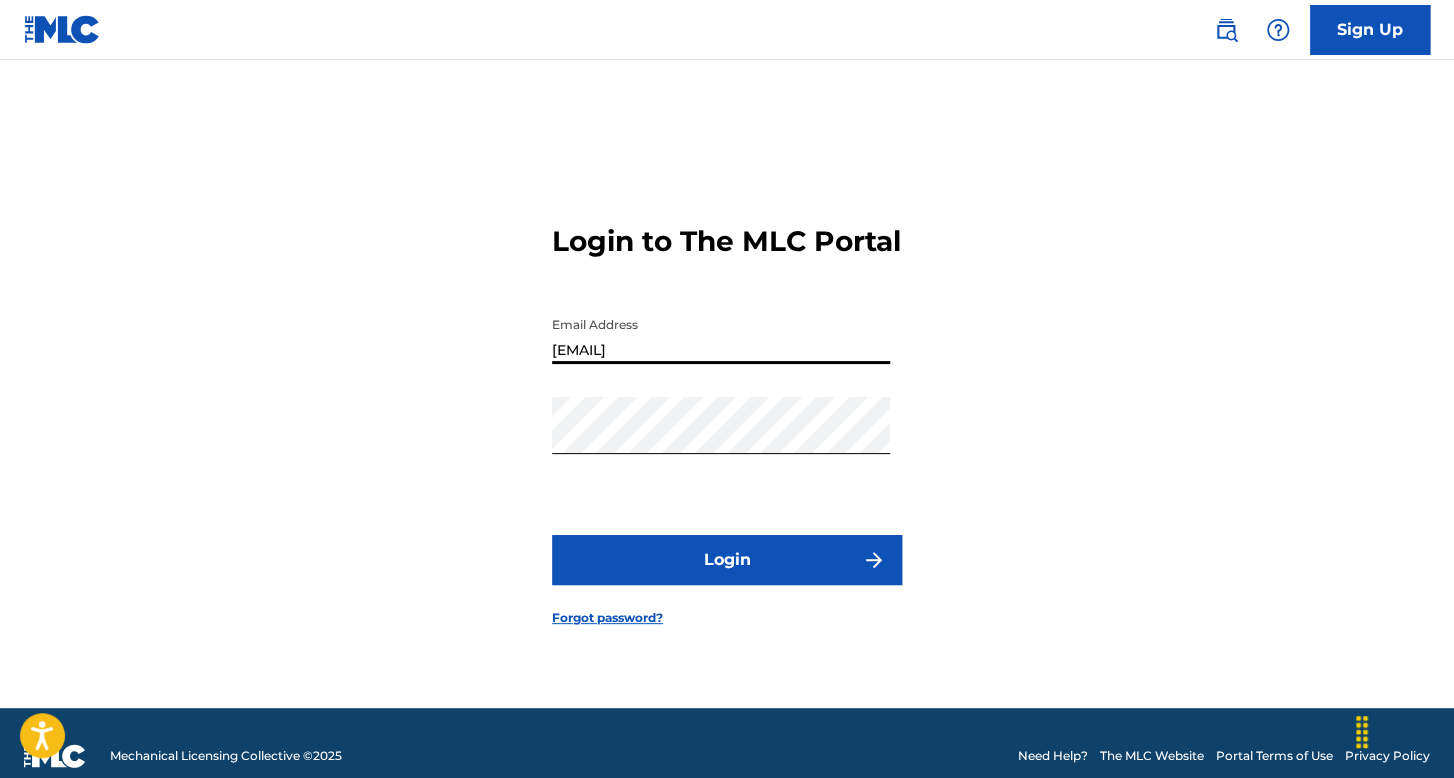 type on "[EMAIL]" 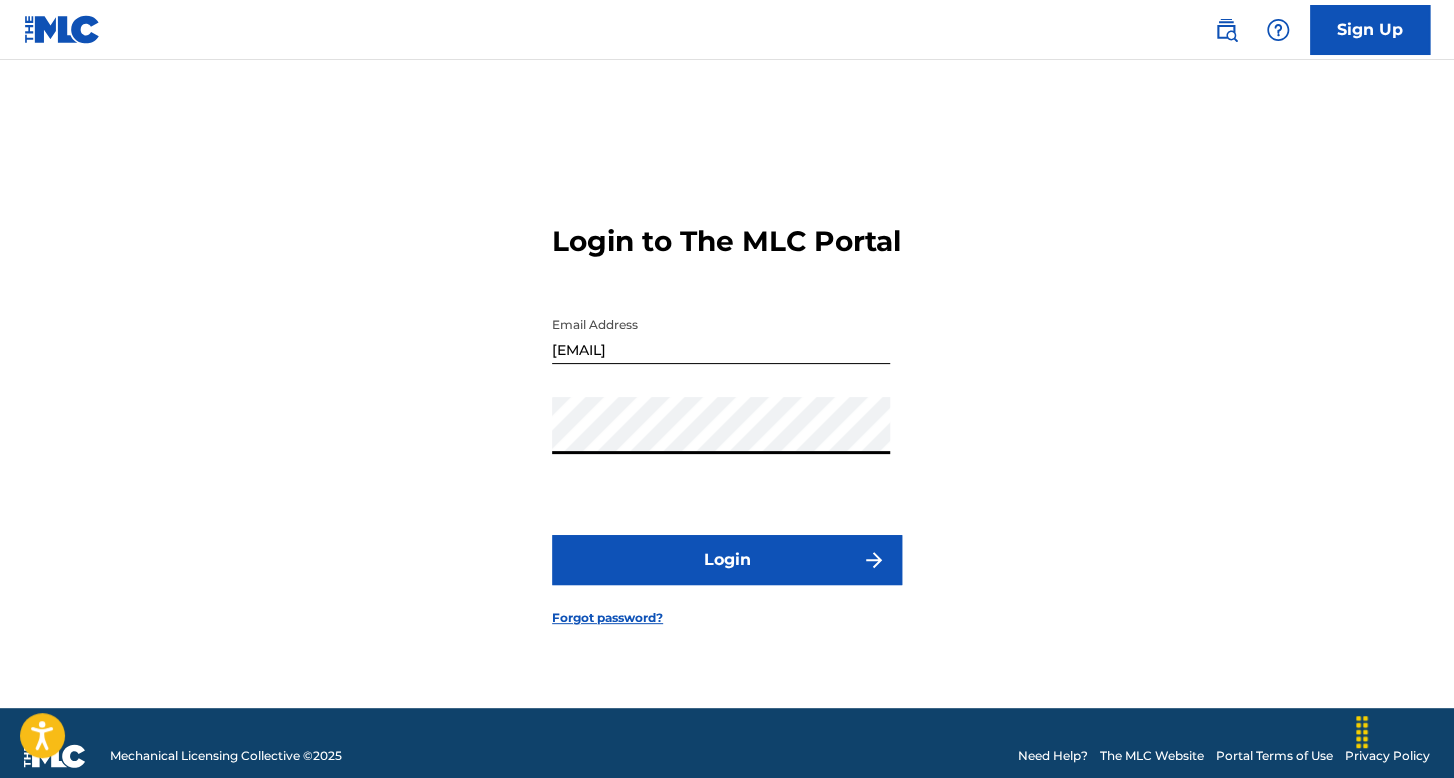 click on "Login" at bounding box center (727, 560) 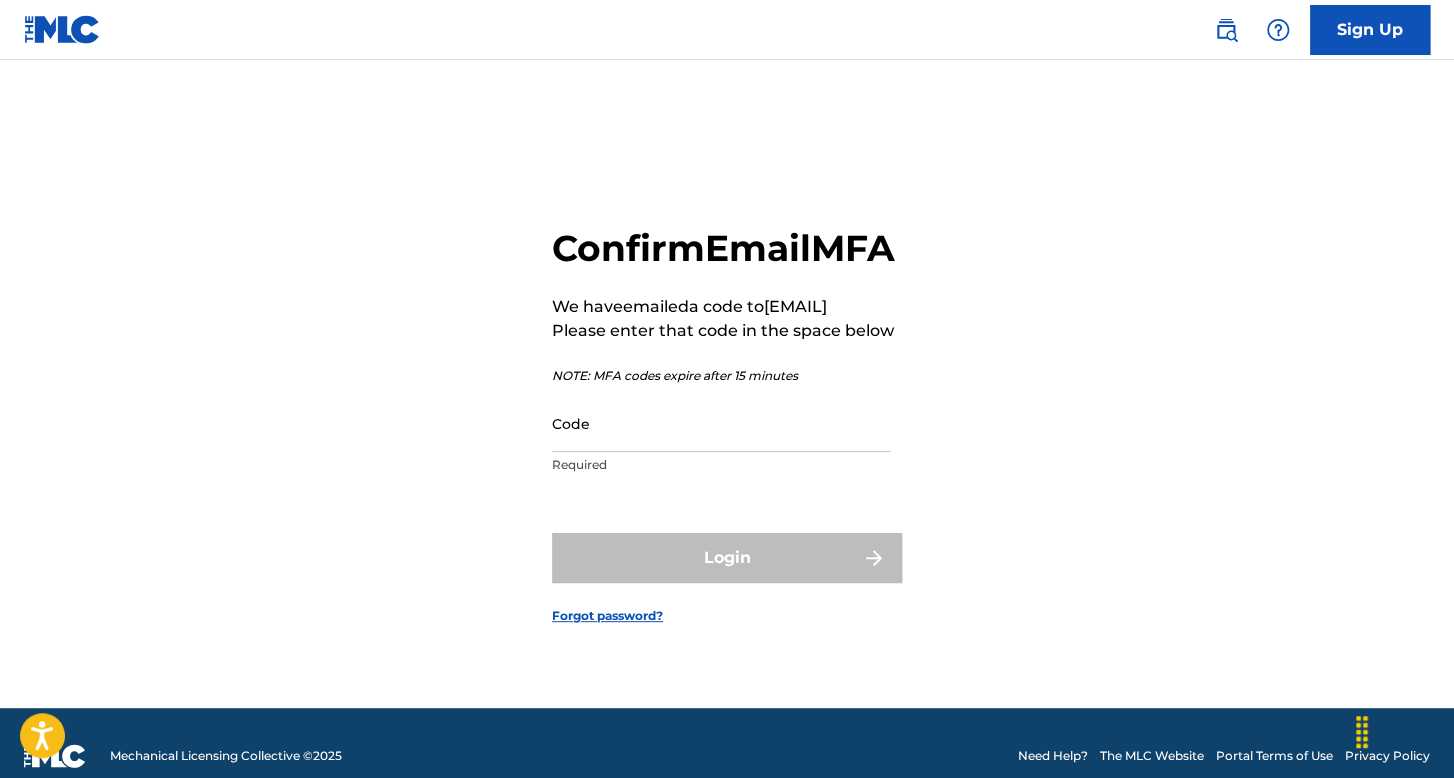 click on "Code" at bounding box center (721, 423) 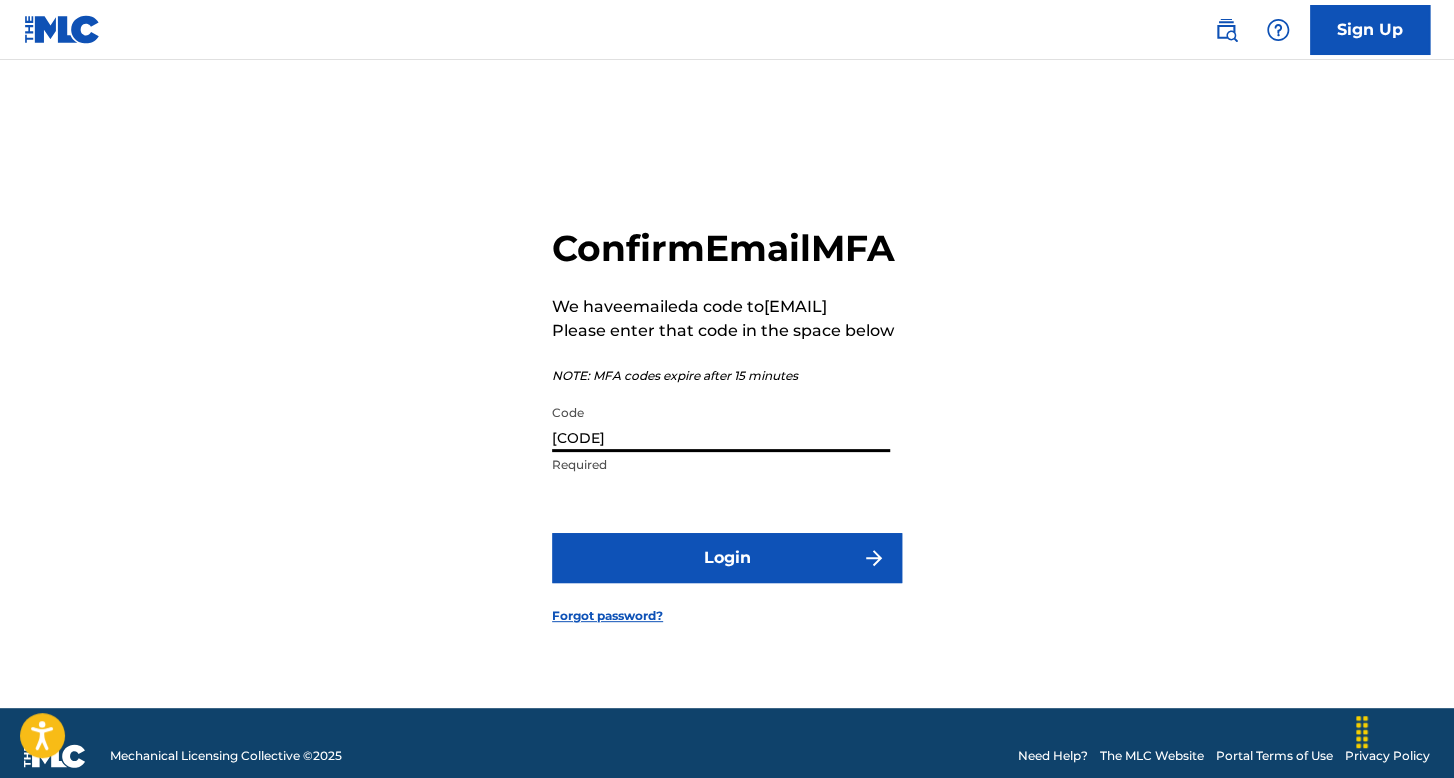type on "[CODE]" 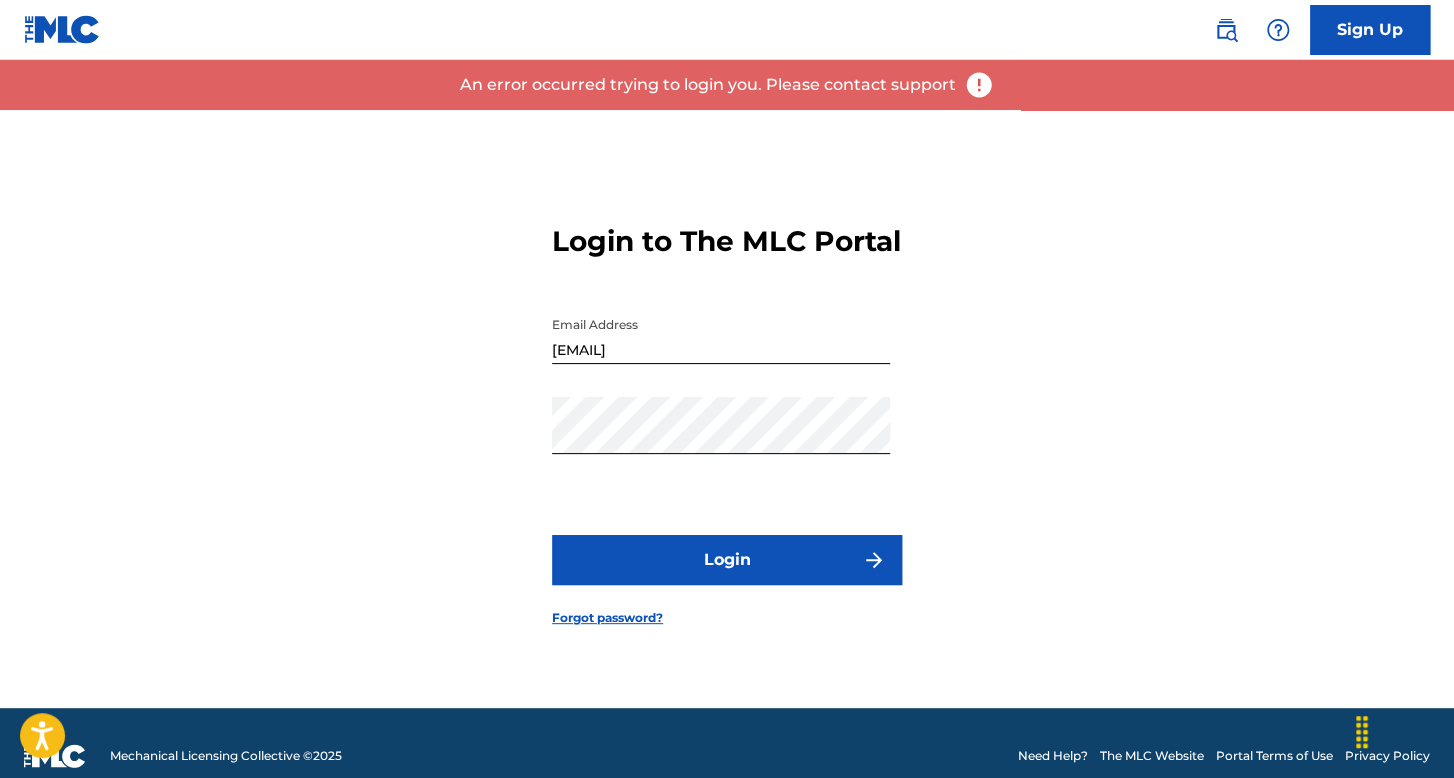 click on "Login" at bounding box center [727, 560] 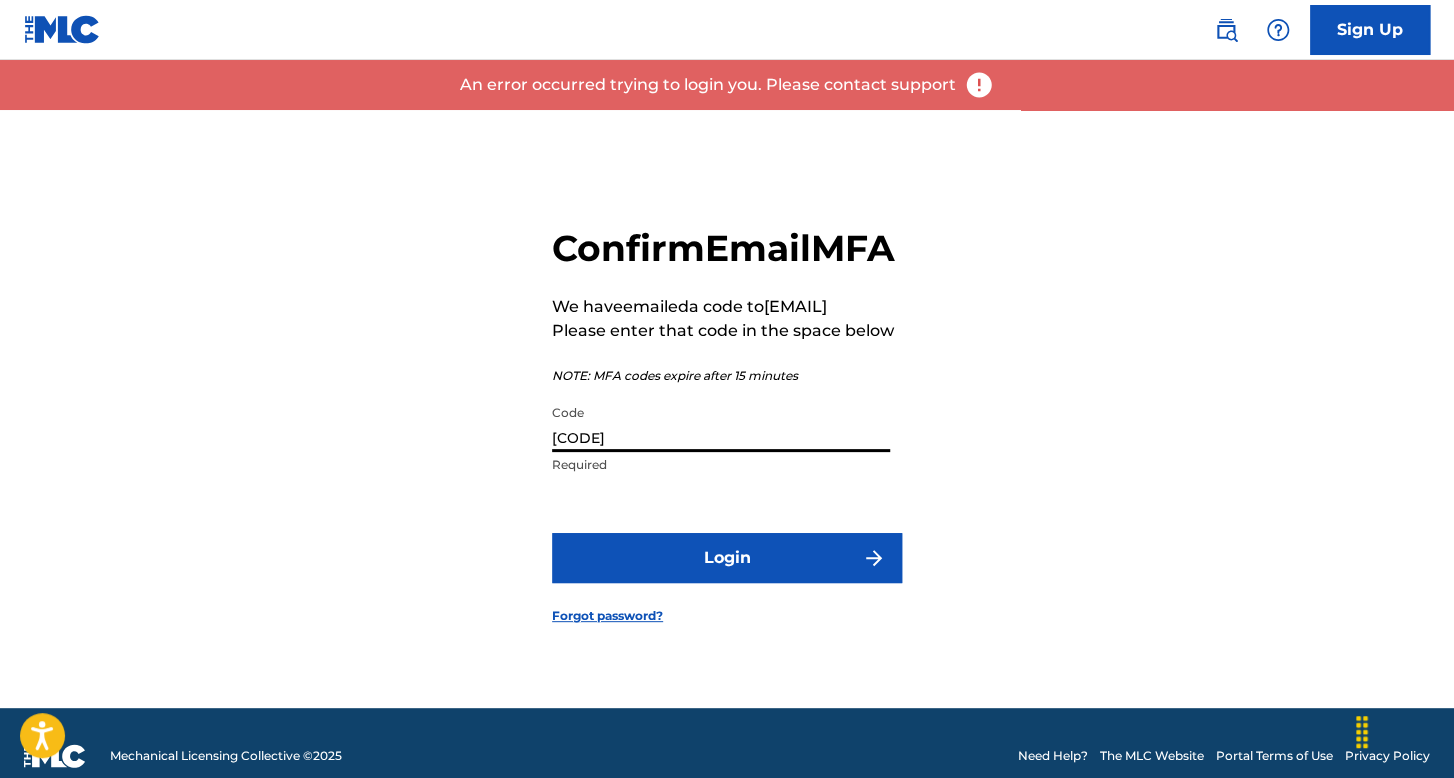 drag, startPoint x: 646, startPoint y: 467, endPoint x: 496, endPoint y: 474, distance: 150.16324 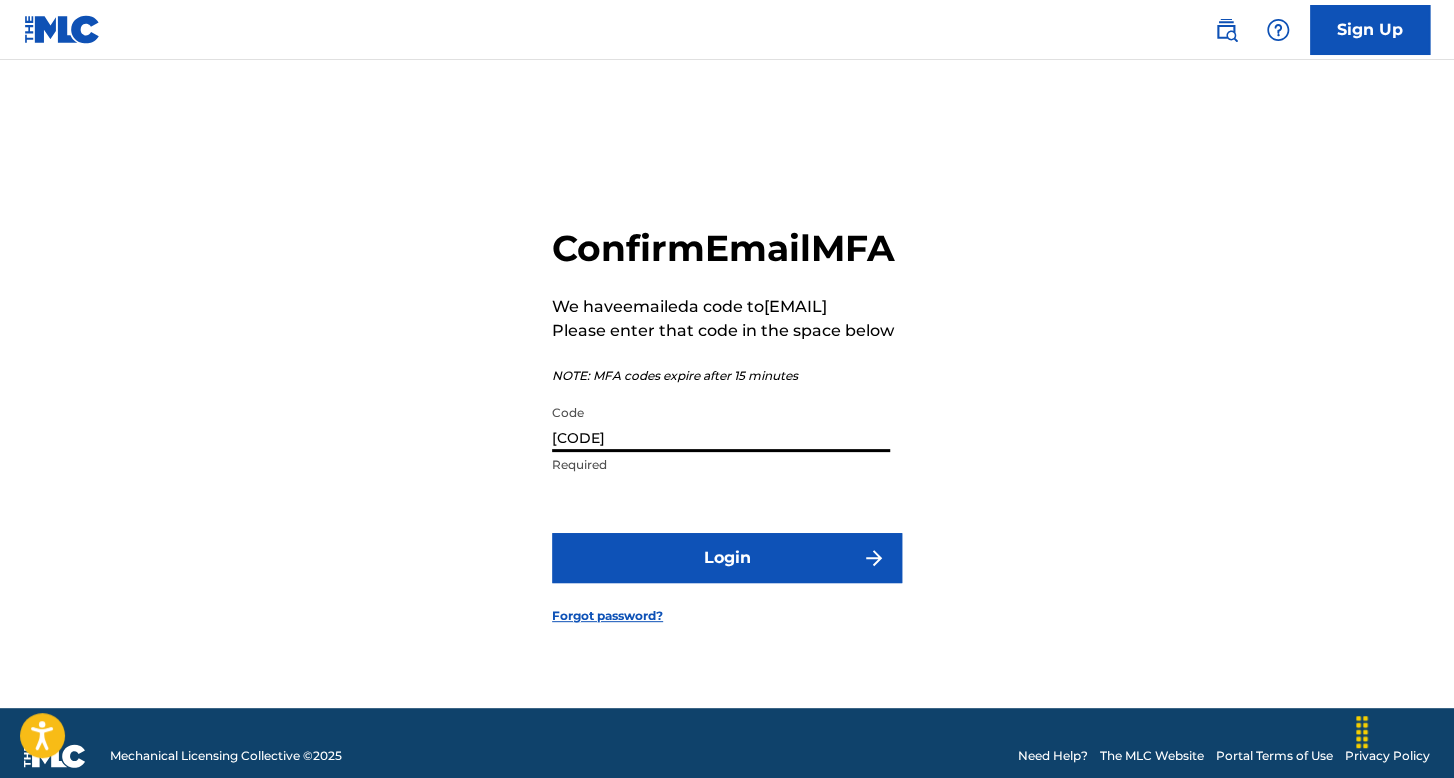 type on "[CODE]" 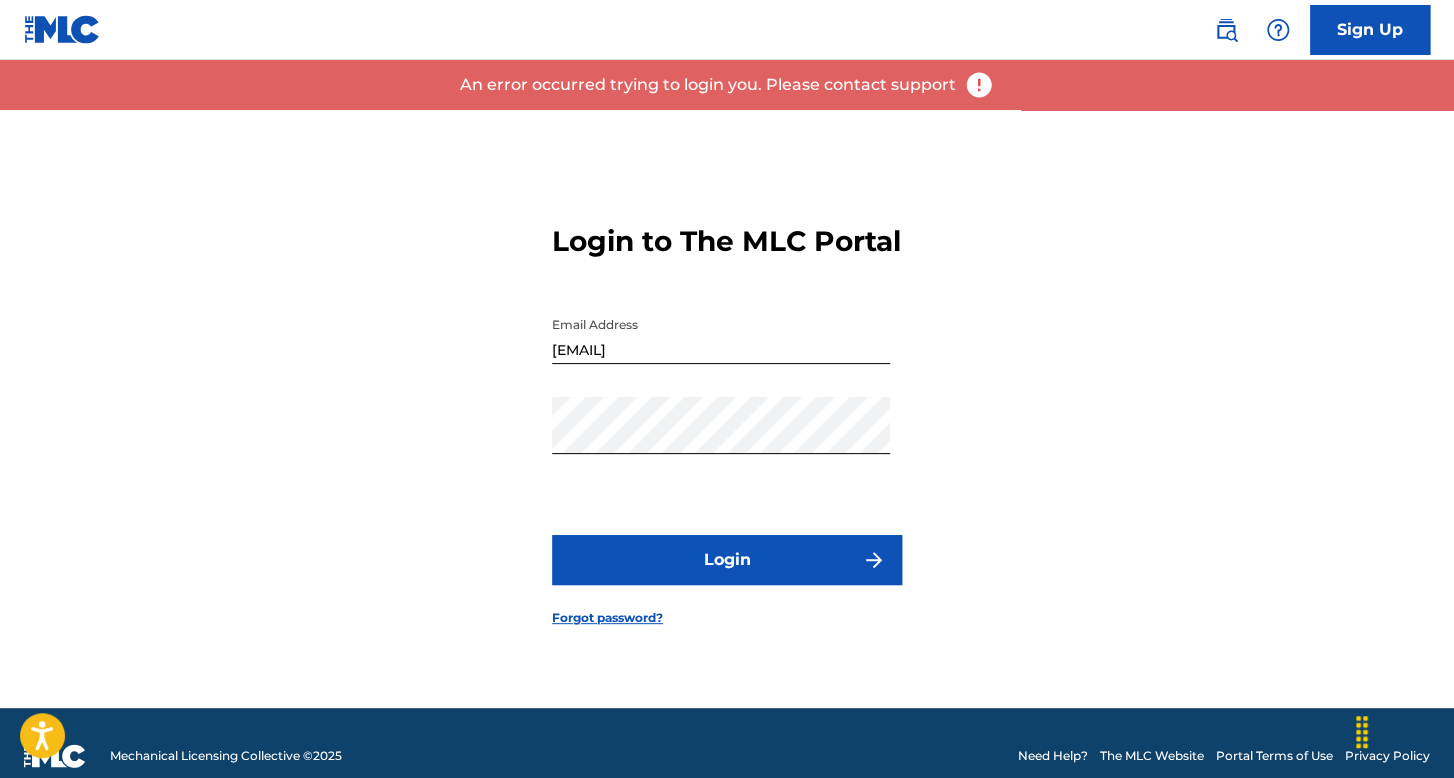 click on "Login" at bounding box center (727, 560) 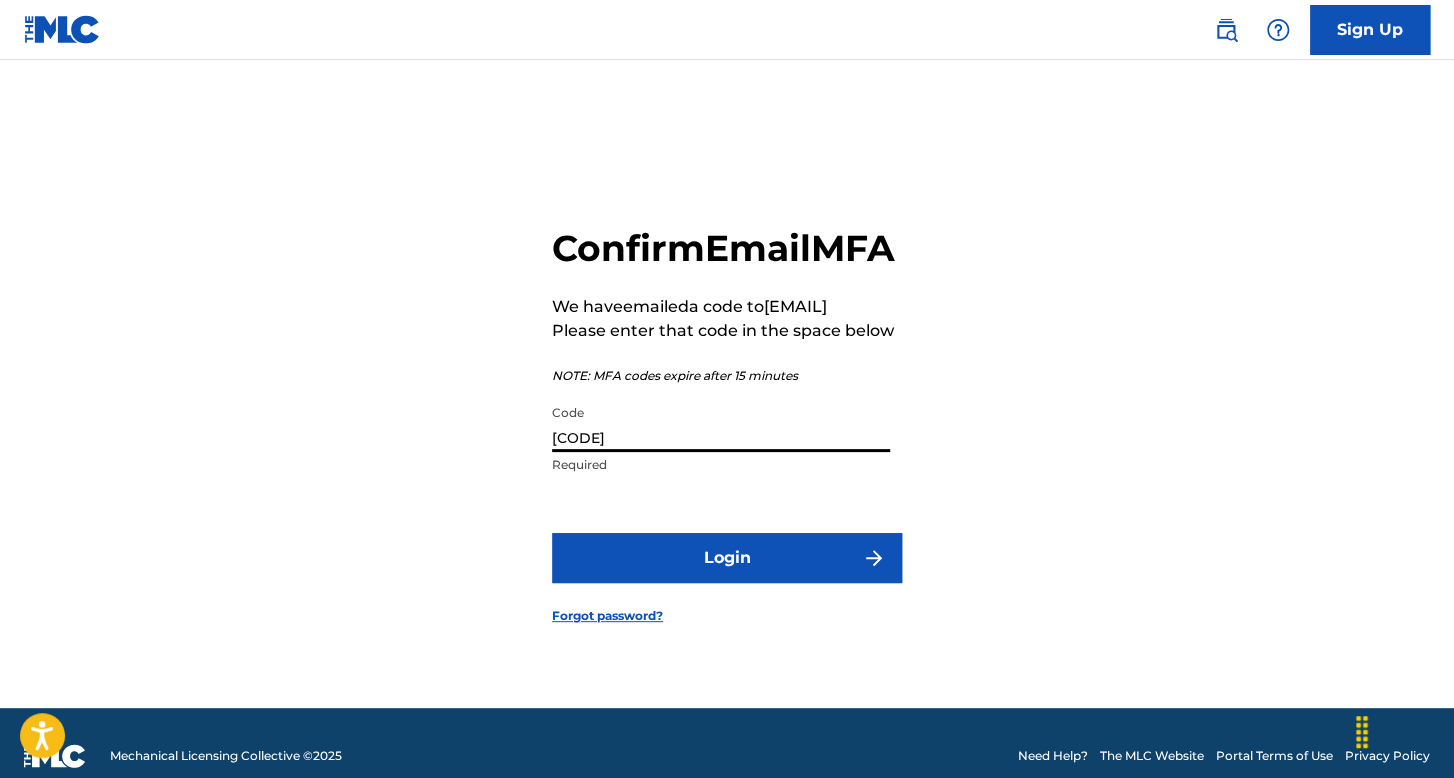 drag, startPoint x: 528, startPoint y: 468, endPoint x: 412, endPoint y: 468, distance: 116 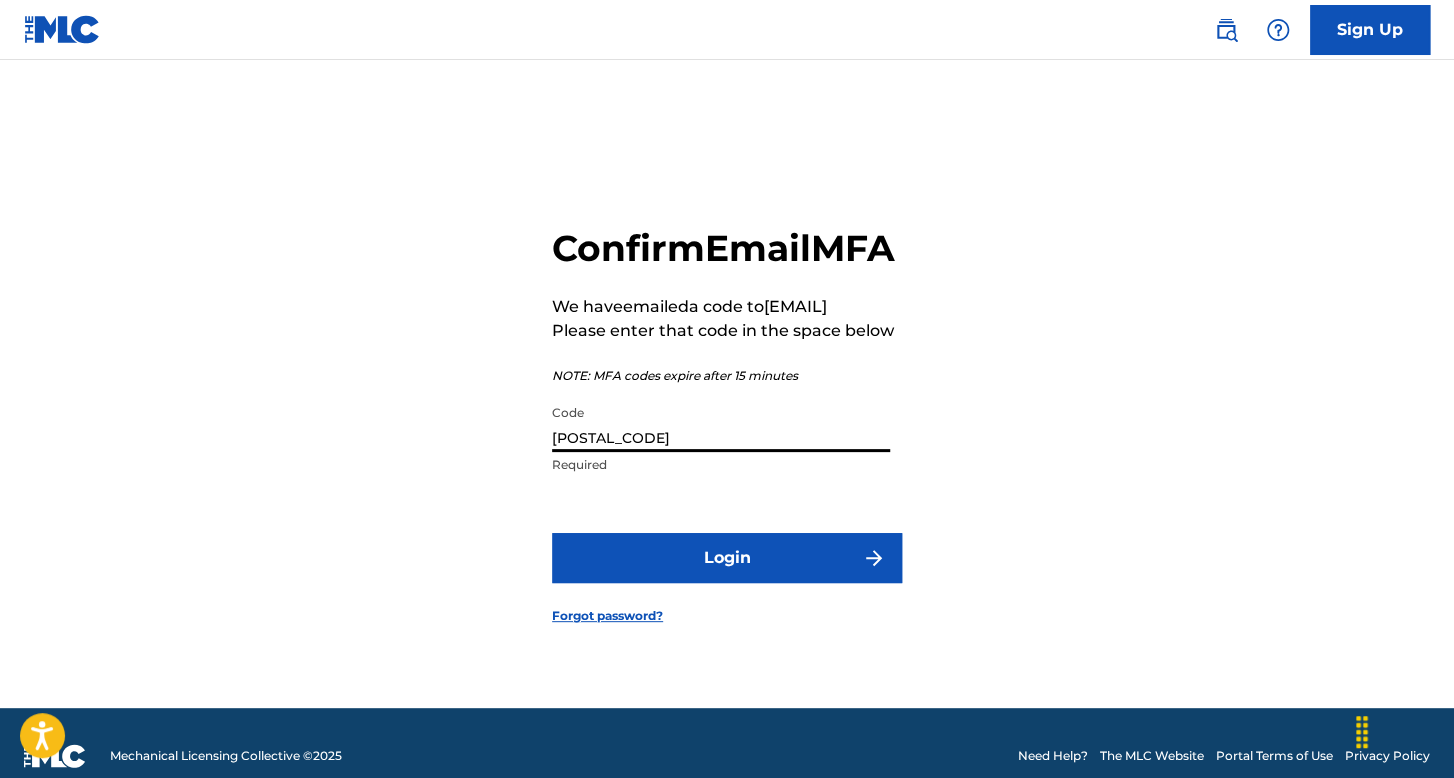 type on "[POSTAL_CODE]" 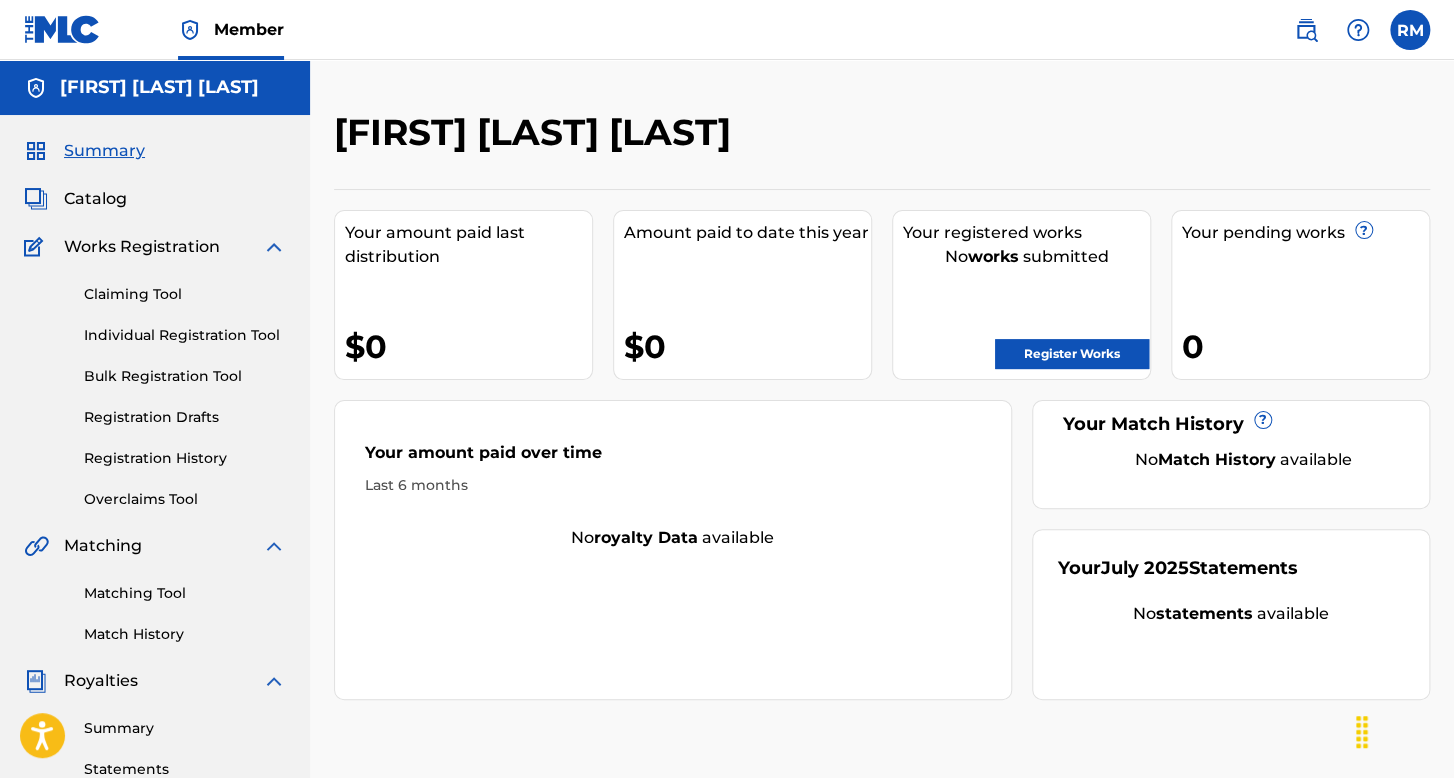 scroll, scrollTop: 0, scrollLeft: 0, axis: both 